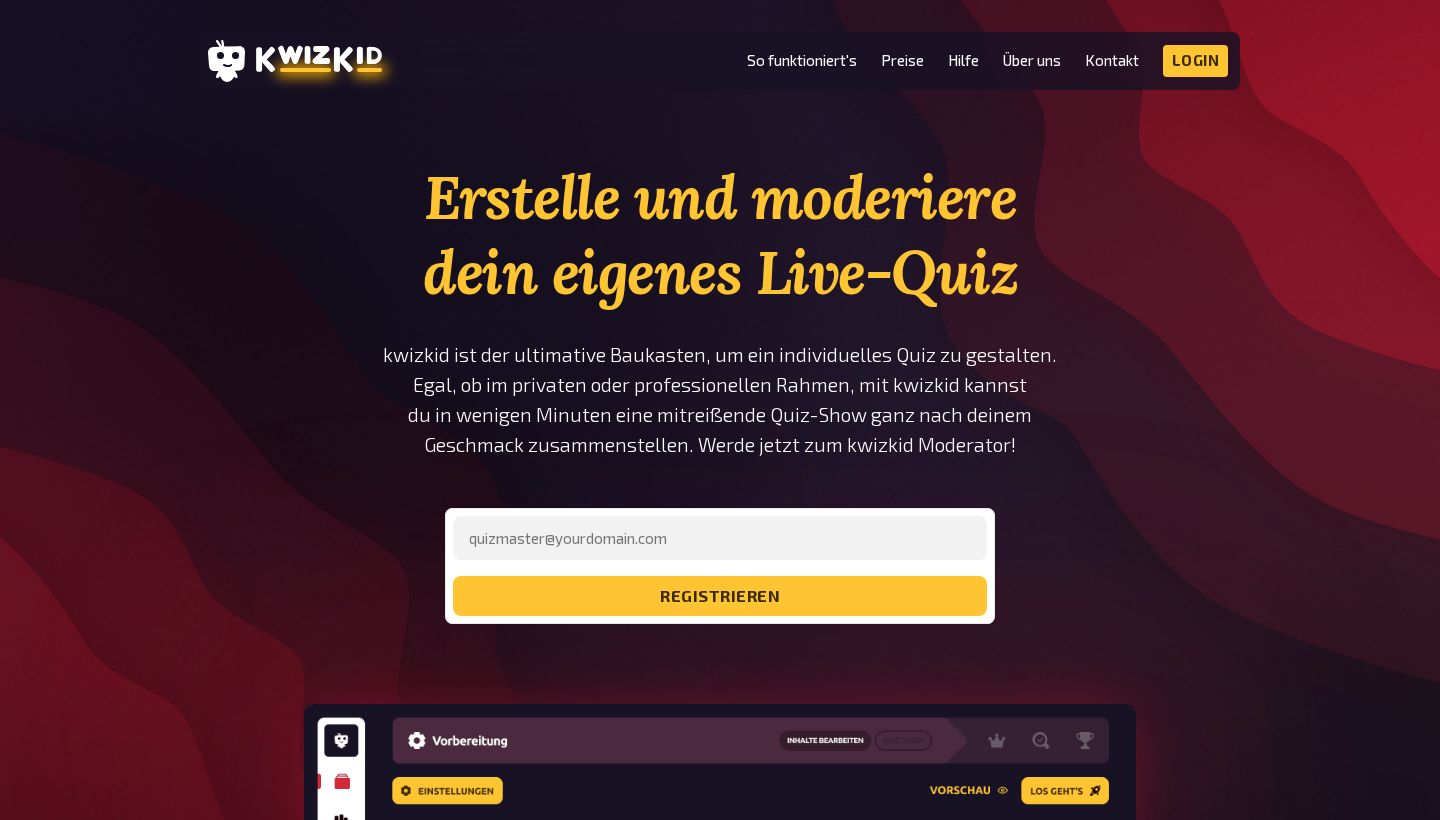 scroll, scrollTop: 835, scrollLeft: 0, axis: vertical 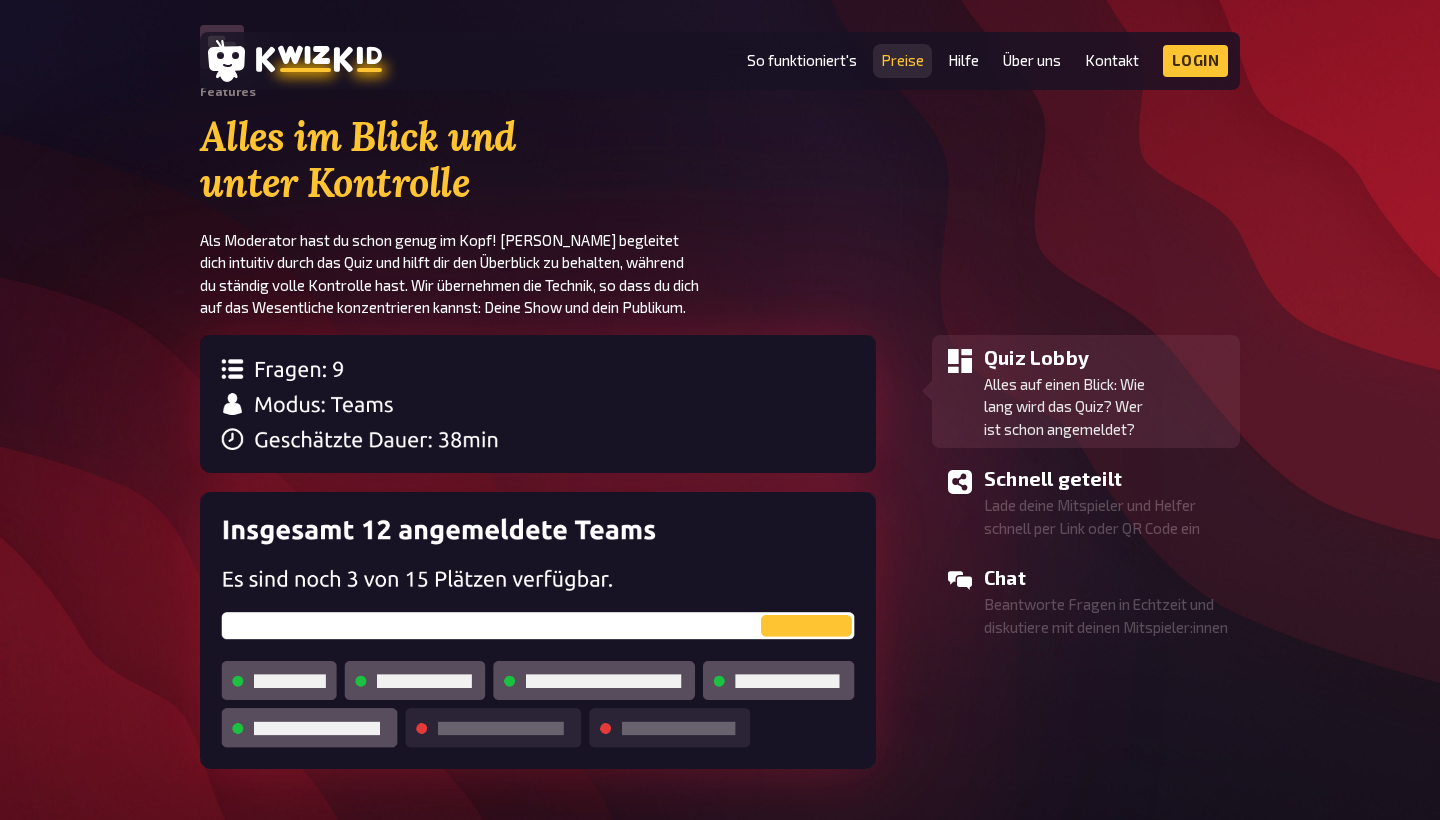 click on "Preise" at bounding box center (902, 60) 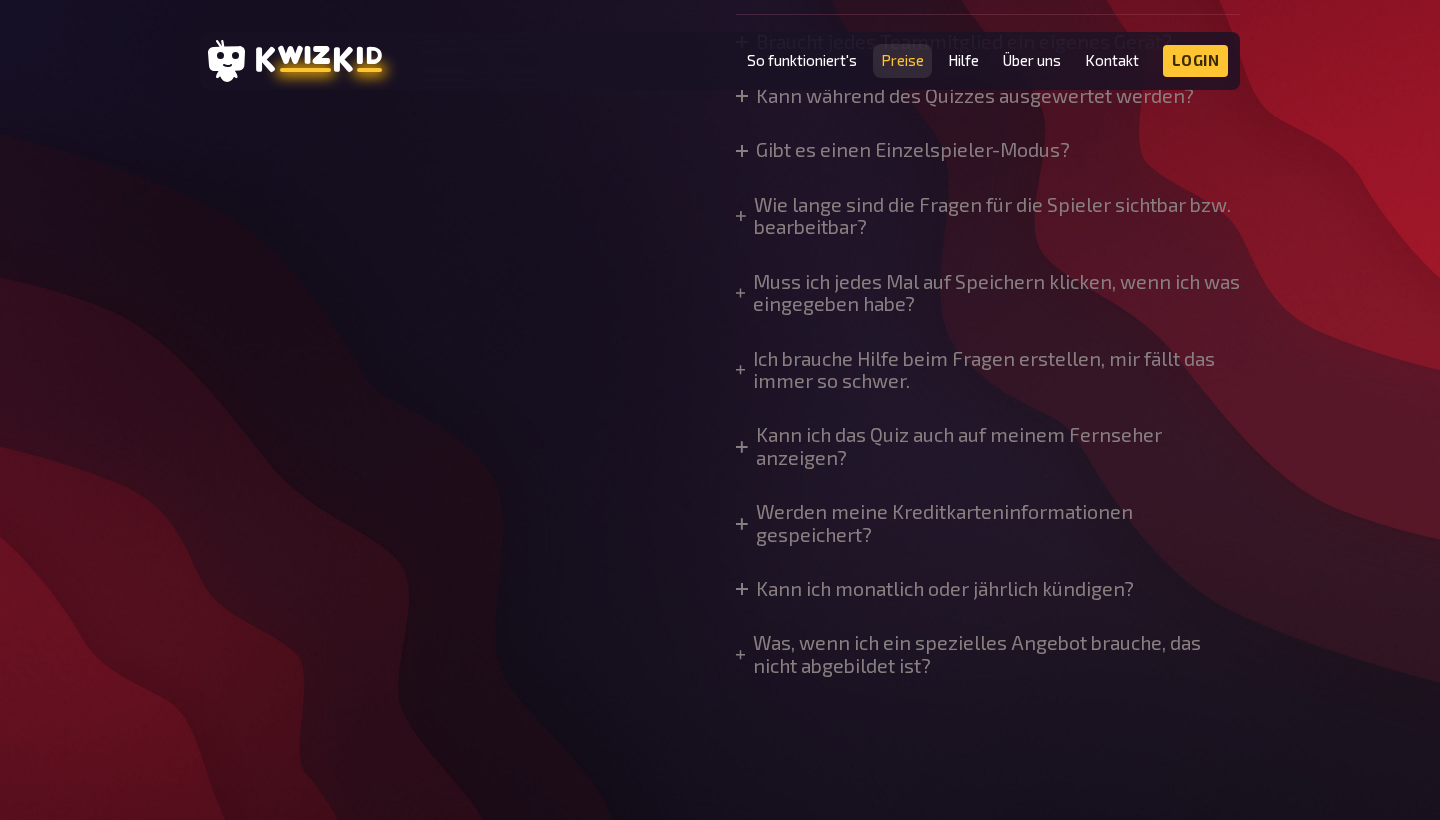 scroll, scrollTop: 0, scrollLeft: 0, axis: both 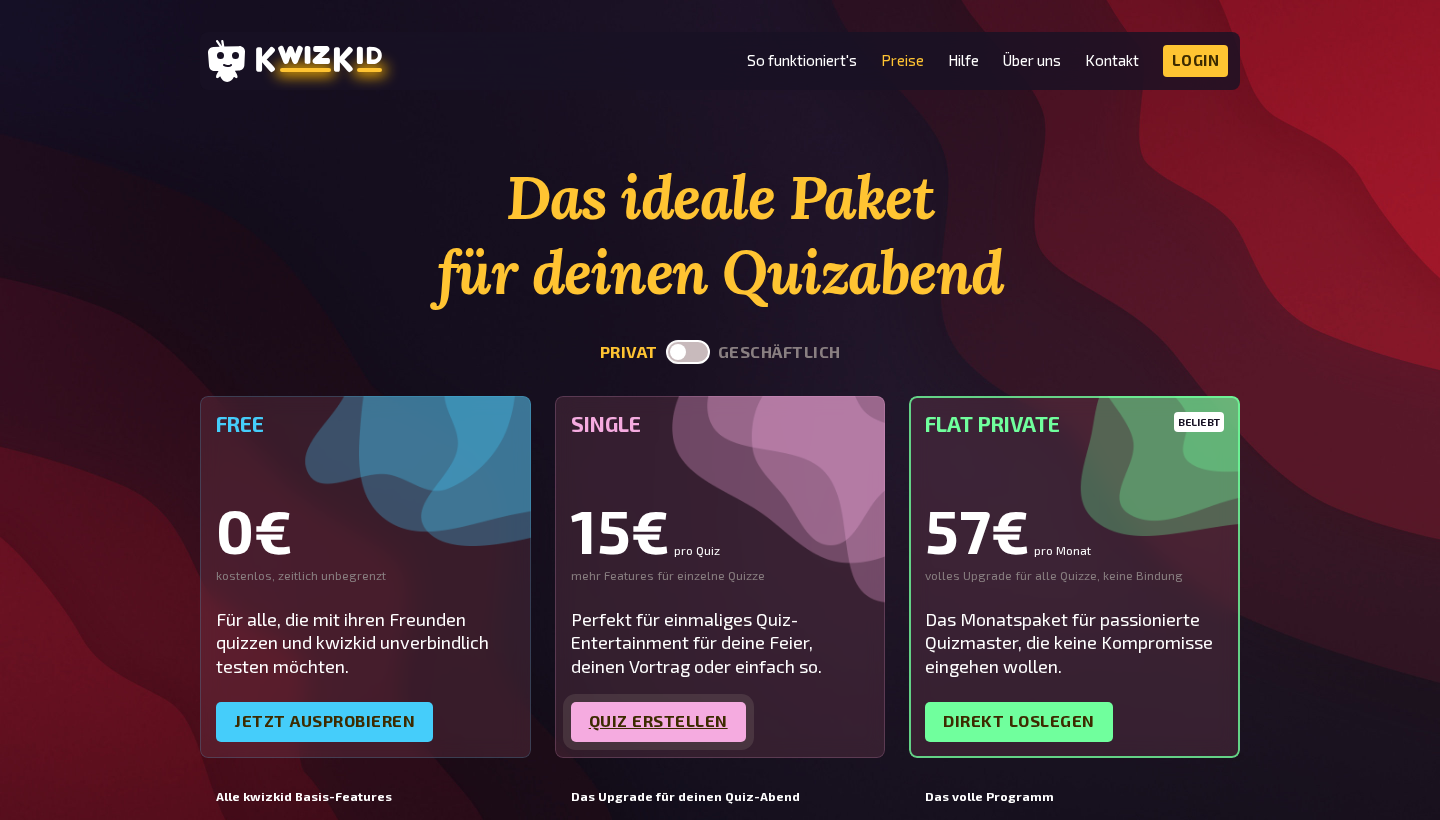 click on "Quiz erstellen" at bounding box center (658, 722) 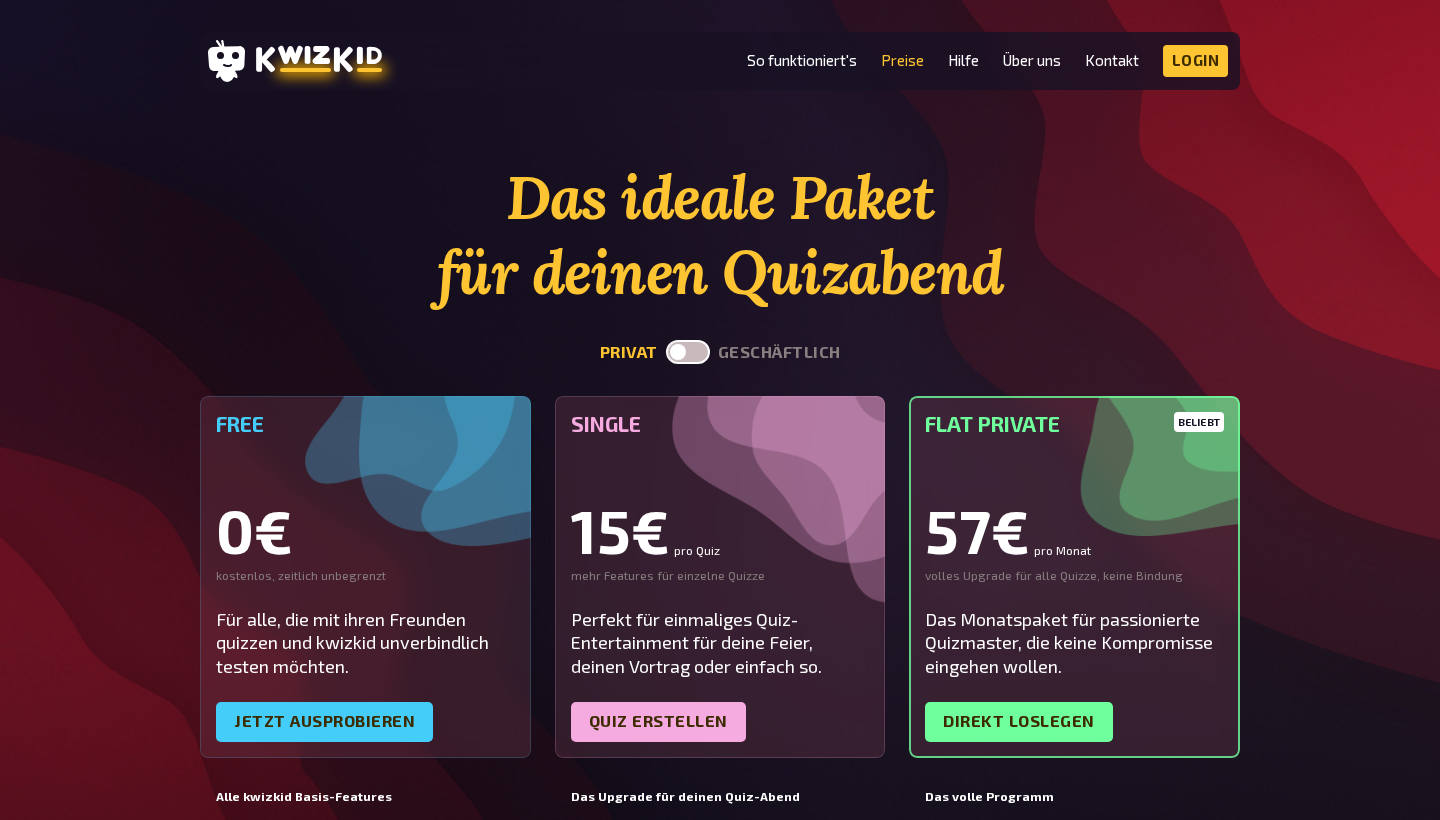 scroll, scrollTop: -1, scrollLeft: 0, axis: vertical 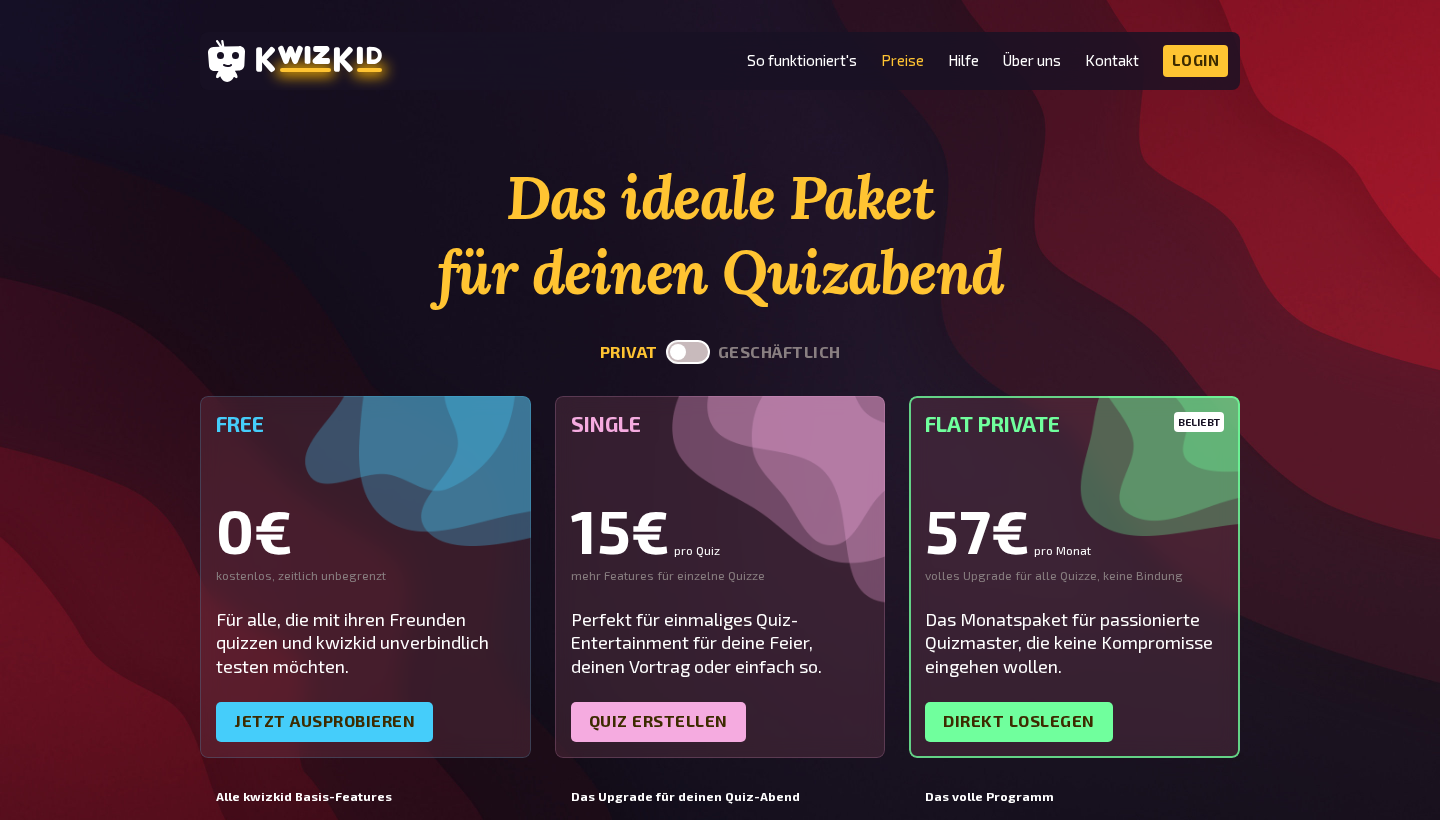 click at bounding box center [688, 352] 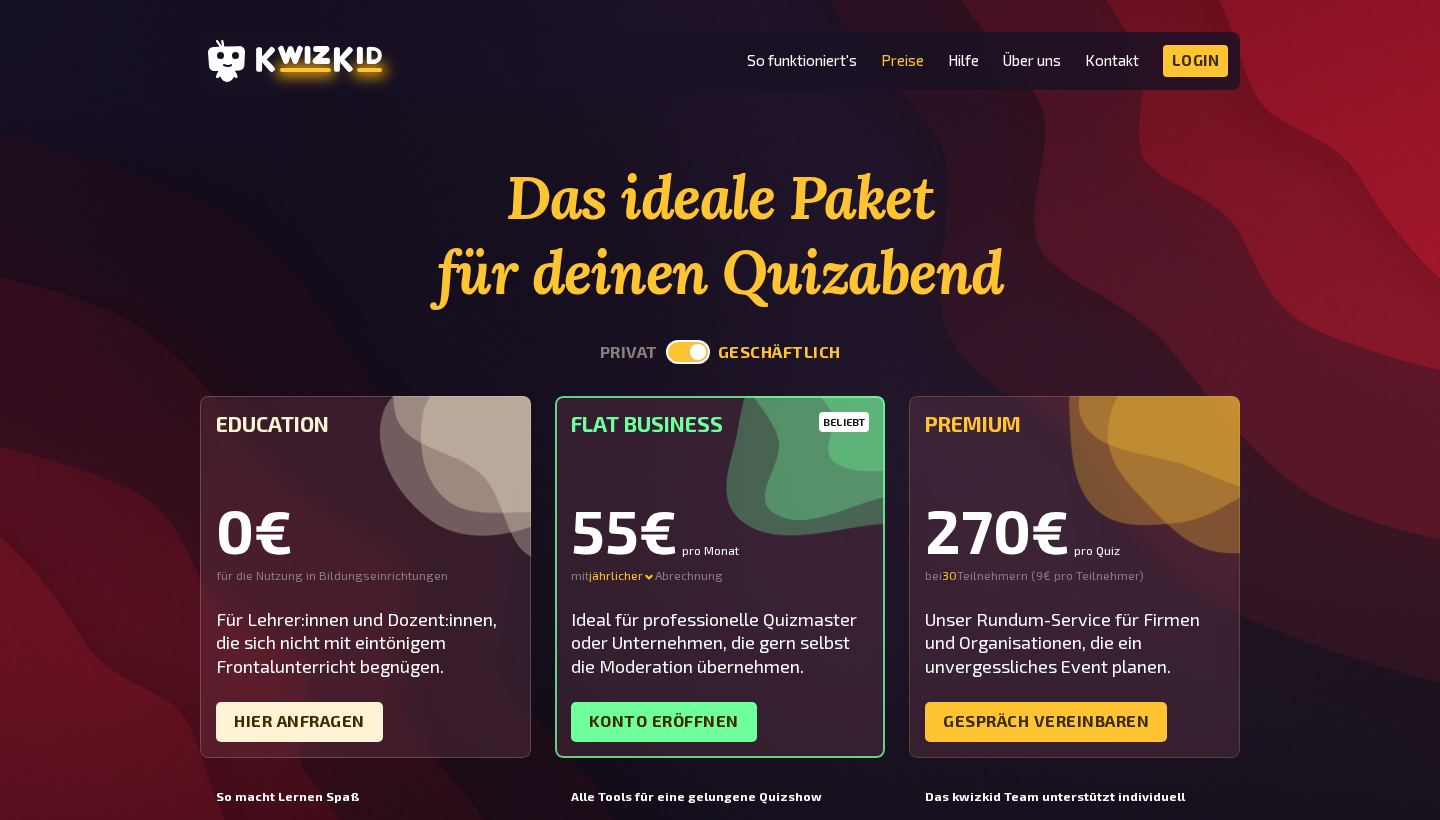 click at bounding box center (688, 352) 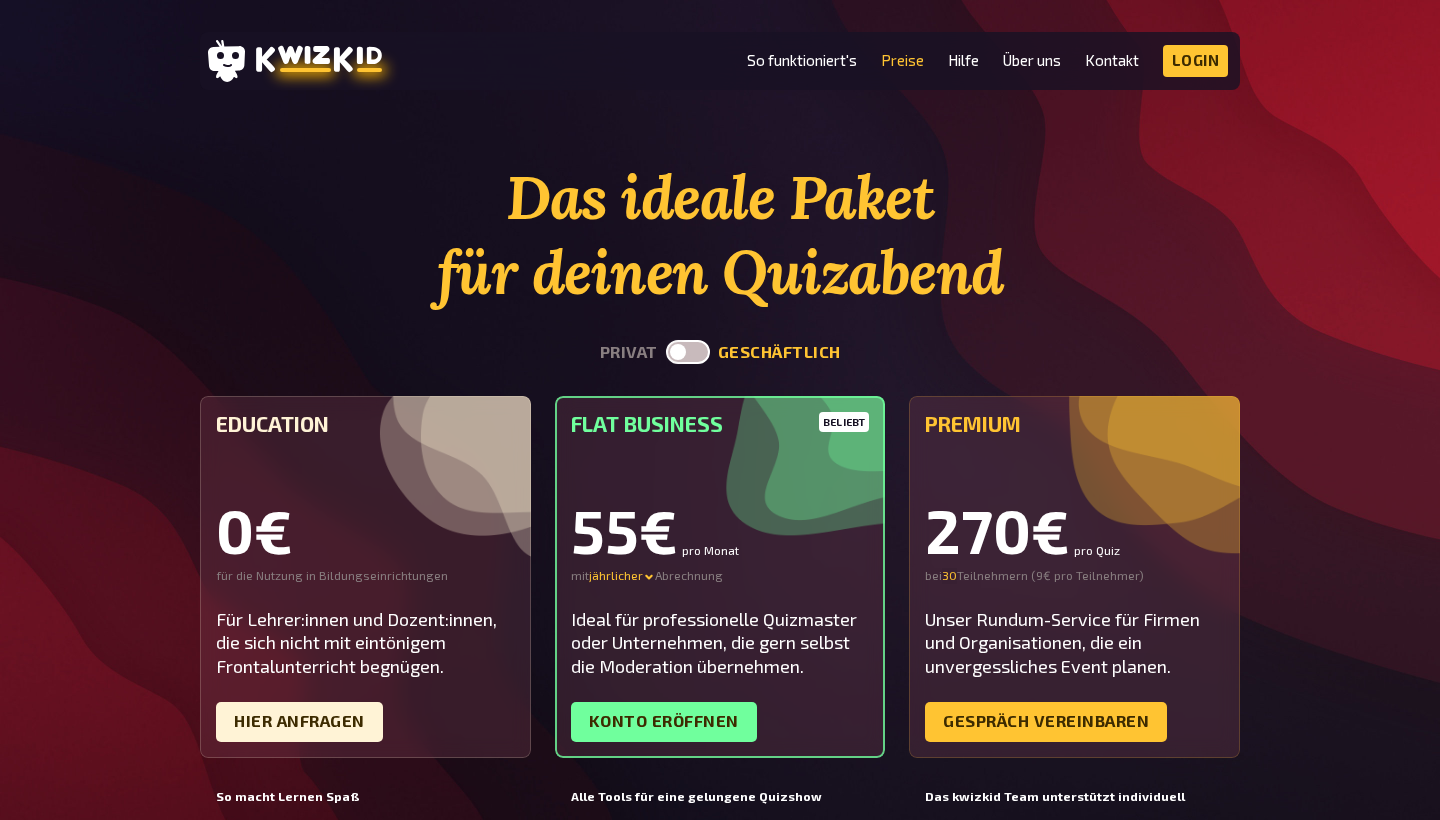 checkbox on "false" 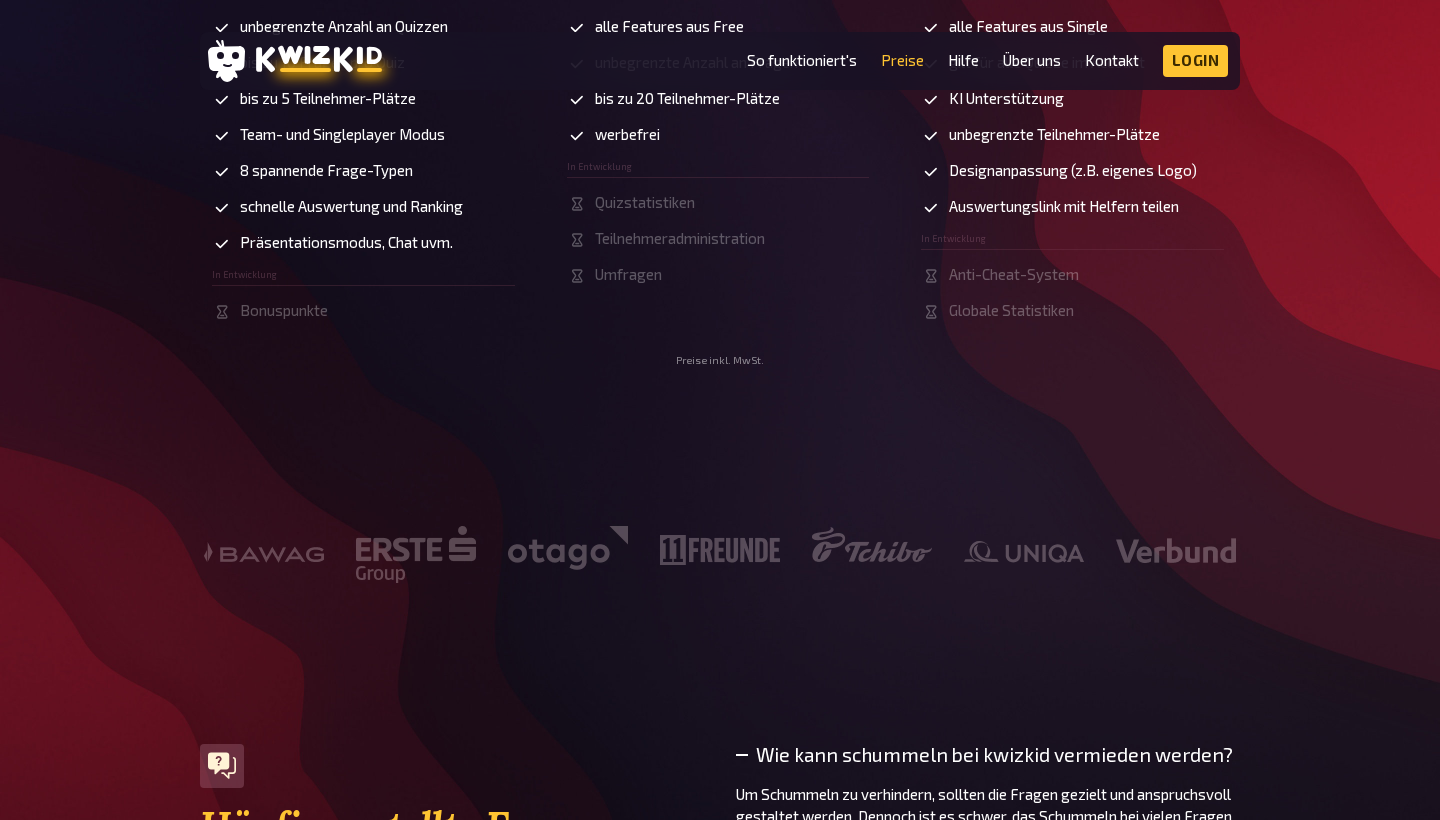 scroll, scrollTop: 819, scrollLeft: 0, axis: vertical 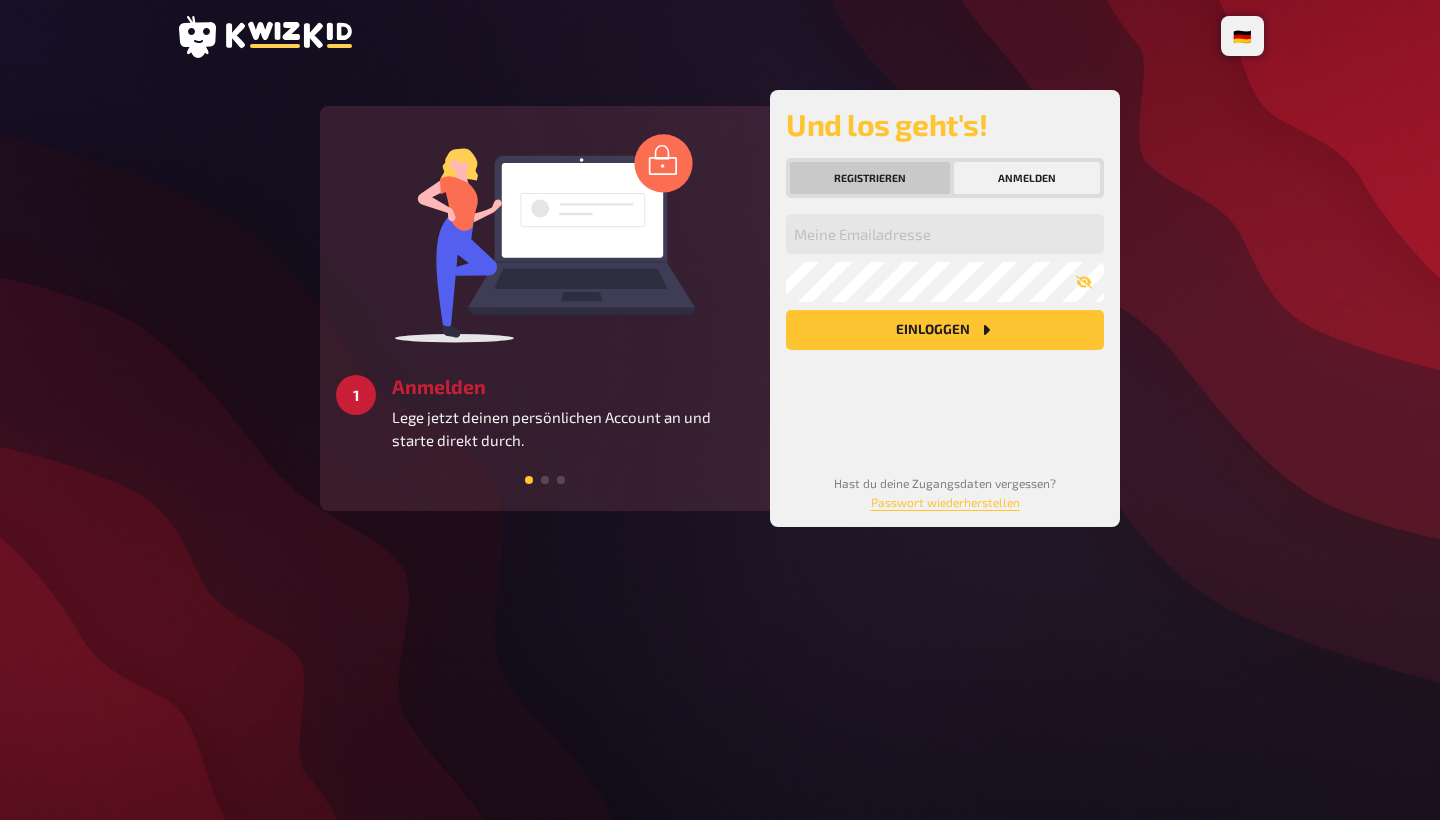 click on "Registrieren" at bounding box center [870, 178] 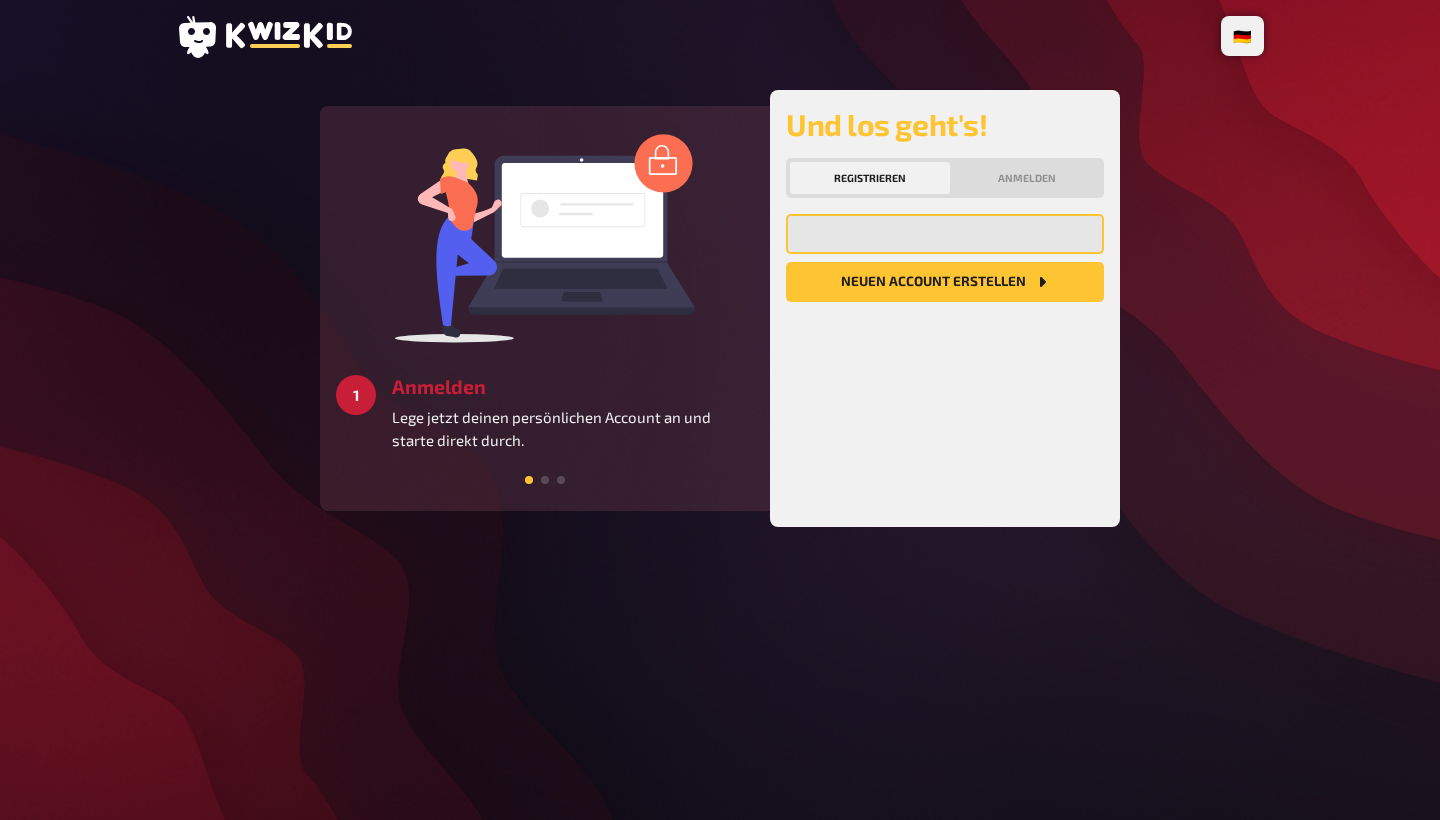 click at bounding box center [945, 234] 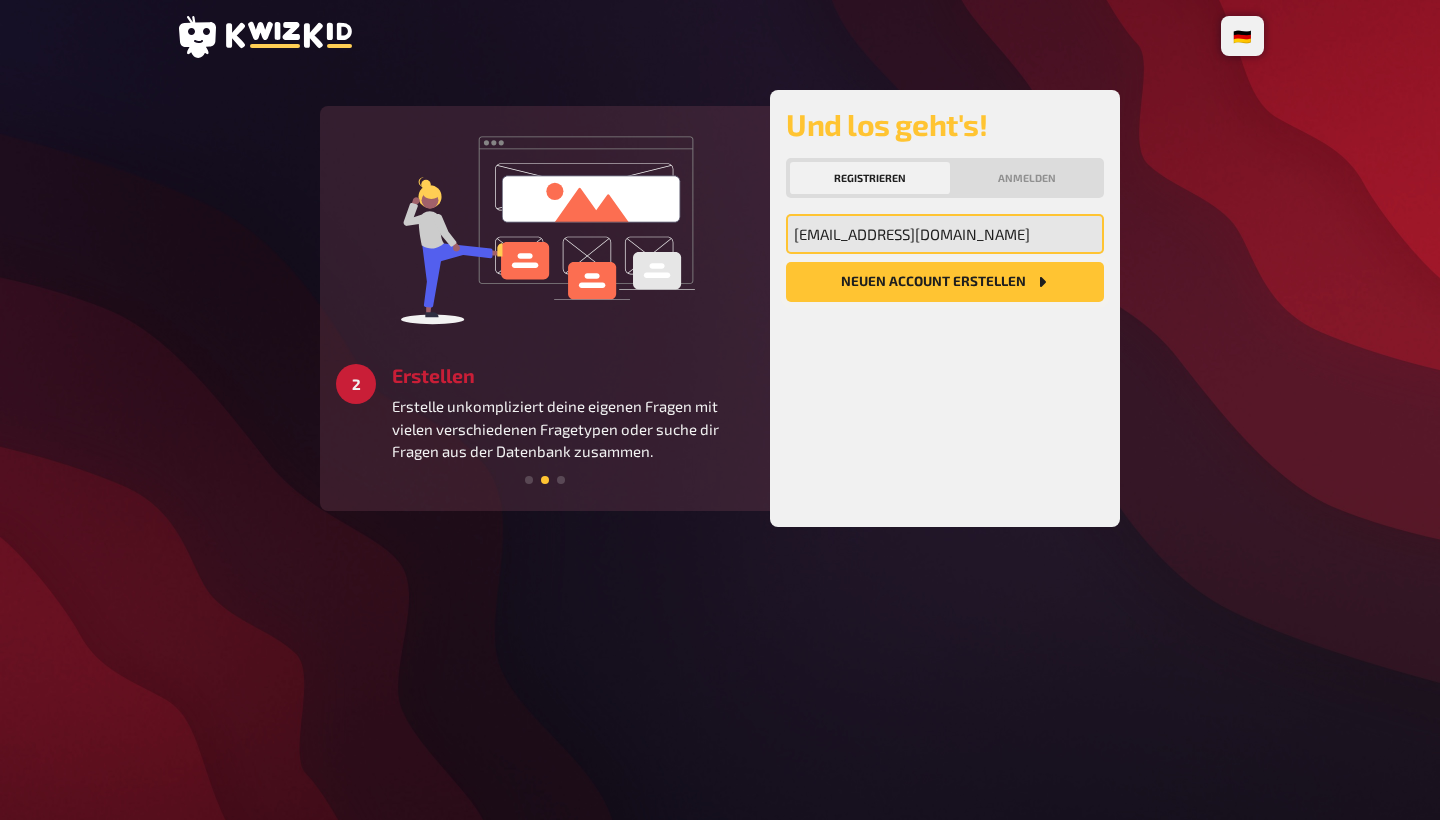 type on "[EMAIL_ADDRESS][DOMAIN_NAME]" 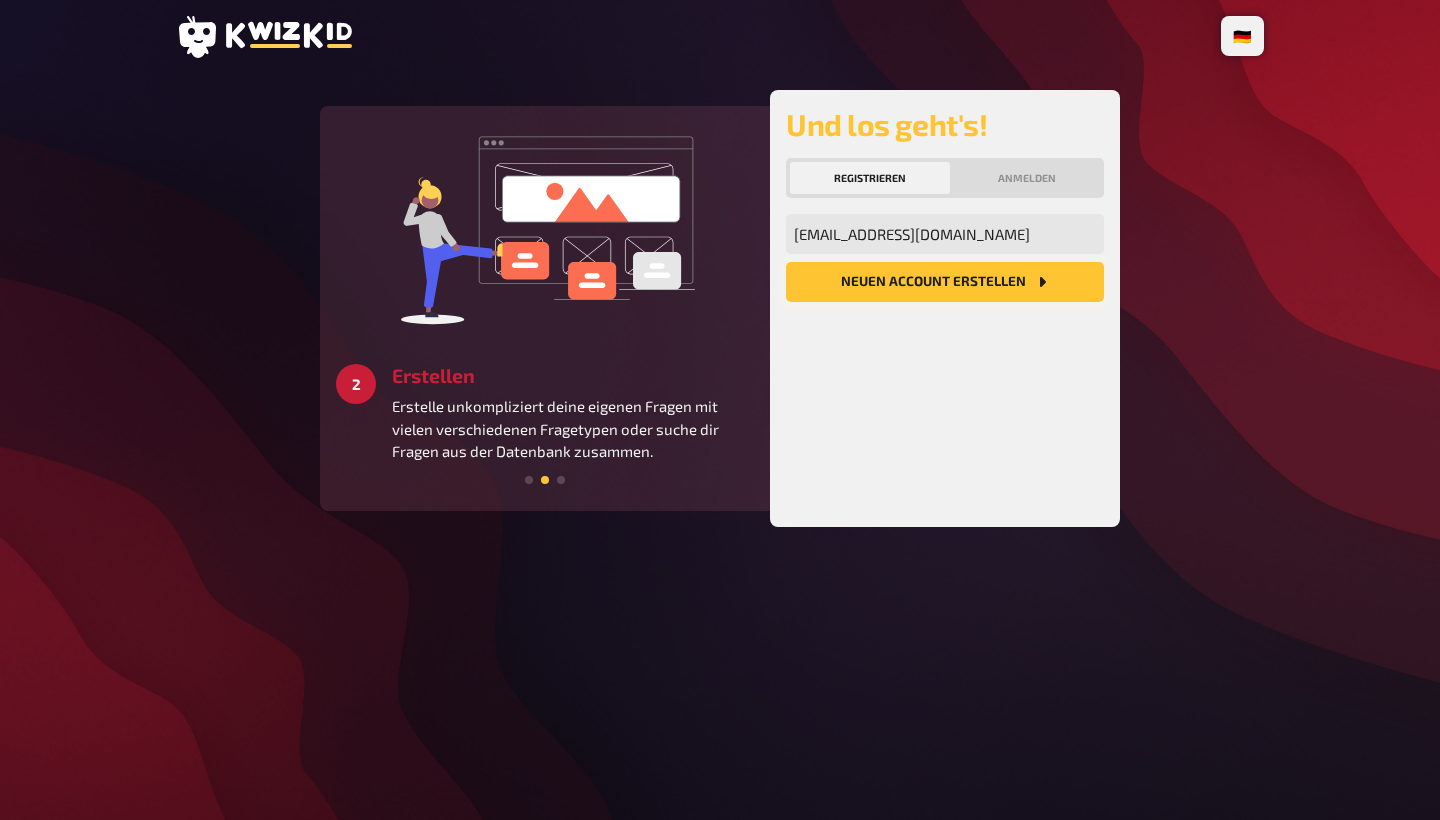 click on "Neuen Account Erstellen" at bounding box center (945, 282) 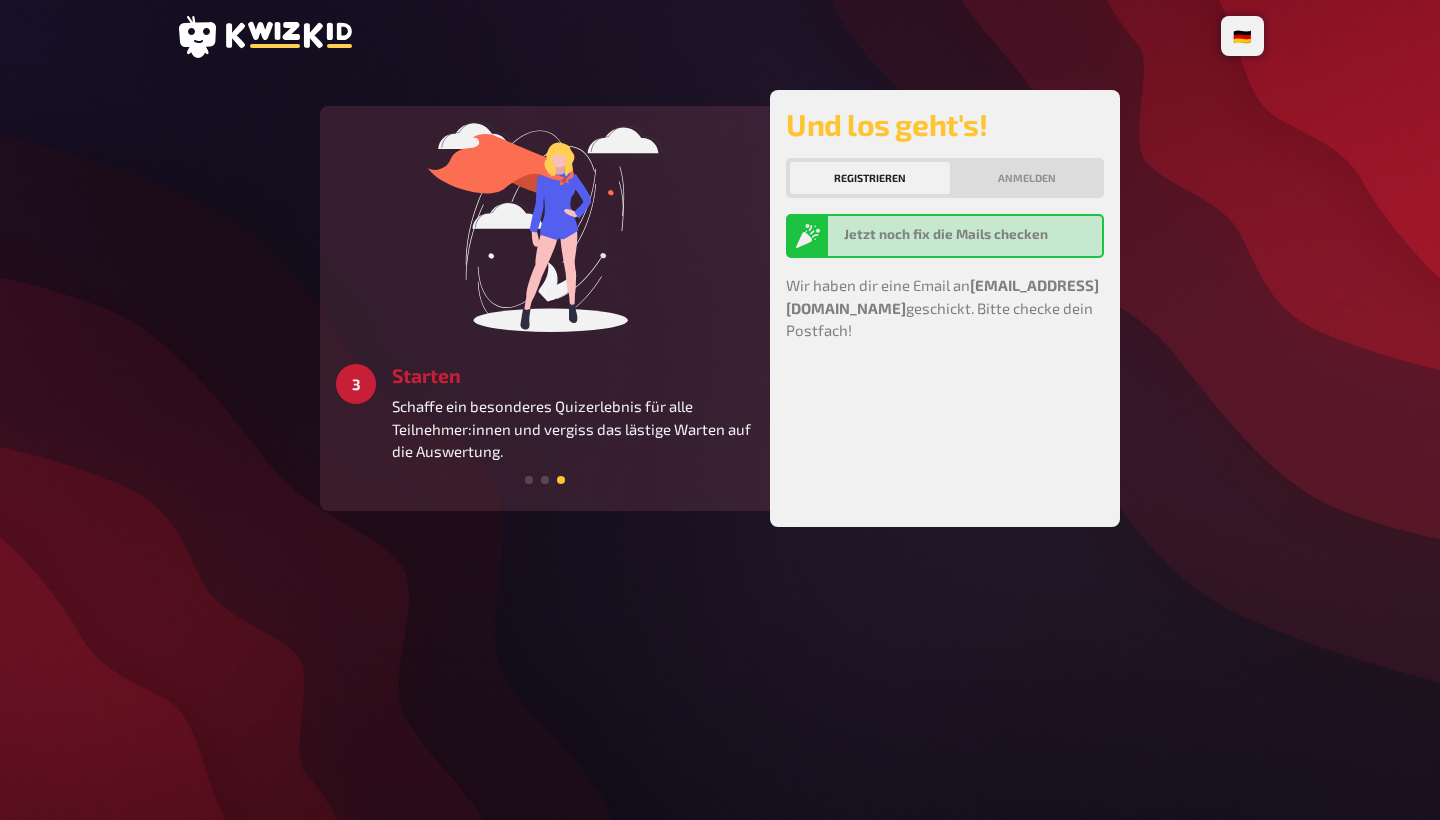 scroll, scrollTop: 0, scrollLeft: 0, axis: both 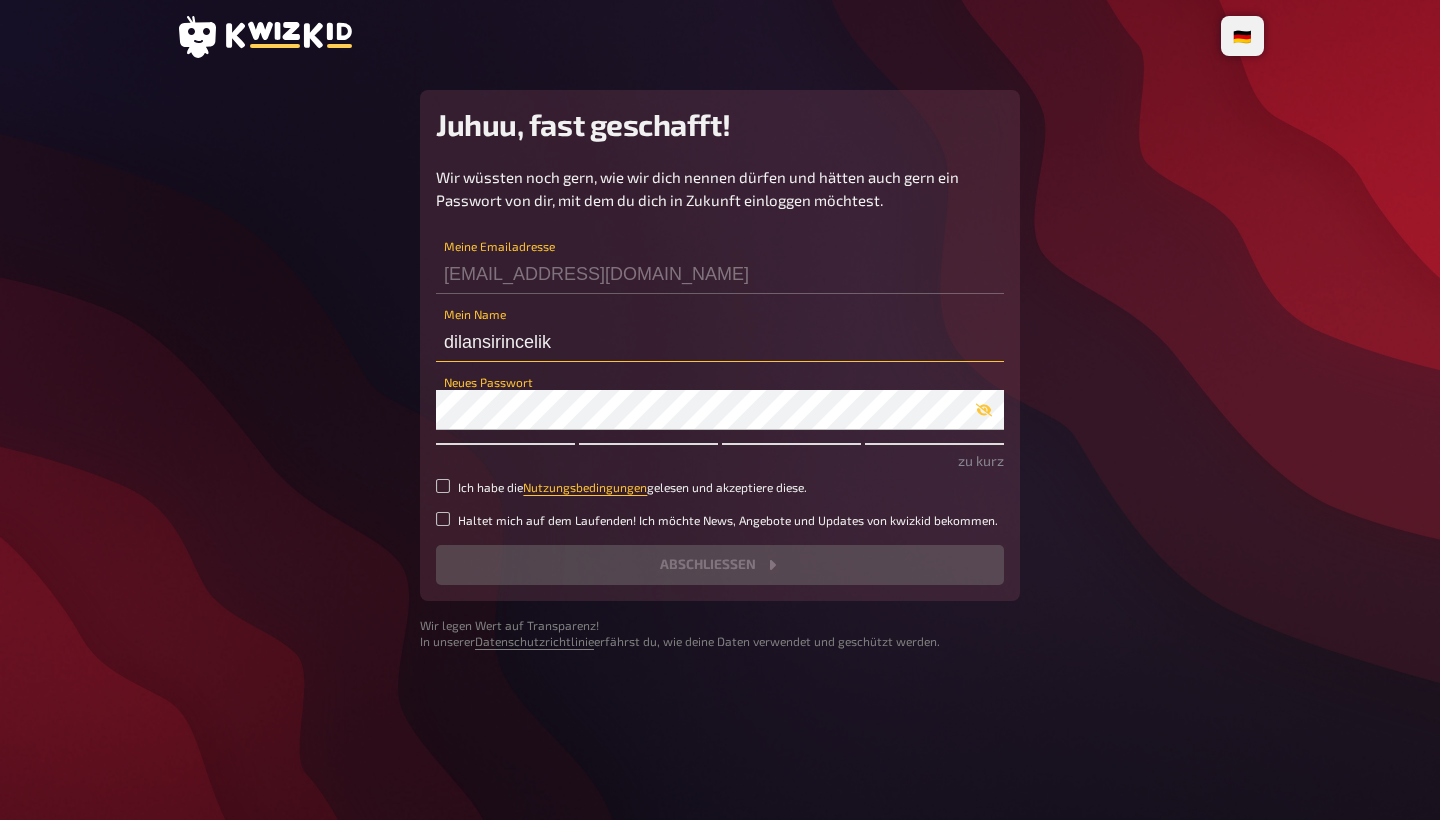drag, startPoint x: 585, startPoint y: 338, endPoint x: 353, endPoint y: 320, distance: 232.69724 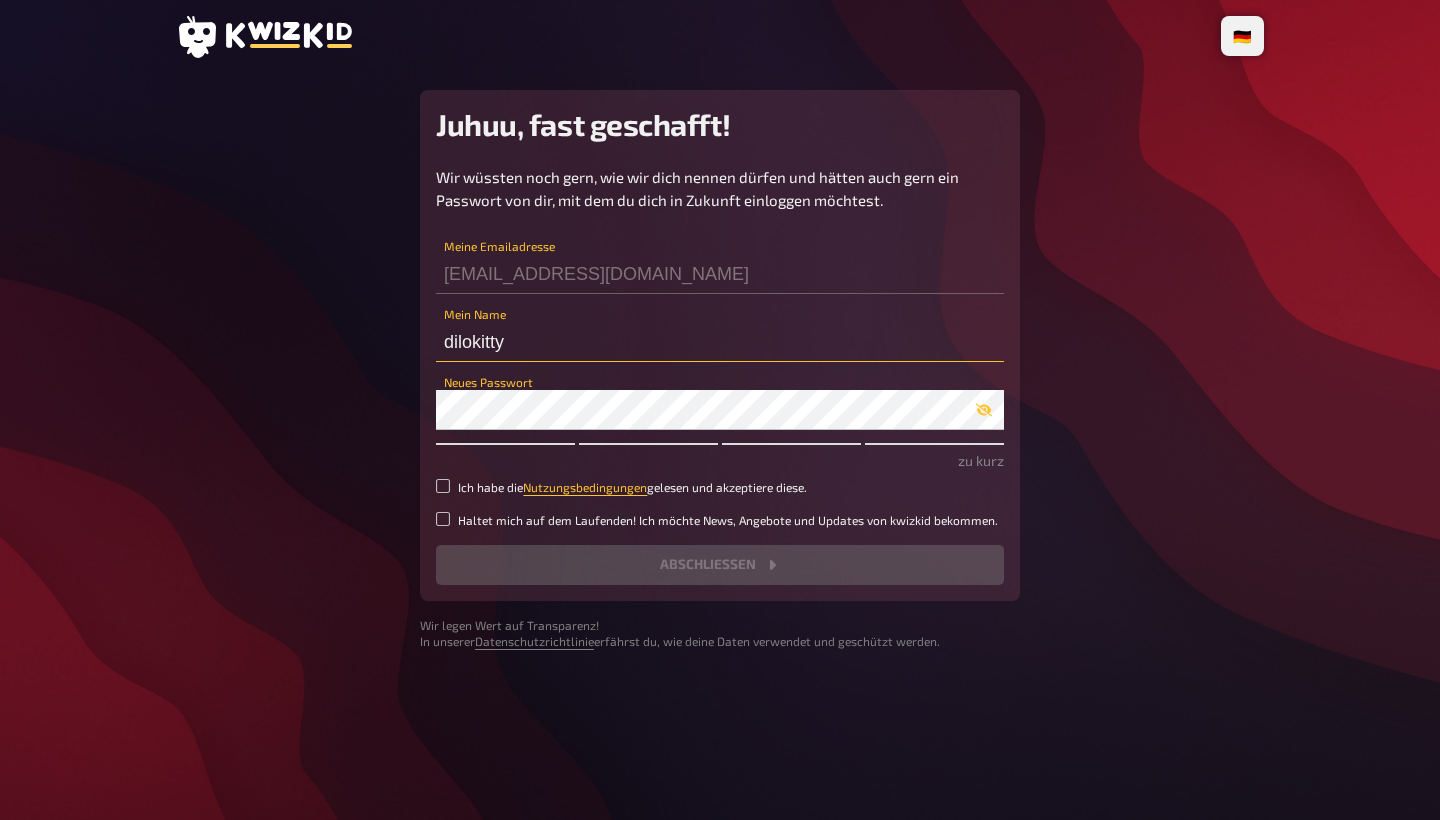 type on "dilokitty" 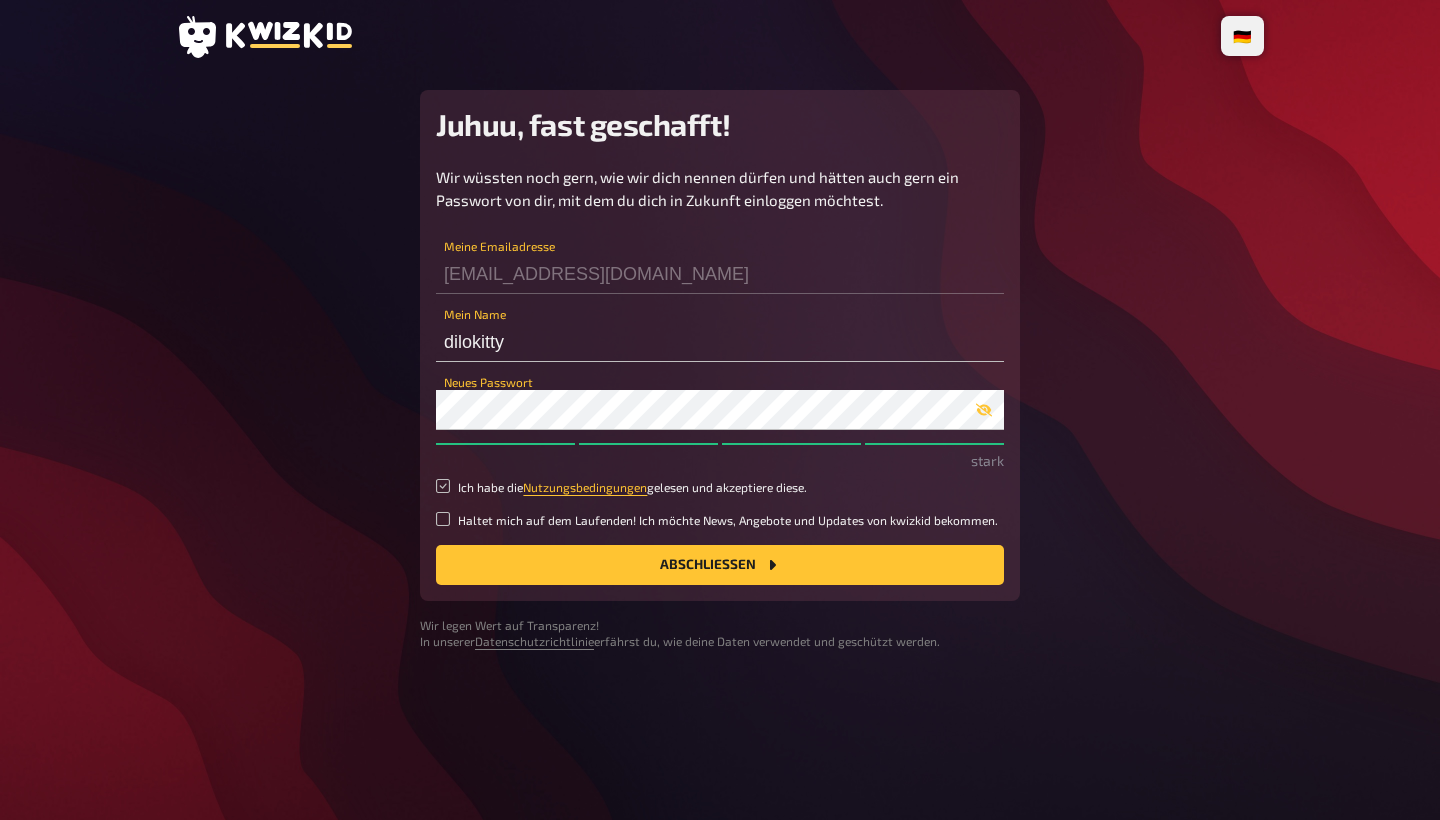 click on "Ich habe die  Nutzungsbedingungen  gelesen und akzeptiere diese." at bounding box center [443, 486] 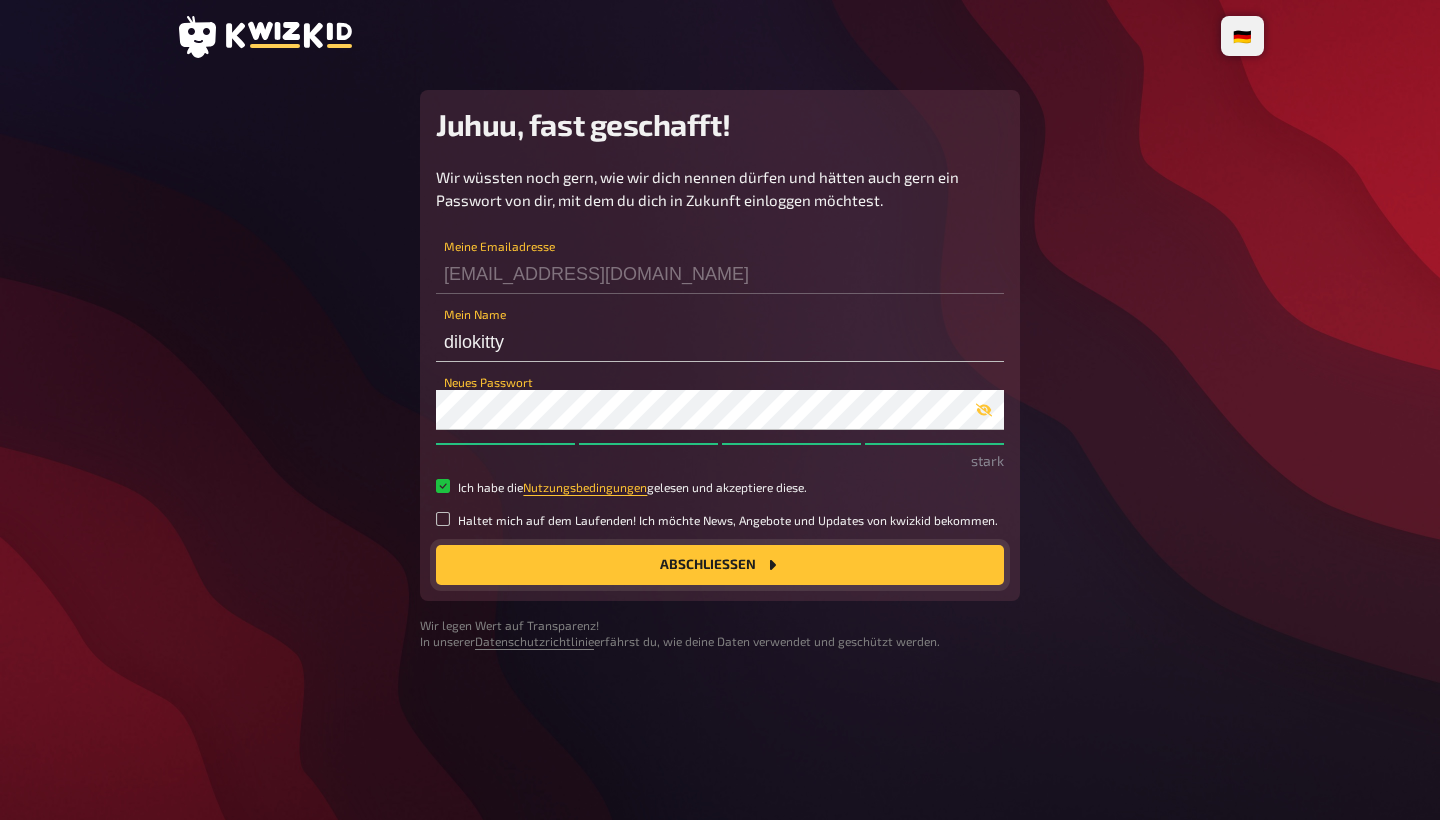 click on "Abschließen" at bounding box center (720, 565) 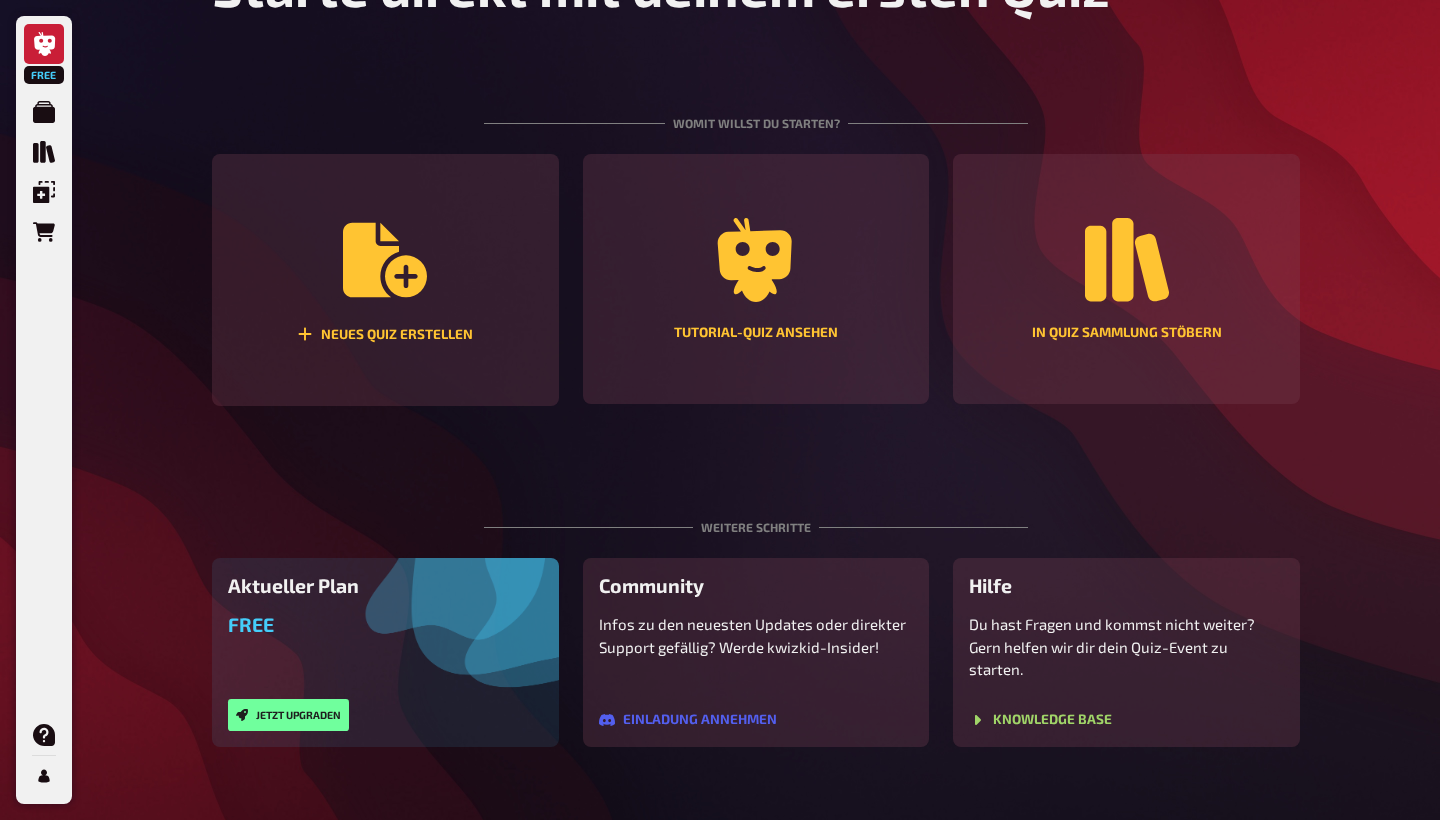 scroll, scrollTop: 175, scrollLeft: 0, axis: vertical 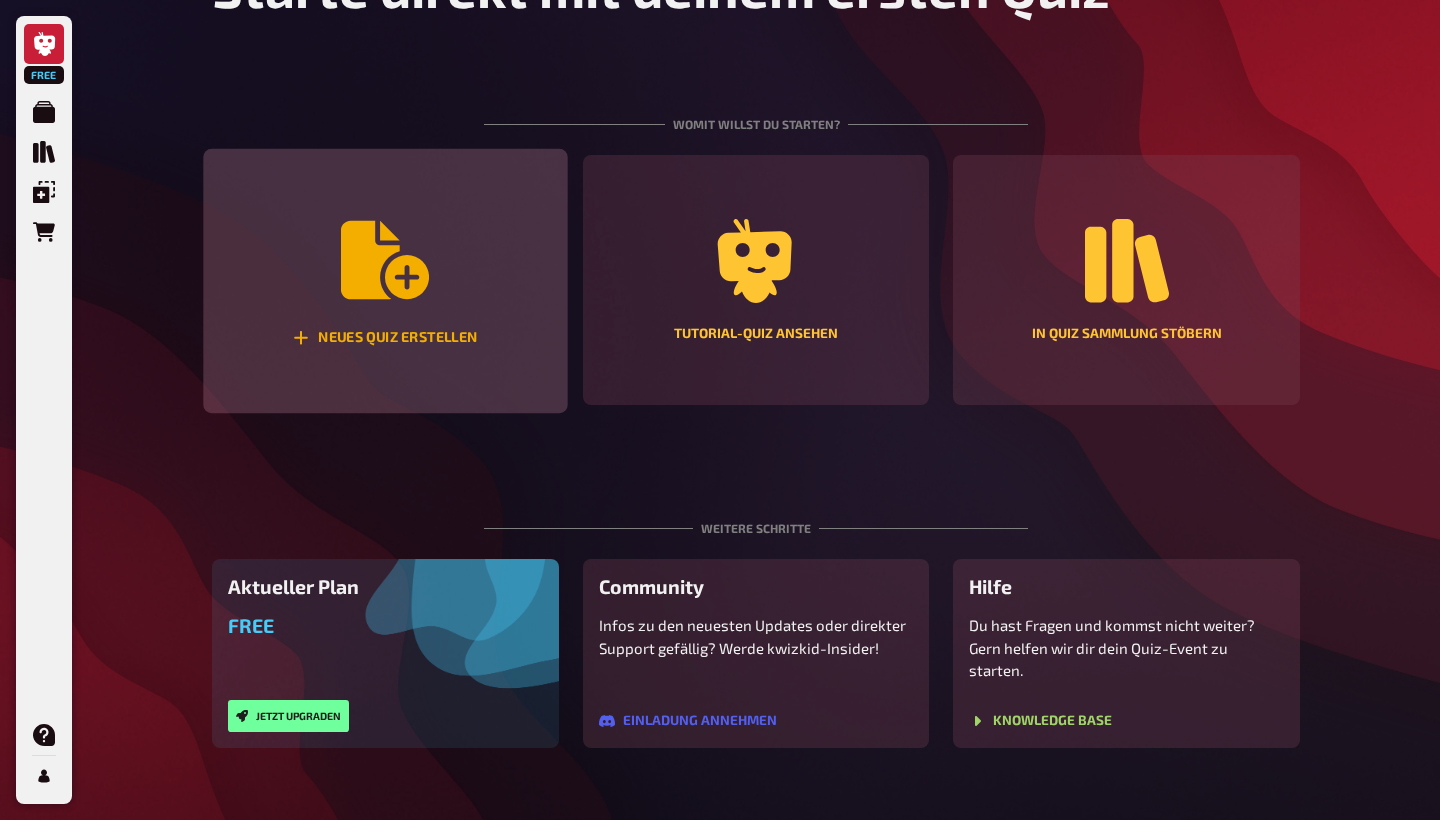 click on "Neues Quiz erstellen" at bounding box center (385, 281) 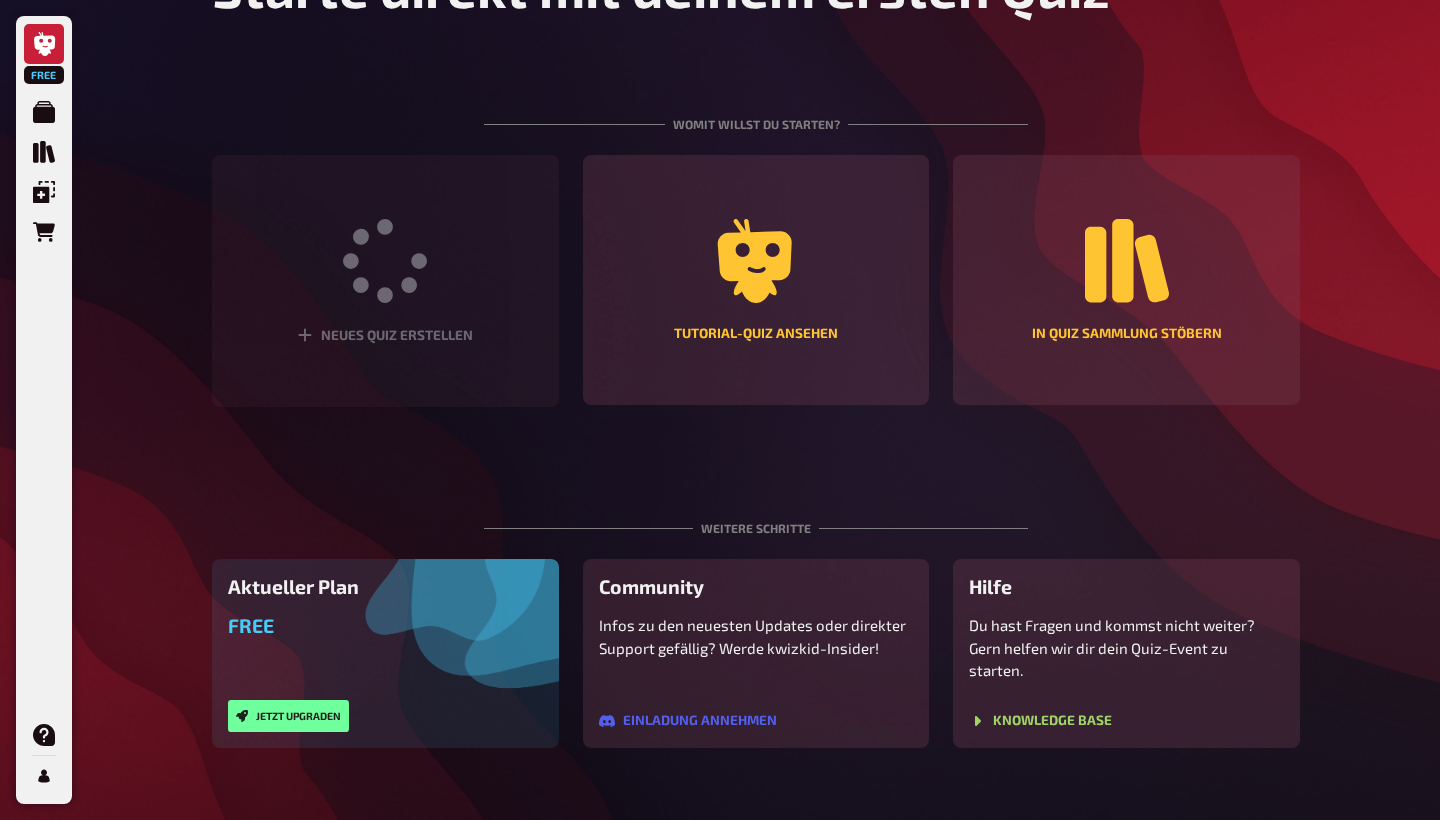 scroll, scrollTop: 0, scrollLeft: 0, axis: both 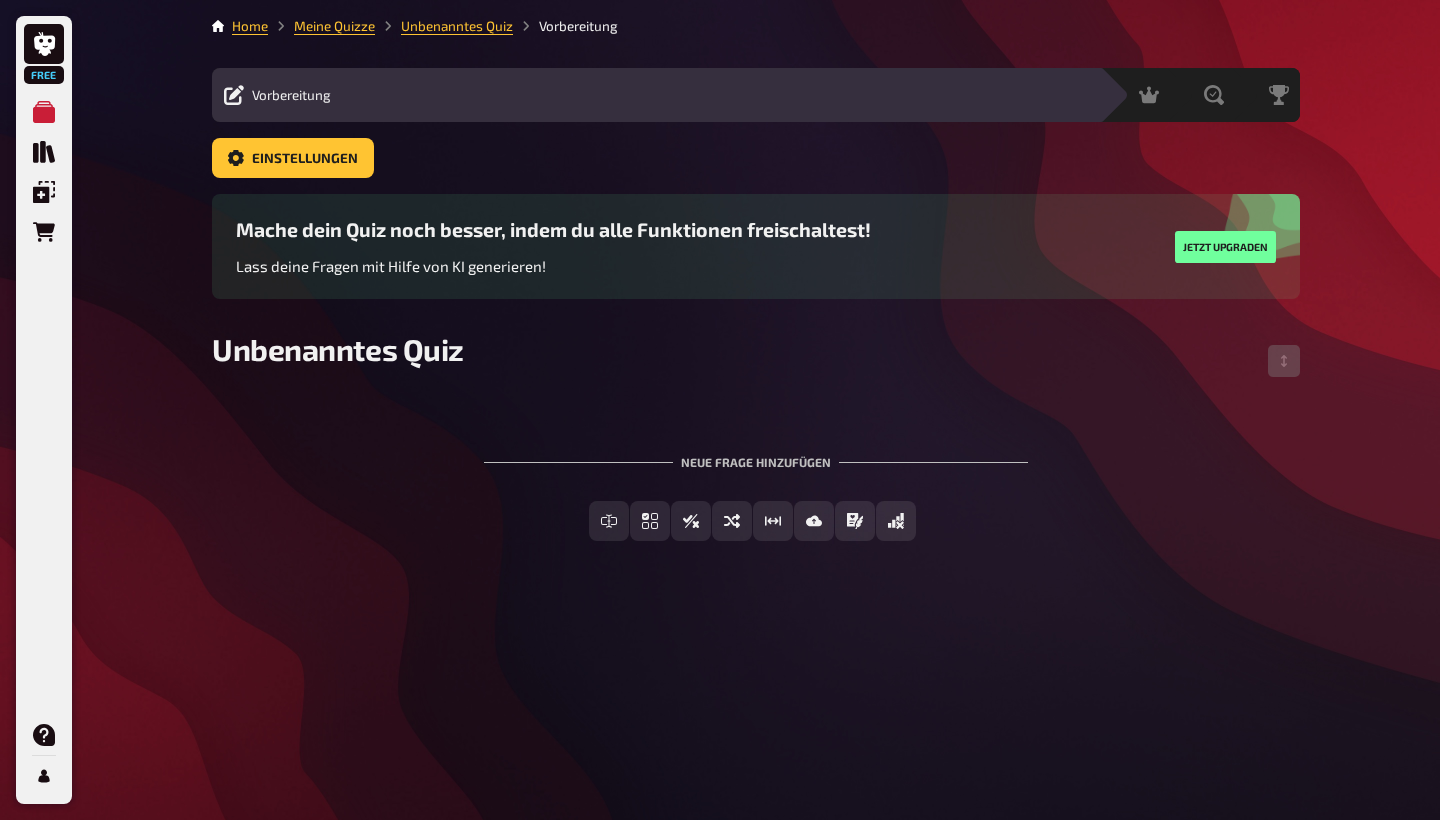 click on "Home Meine Quizze Unbenanntes Quiz Vorbereitung Vorbereitung Inhalte Bearbeiten Quiz Lobby Moderation undefined Auswertung Siegerehrung Einstellungen Mache dein Quiz noch besser, indem du alle Funktionen freischaltest! Lass deine Fragen mit Hilfe von KI generieren! Jetzt upgraden Unbenanntes Quiz
To pick up a draggable item, press the space bar.
While dragging, use the arrow keys to move the item.
Press space again to drop the item in its new position, or press escape to cancel.
Neue Frage hinzufügen   Freitext Eingabe Einfachauswahl Wahr / Falsch Sortierfrage Schätzfrage Bild-Antwort Prosa (Langtext) Offline Frage Mit KI erstellen Selbst schreiben" at bounding box center (756, 294) 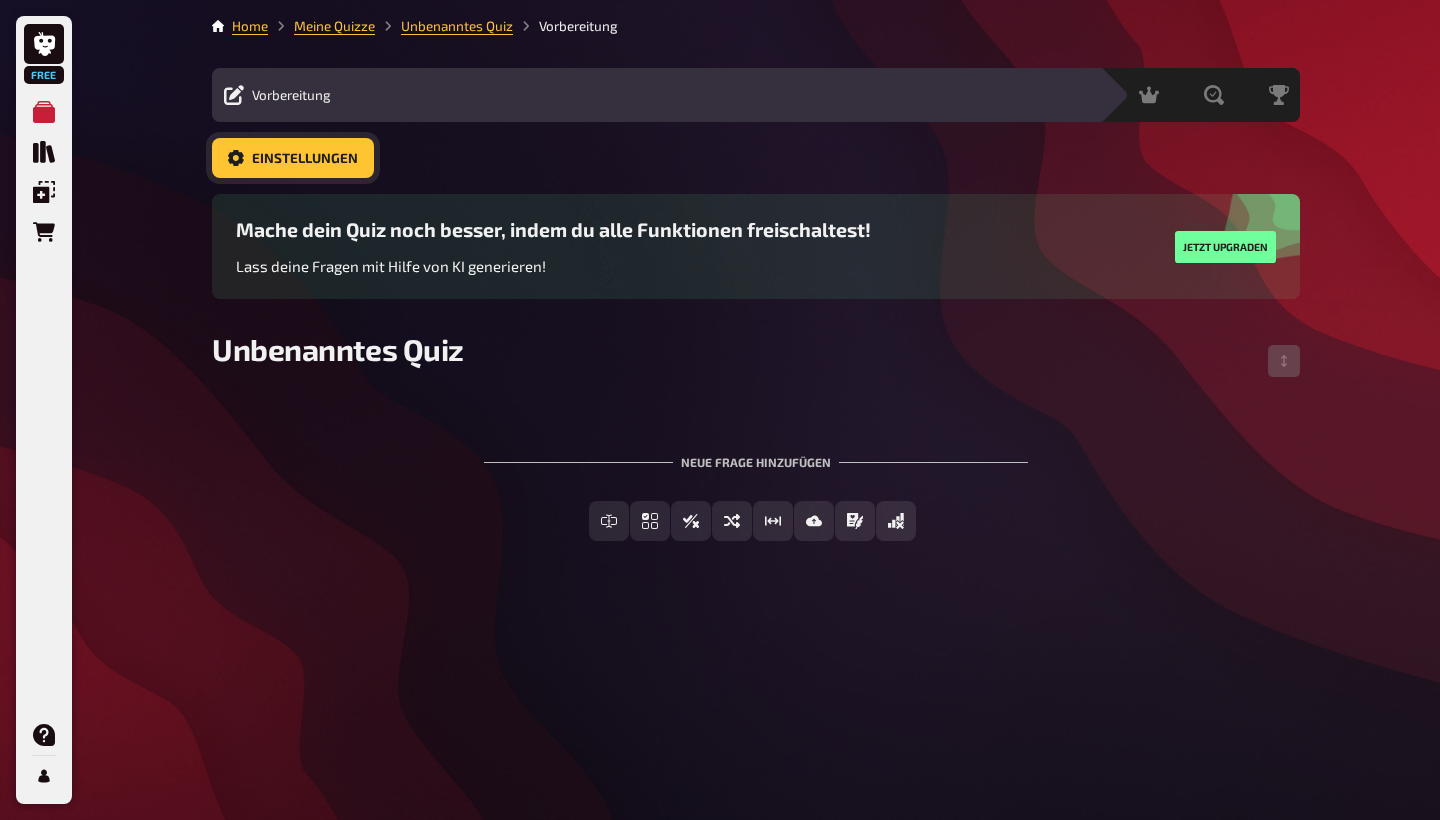 click on "Einstellungen" at bounding box center (293, 158) 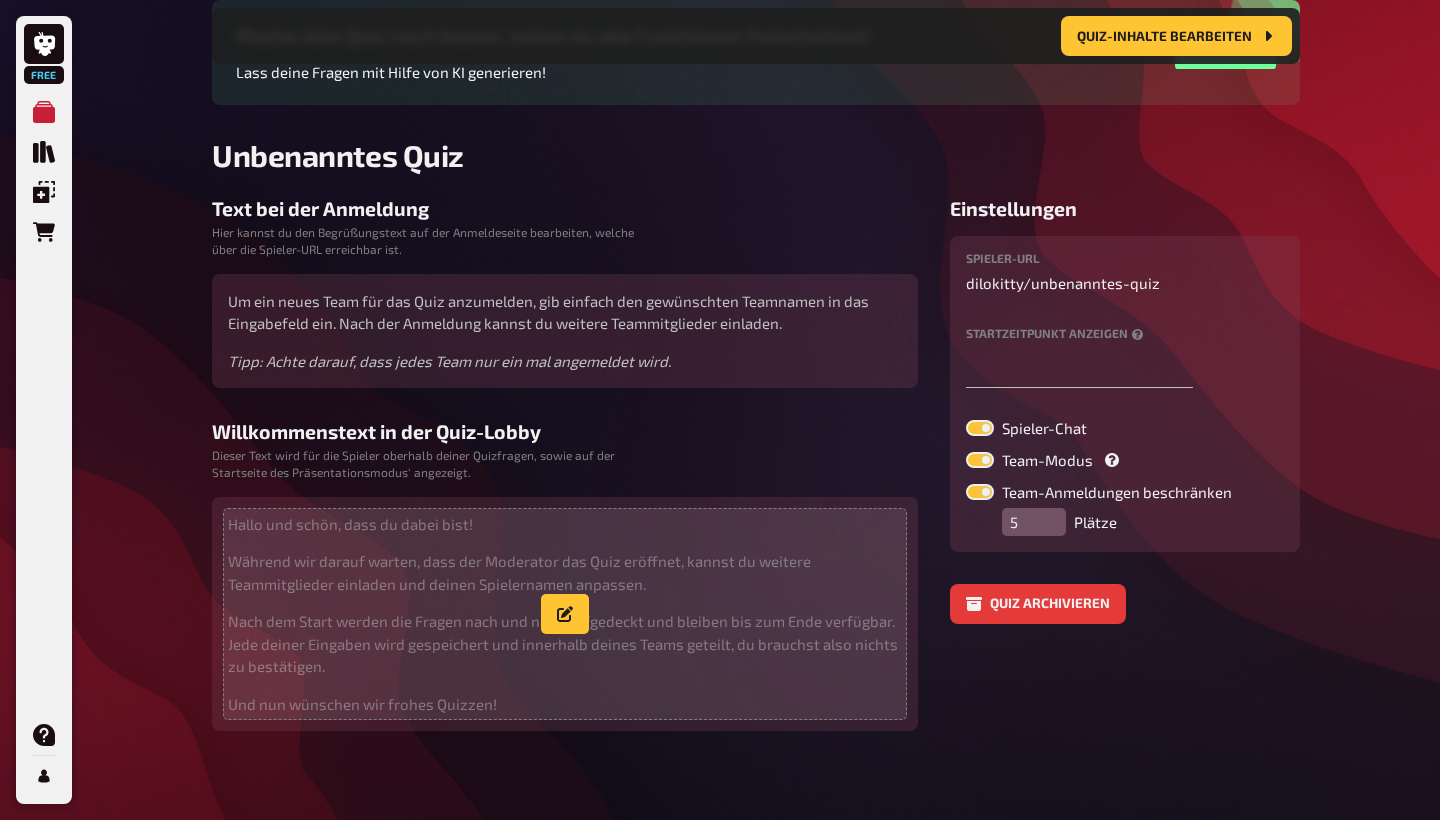 scroll, scrollTop: 209, scrollLeft: 0, axis: vertical 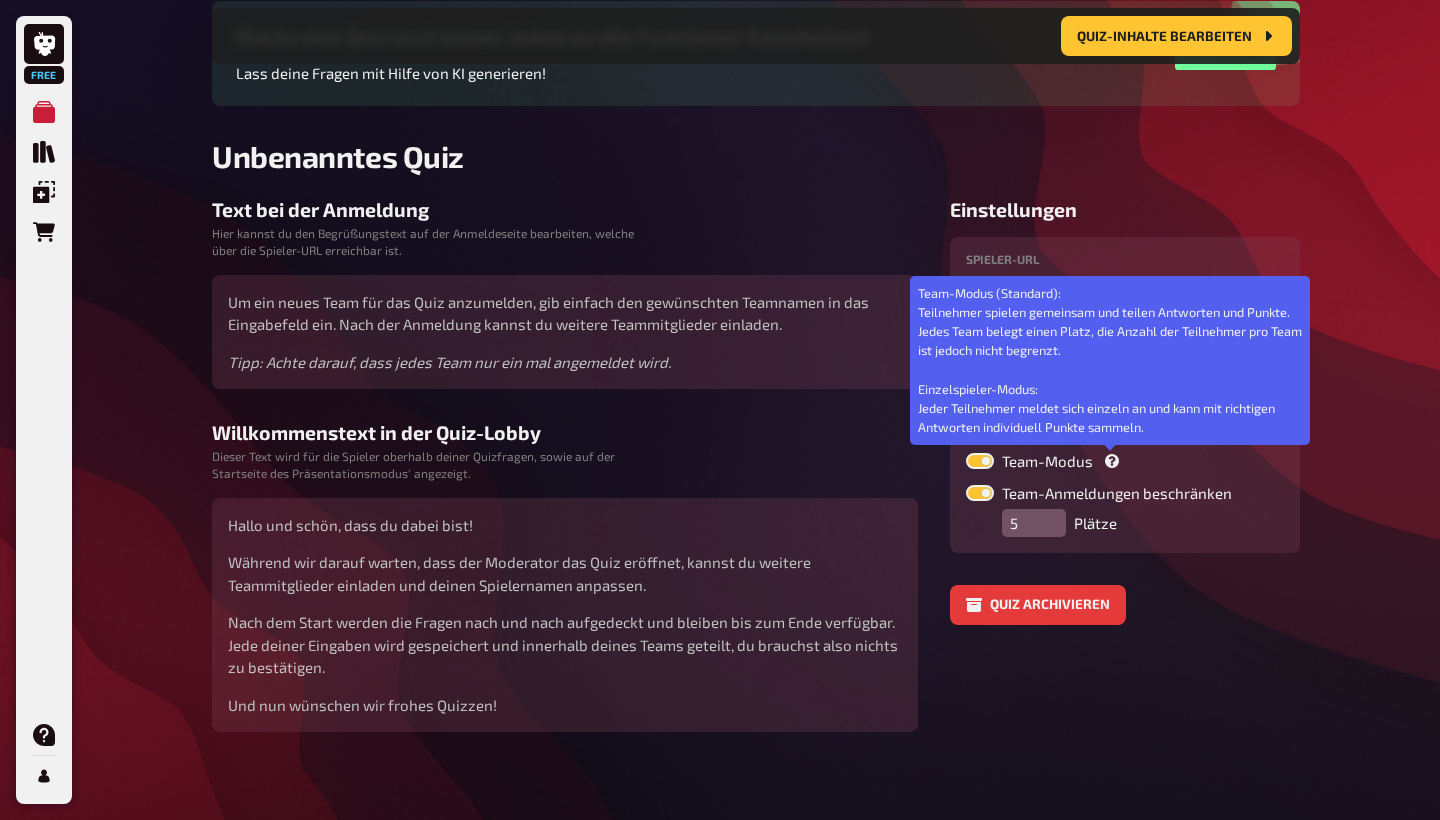 click 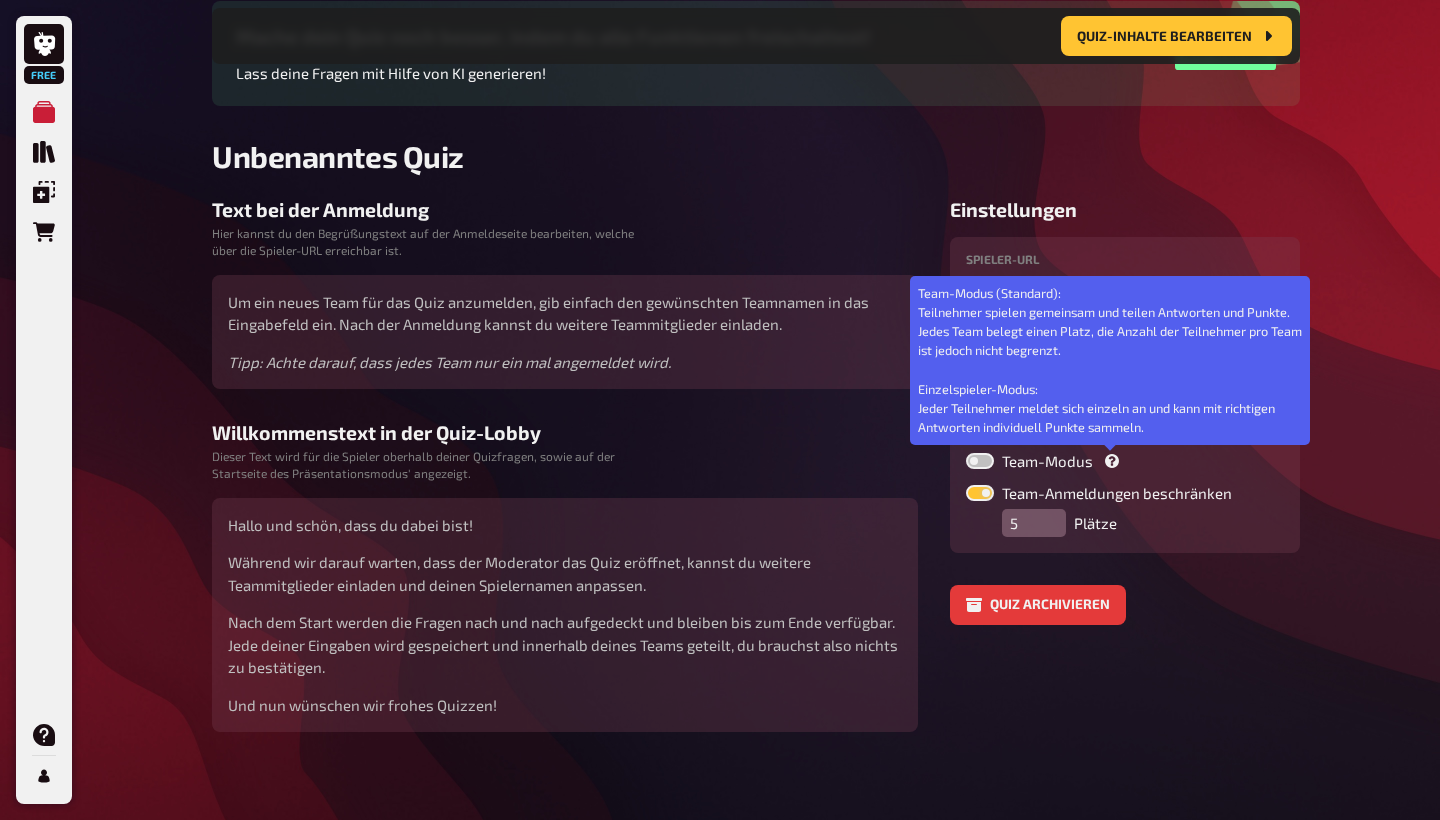 checkbox on "false" 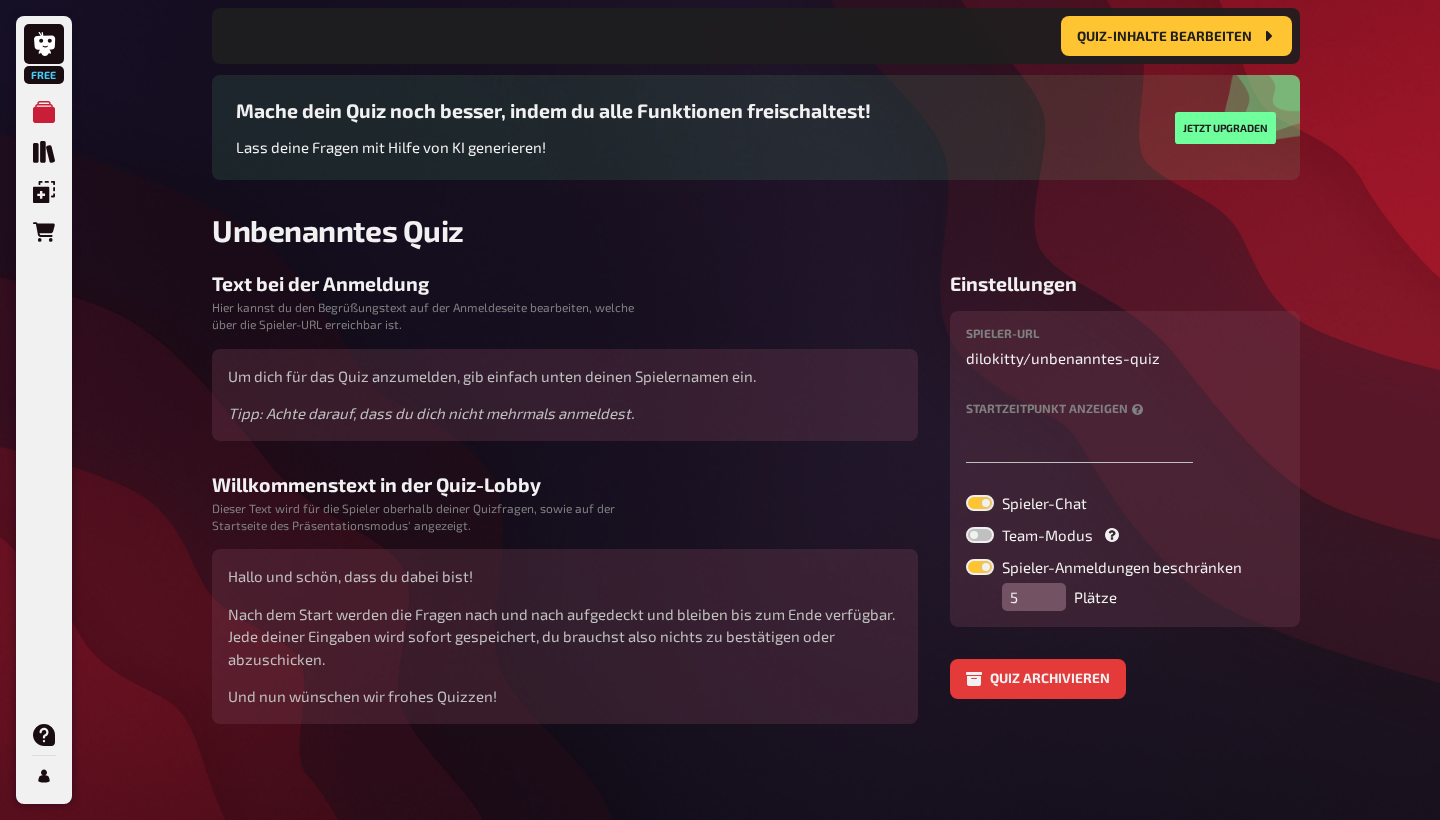 scroll, scrollTop: 143, scrollLeft: 0, axis: vertical 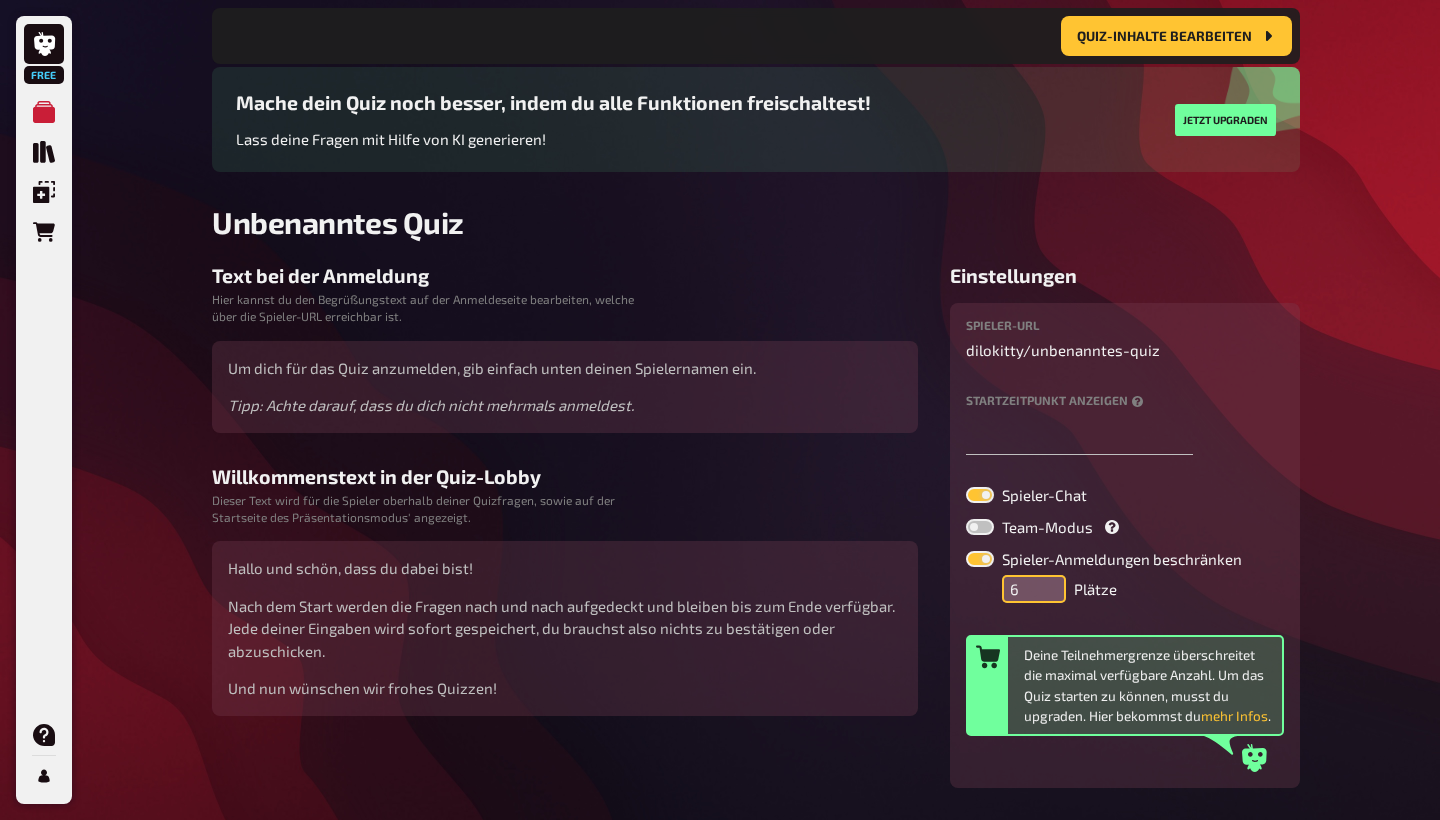 click on "6" at bounding box center [1034, 589] 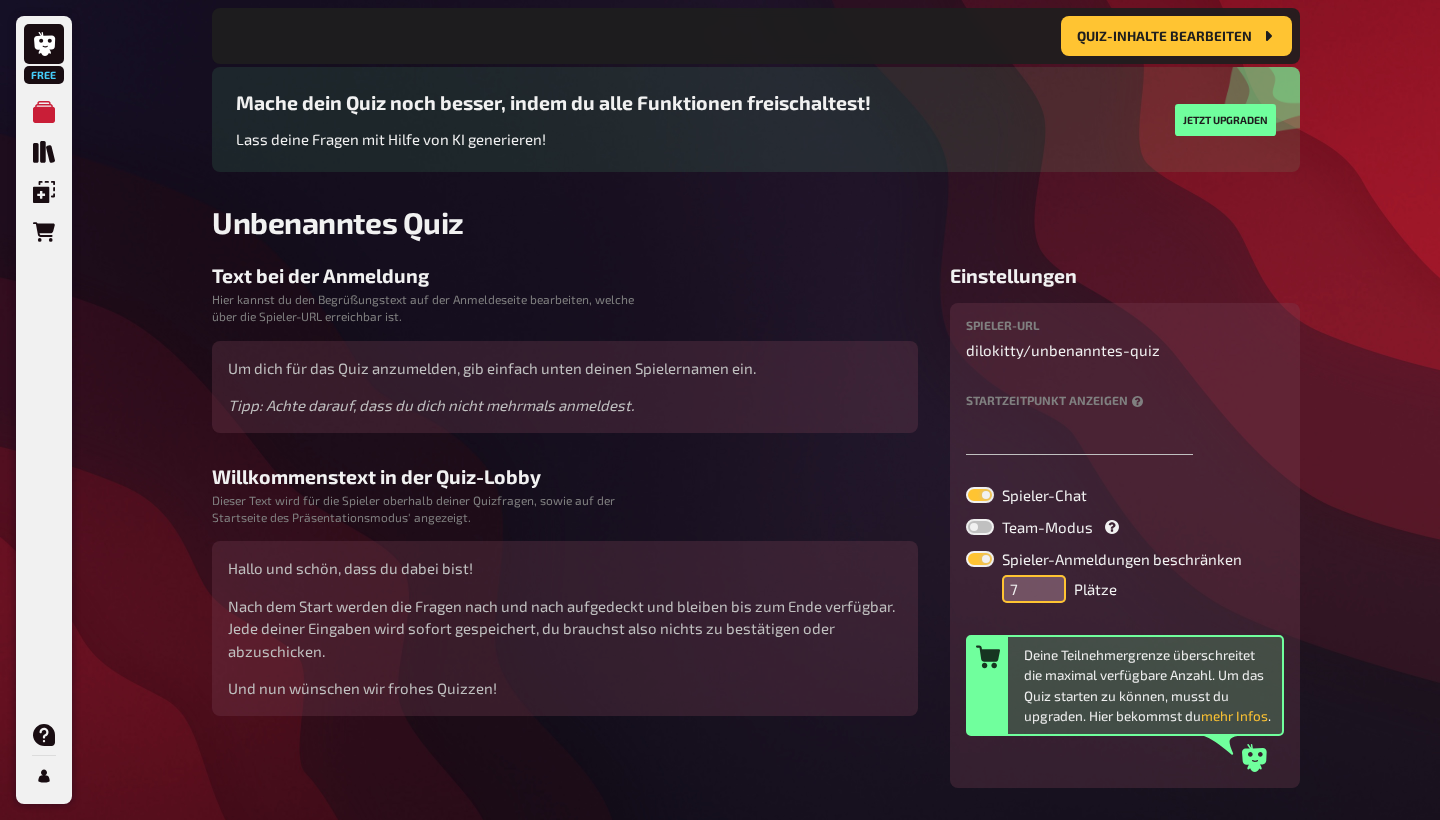 click on "7" at bounding box center (1034, 589) 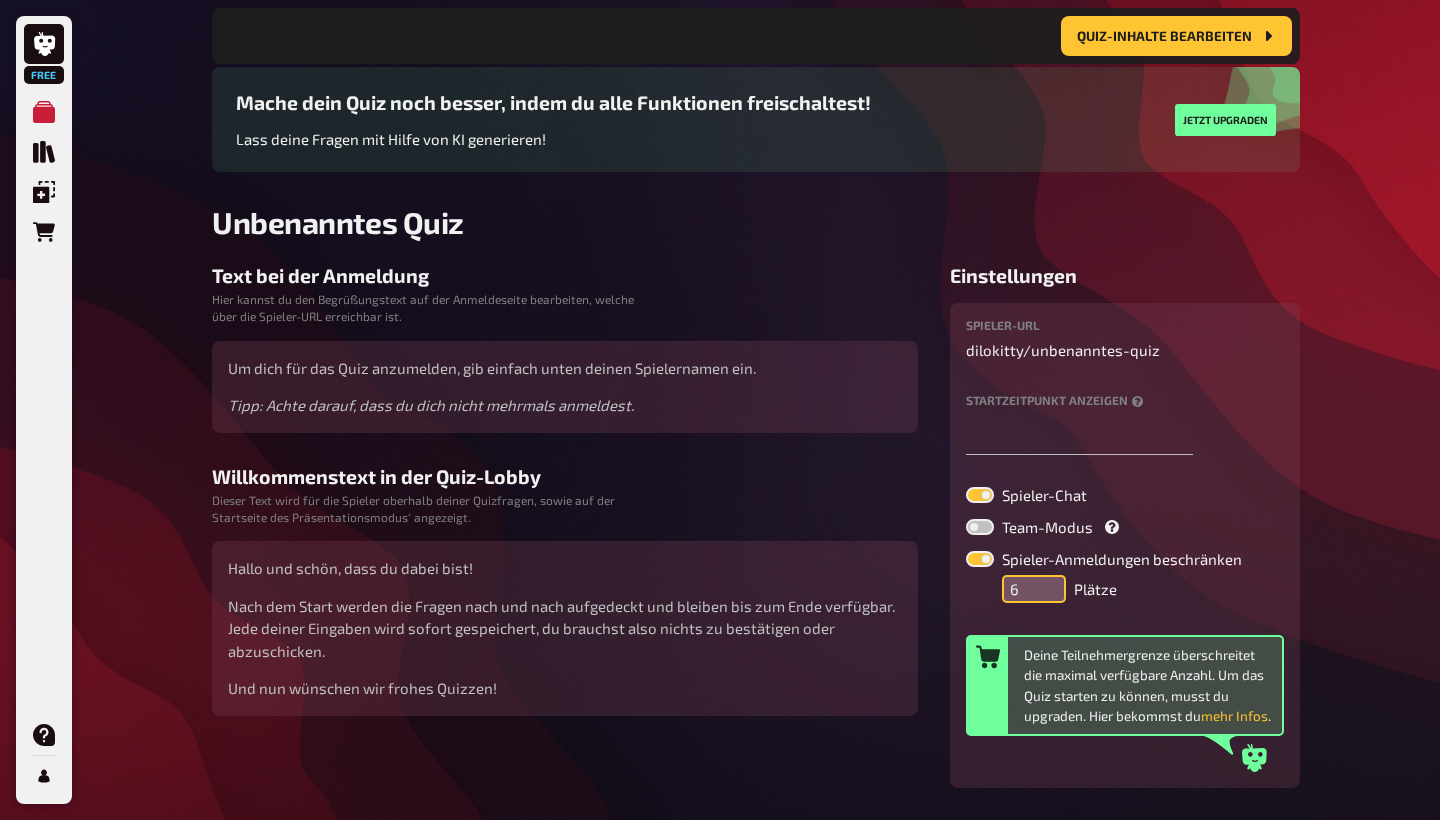 click on "6" at bounding box center [1034, 589] 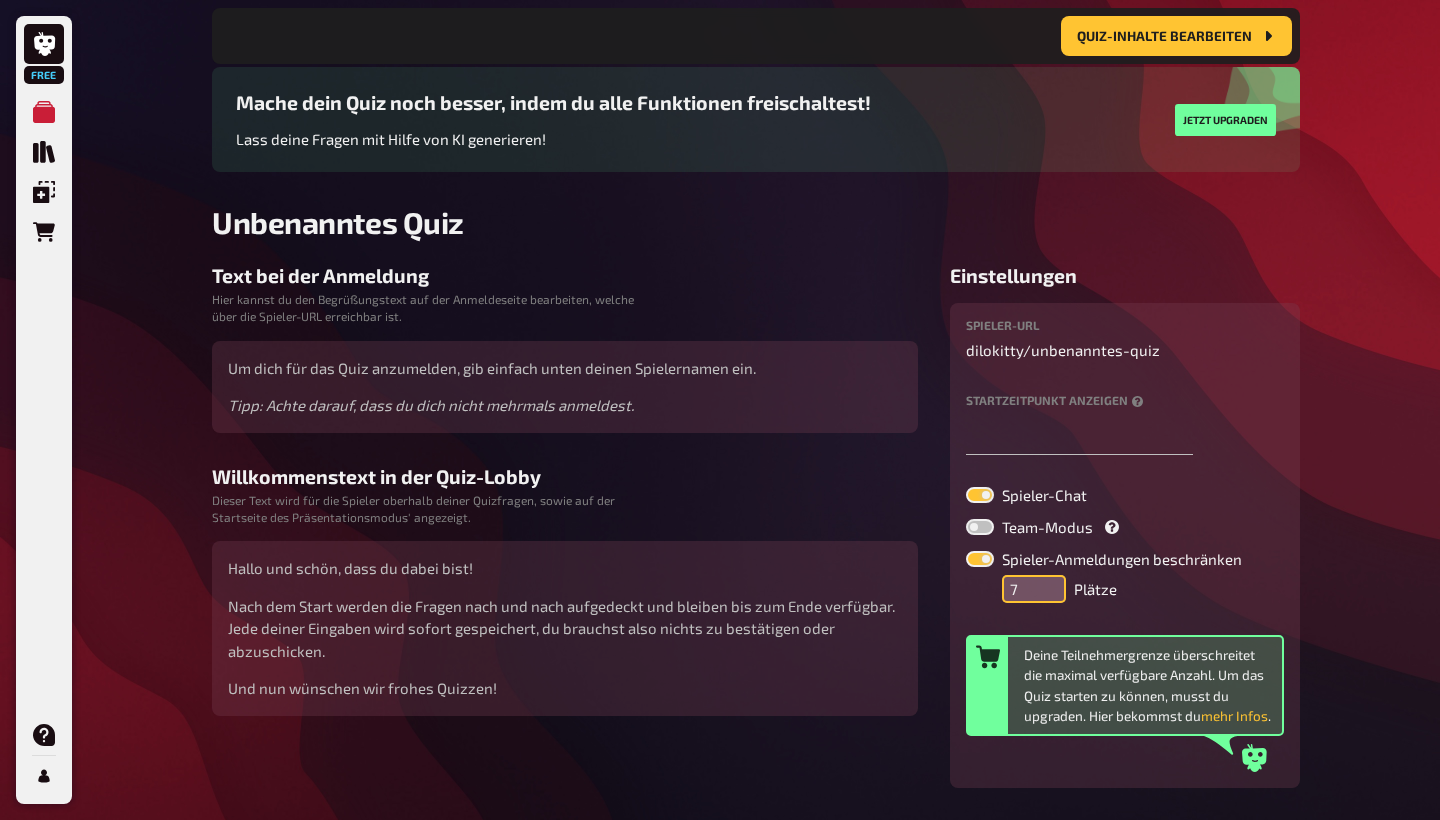 click on "7" at bounding box center (1034, 589) 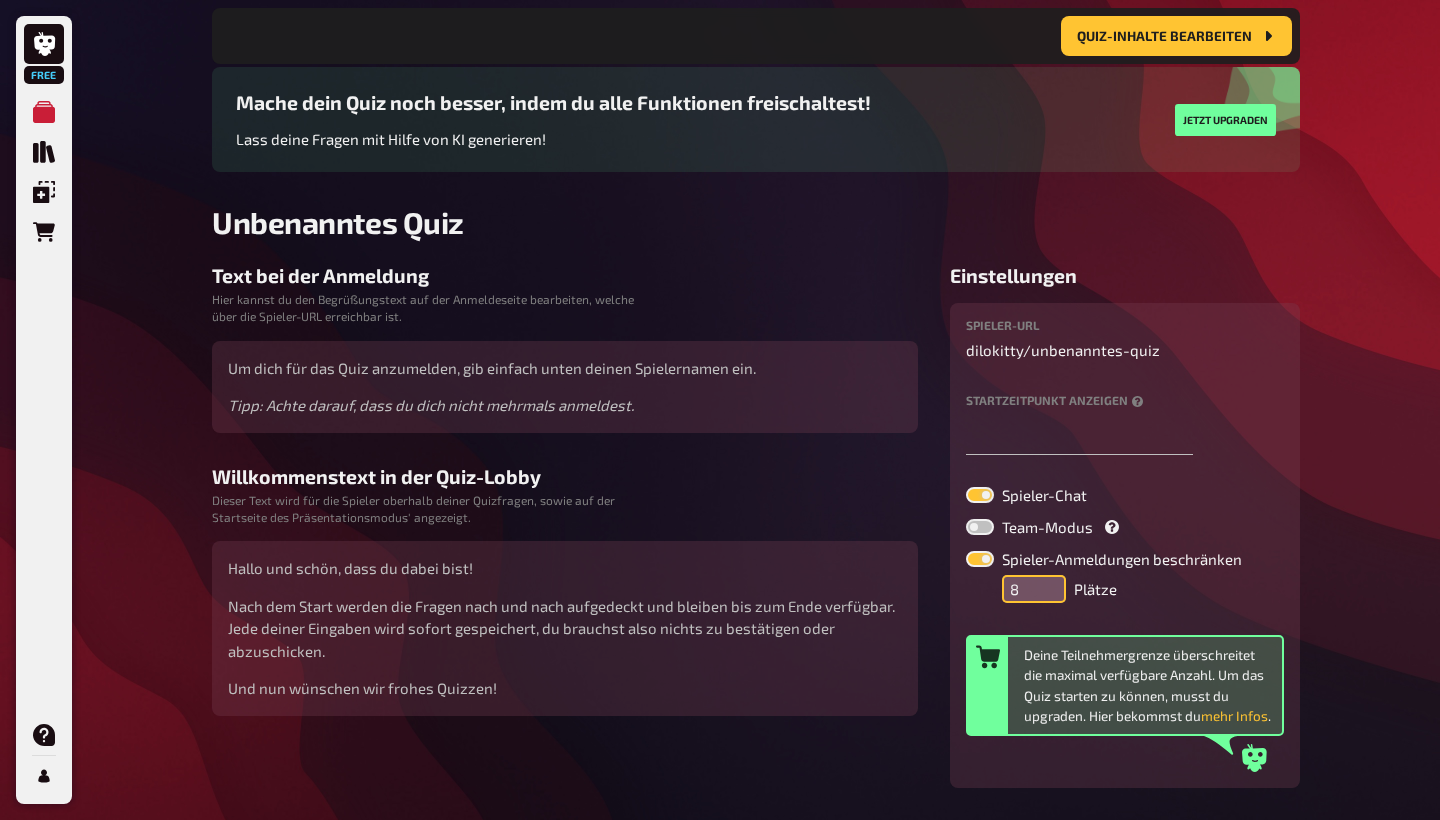 click on "8" at bounding box center [1034, 589] 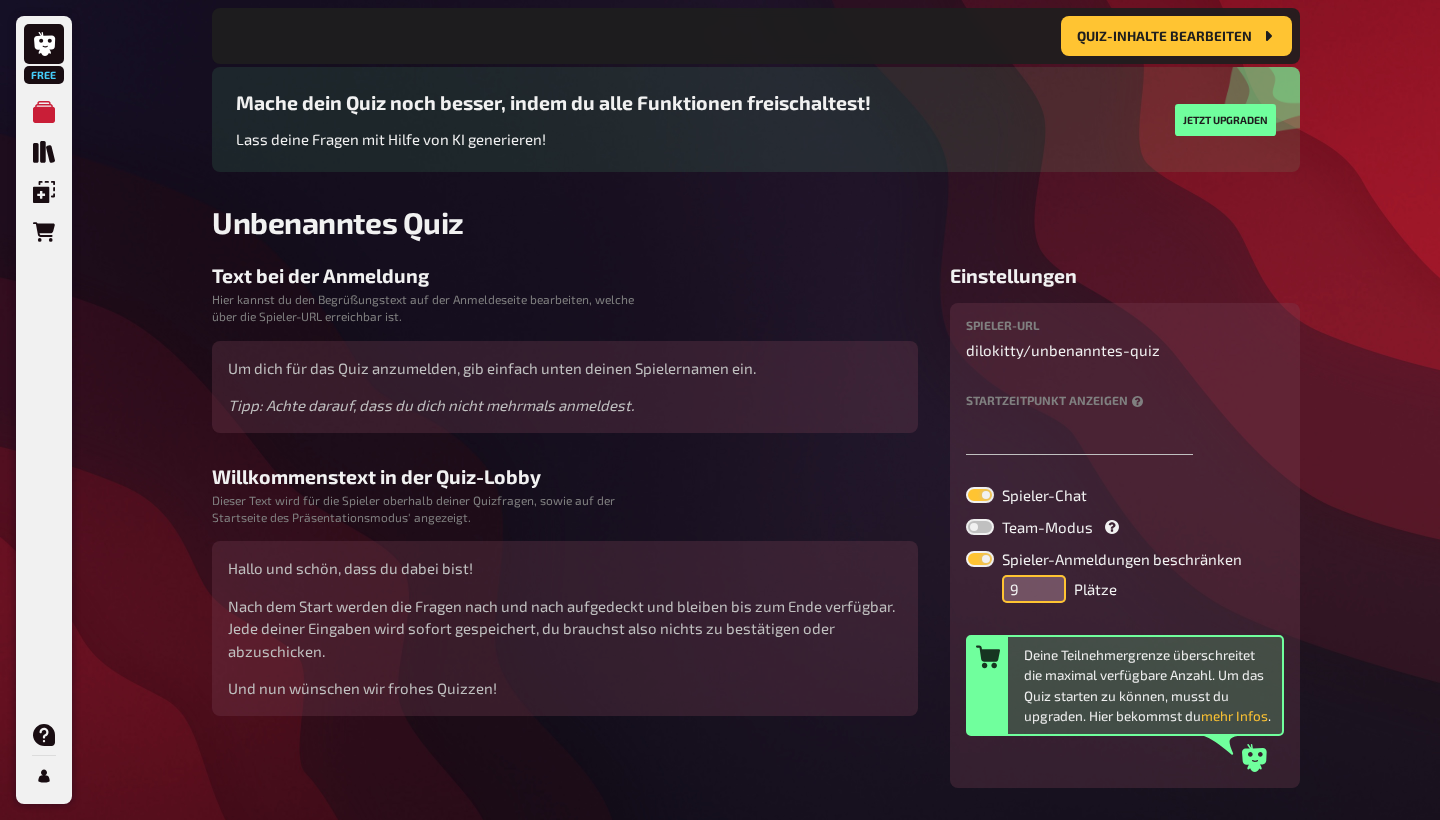 click on "9" at bounding box center (1034, 589) 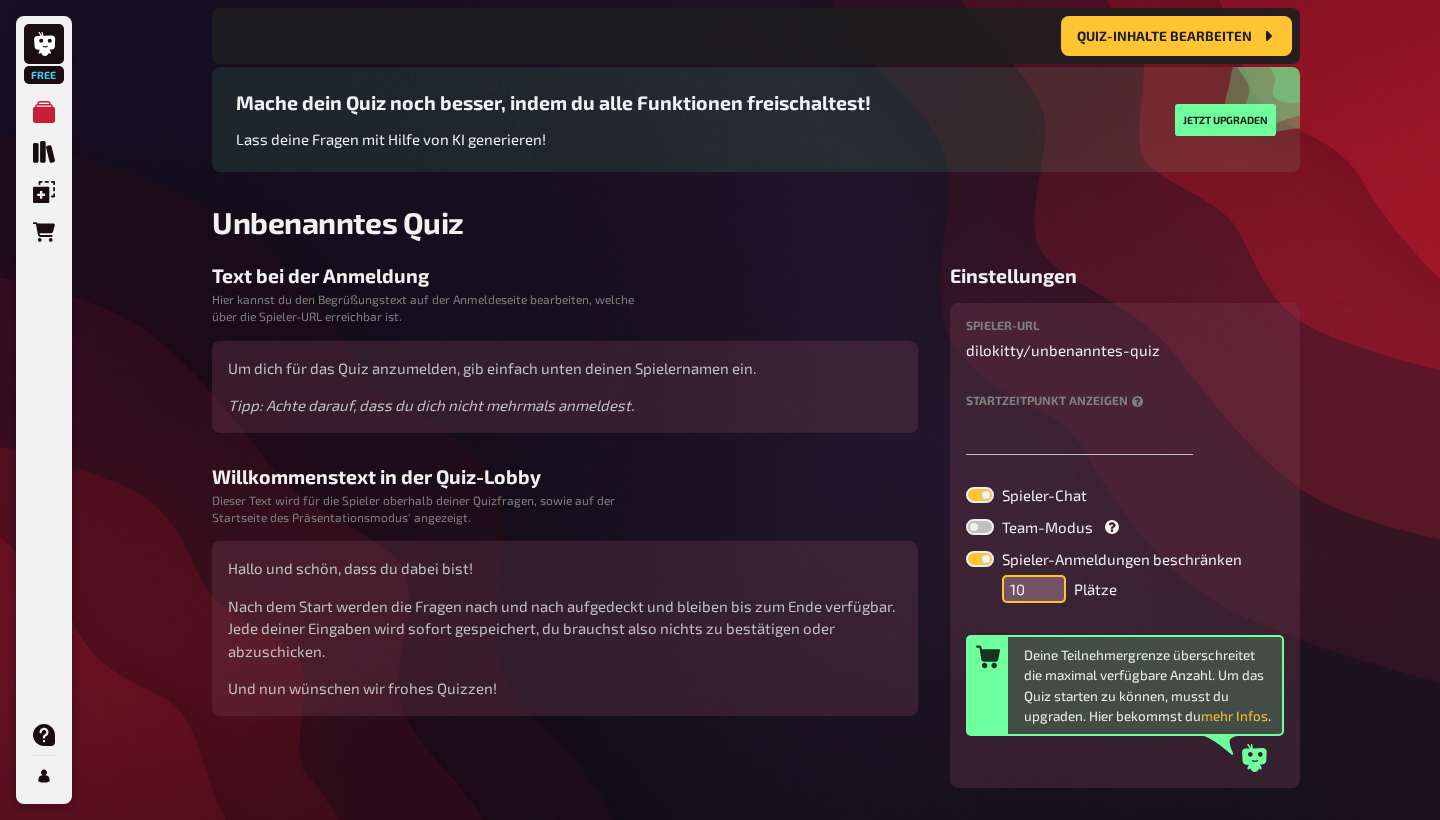 click on "10" at bounding box center [1034, 589] 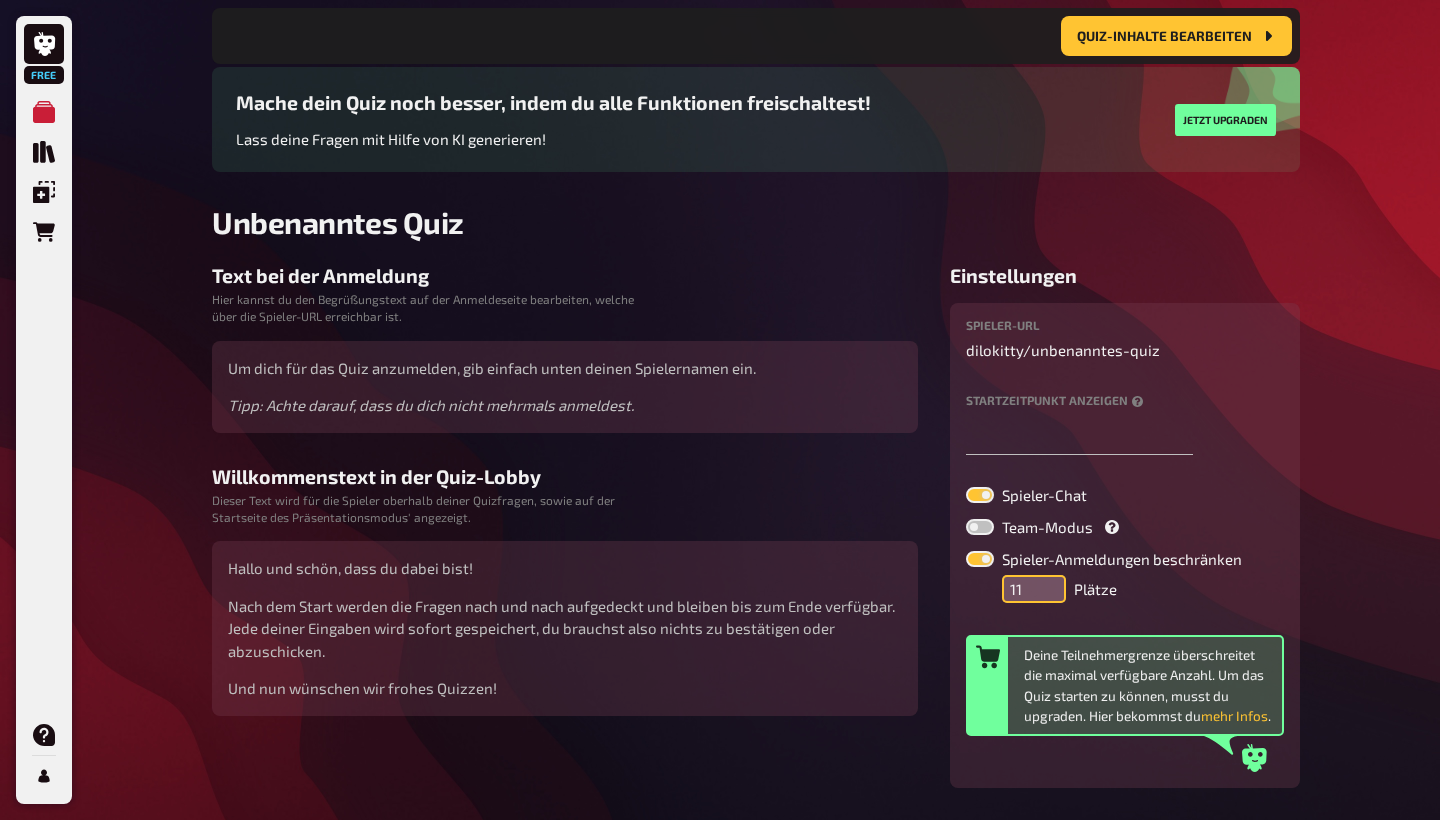 click on "11" at bounding box center [1034, 589] 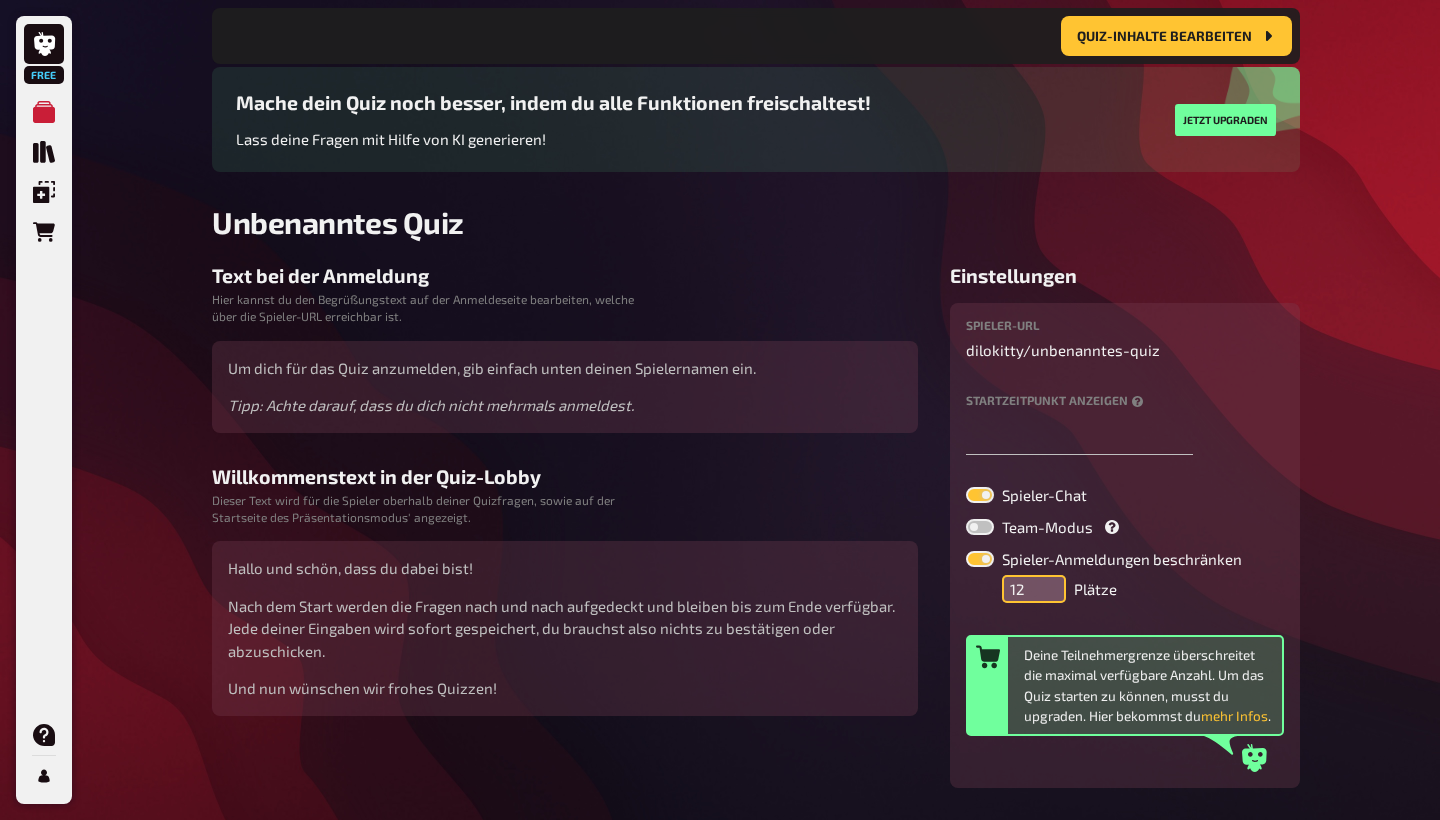 click on "12" at bounding box center (1034, 589) 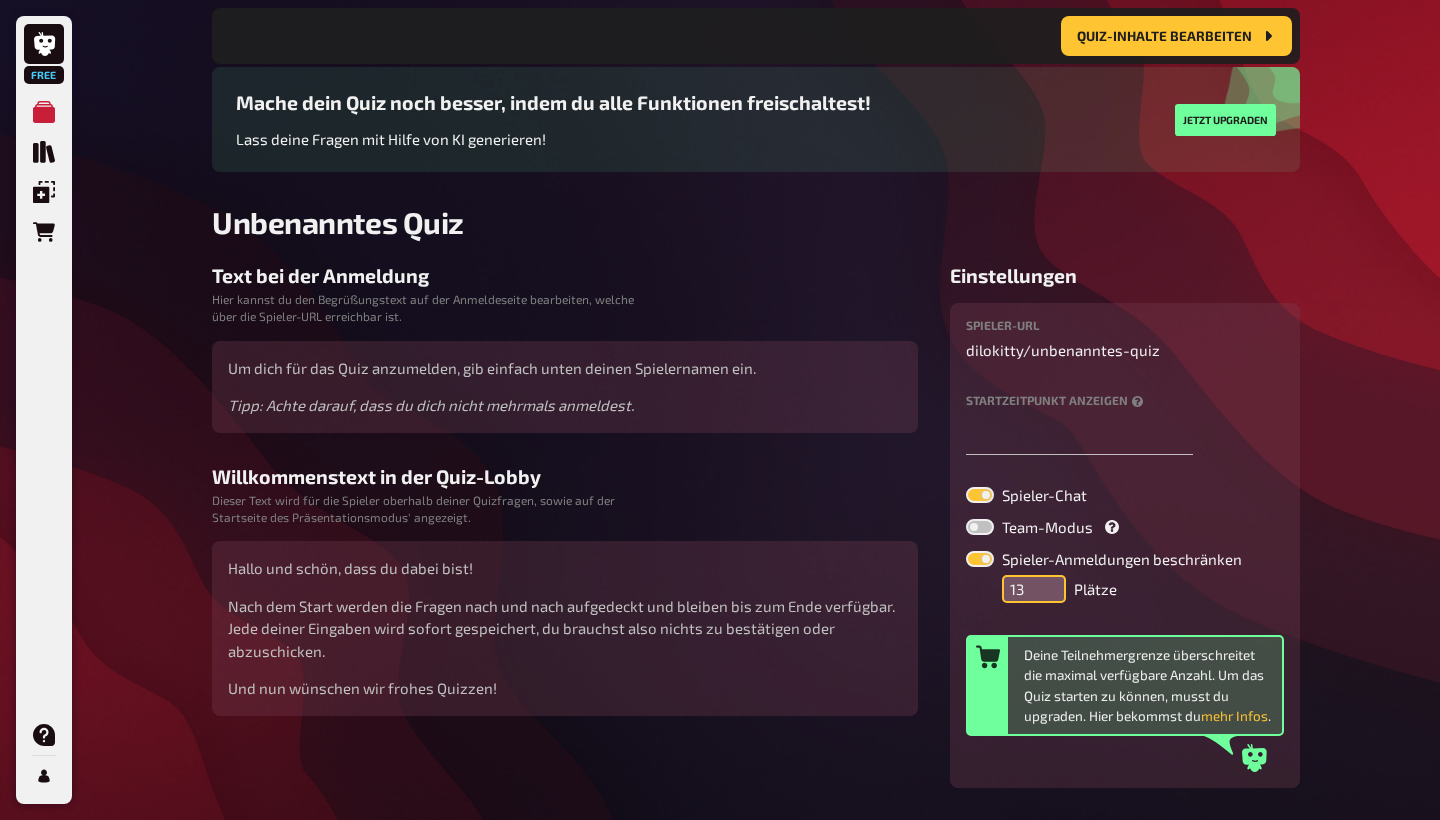 click on "13" at bounding box center (1034, 589) 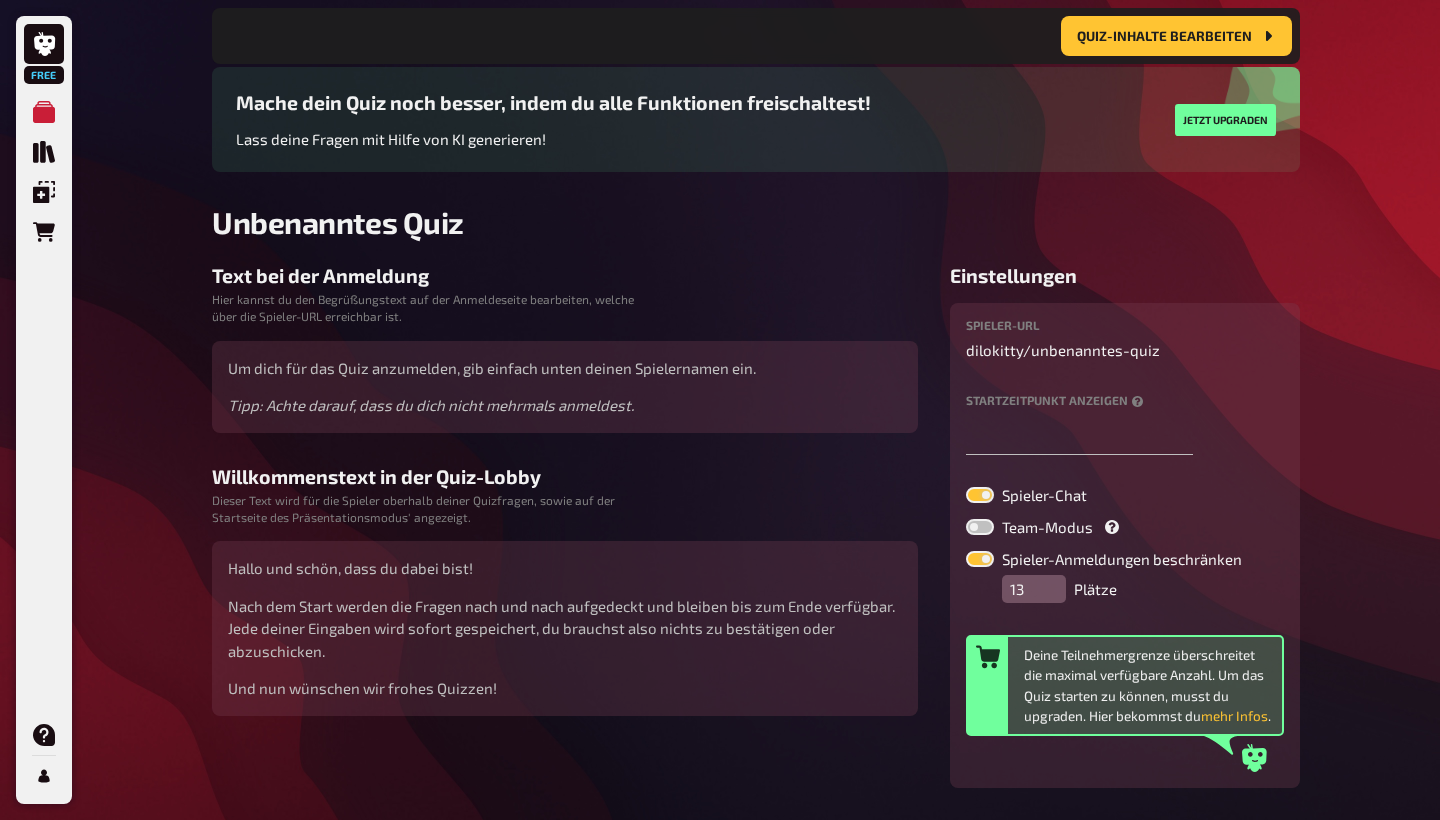 click on "Text bei der Anmeldung Hier kannst du den Begrüßungstext auf der Anmeldeseite bearbeiten, welche über die Spieler-URL erreichbar ist. Um dich für das Quiz anzumelden, gib einfach unten deinen Spielernamen ein. Tipp: Achte darauf, dass du dich nicht mehrmals anmeldest. Willkommenstext in der Quiz-Lobby Dieser Text wird für die Spieler oberhalb deiner Quizfragen, sowie auf der Startseite des Präsentationsmodus' angezeigt. Hallo und schön, dass du dabei bist! Nach dem Start werden die Fragen nach und nach aufgedeckt und bleiben bis zum Ende verfügbar. Jede deiner Eingaben wird sofort gespeichert, du brauchst also nichts zu bestätigen oder abzuschicken. Und nun wünschen wir frohes Quizzen! Einstellungen Spieler-URL   dilokitty / unbenanntes-quiz Startzeitpunkt anzeigen Spieler-Chat Team-Modus Spieler-Anmeldungen beschränken 13 Plätze Deine Teilnehmergrenze überschreitet die maximal verfügbare Anzahl. Um das Quiz starten zu können, musst du upgraden. Hier bekommst du  mehr Infos . Quiz archivieren" at bounding box center [756, 562] 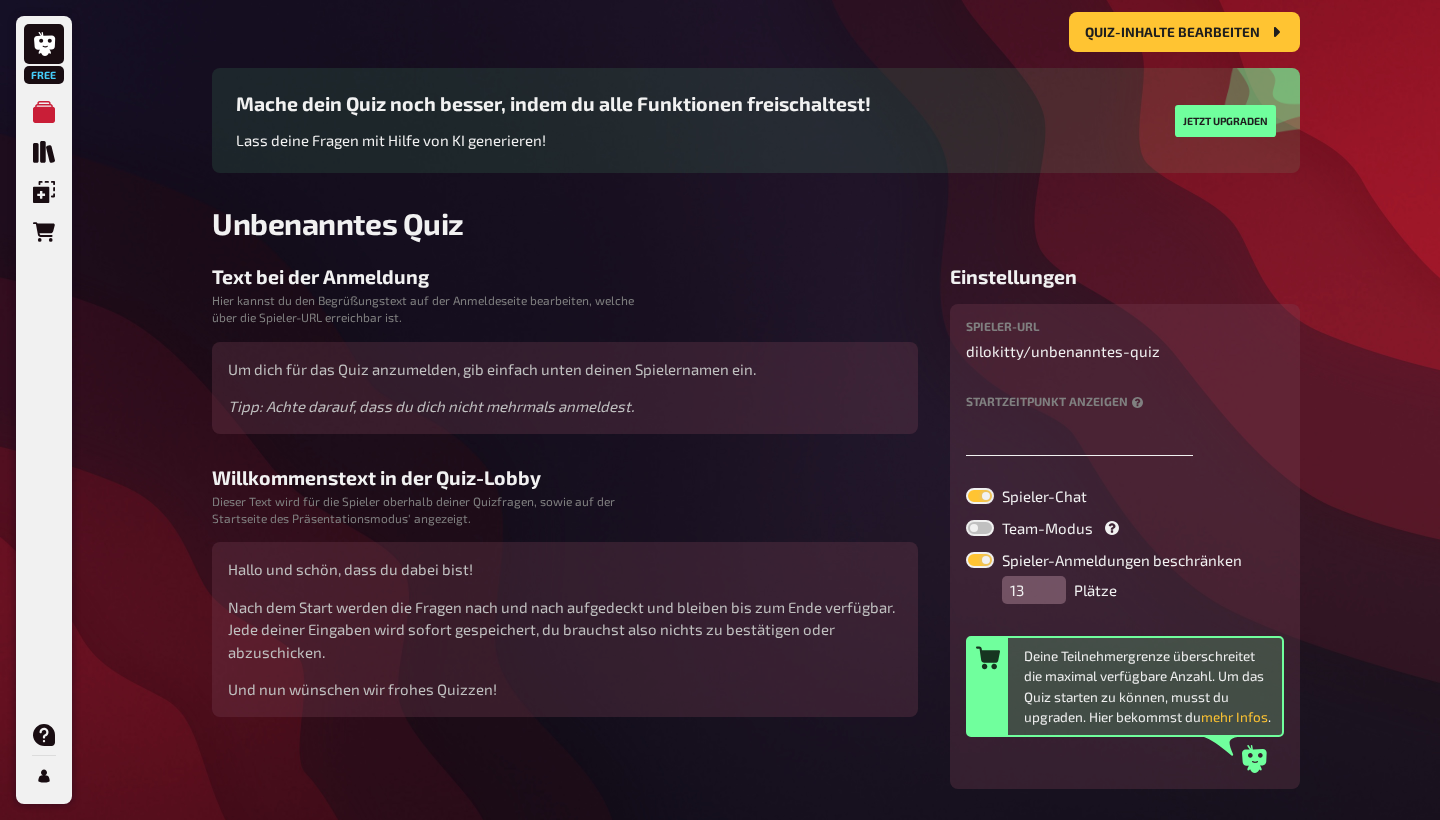 scroll, scrollTop: 142, scrollLeft: 0, axis: vertical 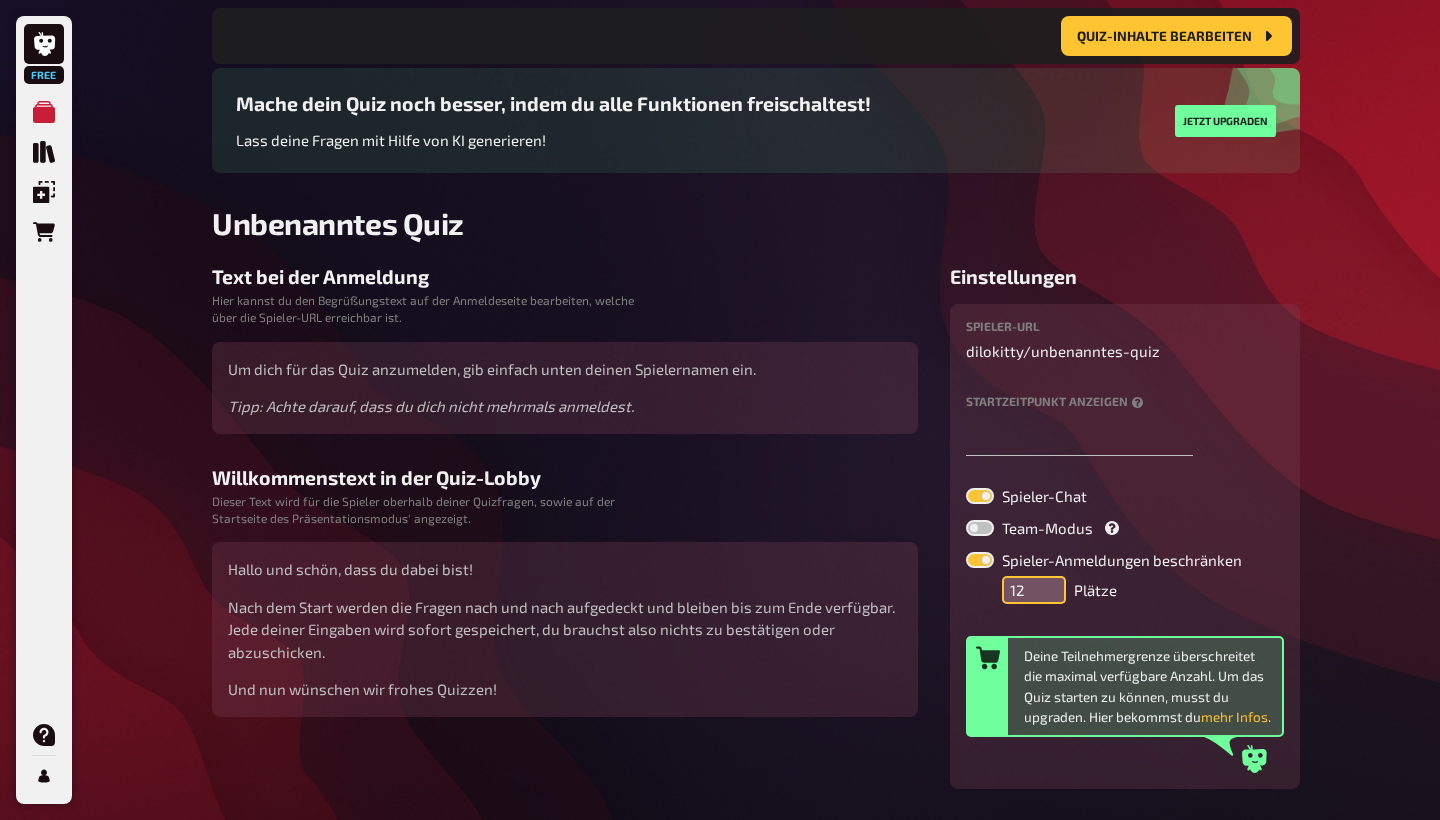 click on "12" at bounding box center (1034, 590) 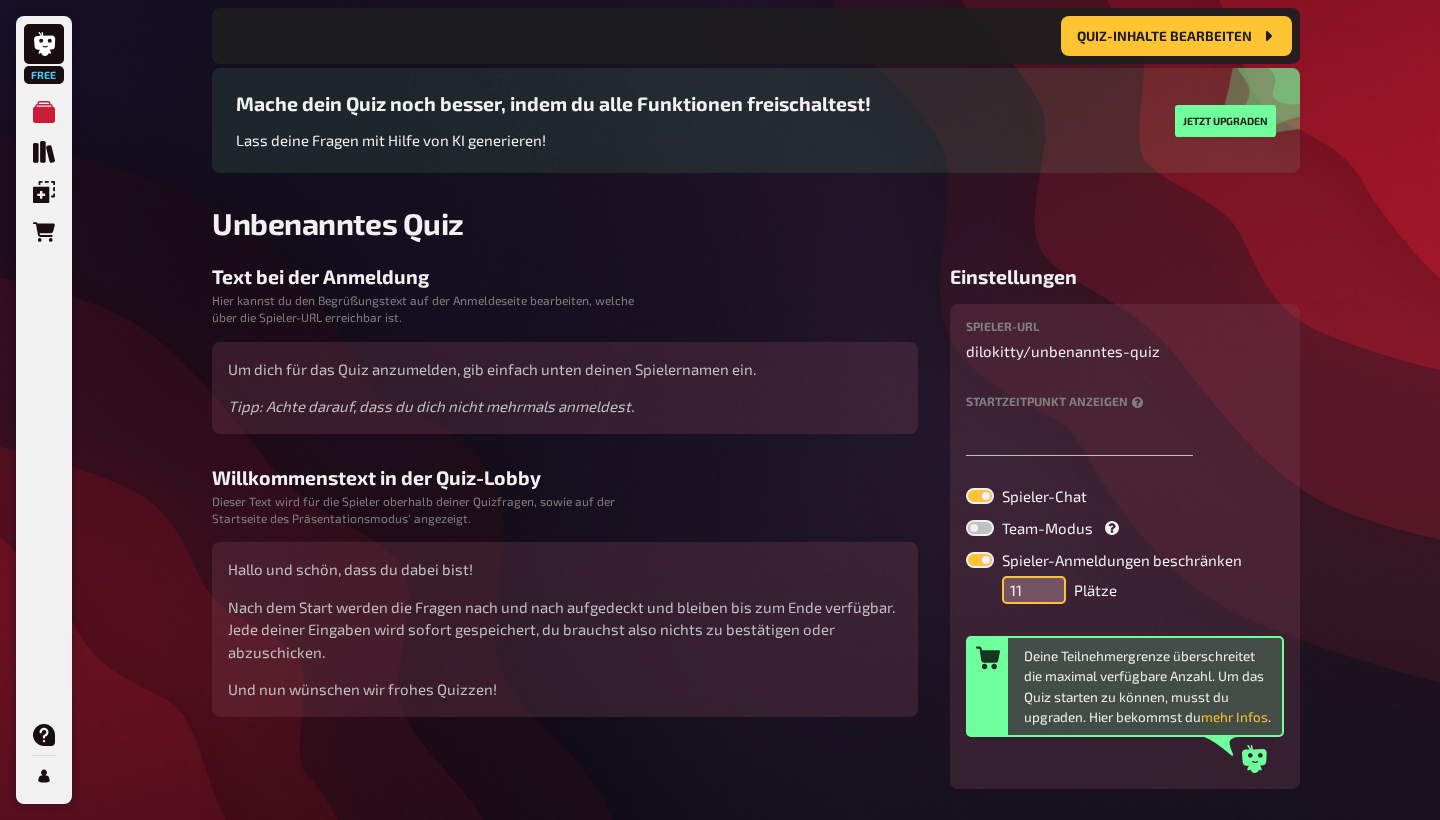 click on "11" at bounding box center (1034, 590) 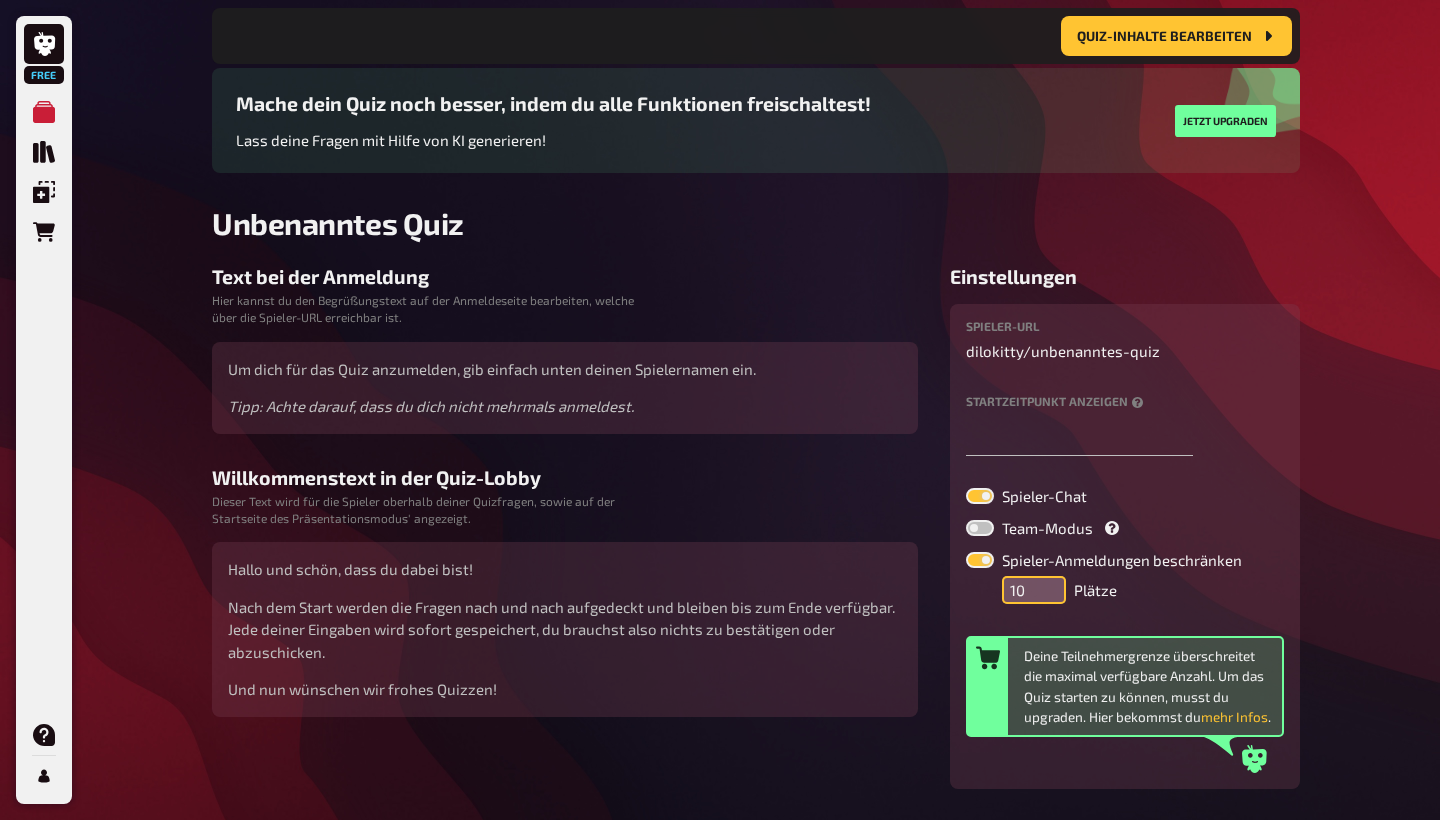 click on "10" at bounding box center [1034, 590] 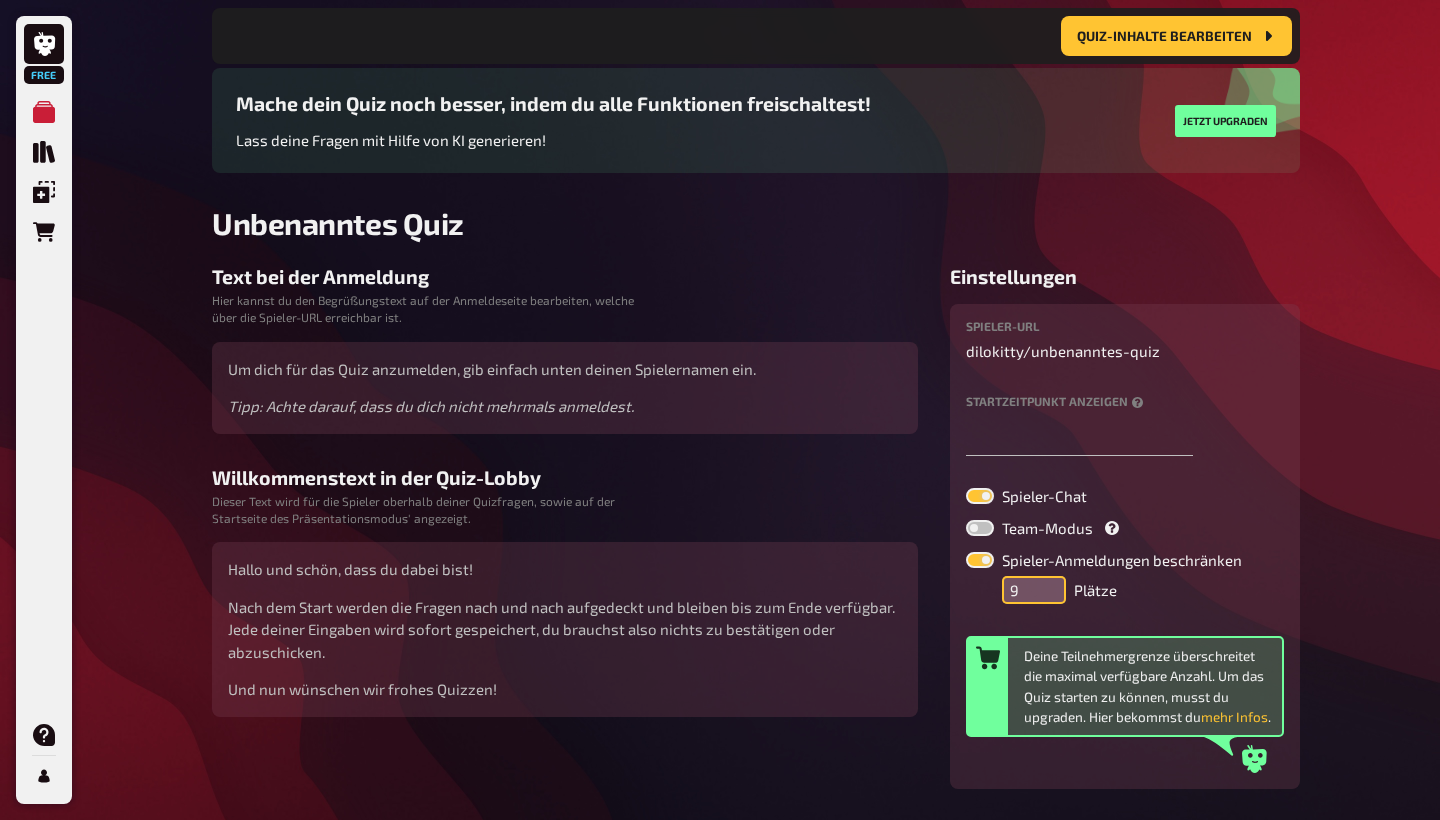 click on "9" at bounding box center [1034, 590] 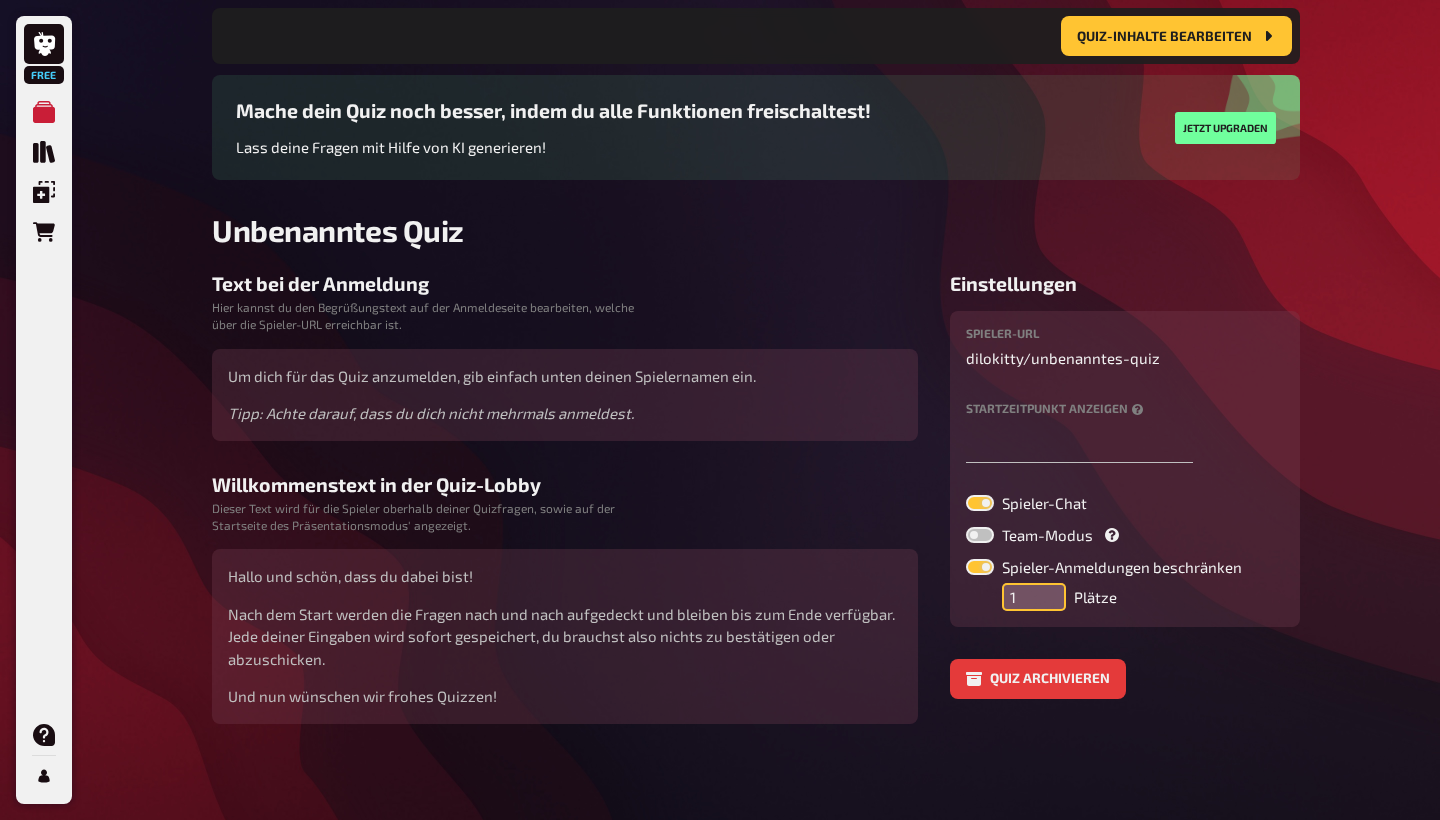 scroll, scrollTop: 143, scrollLeft: 0, axis: vertical 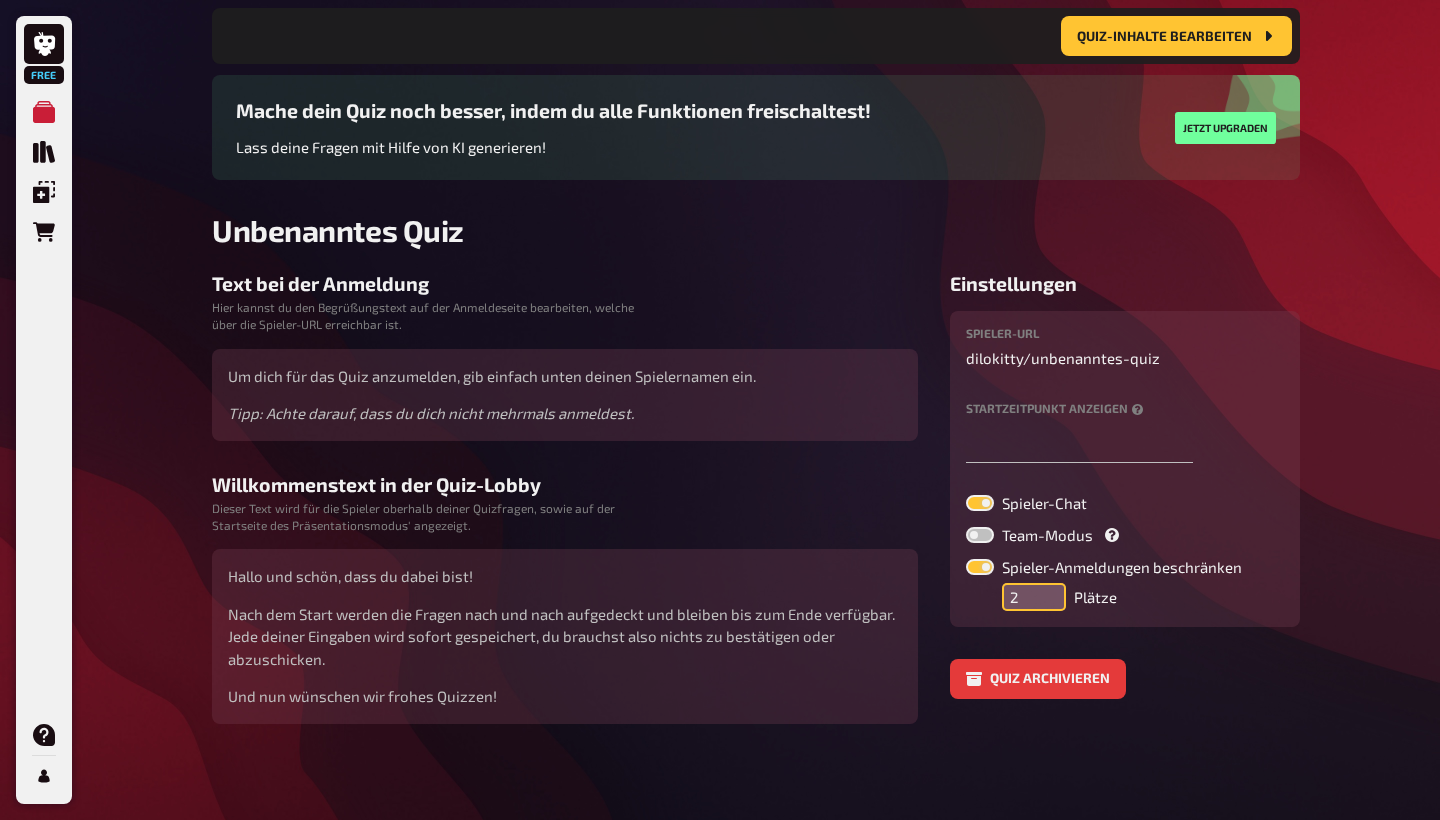 click on "2" at bounding box center [1034, 597] 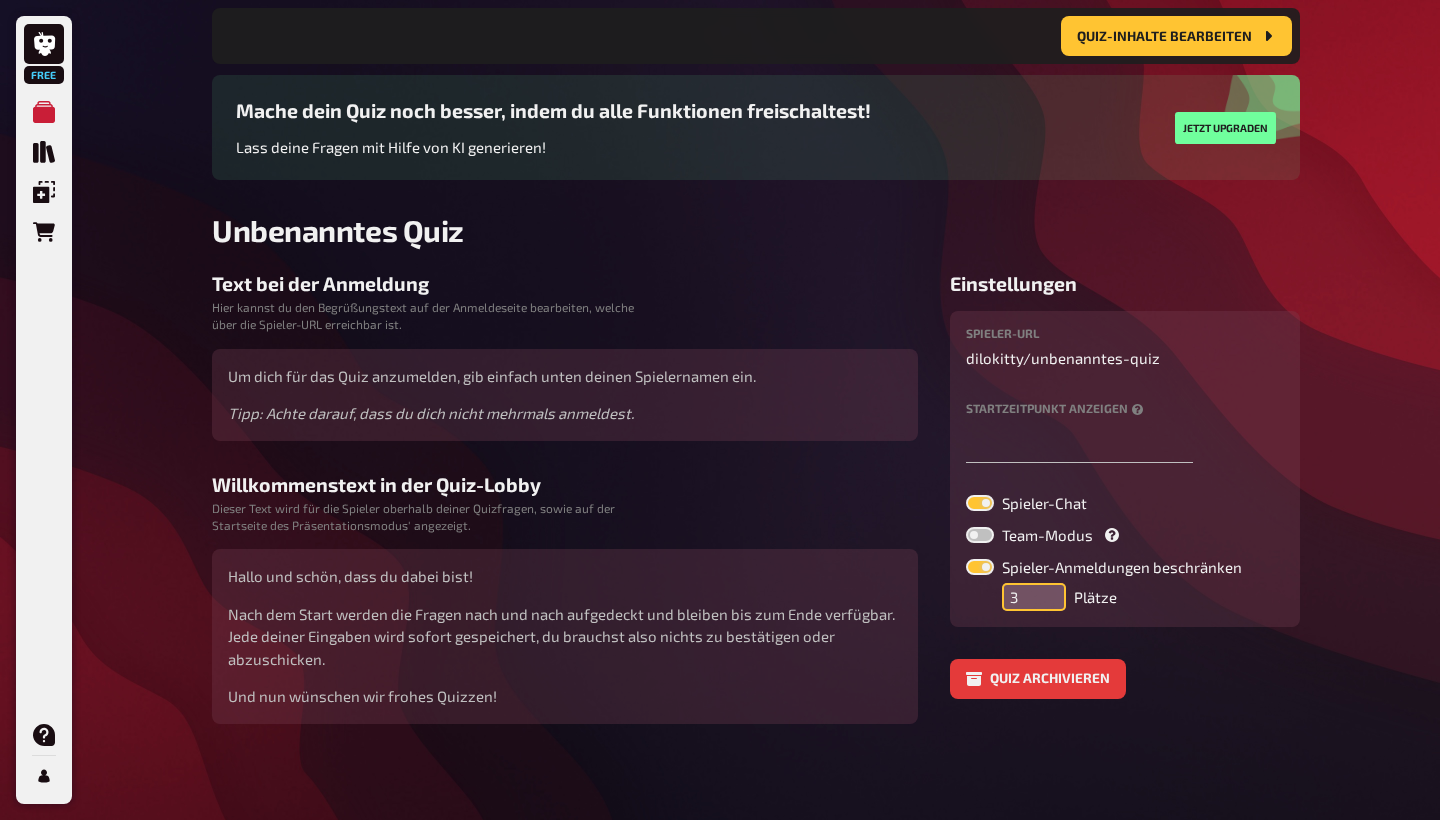 click on "3" at bounding box center [1034, 597] 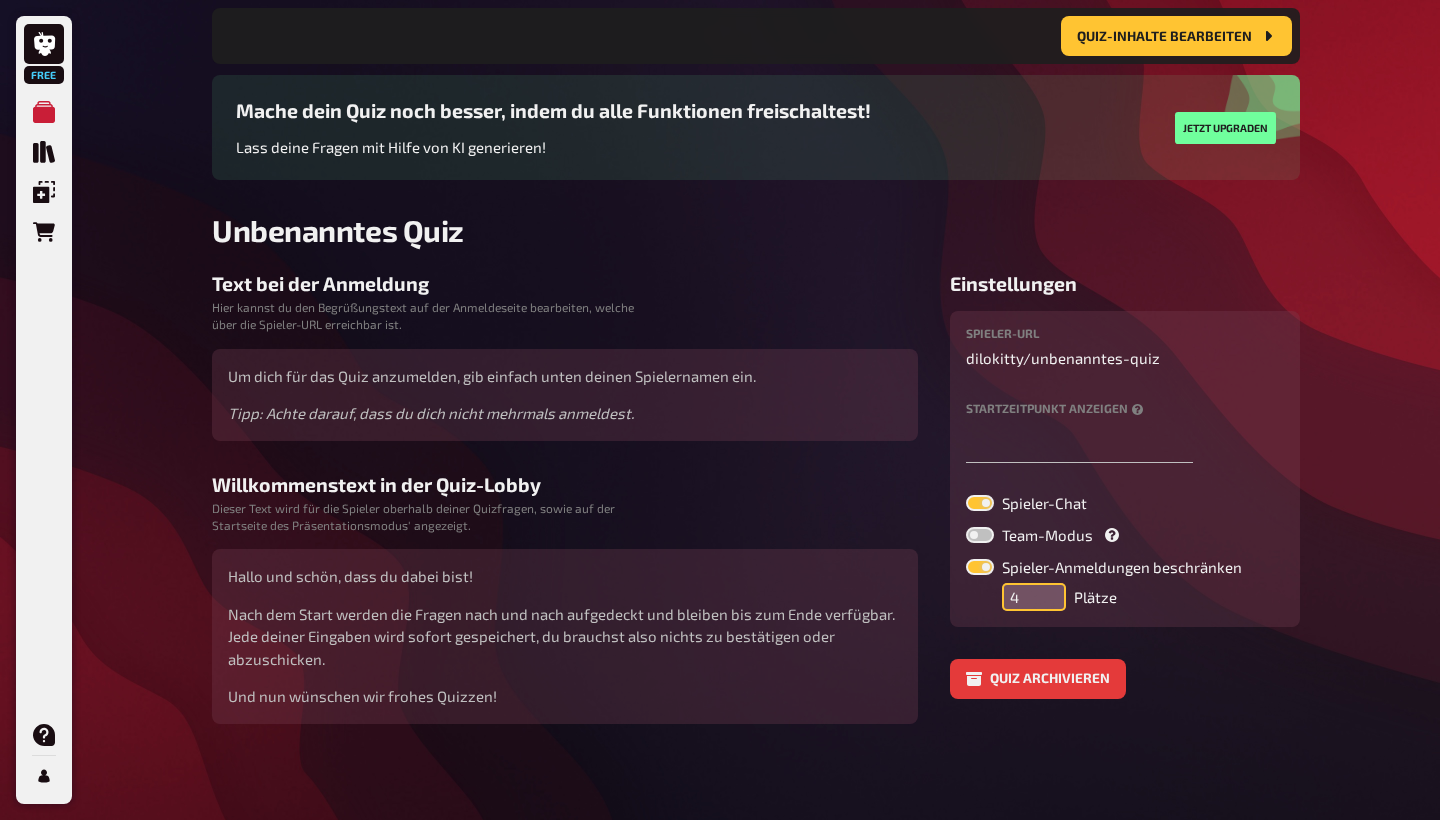 click on "4" at bounding box center [1034, 597] 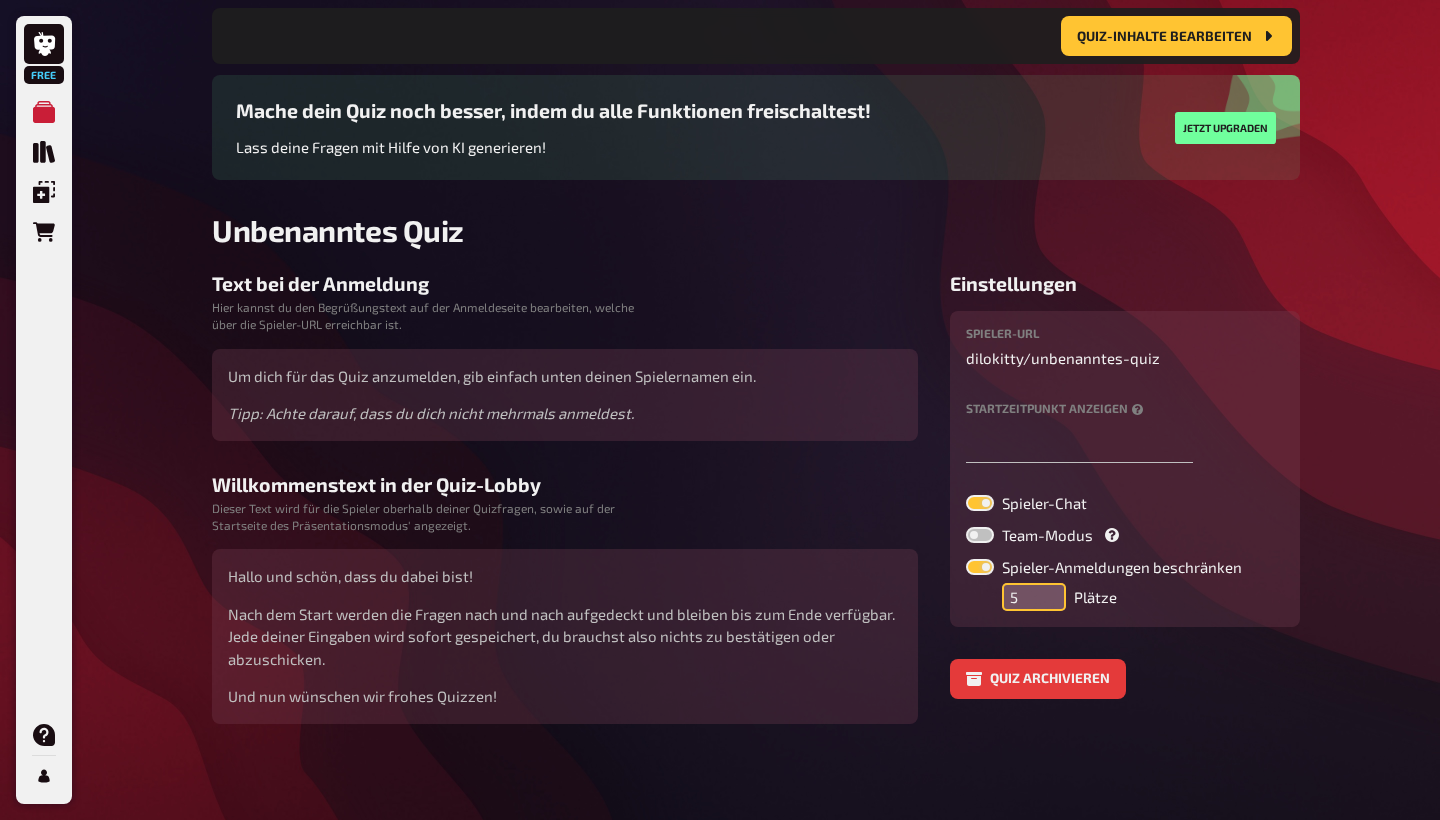 click on "5" at bounding box center (1034, 597) 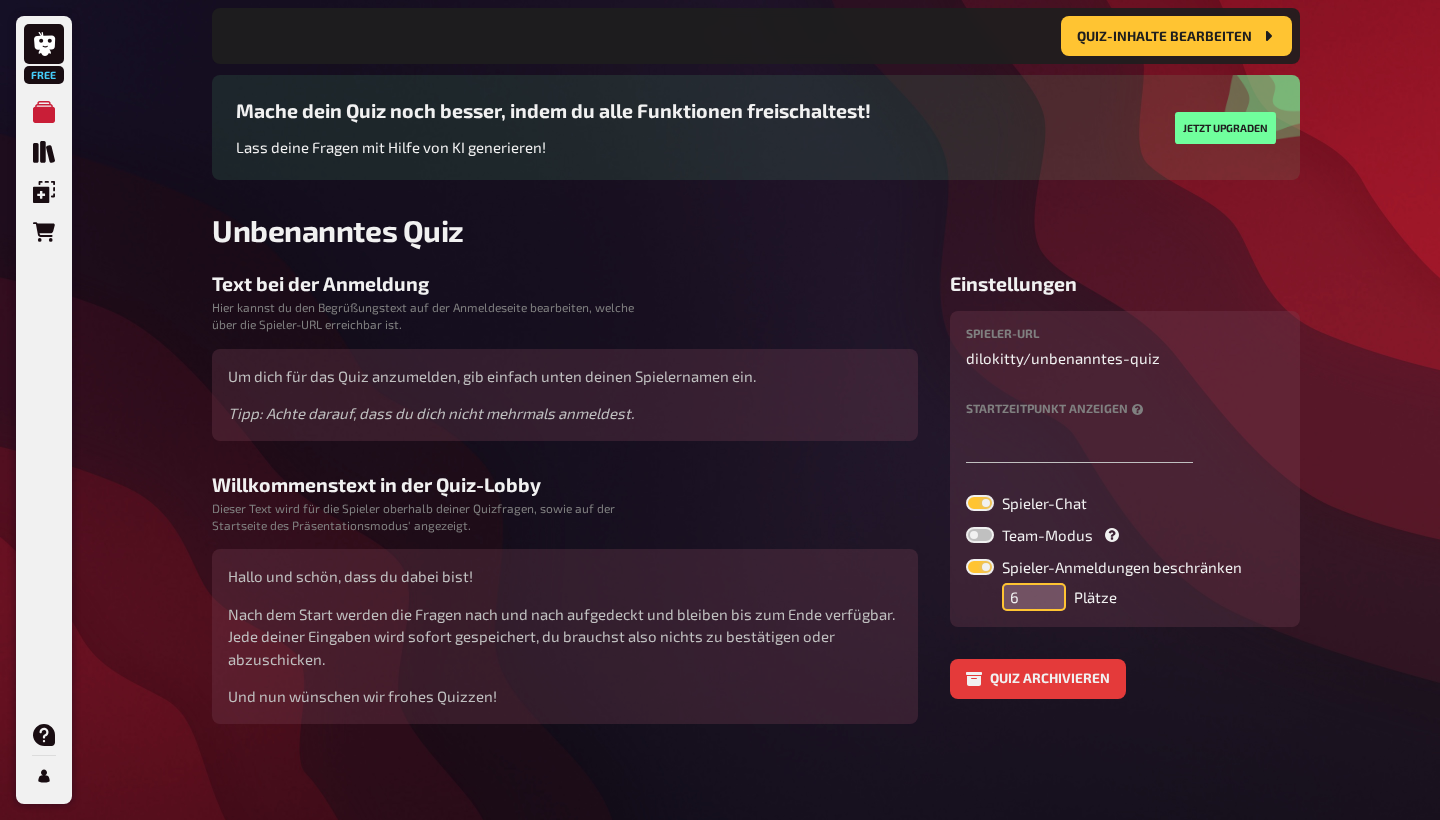 click on "6" at bounding box center (1034, 597) 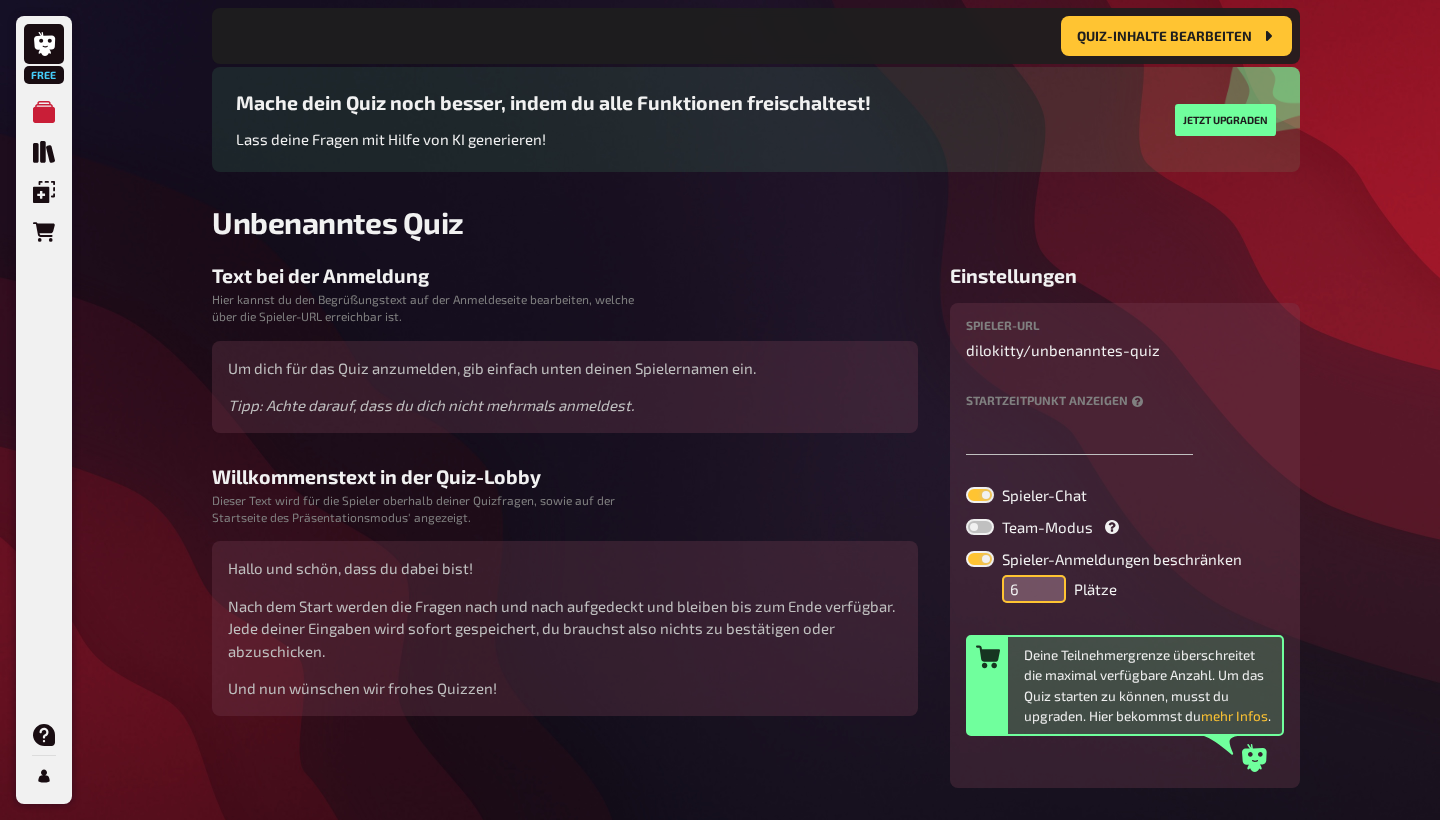 type on "5" 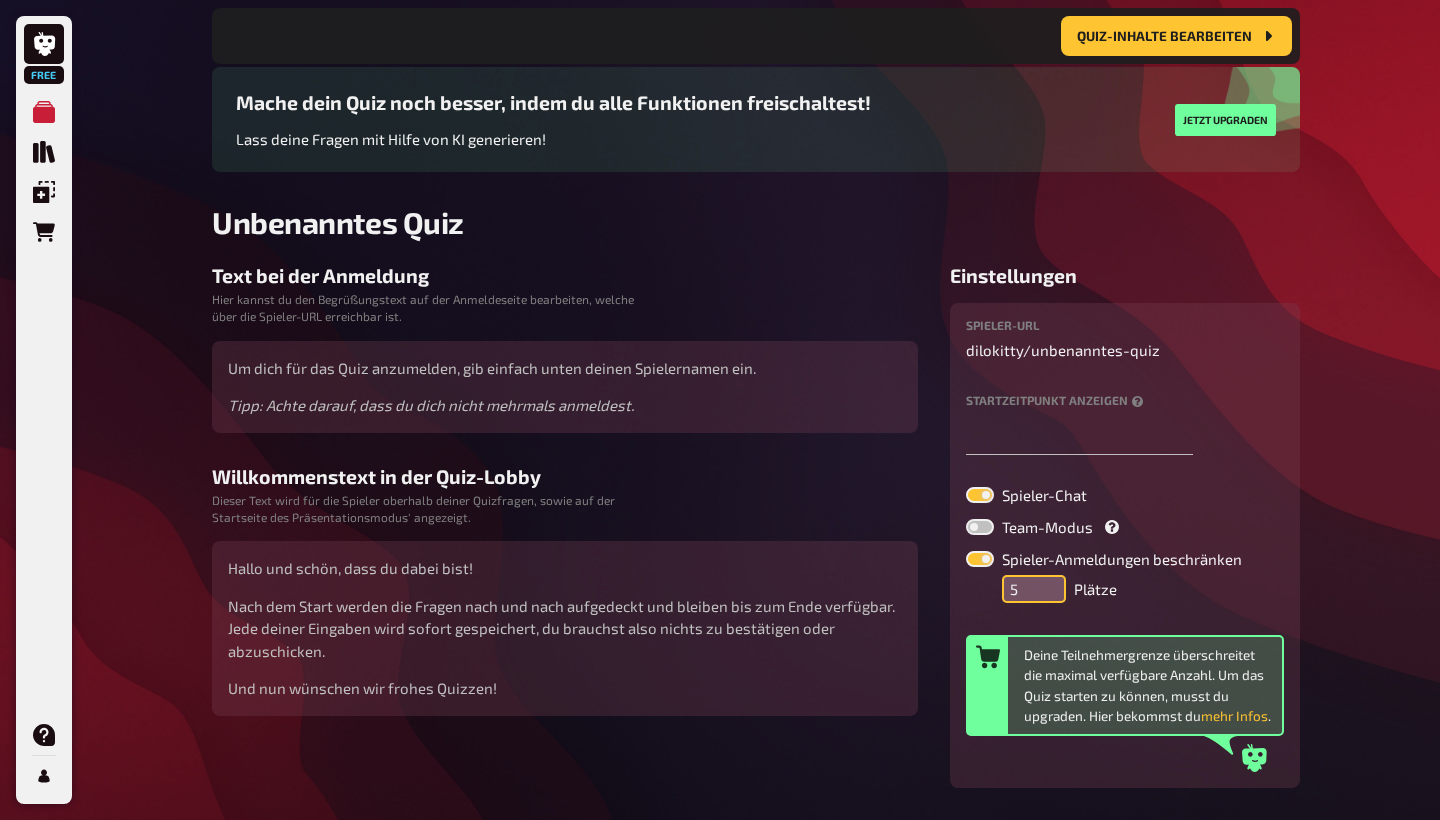 click on "5" at bounding box center (1034, 589) 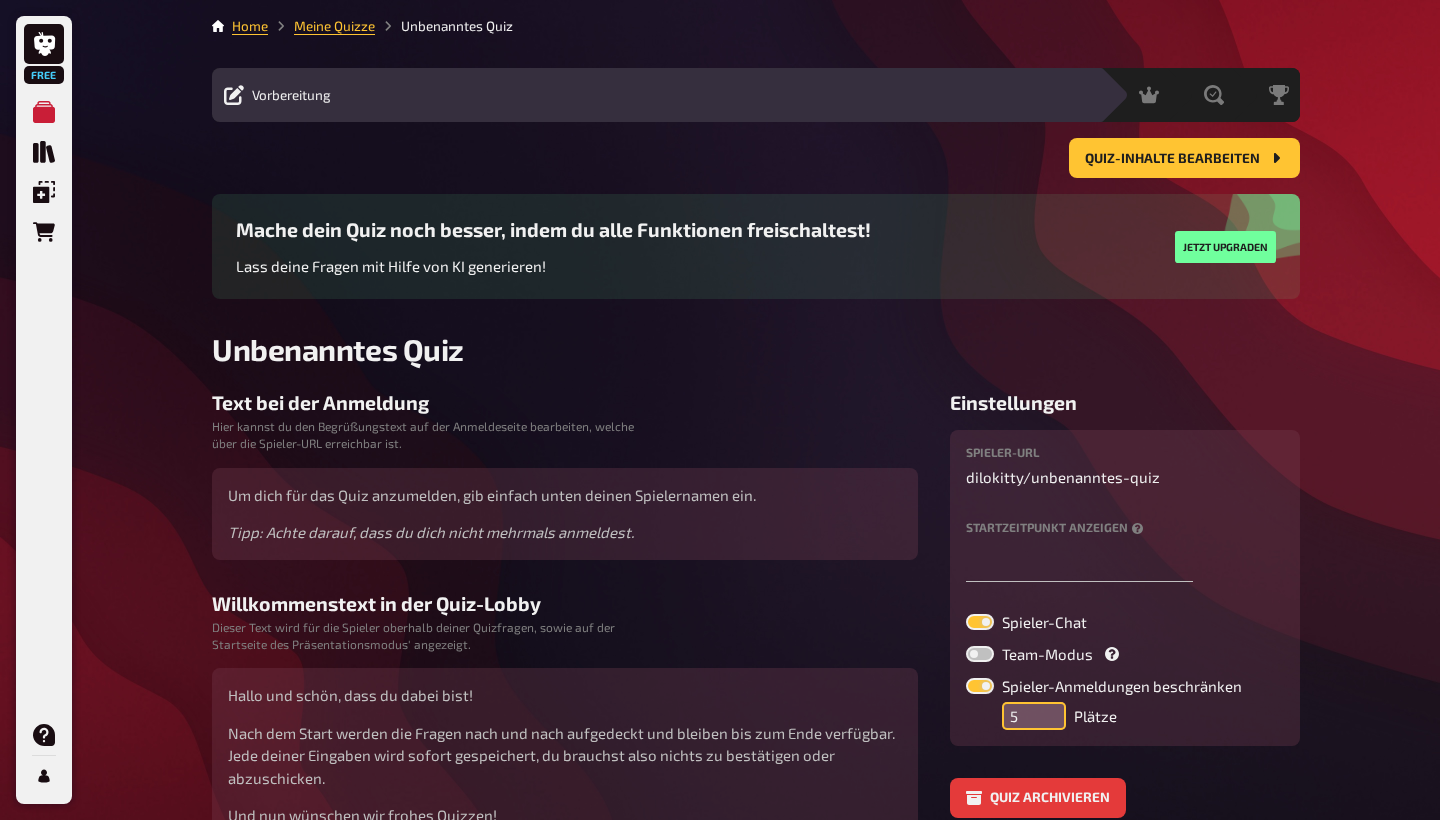 scroll, scrollTop: 0, scrollLeft: 0, axis: both 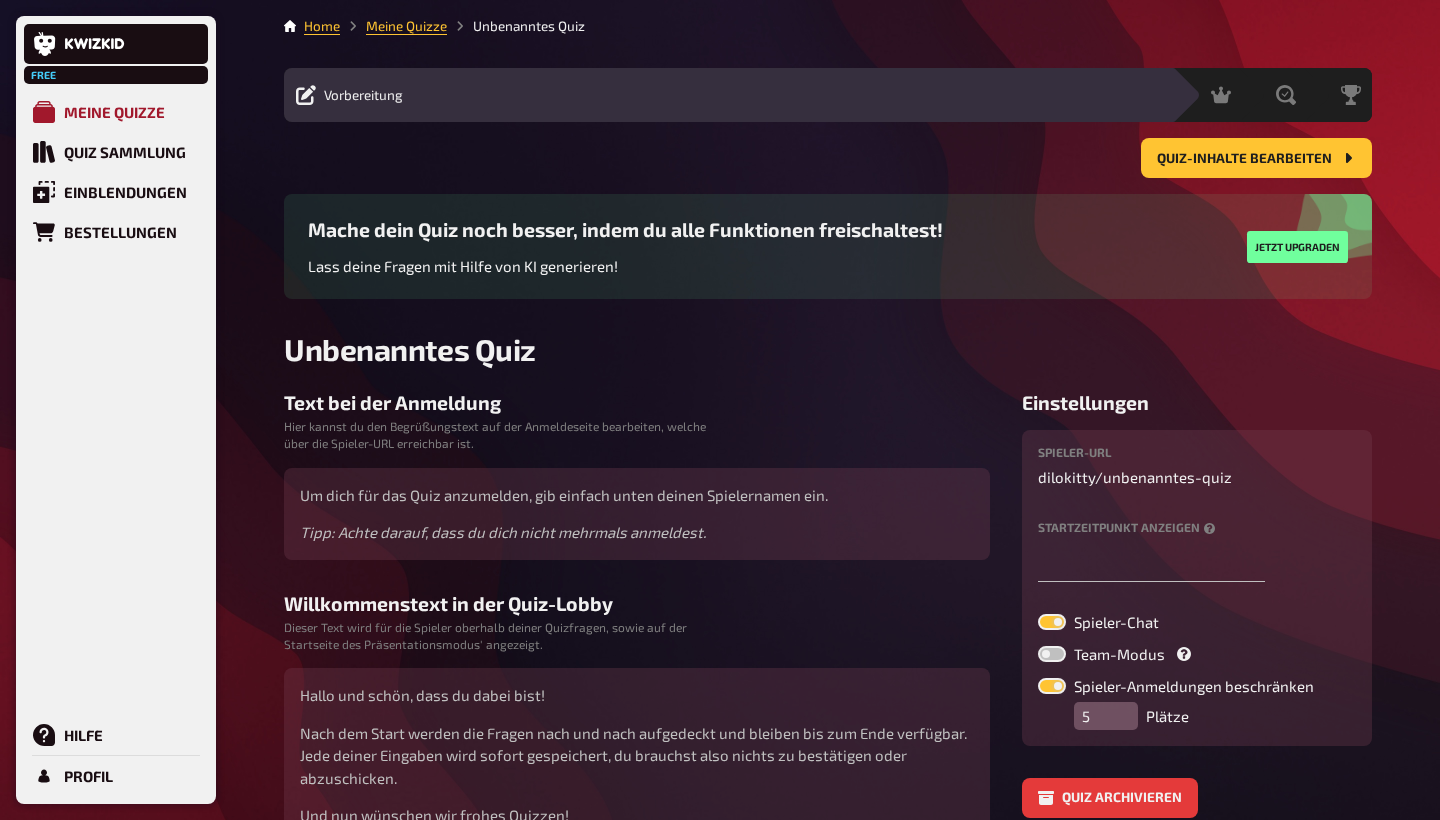 click 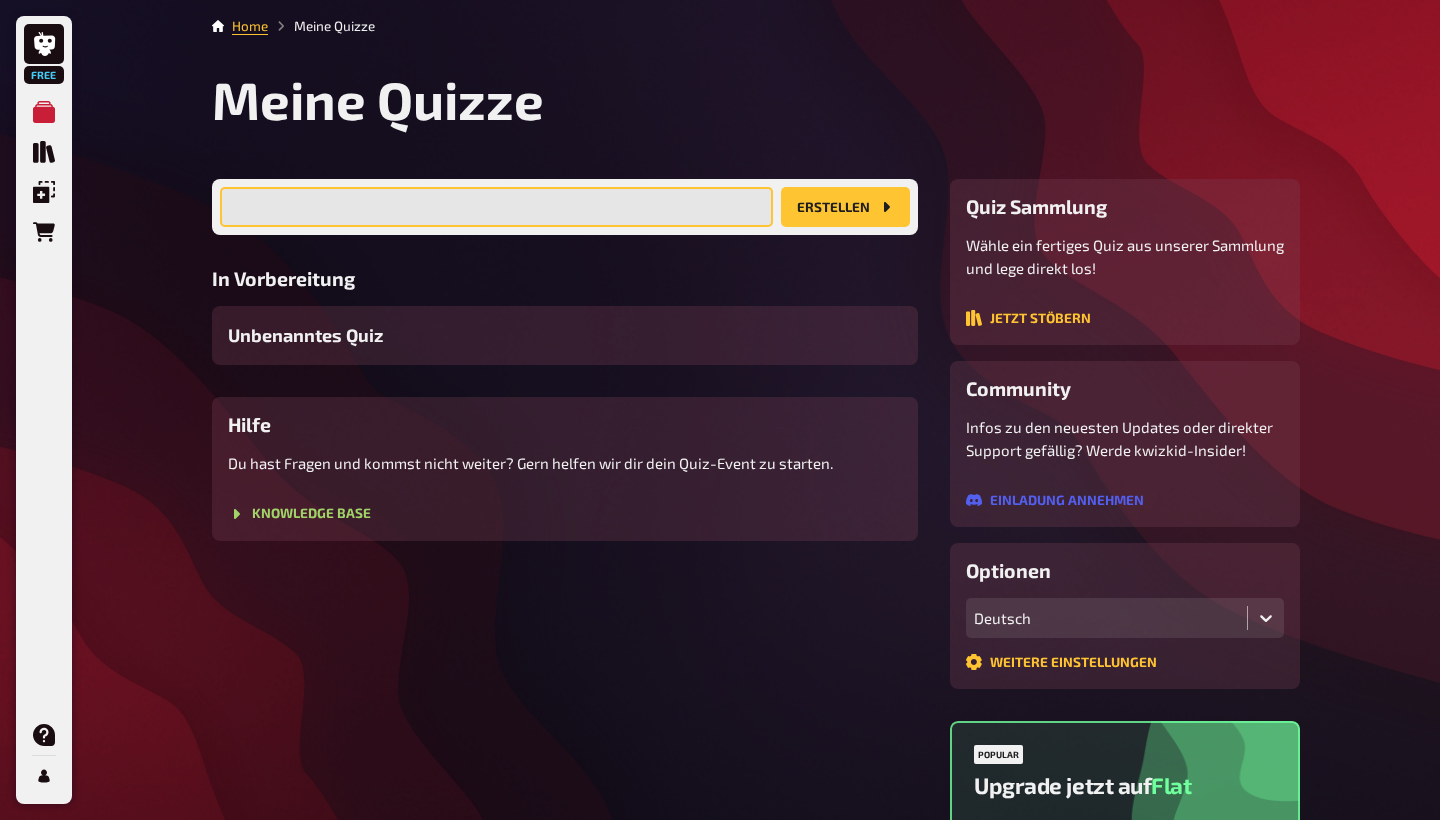 click at bounding box center (496, 207) 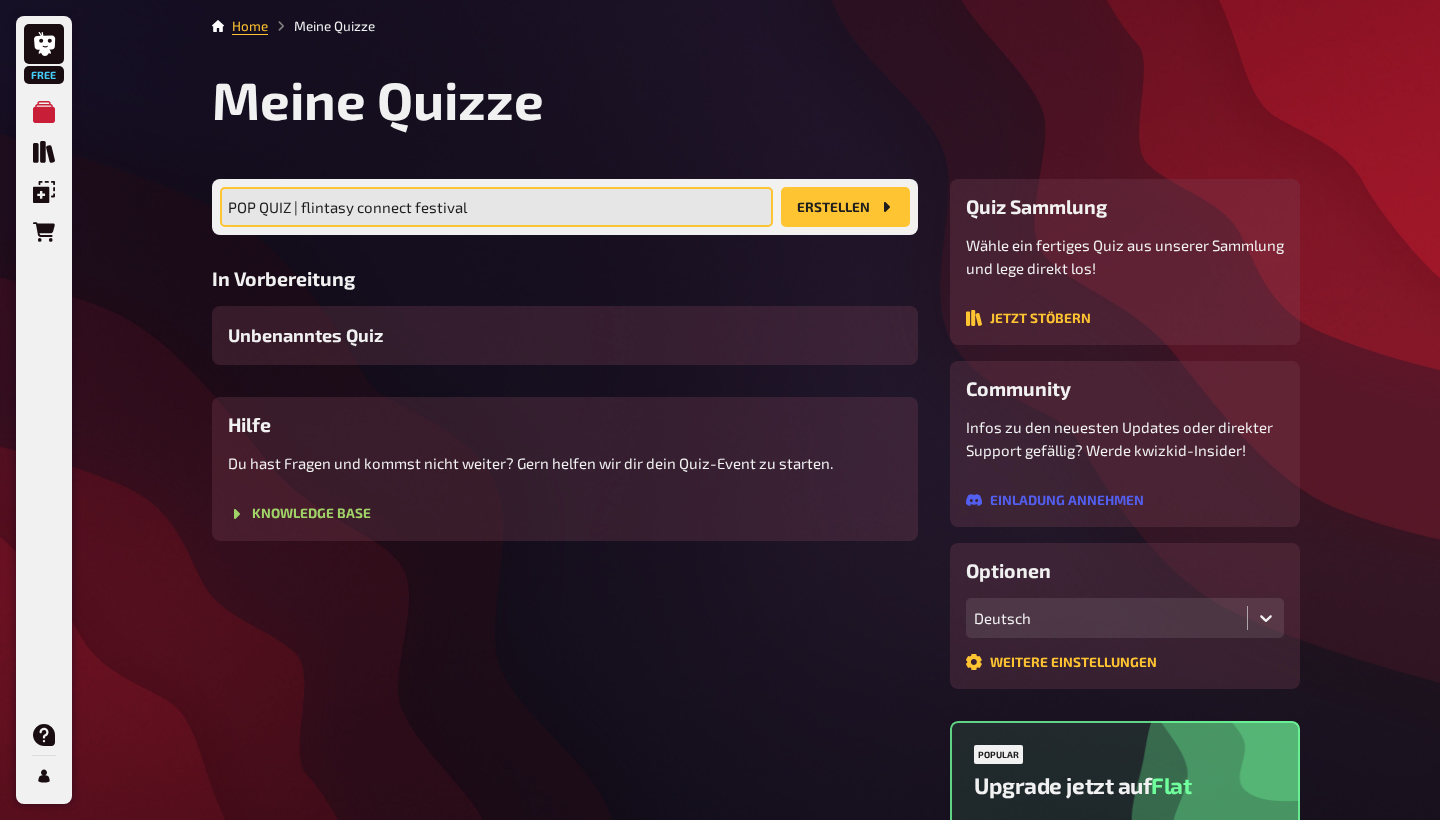 type on "POP QUIZ | flintasy connect festival" 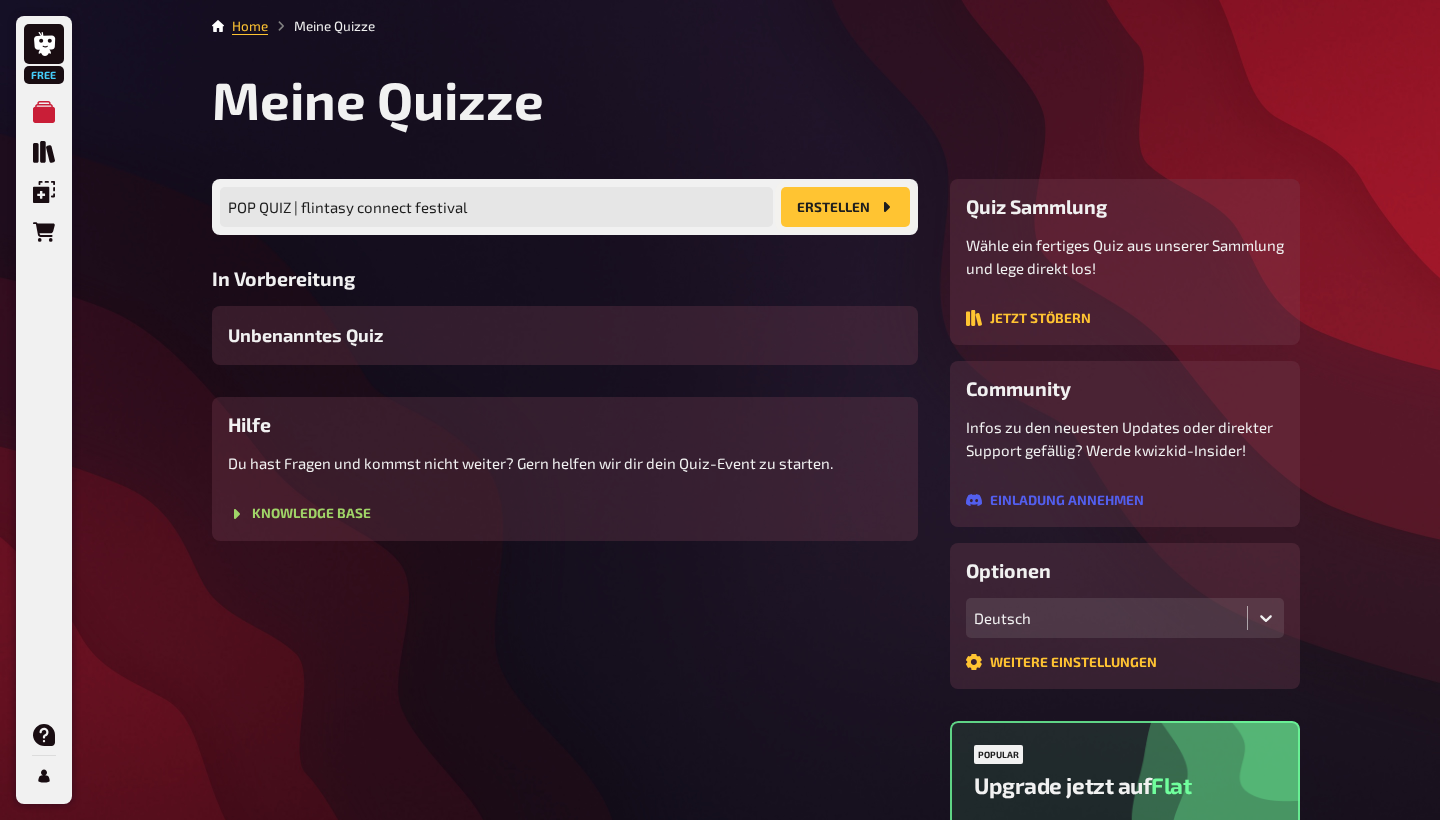 click on "Erstellen" at bounding box center (845, 207) 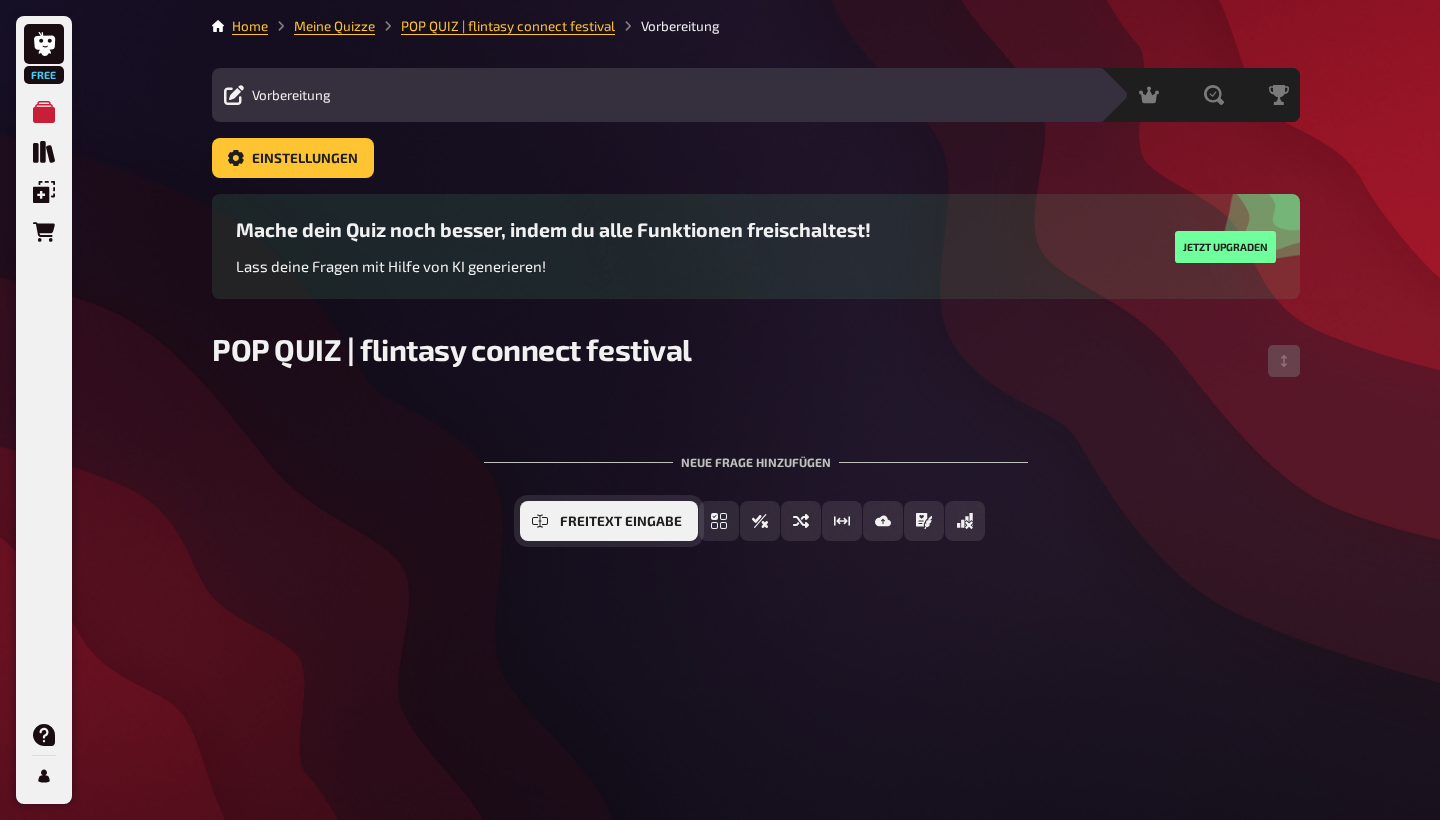 scroll, scrollTop: 0, scrollLeft: 0, axis: both 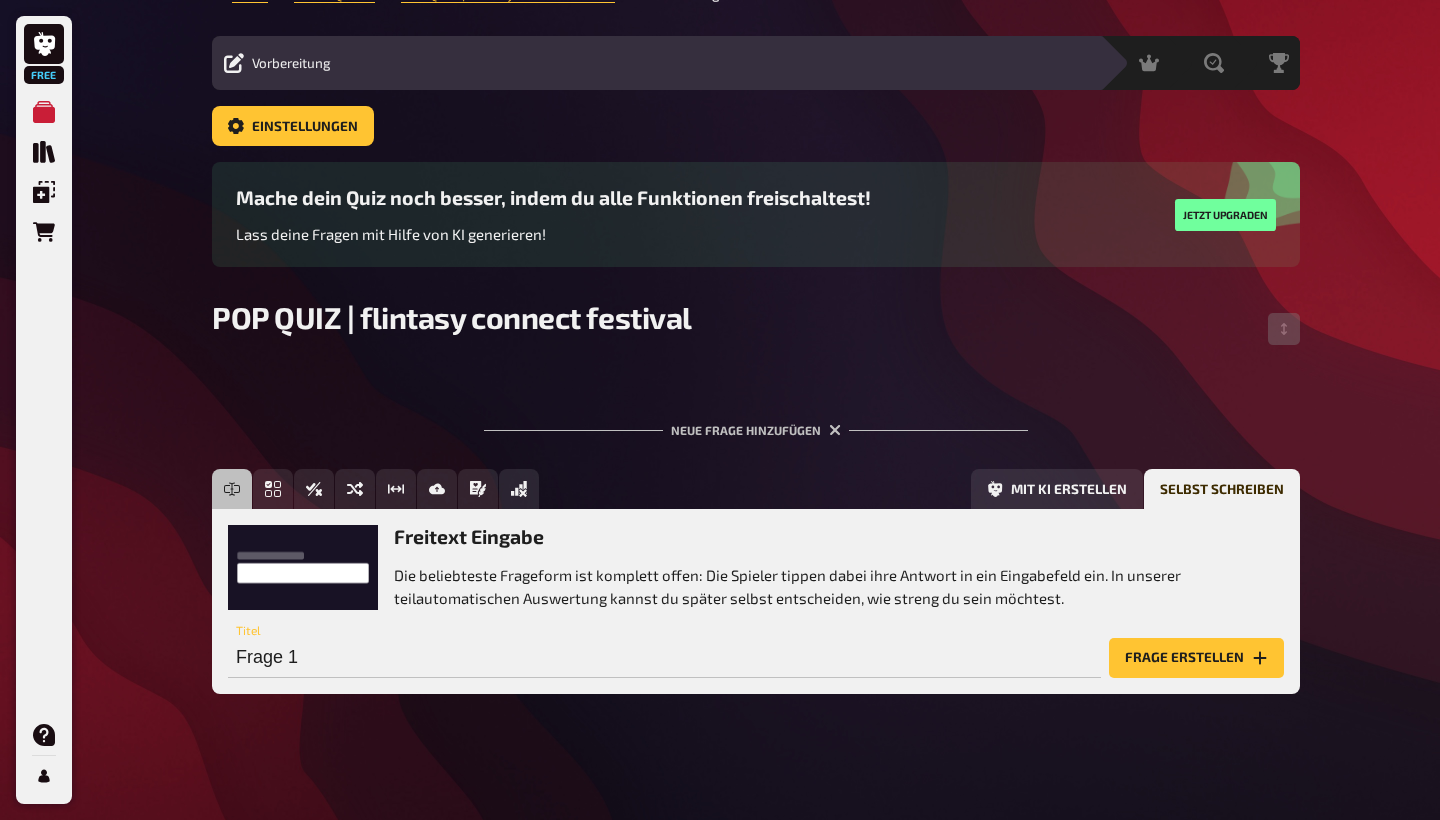 click on "Freitext Eingabe Einfachauswahl Wahr / Falsch Sortierfrage Schätzfrage Bild-Antwort Prosa (Langtext) Offline Frage Mit KI erstellen Selbst schreiben Freitext Eingabe Die beliebteste Frageform ist komplett offen: Die Spieler tippen dabei ihre Antwort in ein Eingabefeld ein. In unserer teilautomatischen Auswertung kannst du später selbst entscheiden, wie streng du sein möchtest. Frage 1 Titel Frage erstellen" at bounding box center [756, 597] 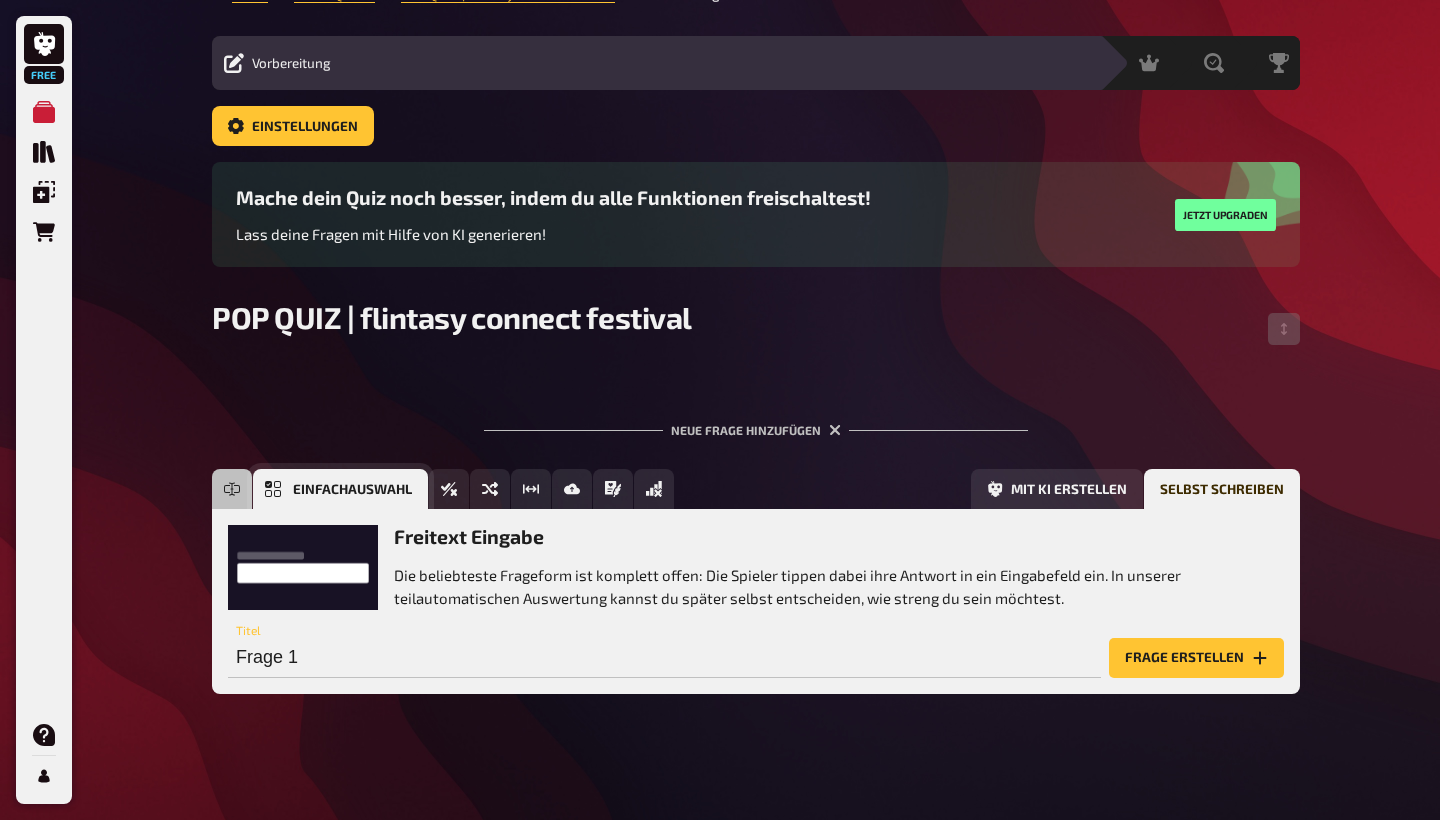 click on "Einfachauswahl" at bounding box center [340, 489] 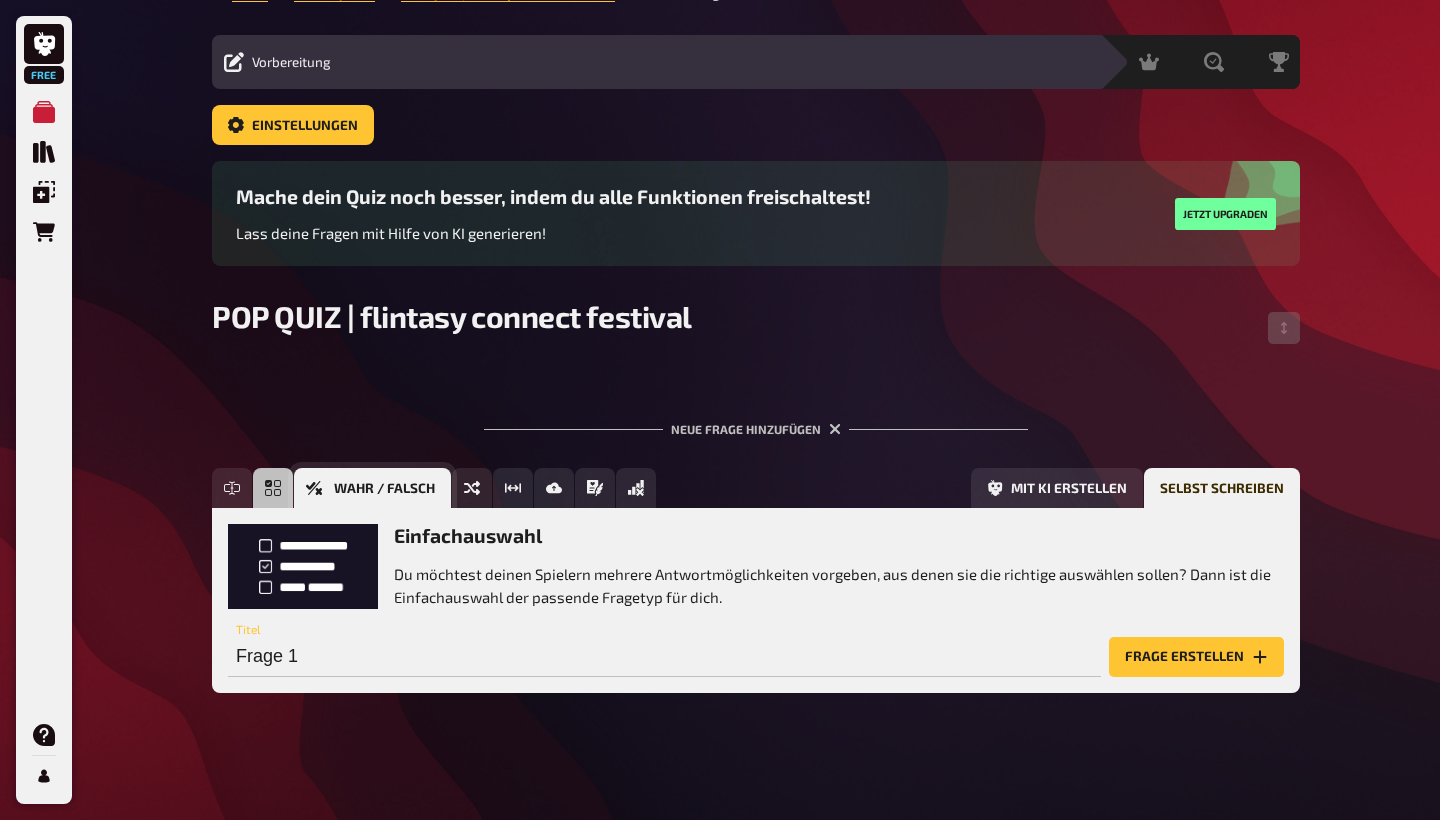 click on "Wahr / Falsch" at bounding box center (372, 488) 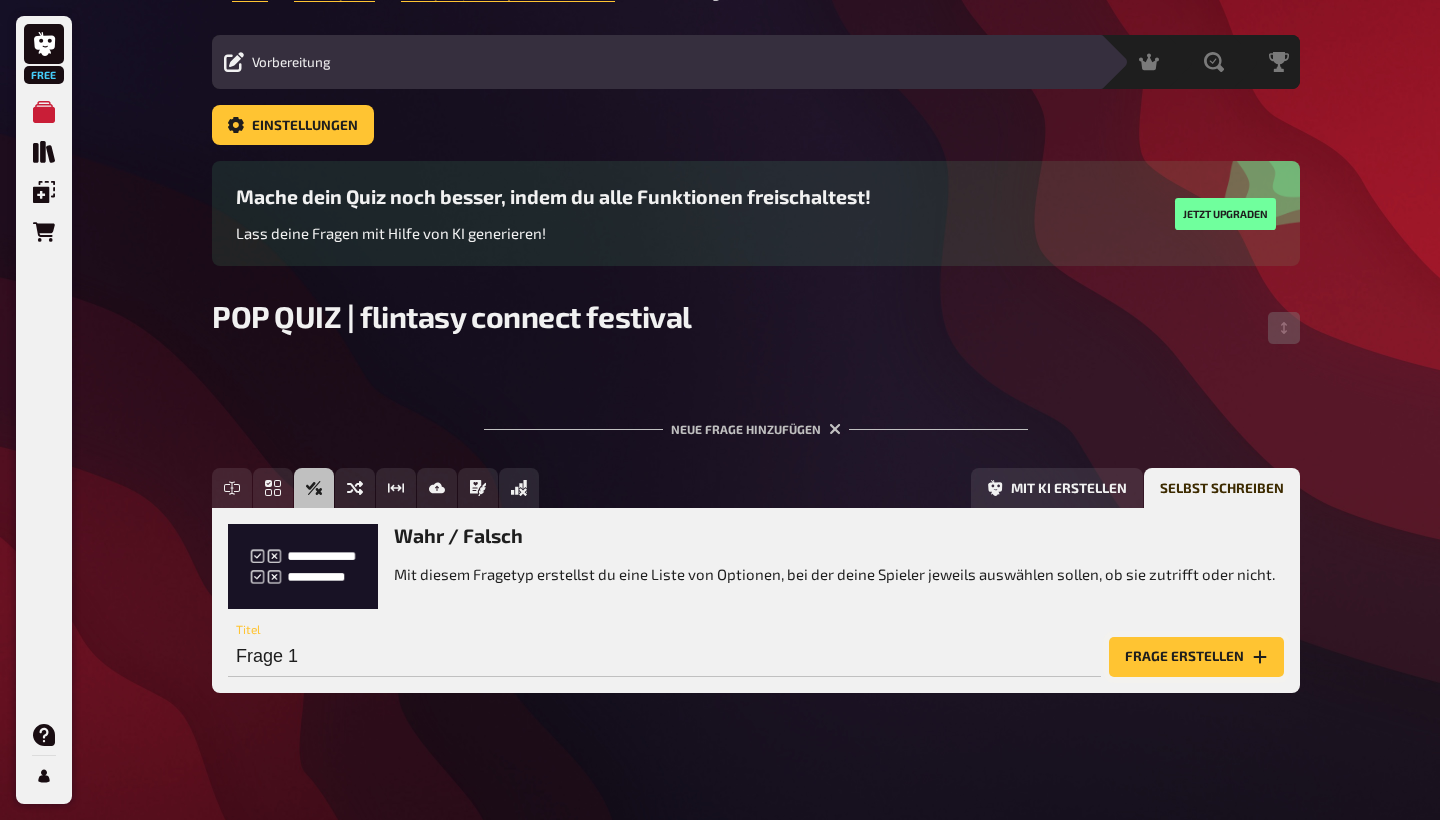 click on "Frage erstellen" at bounding box center (1196, 657) 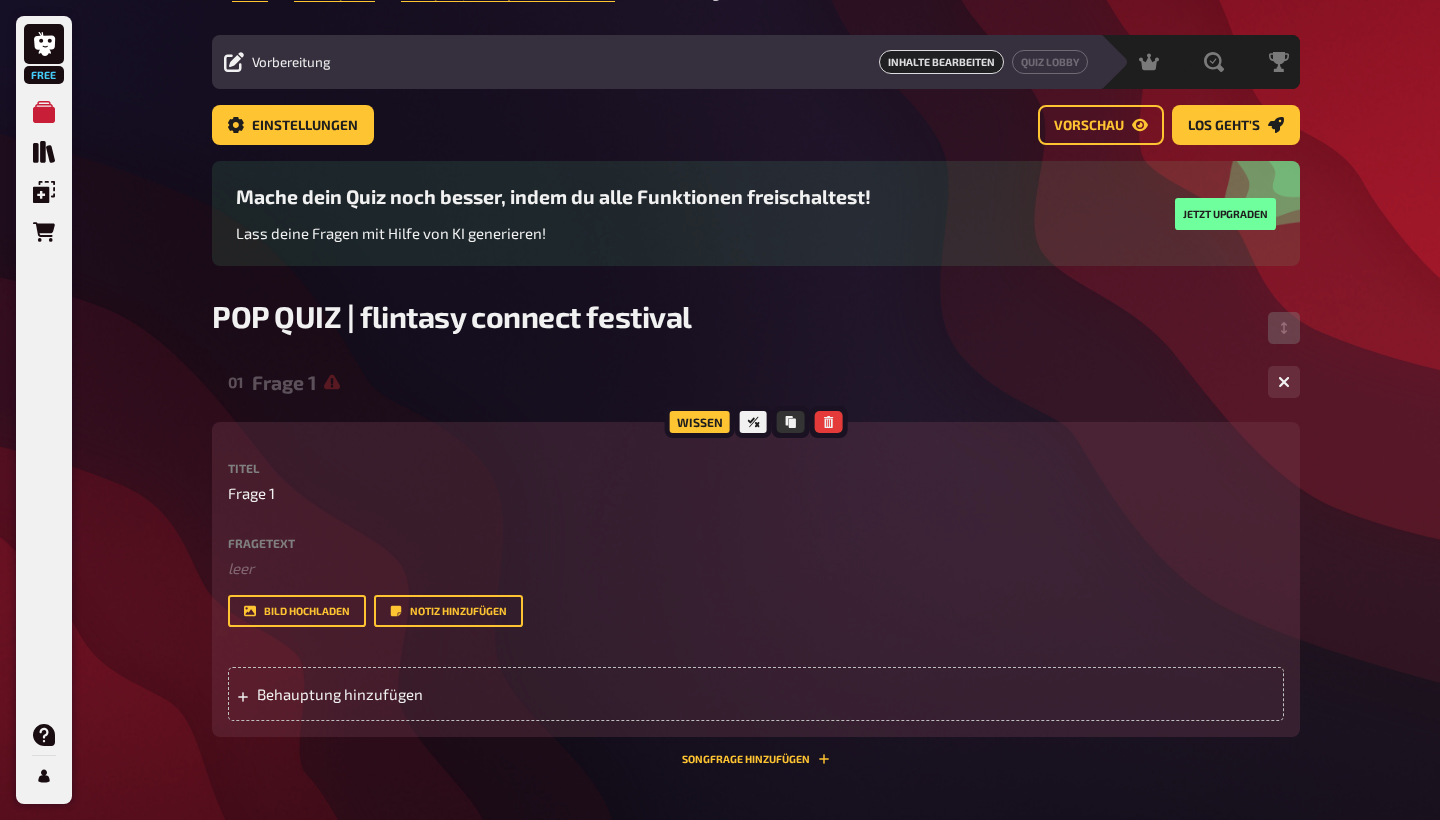 click on "Wissen Titel Frage 1 Fragetext ﻿ leer Hier hinziehen für Dateiupload Bild hochladen   Notiz hinzufügen Behauptung hinzufügen Songfrage hinzufügen" at bounding box center [756, 593] 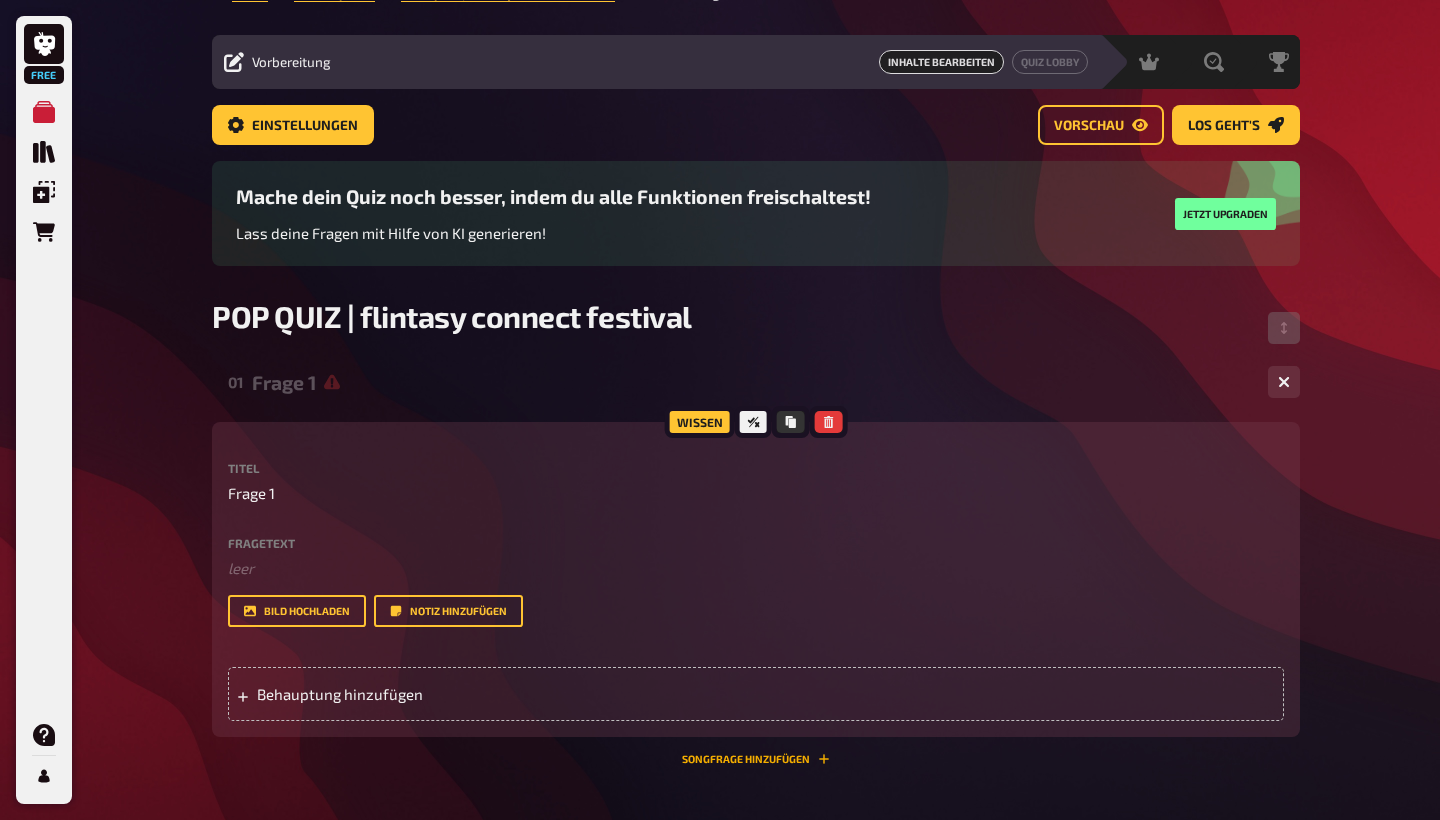 click on "Songfrage hinzufügen" at bounding box center [756, 759] 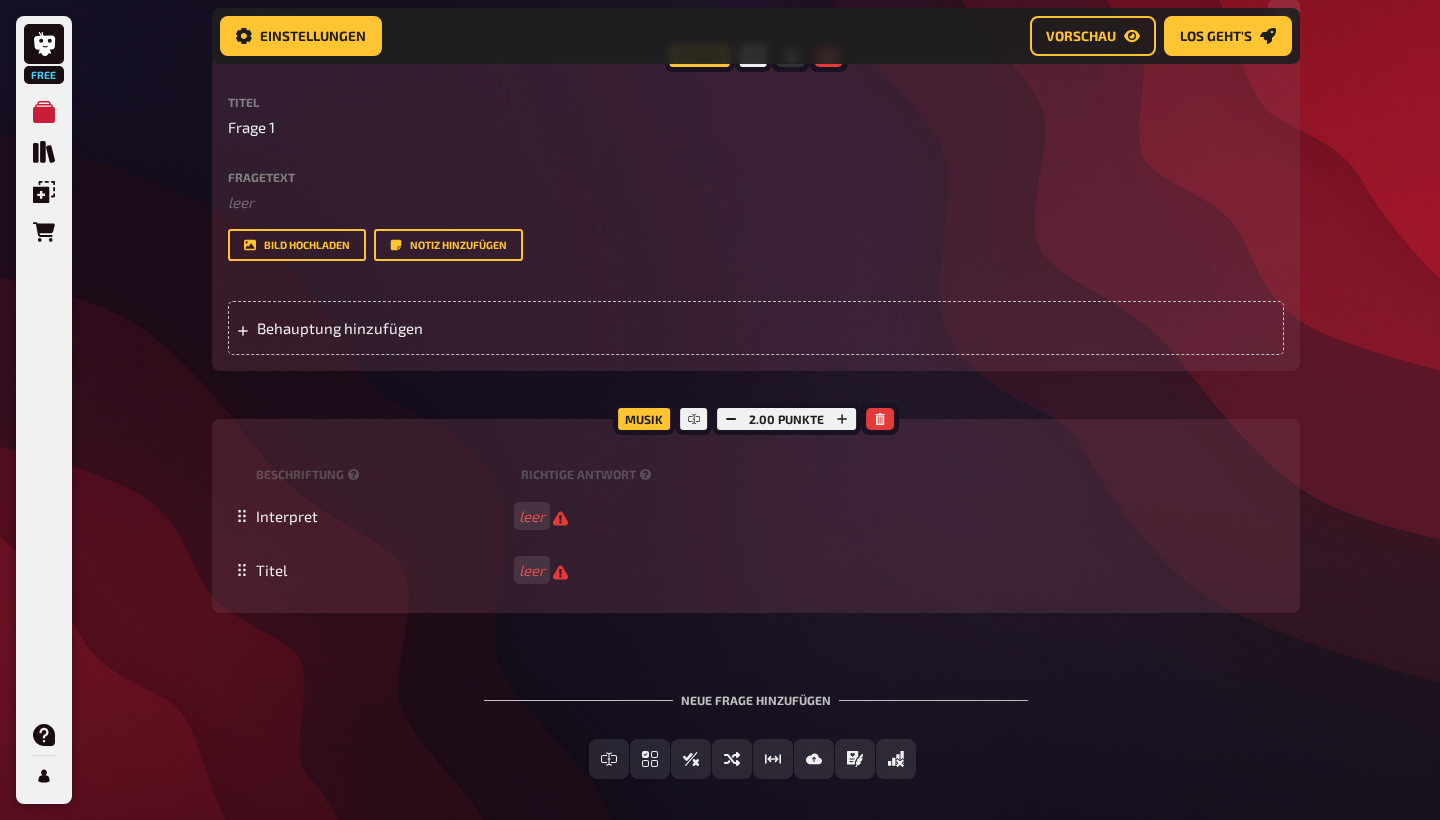 scroll, scrollTop: 427, scrollLeft: 0, axis: vertical 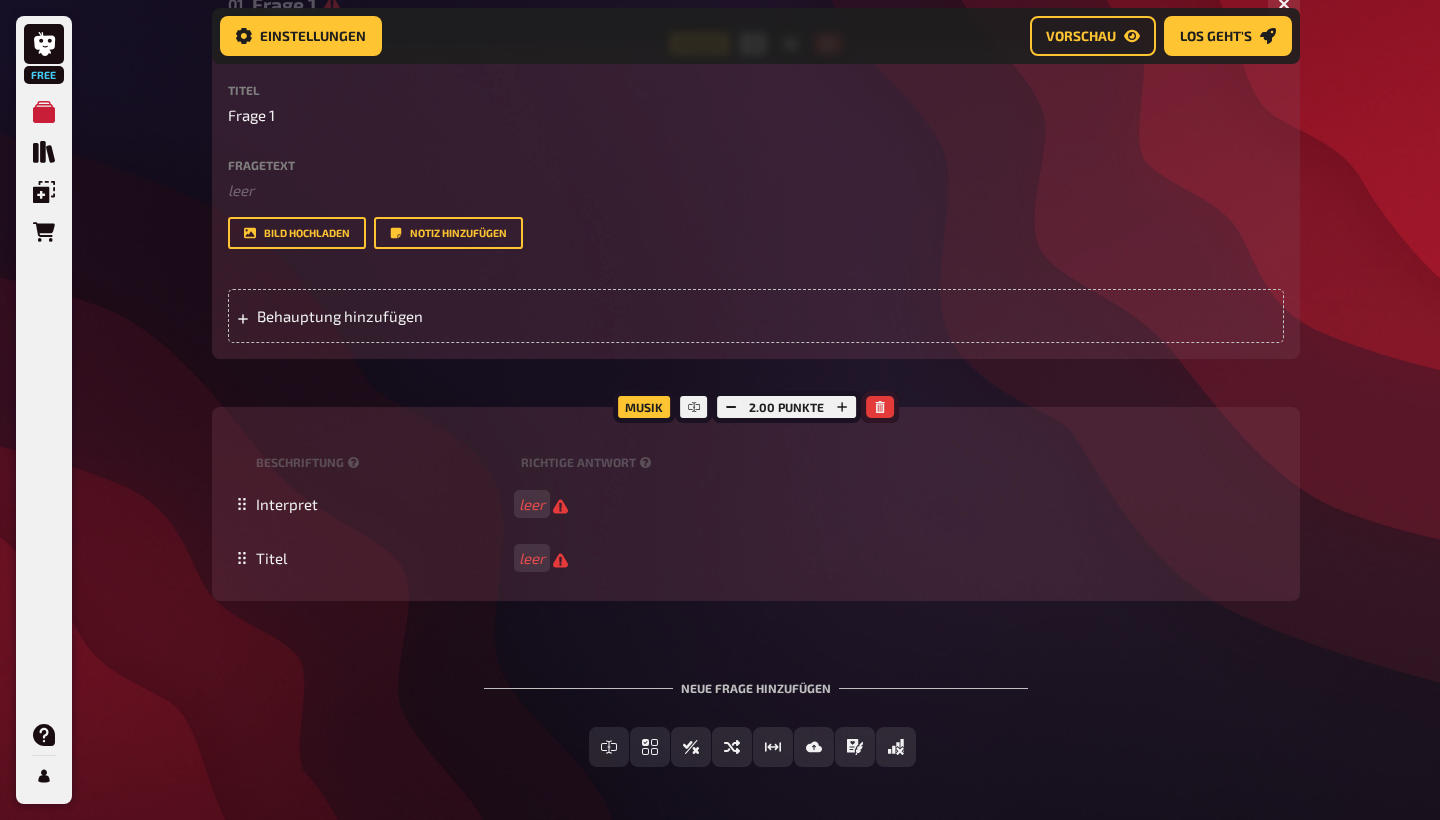 click 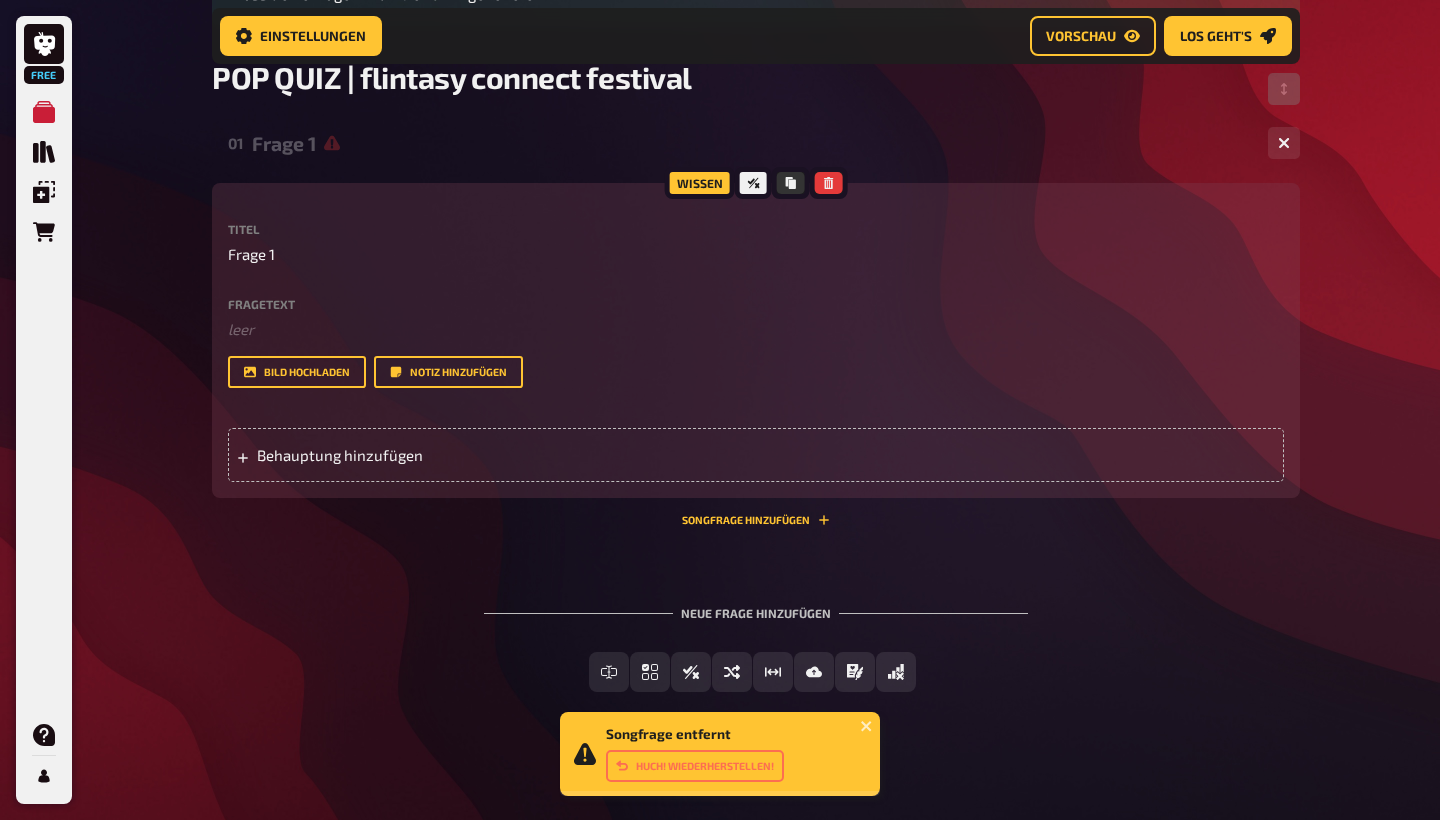 scroll, scrollTop: 287, scrollLeft: 0, axis: vertical 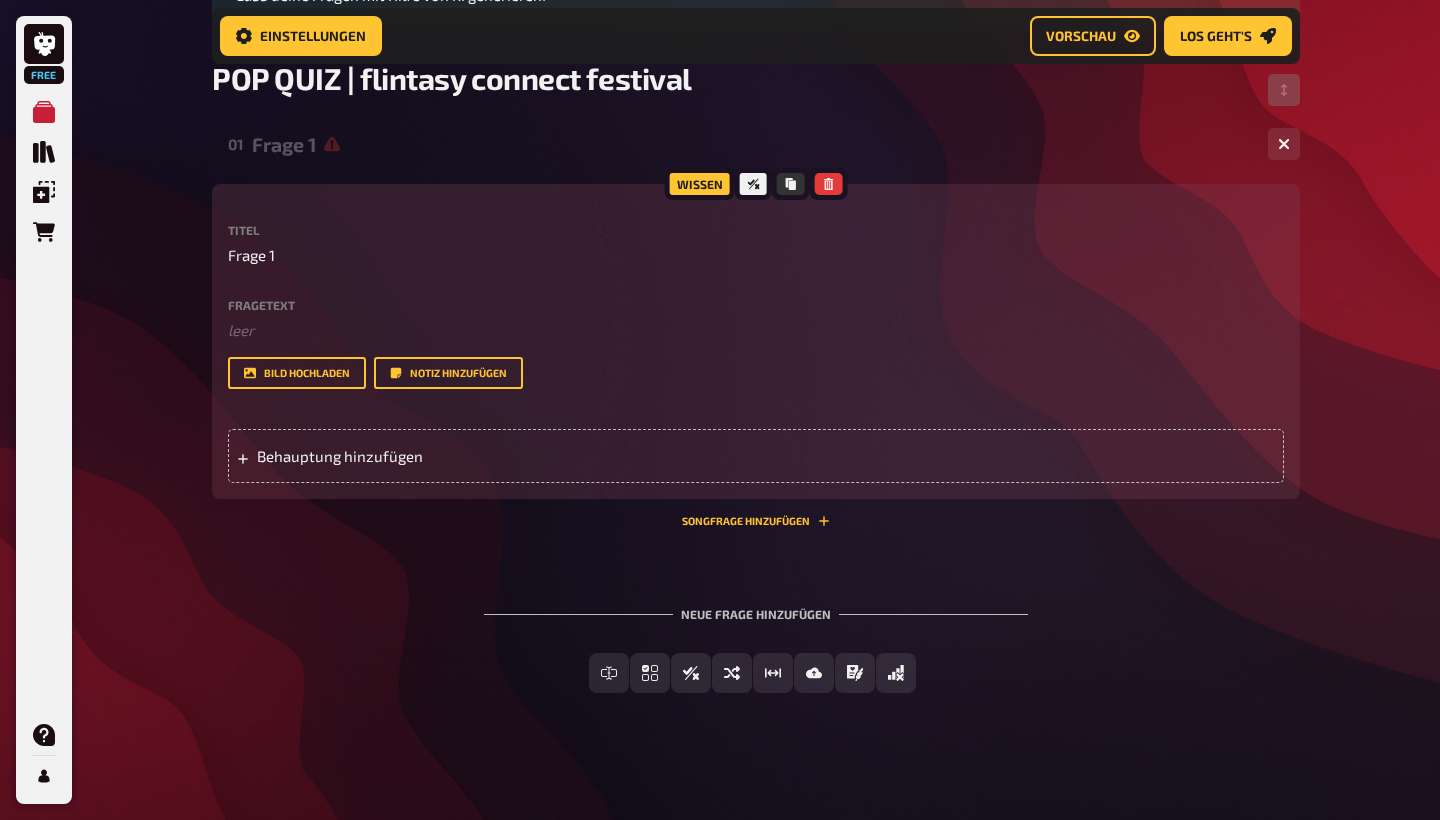 click on "Titel Frage 1" at bounding box center [756, 245] 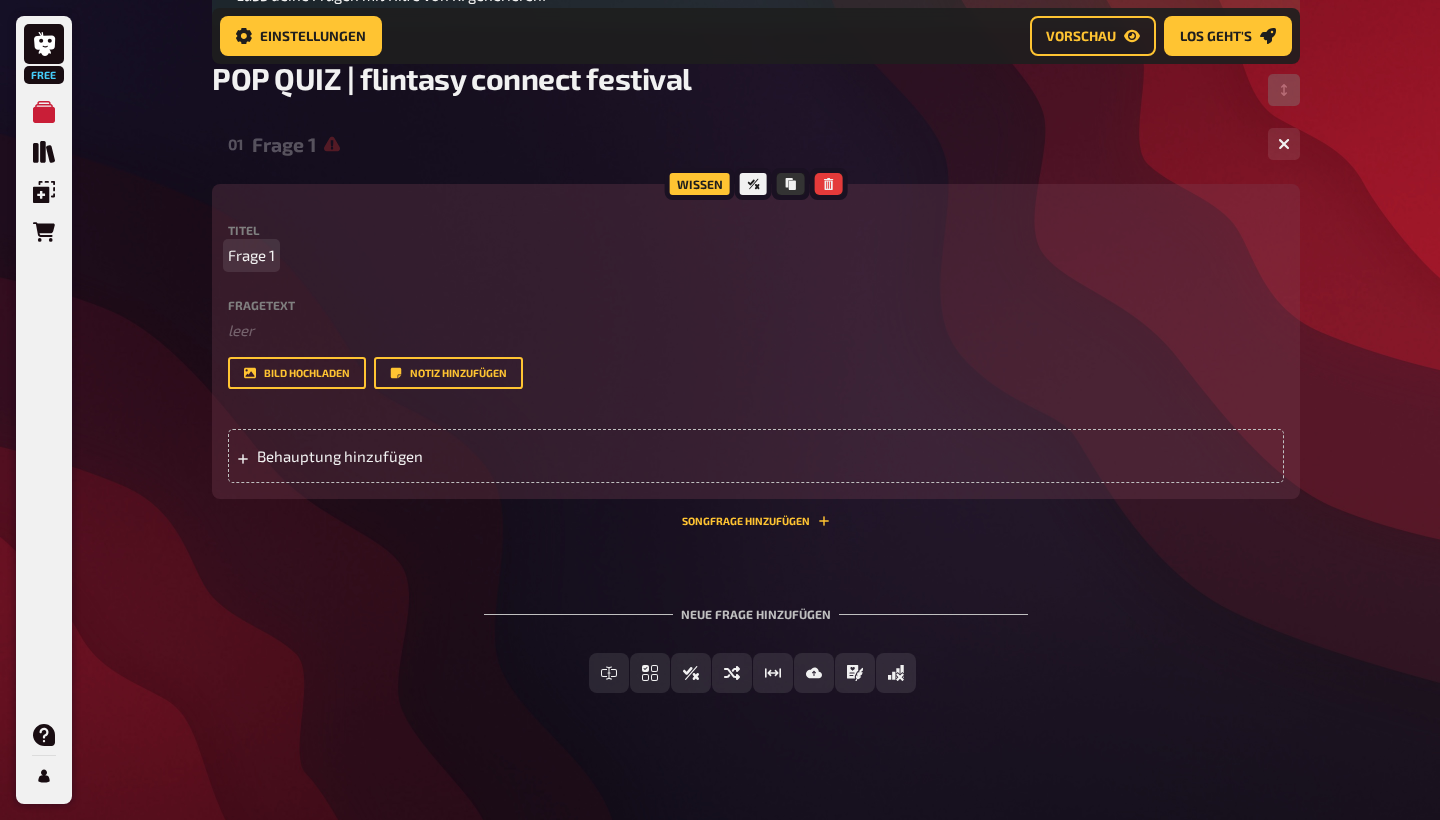 click on "Frage 1" at bounding box center [251, 255] 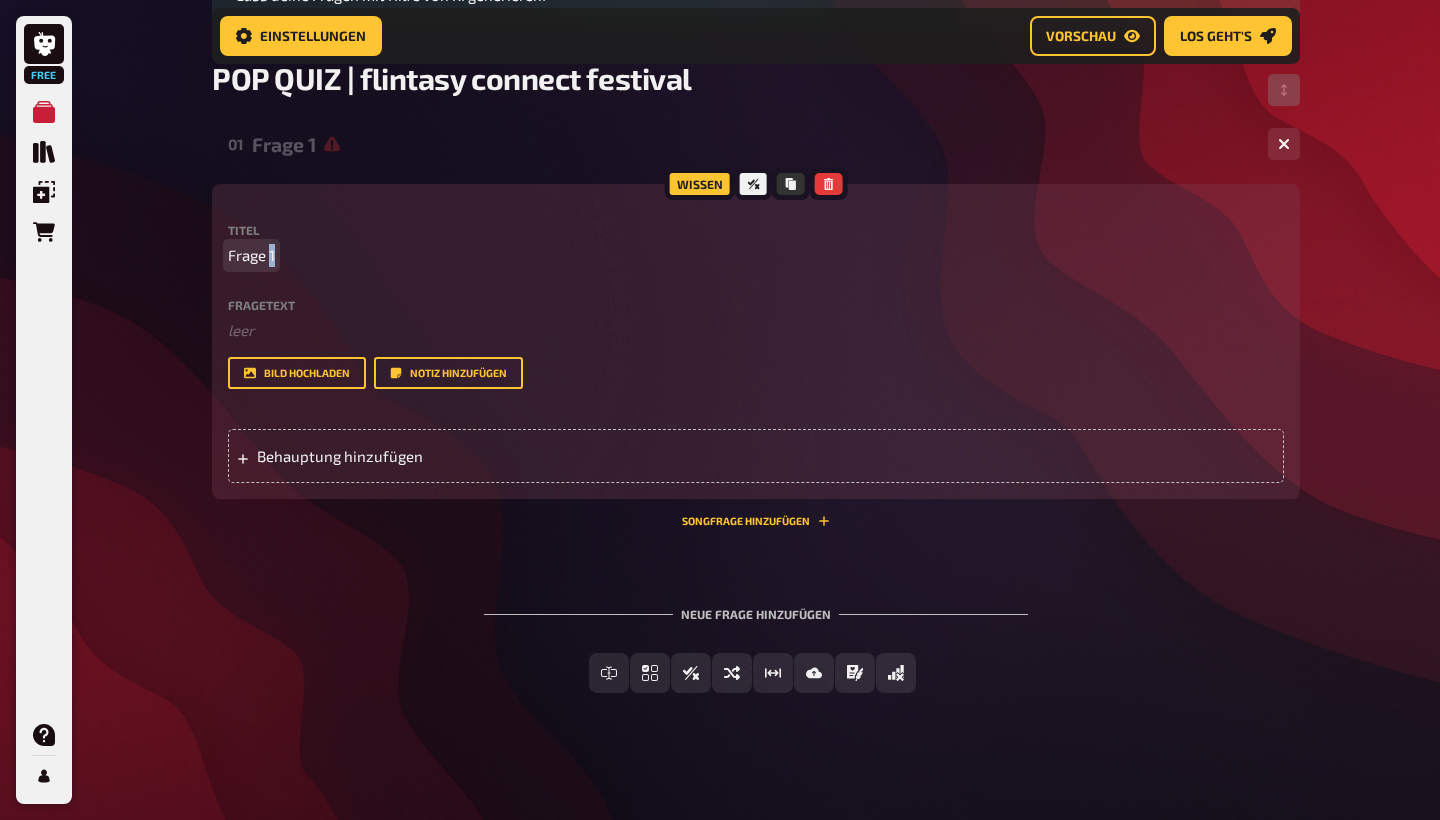 click on "Frage 1" at bounding box center [251, 255] 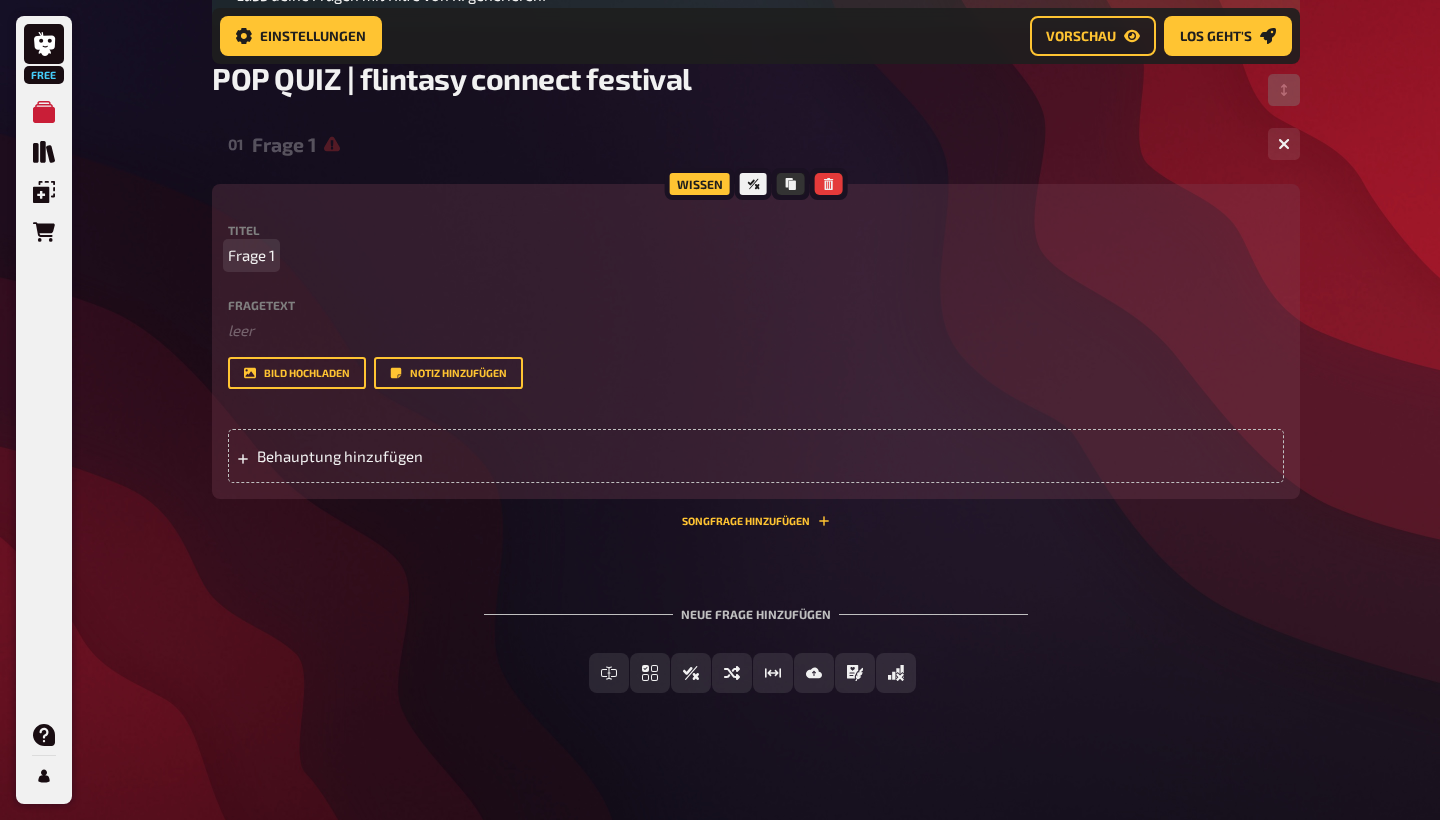 click on "Frage 1" at bounding box center (251, 255) 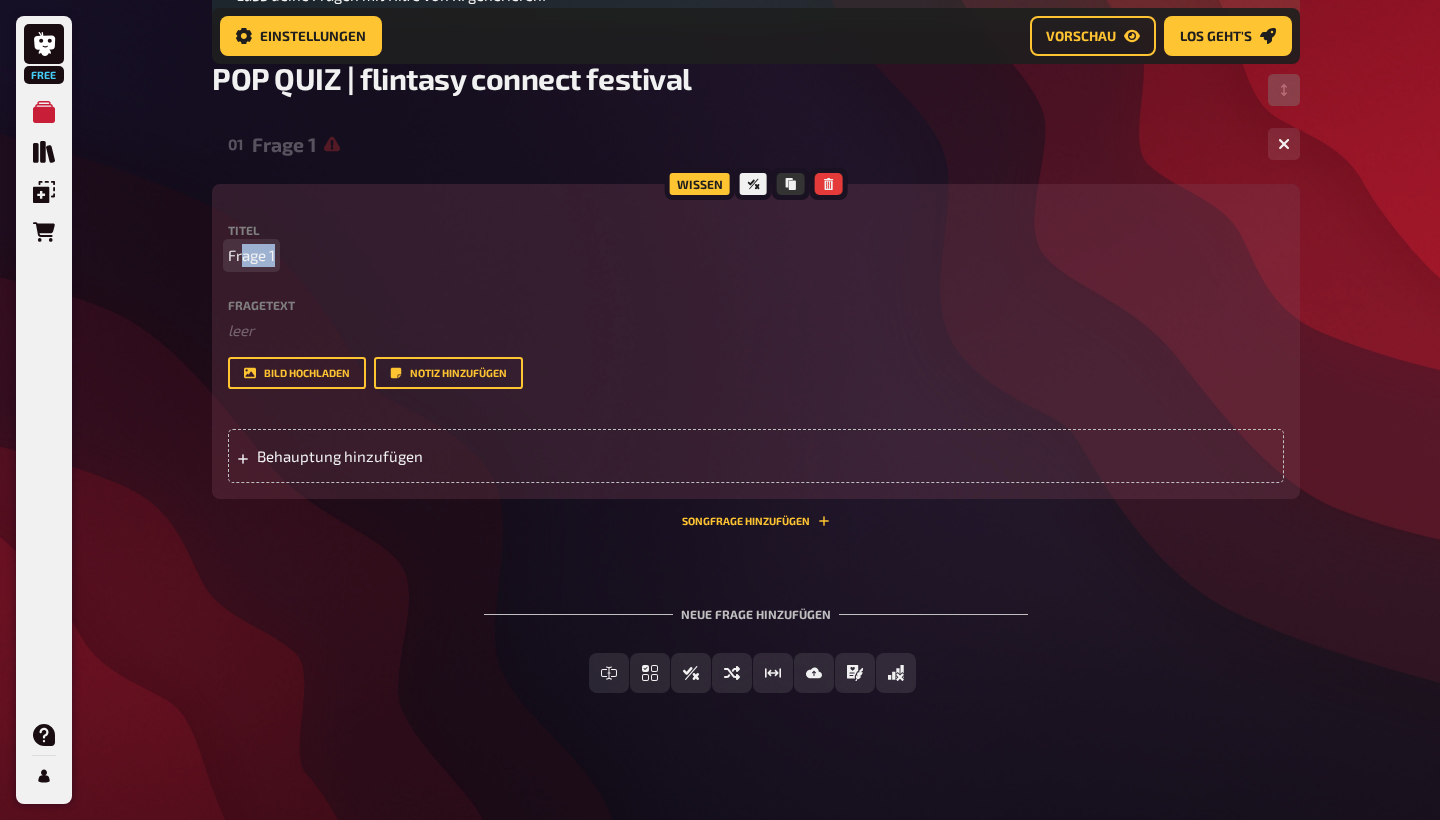 drag, startPoint x: 245, startPoint y: 258, endPoint x: 279, endPoint y: 258, distance: 34 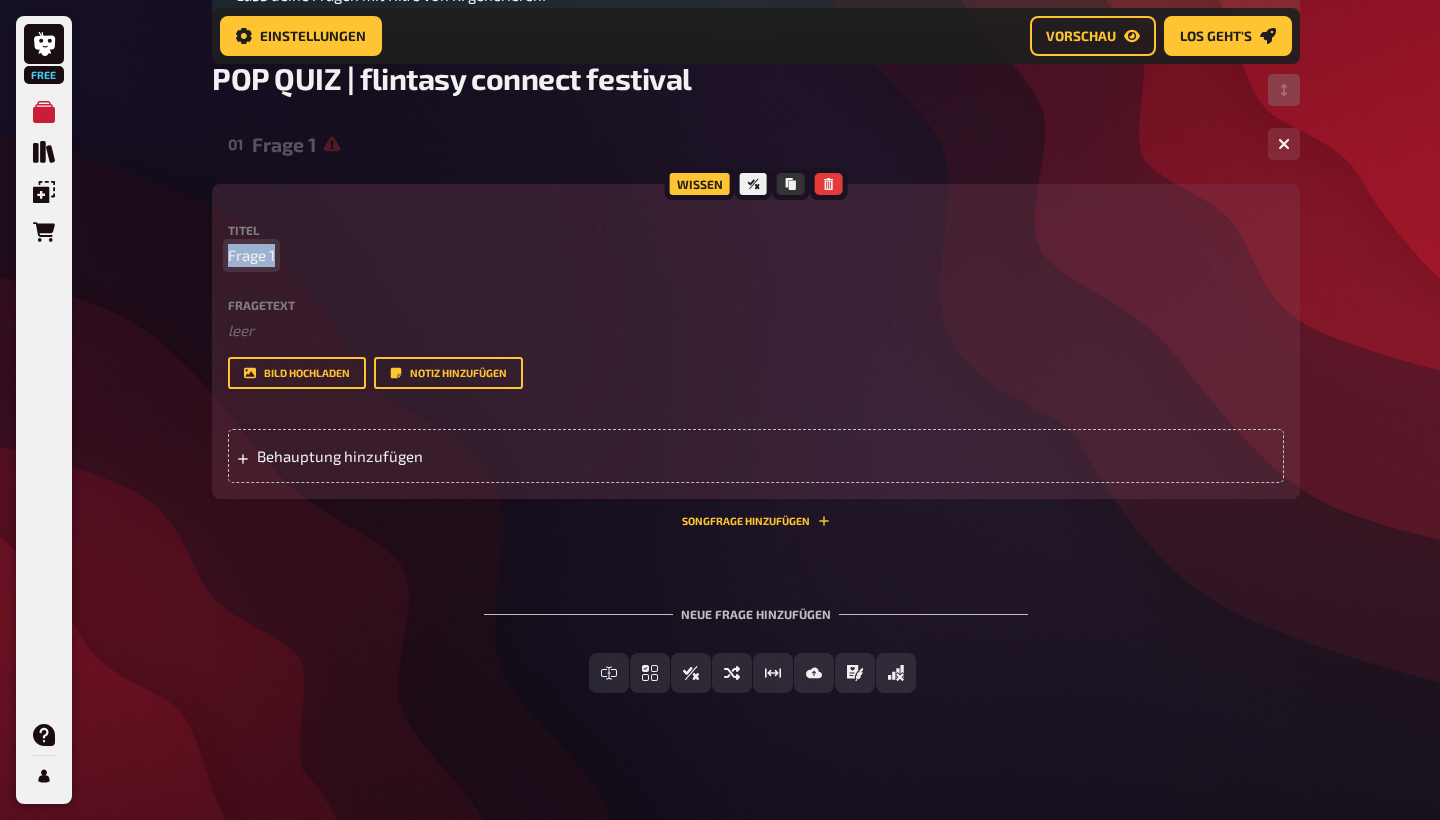 drag, startPoint x: 275, startPoint y: 250, endPoint x: 226, endPoint y: 249, distance: 49.010204 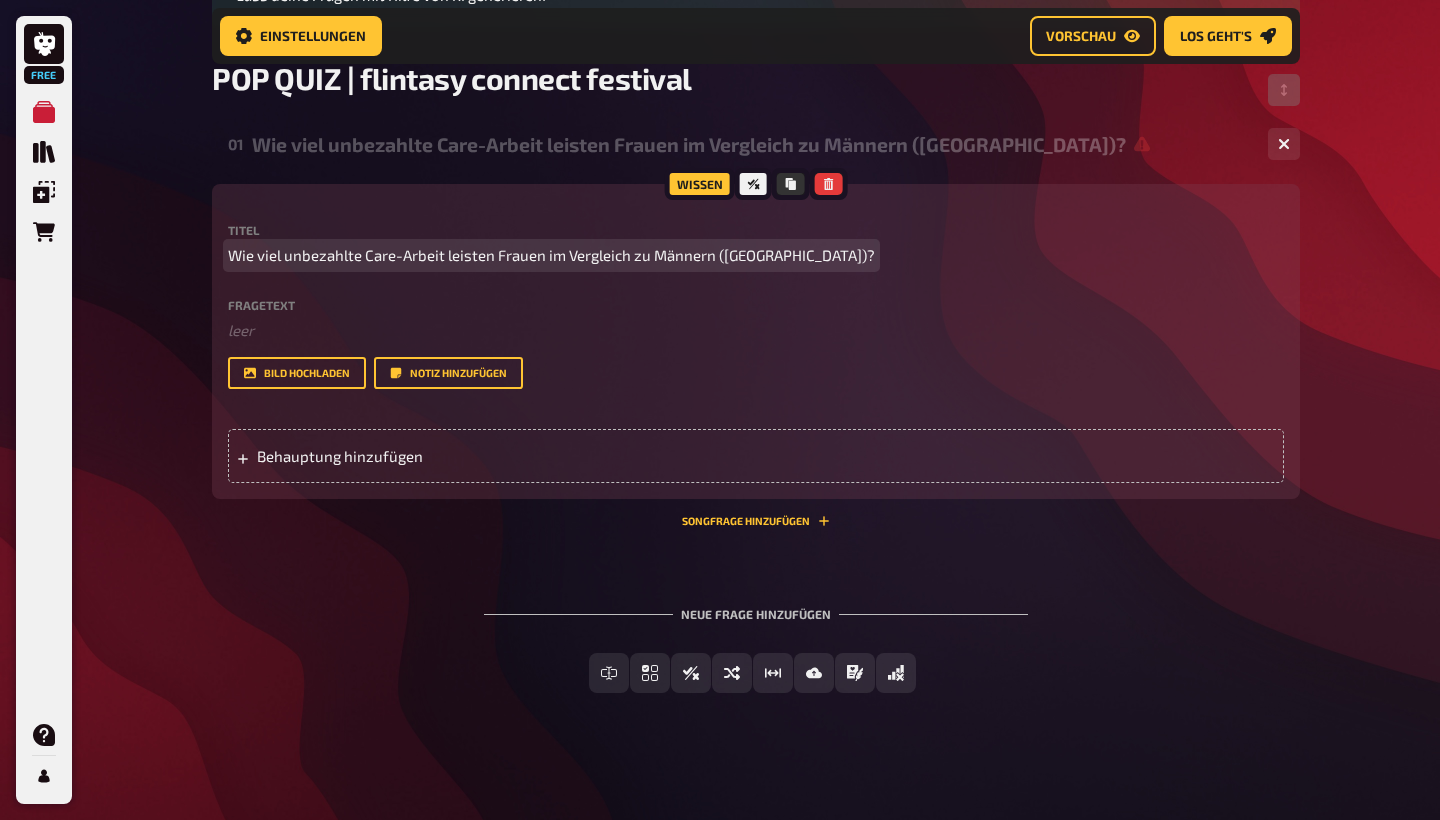 click on "Wie viel unbezahlte Care-Arbeit leisten Frauen im Vergleich zu Männern (Deutschland)?" at bounding box center (756, 255) 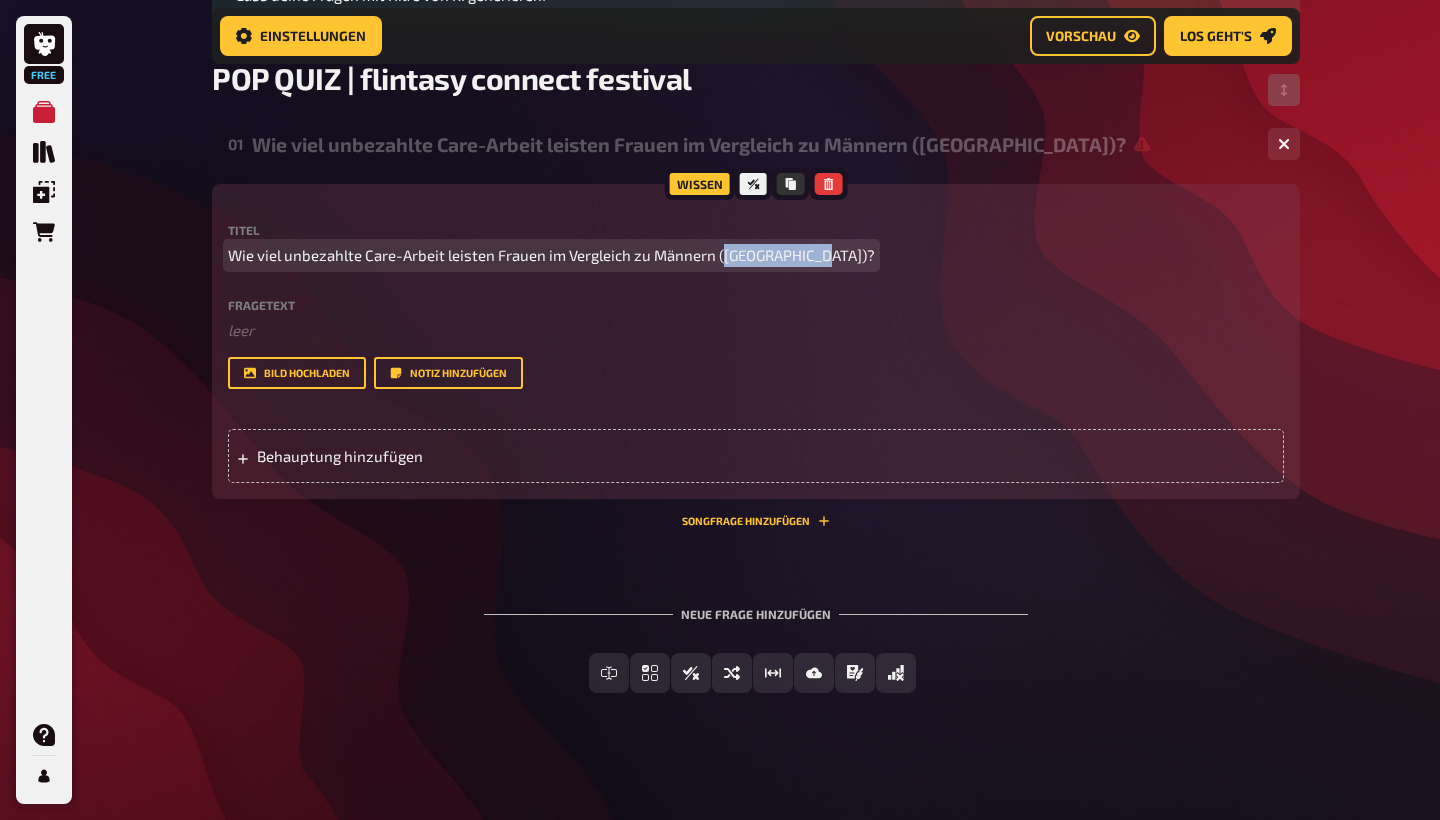 drag, startPoint x: 818, startPoint y: 253, endPoint x: 732, endPoint y: 256, distance: 86.05231 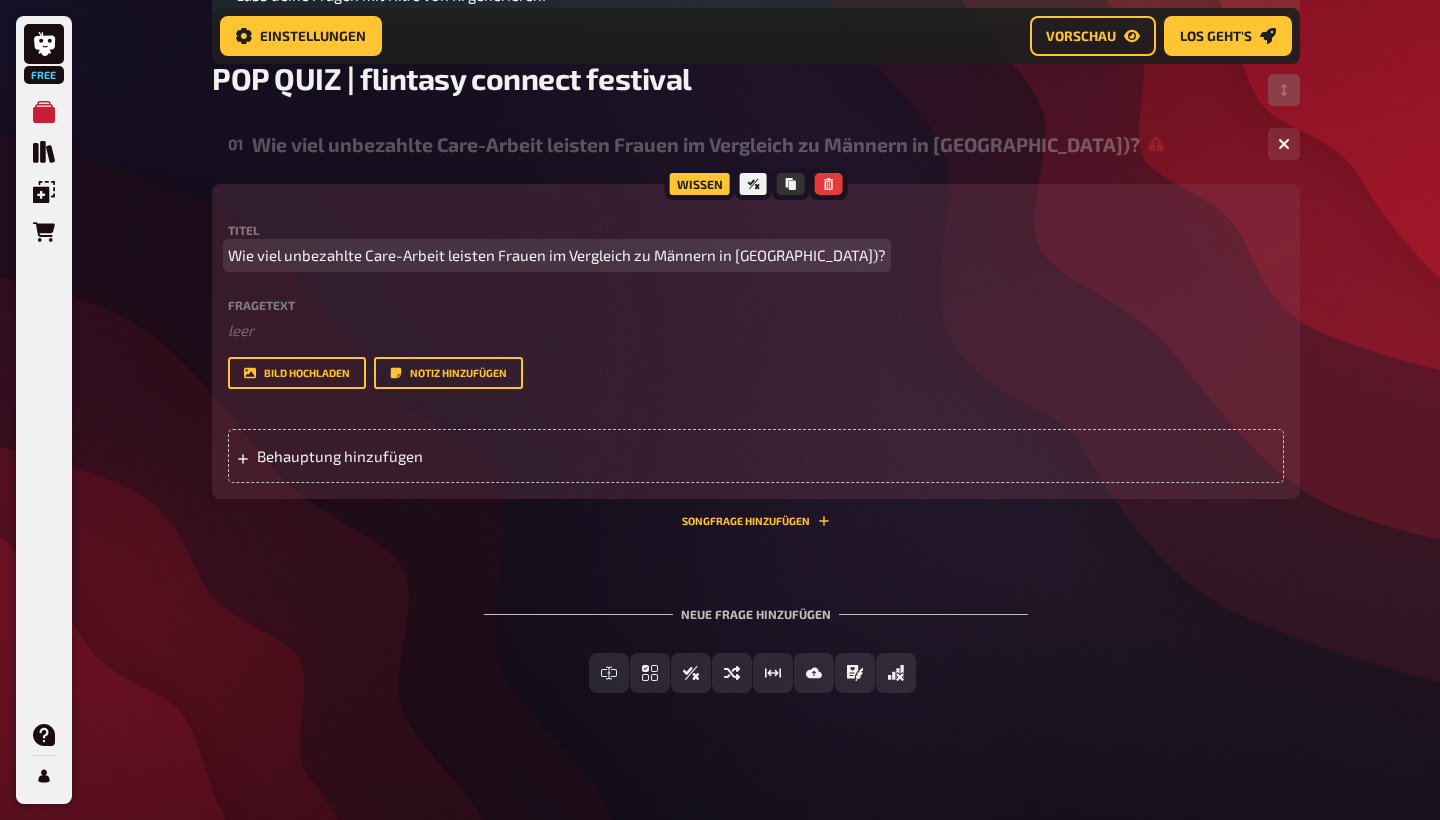 click on "Wie viel unbezahlte Care-Arbeit leisten Frauen im Vergleich zu Männern in Deutschland)?" at bounding box center [557, 255] 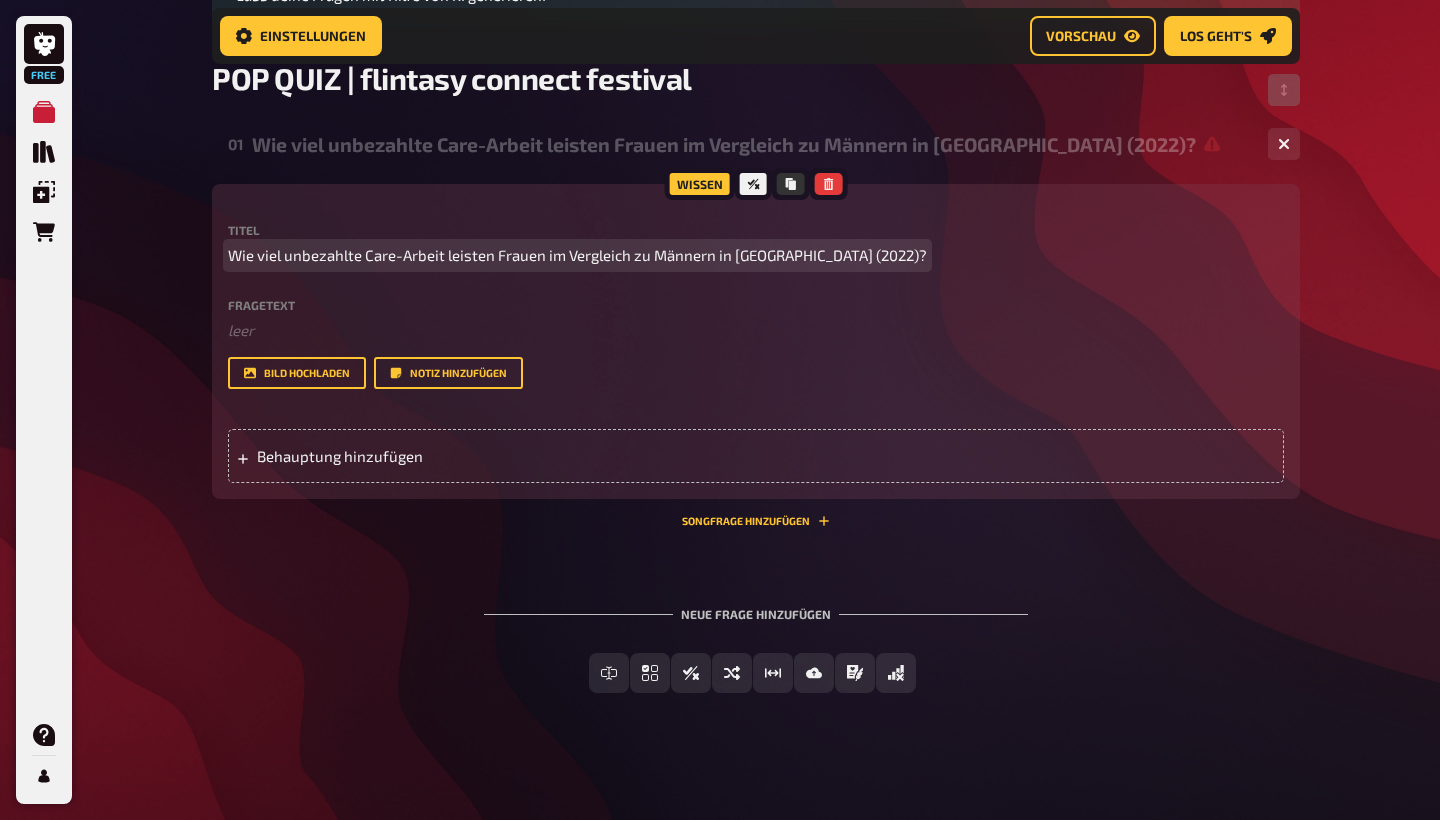 click on "Wie viel unbezahlte Care-Arbeit leisten Frauen im Vergleich zu Männern in [GEOGRAPHIC_DATA] (2022)?" at bounding box center (577, 255) 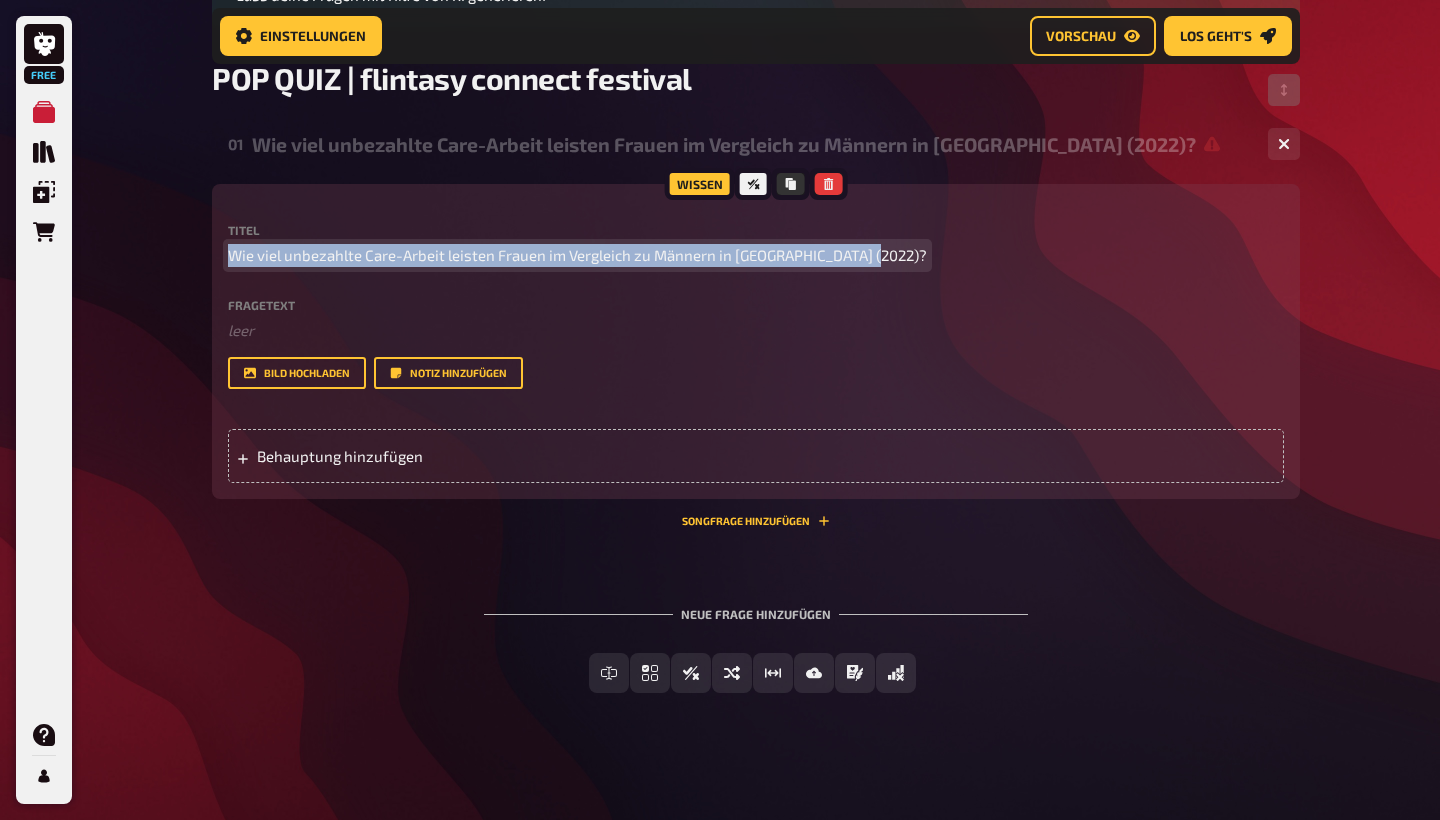 drag, startPoint x: 239, startPoint y: 259, endPoint x: 868, endPoint y: 254, distance: 629.0199 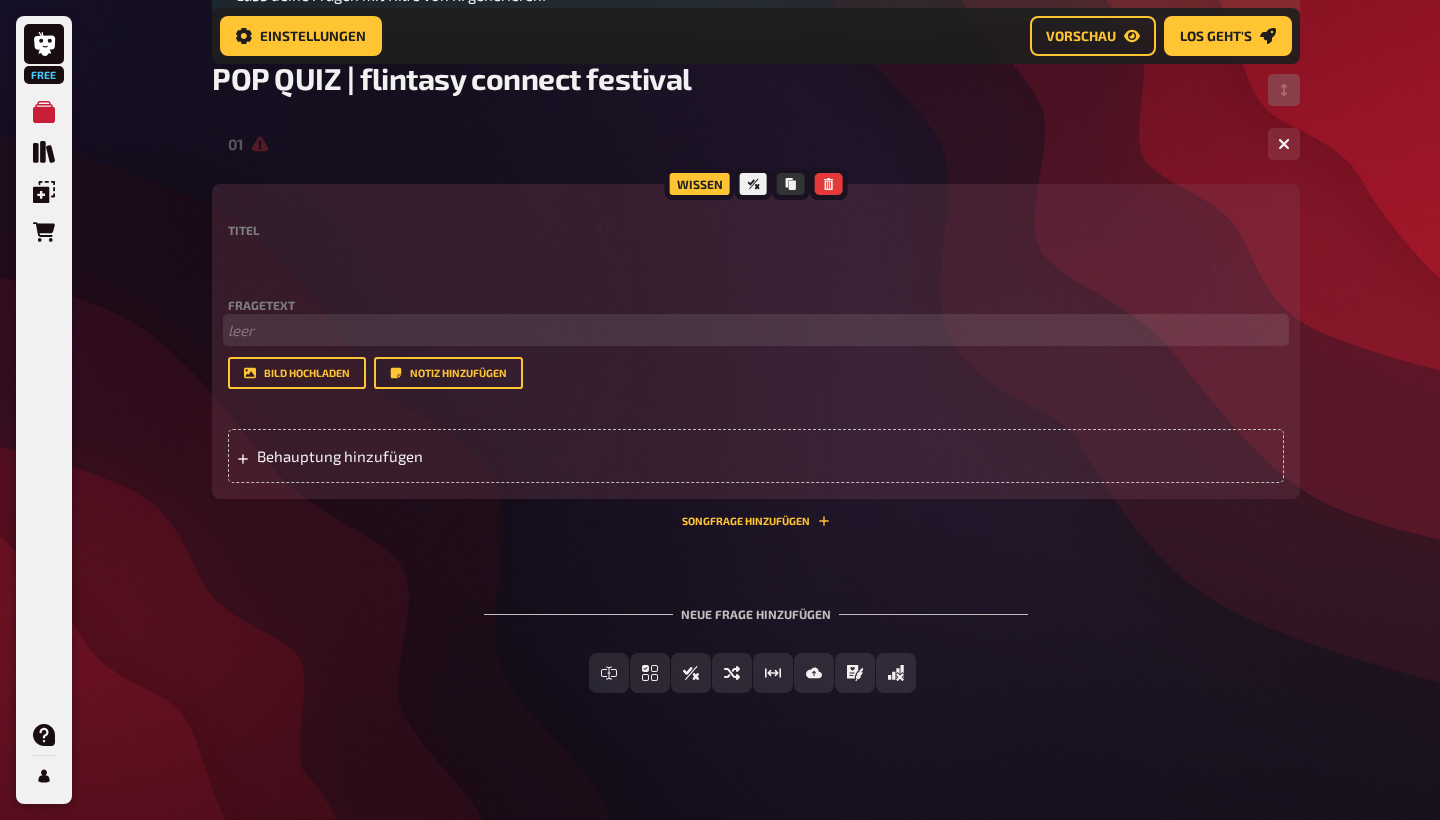 click on "﻿ leer" at bounding box center (756, 330) 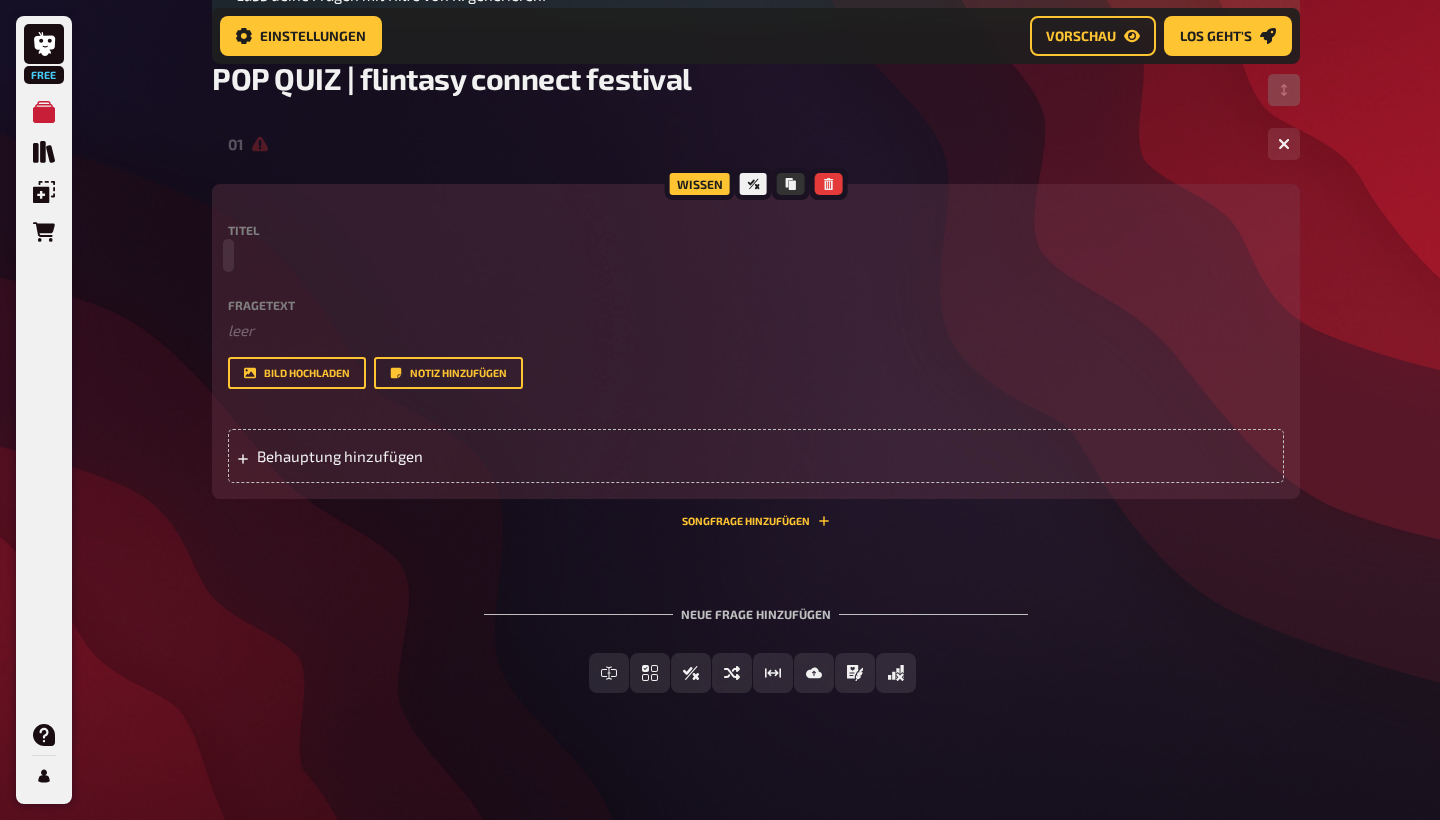 click at bounding box center (756, 255) 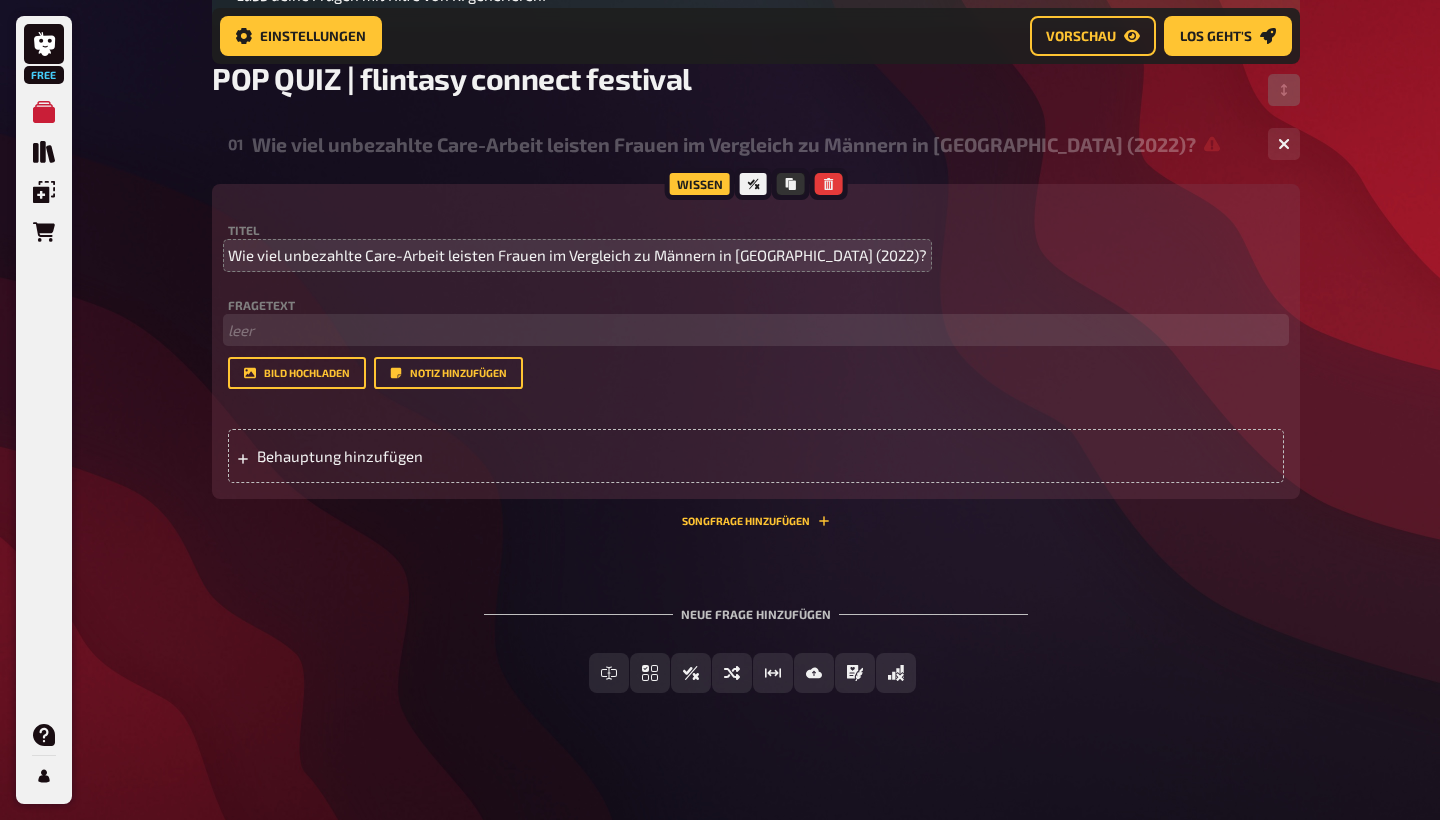 click on "﻿ leer" at bounding box center [756, 330] 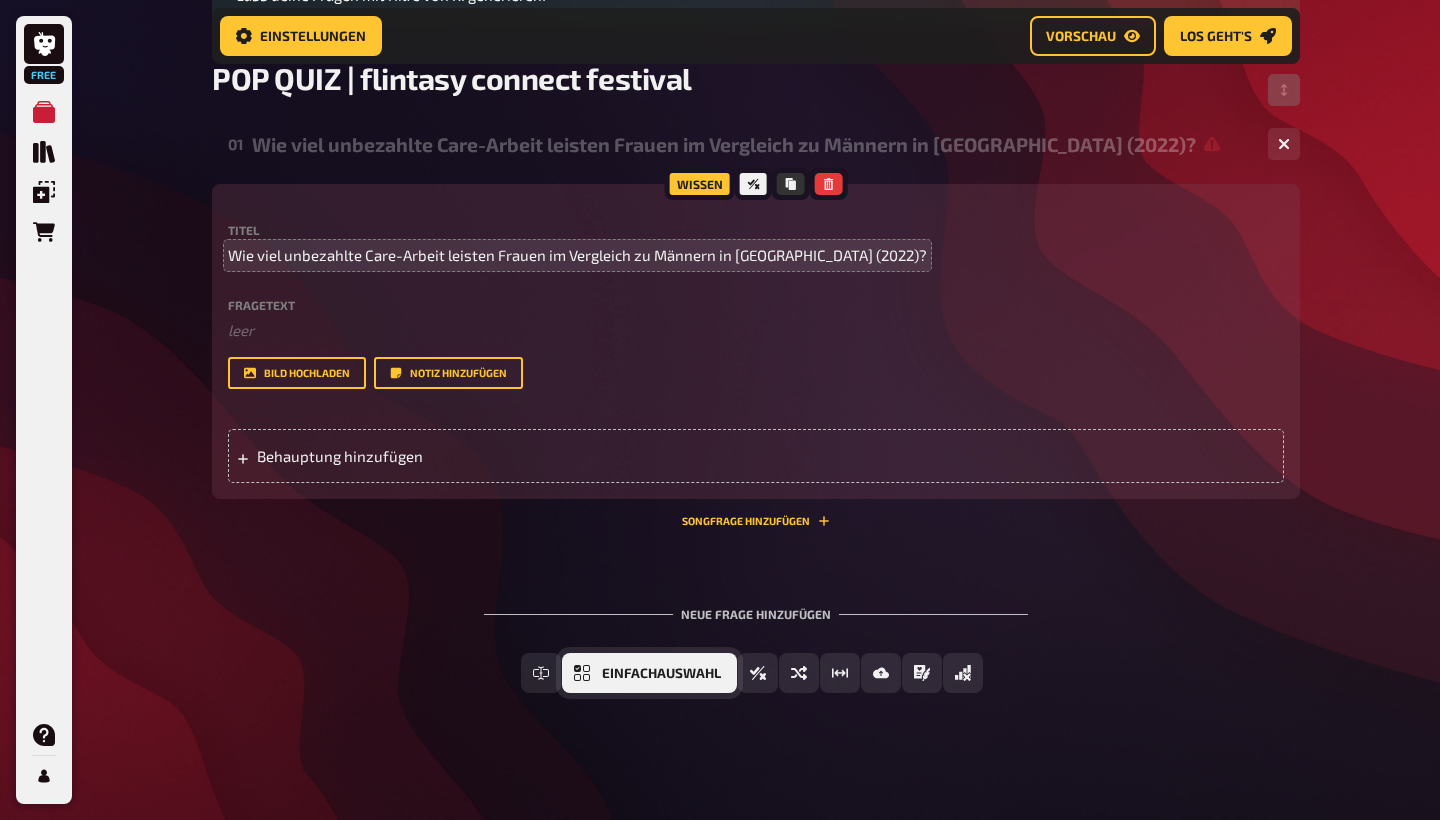 click 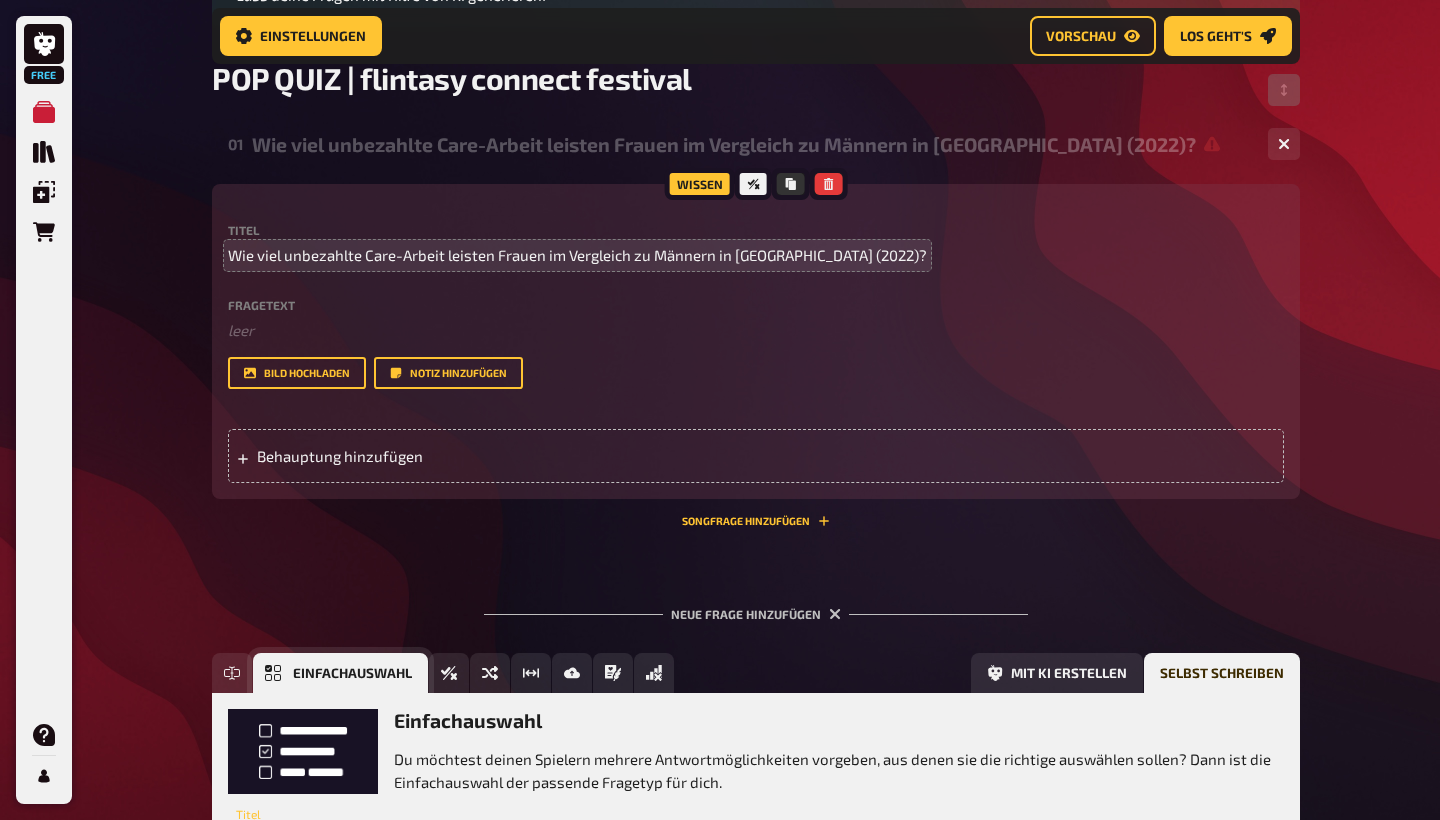 scroll, scrollTop: 471, scrollLeft: 0, axis: vertical 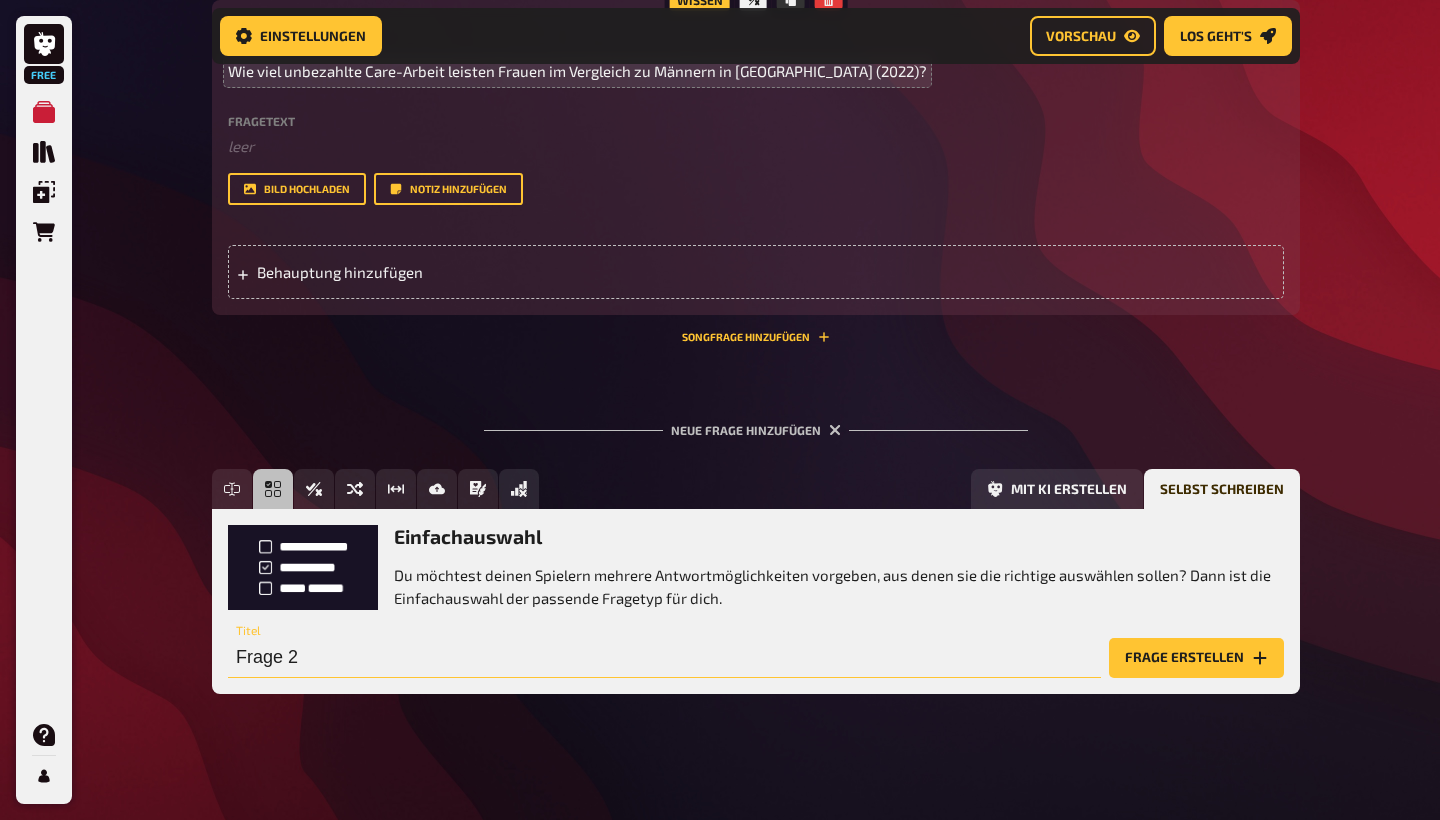 click on "Frage 2" at bounding box center [664, 658] 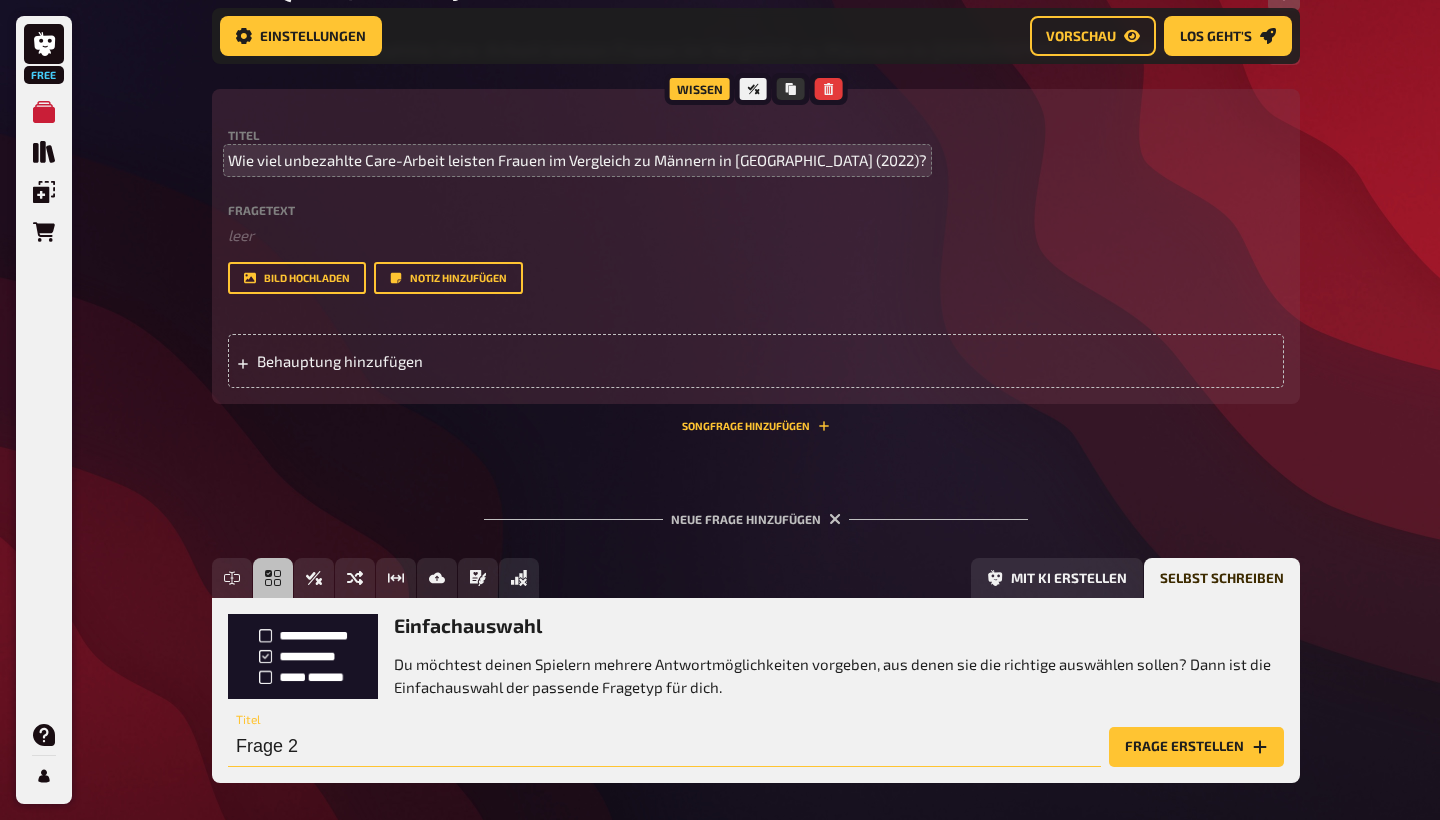 scroll, scrollTop: 378, scrollLeft: 0, axis: vertical 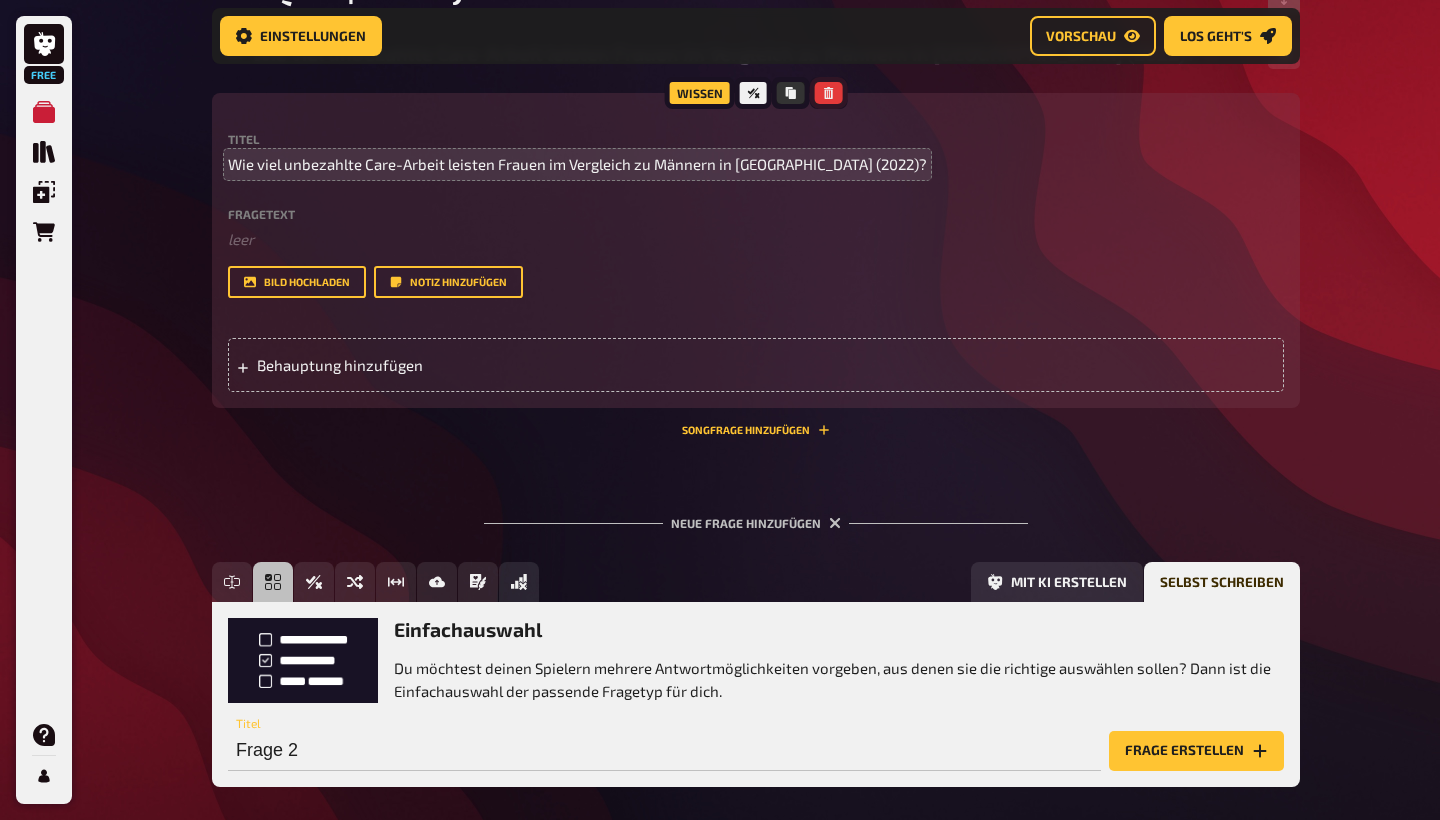 click 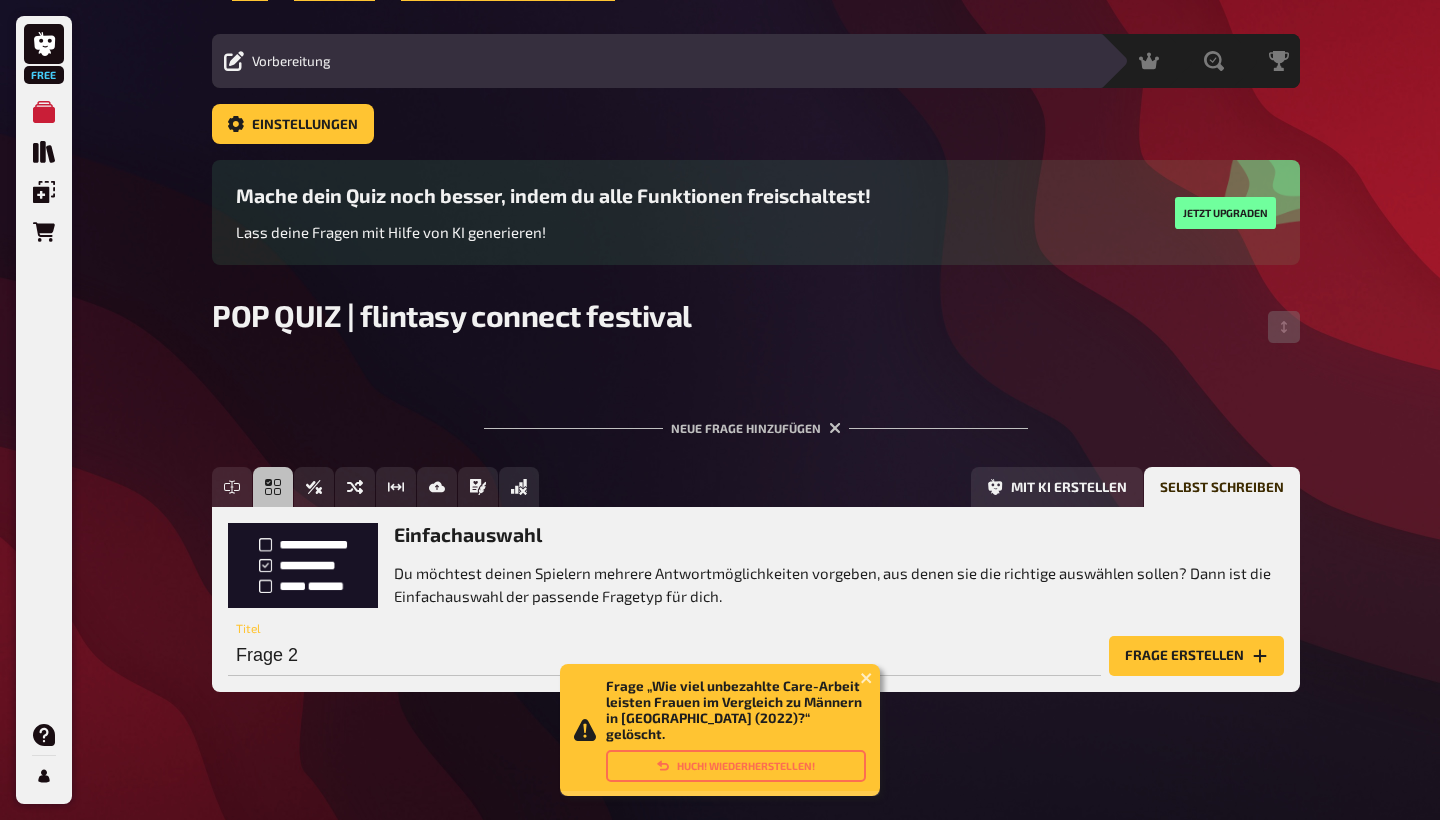 scroll, scrollTop: 33, scrollLeft: 0, axis: vertical 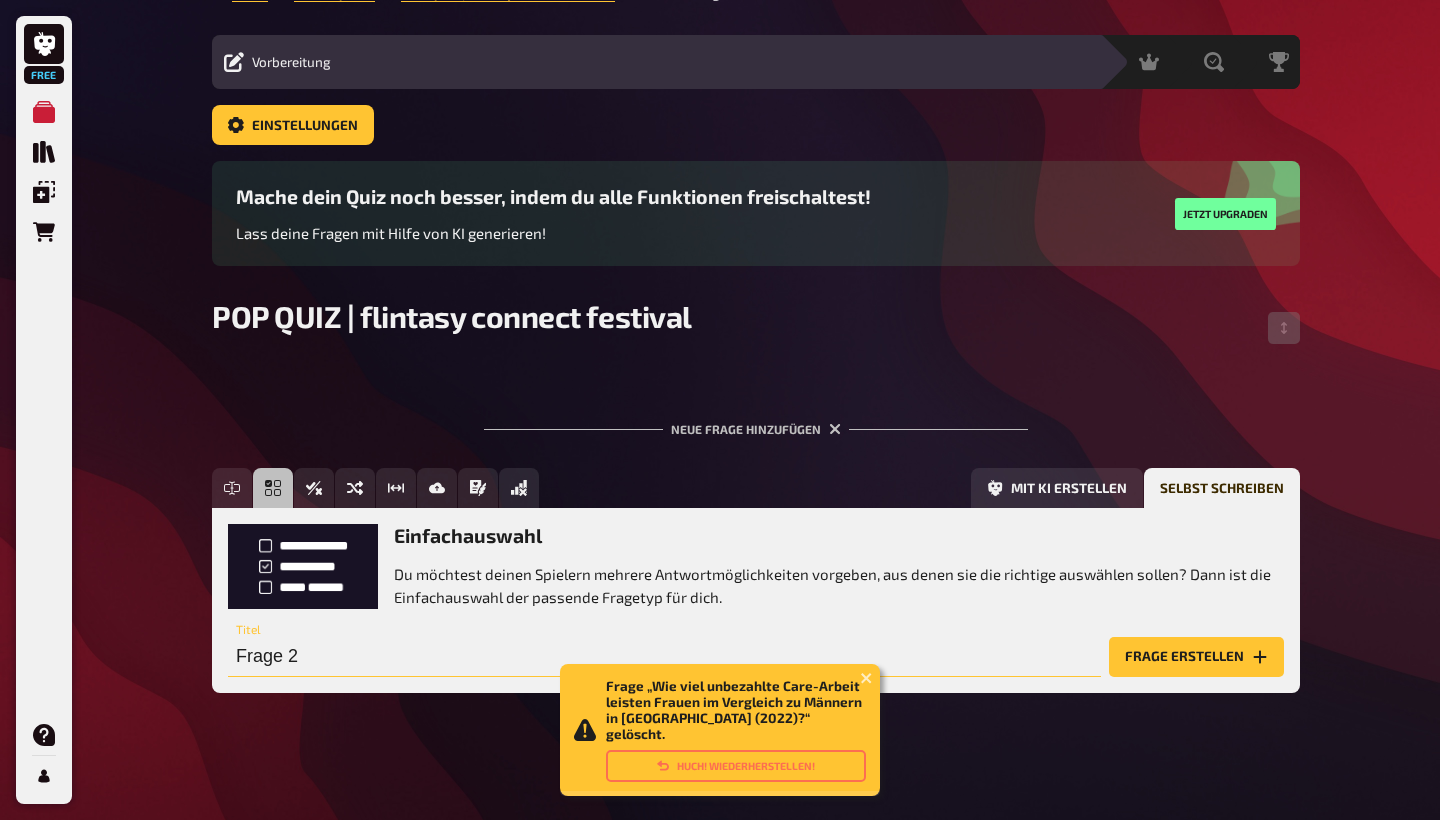 drag, startPoint x: 361, startPoint y: 670, endPoint x: 205, endPoint y: 670, distance: 156 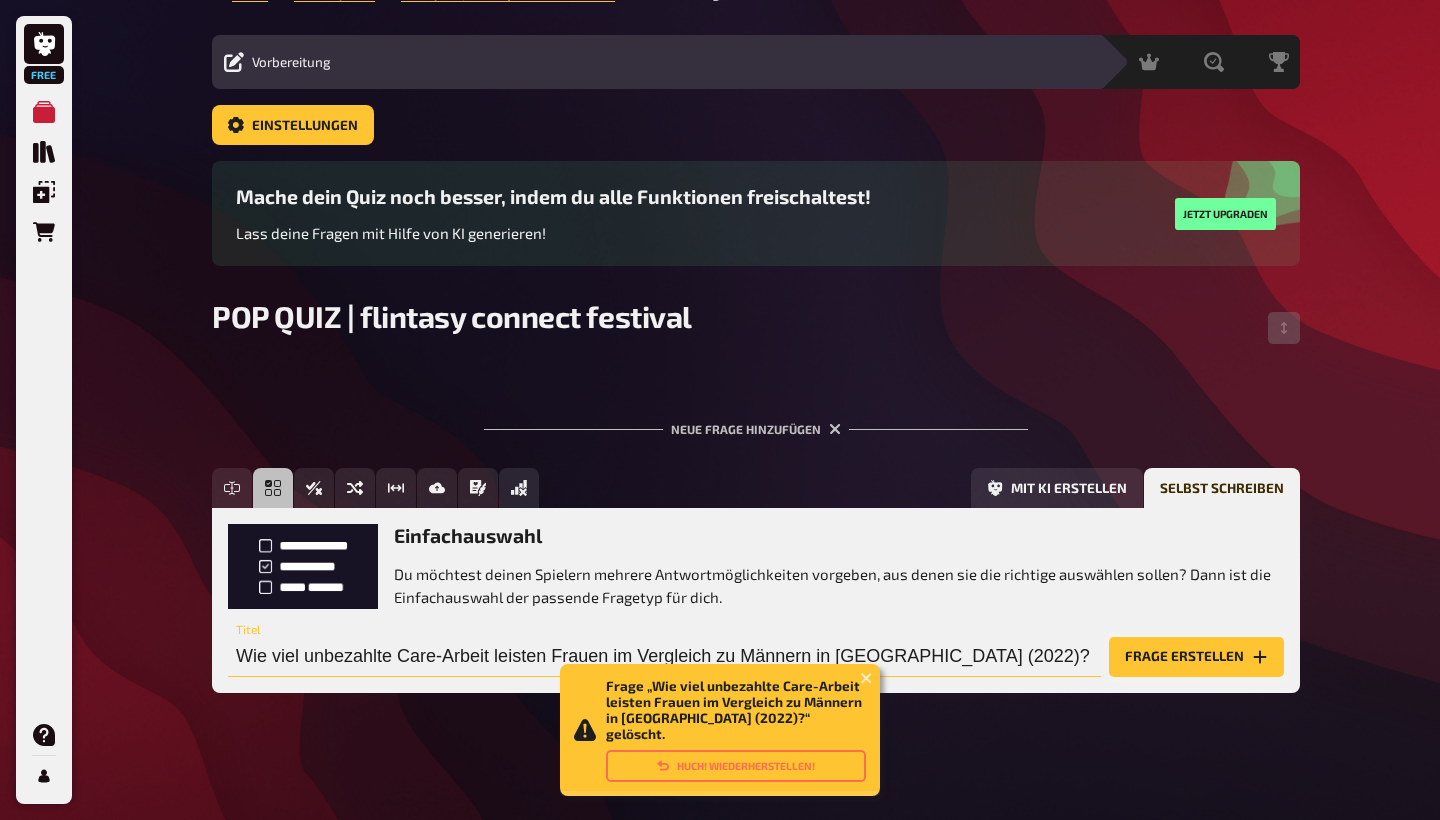 type on "Wie viel unbezahlte Care-Arbeit leisten Frauen im Vergleich zu Männern in [GEOGRAPHIC_DATA] (2022)?" 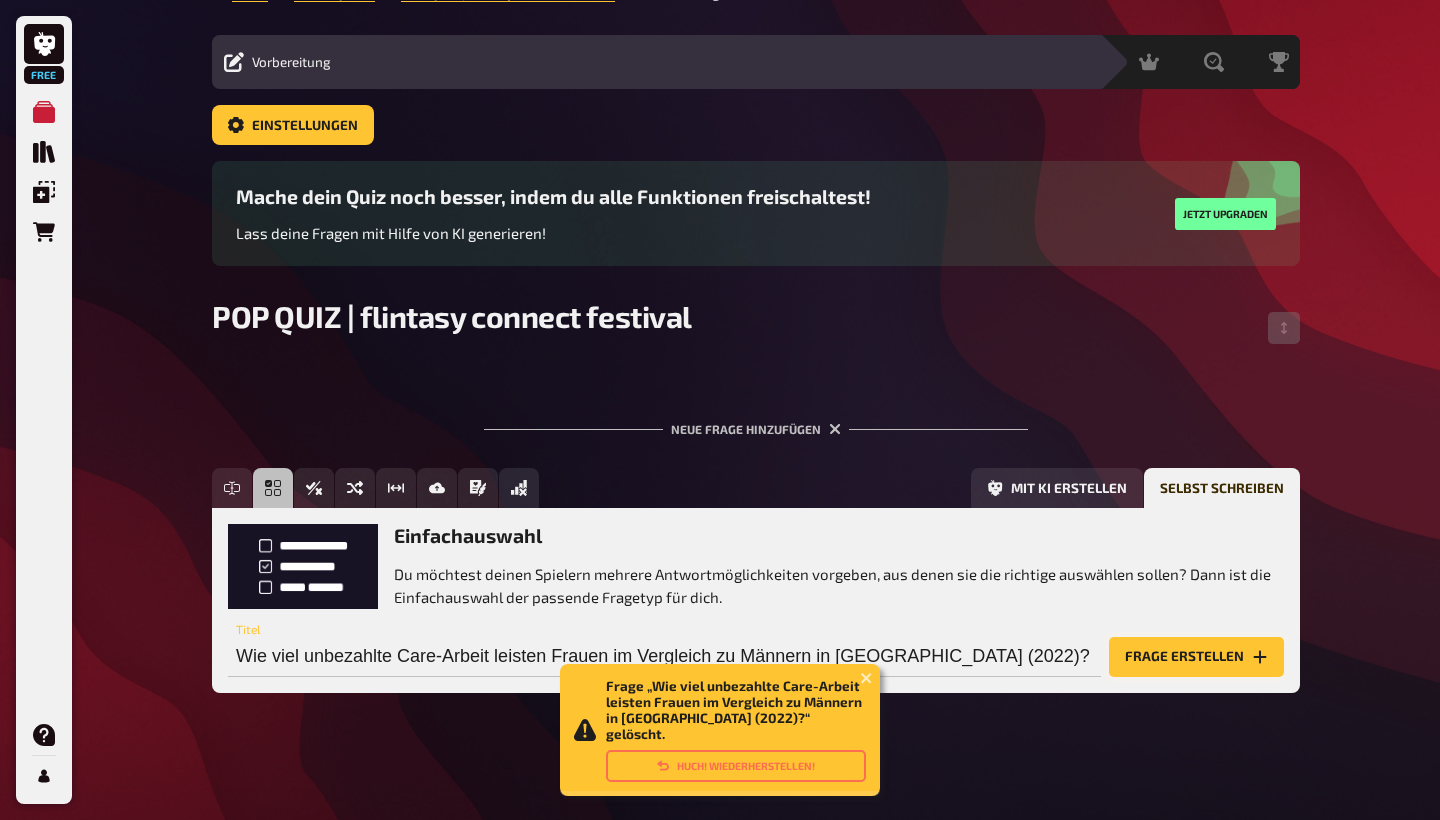 click on "Frage erstellen" at bounding box center (1196, 657) 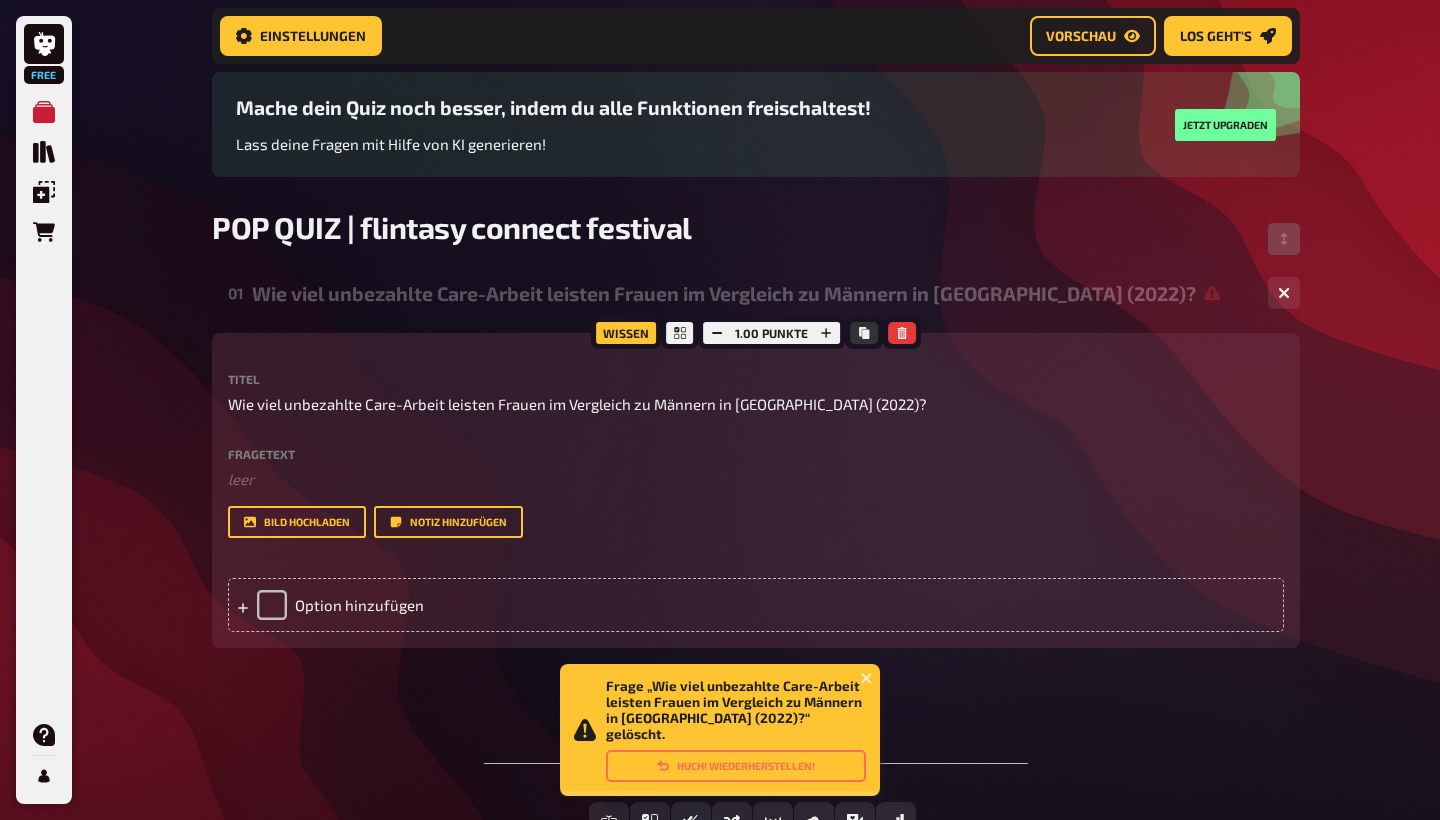 scroll, scrollTop: 140, scrollLeft: 0, axis: vertical 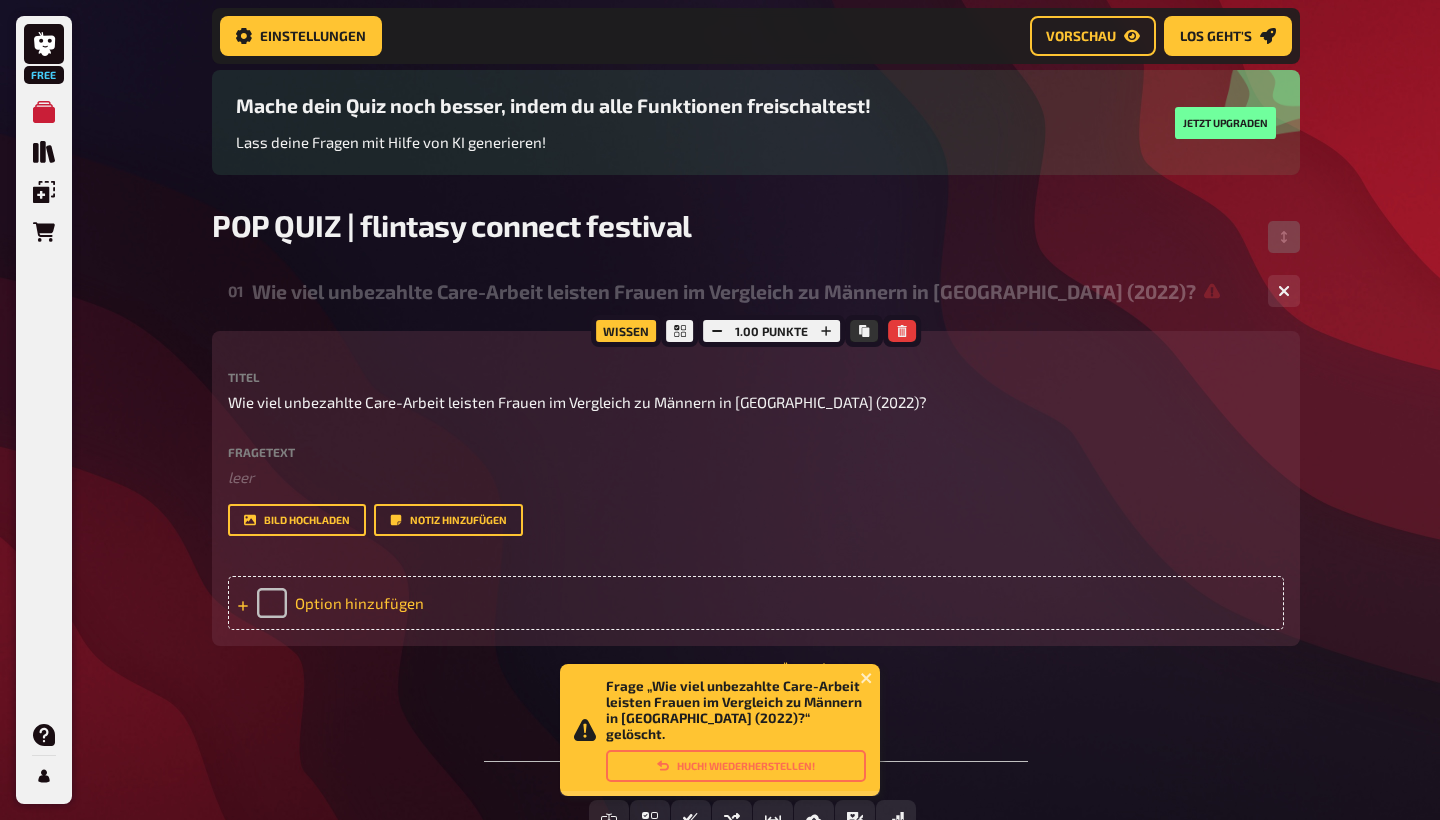 click on "Option hinzufügen" at bounding box center (756, 603) 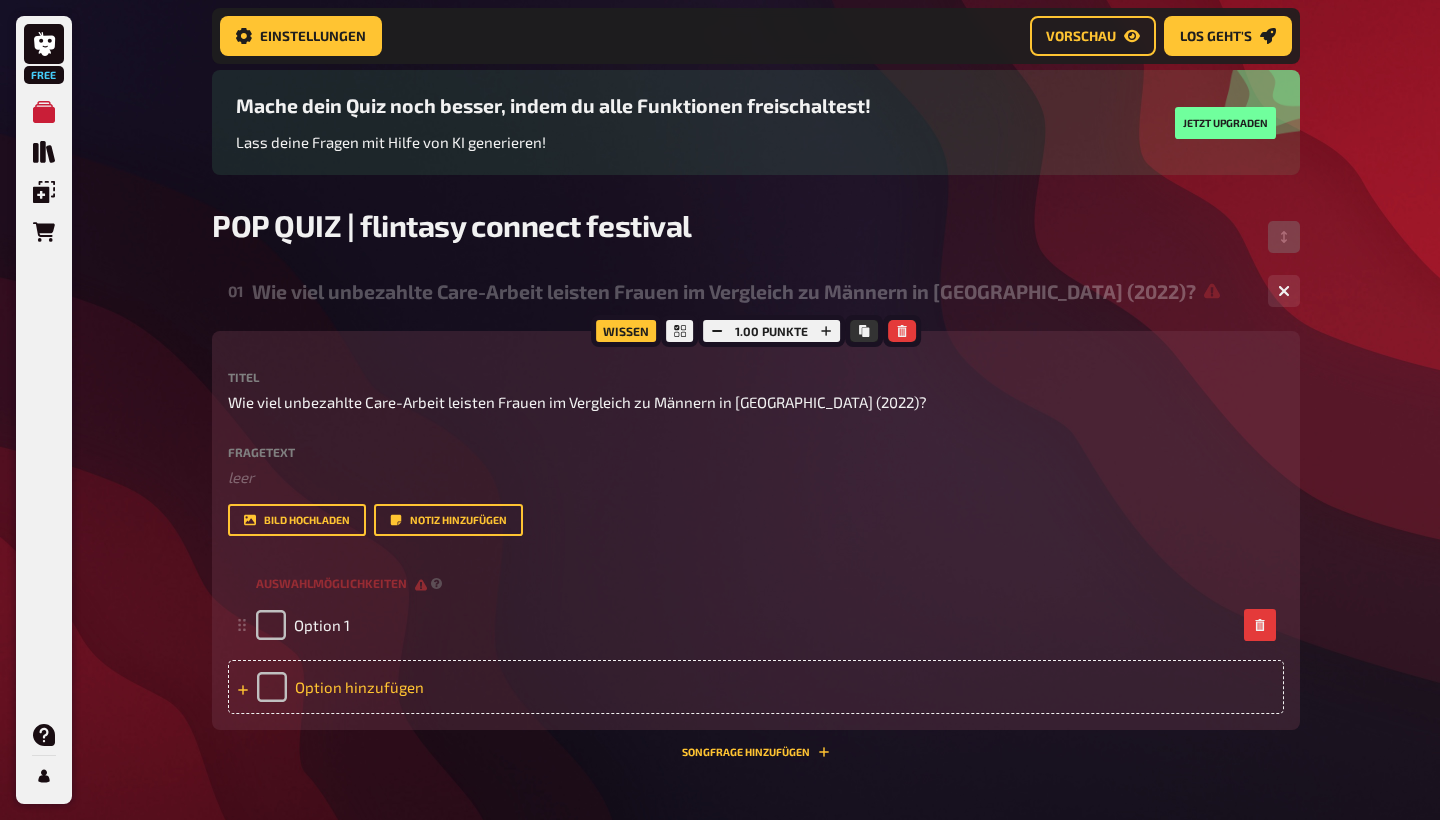 click on "Auswahlmöglichkeiten Option 1
To pick up a draggable item, press the space bar.
While dragging, use the arrow keys to move the item.
Press space again to drop the item in its new position, or press escape to cancel.
Option hinzufügen" at bounding box center (756, 641) 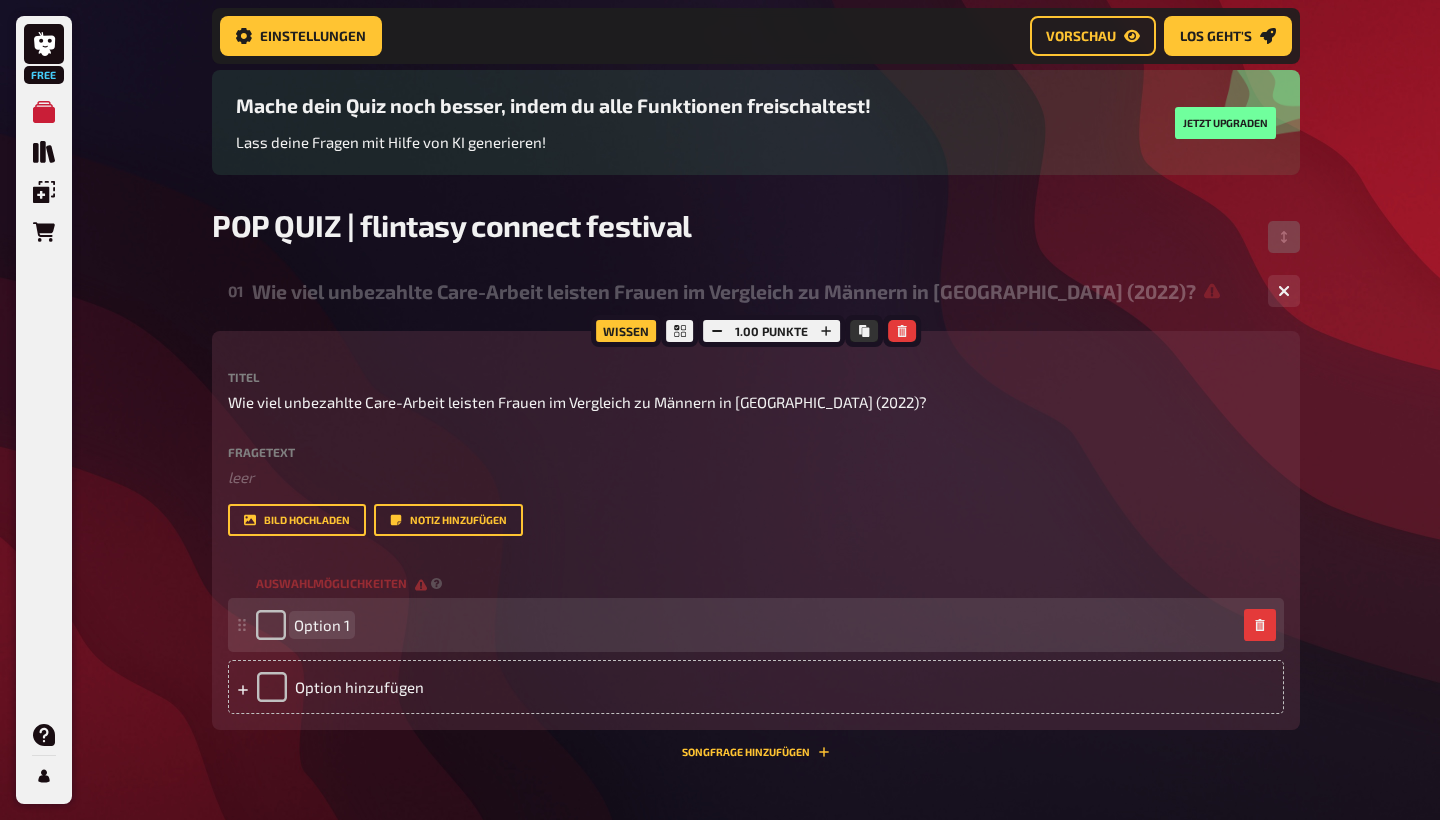 click on "Option 1" at bounding box center (746, 625) 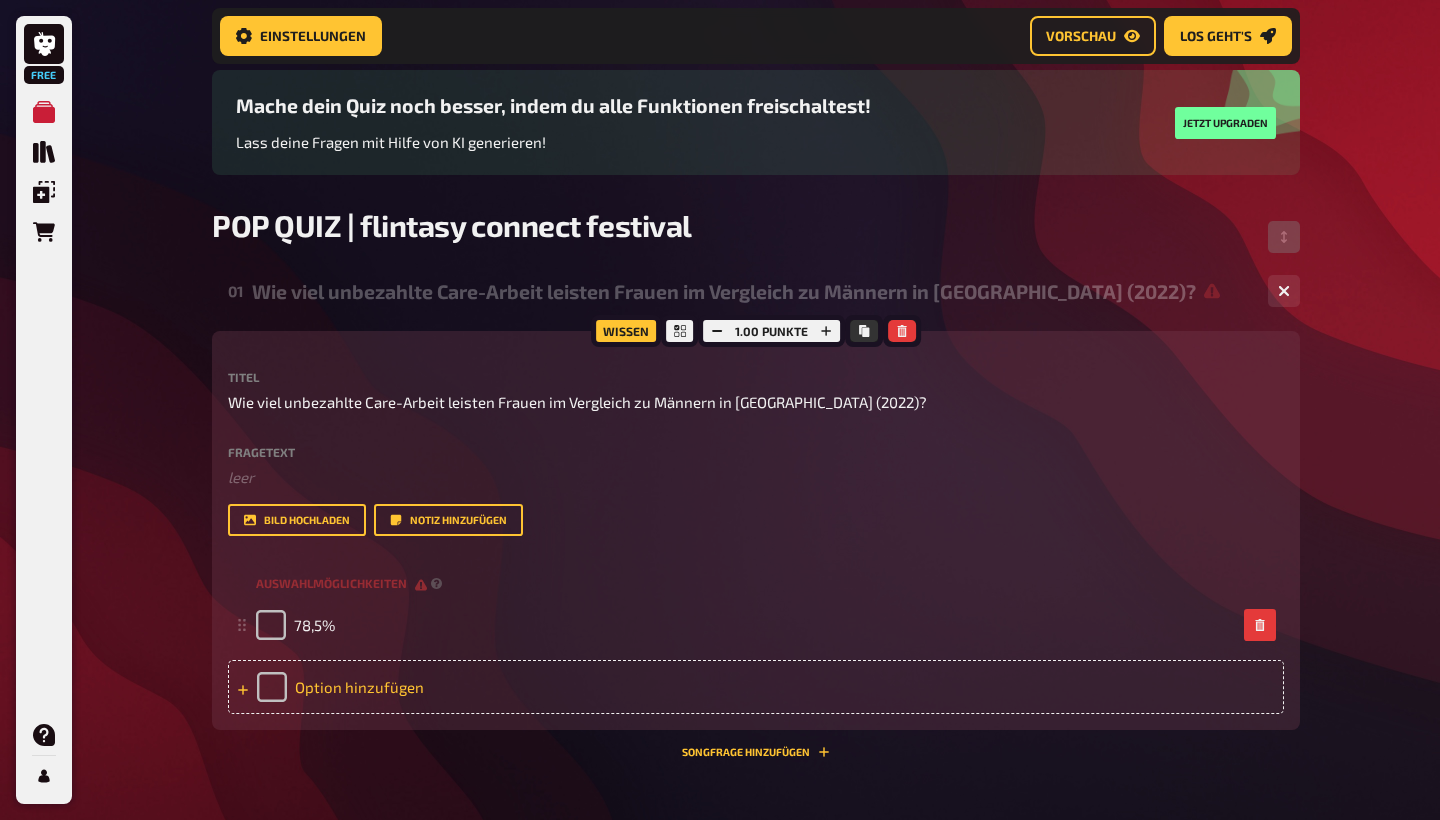 click on "Option hinzufügen" at bounding box center [756, 687] 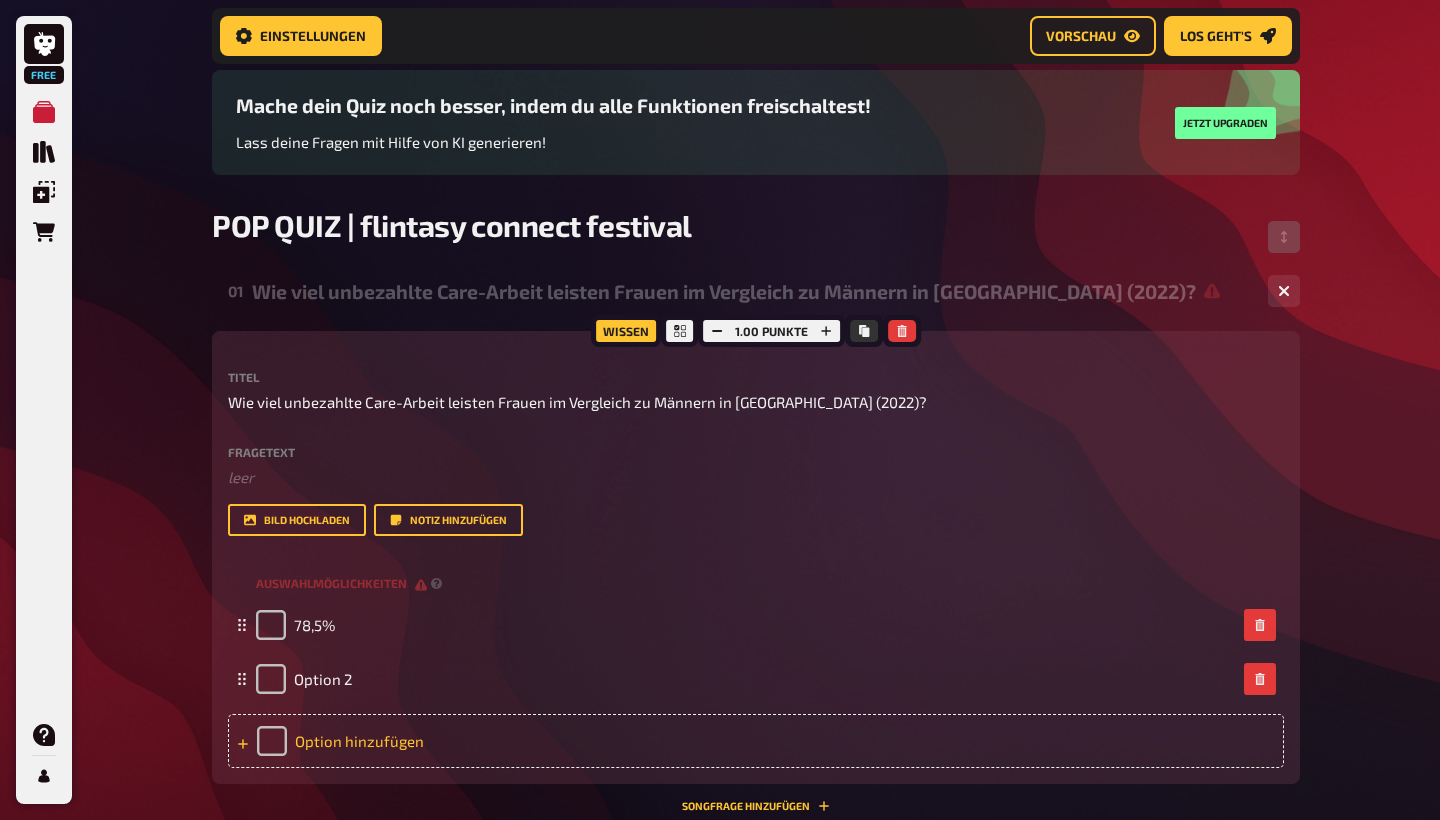 type 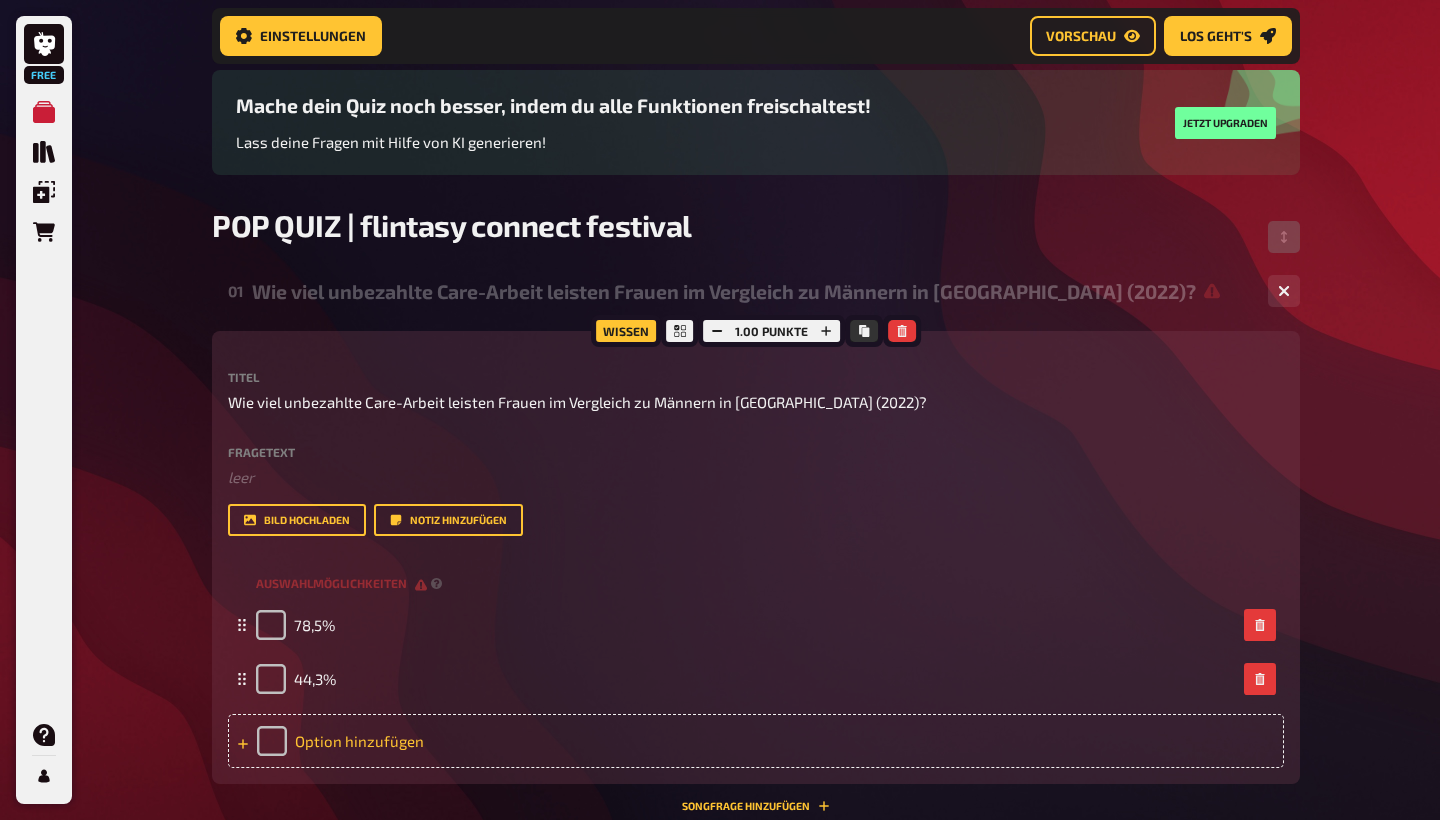 click on "Option hinzufügen" at bounding box center [756, 741] 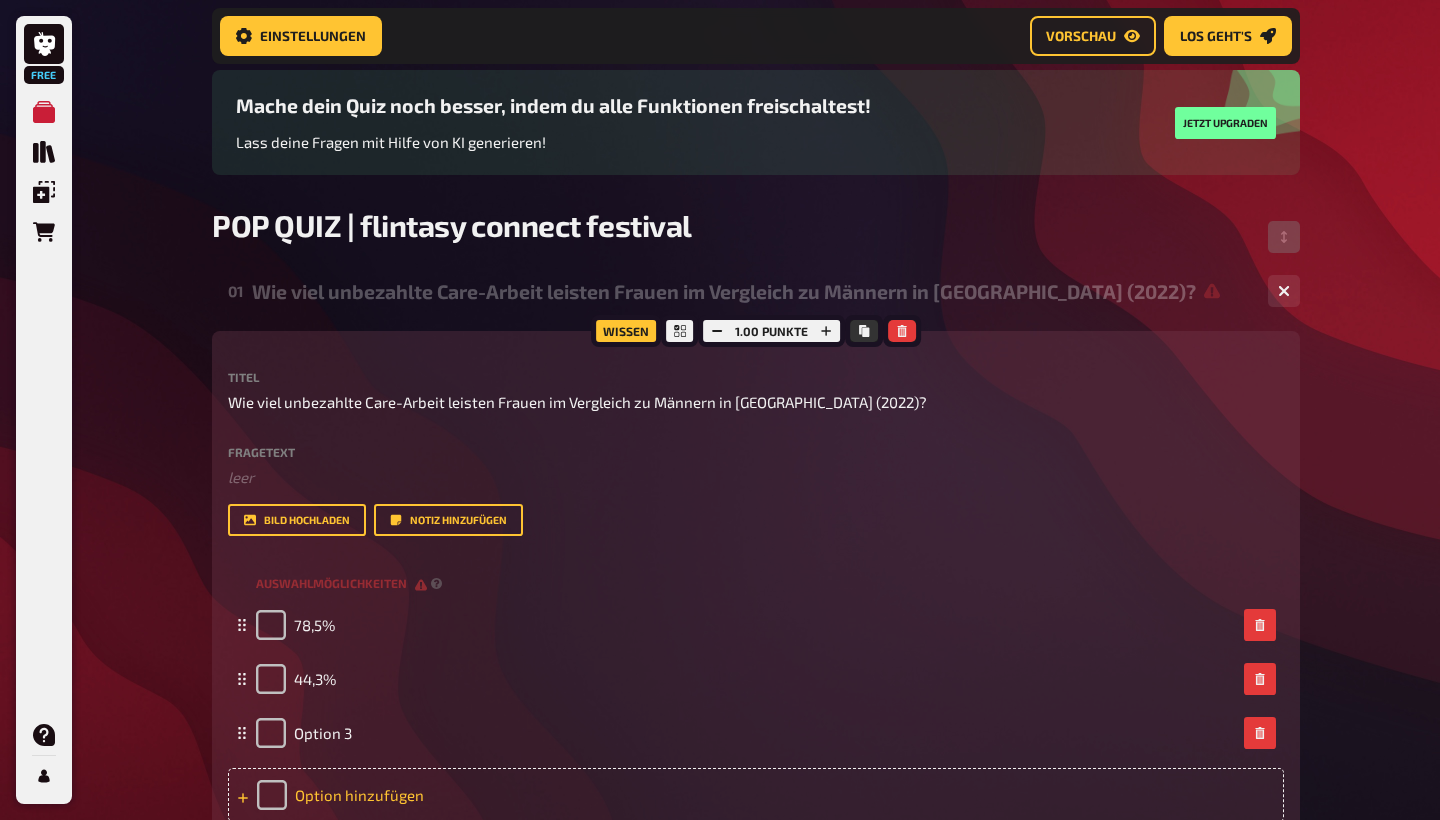 type 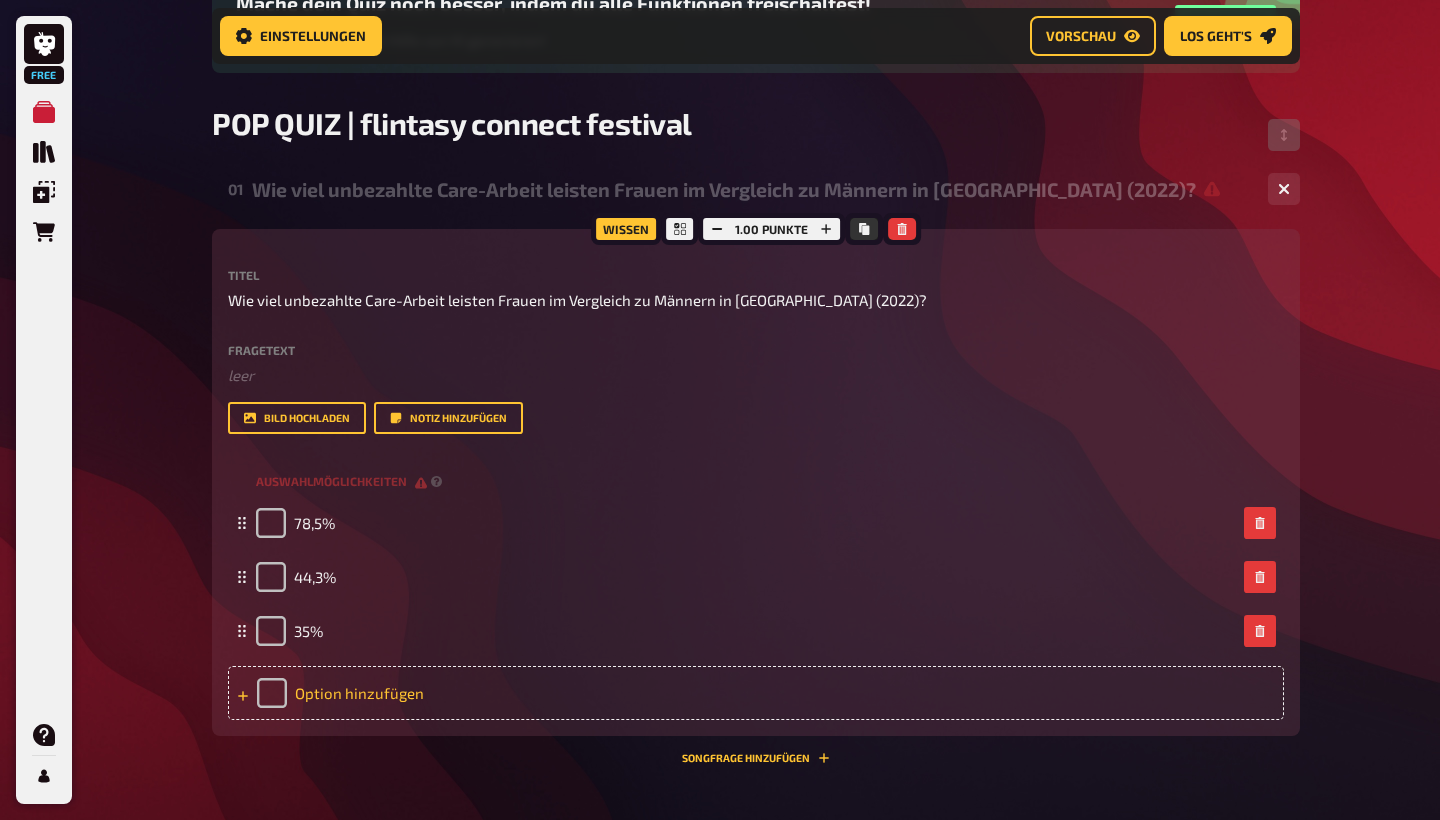 scroll, scrollTop: 248, scrollLeft: 0, axis: vertical 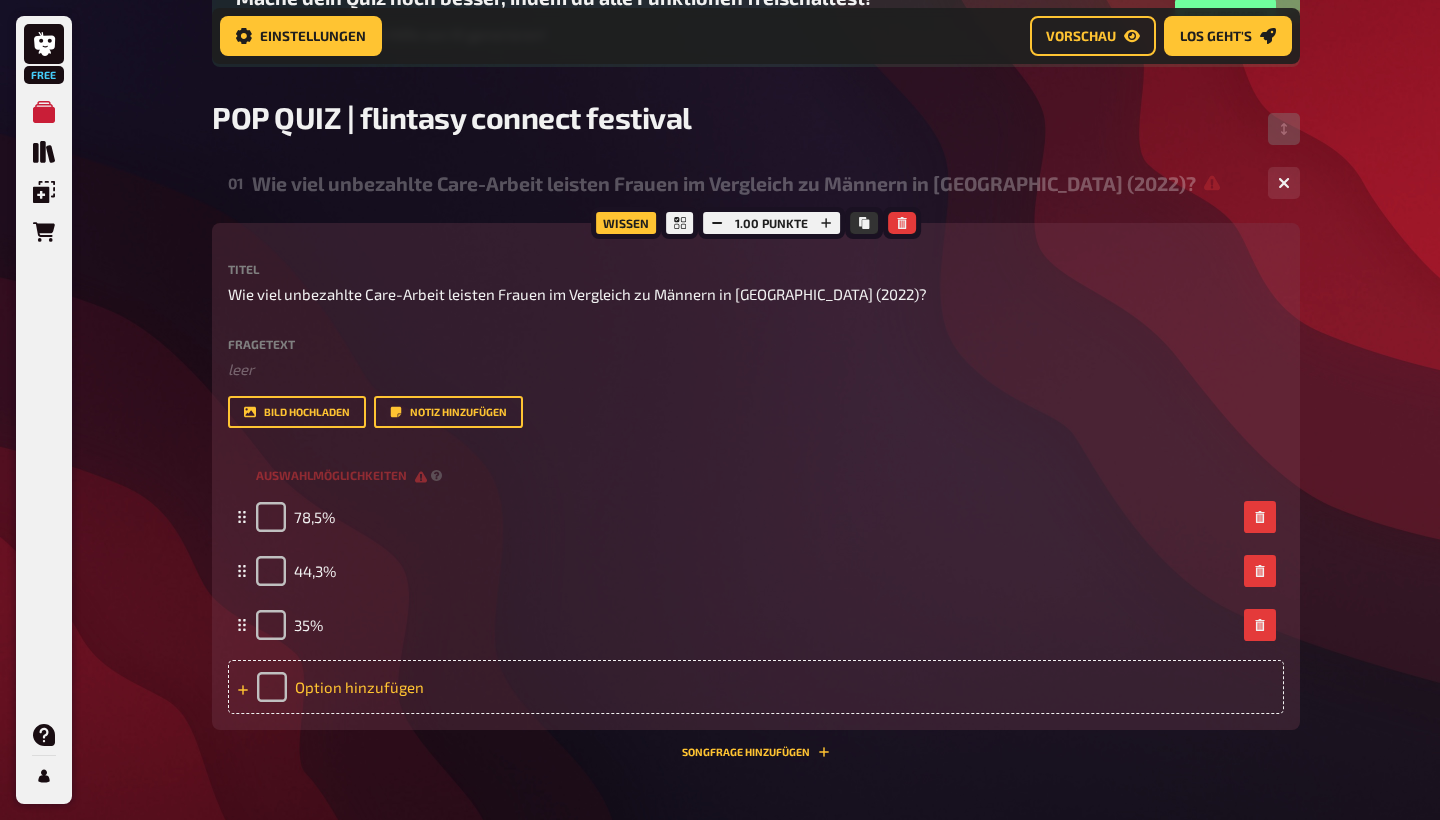 click on "Option hinzufügen" at bounding box center [756, 687] 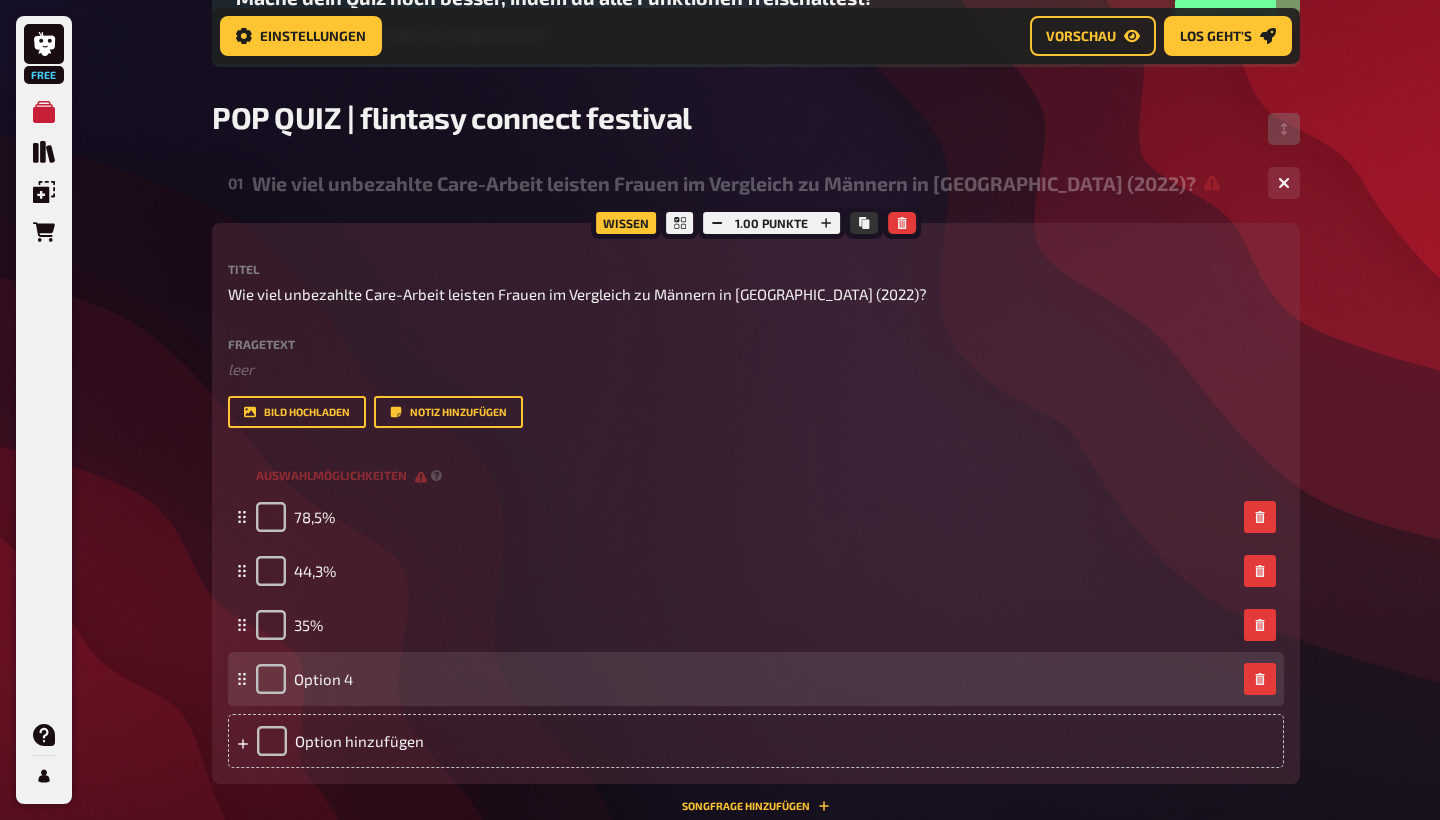 click on "Option 4" at bounding box center (304, 679) 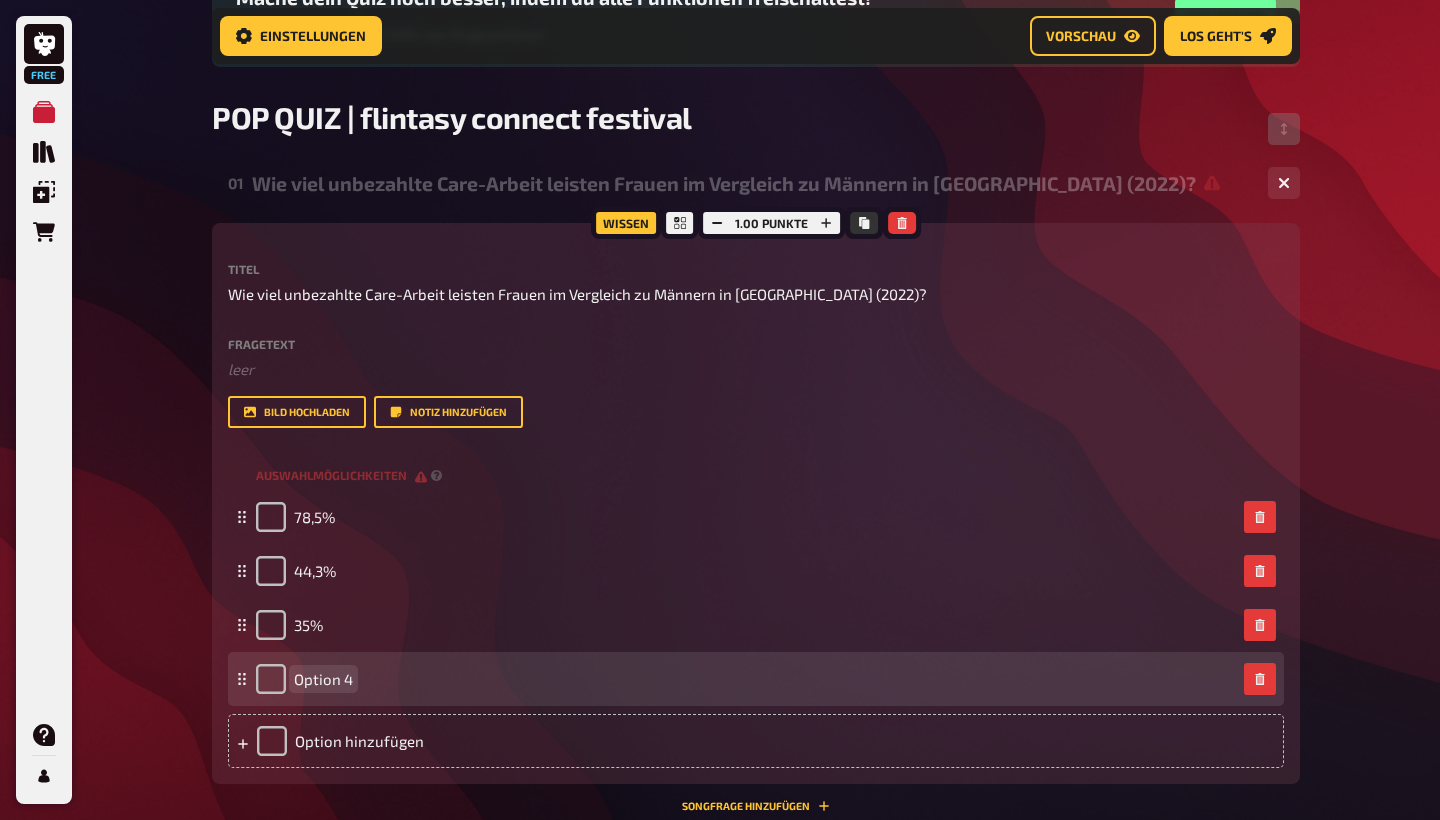 click on "Option 4" at bounding box center (323, 679) 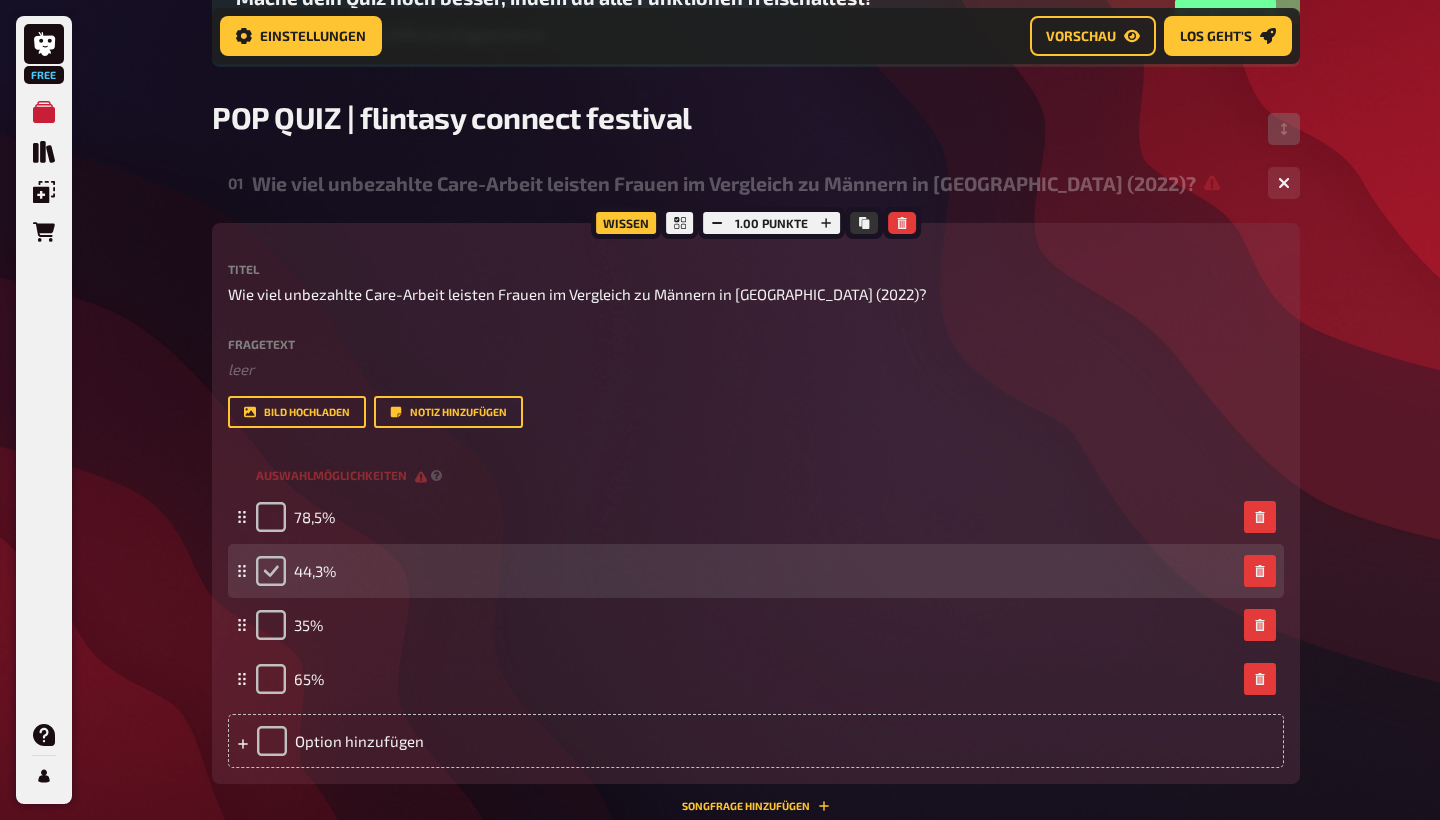 click at bounding box center (271, 571) 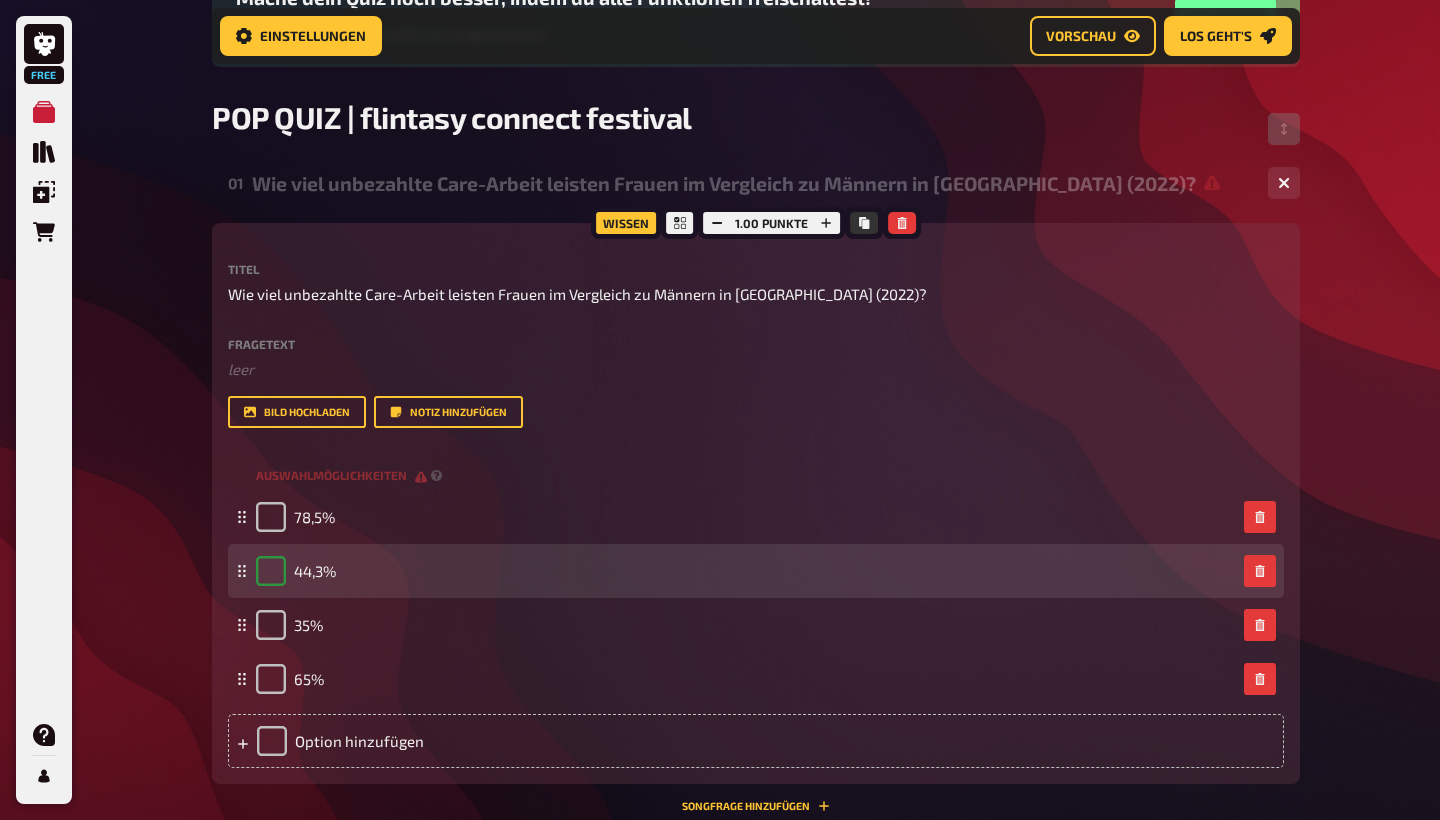 checkbox on "true" 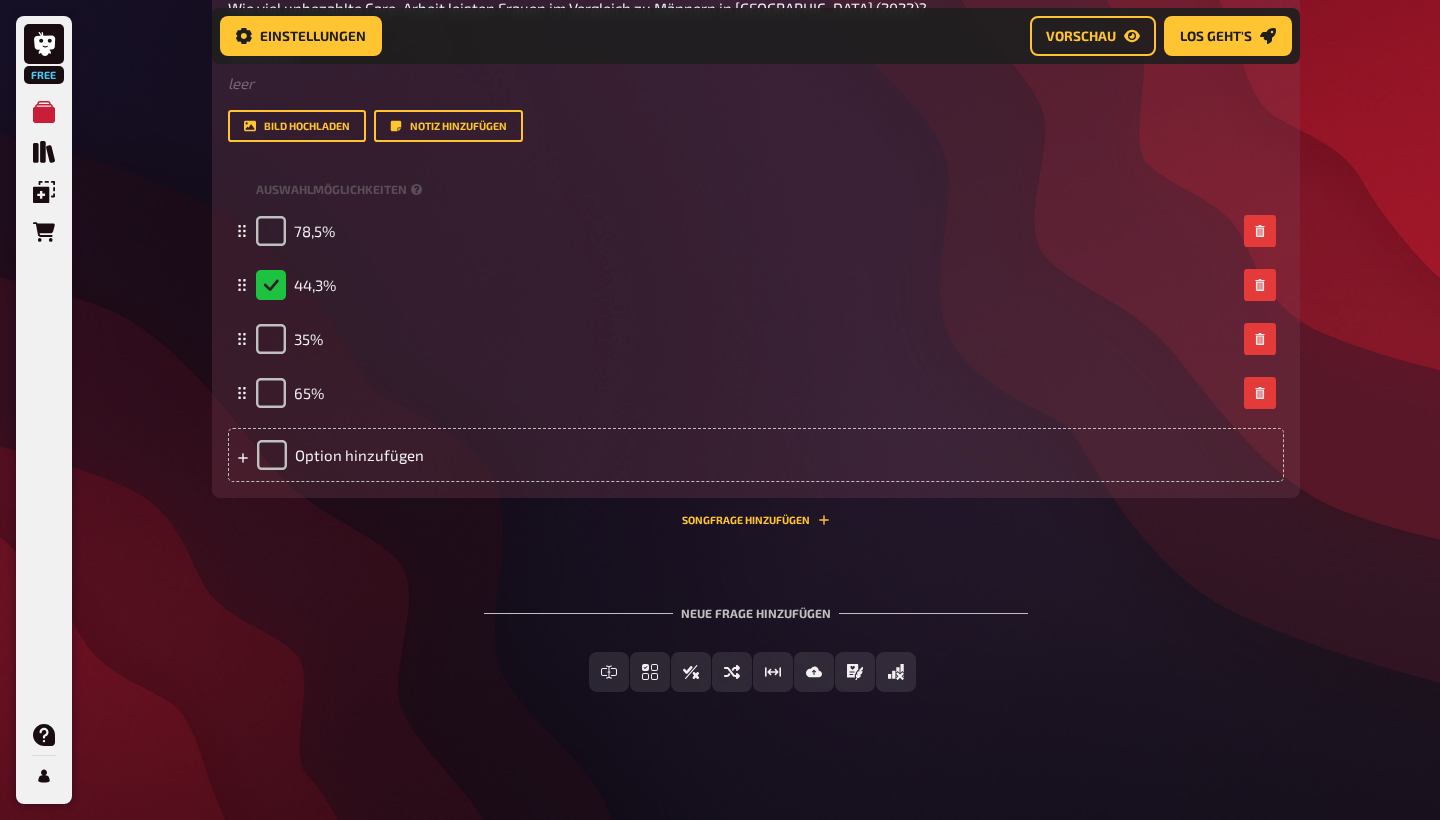 scroll, scrollTop: 533, scrollLeft: 0, axis: vertical 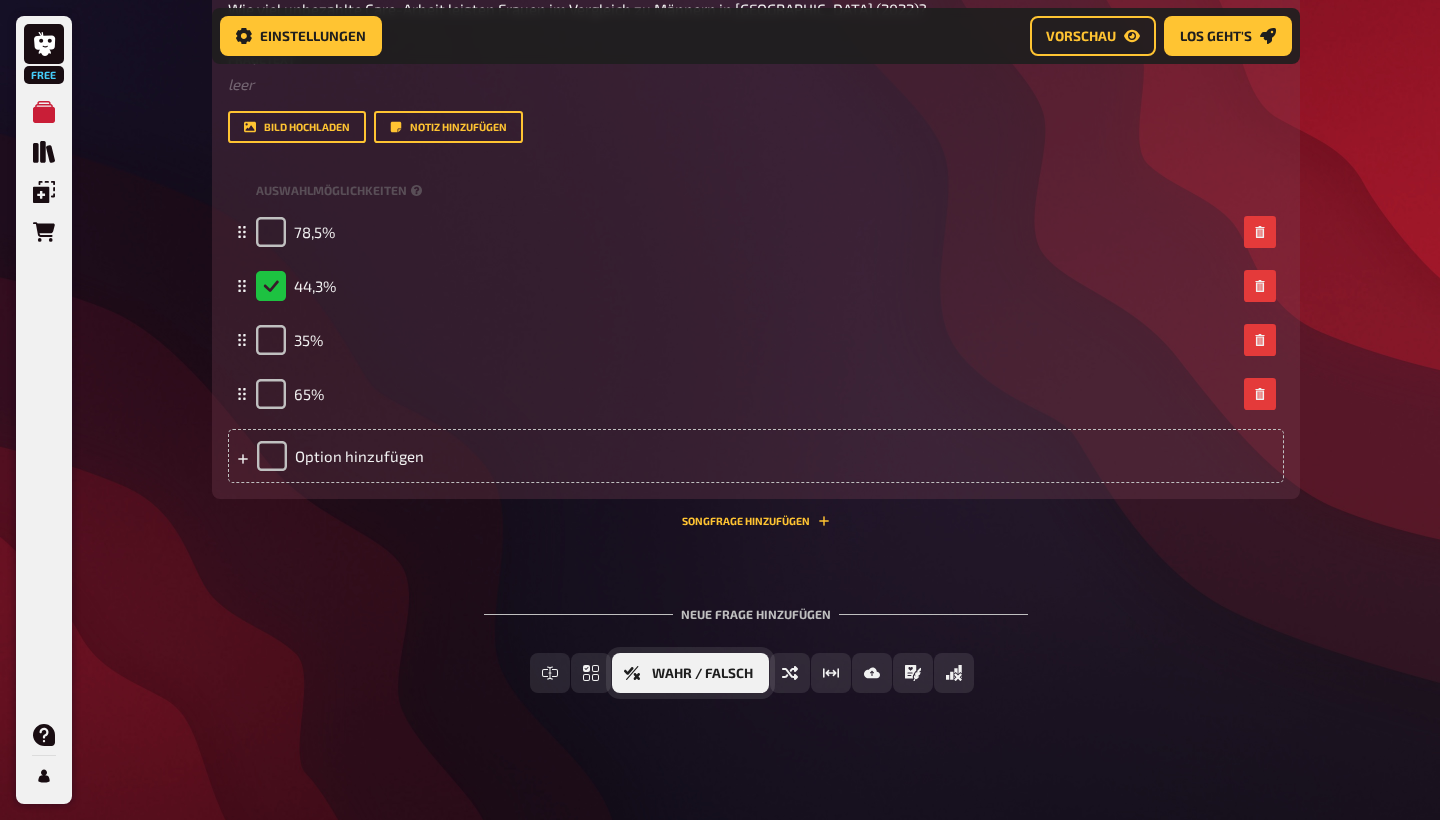 click on "Wahr / Falsch" at bounding box center [702, 674] 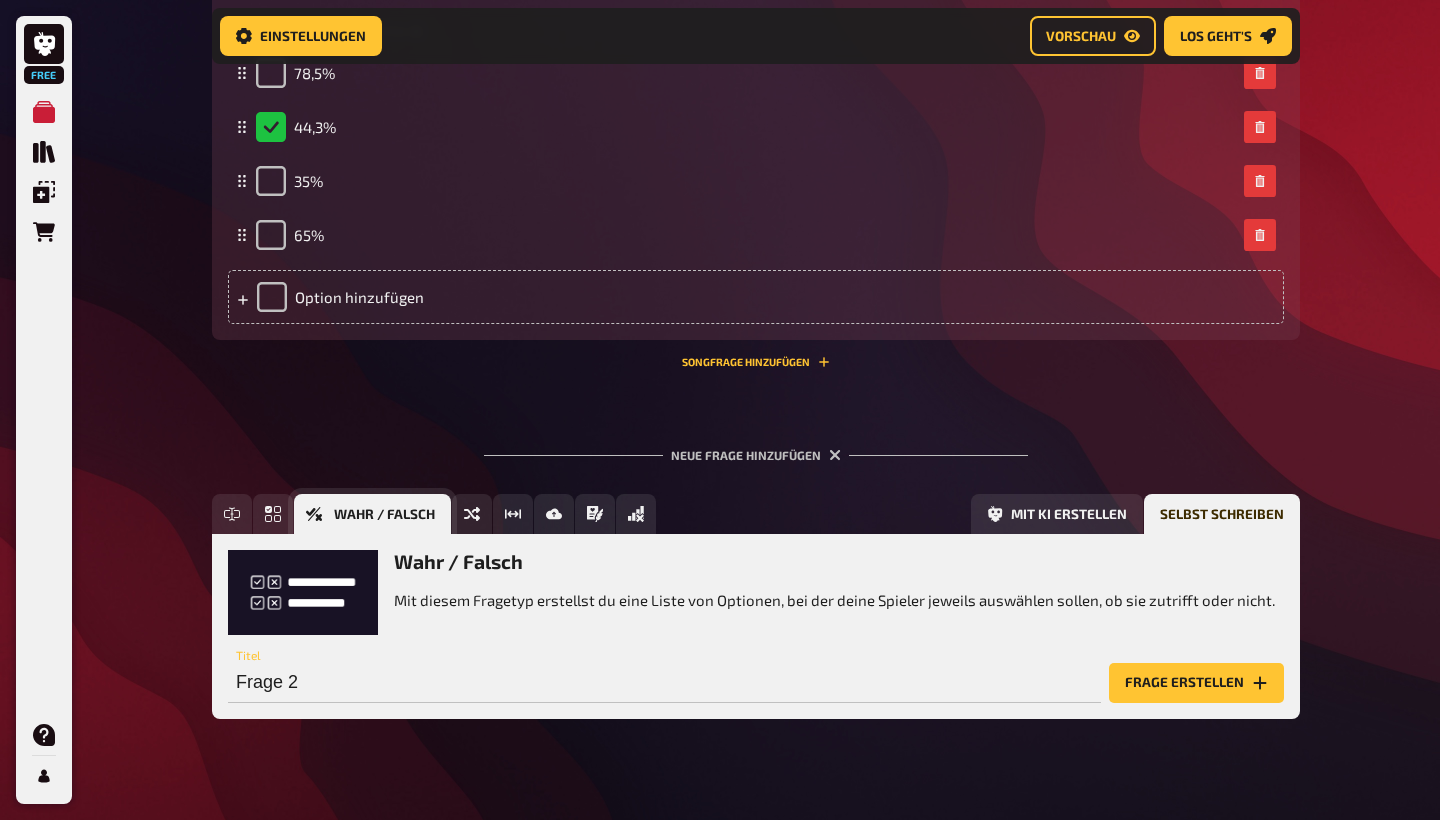 scroll, scrollTop: 717, scrollLeft: 0, axis: vertical 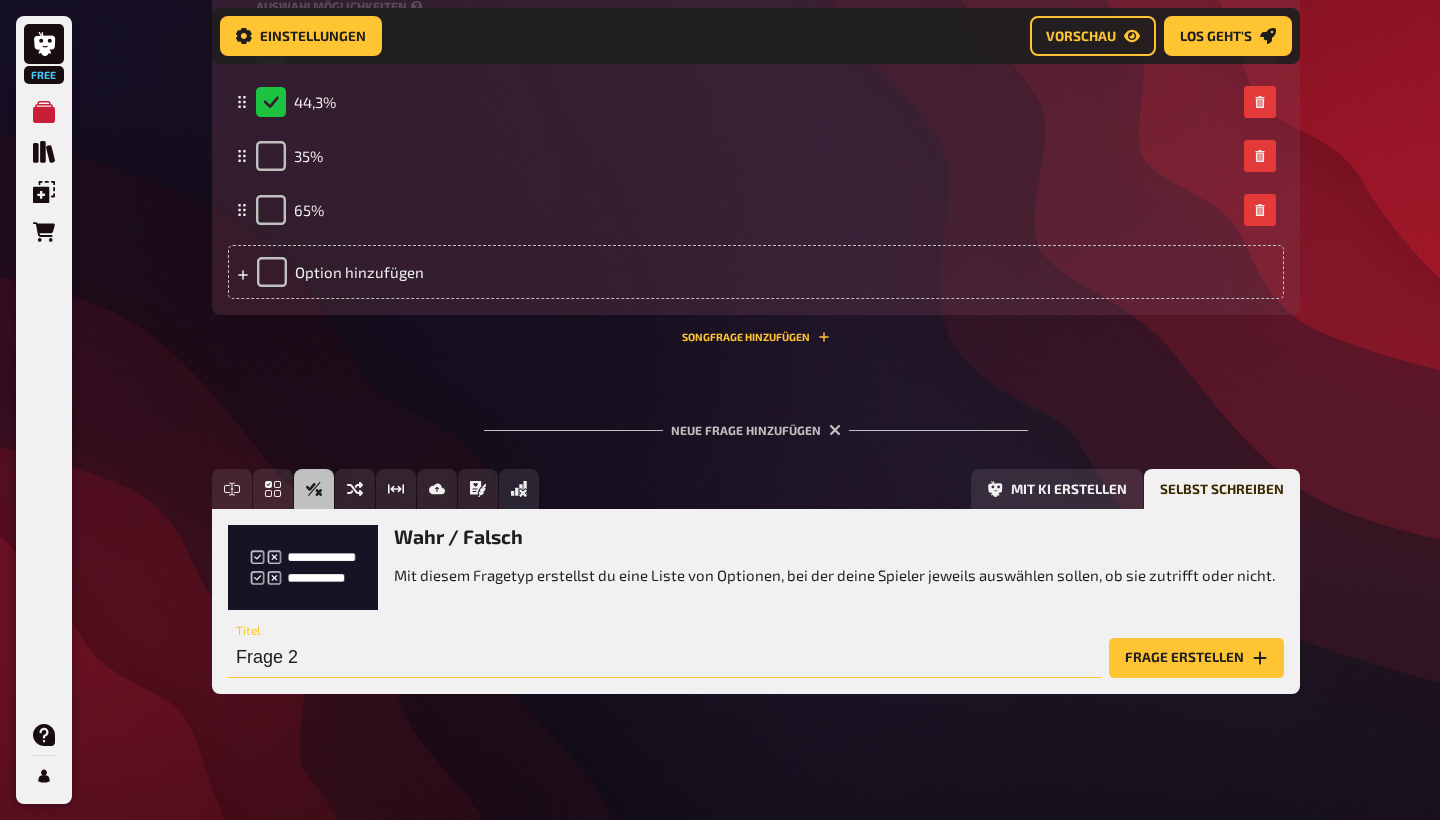 drag, startPoint x: 339, startPoint y: 658, endPoint x: 67, endPoint y: 650, distance: 272.1176 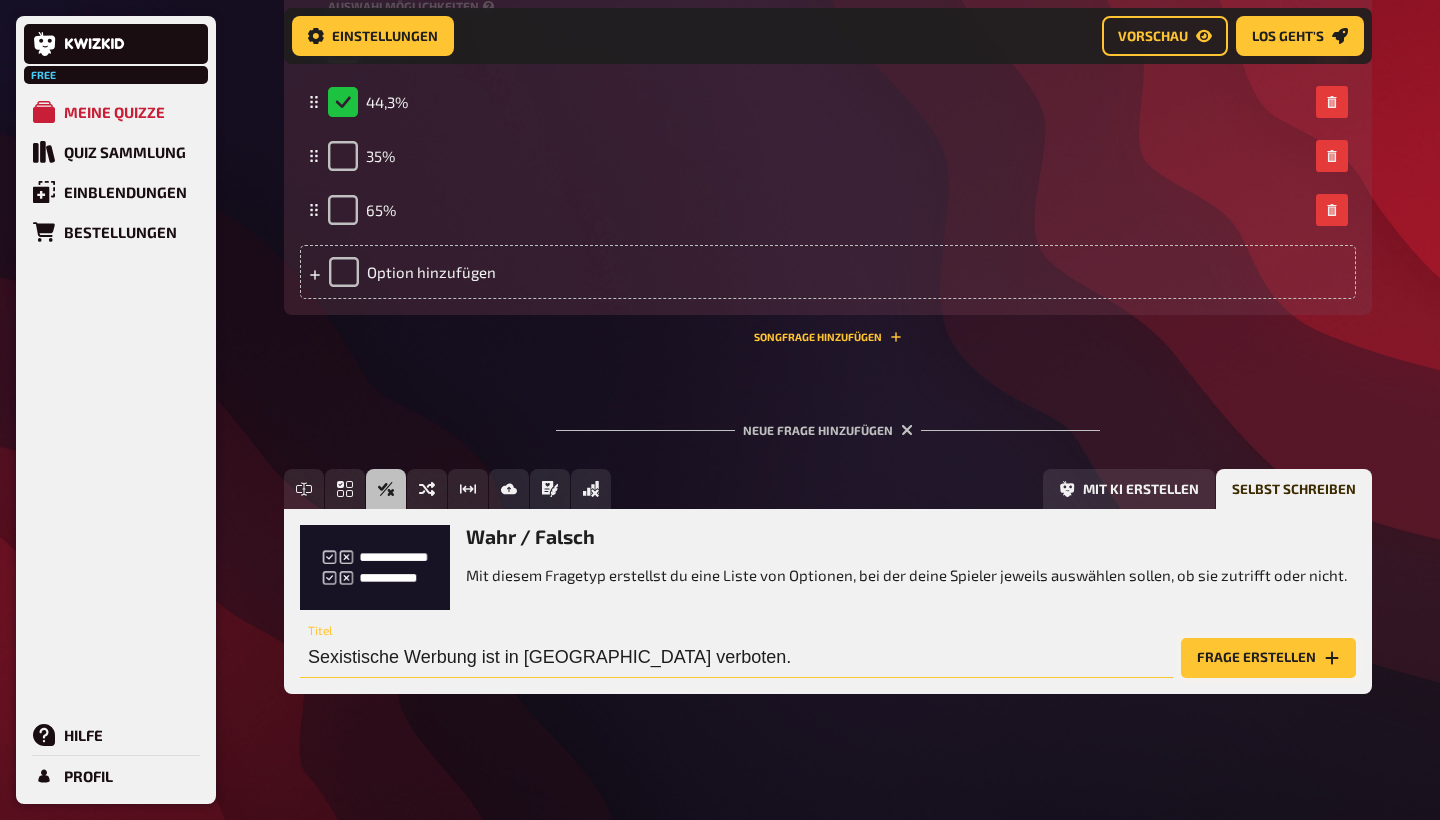 type on "Sexistische Werbung ist in [GEOGRAPHIC_DATA] verboten." 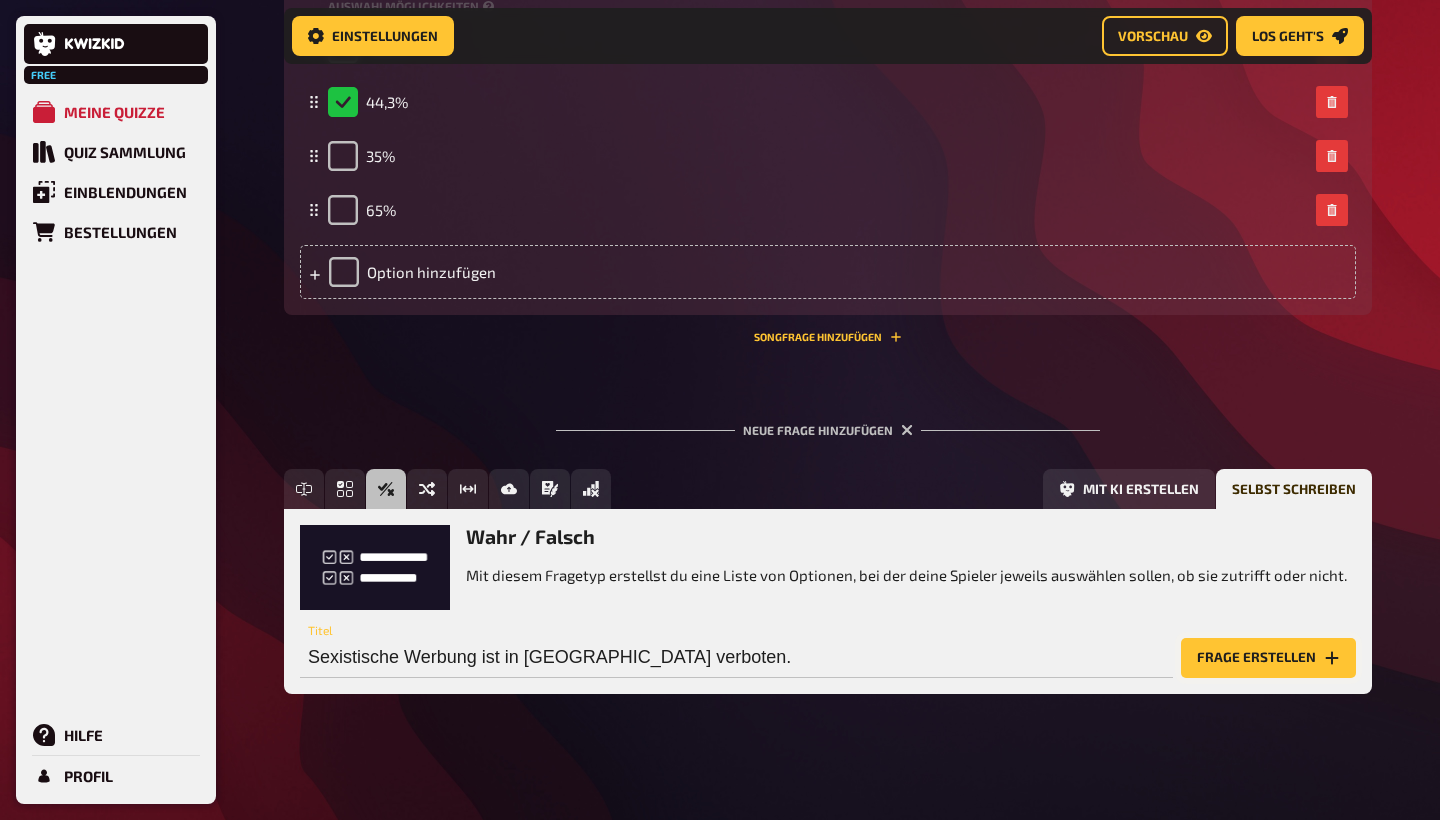click on "Frage erstellen" at bounding box center [1268, 658] 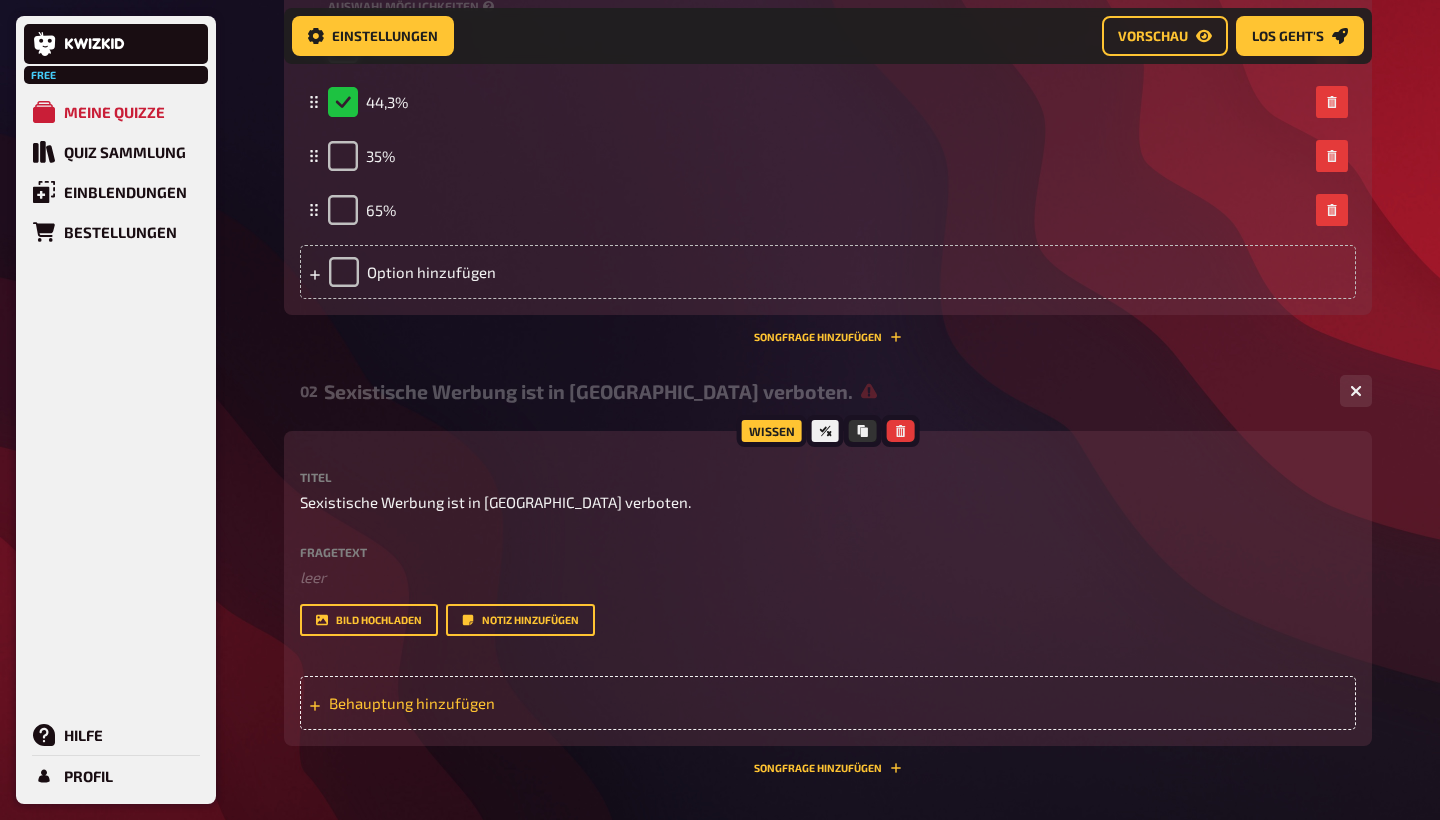 click on "Behauptung hinzufügen" at bounding box center [828, 703] 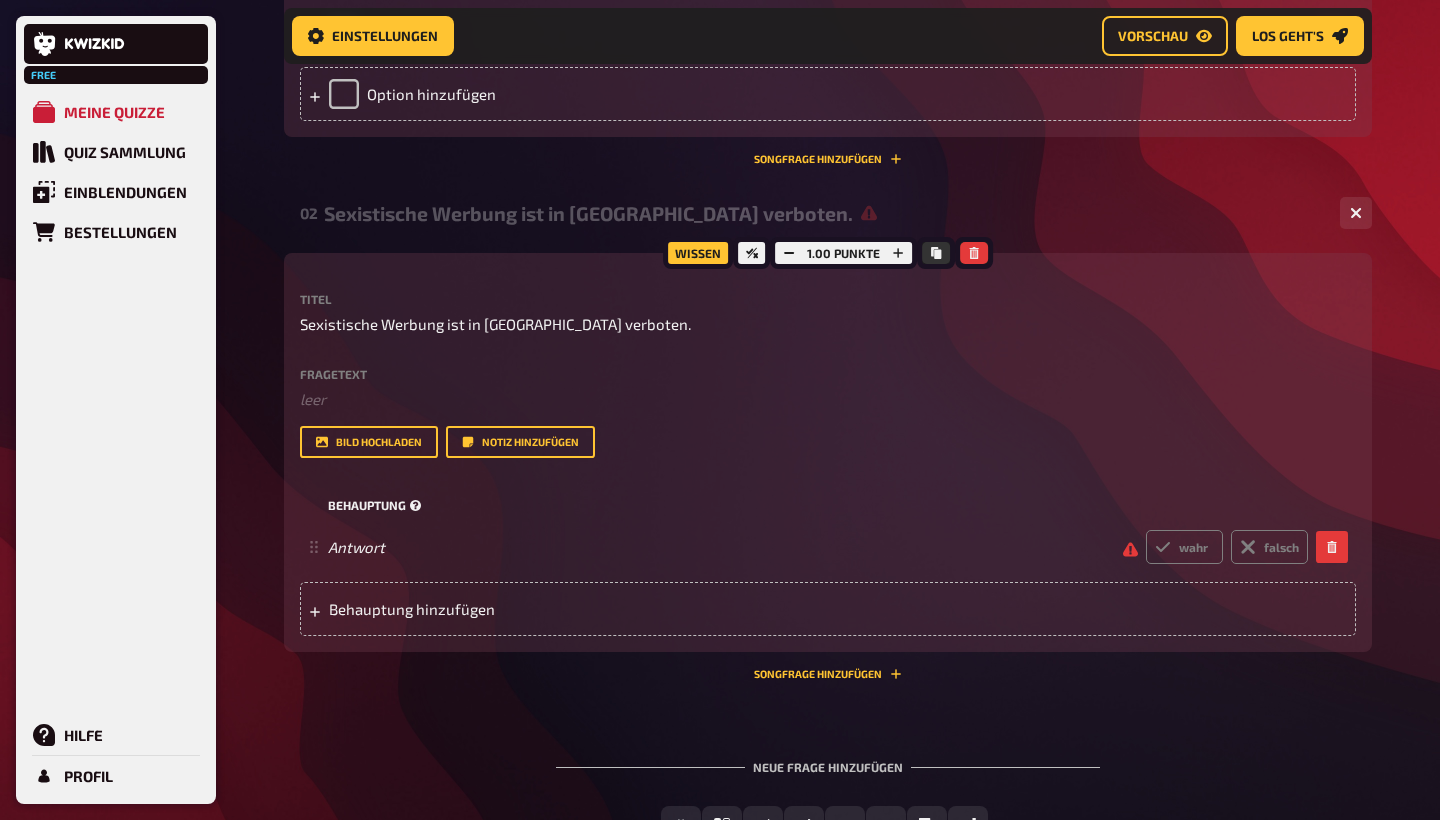 scroll, scrollTop: 920, scrollLeft: 0, axis: vertical 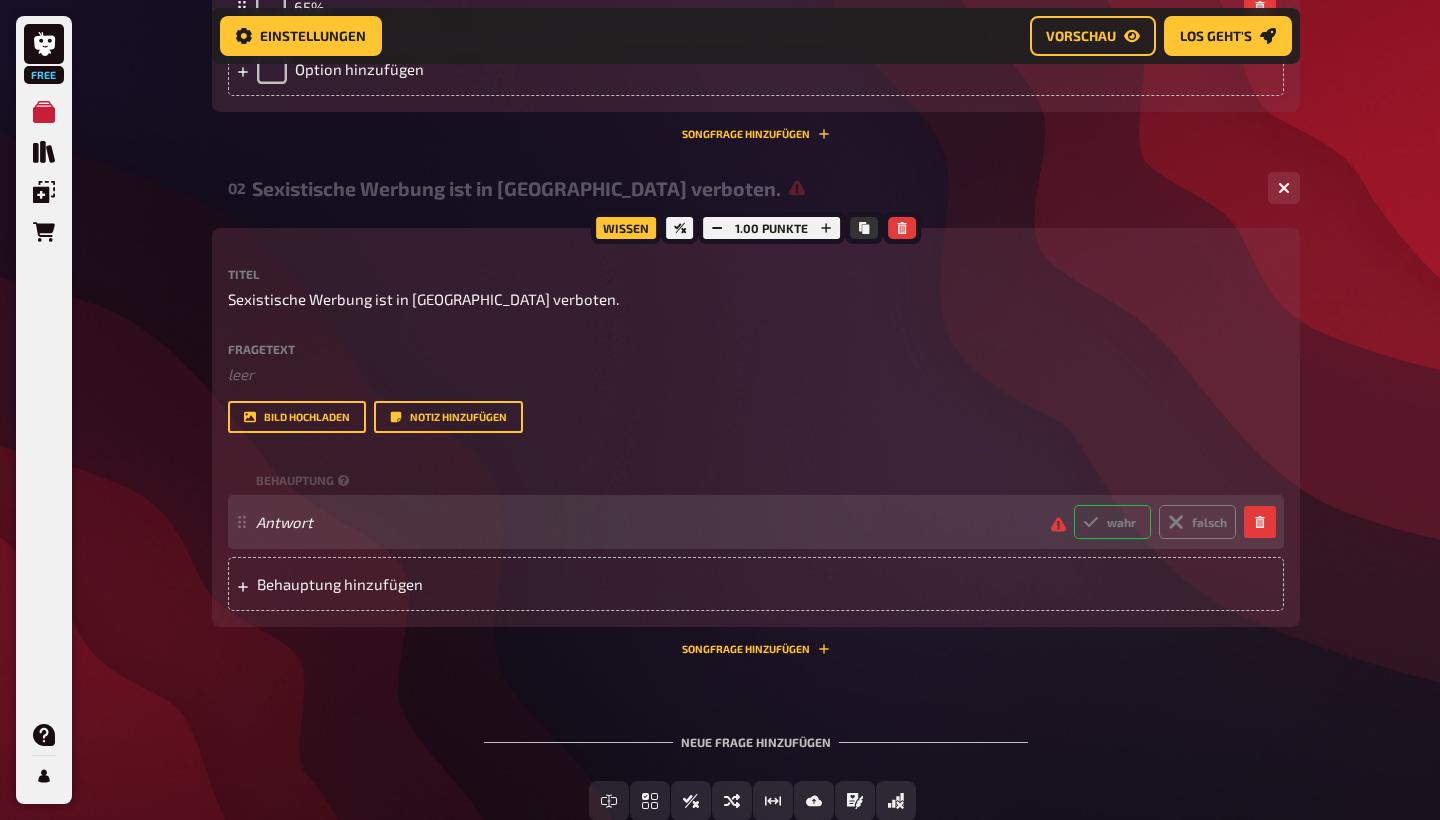 click on "wahr" at bounding box center (1112, 522) 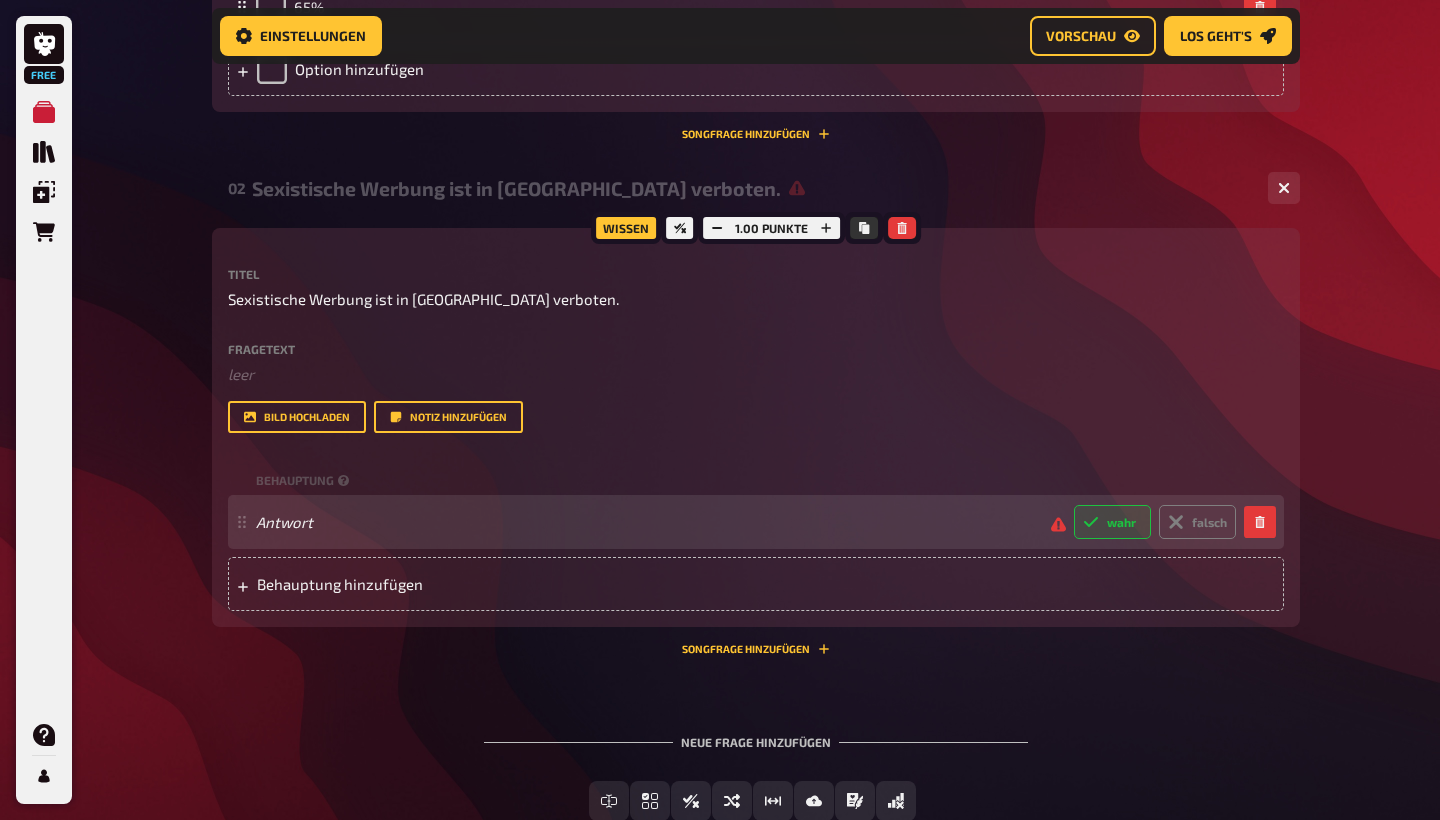 radio on "true" 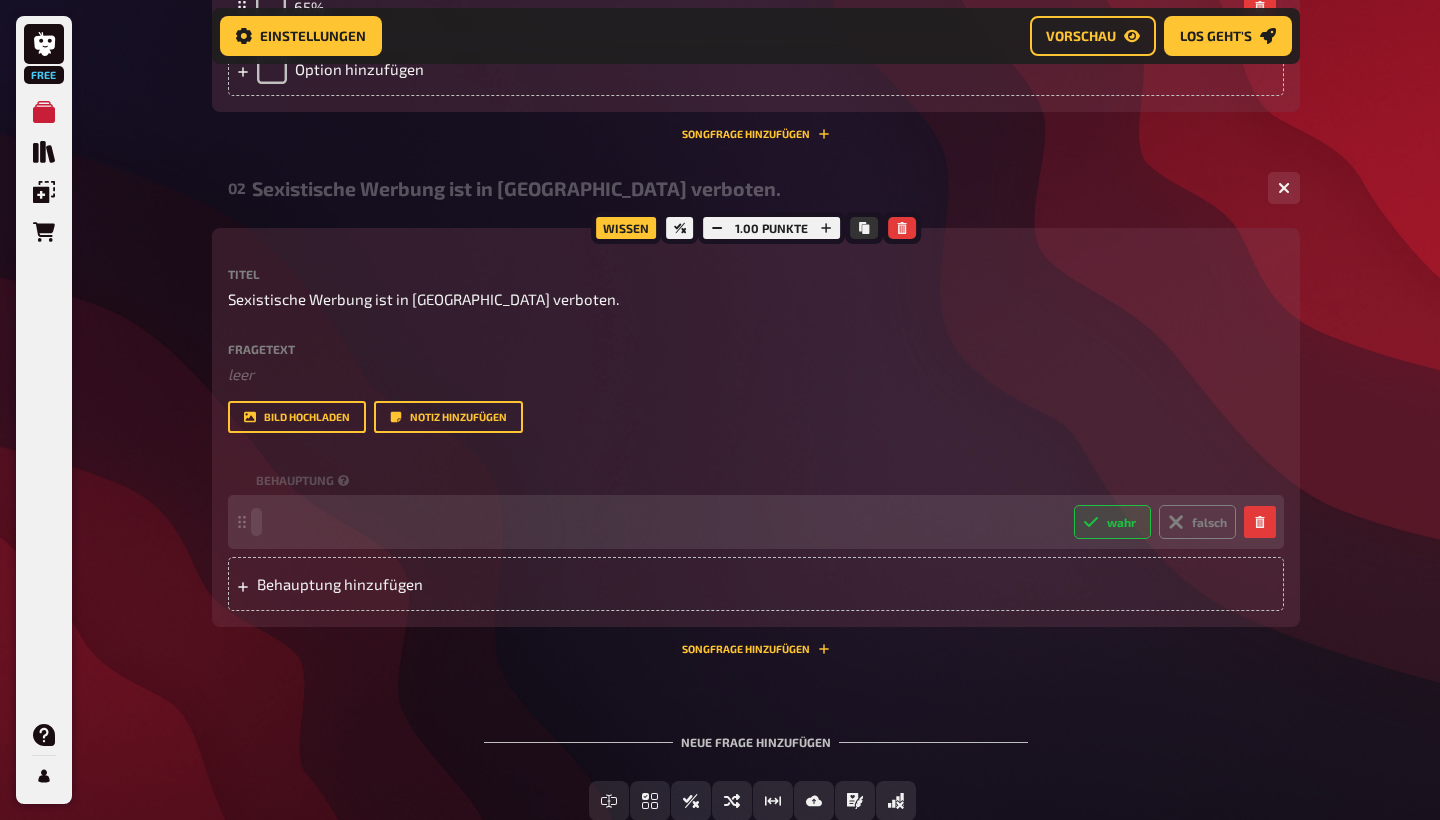 click at bounding box center (657, 522) 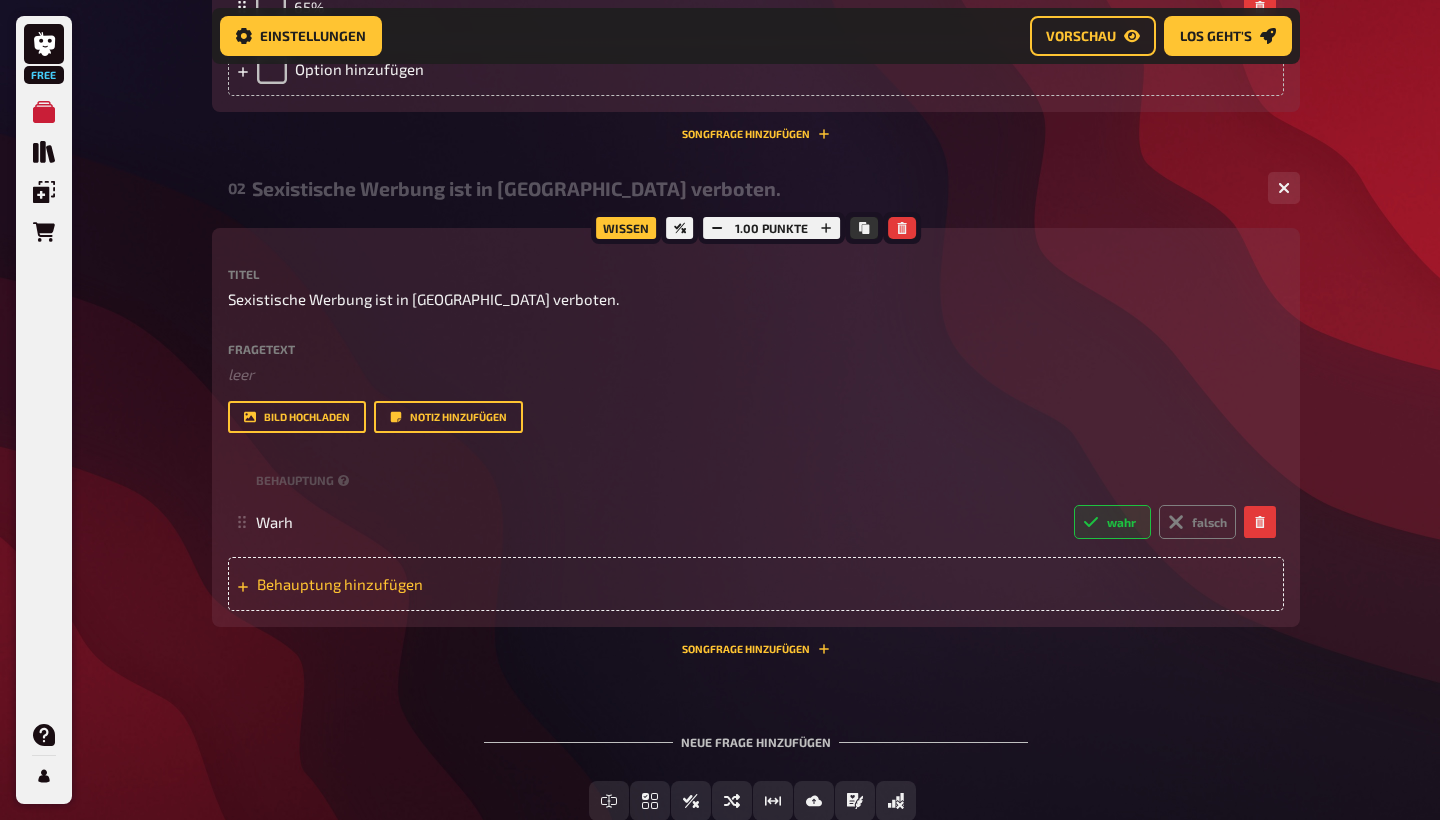 click 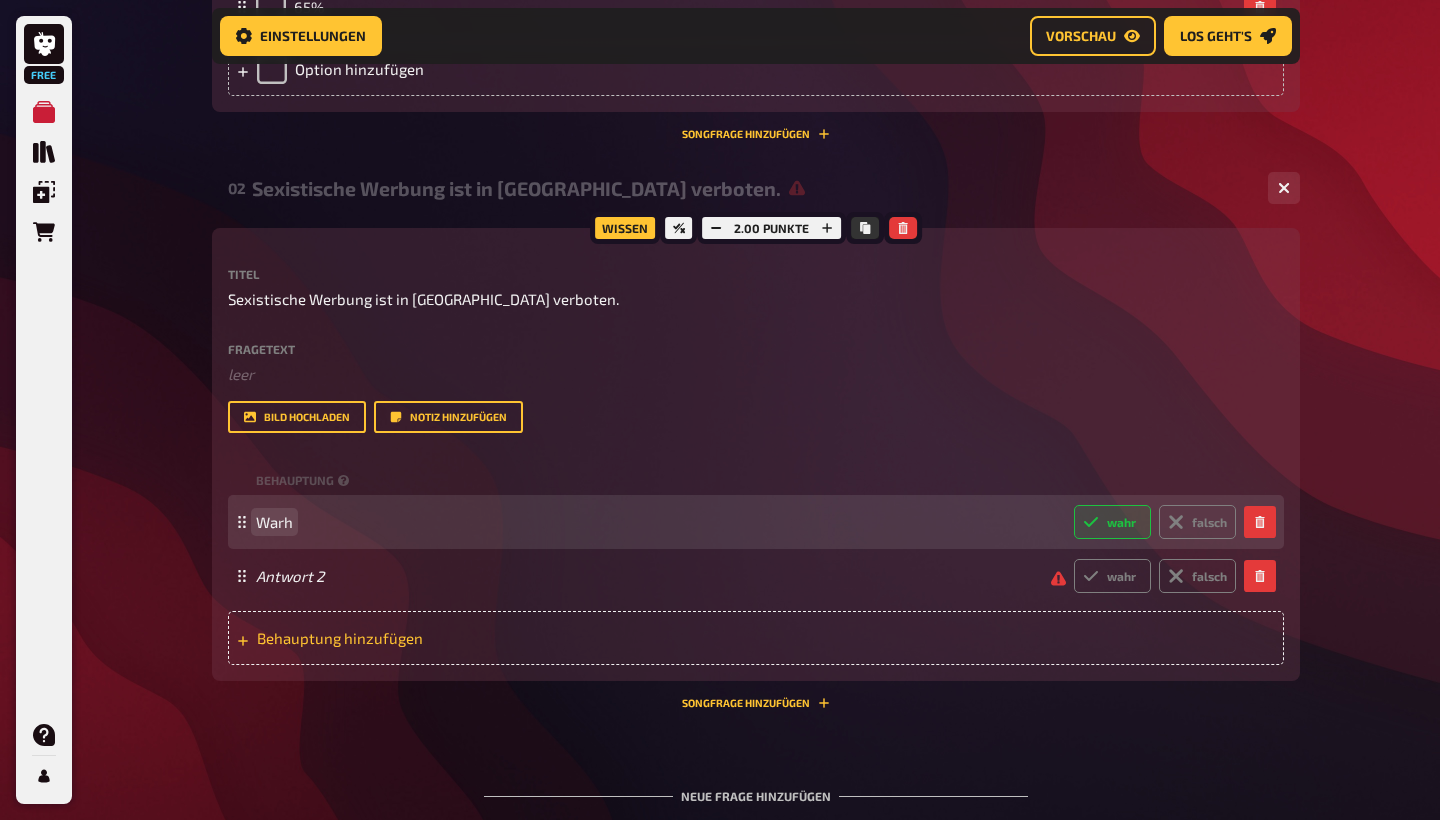click on "Warh" at bounding box center (274, 522) 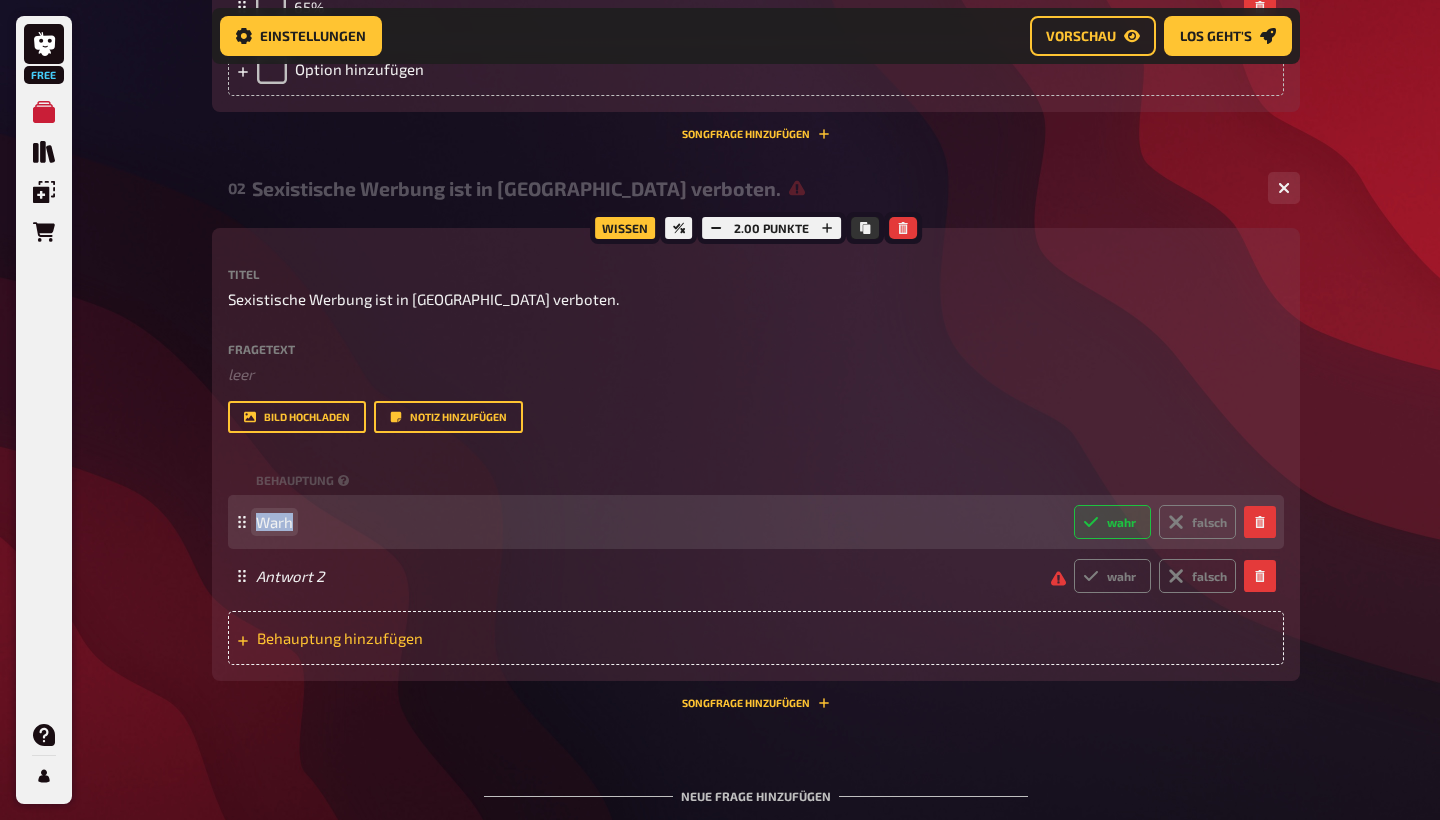 click on "Warh" at bounding box center [274, 522] 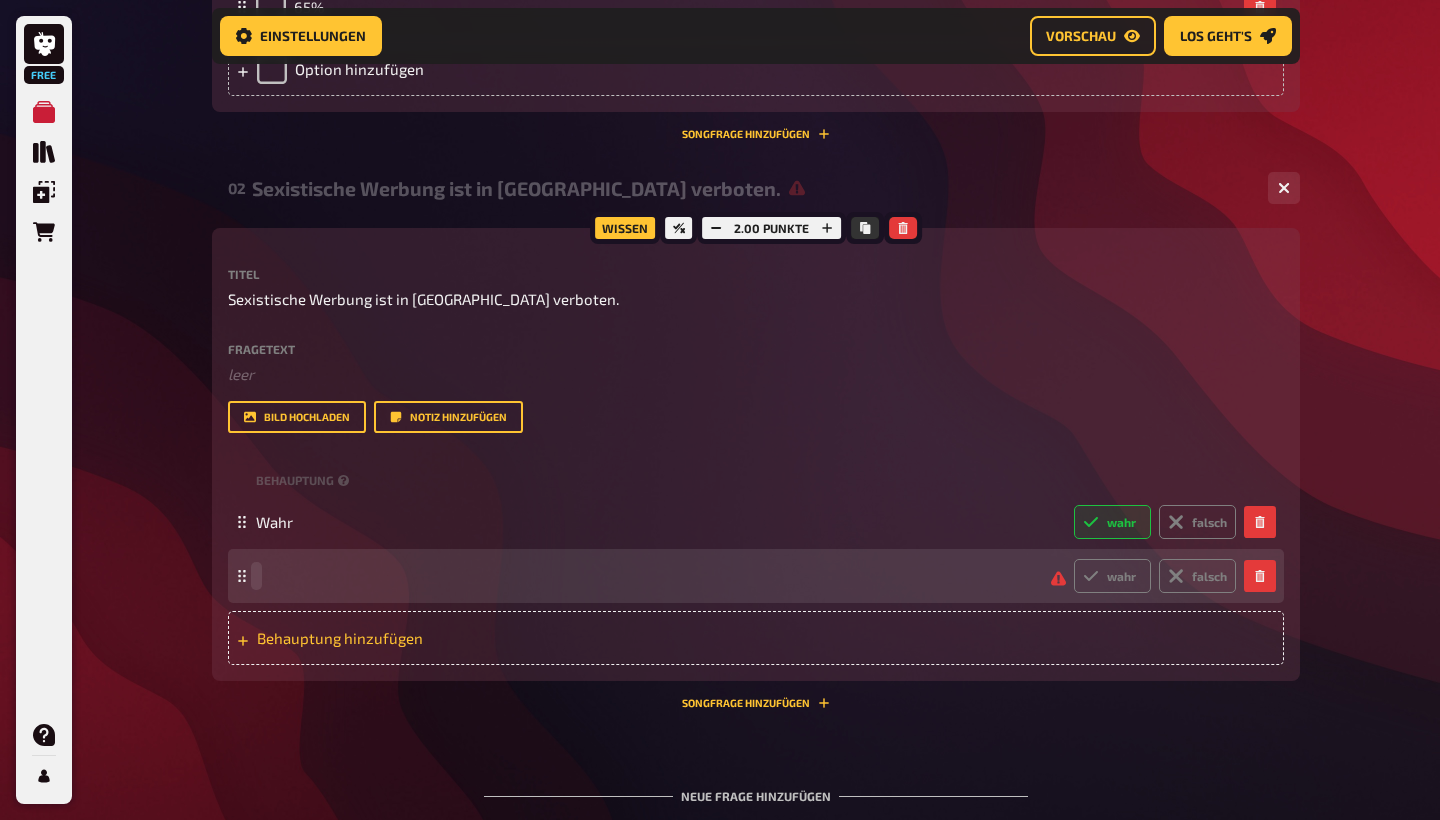 click at bounding box center [645, 576] 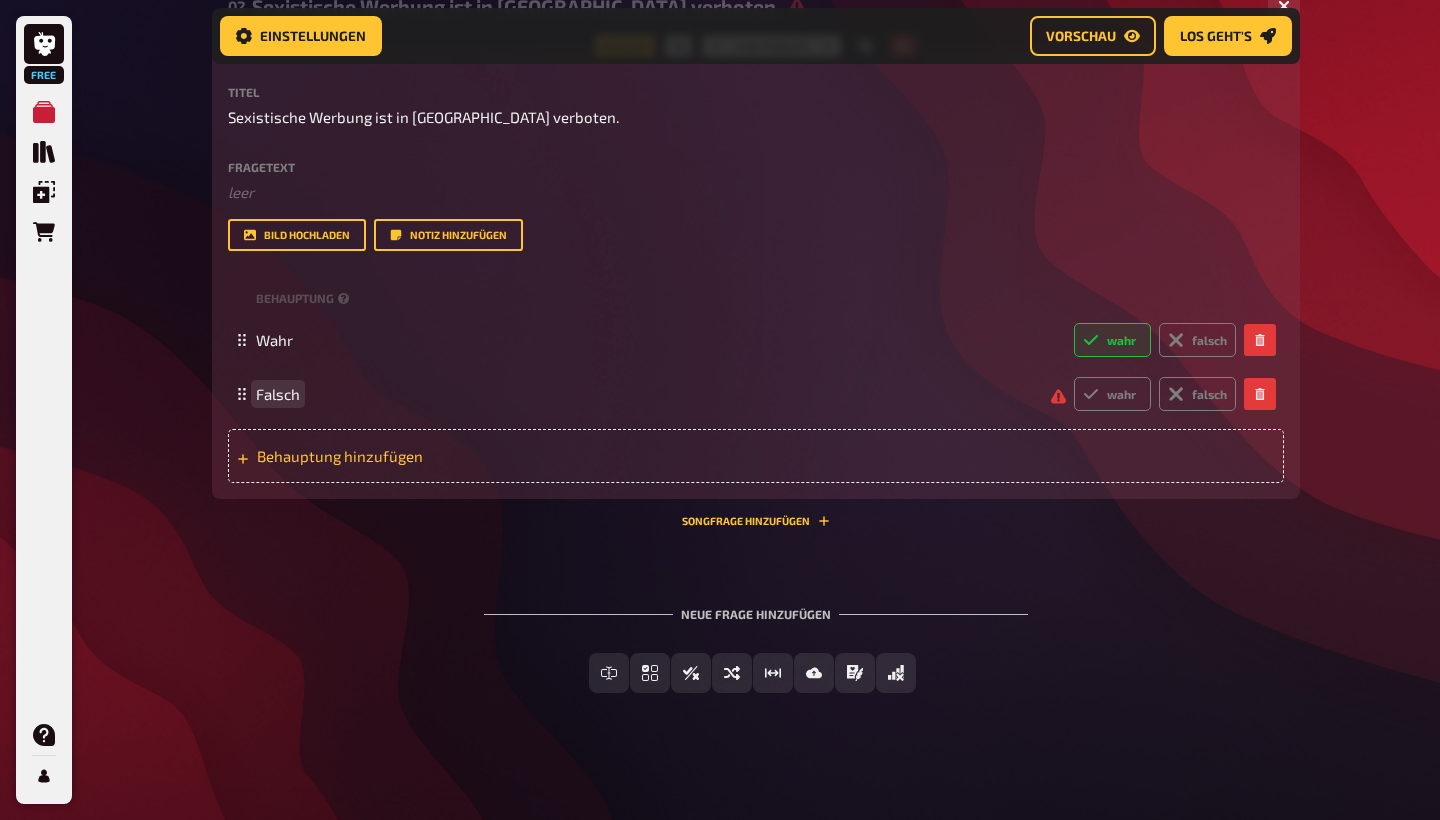 scroll, scrollTop: 1101, scrollLeft: 0, axis: vertical 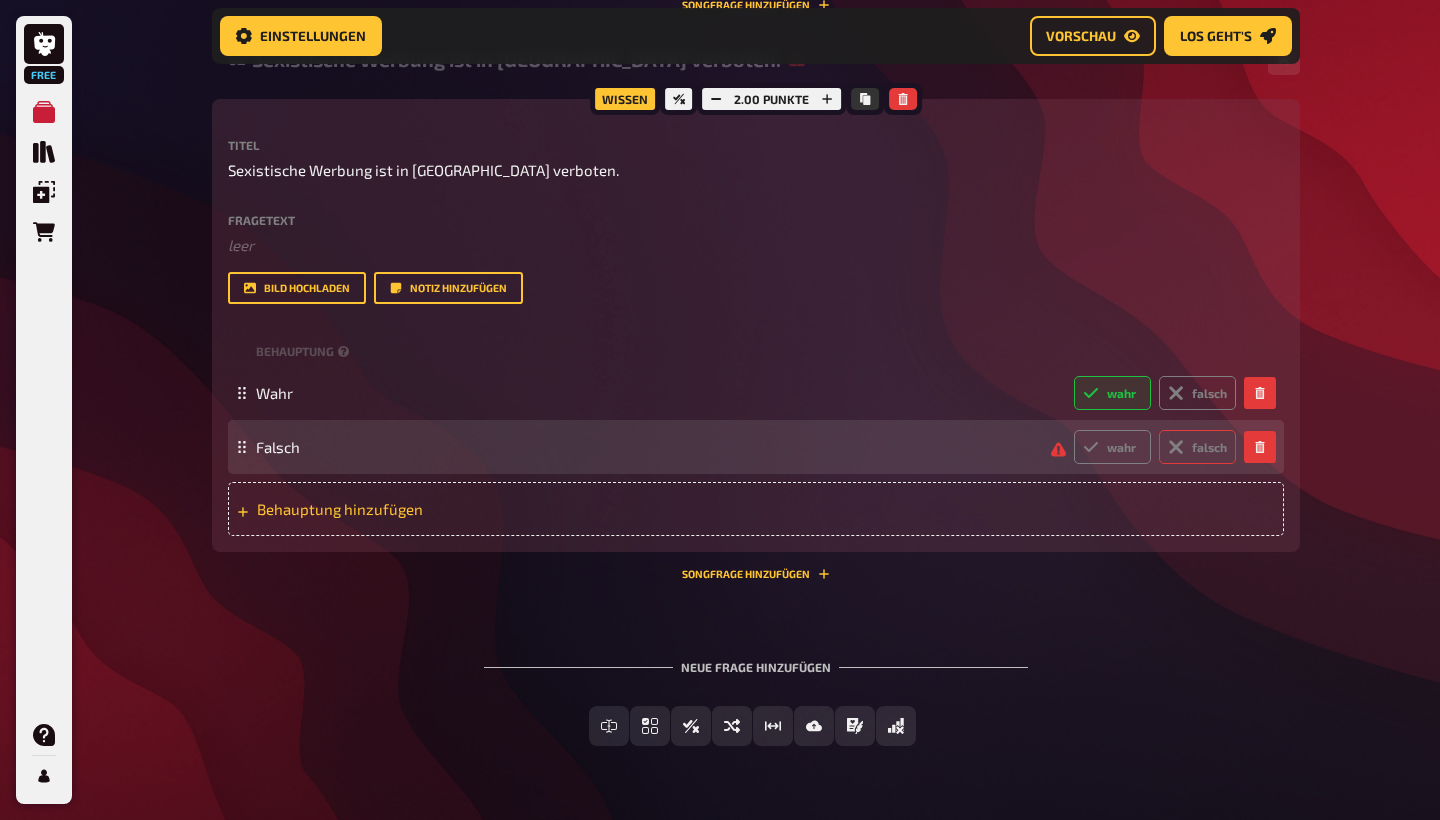 click on "falsch" at bounding box center [1197, 447] 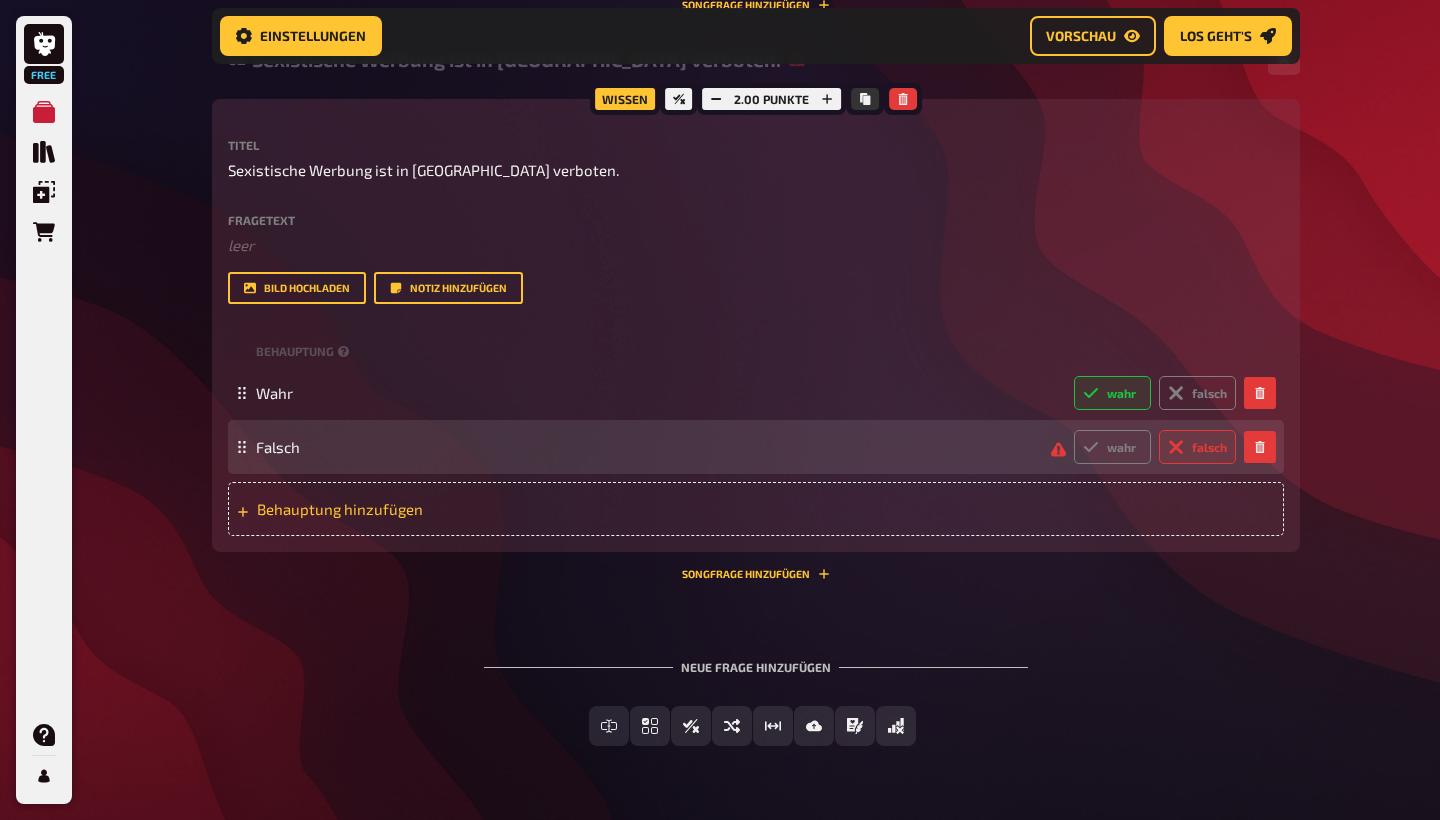 radio on "true" 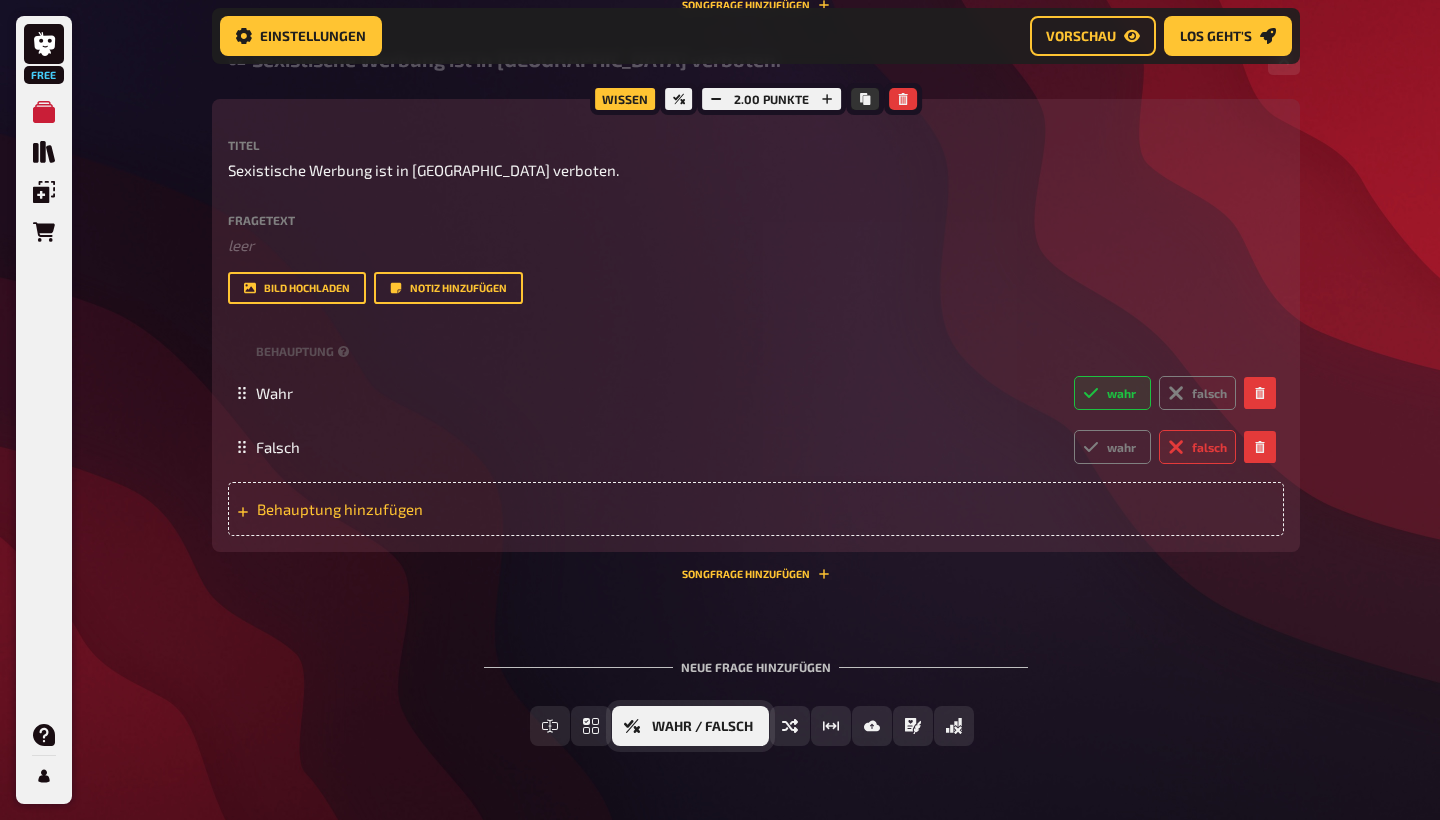 click on "Wahr / Falsch" at bounding box center (702, 727) 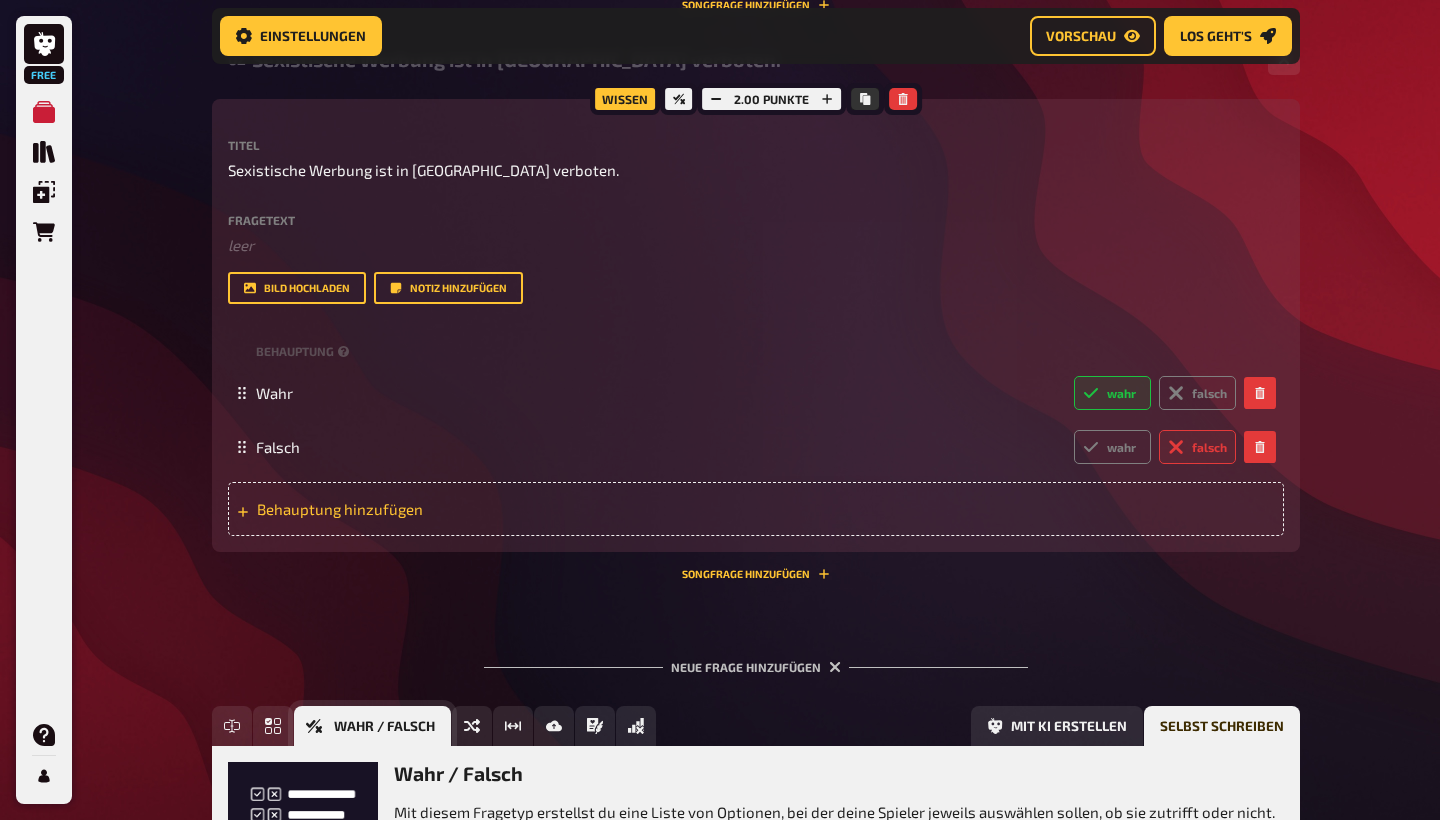 scroll, scrollTop: 1285, scrollLeft: 0, axis: vertical 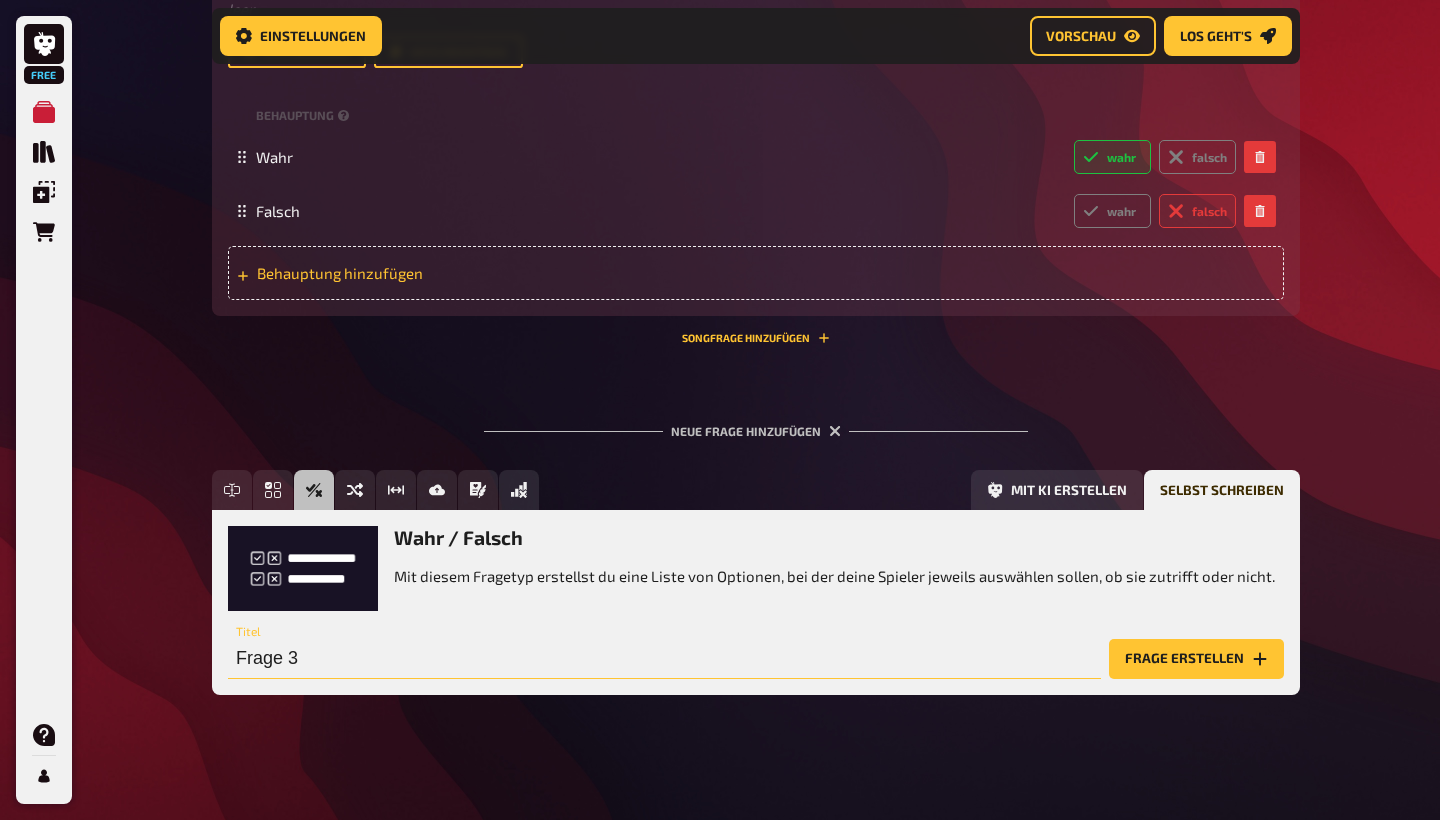 click on "Frage 3" at bounding box center [664, 659] 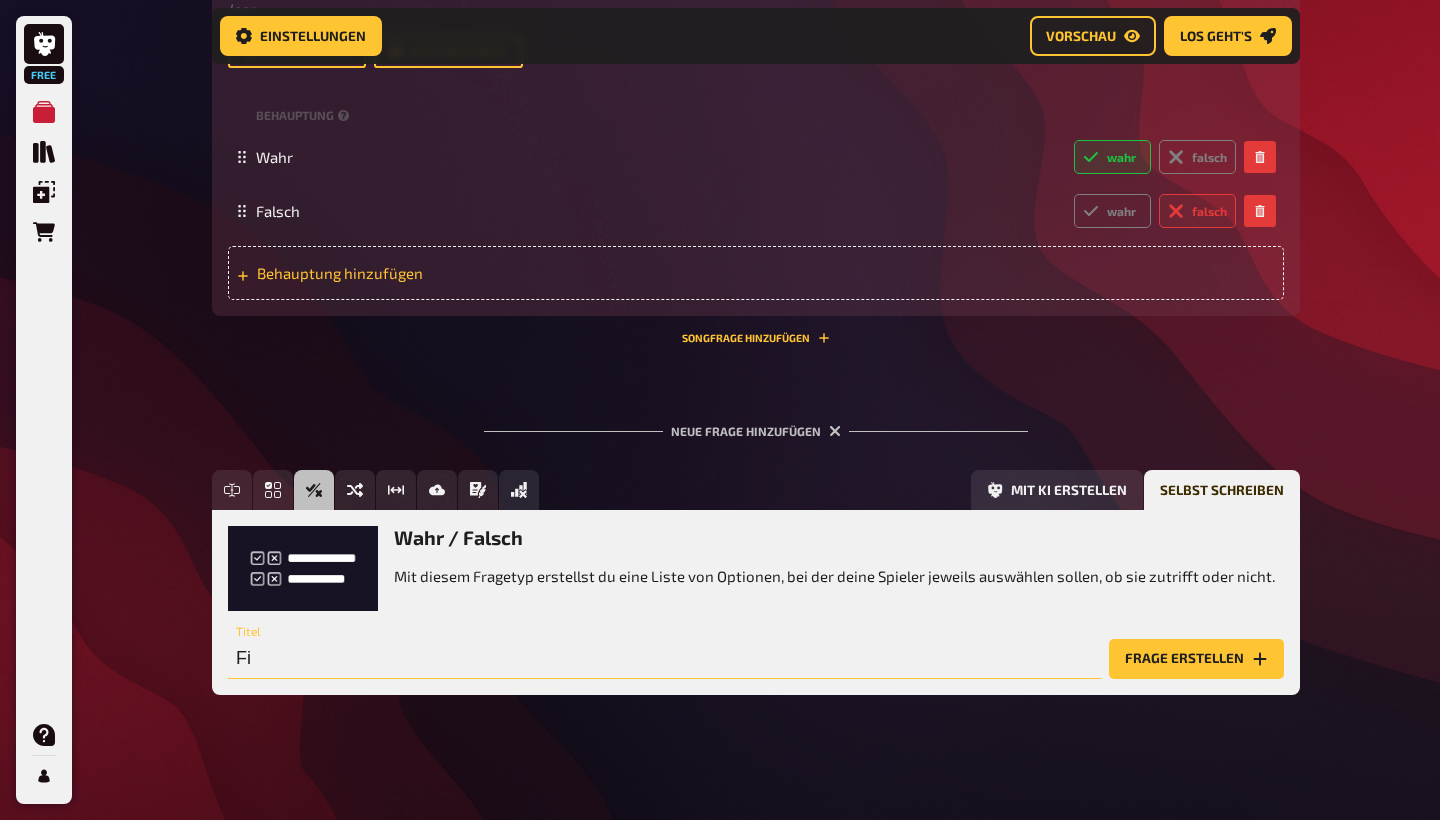 type on "F" 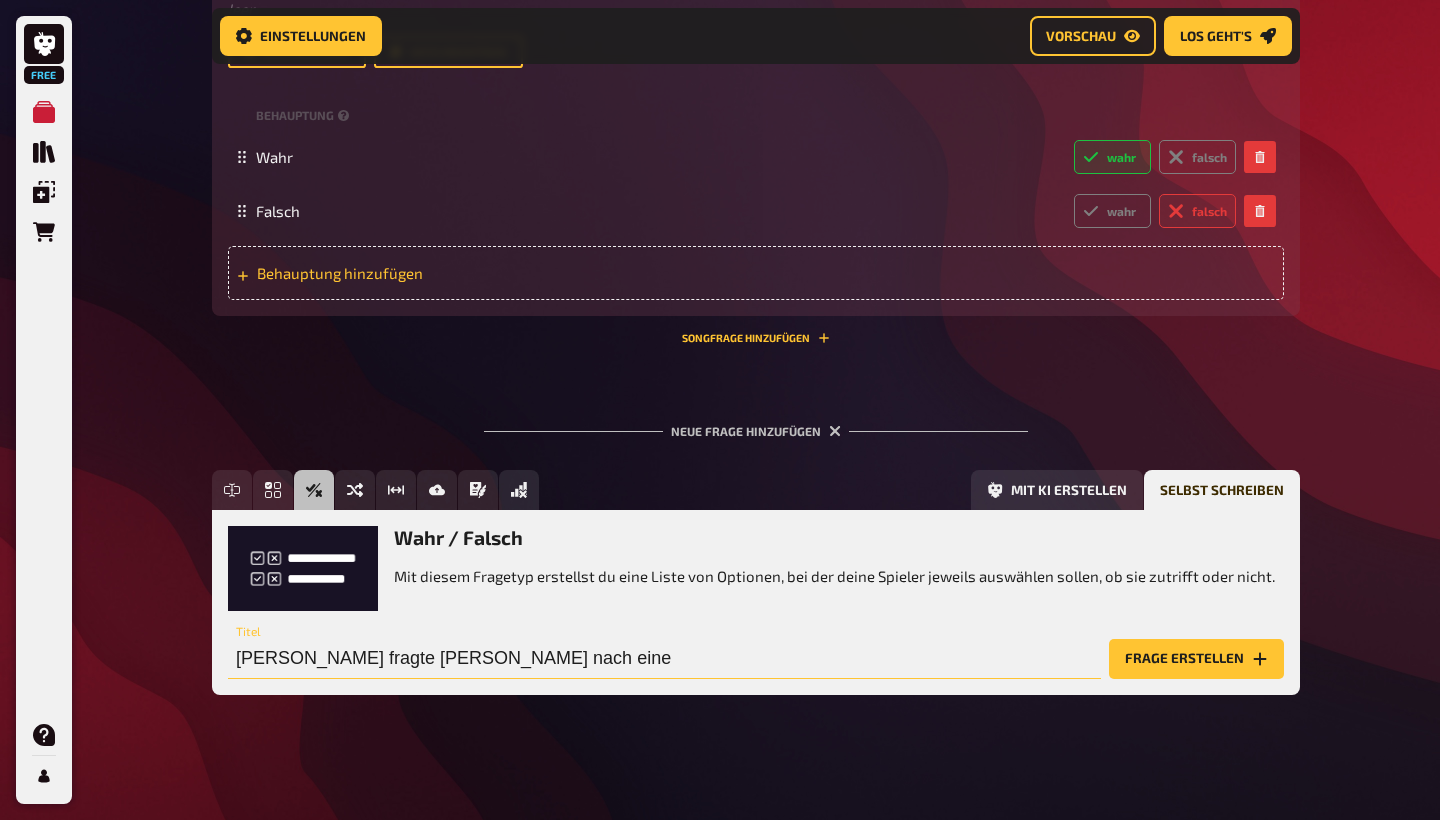 click on "Dieter Bohlen fragte Friedrich Merz nach eine" at bounding box center [664, 659] 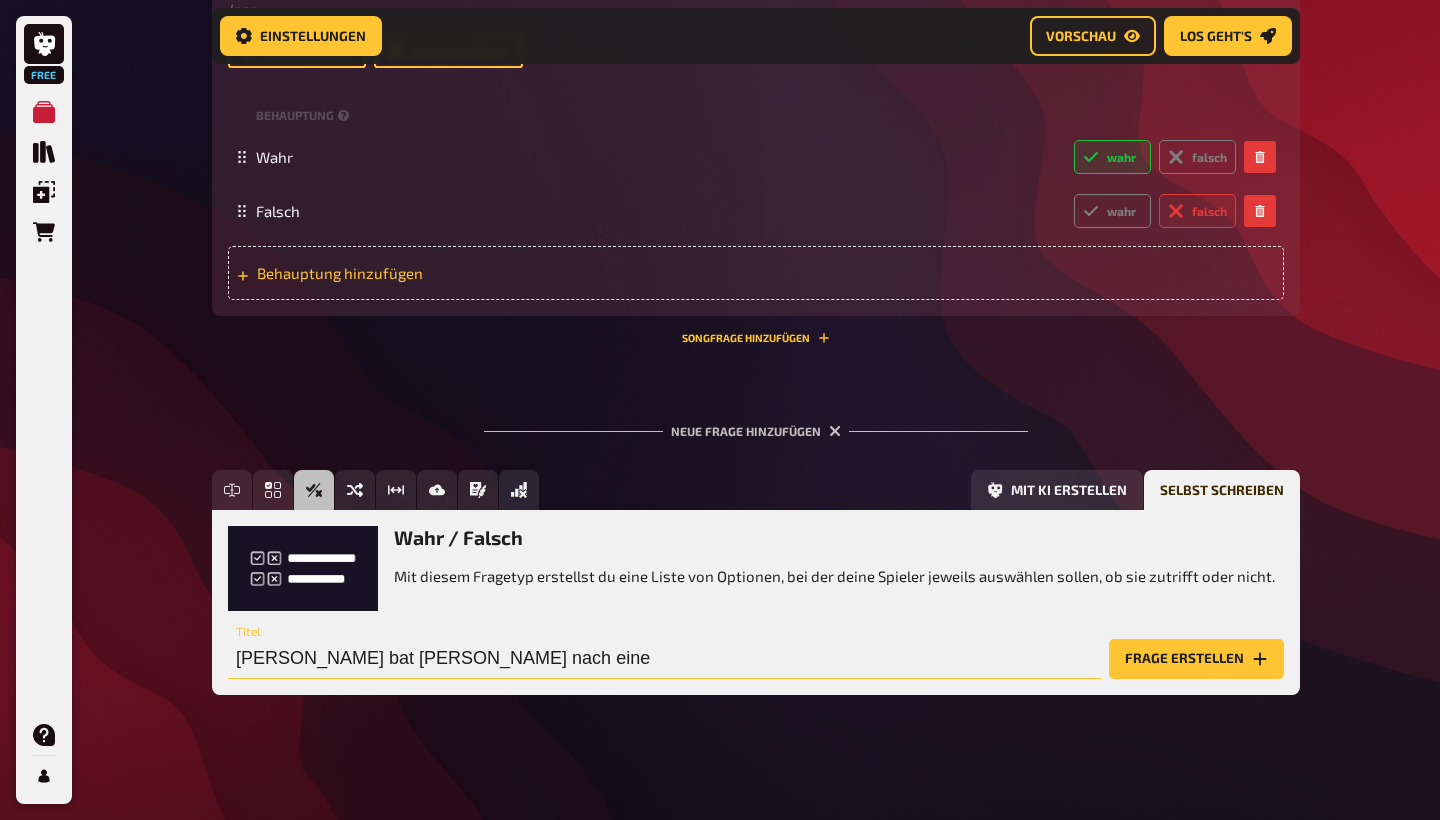 click on "Dieter Bohlen bat Friedrich Merz nach eine" at bounding box center (664, 659) 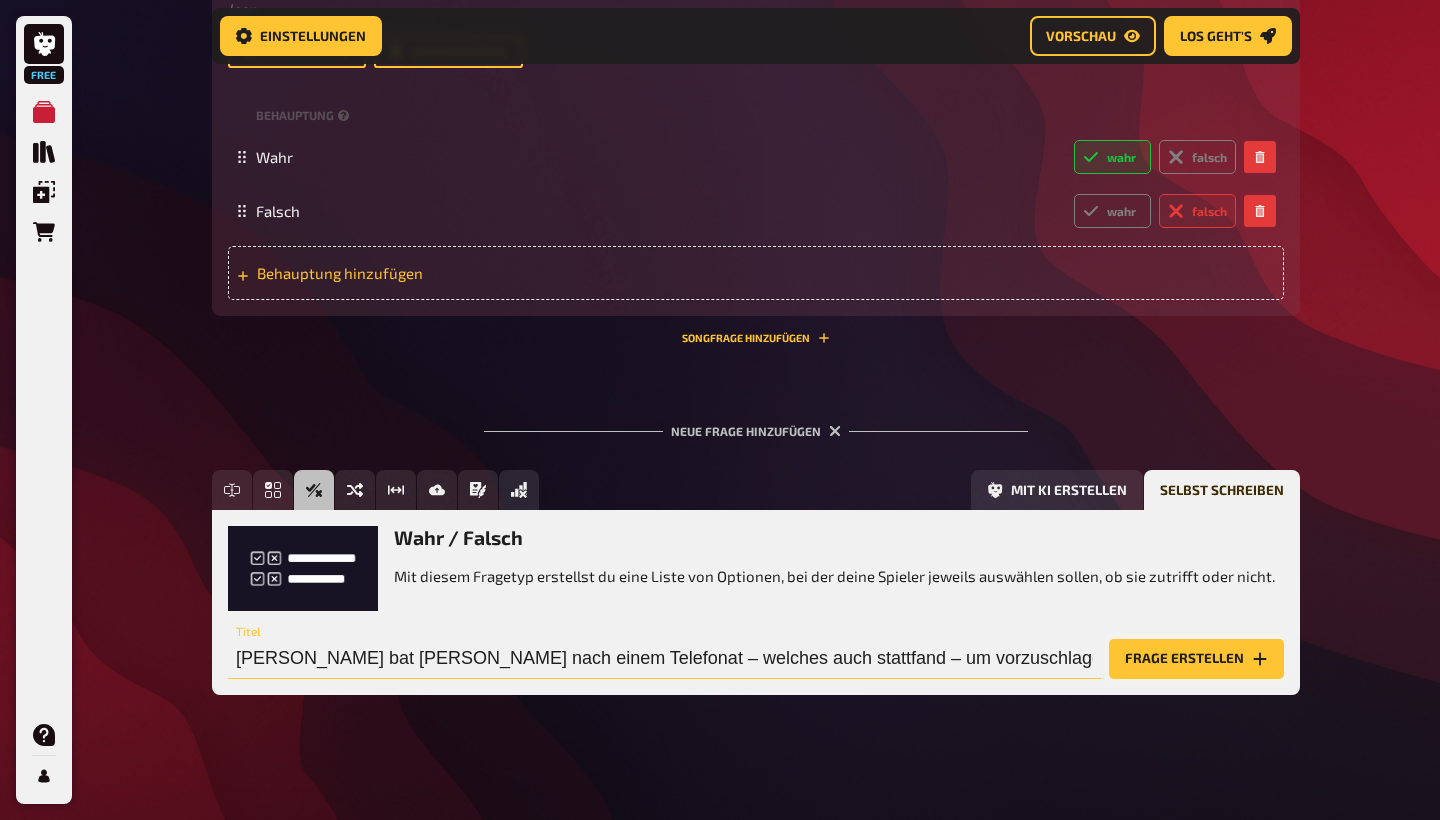 type on "[PERSON_NAME] bat [PERSON_NAME] nach einem Telefonat – welches auch stattfand – um vorzuschlagen, dass beide eine ähnliche politische Relation wie [PERSON_NAME] und Musk anstreben können." 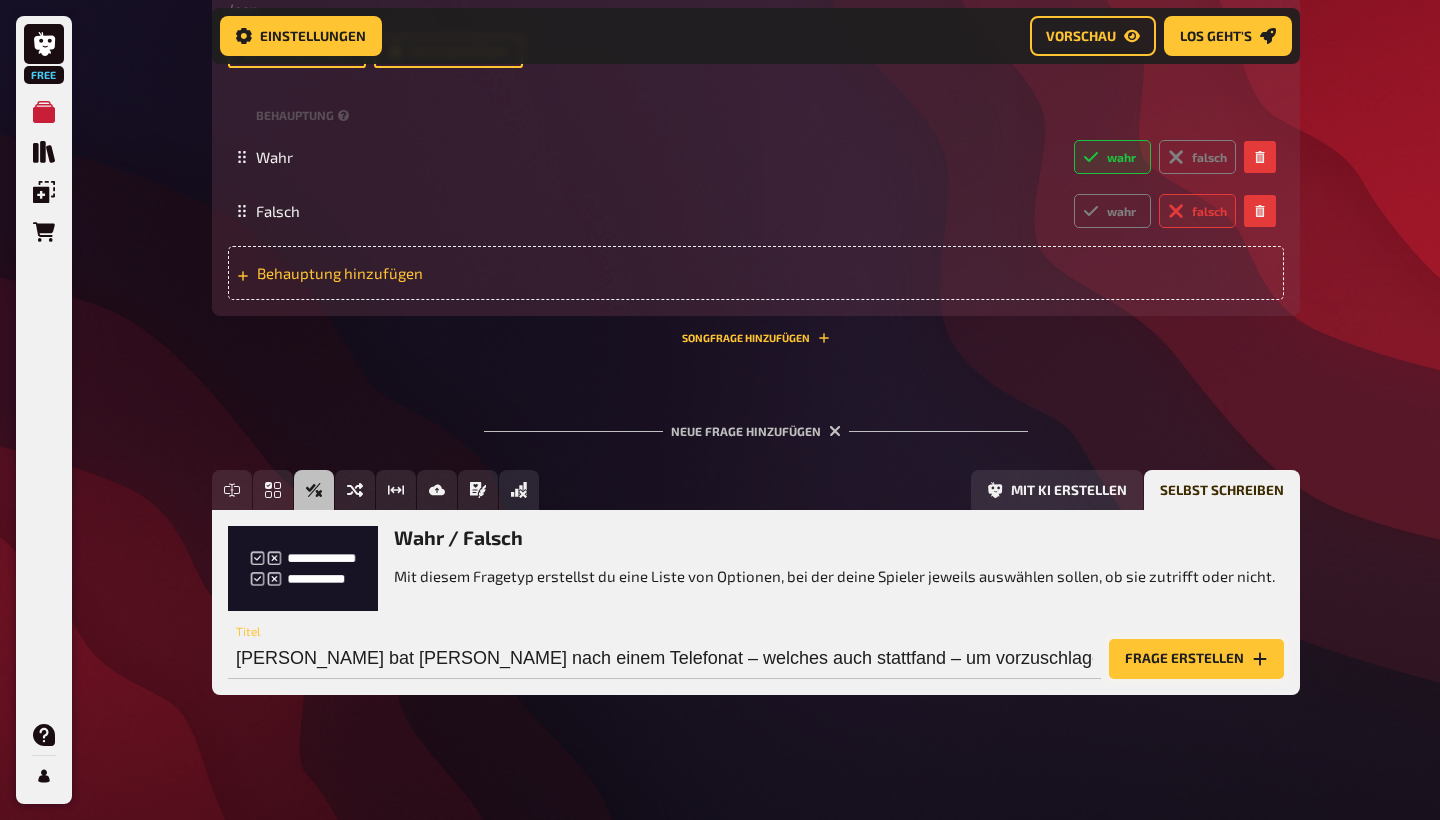 click on "Frage erstellen" at bounding box center (1196, 659) 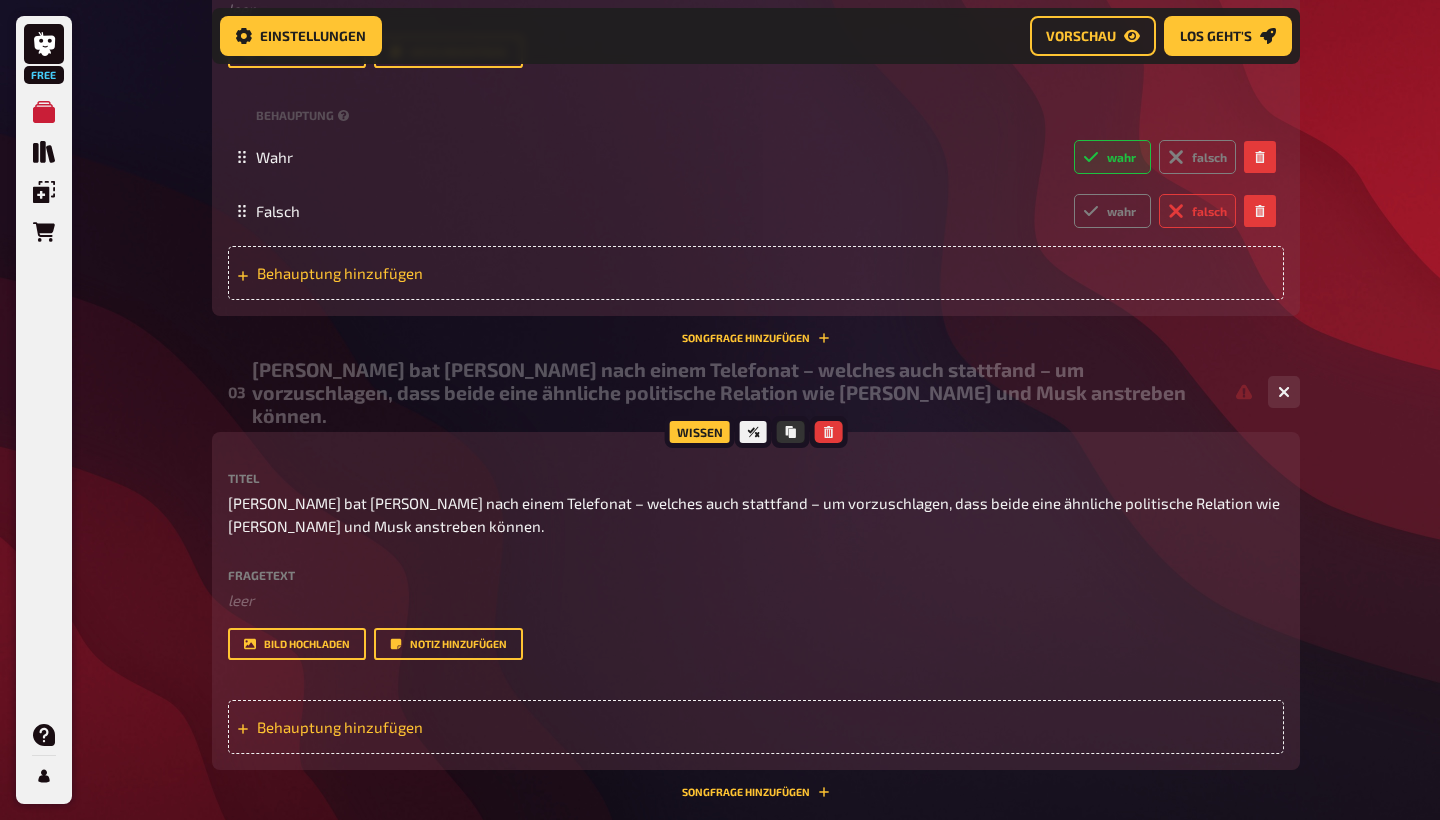 click on "Behauptung hinzufügen" at bounding box center [412, 727] 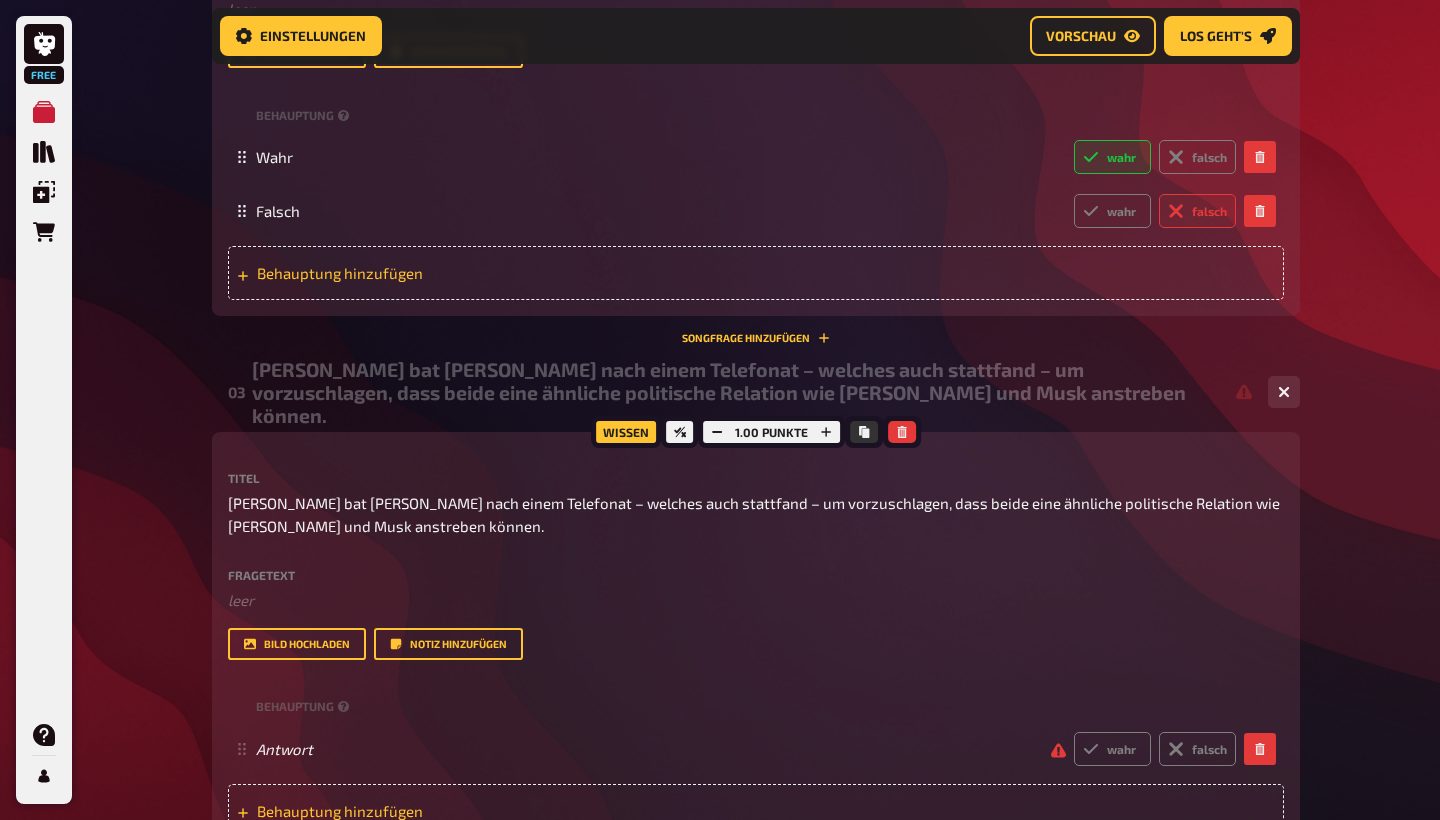 click on "Antwort wahr falsch" at bounding box center (756, 749) 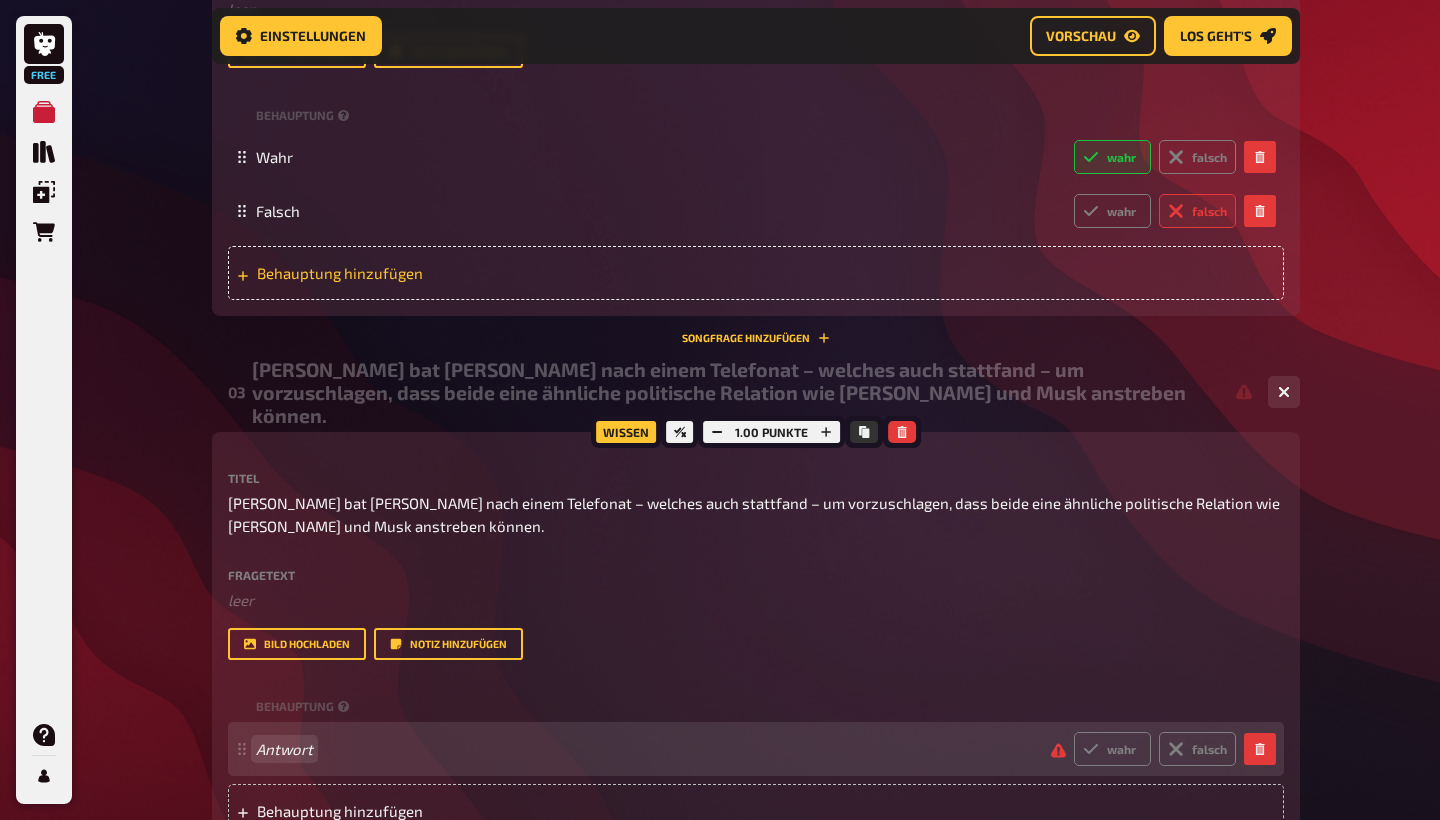 click on "Antwort" at bounding box center [645, 749] 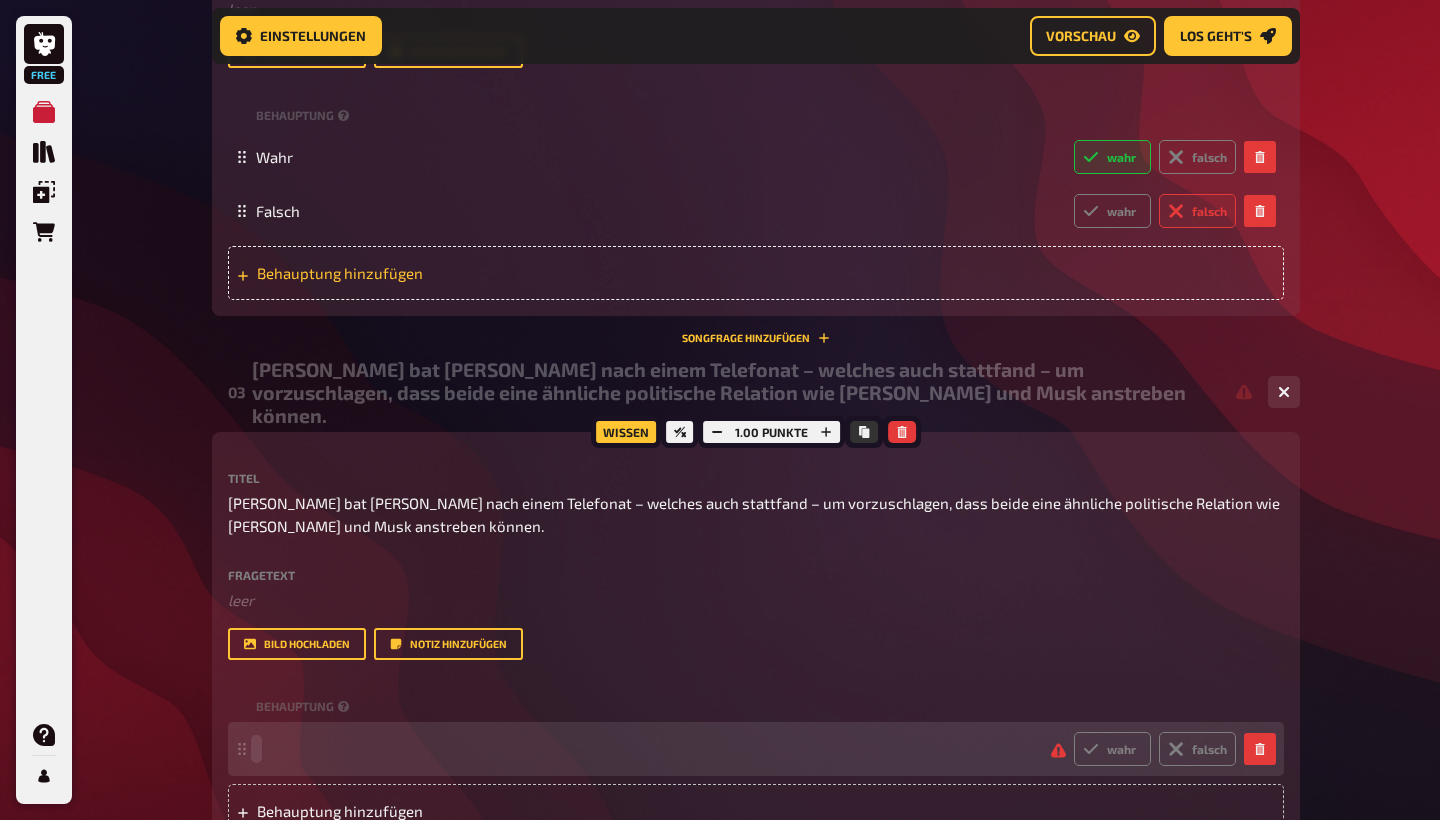 click at bounding box center [645, 749] 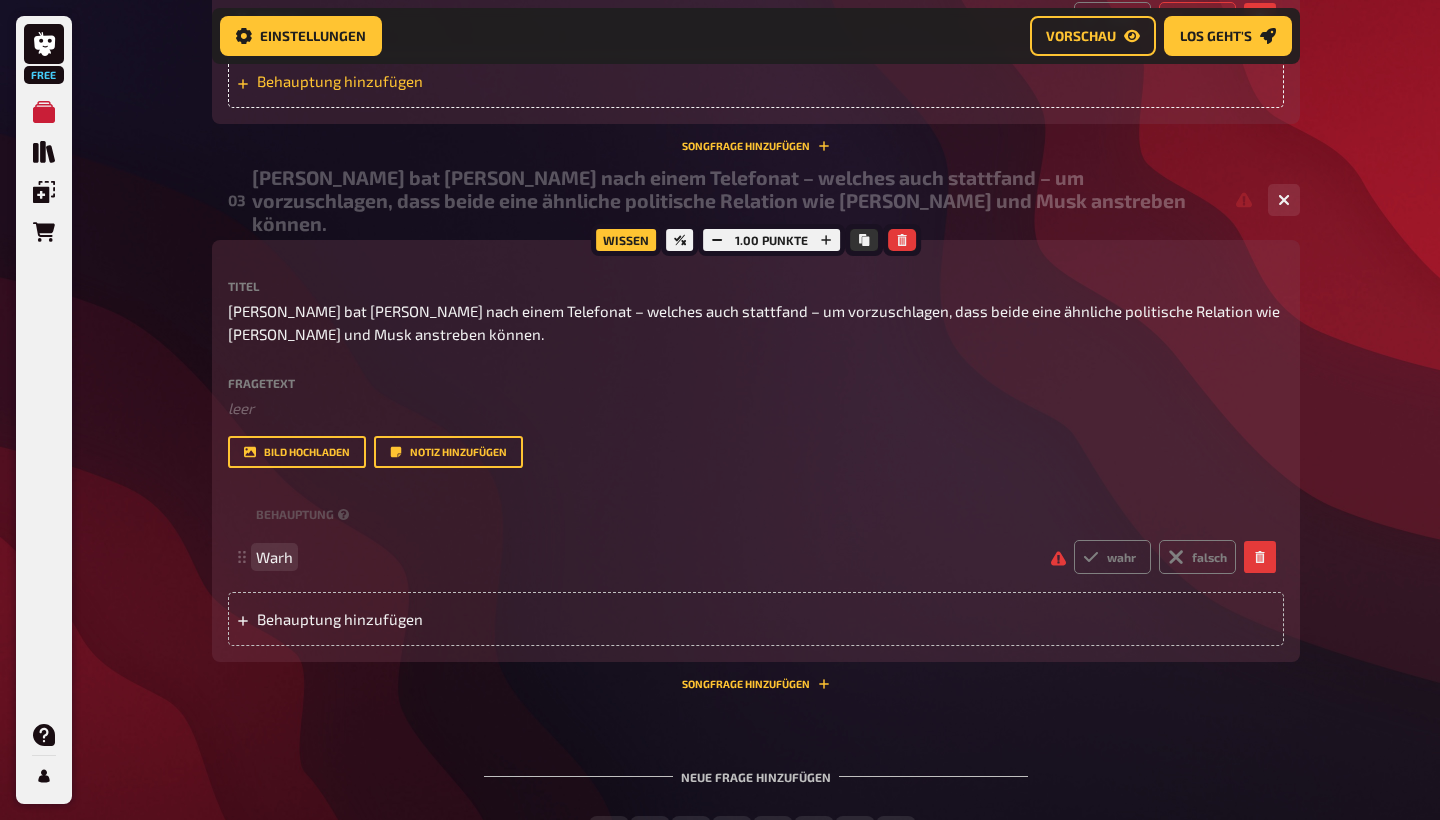 scroll, scrollTop: 1489, scrollLeft: 0, axis: vertical 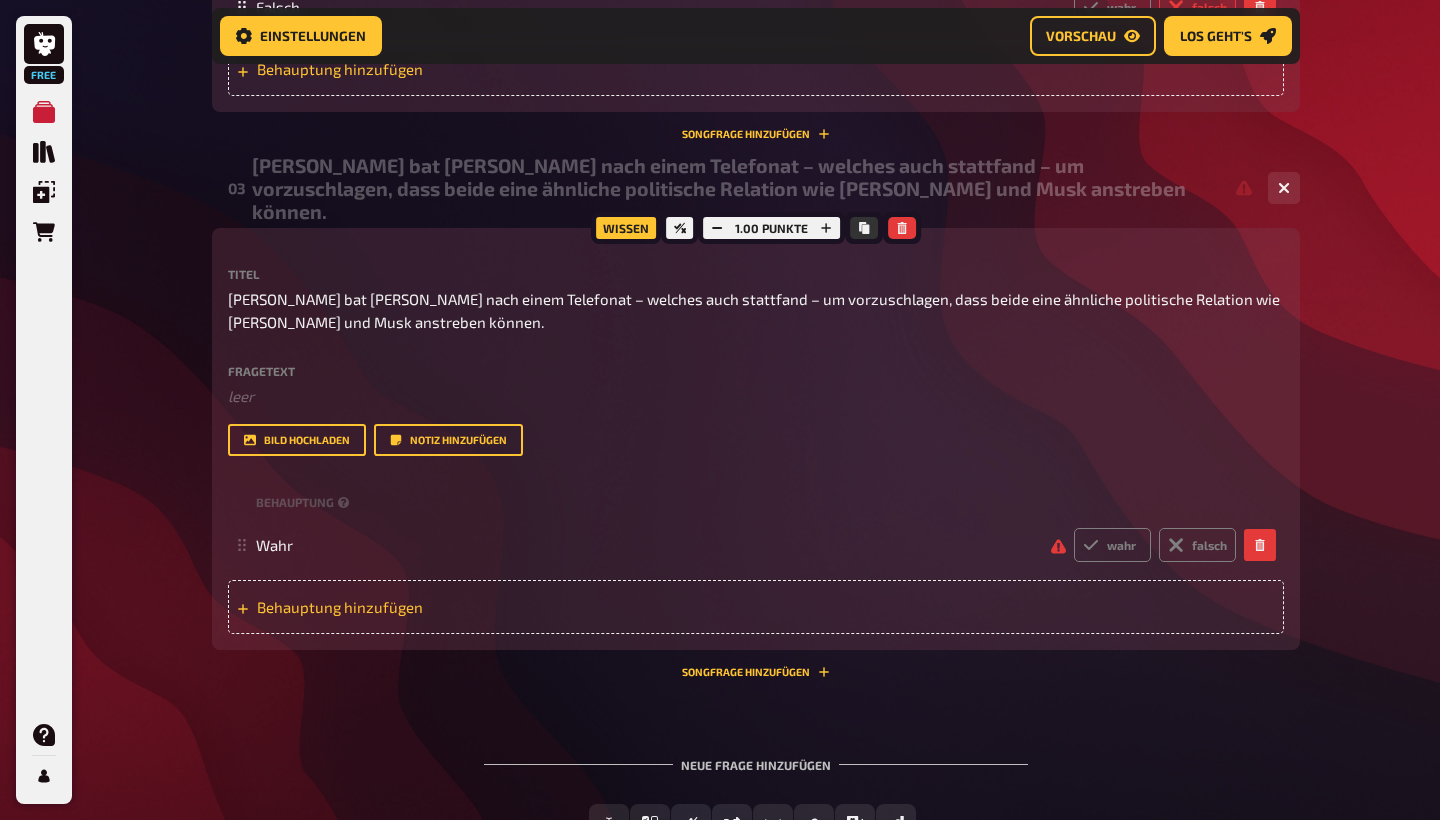 click on "Behauptung hinzufügen" at bounding box center (756, 607) 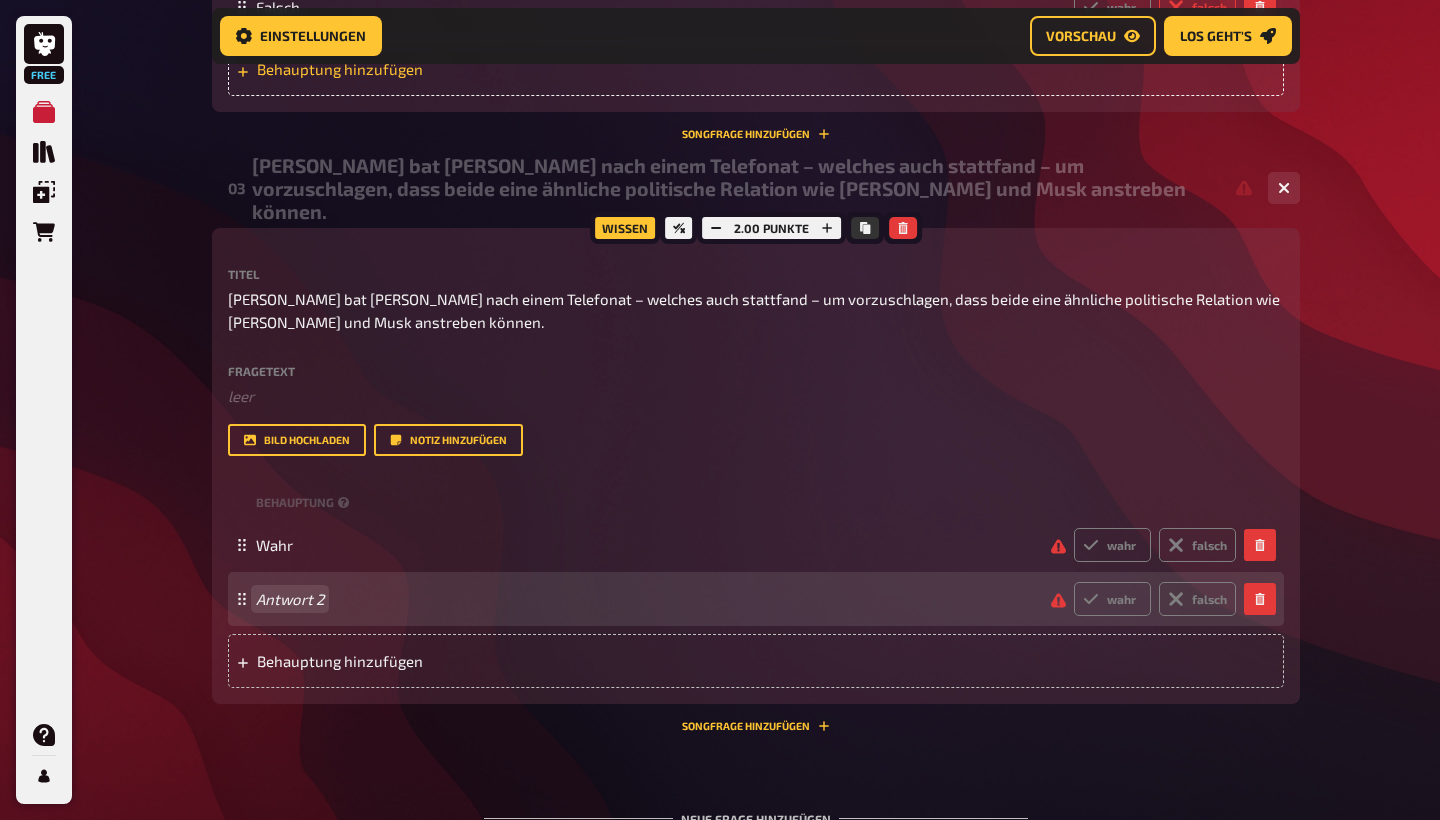 click on "Antwort 2" at bounding box center (645, 599) 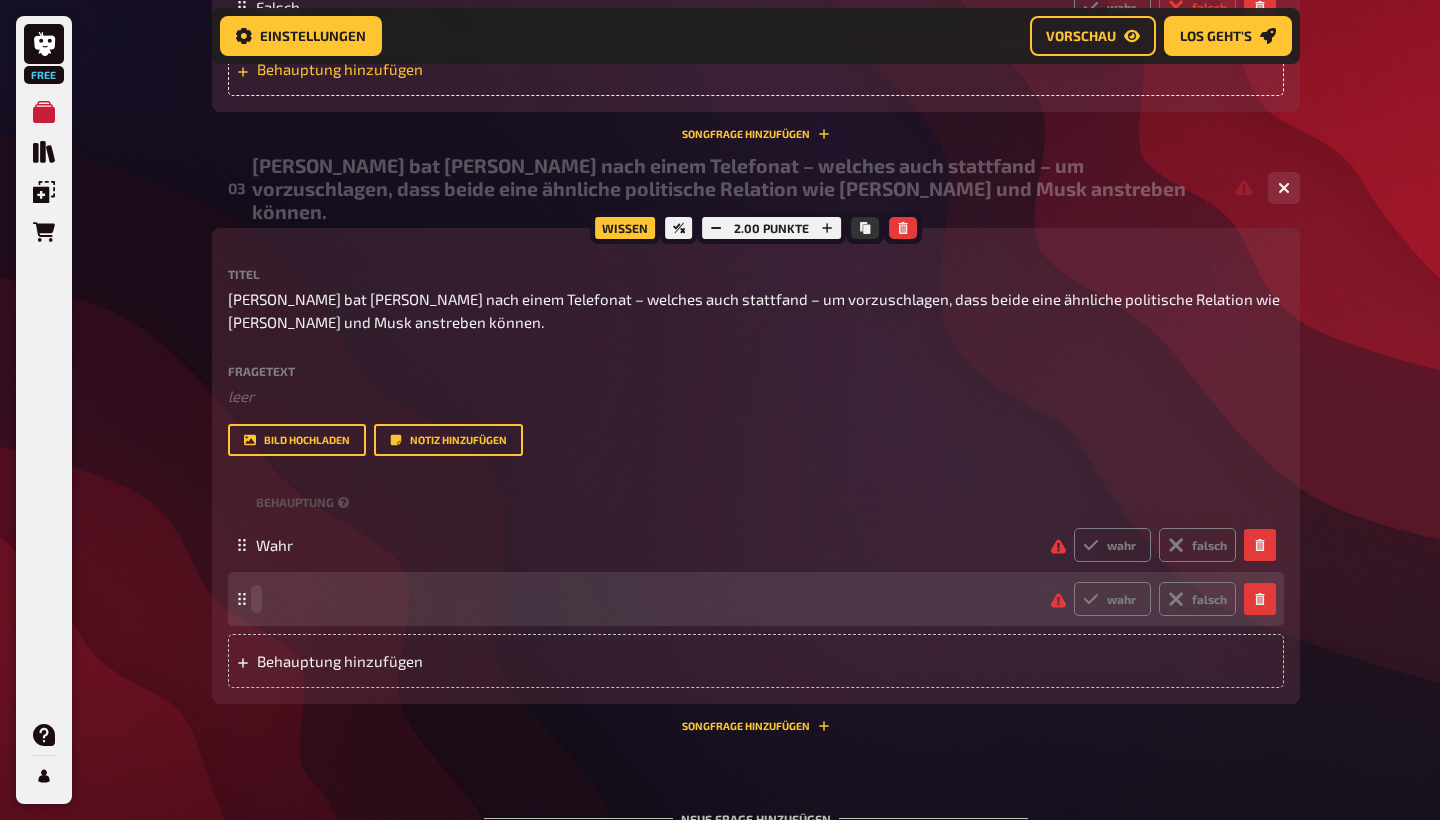 type 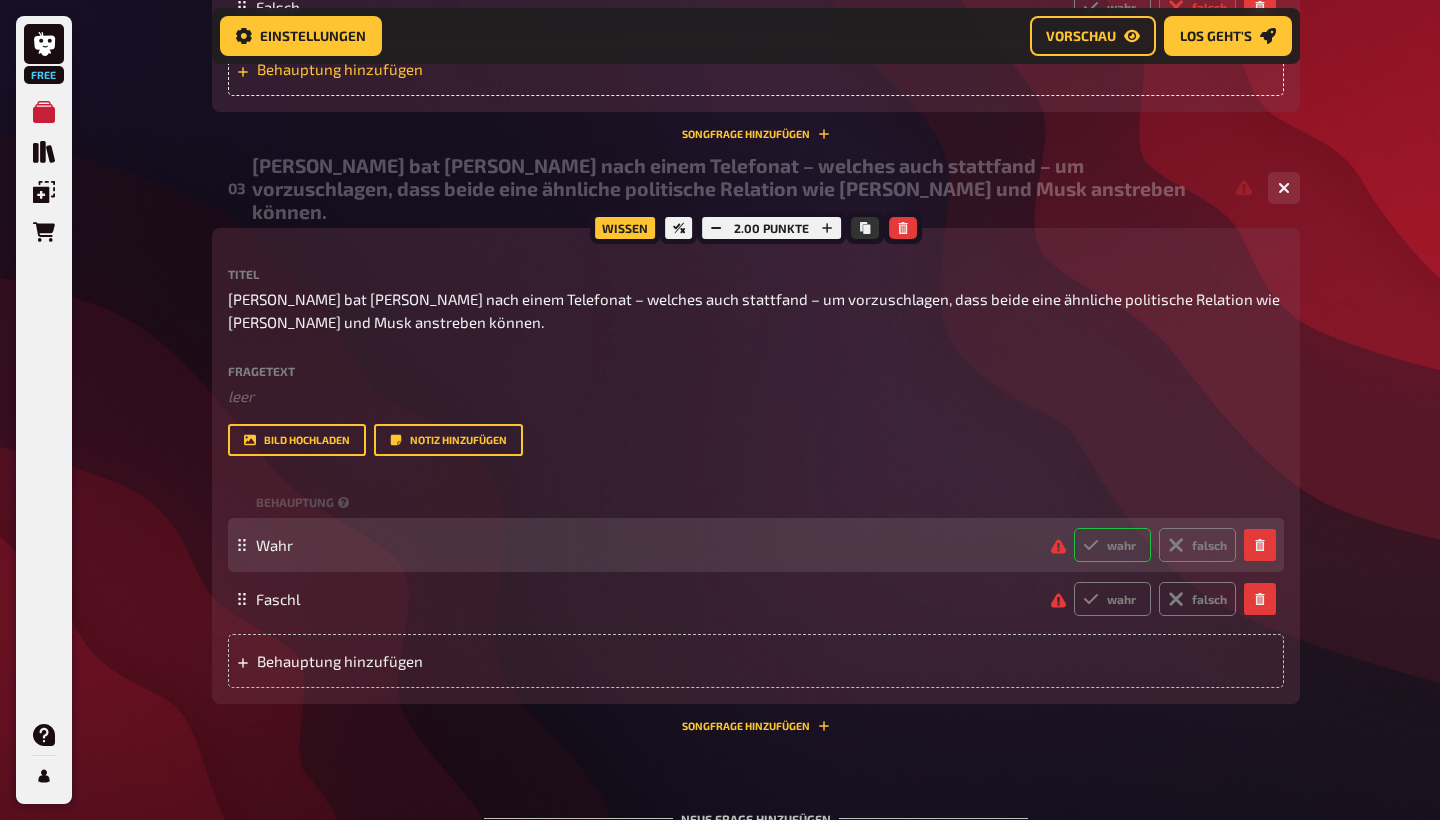 click on "wahr" at bounding box center [1112, 545] 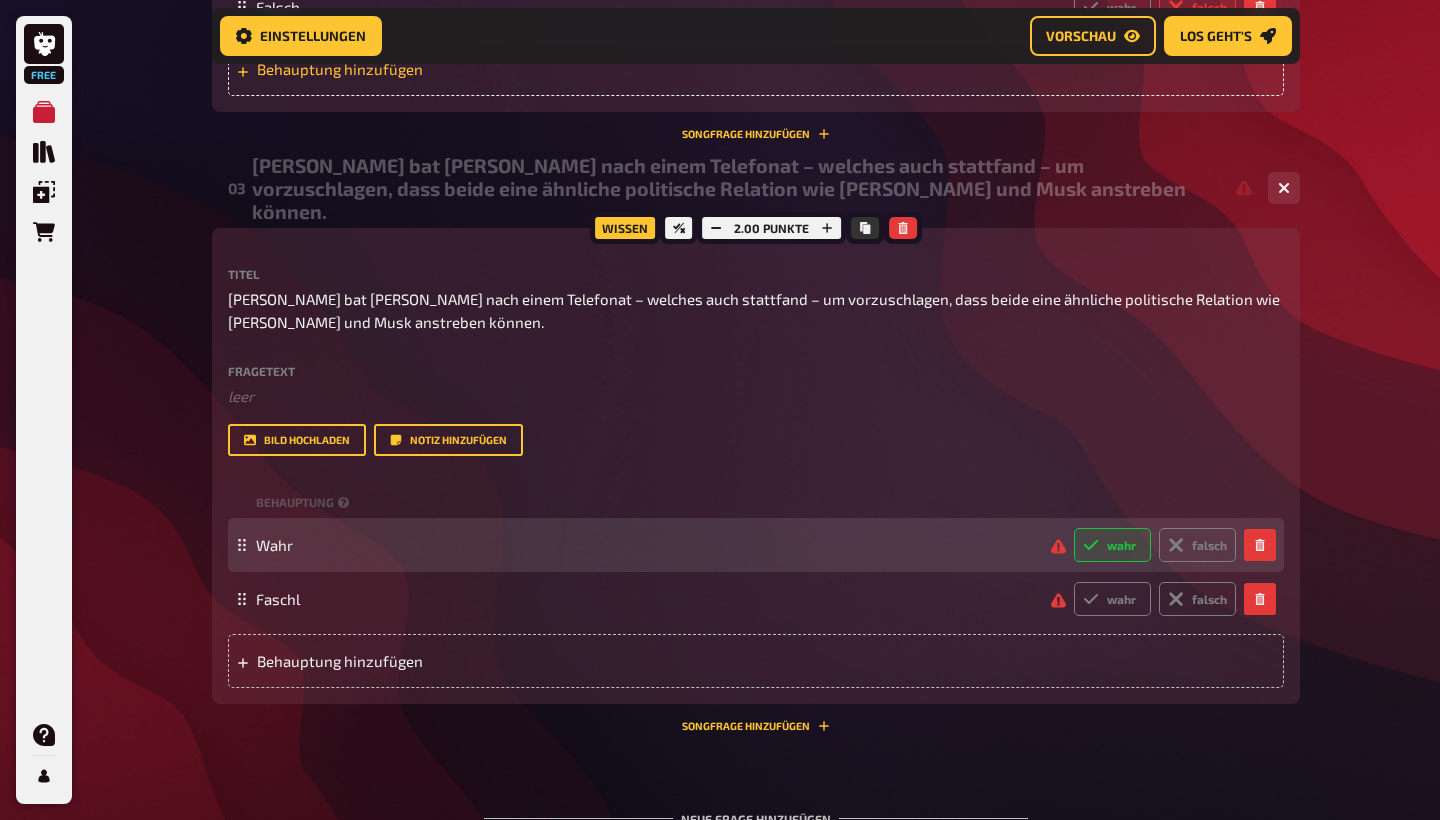 radio on "true" 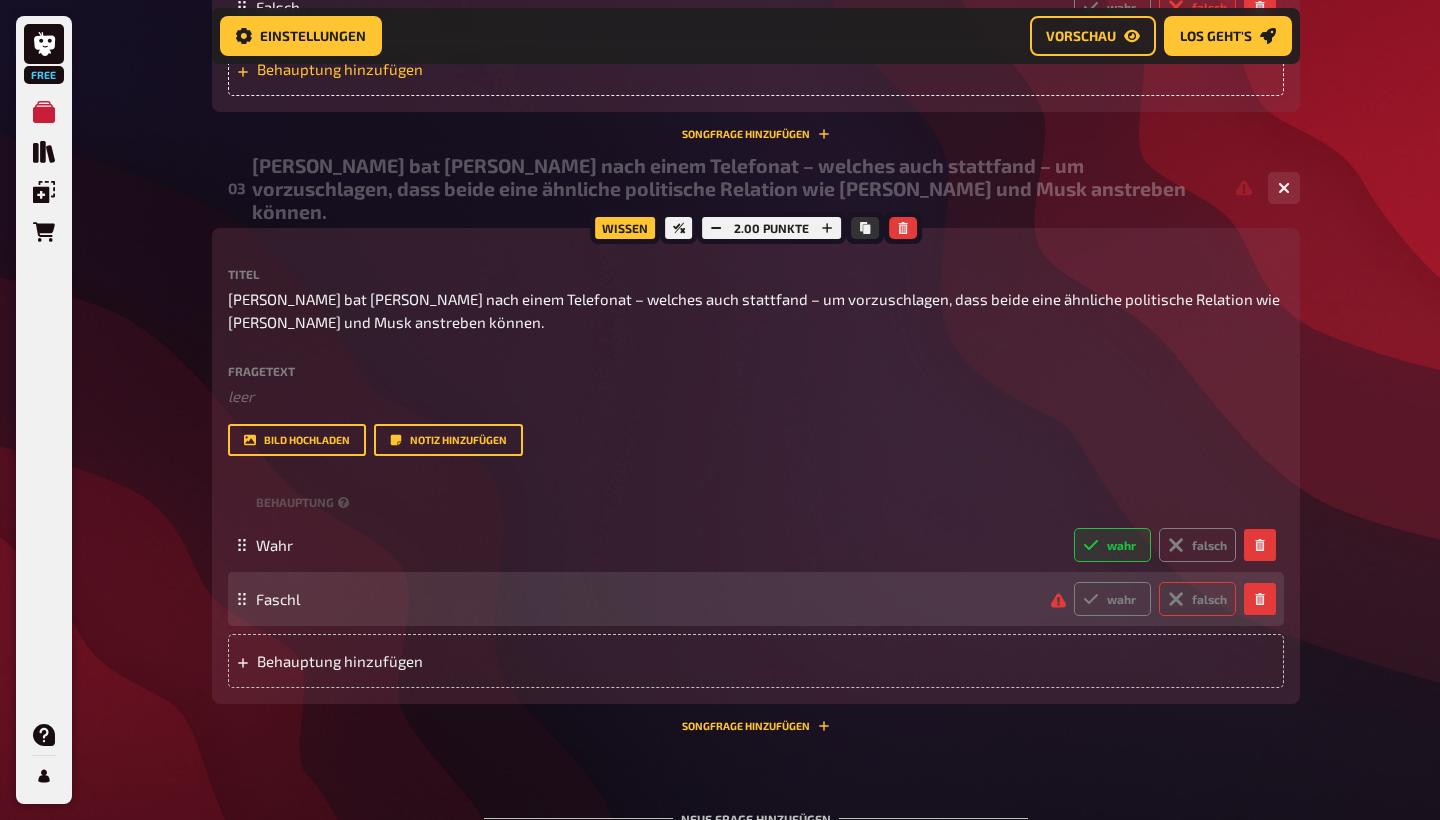 click on "falsch" at bounding box center [1197, 599] 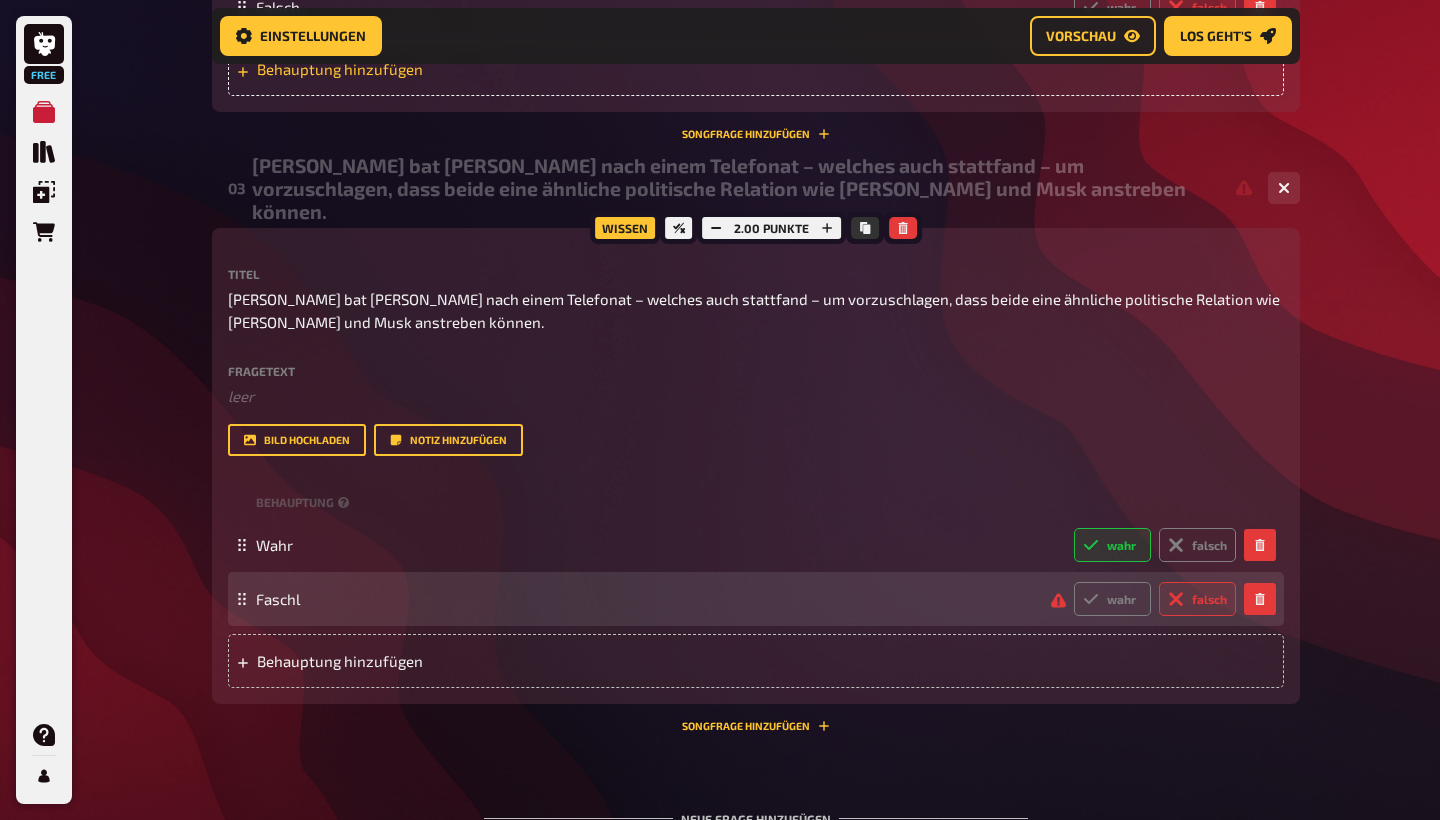 radio on "true" 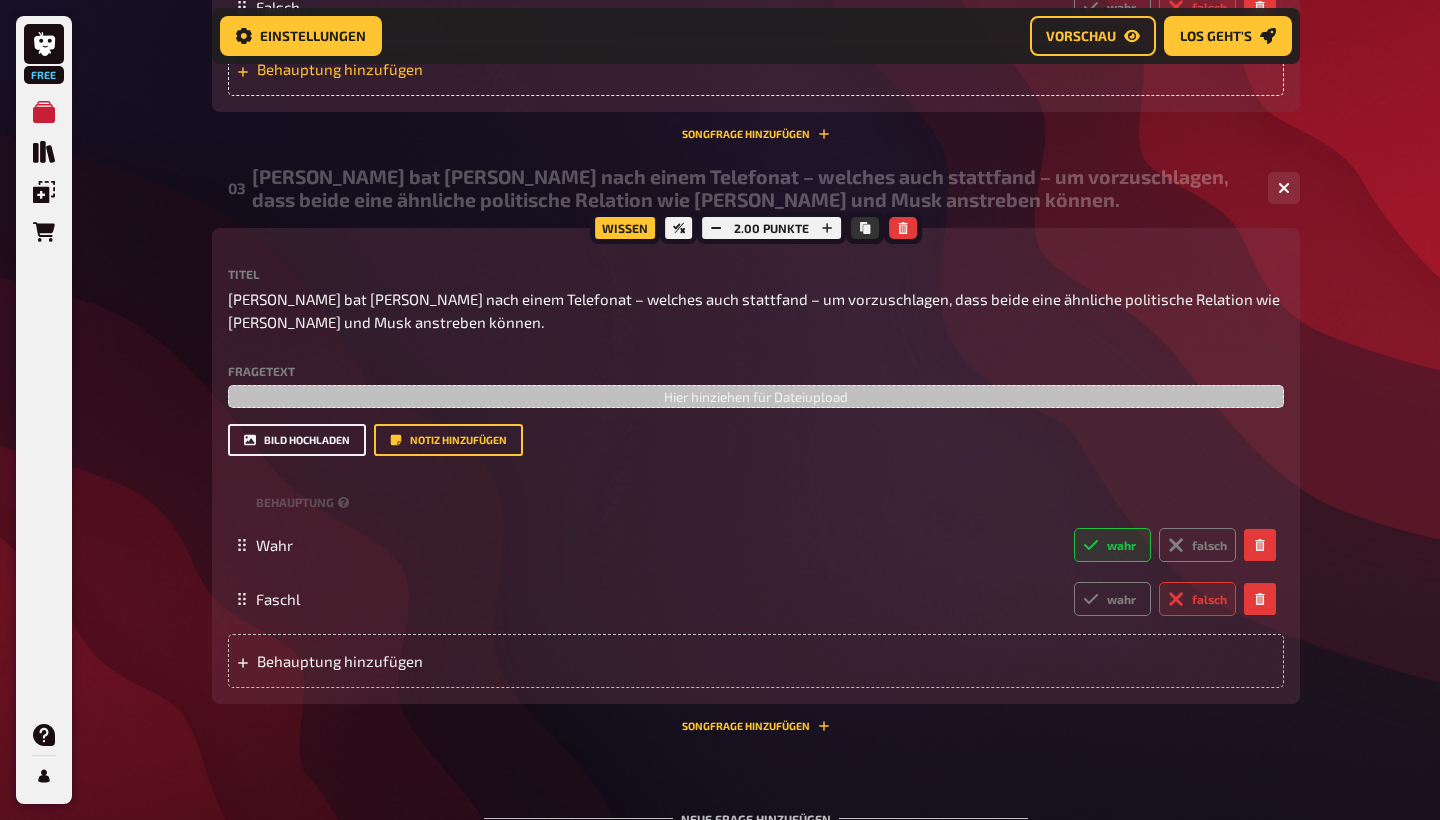 click on "Bild hochladen" at bounding box center (297, 440) 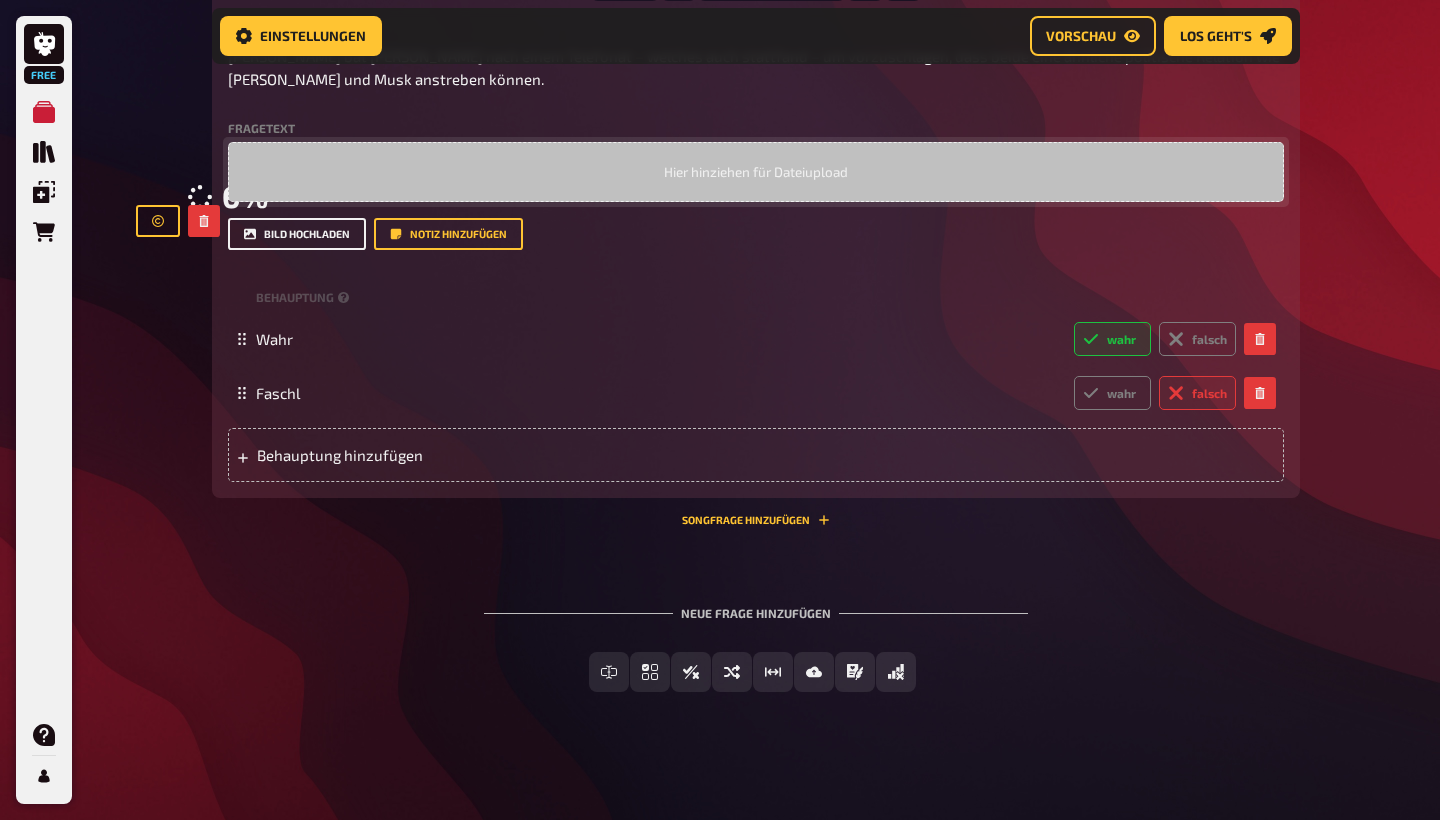 scroll, scrollTop: 1772, scrollLeft: 0, axis: vertical 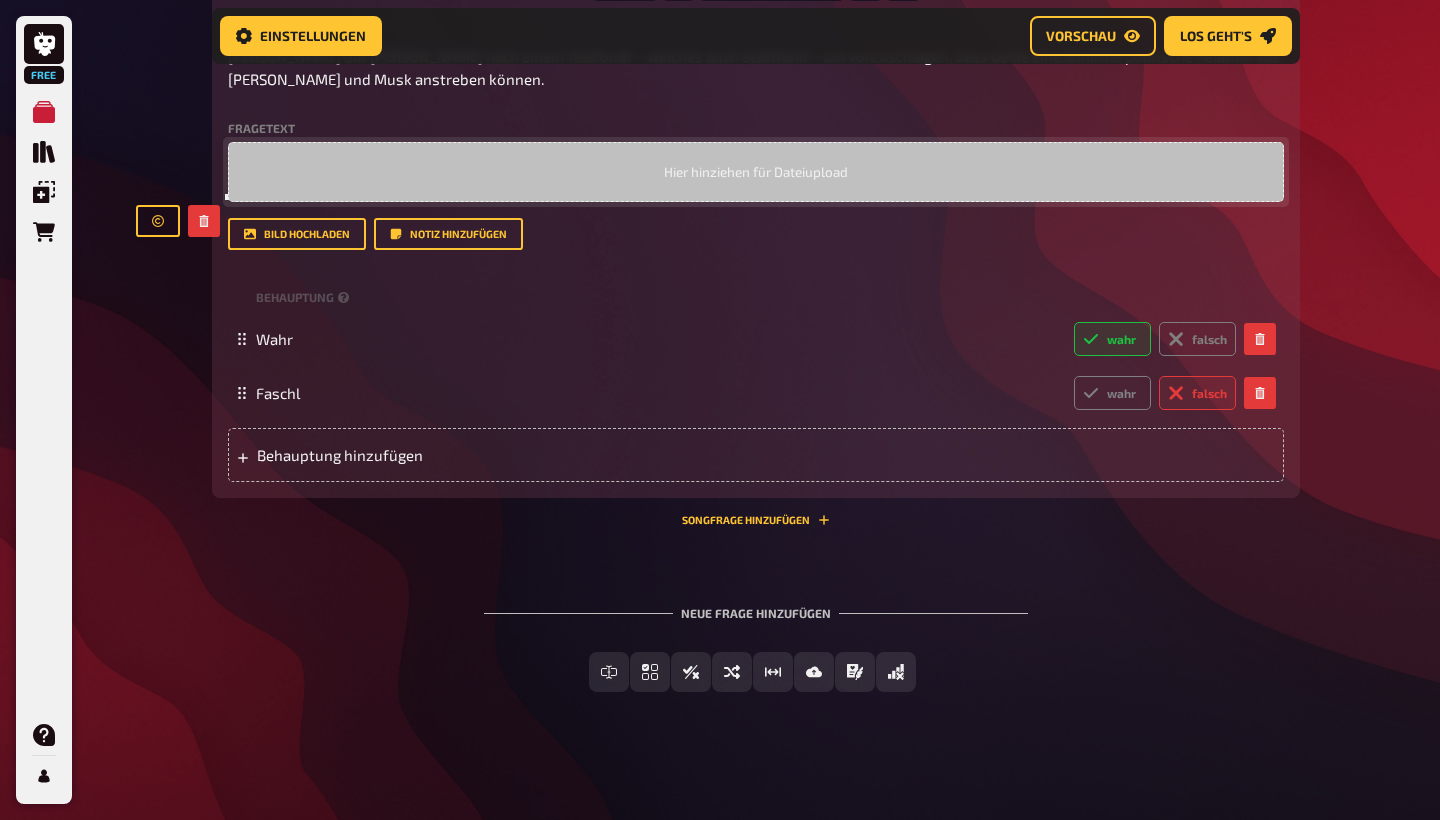 click at bounding box center [228, 197] 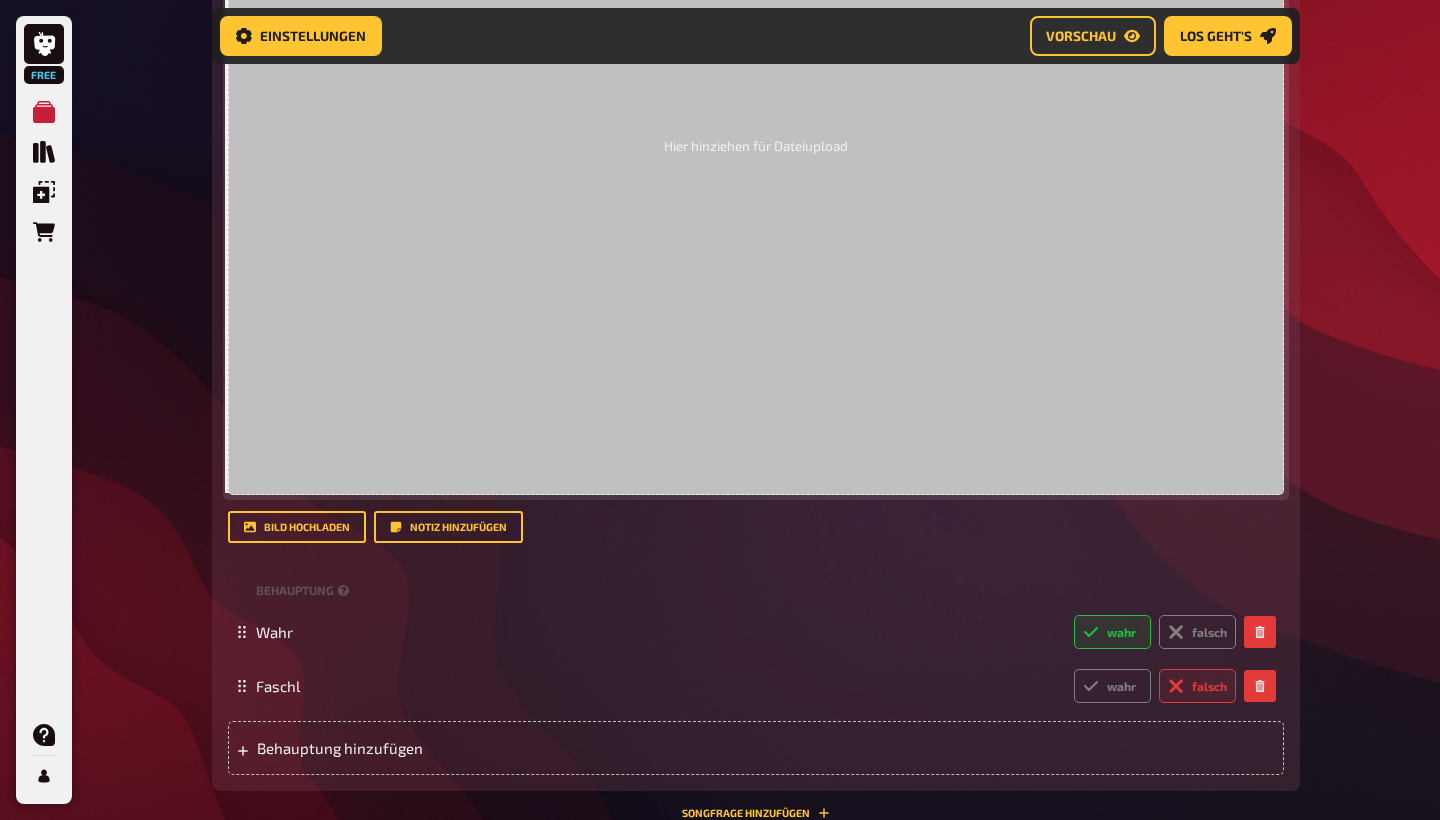 scroll, scrollTop: 2197, scrollLeft: 0, axis: vertical 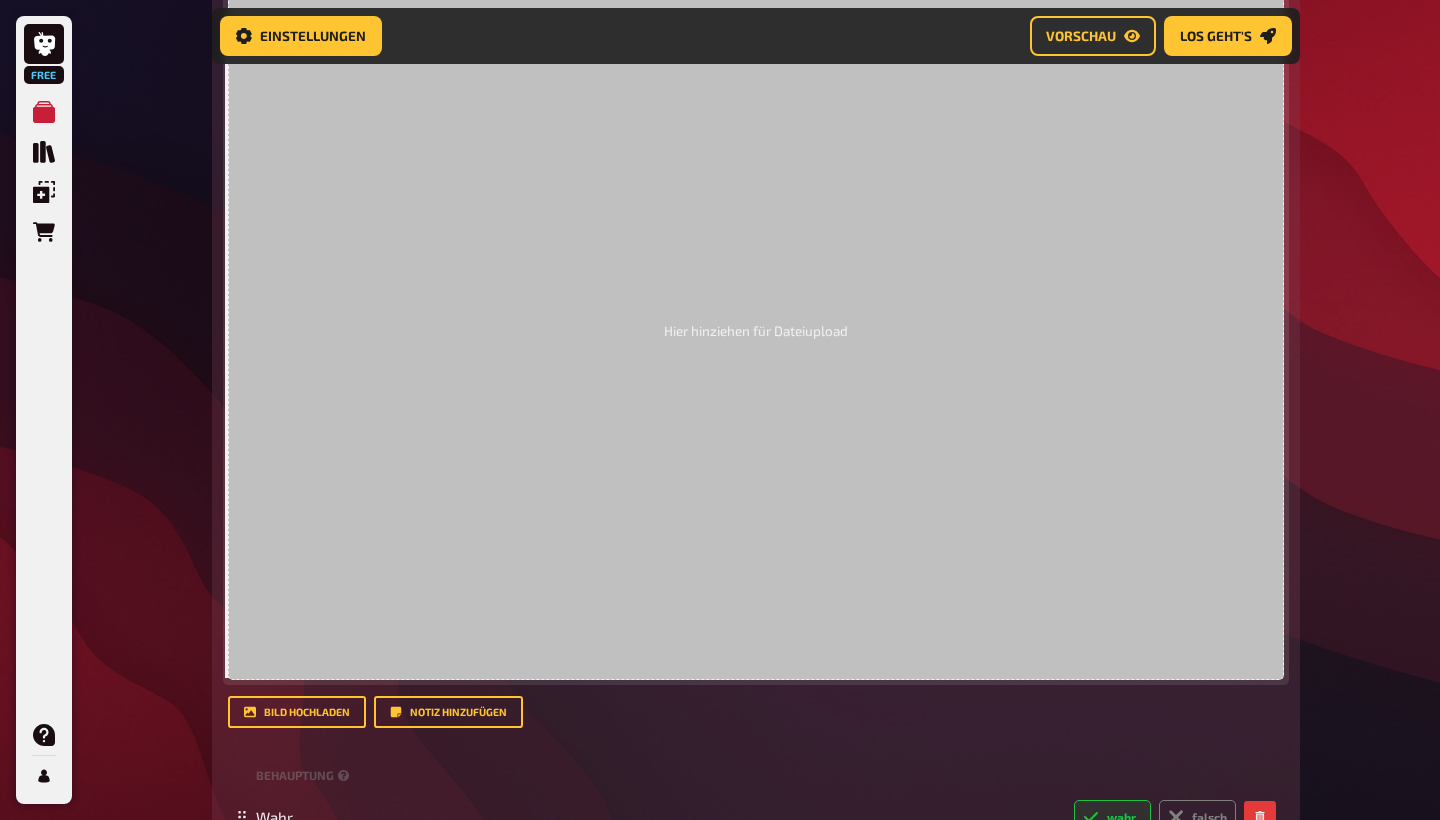 click at bounding box center [562, 347] 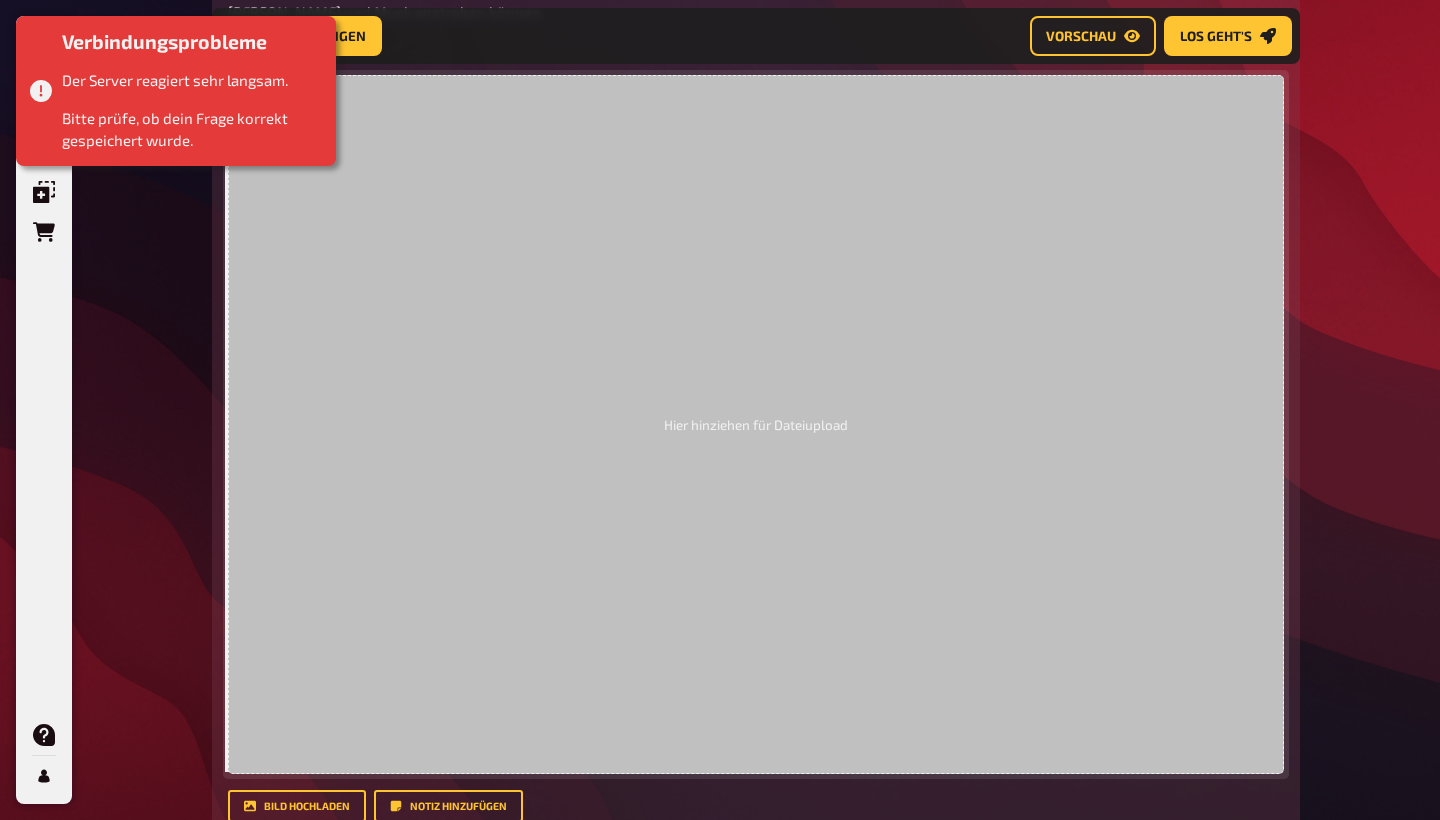 scroll, scrollTop: 1776, scrollLeft: 0, axis: vertical 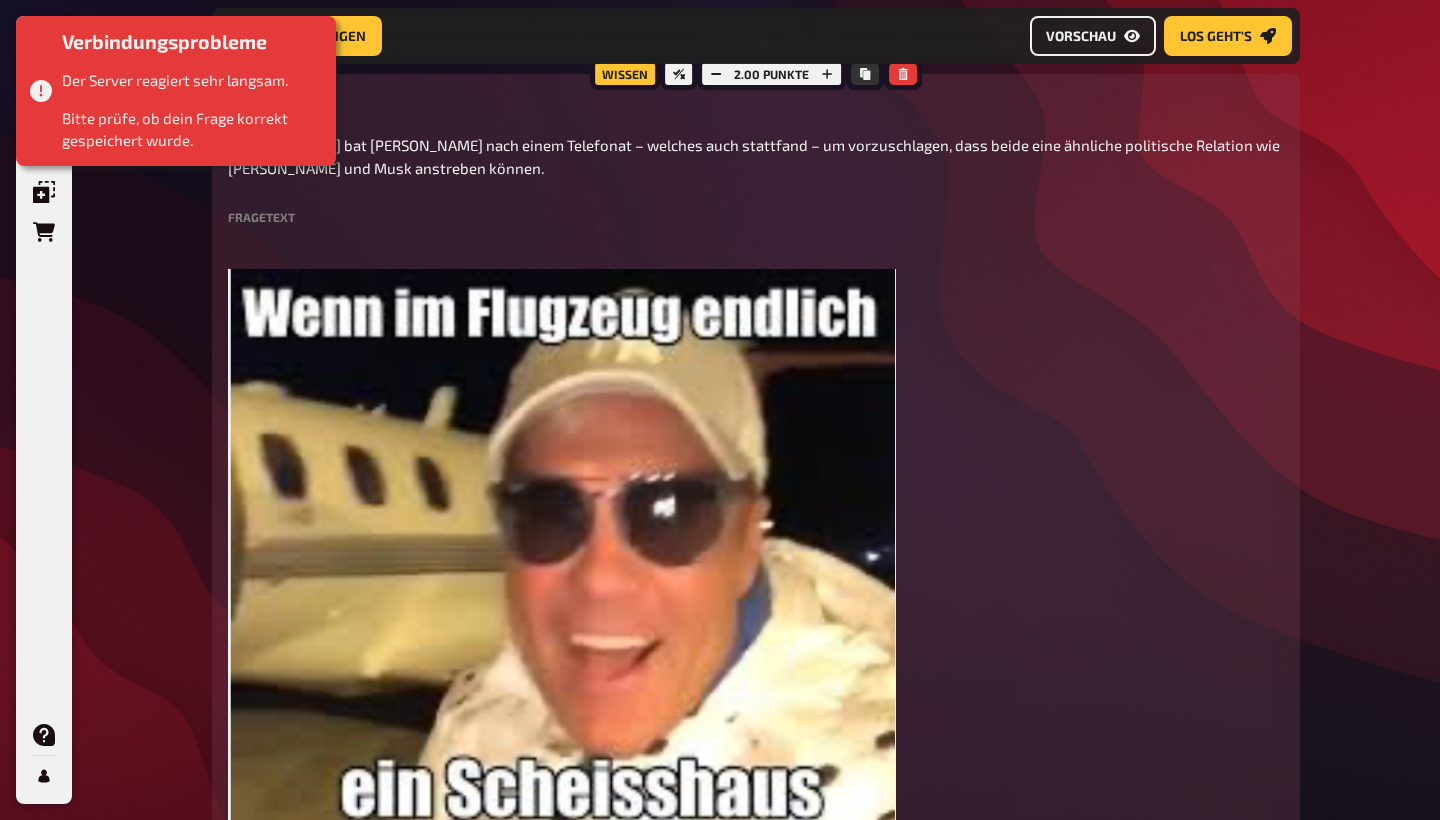 click on "Vorschau" at bounding box center (1093, 36) 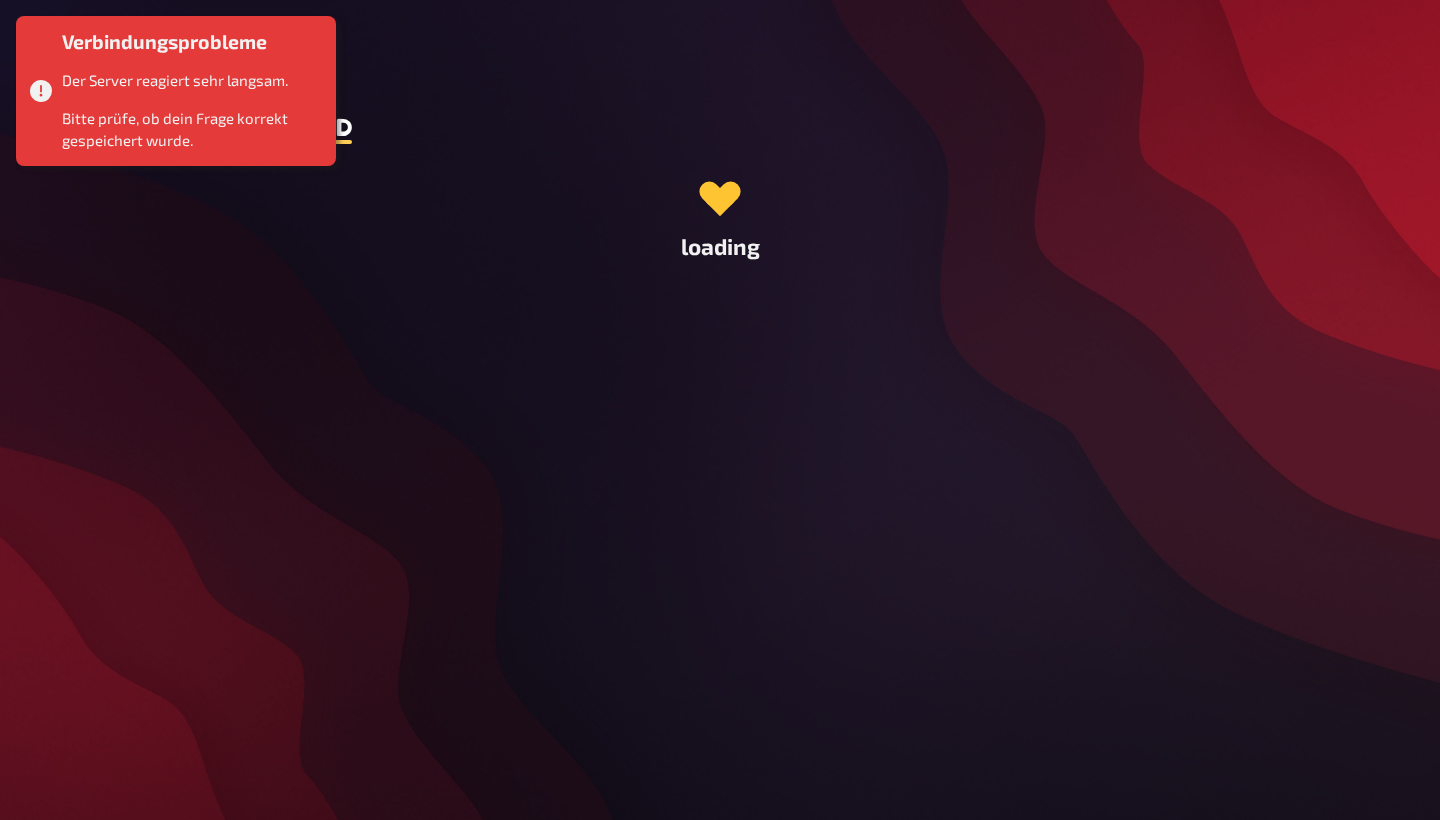 click on "Verbindungsprobleme Der Server reagiert sehr langsam. Bitte prüfe, ob dein Frage korrekt gespeichert wurde. loading" at bounding box center [720, 450] 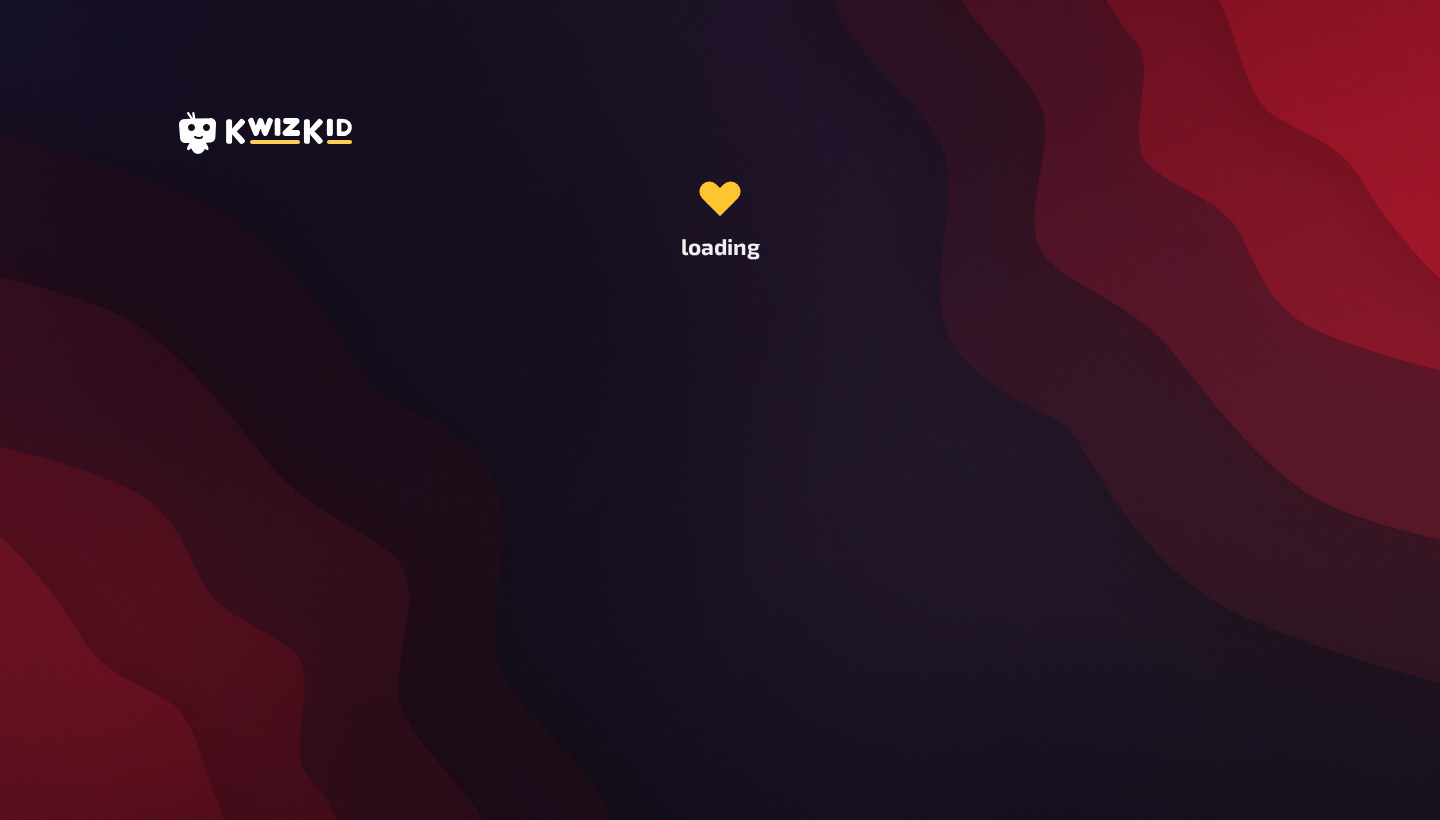 click on "loading" at bounding box center (720, 215) 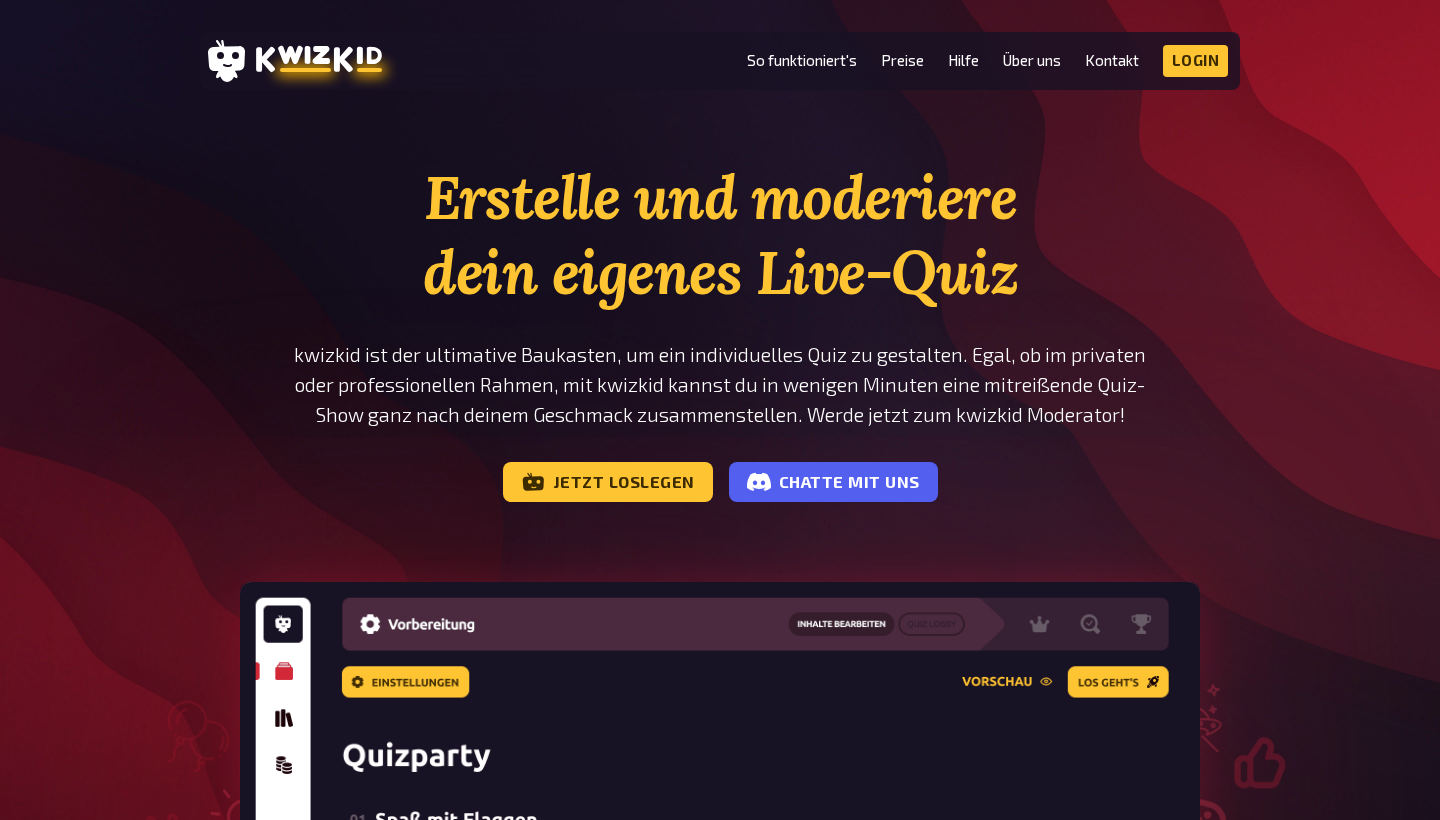 scroll, scrollTop: 0, scrollLeft: 0, axis: both 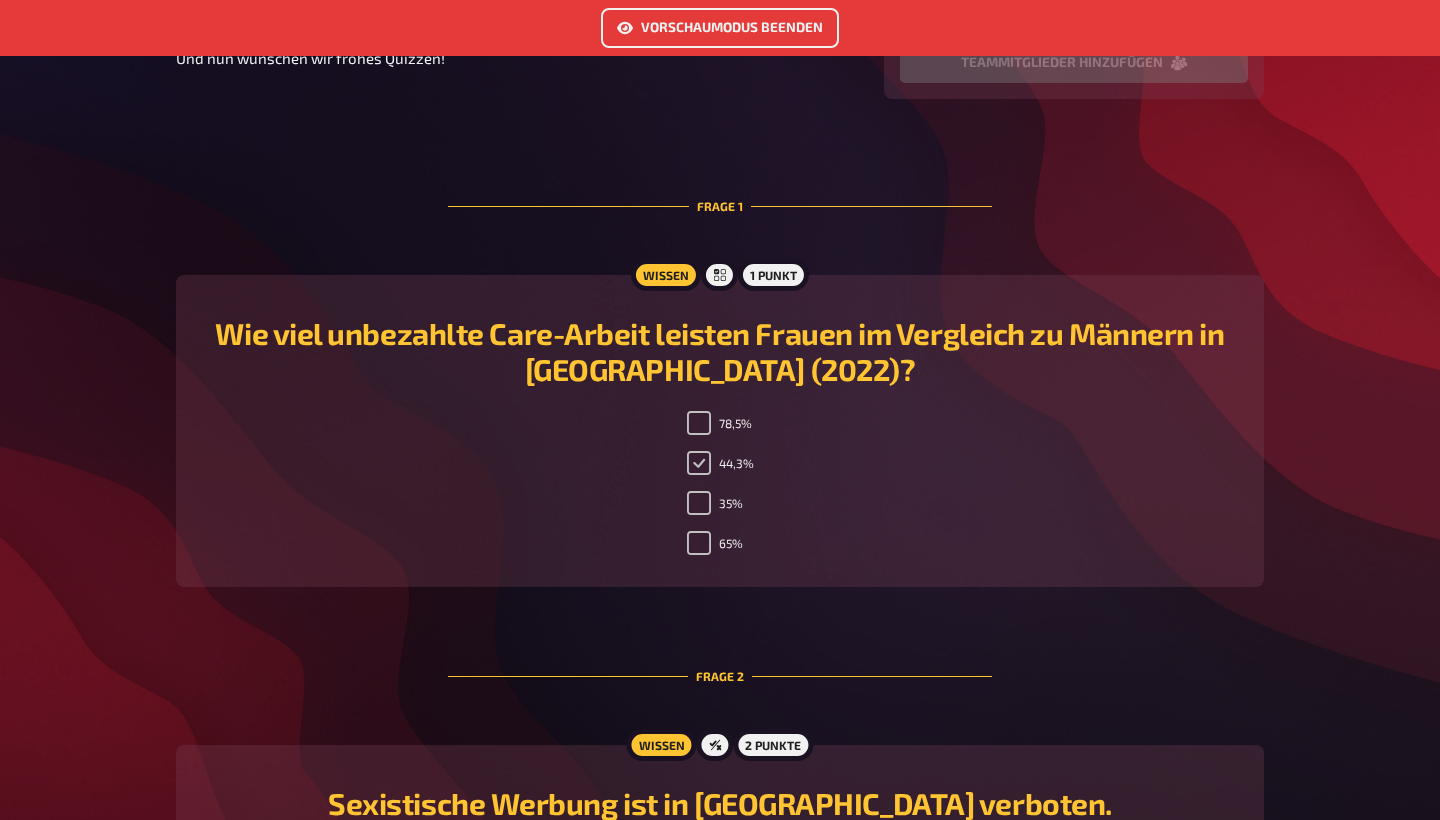 click on "44,3%" at bounding box center (699, 463) 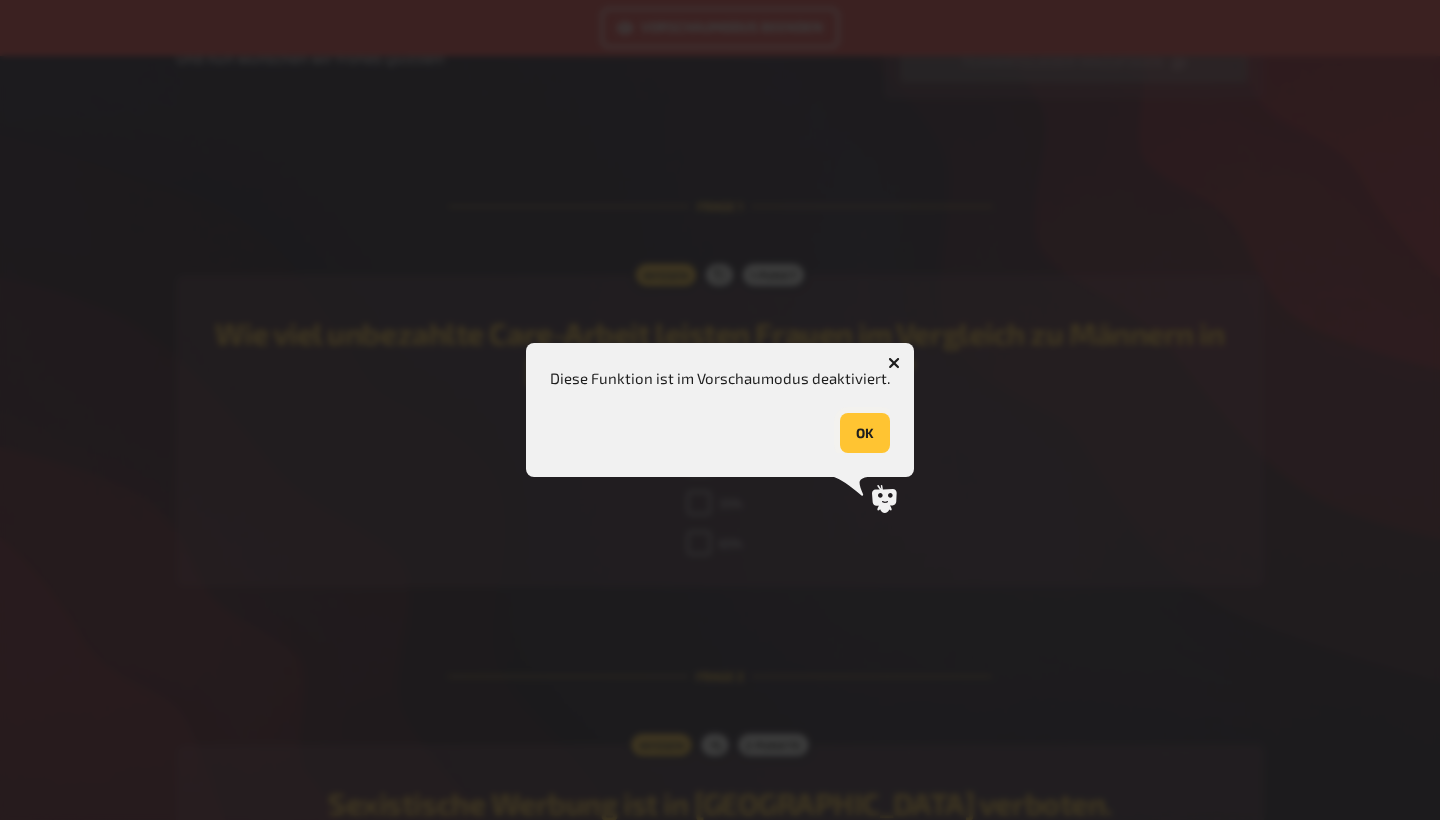 click on "OK" at bounding box center (865, 433) 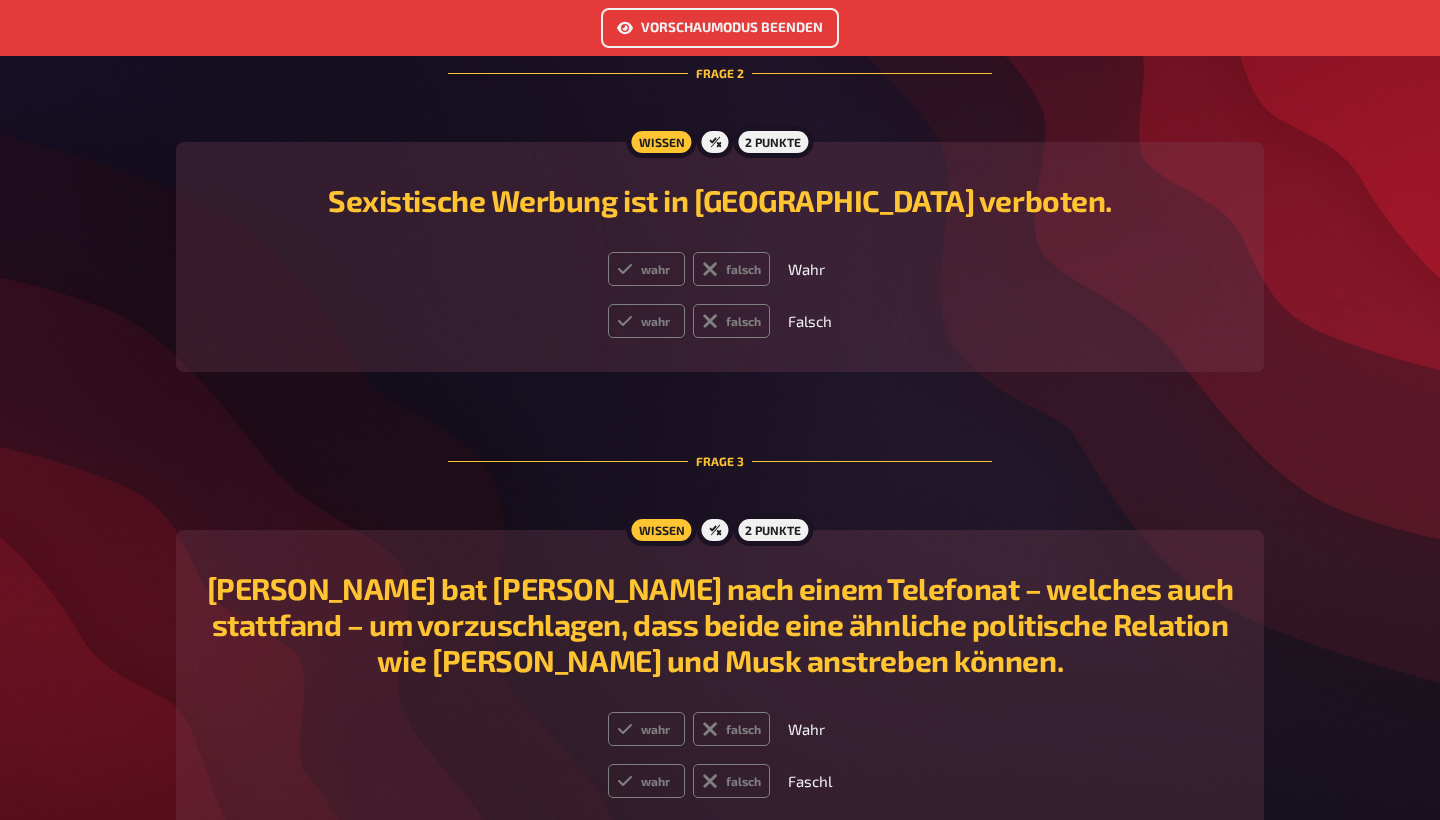 scroll, scrollTop: 1038, scrollLeft: 0, axis: vertical 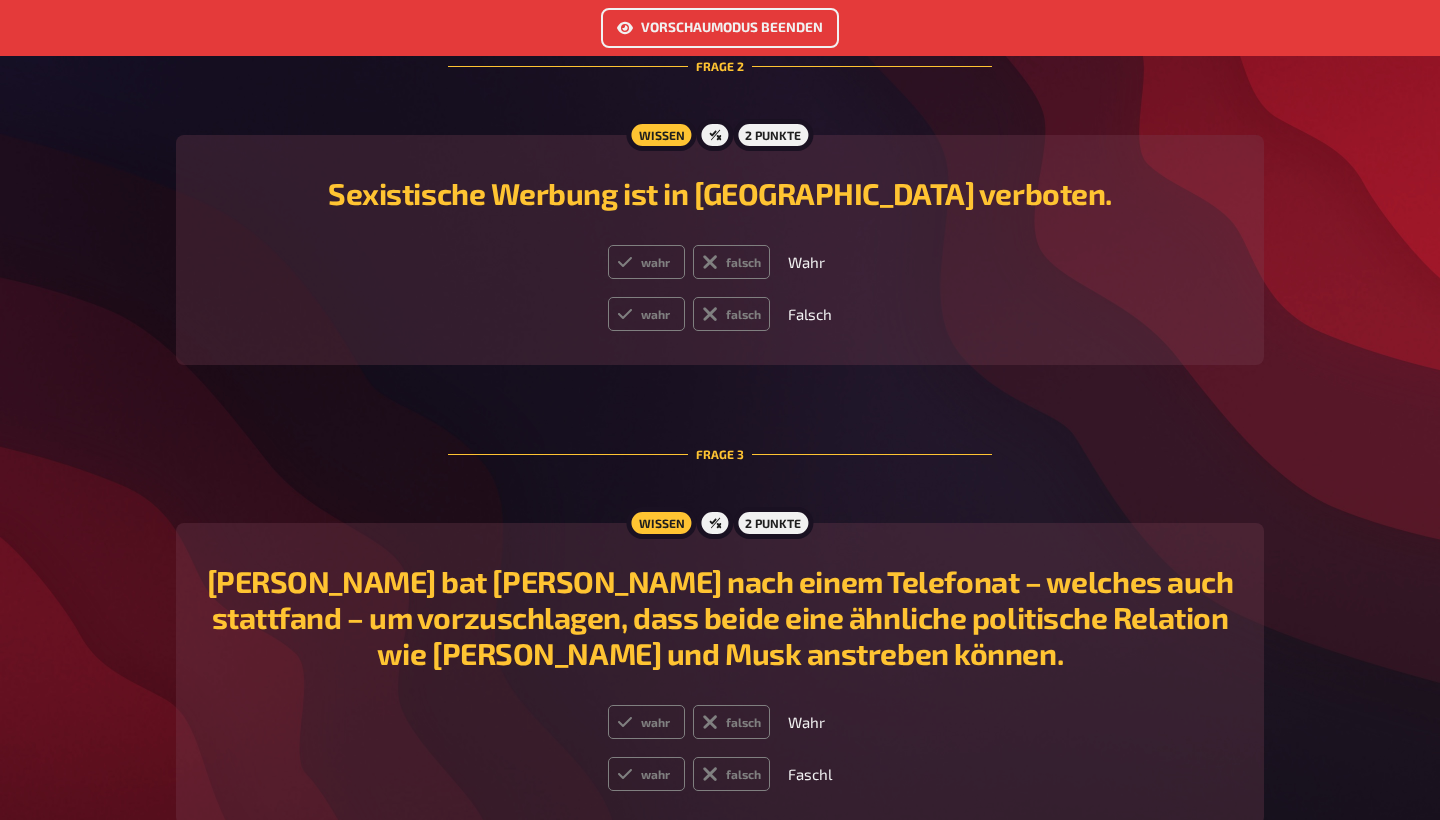 drag, startPoint x: 684, startPoint y: 257, endPoint x: 815, endPoint y: 247, distance: 131.38112 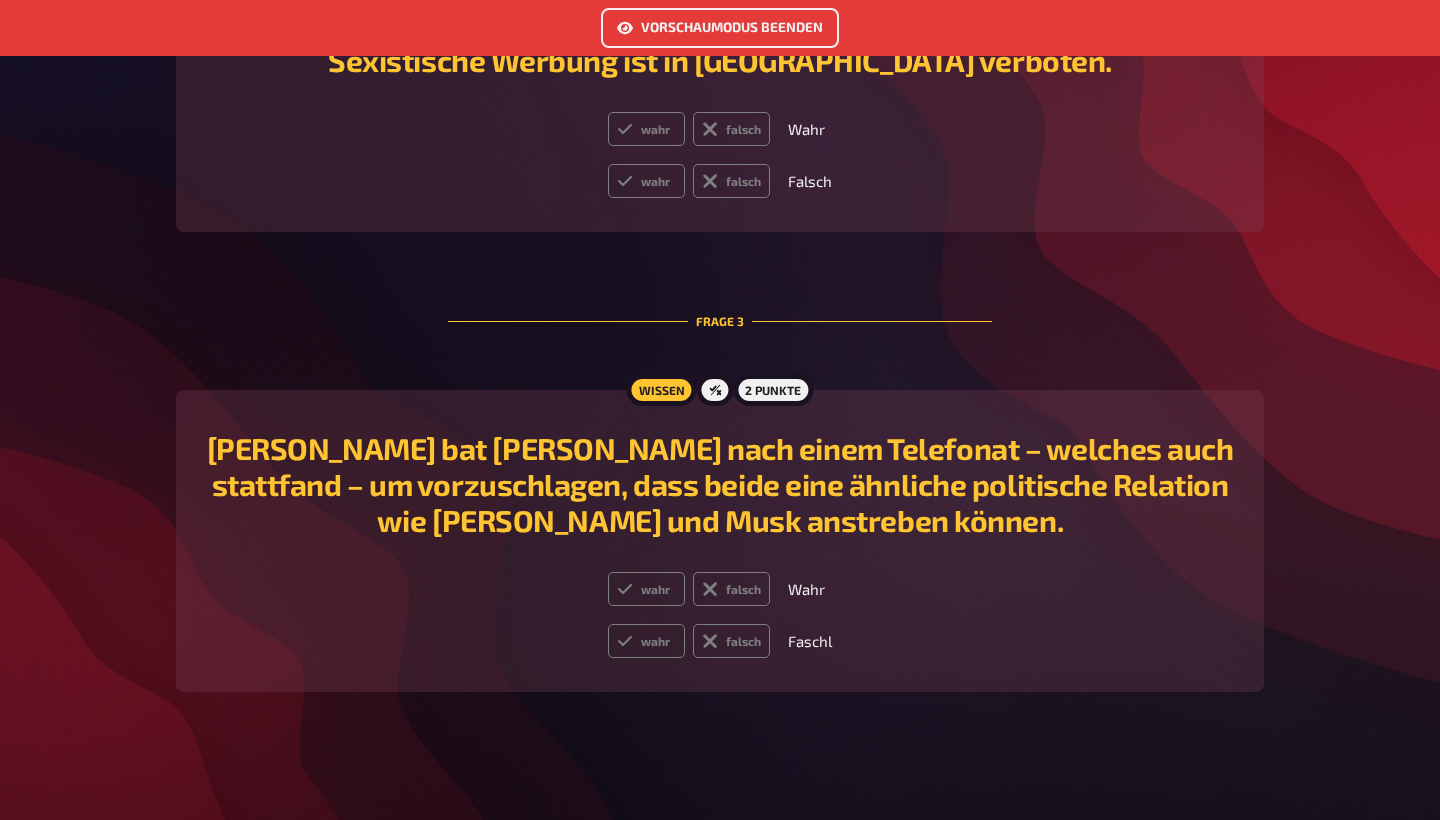 scroll, scrollTop: 1171, scrollLeft: 0, axis: vertical 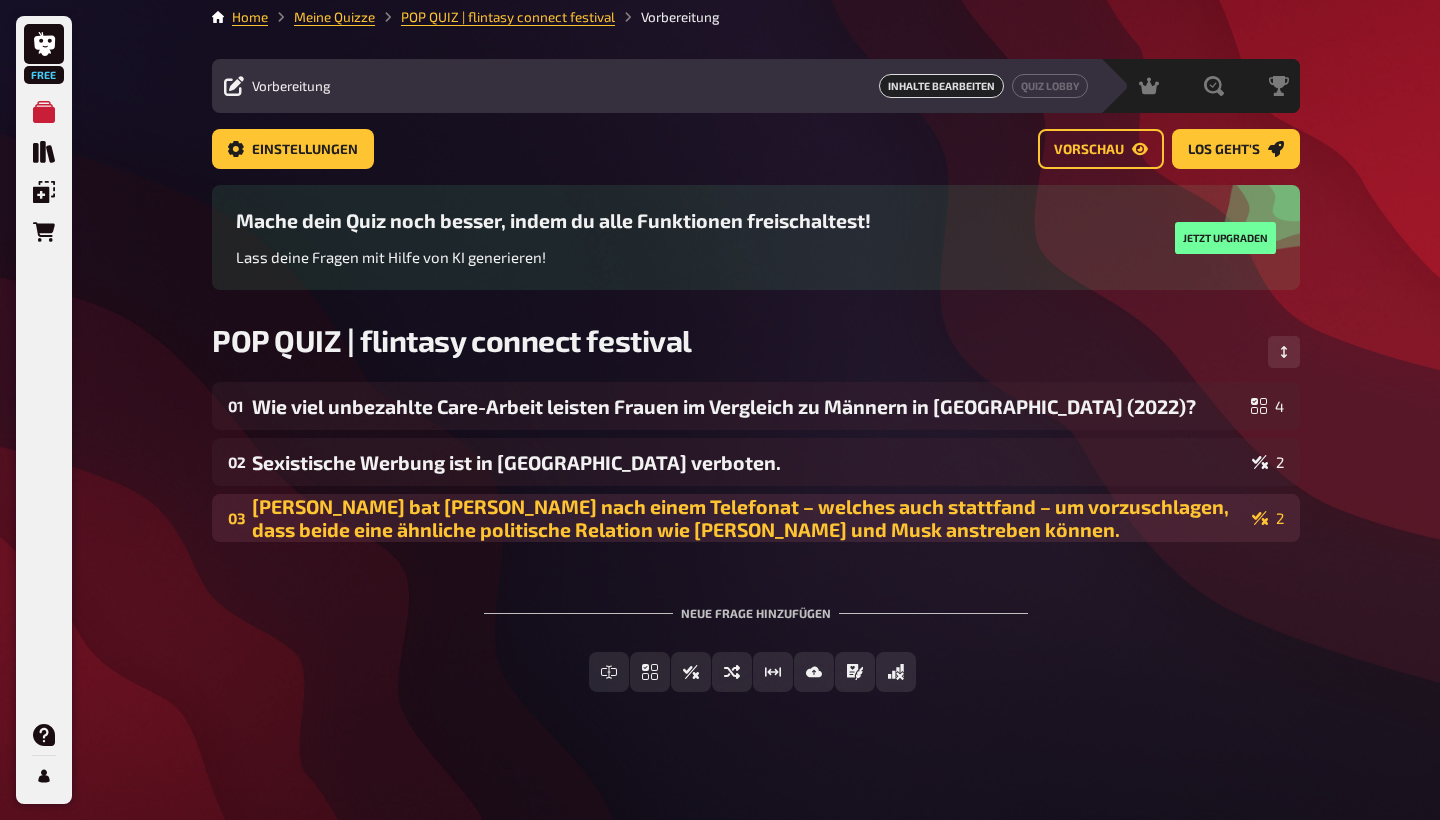click on "[PERSON_NAME] bat [PERSON_NAME] nach einem Telefonat – welches auch stattfand – um vorzuschlagen, dass beide eine ähnliche politische Relation wie [PERSON_NAME] und Musk anstreben können." at bounding box center [748, 518] 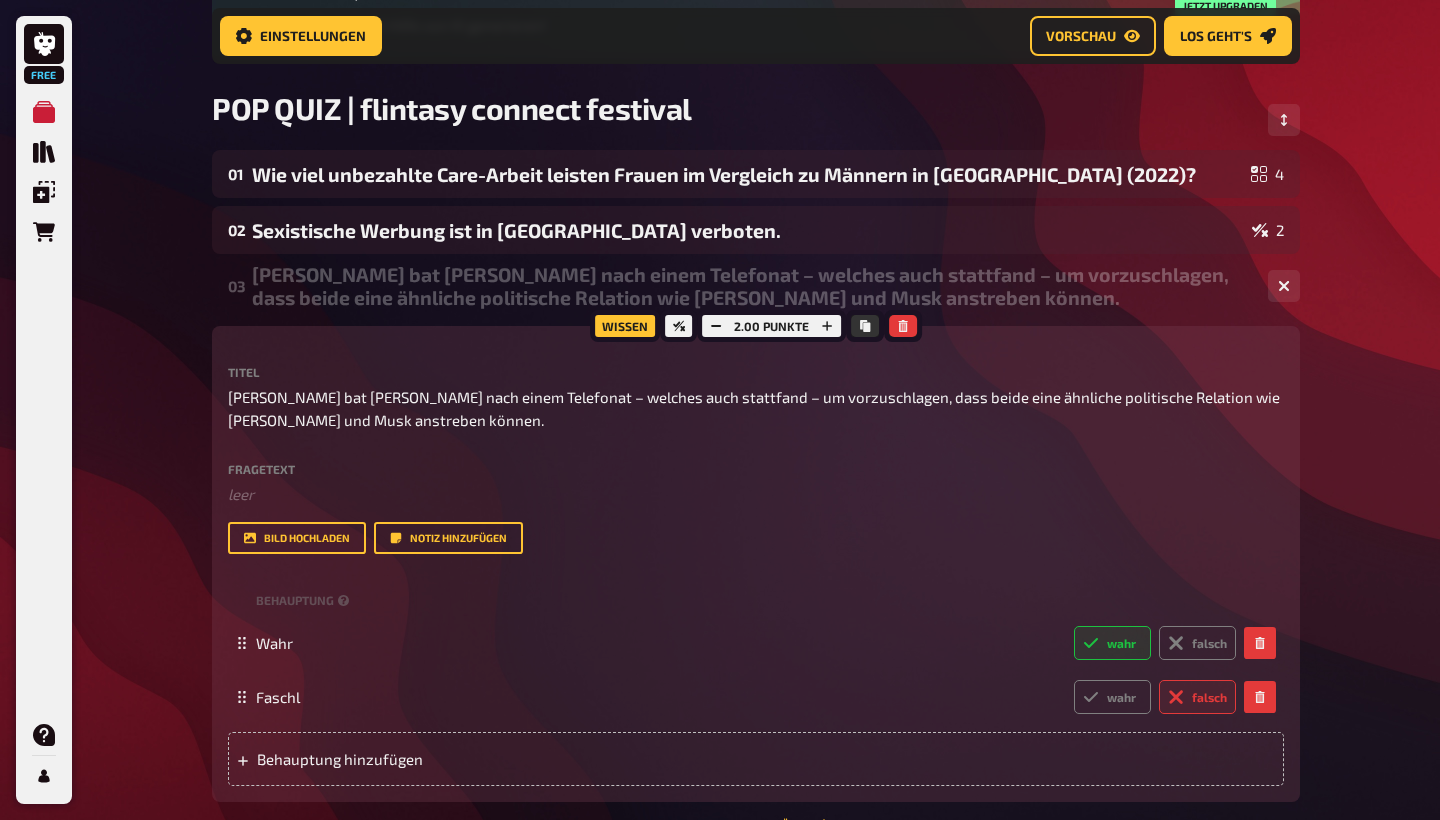 scroll, scrollTop: 329, scrollLeft: 0, axis: vertical 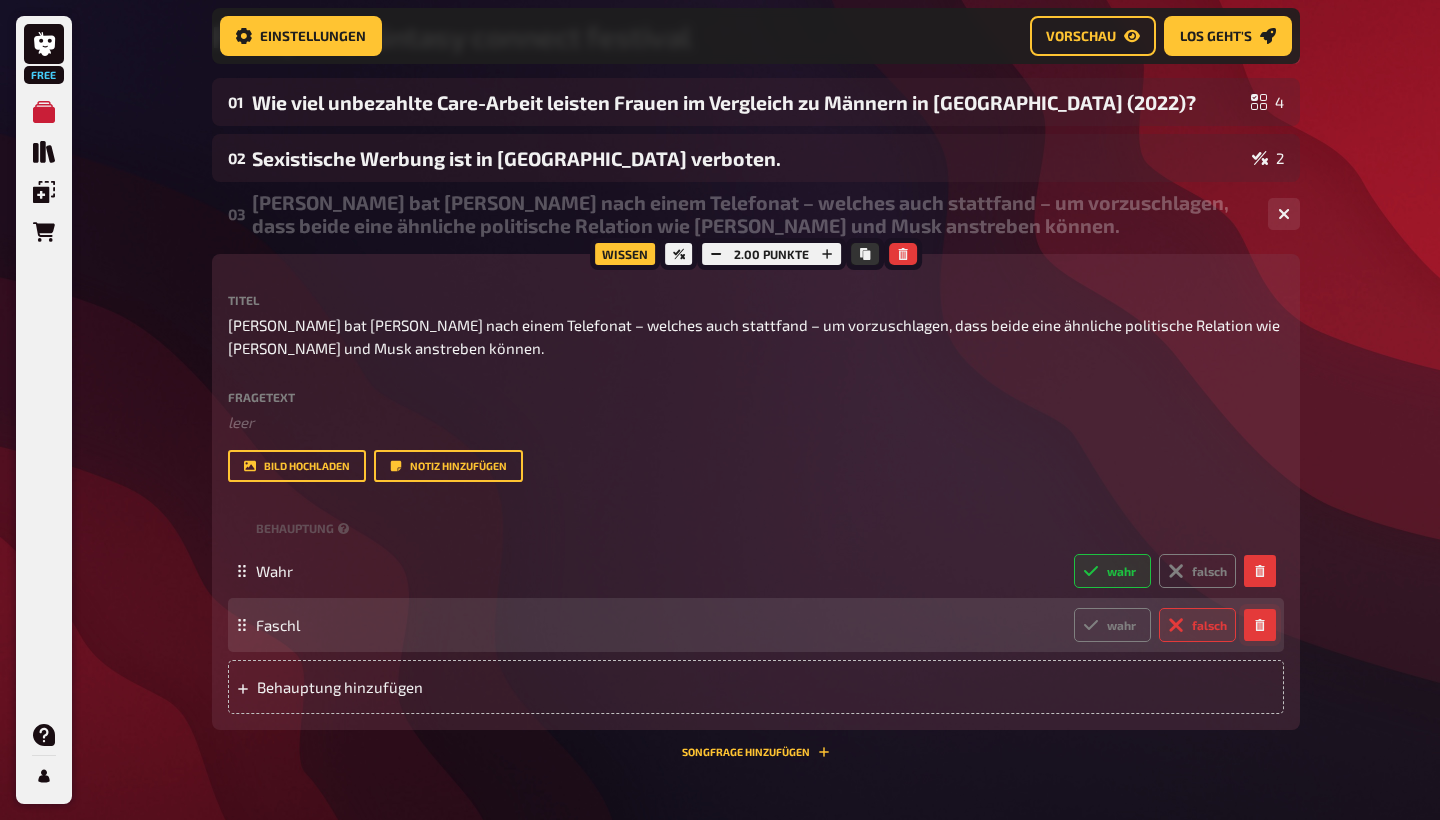 click 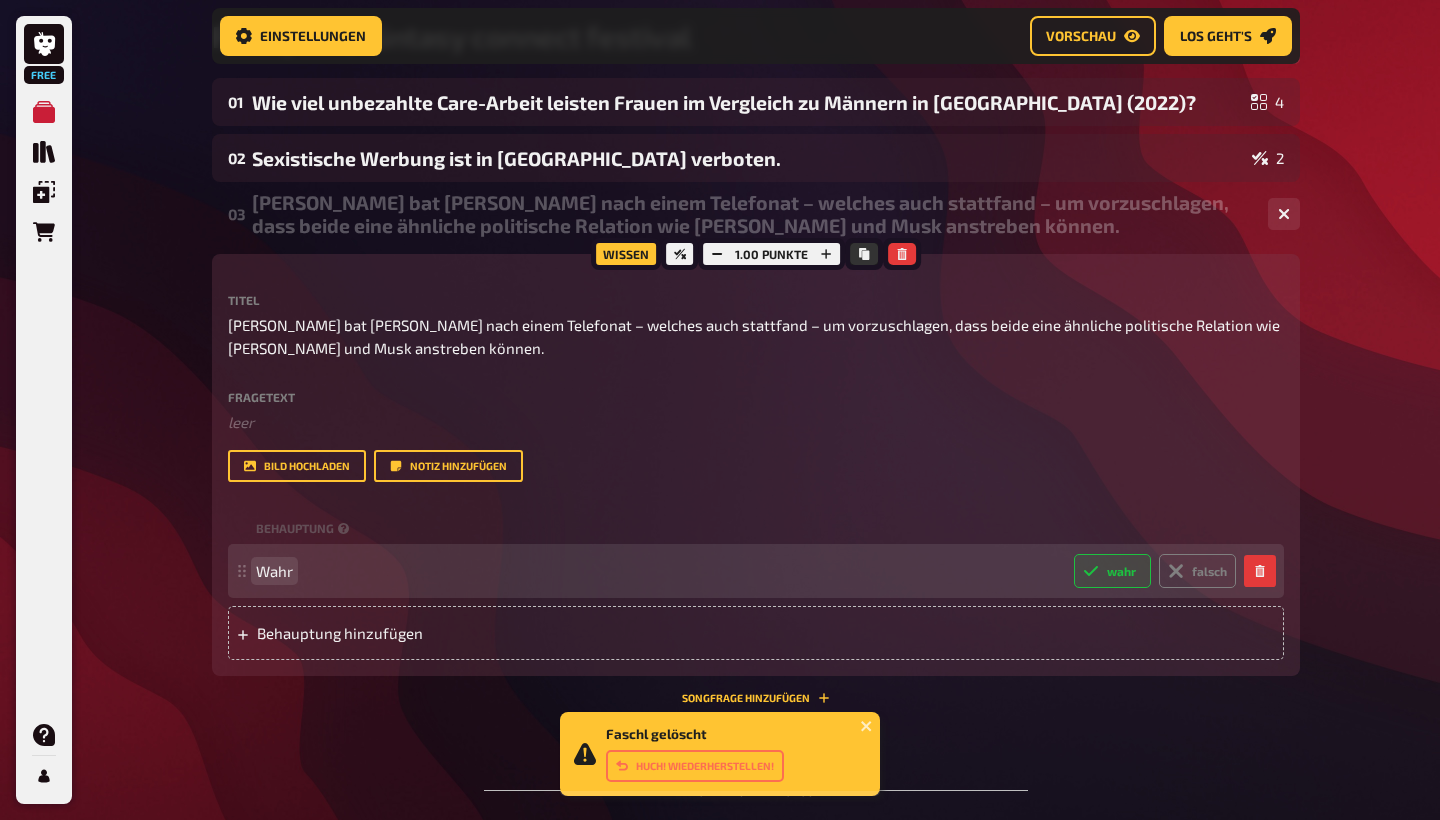 click on "Wahr" at bounding box center [657, 571] 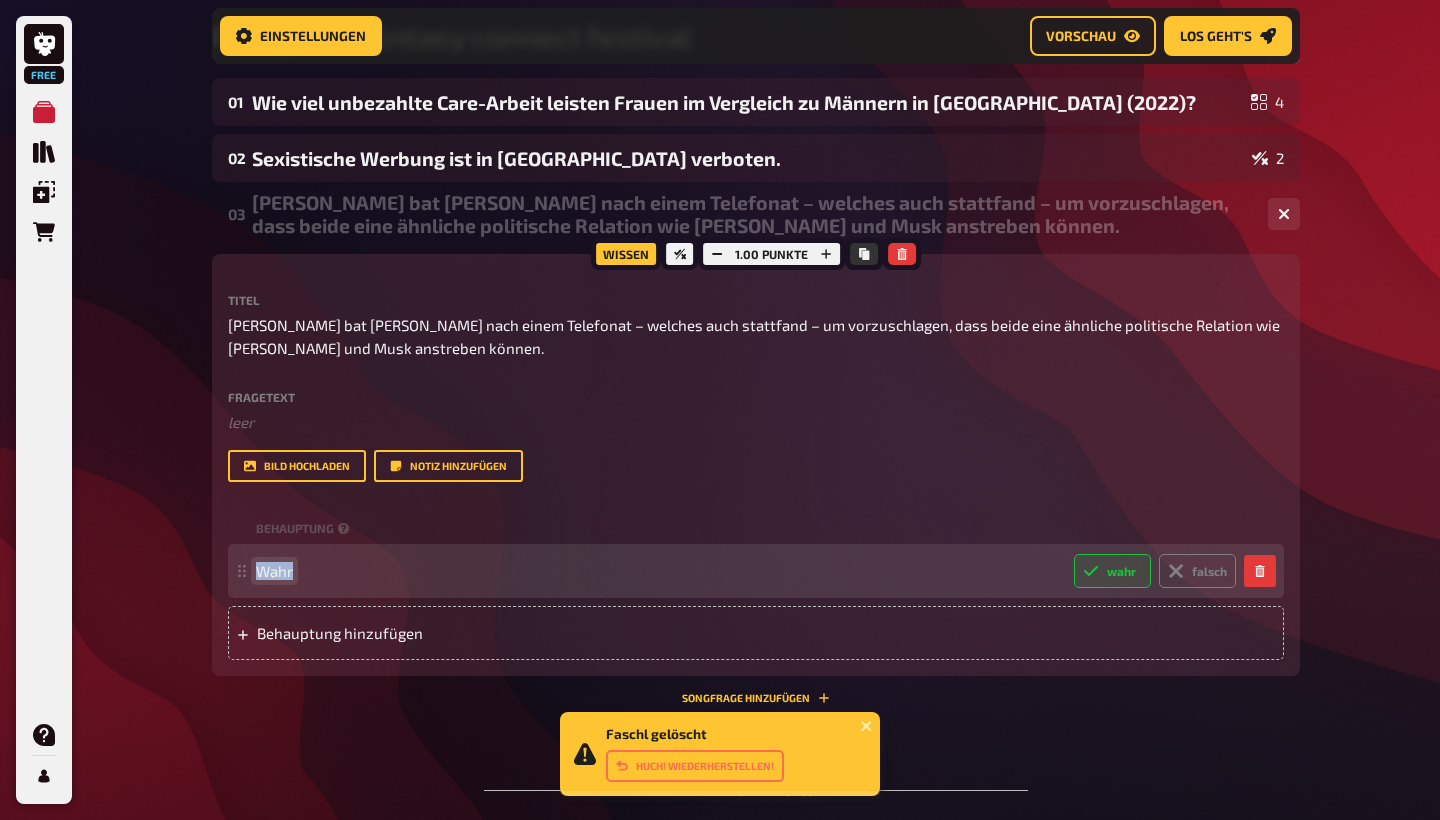 click on "Wahr" at bounding box center (274, 571) 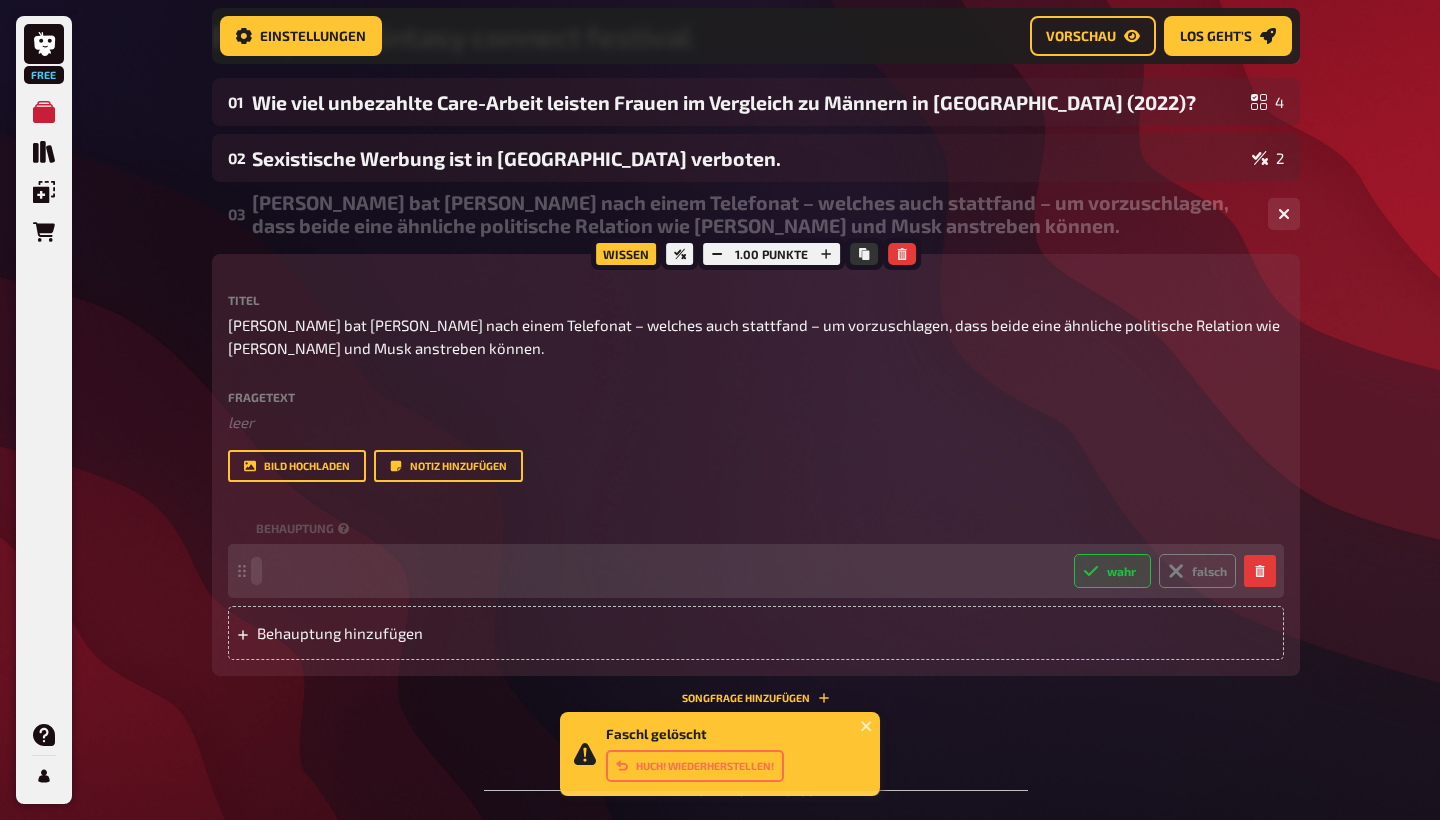 click at bounding box center [657, 571] 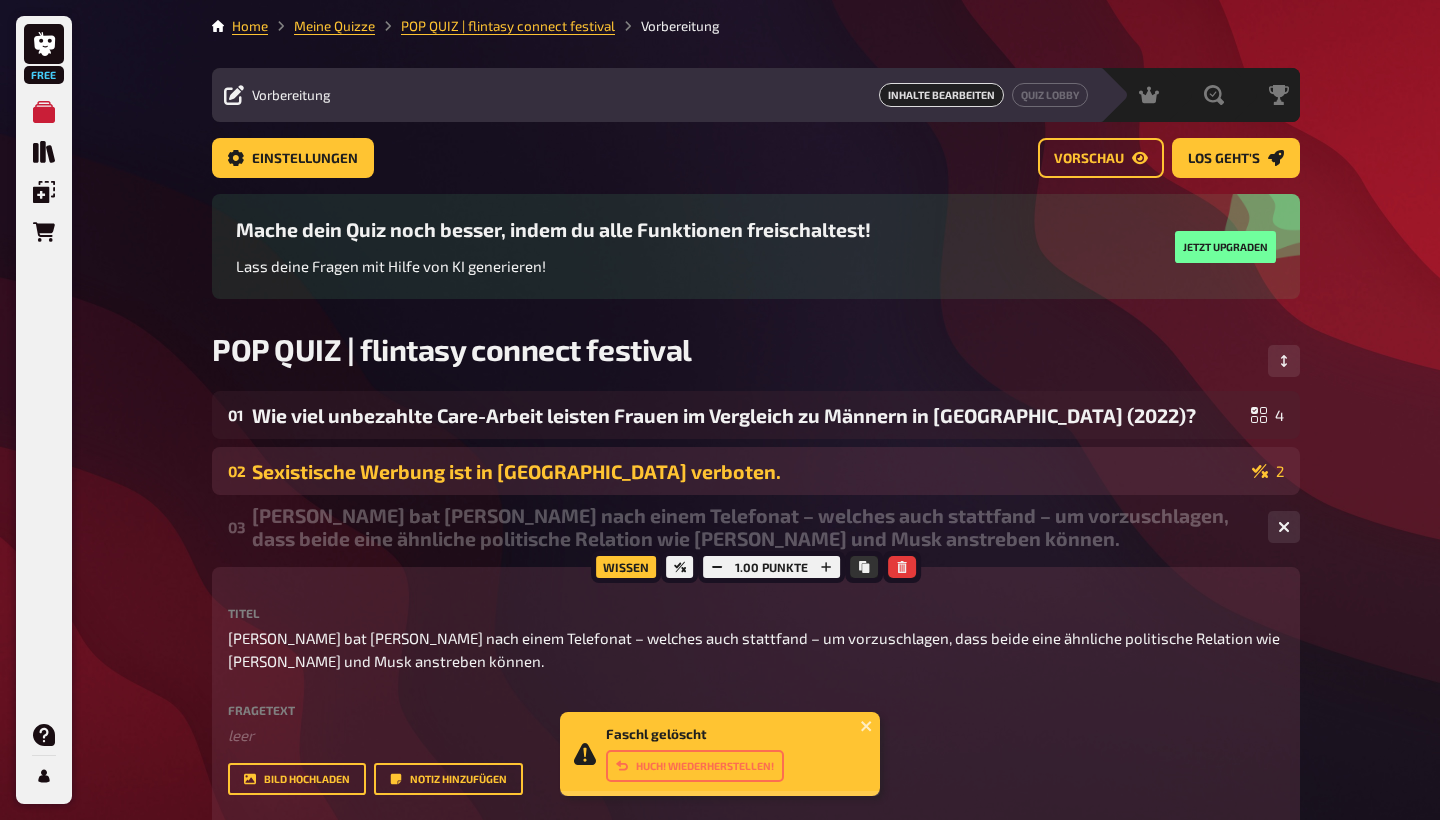 scroll, scrollTop: -1, scrollLeft: 0, axis: vertical 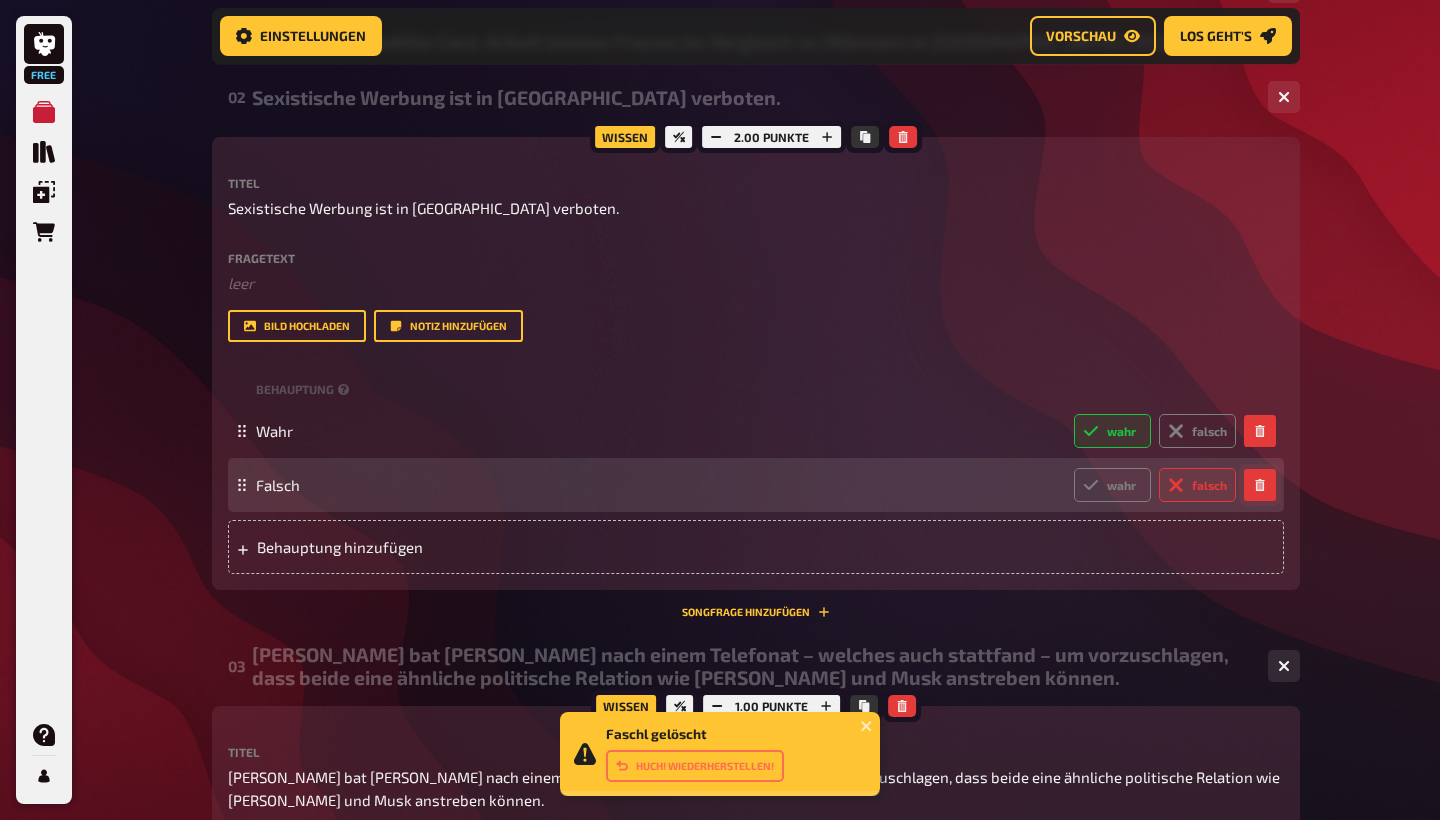 click at bounding box center (1260, 485) 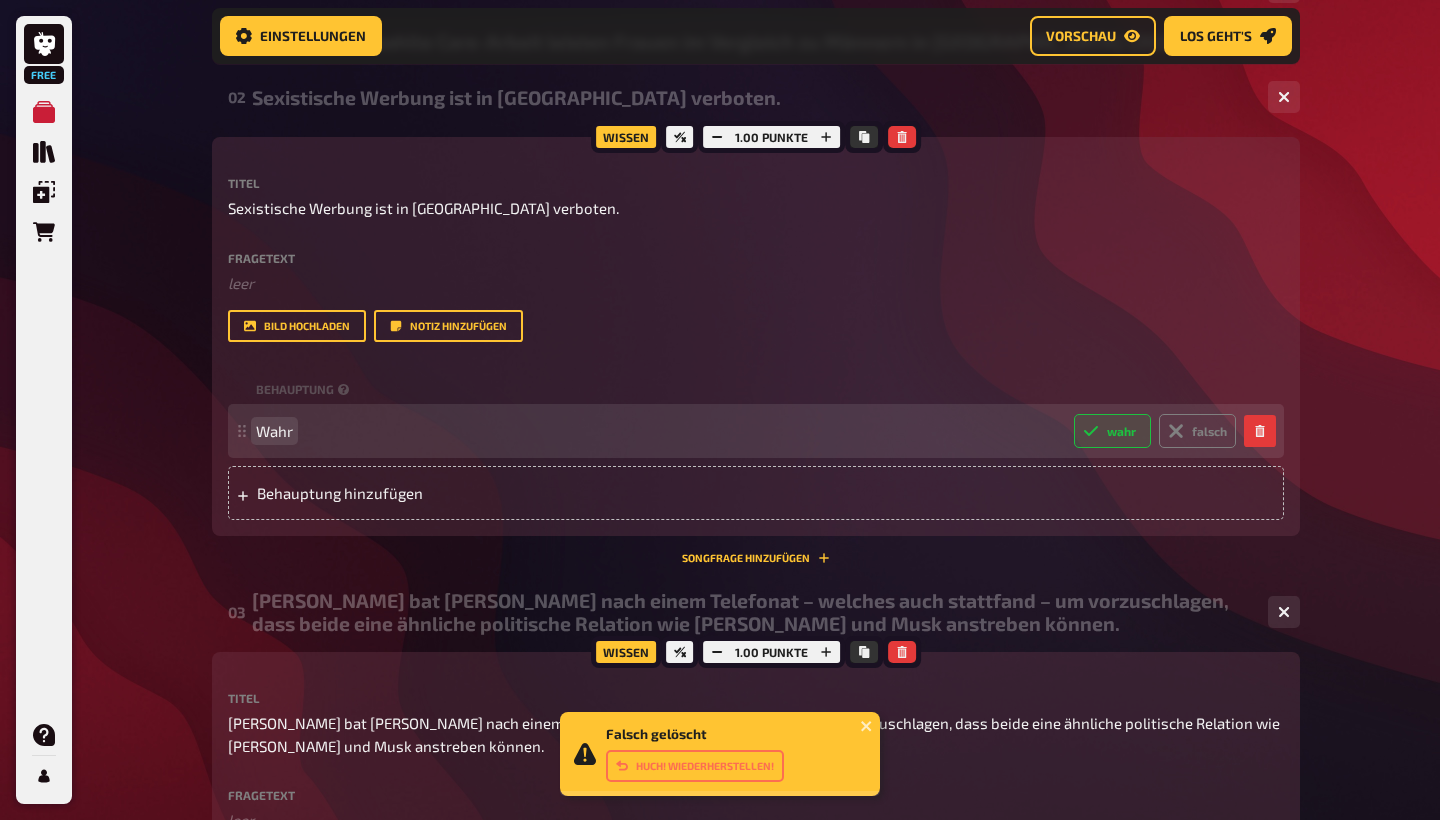 click on "Wahr" at bounding box center [274, 431] 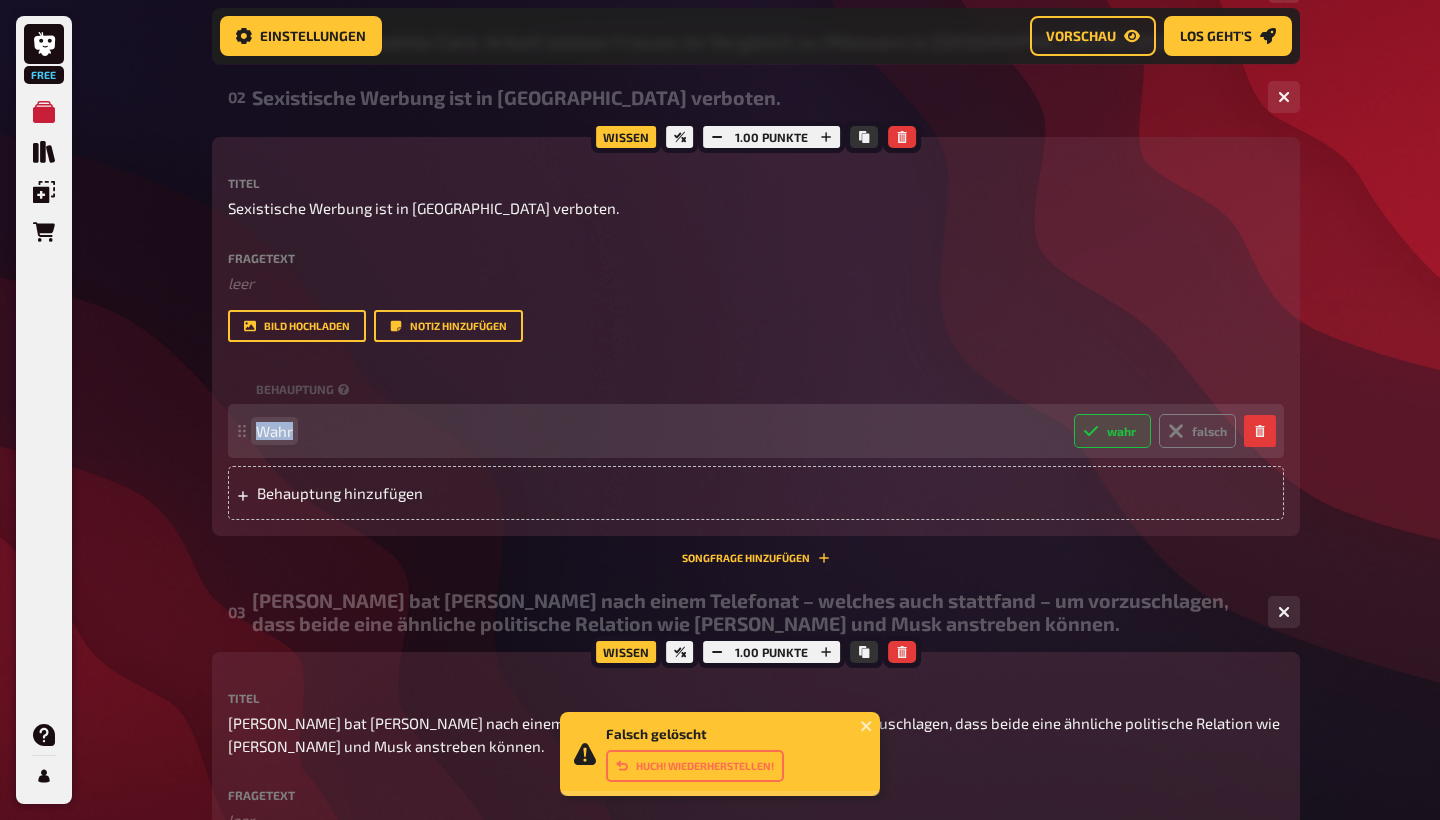 click on "Wahr" at bounding box center (274, 431) 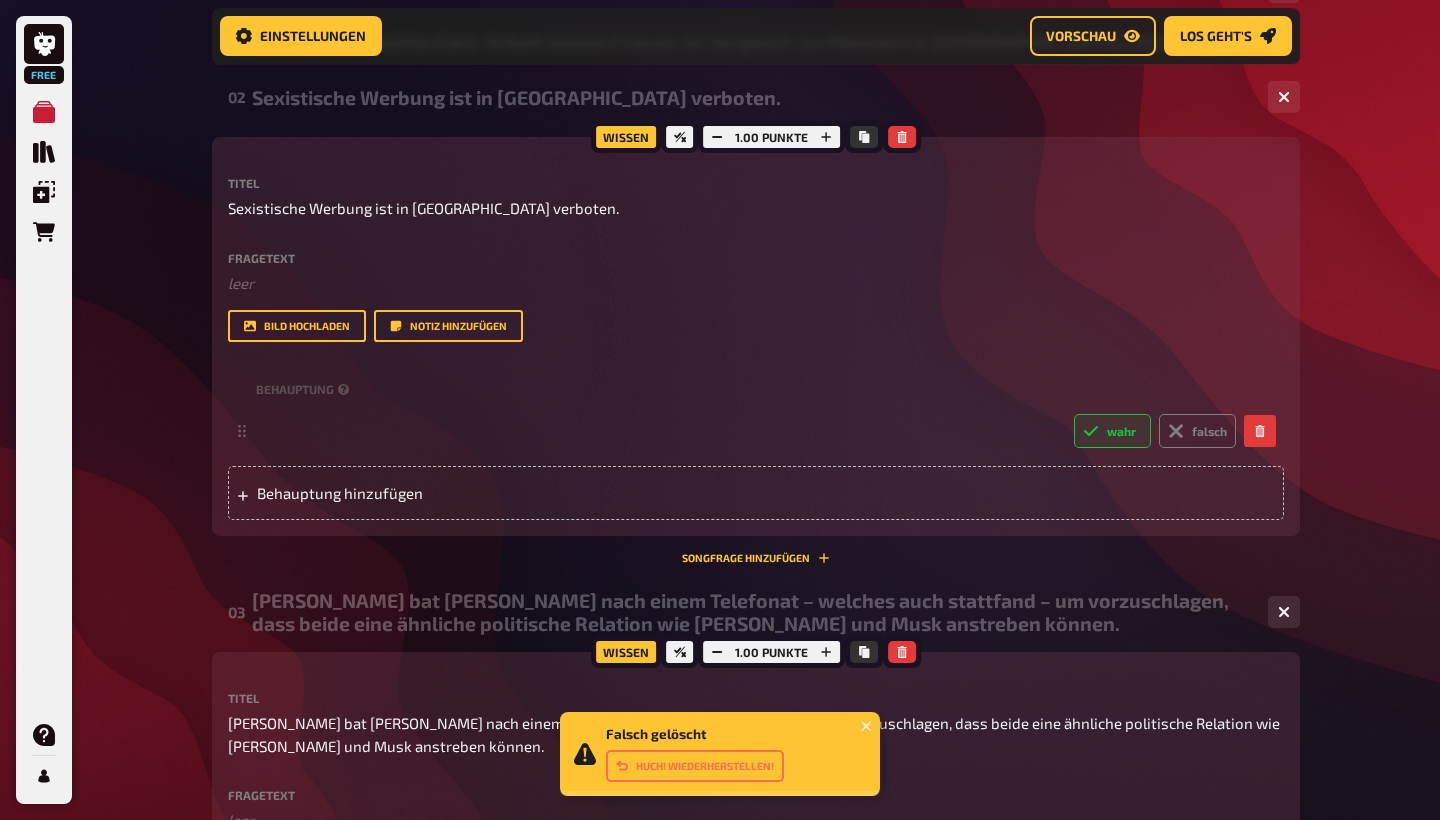 click on "Titel Sexistische Werbung ist in [GEOGRAPHIC_DATA] verboten. Fragetext ﻿ leer Hier hinziehen für Dateiupload Bild hochladen   Notiz hinzufügen Behauptung wahr falsch
To pick up a draggable item, press the space bar.
While dragging, use the arrow keys to move the item.
Press space again to drop the item in its new position, or press escape to cancel.
Behauptung hinzufügen" at bounding box center (756, 348) 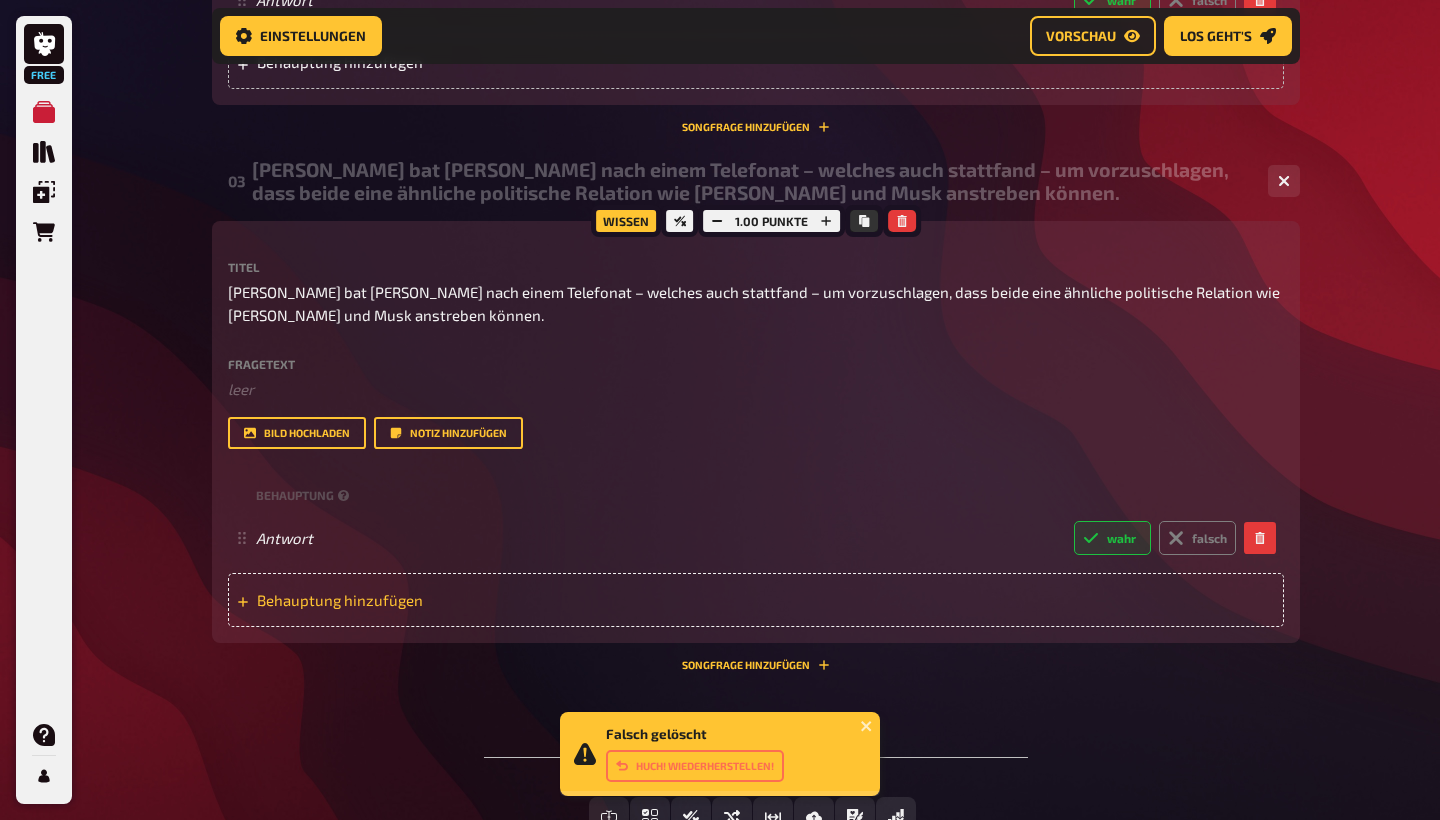scroll, scrollTop: 442, scrollLeft: 0, axis: vertical 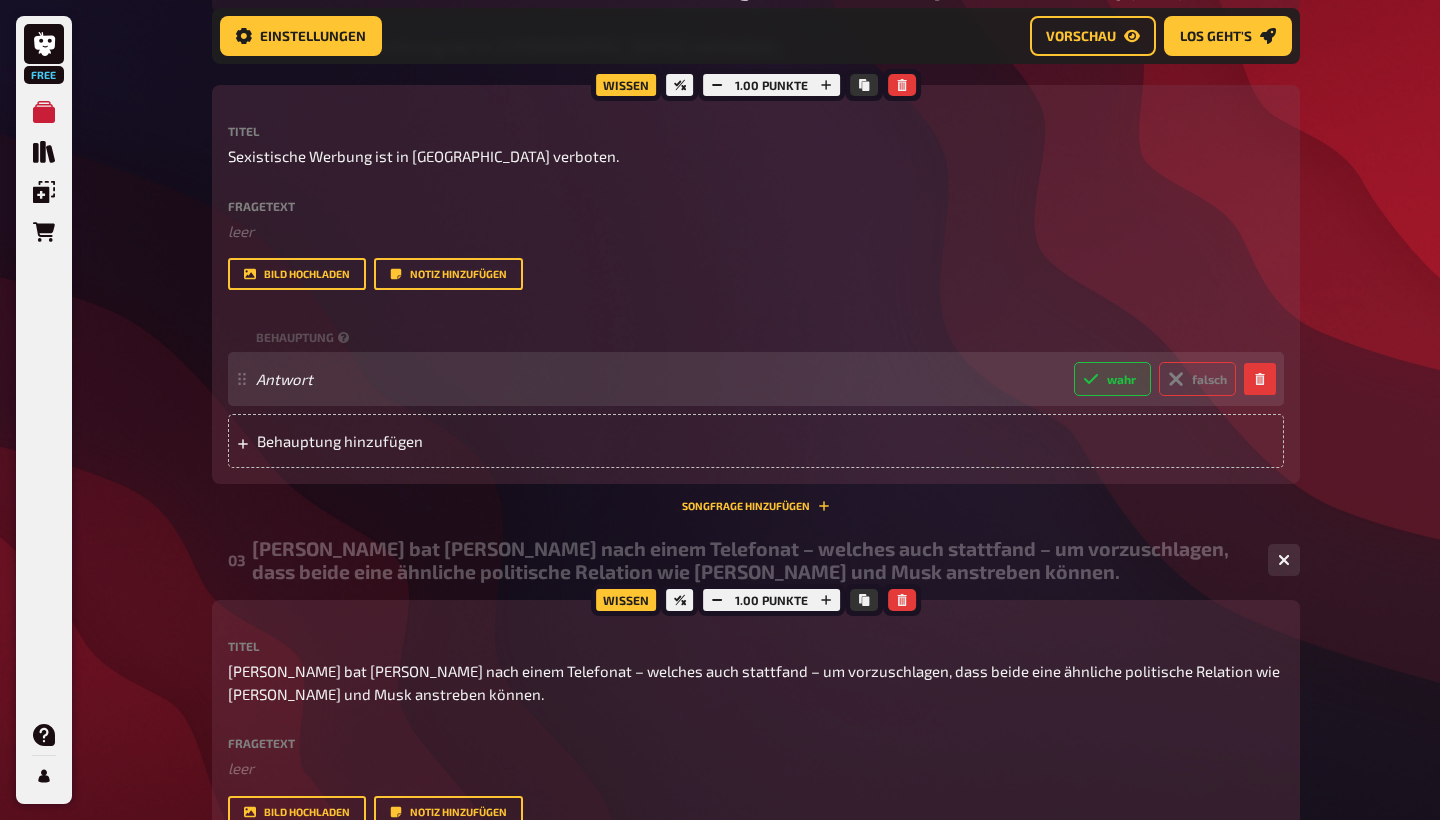 click on "falsch" at bounding box center (1197, 379) 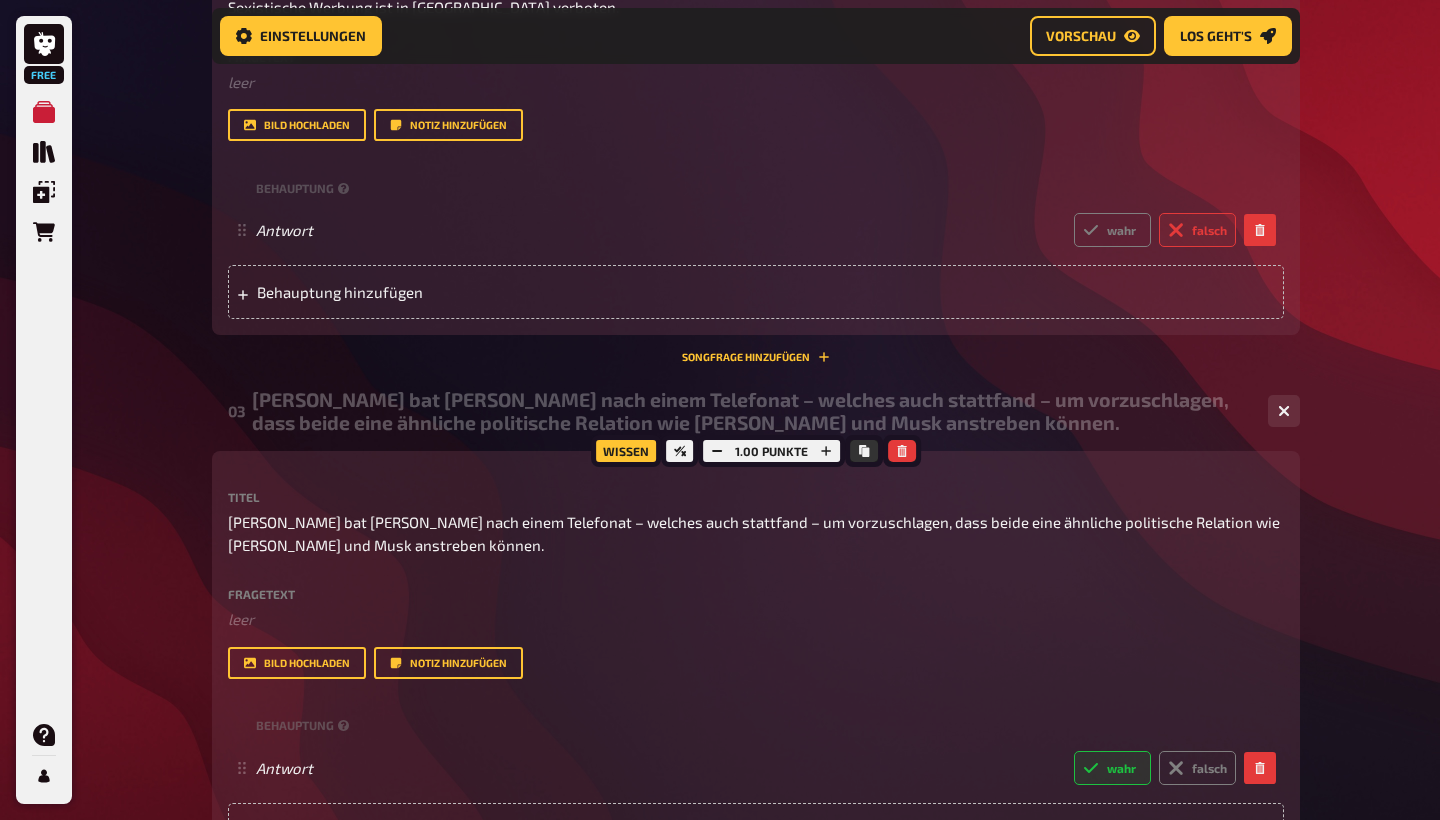 scroll, scrollTop: 634, scrollLeft: 0, axis: vertical 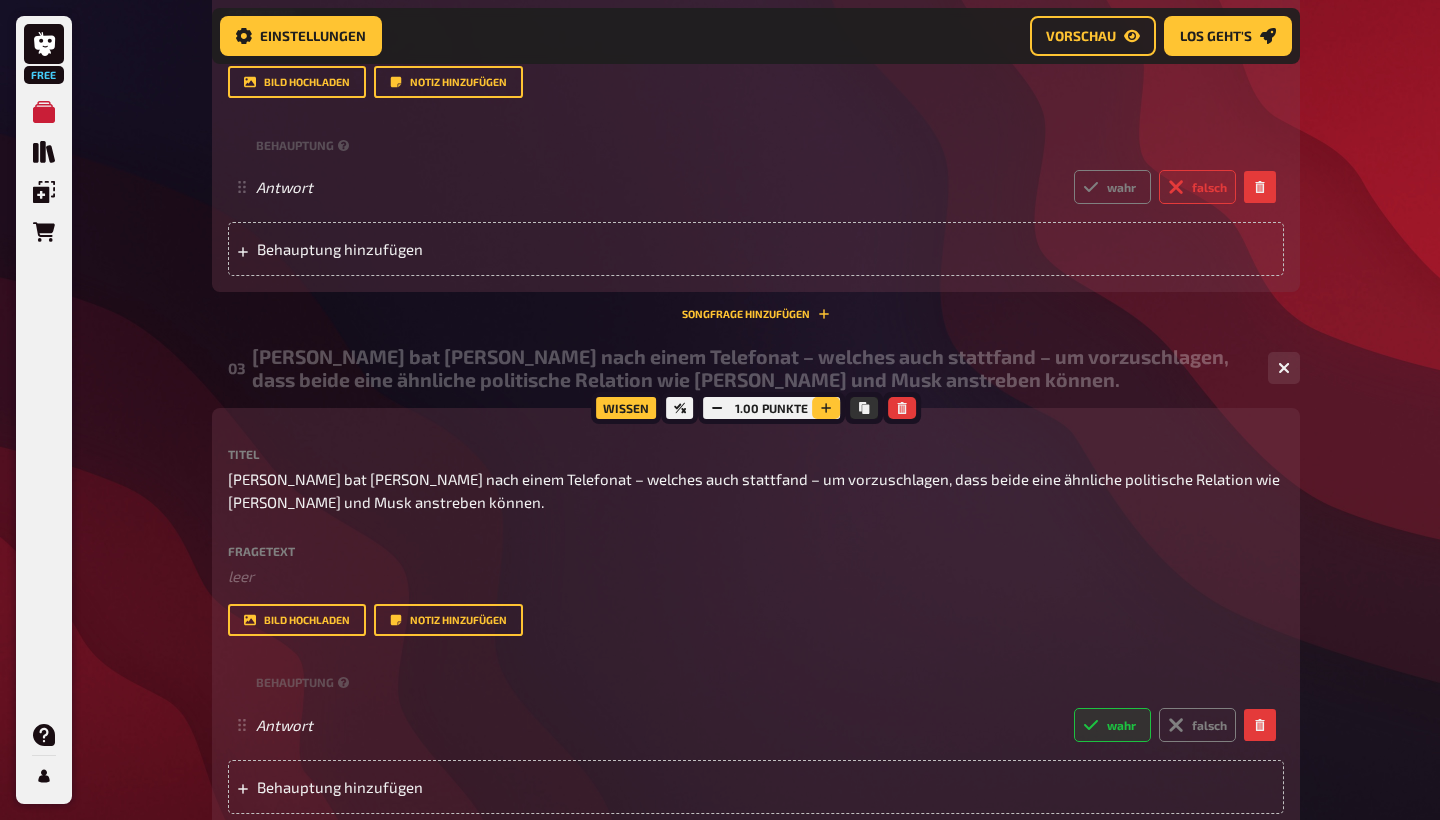 click at bounding box center [826, 408] 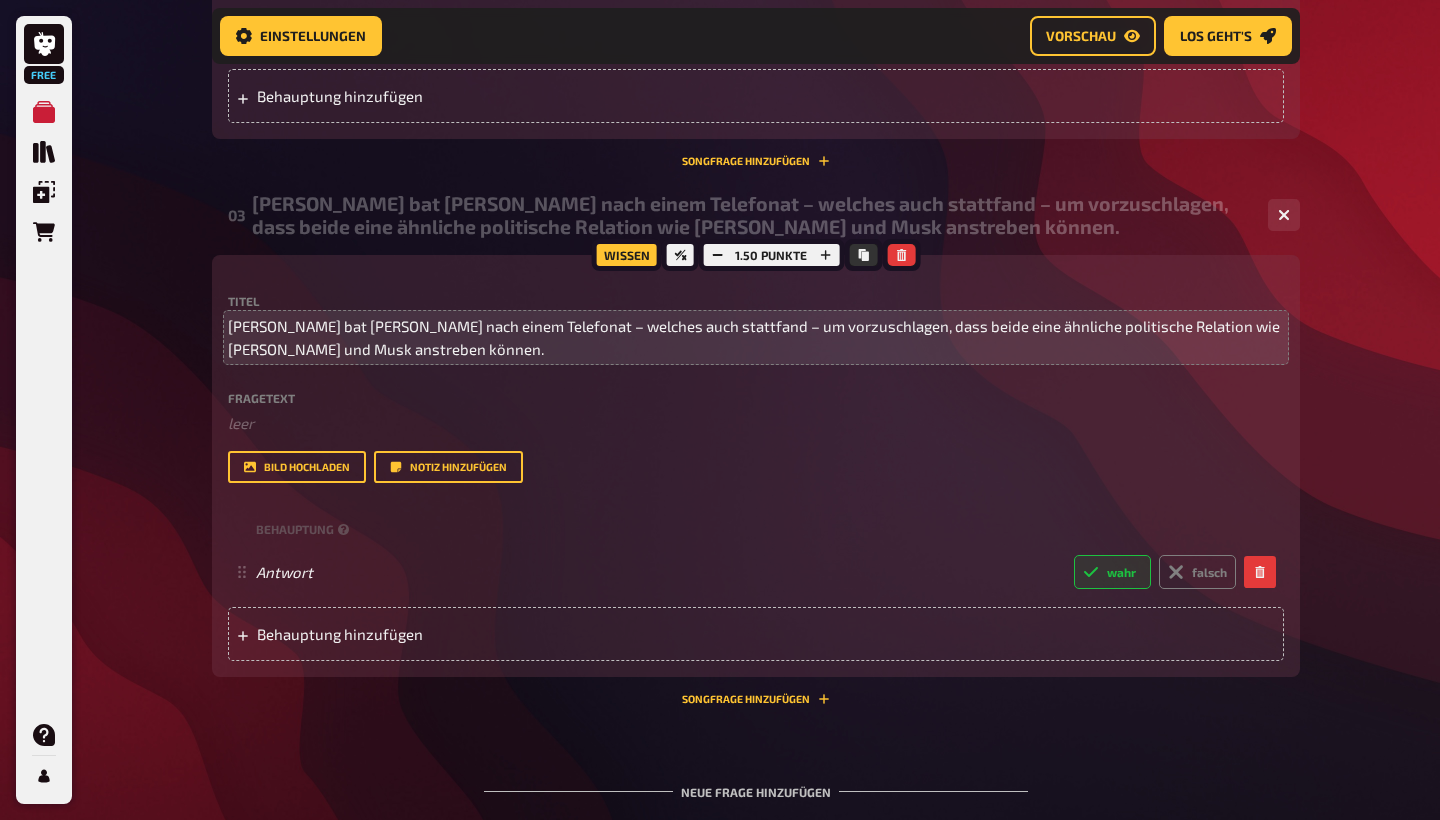 scroll, scrollTop: 827, scrollLeft: 0, axis: vertical 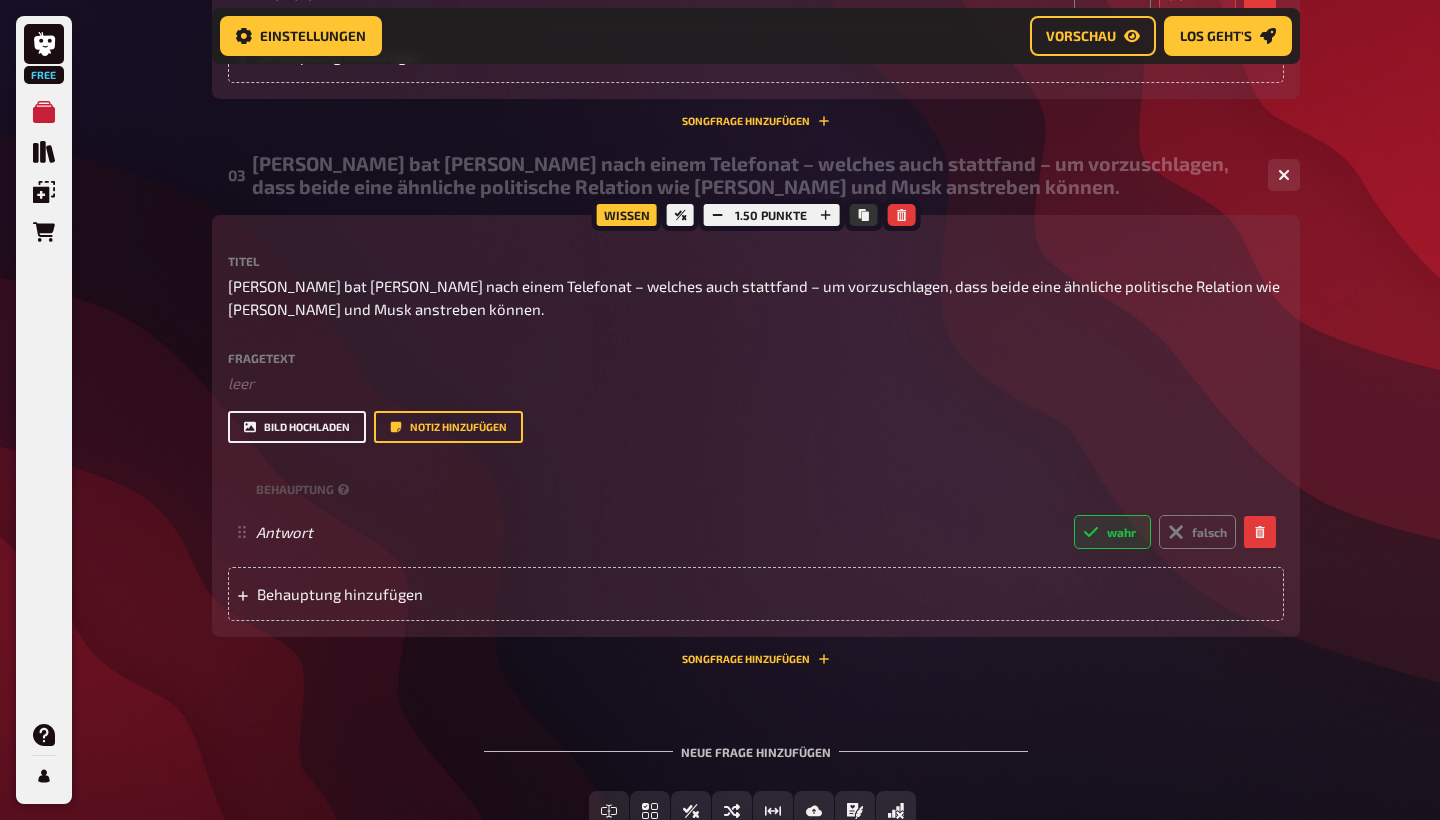 click on "Bild hochladen" at bounding box center [297, 427] 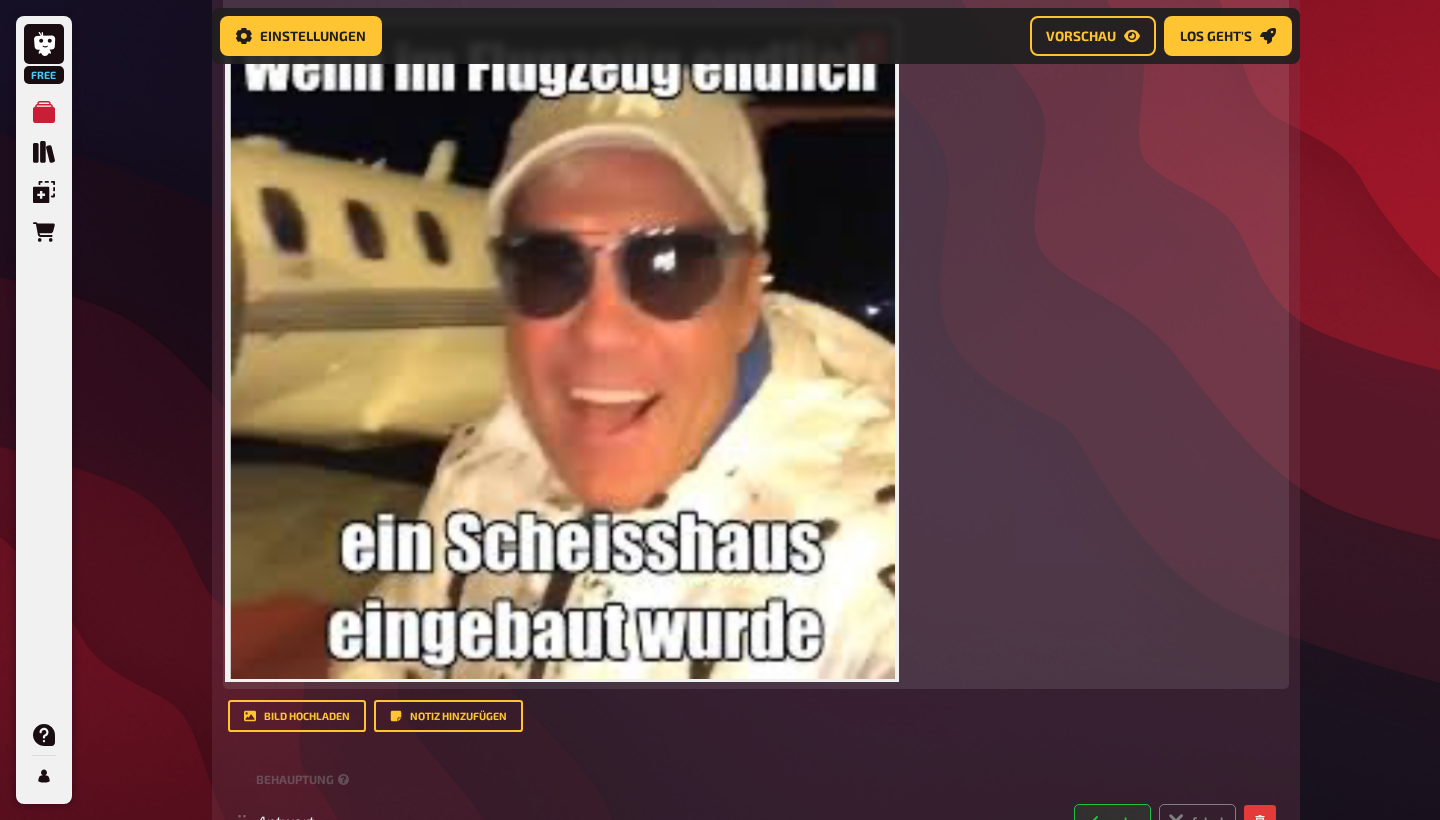 scroll, scrollTop: 1262, scrollLeft: 0, axis: vertical 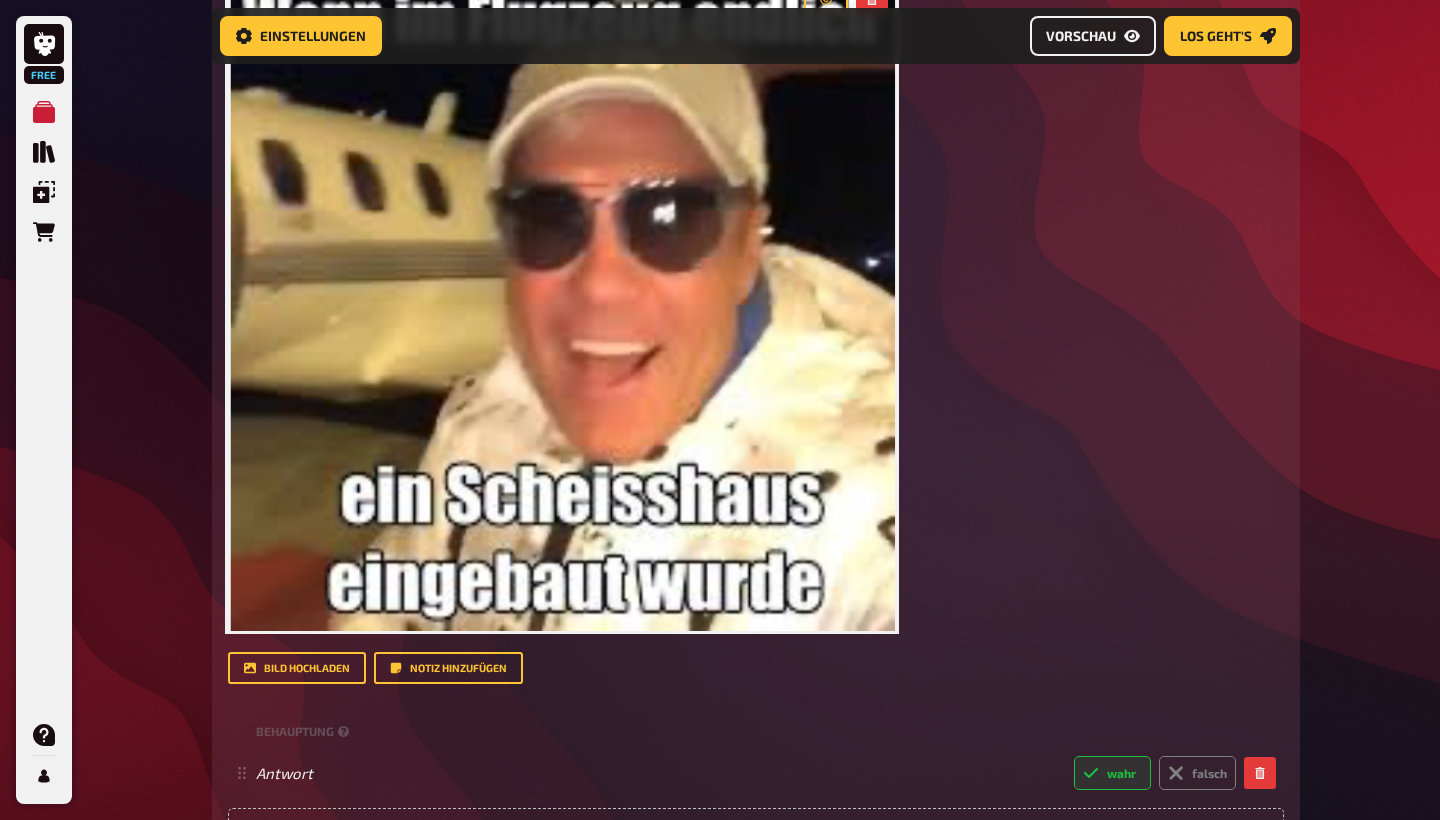 click on "Vorschau" at bounding box center [1081, 36] 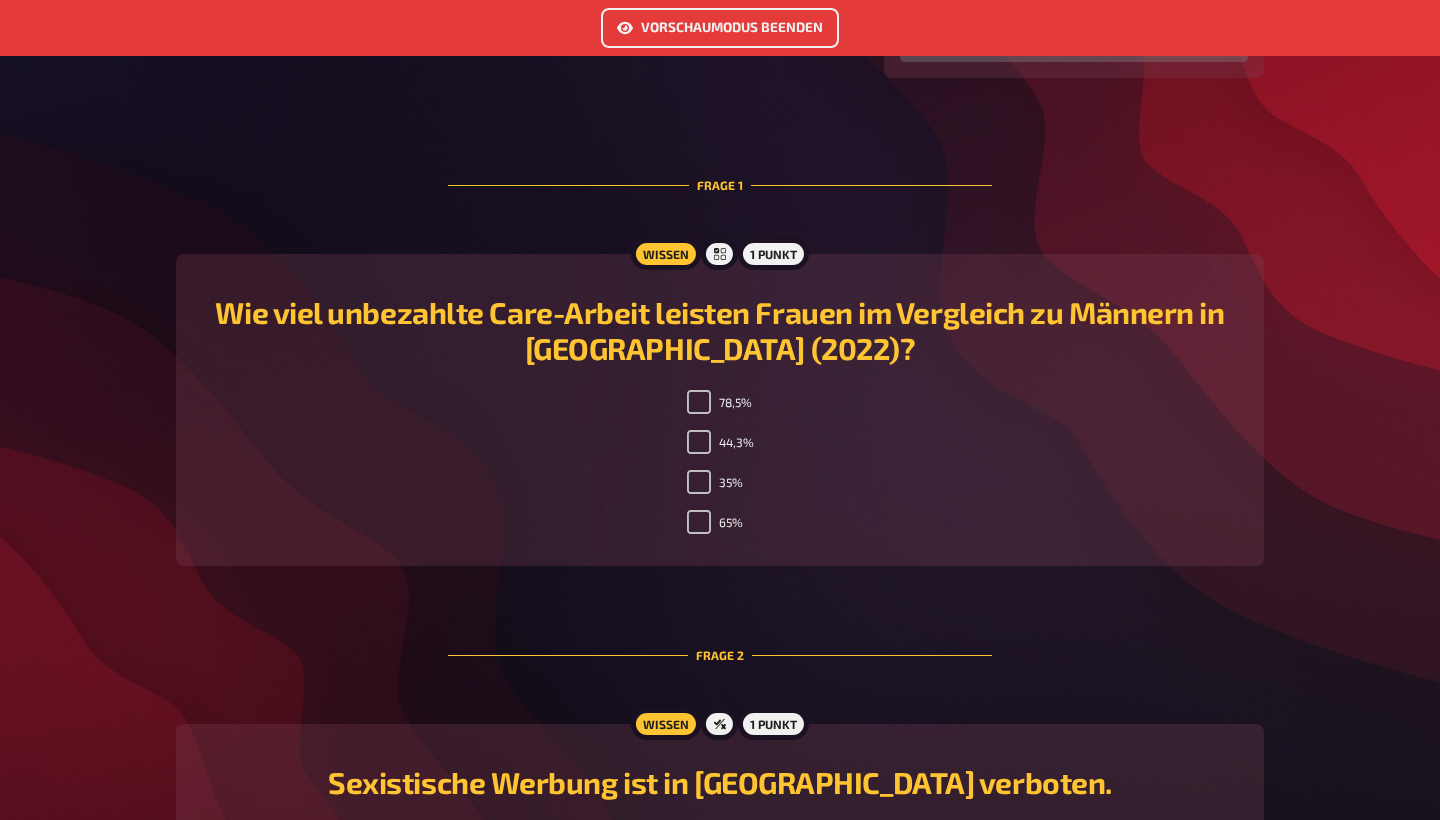 scroll, scrollTop: 1291, scrollLeft: 0, axis: vertical 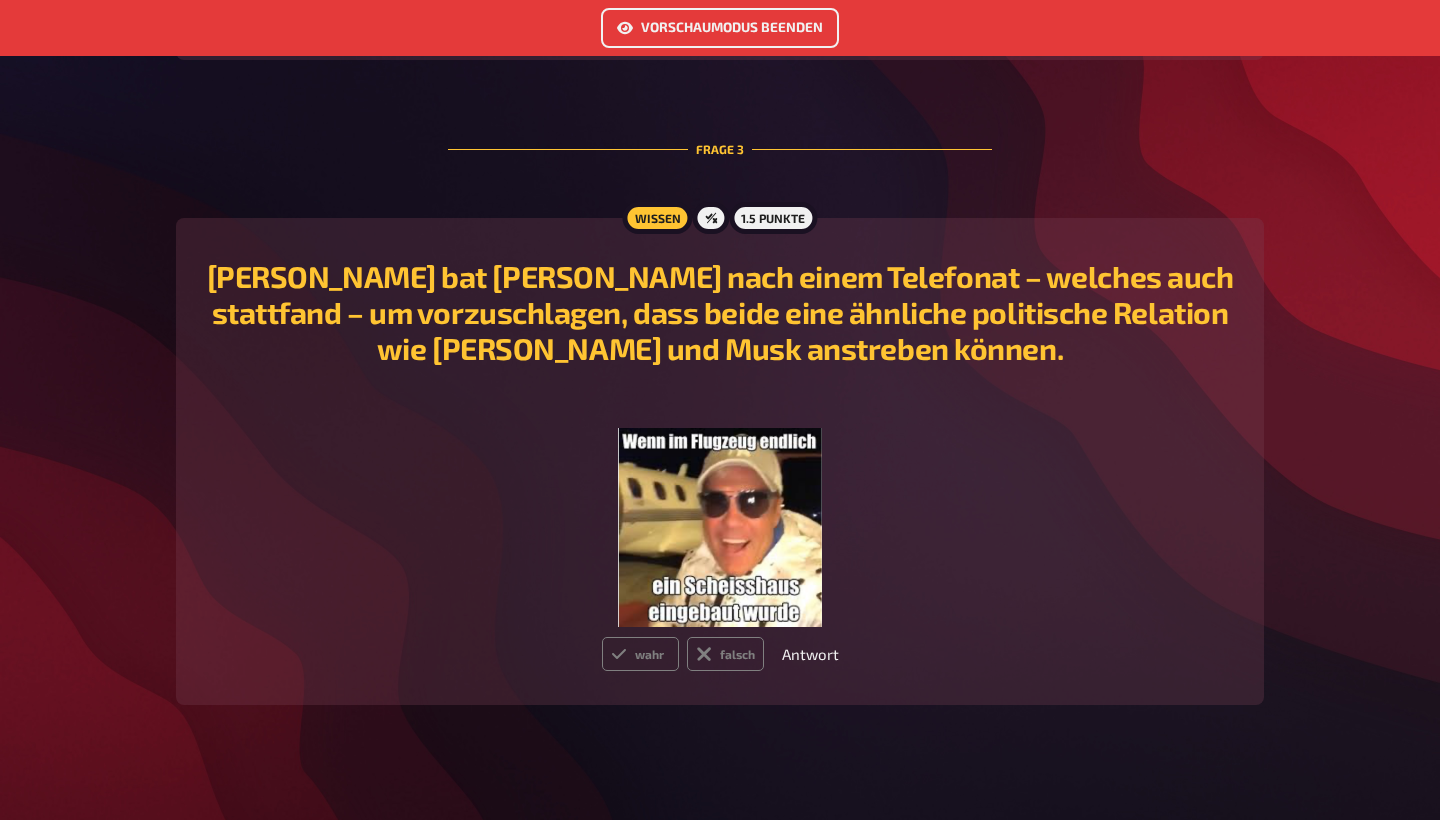 click on "Vorschaumodus beenden" at bounding box center (720, 28) 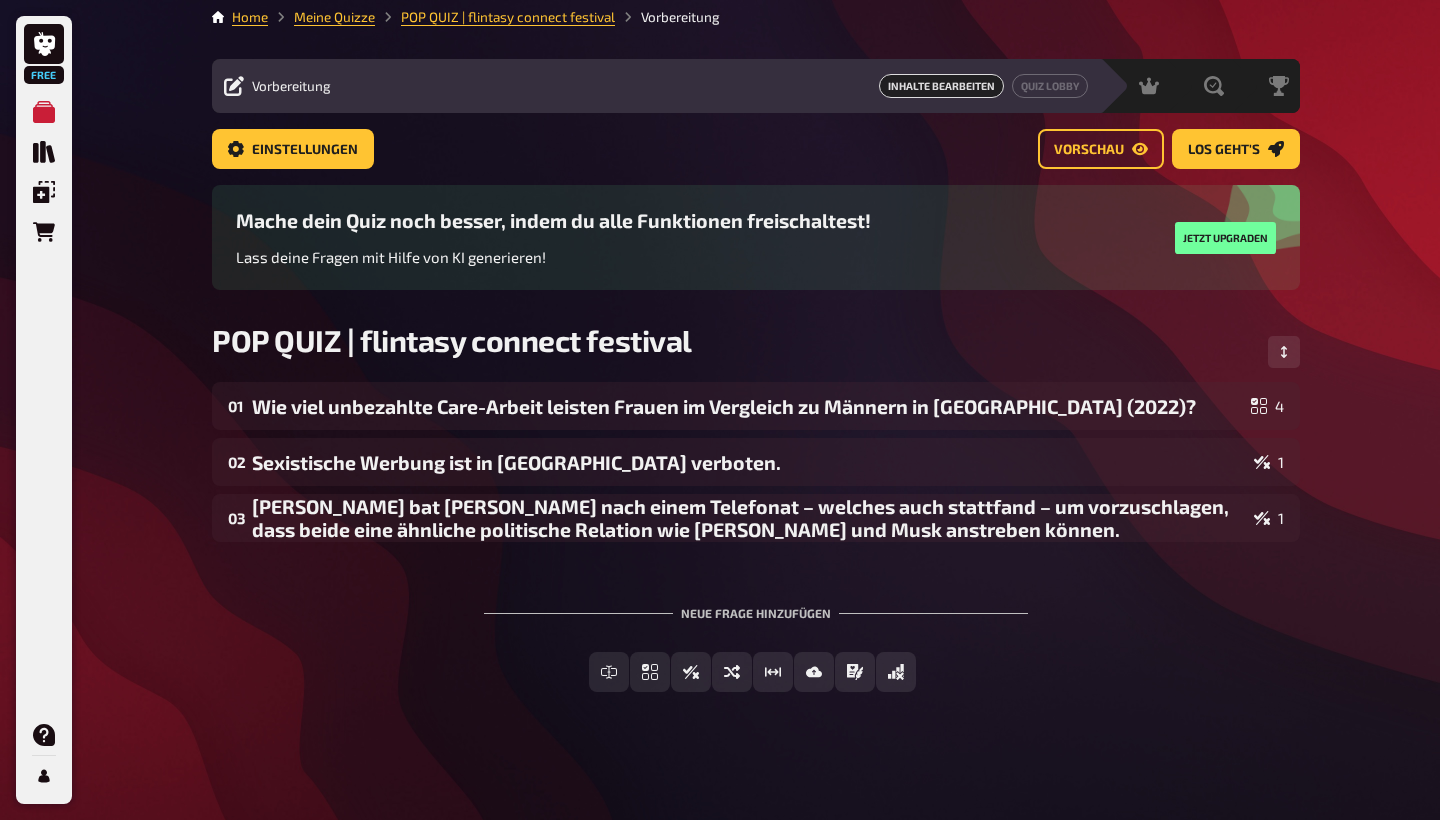 scroll, scrollTop: 9, scrollLeft: 0, axis: vertical 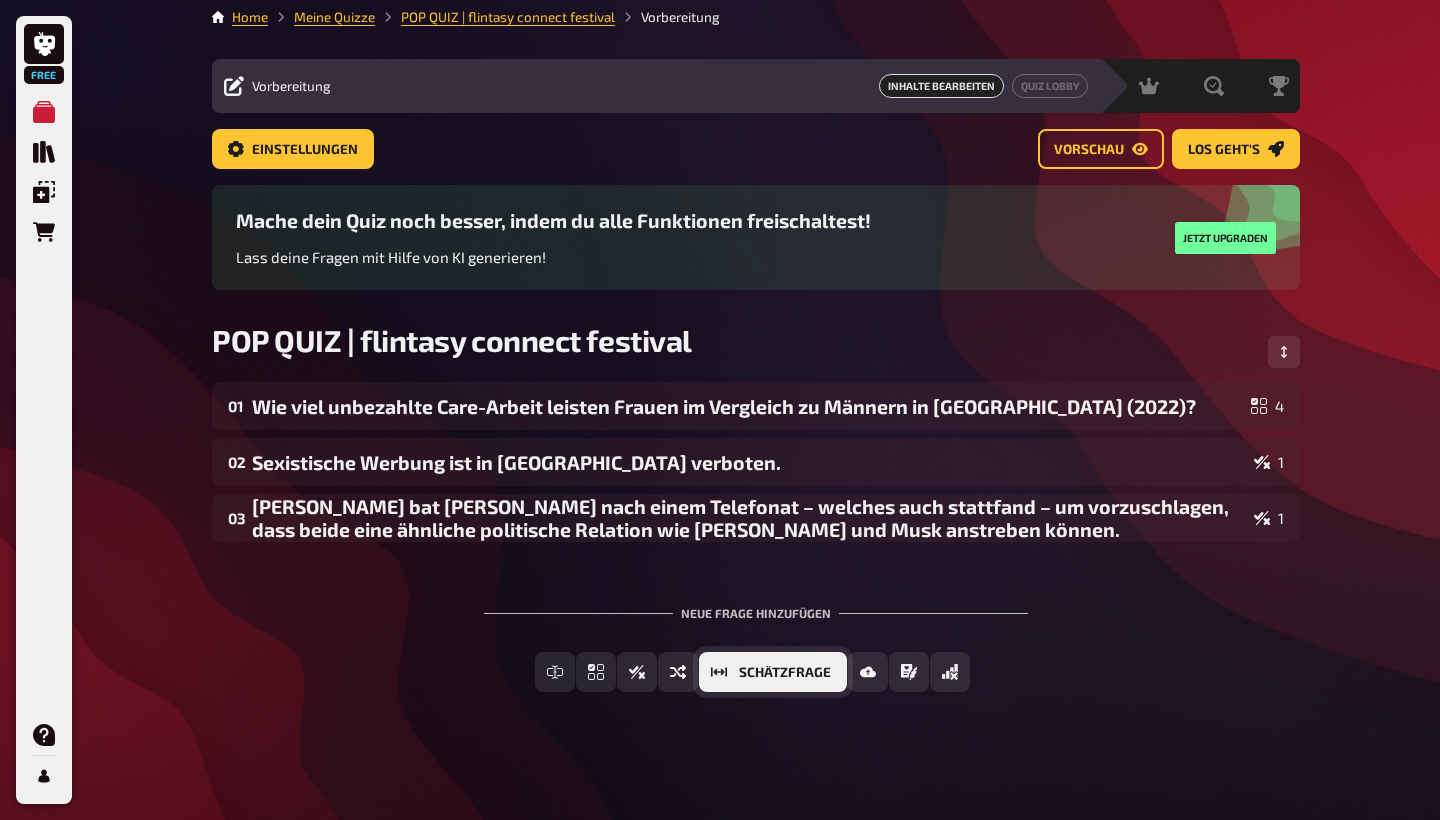 click on "Schätzfrage" at bounding box center [785, 673] 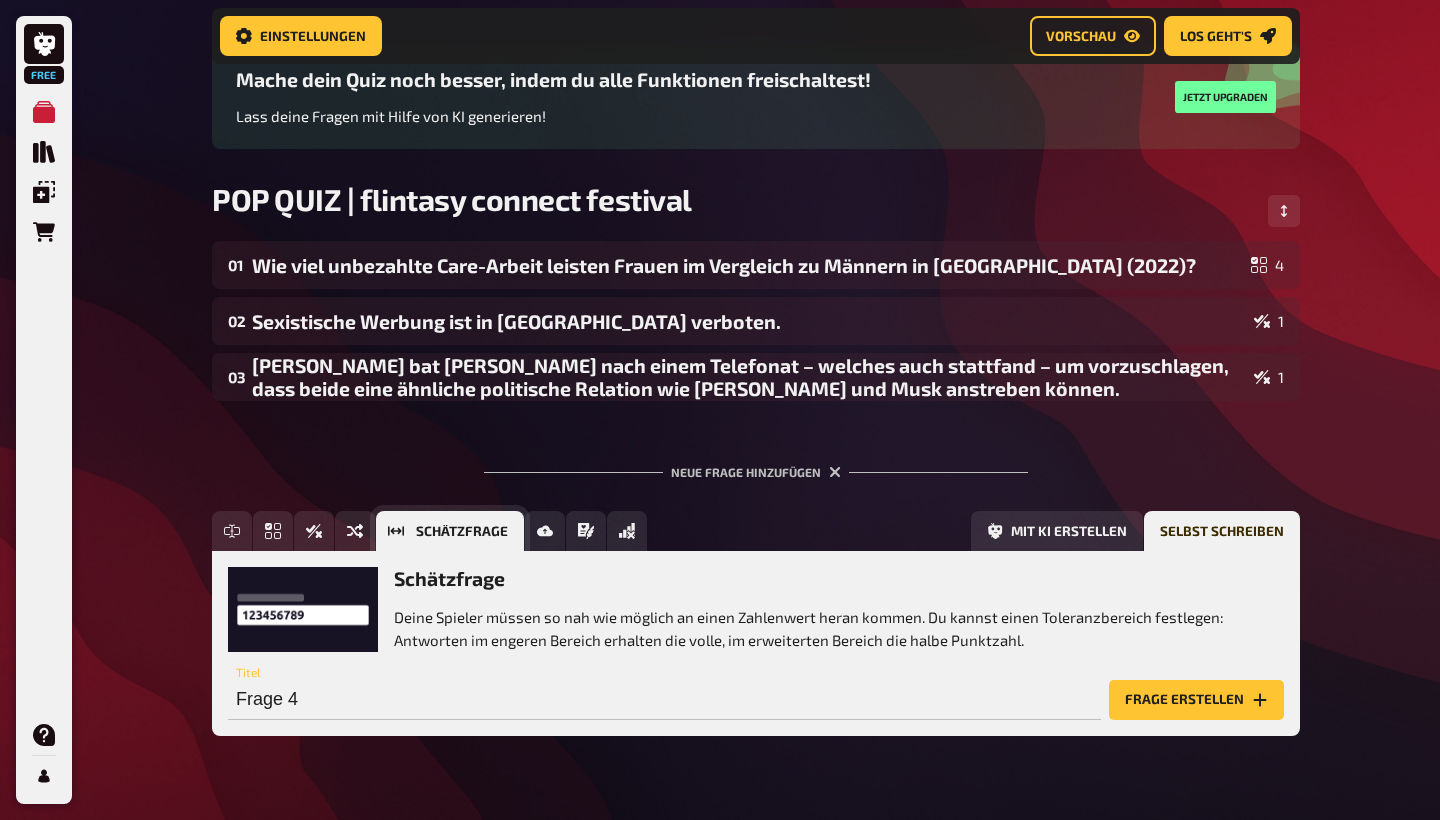 scroll, scrollTop: 192, scrollLeft: 0, axis: vertical 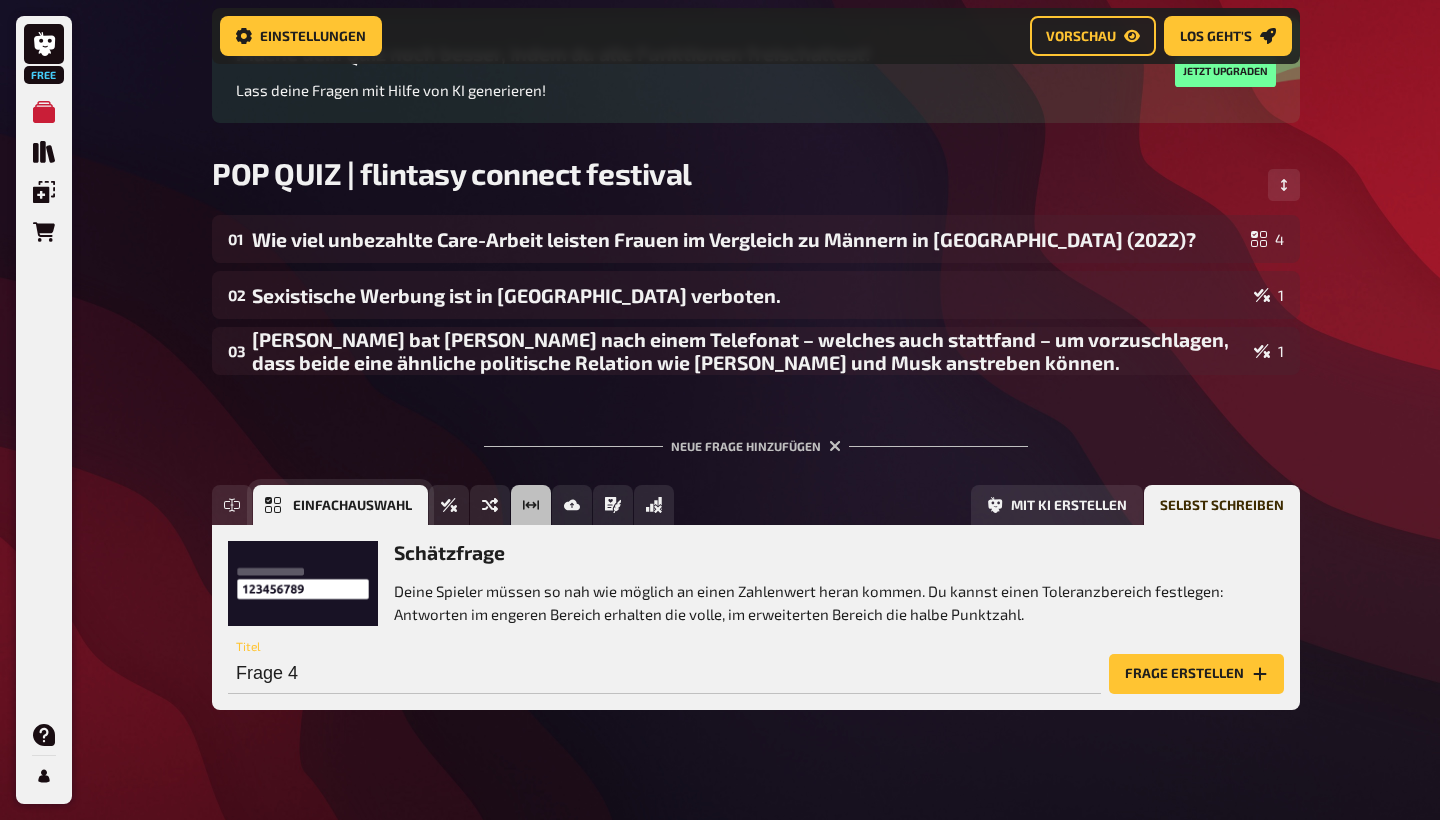 click 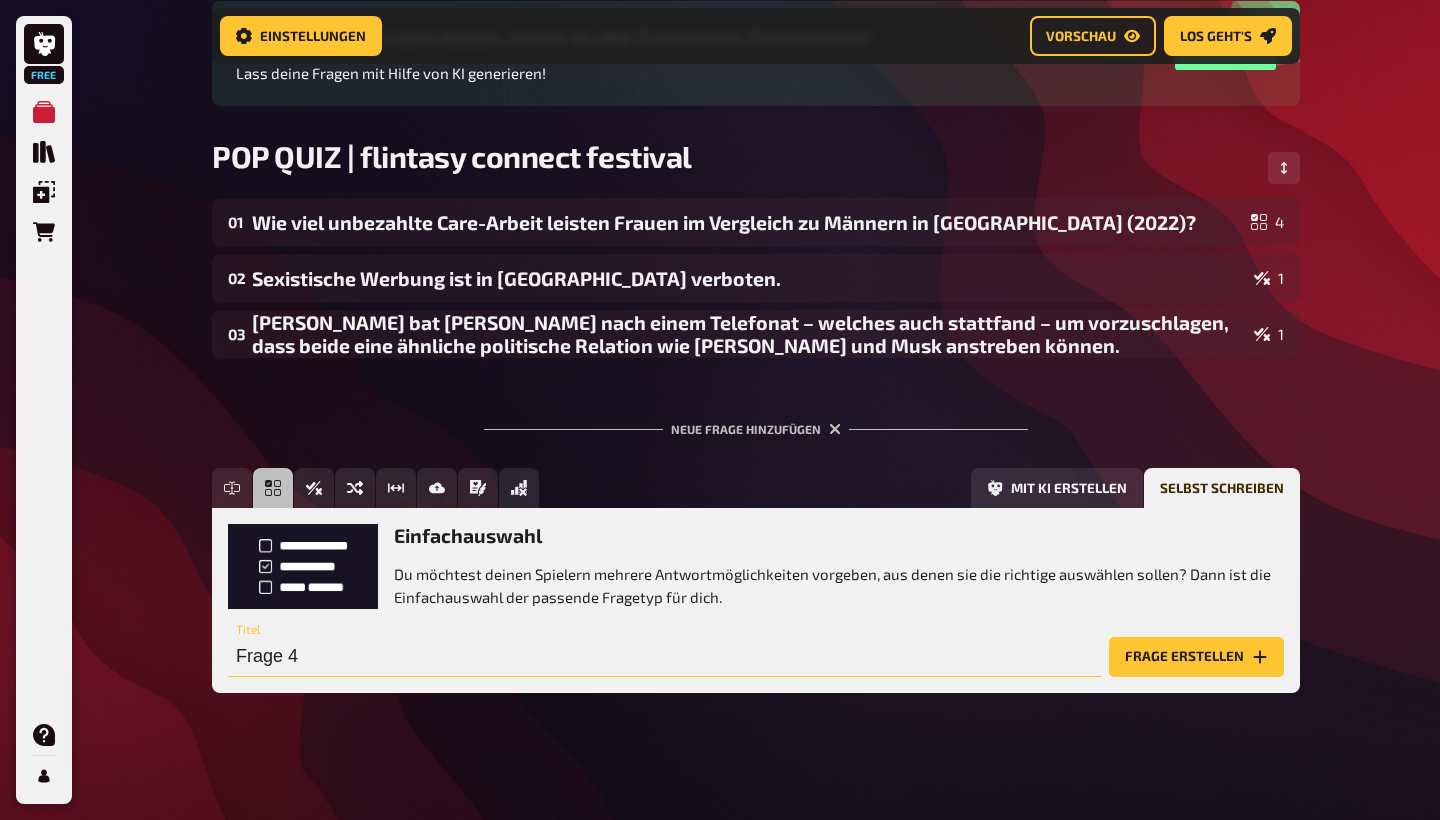 click on "Frage 4" at bounding box center (664, 657) 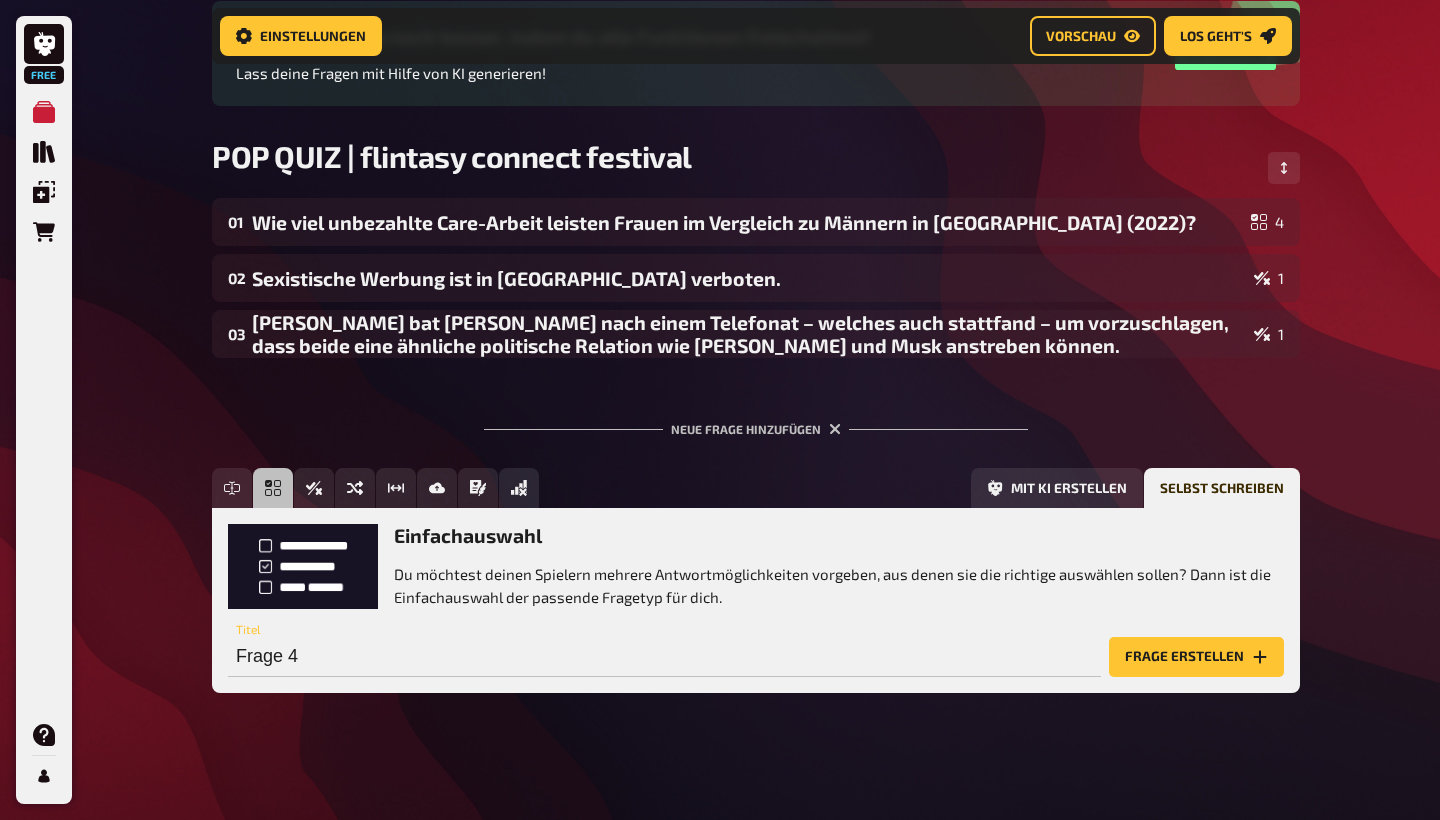 drag, startPoint x: 358, startPoint y: 483, endPoint x: 341, endPoint y: 623, distance: 141.02837 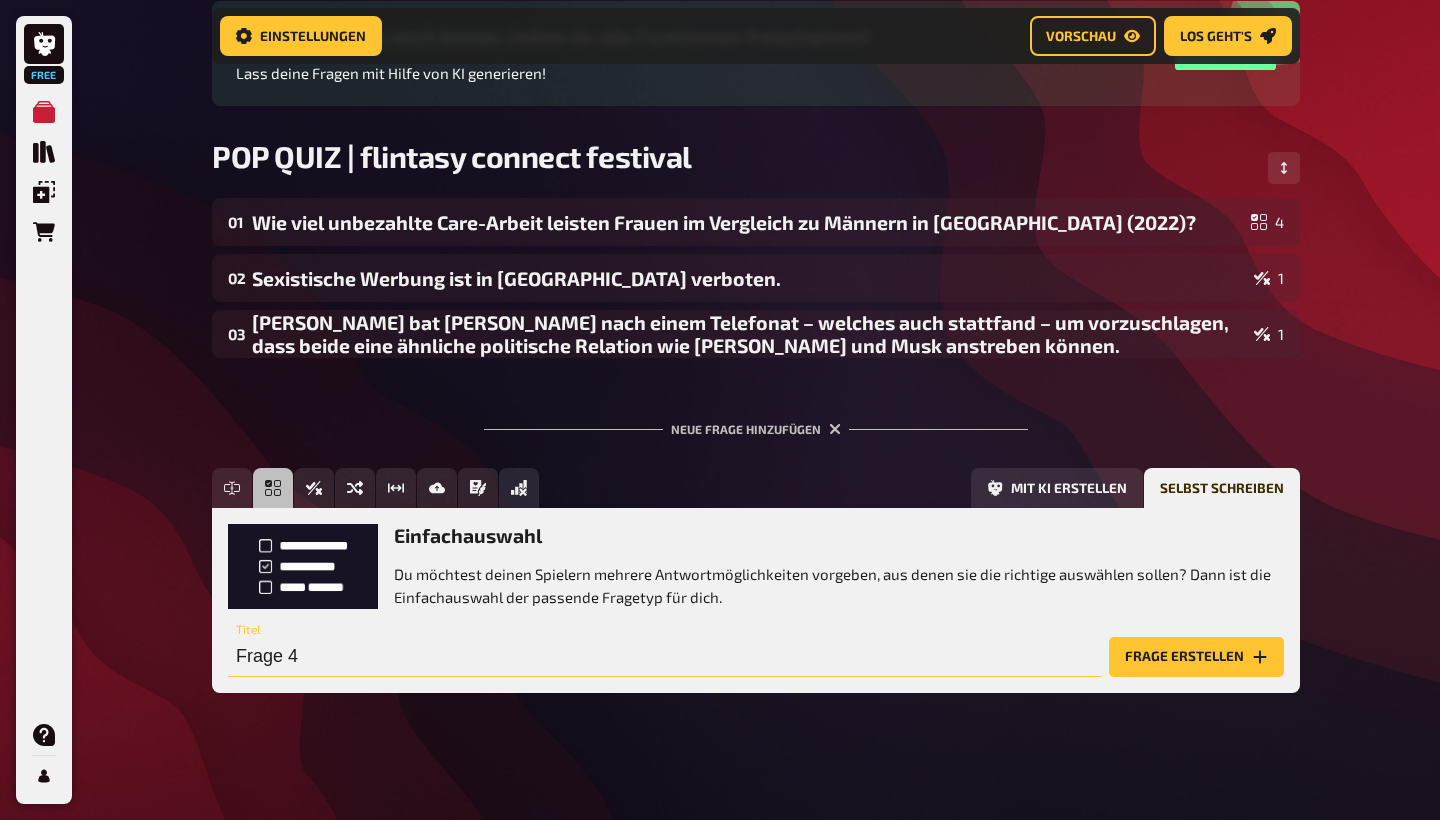 drag, startPoint x: 318, startPoint y: 637, endPoint x: 360, endPoint y: 665, distance: 50.47772 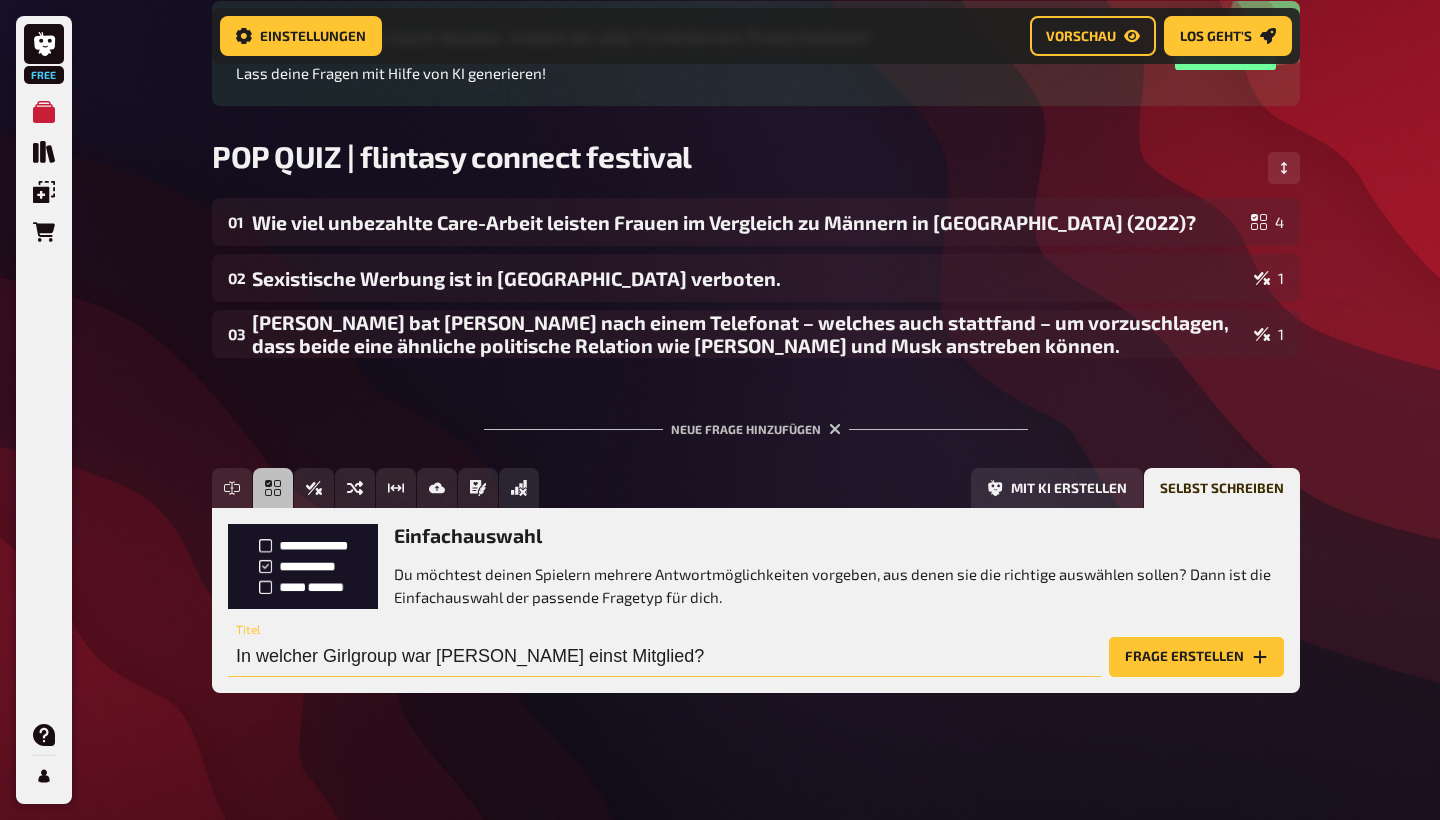 type on "In welcher Girlgroup war [PERSON_NAME] einst Mitglied?" 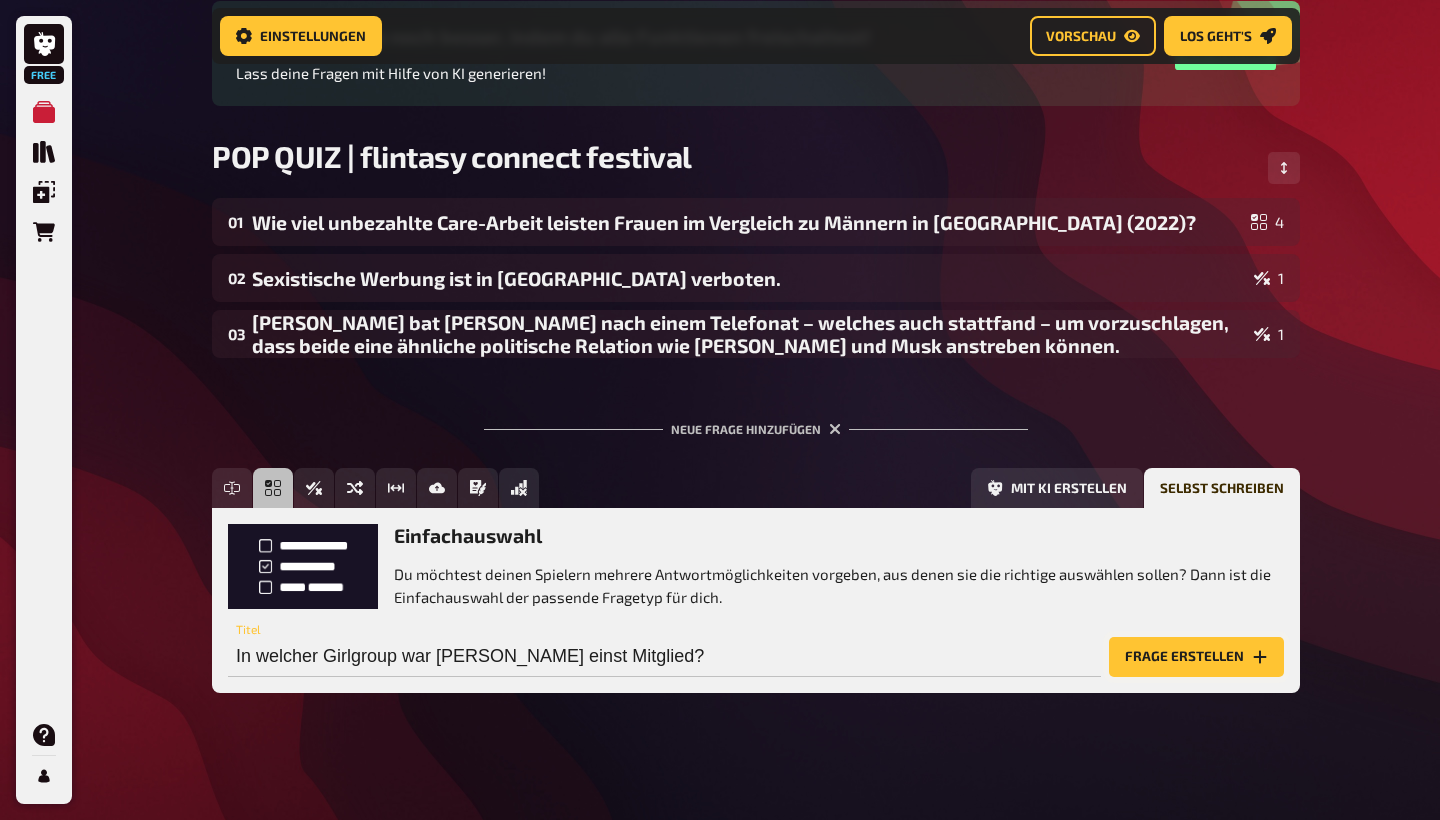click on "Frage erstellen" at bounding box center [1196, 657] 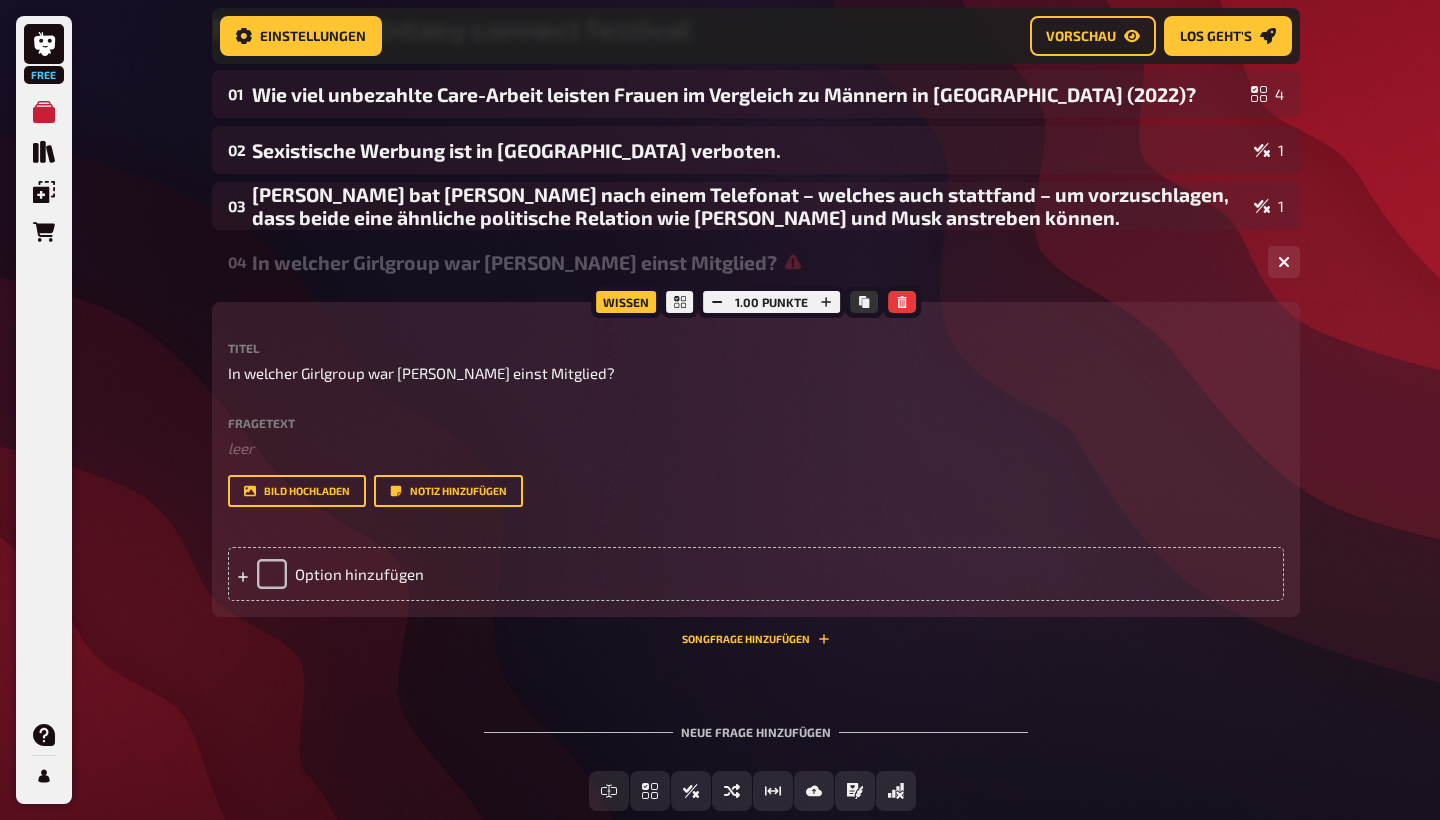 scroll, scrollTop: 338, scrollLeft: 0, axis: vertical 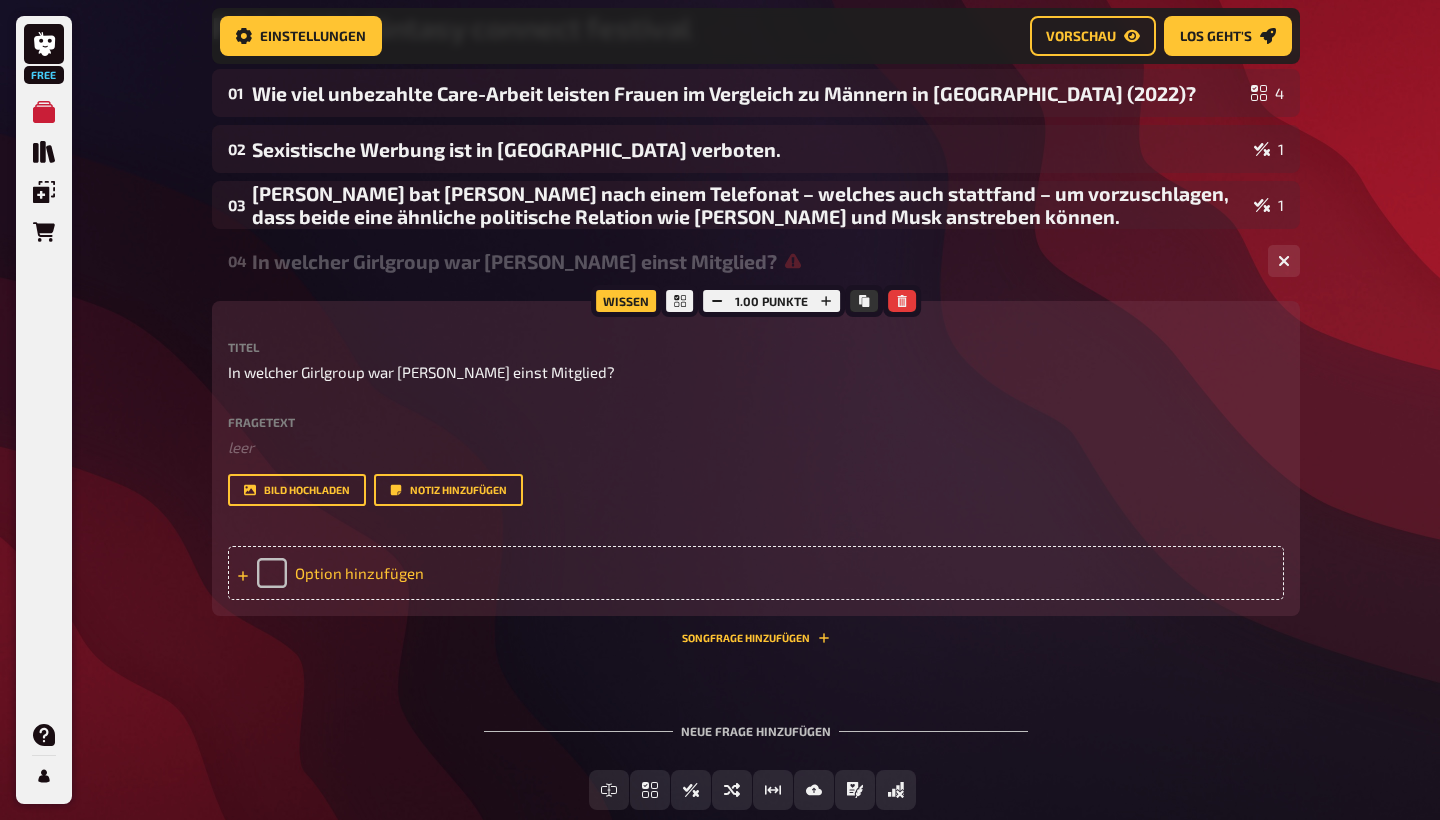 click on "Option hinzufügen" at bounding box center [756, 573] 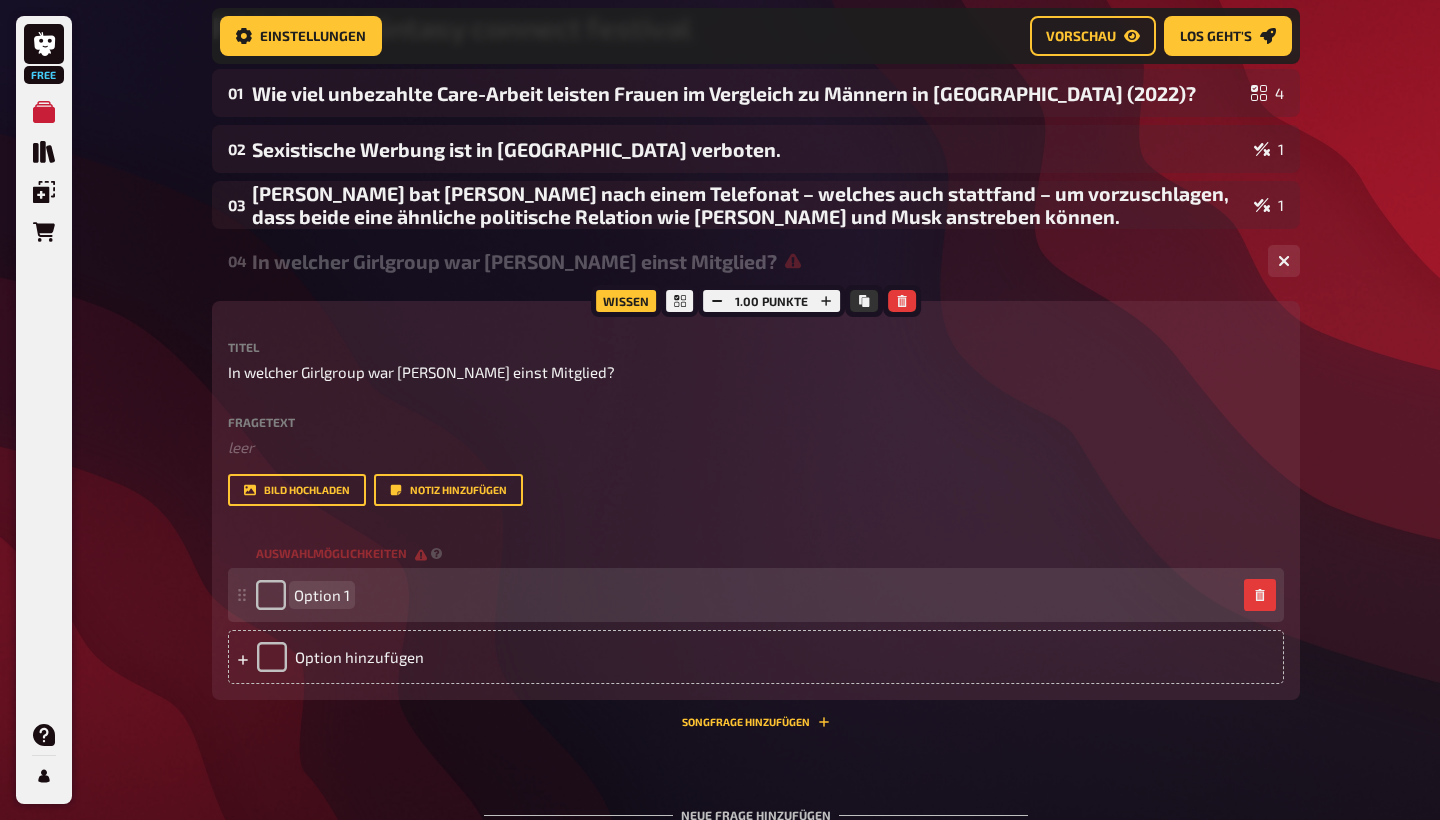 click on "Option 1" at bounding box center (746, 595) 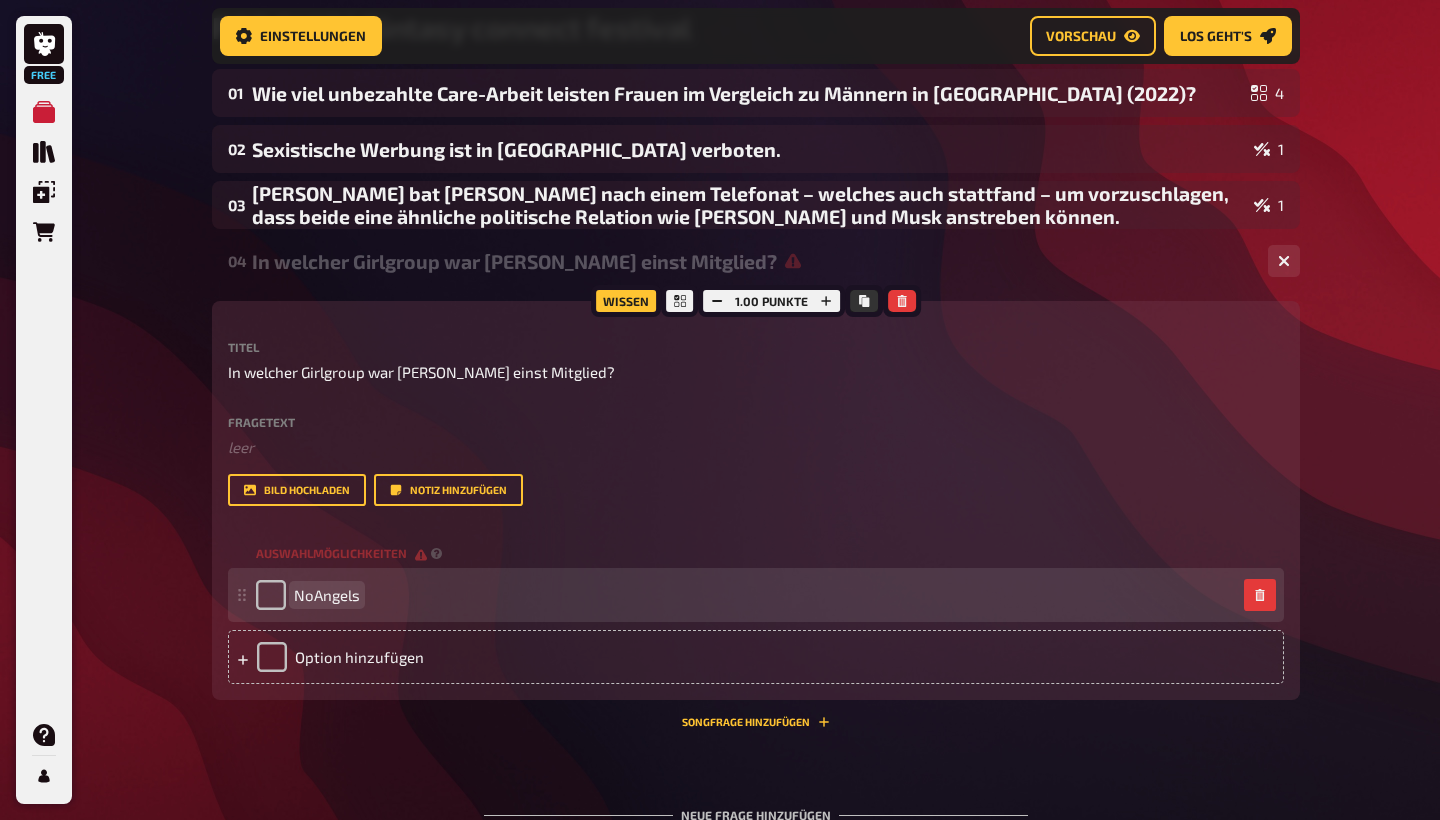 click on "NoAngels" at bounding box center [327, 595] 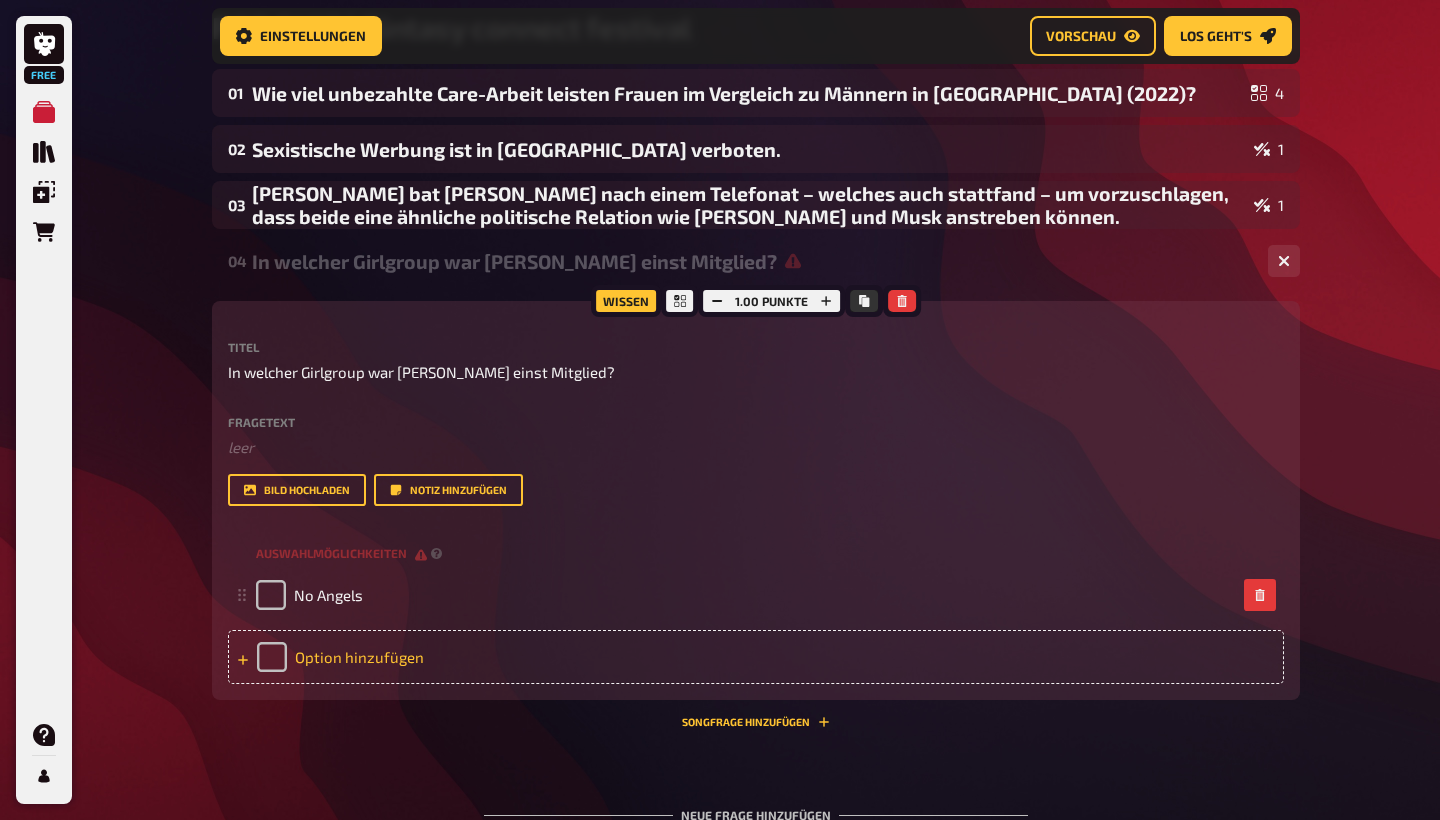 click on "Option hinzufügen" at bounding box center (756, 657) 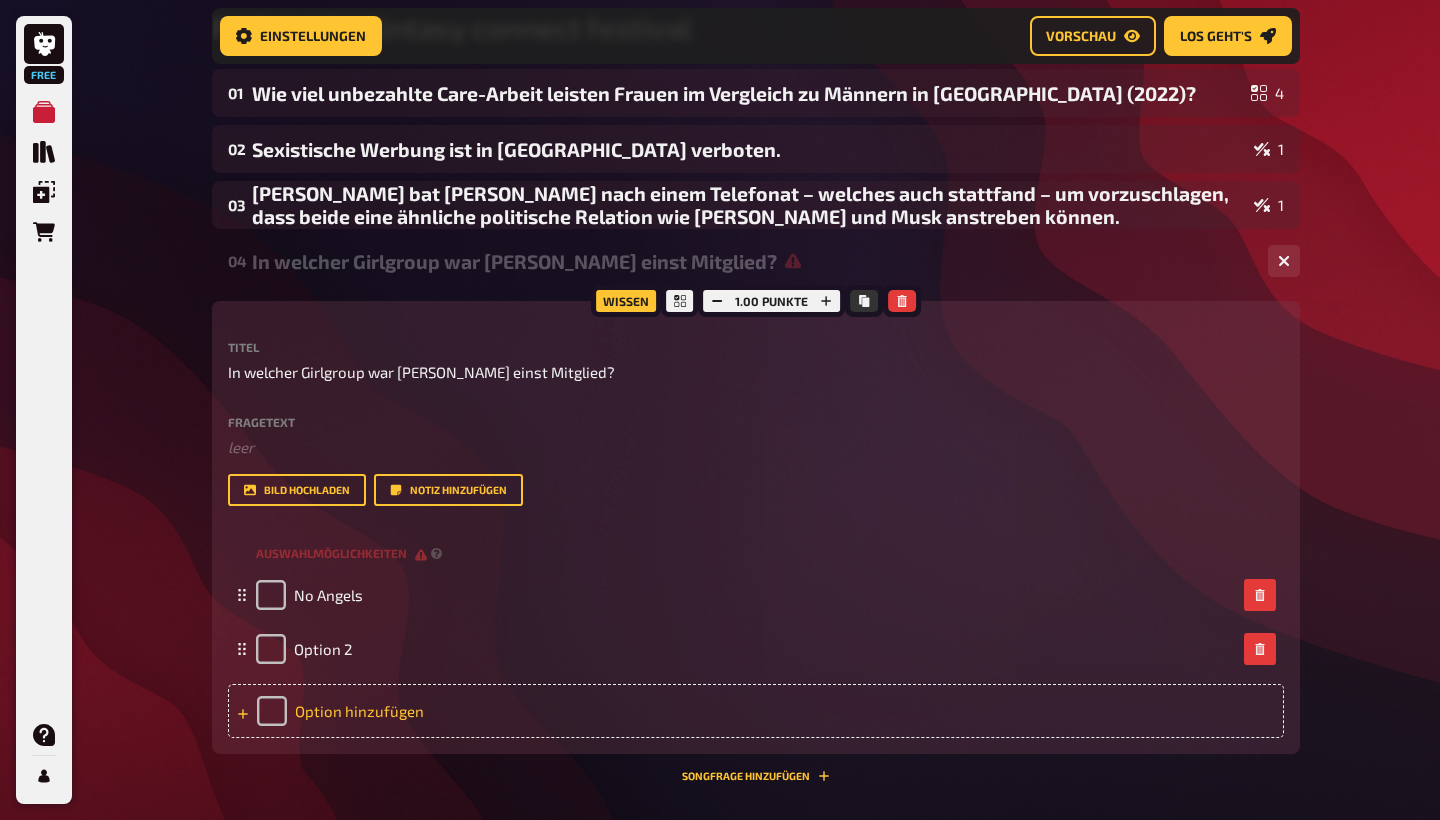 type 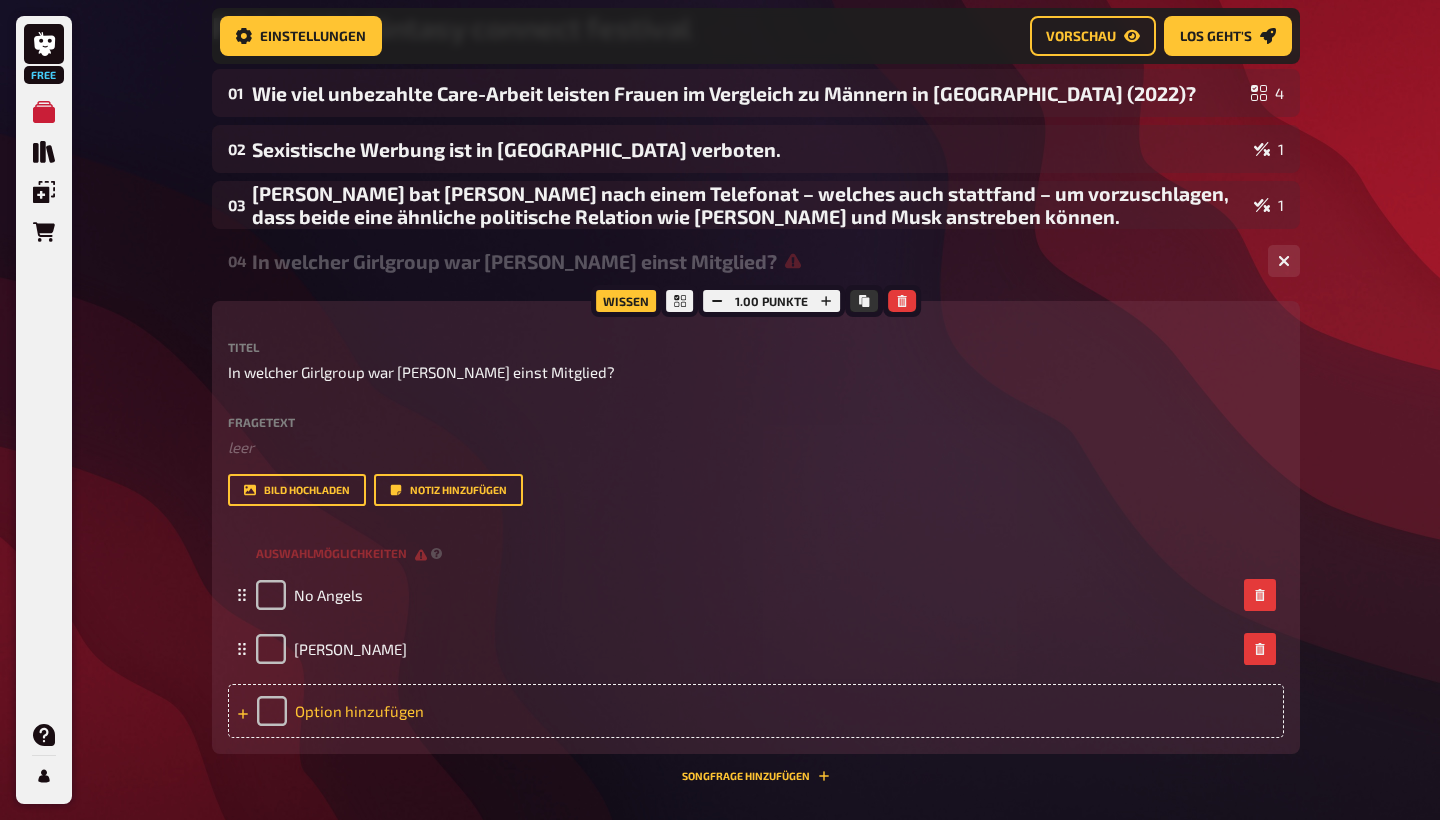 click on "Option hinzufügen" at bounding box center [756, 711] 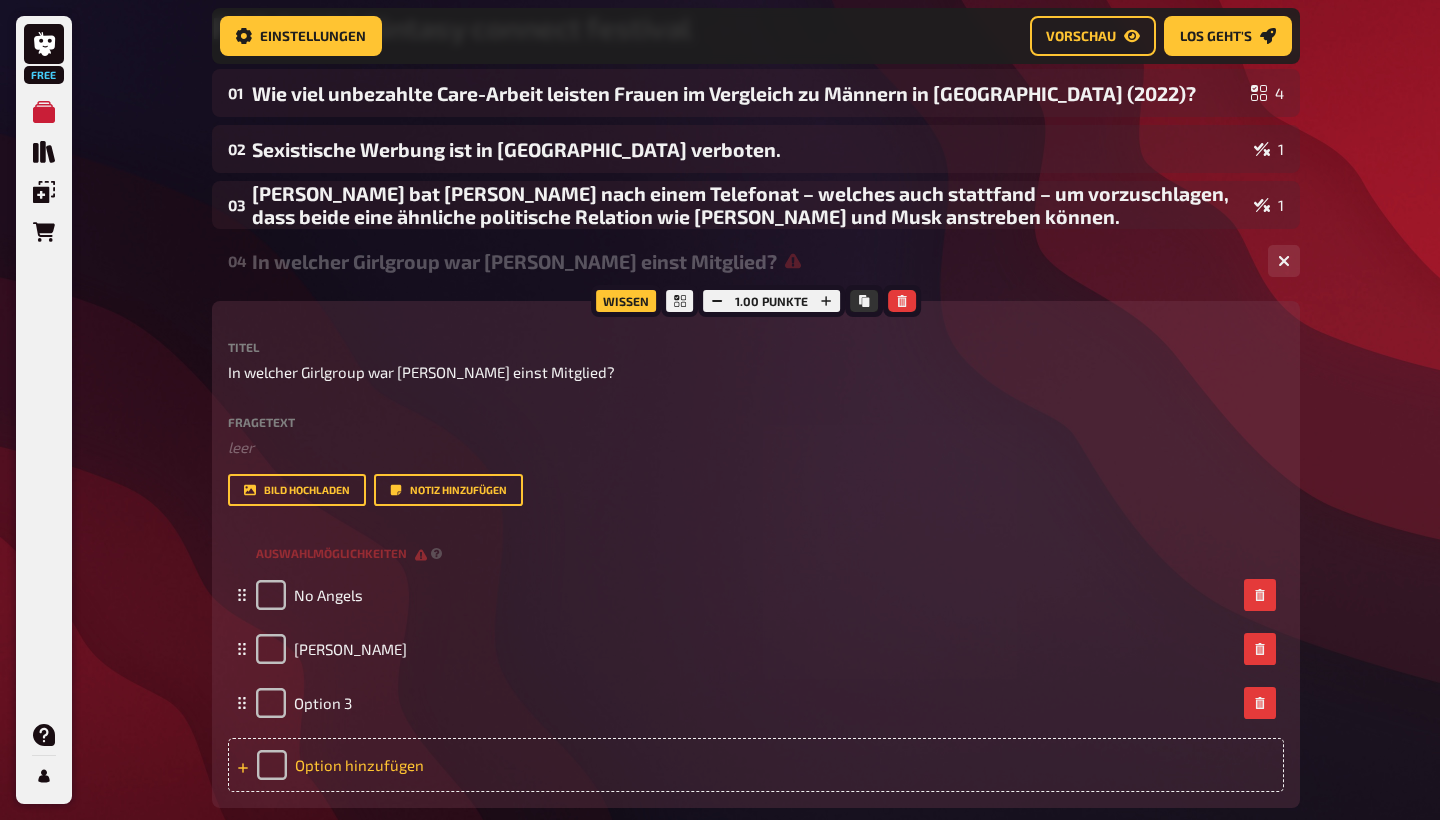 type 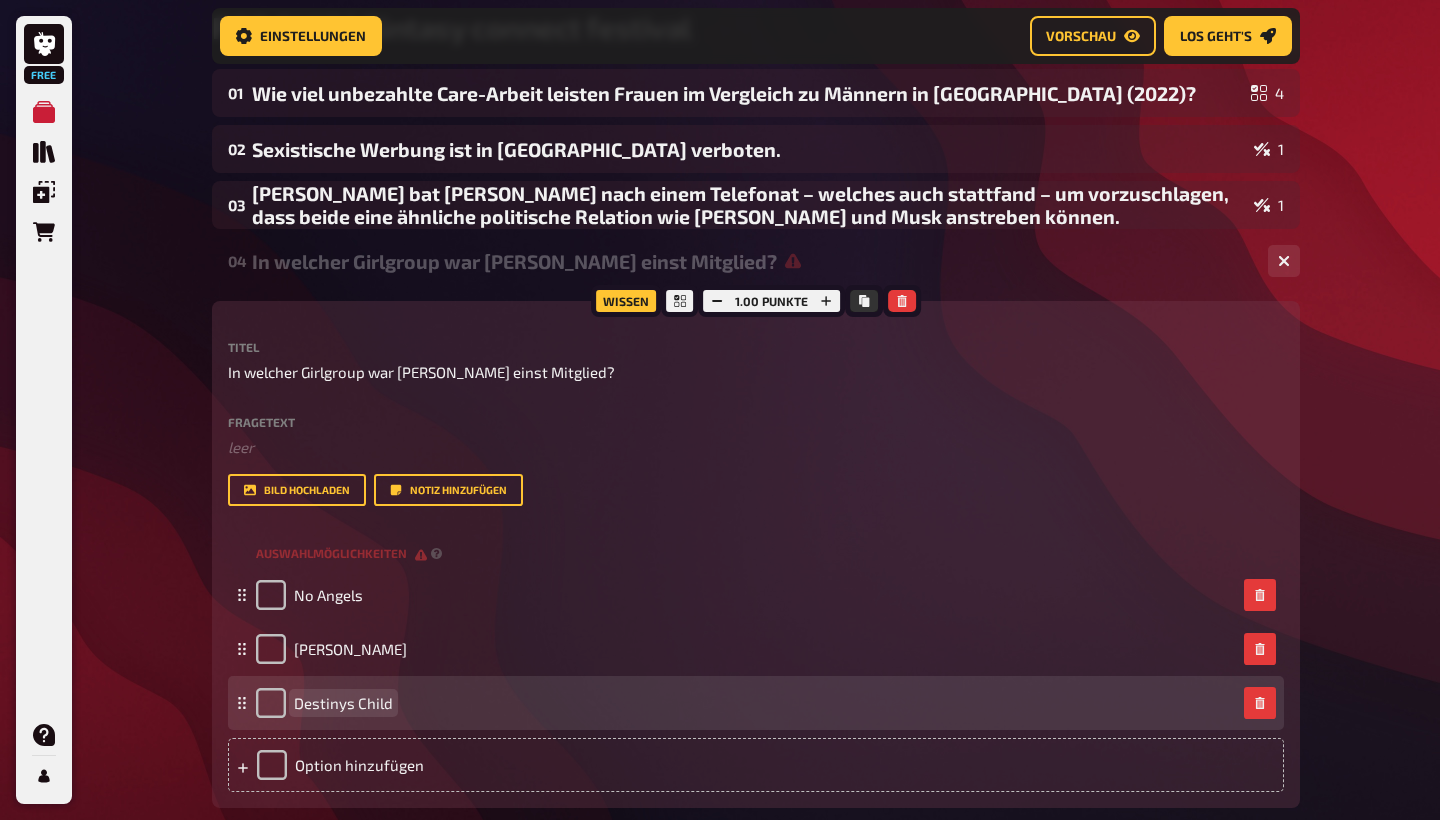 click on "Destinys Child" at bounding box center [343, 703] 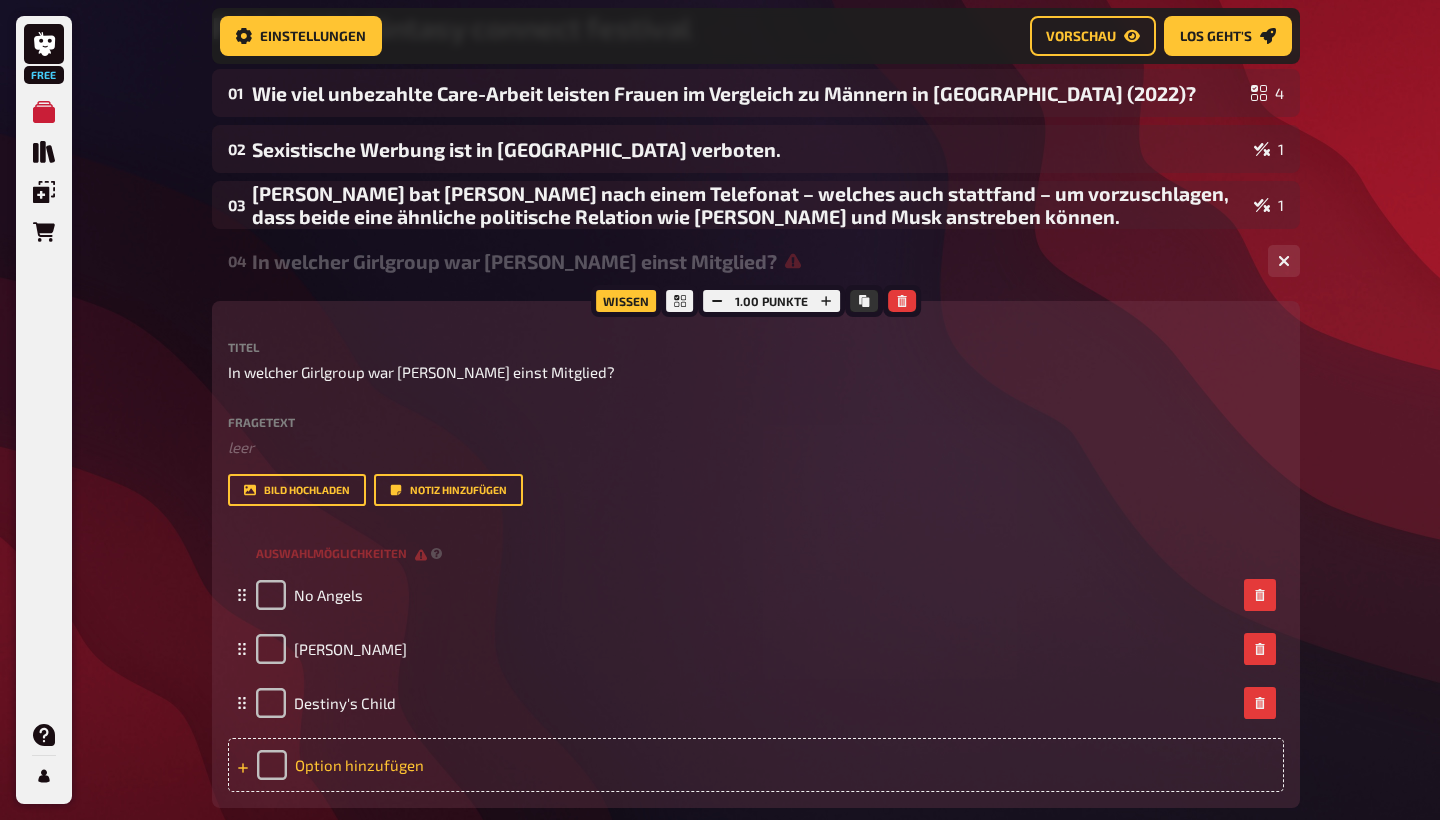click on "Option hinzufügen" at bounding box center (756, 765) 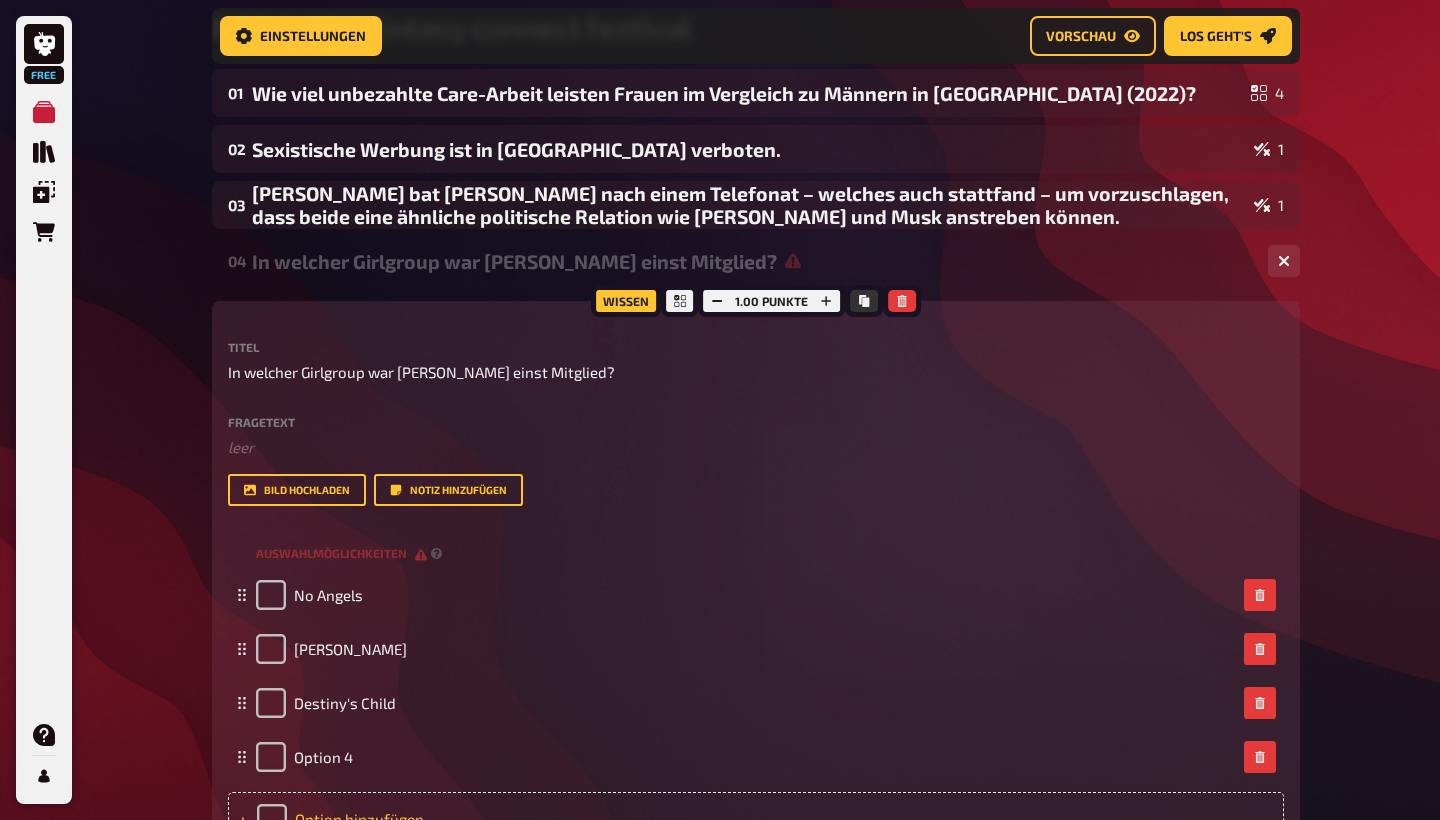 click on "Option 4" at bounding box center [304, 757] 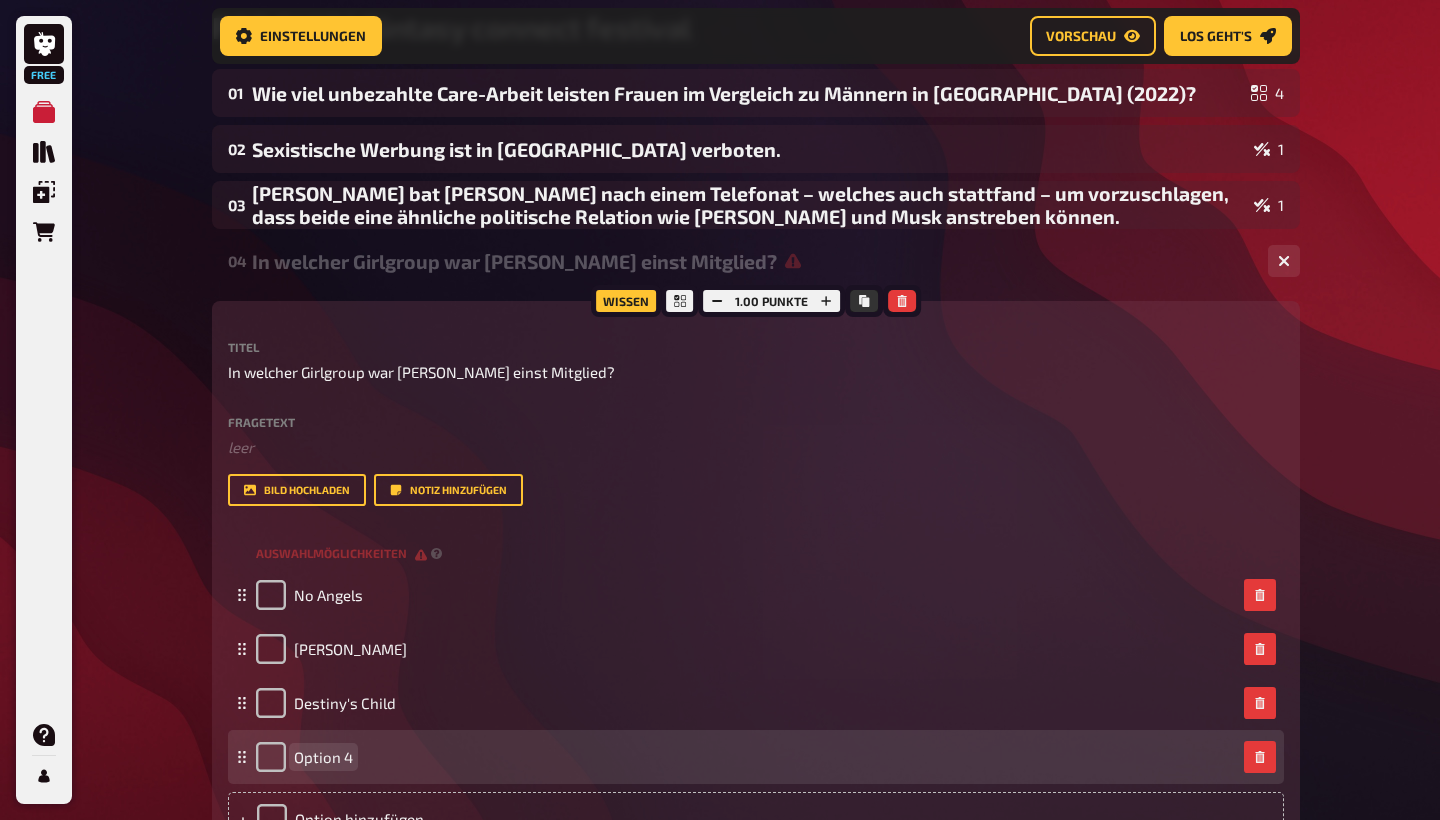 click on "Option 4" at bounding box center (323, 757) 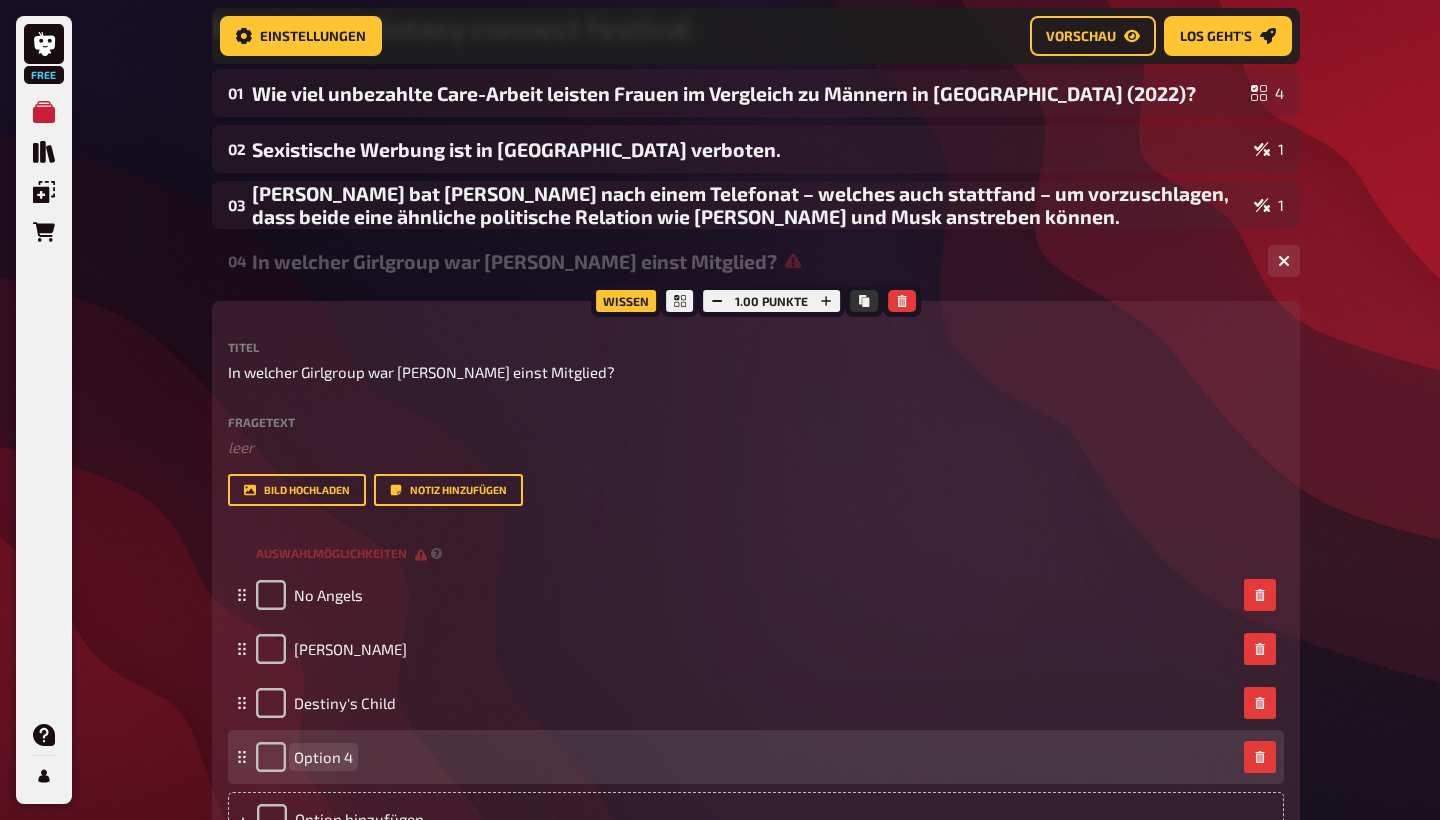 type 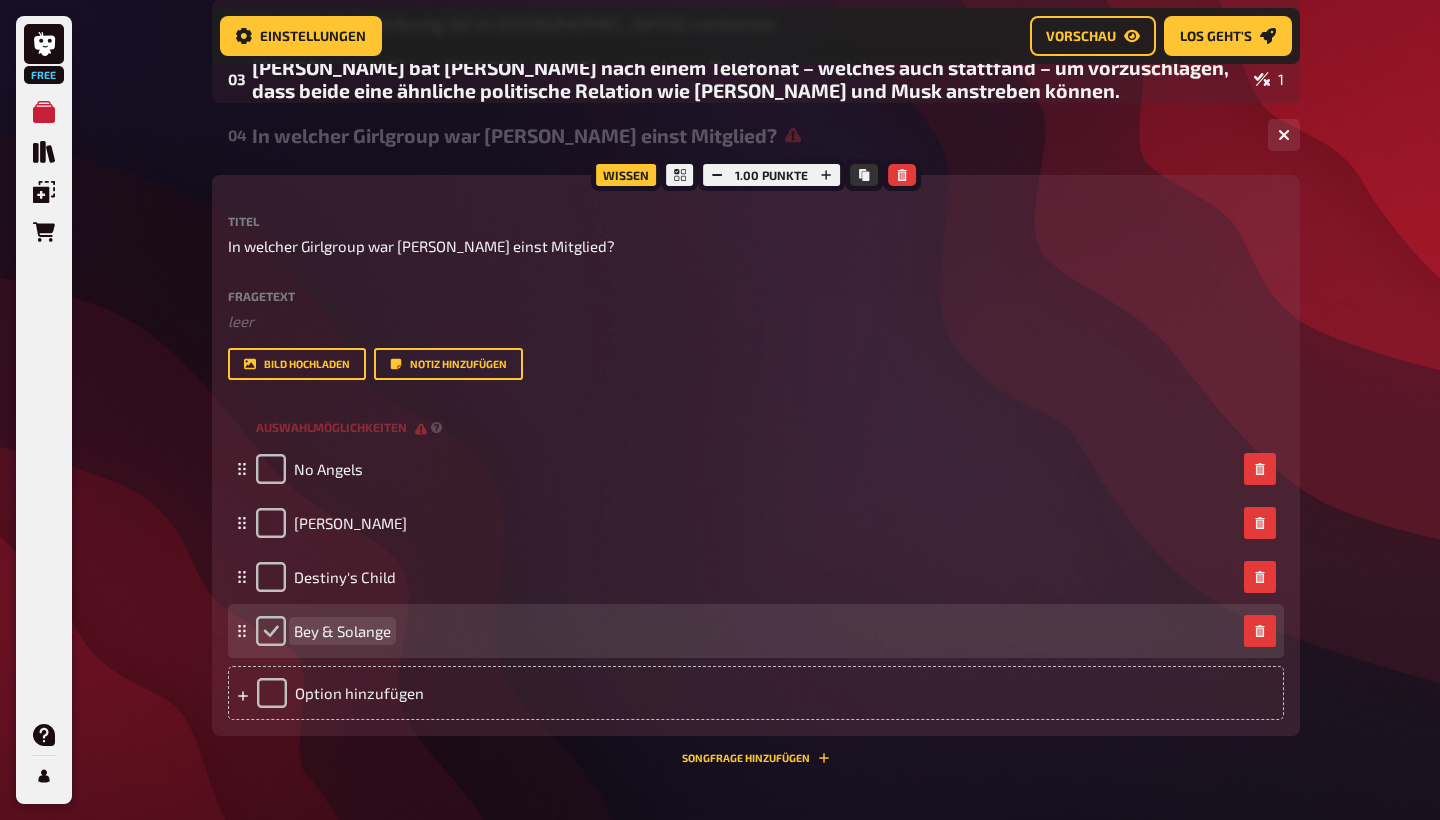 scroll, scrollTop: 474, scrollLeft: 0, axis: vertical 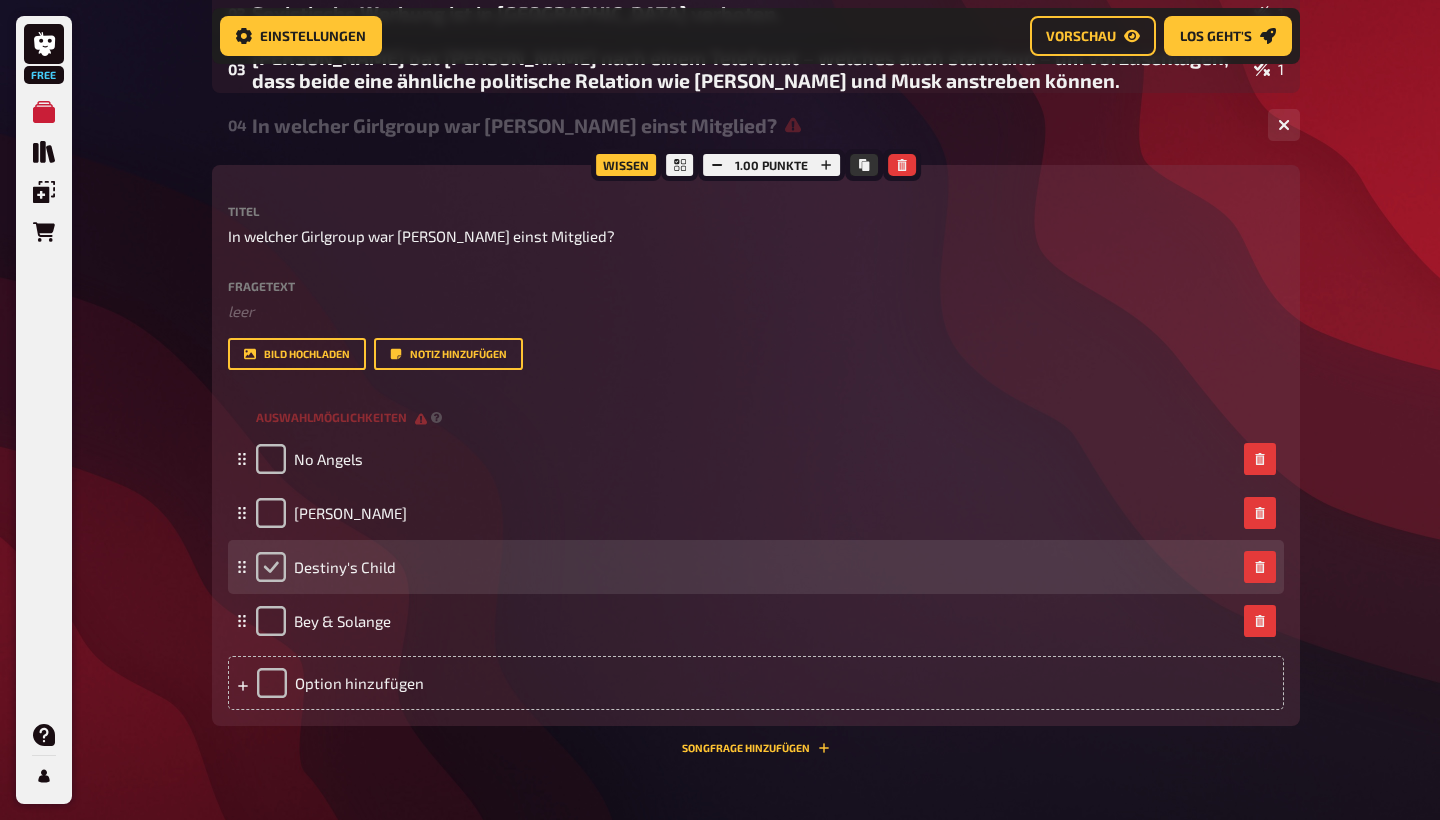 click at bounding box center (271, 567) 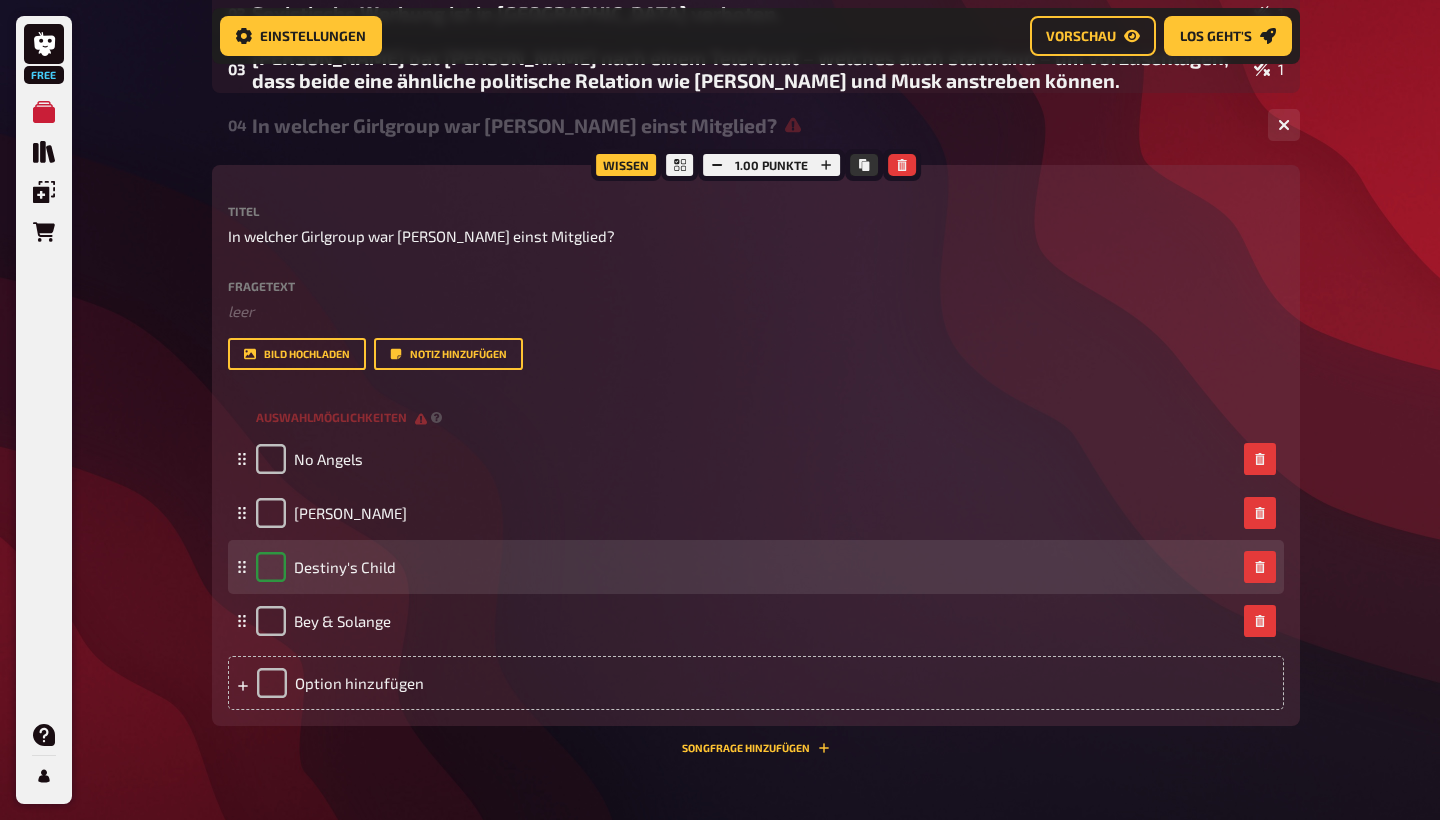 checkbox on "true" 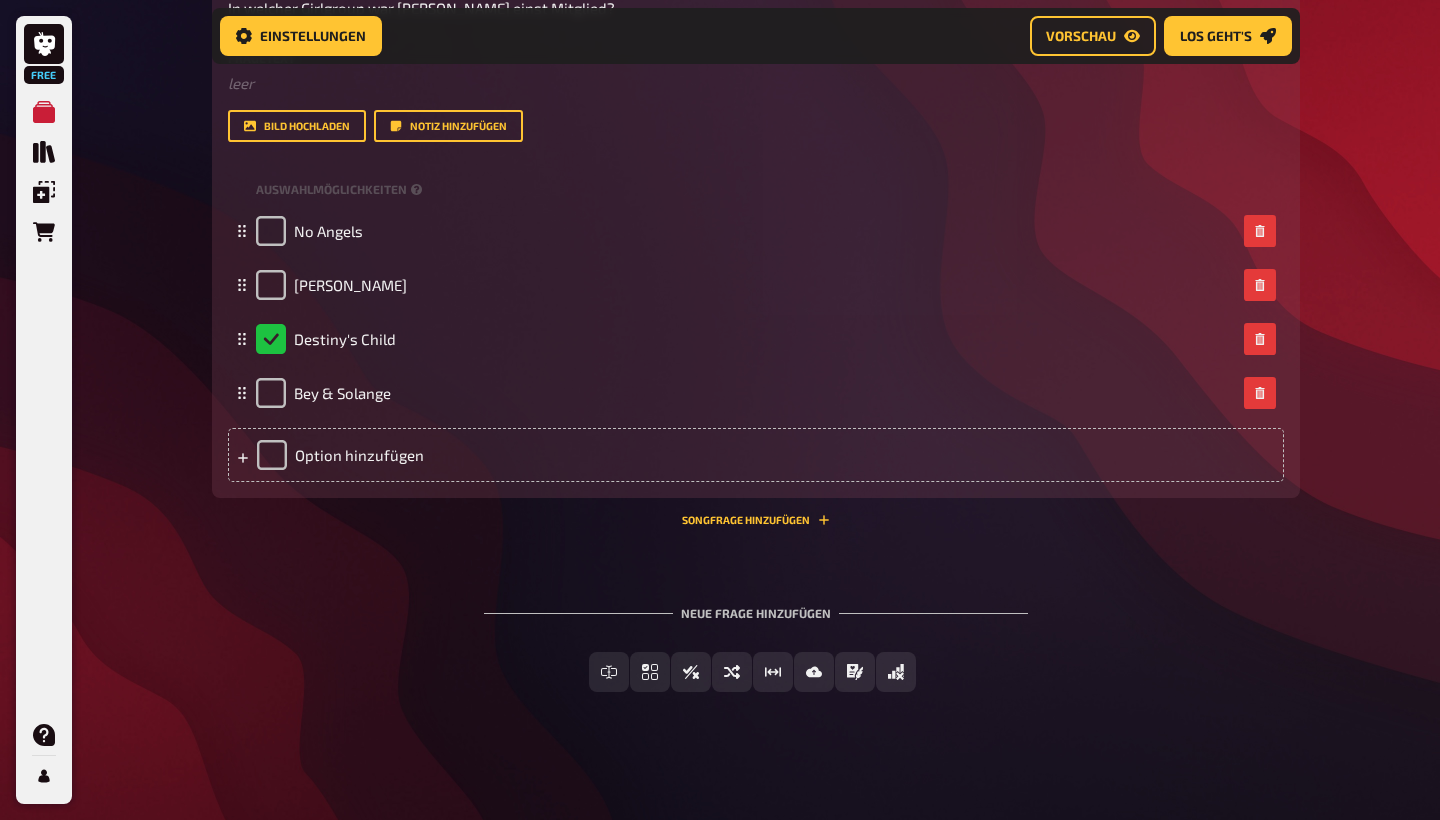 scroll, scrollTop: 701, scrollLeft: 0, axis: vertical 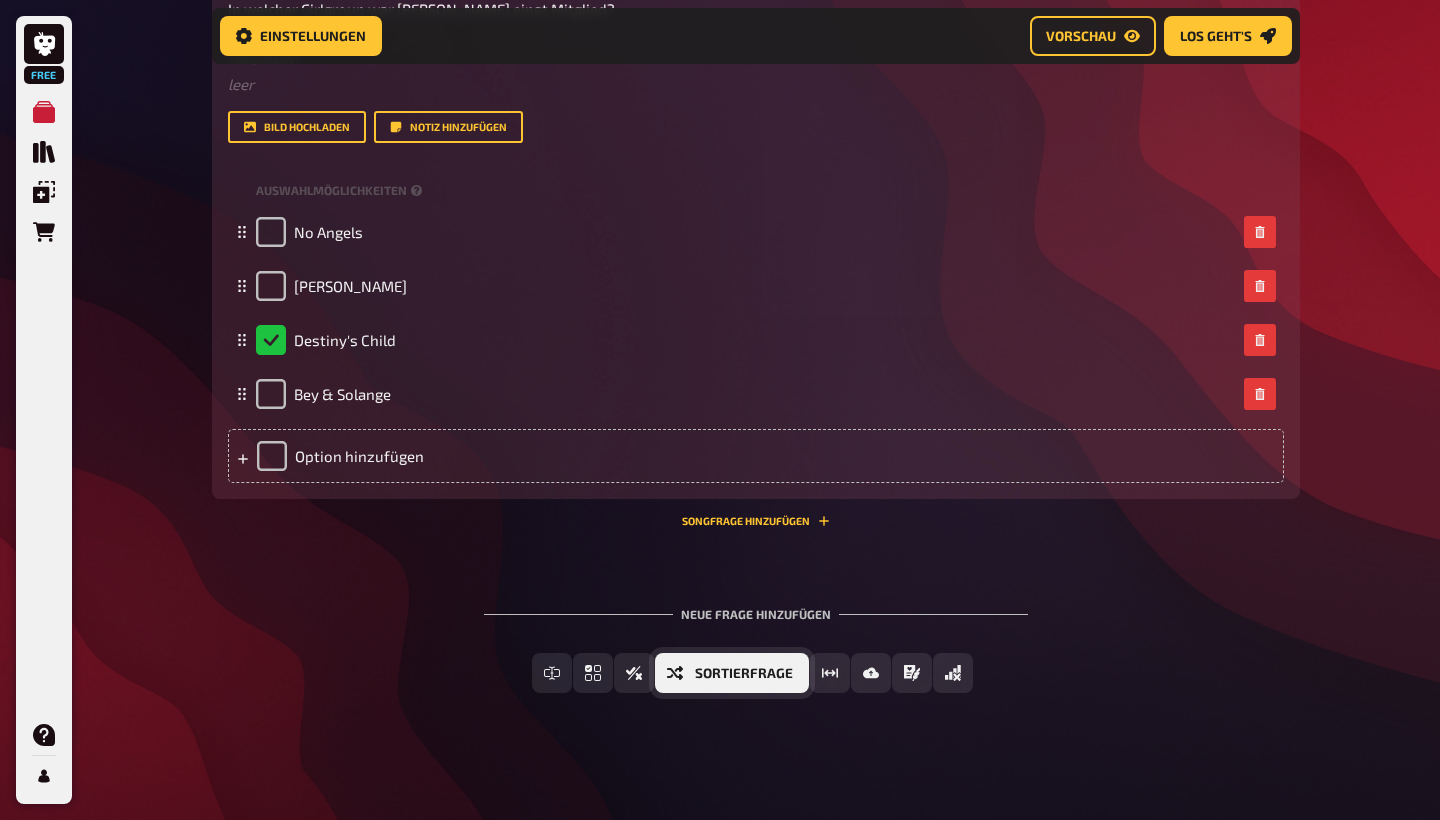 click on "Sortierfrage" at bounding box center [744, 674] 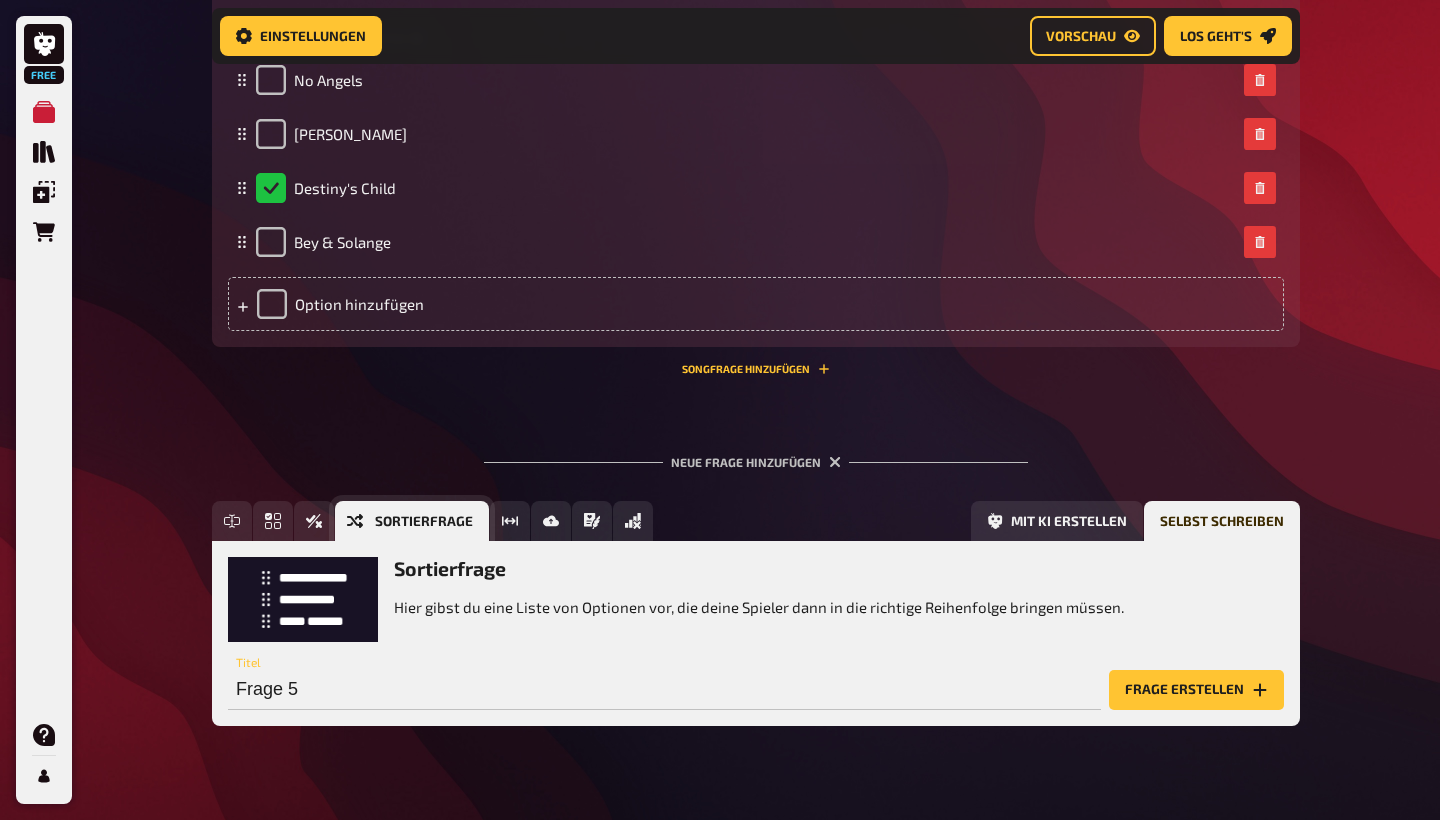scroll, scrollTop: 862, scrollLeft: 0, axis: vertical 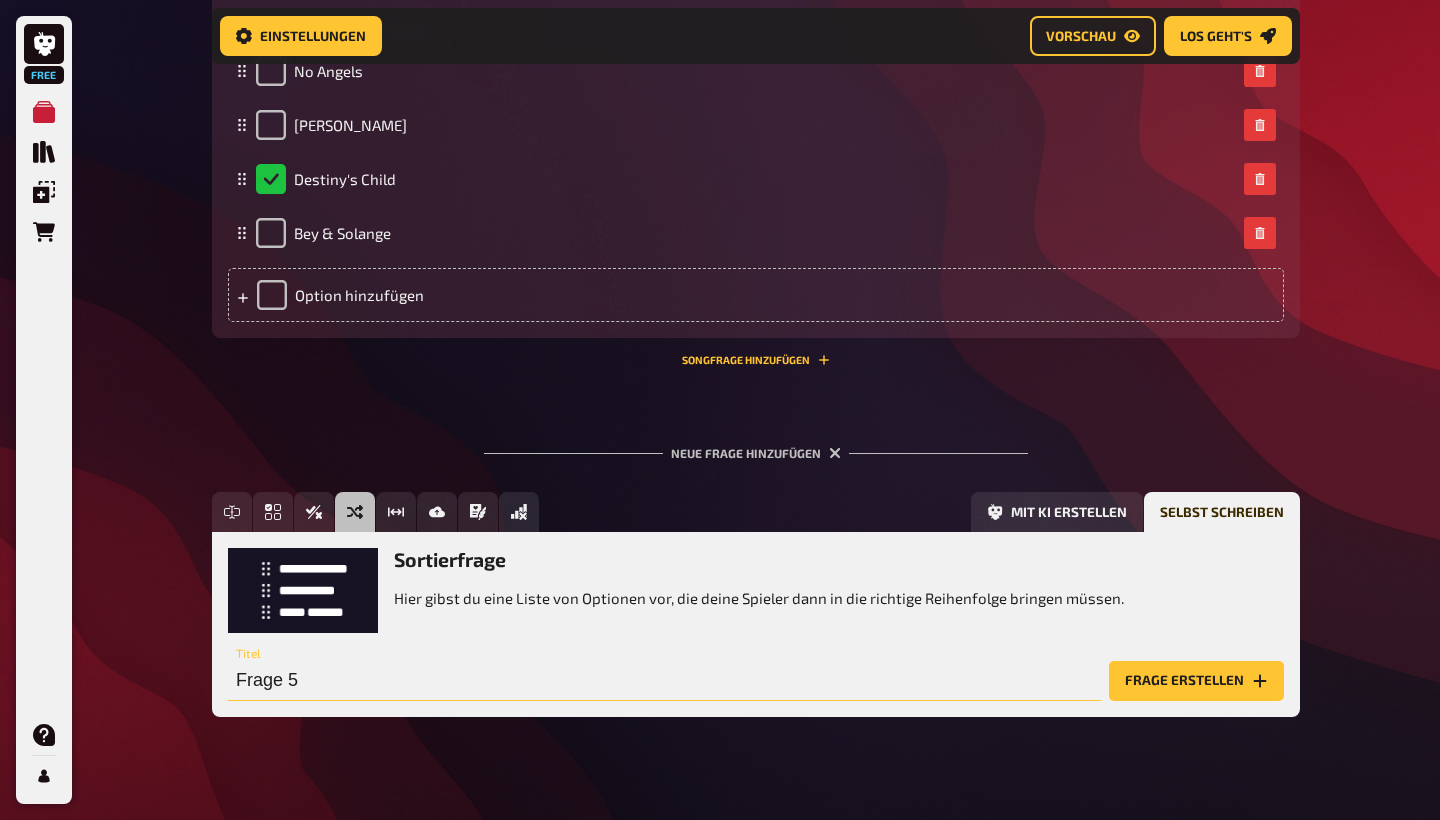 drag, startPoint x: 399, startPoint y: 671, endPoint x: 253, endPoint y: 648, distance: 147.80054 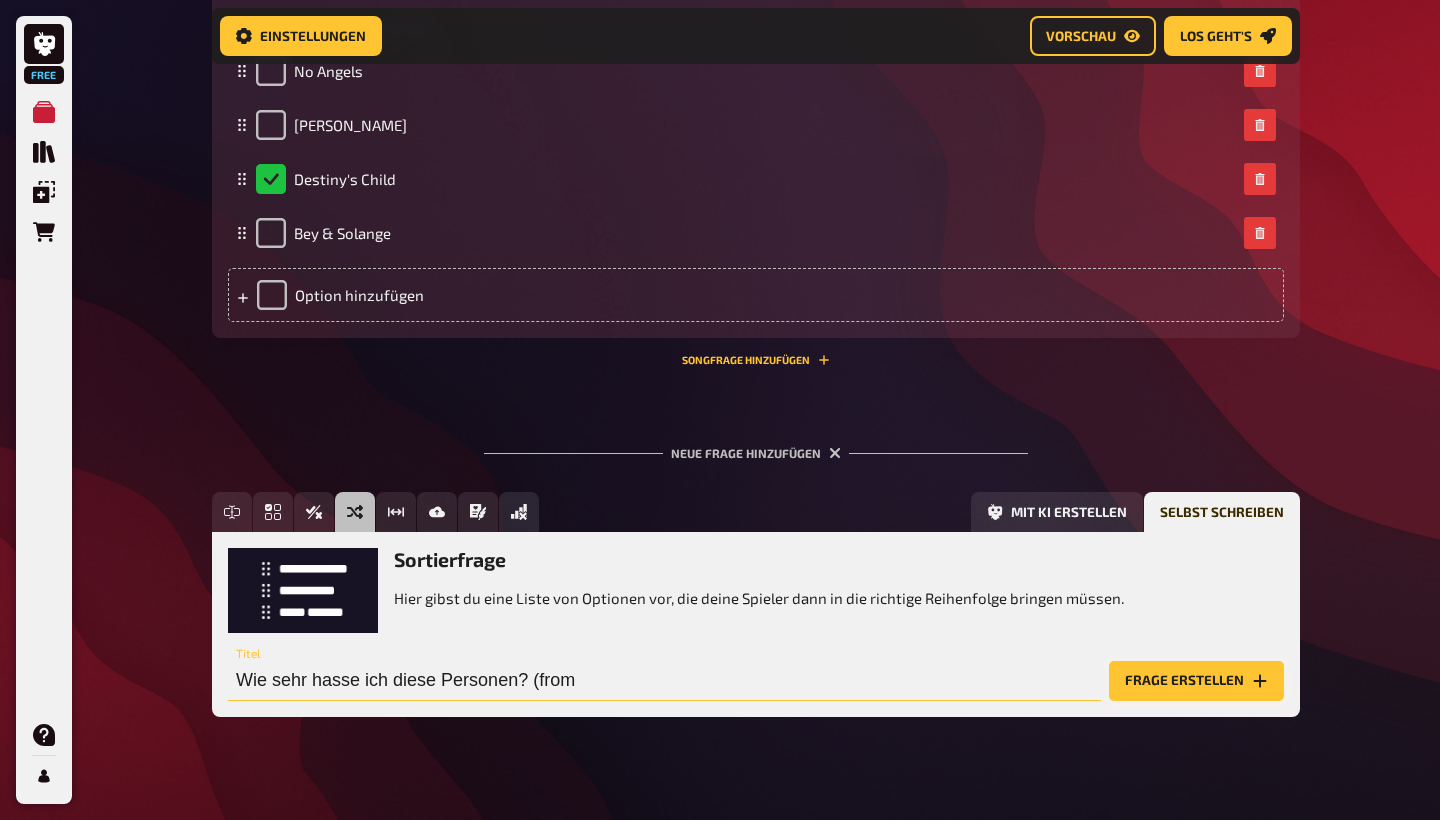 type on "Wie sehr hasse ich diese Personen? (from" 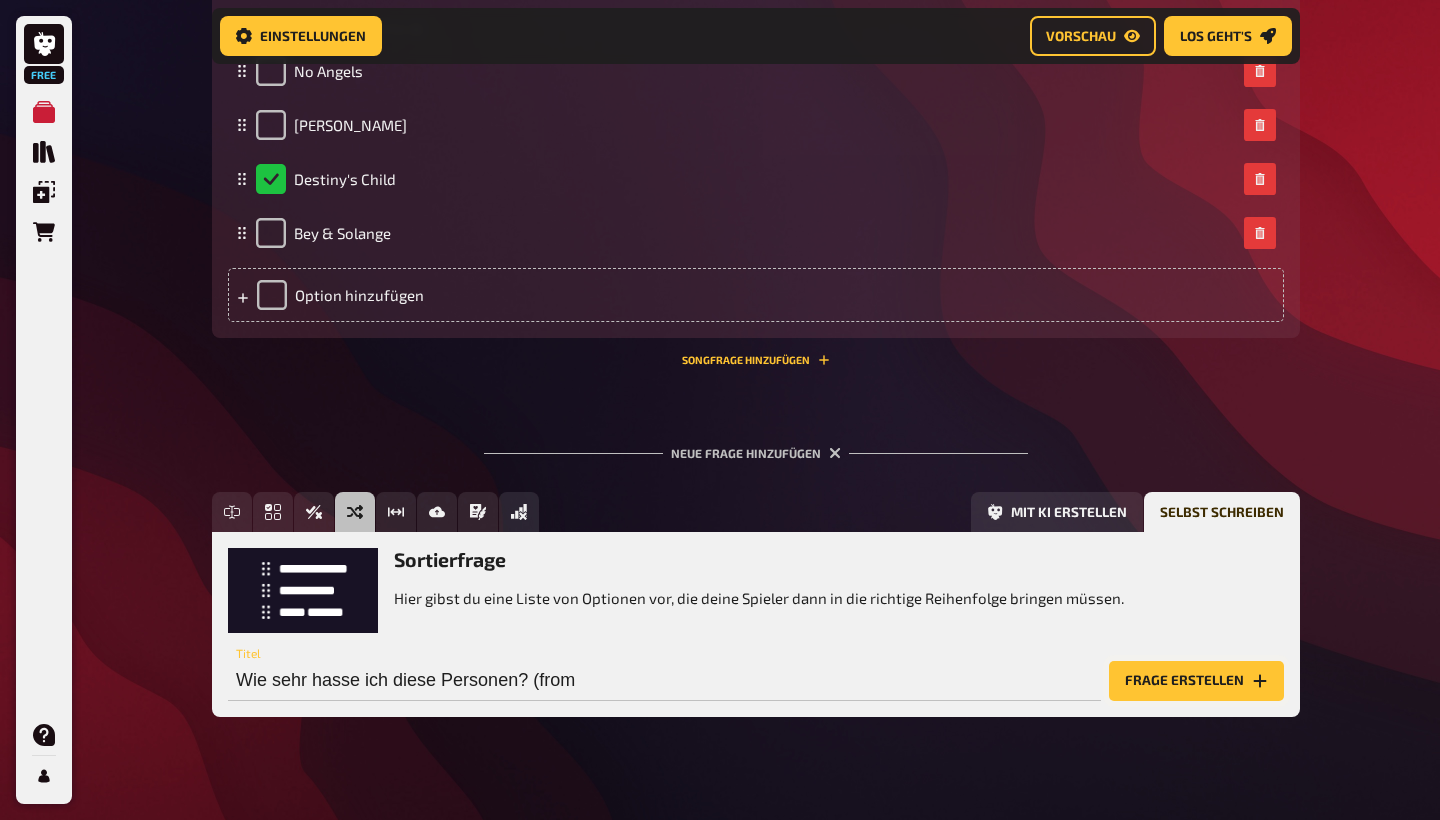 click on "Frage erstellen" at bounding box center [1196, 681] 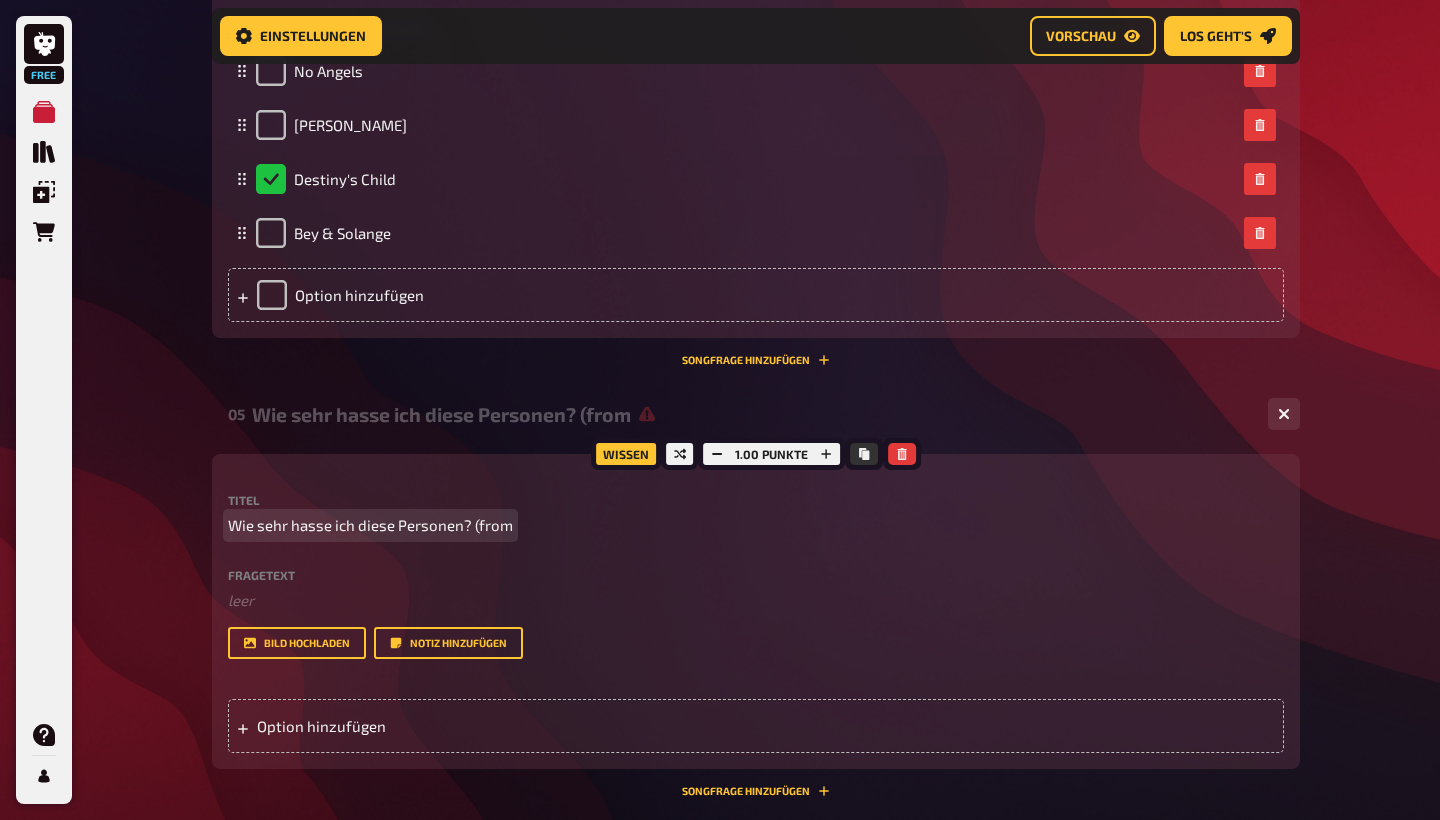 click on "Wie sehr hasse ich diese Personen? (from" at bounding box center (756, 525) 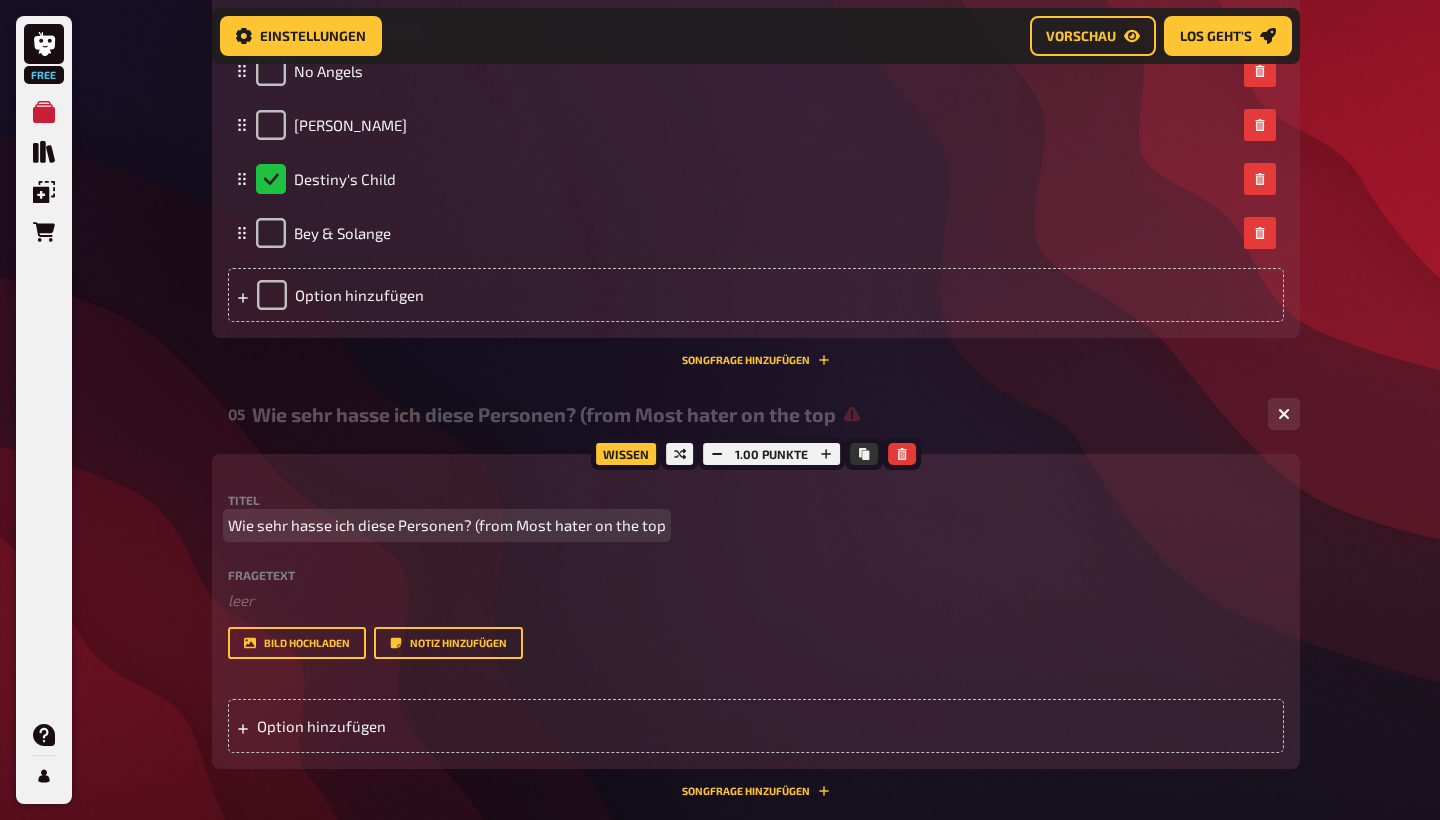 click on "Wie sehr hasse ich diese Personen? (from Most hater on the top" at bounding box center [447, 525] 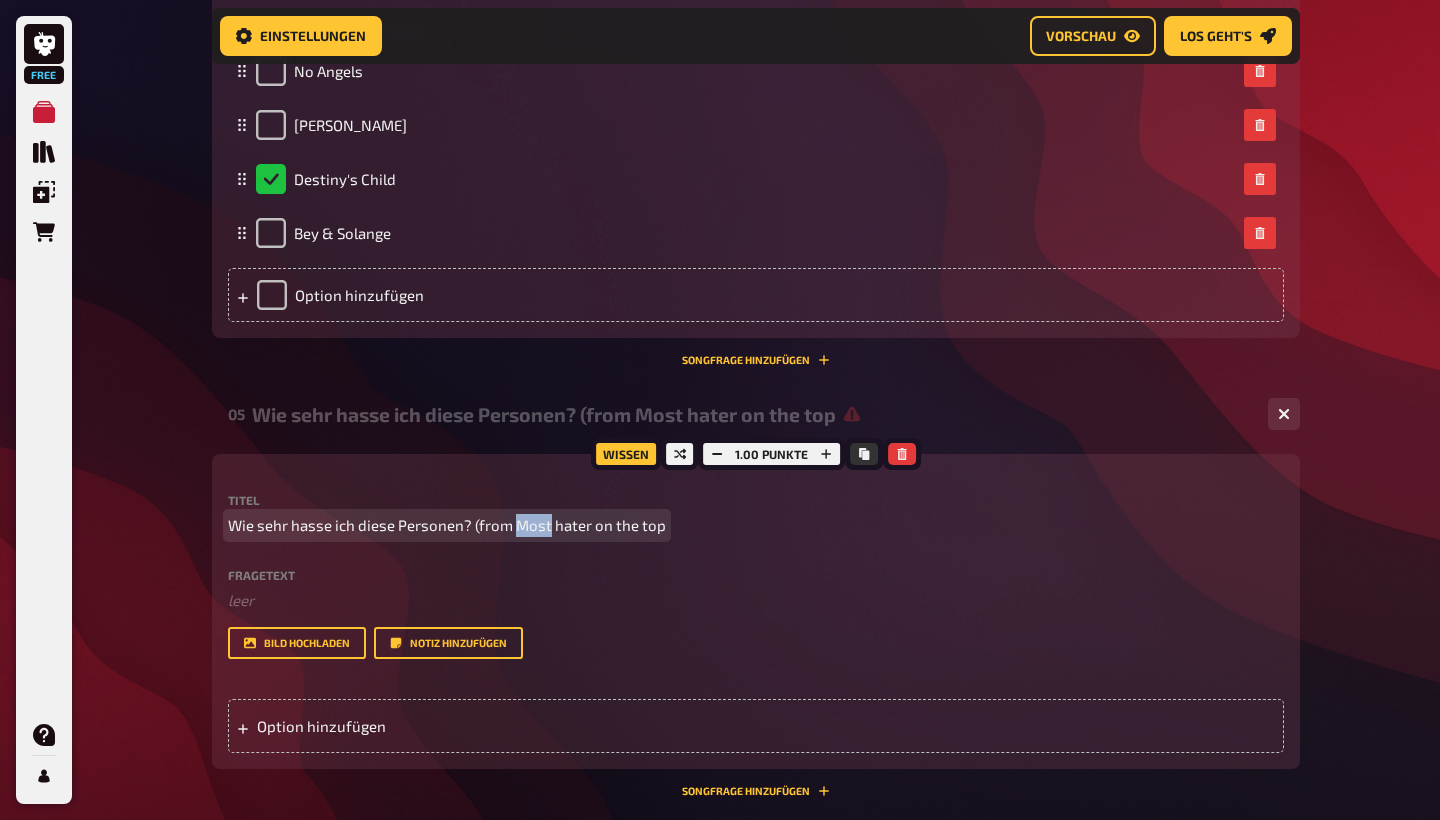 click on "Wie sehr hasse ich diese Personen? (from Most hater on the top" at bounding box center [447, 525] 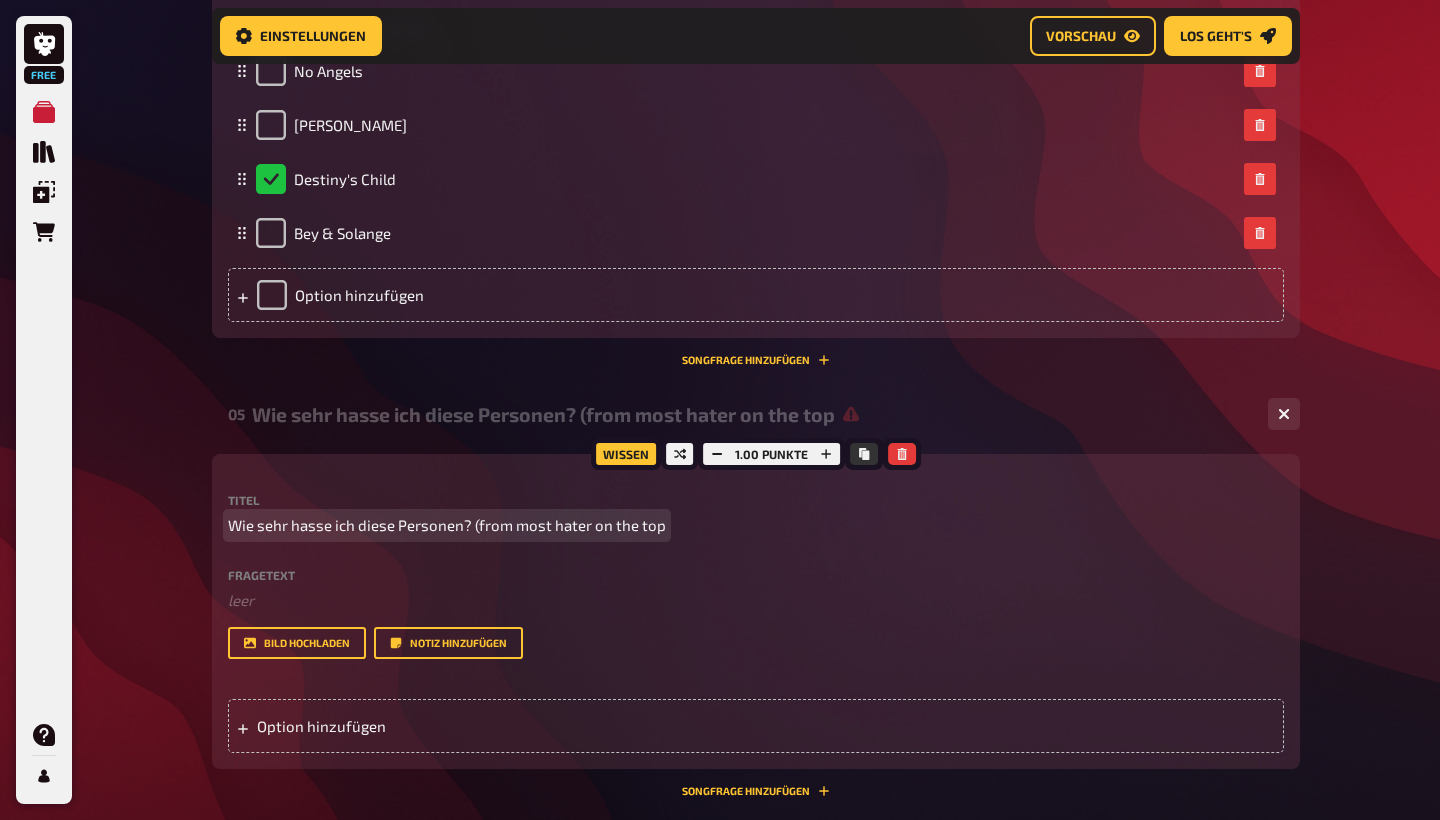 click on "Wie sehr hasse ich diese Personen? (from most hater on the top" at bounding box center (447, 525) 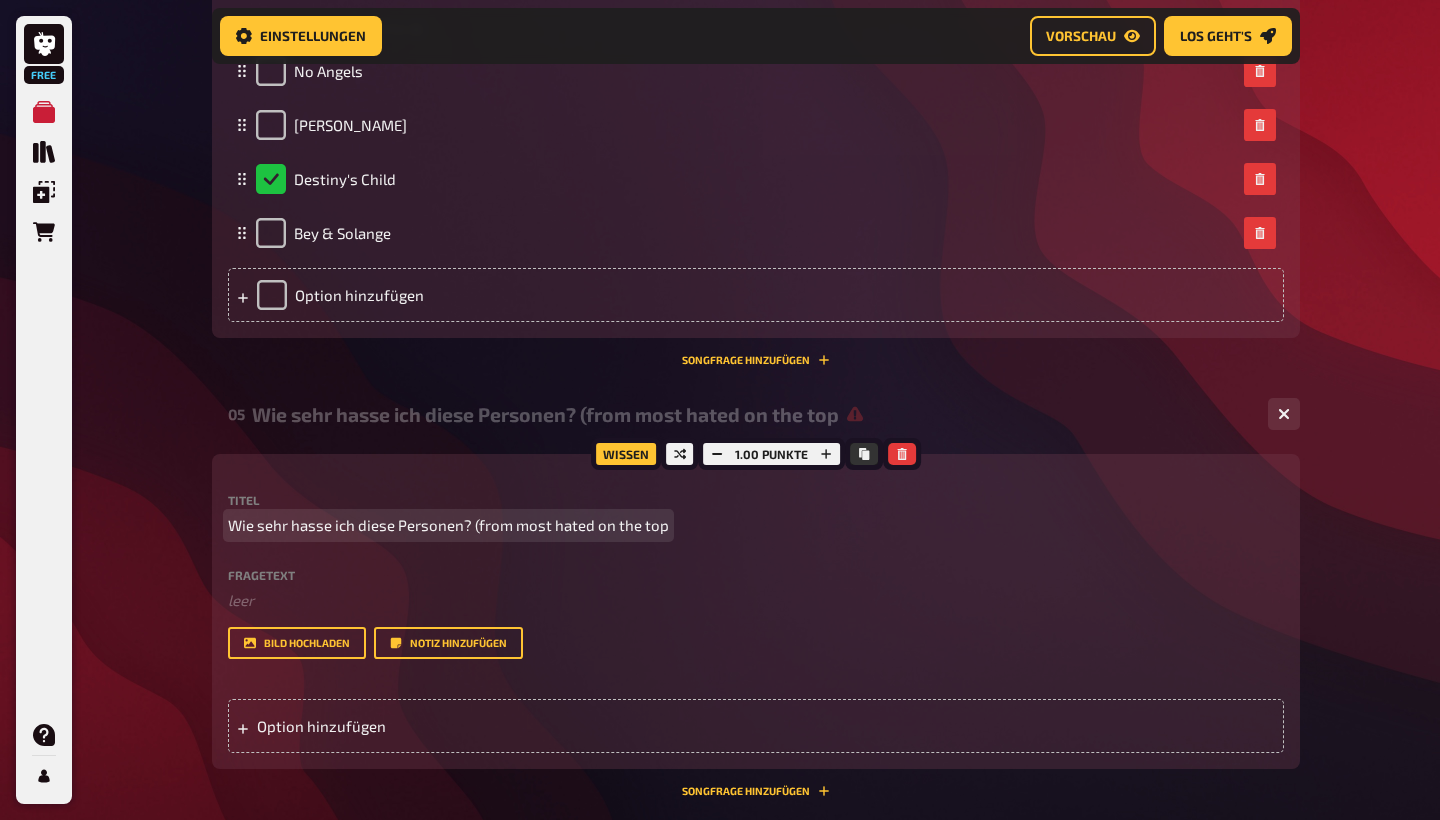 click on "Wie sehr hasse ich diese Personen? (from most hated on the top" at bounding box center (756, 525) 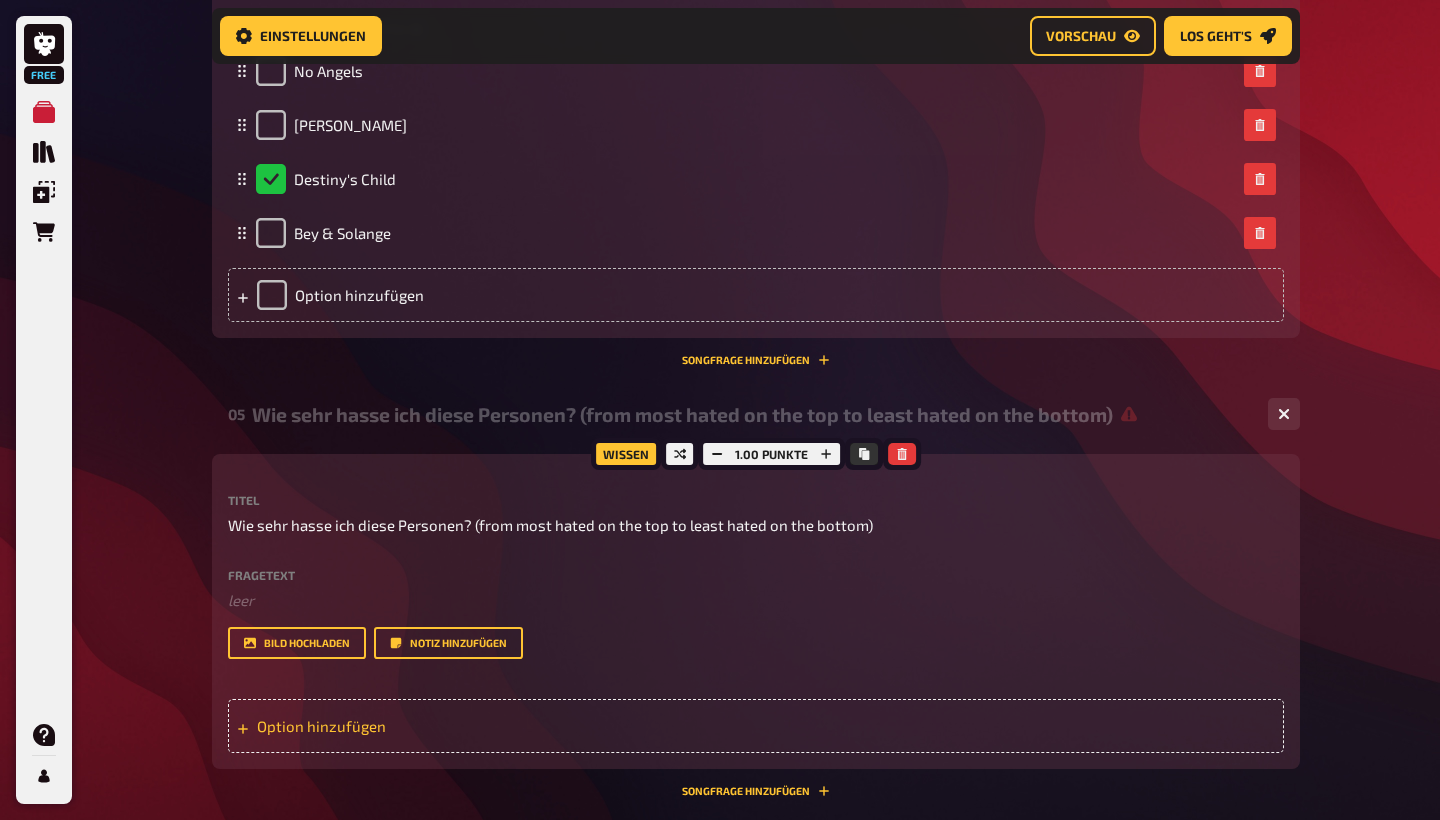 click on "Option hinzufügen" at bounding box center [756, 726] 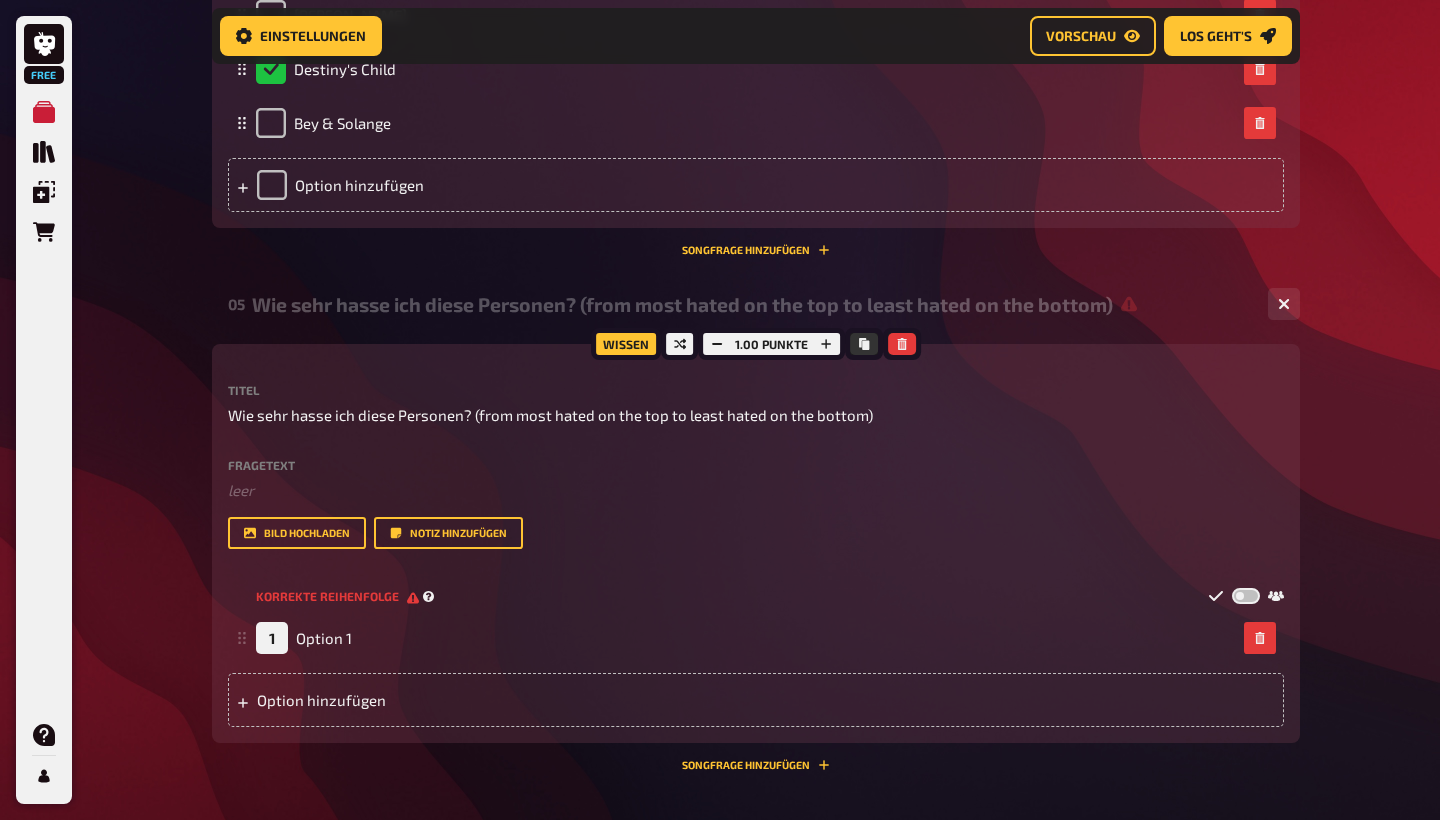 scroll, scrollTop: 1056, scrollLeft: 0, axis: vertical 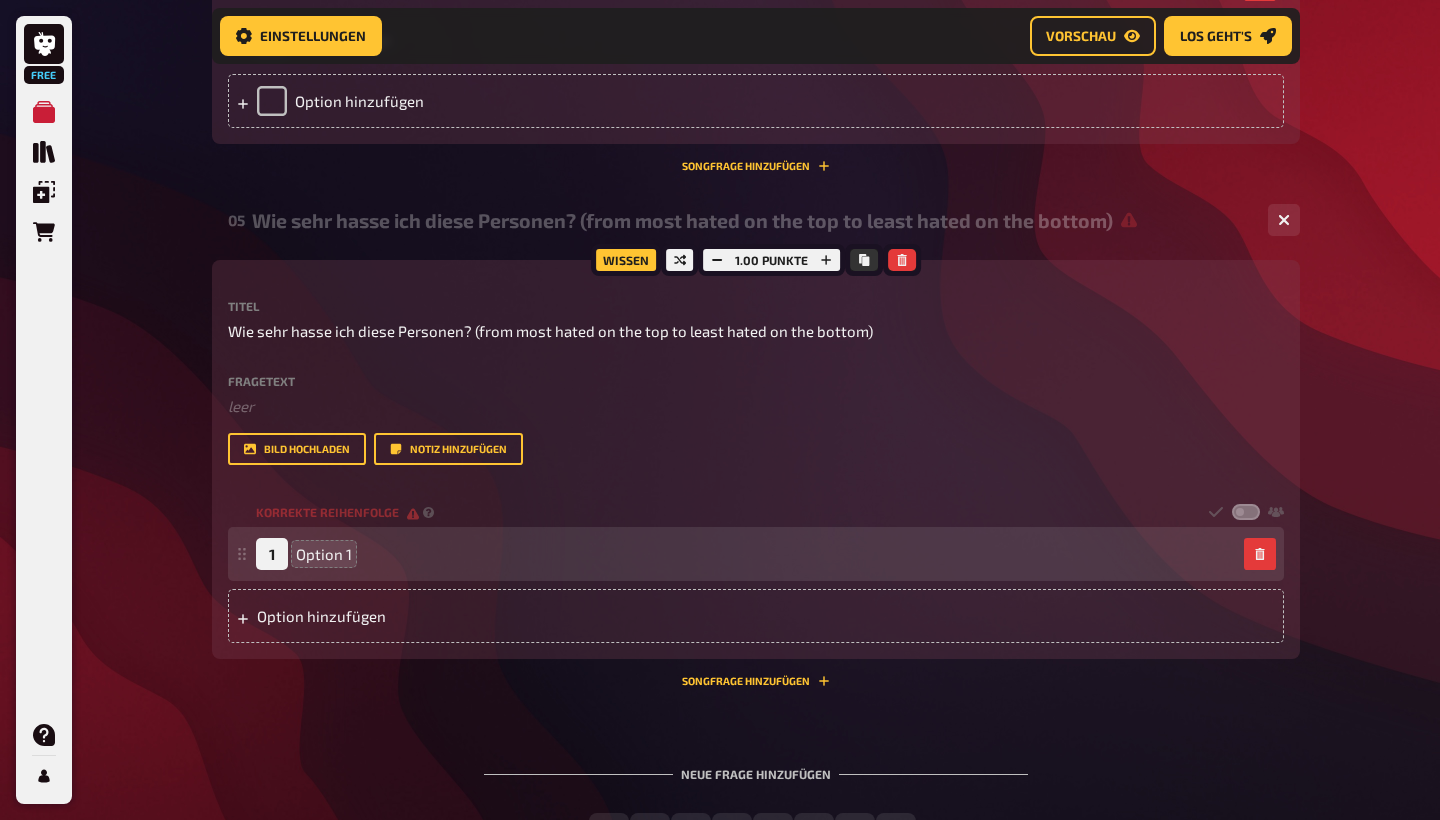 click on "Option 1" at bounding box center (324, 554) 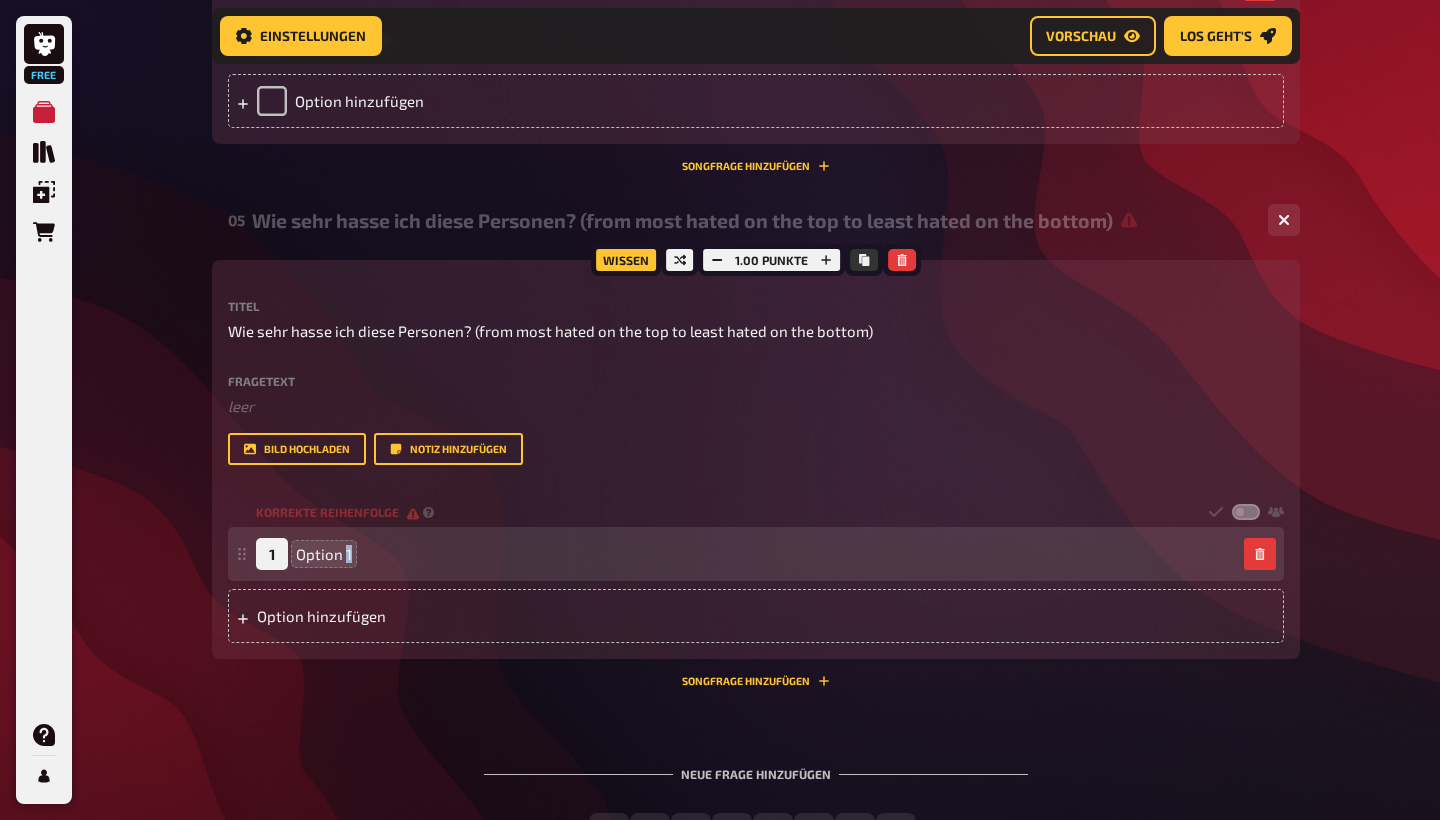 click on "Option 1" at bounding box center [324, 554] 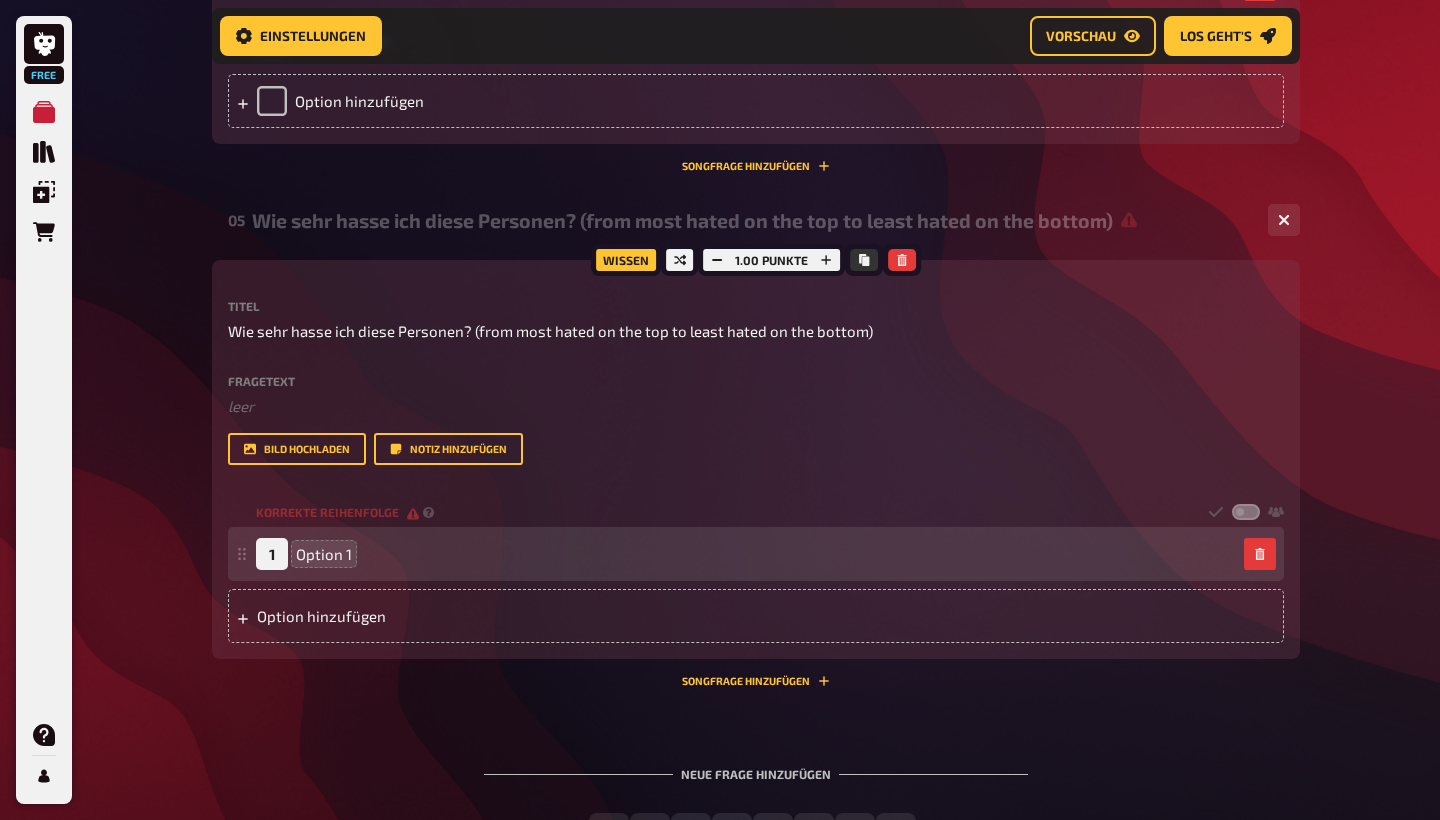 click on "Option 1" at bounding box center (324, 554) 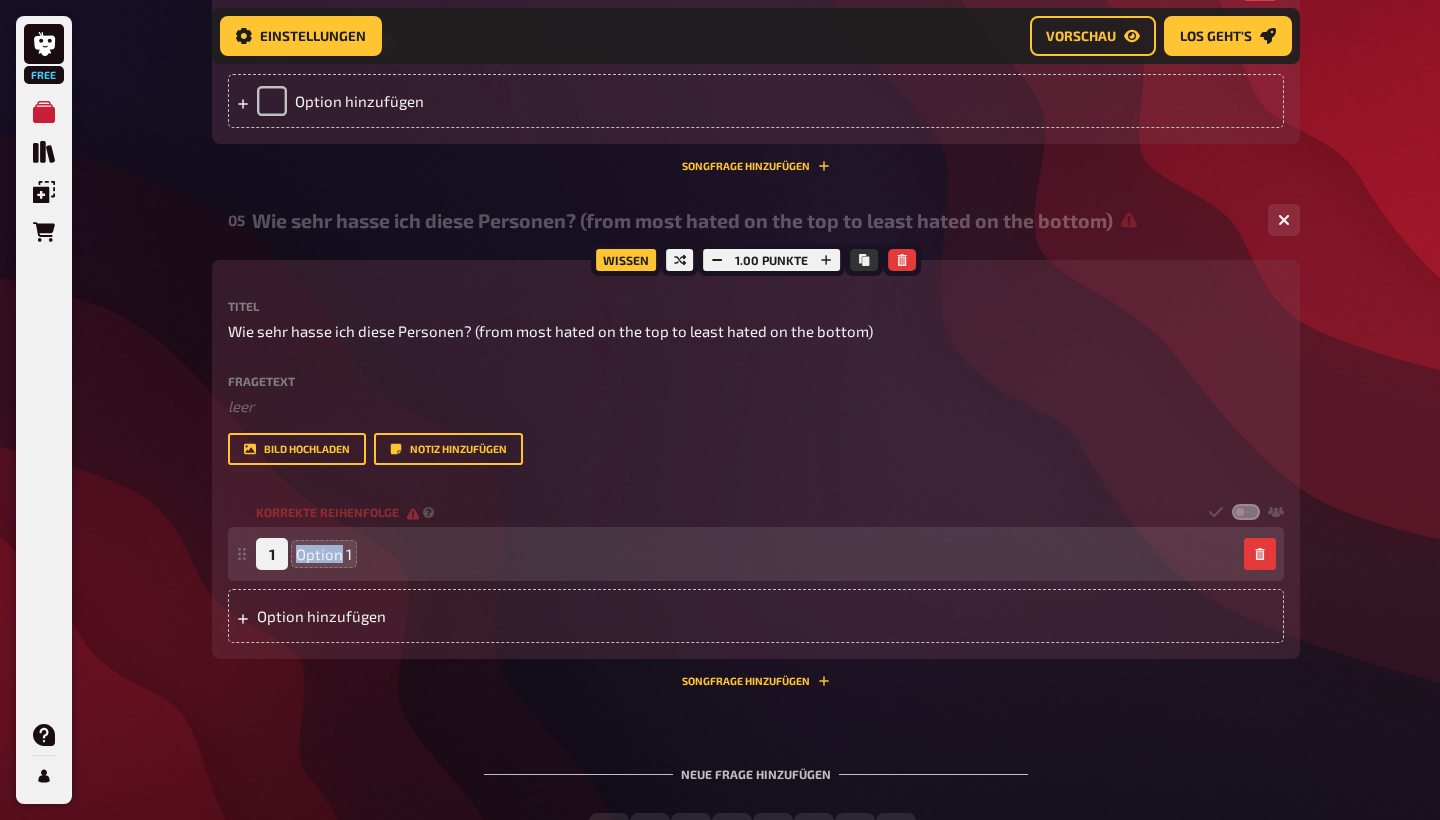 click on "Option 1" at bounding box center [324, 554] 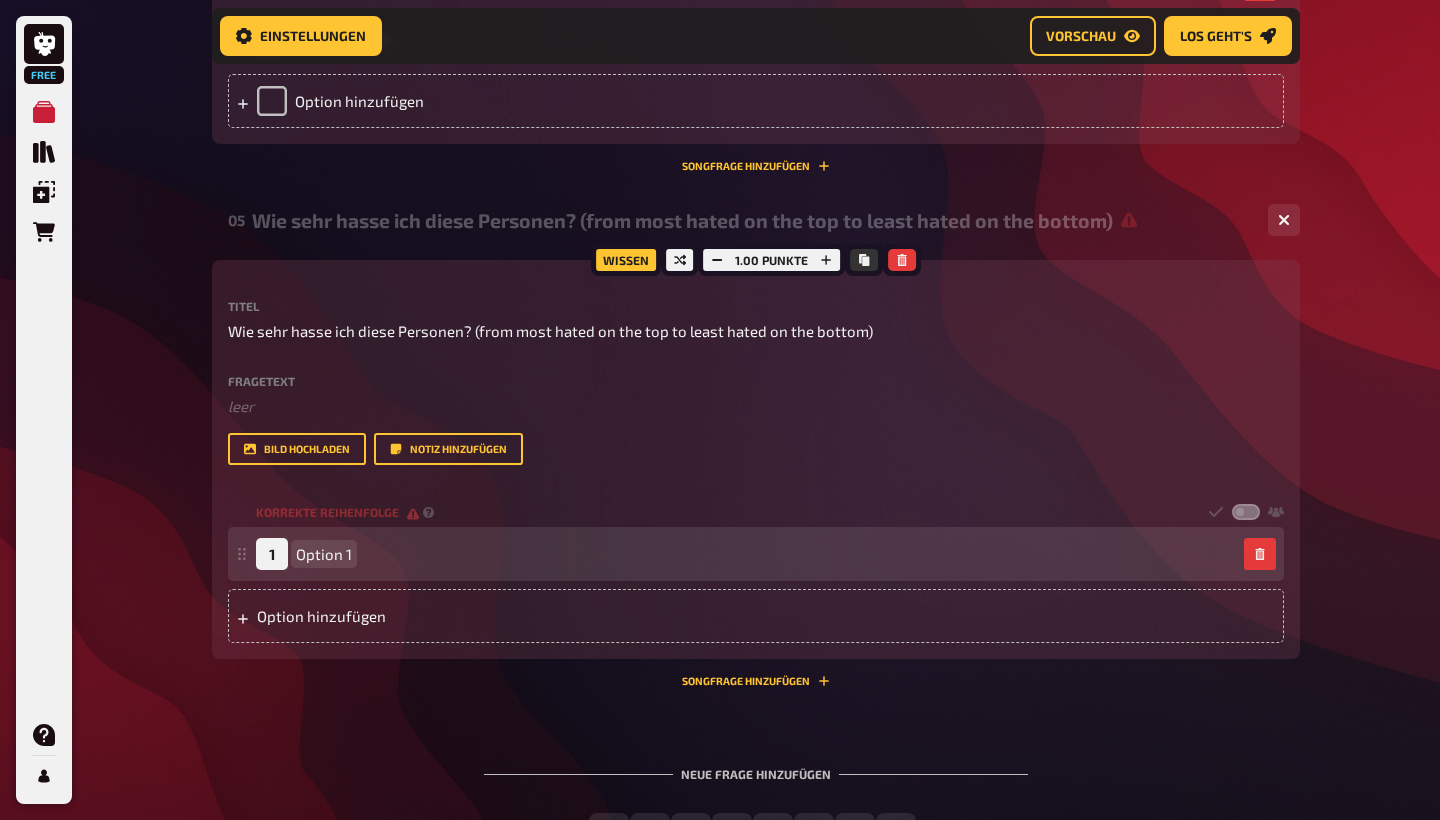 click on "1 Option 1" at bounding box center [746, 554] 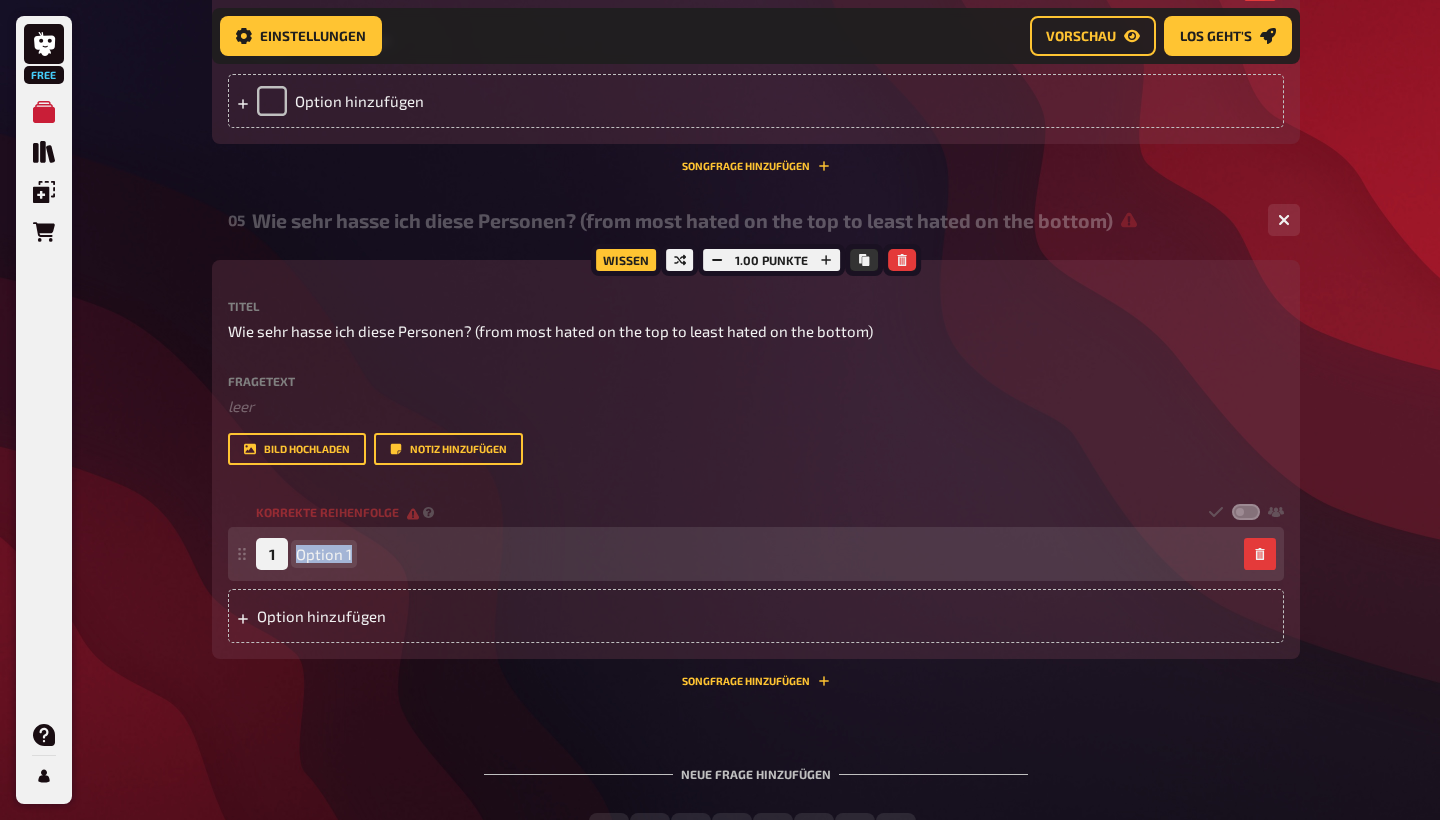 drag, startPoint x: 352, startPoint y: 552, endPoint x: 290, endPoint y: 554, distance: 62.03225 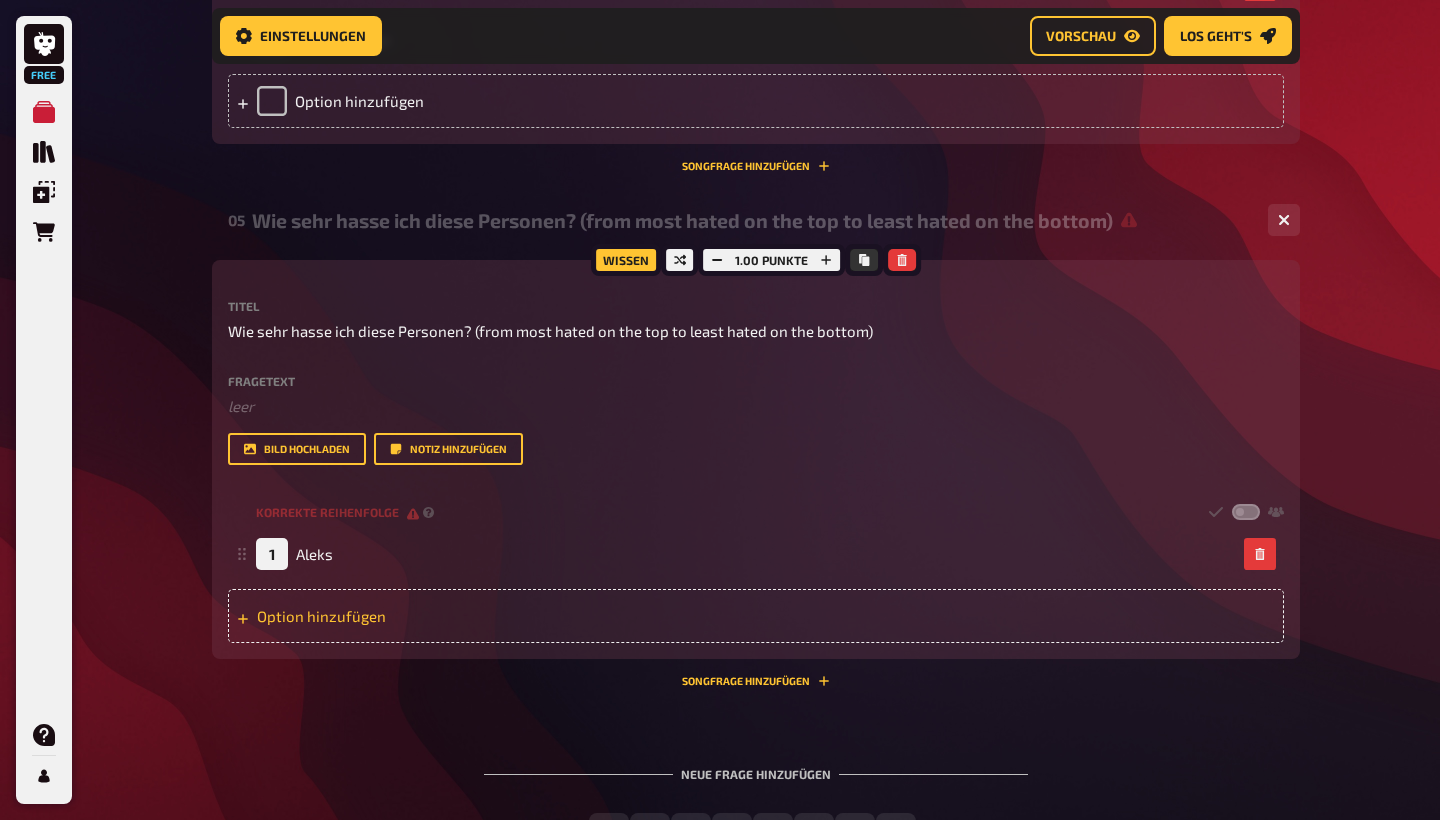 click on "Option hinzufügen" at bounding box center (756, 616) 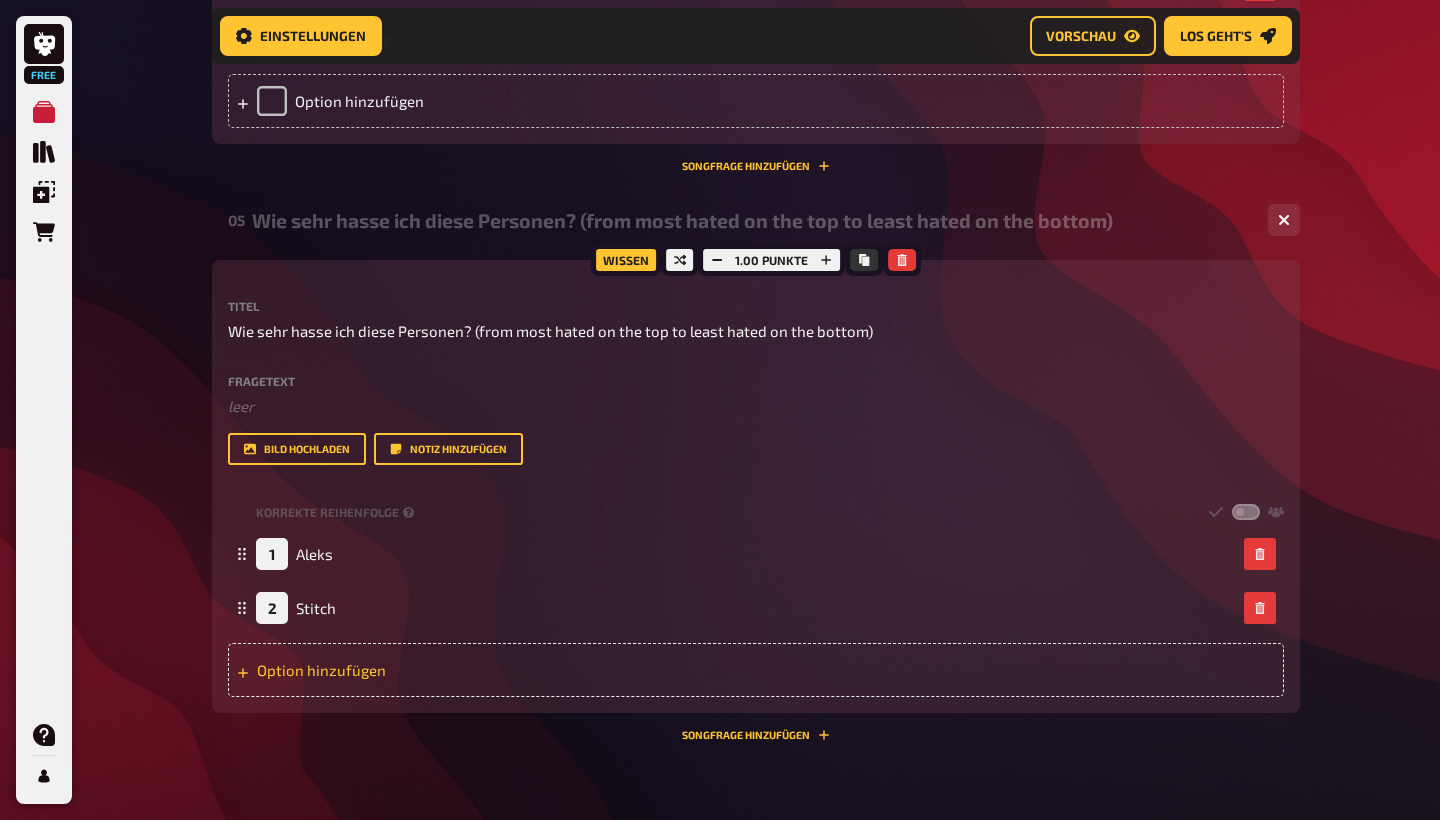click on "Option hinzufügen" at bounding box center [756, 670] 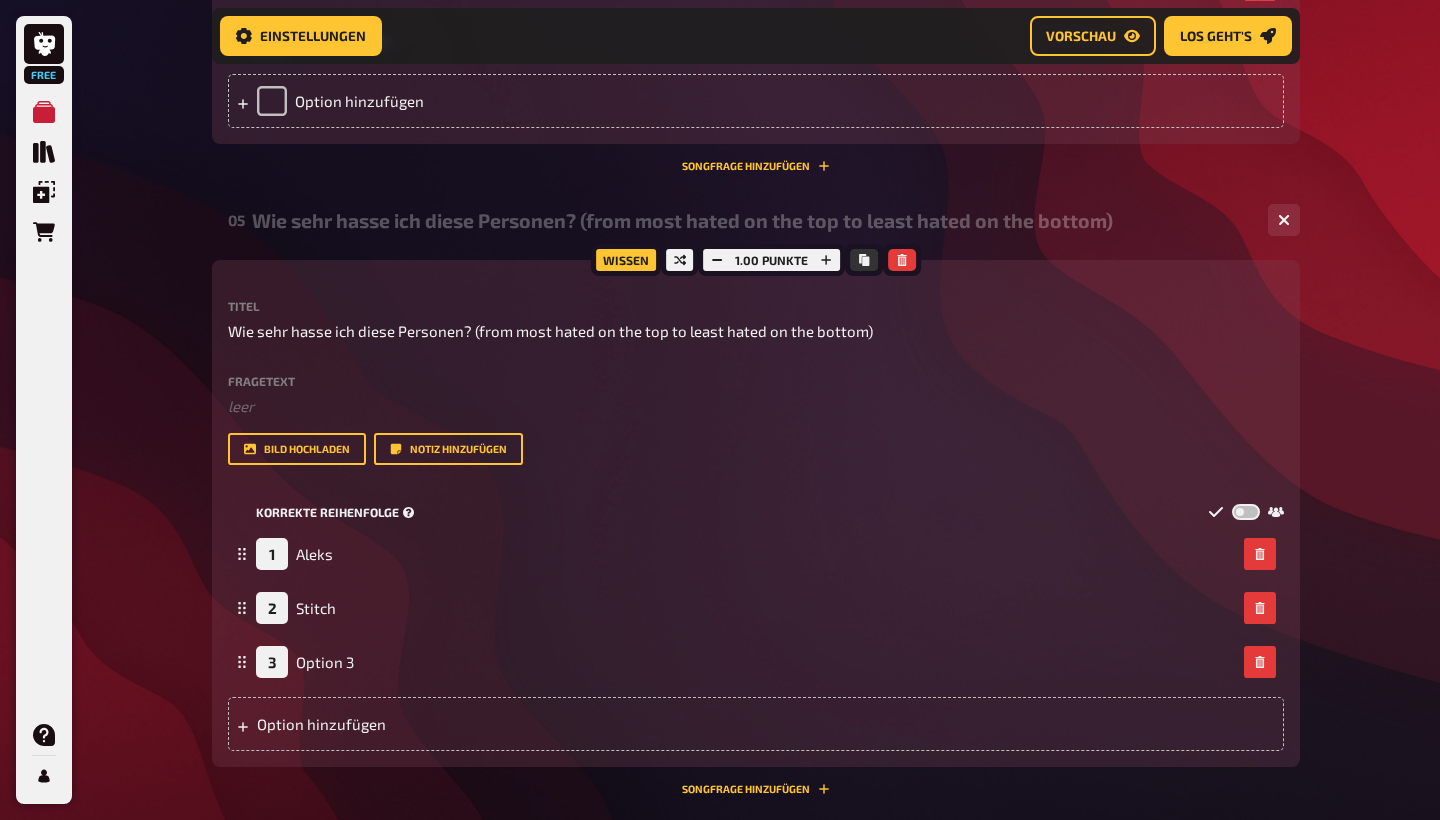 type 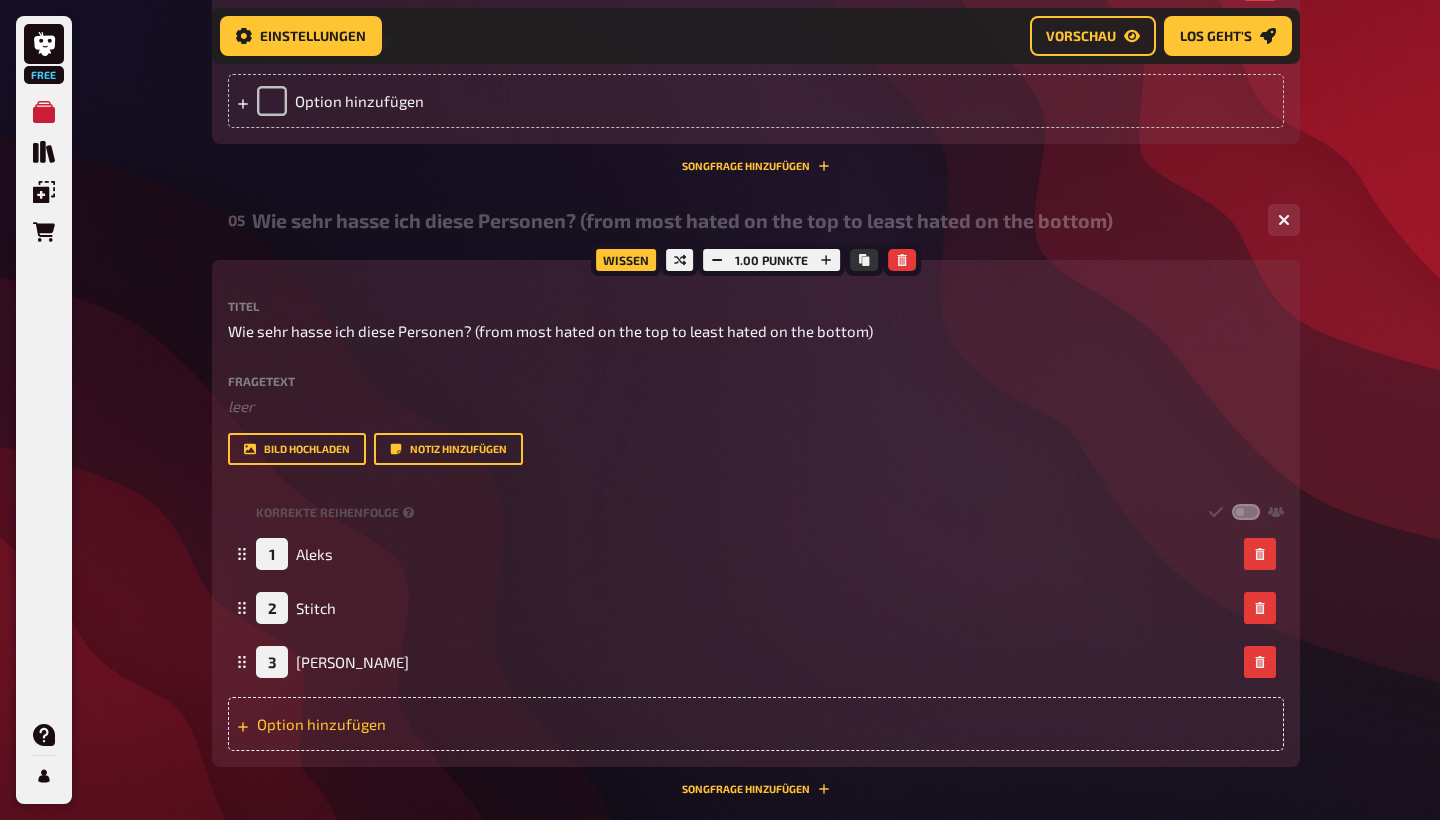 click 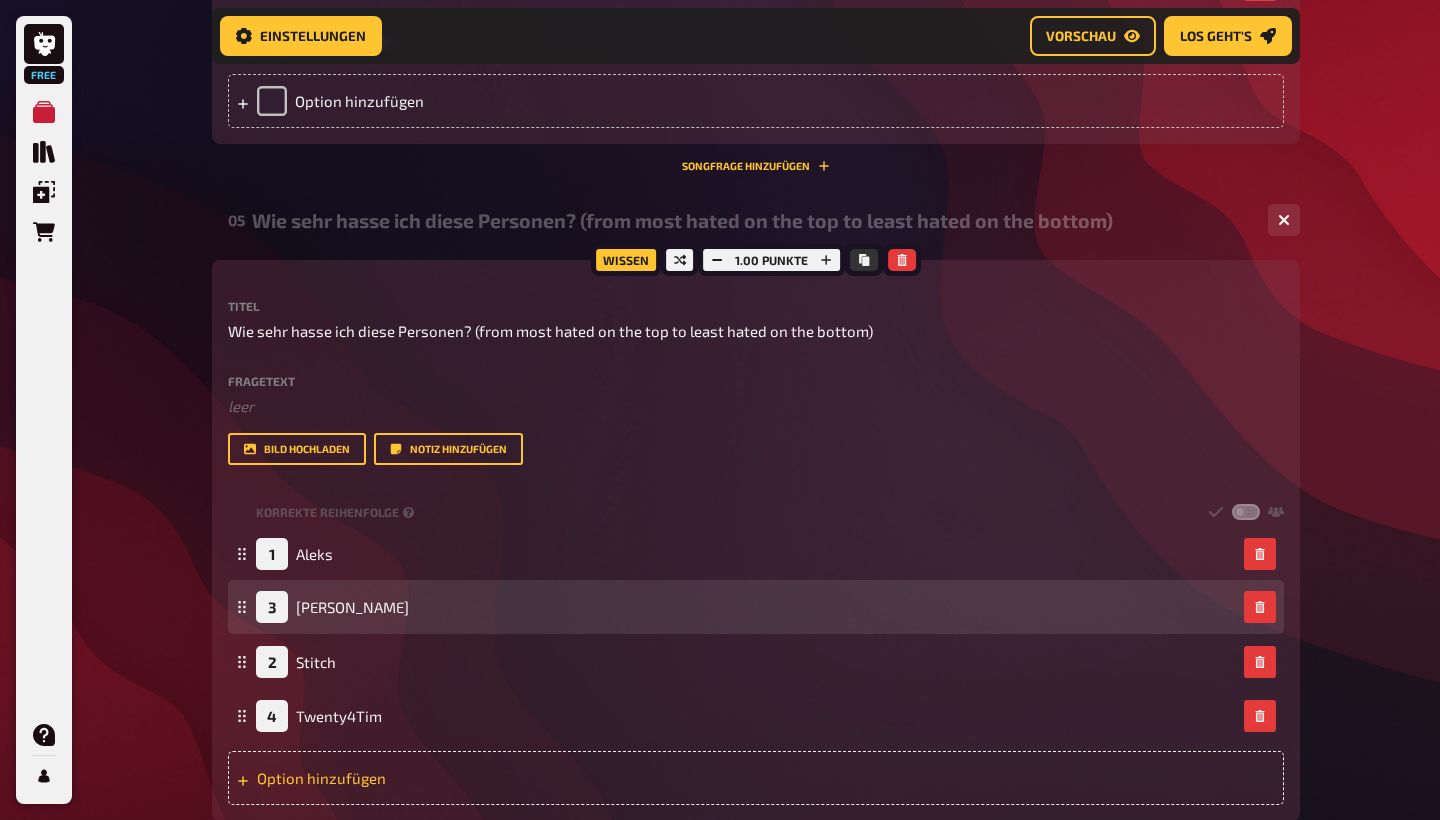 drag, startPoint x: 242, startPoint y: 656, endPoint x: 241, endPoint y: 597, distance: 59.008472 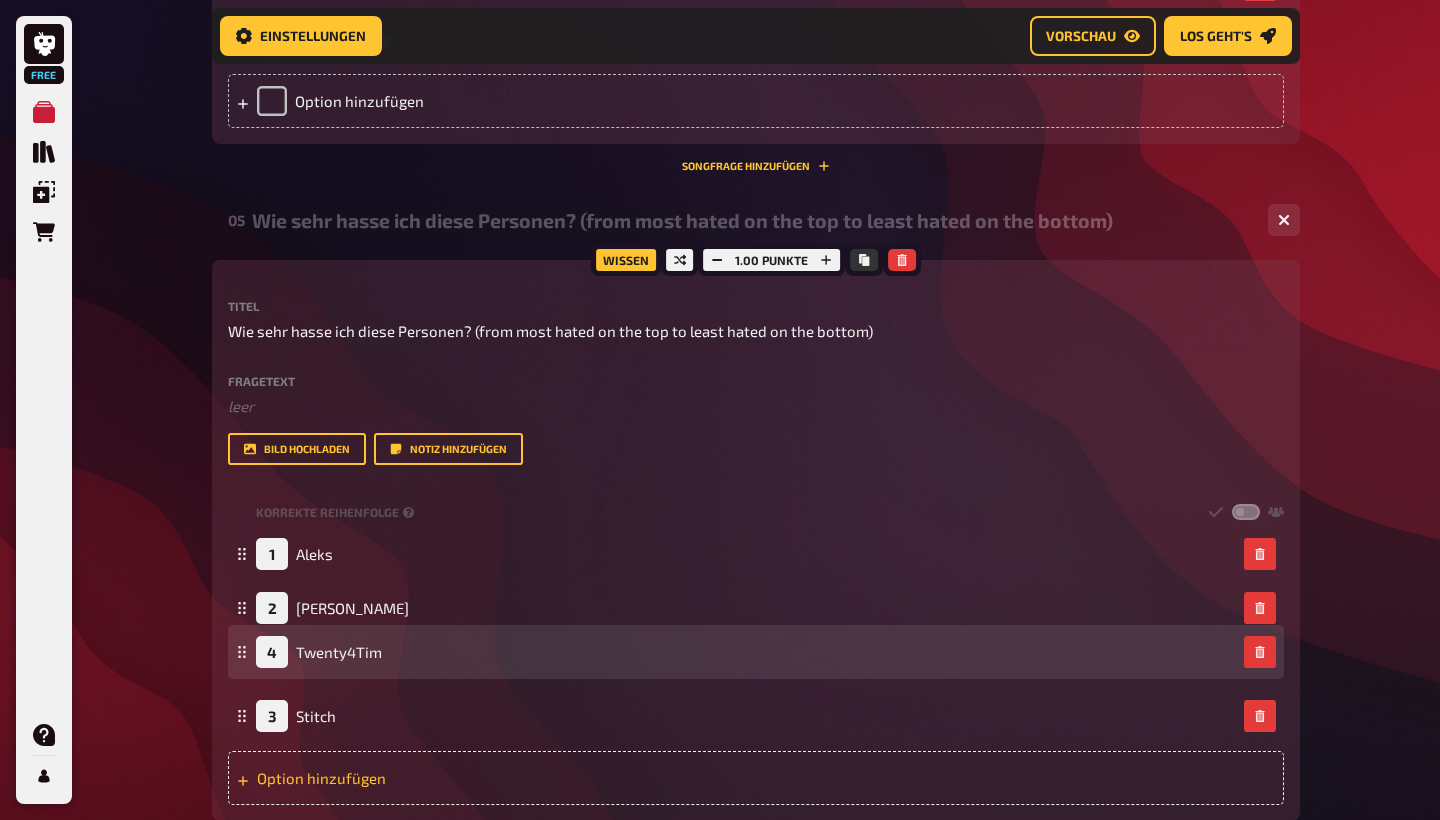 drag, startPoint x: 241, startPoint y: 717, endPoint x: 239, endPoint y: 653, distance: 64.03124 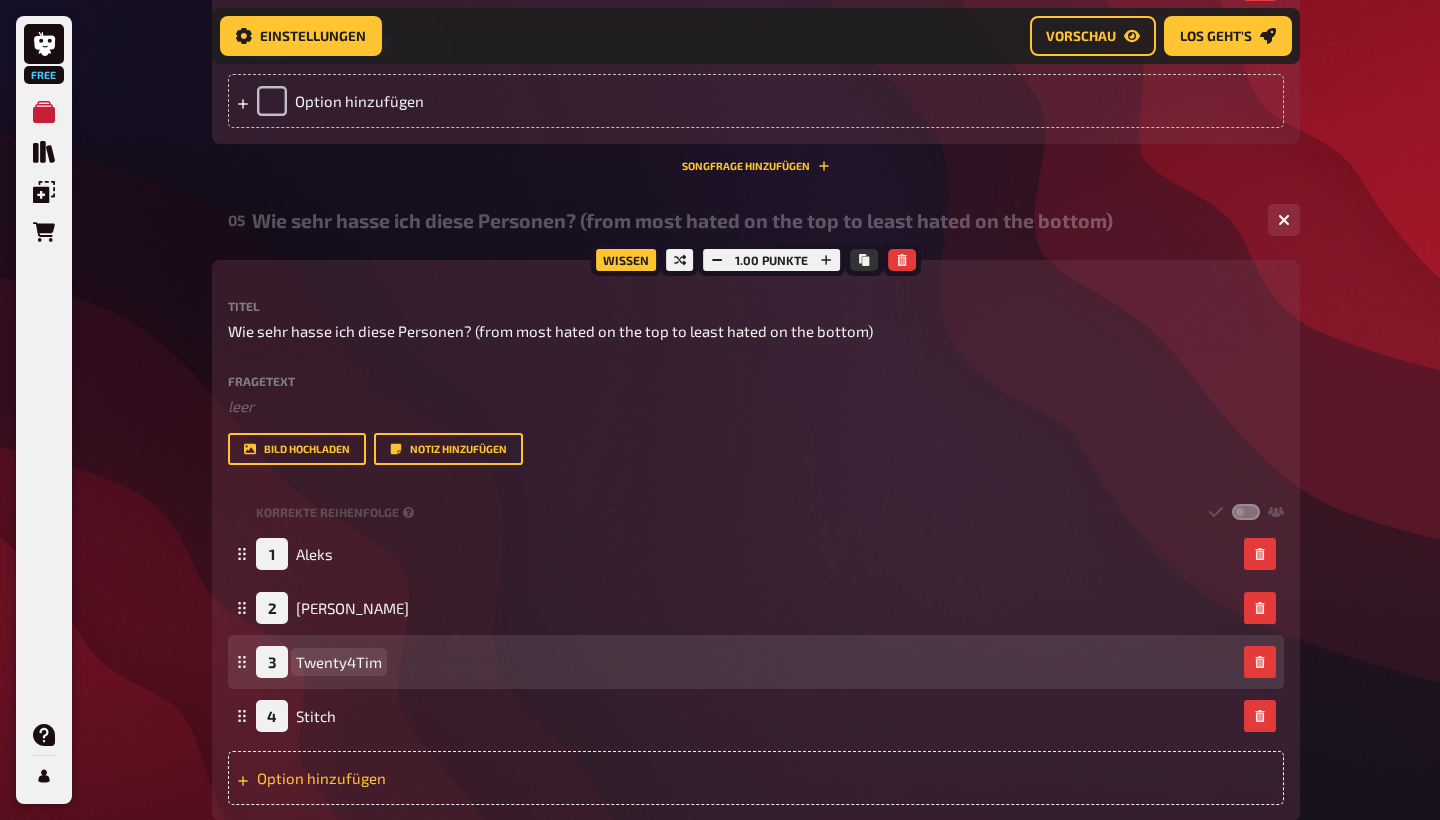 click on "Twenty4Tim" at bounding box center (339, 662) 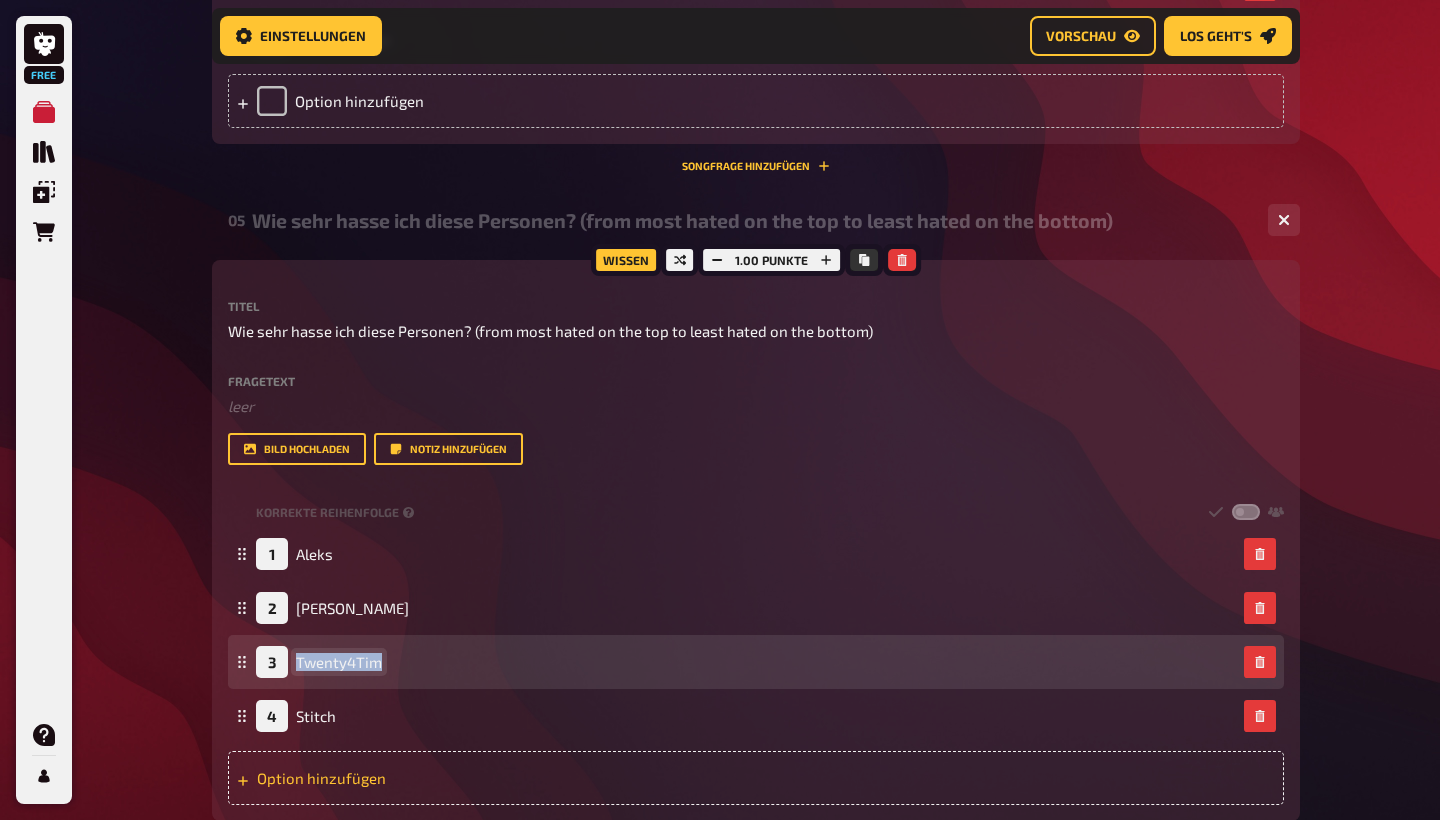 drag, startPoint x: 326, startPoint y: 659, endPoint x: 375, endPoint y: 659, distance: 49 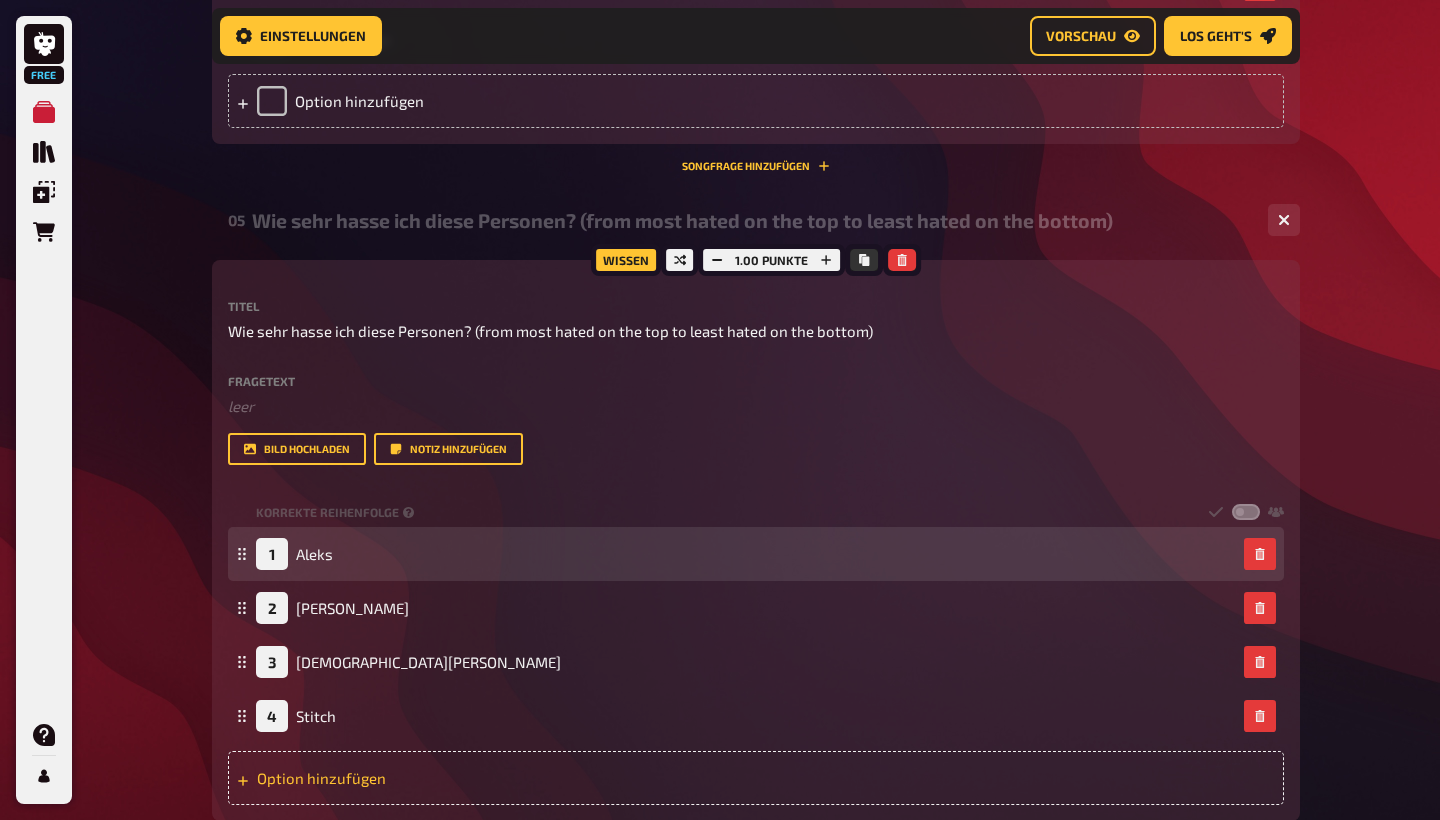 click on "1 Aleks" at bounding box center (746, 554) 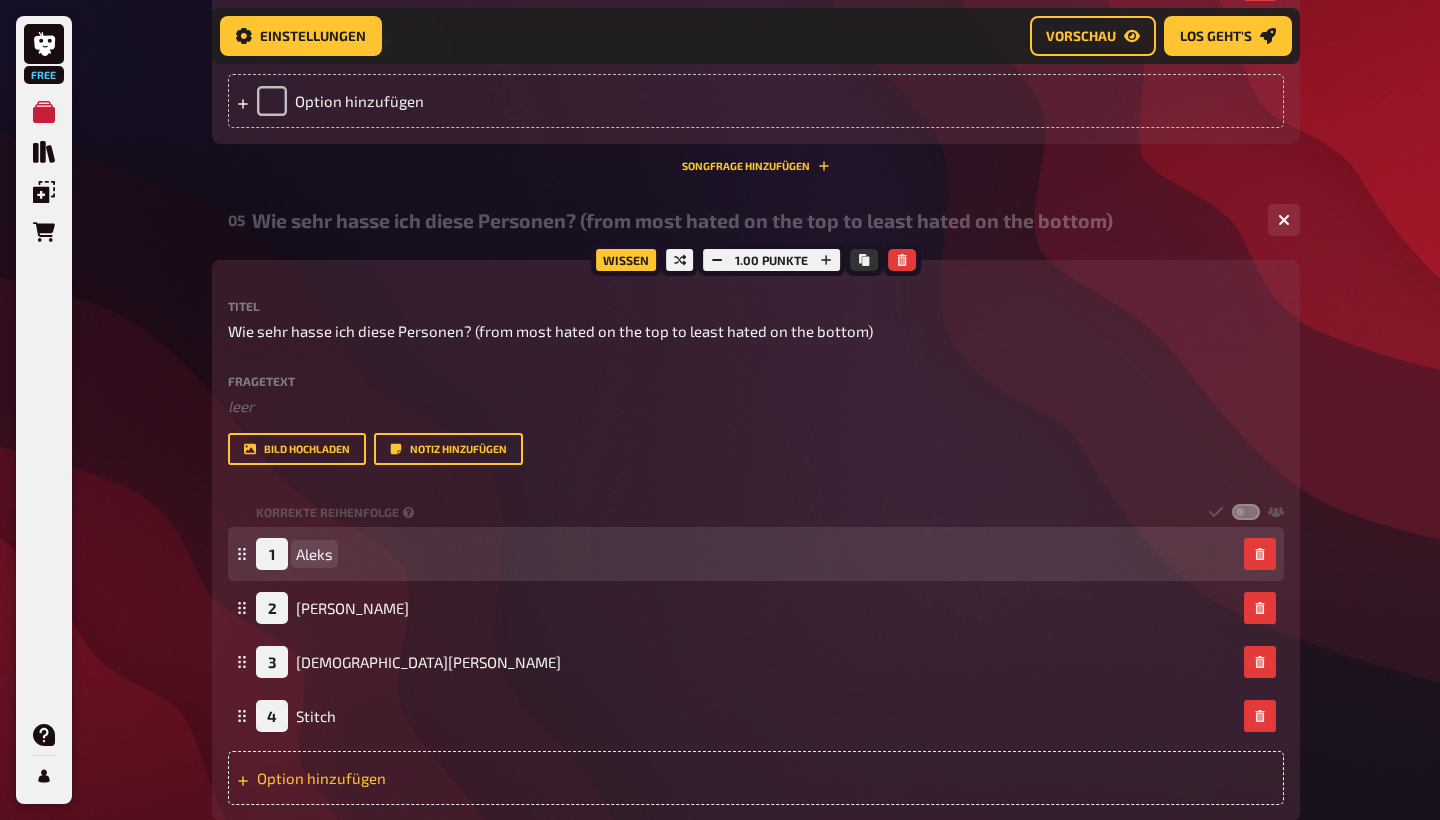 click on "1 Aleks" at bounding box center (746, 554) 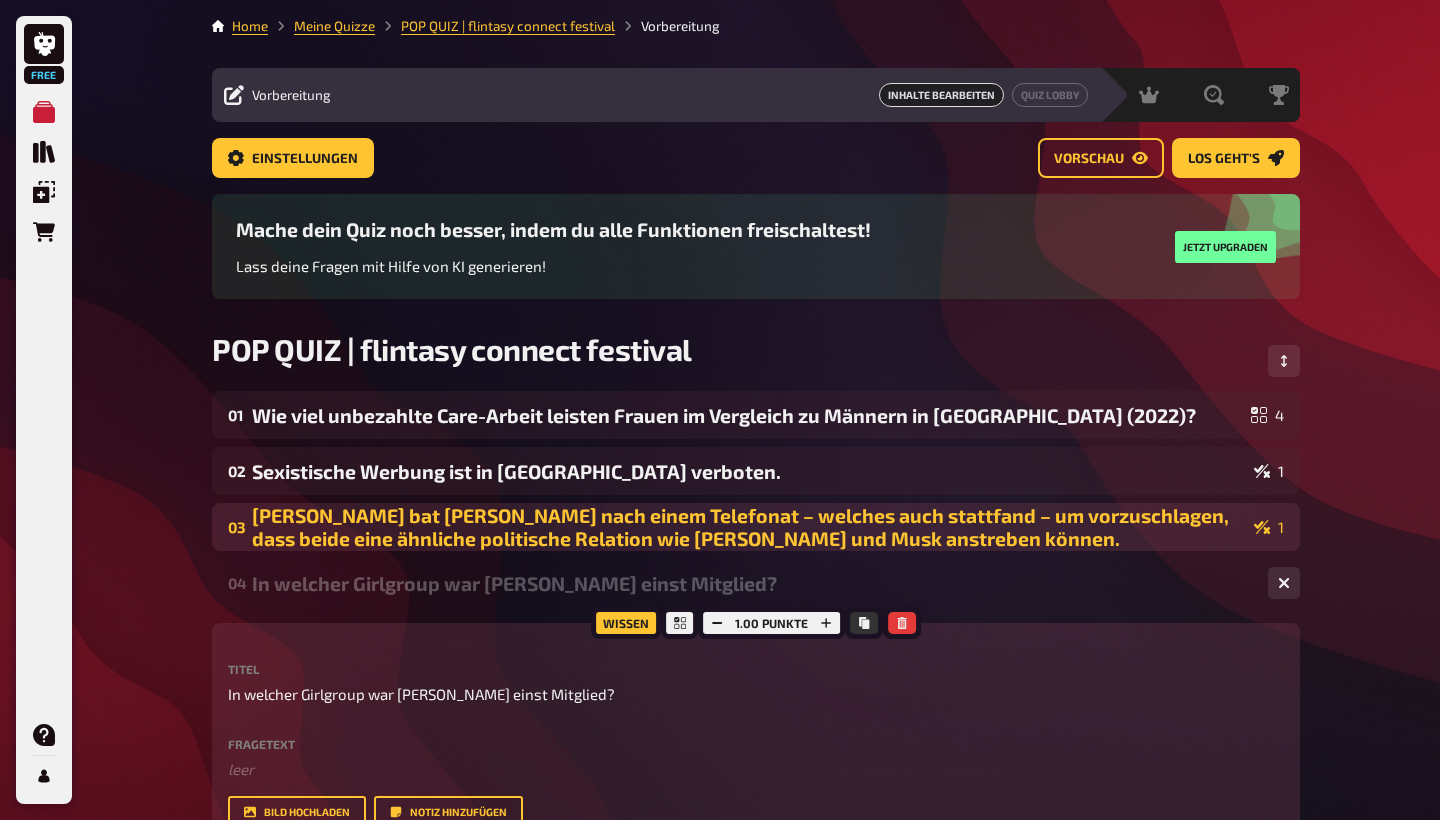 scroll, scrollTop: 0, scrollLeft: 0, axis: both 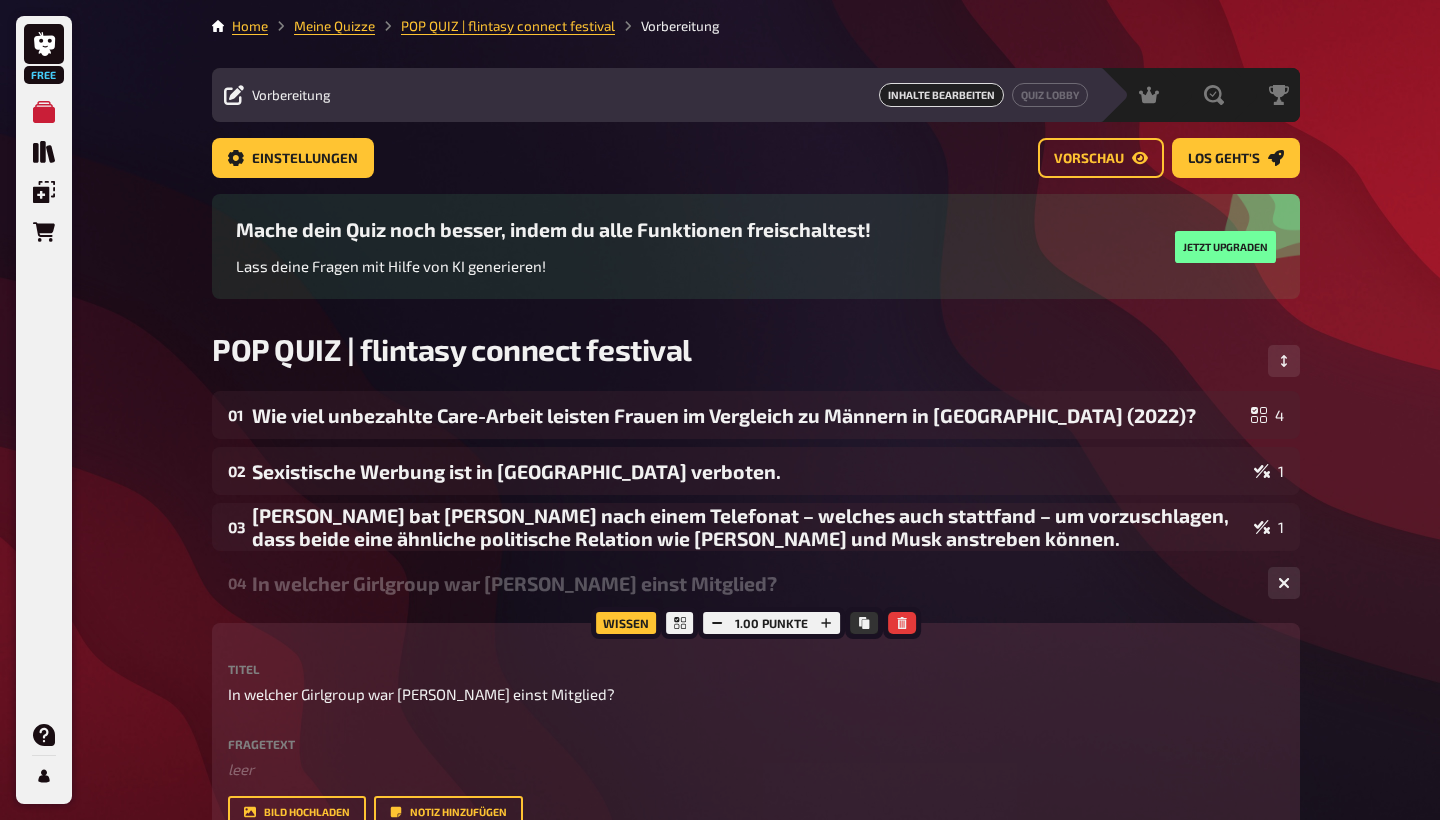 click on "In welcher Girlgroup war [PERSON_NAME] einst Mitglied?" at bounding box center [752, 583] 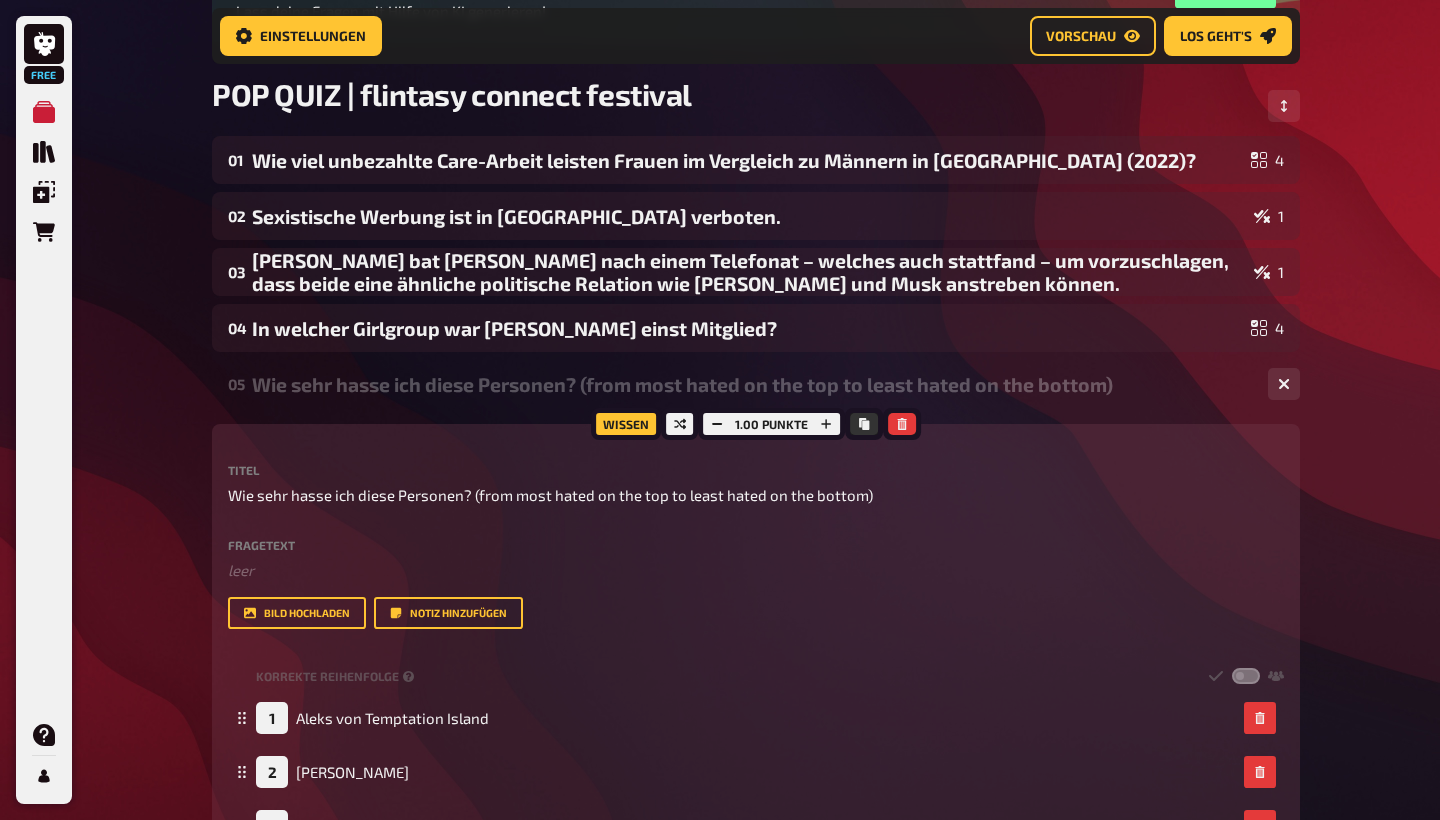 scroll, scrollTop: 562, scrollLeft: 0, axis: vertical 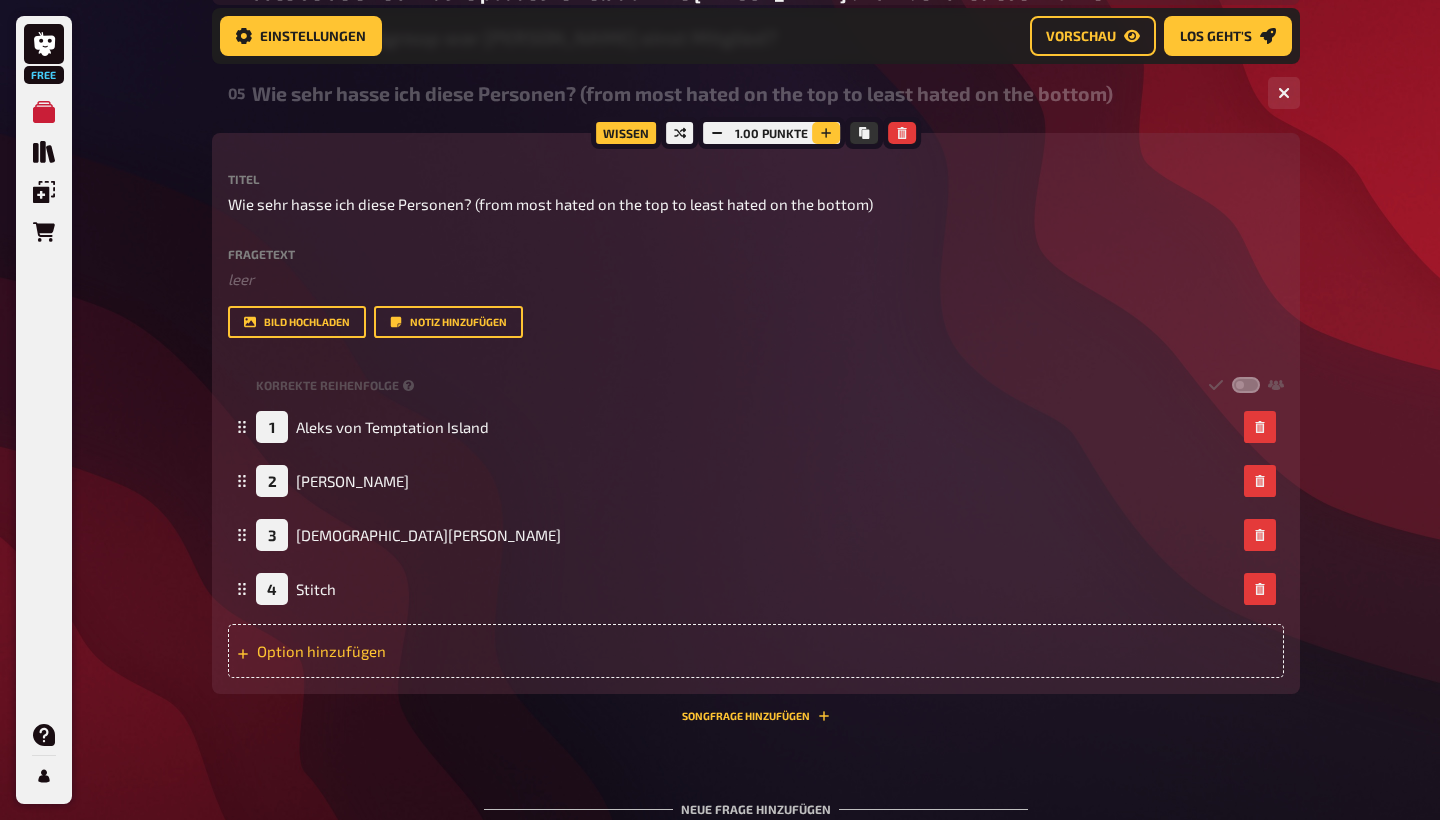 click at bounding box center [826, 133] 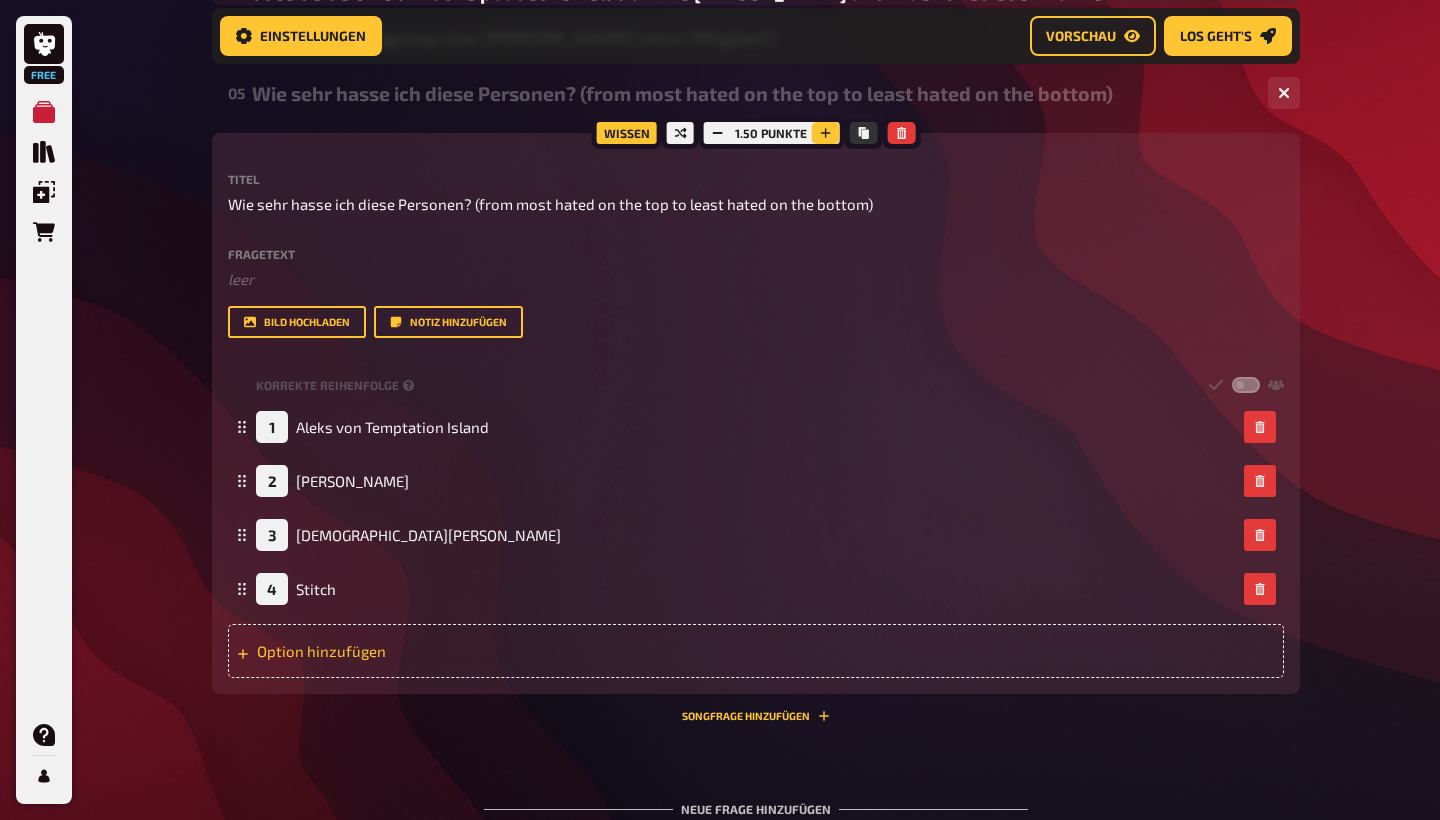 click at bounding box center (825, 133) 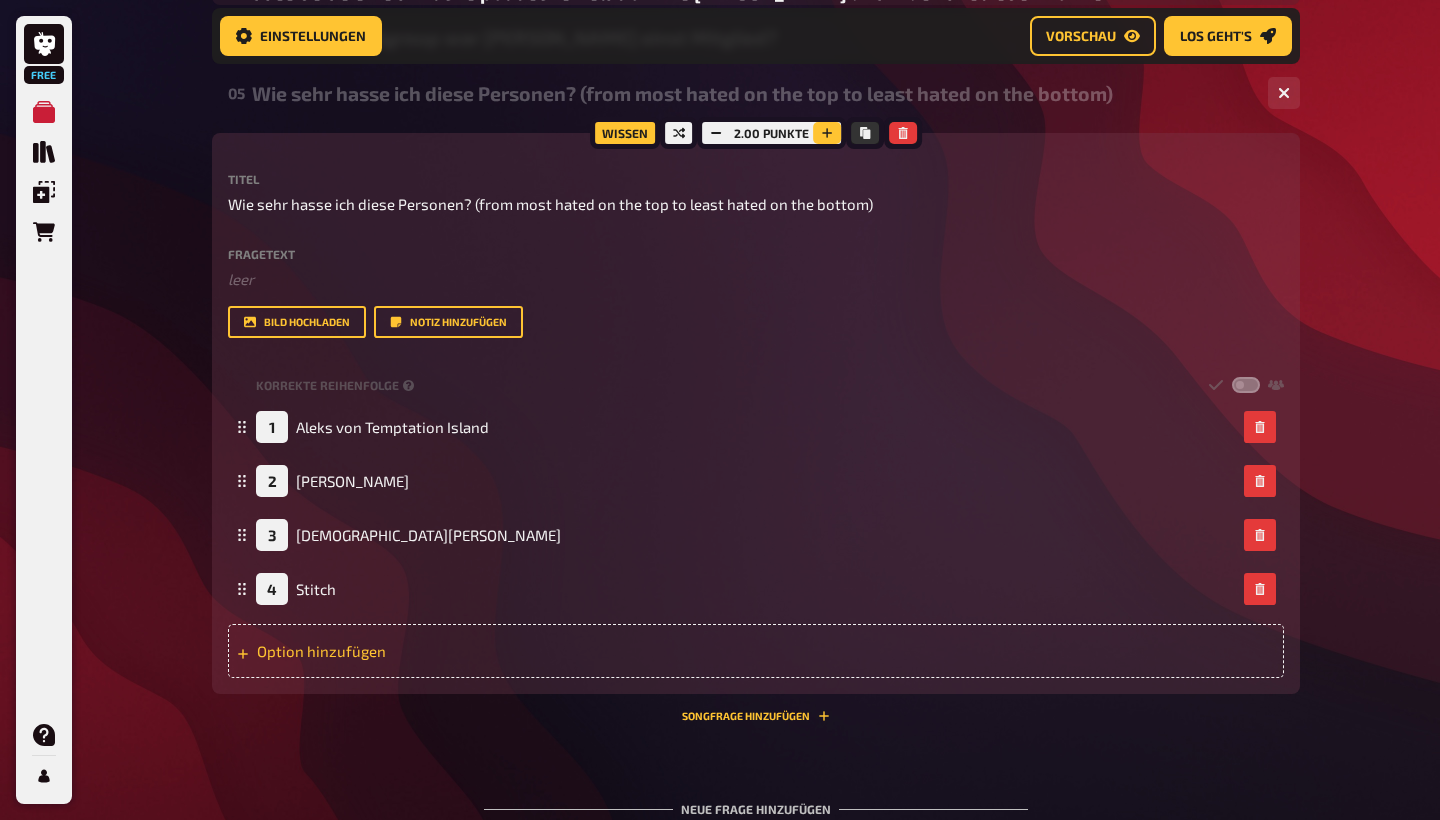 click at bounding box center (827, 133) 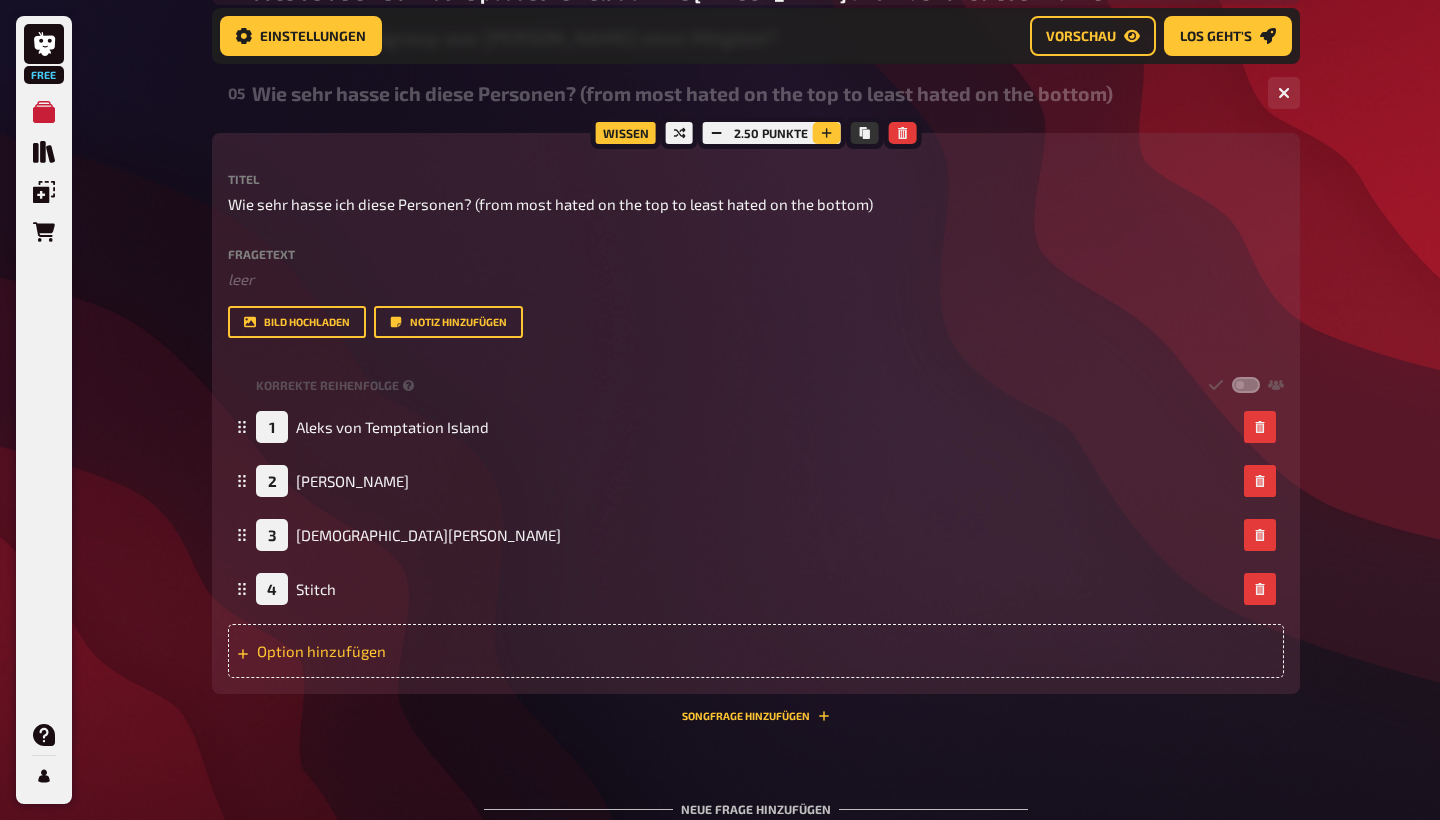 click at bounding box center [826, 133] 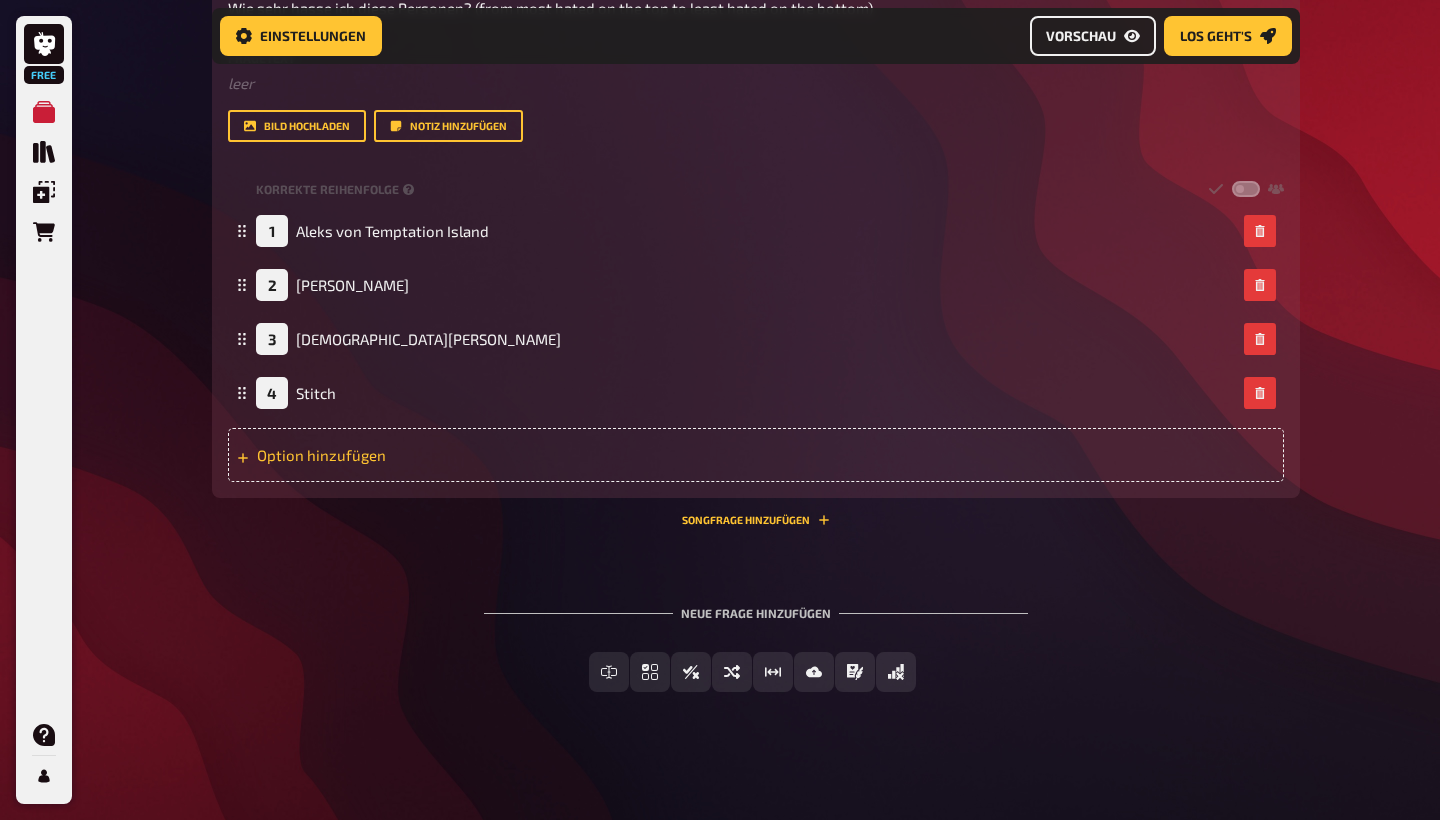 scroll, scrollTop: 757, scrollLeft: 0, axis: vertical 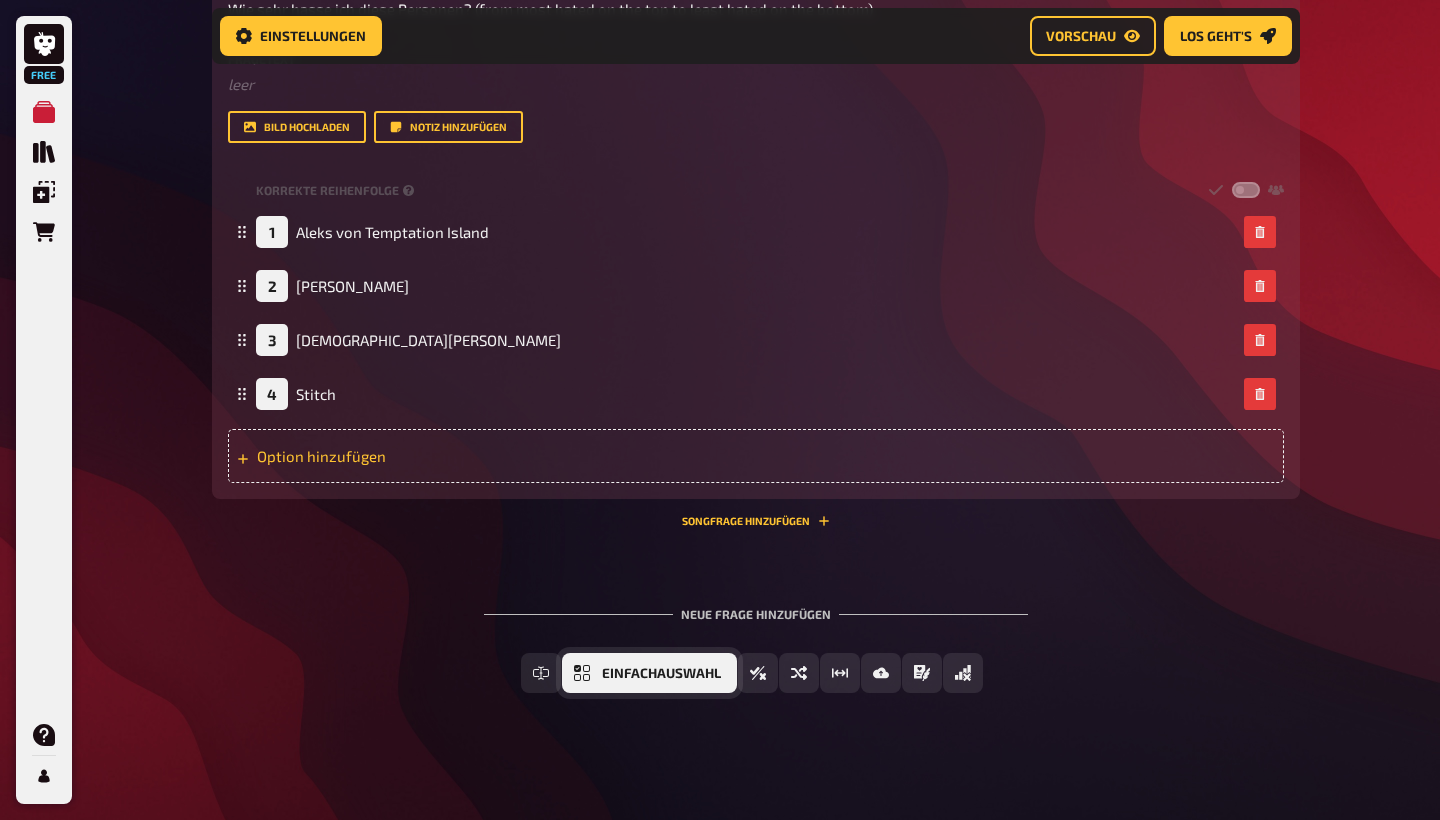 click on "Einfachauswahl" at bounding box center (661, 674) 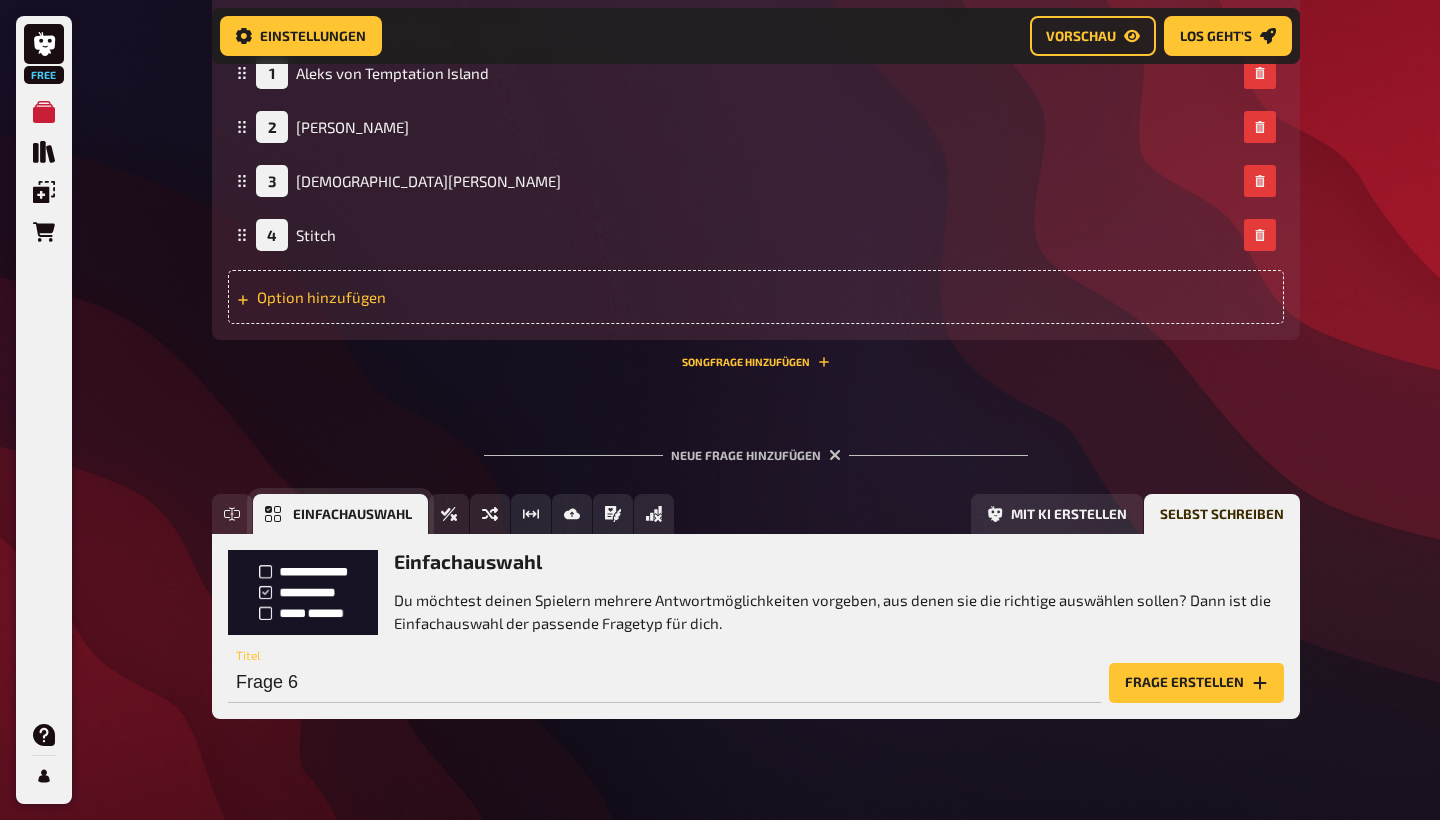 scroll, scrollTop: 941, scrollLeft: 0, axis: vertical 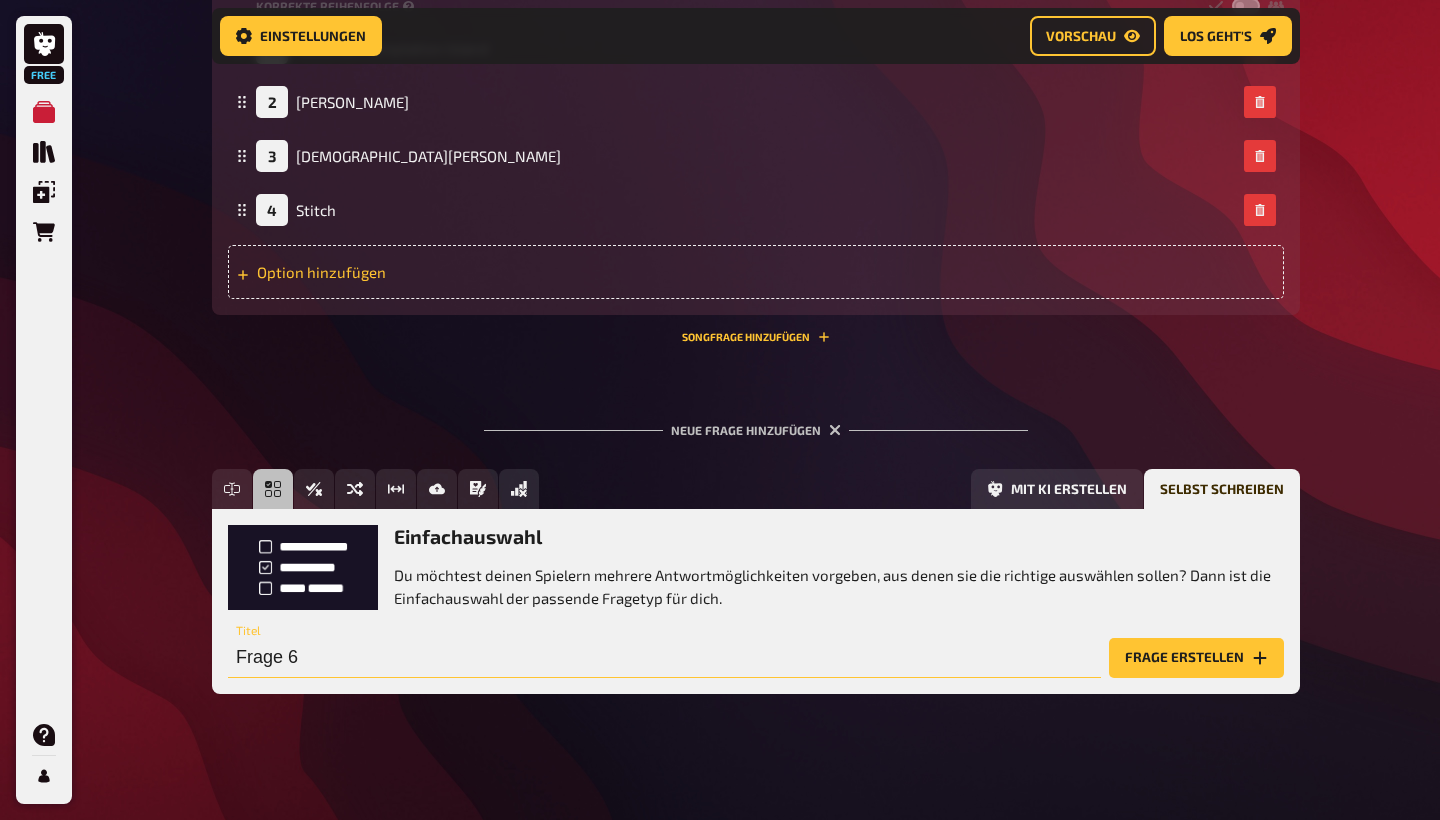 click on "Frage 6" at bounding box center [664, 658] 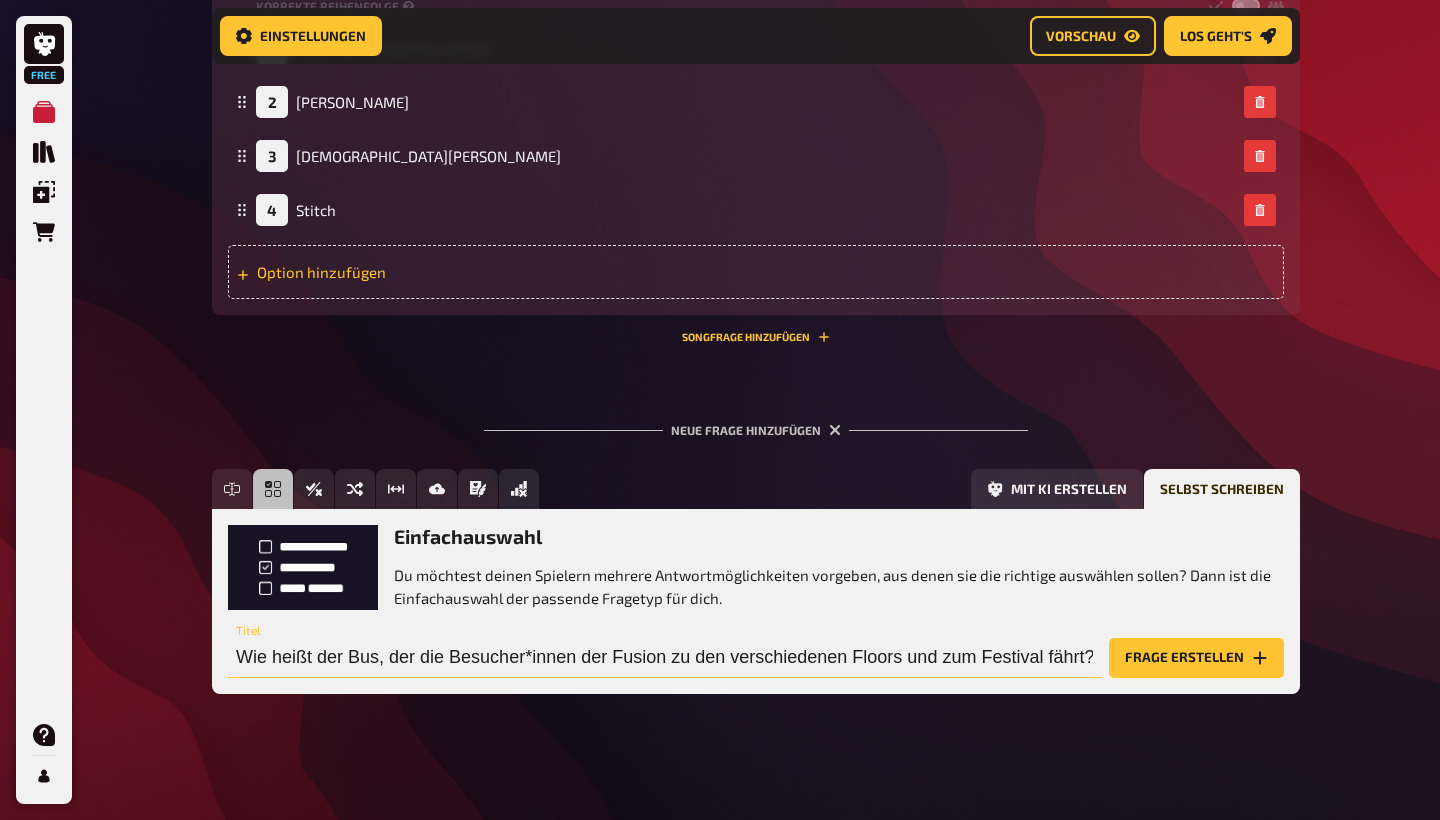 type on "Wie heißt der Bus, der die Besucher*innen der Fusion zu den verschiedenen Floors und zum Festival fährt?" 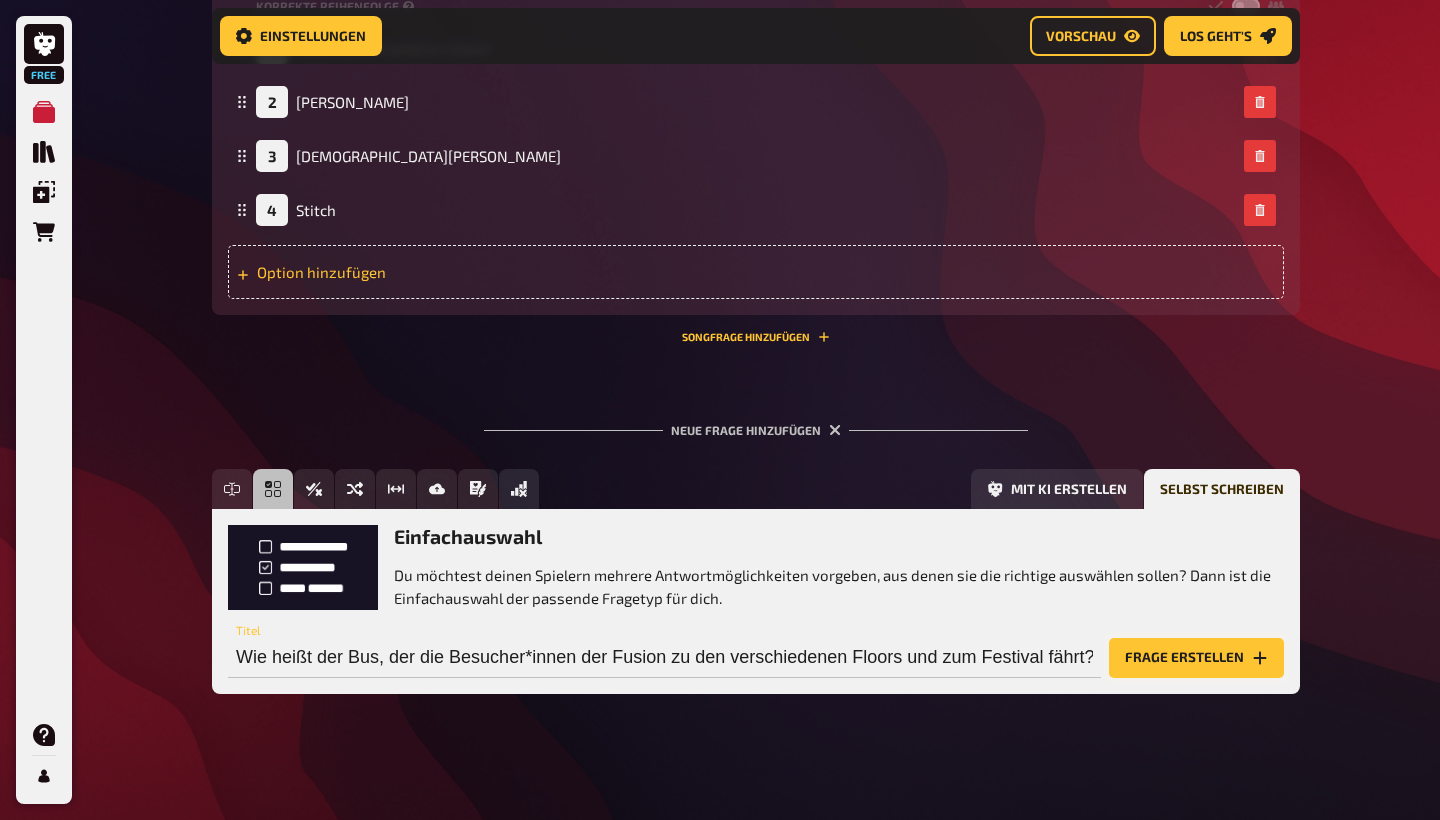 click on "Frage erstellen" at bounding box center [1196, 658] 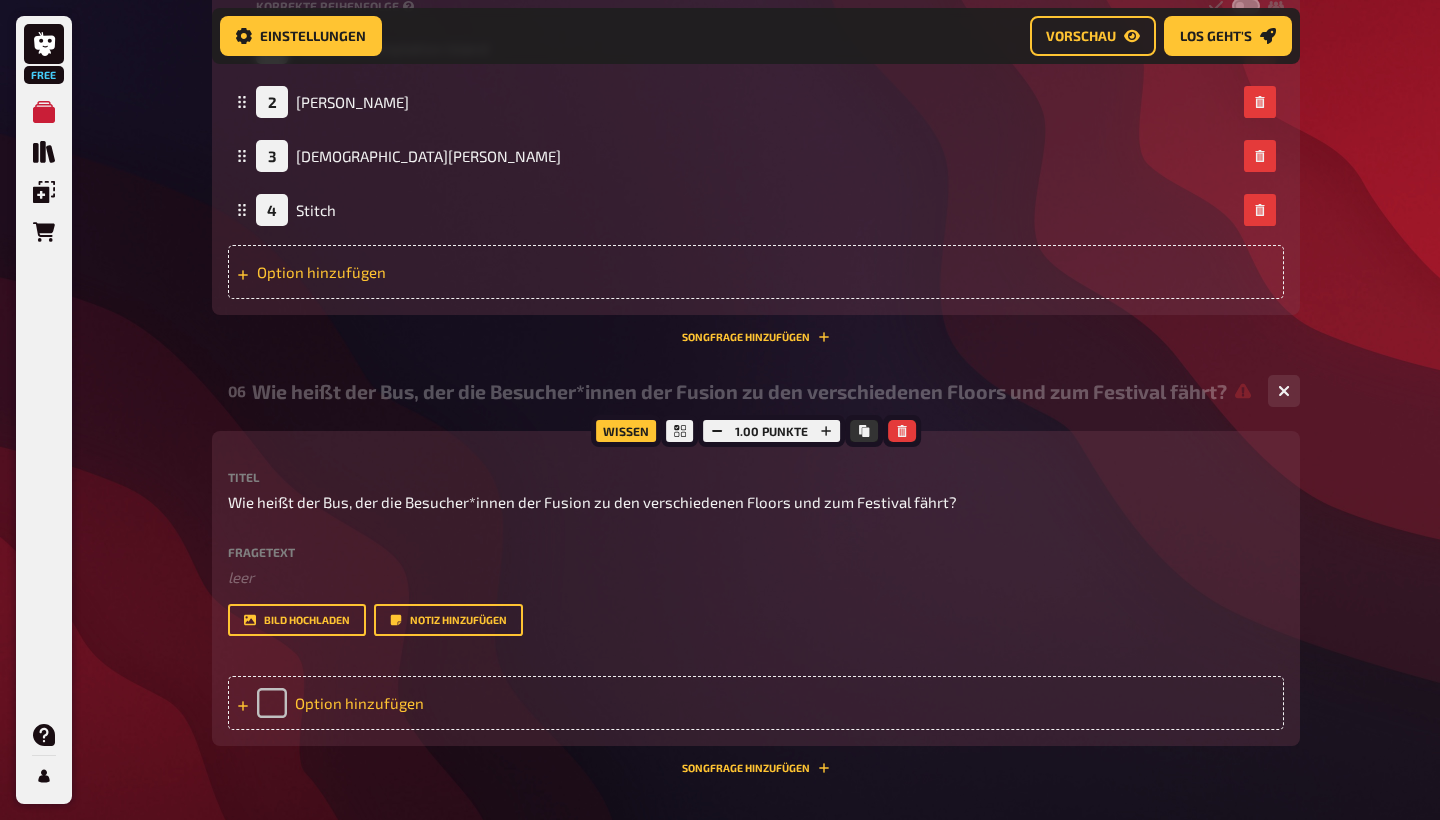 click on "Option hinzufügen" at bounding box center [756, 703] 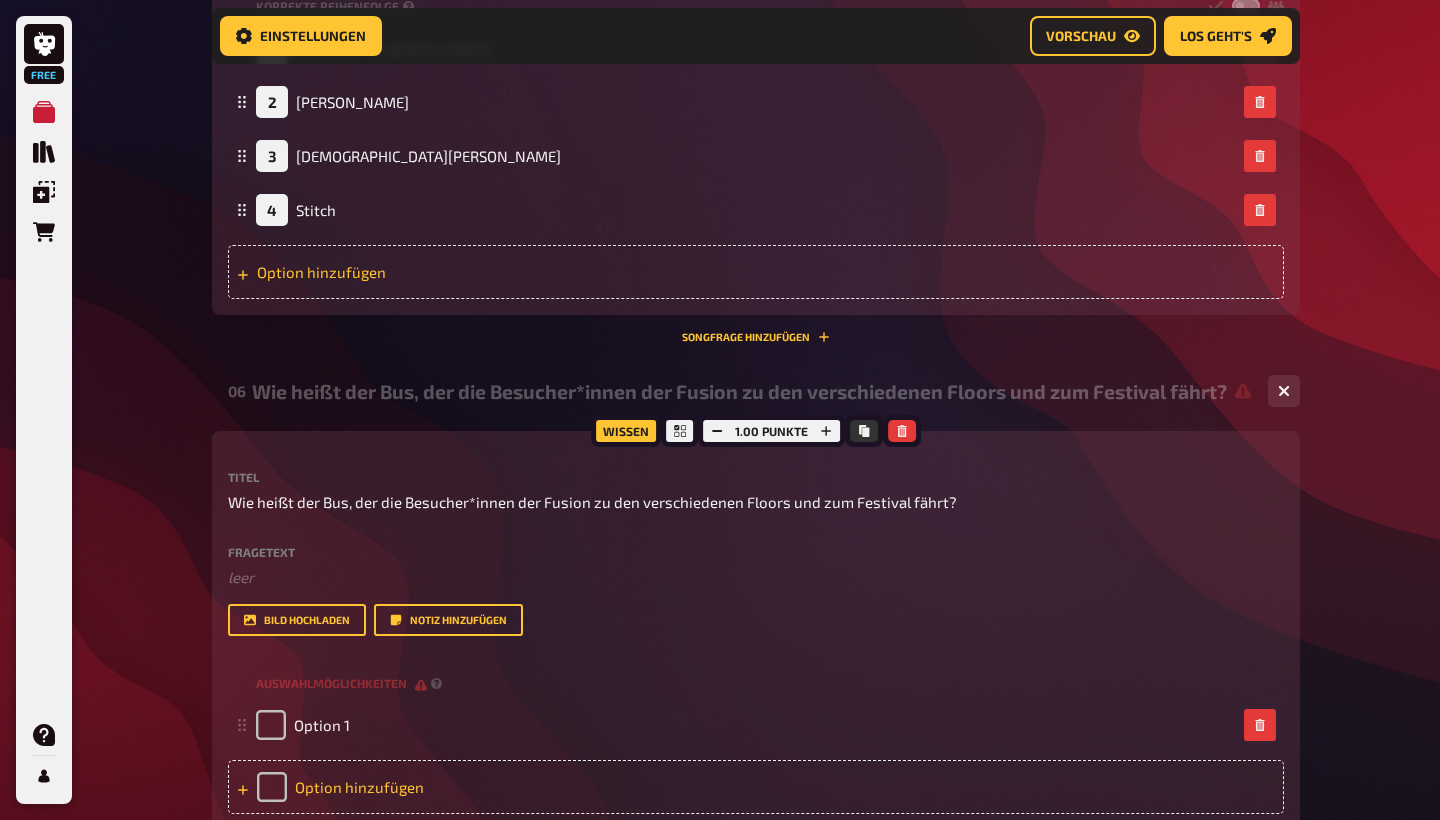 type 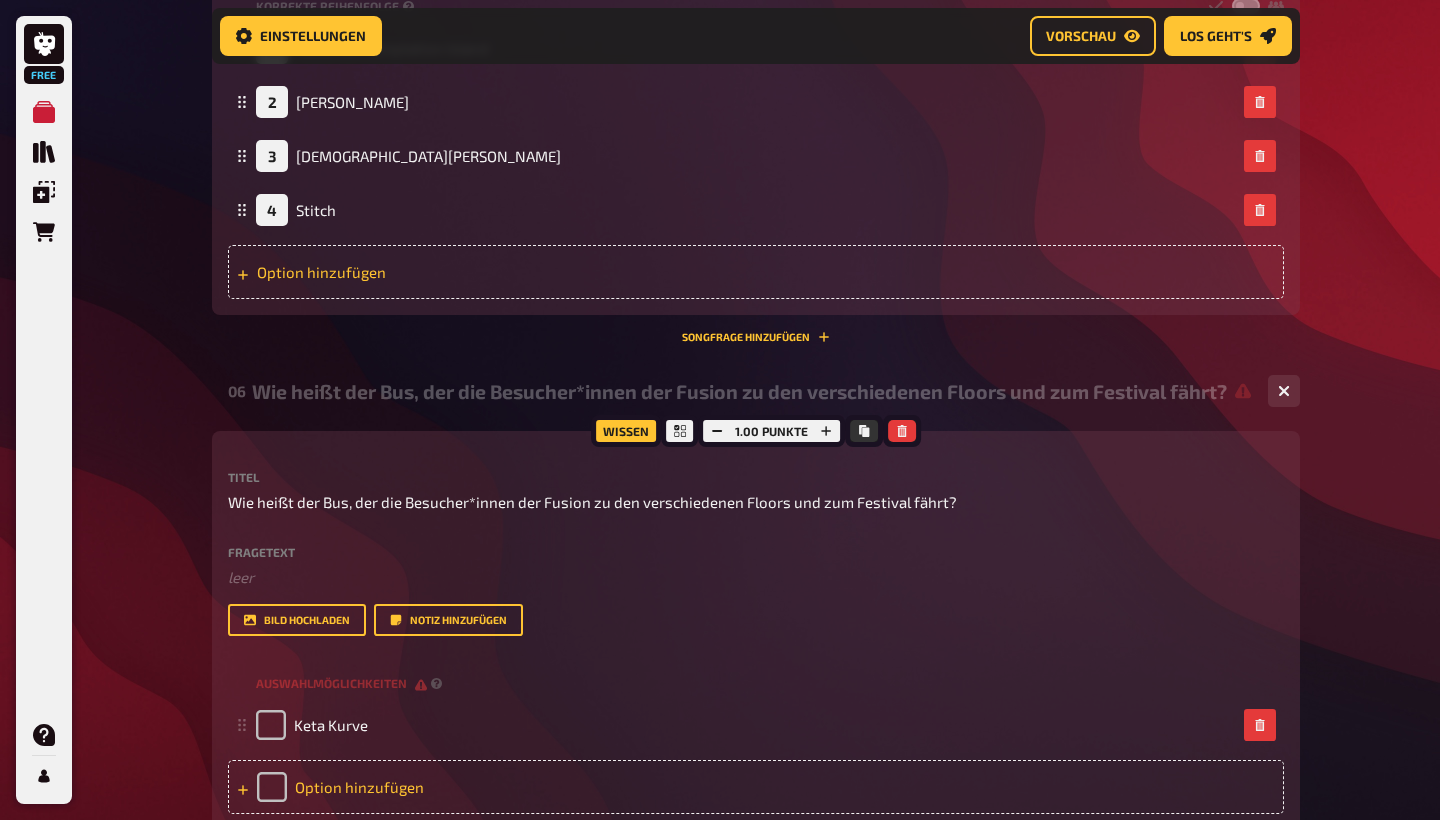 click on "Option hinzufügen" at bounding box center (756, 787) 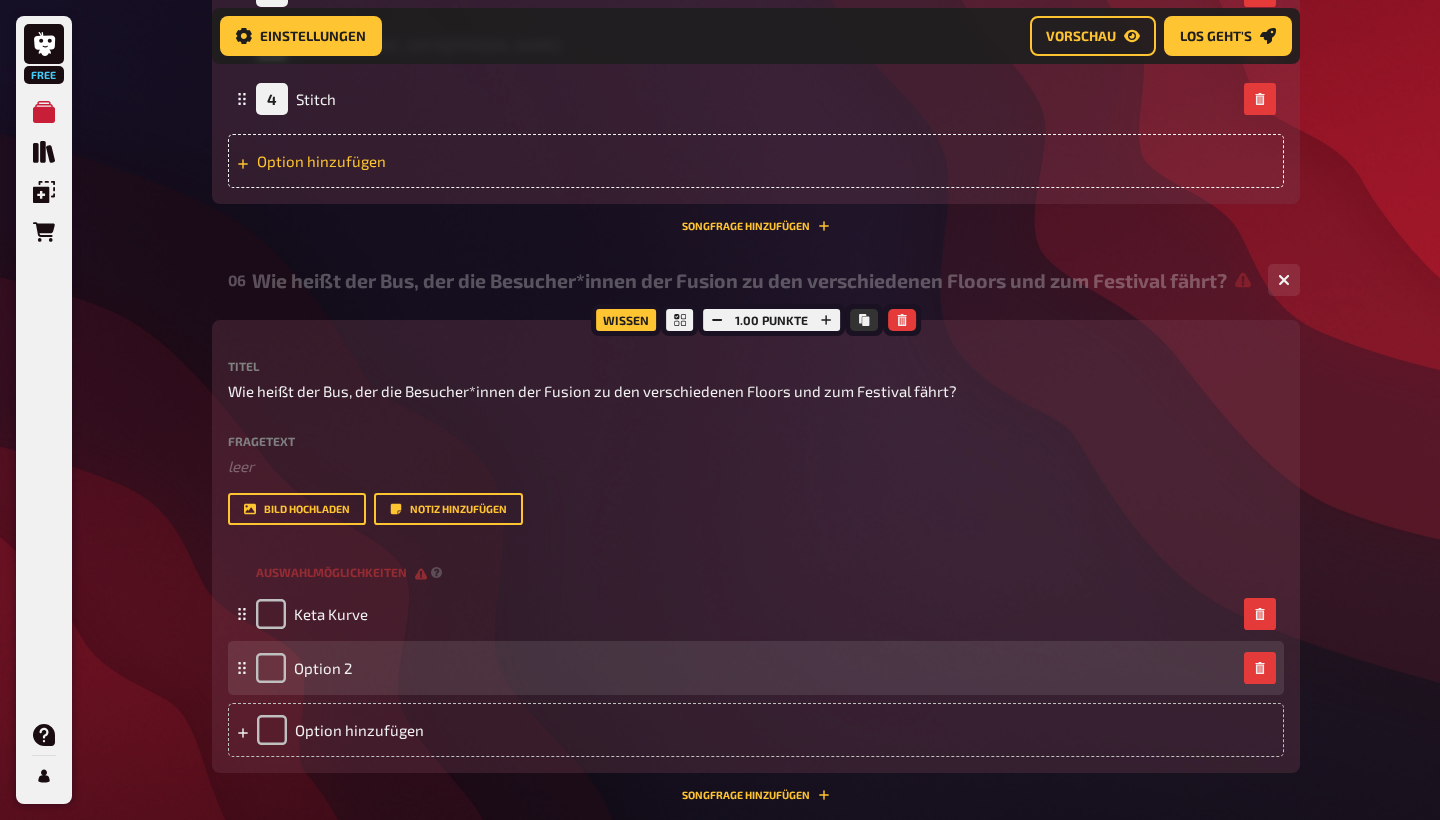 scroll, scrollTop: 1058, scrollLeft: 0, axis: vertical 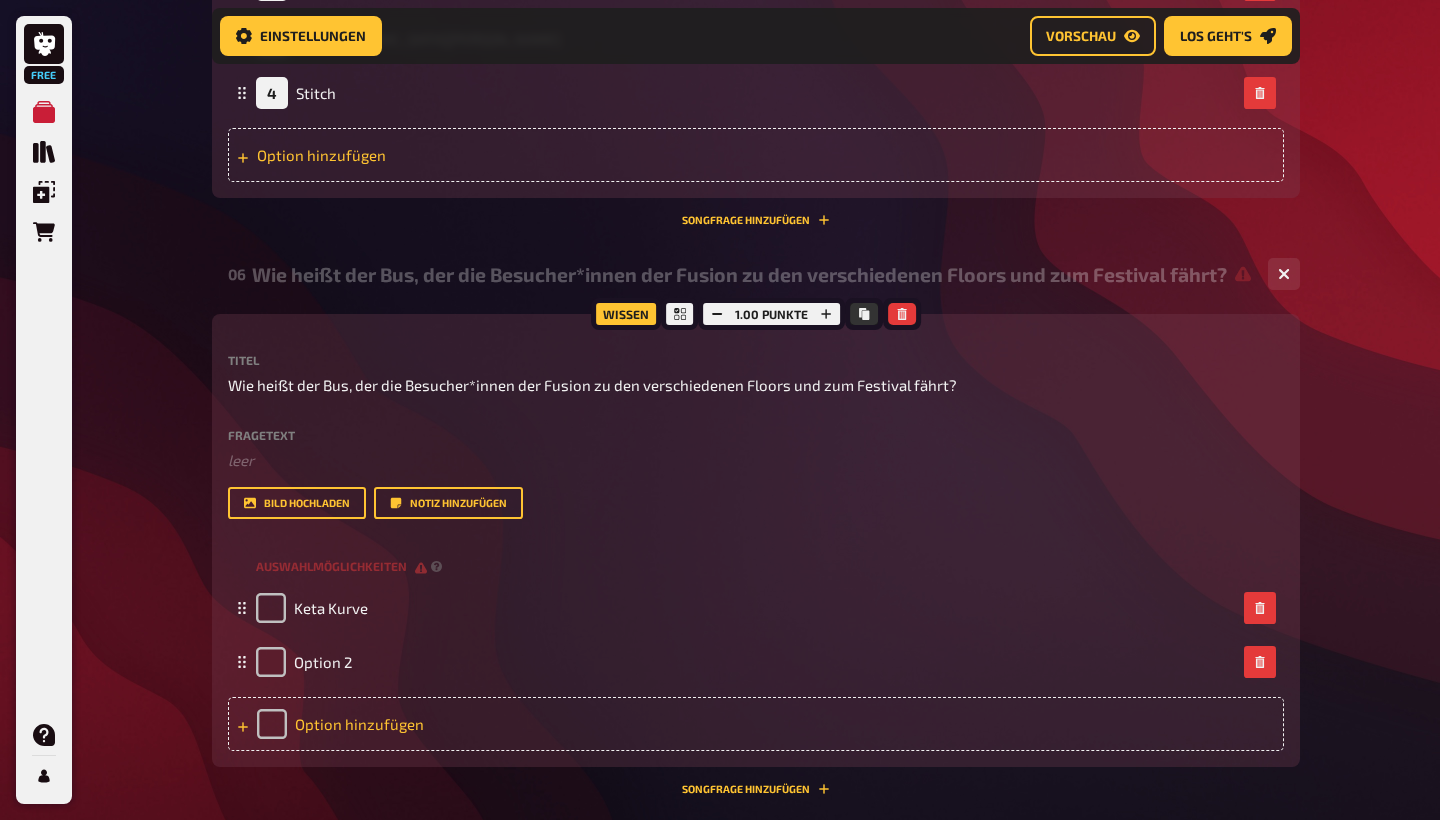 type 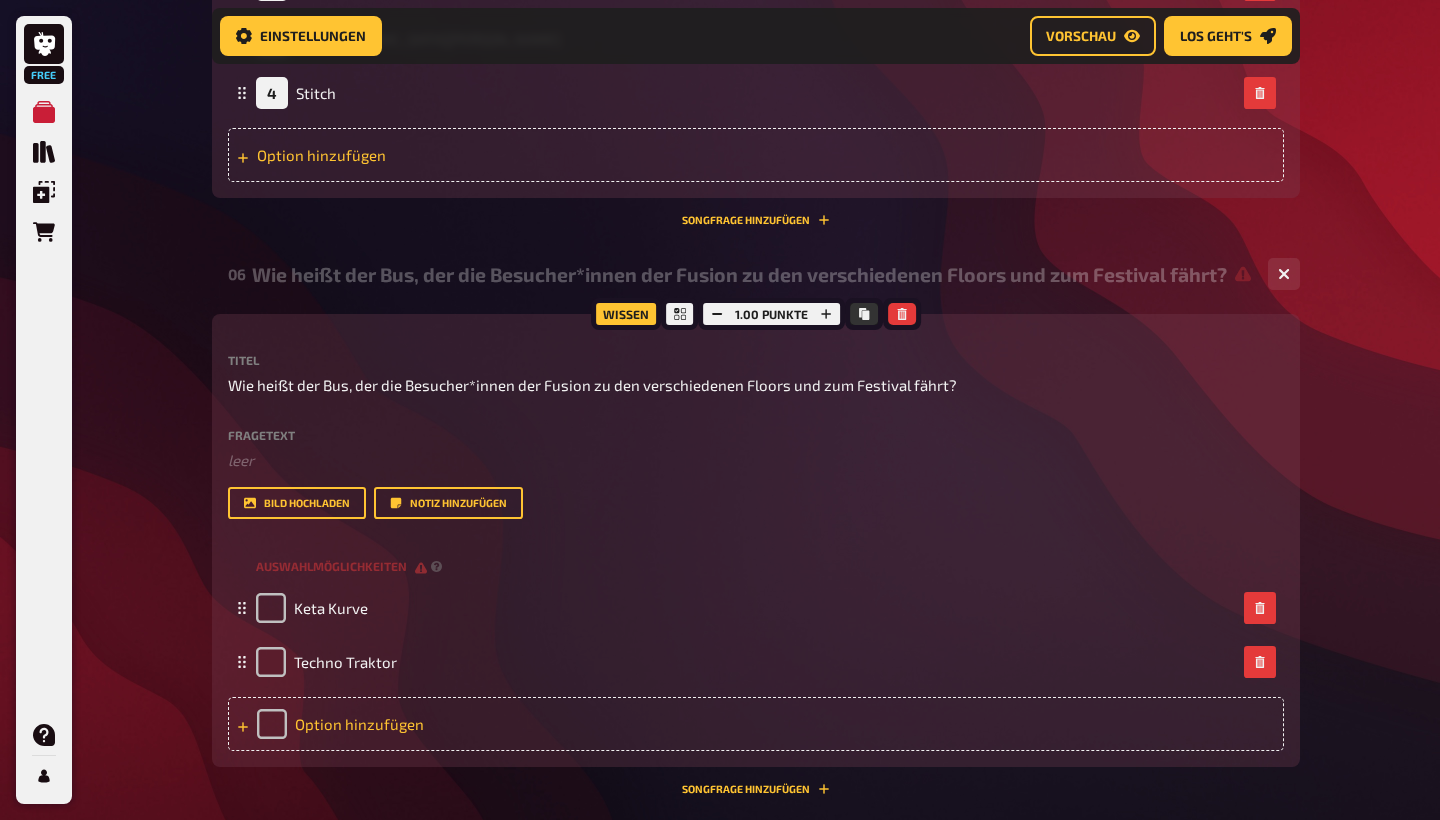 click on "Option hinzufügen" at bounding box center (756, 724) 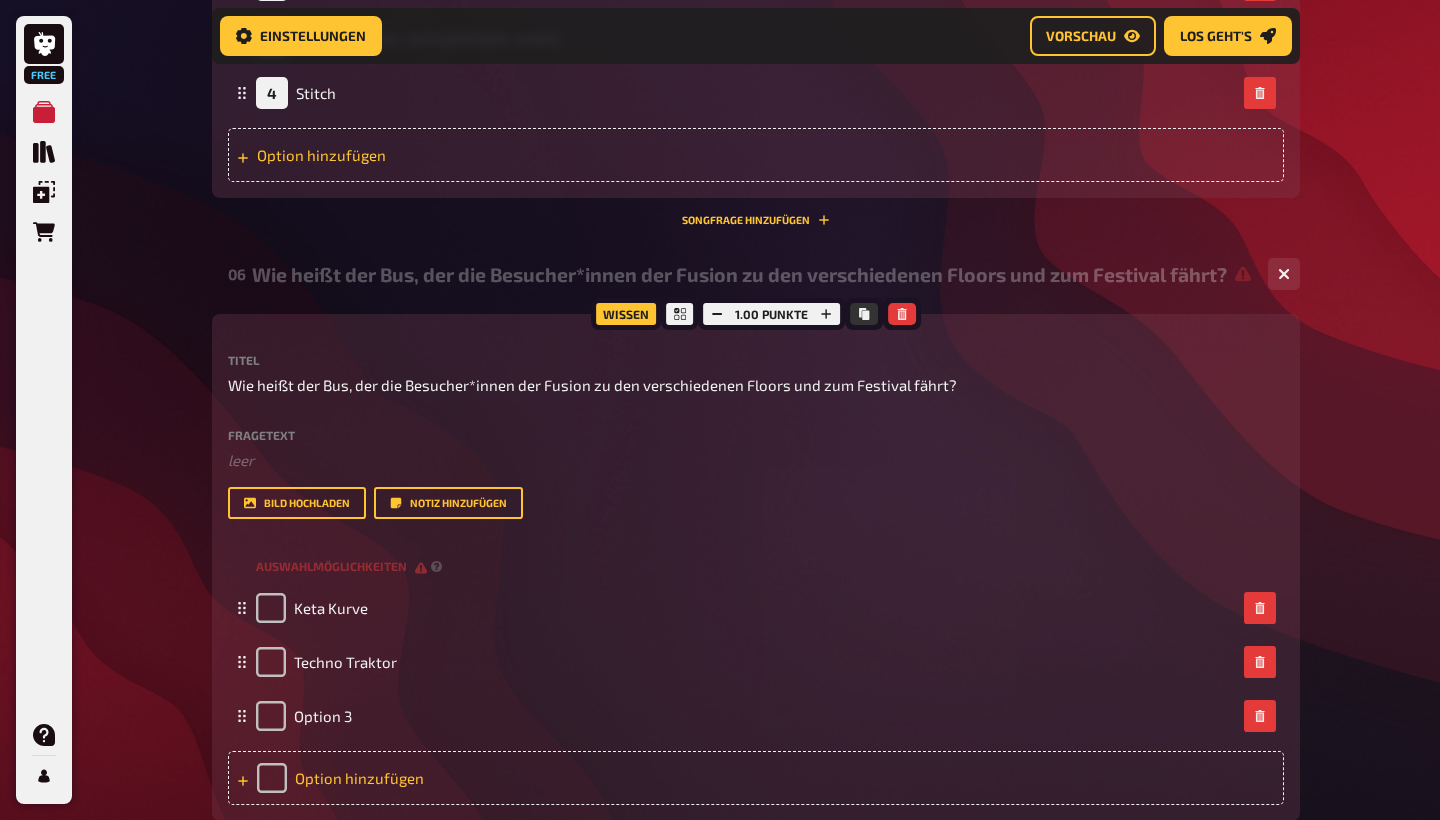 type 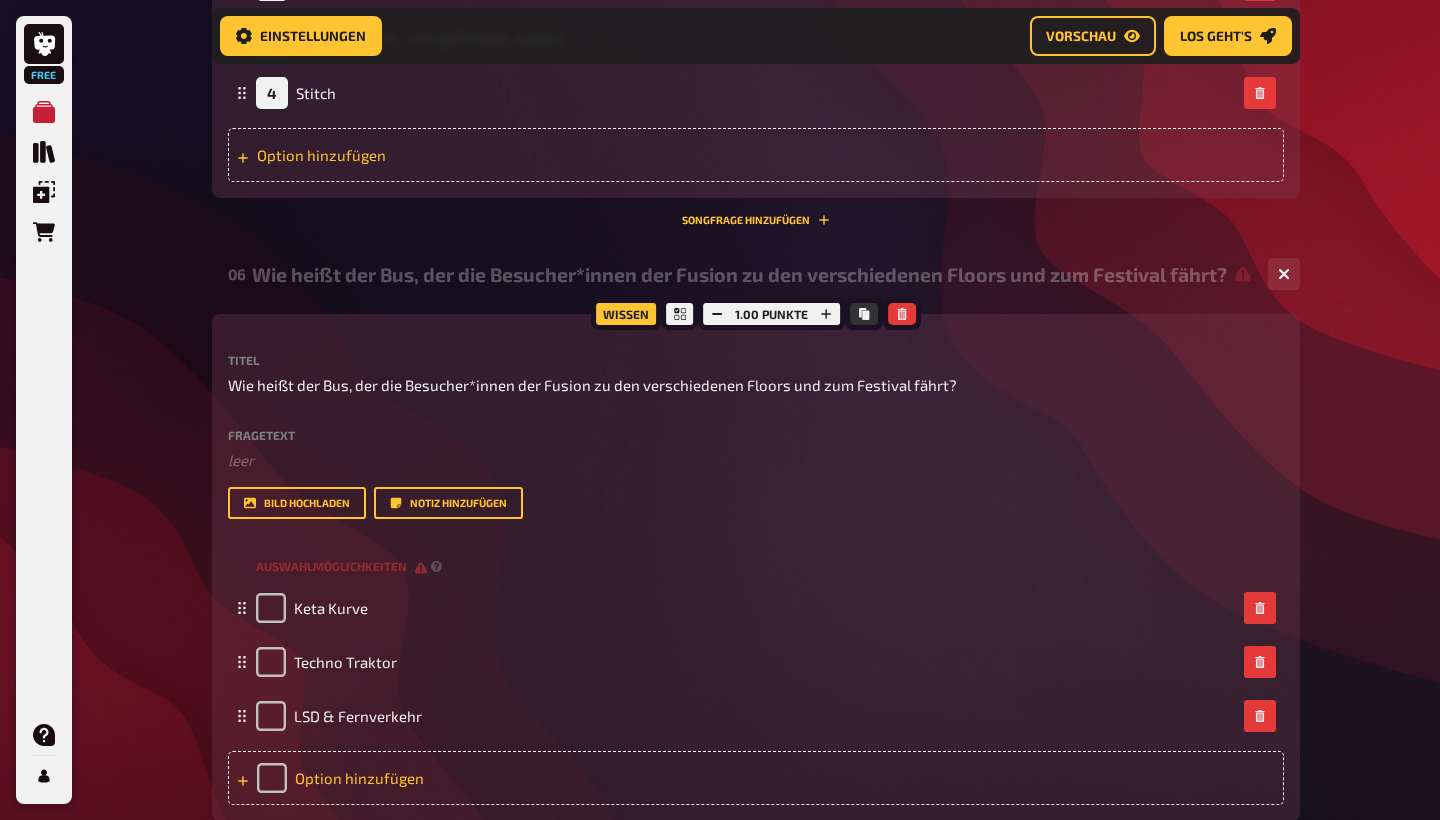 click on "Option hinzufügen" at bounding box center [756, 778] 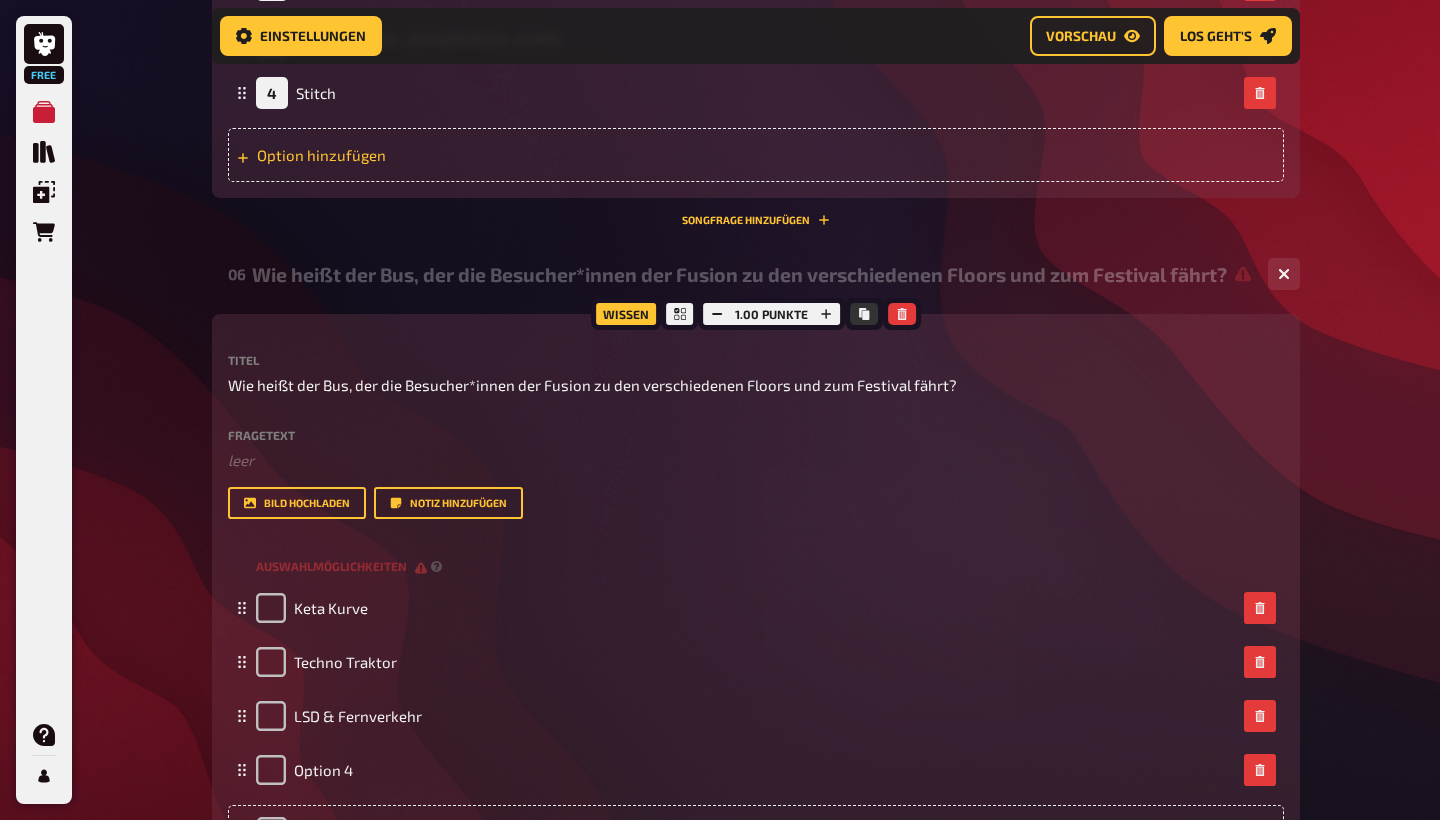 type 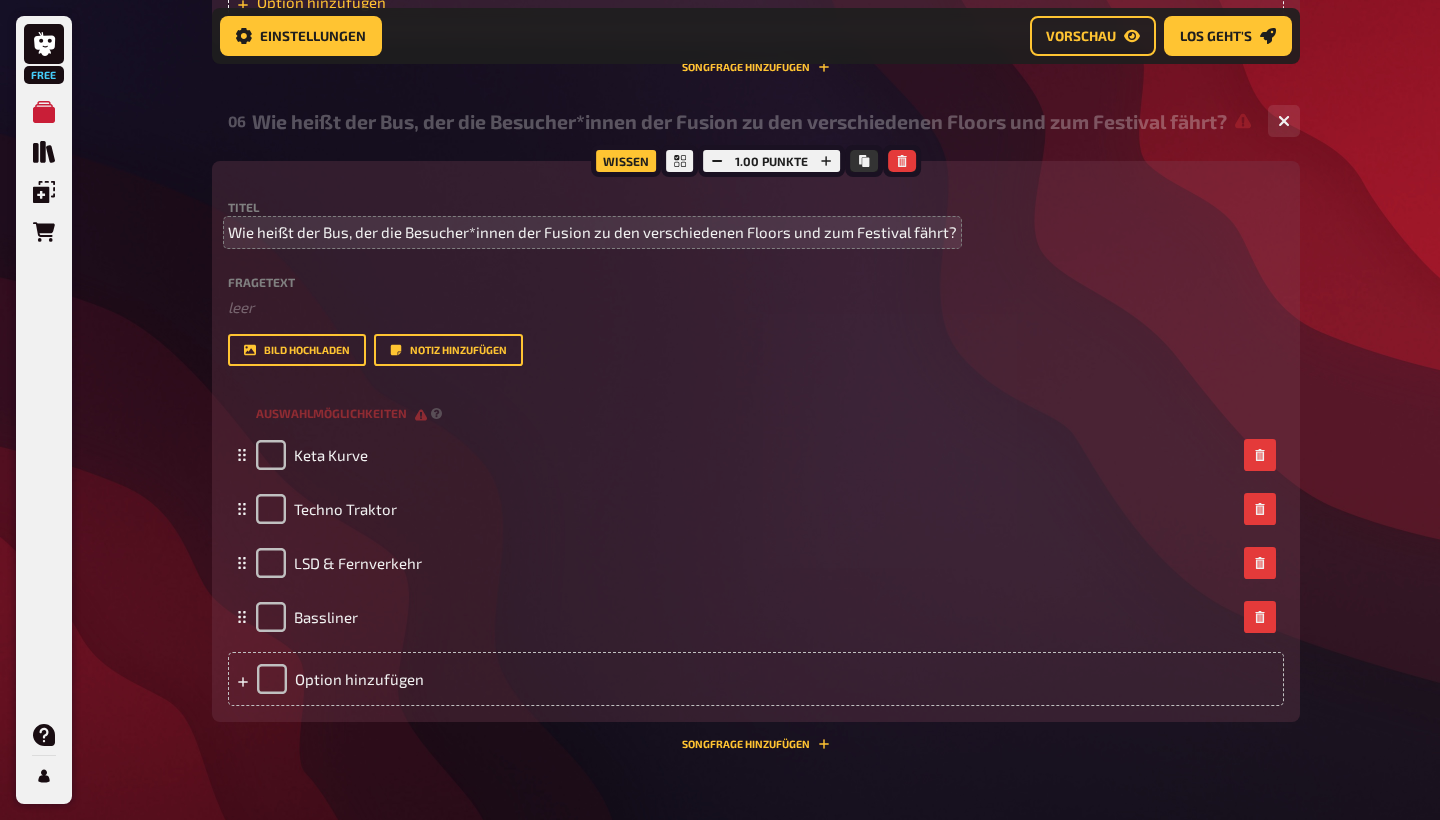 scroll, scrollTop: 1225, scrollLeft: 0, axis: vertical 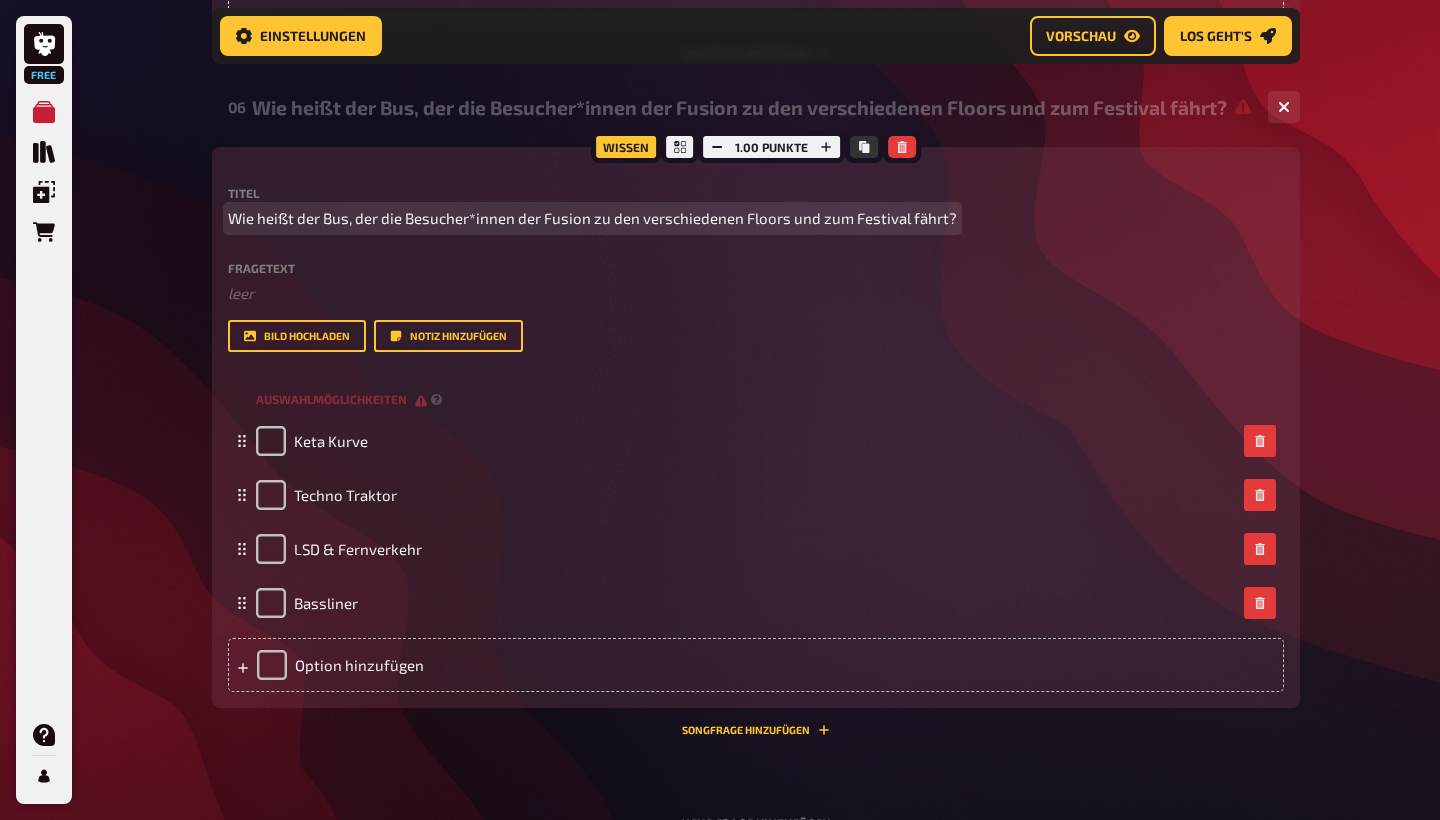 click on "Wie heißt der Bus, der die Besucher*innen der Fusion zu den verschiedenen Floors und zum Festival fährt?" at bounding box center [592, 218] 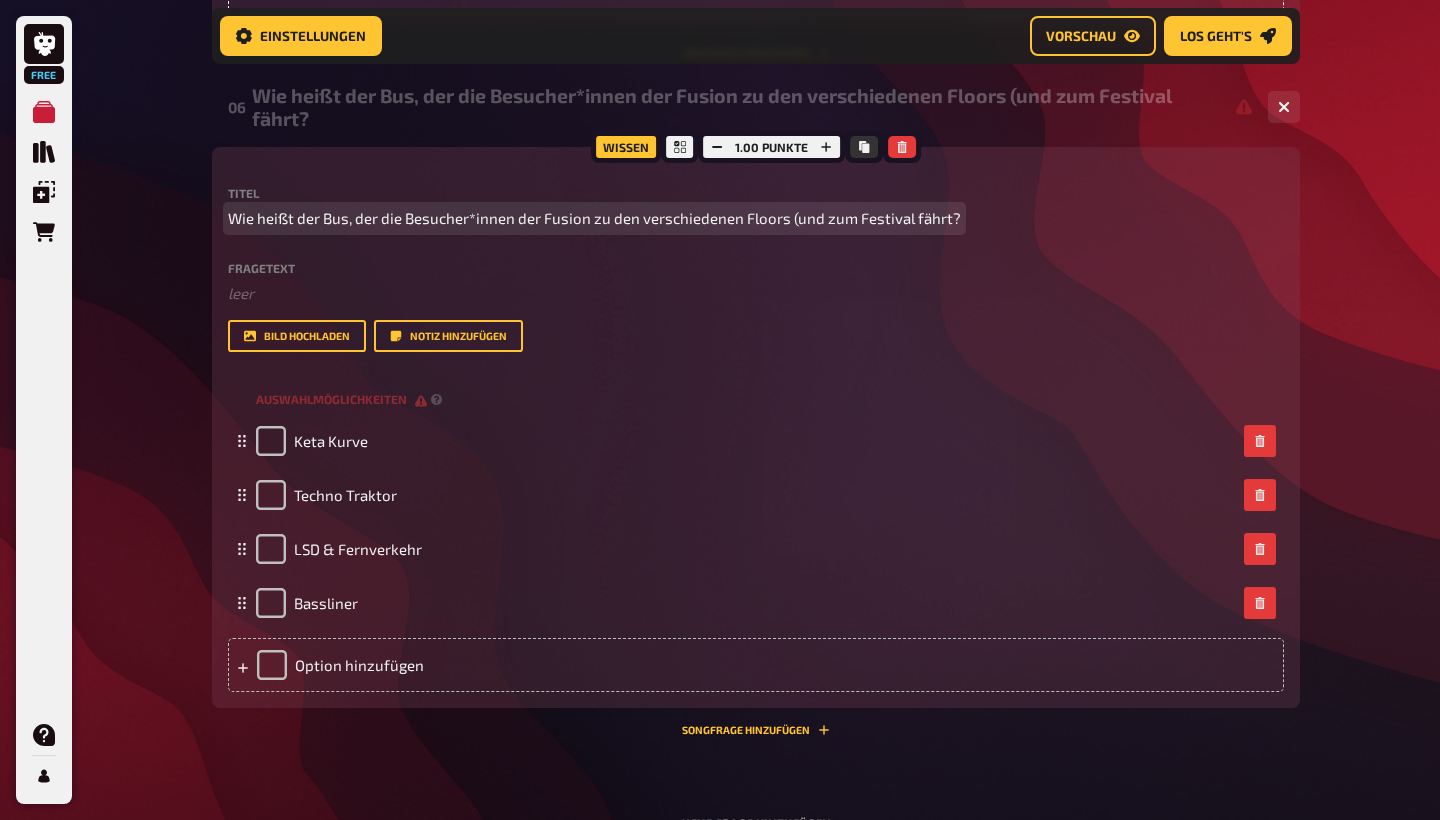 click on "Wie heißt der Bus, der die Besucher*innen der Fusion zu den verschiedenen Floors (und zum Festival fährt?" at bounding box center (594, 218) 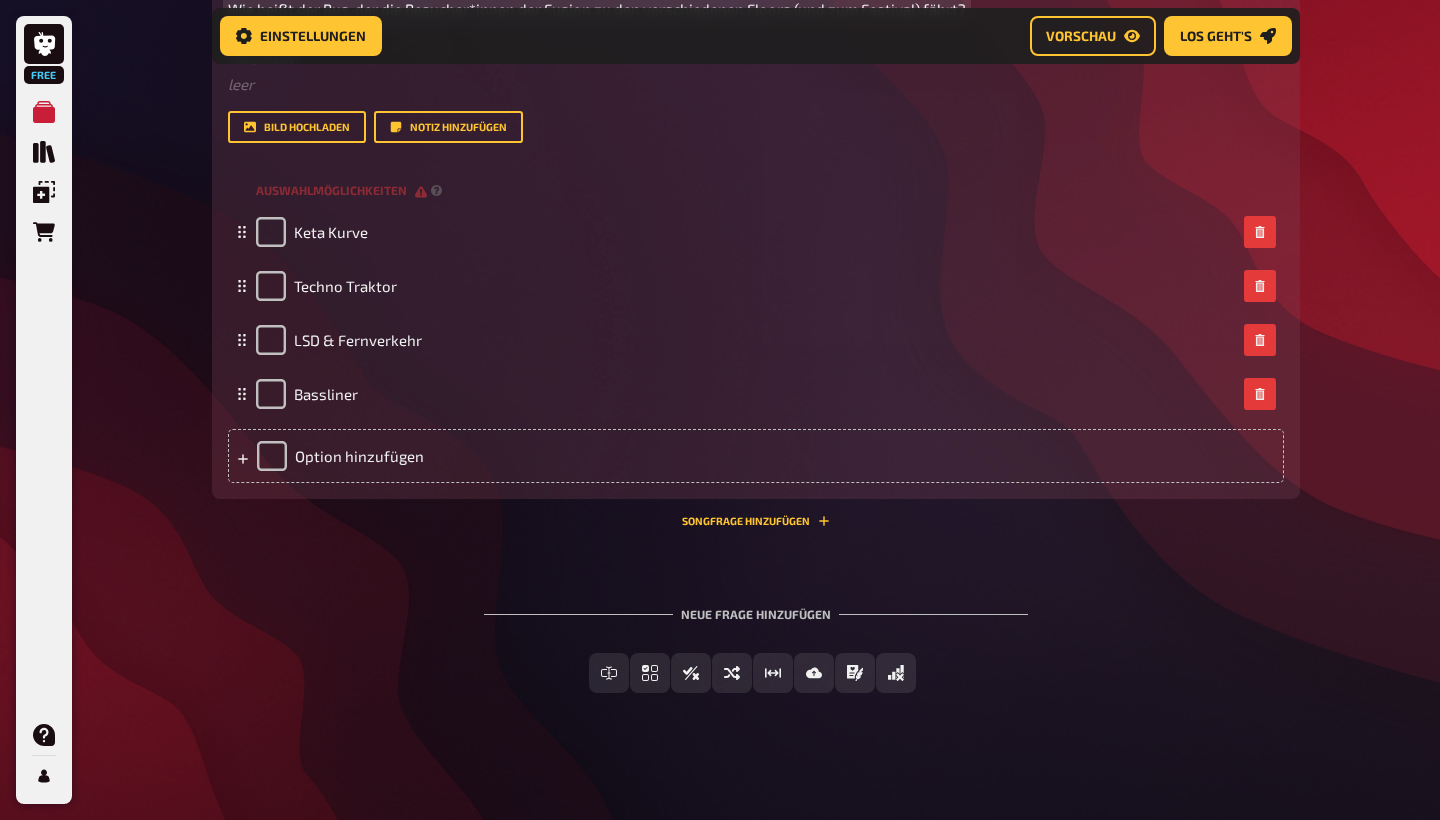 scroll, scrollTop: 1433, scrollLeft: 0, axis: vertical 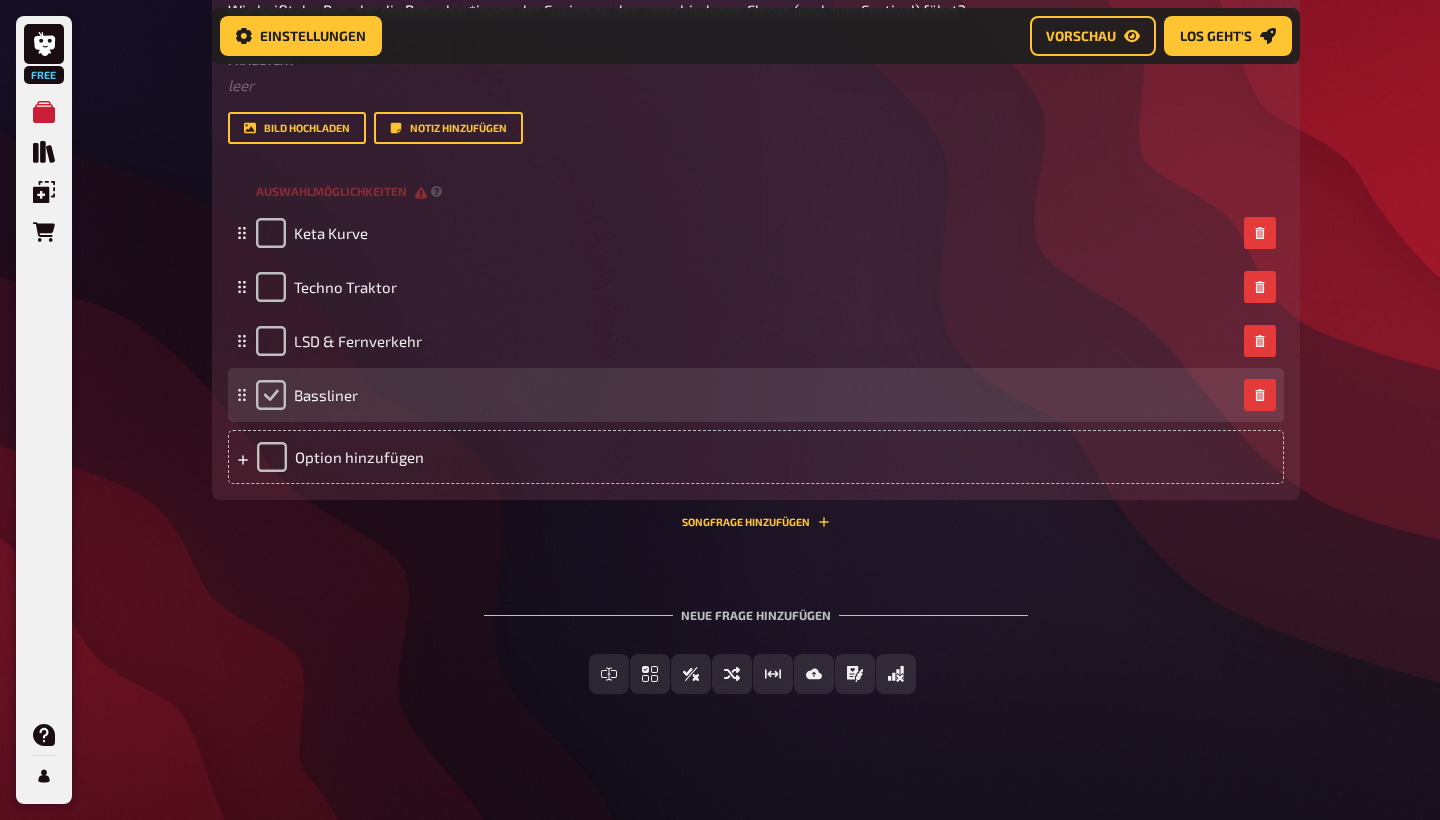 click at bounding box center (271, 395) 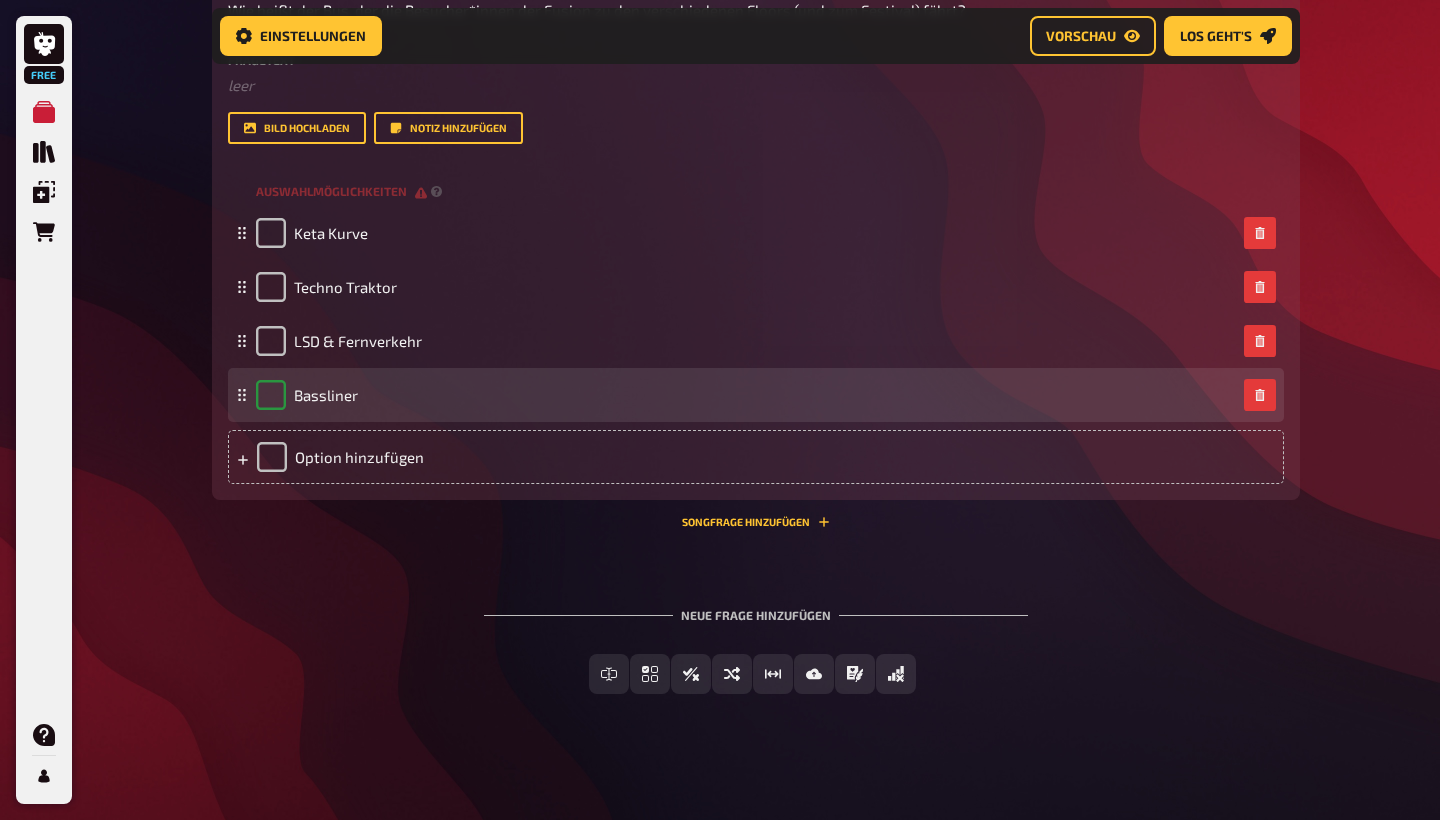 checkbox on "true" 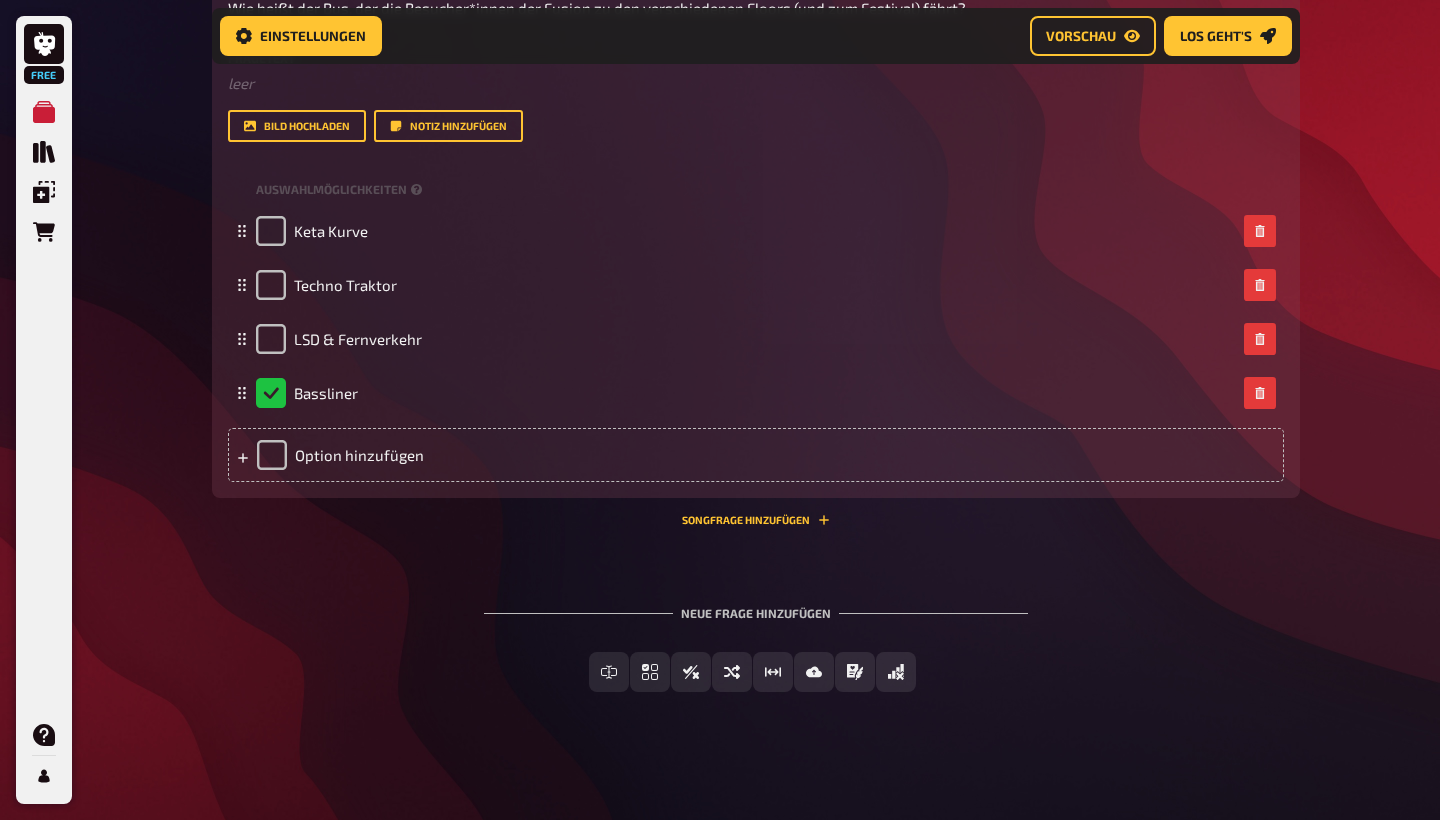 scroll, scrollTop: 1433, scrollLeft: 0, axis: vertical 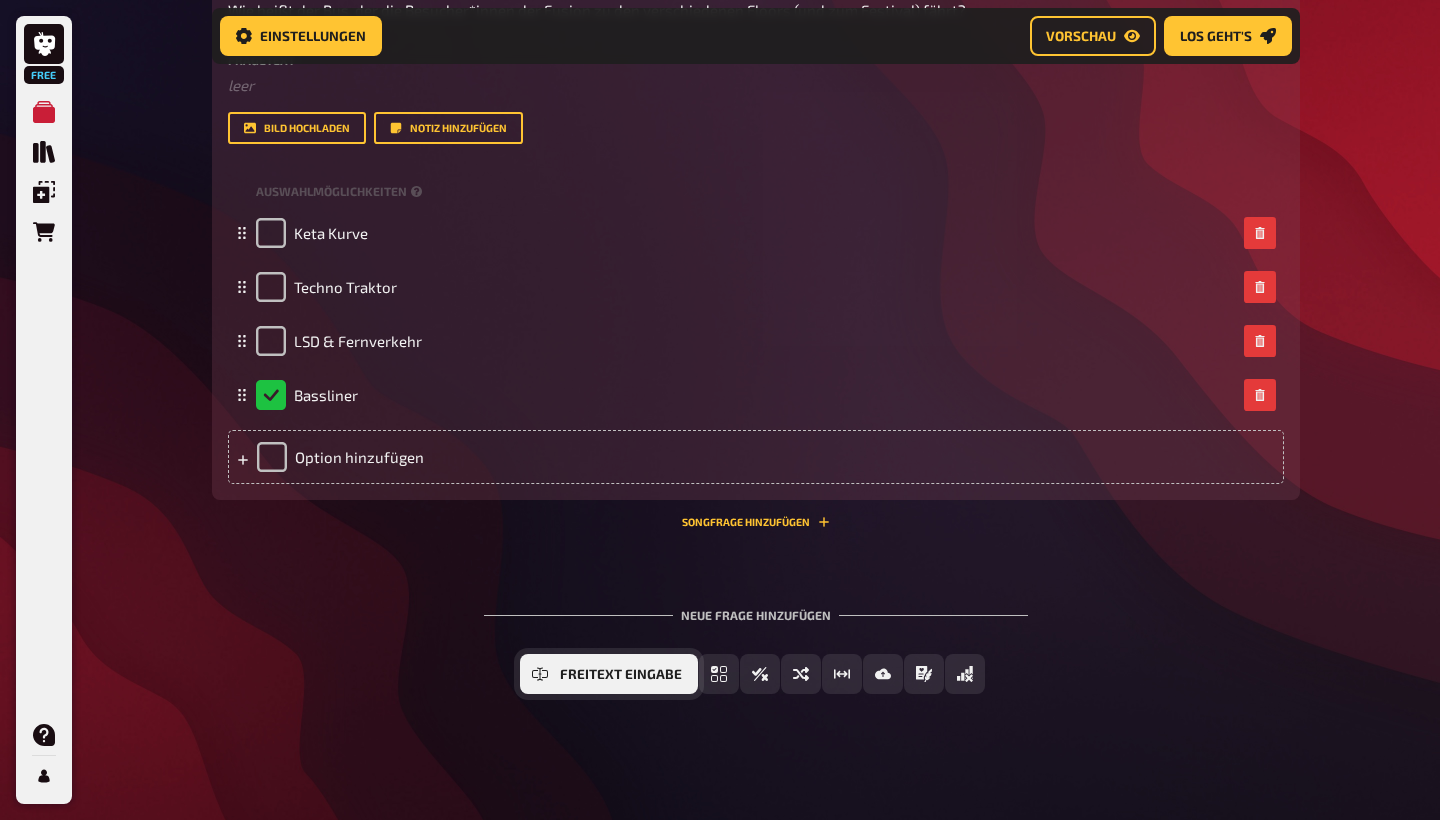 click 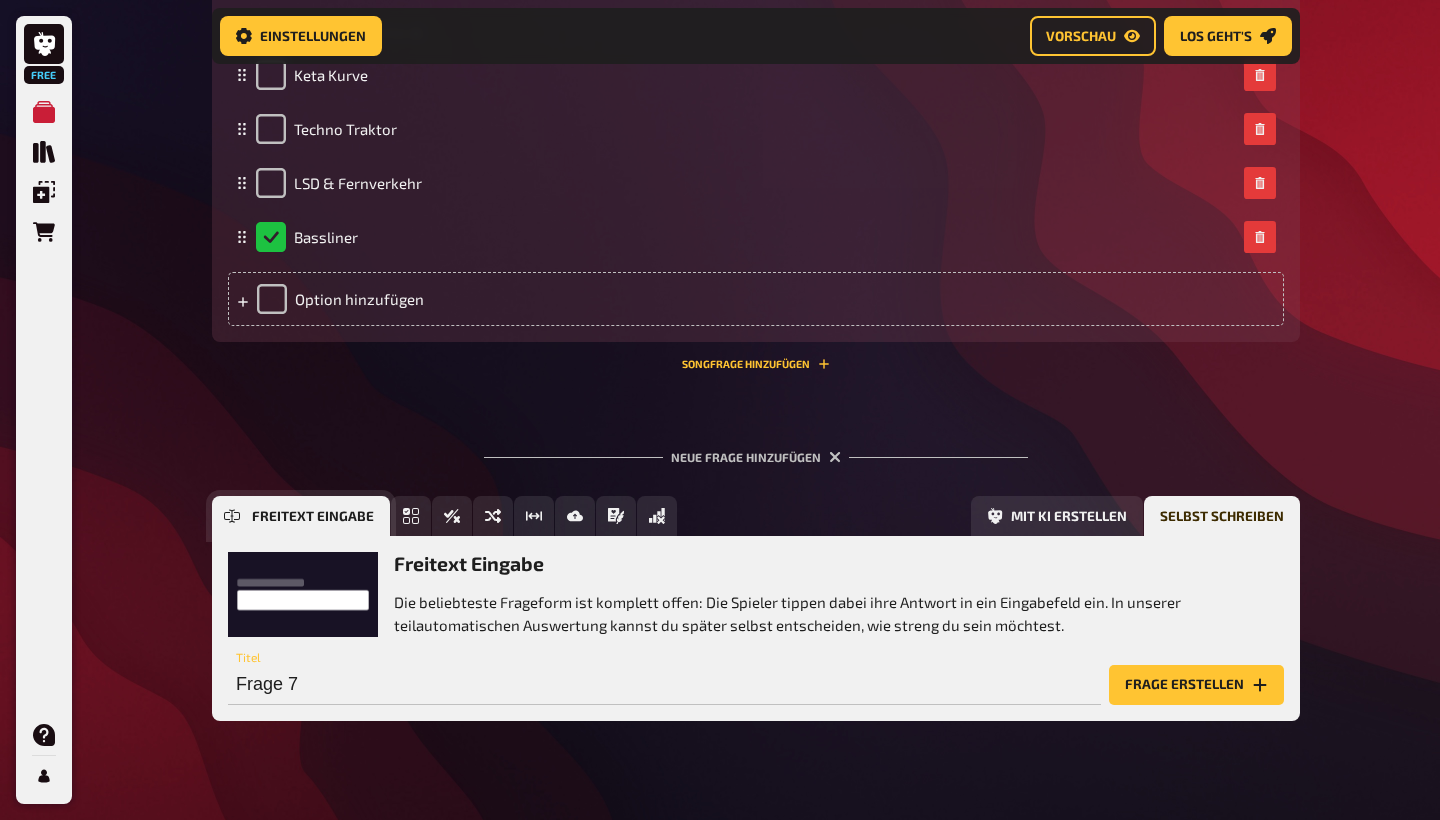 scroll, scrollTop: 1616, scrollLeft: 0, axis: vertical 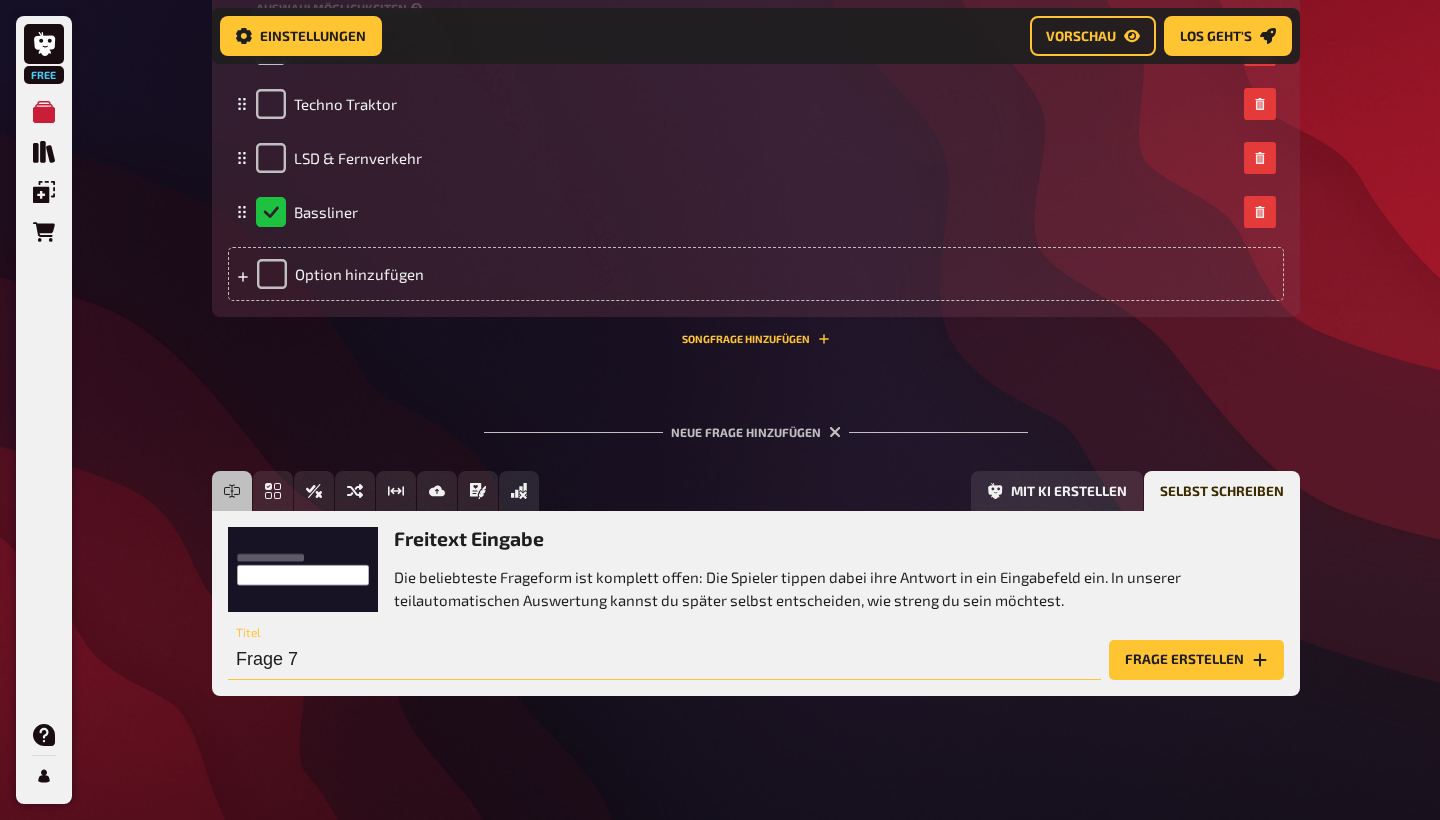 click on "Frage 7" at bounding box center [664, 660] 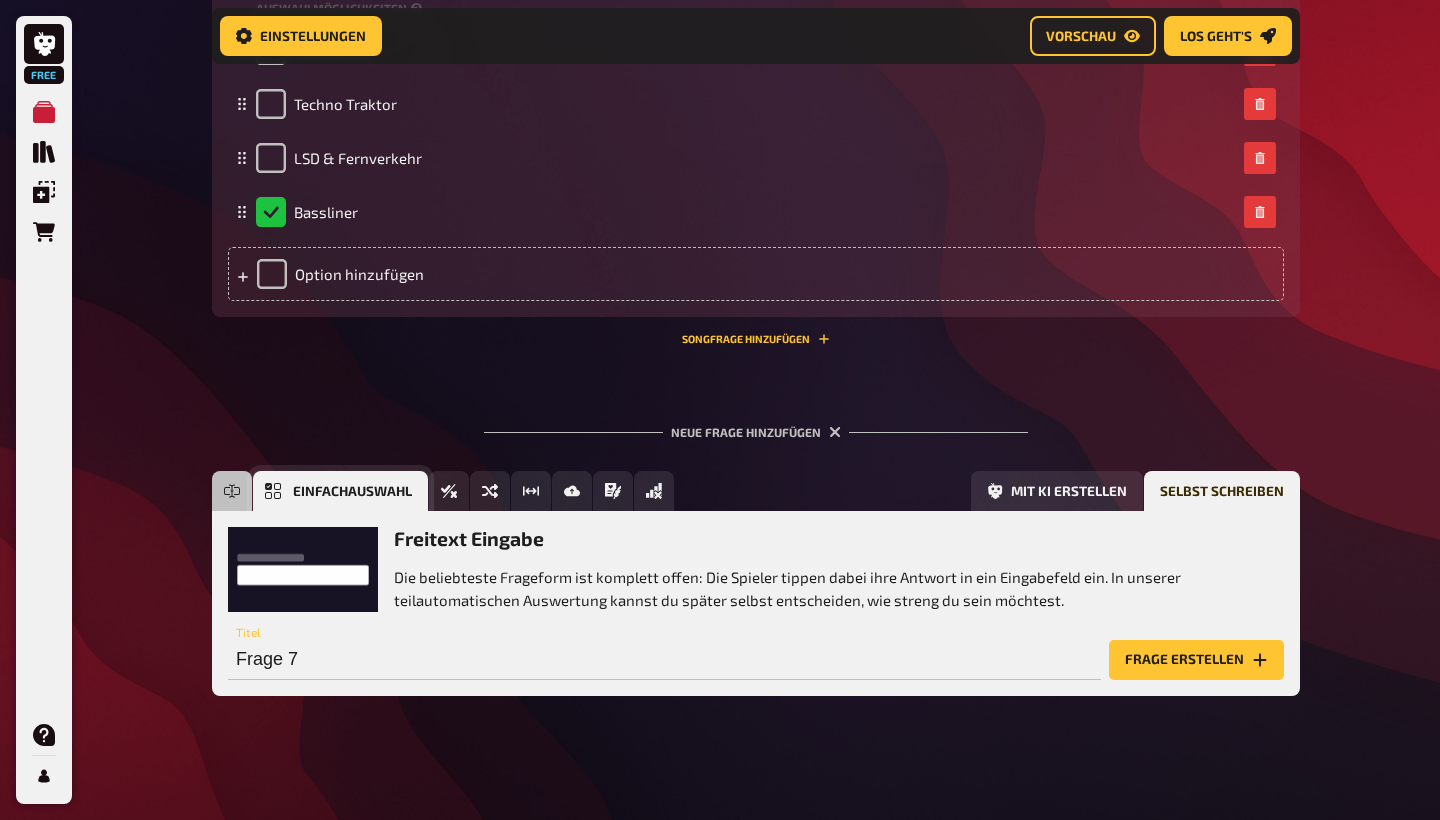 click on "Einfachauswahl" at bounding box center (340, 491) 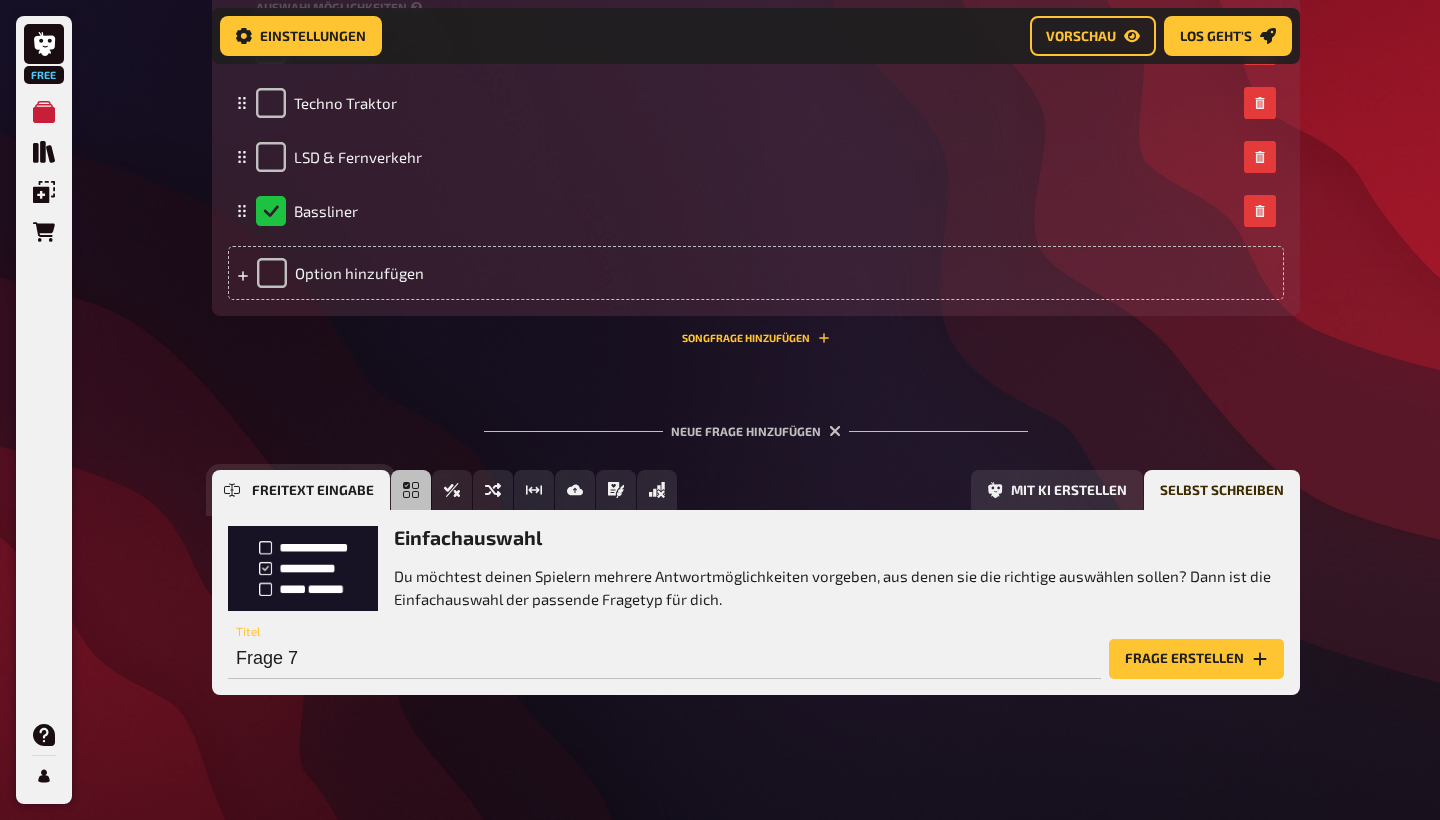 click 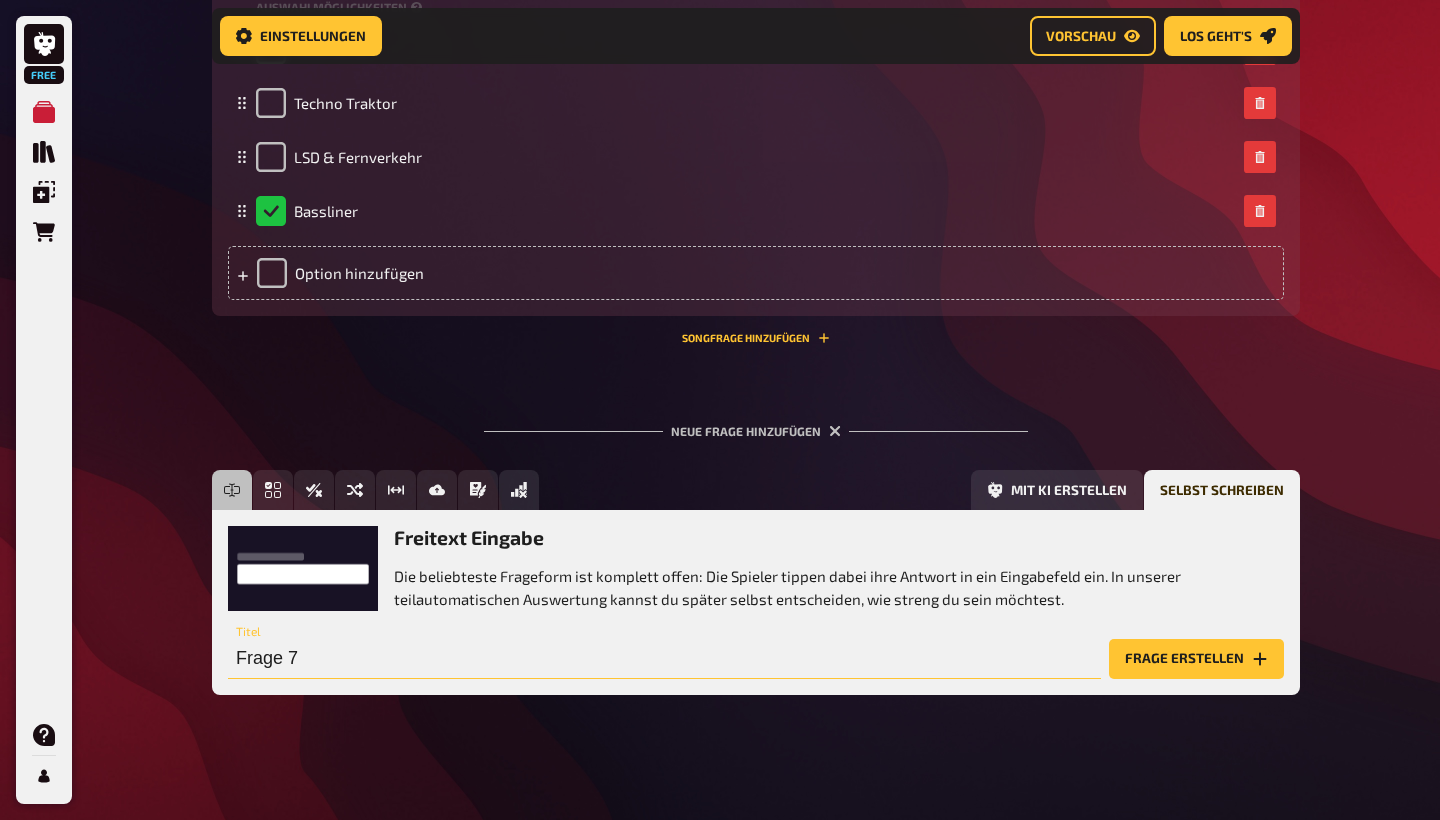 drag, startPoint x: 313, startPoint y: 663, endPoint x: 110, endPoint y: 662, distance: 203.00246 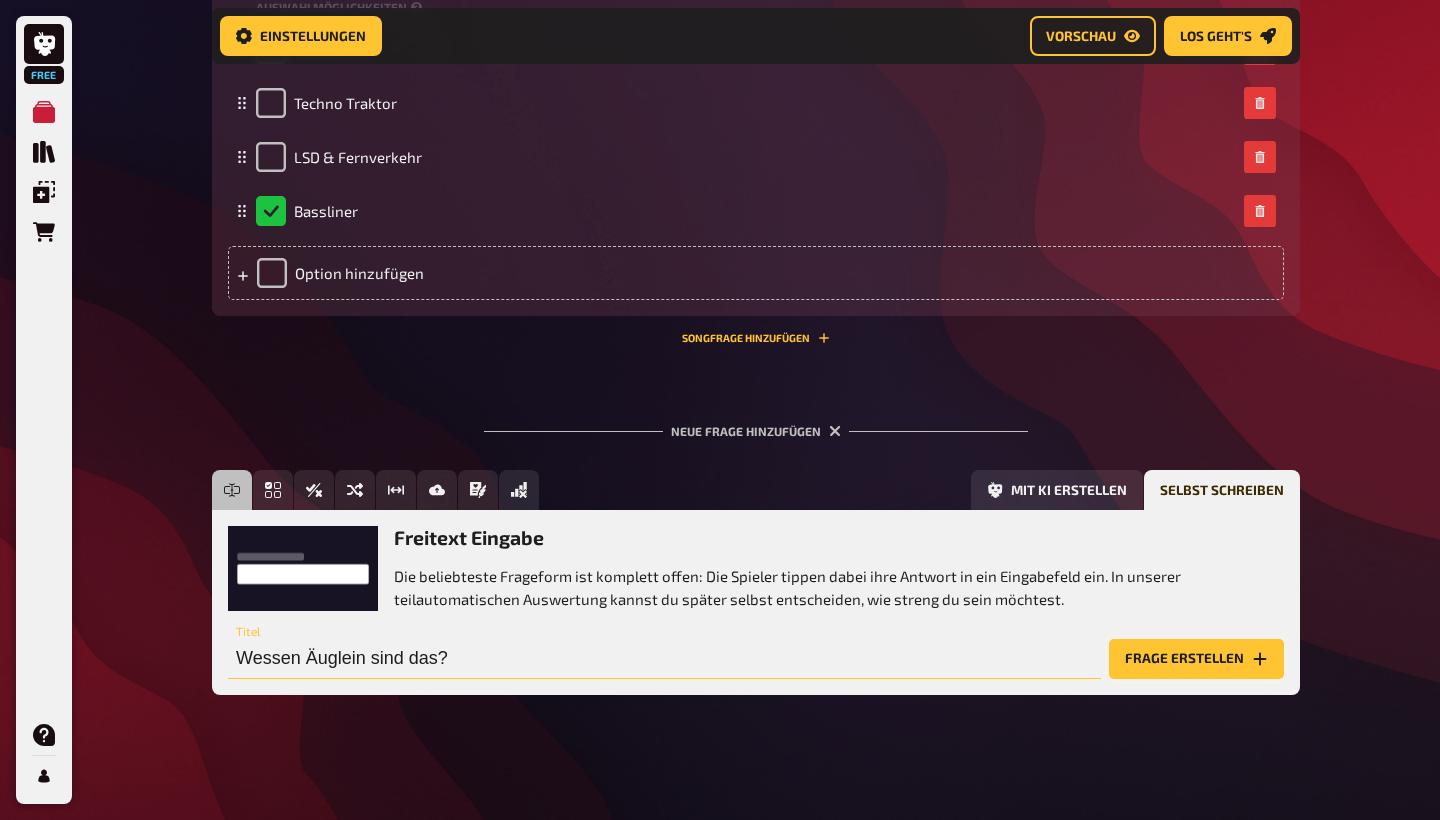 type on "Wessen Äuglein sind das?" 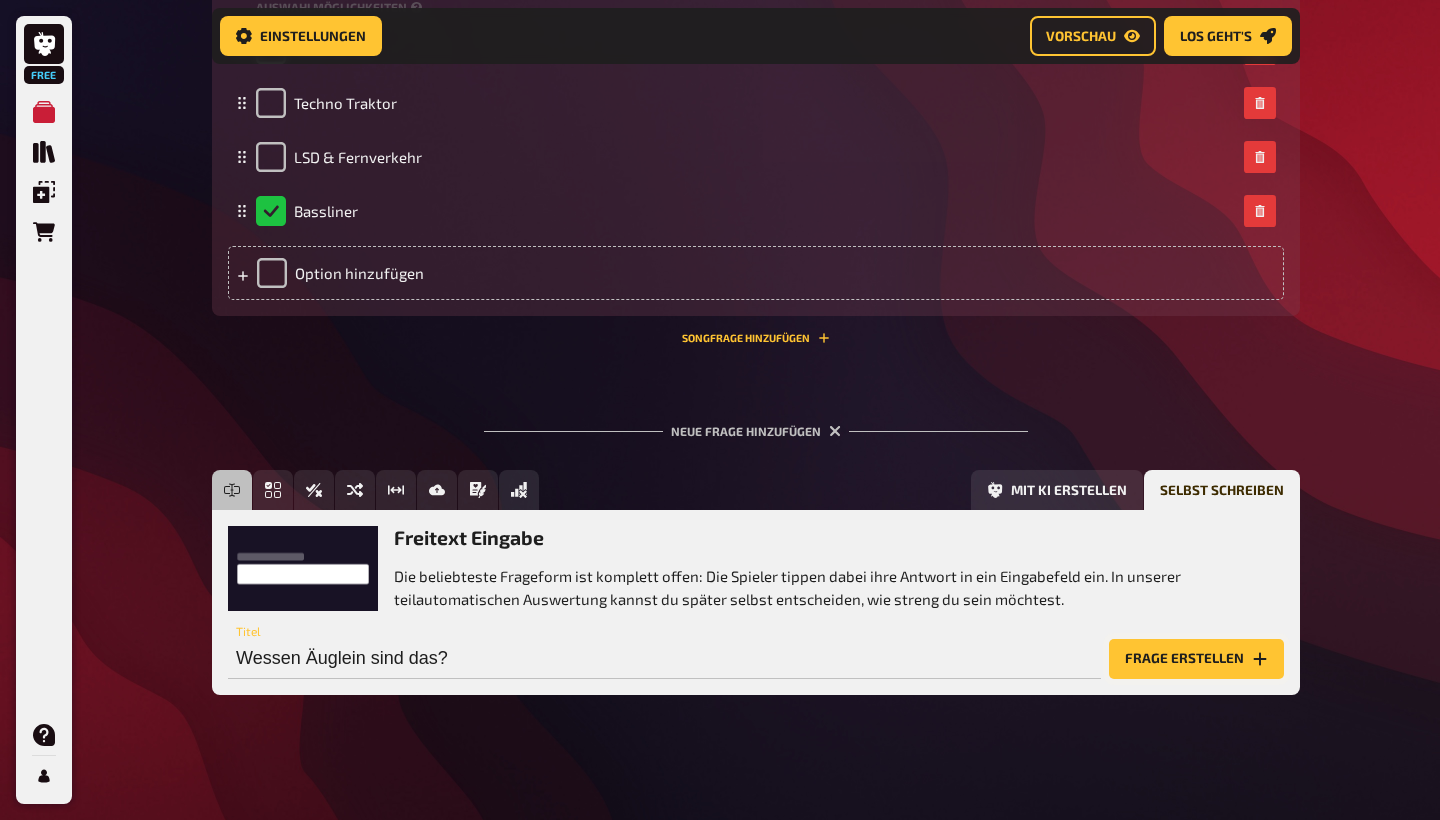 click on "Frage erstellen" at bounding box center [1196, 659] 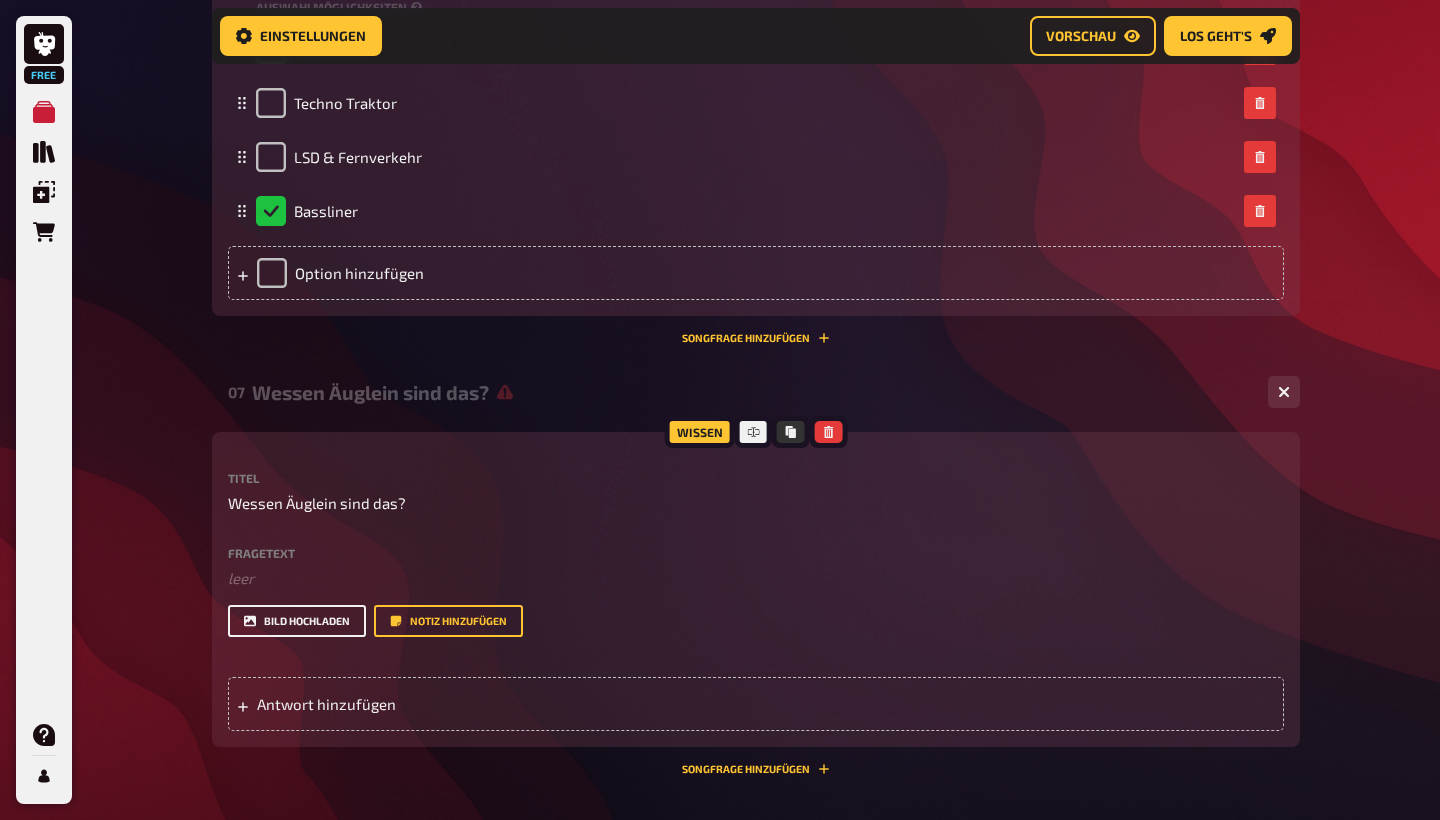 click on "Bild hochladen" at bounding box center [297, 621] 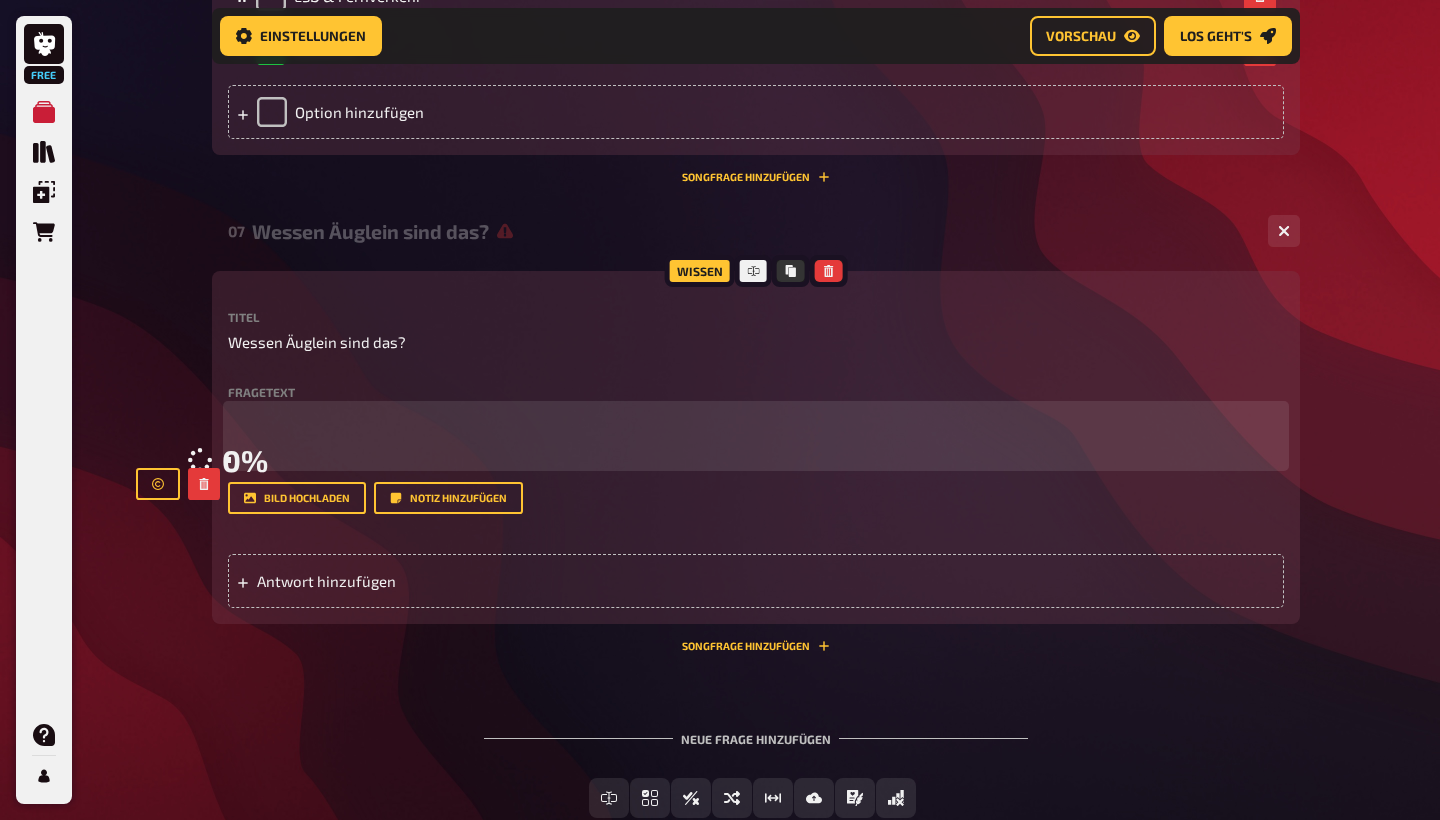 scroll, scrollTop: 1780, scrollLeft: 0, axis: vertical 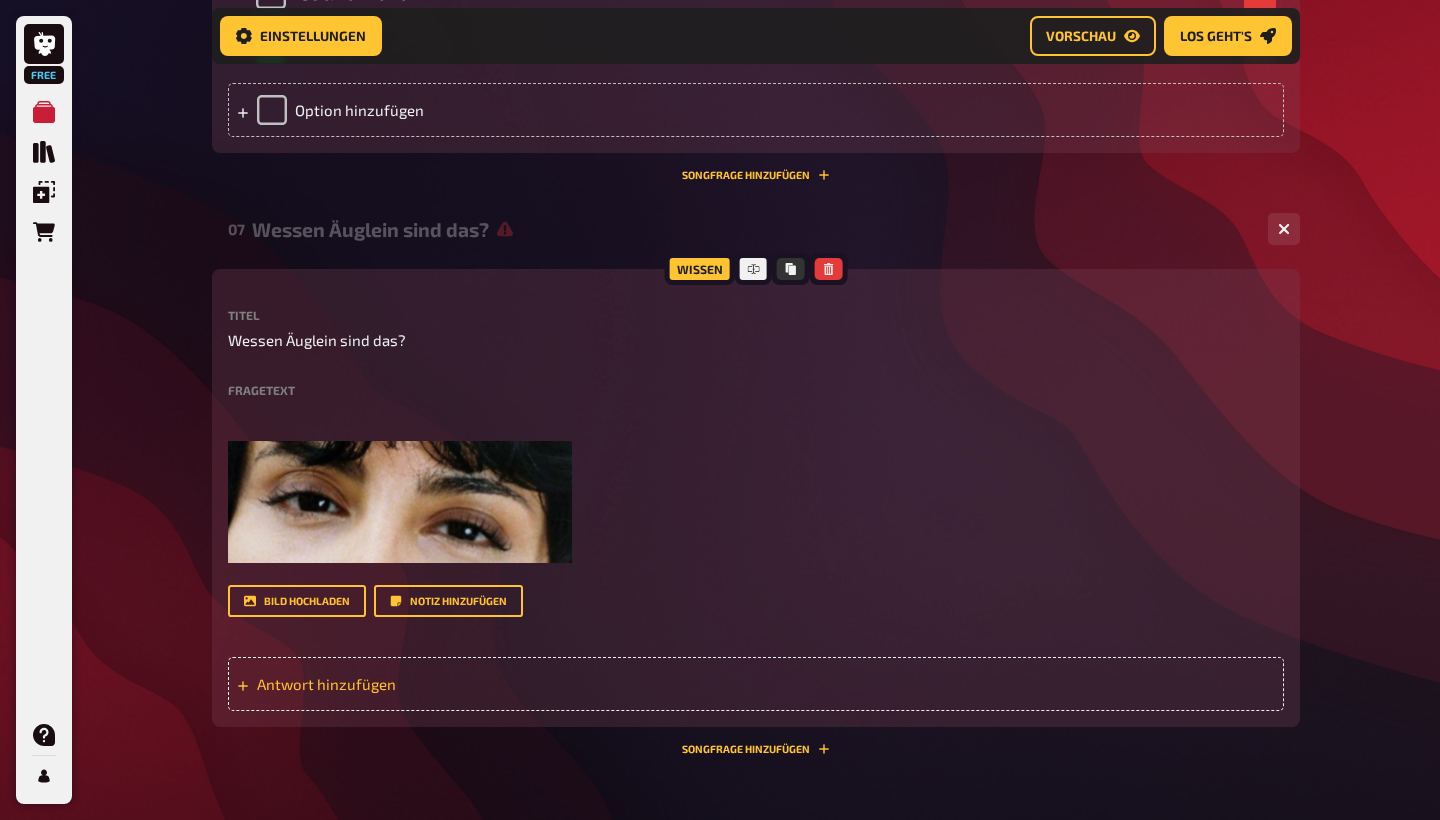 click on "Antwort hinzufügen" at bounding box center (412, 684) 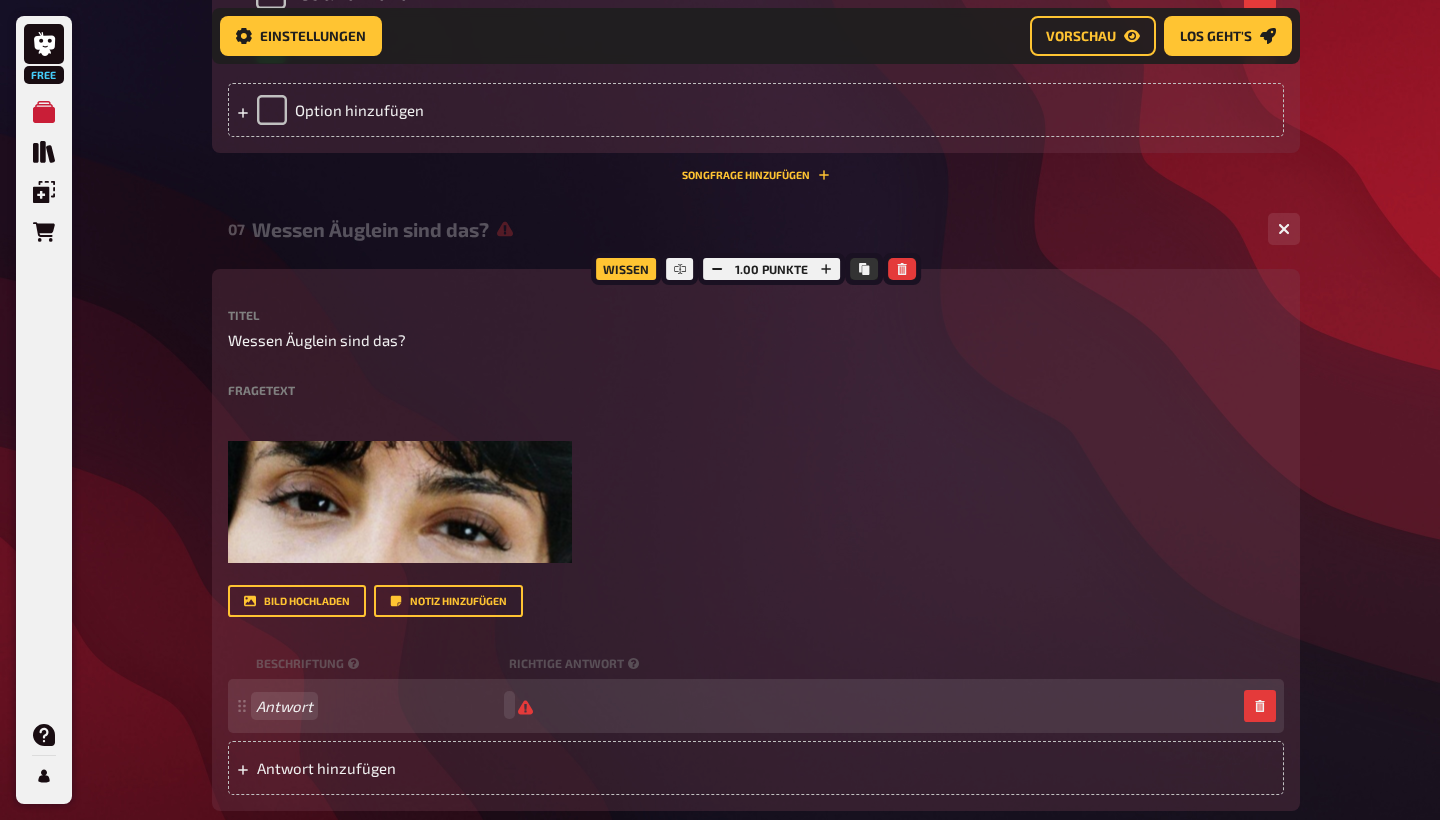 click on "Antwort" at bounding box center (378, 706) 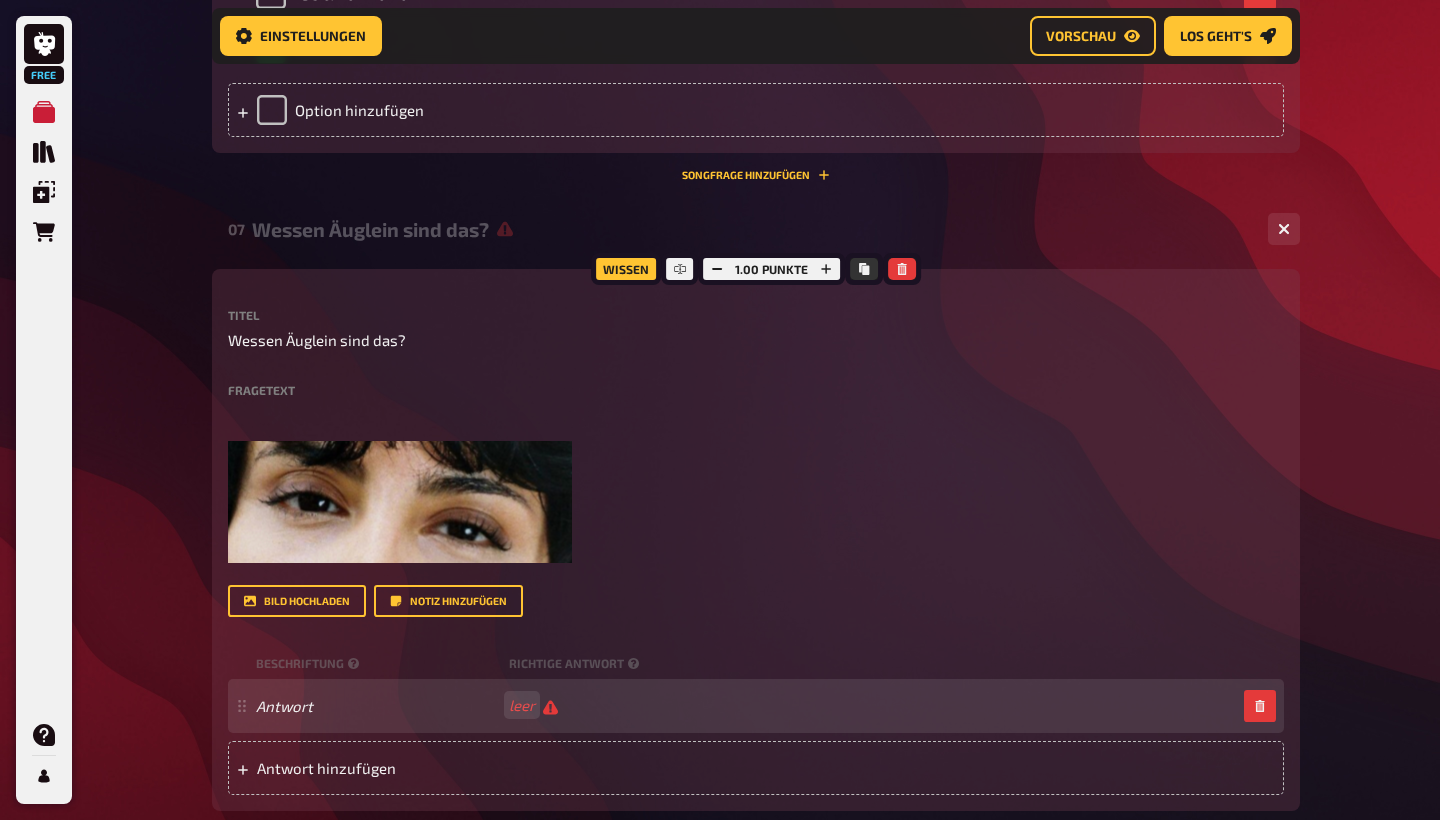 click on "leer" at bounding box center (533, 705) 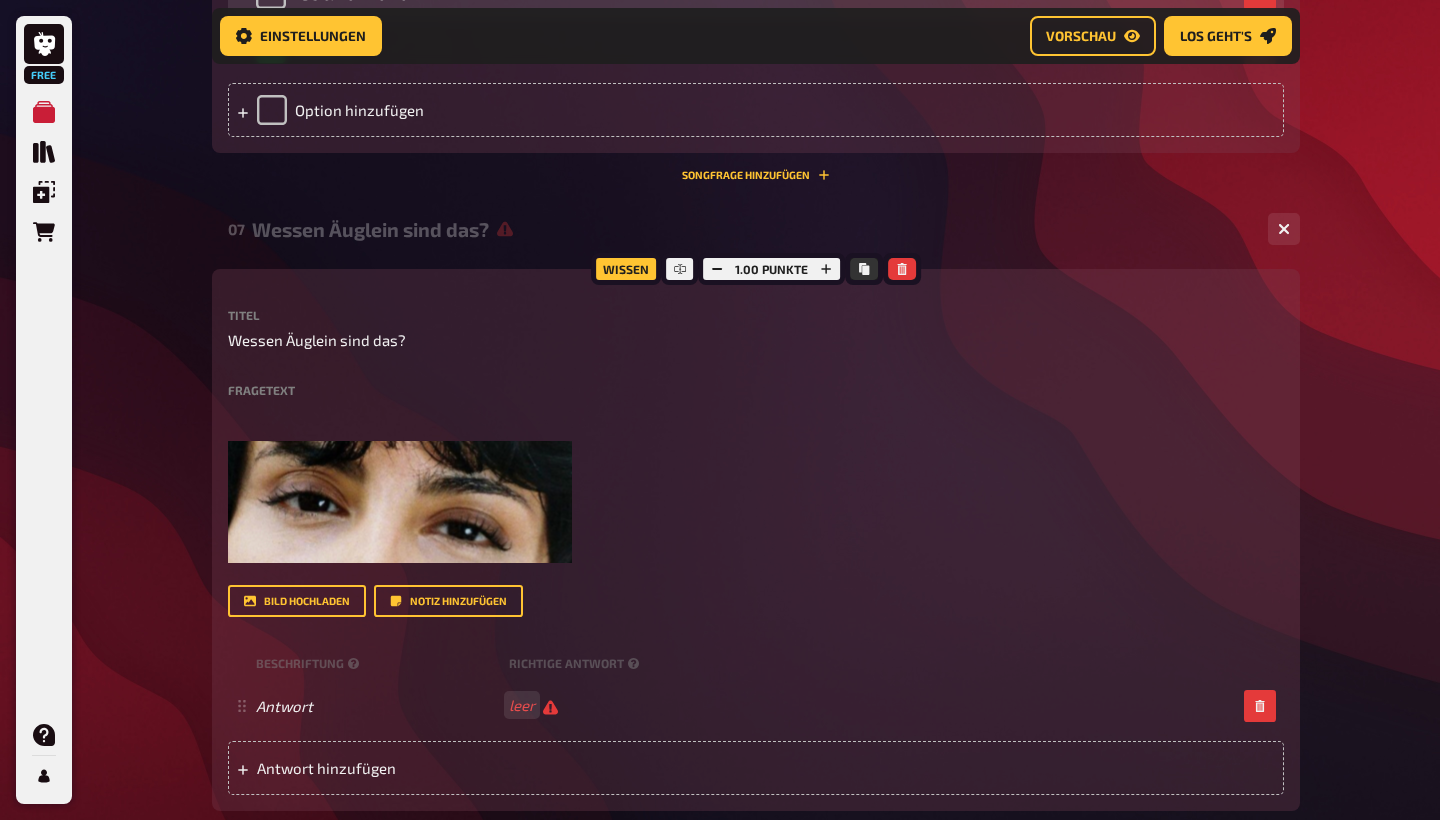 click 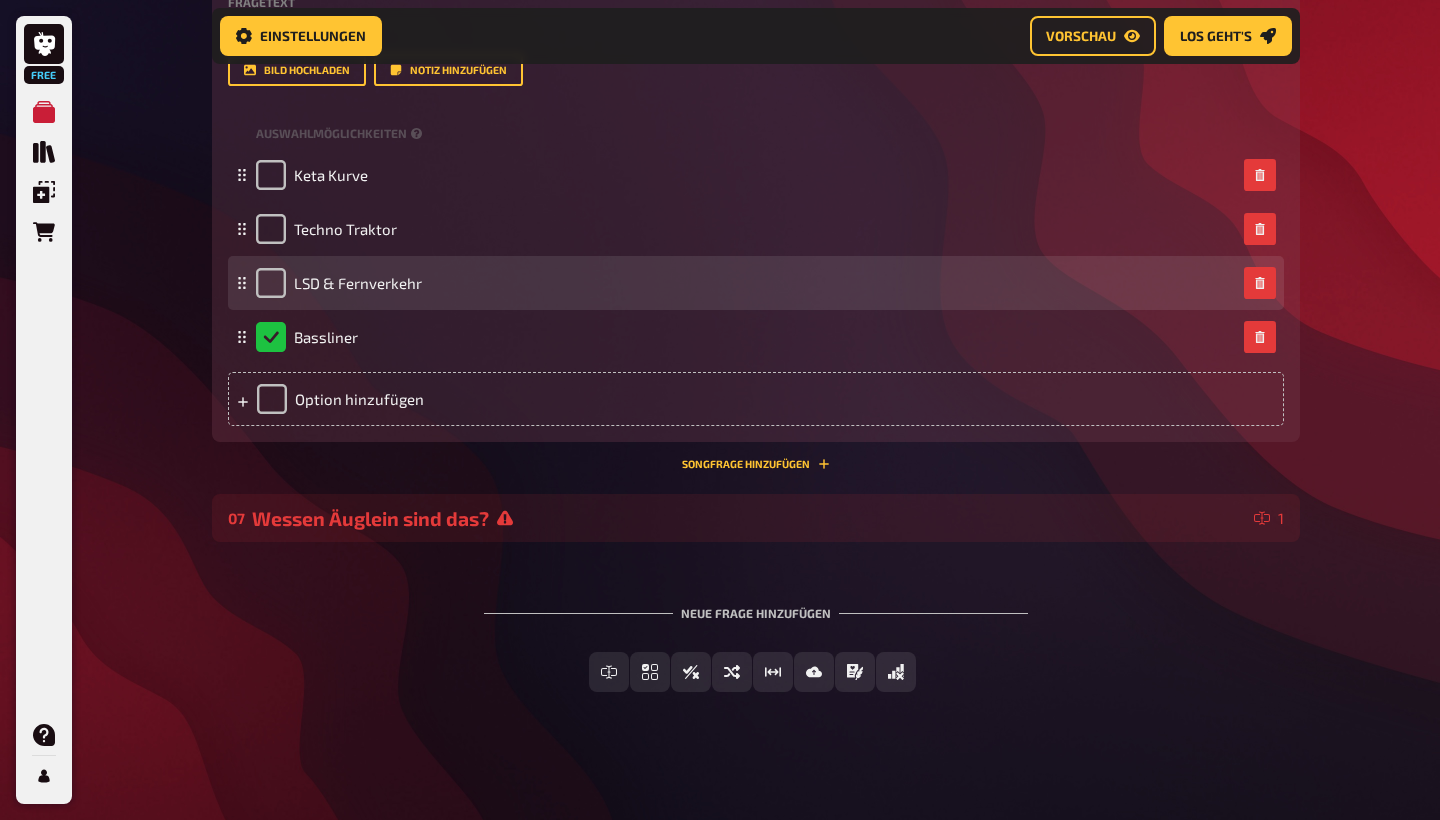 scroll, scrollTop: 1489, scrollLeft: 0, axis: vertical 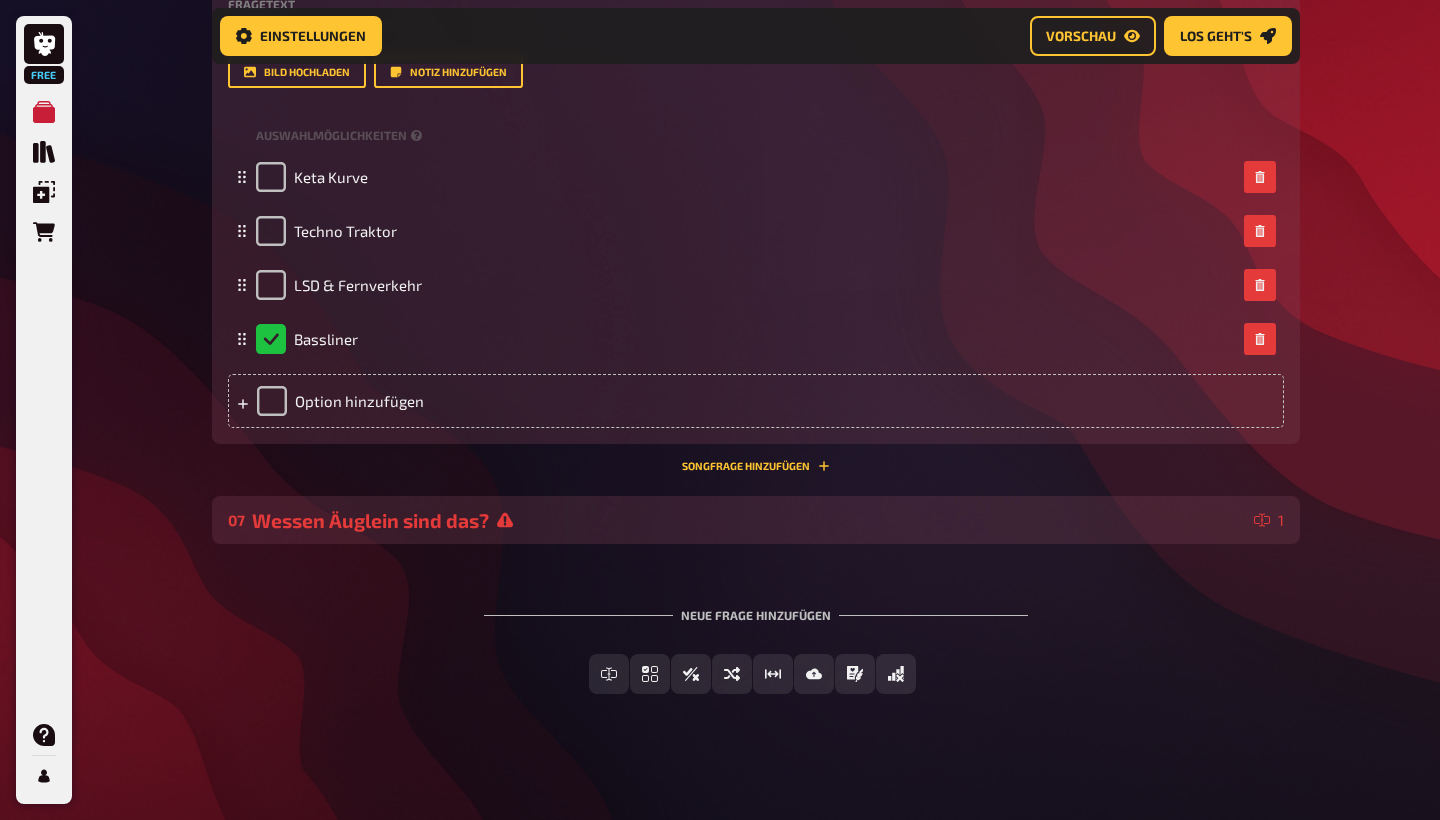 click on "Wessen Äuglein sind das?" at bounding box center (749, 520) 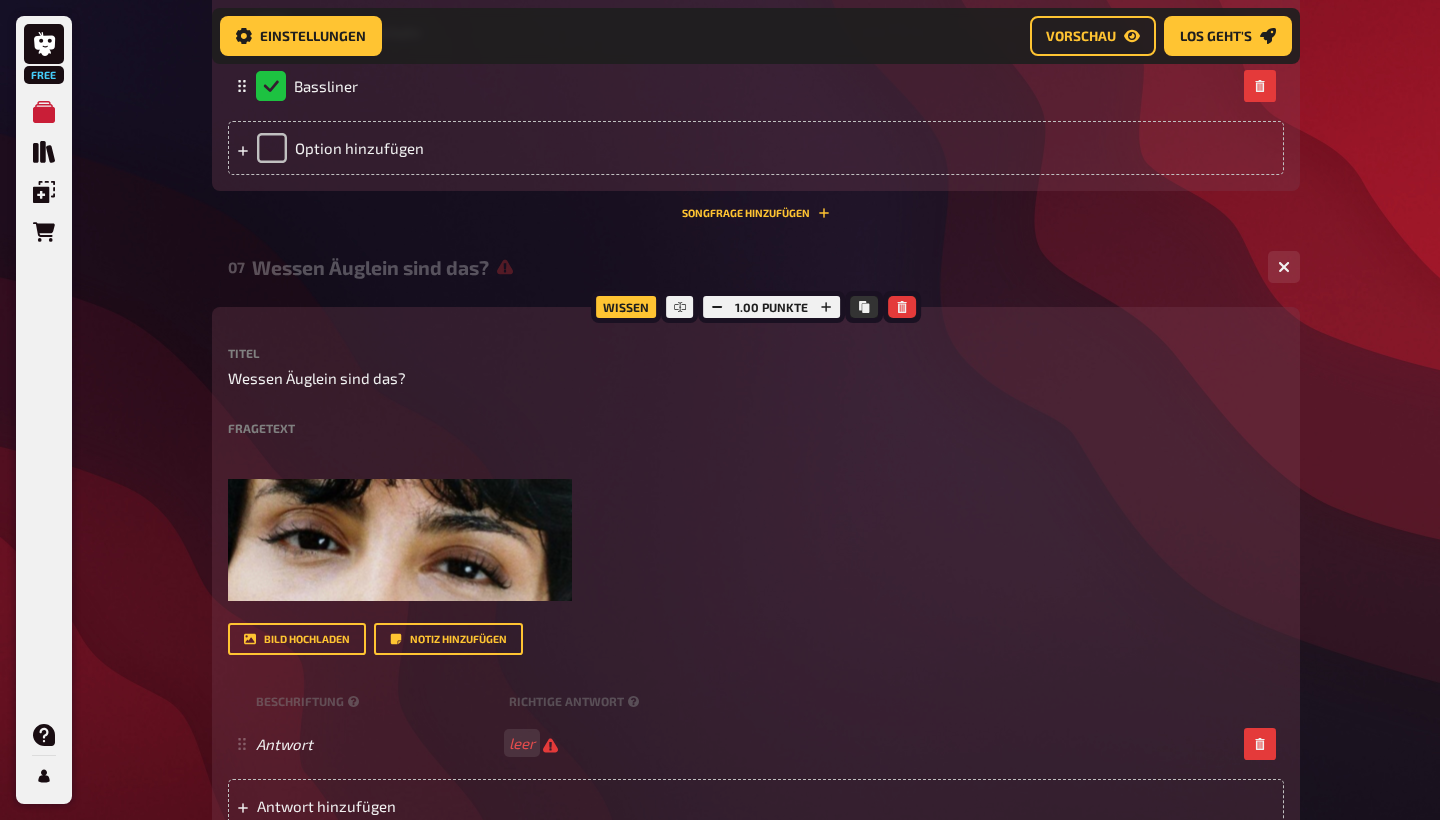scroll, scrollTop: 1744, scrollLeft: 0, axis: vertical 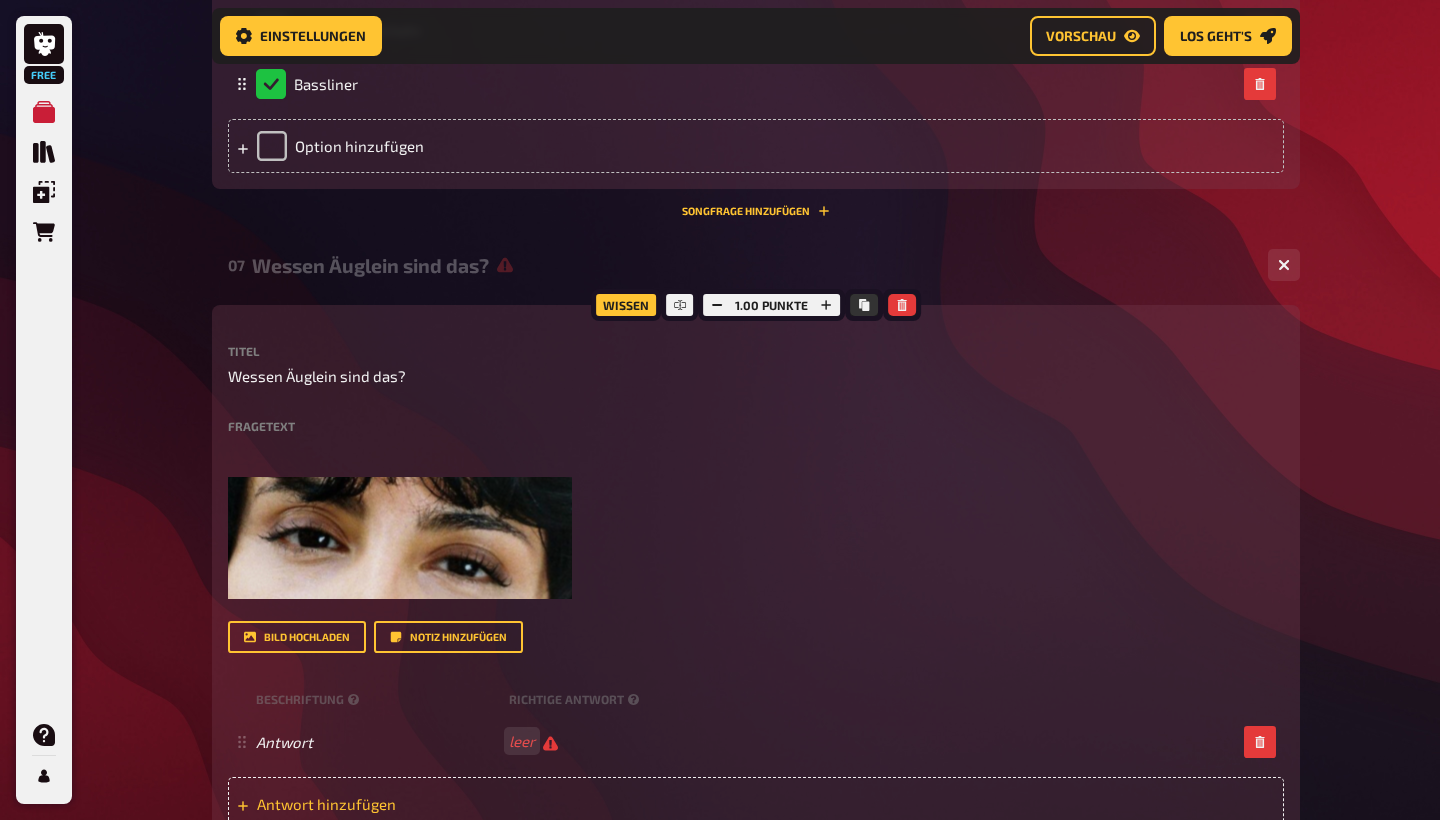 click on "Antwort hinzufügen" at bounding box center [412, 804] 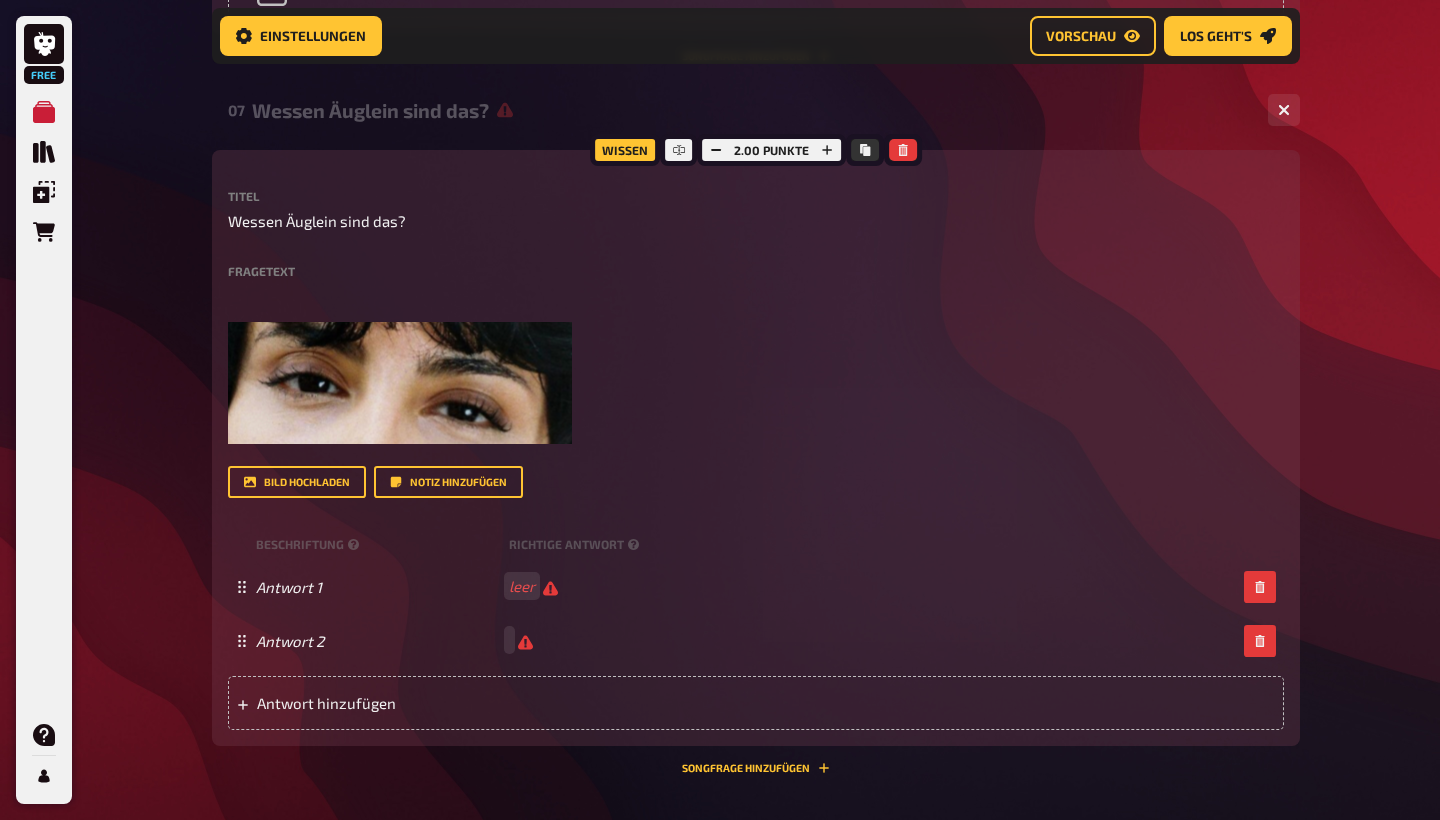 scroll, scrollTop: 1910, scrollLeft: 0, axis: vertical 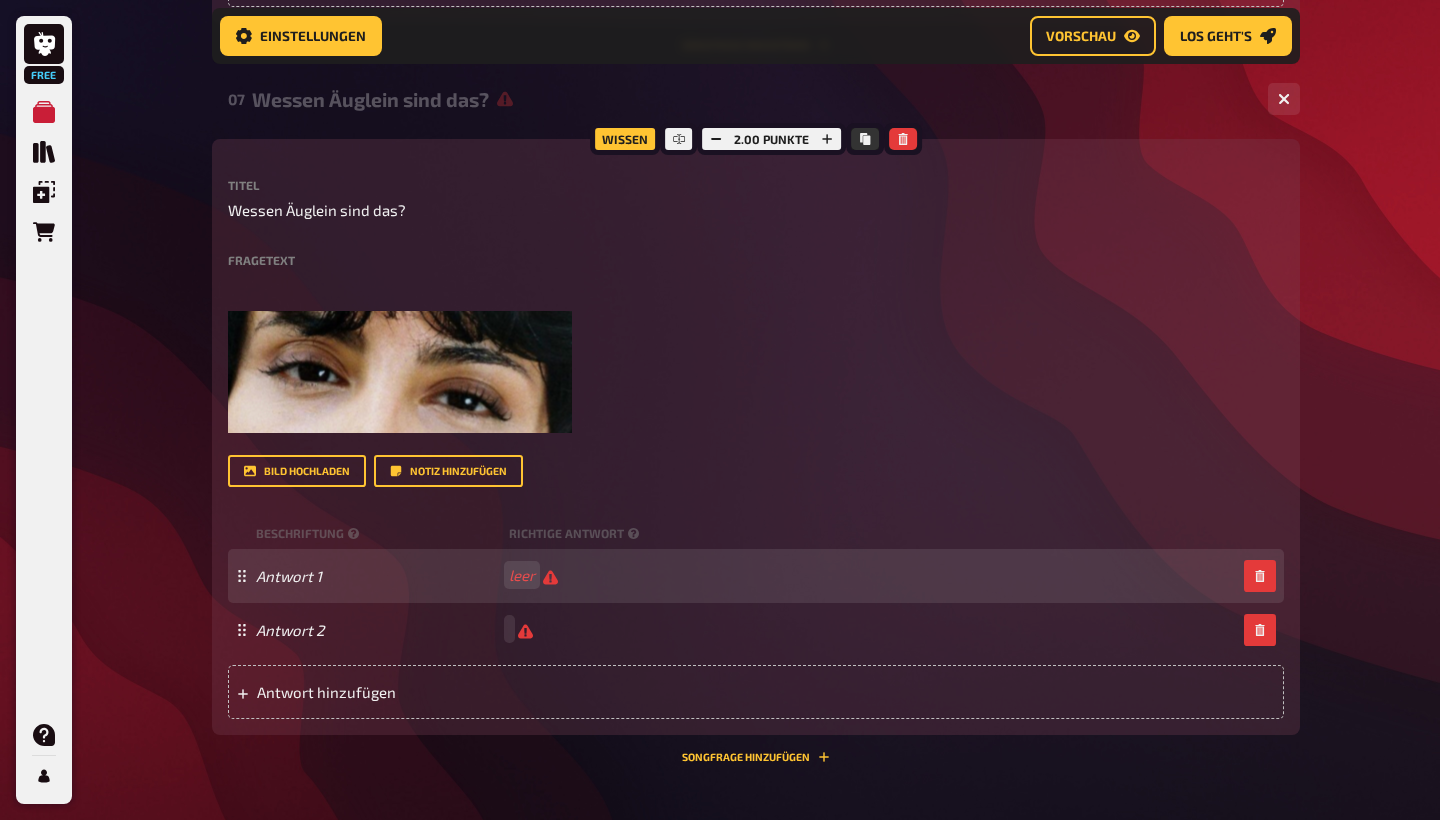 click on "Antwort 1 leer" at bounding box center [746, 575] 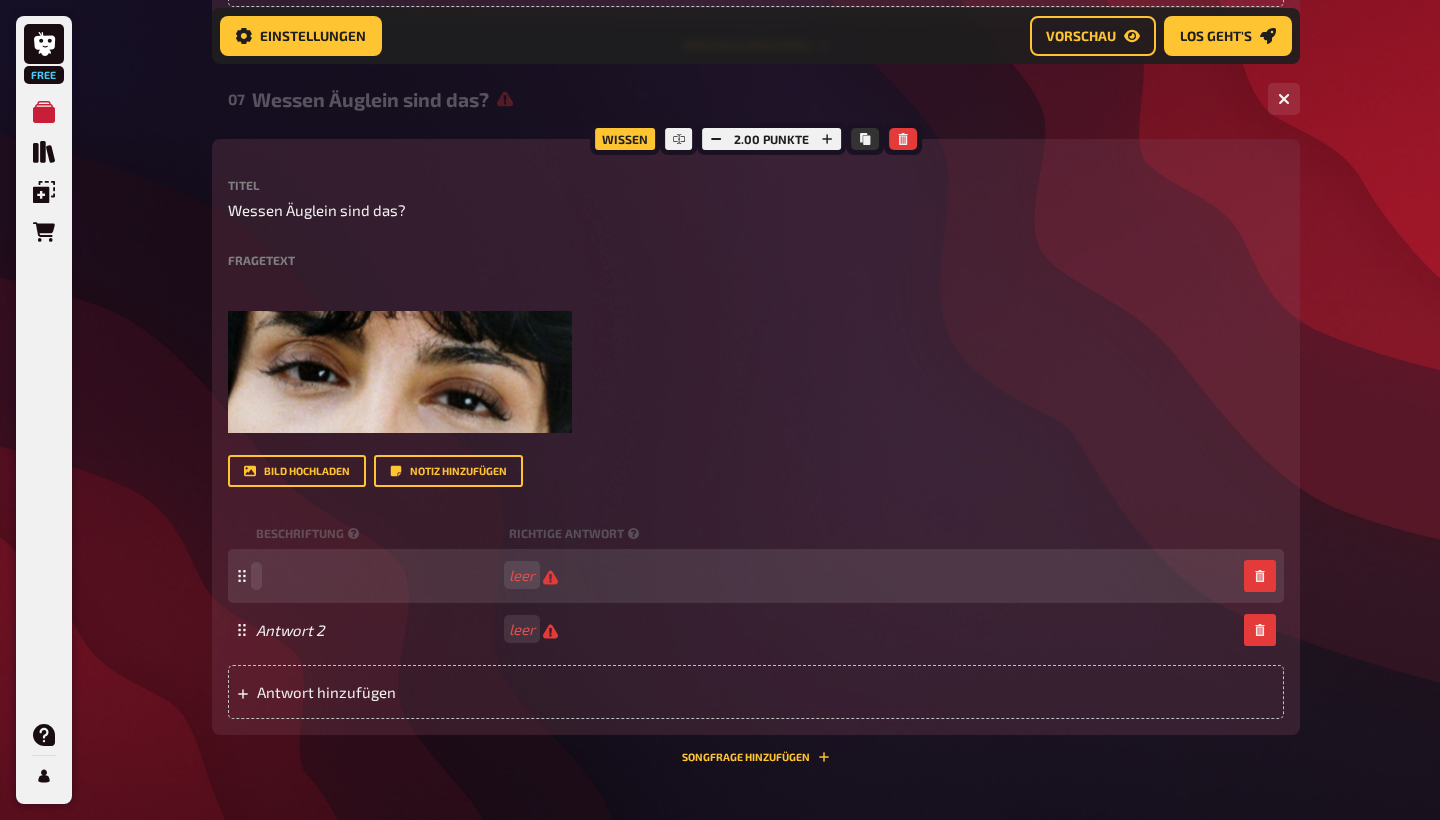 click at bounding box center (378, 576) 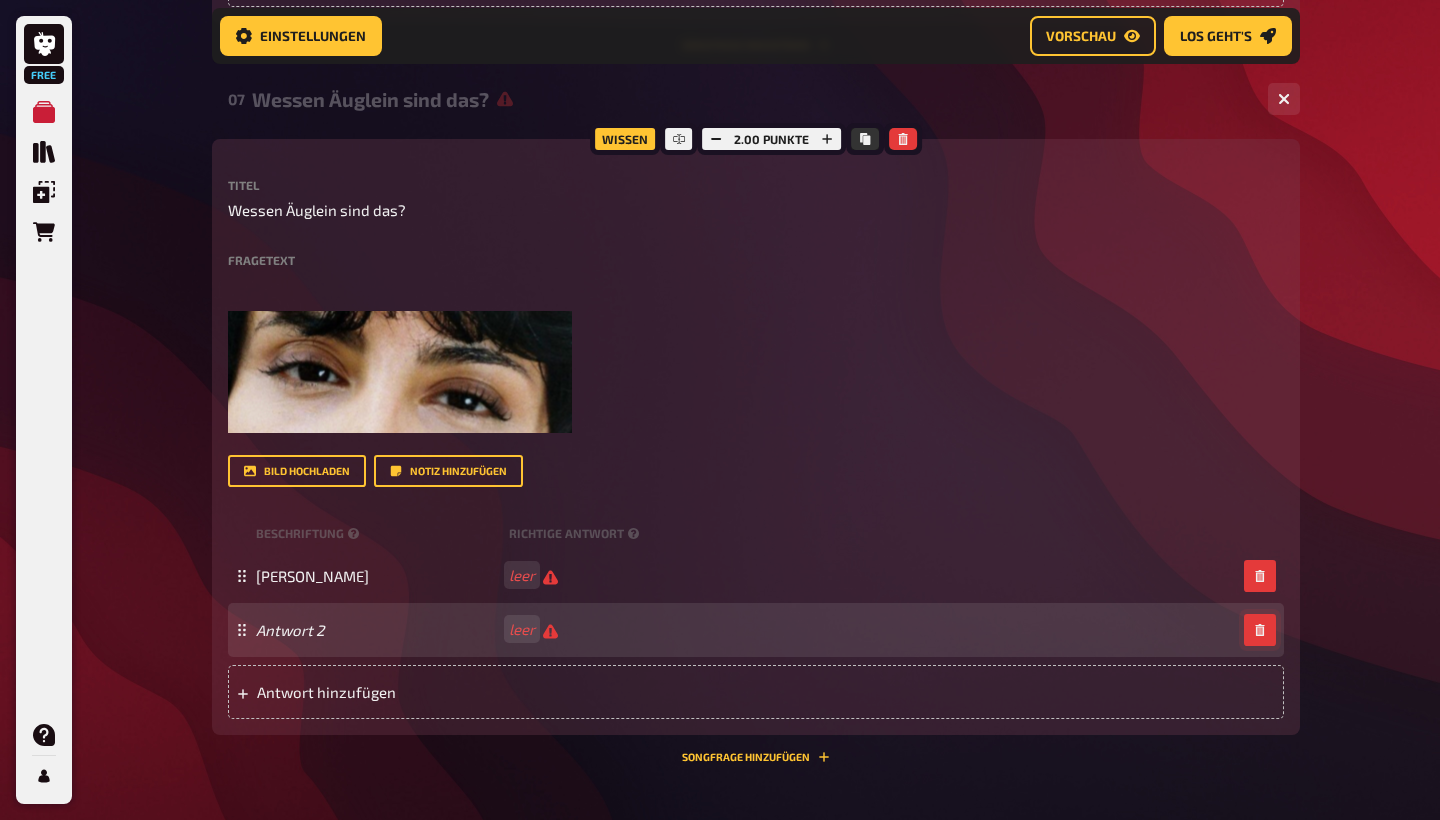 click at bounding box center [1260, 630] 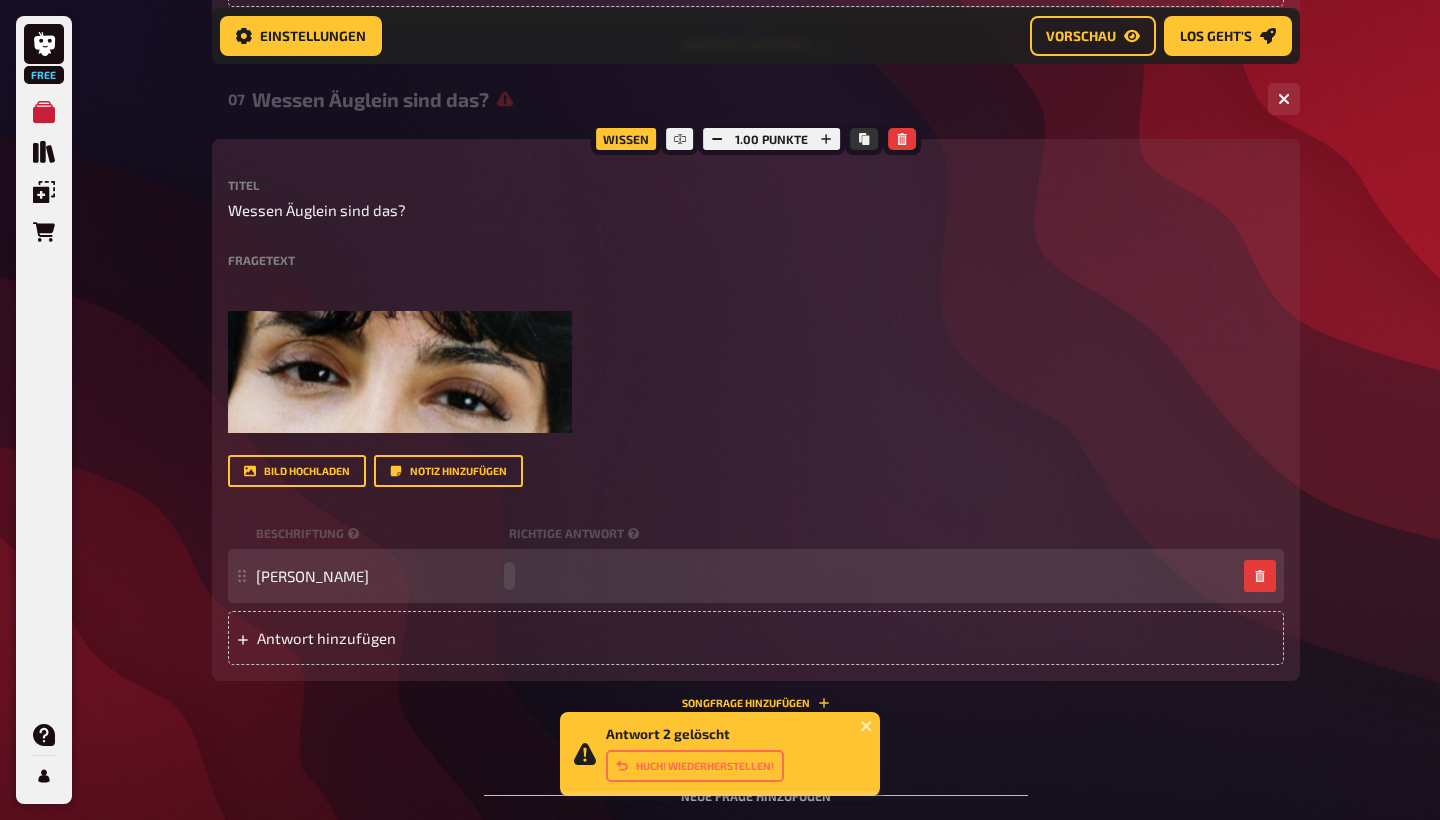 click on "[PERSON_NAME]" at bounding box center [746, 576] 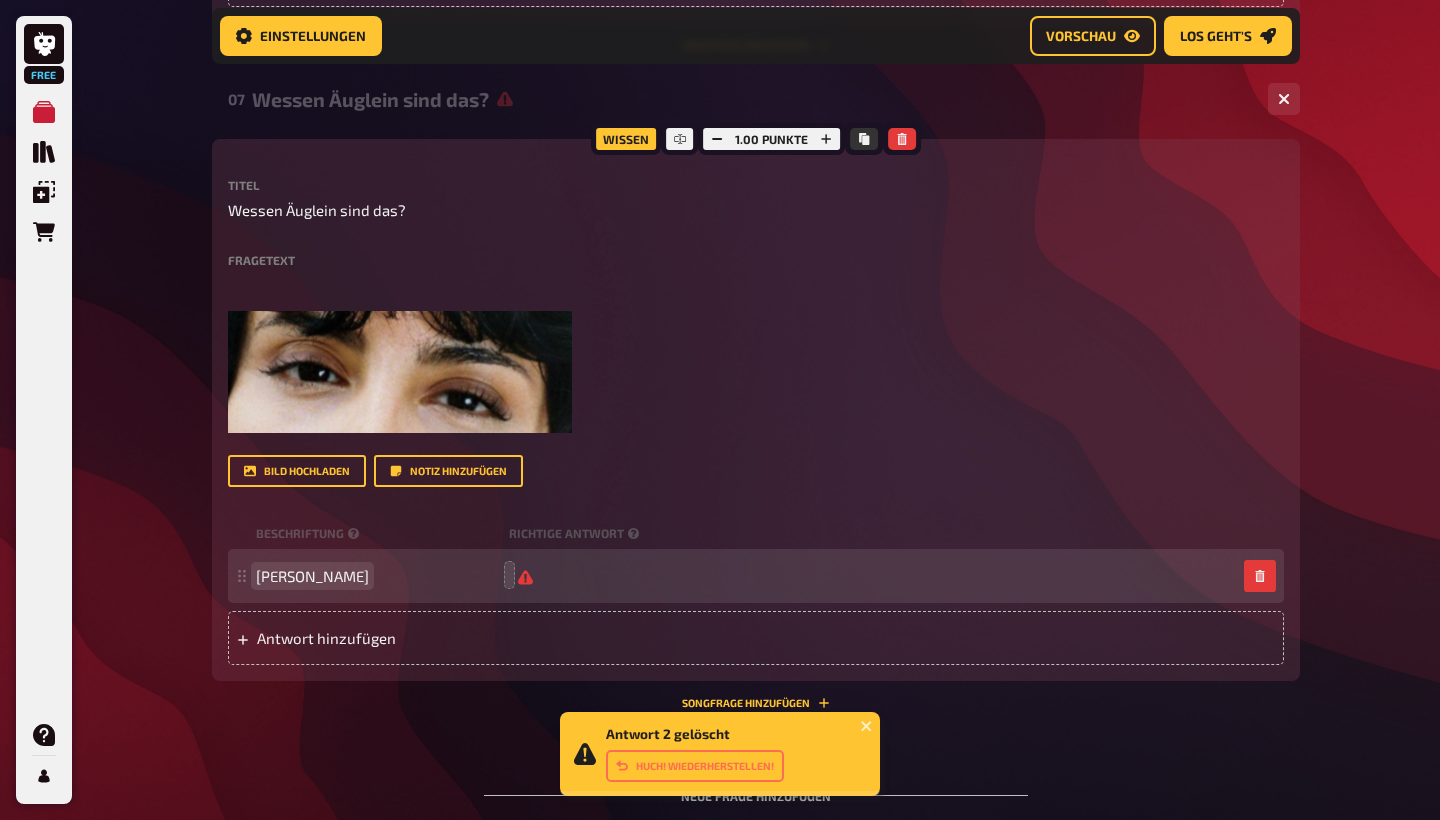 click on "[PERSON_NAME]" at bounding box center [312, 576] 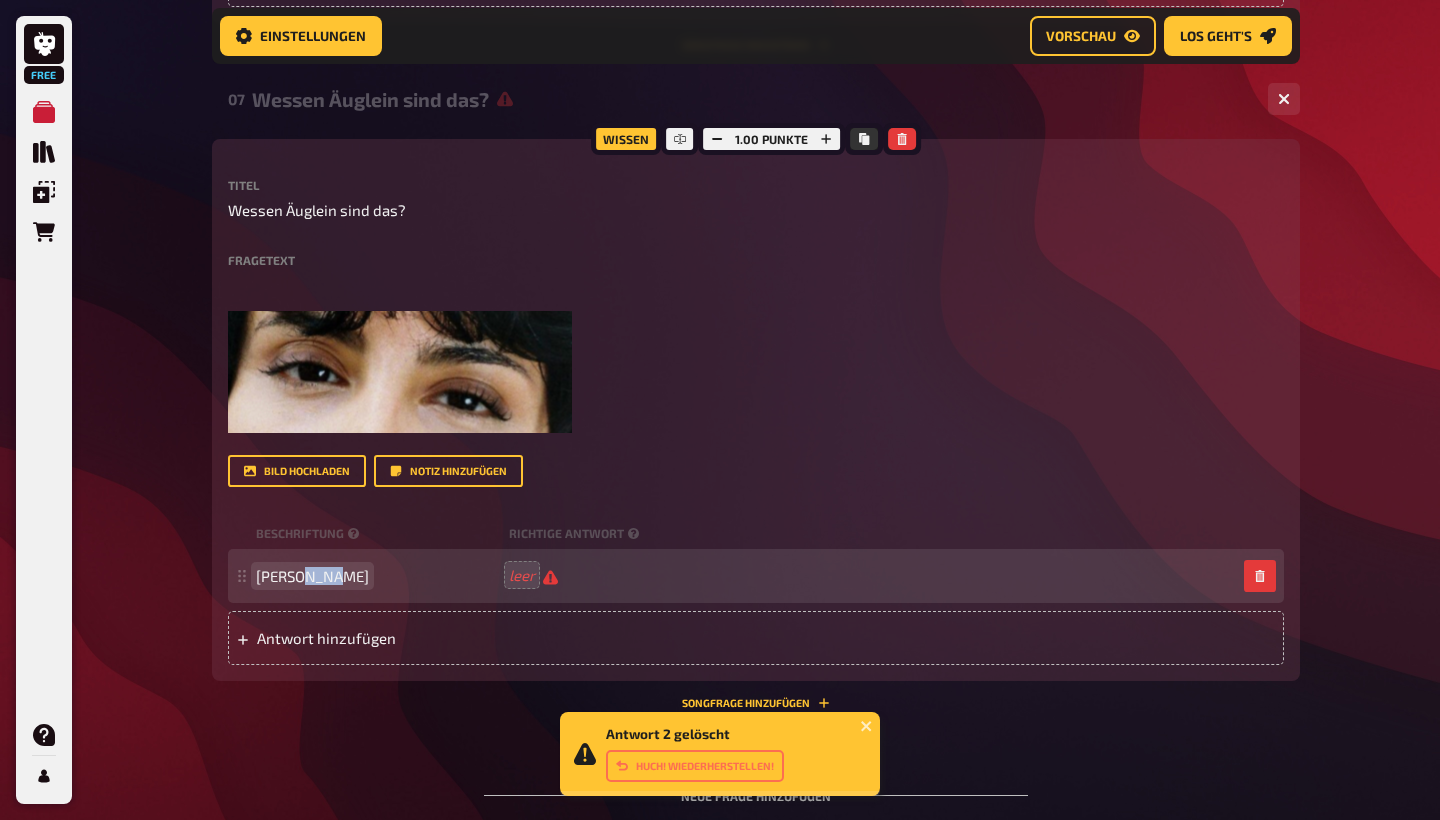 click on "[PERSON_NAME]" at bounding box center (312, 576) 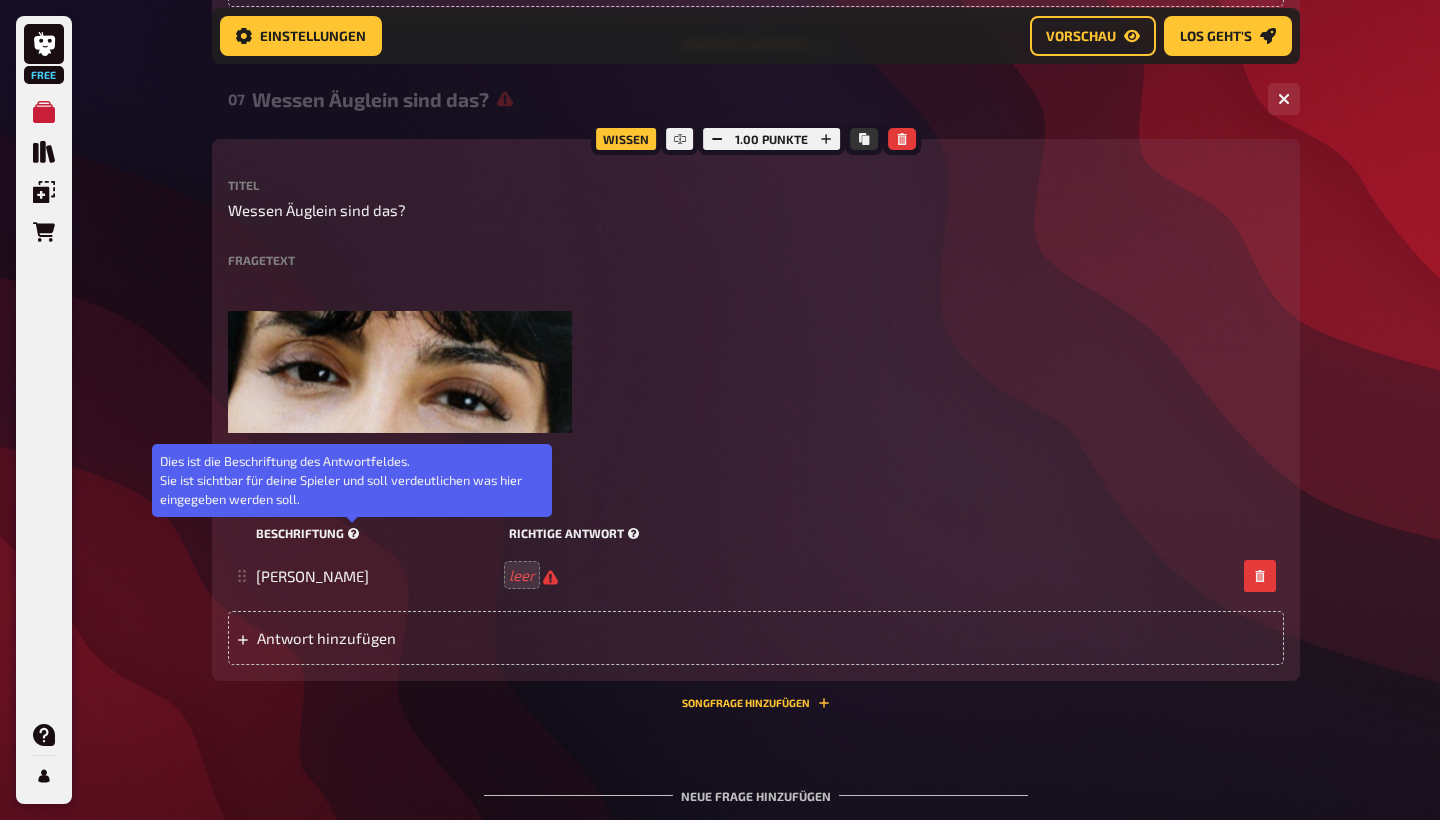 click 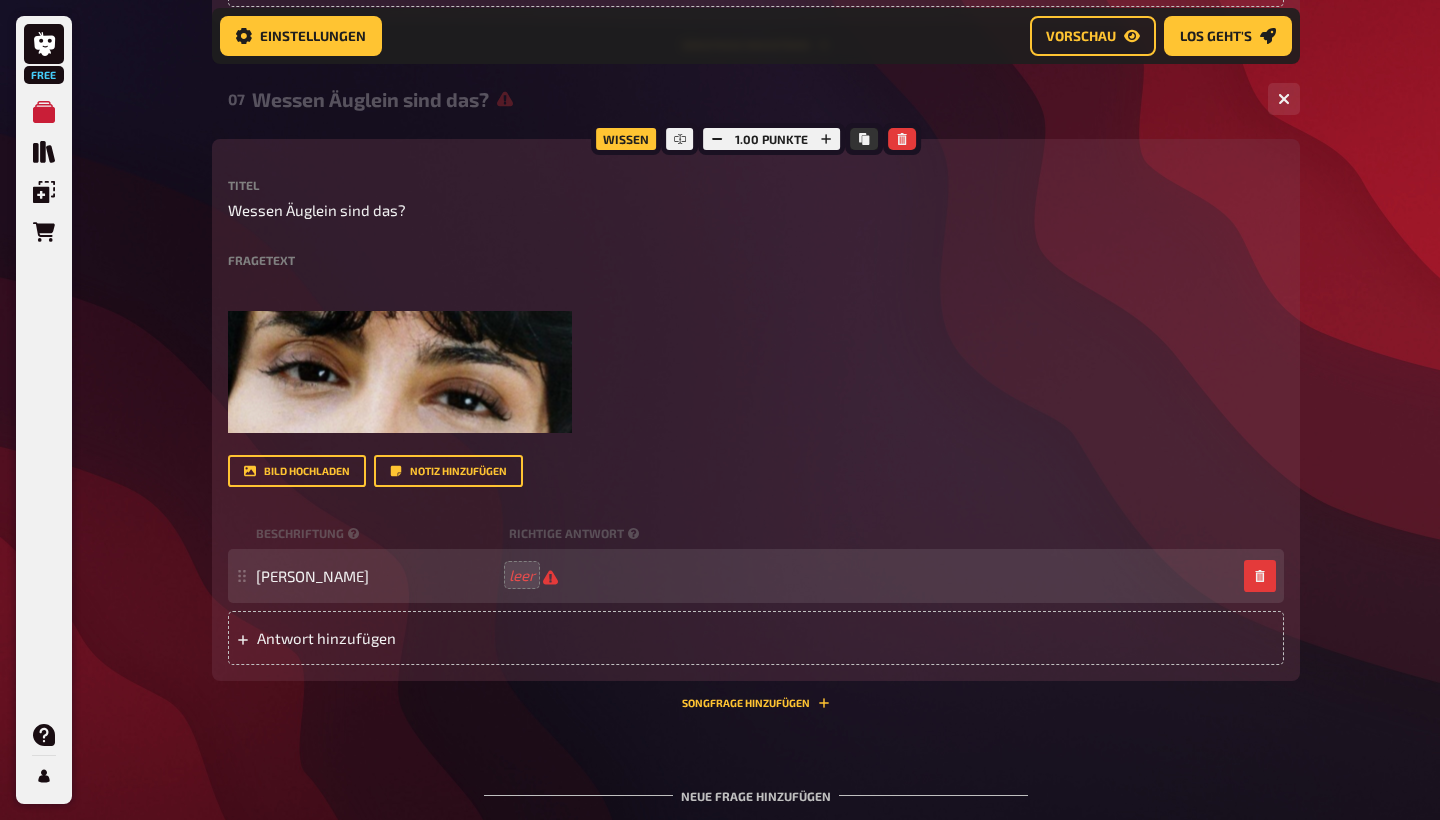 click on "[PERSON_NAME]" at bounding box center (756, 576) 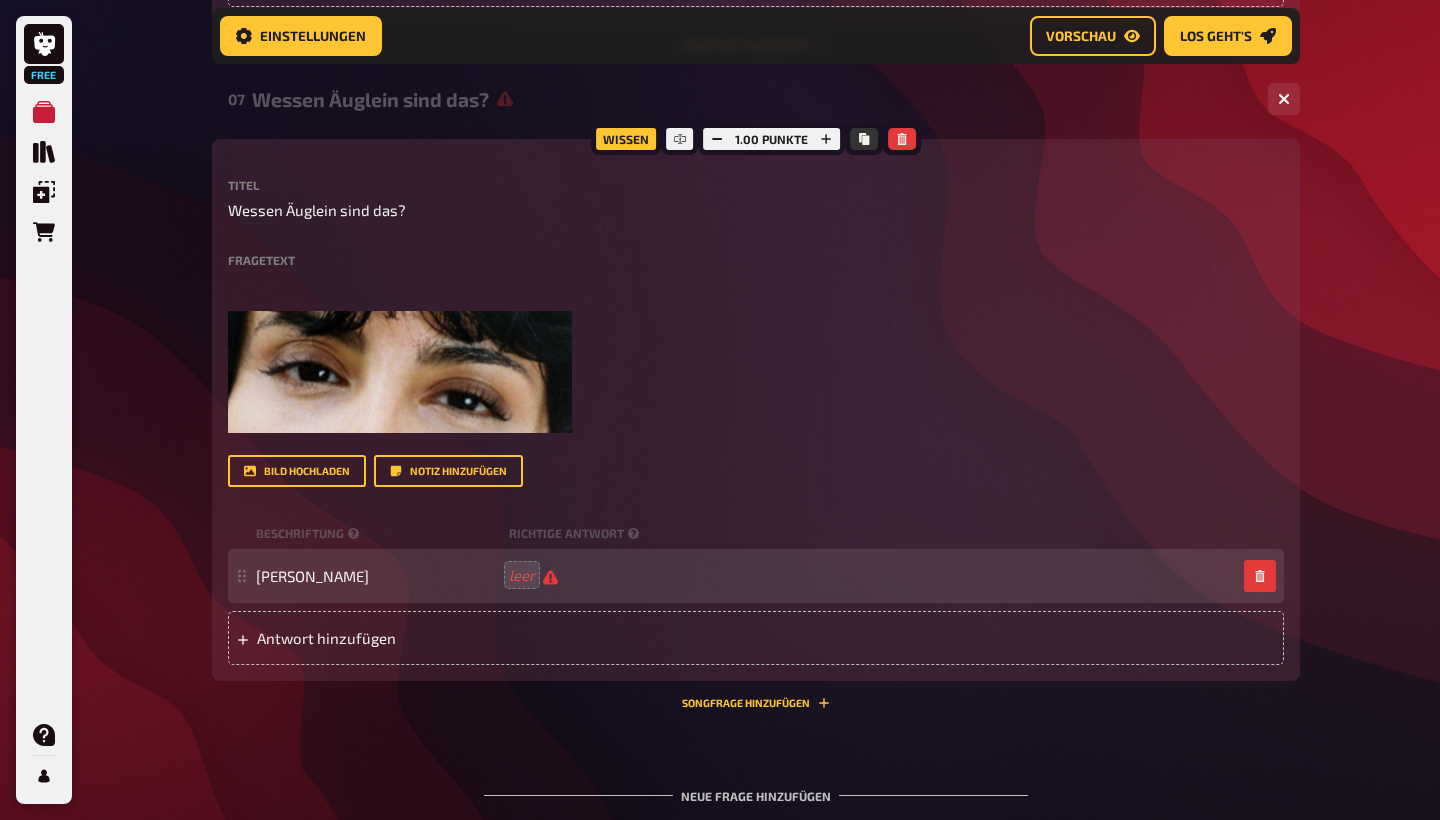 click on "[PERSON_NAME]" at bounding box center (756, 576) 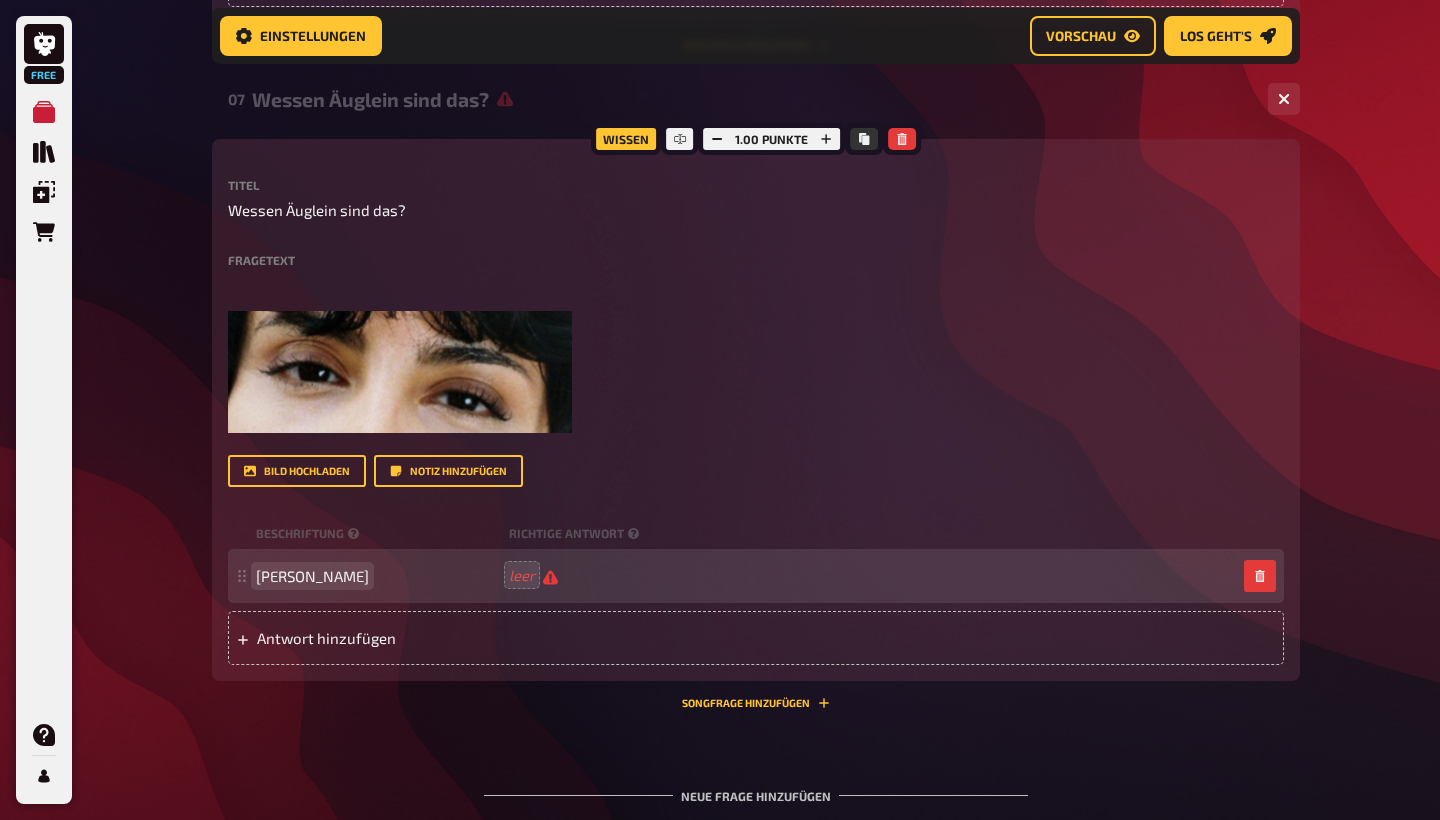 click on "[PERSON_NAME]" at bounding box center (312, 576) 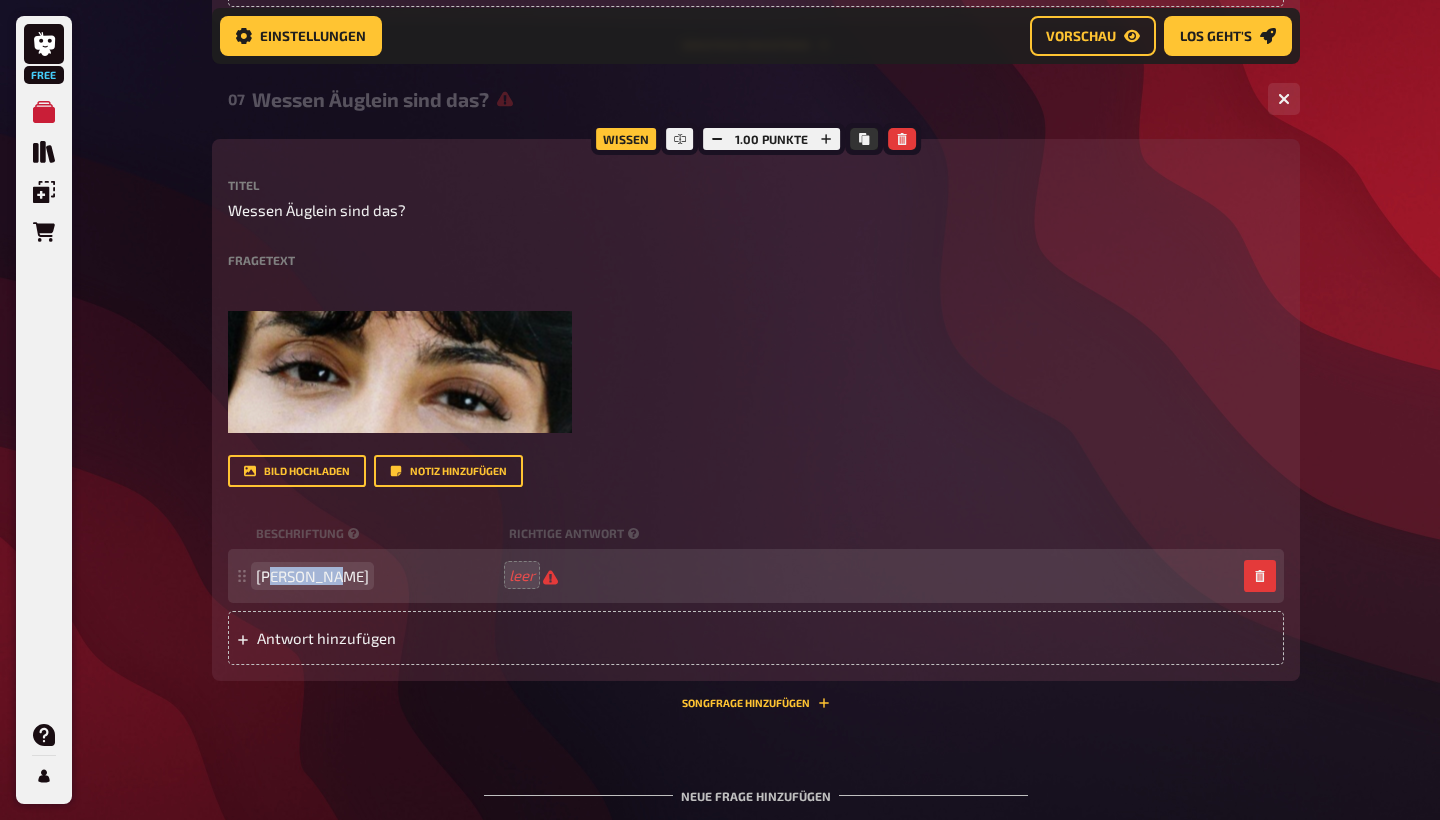 drag, startPoint x: 327, startPoint y: 580, endPoint x: 267, endPoint y: 583, distance: 60.074955 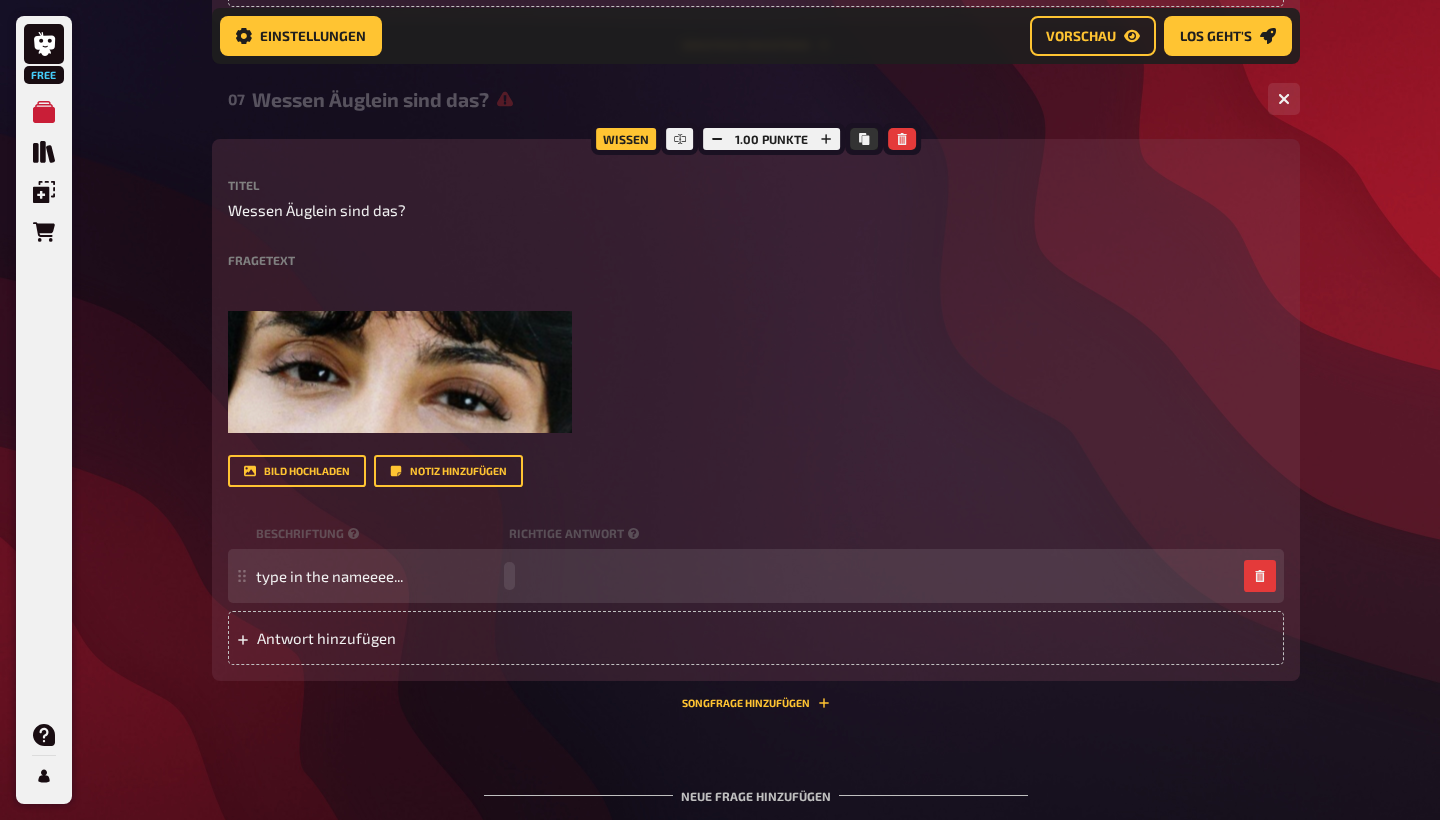 type 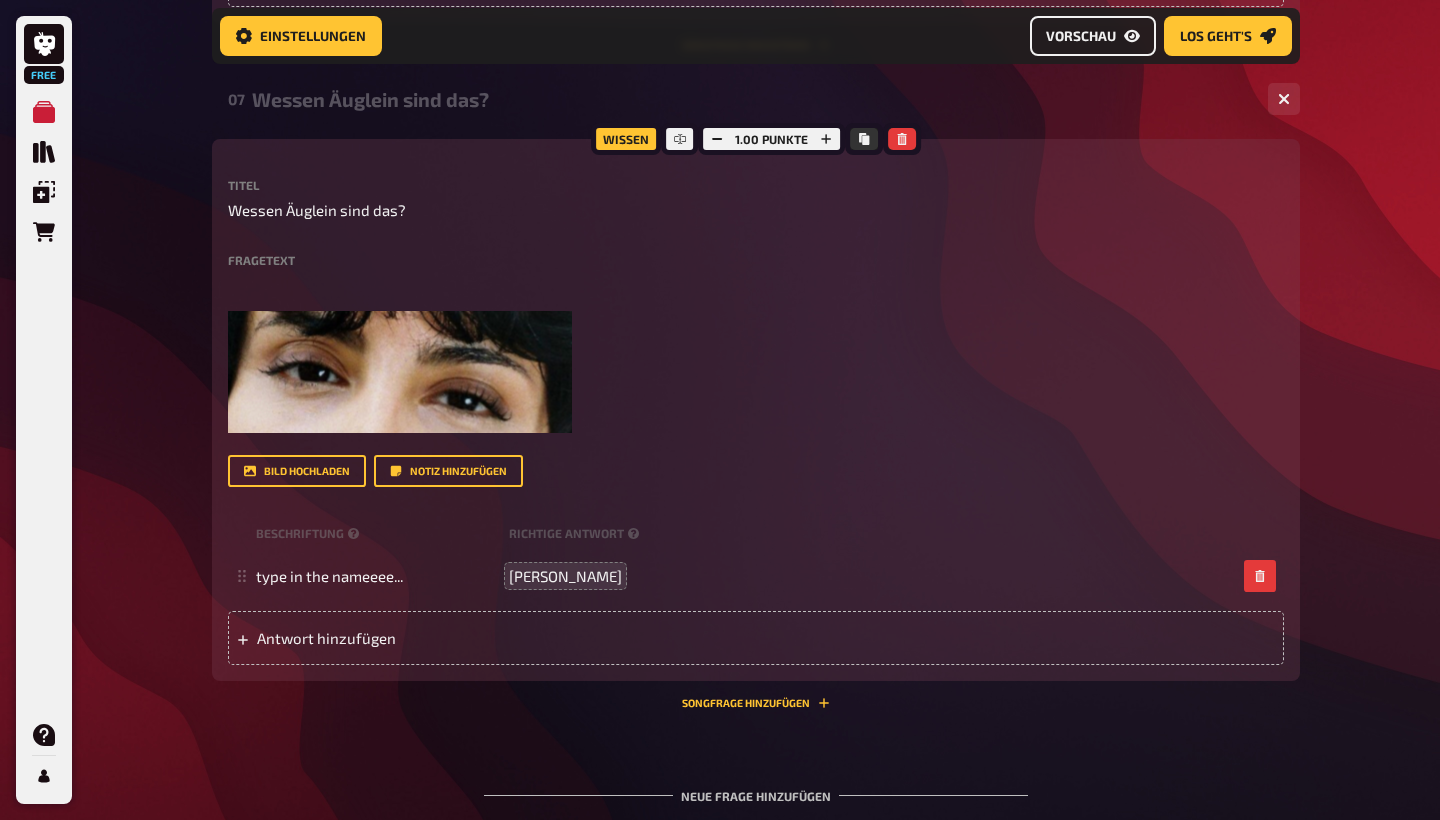 click on "Vorschau" at bounding box center [1093, 36] 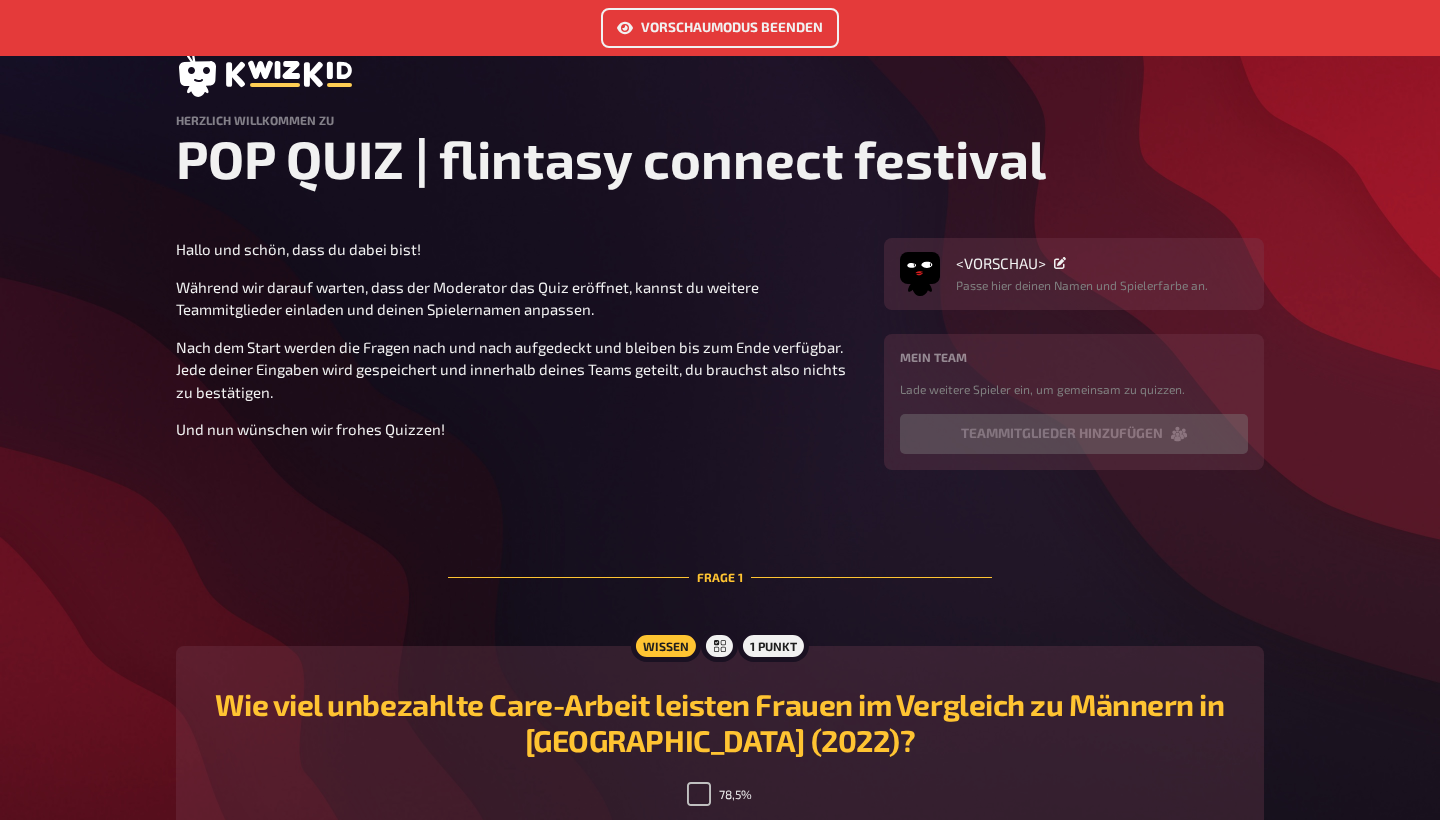 scroll, scrollTop: 58, scrollLeft: 0, axis: vertical 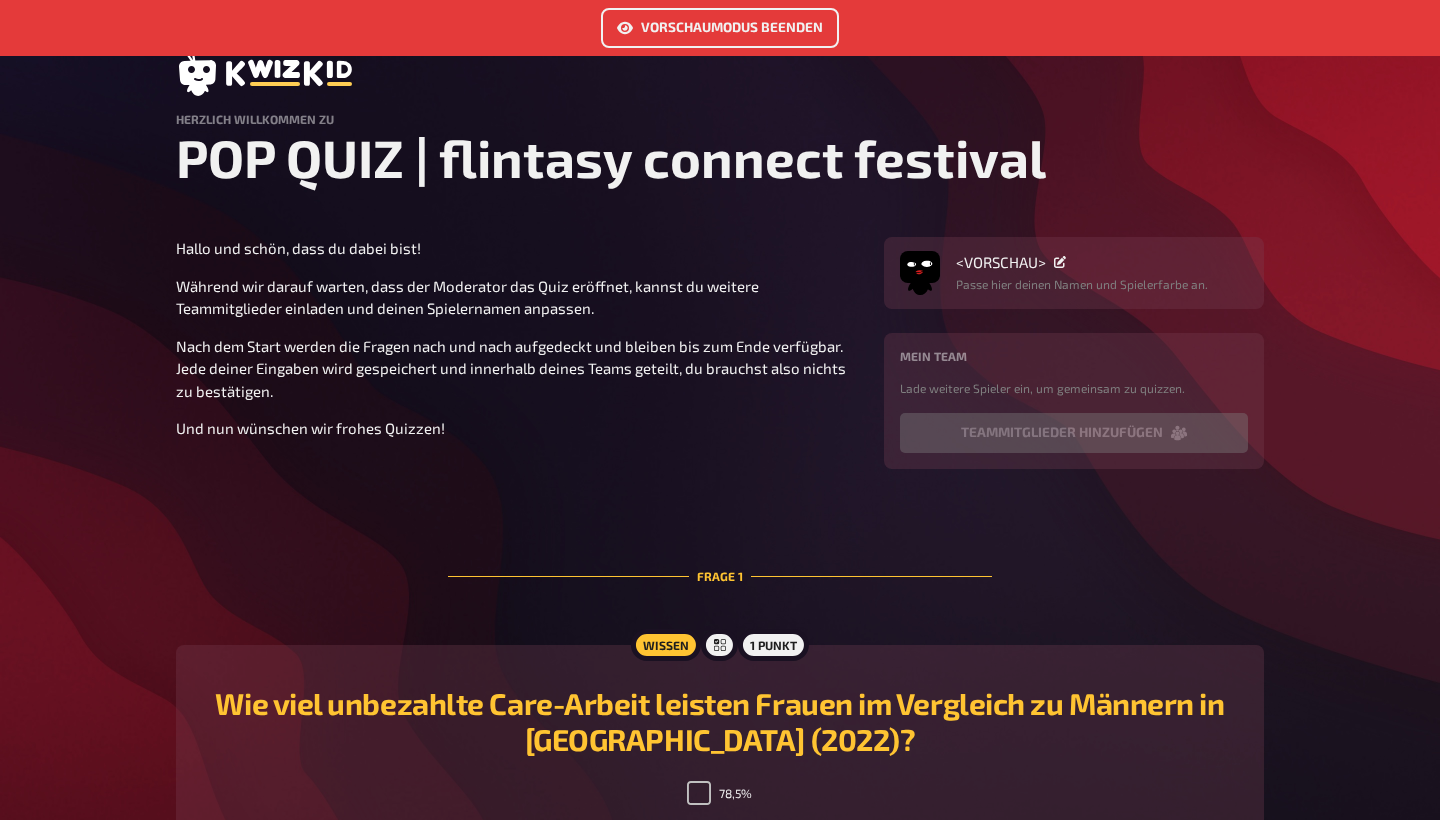 drag, startPoint x: 1066, startPoint y: 261, endPoint x: 1145, endPoint y: 262, distance: 79.00633 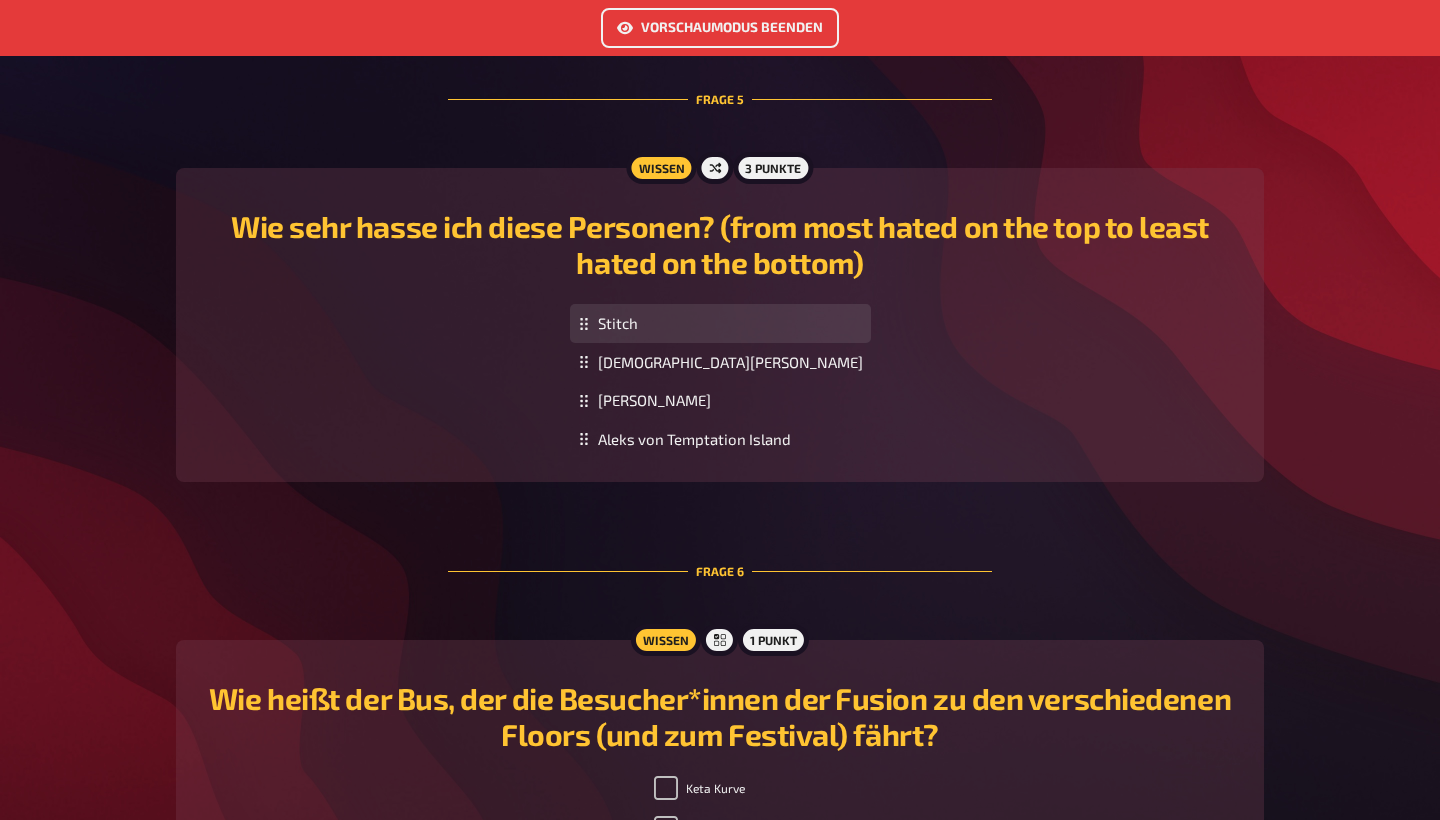 scroll, scrollTop: 2433, scrollLeft: 0, axis: vertical 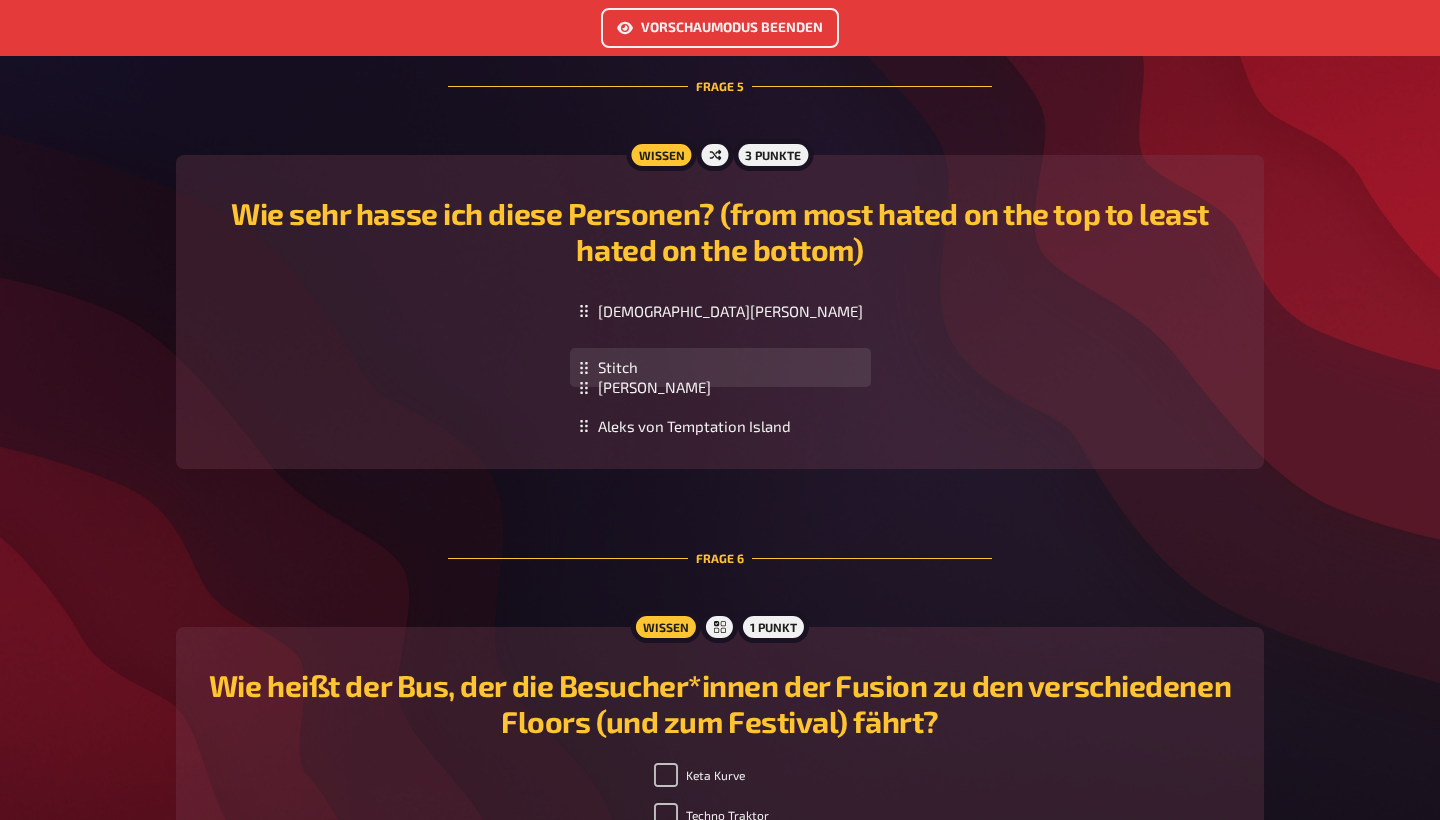 drag, startPoint x: 621, startPoint y: 311, endPoint x: 621, endPoint y: 388, distance: 77 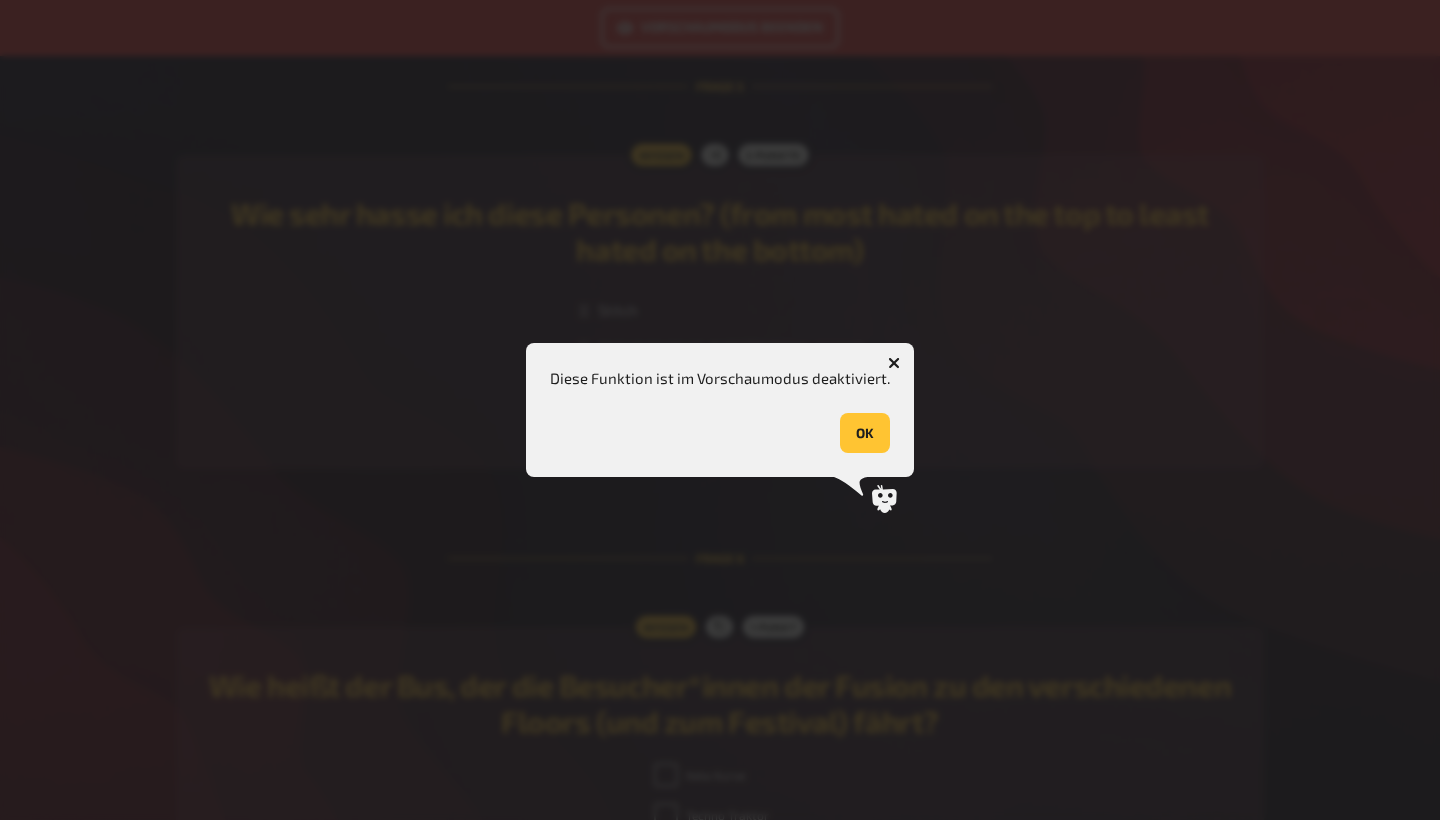 click at bounding box center [894, 363] 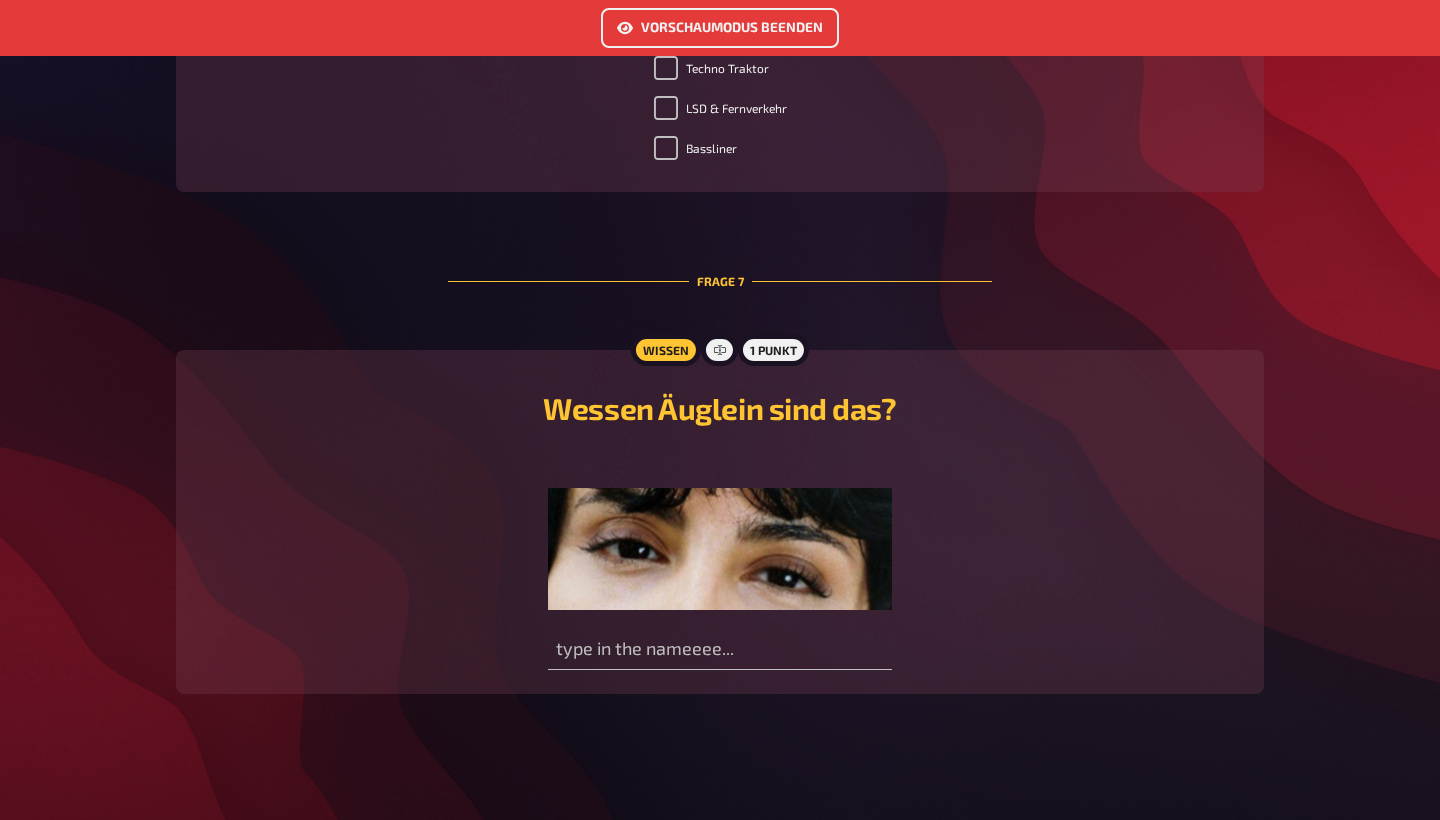 scroll, scrollTop: 3179, scrollLeft: 0, axis: vertical 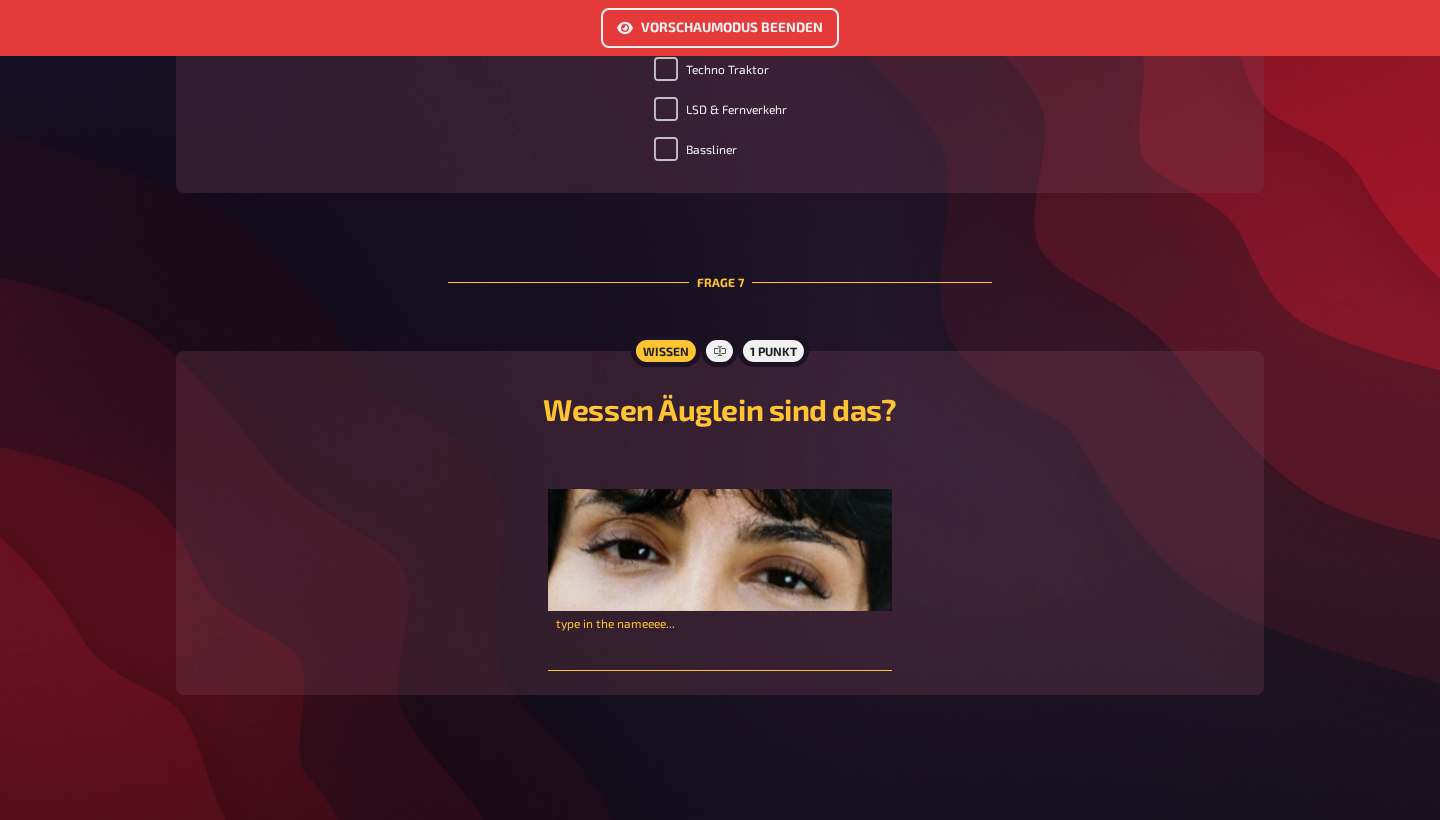 click at bounding box center [719, 651] 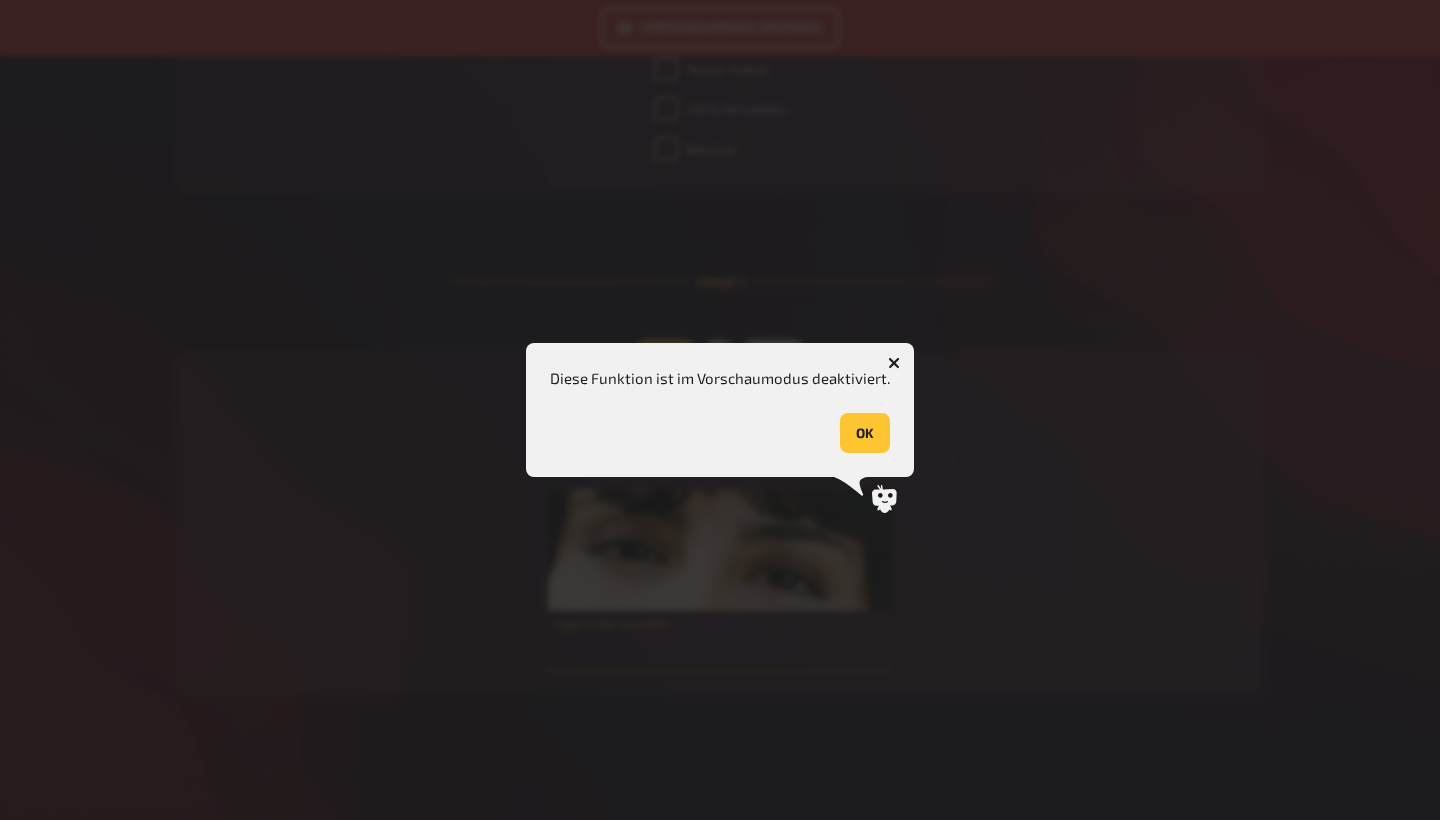 type 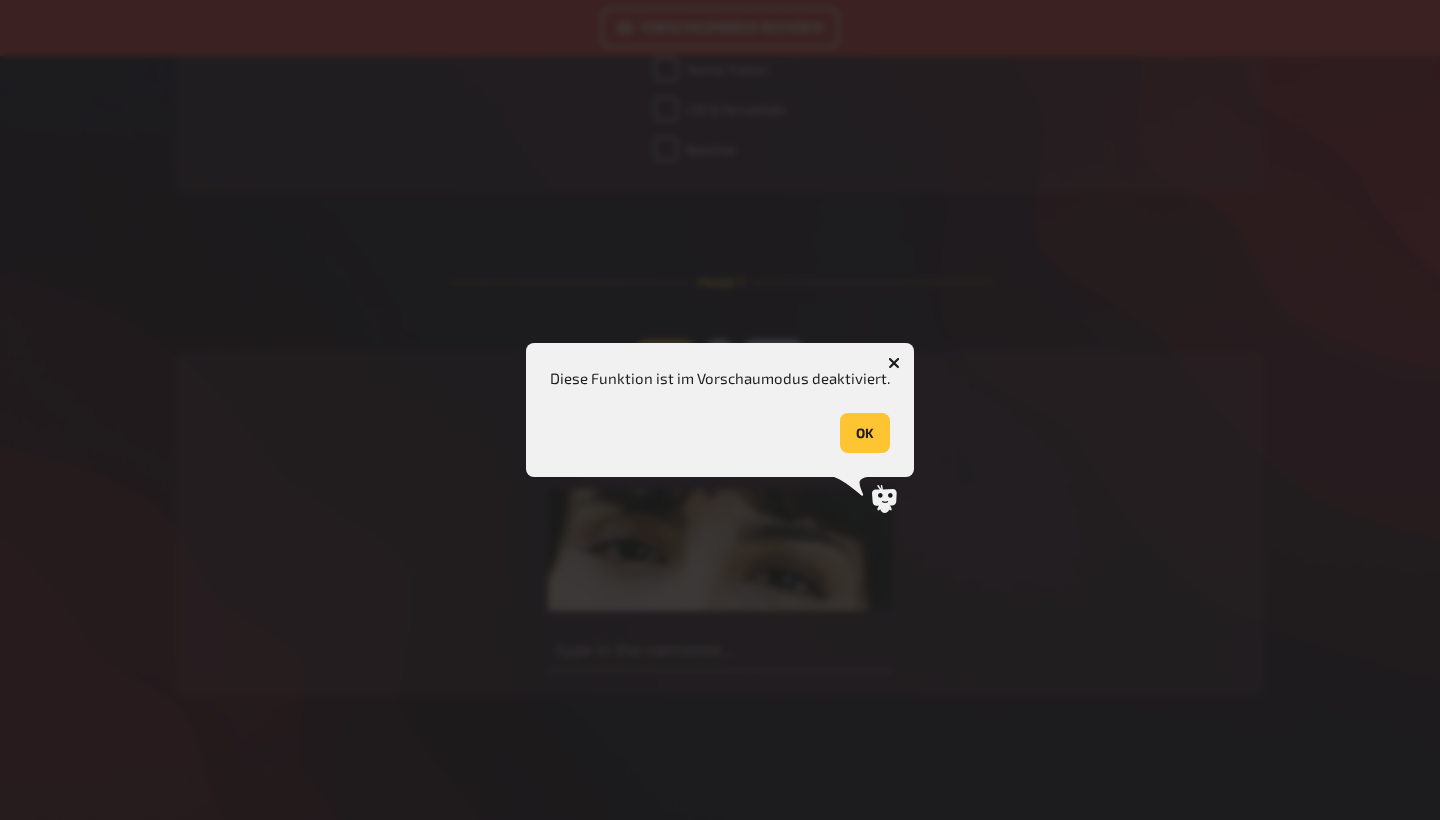 click at bounding box center (720, 410) 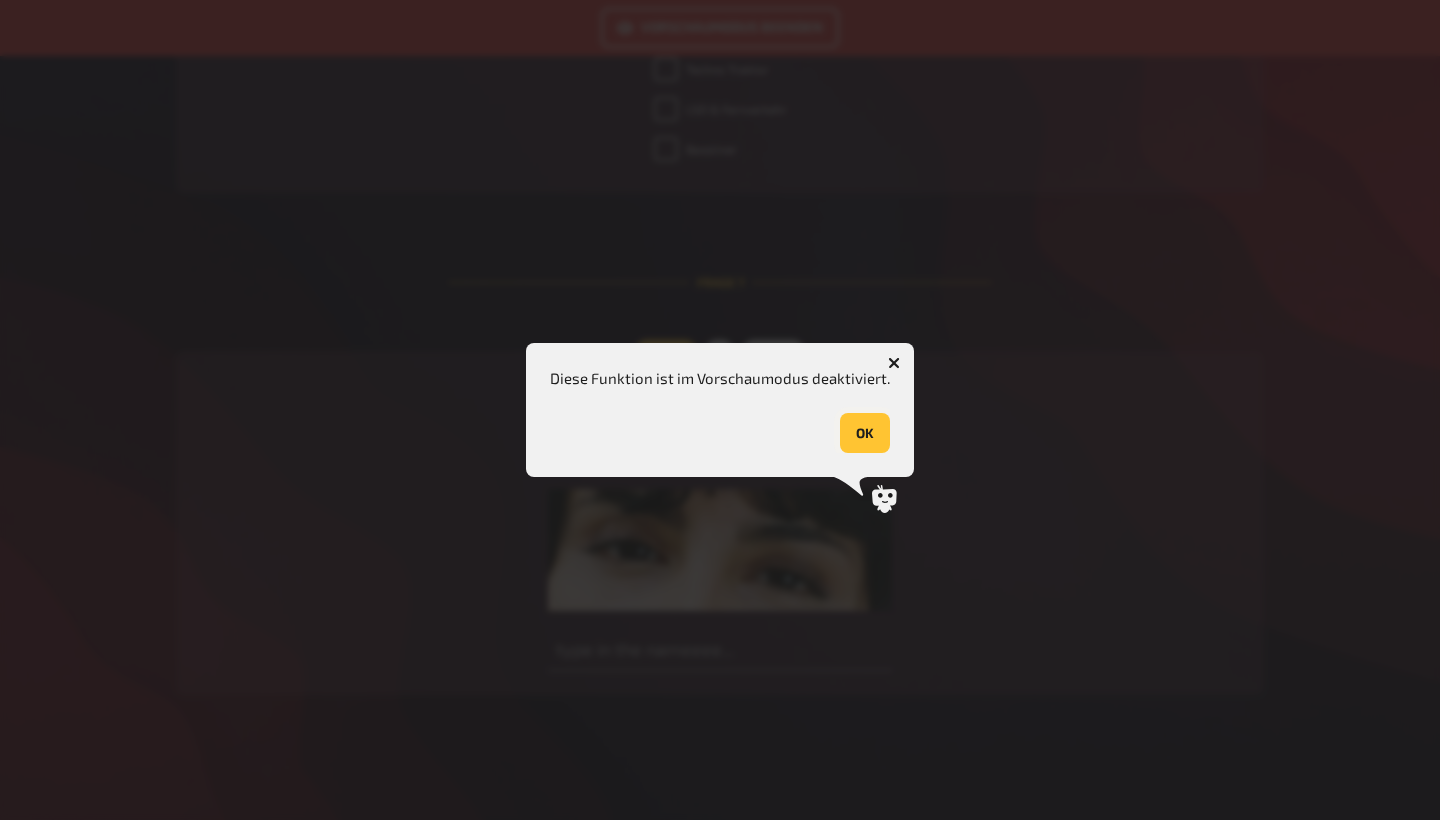 click on "OK" at bounding box center [865, 433] 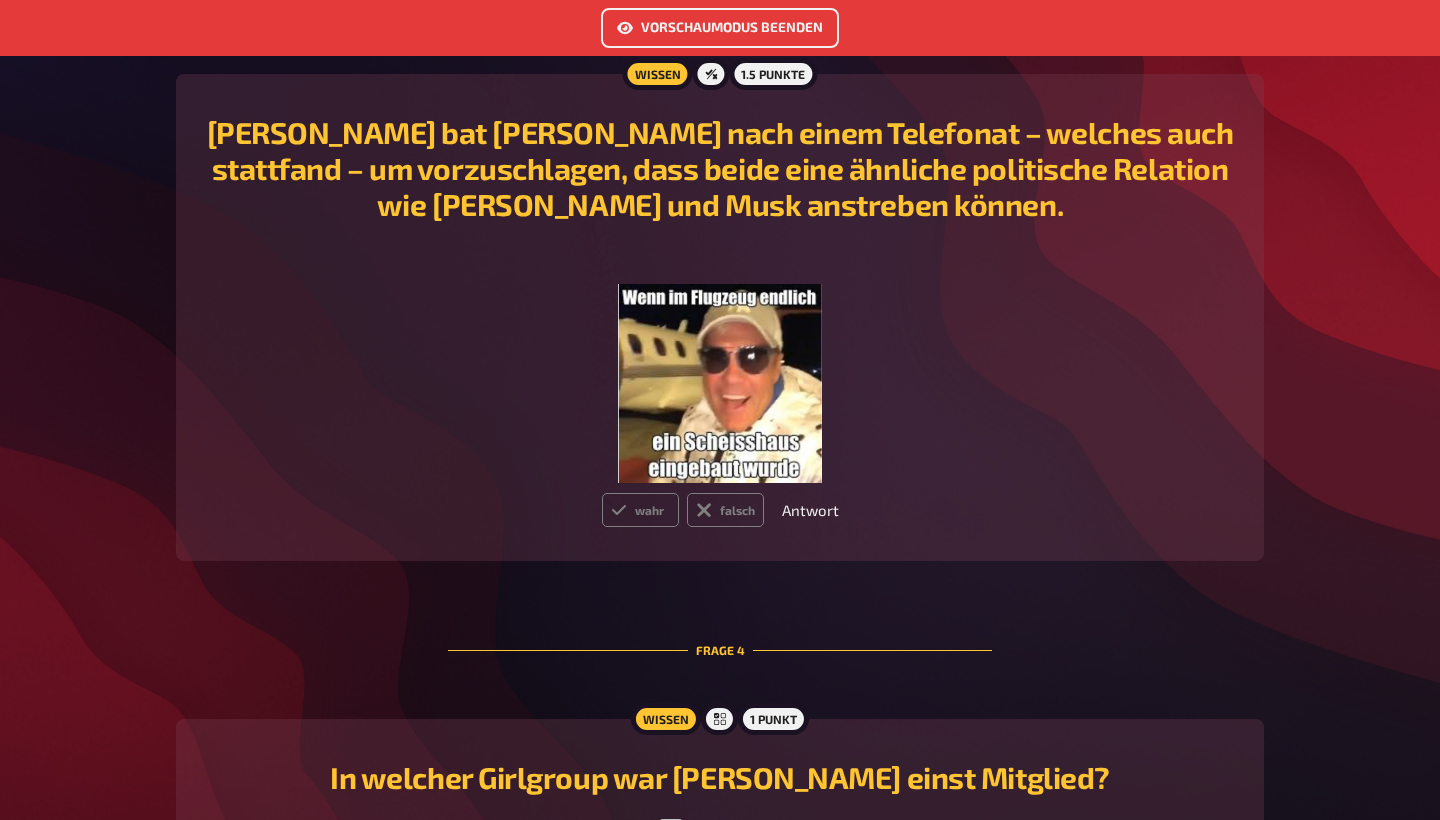 scroll, scrollTop: 1431, scrollLeft: 0, axis: vertical 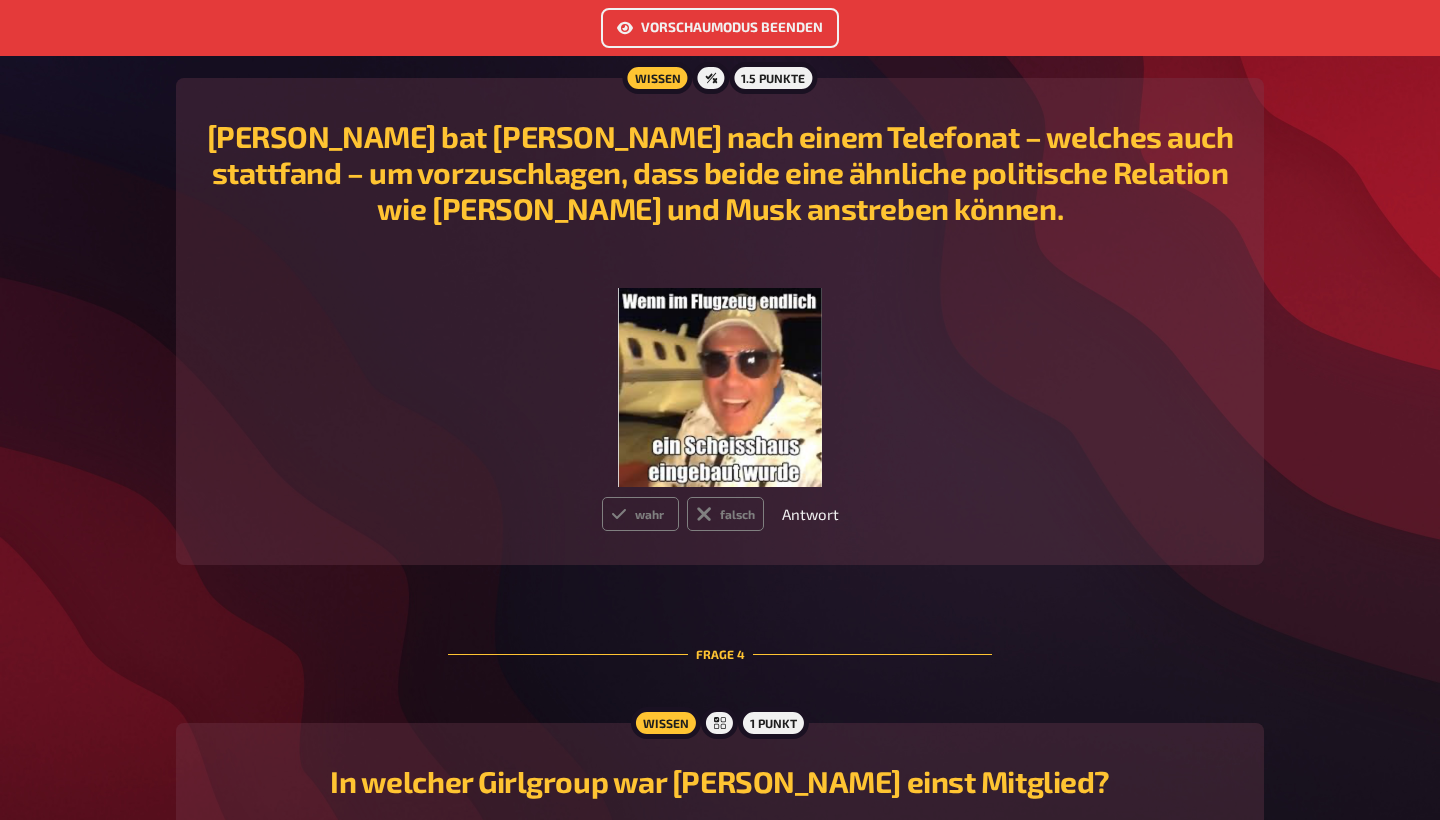 click at bounding box center (720, 388) 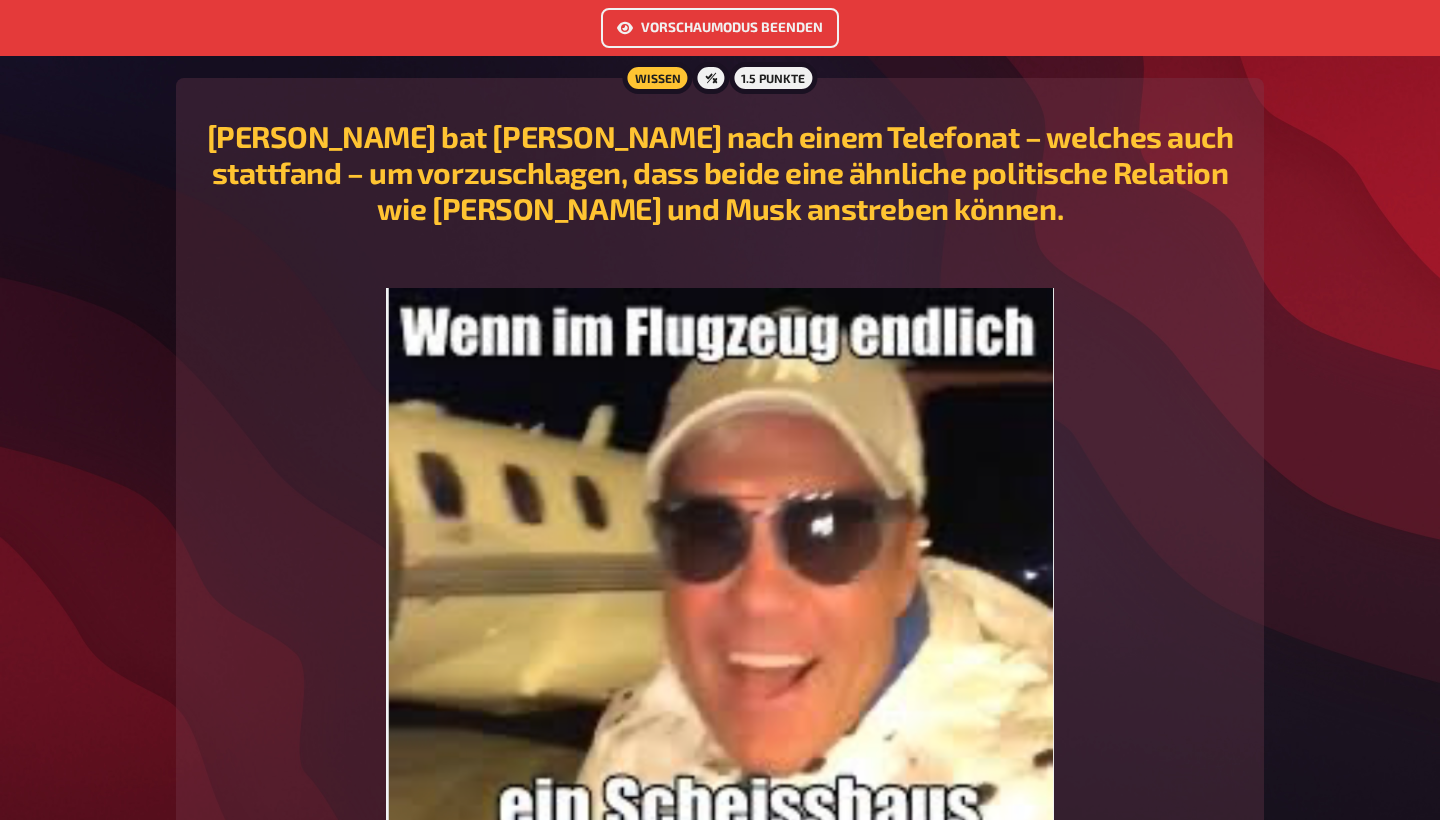 click on "﻿" at bounding box center [720, 596] 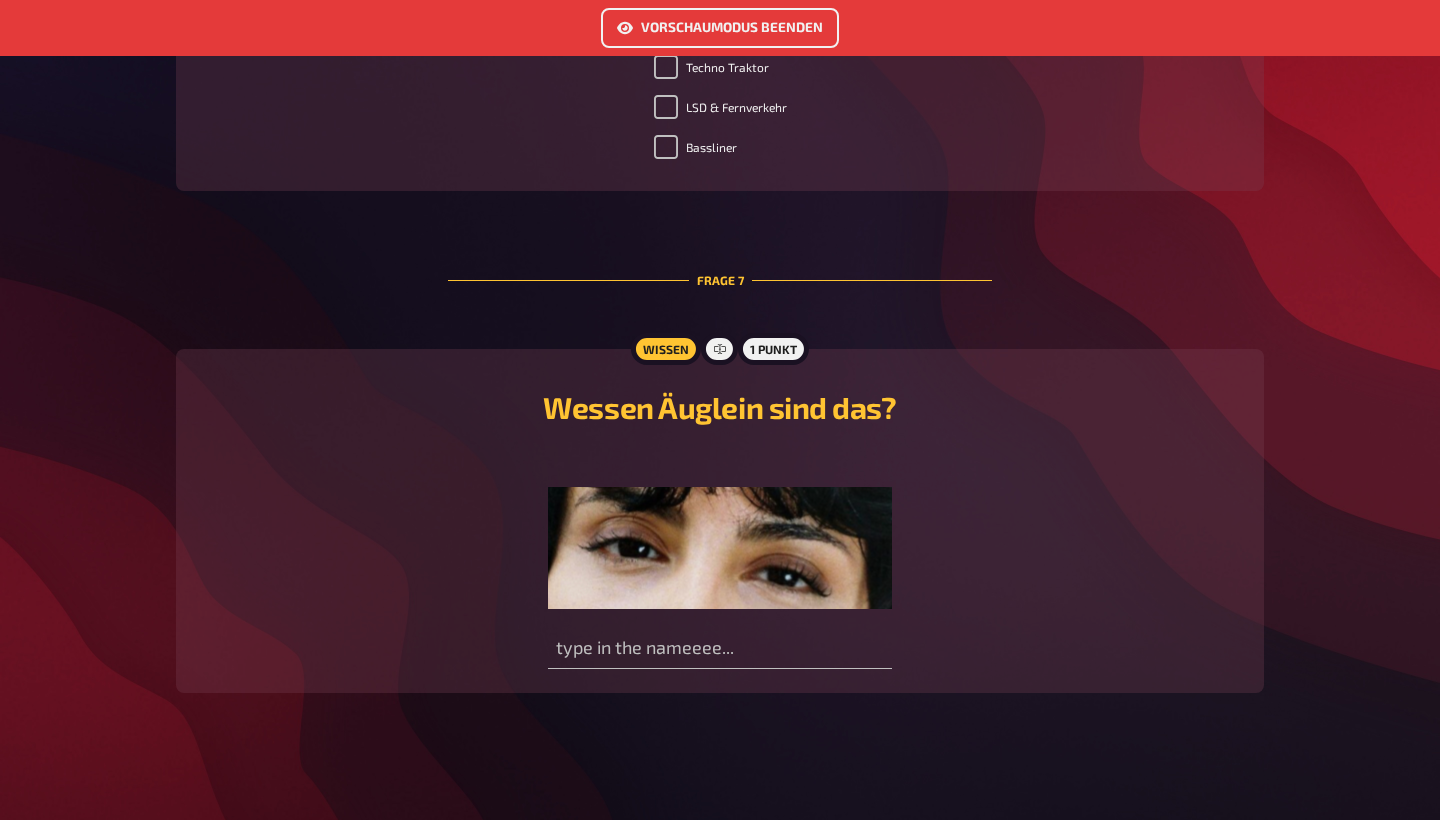 scroll, scrollTop: 3635, scrollLeft: 0, axis: vertical 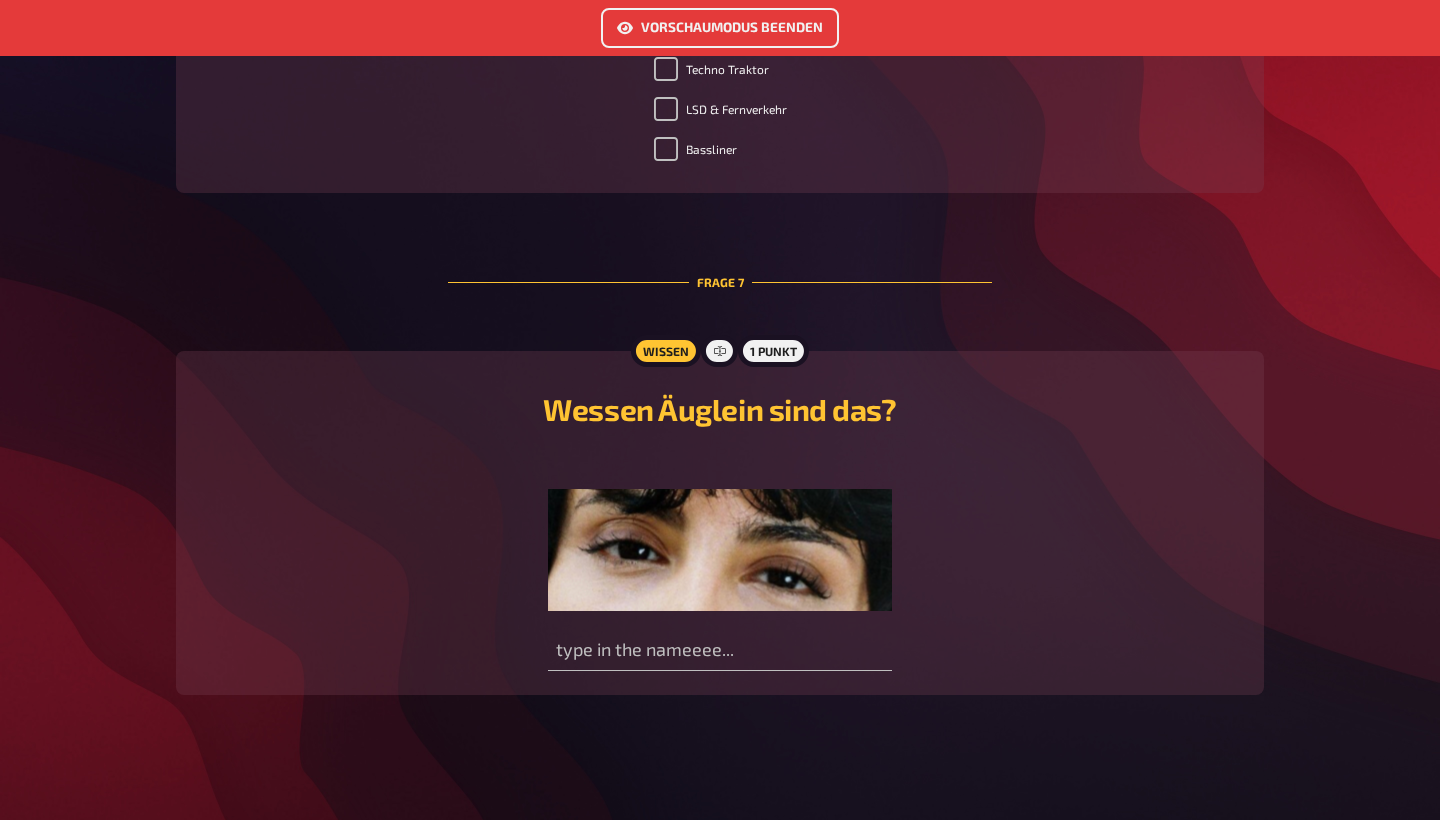 click on "Vorschaumodus beenden" at bounding box center (720, 28) 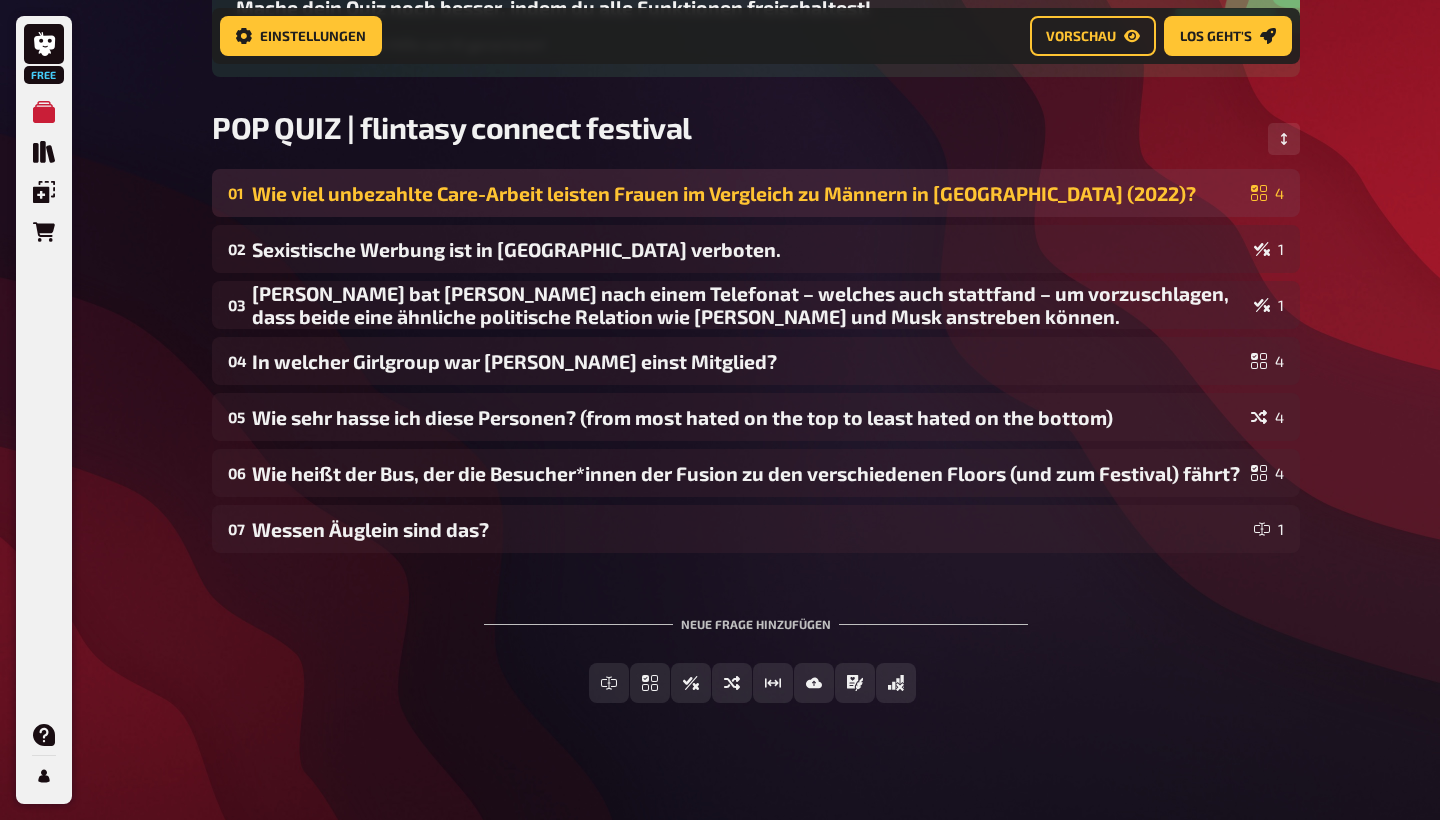 scroll, scrollTop: 242, scrollLeft: 0, axis: vertical 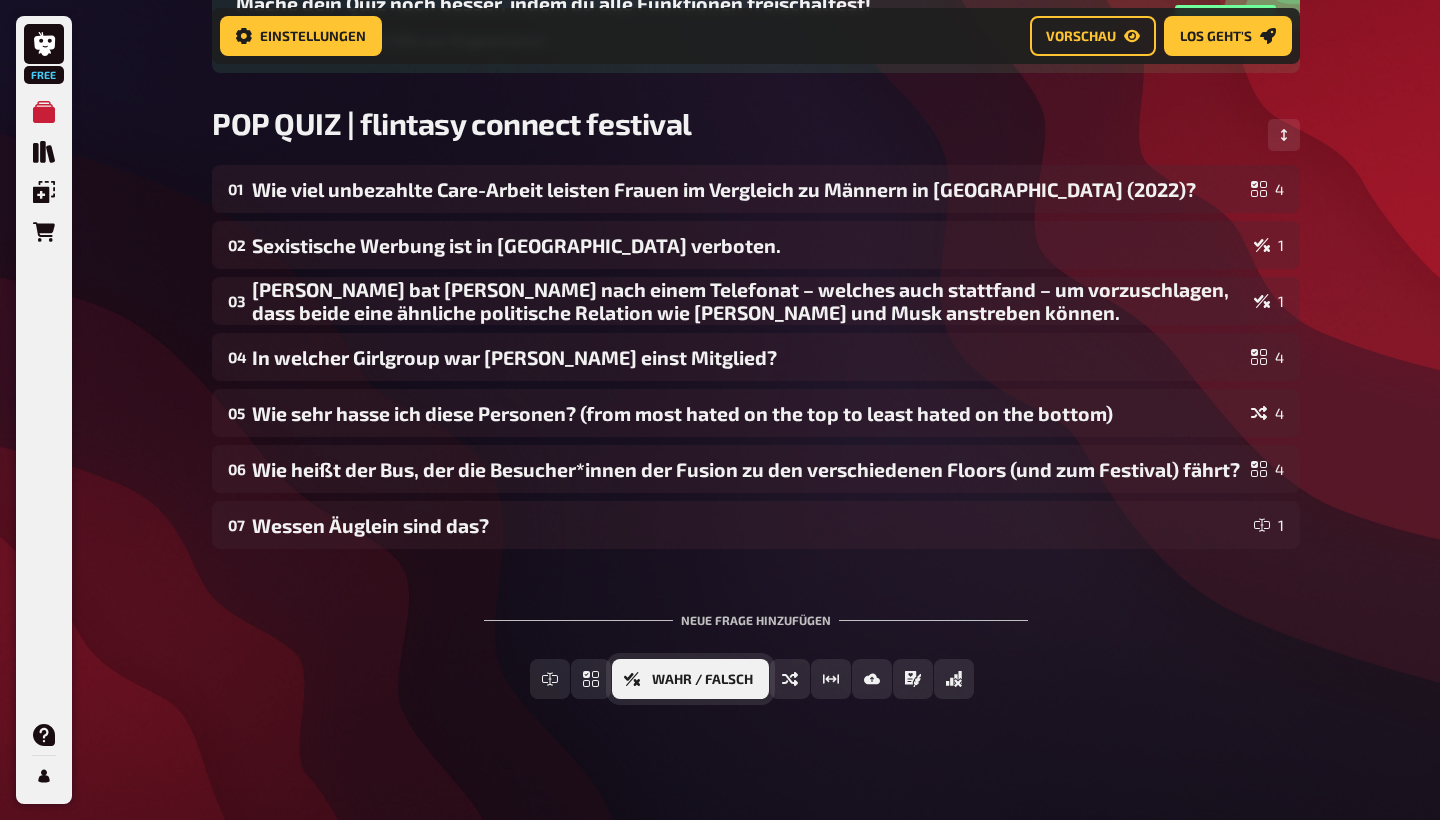 click on "Wahr / Falsch" at bounding box center (690, 679) 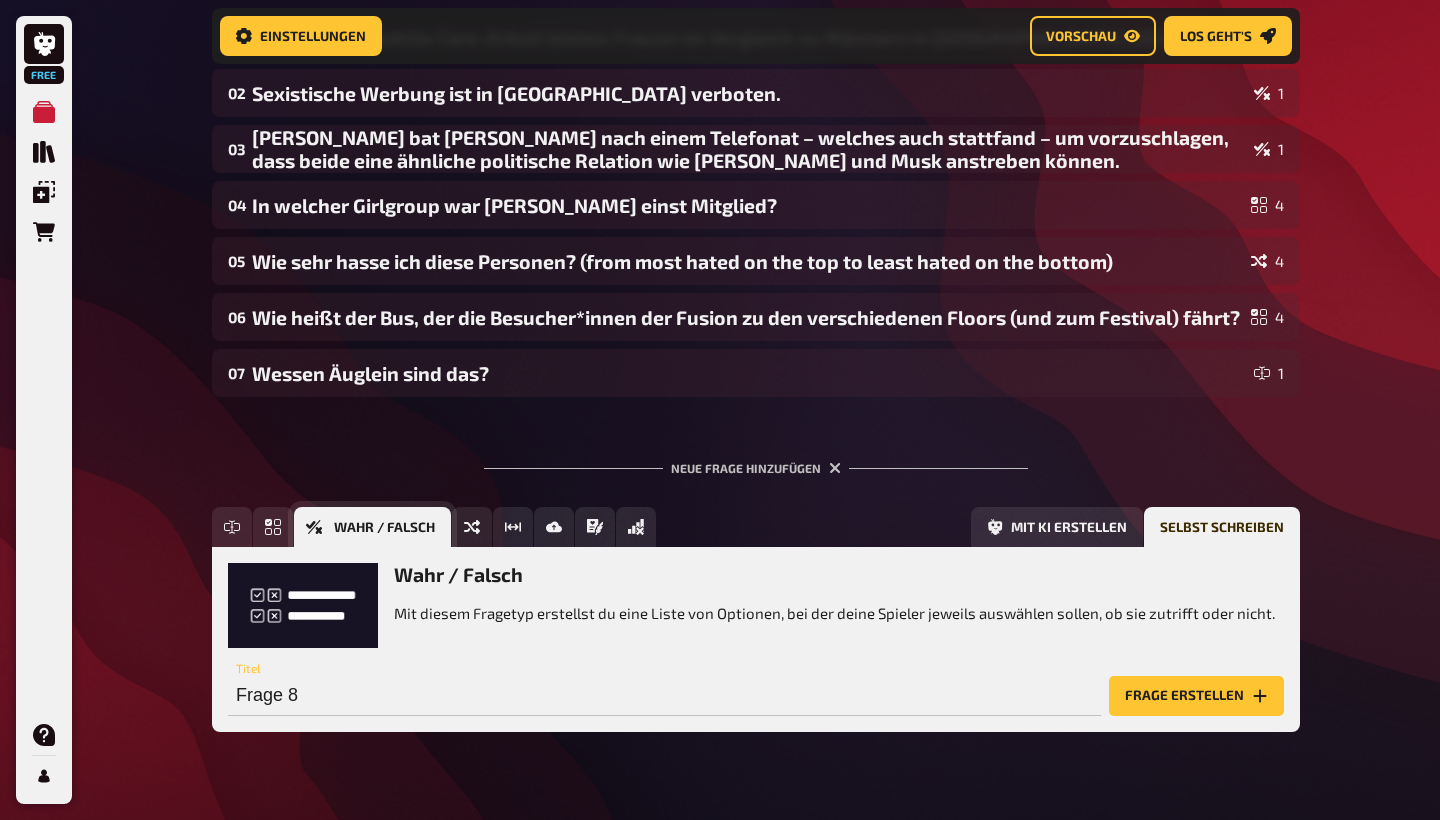 scroll, scrollTop: 410, scrollLeft: 0, axis: vertical 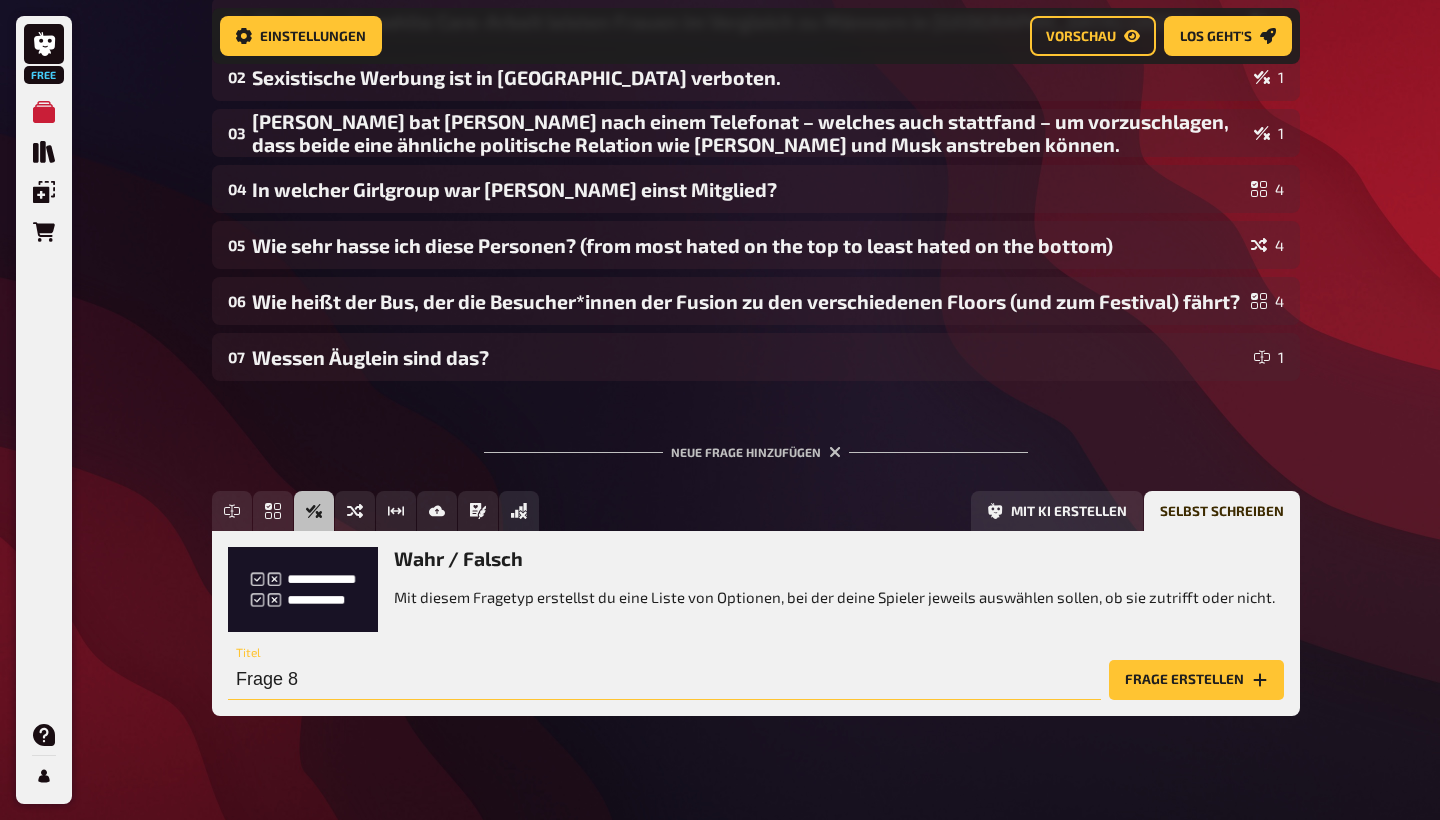 click on "Frage 8" at bounding box center [664, 680] 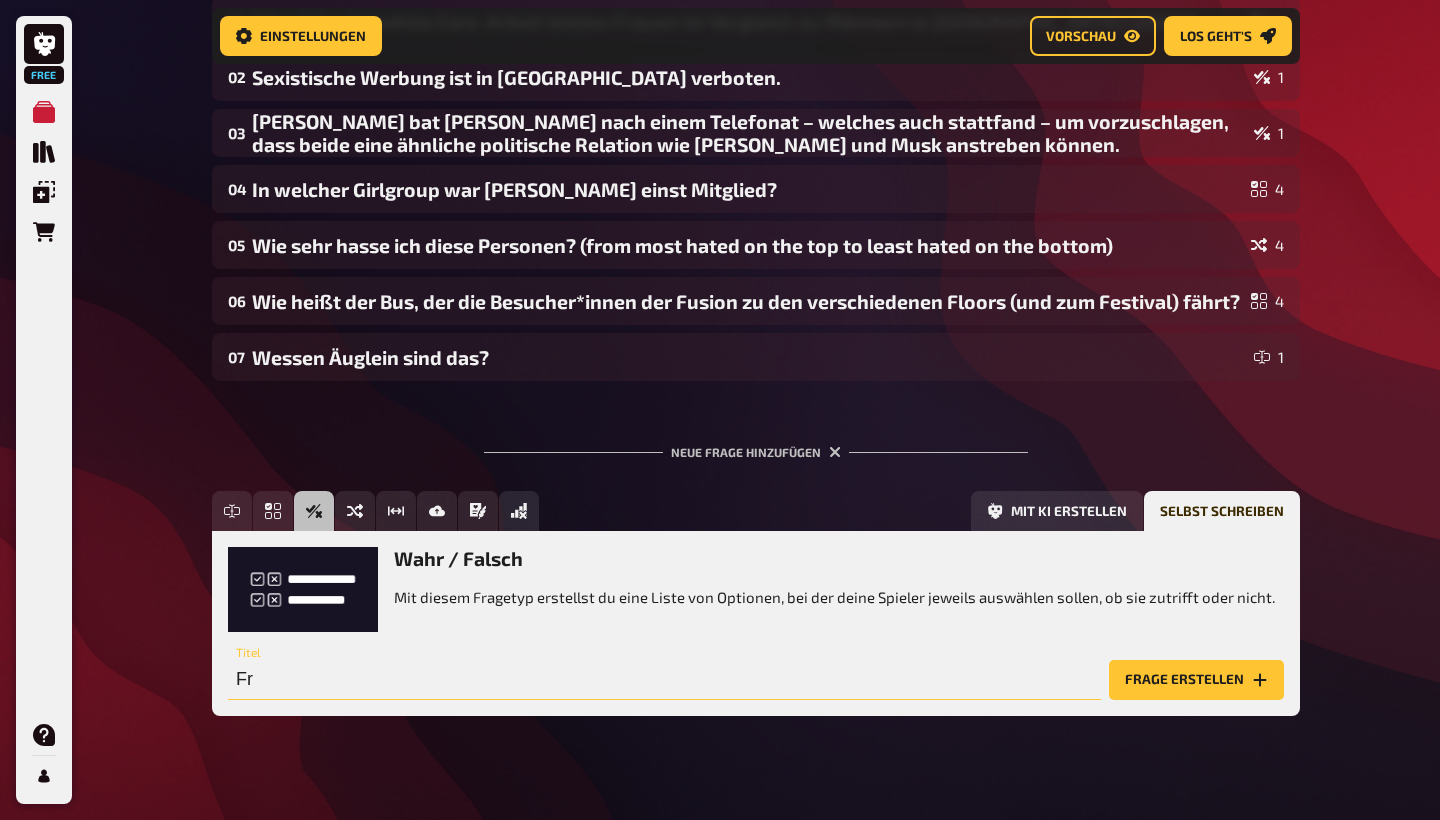 type on "F" 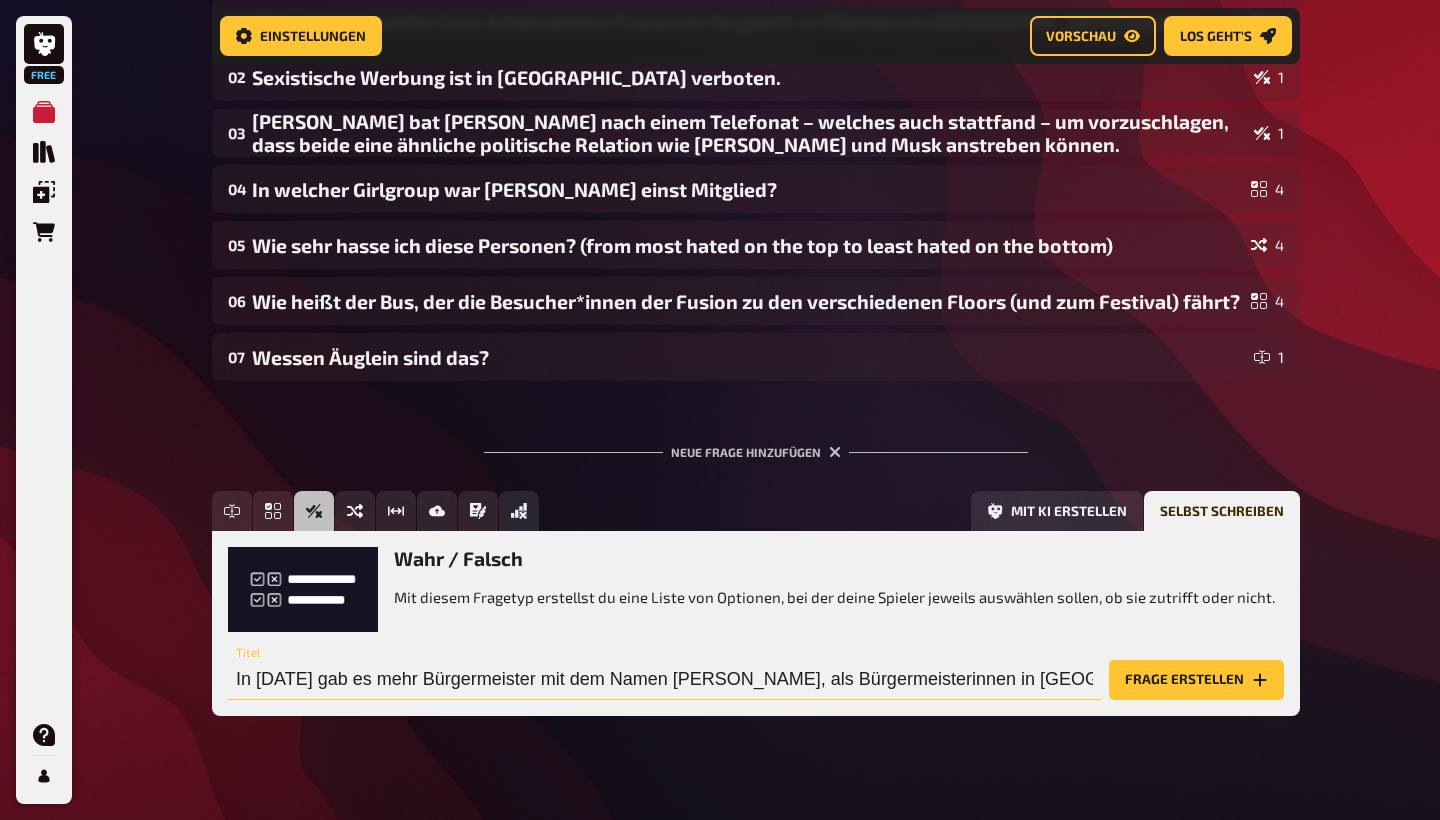 click on "In [DATE] gab es mehr Bürgermeister mit dem Namen [PERSON_NAME], als Bürgermeisterinnen in [GEOGRAPHIC_DATA]" at bounding box center [664, 680] 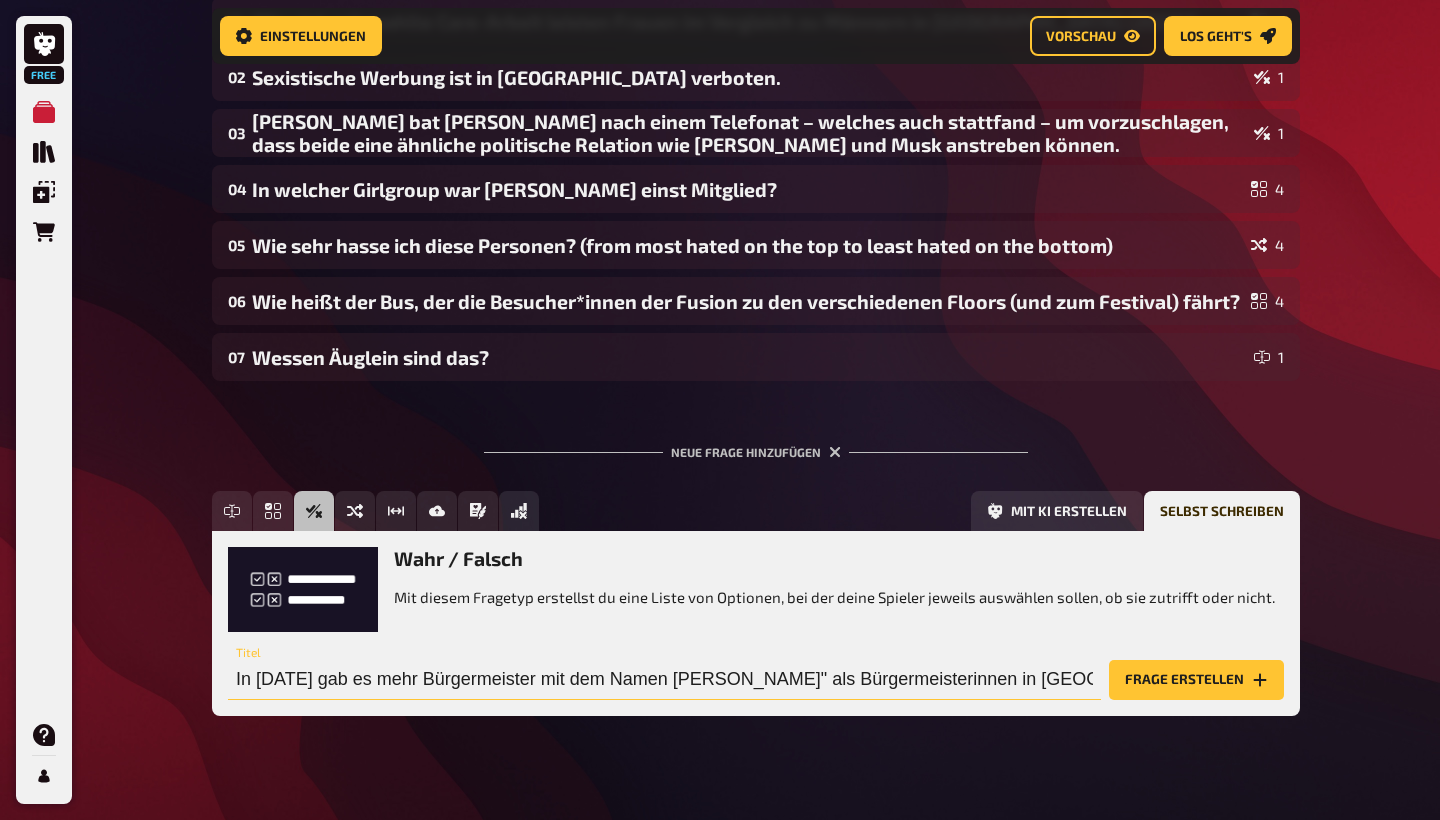 click on "In [DATE] gab es mehr Bürgermeister mit dem Namen [PERSON_NAME]" als Bürgermeisterinnen in [GEOGRAPHIC_DATA]" at bounding box center [664, 680] 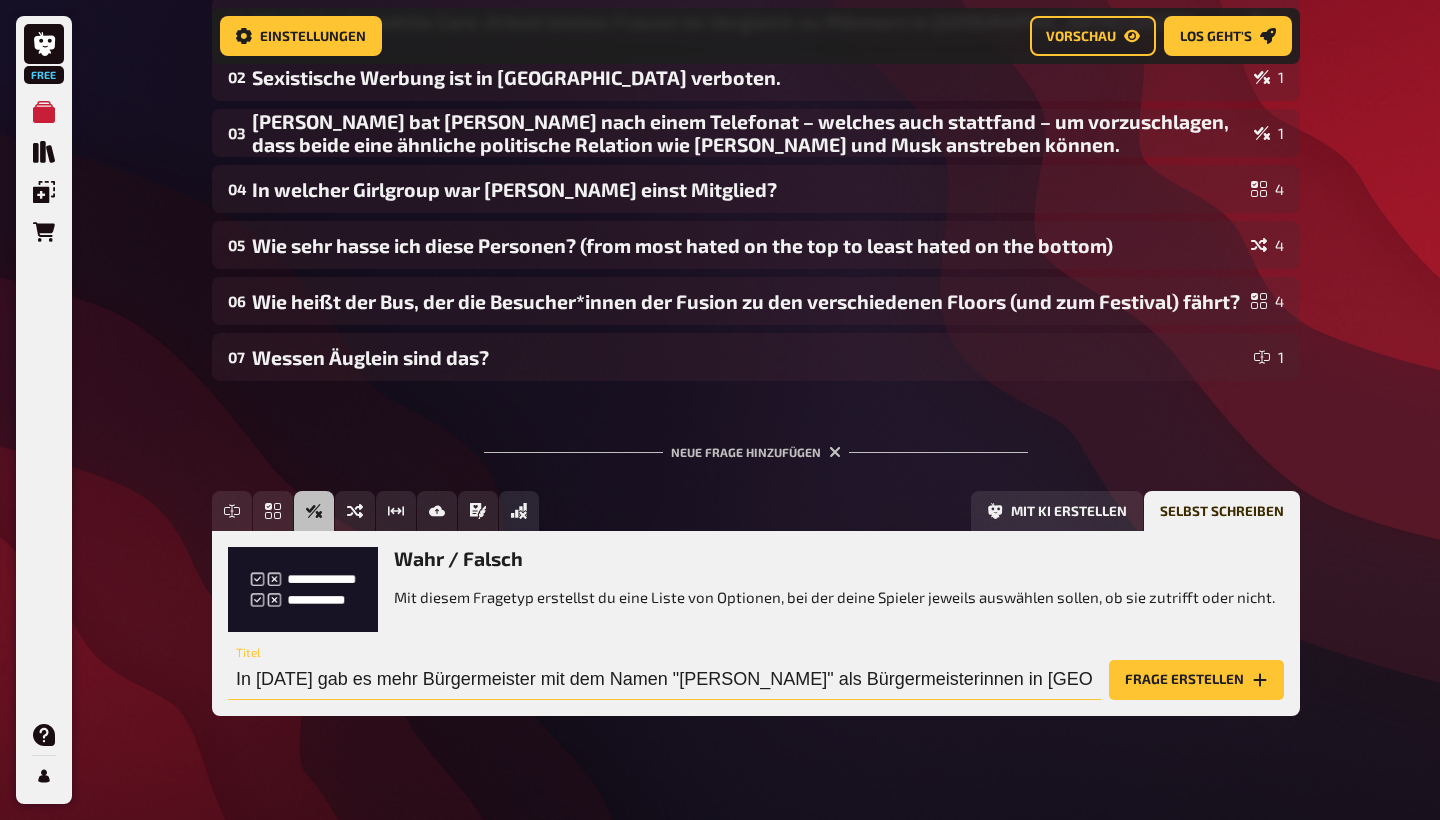 click on "In [DATE] gab es mehr Bürgermeister mit dem Namen "[PERSON_NAME]" als Bürgermeisterinnen in [GEOGRAPHIC_DATA]" at bounding box center [664, 680] 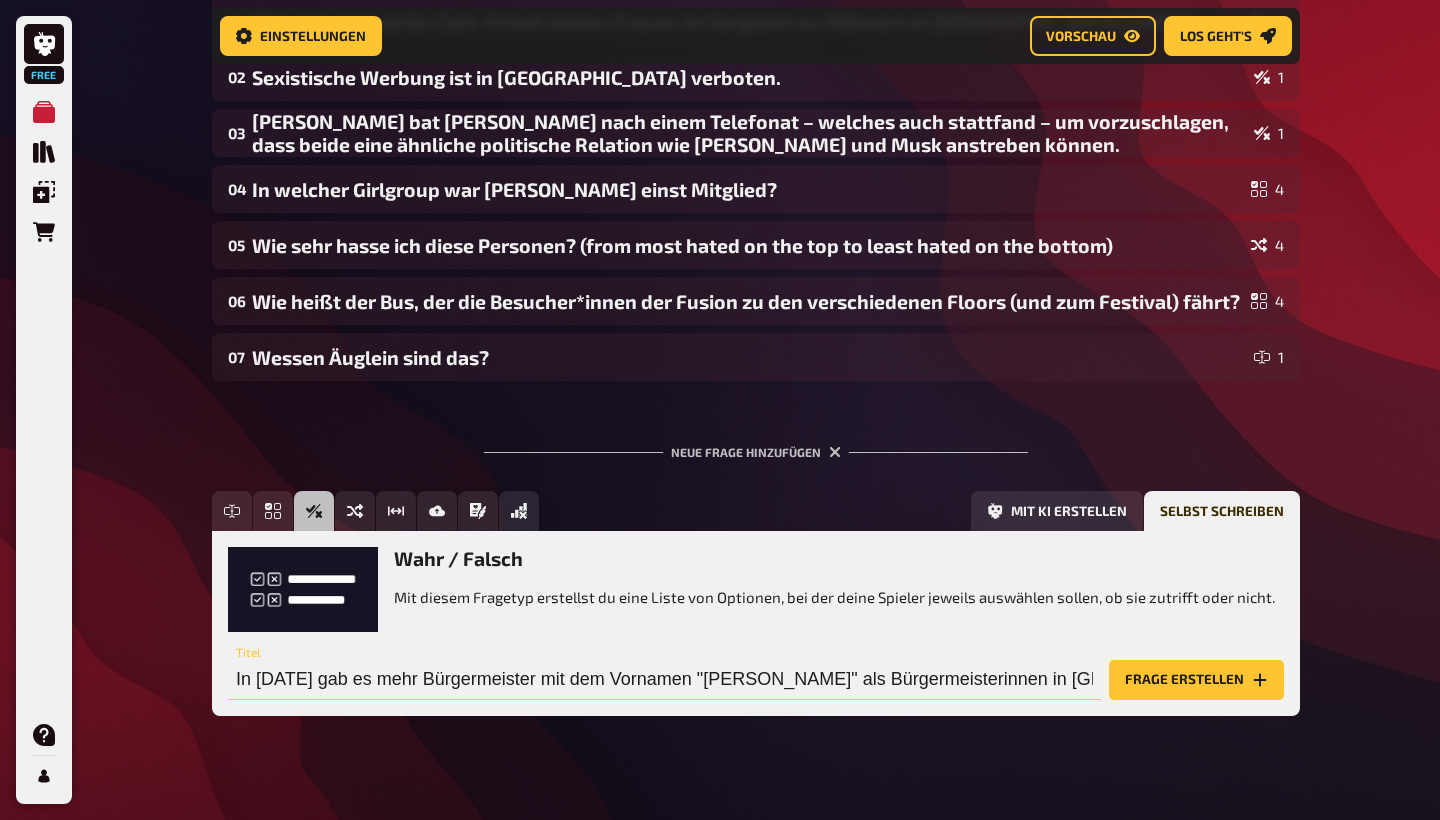 type on "In [DATE] gab es mehr Bürgermeister mit dem Vornamen "[PERSON_NAME]" als Bürgermeisterinnen in [GEOGRAPHIC_DATA]" 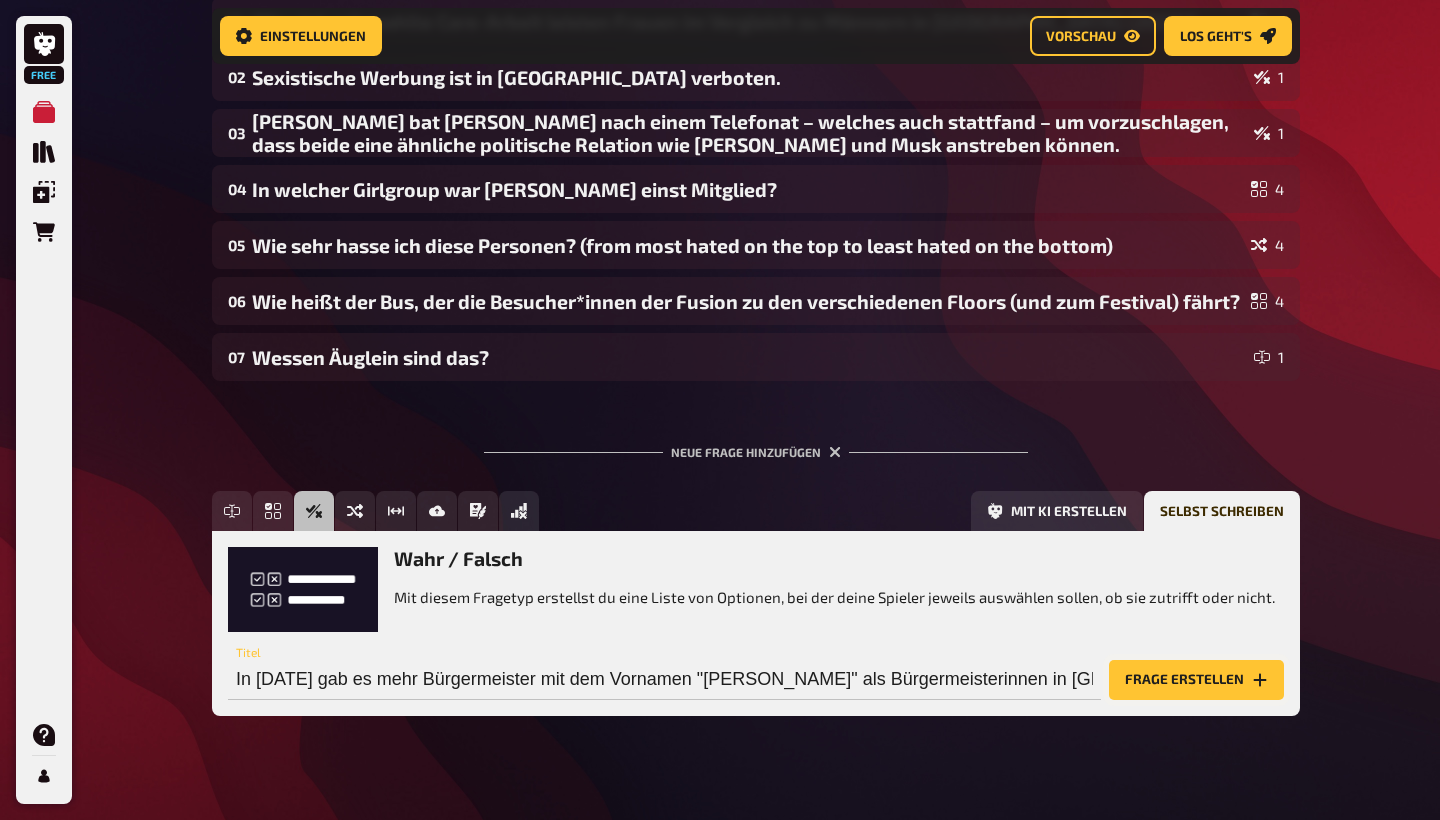 click on "Frage erstellen" at bounding box center [1196, 680] 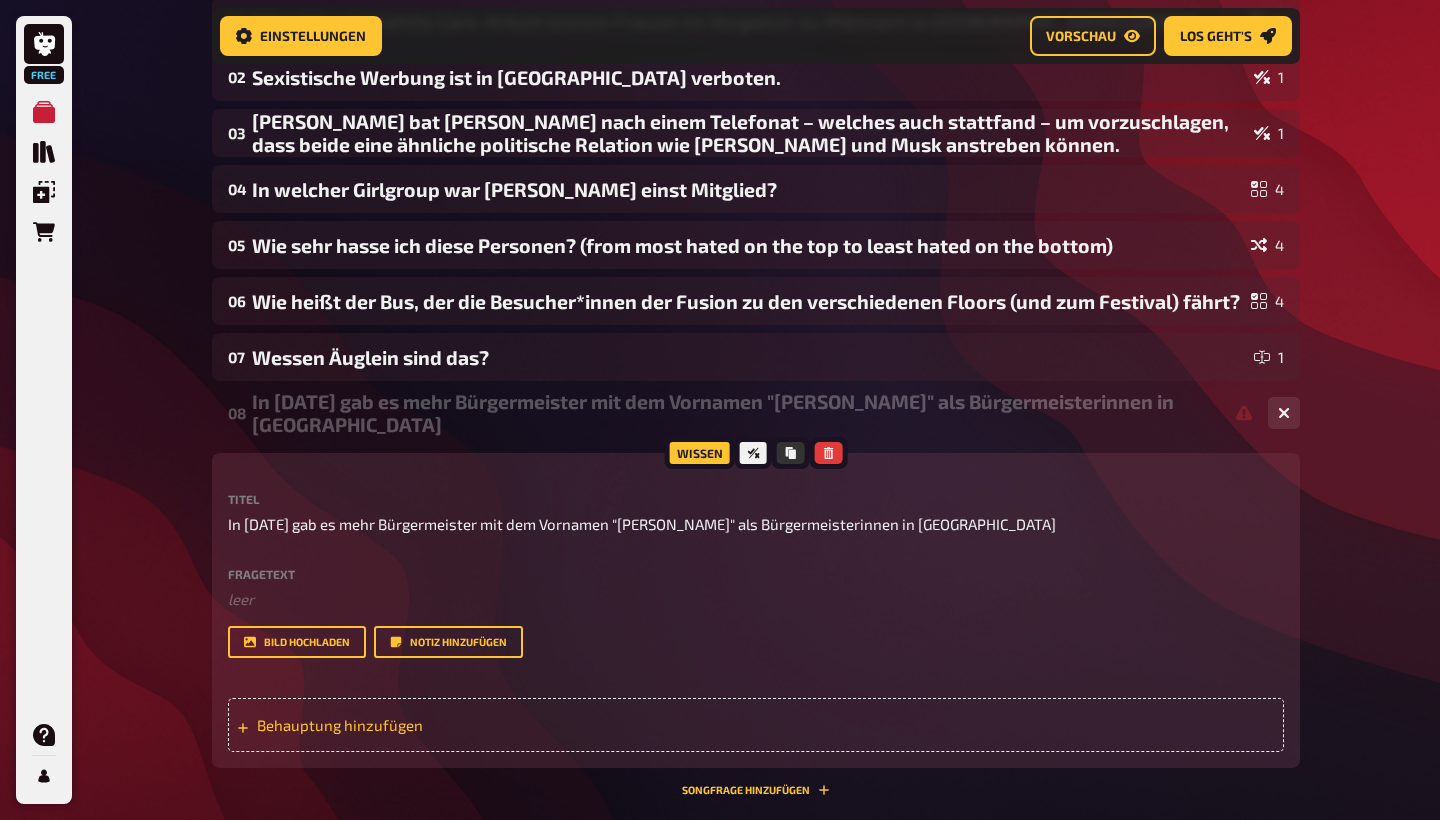 click on "Behauptung hinzufügen" at bounding box center [756, 725] 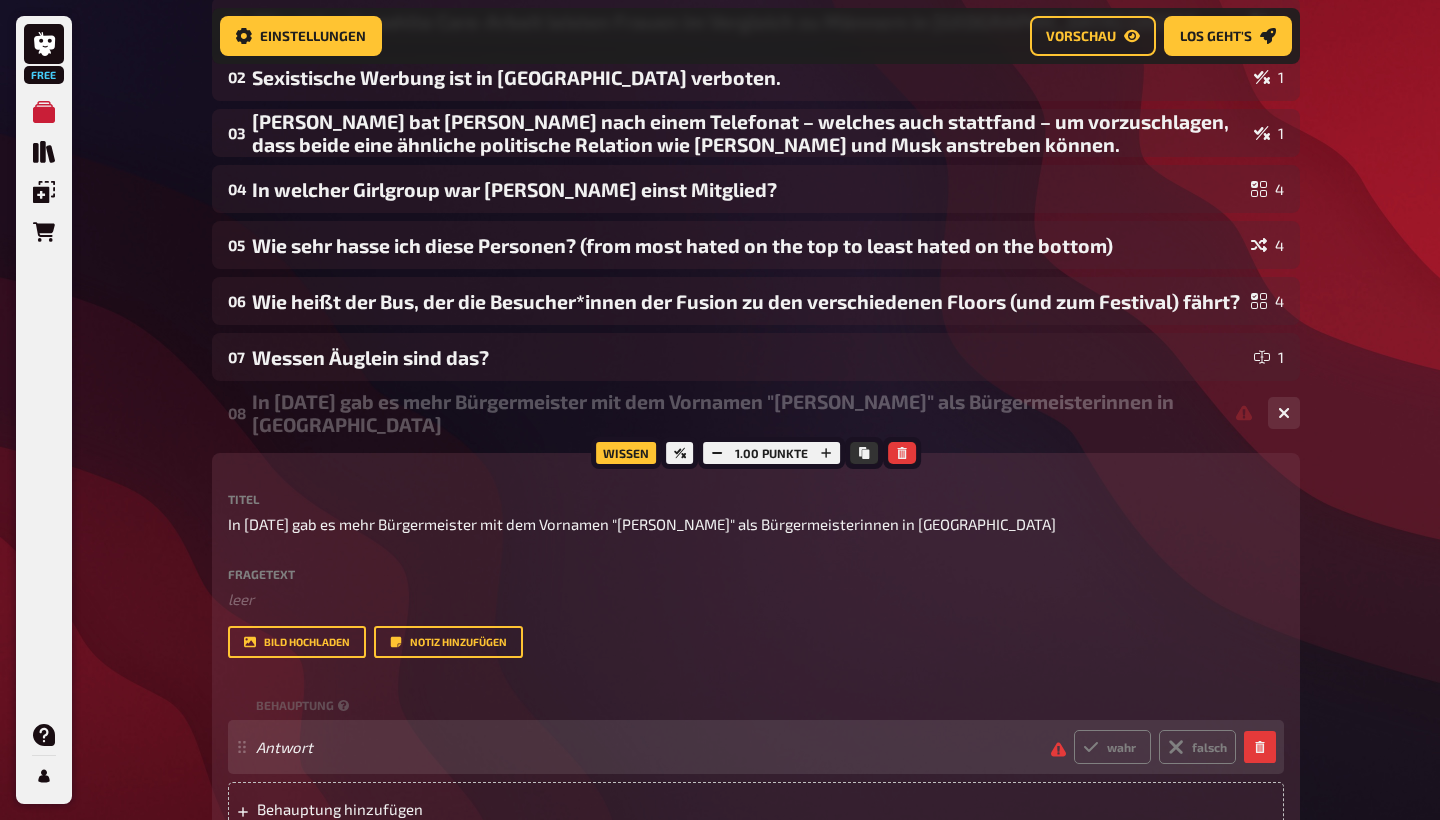 click on "Antwort wahr falsch" at bounding box center [746, 747] 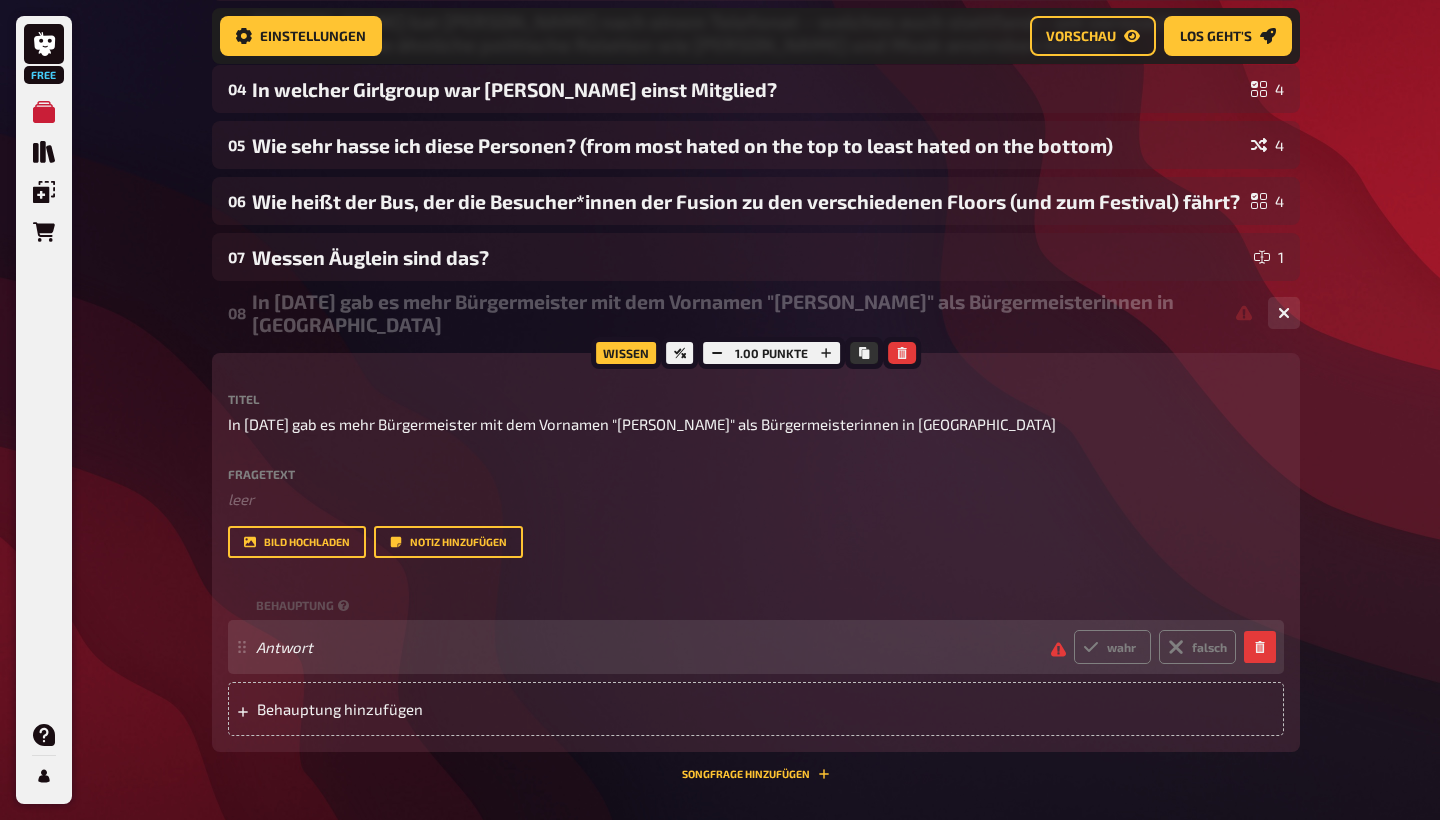 scroll, scrollTop: 515, scrollLeft: 0, axis: vertical 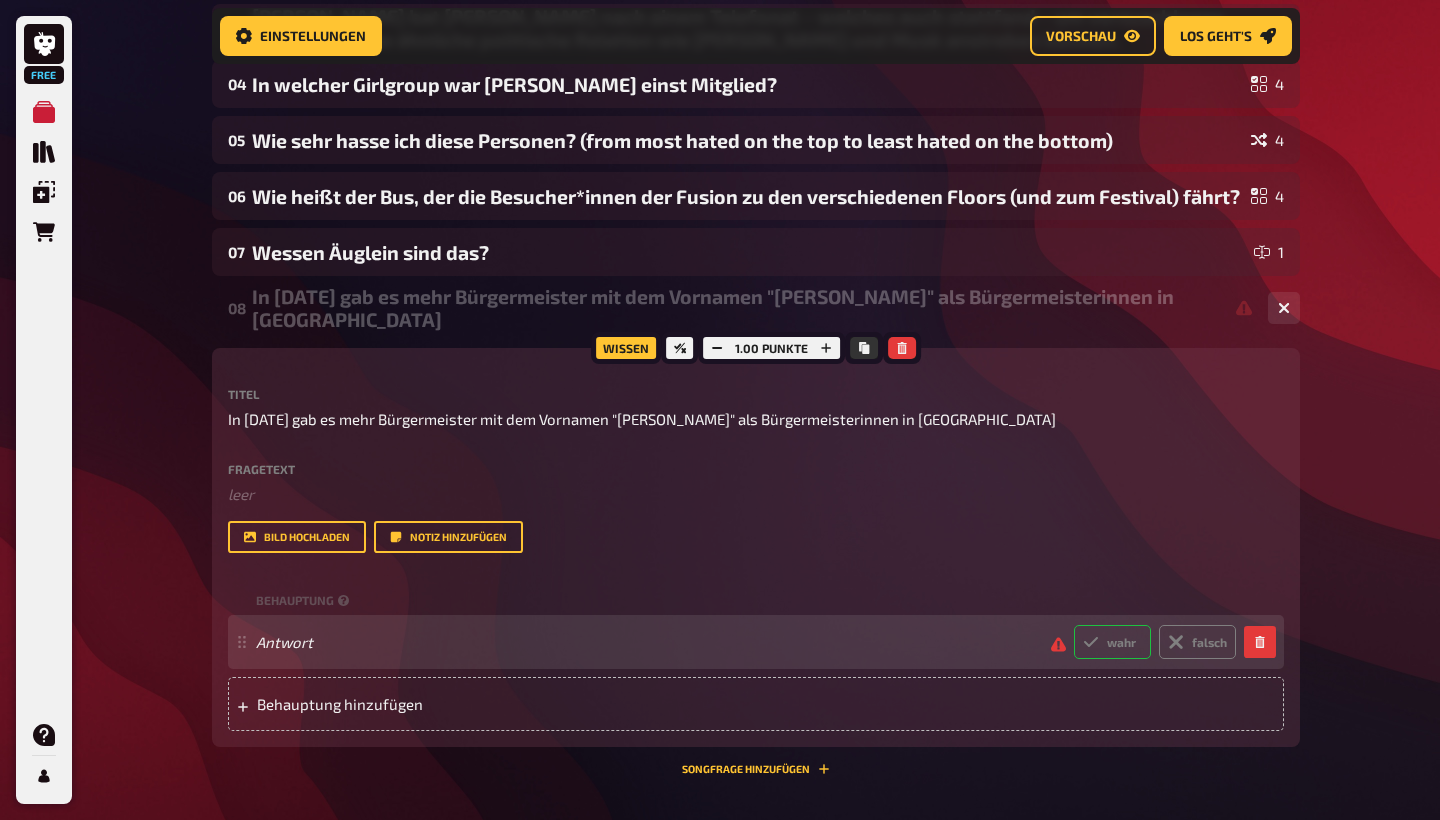click on "wahr" at bounding box center [1112, 642] 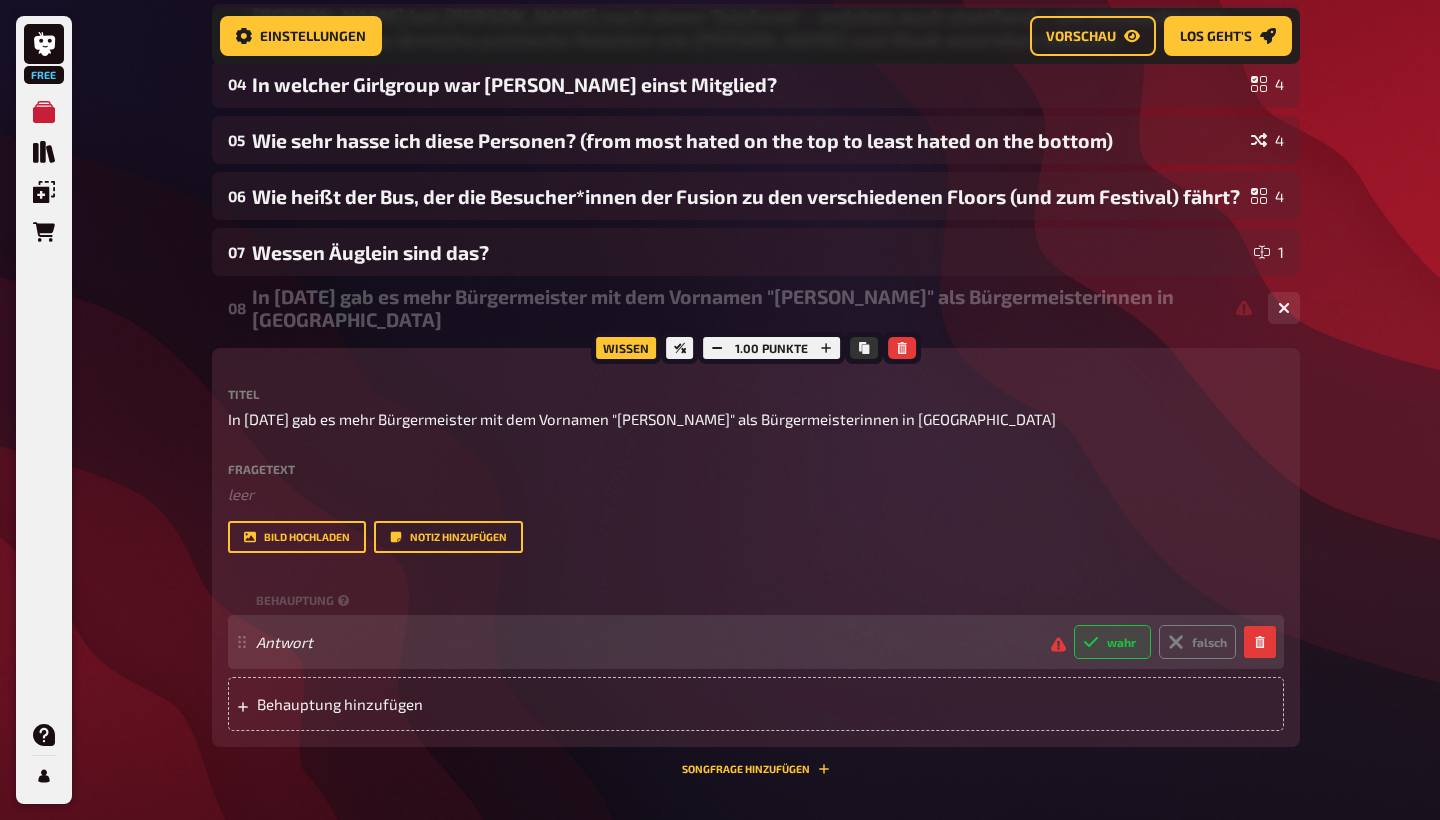 radio on "true" 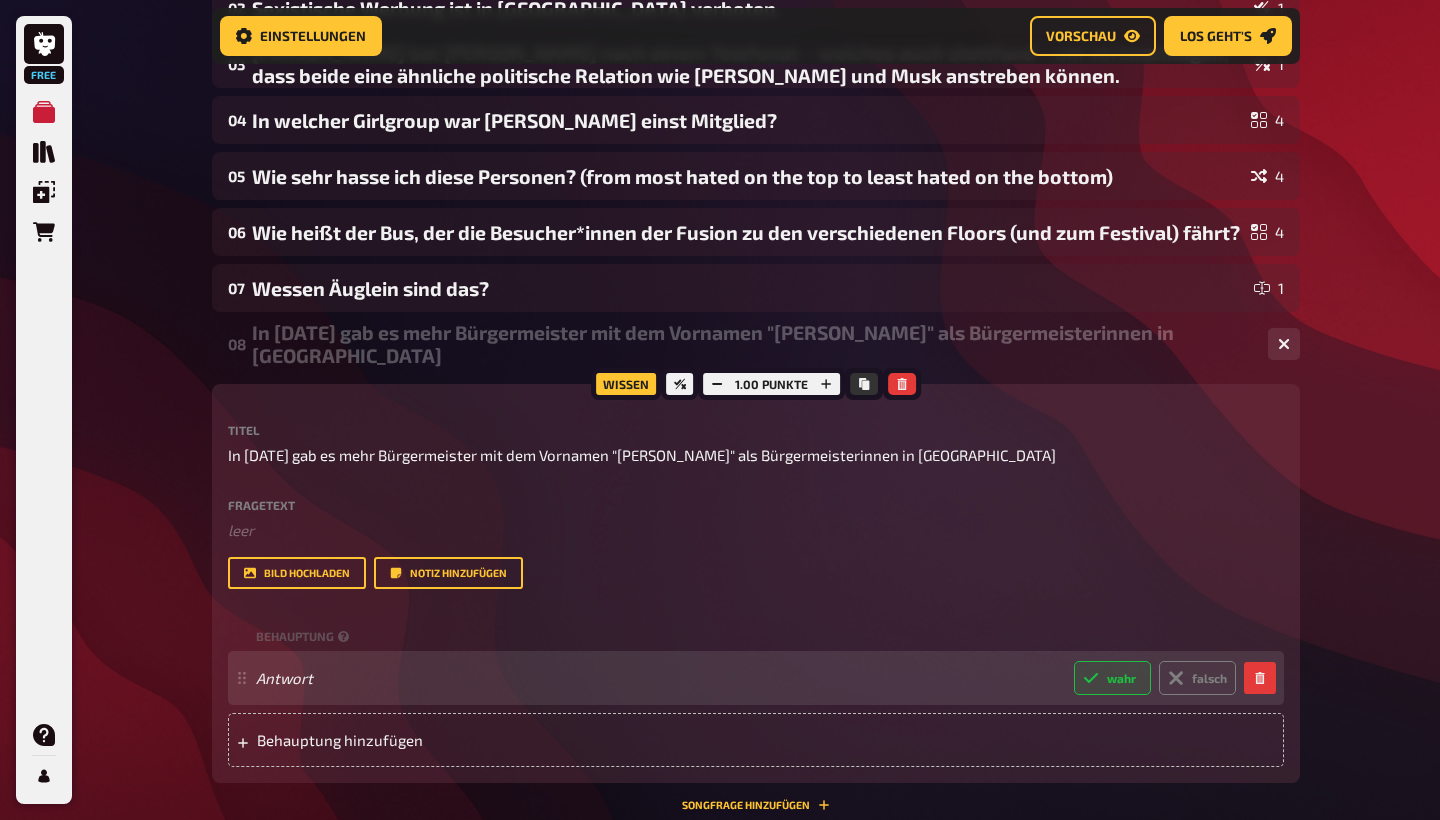 scroll, scrollTop: 470, scrollLeft: 0, axis: vertical 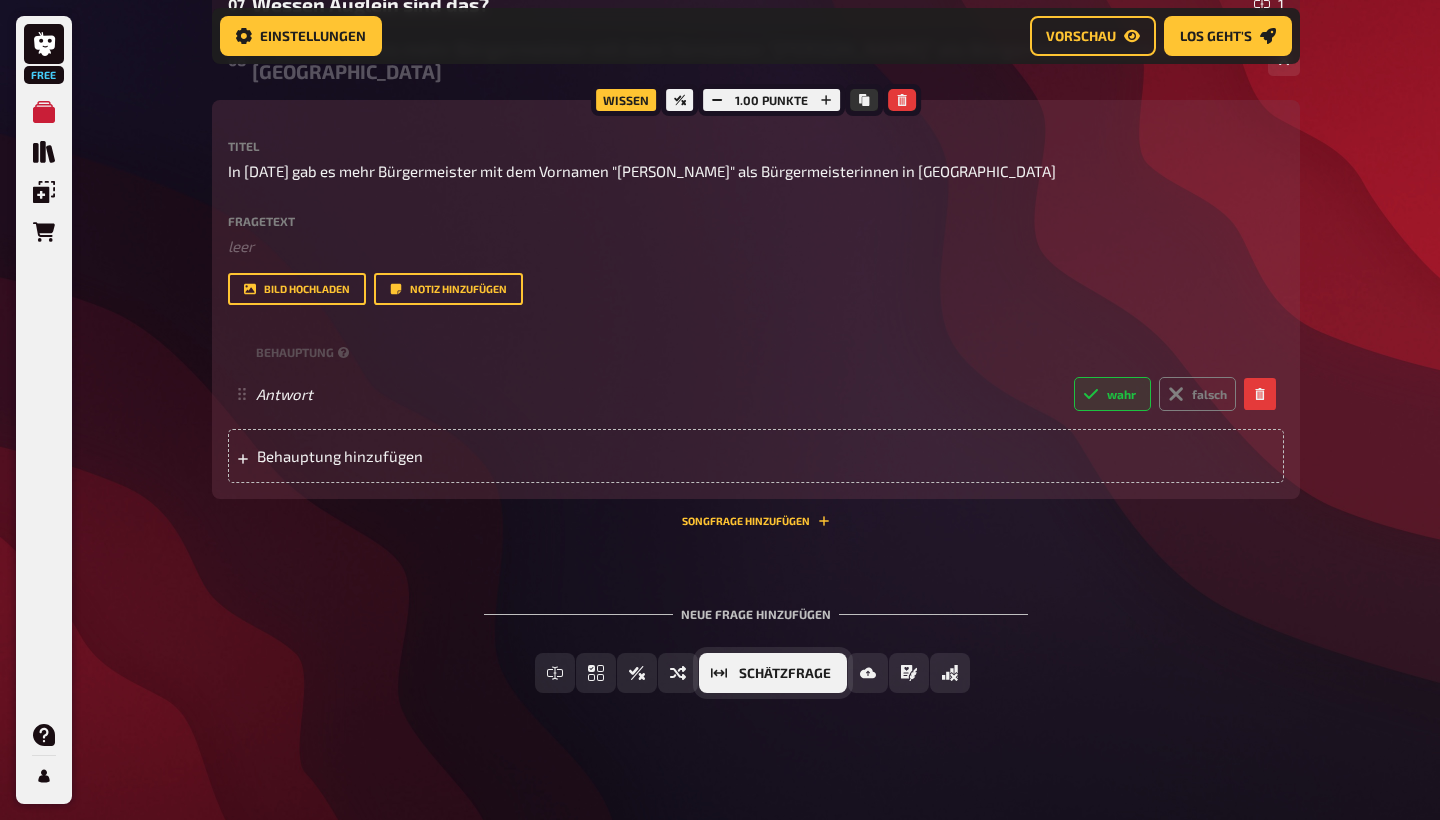 click on "Schätzfrage" at bounding box center [773, 673] 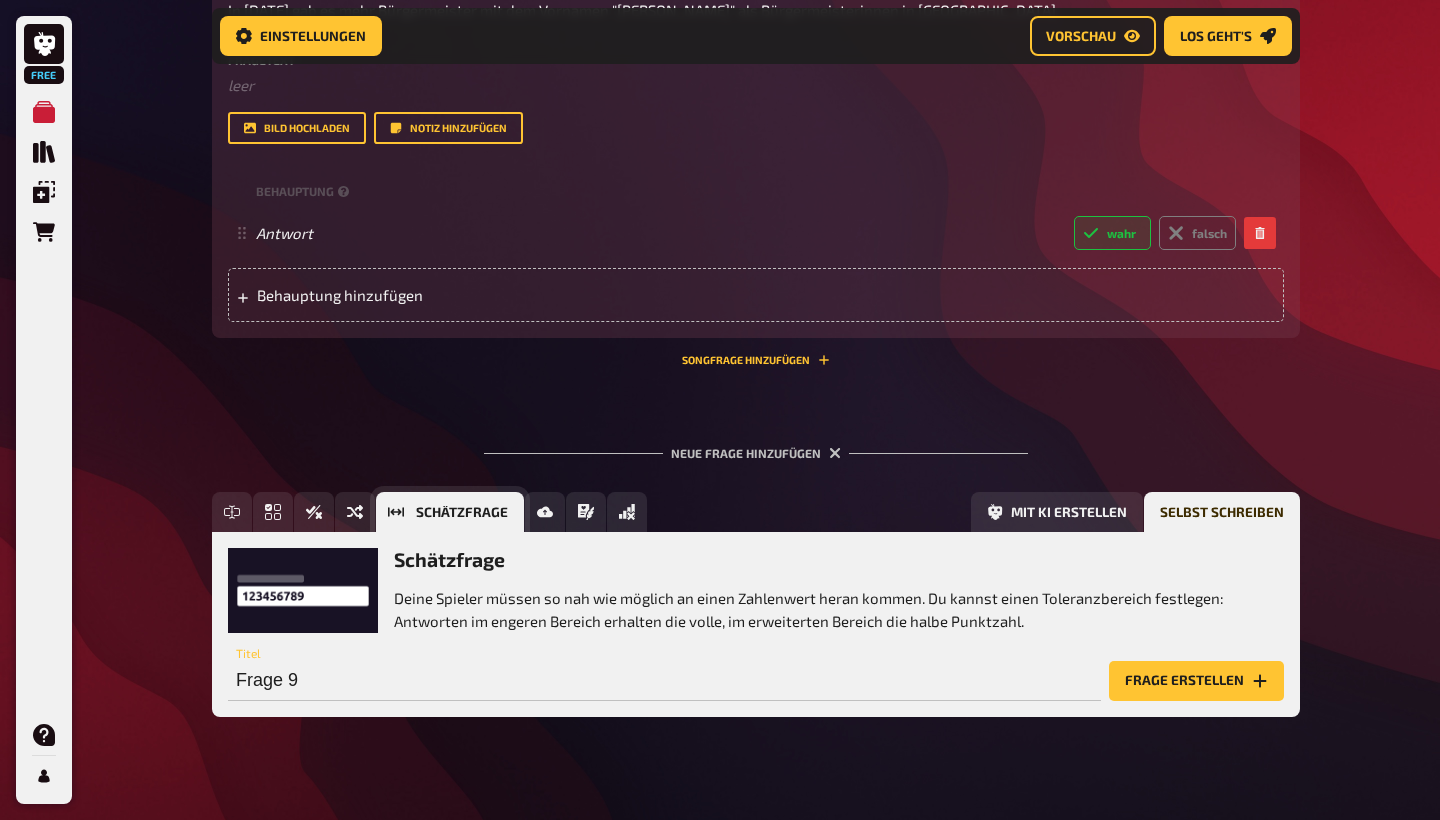 scroll, scrollTop: 946, scrollLeft: 0, axis: vertical 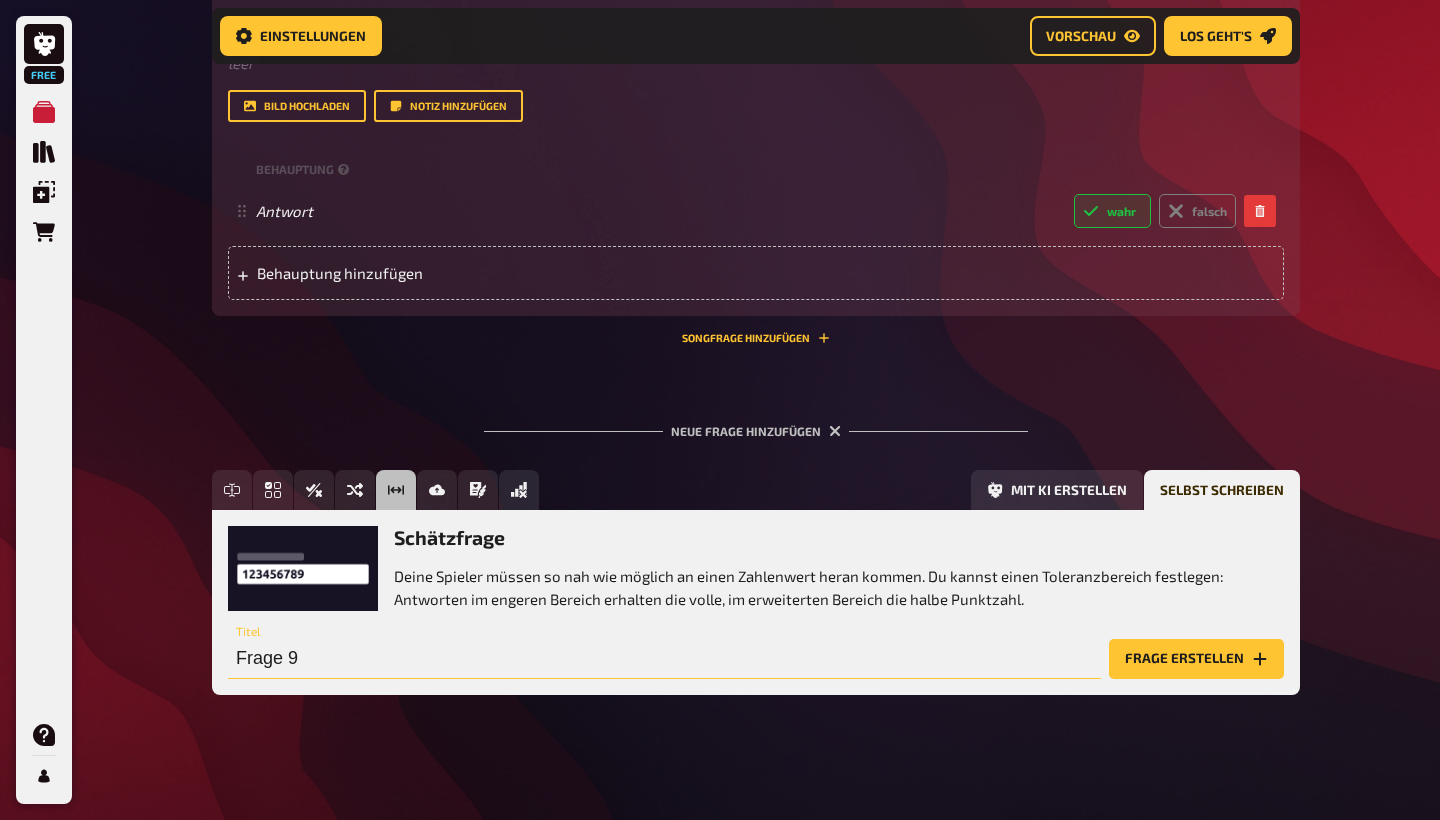 drag, startPoint x: 327, startPoint y: 668, endPoint x: 317, endPoint y: 667, distance: 10.049875 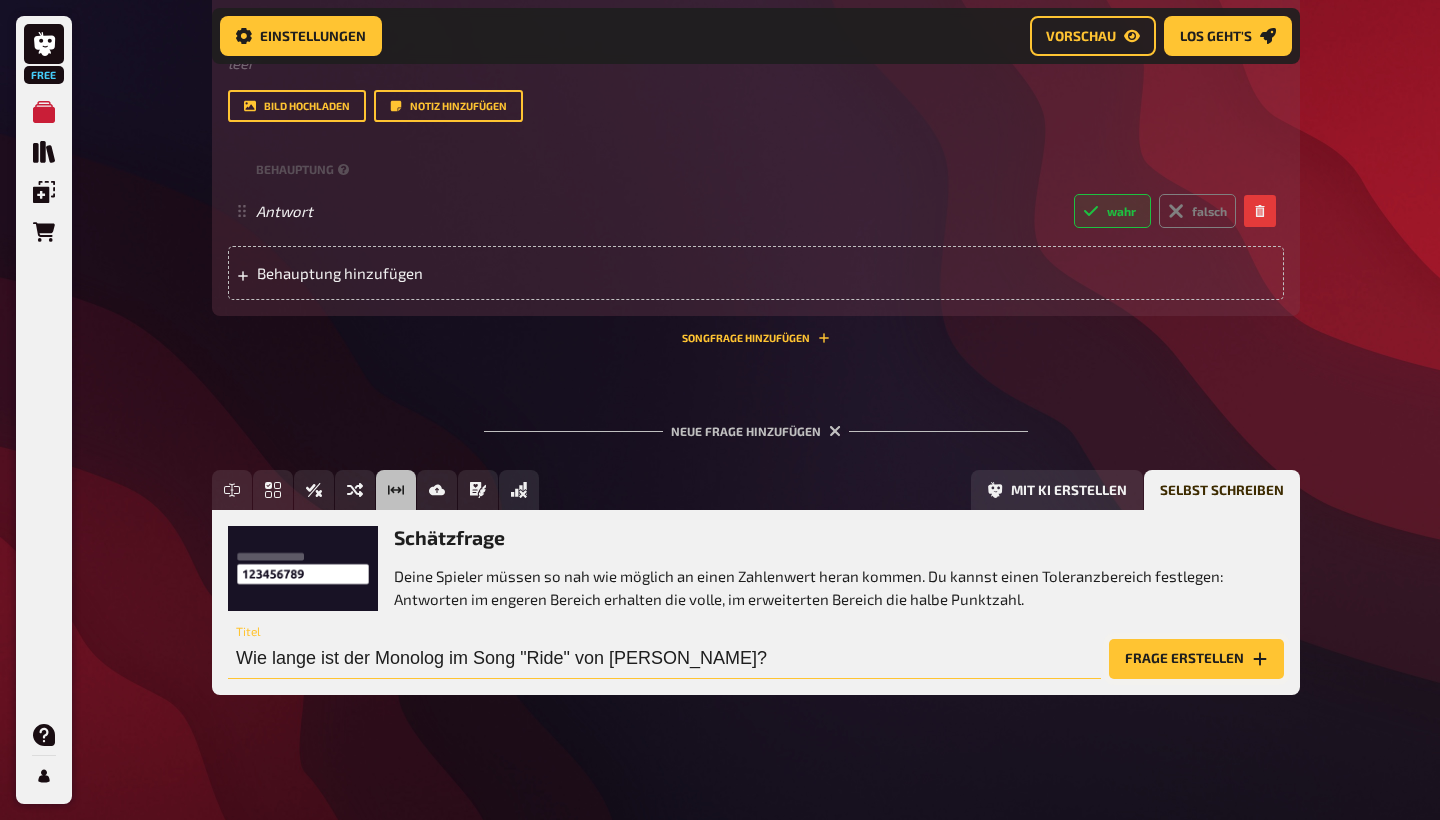 type on "Wie lange ist der Monolog im Song "Ride" von [PERSON_NAME]?" 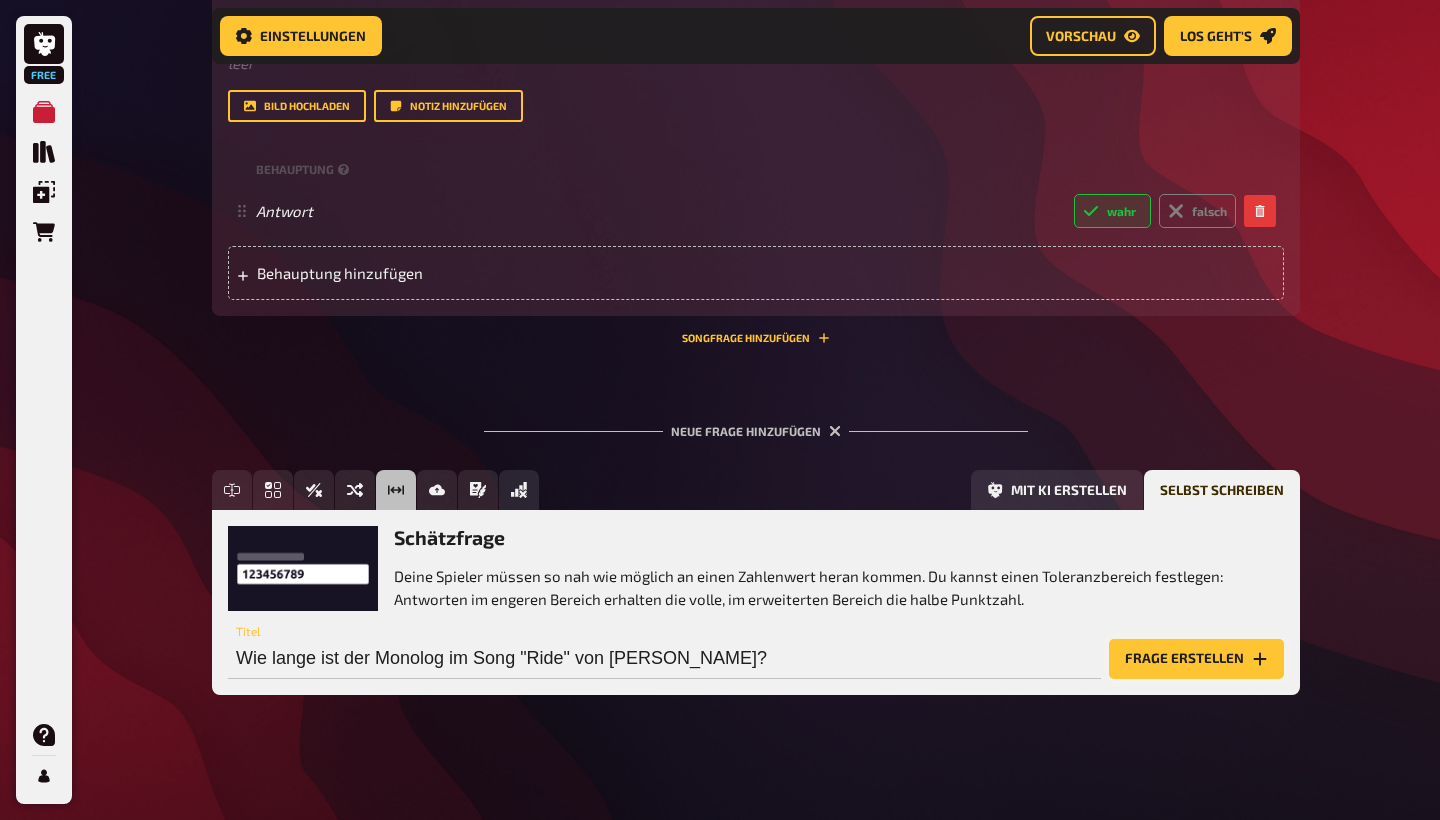 click on "Frage erstellen" at bounding box center (1196, 659) 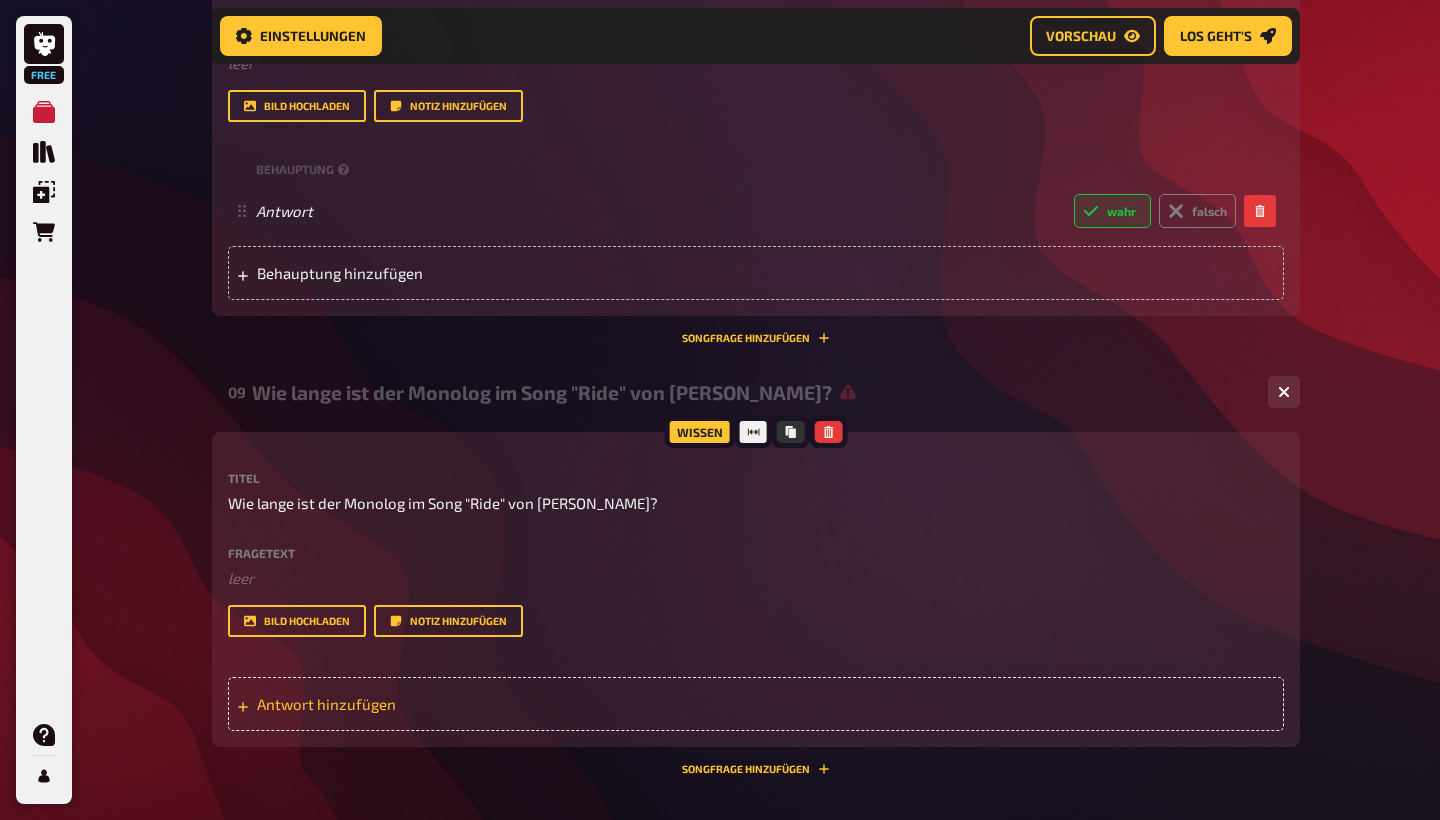 click on "Antwort hinzufügen" at bounding box center (412, 704) 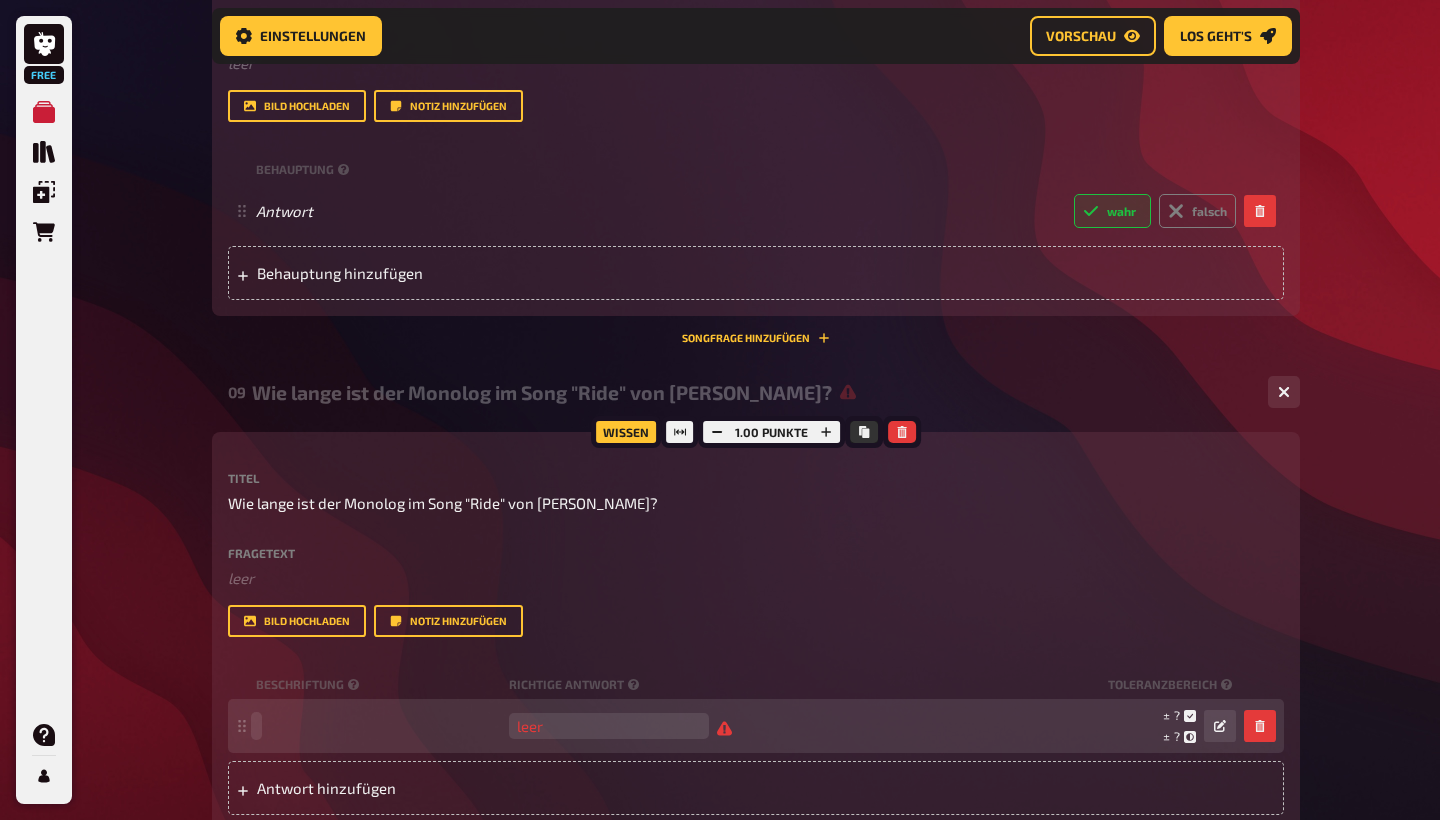 type 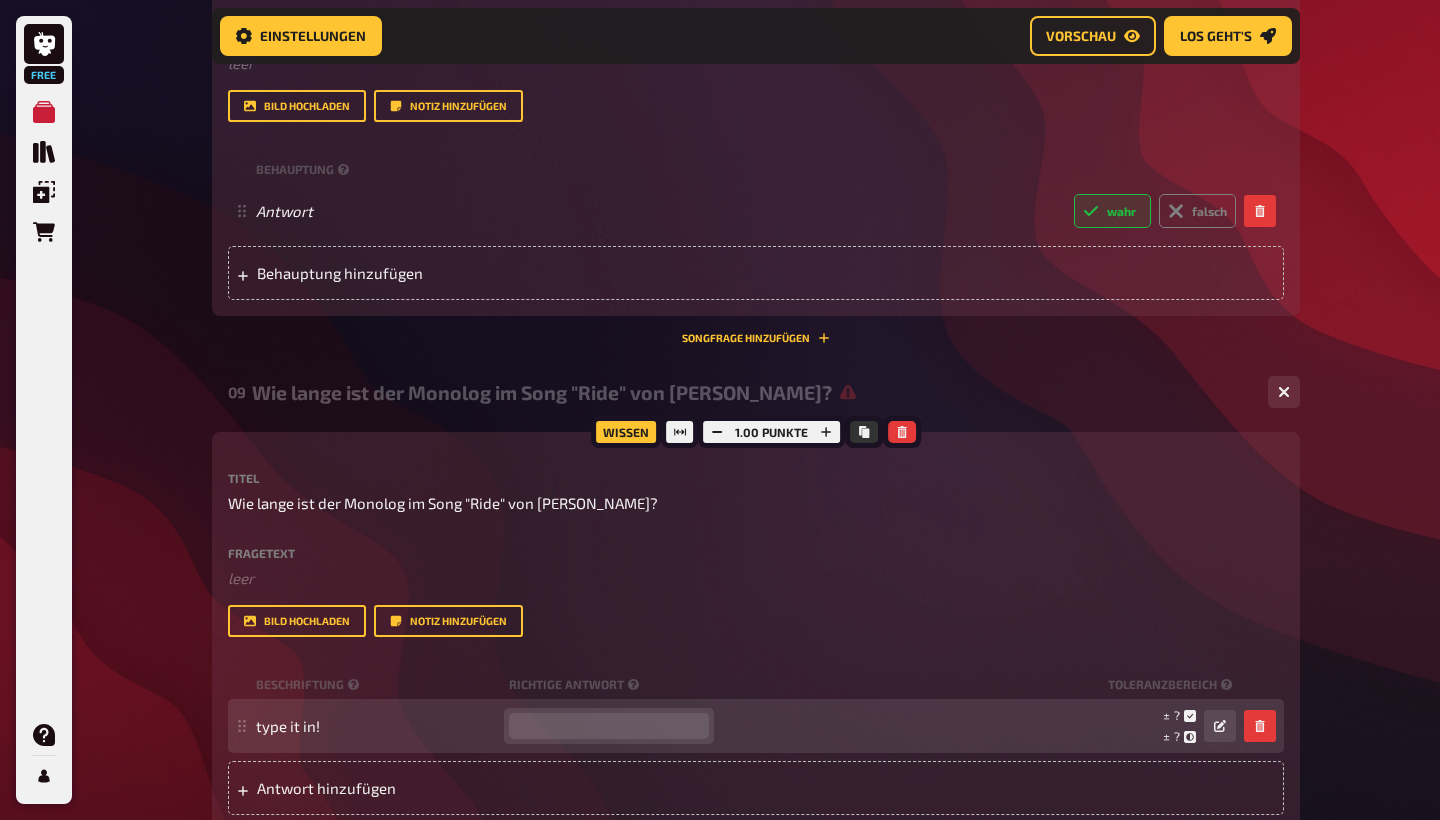 click at bounding box center (609, 726) 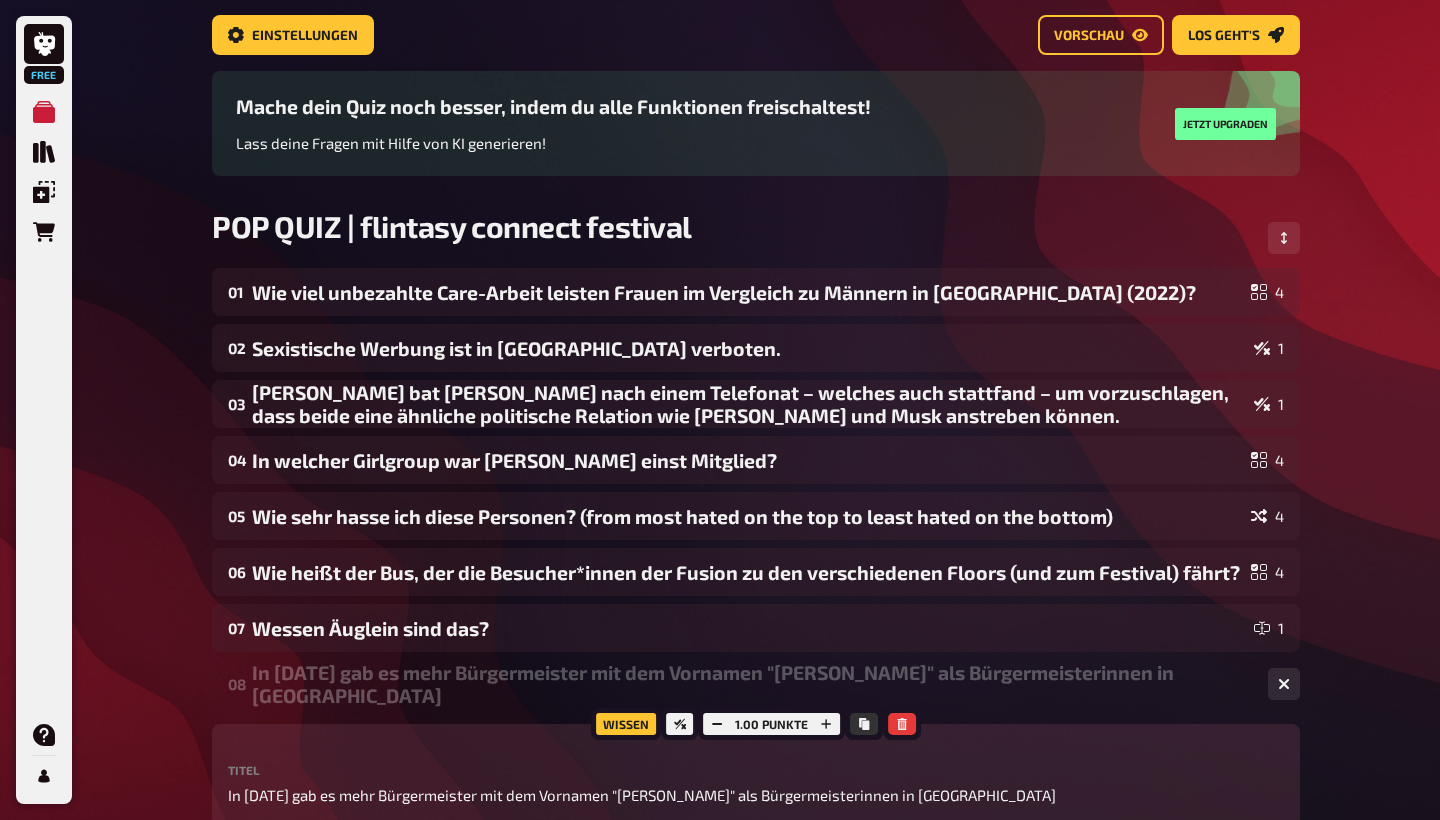 scroll, scrollTop: 124, scrollLeft: 0, axis: vertical 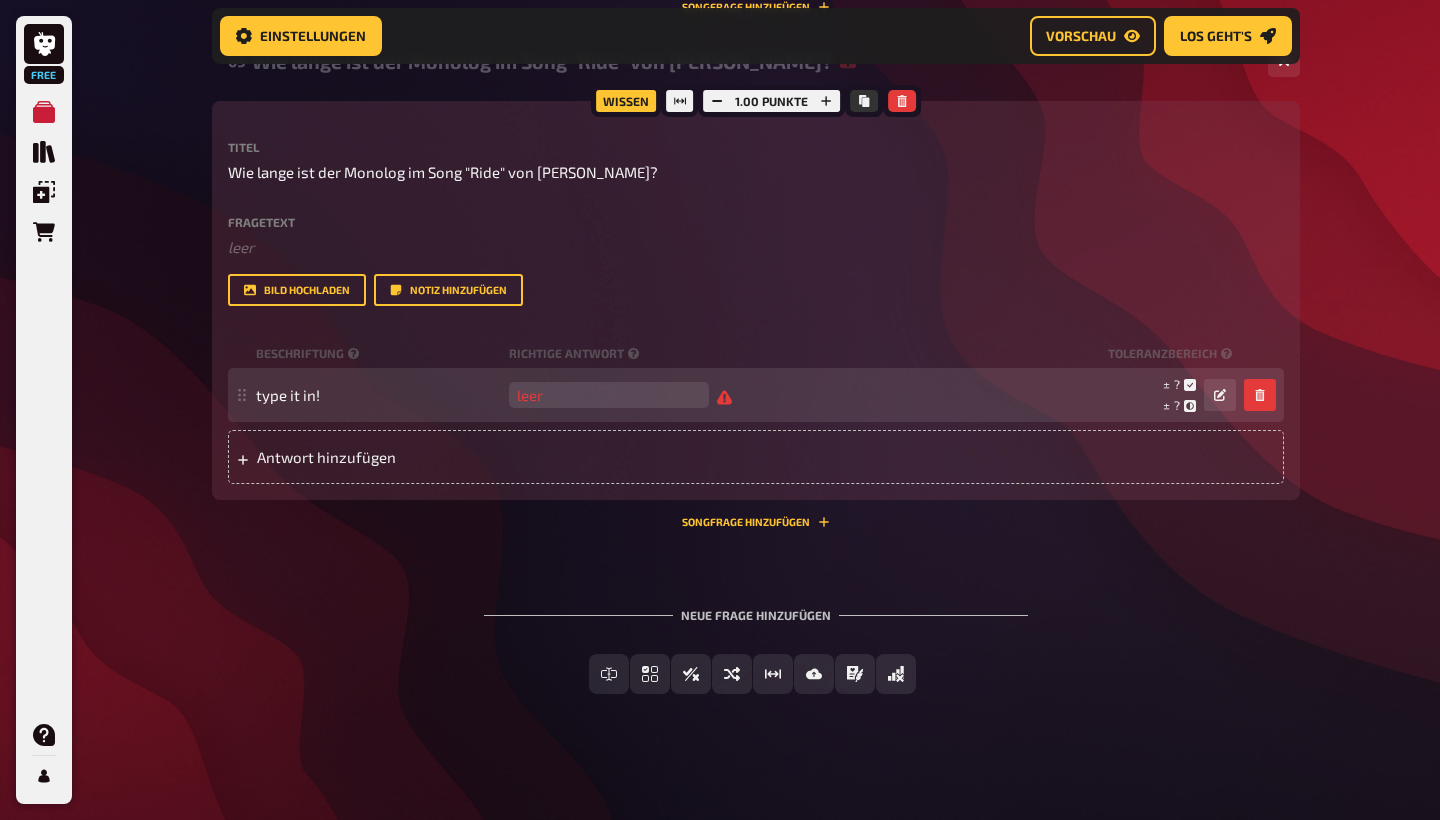 click on "type it in! leer ±   ? ±   ? ±   ?" at bounding box center [746, 395] 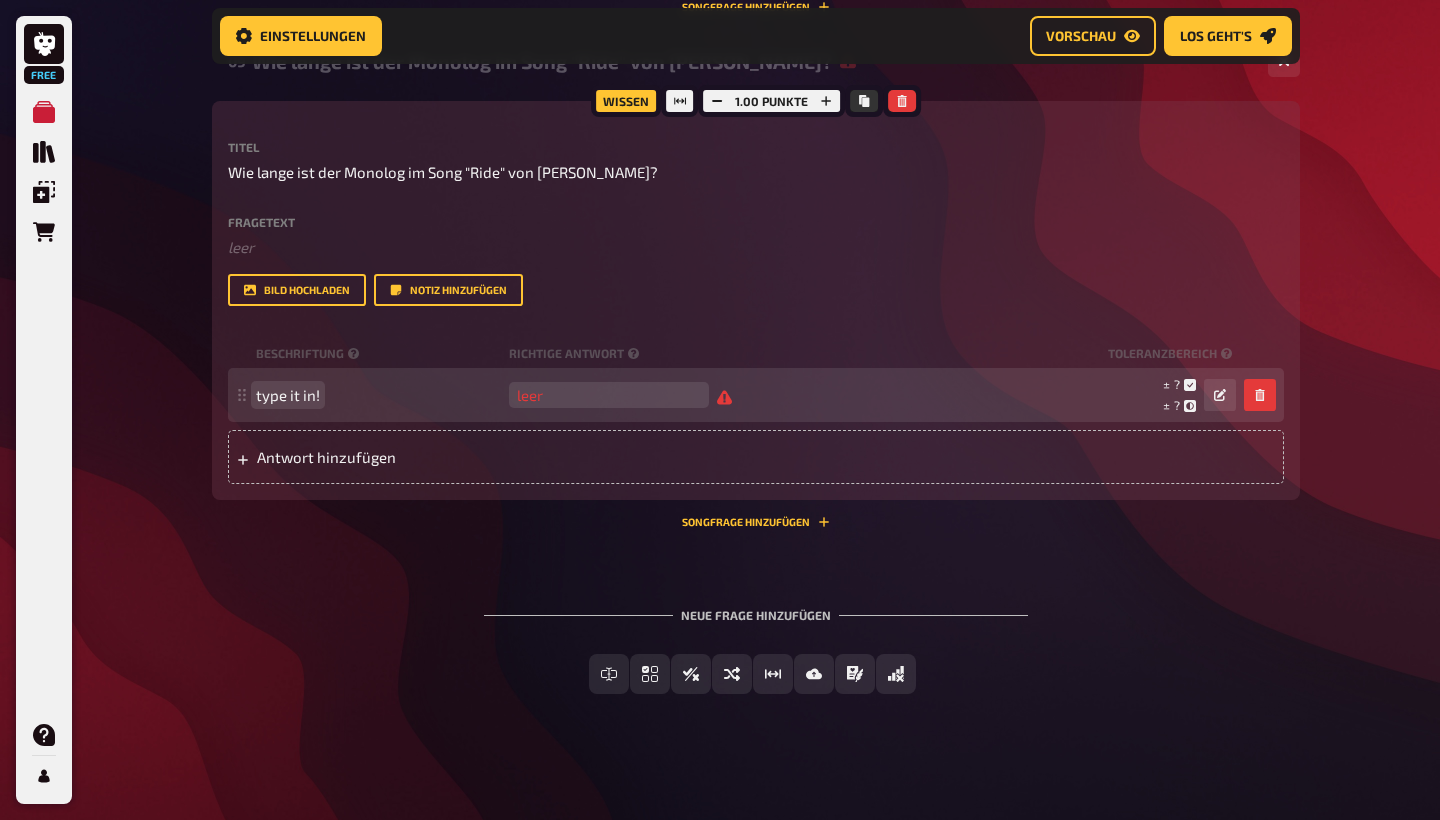 click on "type it in!" at bounding box center (288, 395) 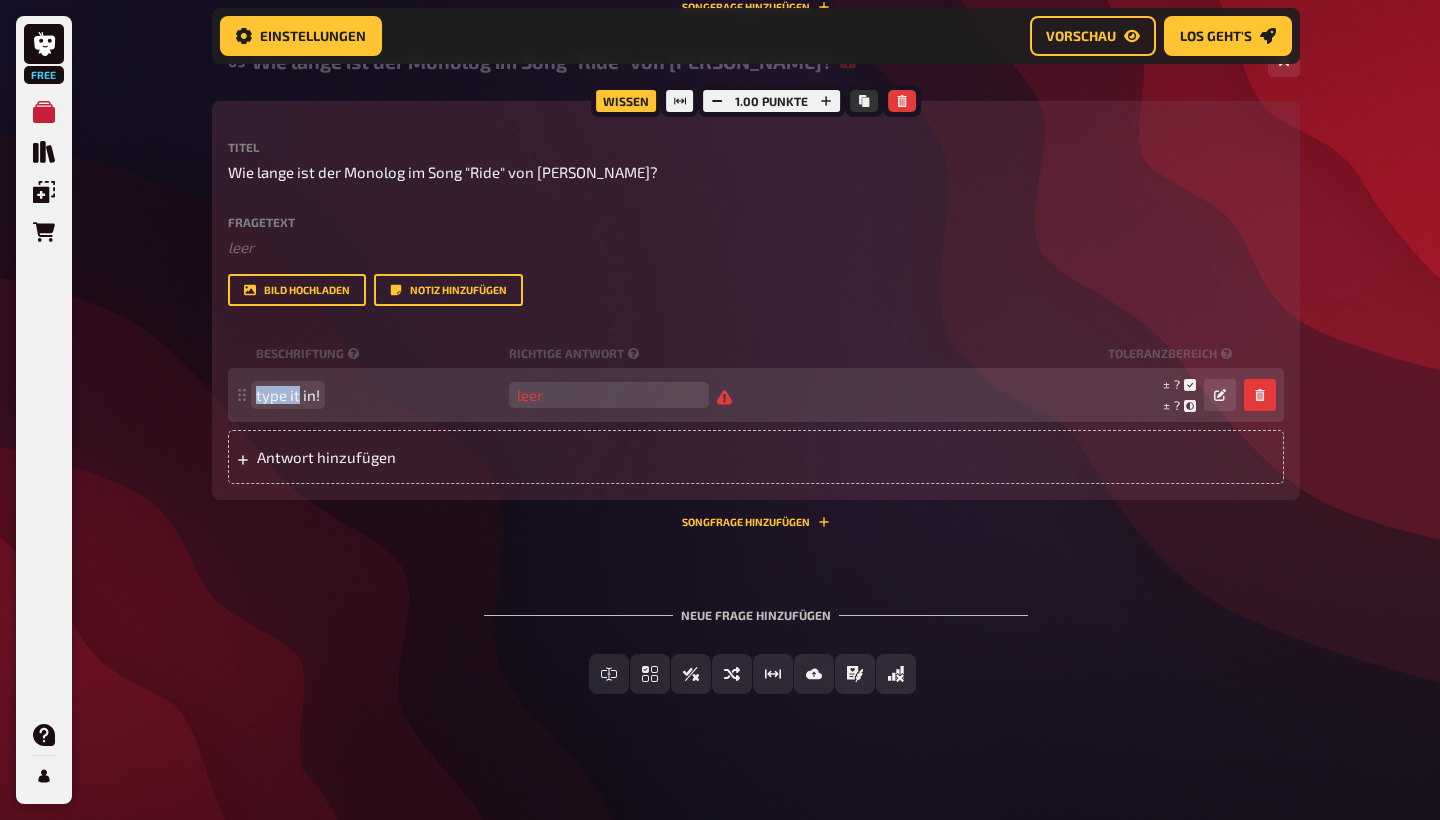 drag, startPoint x: 289, startPoint y: 392, endPoint x: 264, endPoint y: 392, distance: 25 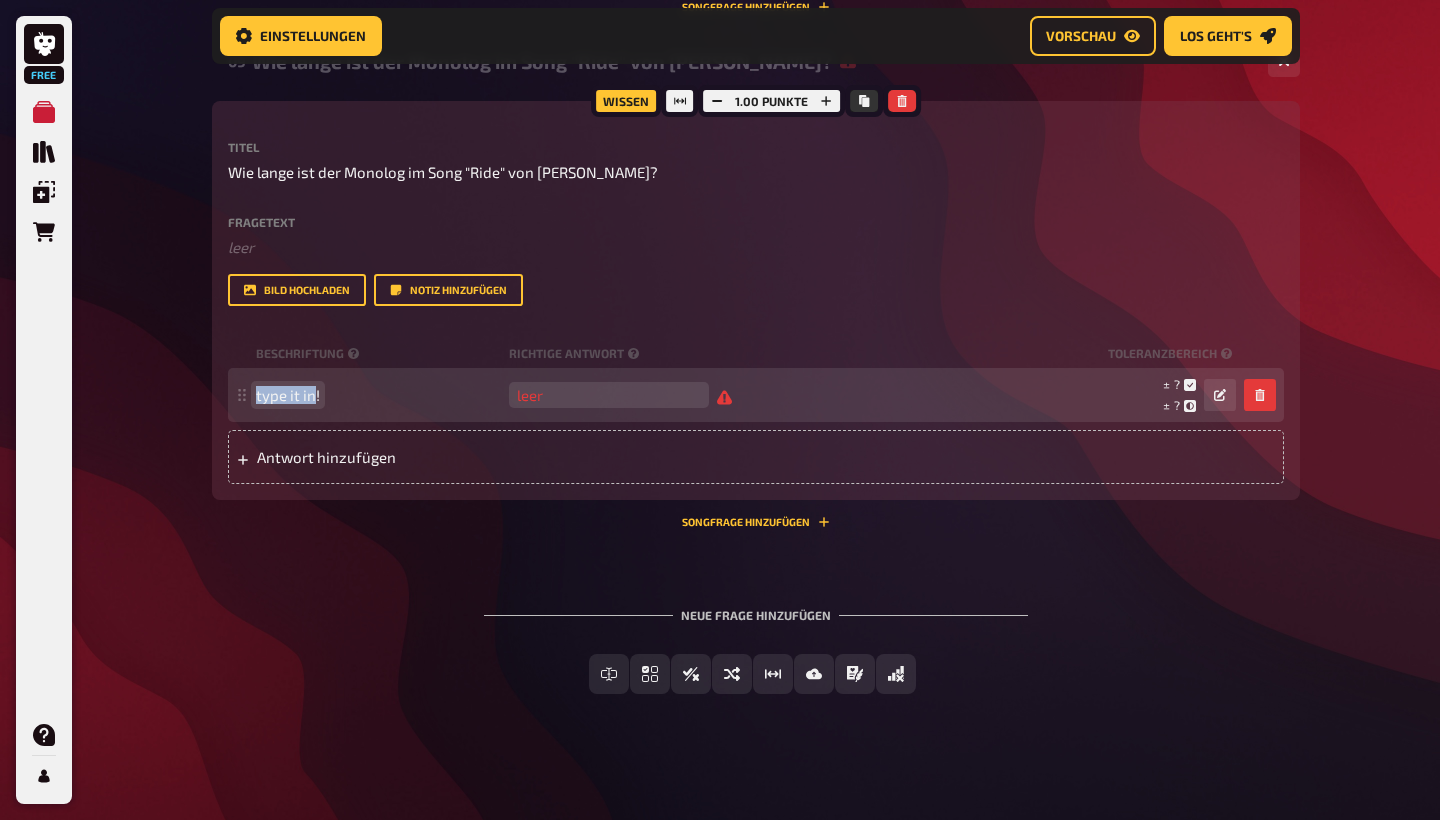 drag, startPoint x: 317, startPoint y: 394, endPoint x: 247, endPoint y: 393, distance: 70.00714 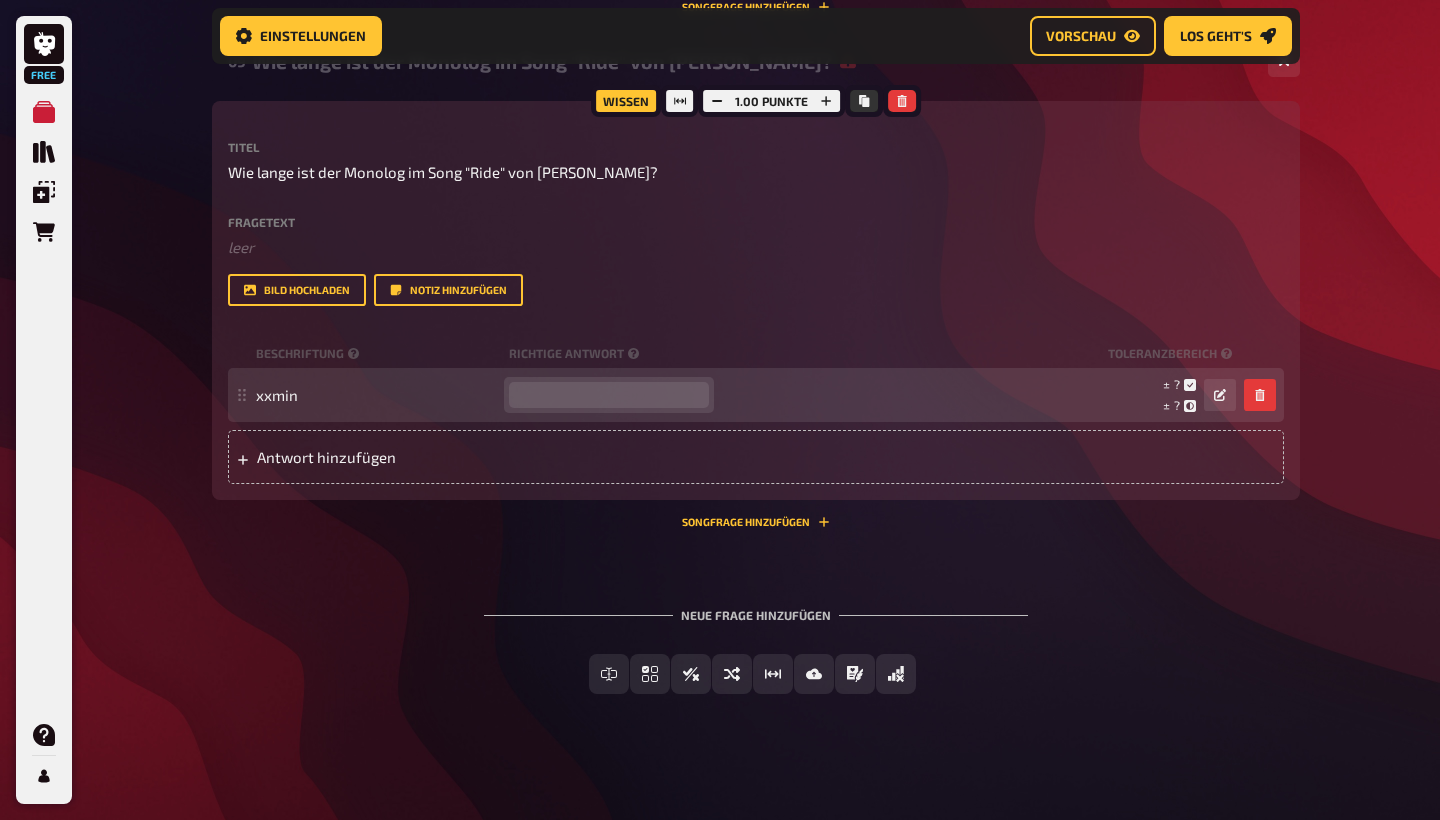 click at bounding box center (609, 395) 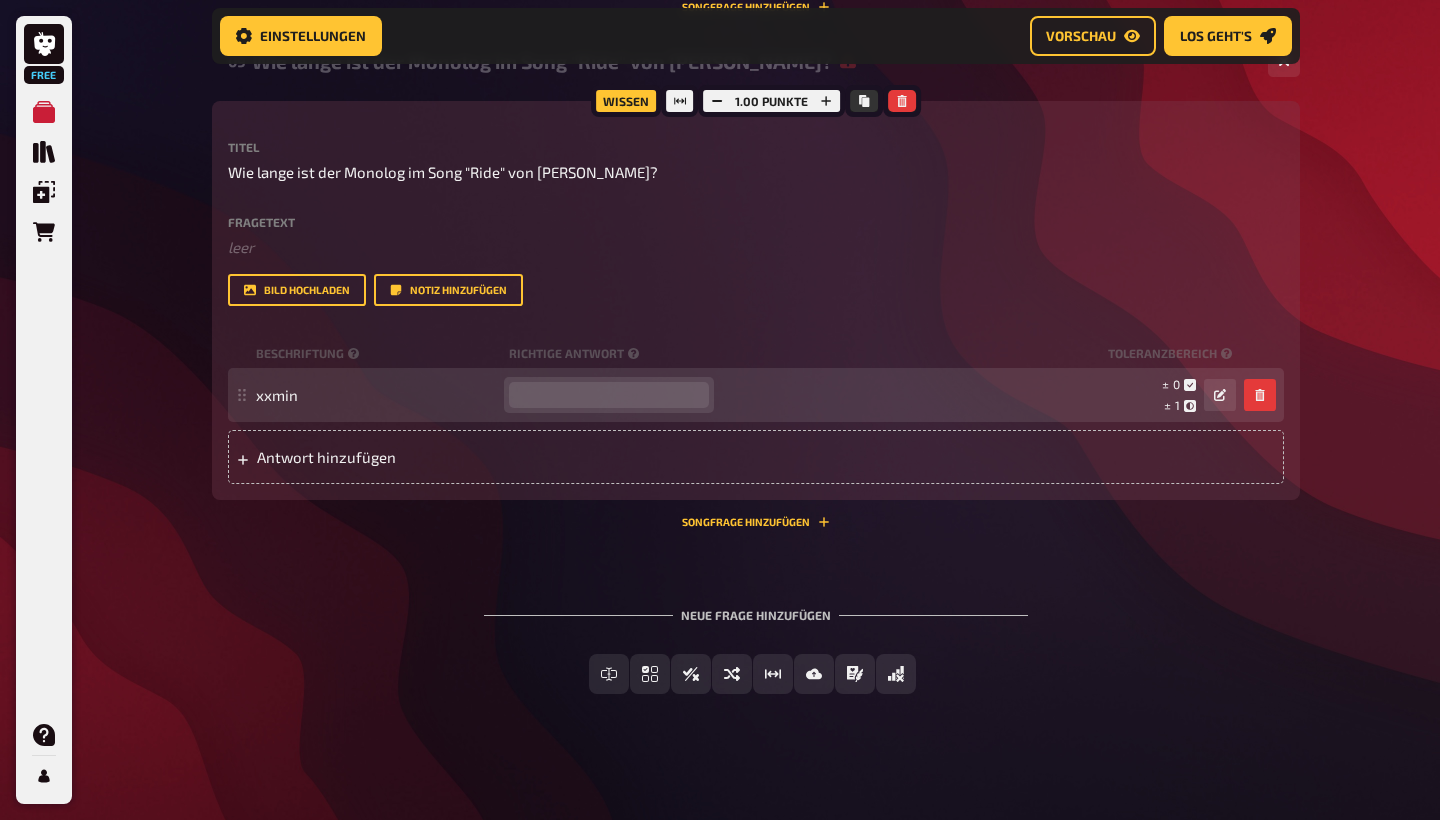 type on "3" 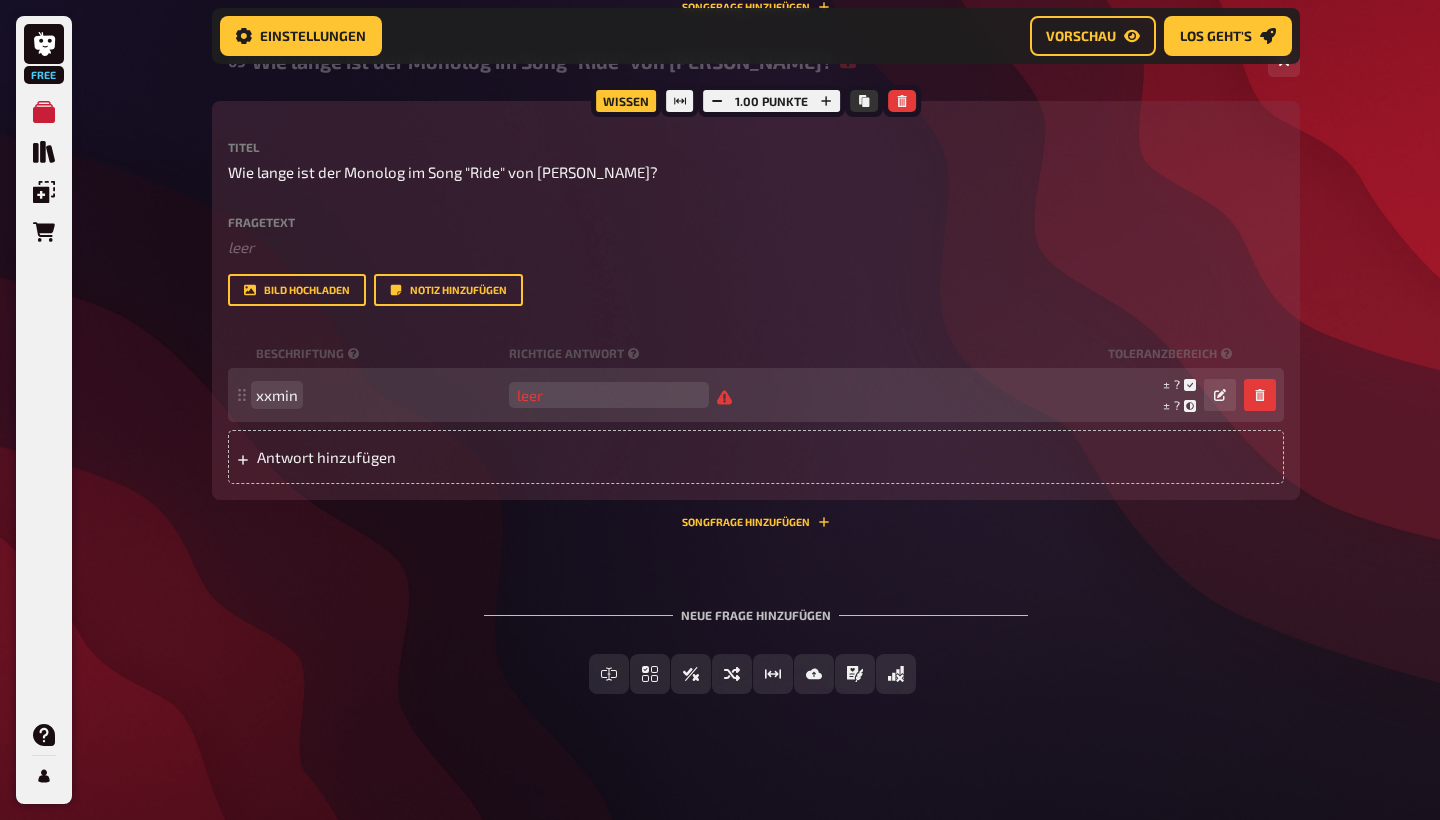 click on "xxmin" at bounding box center [277, 395] 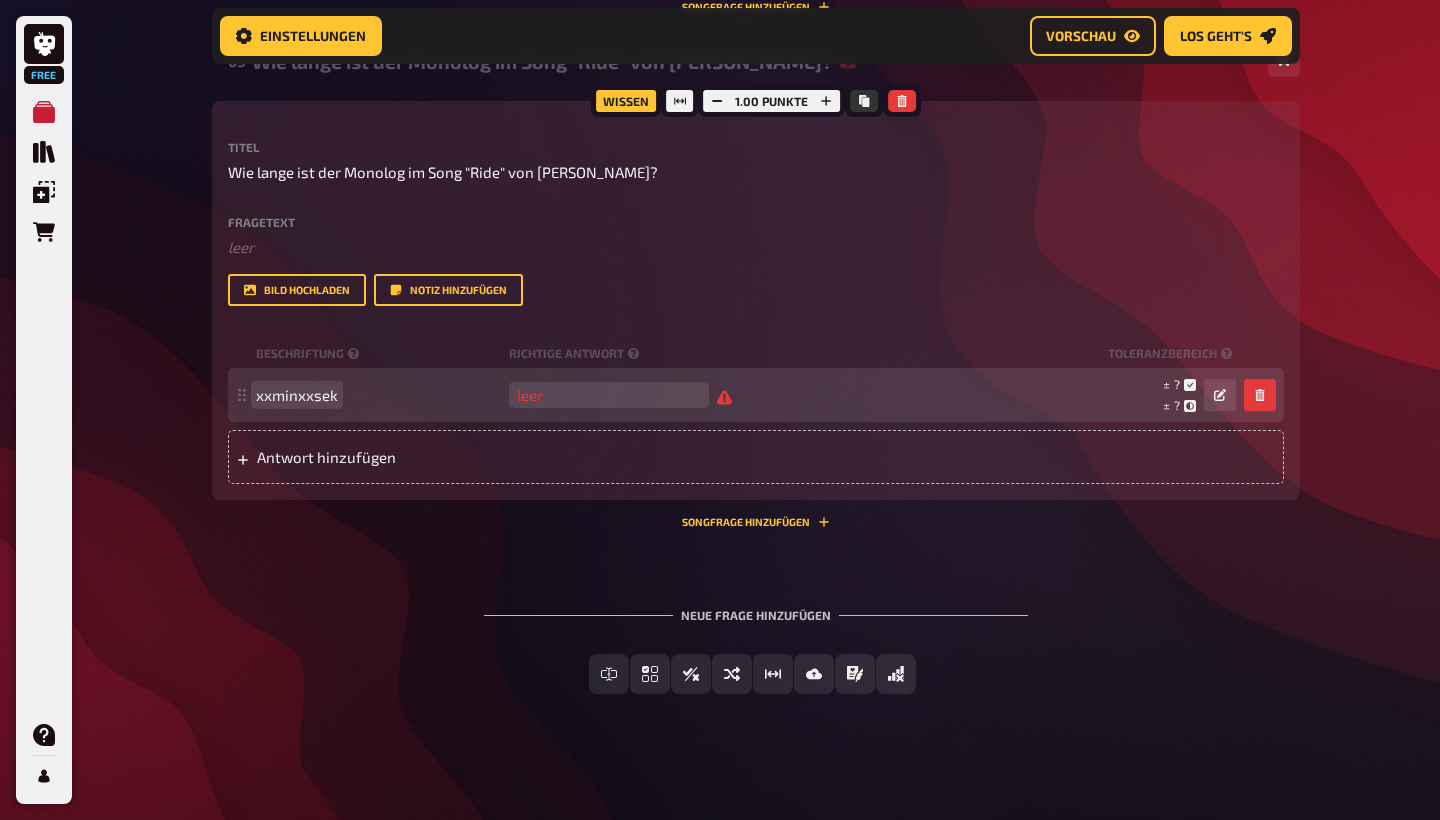 click on "xxminxxsek" at bounding box center (297, 395) 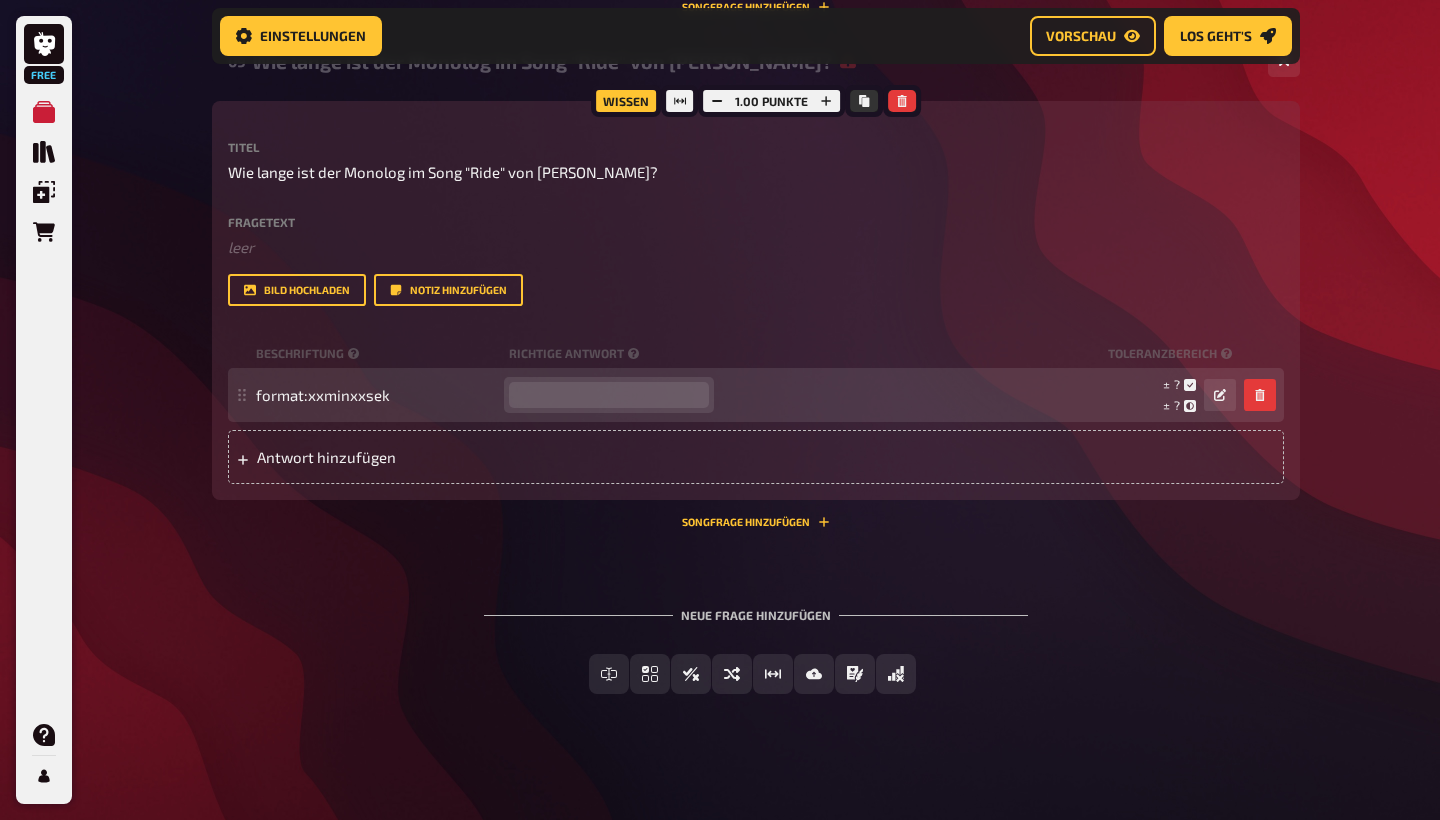click at bounding box center [609, 395] 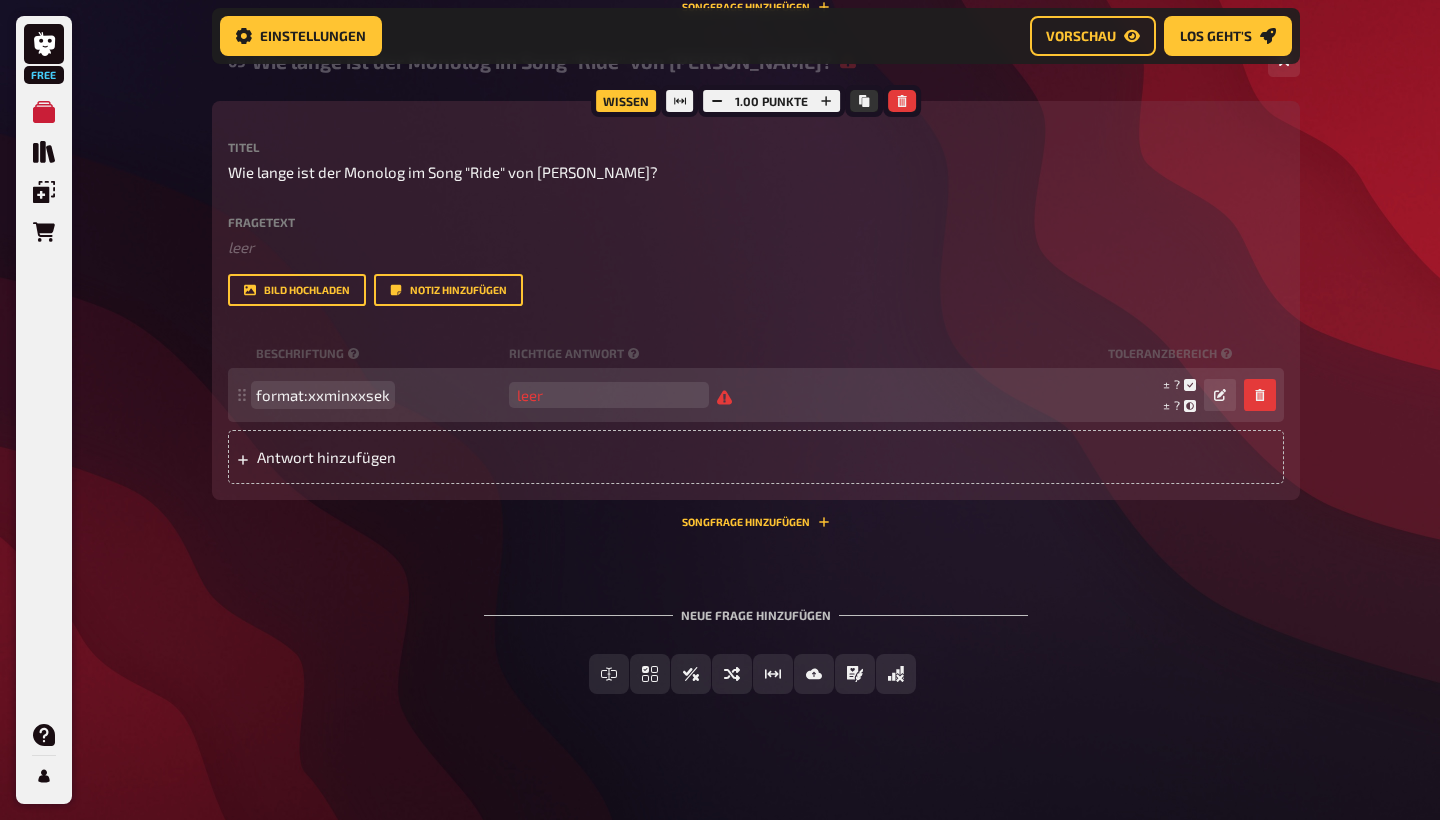 click on "format:xxminxxsek" at bounding box center (323, 395) 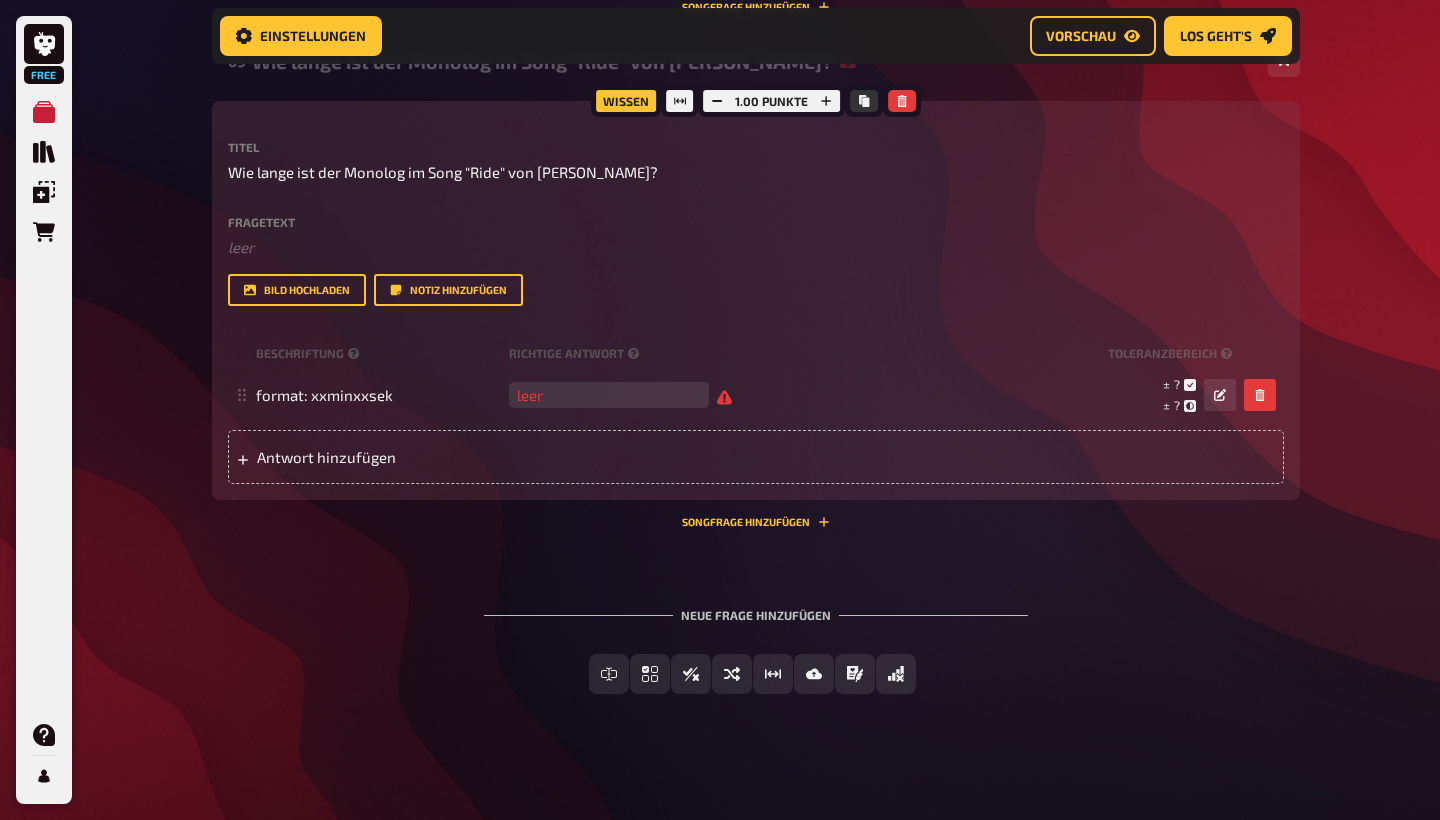 click on "Neue Frage hinzufügen   Freitext Eingabe Einfachauswahl Wahr / Falsch Sortierfrage Schätzfrage Bild-Antwort Prosa (Langtext) Offline Frage Mit KI erstellen Selbst schreiben" at bounding box center (756, 651) 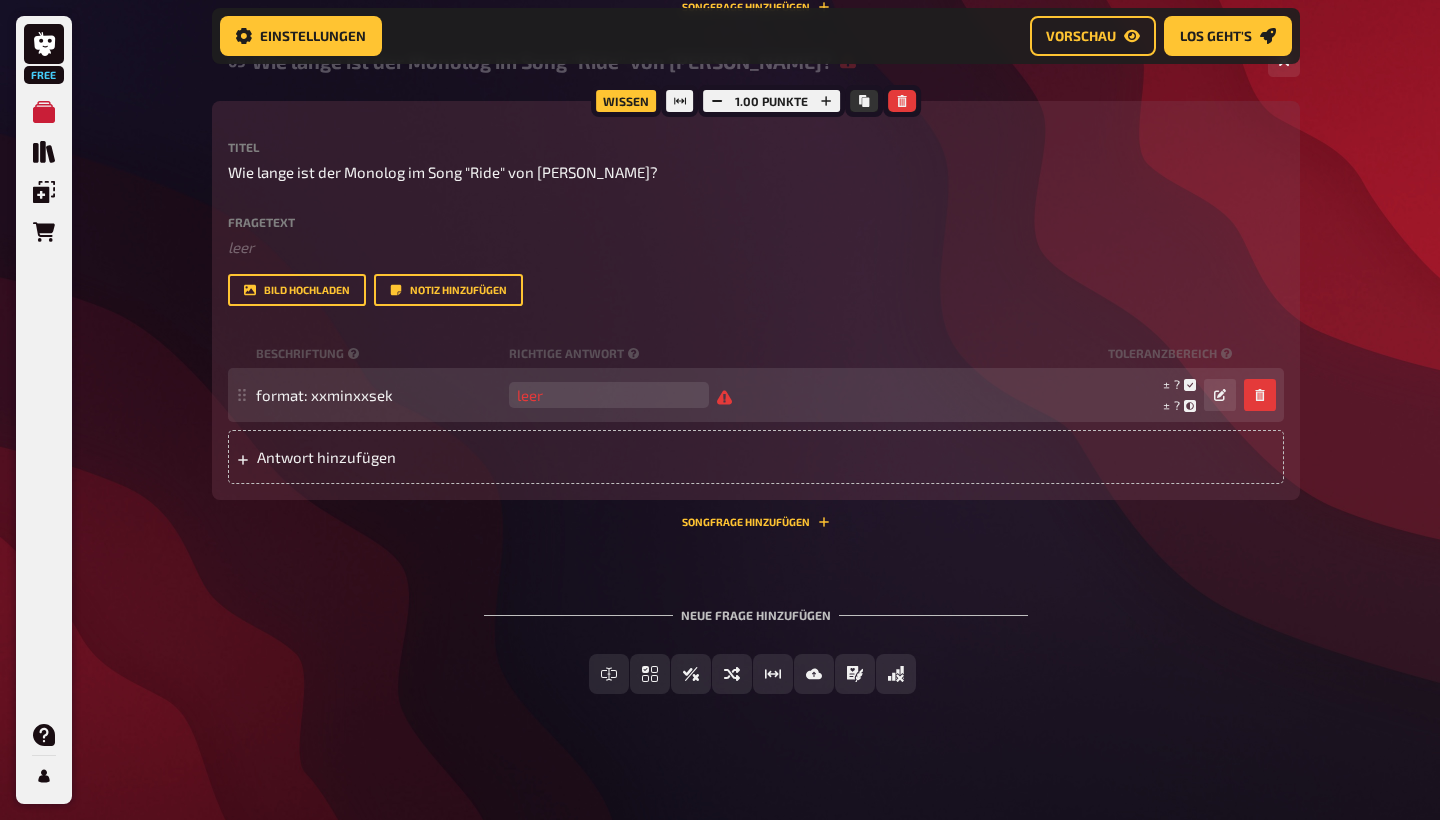 click on "leer" at bounding box center (620, 395) 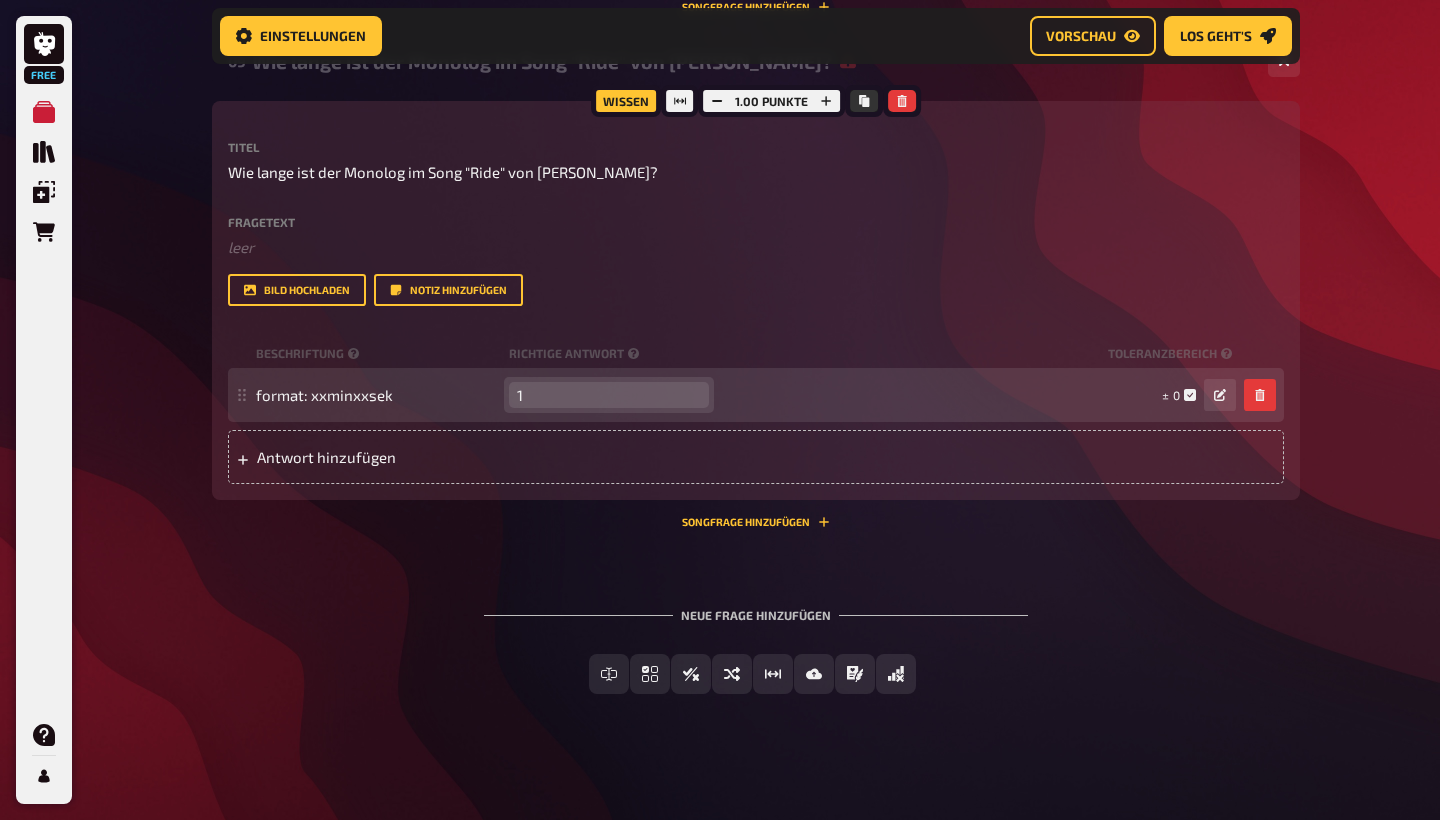 click on "1" at bounding box center (609, 395) 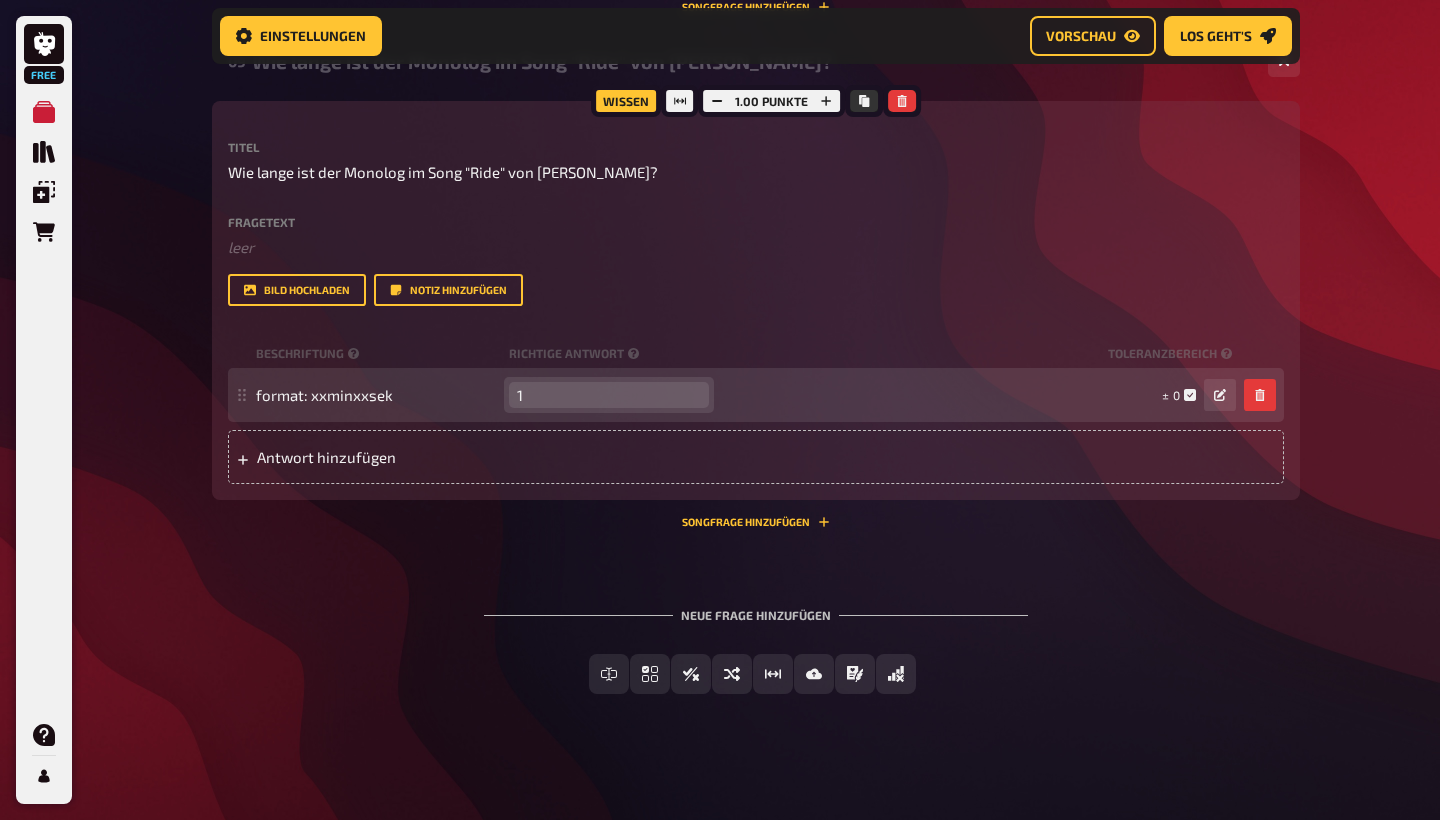 click on "1" at bounding box center [609, 395] 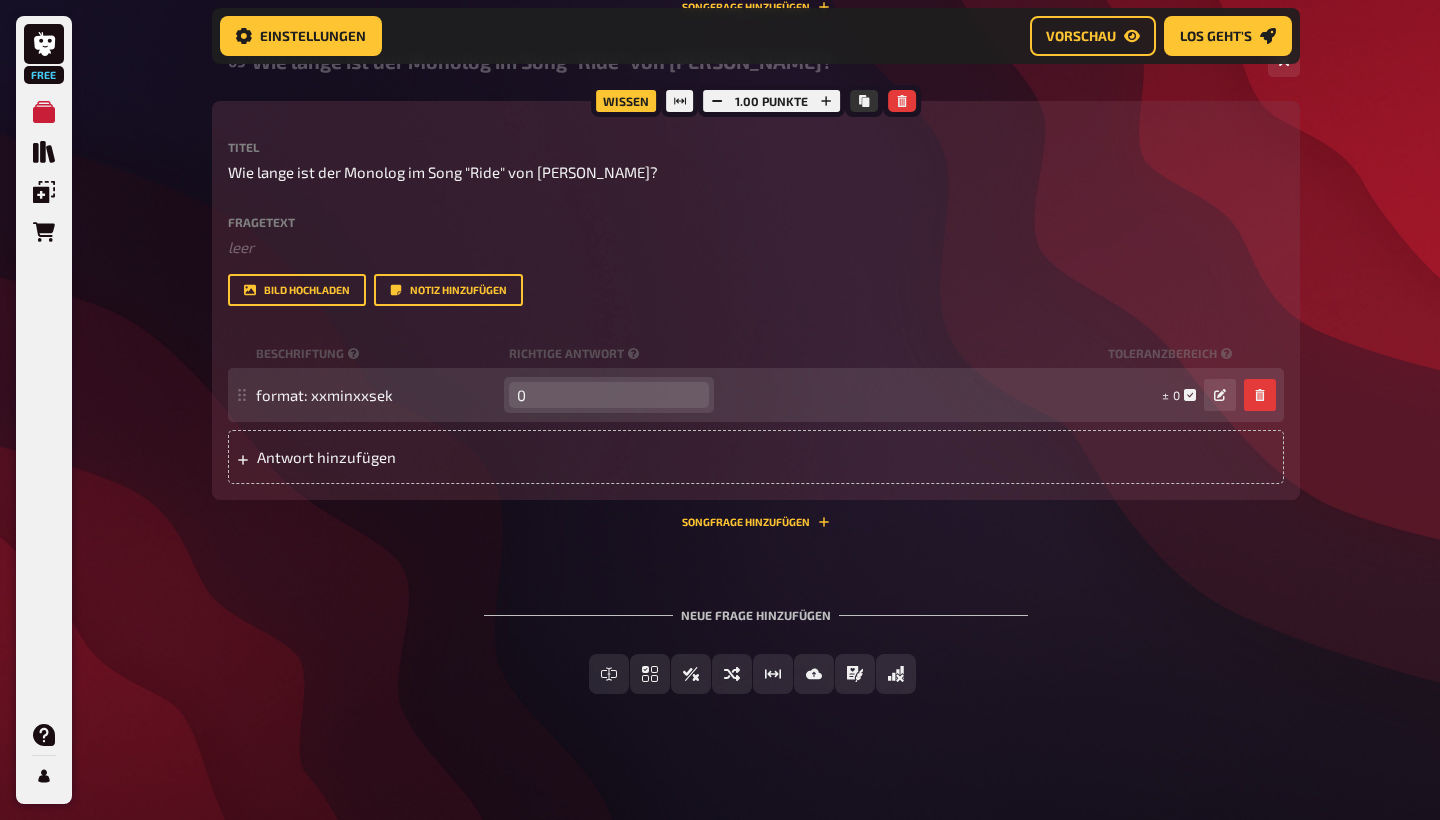 click on "0" at bounding box center (609, 395) 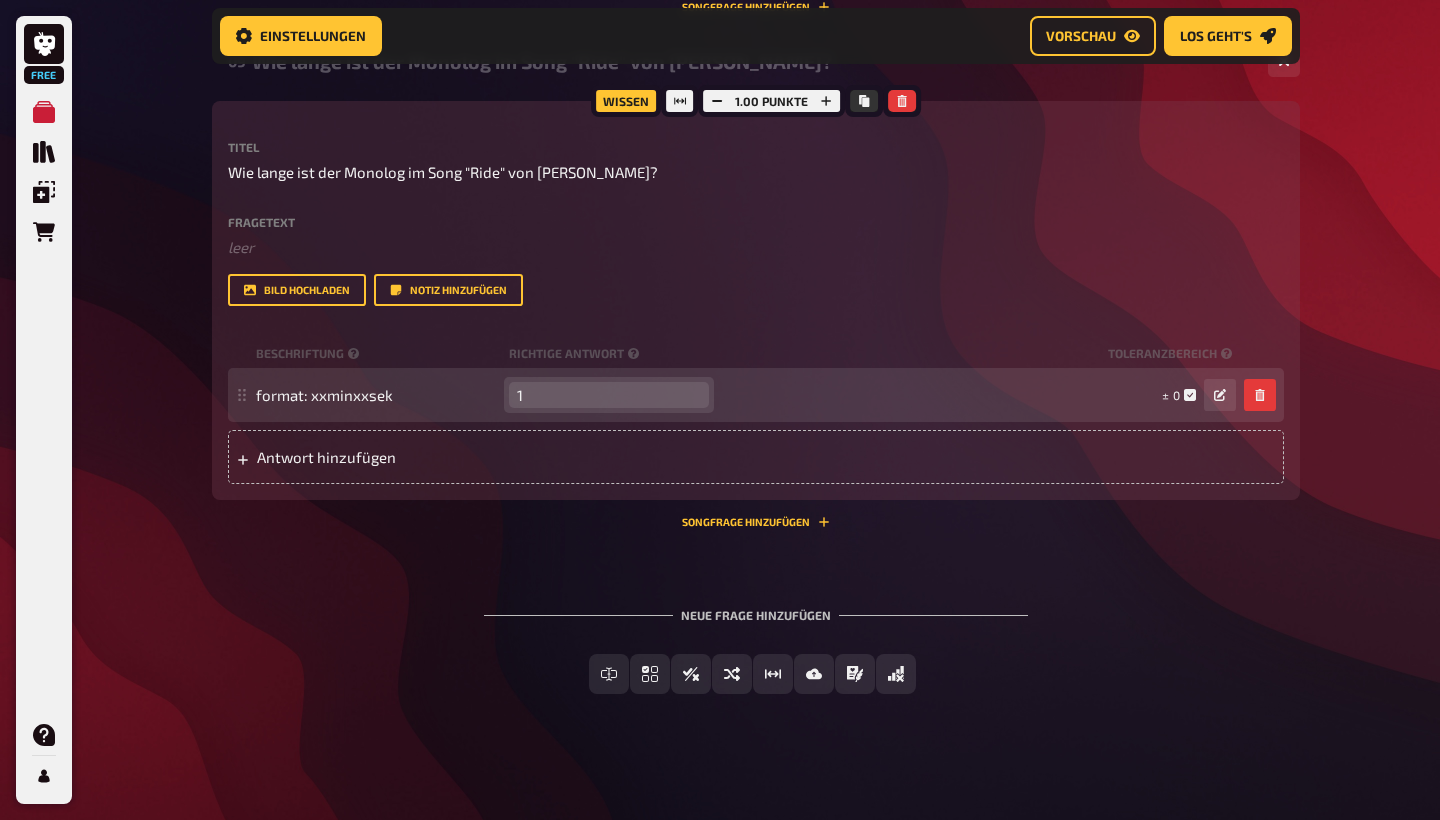 click on "1" at bounding box center [609, 395] 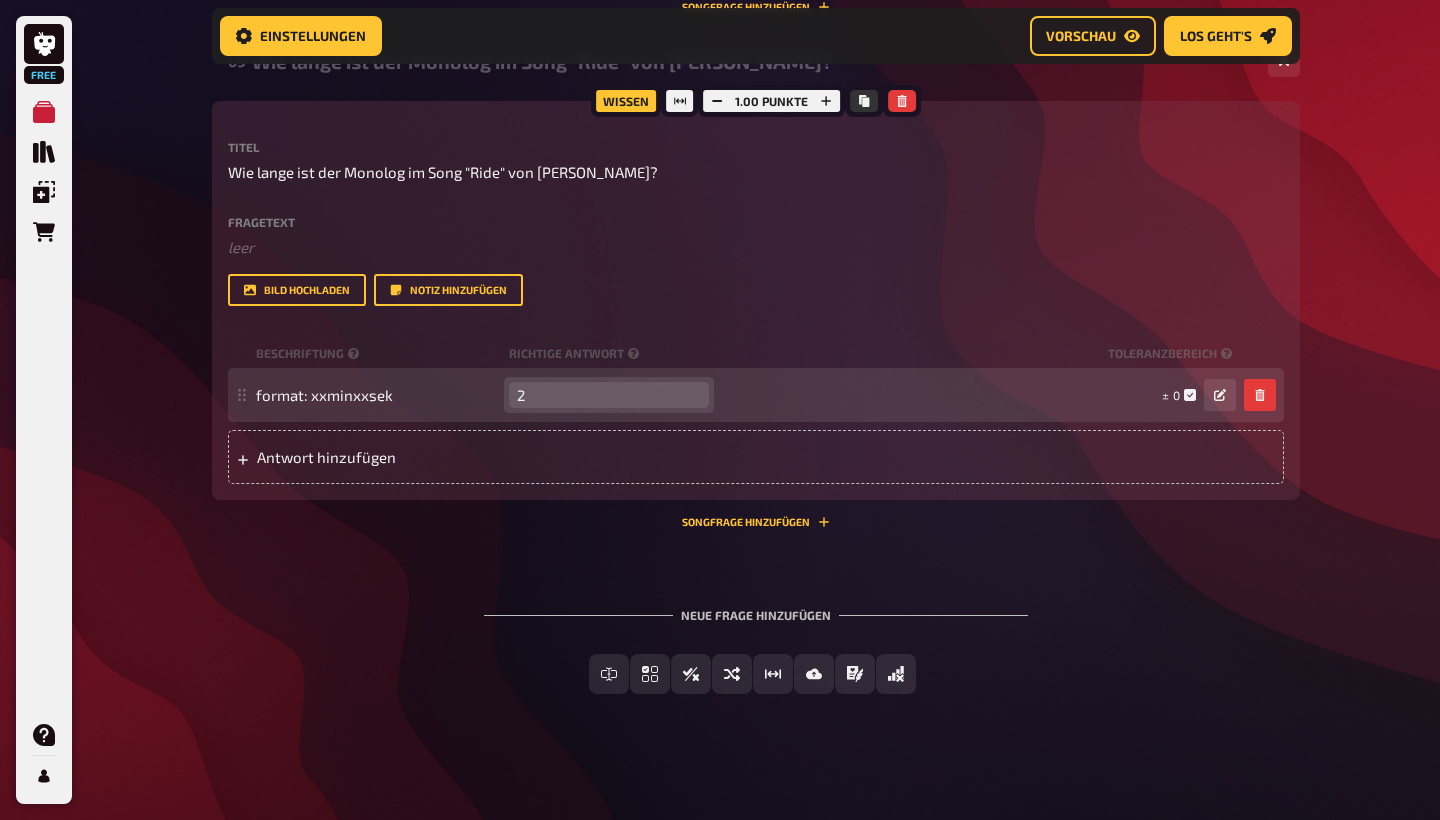 click on "2" at bounding box center [609, 395] 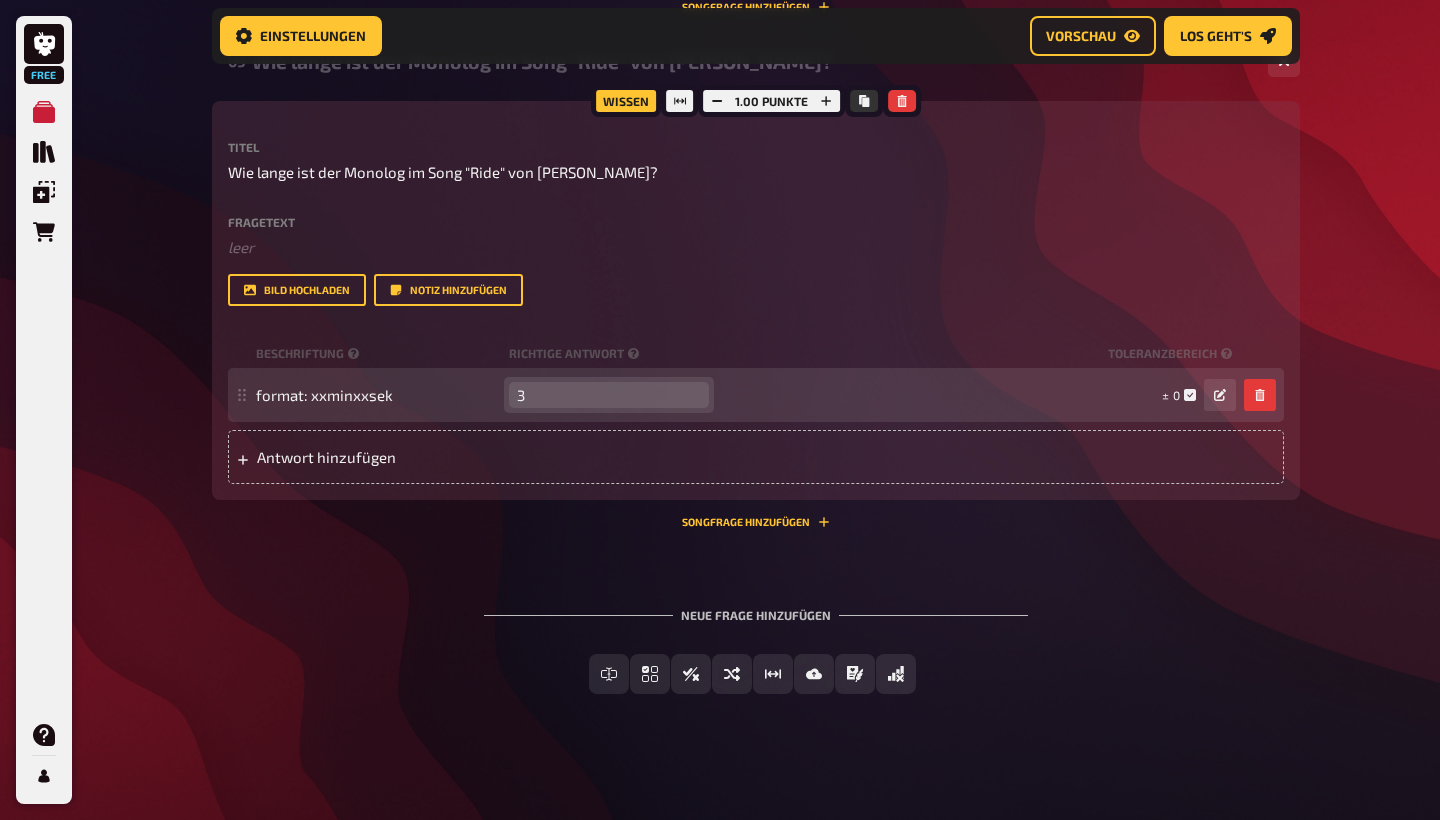 click on "3" at bounding box center (609, 395) 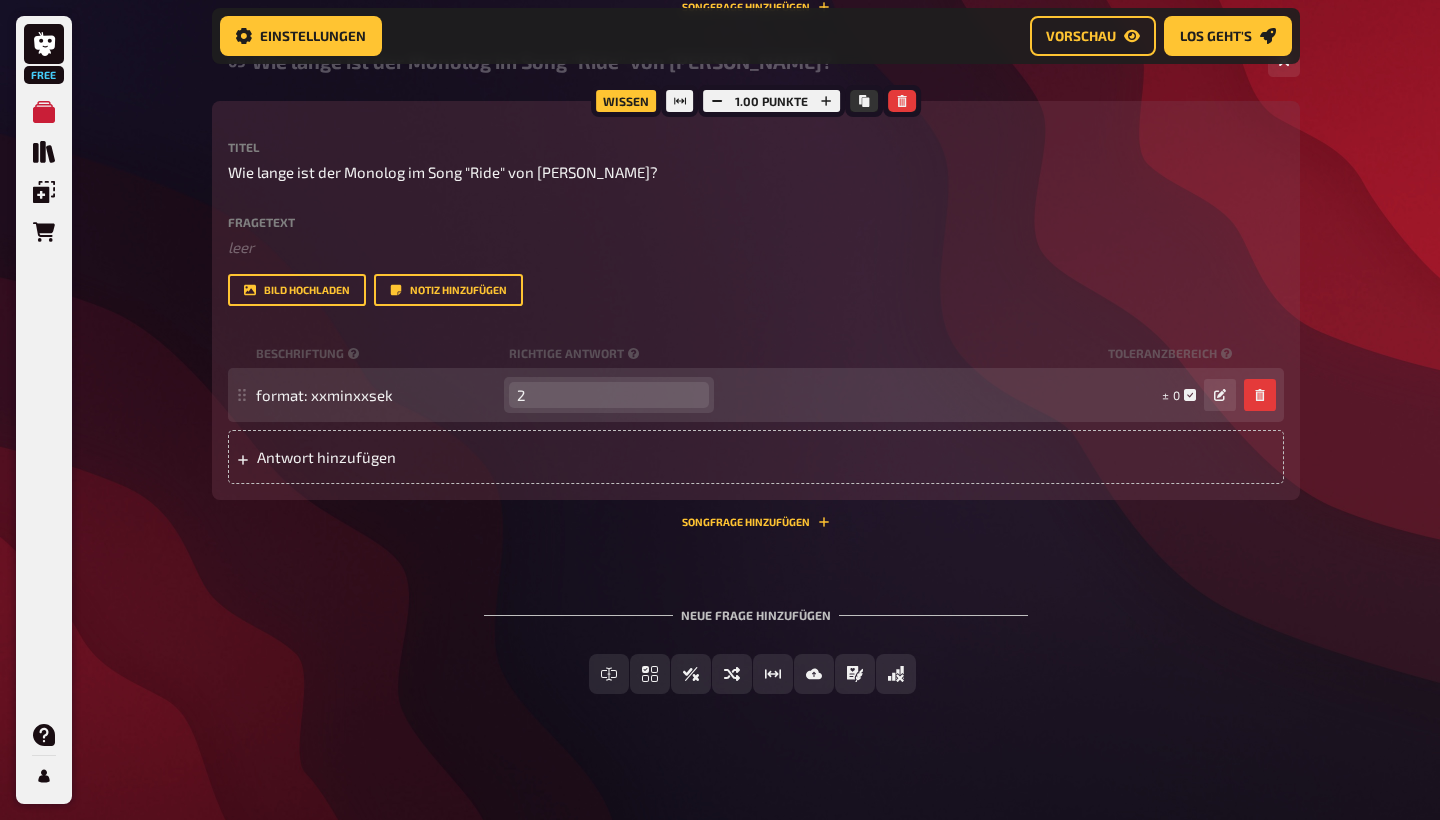 click on "2" at bounding box center (609, 395) 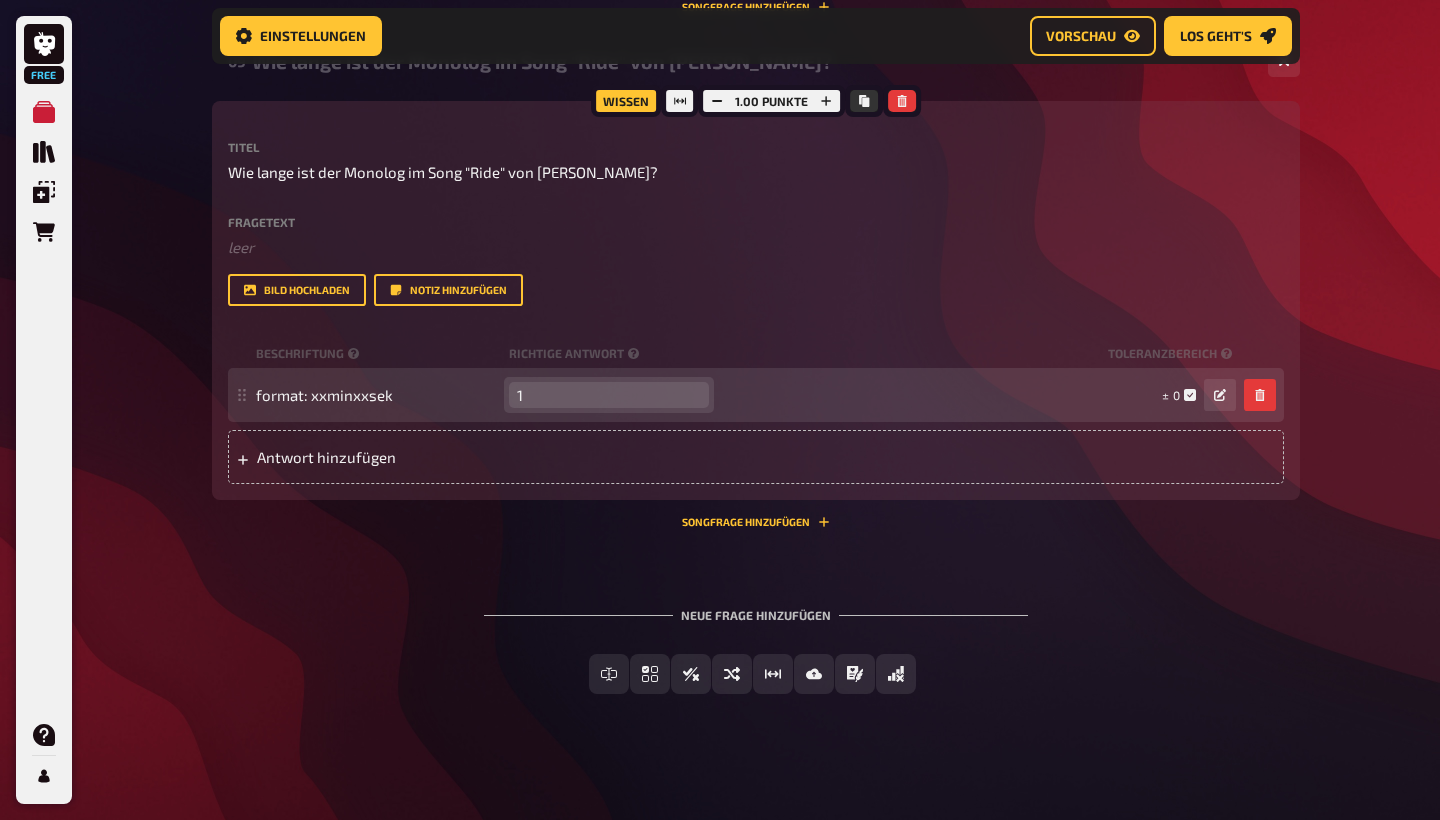 click on "1" at bounding box center (609, 395) 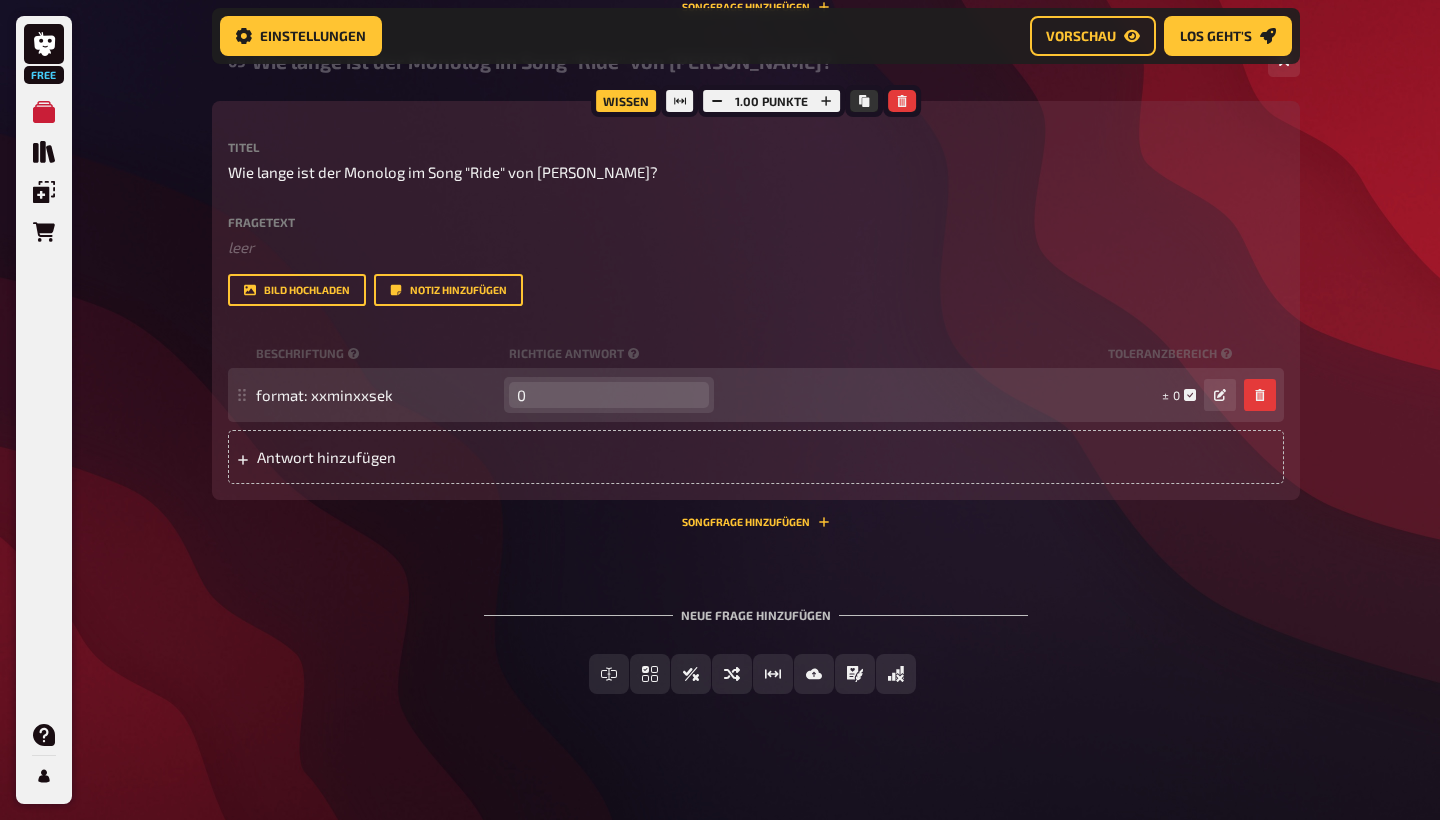 click on "0" at bounding box center [609, 395] 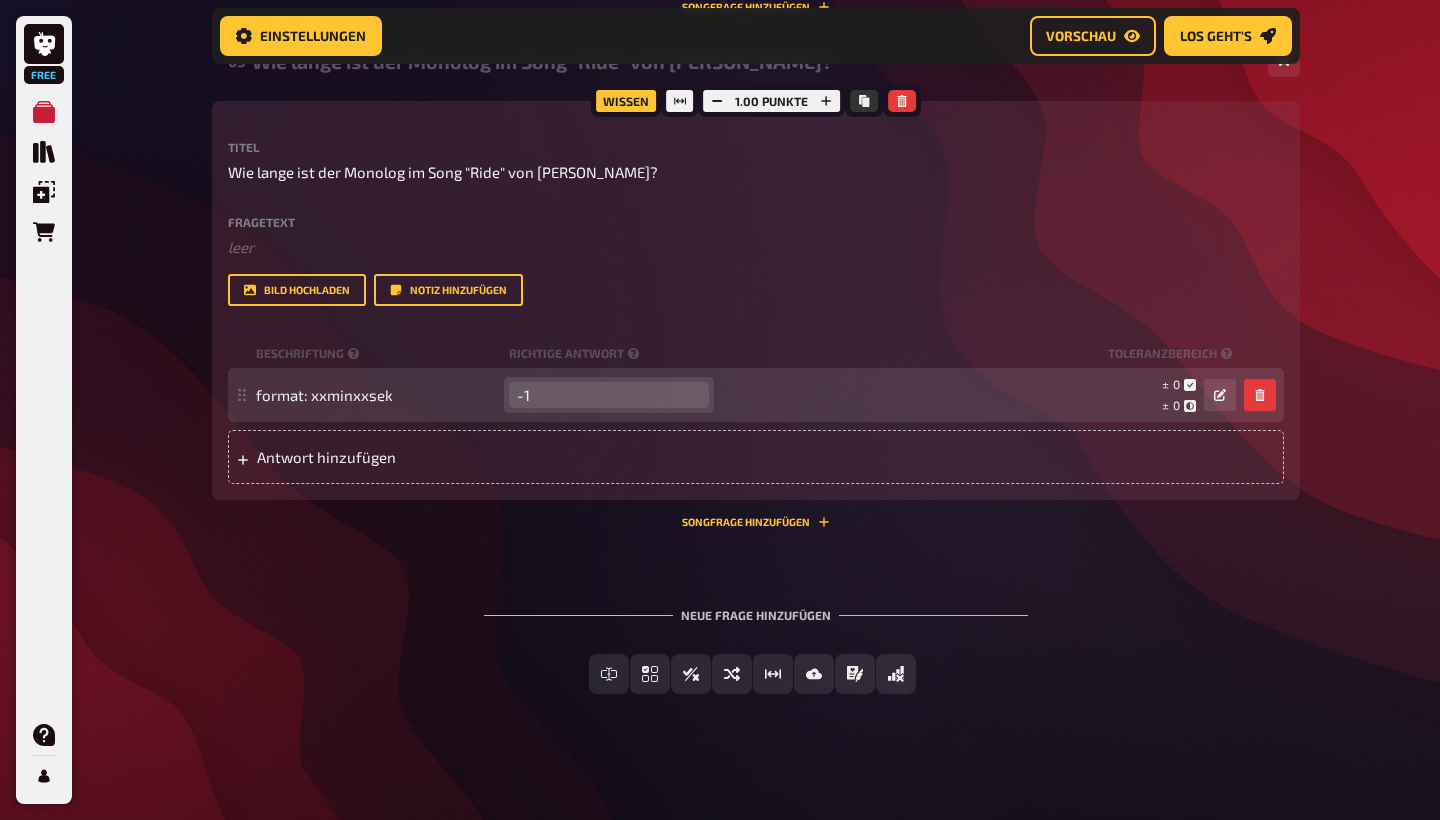 click on "-1" at bounding box center (609, 395) 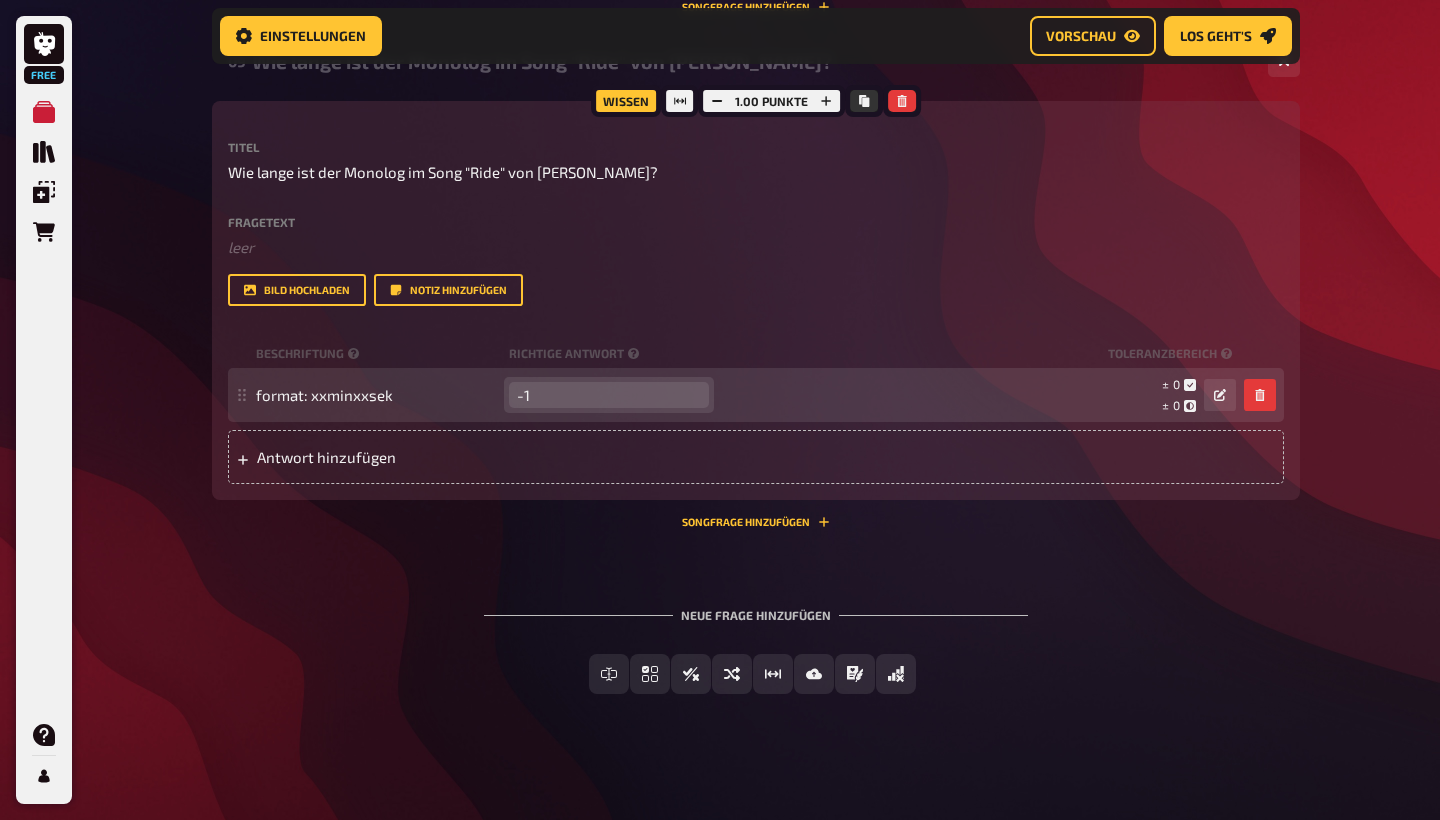 type on "0" 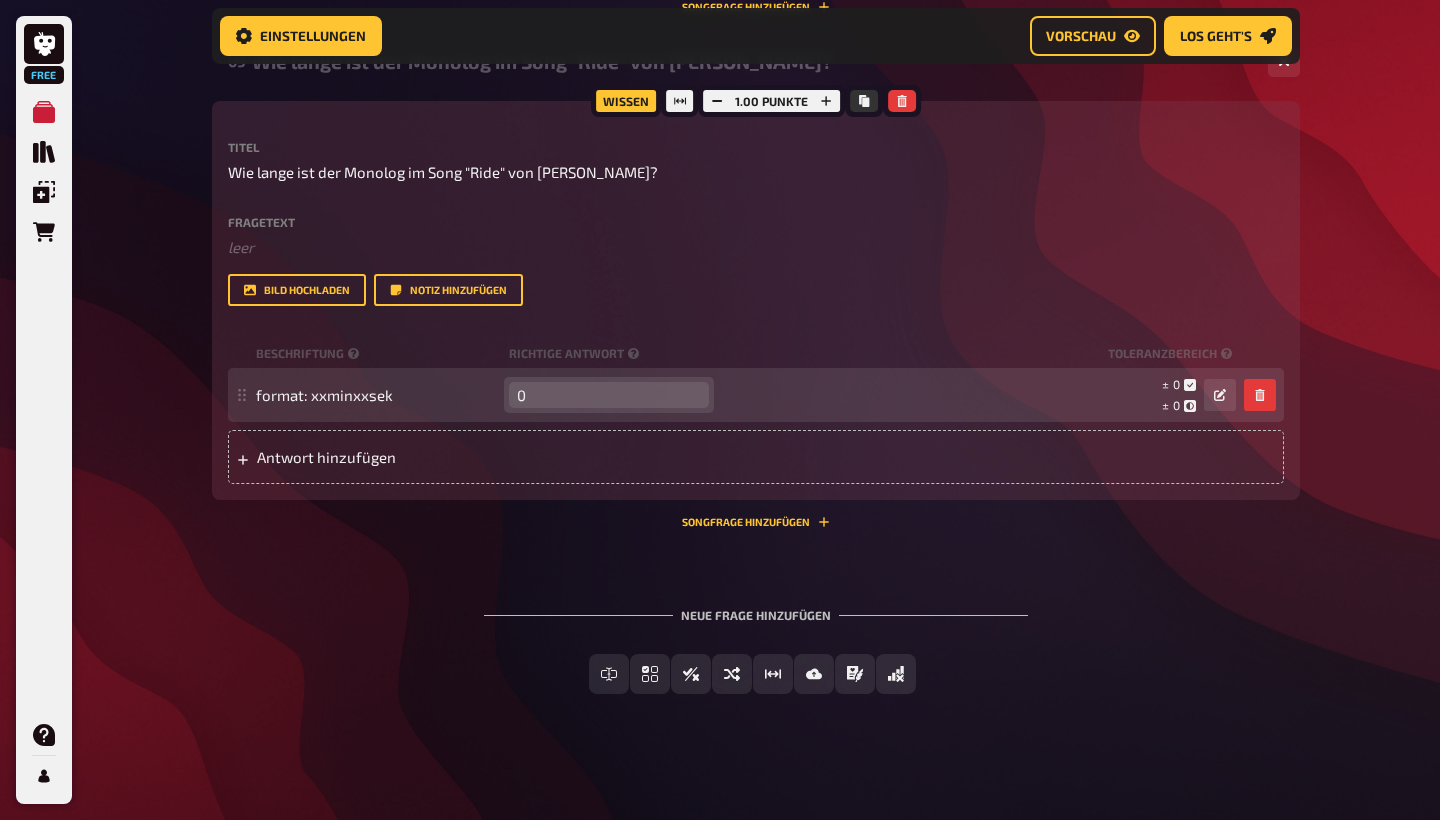 click on "0" at bounding box center (609, 395) 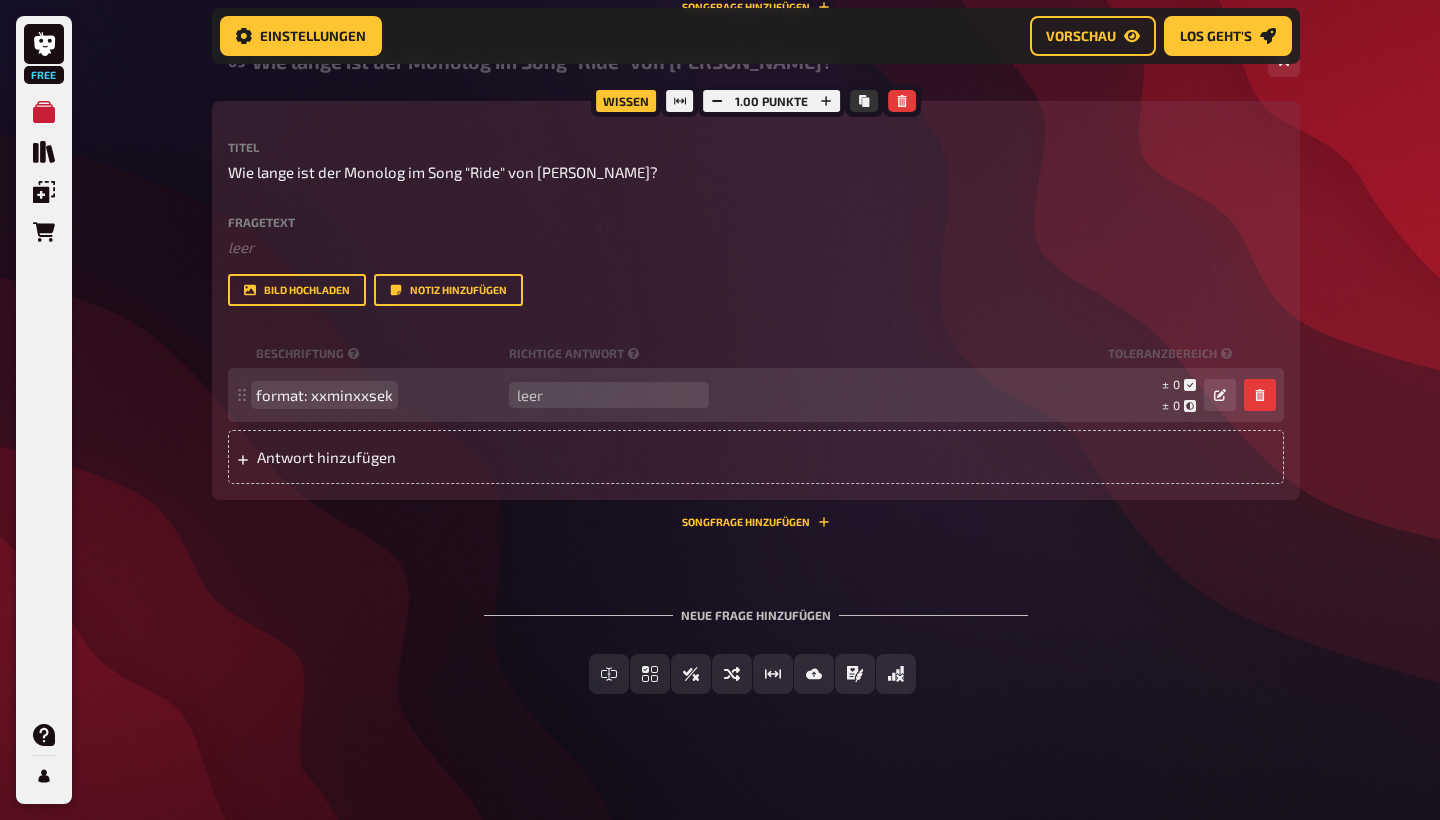 click on "format: xxminxxsek" at bounding box center (378, 395) 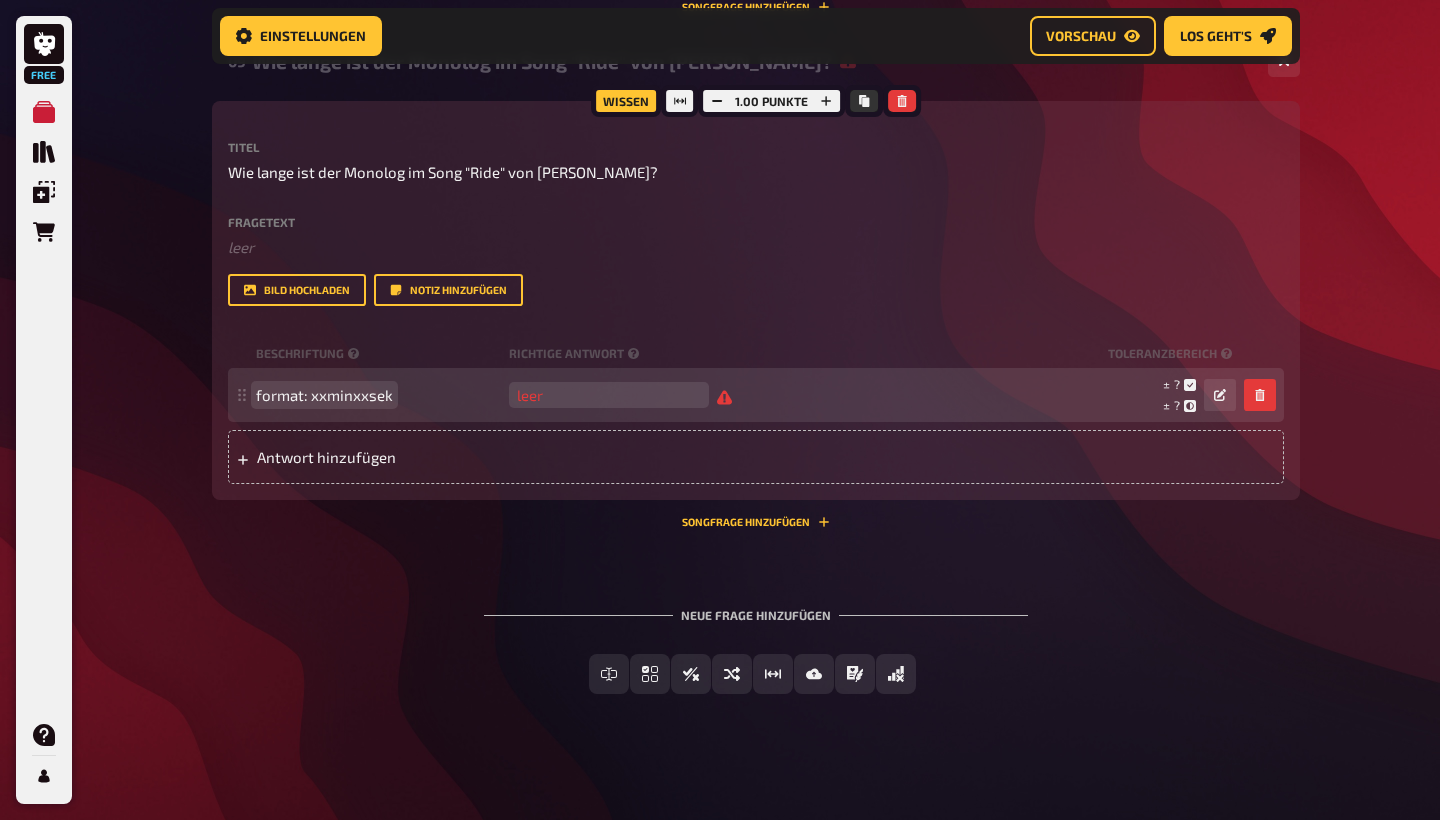 click on "format: xxminxxsek" at bounding box center (378, 395) 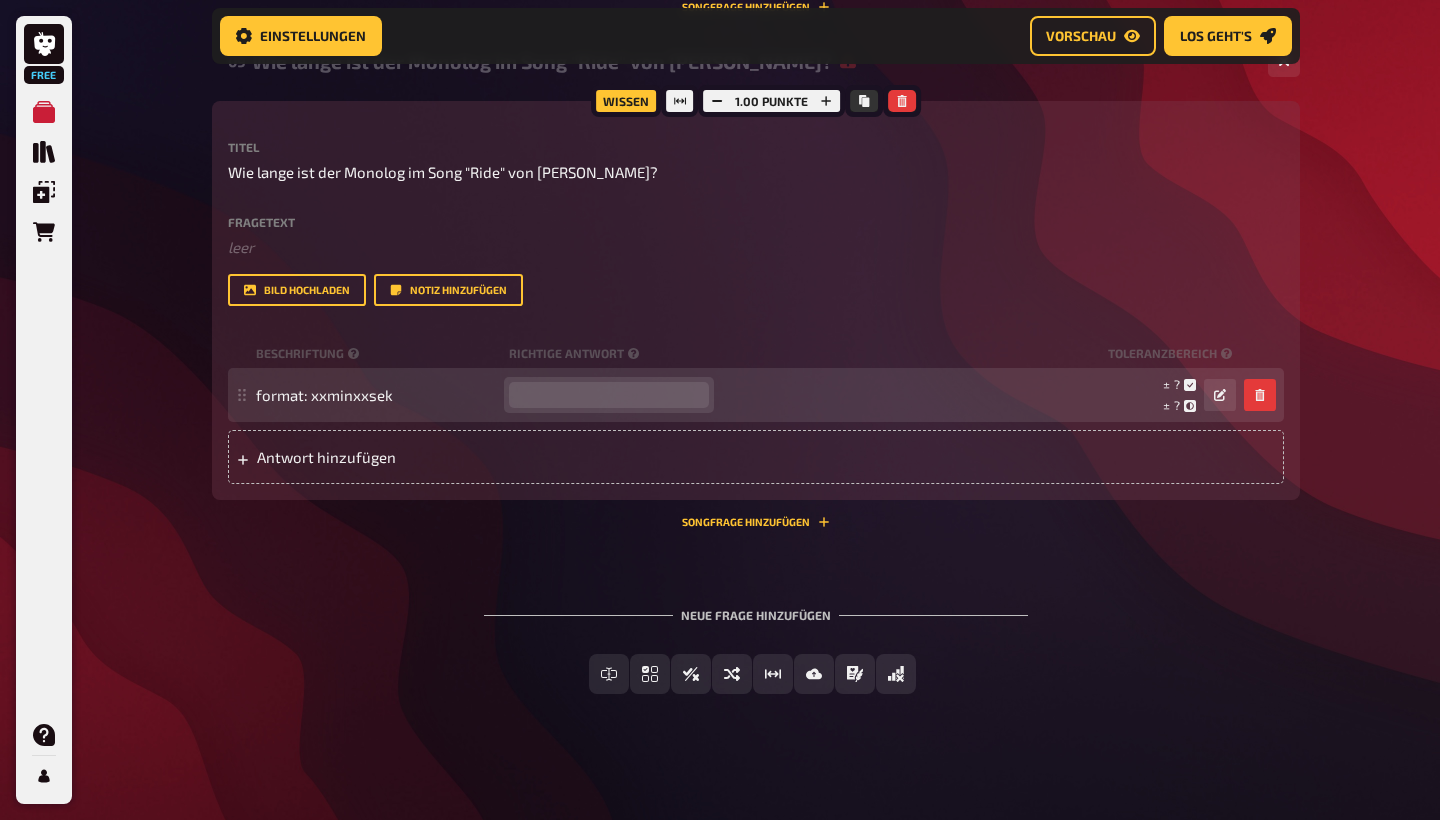 click at bounding box center [609, 395] 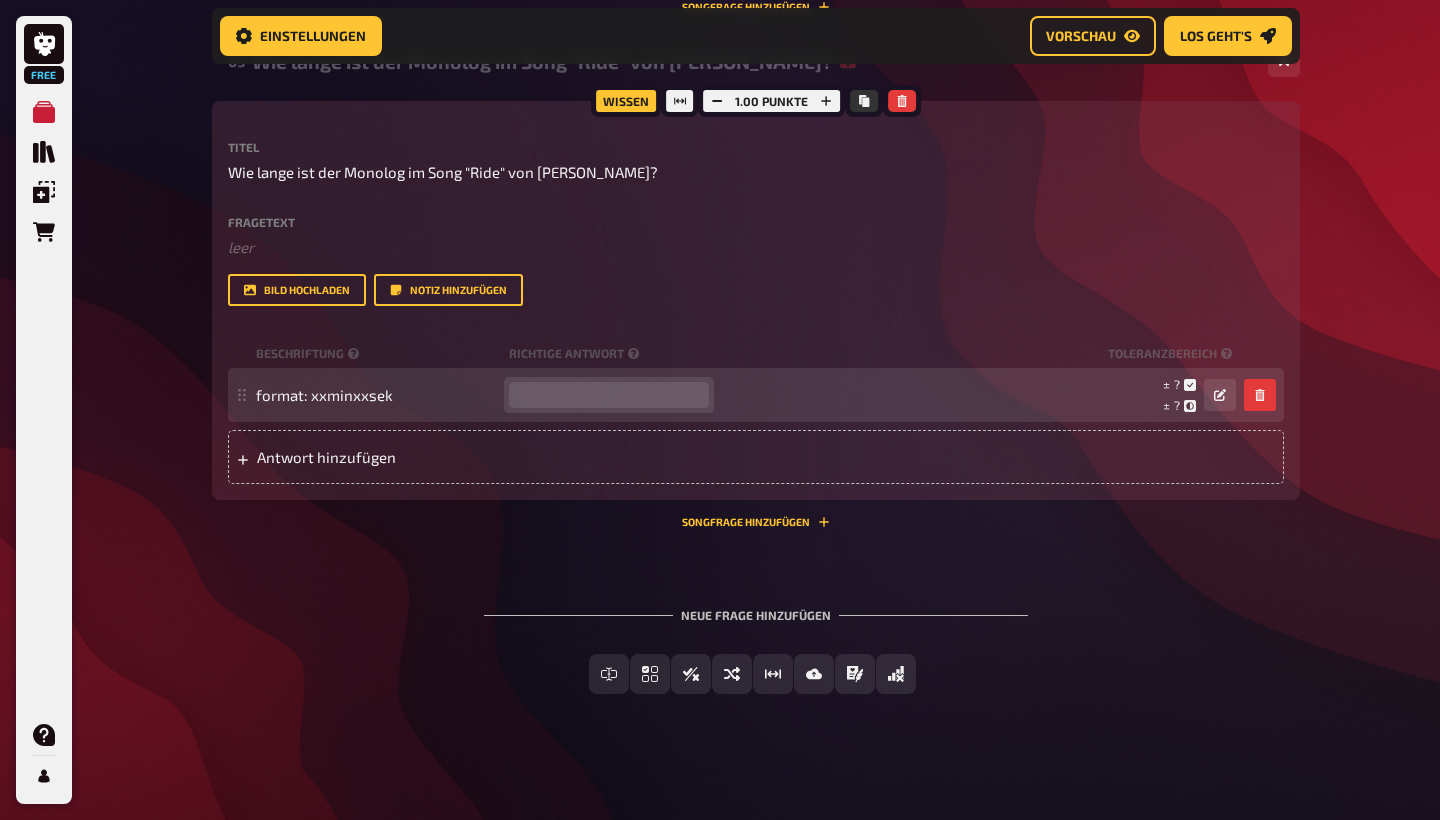 type on "3" 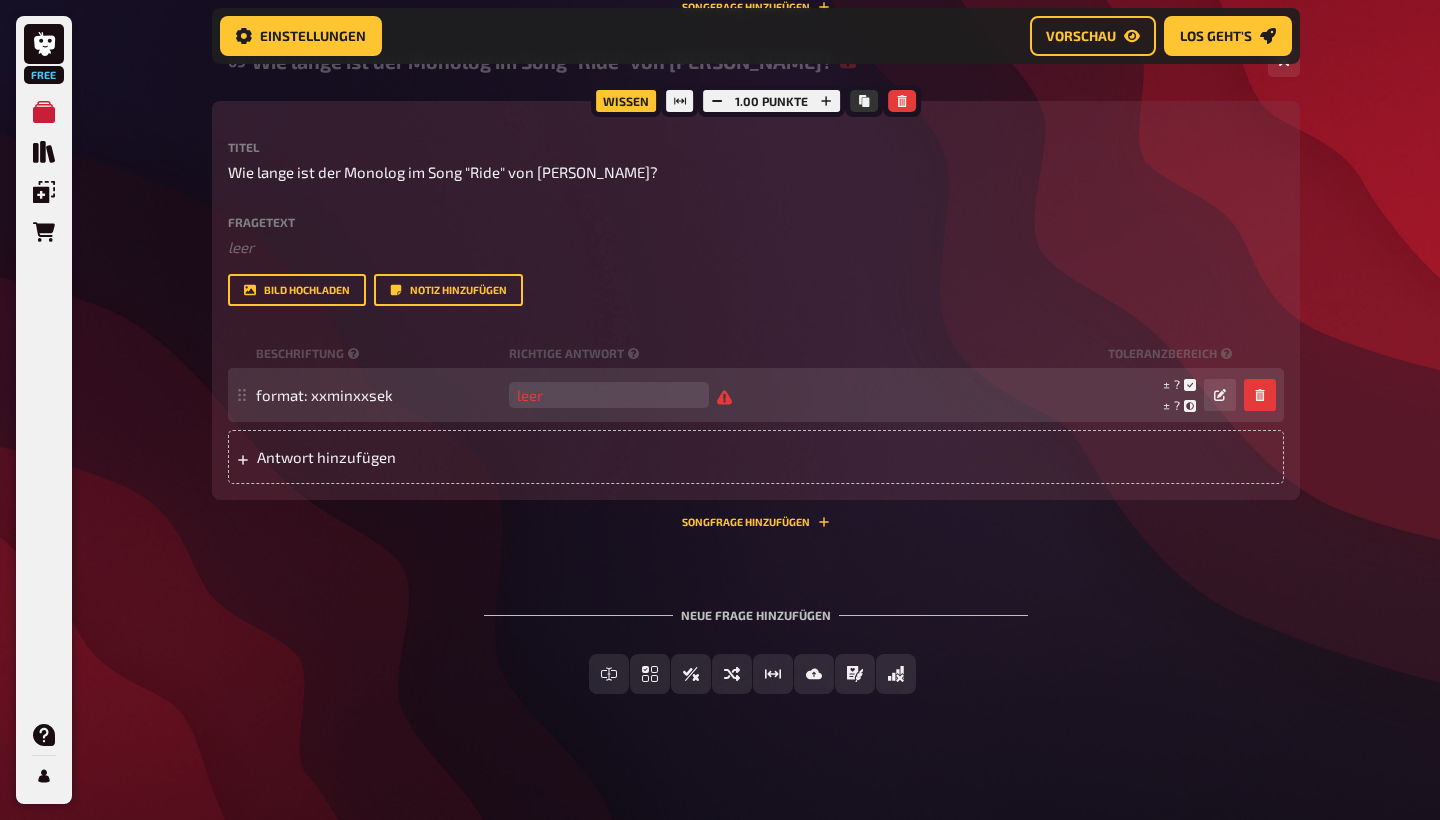click on "format: xxminxxsek leer ±   ? ±   ? ±   ?" at bounding box center [746, 395] 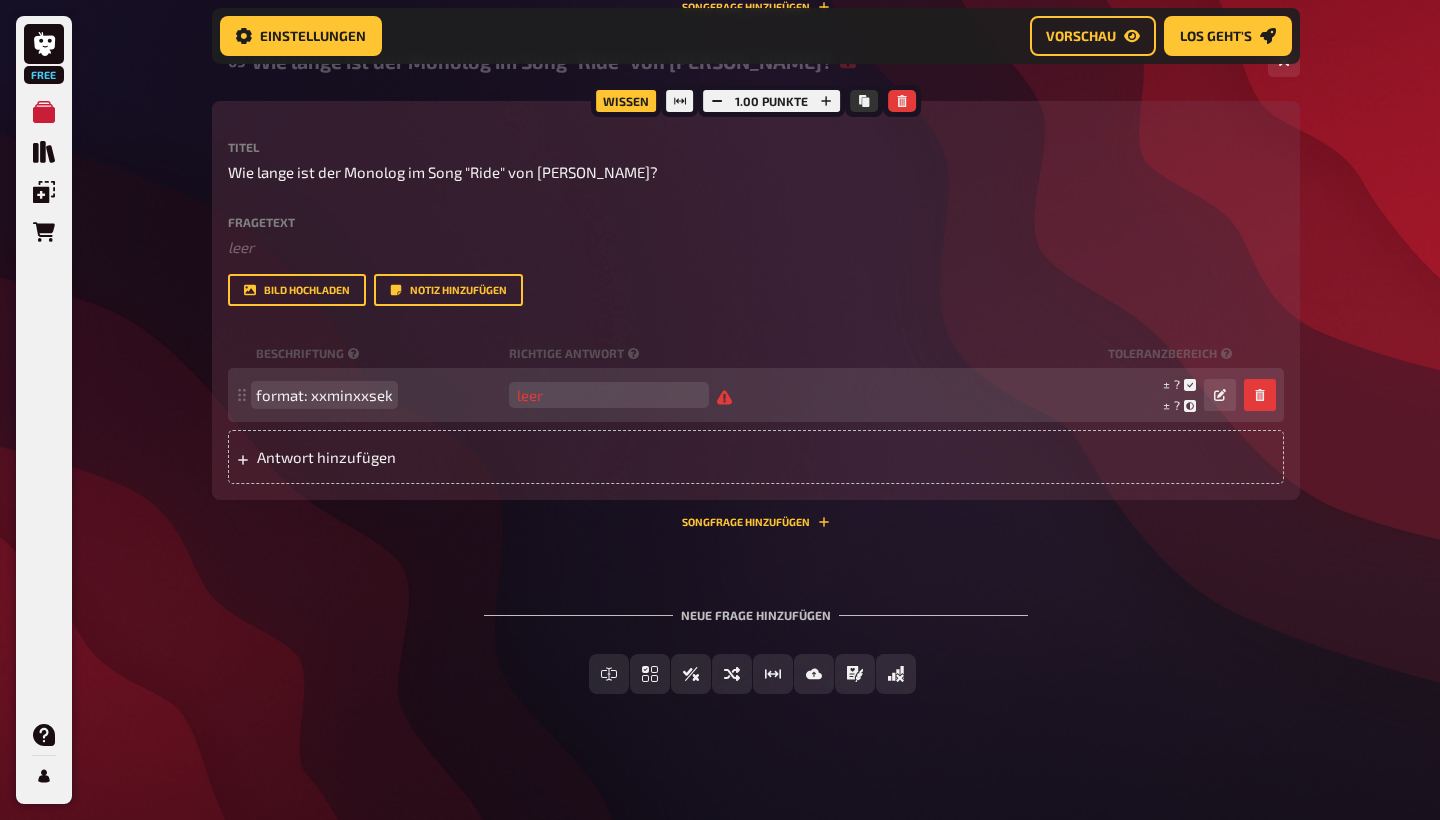 click on "format: xxminxxsek" at bounding box center [324, 395] 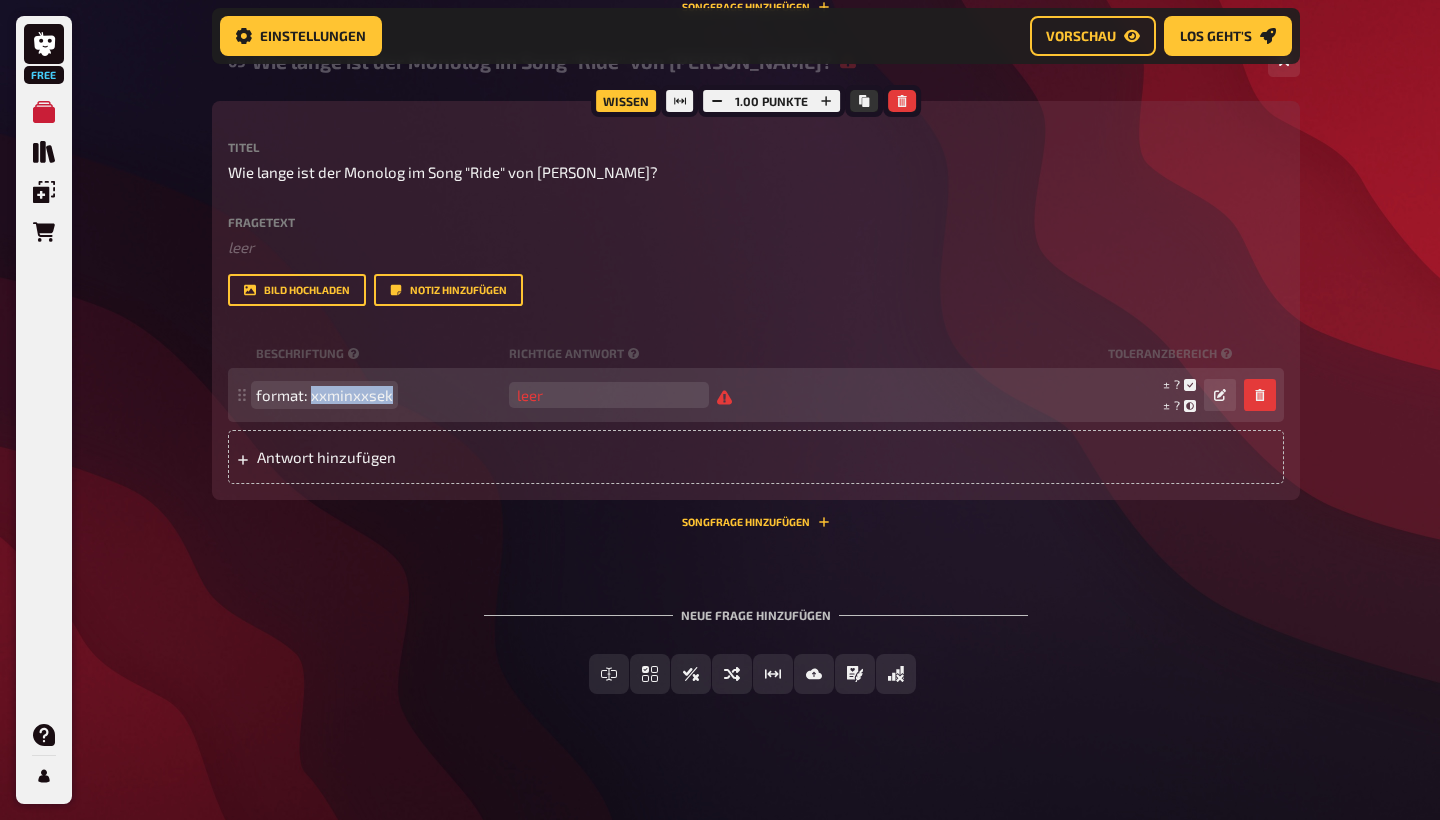 click on "format: xxminxxsek" at bounding box center [324, 395] 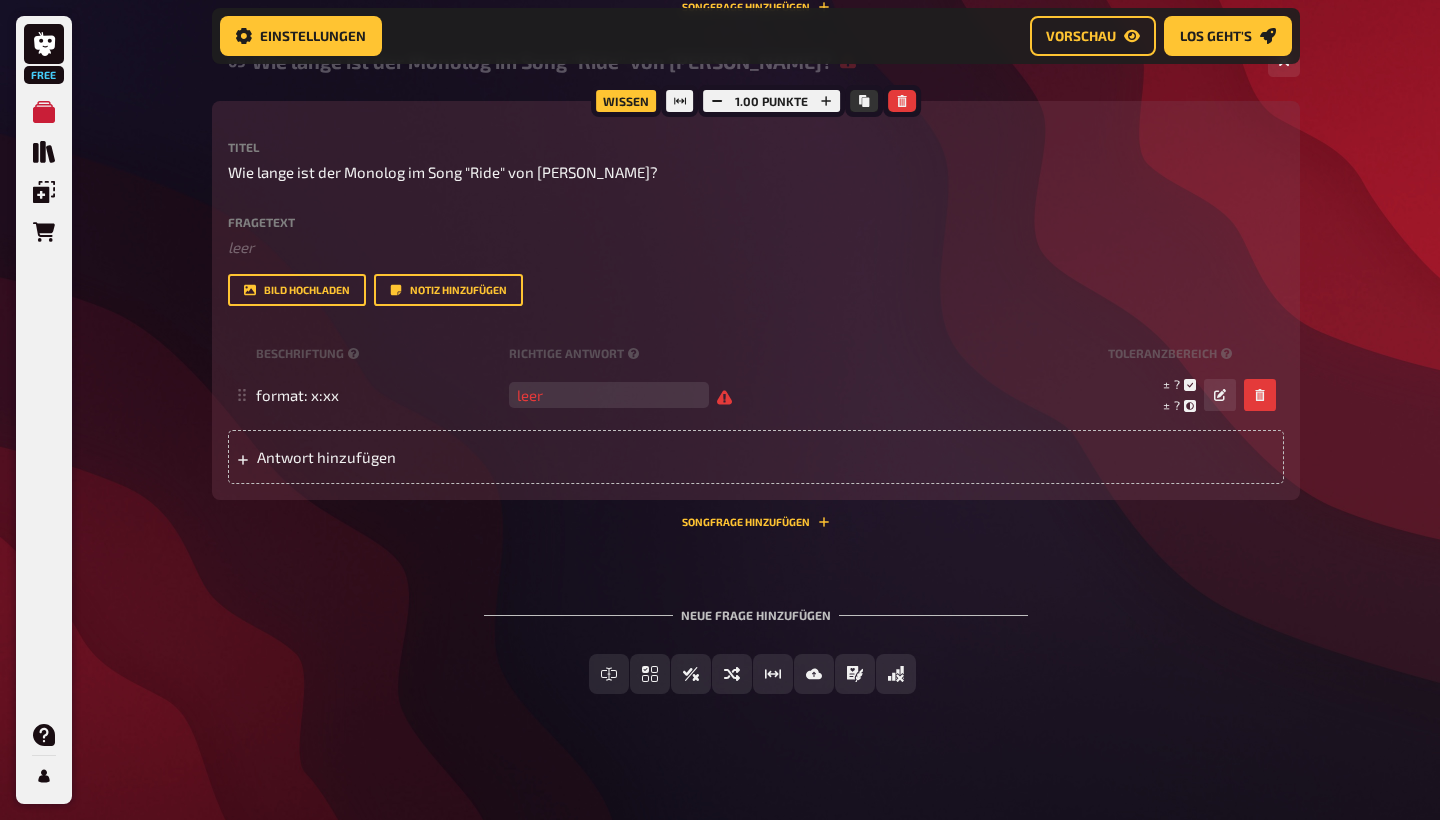 click on "Neue Frage hinzufügen   Freitext Eingabe Einfachauswahl Wahr / Falsch Sortierfrage Schätzfrage Bild-Antwort Prosa (Langtext) Offline Frage Mit KI erstellen Selbst schreiben" at bounding box center (756, 651) 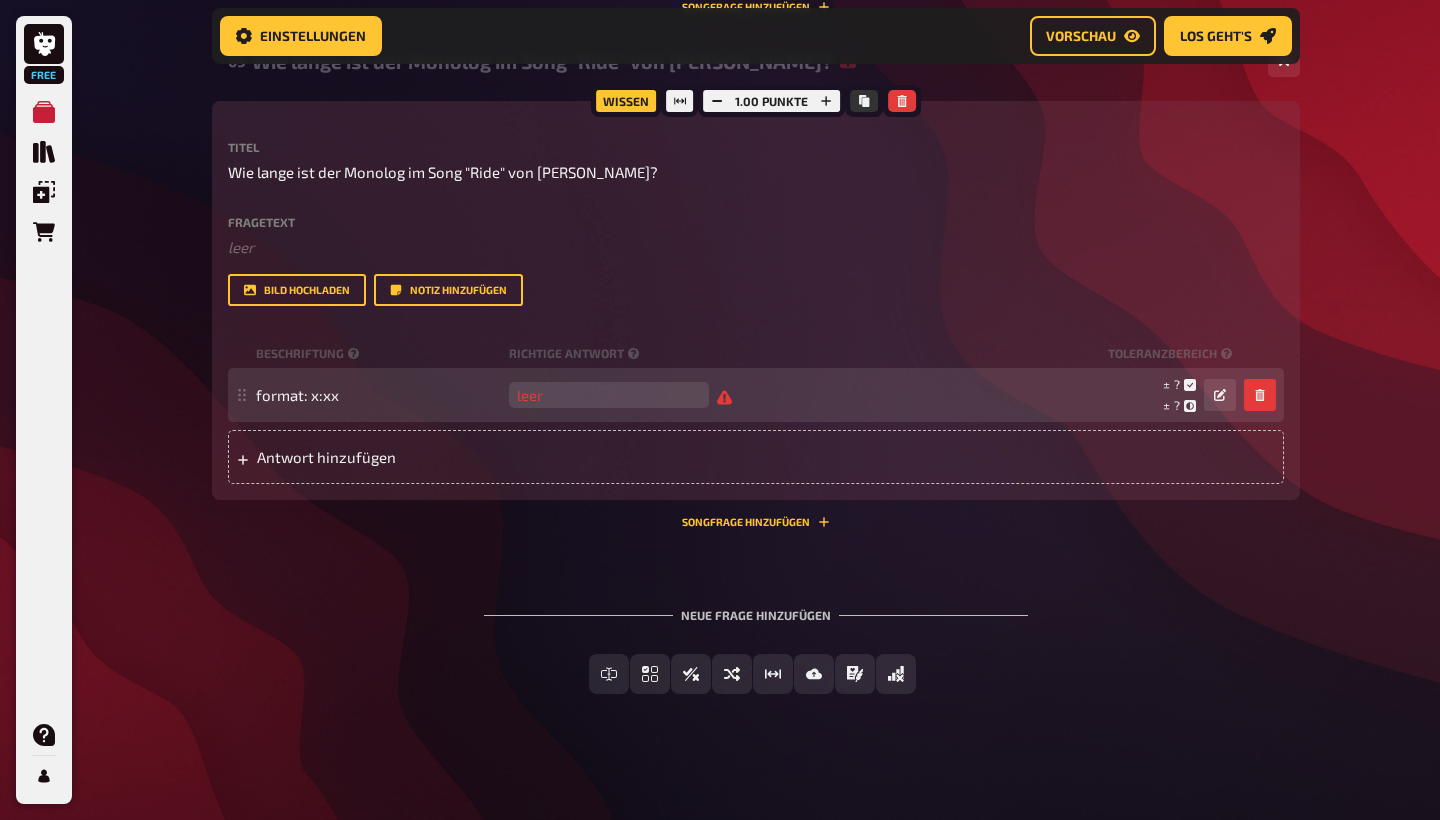 click on "leer" at bounding box center [620, 395] 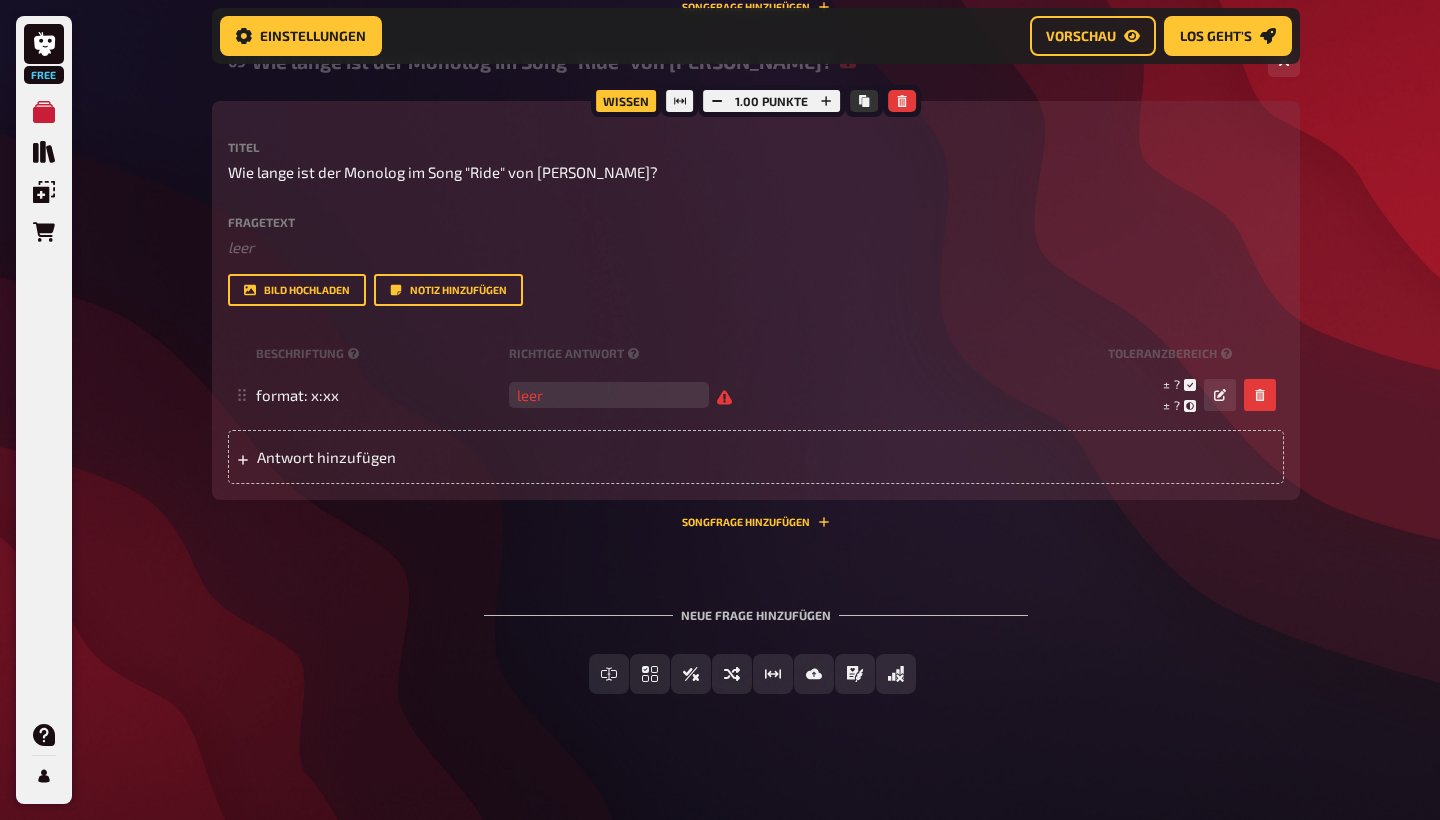 click on "Neue Frage hinzufügen   Freitext Eingabe Einfachauswahl Wahr / Falsch Sortierfrage Schätzfrage Bild-Antwort Prosa (Langtext) Offline Frage Mit KI erstellen Selbst schreiben" at bounding box center [756, 651] 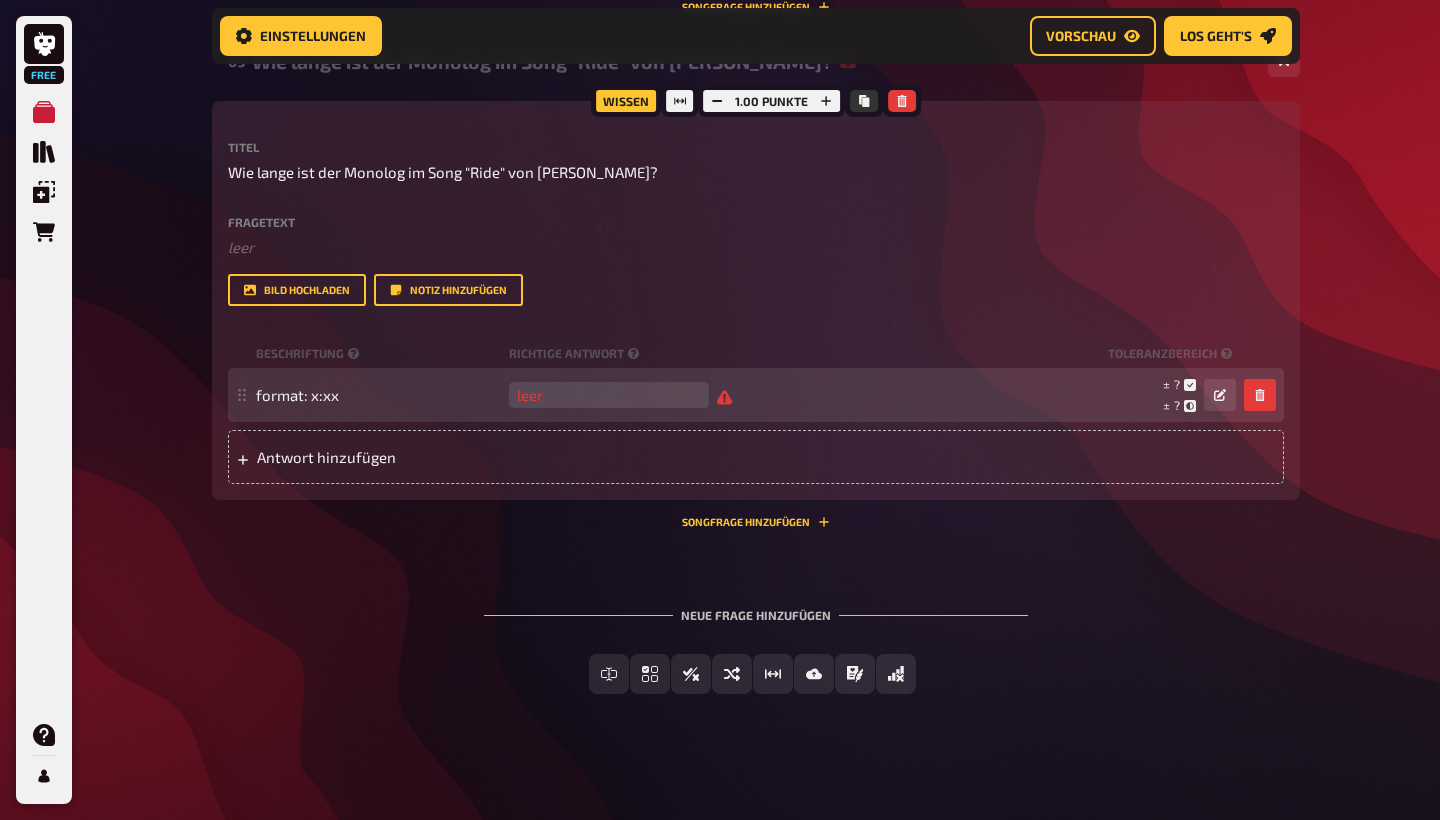 click on "leer" at bounding box center [620, 395] 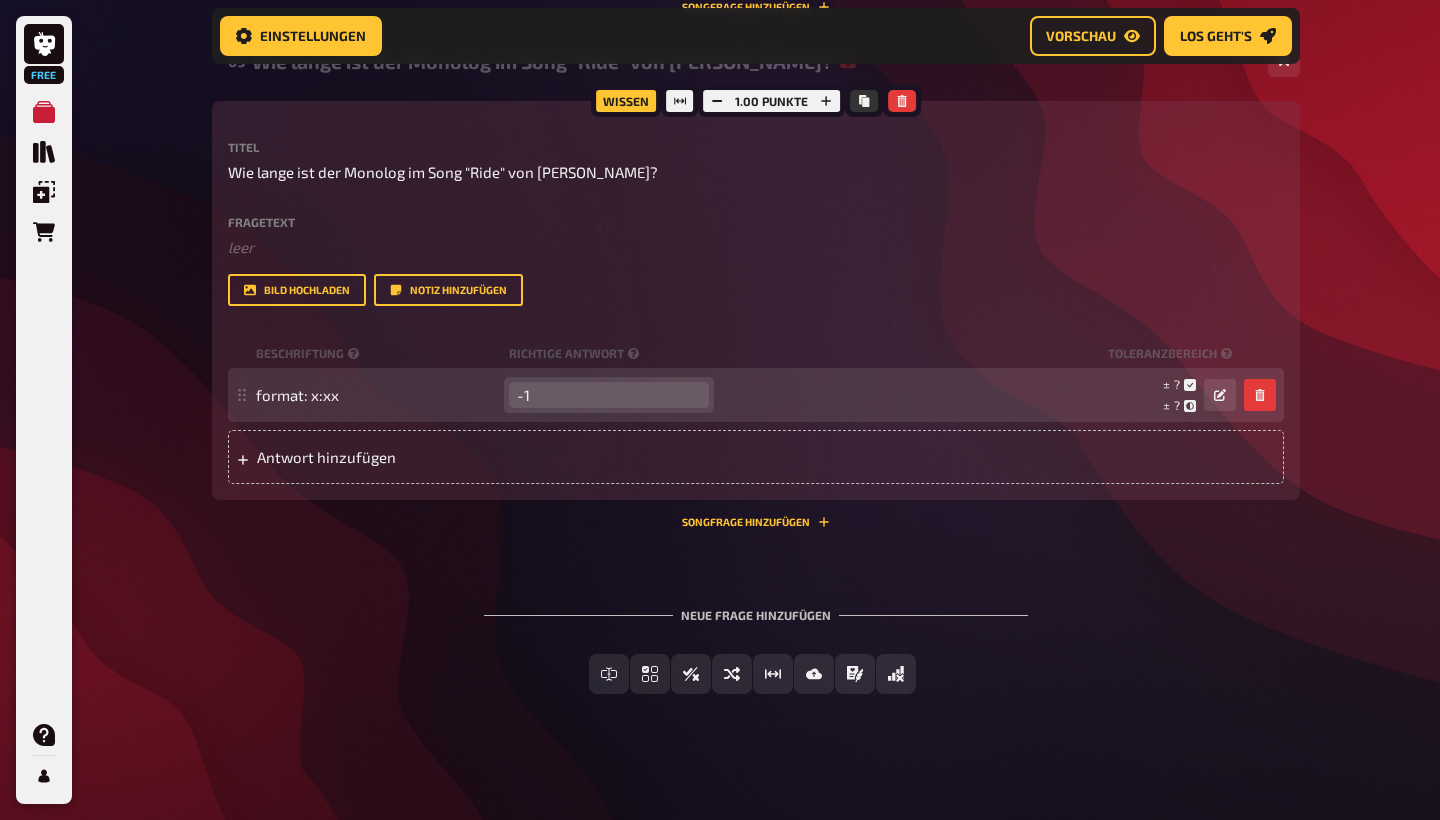 click on "-1" at bounding box center [609, 395] 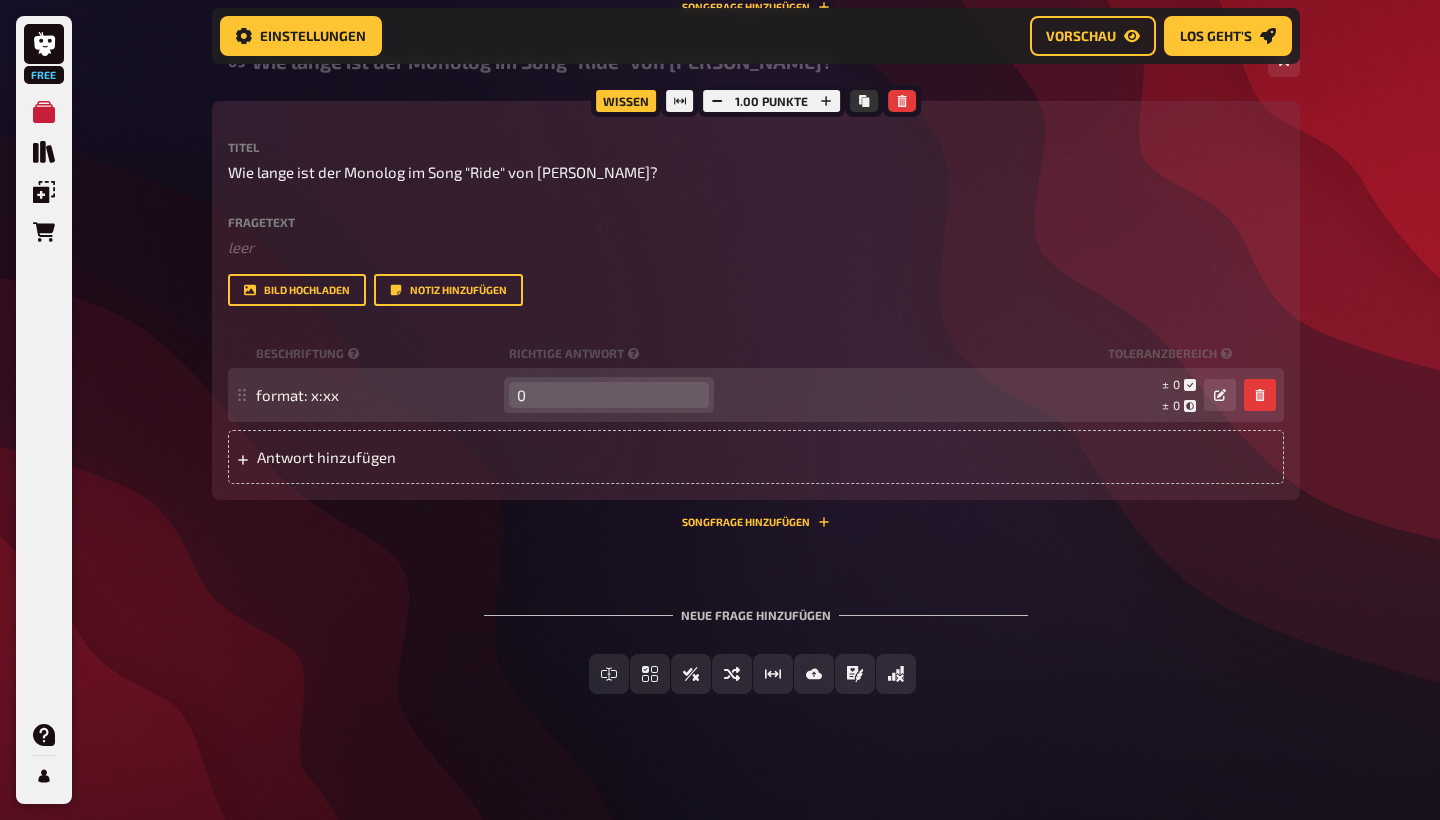 click on "0" at bounding box center (609, 395) 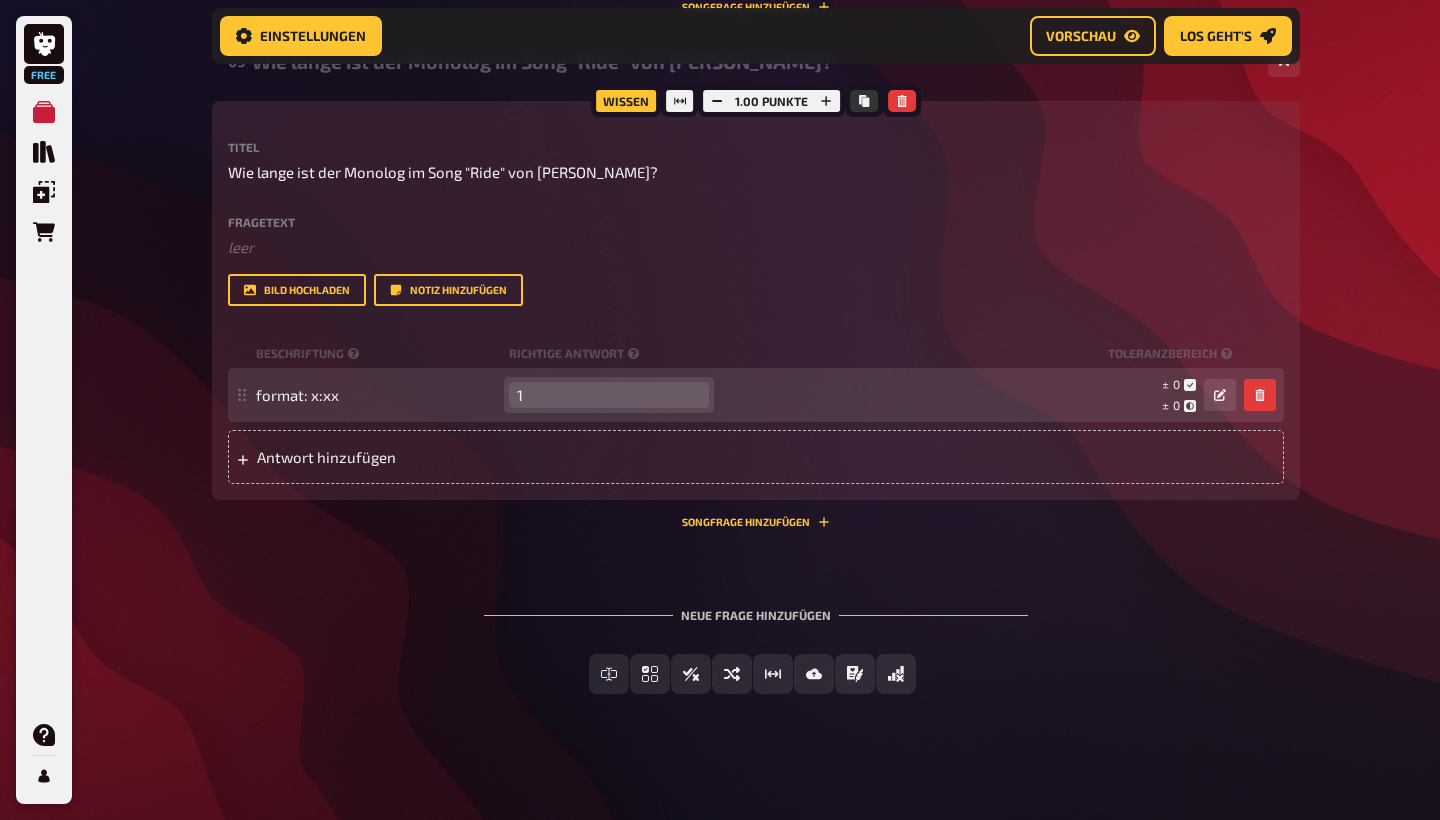 click on "1" at bounding box center [609, 395] 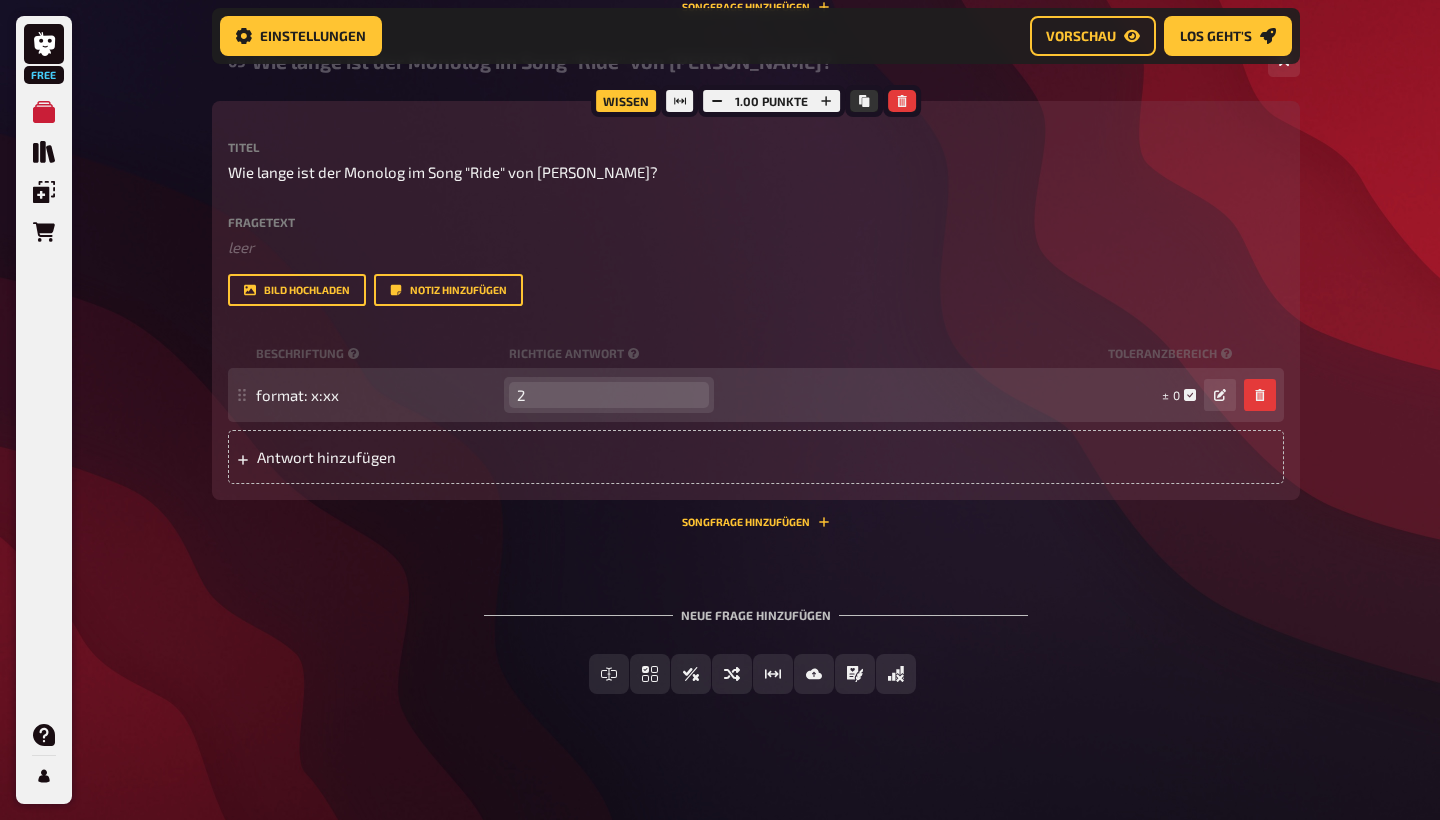 click on "2" at bounding box center [609, 395] 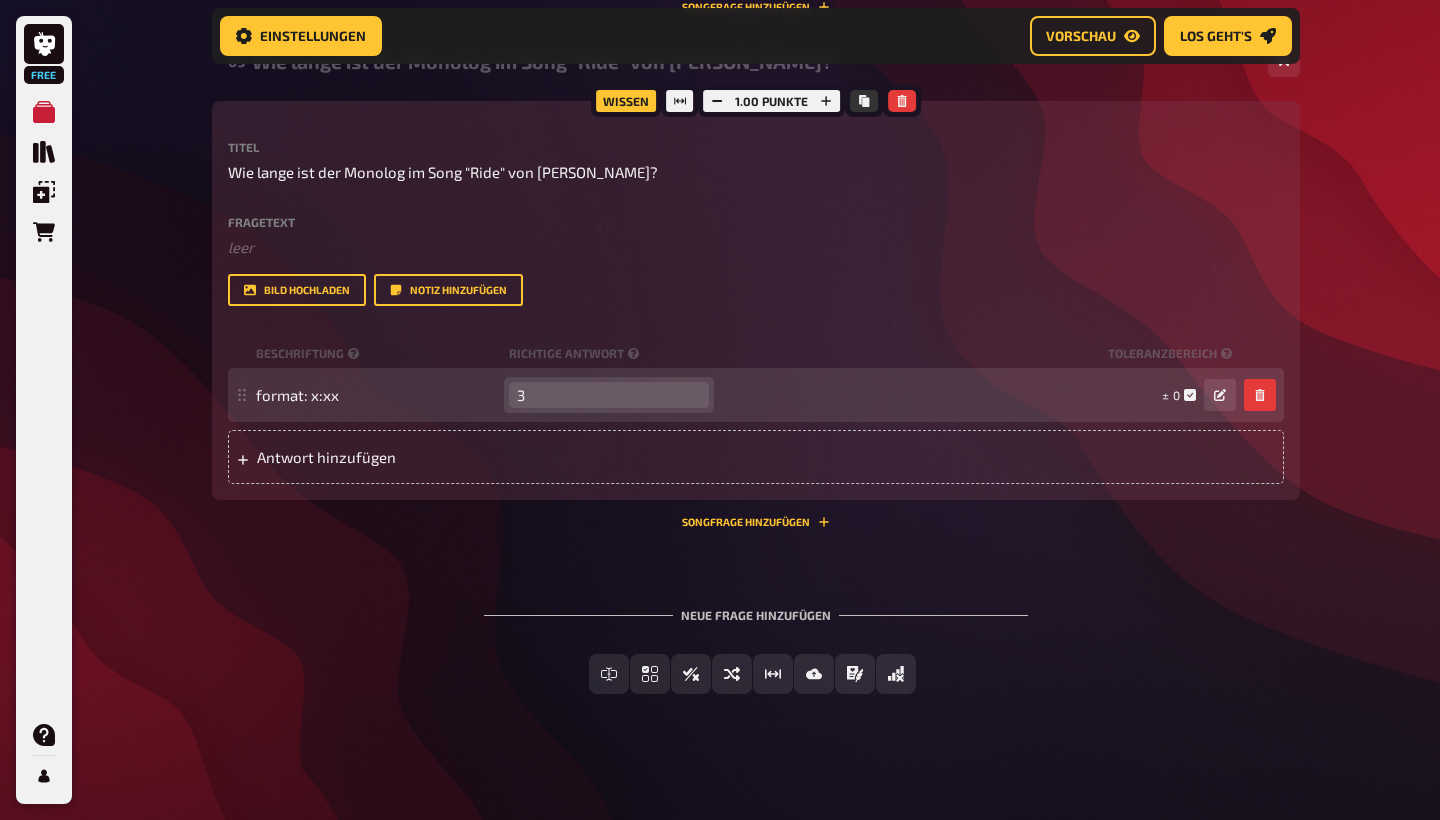 click on "3" at bounding box center (609, 395) 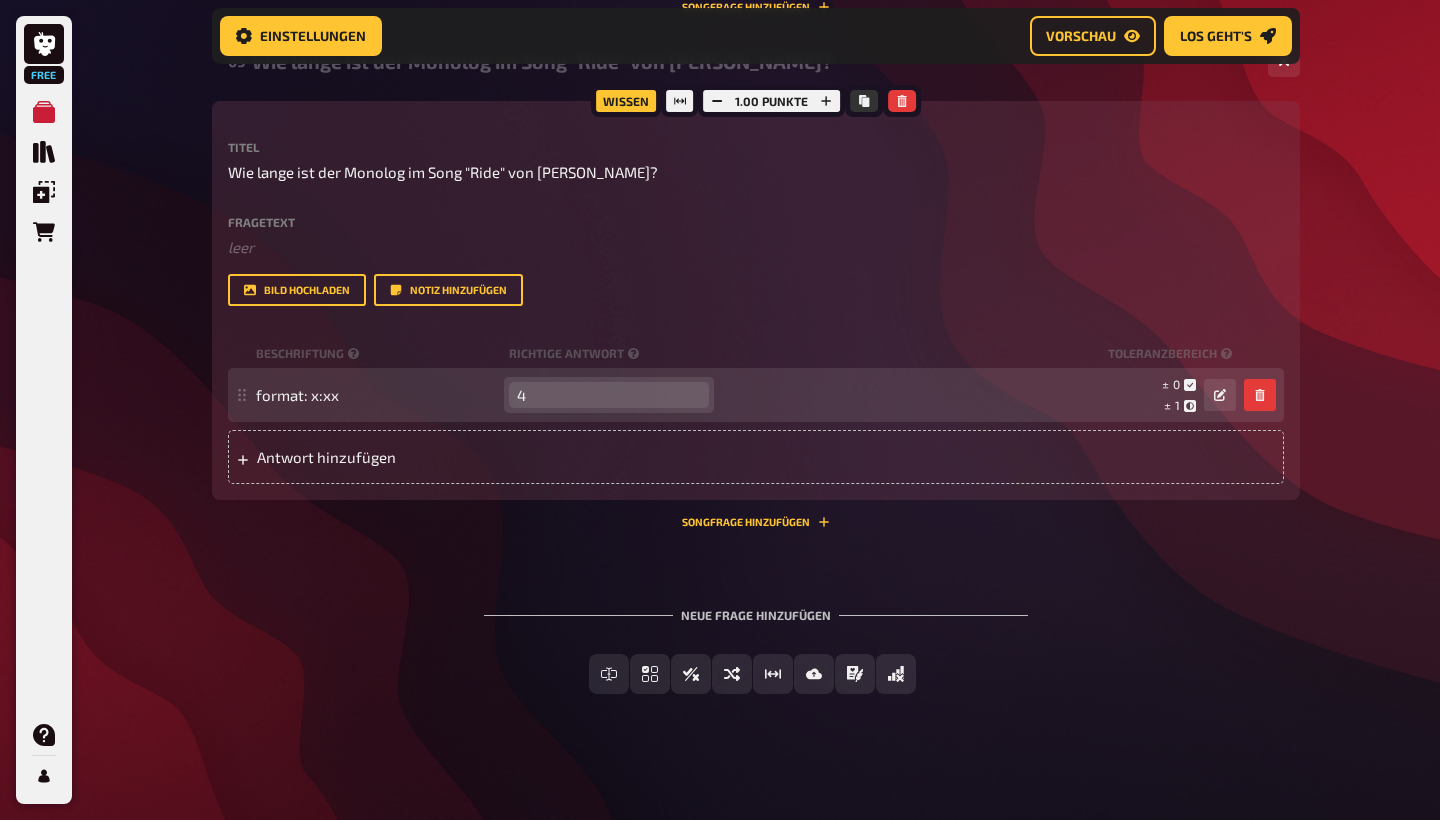 click on "4" at bounding box center (609, 395) 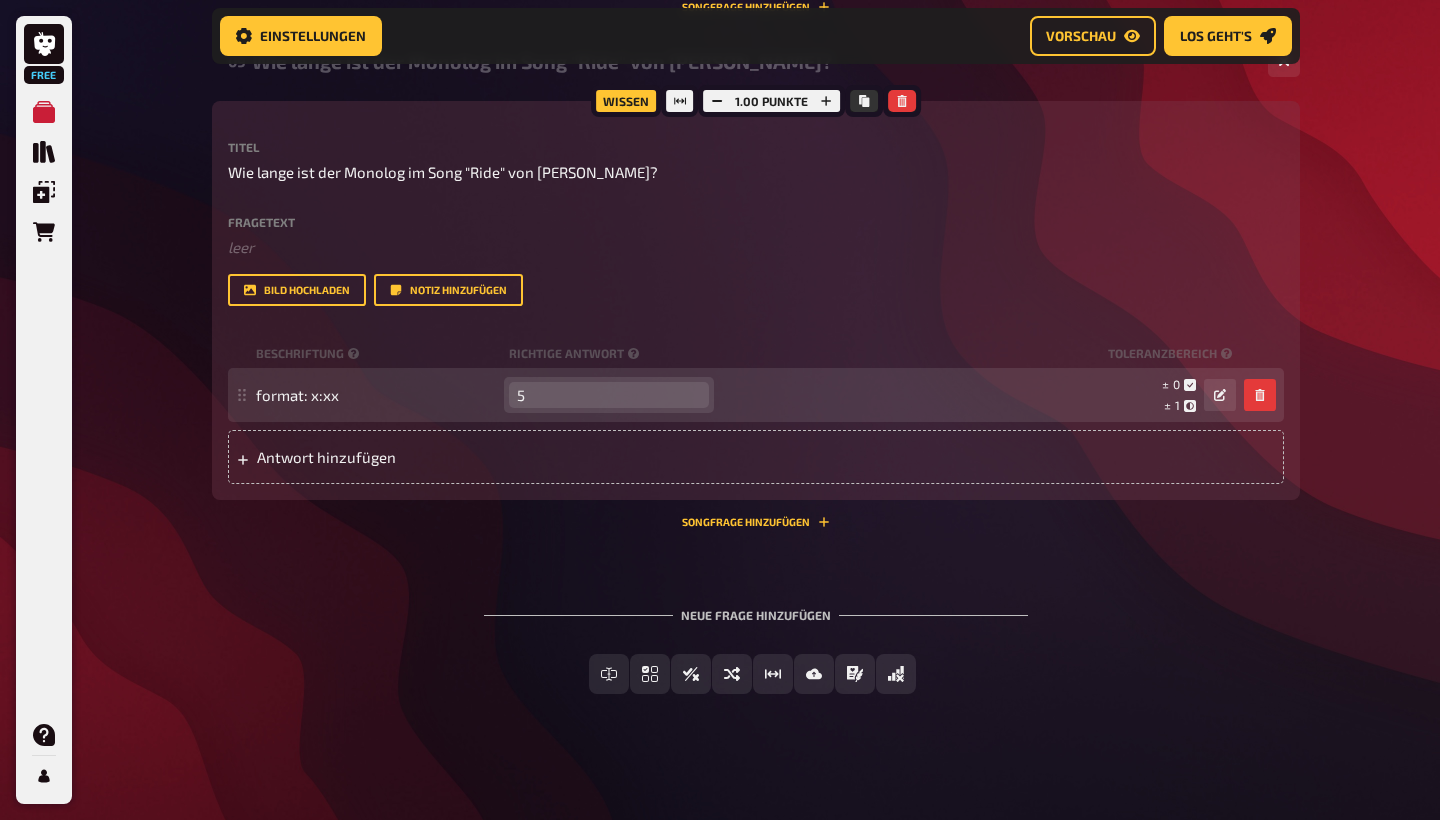 click on "5" at bounding box center [609, 395] 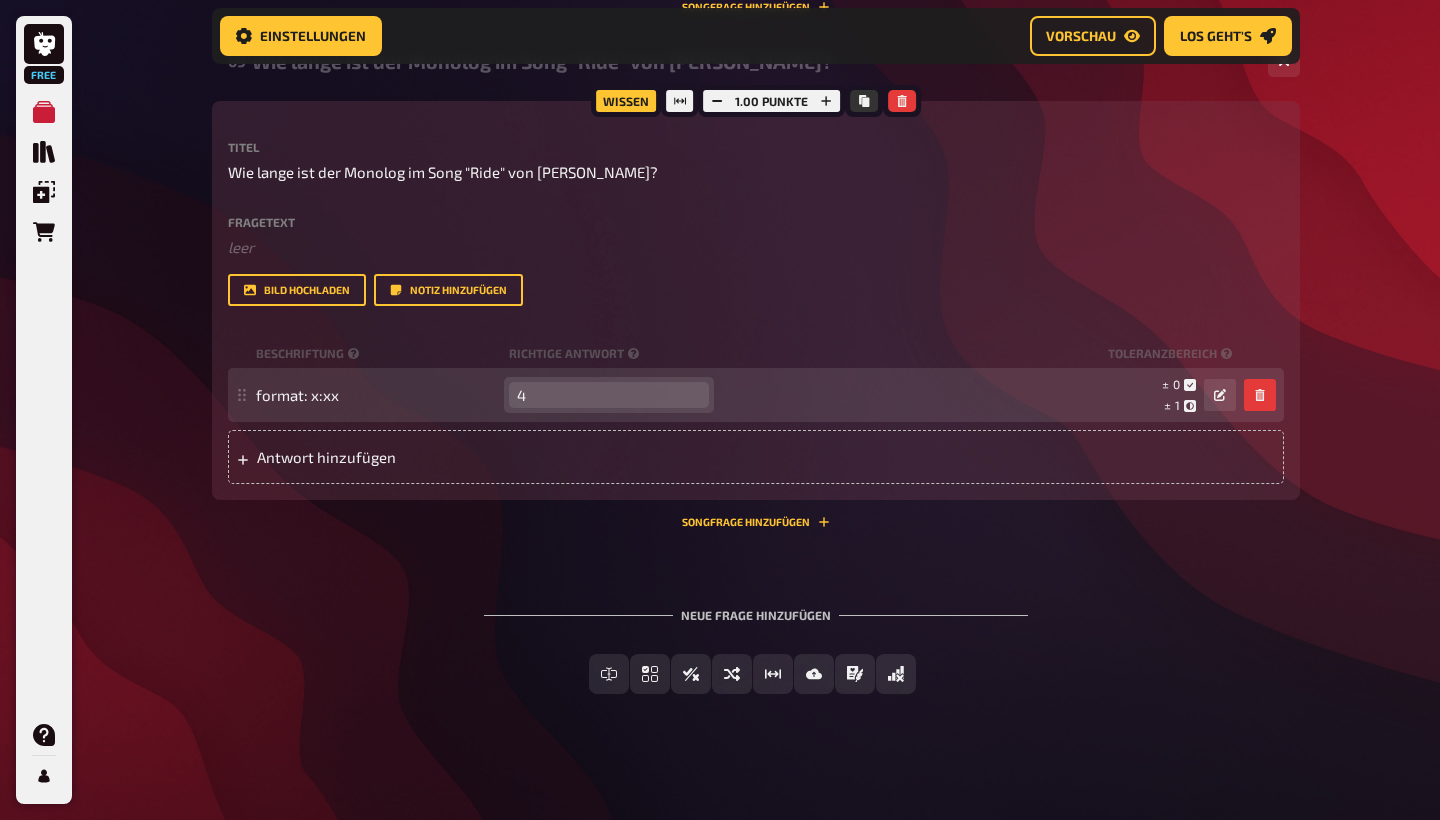 click on "4" at bounding box center [609, 395] 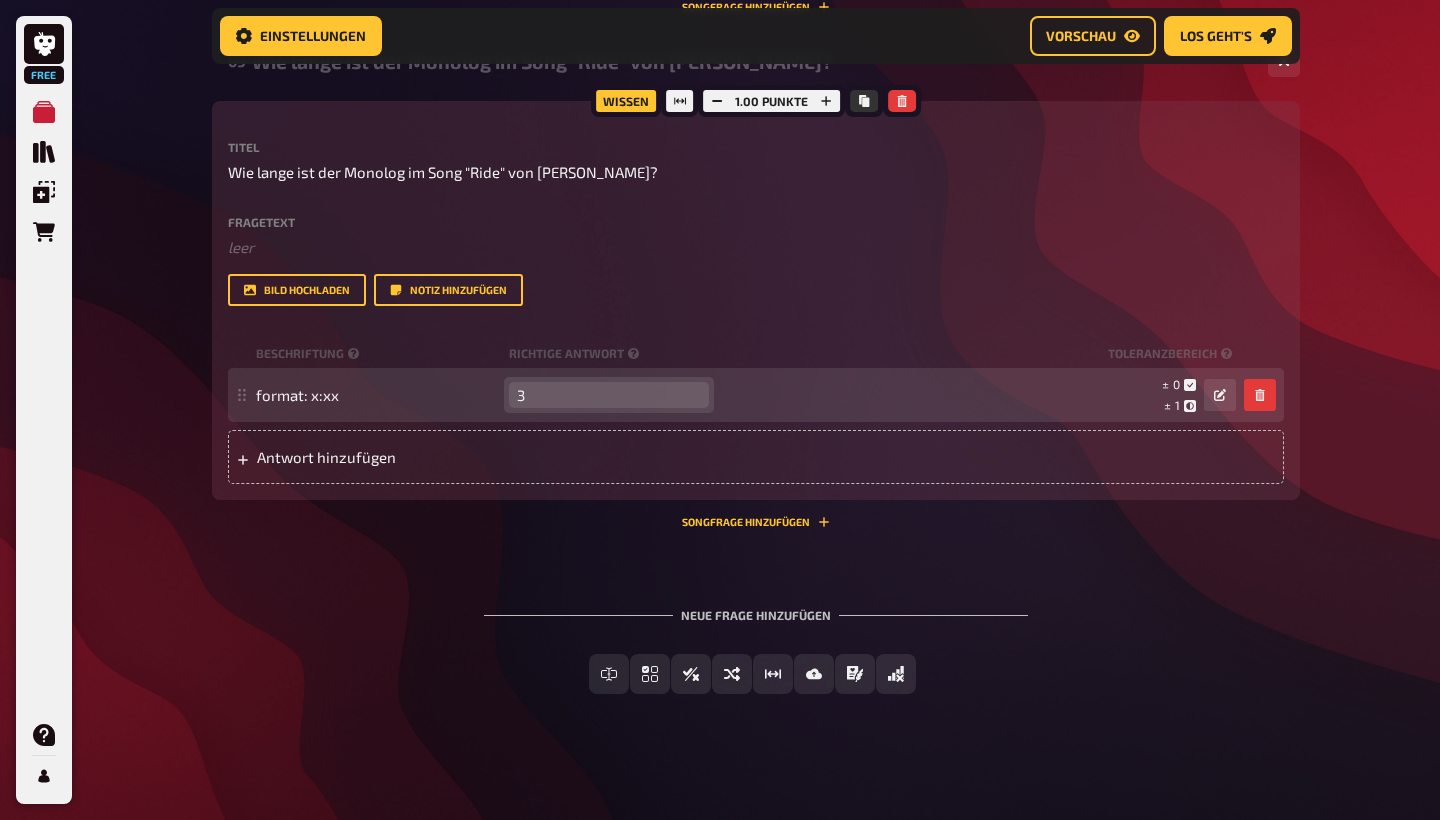click on "3" at bounding box center [609, 395] 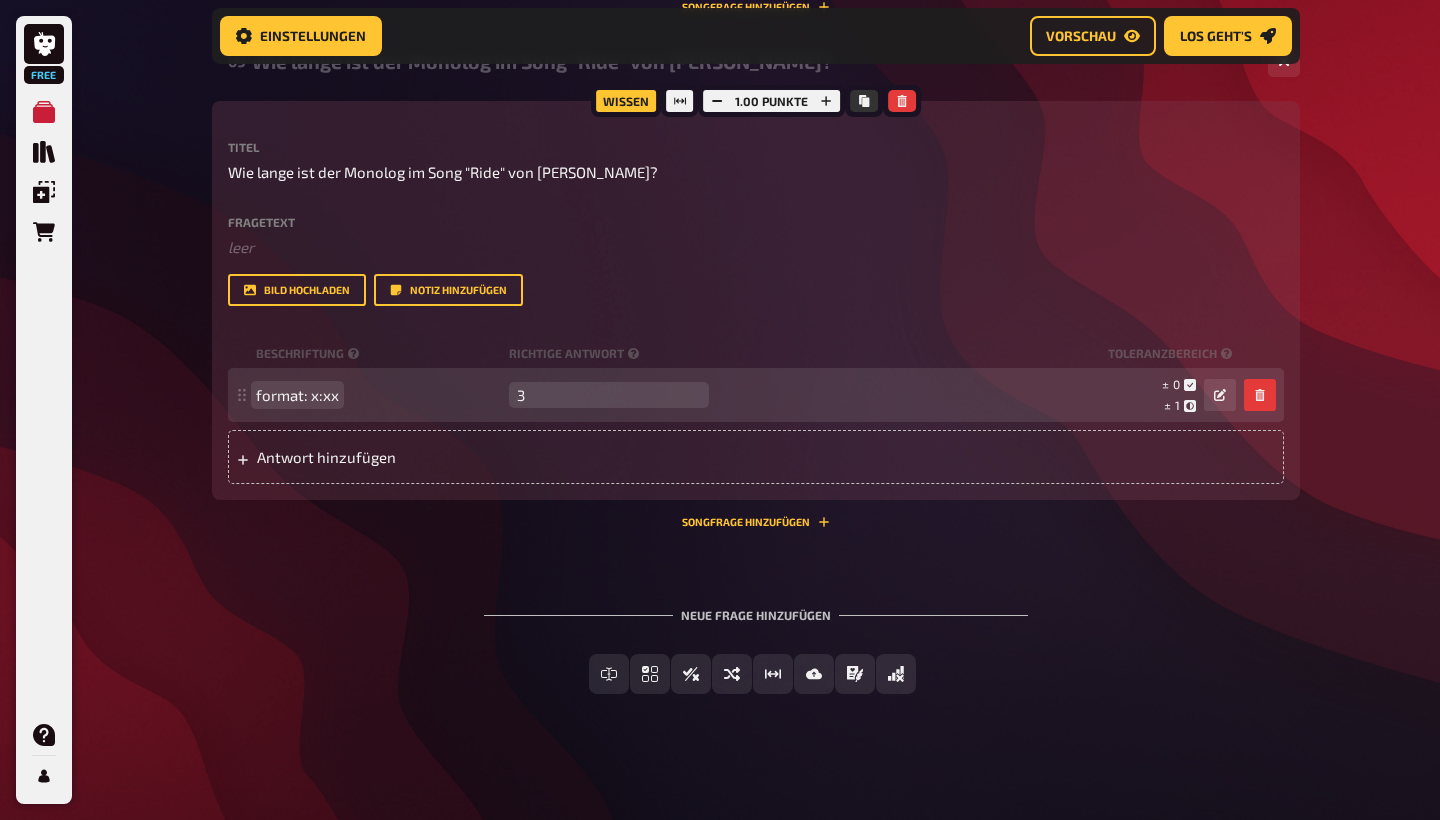 click on "format: x:xx" at bounding box center (297, 395) 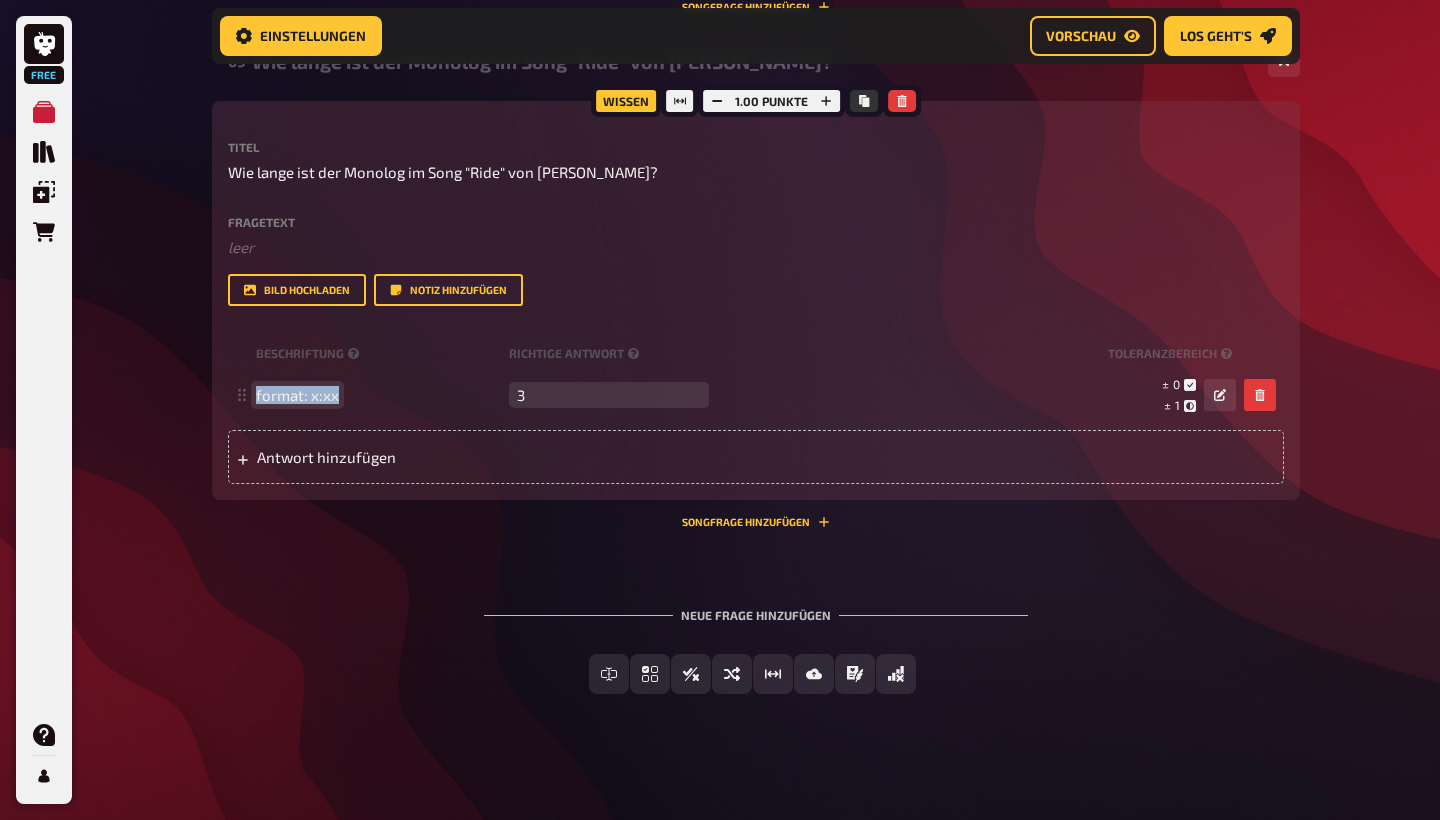 drag, startPoint x: 336, startPoint y: 395, endPoint x: 165, endPoint y: 392, distance: 171.0263 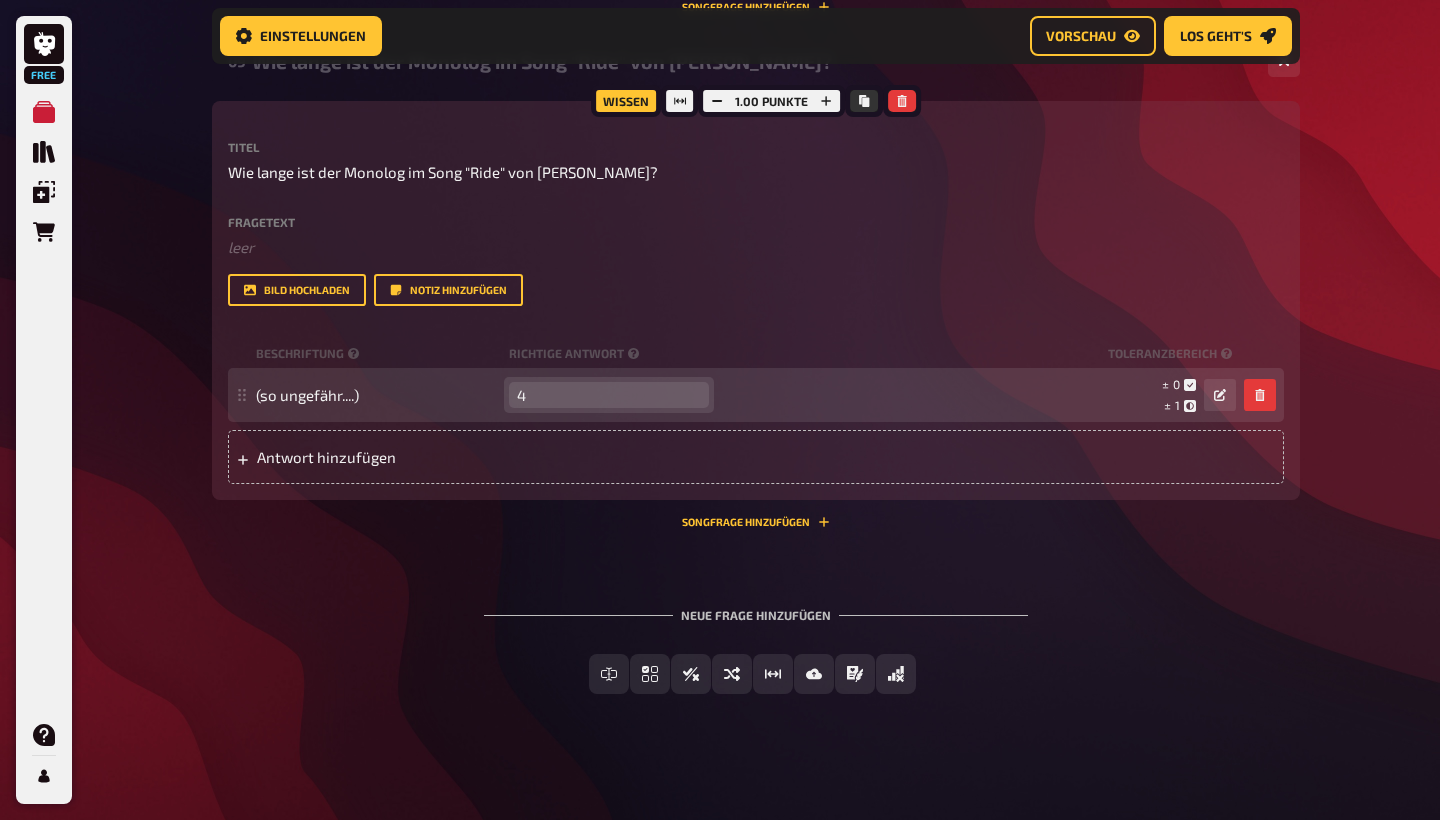 click on "4" at bounding box center [609, 395] 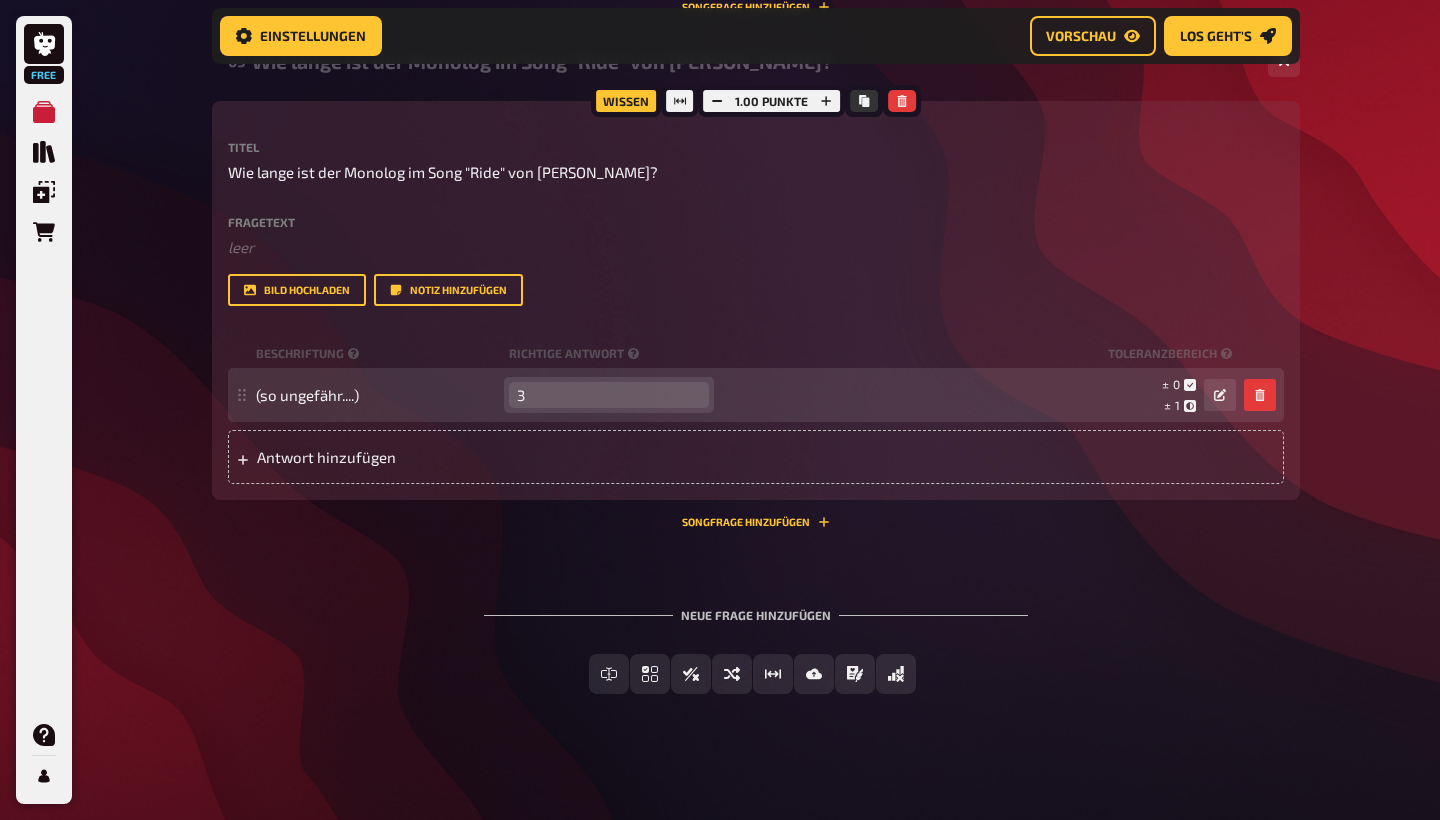 click on "3" at bounding box center (609, 395) 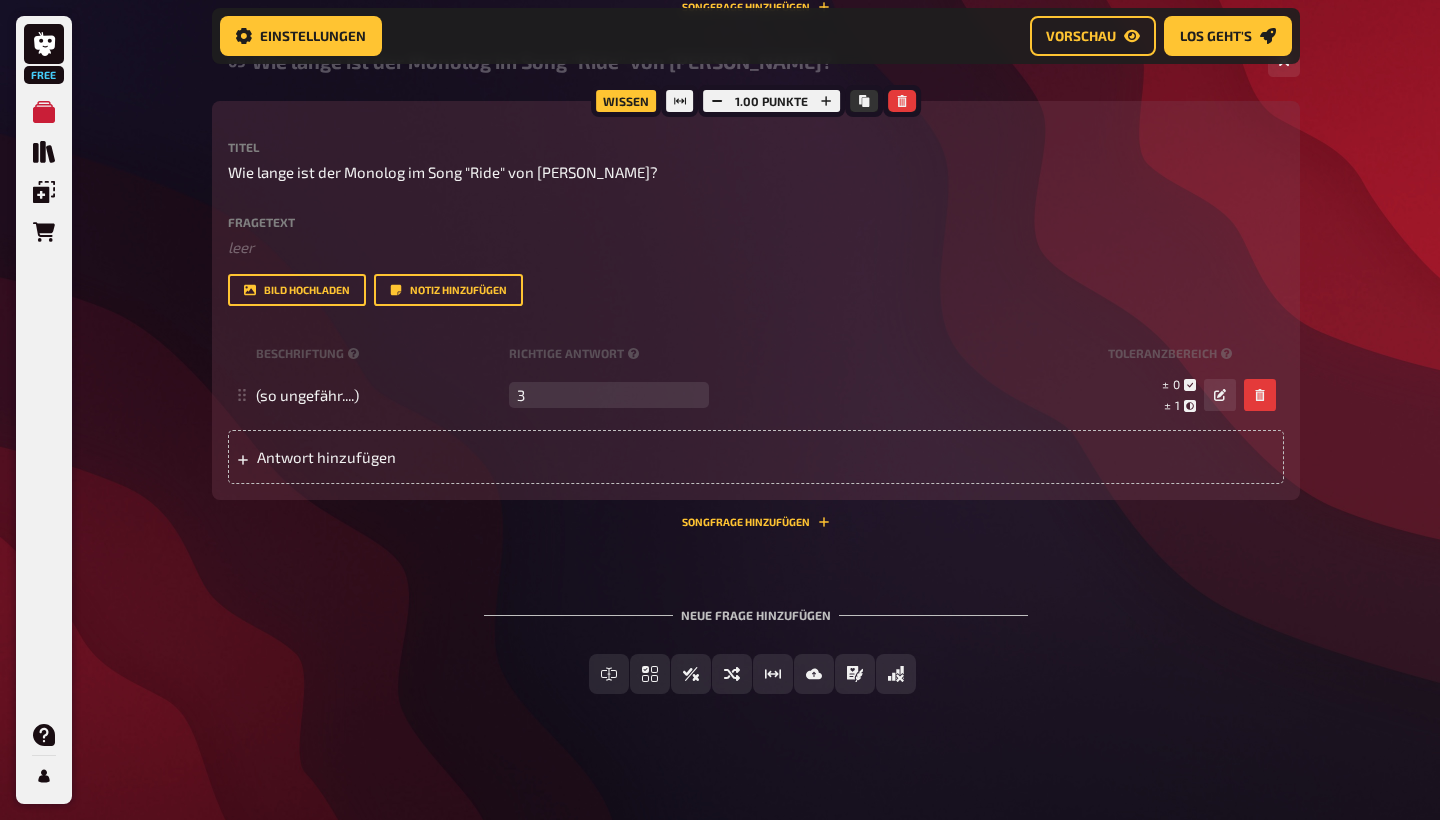 click on "Neue Frage hinzufügen   Freitext Eingabe Einfachauswahl Wahr / Falsch Sortierfrage Schätzfrage Bild-Antwort Prosa (Langtext) Offline Frage Mit KI erstellen Selbst schreiben" at bounding box center (756, 651) 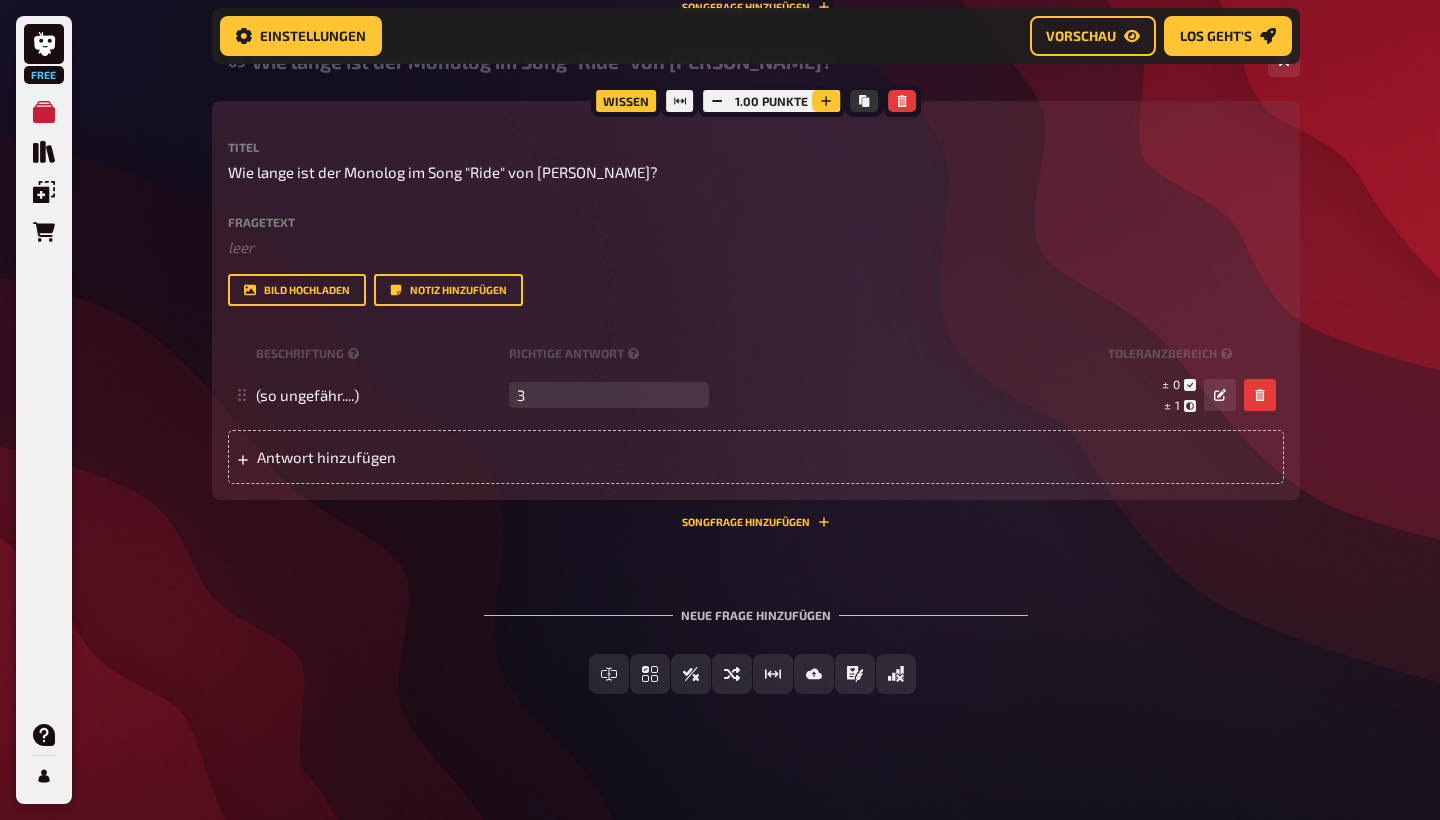 click 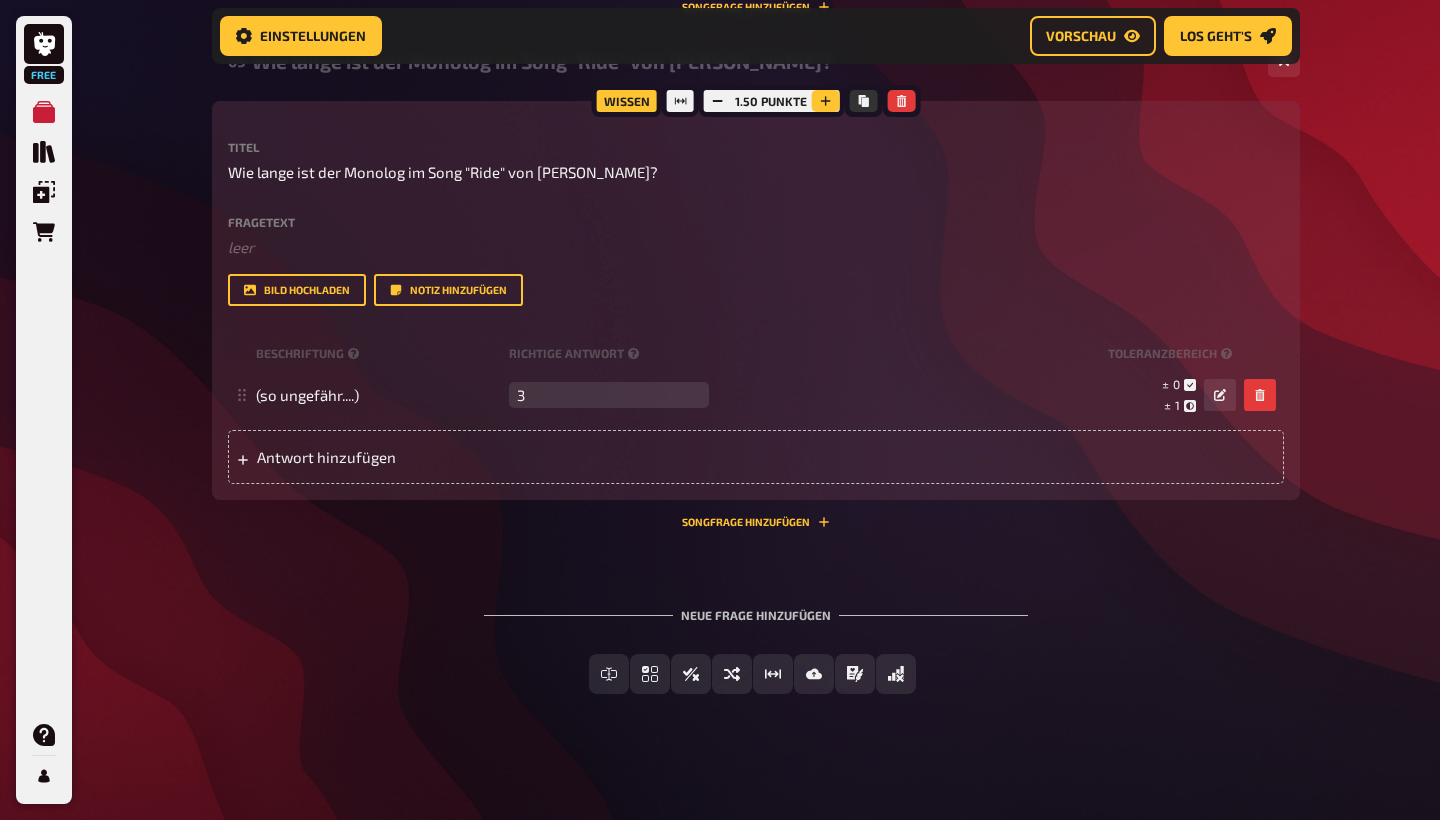 click 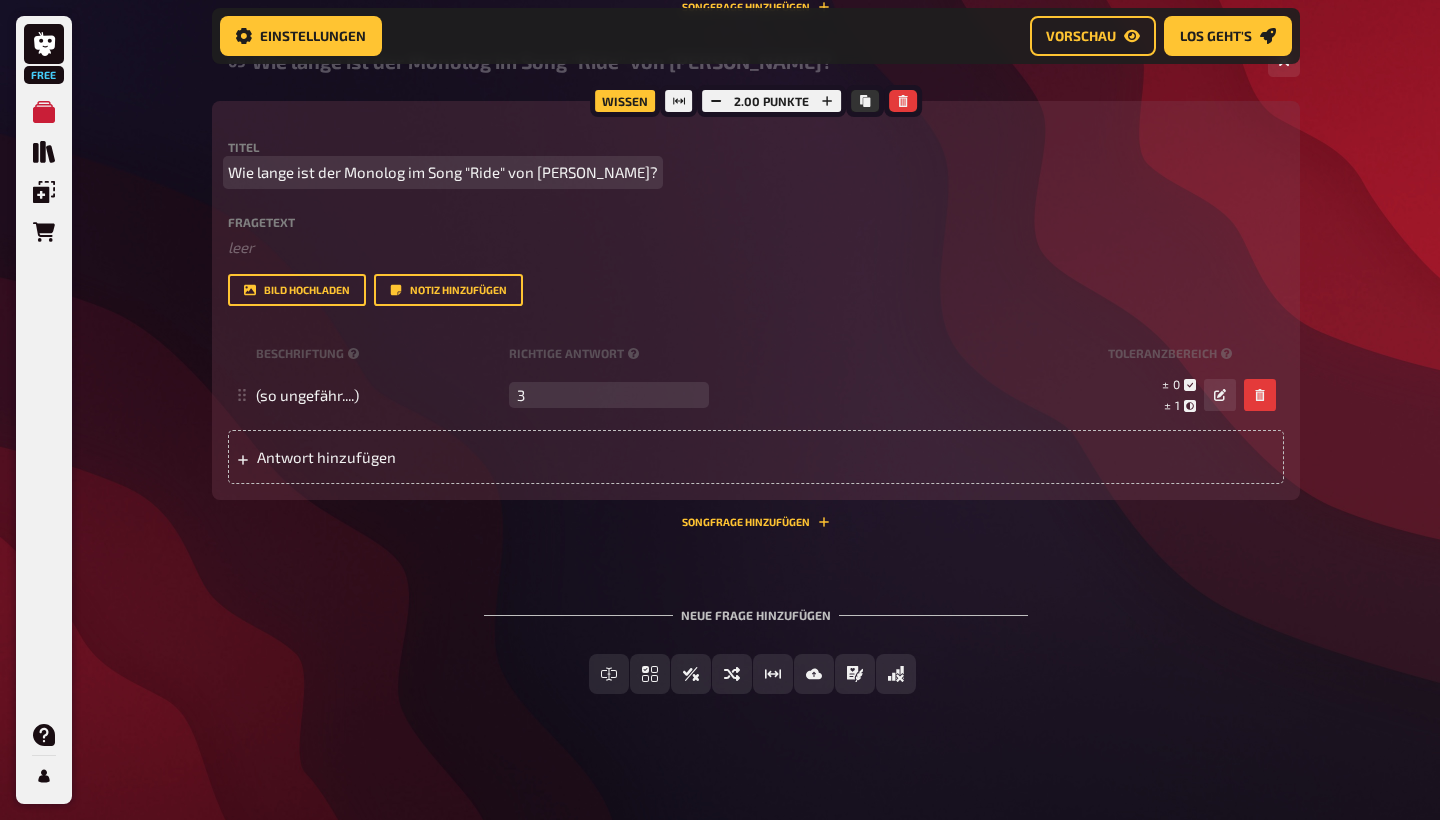click on "Wie lange ist der Monolog im Song "Ride" von [PERSON_NAME]?" at bounding box center (443, 172) 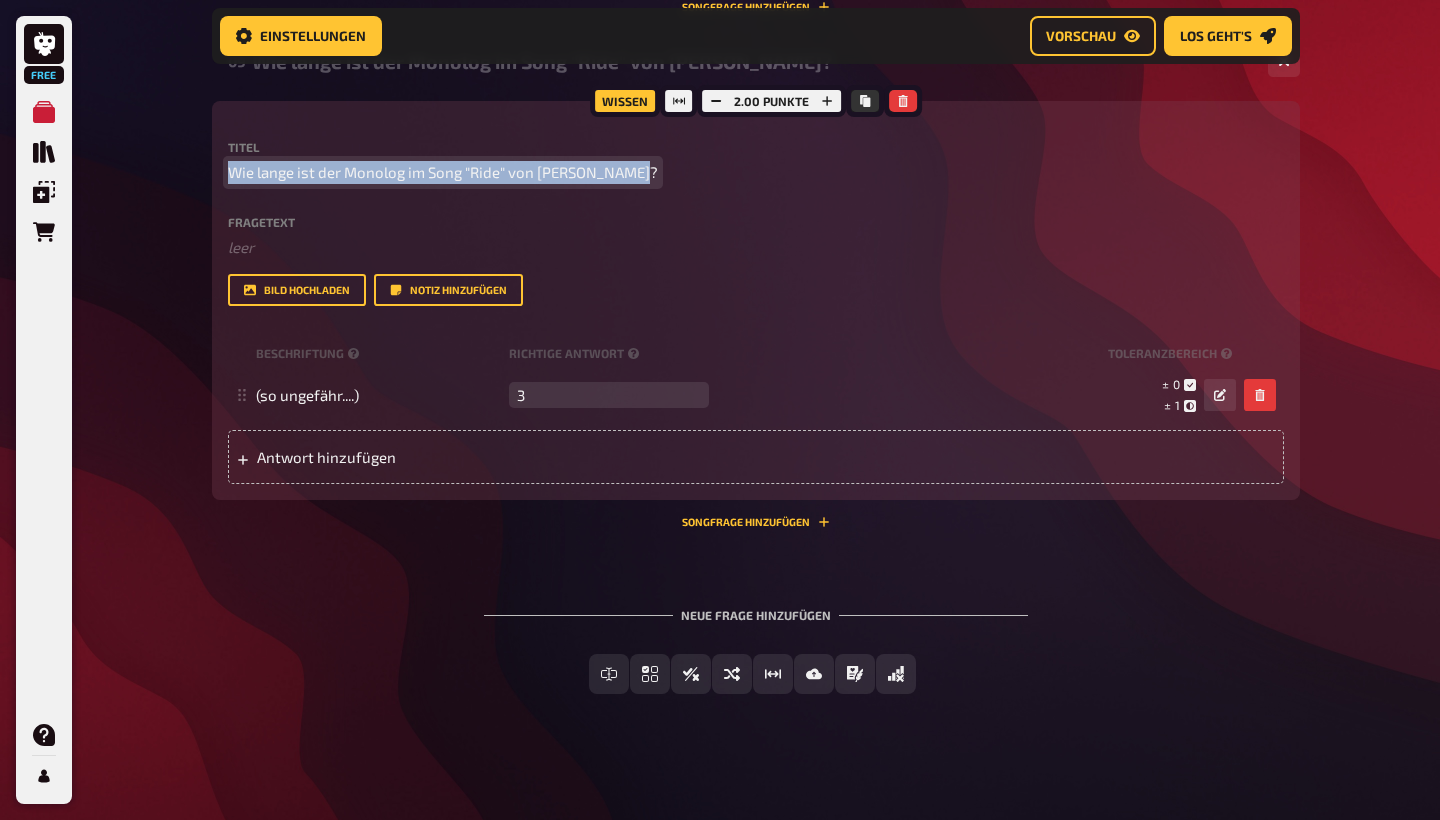 drag, startPoint x: 632, startPoint y: 173, endPoint x: 193, endPoint y: 163, distance: 439.1139 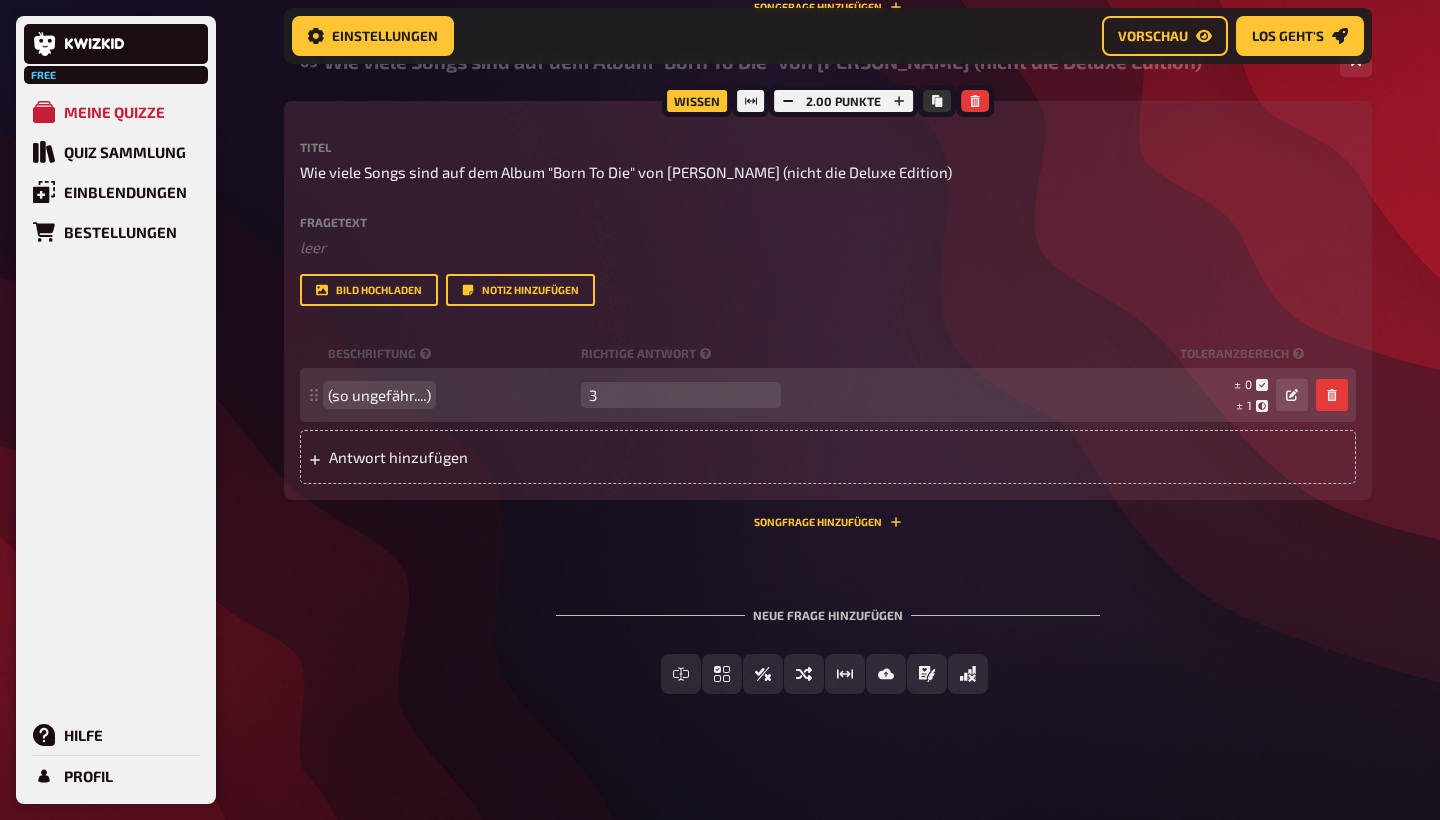 click on "(so ungefähr....)" at bounding box center [379, 395] 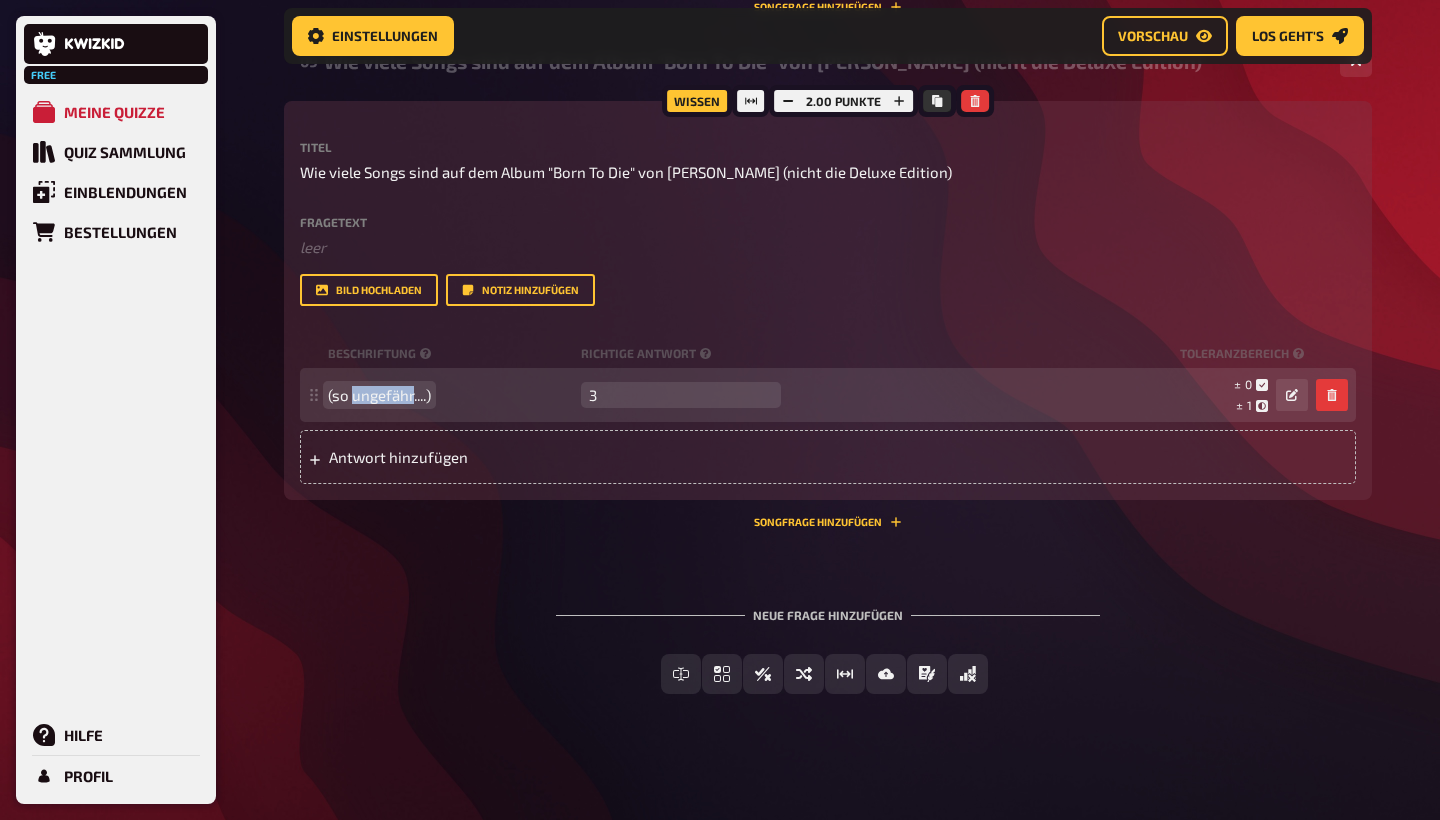 click on "(so ungefähr....)" at bounding box center (379, 395) 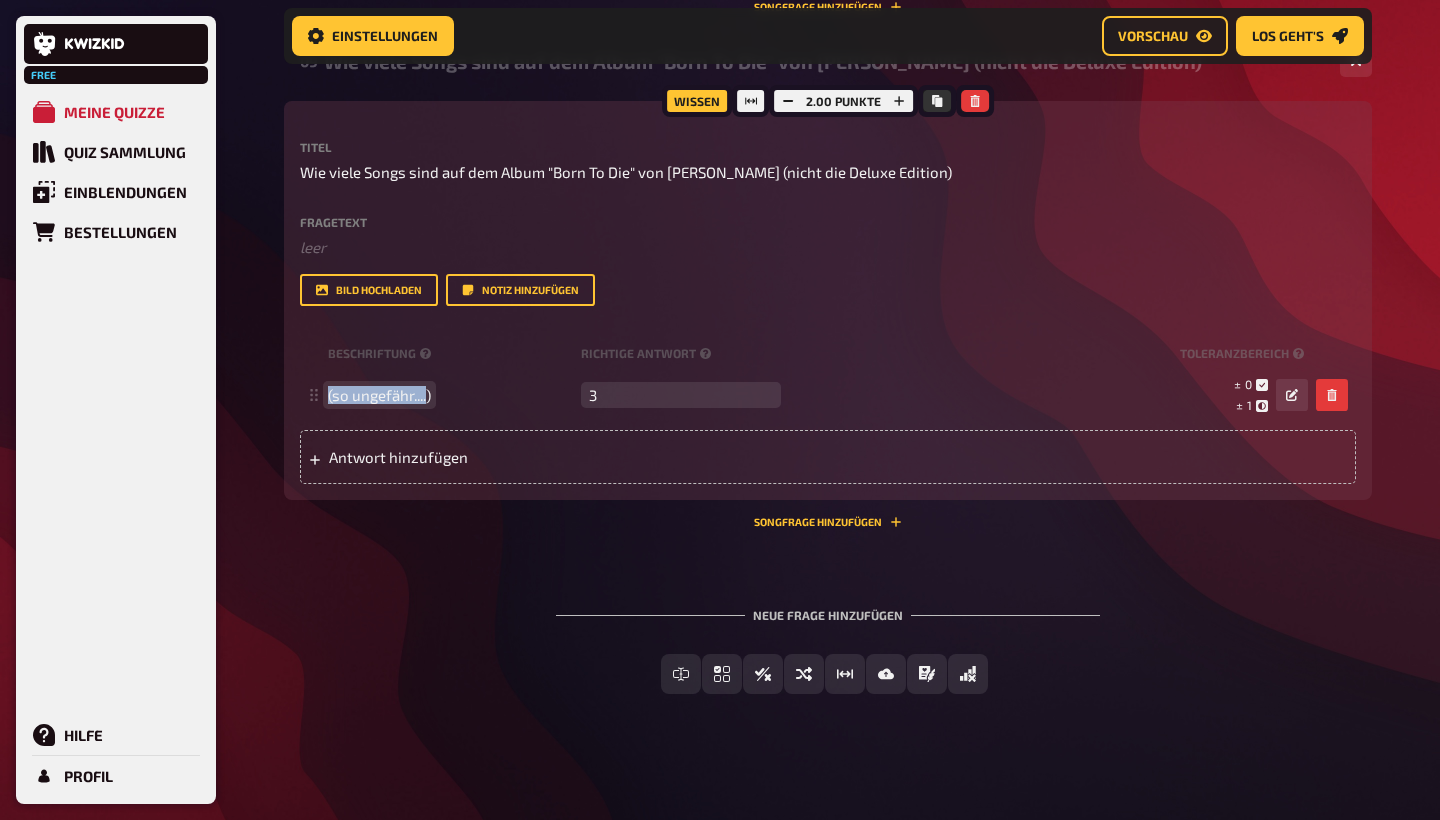 drag, startPoint x: 430, startPoint y: 391, endPoint x: 278, endPoint y: 387, distance: 152.05263 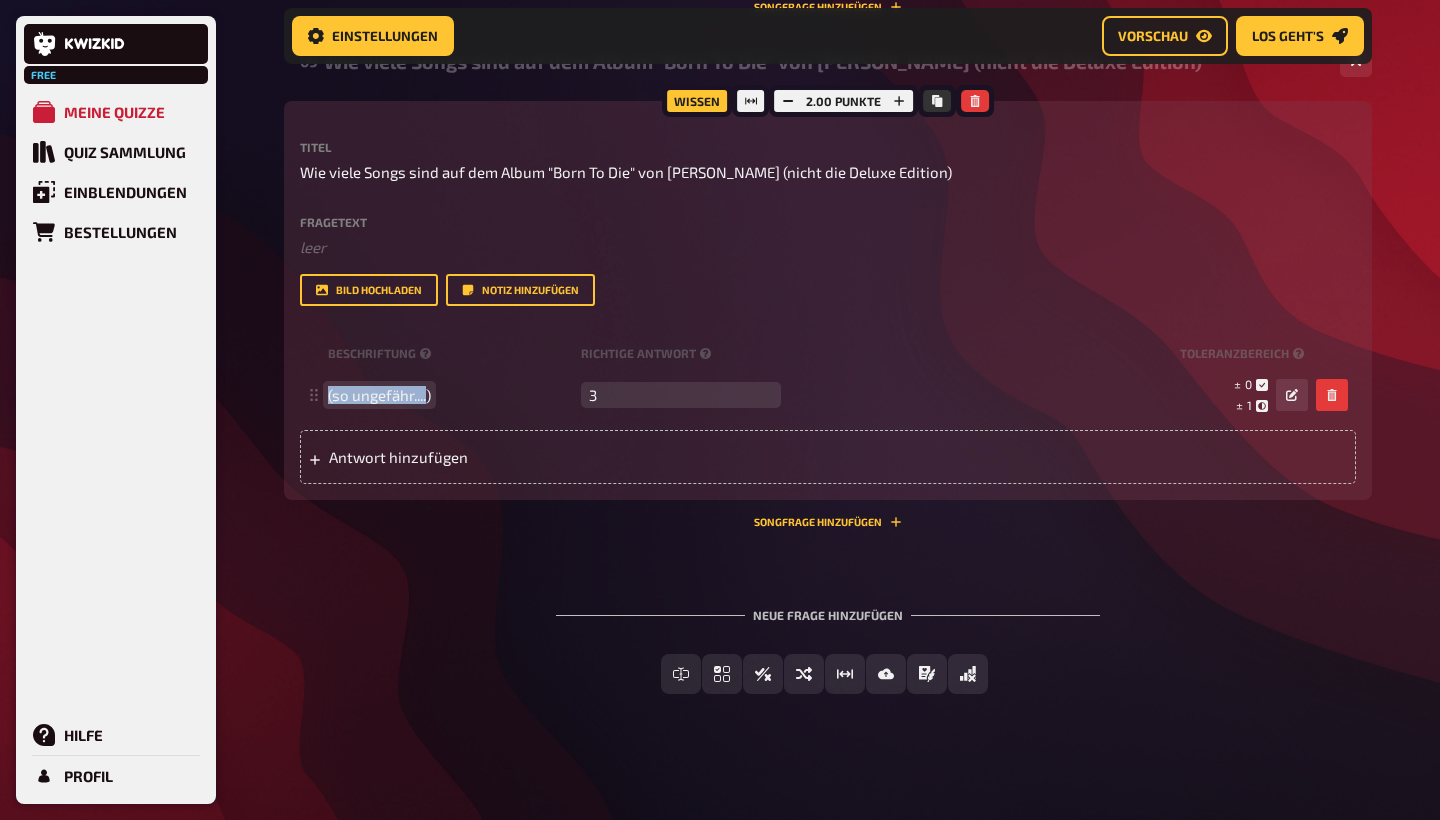 click on "Home Meine Quizze POP QUIZ | flintasy connect festival Vorbereitung Vorbereitung Inhalte Bearbeiten Quiz Lobby Moderation undefined Auswertung Siegerehrung Einstellungen Vorschau Los geht's Los geht's Mache dein Quiz noch besser, indem du alle Funktionen freischaltest! Lass deine Fragen mit Hilfe von KI generieren! Jetzt upgraden POP QUIZ | flintasy connect festival 01 Wie viel unbezahlte Care-Arbeit leisten Frauen im Vergleich zu Männern in [GEOGRAPHIC_DATA] (2022)? 4 02 Sexistische Werbung ist in [GEOGRAPHIC_DATA] verboten. 1 03 [PERSON_NAME] bat [PERSON_NAME] nach einem Telefonat – welches auch stattfand – um vorzuschlagen, dass beide eine ähnliche politische Relation wie [PERSON_NAME] und Musk anstreben können. 1 04 In welcher Girlgroup war [PERSON_NAME] einst Mitglied? 4 05 Wie sehr hasse ich diese Personen? (from most hated on the top to least hated on the bottom) 4 06 Wie heißt der Bus, der die Besucher*innen der Fusion zu den verschiedenen Floors (und zum Festival) fährt? 4 07 Wessen Äuglein sind das? 1 08 1 ﻿" at bounding box center (828, -228) 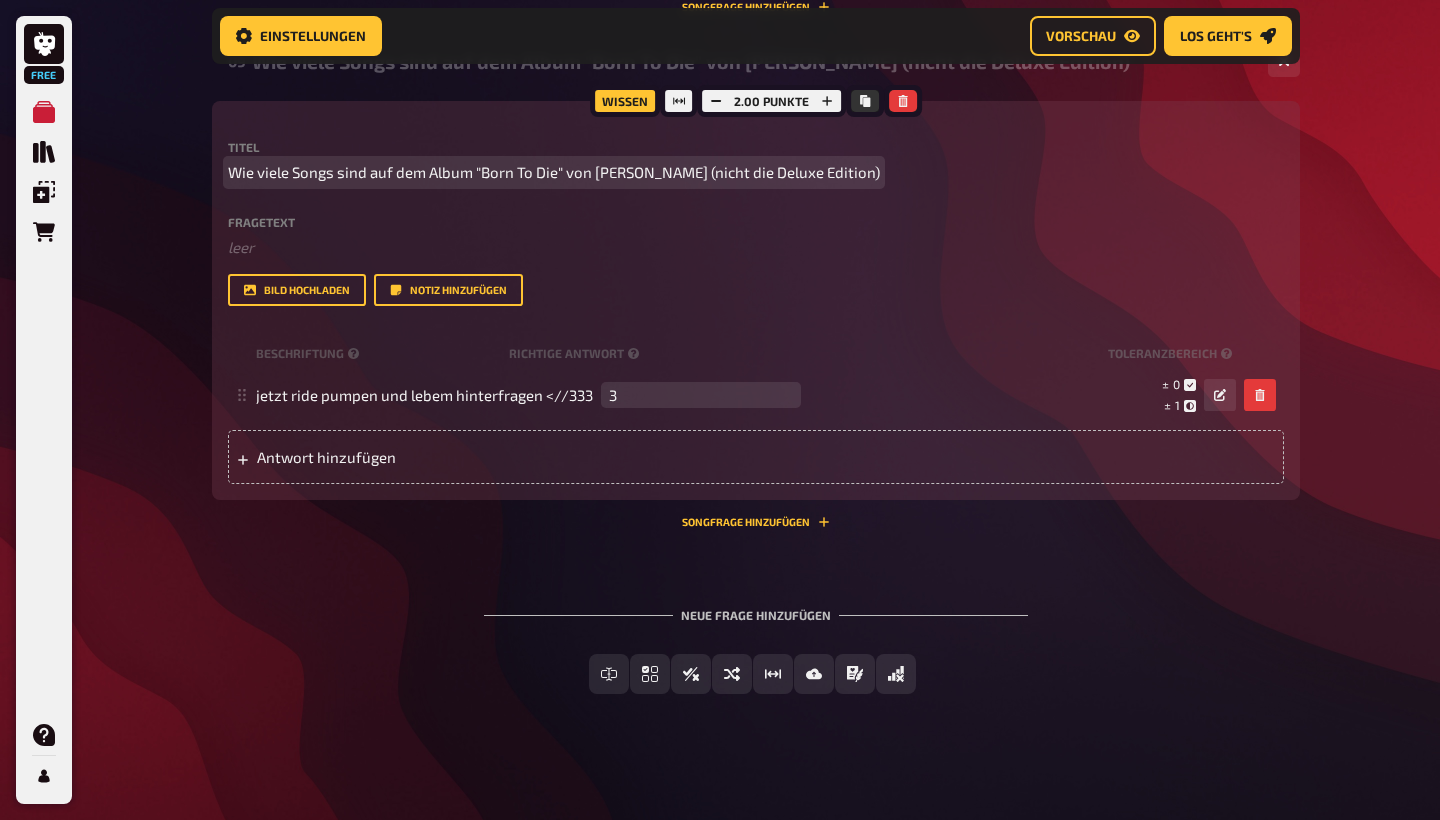 click on "Wie viele Songs sind auf dem Album "Born To Die" von [PERSON_NAME] (nicht die Deluxe Edition)" at bounding box center [554, 172] 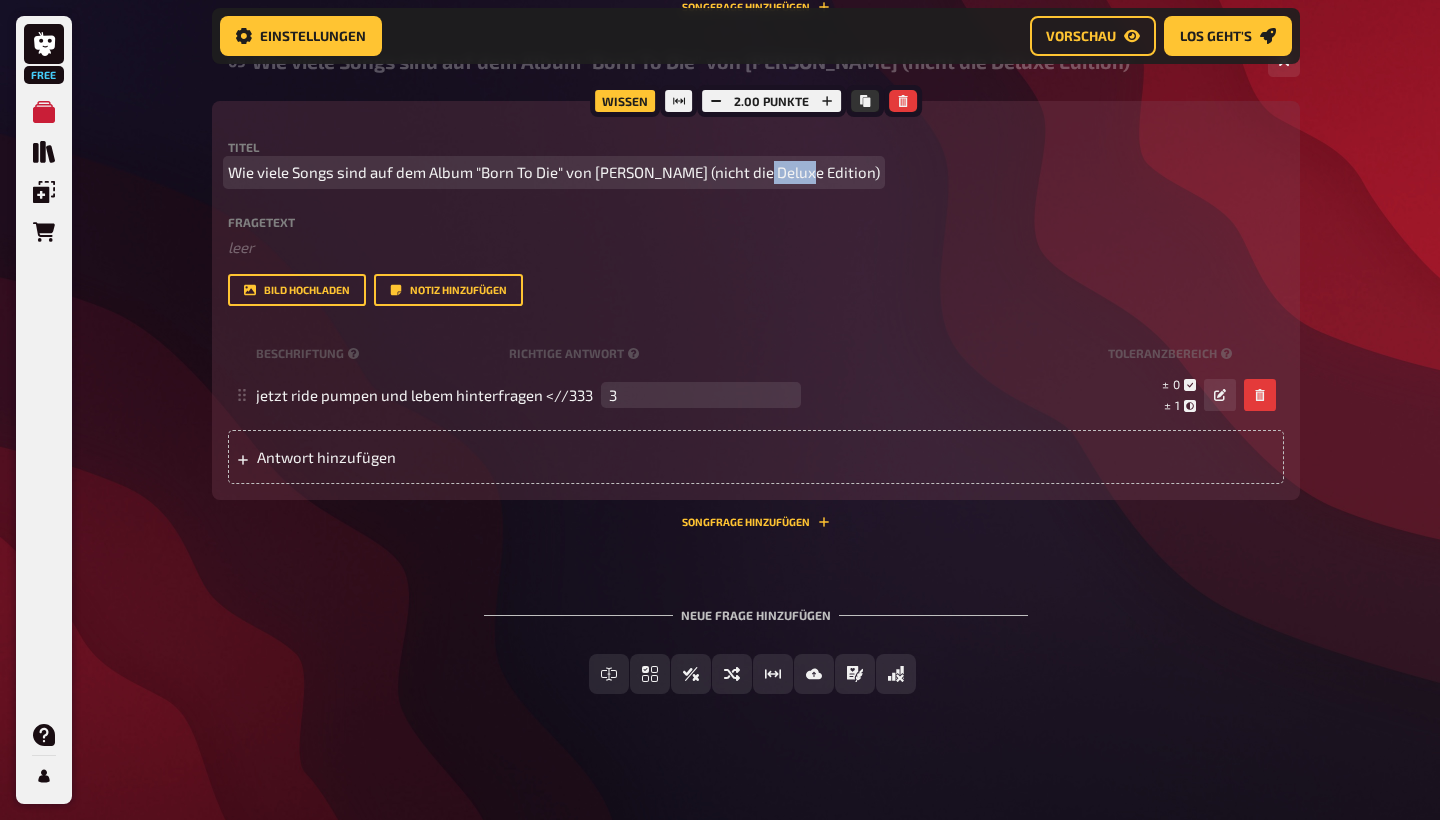 click on "Wie viele Songs sind auf dem Album "Born To Die" von [PERSON_NAME] (nicht die Deluxe Edition)" at bounding box center [554, 172] 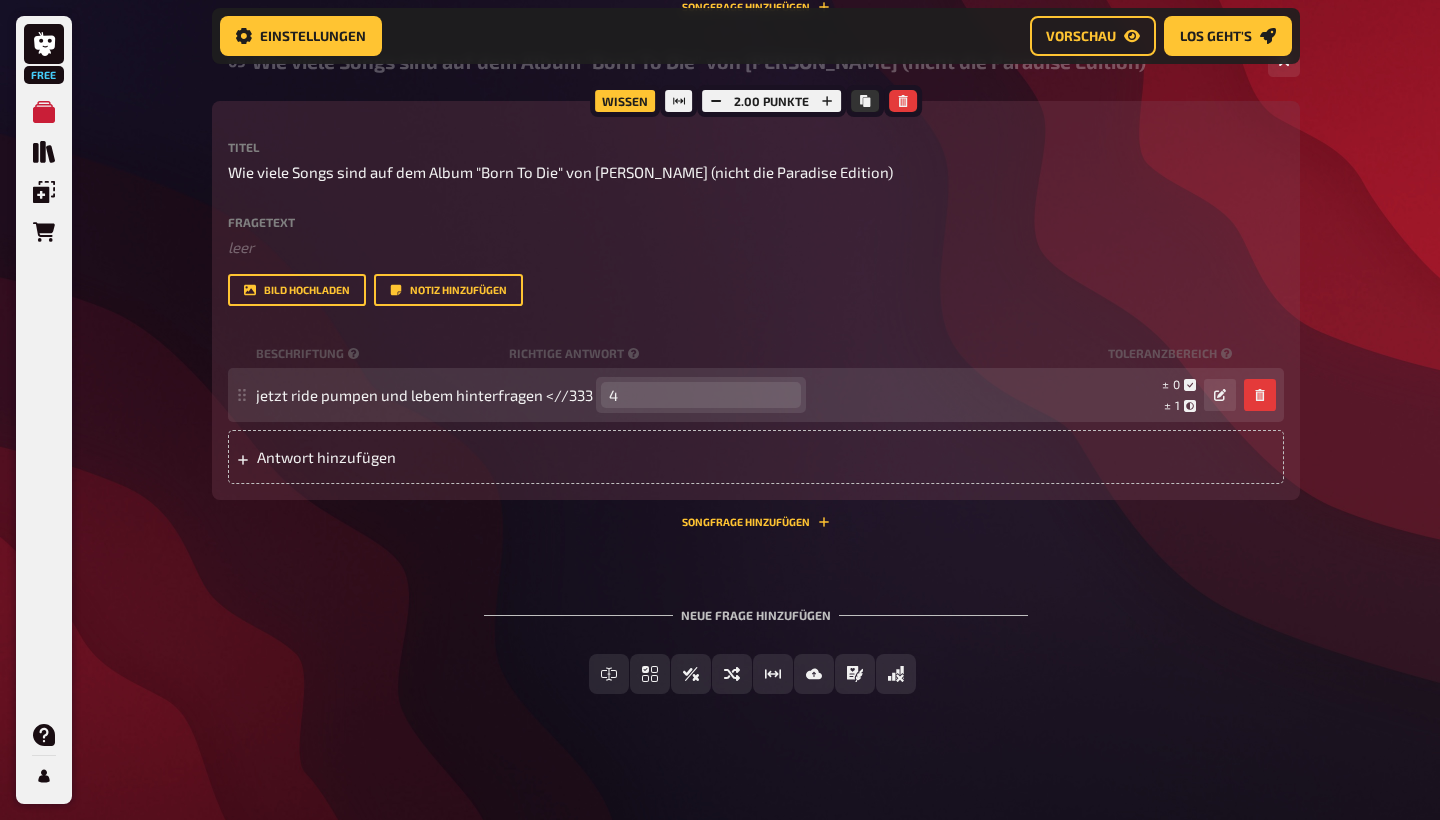 click on "4" at bounding box center [701, 395] 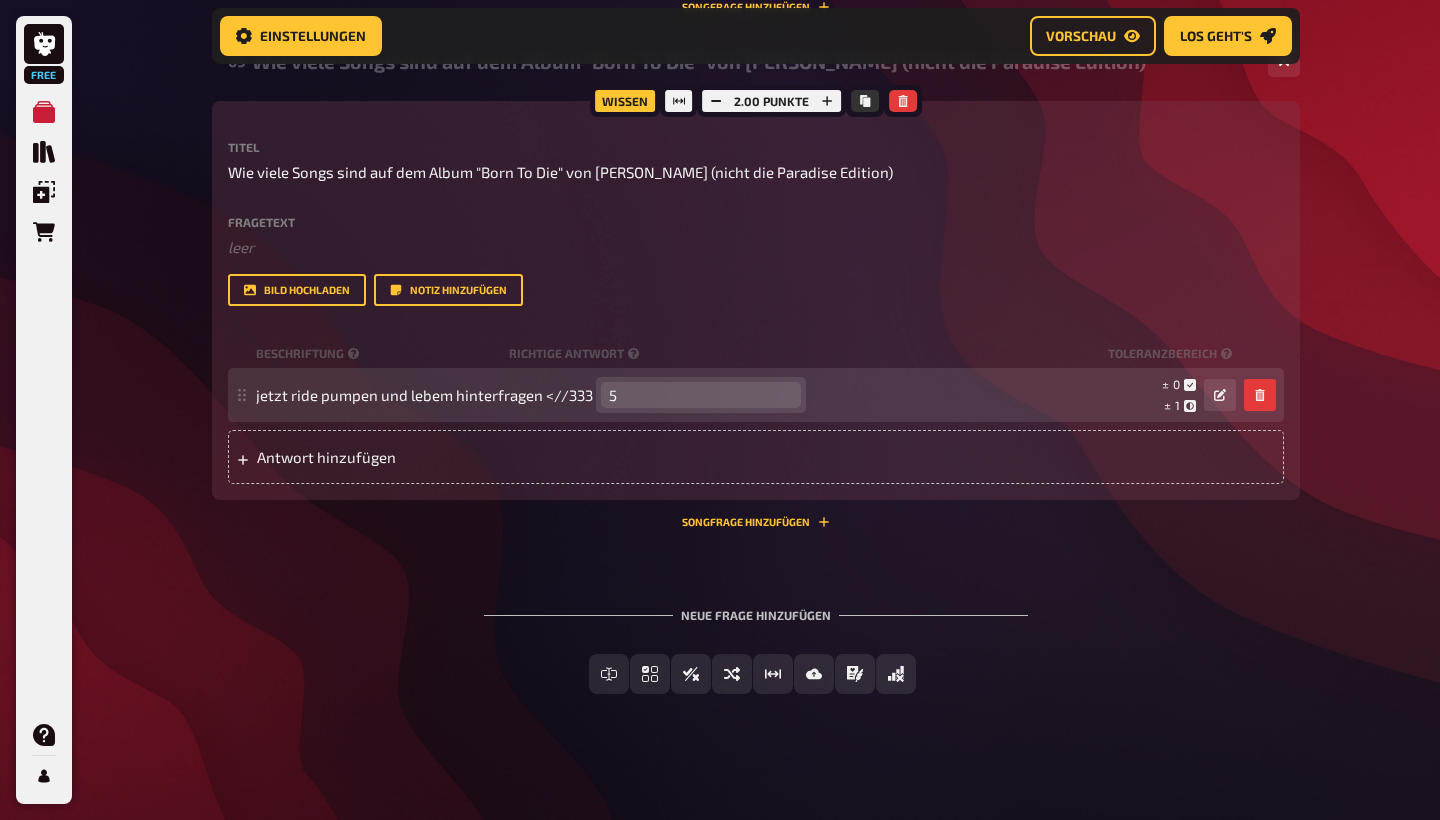click on "5" at bounding box center [701, 395] 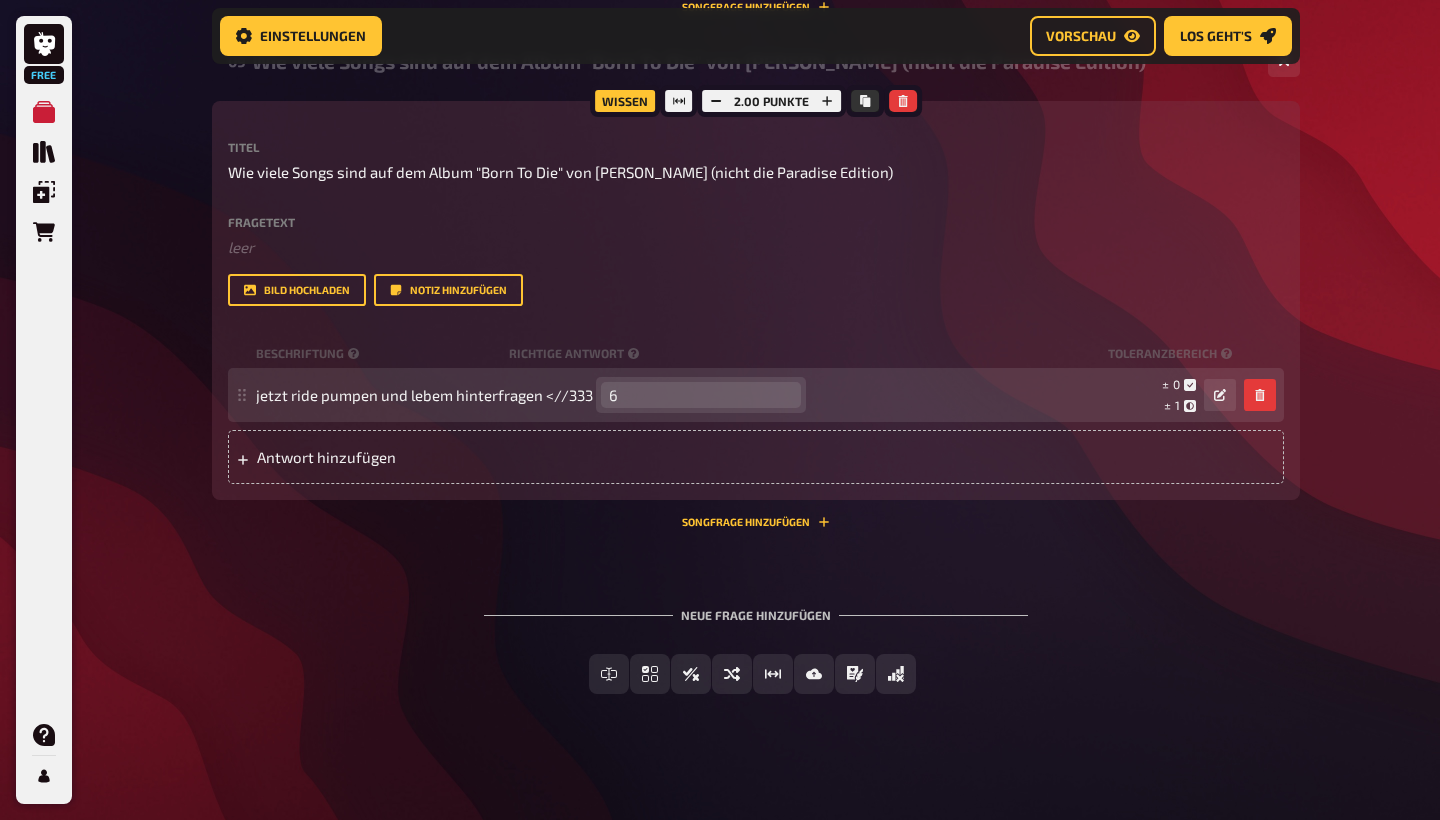 click on "6" at bounding box center [701, 395] 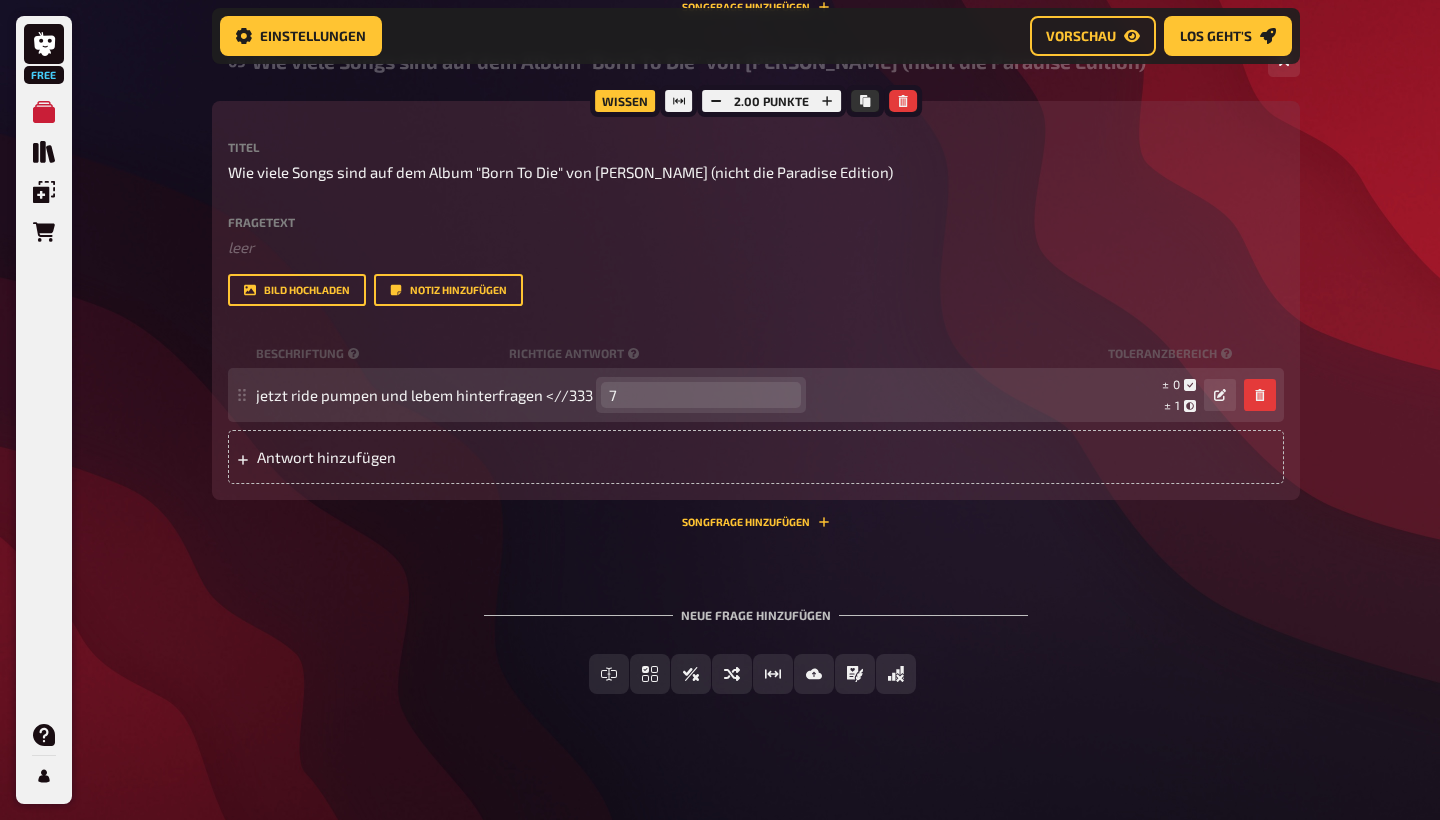 click on "7" at bounding box center [701, 395] 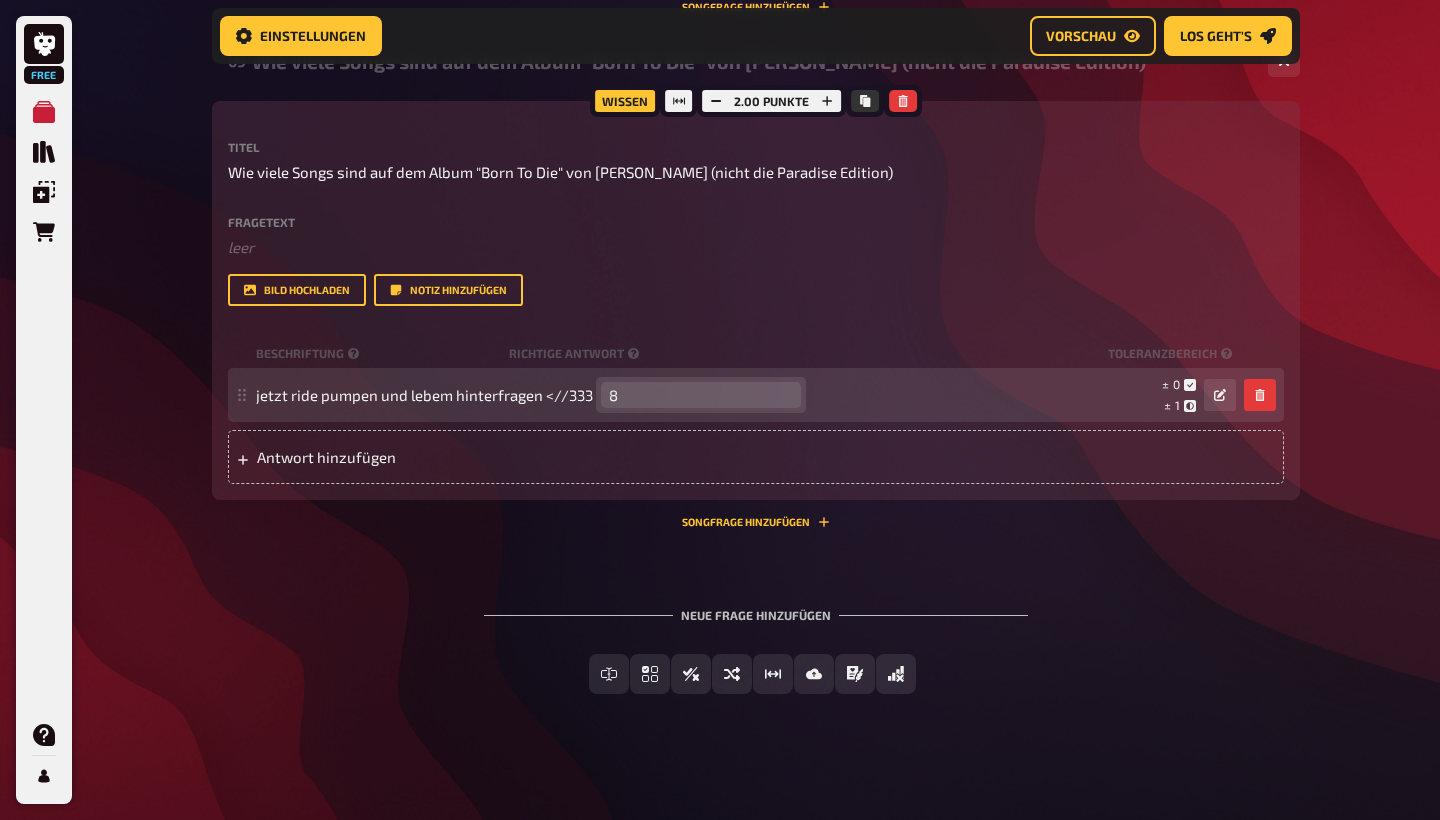 click on "8" at bounding box center [701, 395] 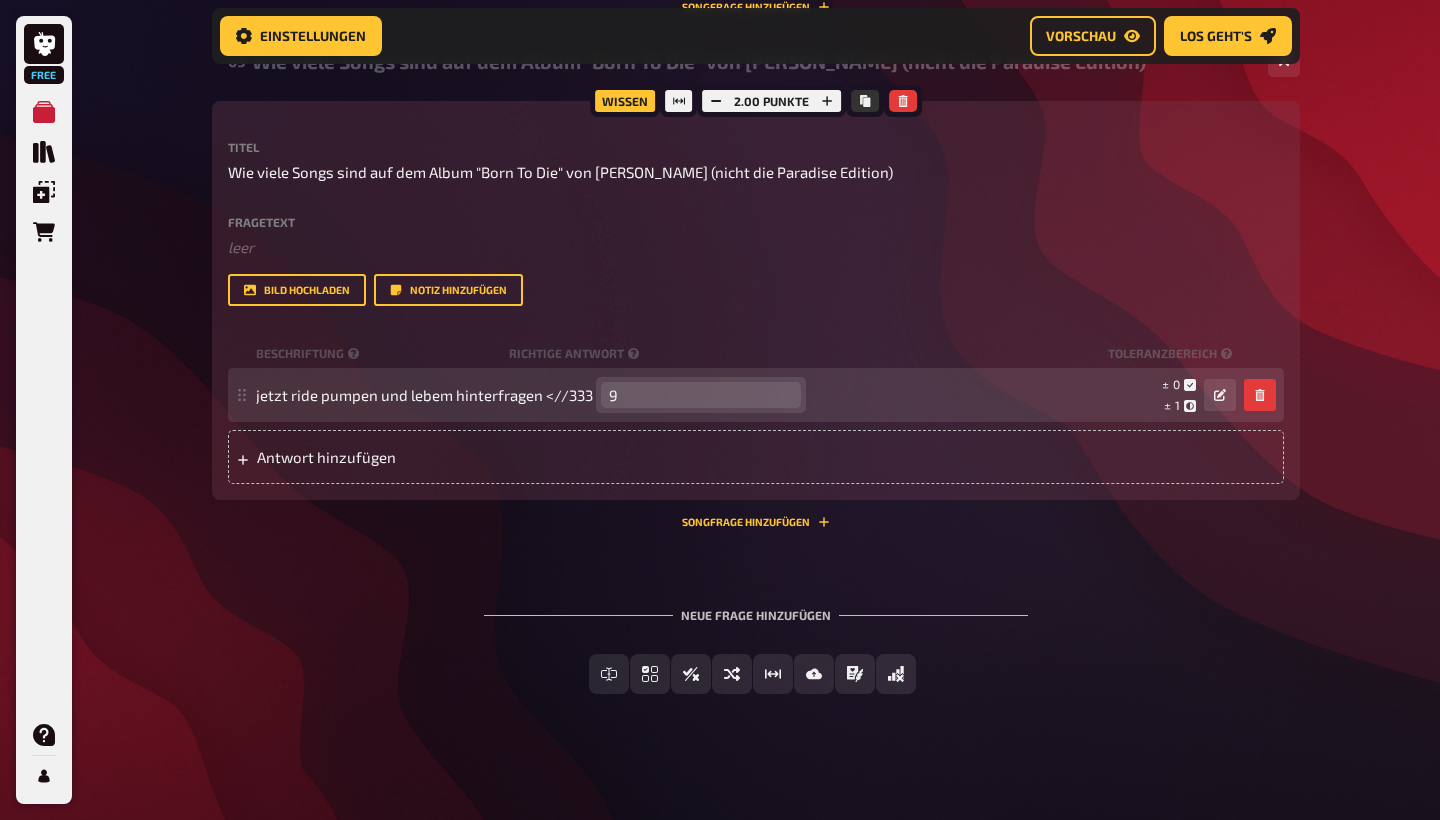 click on "9" at bounding box center [701, 395] 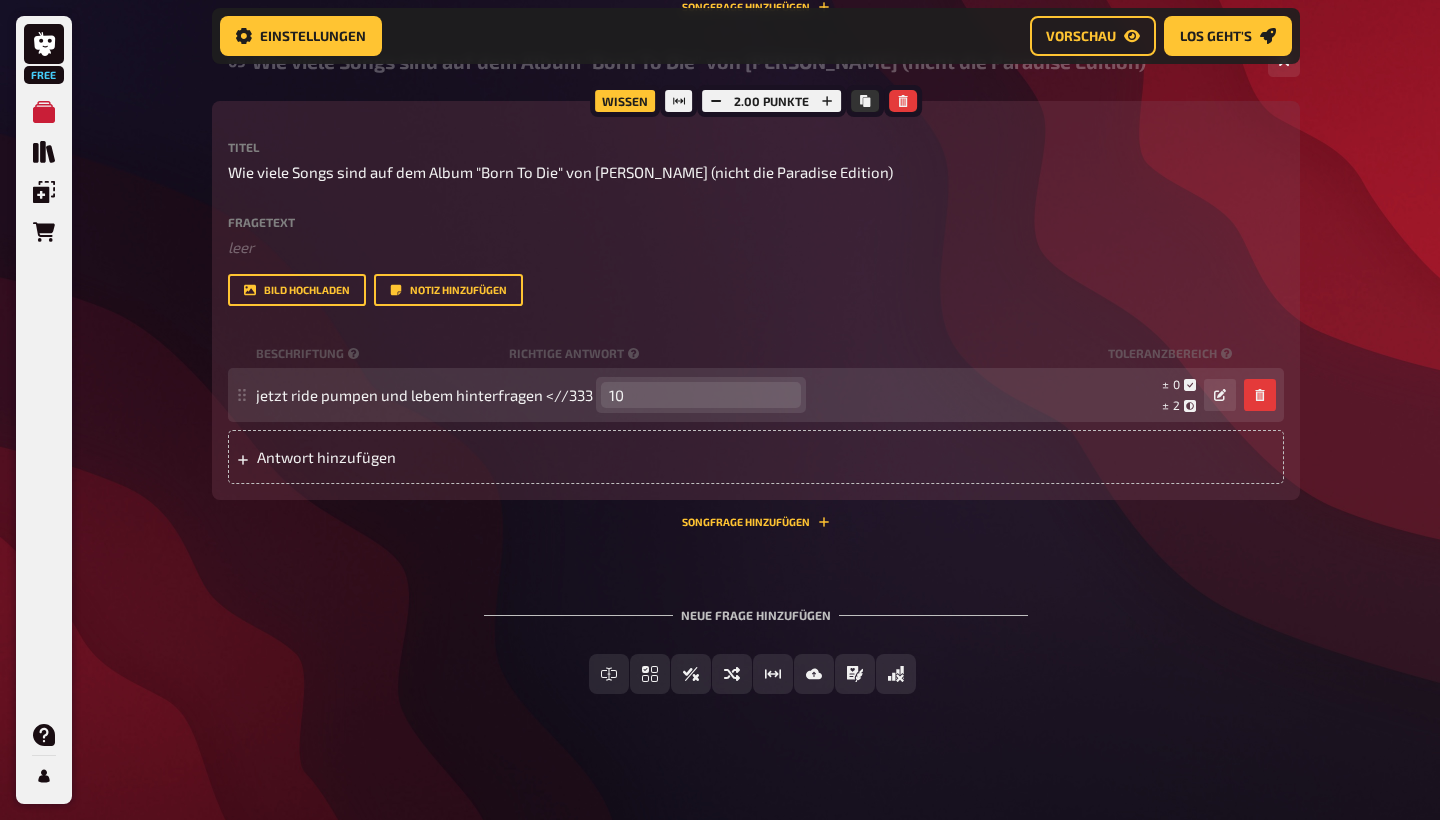 click on "10" at bounding box center [701, 395] 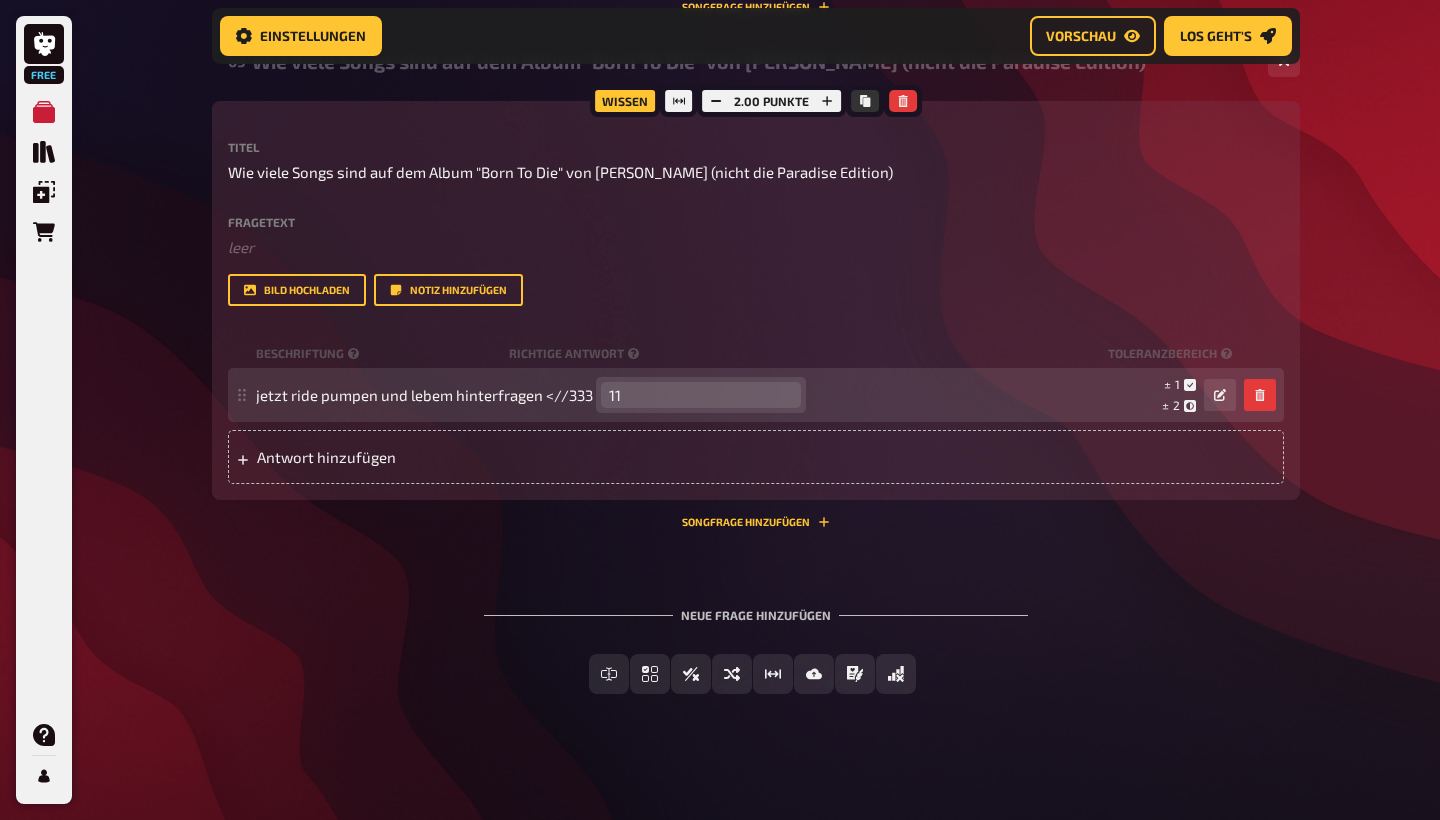 click on "11" at bounding box center [701, 395] 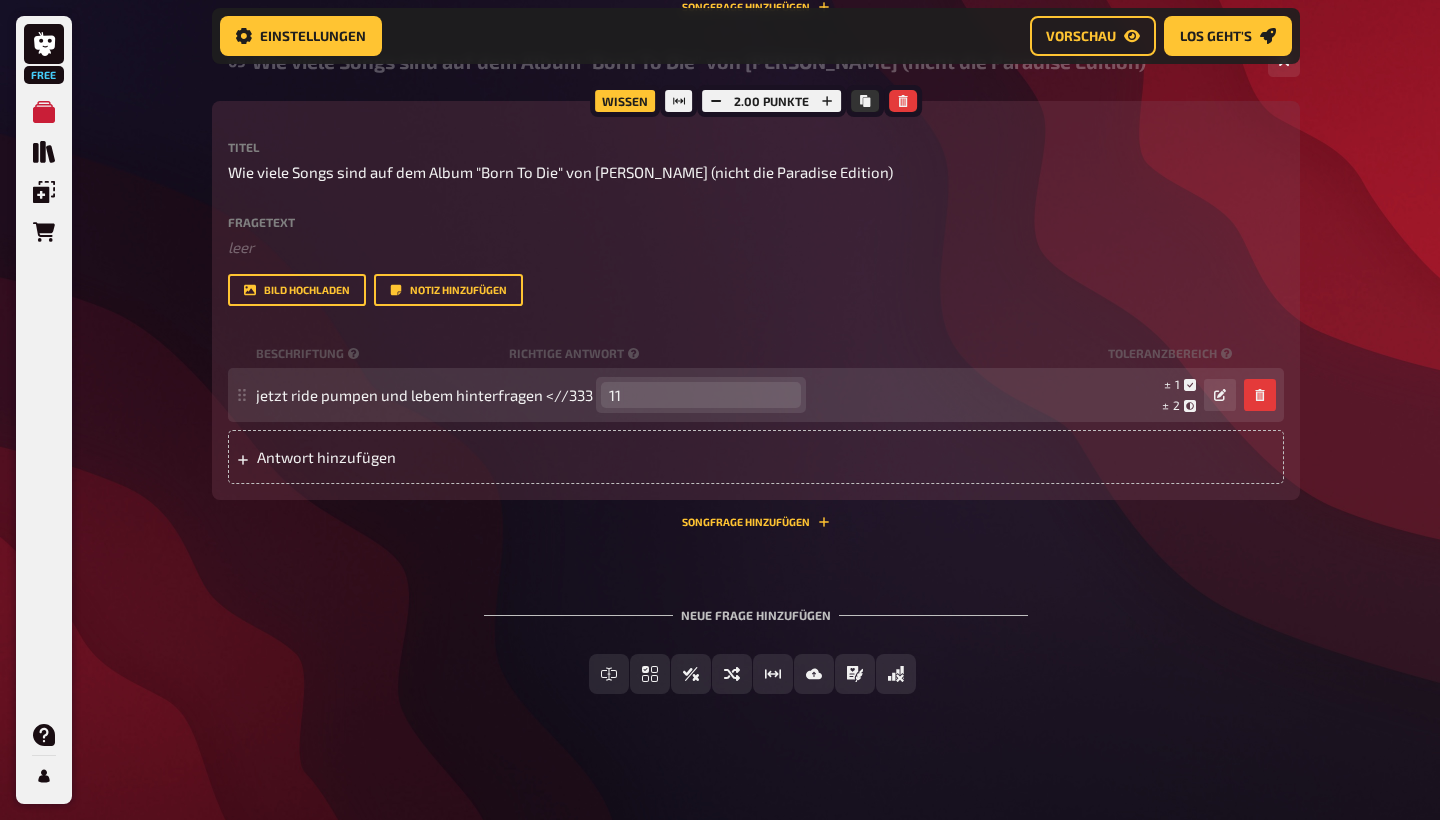 type on "12" 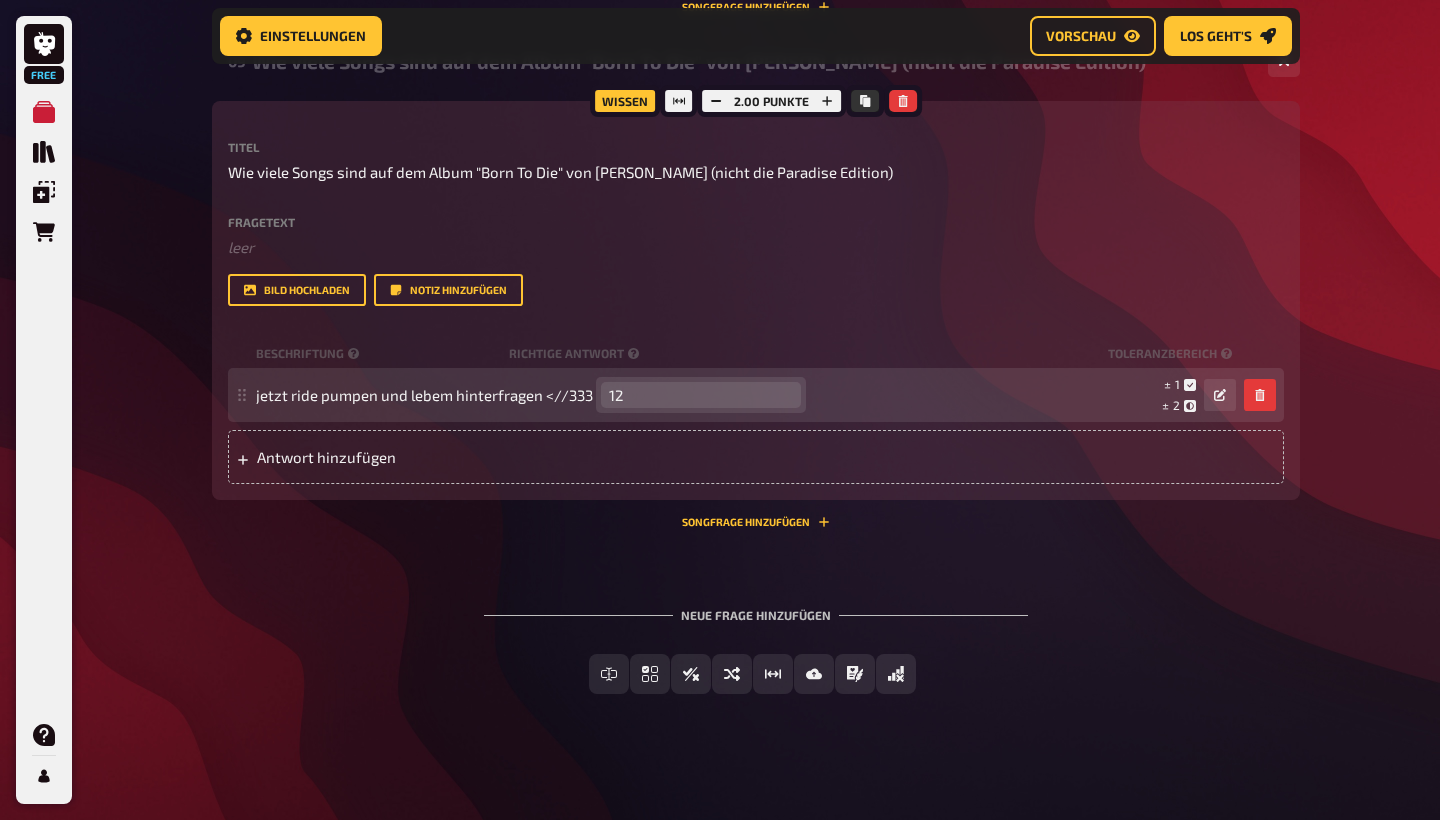 click on "12" at bounding box center (701, 395) 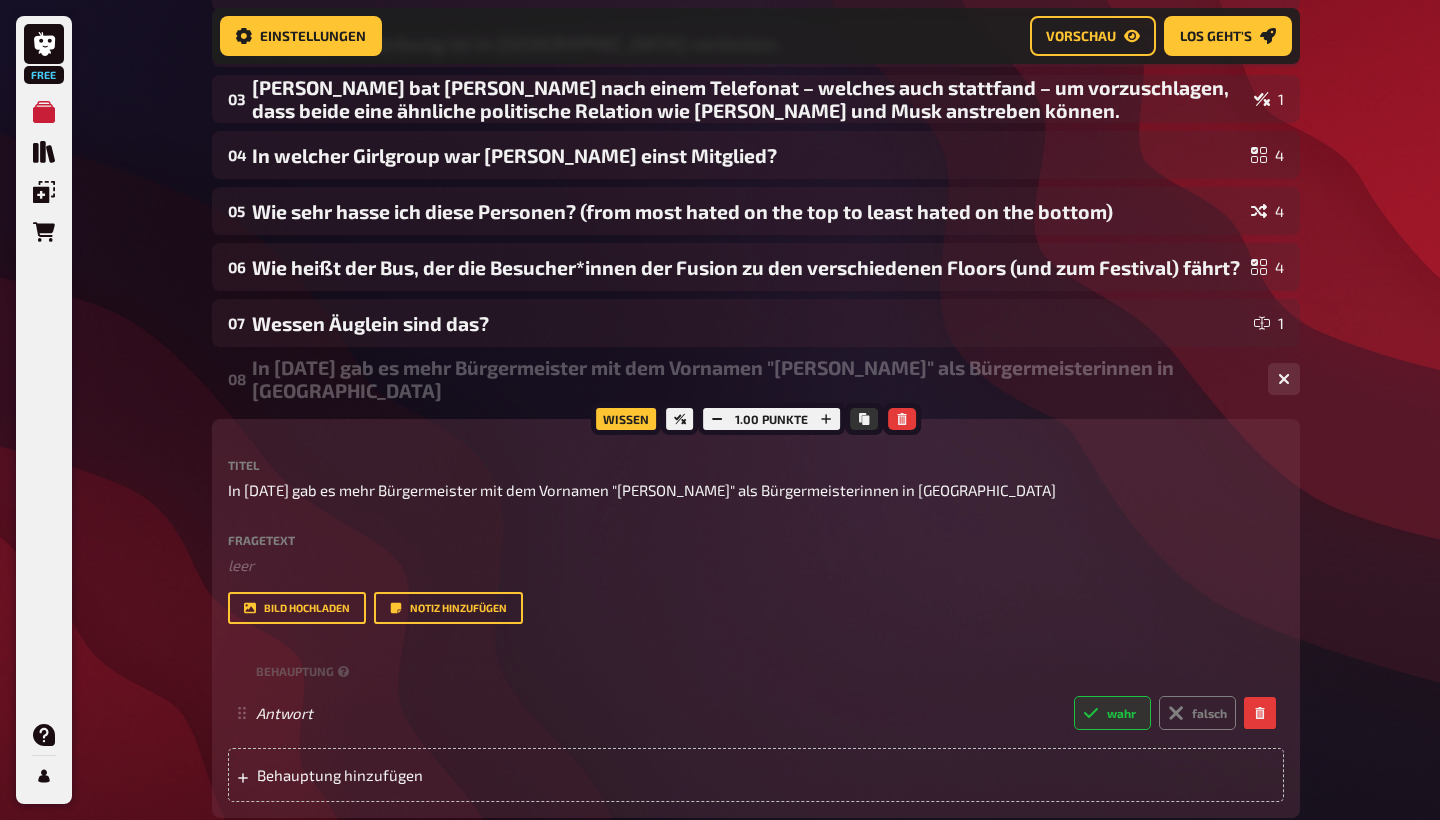 scroll, scrollTop: 173, scrollLeft: 0, axis: vertical 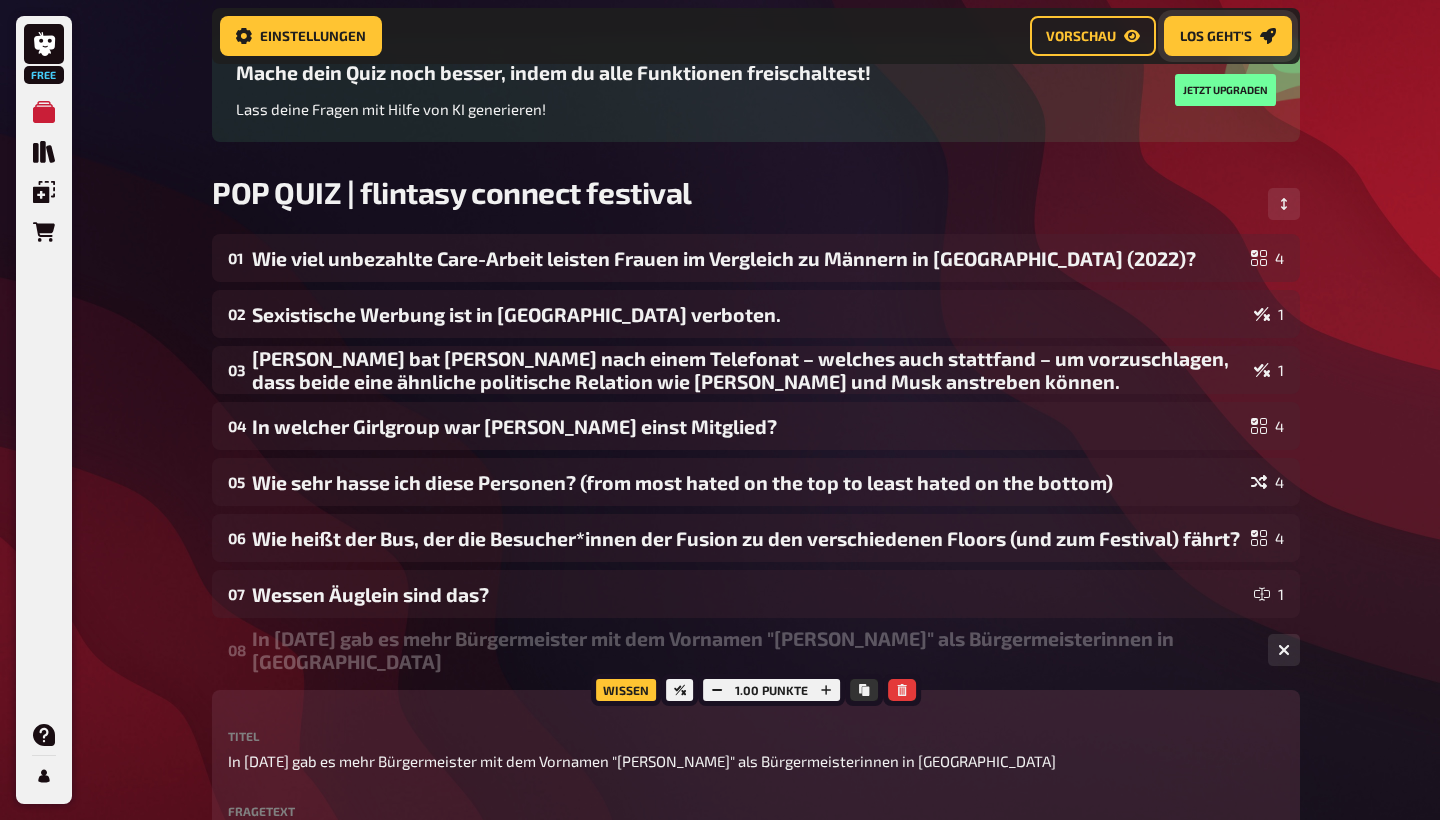 click on "Los geht's" at bounding box center [1216, 36] 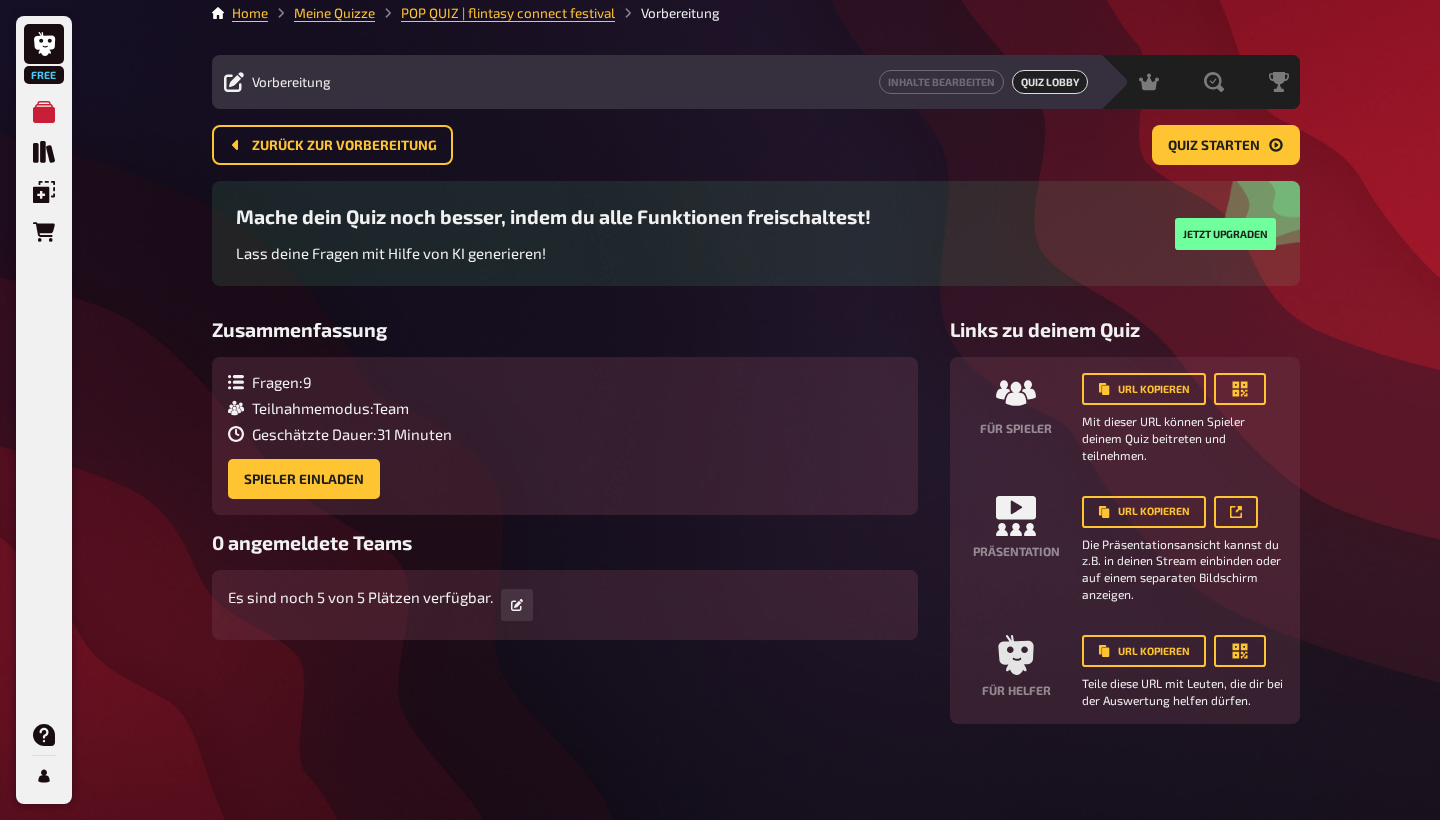 scroll, scrollTop: 0, scrollLeft: 0, axis: both 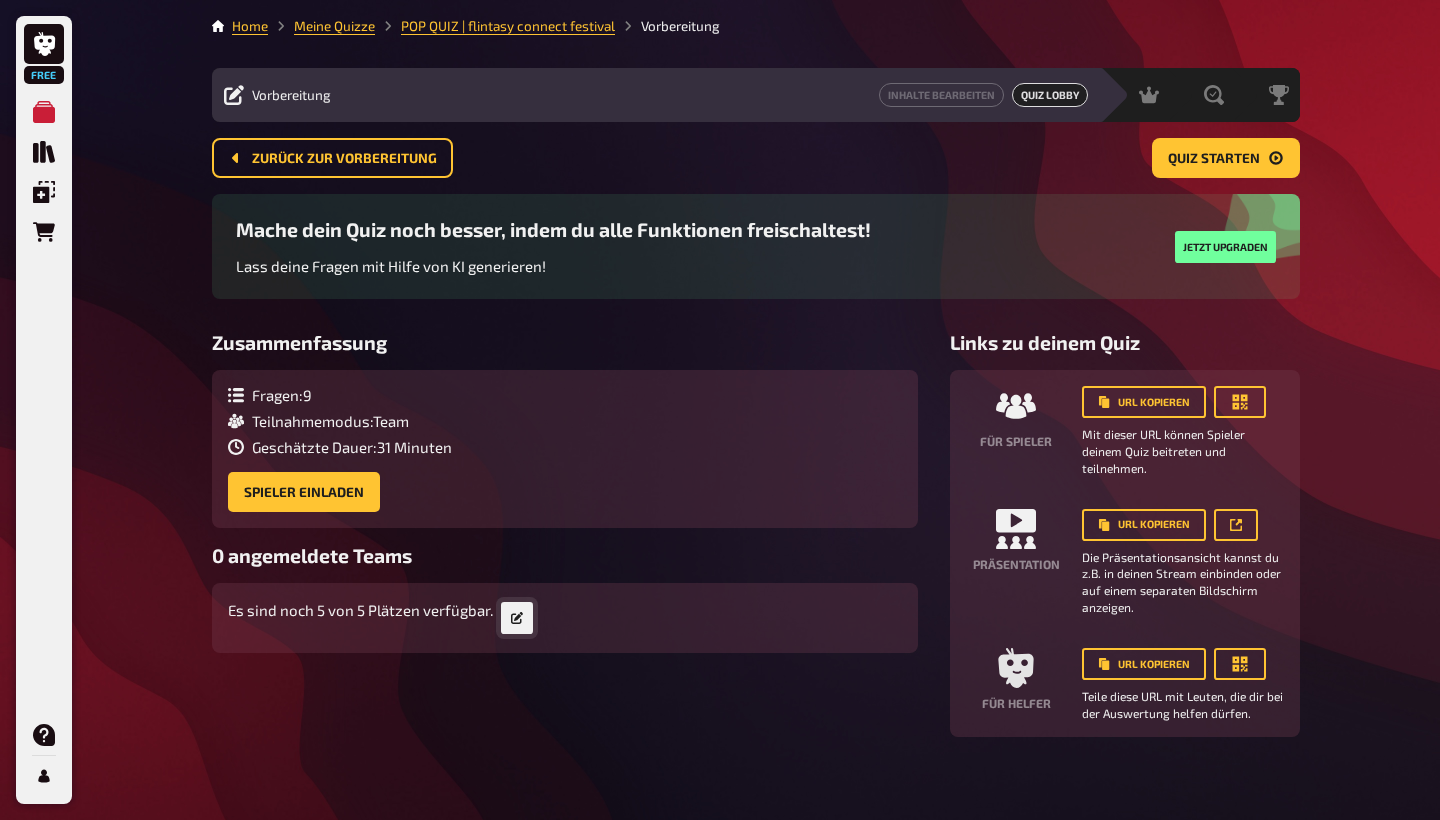 click 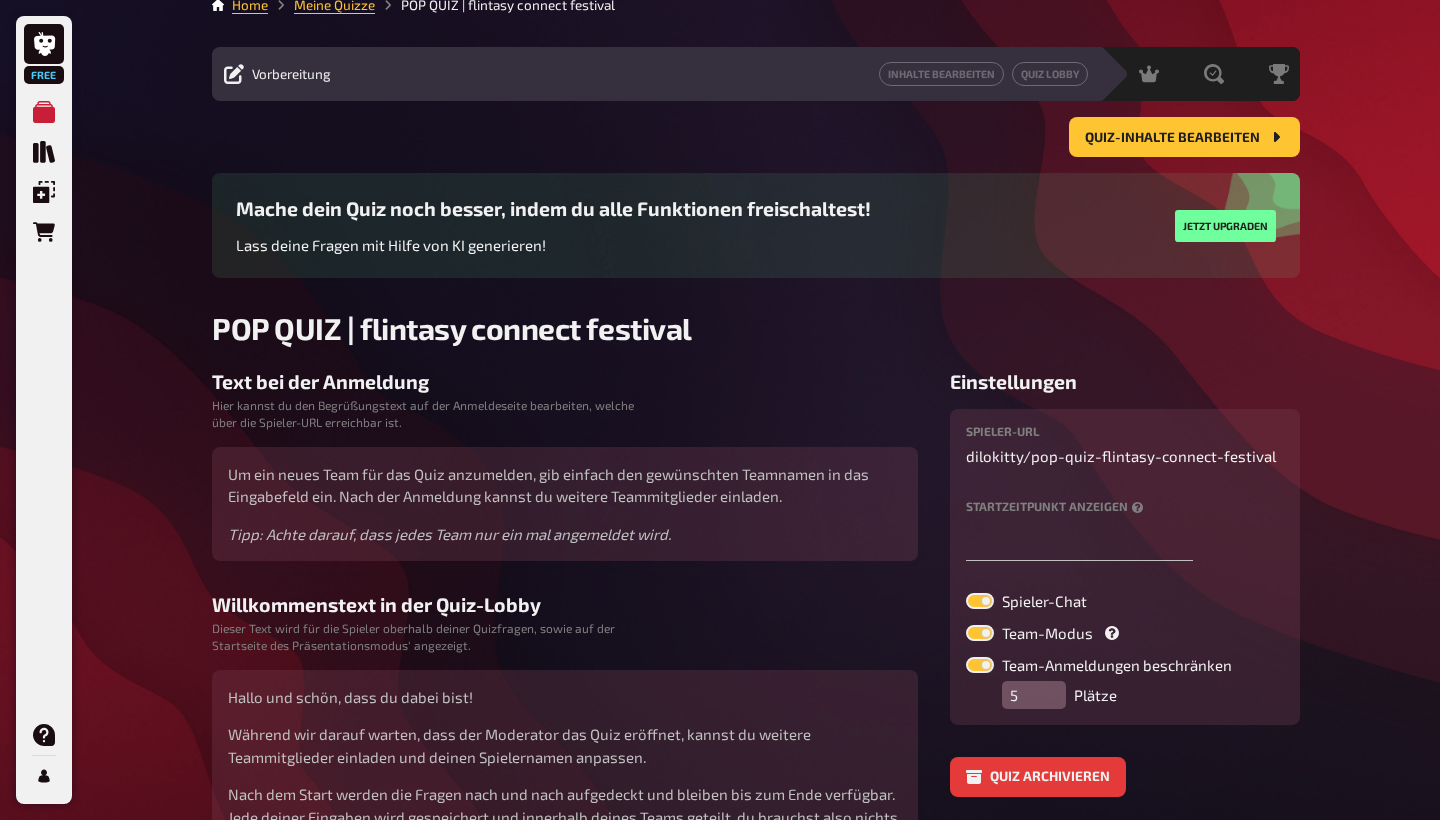 scroll, scrollTop: 13, scrollLeft: 0, axis: vertical 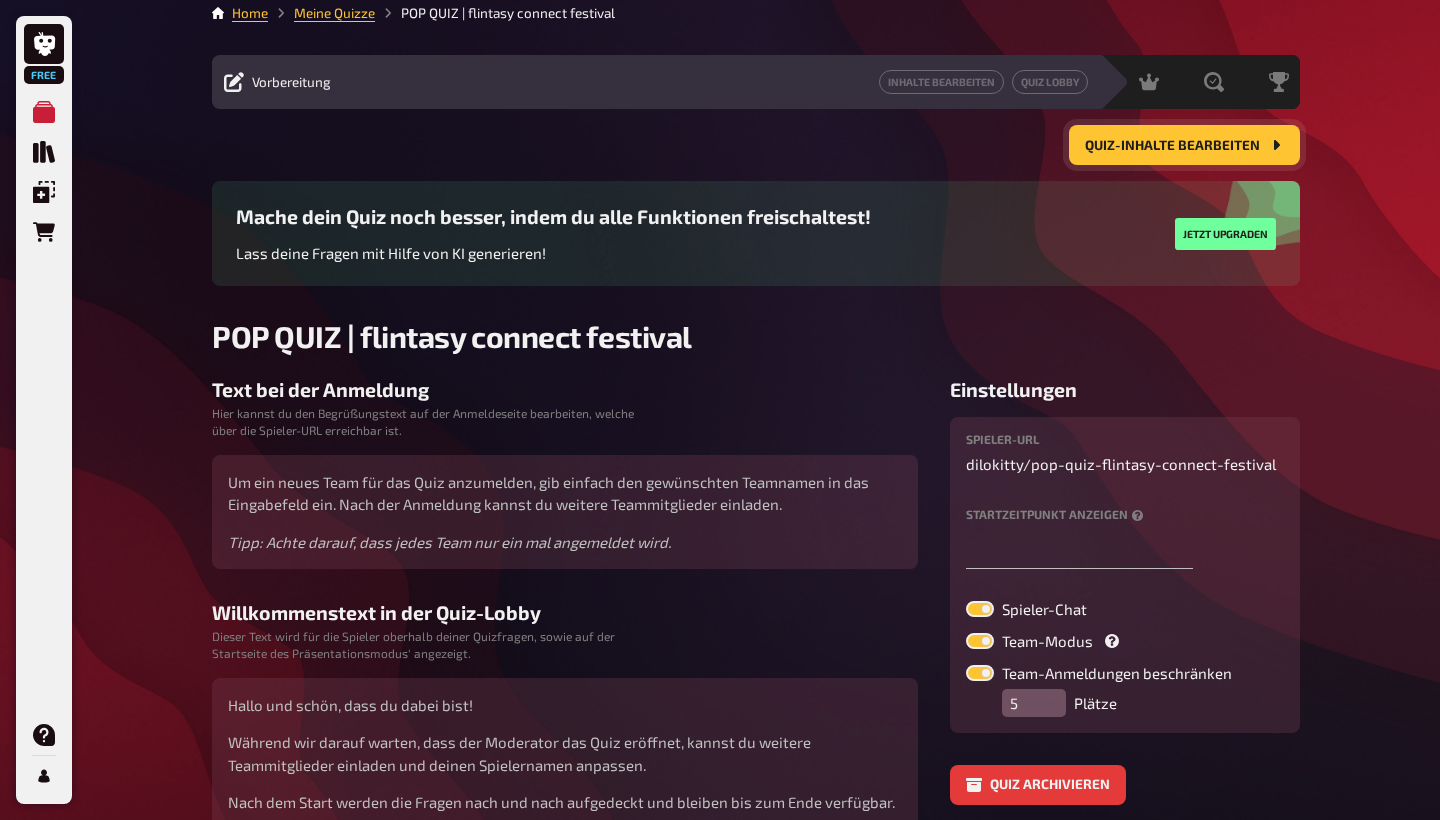 click on "Quiz-Inhalte bearbeiten" at bounding box center [1172, 146] 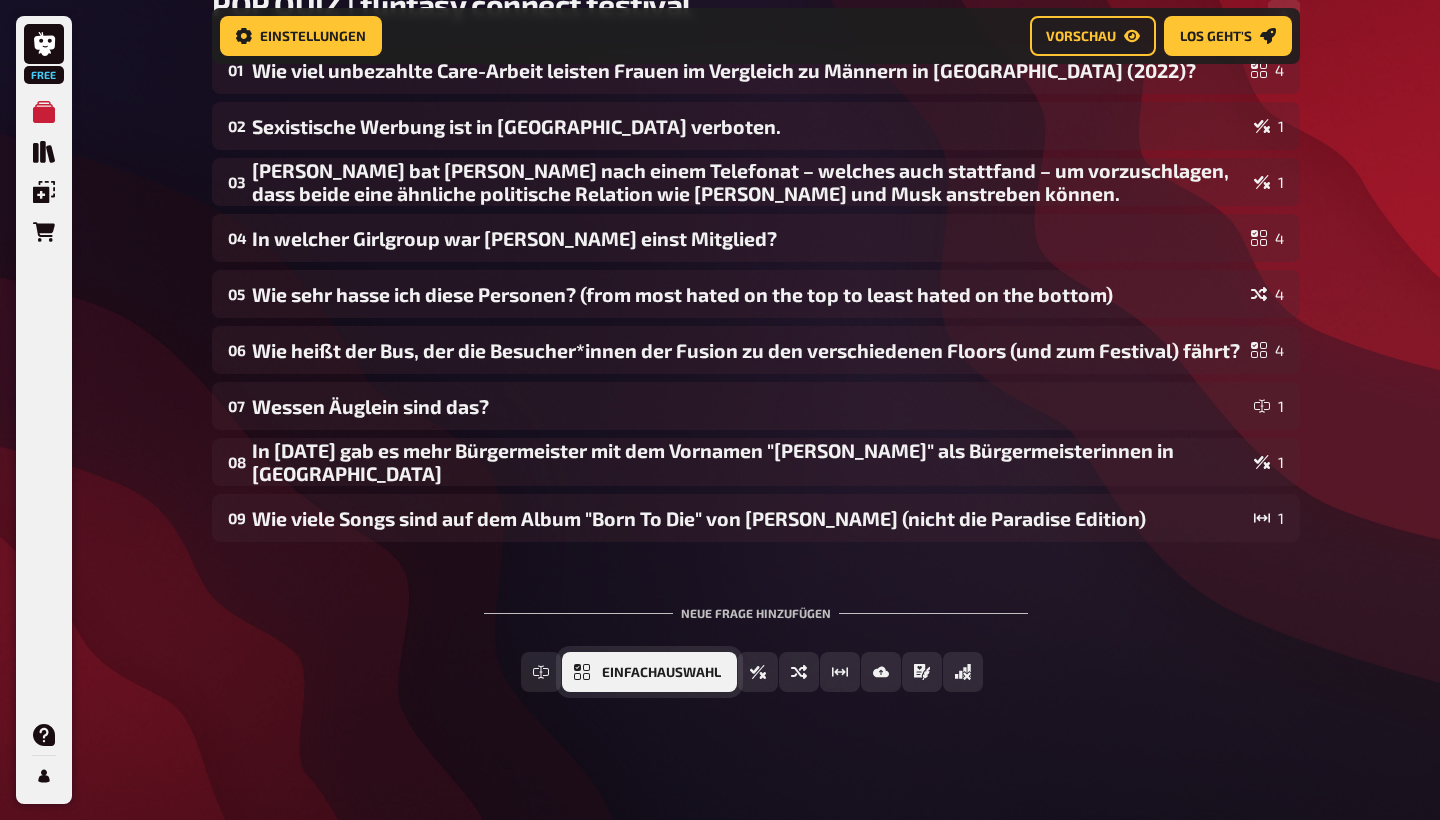 scroll, scrollTop: 360, scrollLeft: 0, axis: vertical 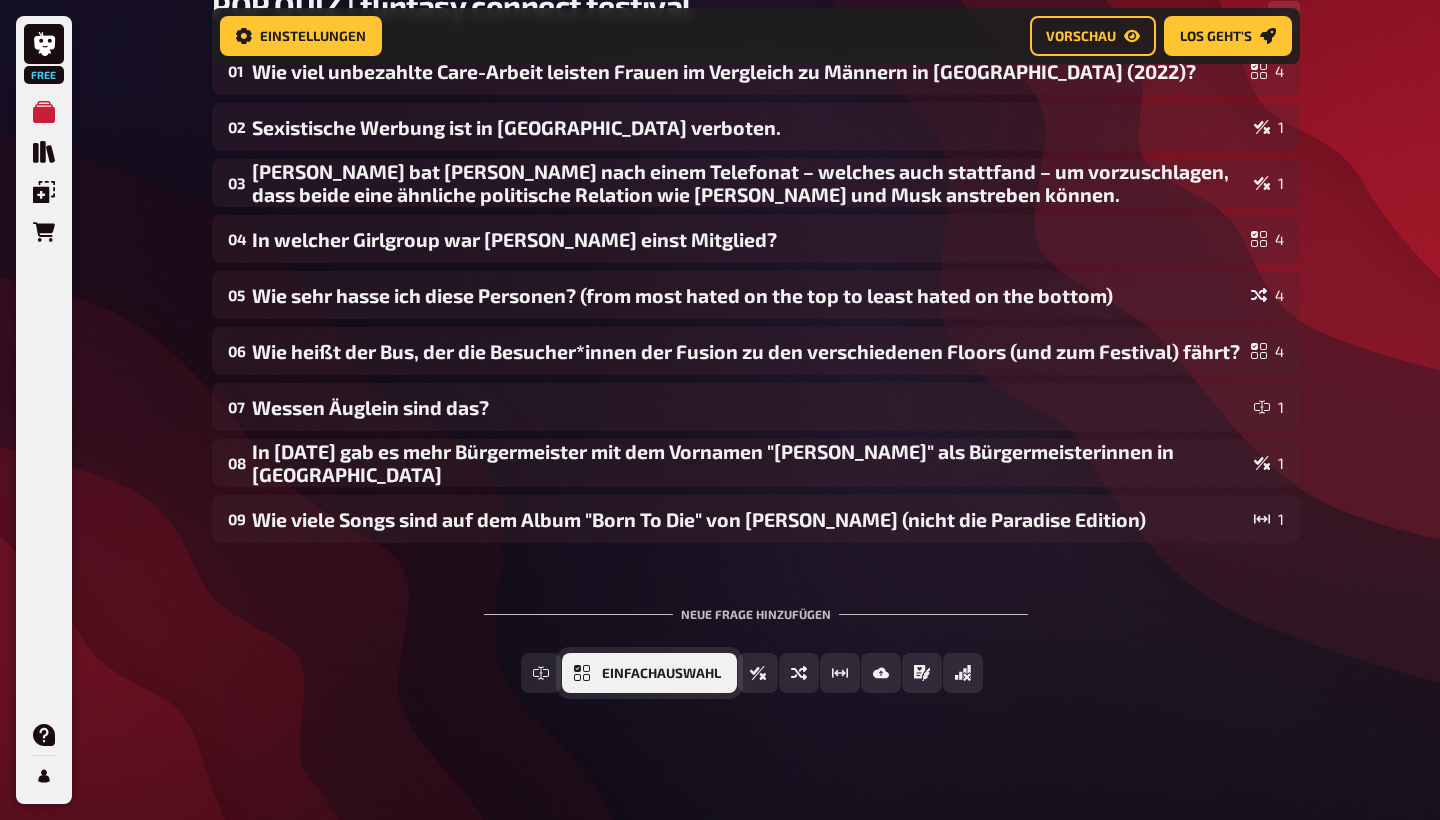 click on "Einfachauswahl" at bounding box center [661, 674] 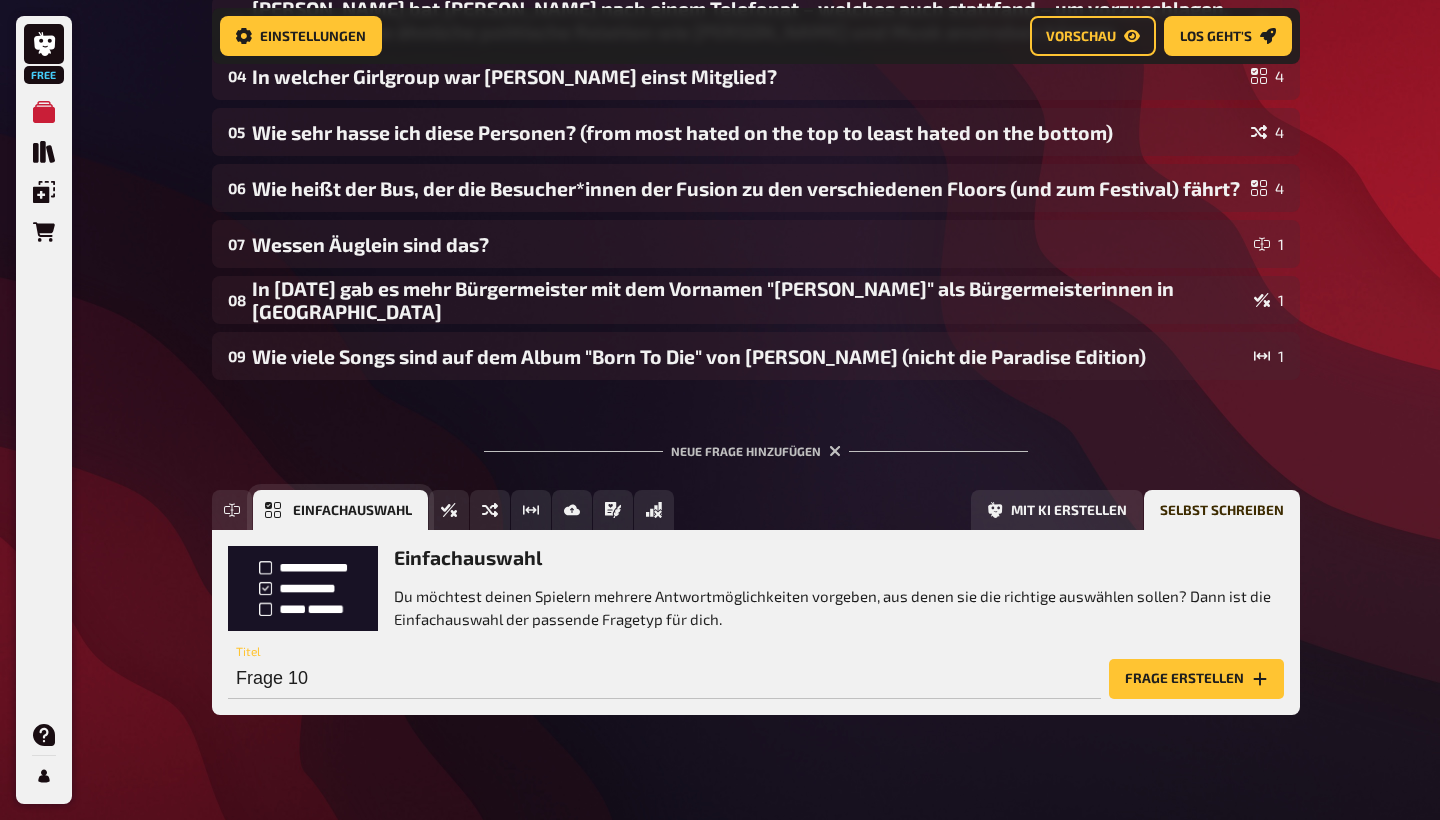 scroll, scrollTop: 545, scrollLeft: 0, axis: vertical 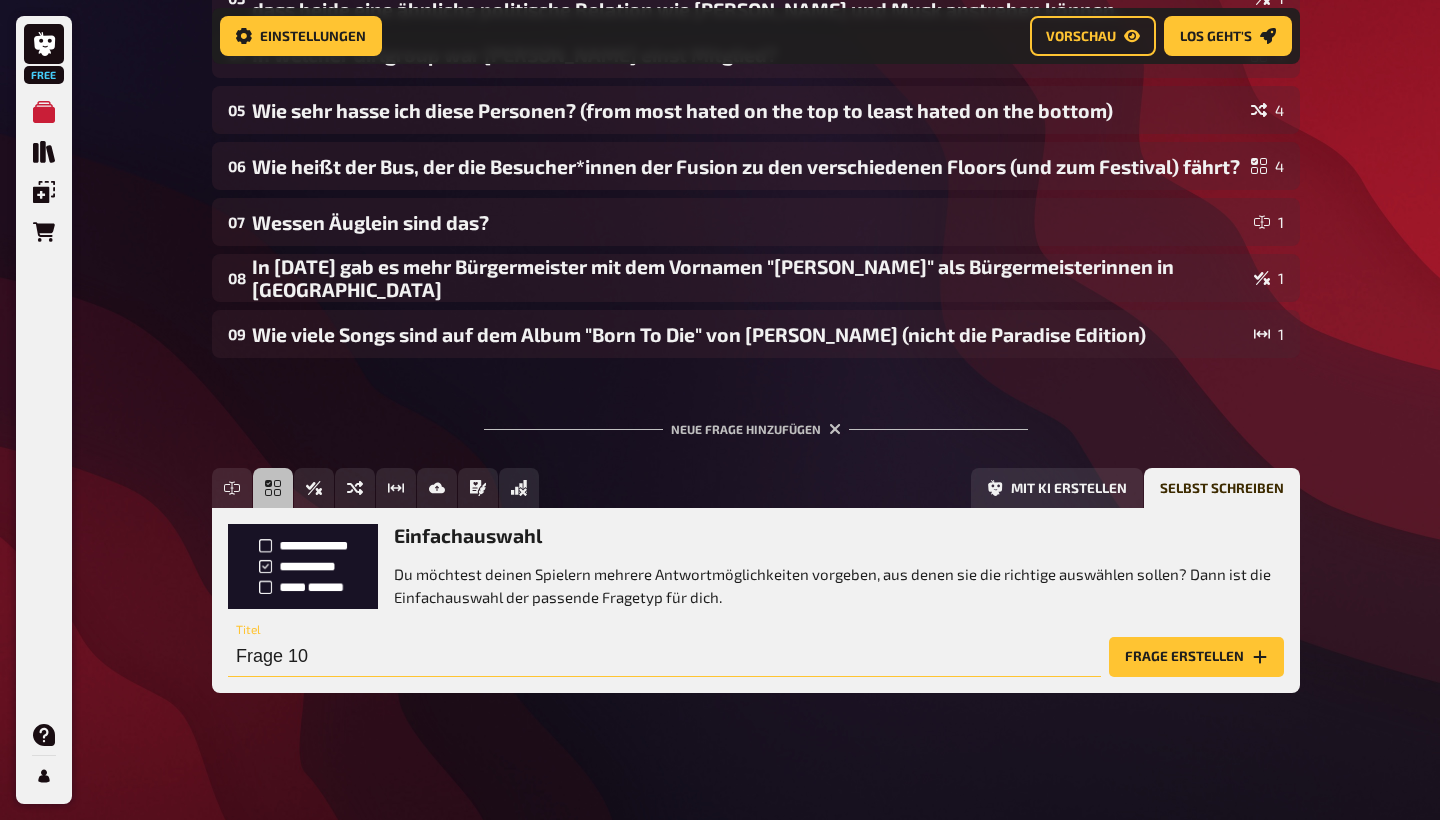 drag, startPoint x: 359, startPoint y: 653, endPoint x: 2, endPoint y: 651, distance: 357.0056 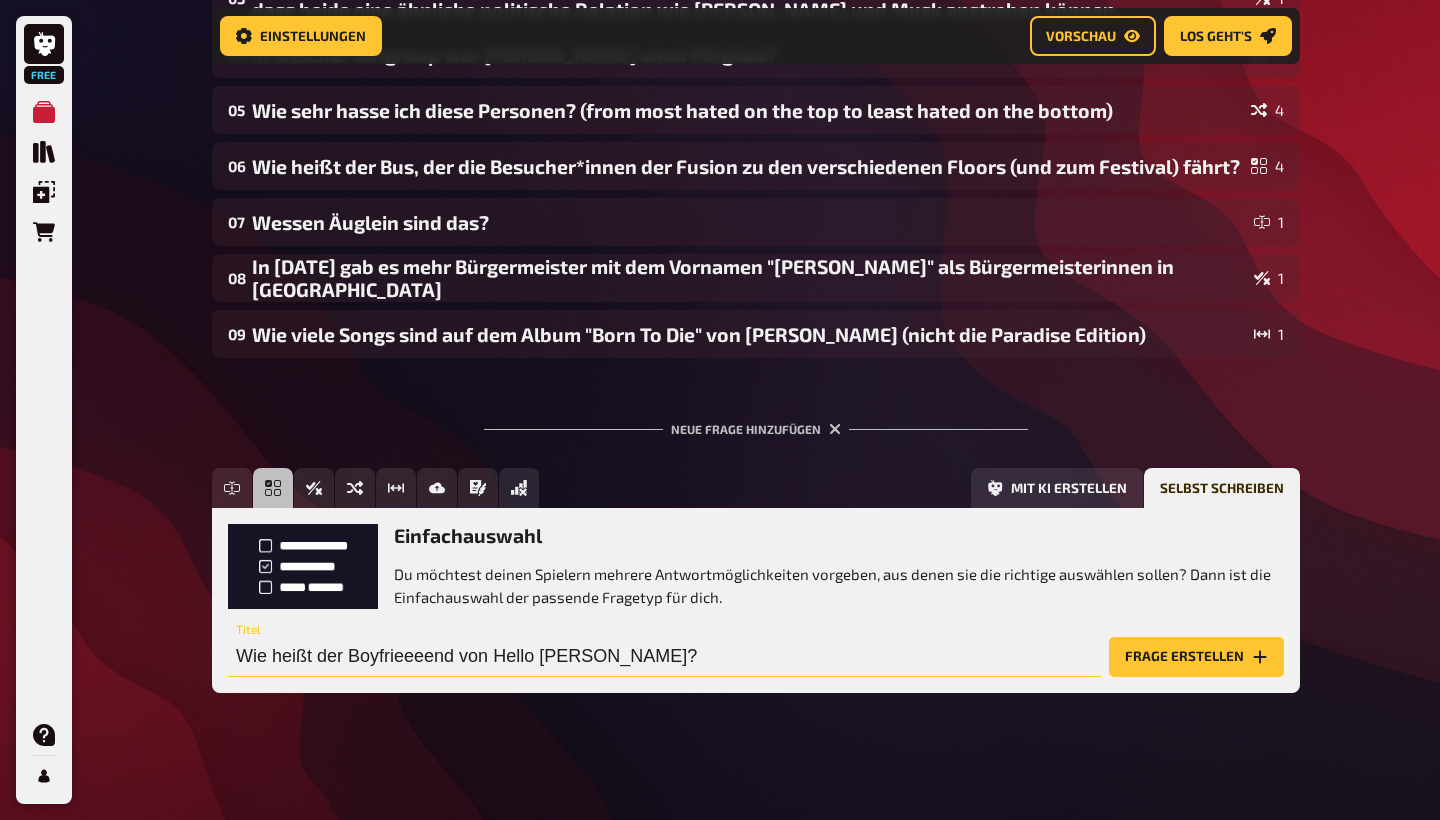type on "Wie heißt der Boyfrieeeend von Hello [PERSON_NAME]?" 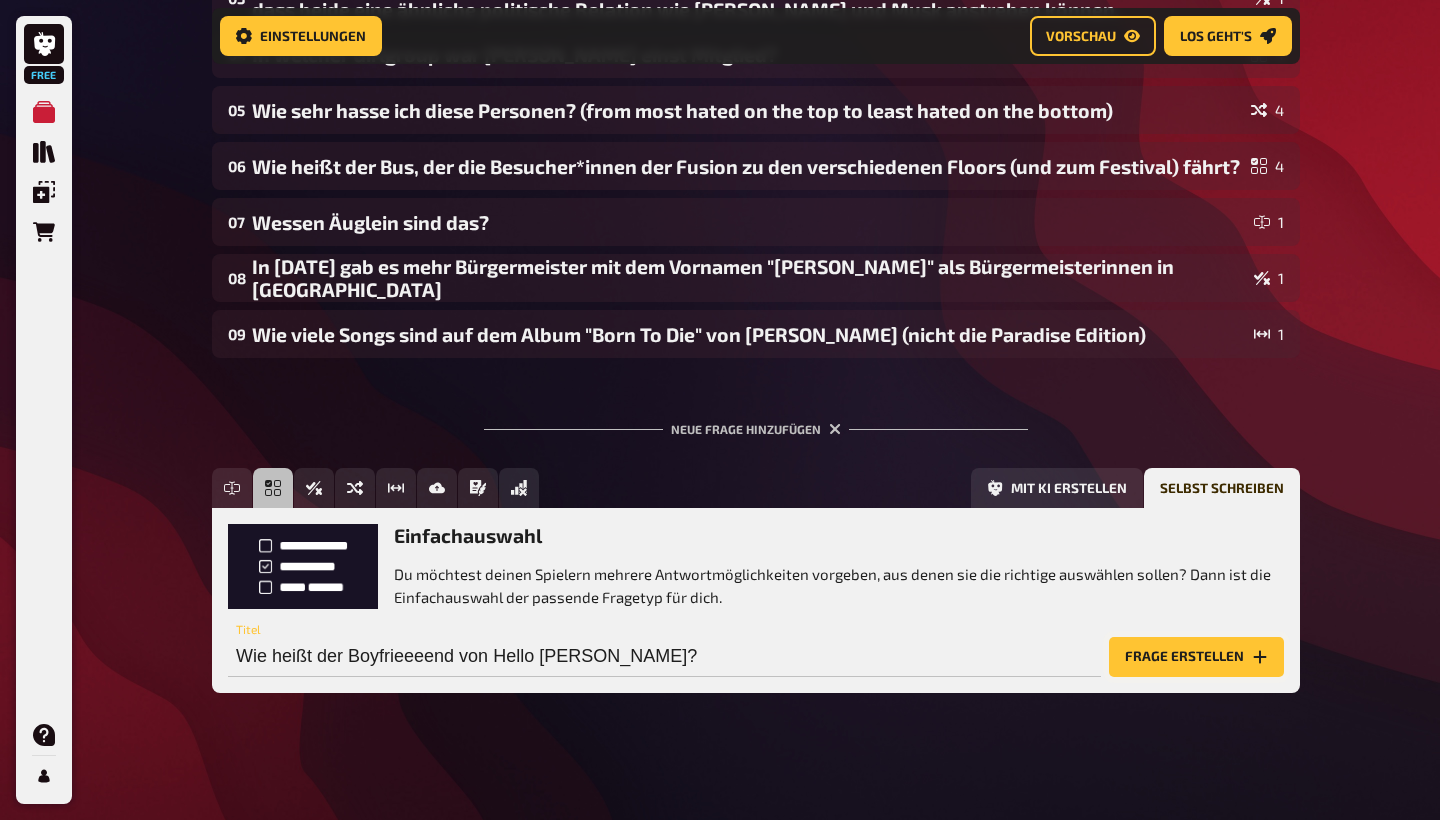 click on "Frage erstellen" at bounding box center [1196, 657] 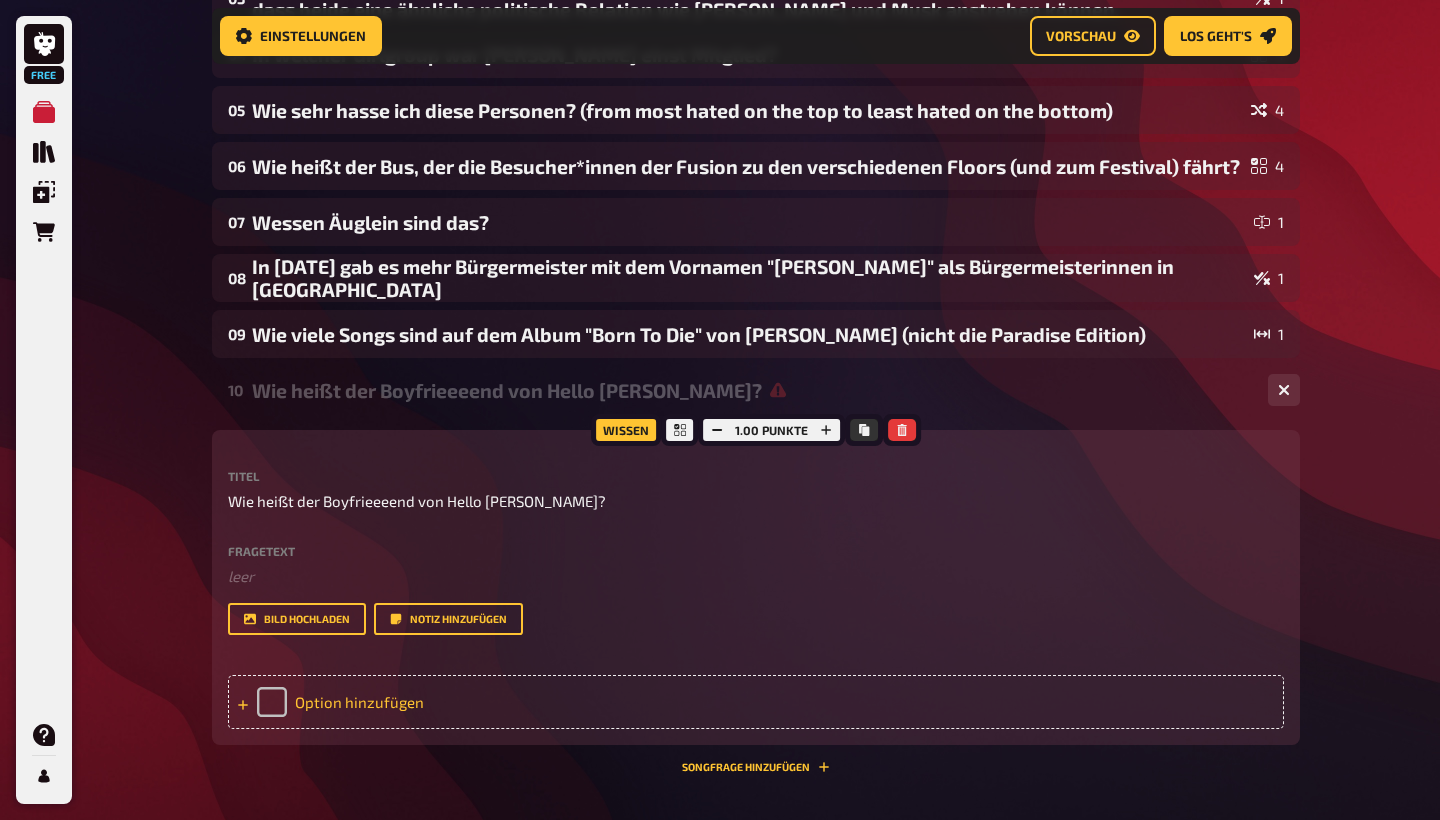 click on "Option hinzufügen" at bounding box center (756, 702) 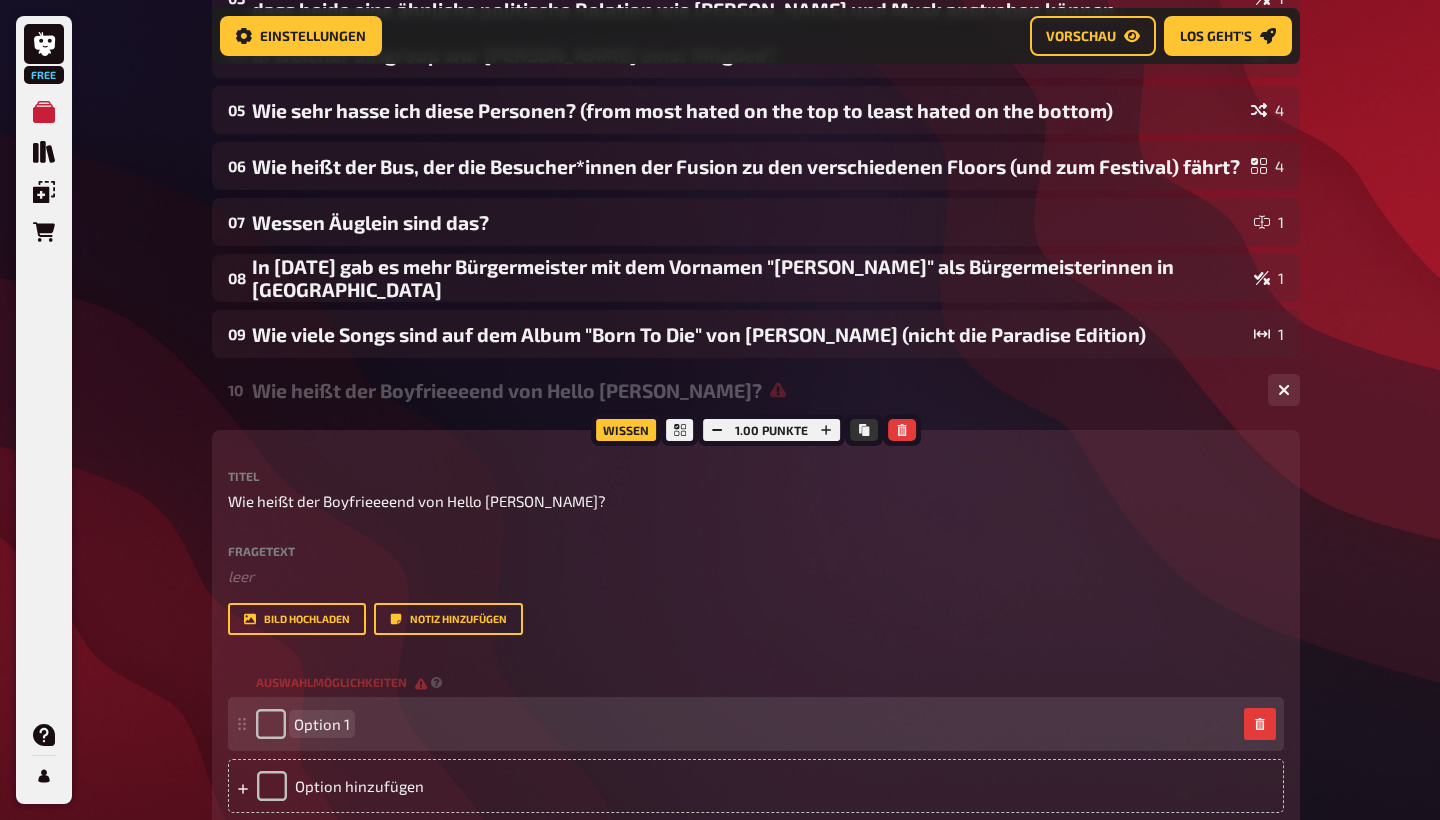click on "Option 1" at bounding box center [322, 724] 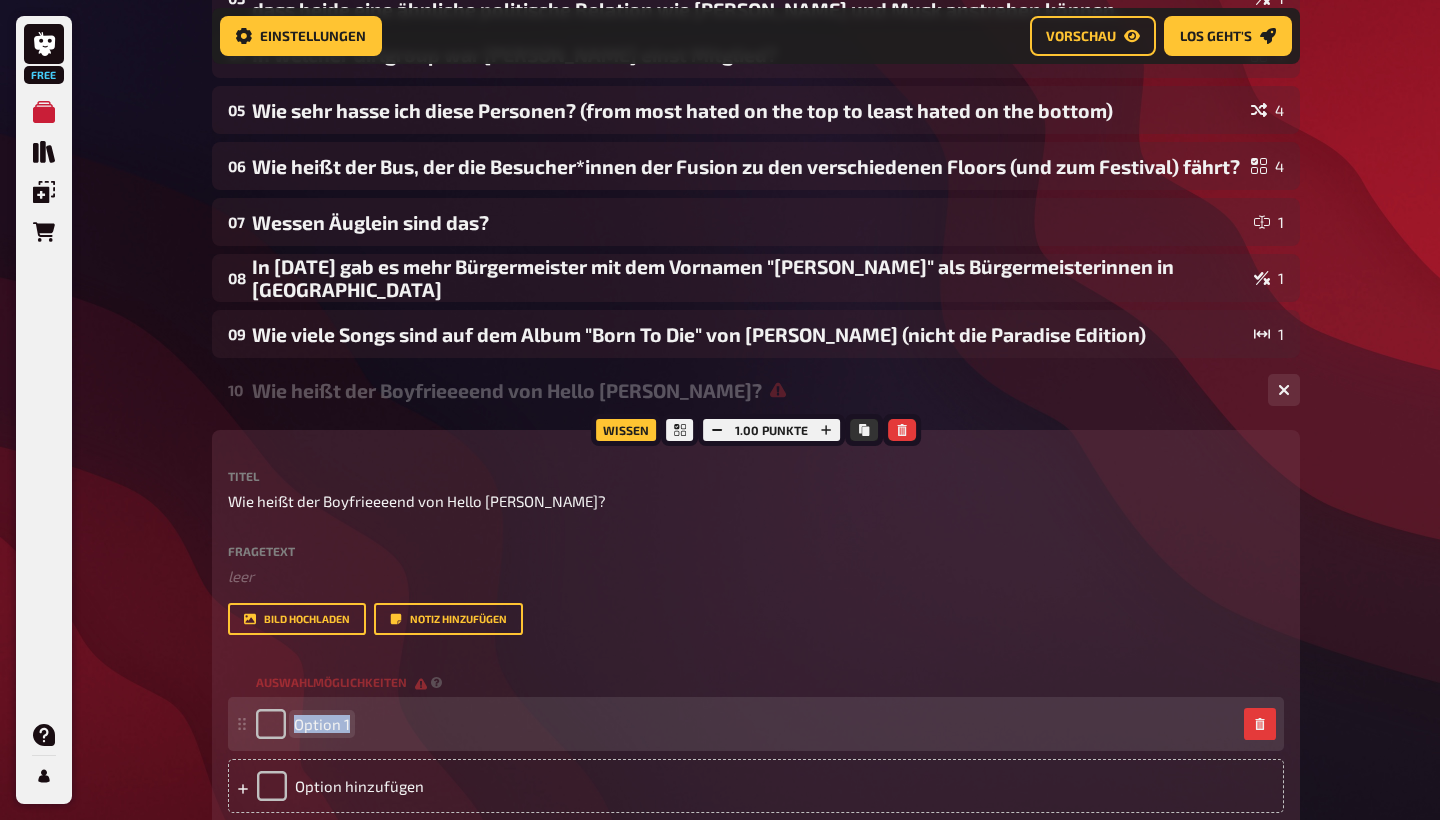 drag, startPoint x: 328, startPoint y: 727, endPoint x: 348, endPoint y: 727, distance: 20 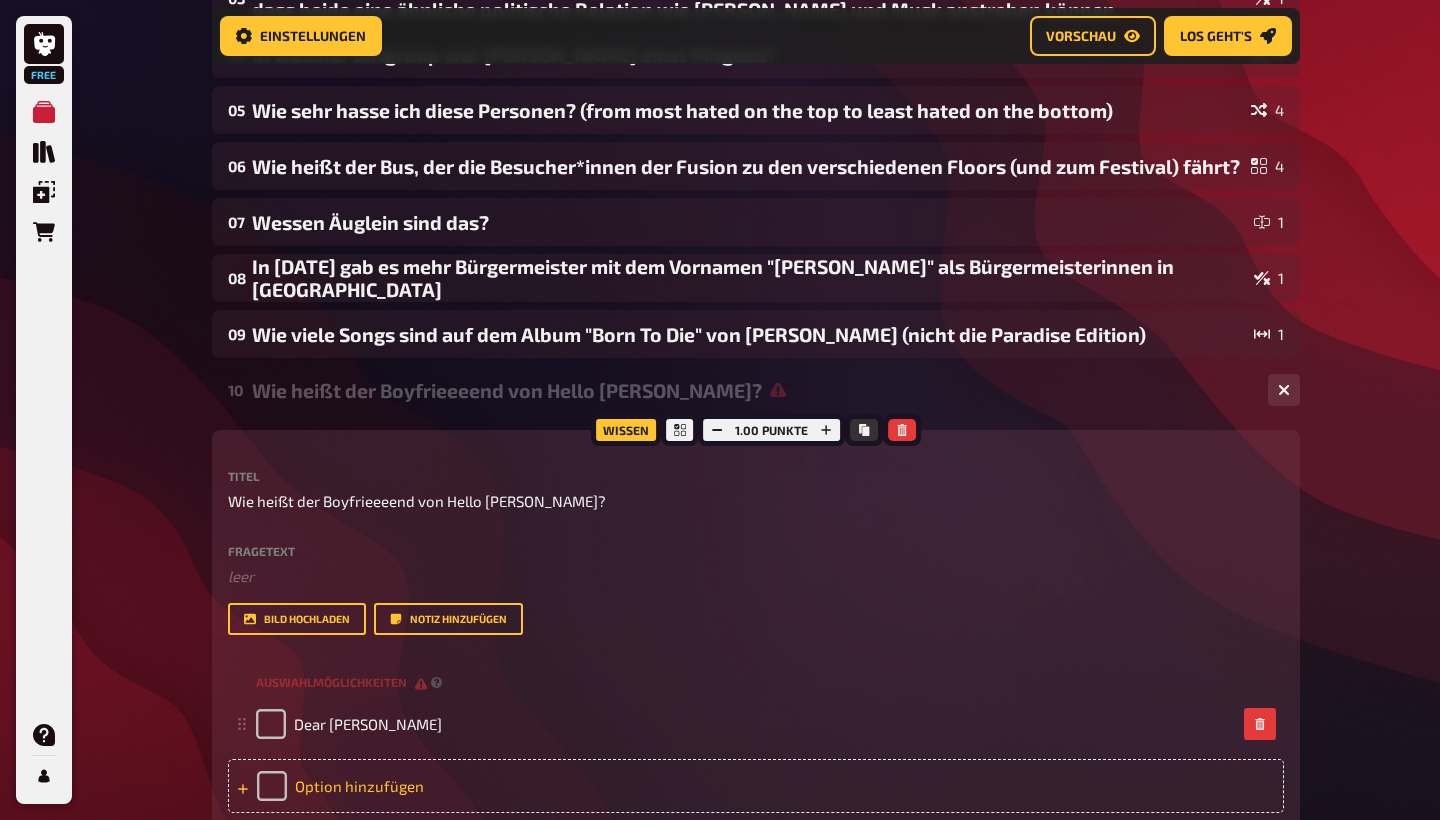 click on "Option hinzufügen" at bounding box center (756, 786) 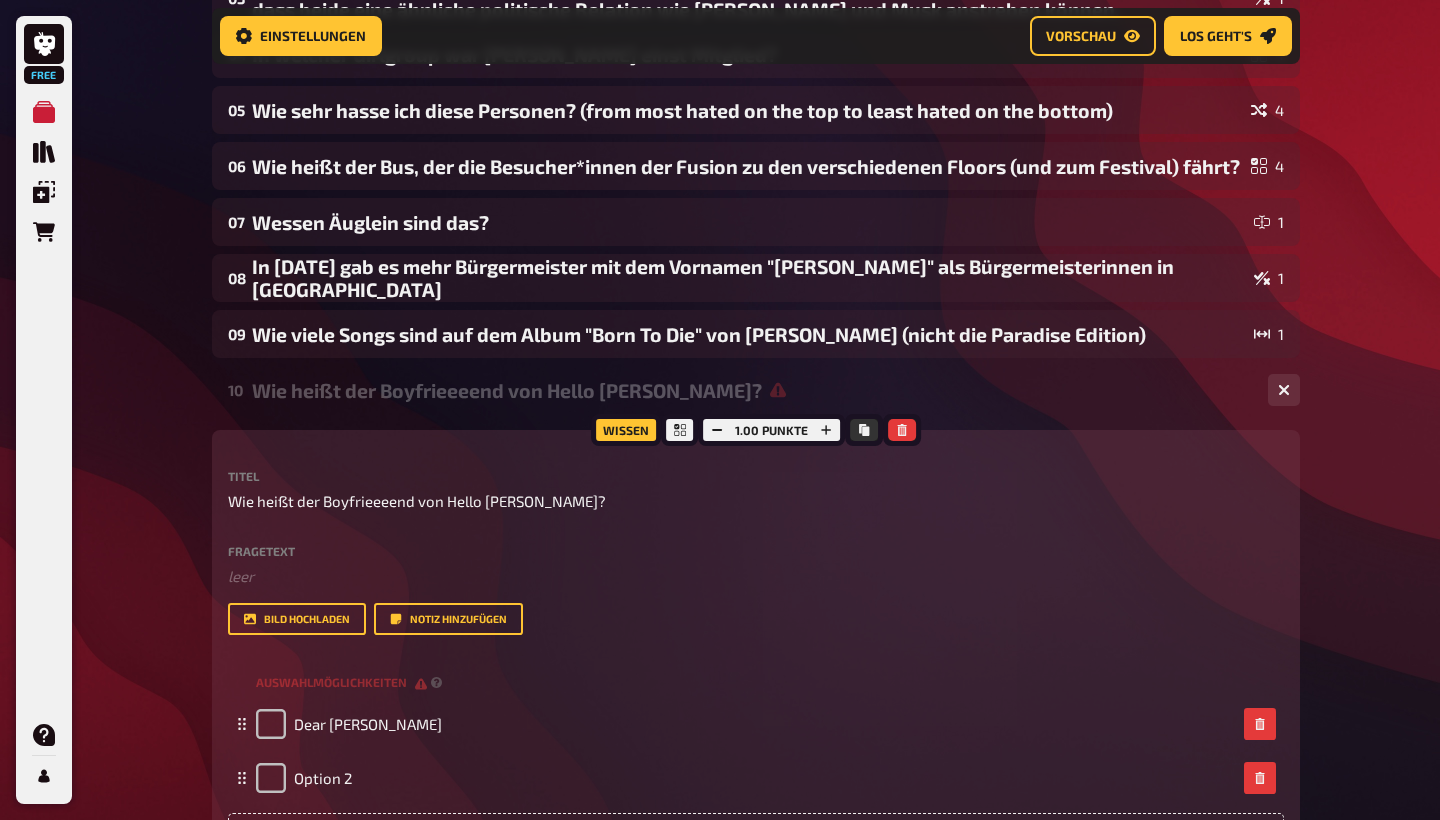 type 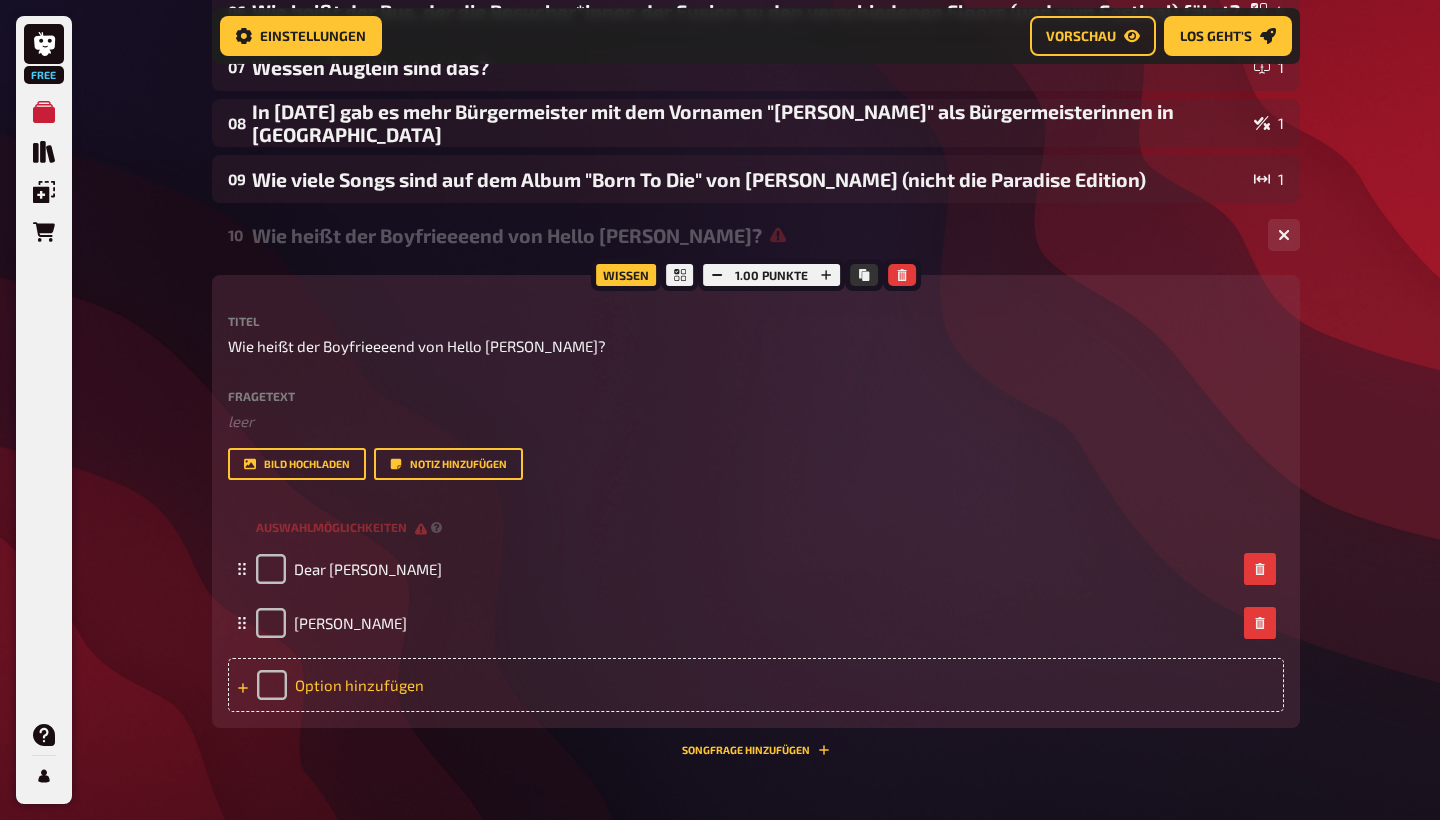 scroll, scrollTop: 724, scrollLeft: 0, axis: vertical 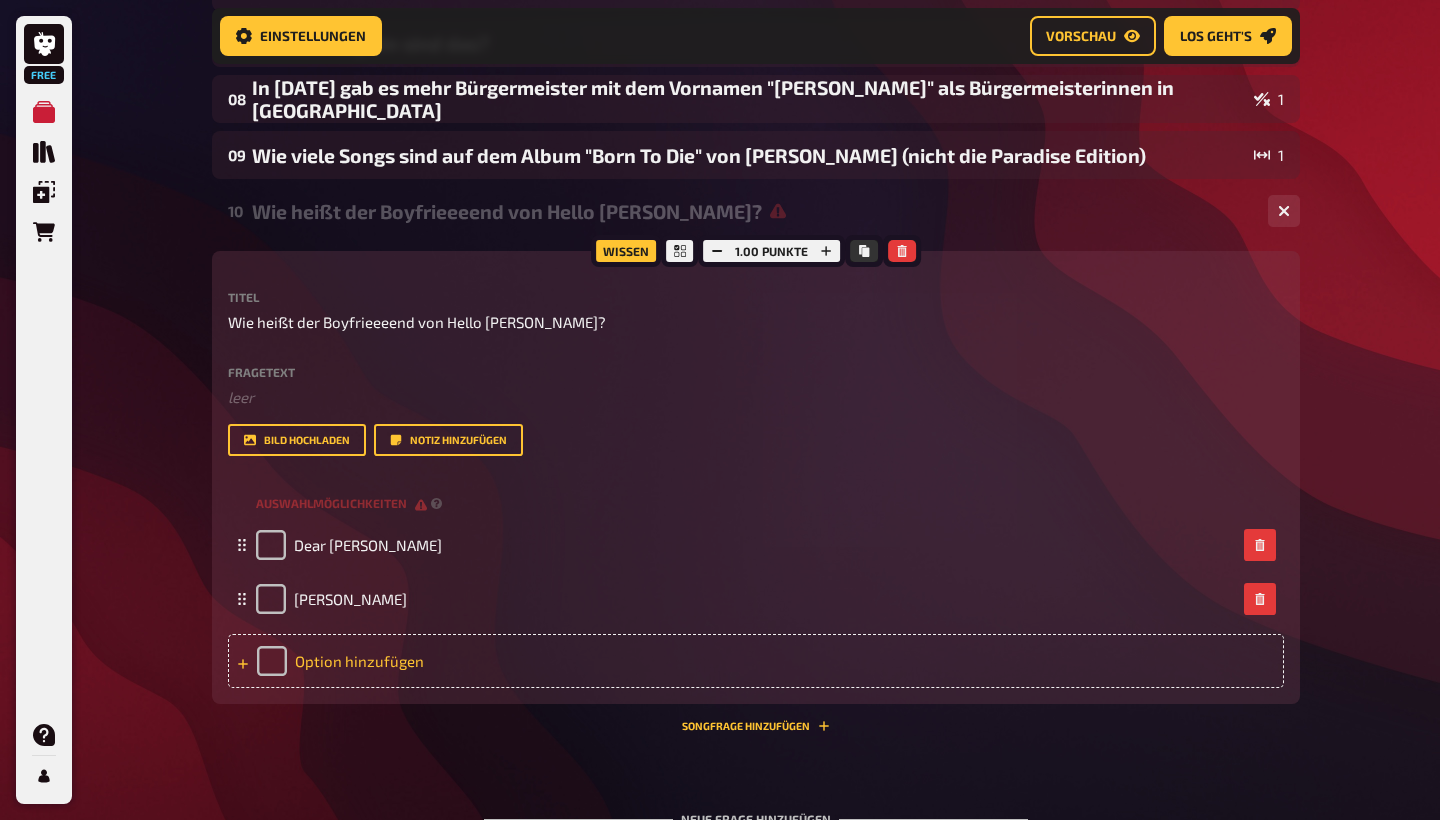 click on "Option hinzufügen" at bounding box center [756, 661] 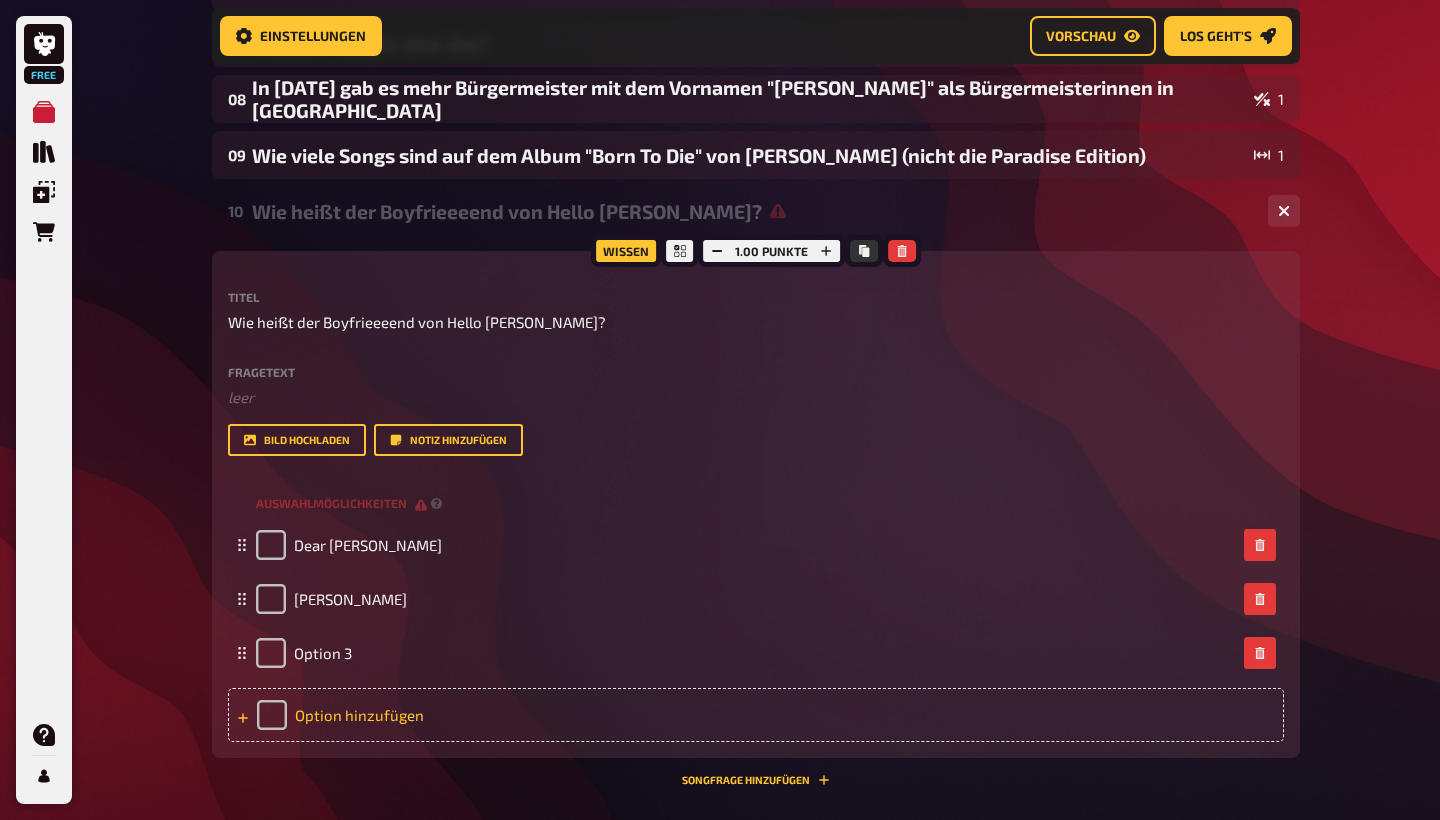 type 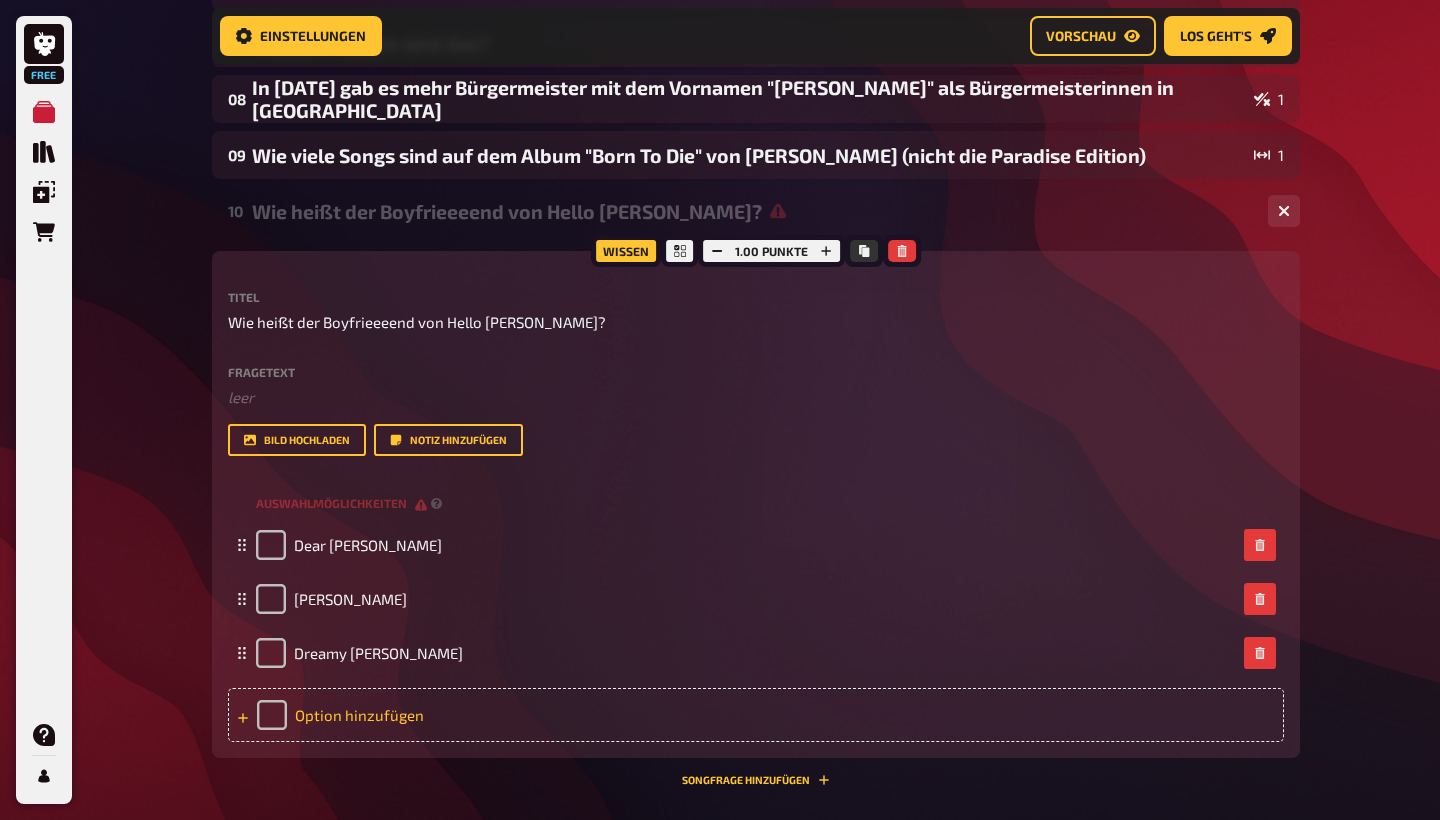 click on "Option hinzufügen" at bounding box center (756, 715) 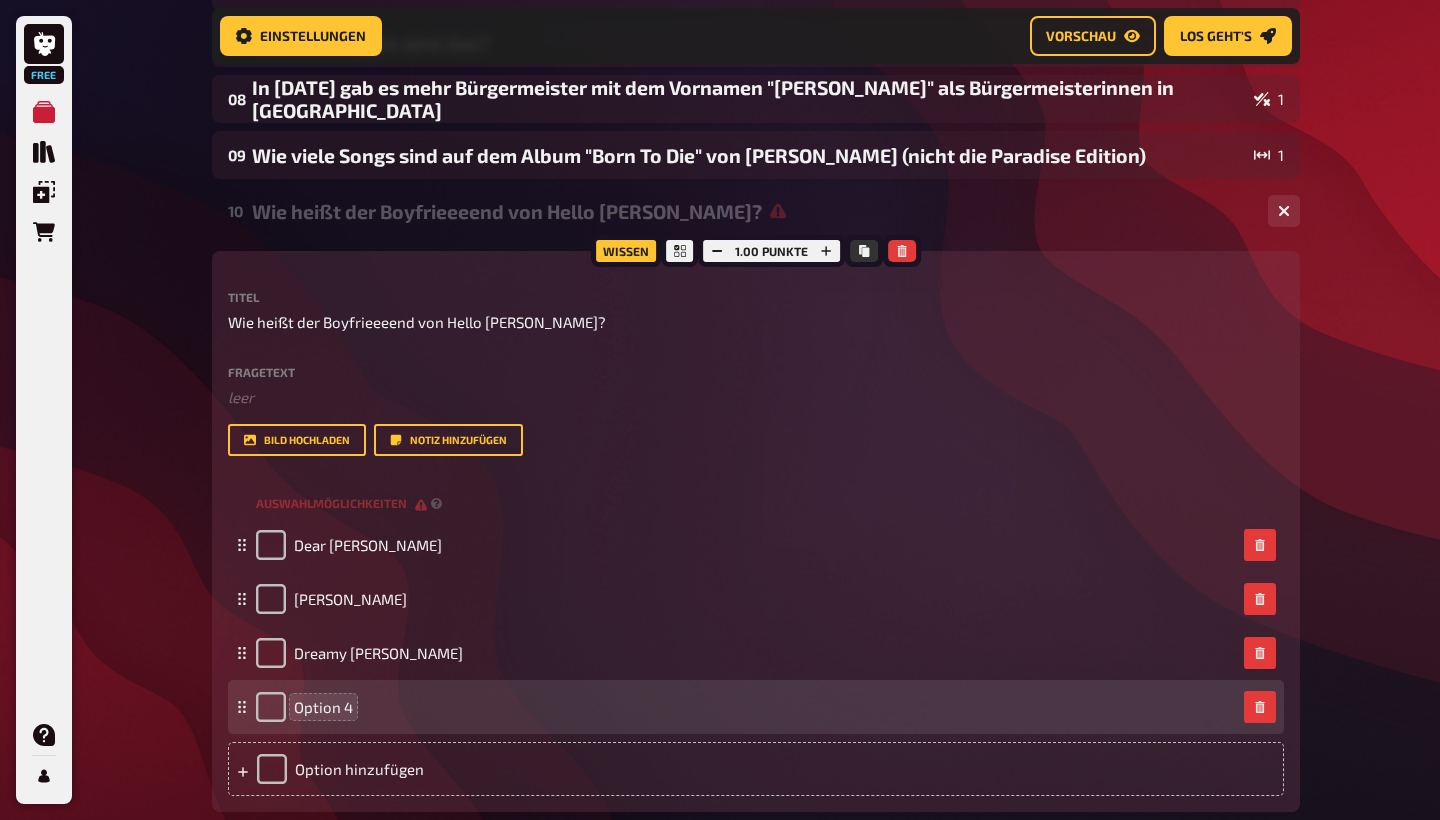 type 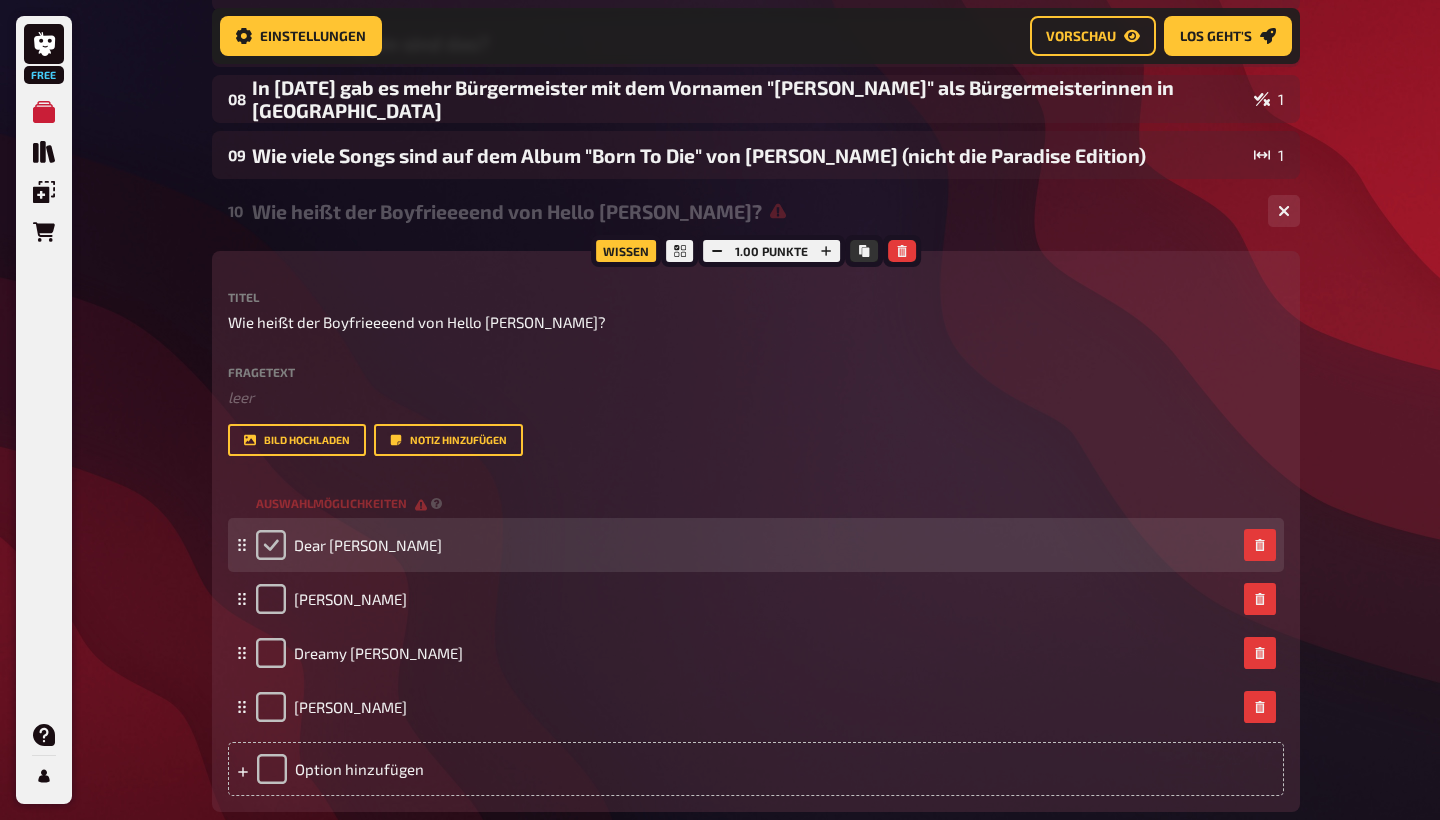 click at bounding box center (271, 545) 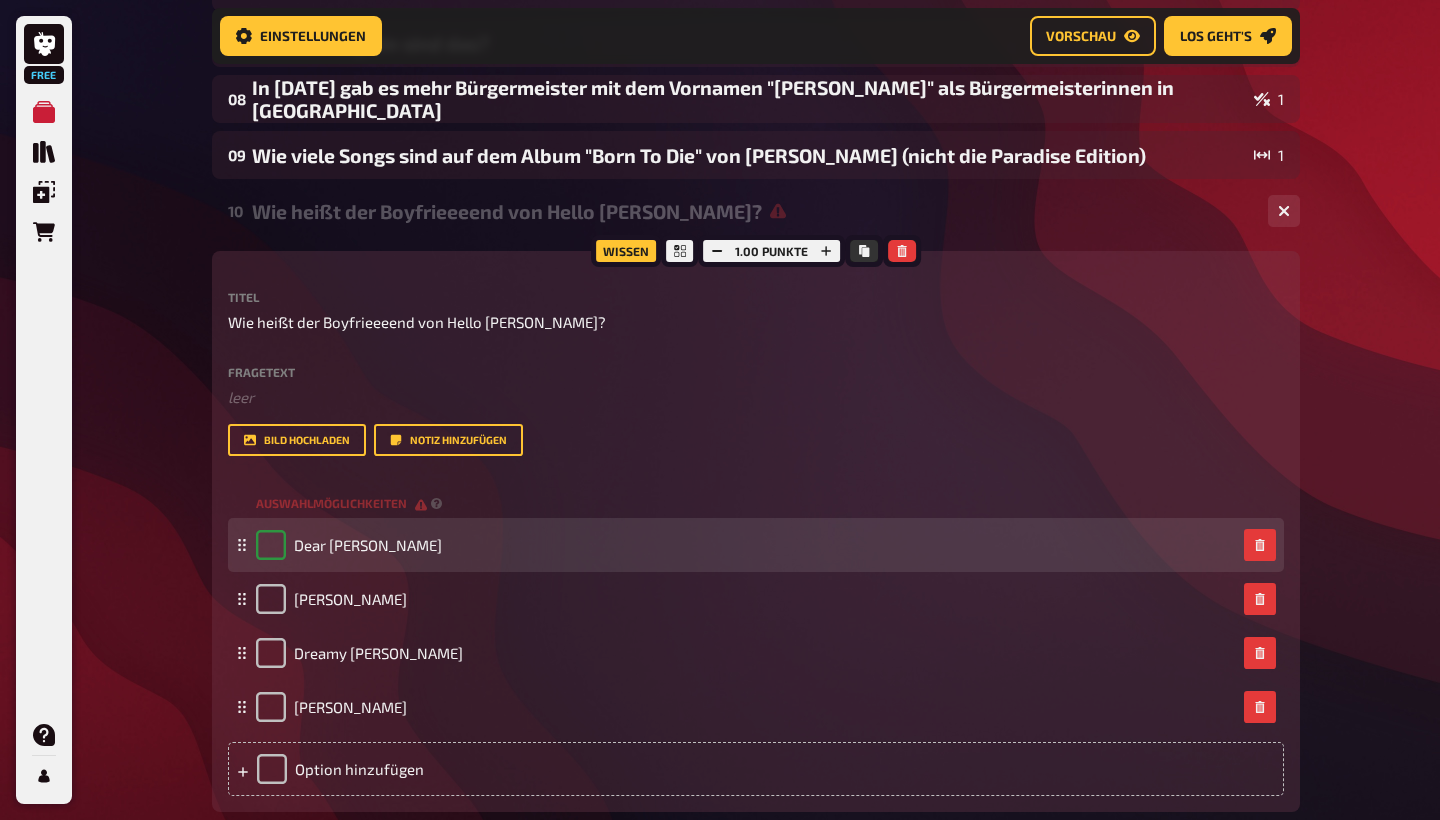 checkbox on "true" 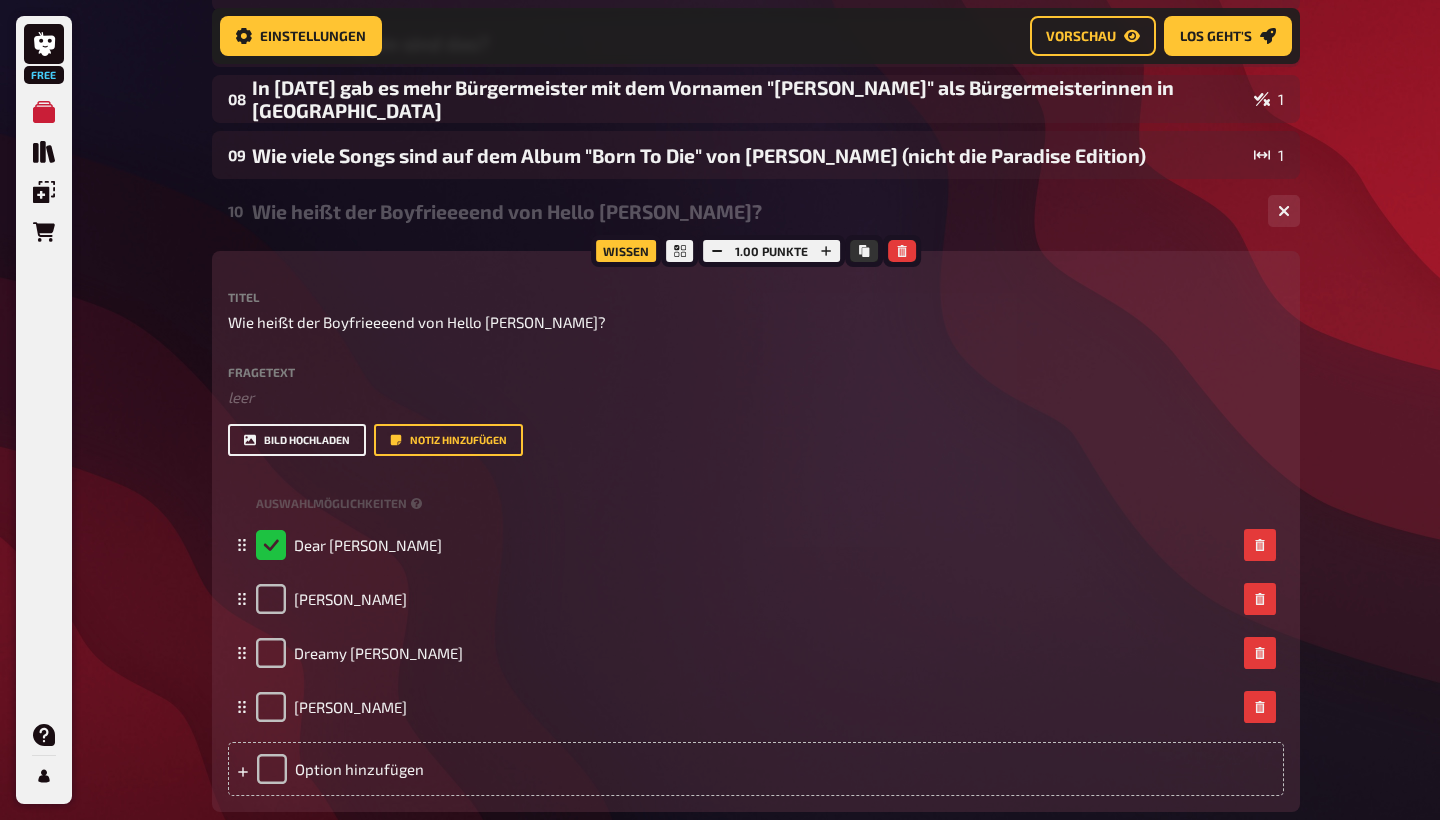 click on "Bild hochladen" at bounding box center (297, 440) 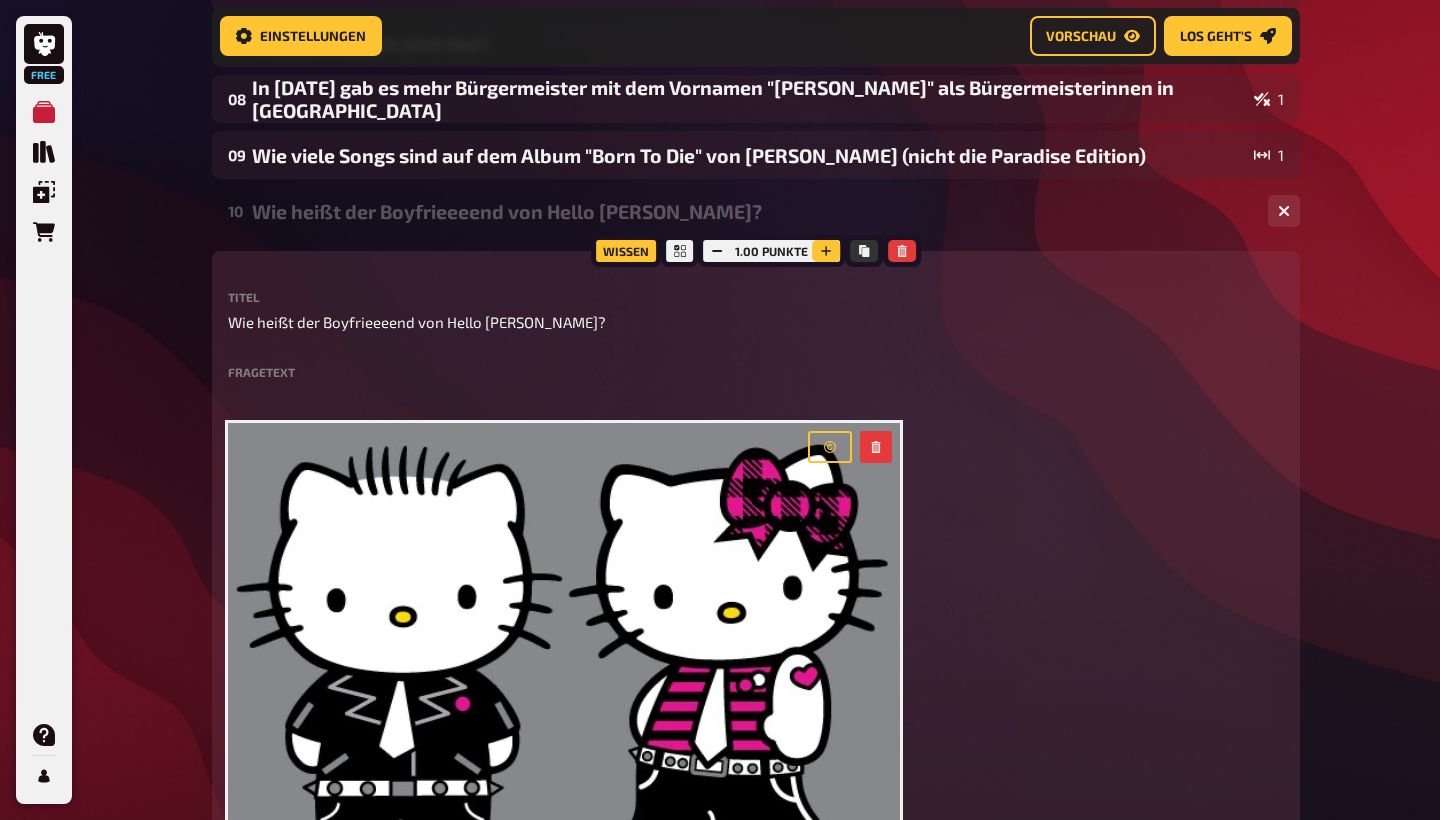 click 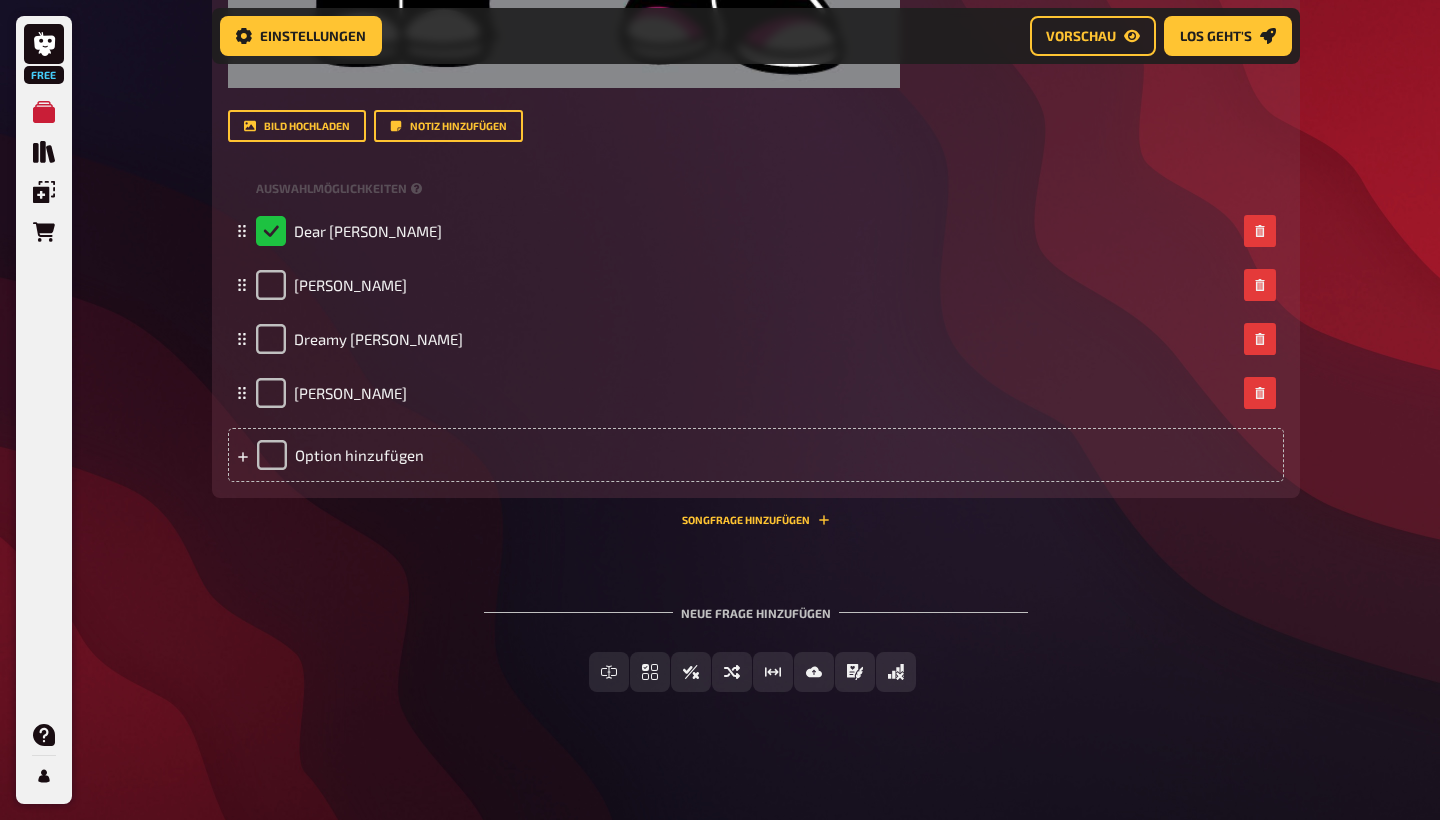 scroll, scrollTop: 1547, scrollLeft: 0, axis: vertical 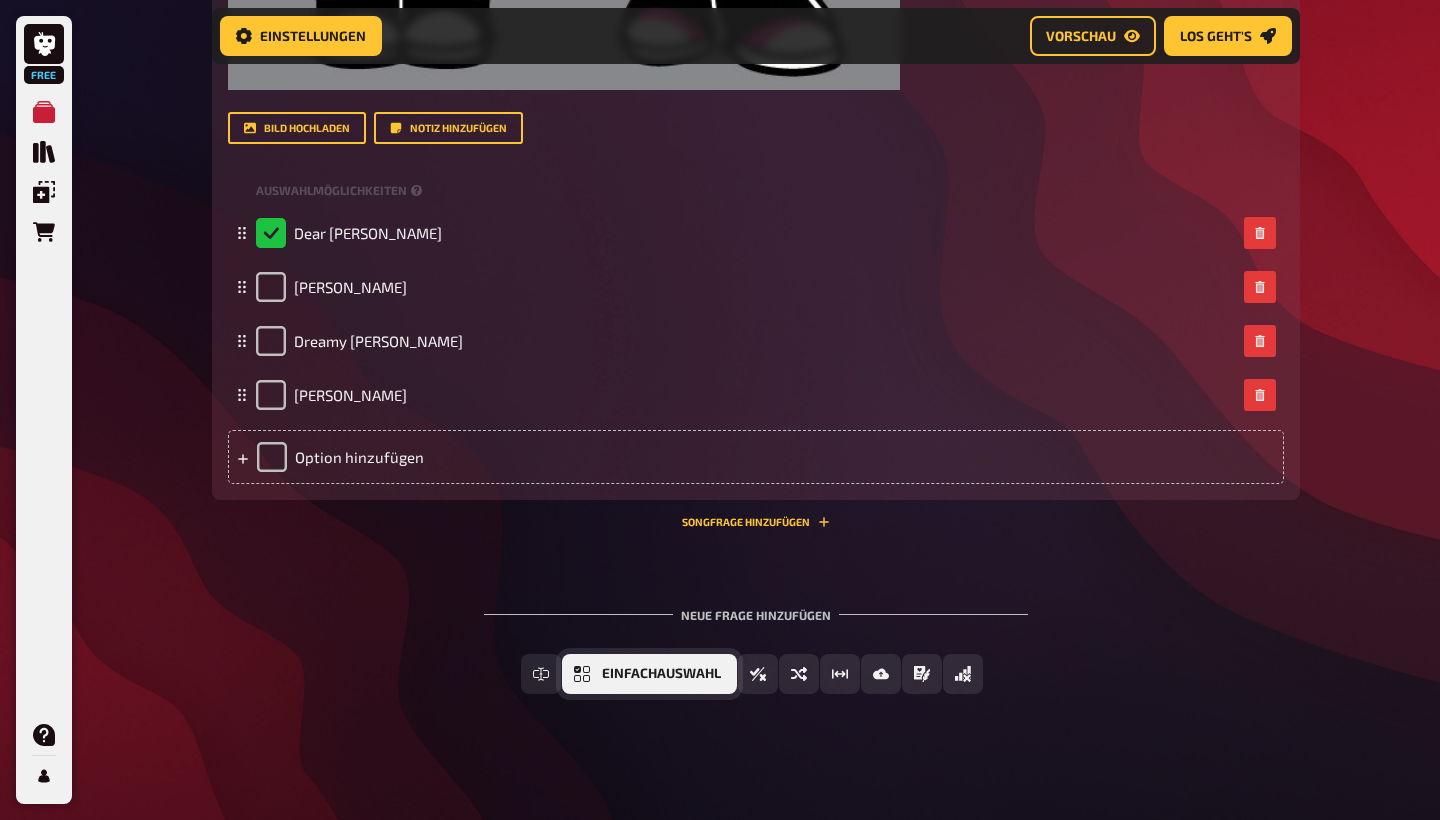 click on "Einfachauswahl" at bounding box center (649, 674) 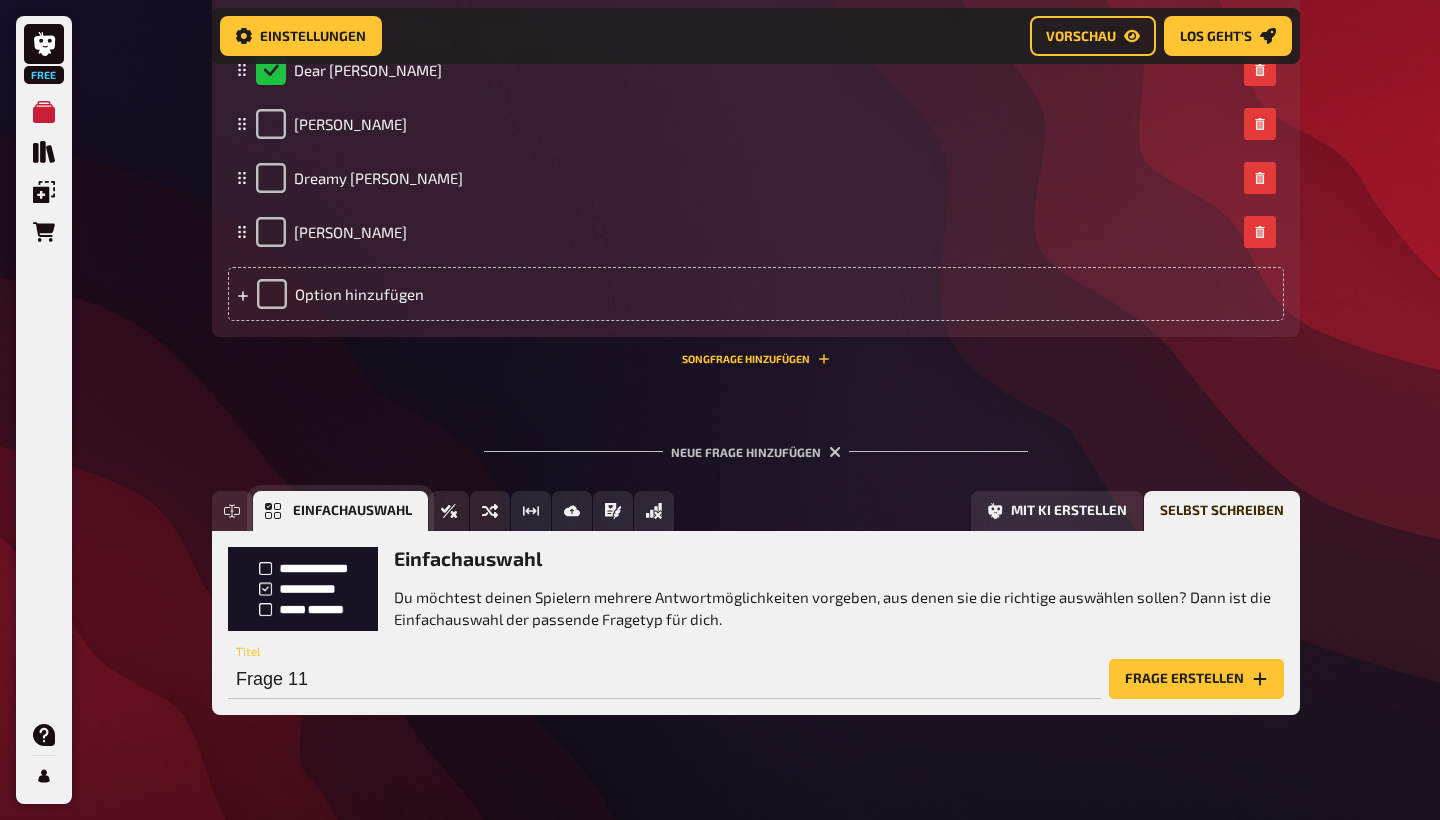 scroll, scrollTop: 1731, scrollLeft: 0, axis: vertical 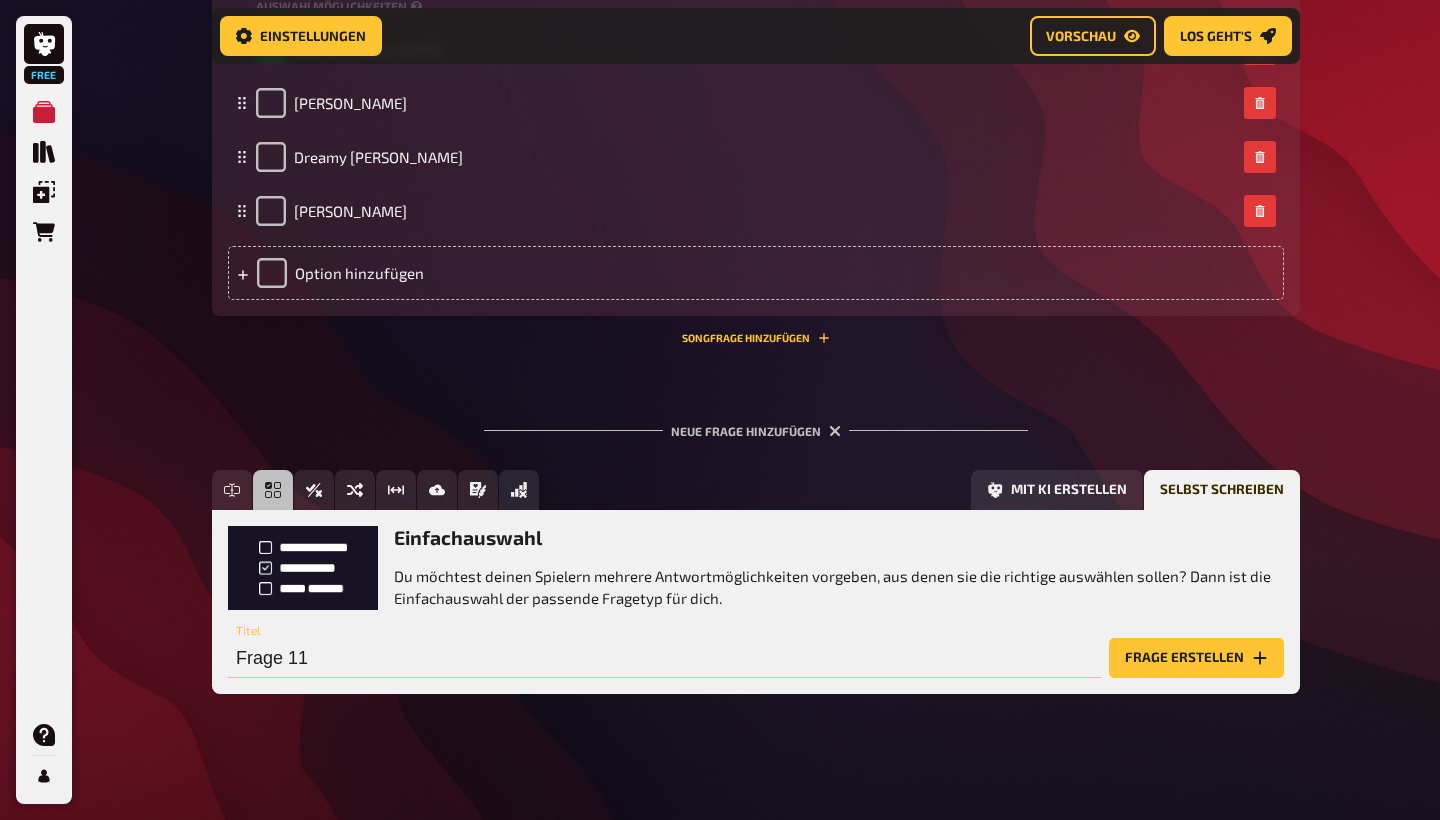 drag, startPoint x: 338, startPoint y: 655, endPoint x: 198, endPoint y: 653, distance: 140.01428 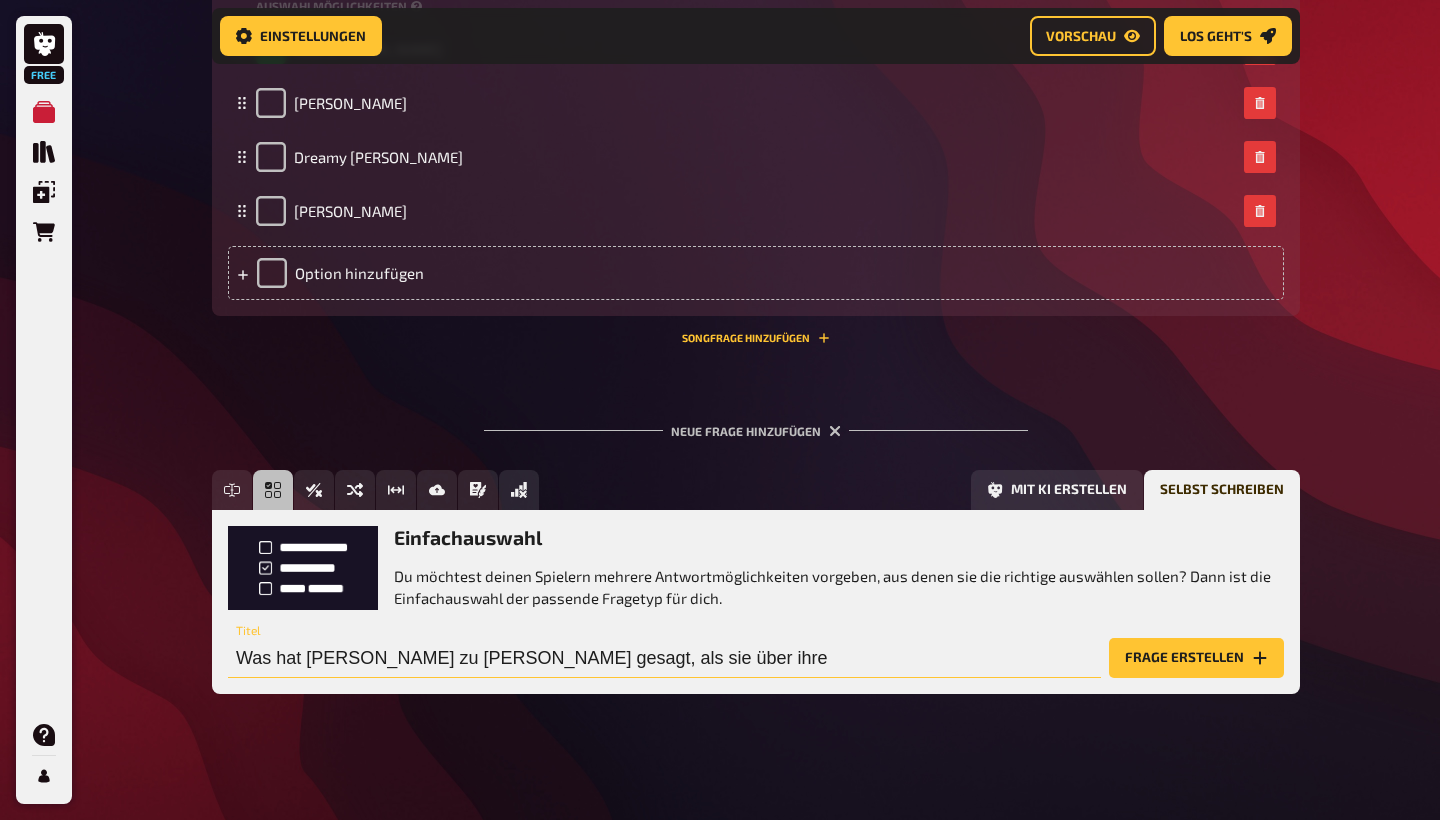 click on "Was hat [PERSON_NAME] zu [PERSON_NAME] gesagt, als sie über ihre" at bounding box center [664, 658] 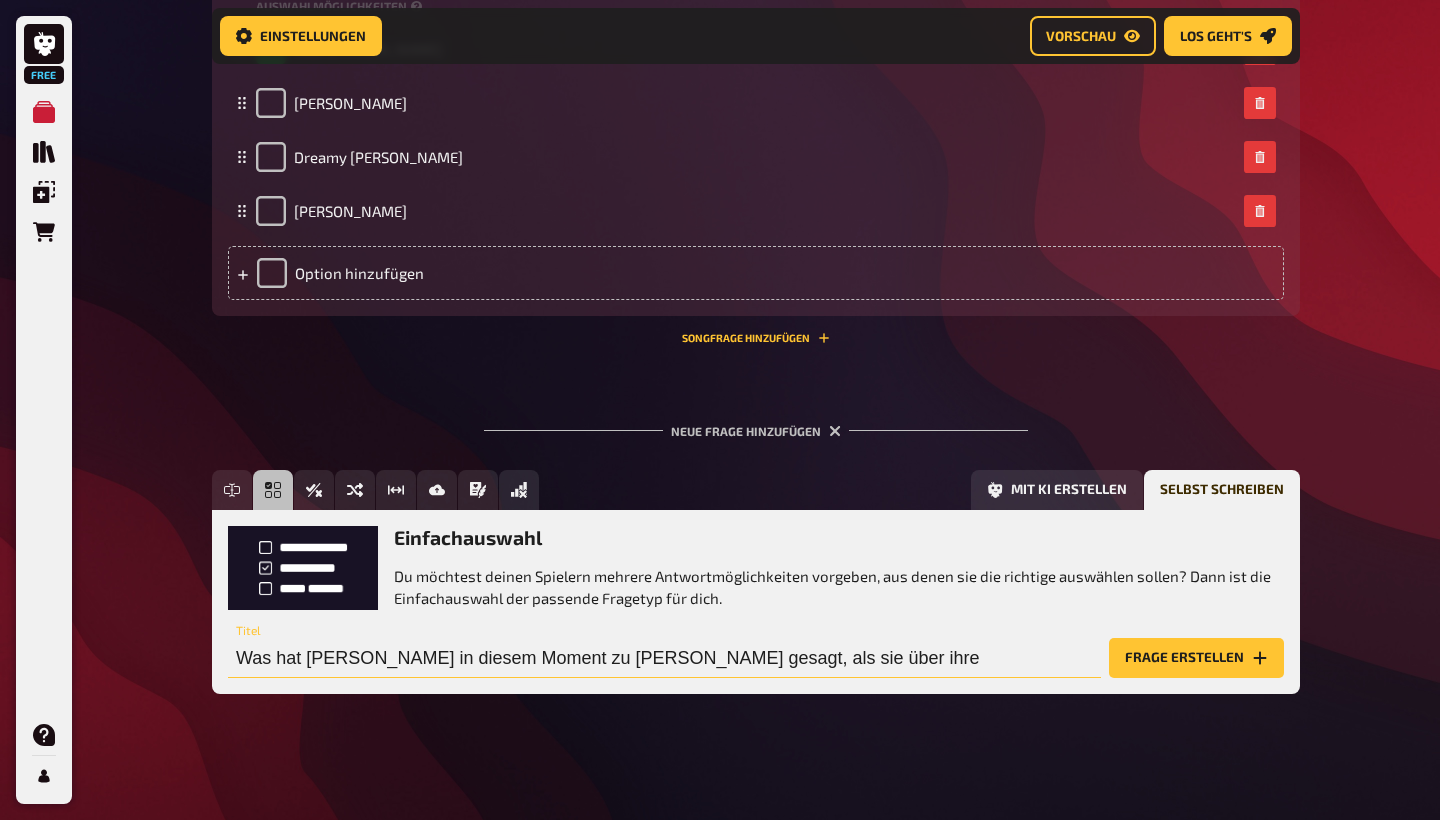 click on "Was hat [PERSON_NAME] in diesem Moment zu [PERSON_NAME] gesagt, als sie über ihre" at bounding box center [664, 658] 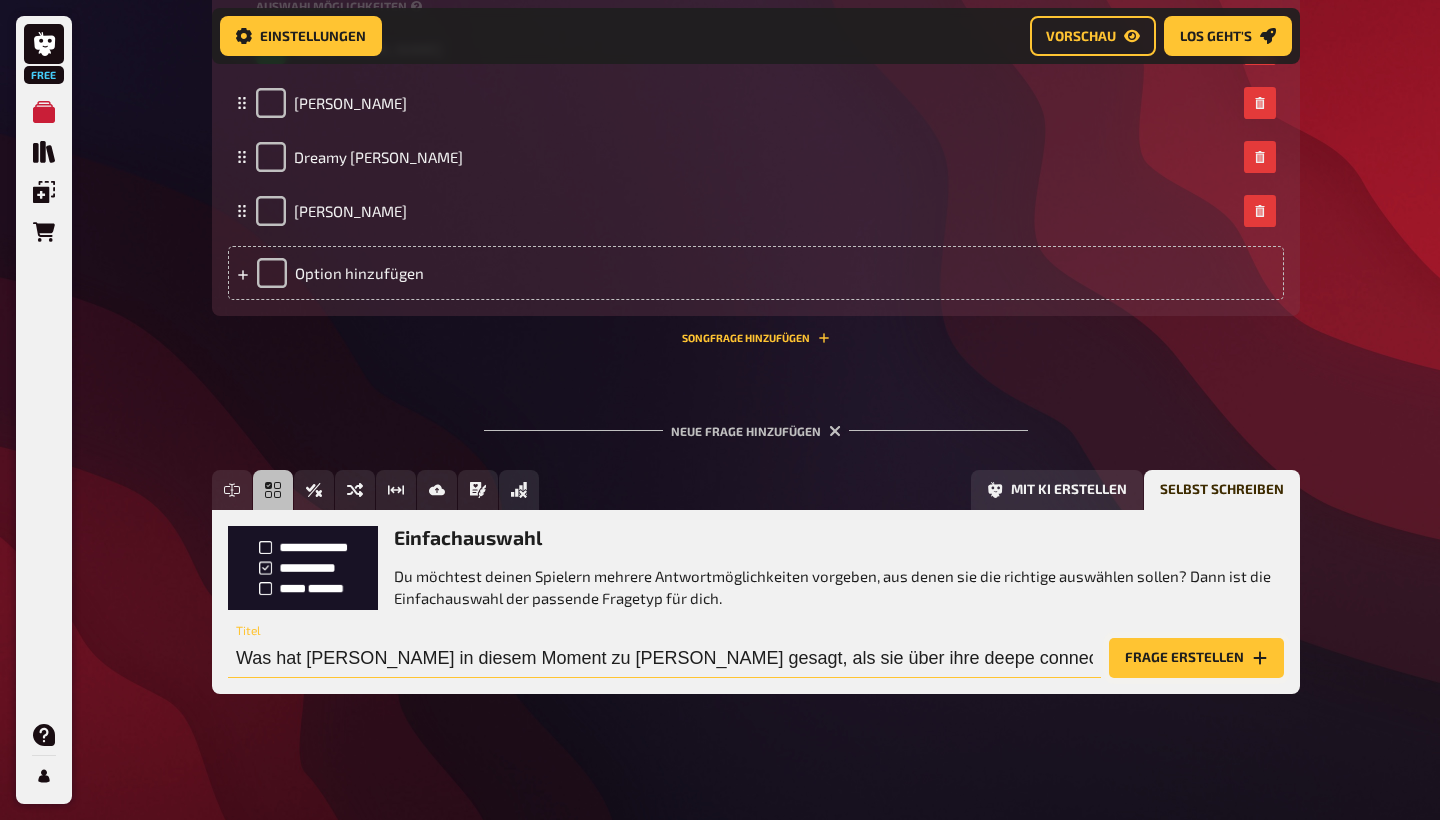 type on "Was hat [PERSON_NAME] in diesem Moment zu [PERSON_NAME] gesagt, als sie über ihre deepe connection gesprochen haben (während er noch mit [PERSON_NAME] zusammen war....)?" 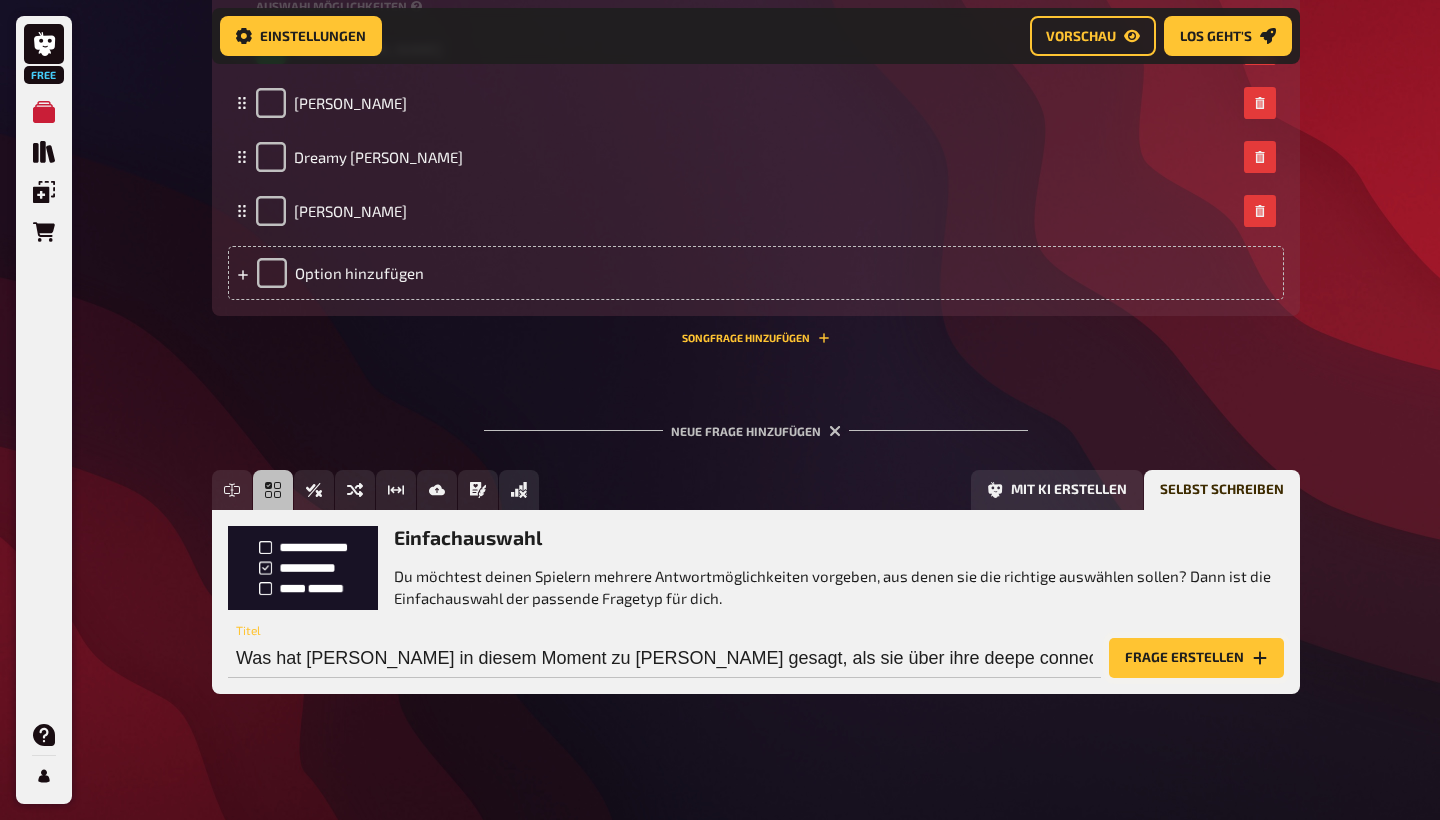click on "Frage erstellen" at bounding box center (1196, 658) 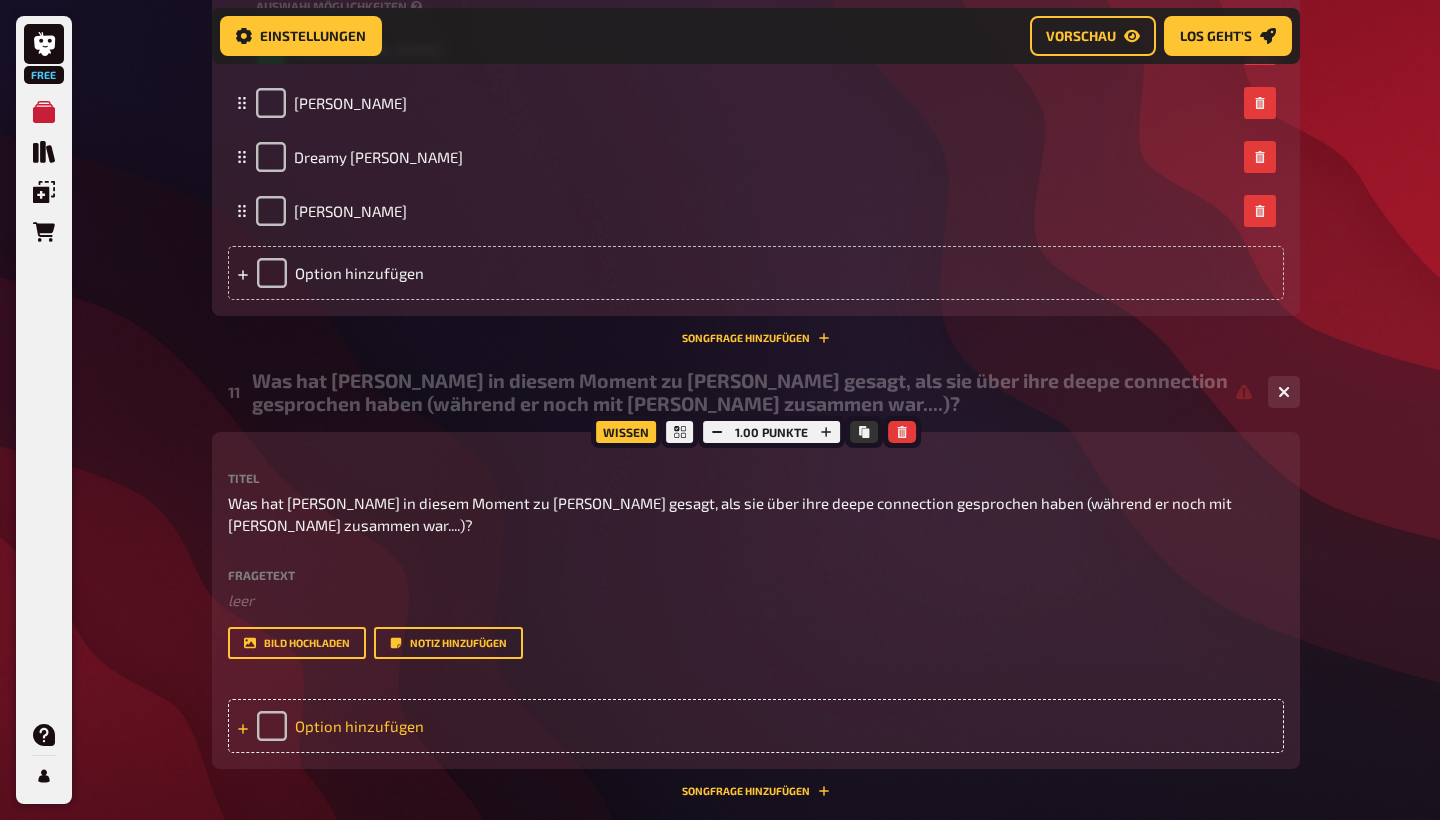click on "Option hinzufügen" at bounding box center (756, 726) 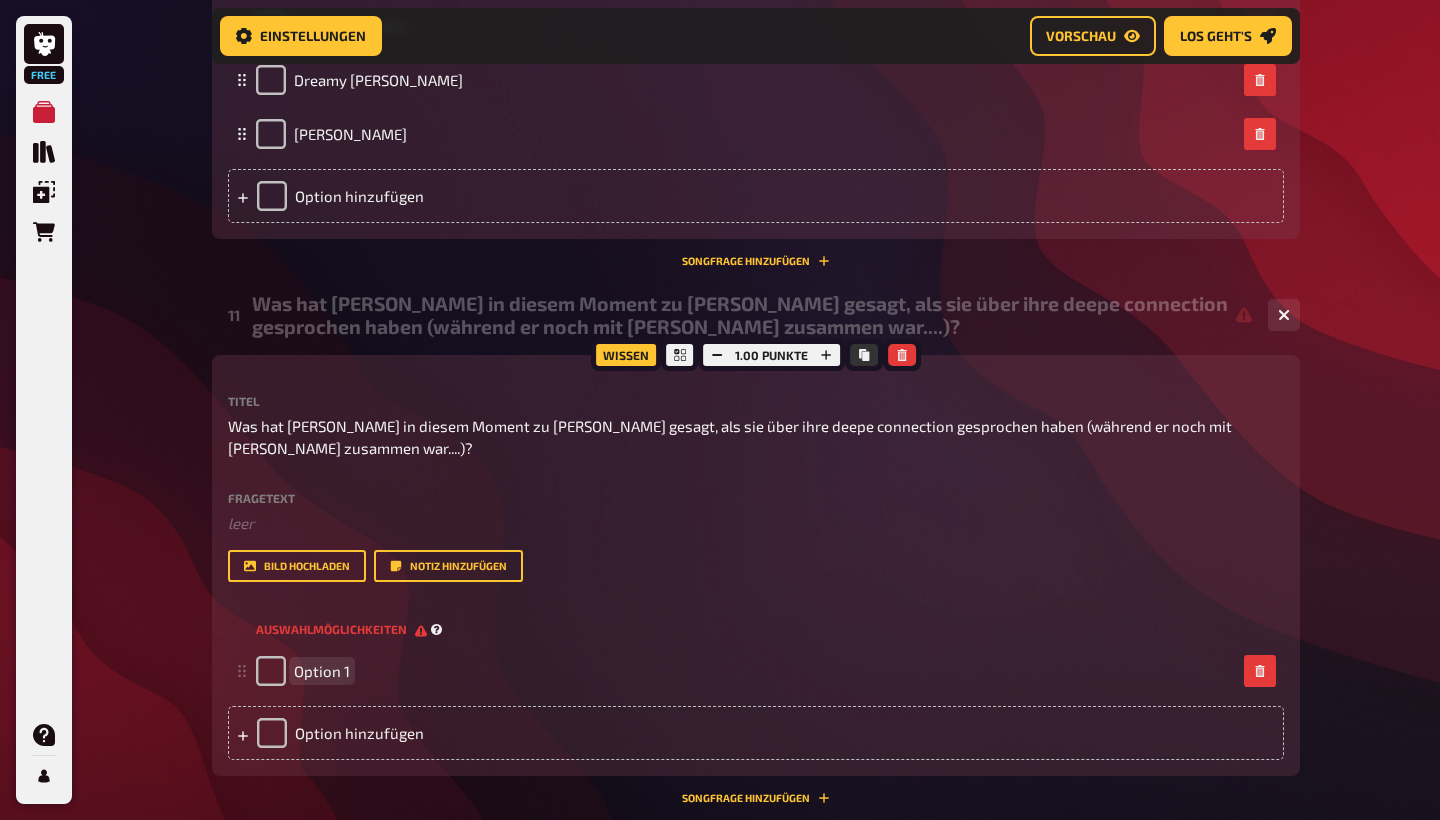 scroll, scrollTop: 1822, scrollLeft: 0, axis: vertical 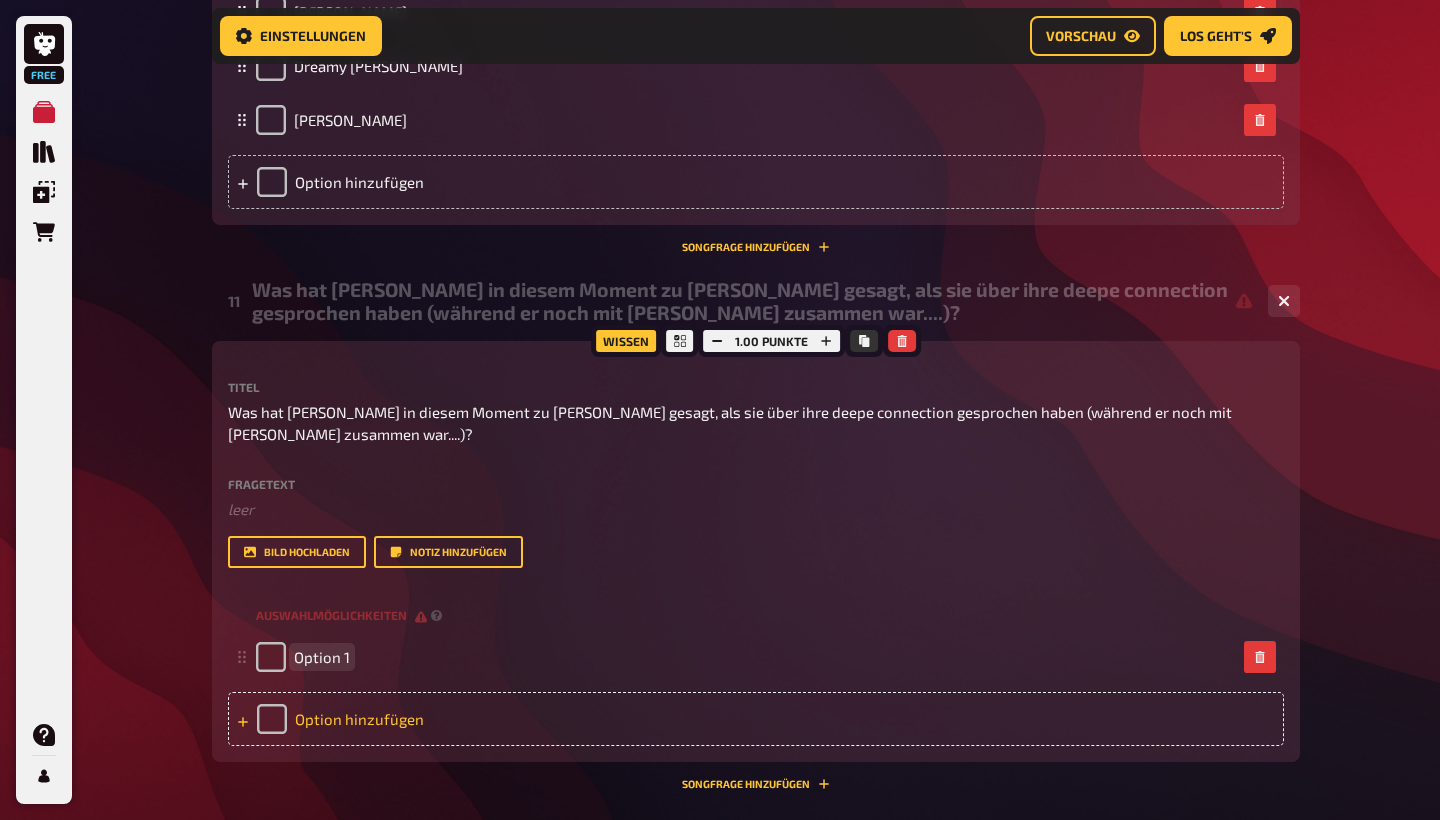 type 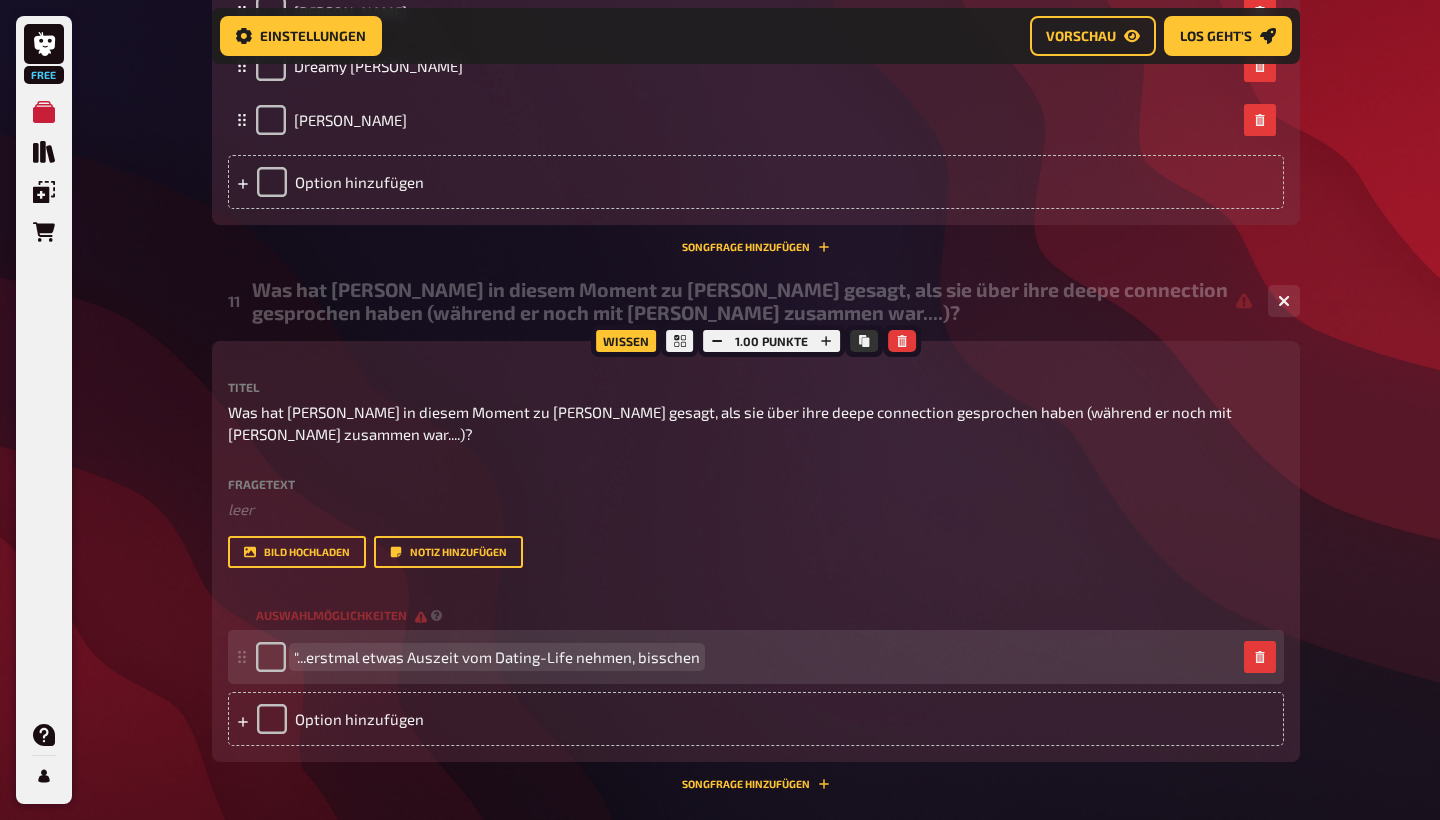 click on ""...erstmal etwas Auszeit vom Dating-Life nehmen, bisschen" at bounding box center [497, 657] 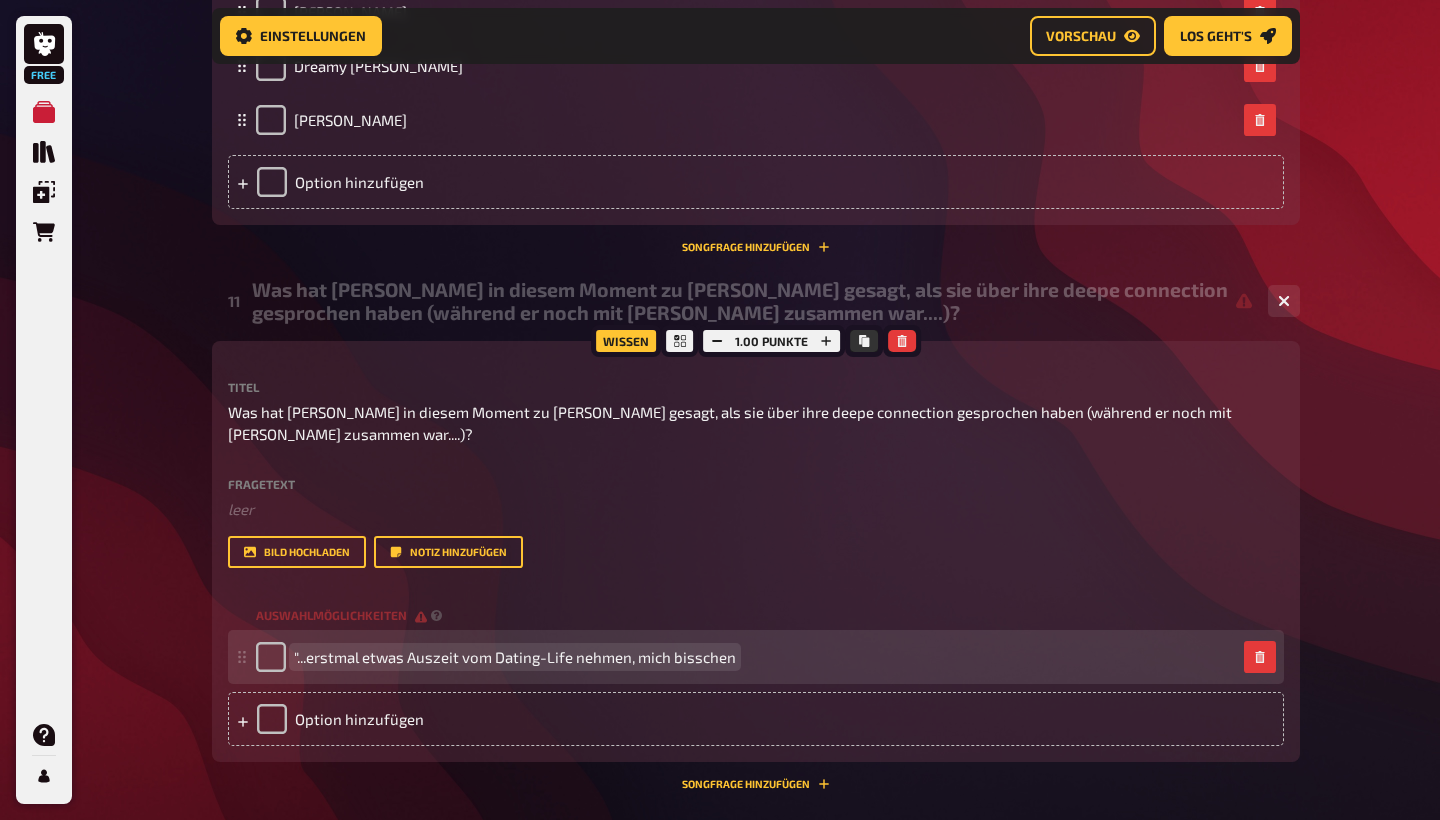 click on ""...erstmal etwas Auszeit vom Dating-Life nehmen, mich bisschen" at bounding box center [515, 657] 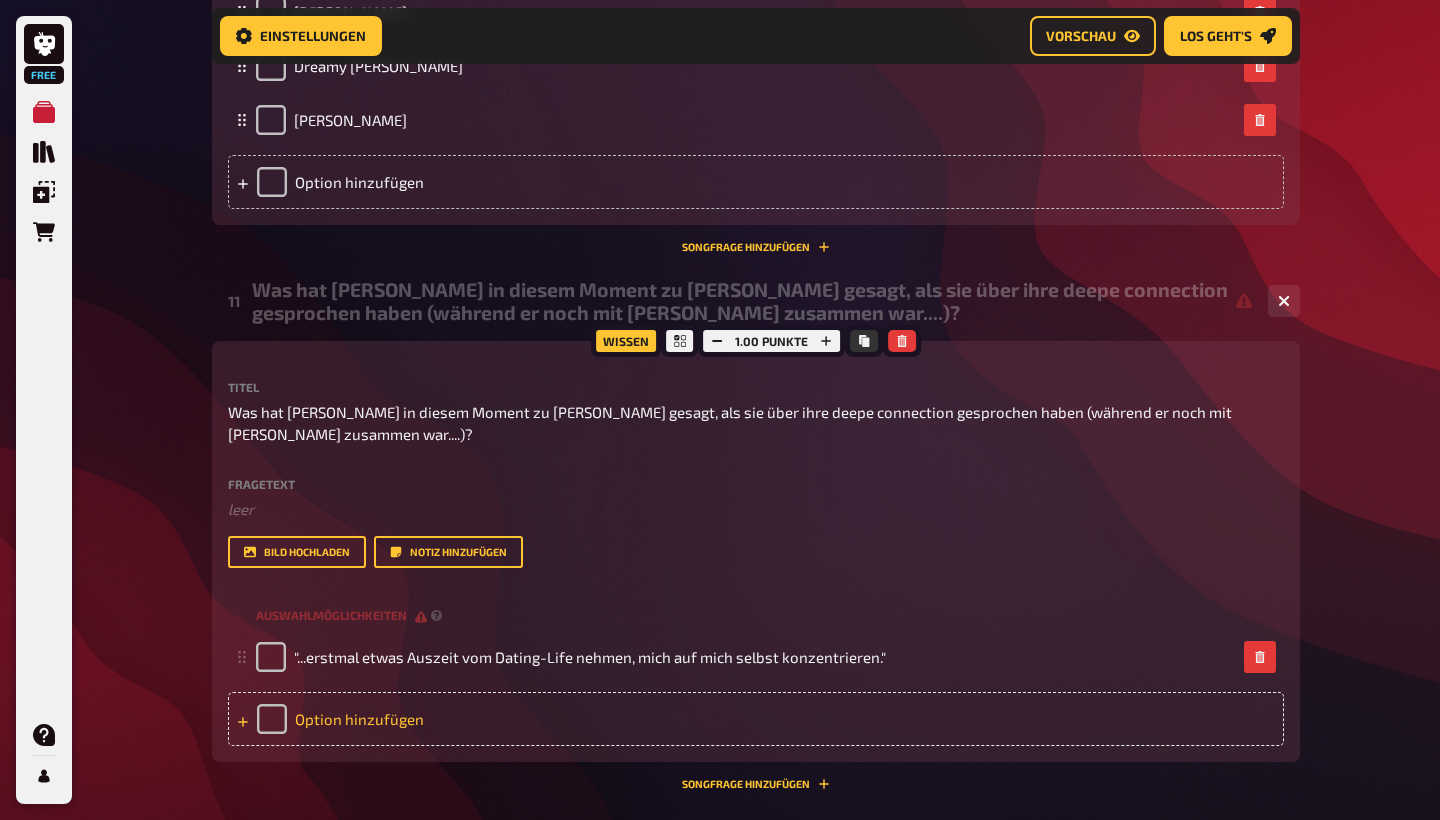 click on "Option hinzufügen" at bounding box center (756, 719) 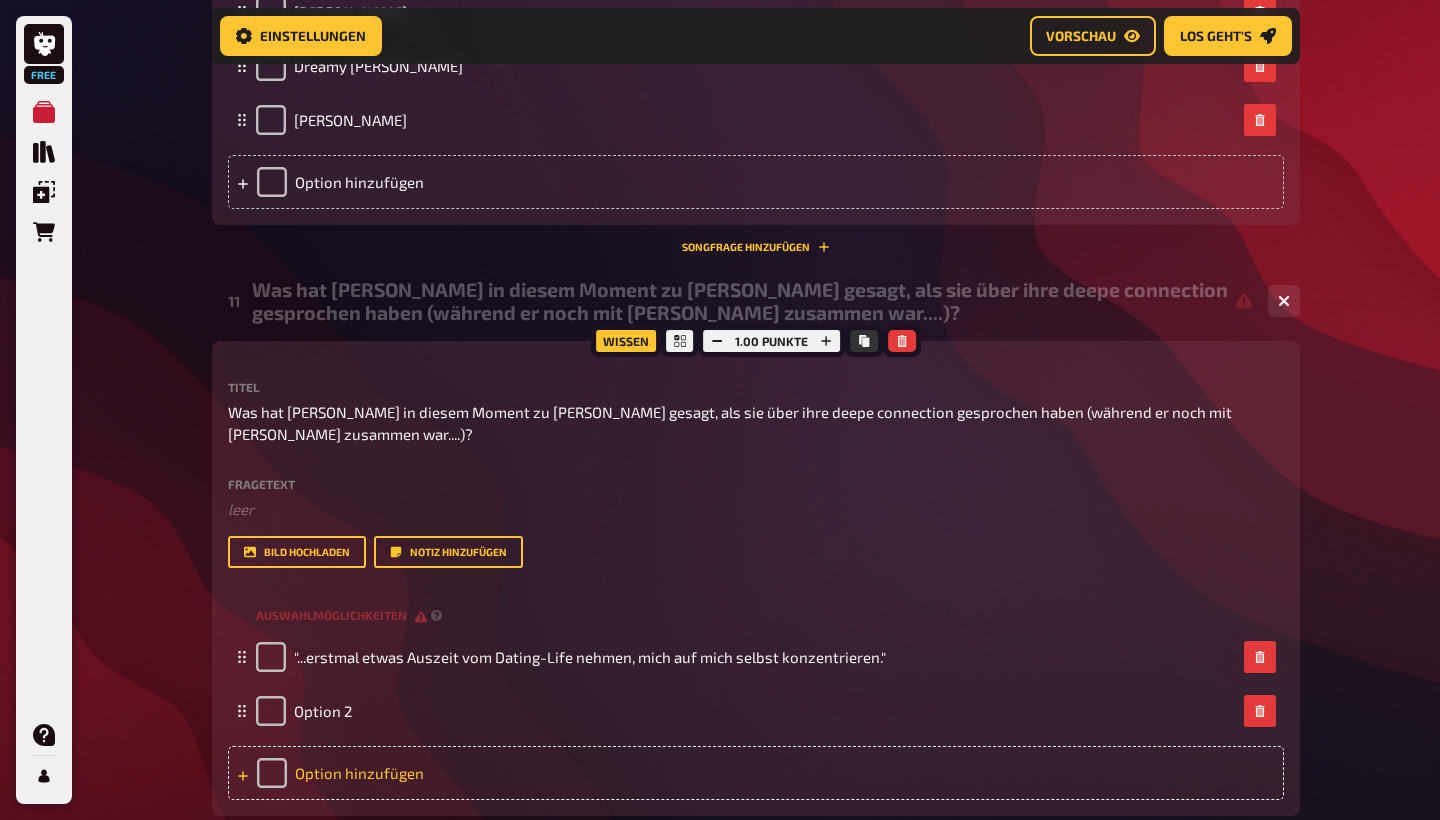 type 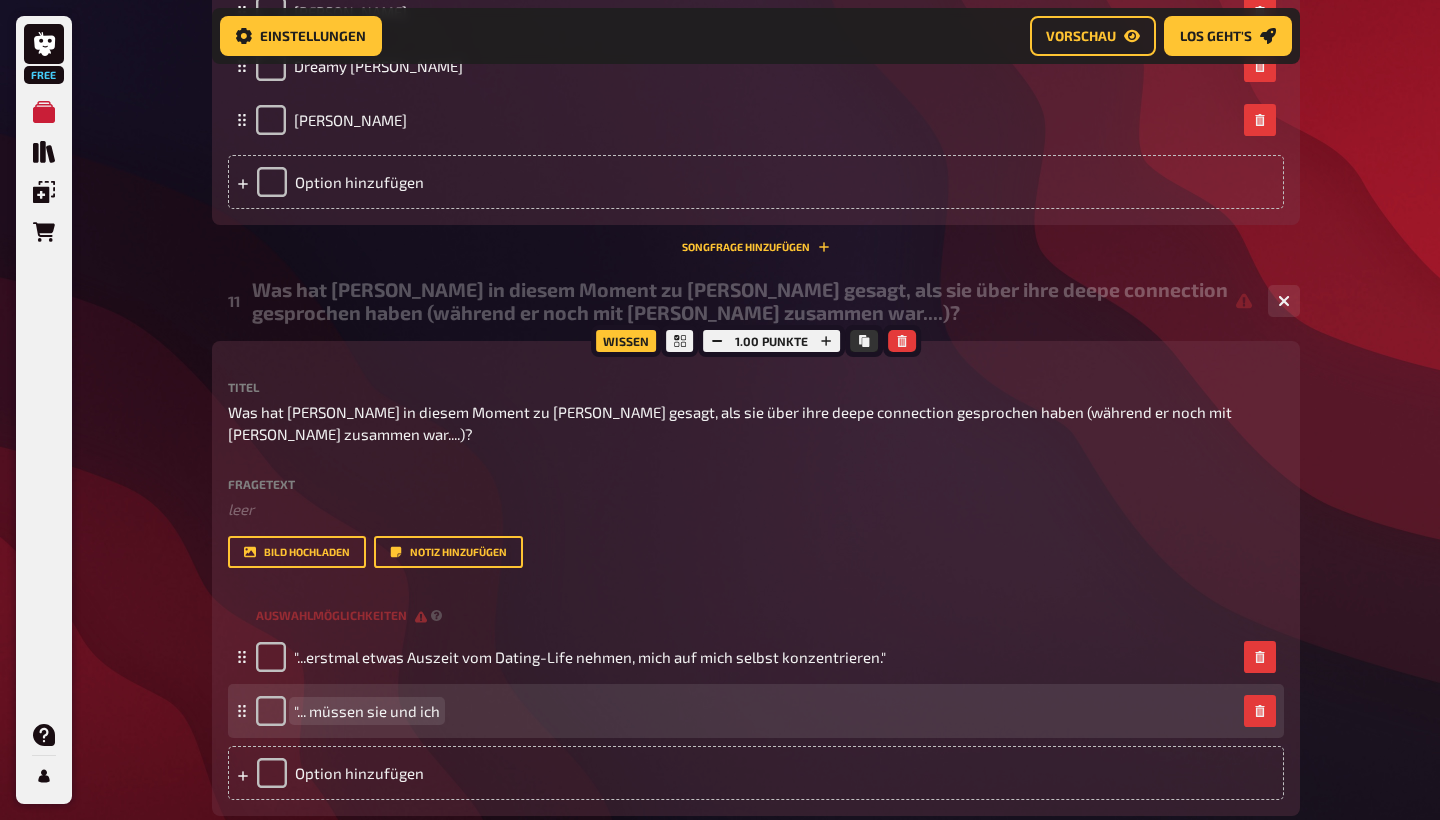 click on ""... müssen sie und ich" at bounding box center [367, 711] 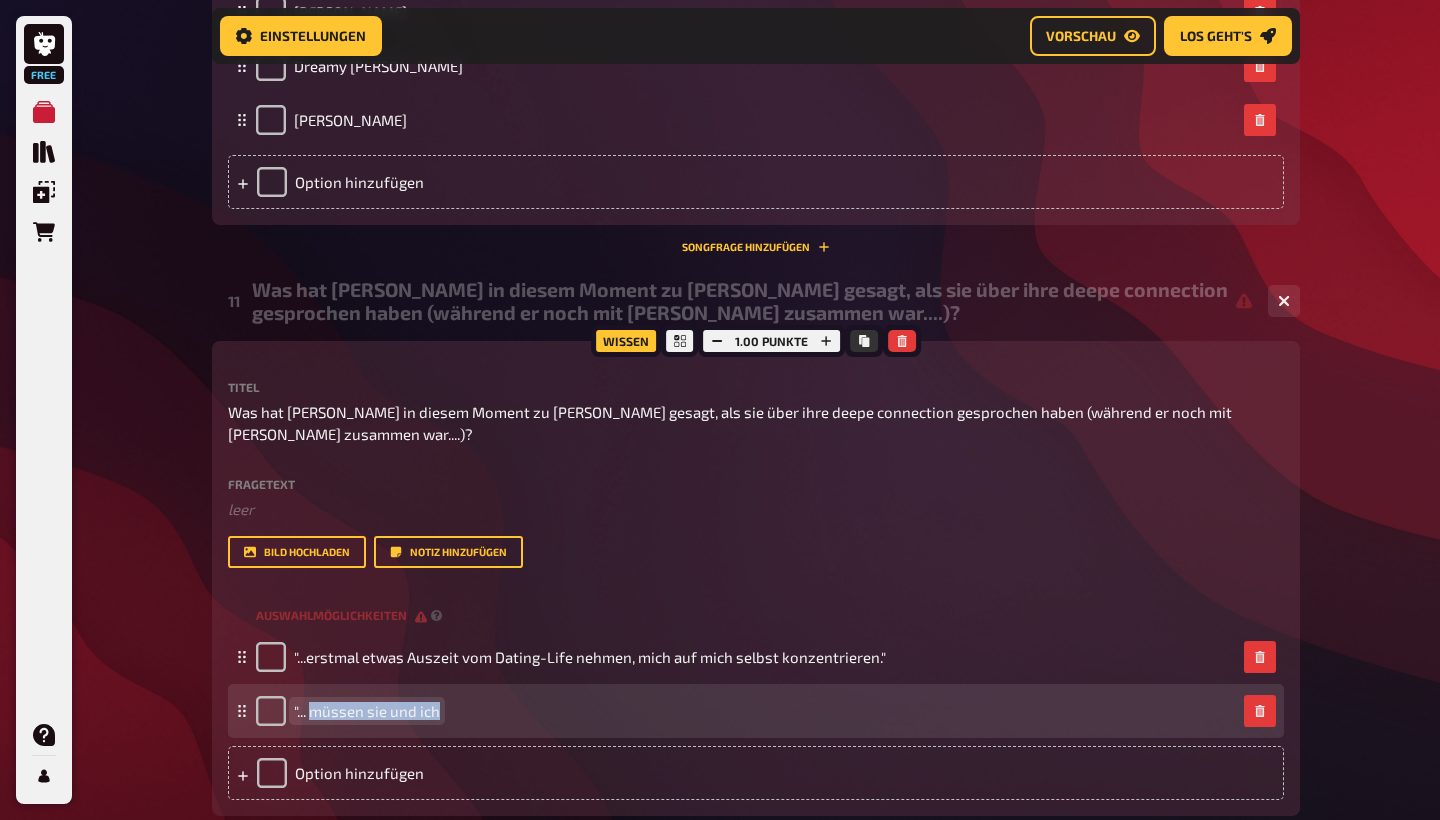 drag, startPoint x: 317, startPoint y: 709, endPoint x: 430, endPoint y: 709, distance: 113 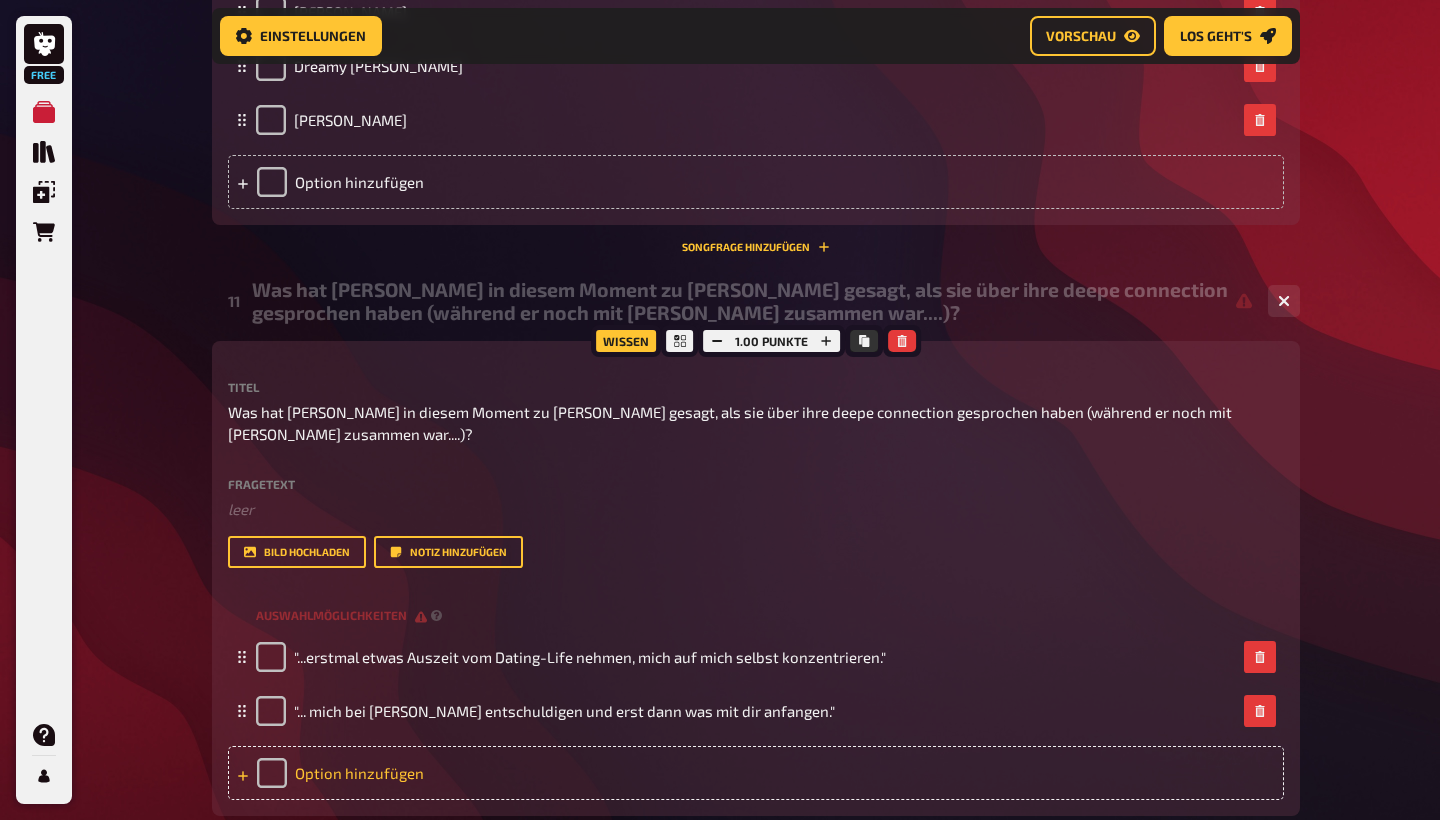 click on "Option hinzufügen" at bounding box center (756, 773) 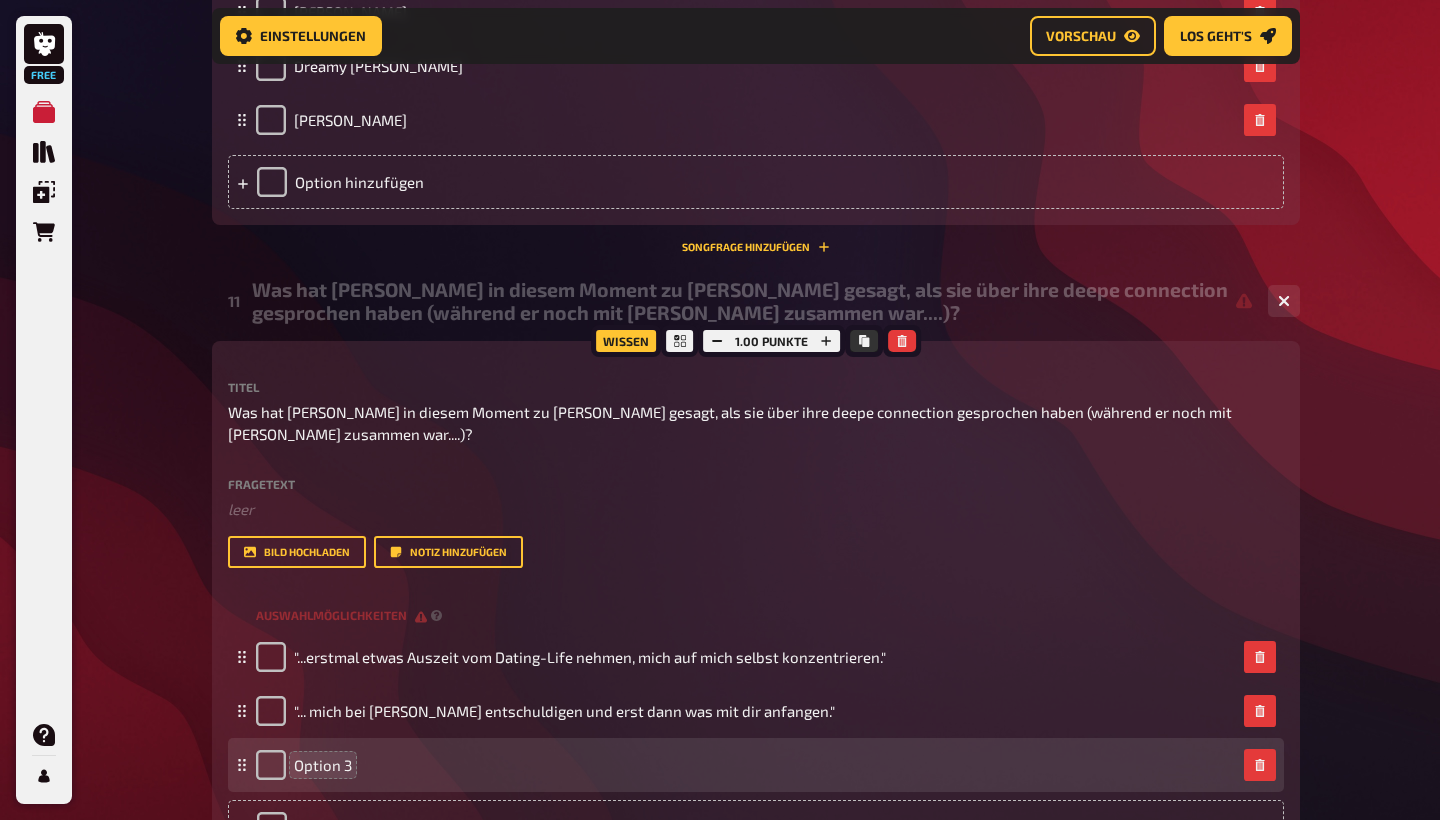type 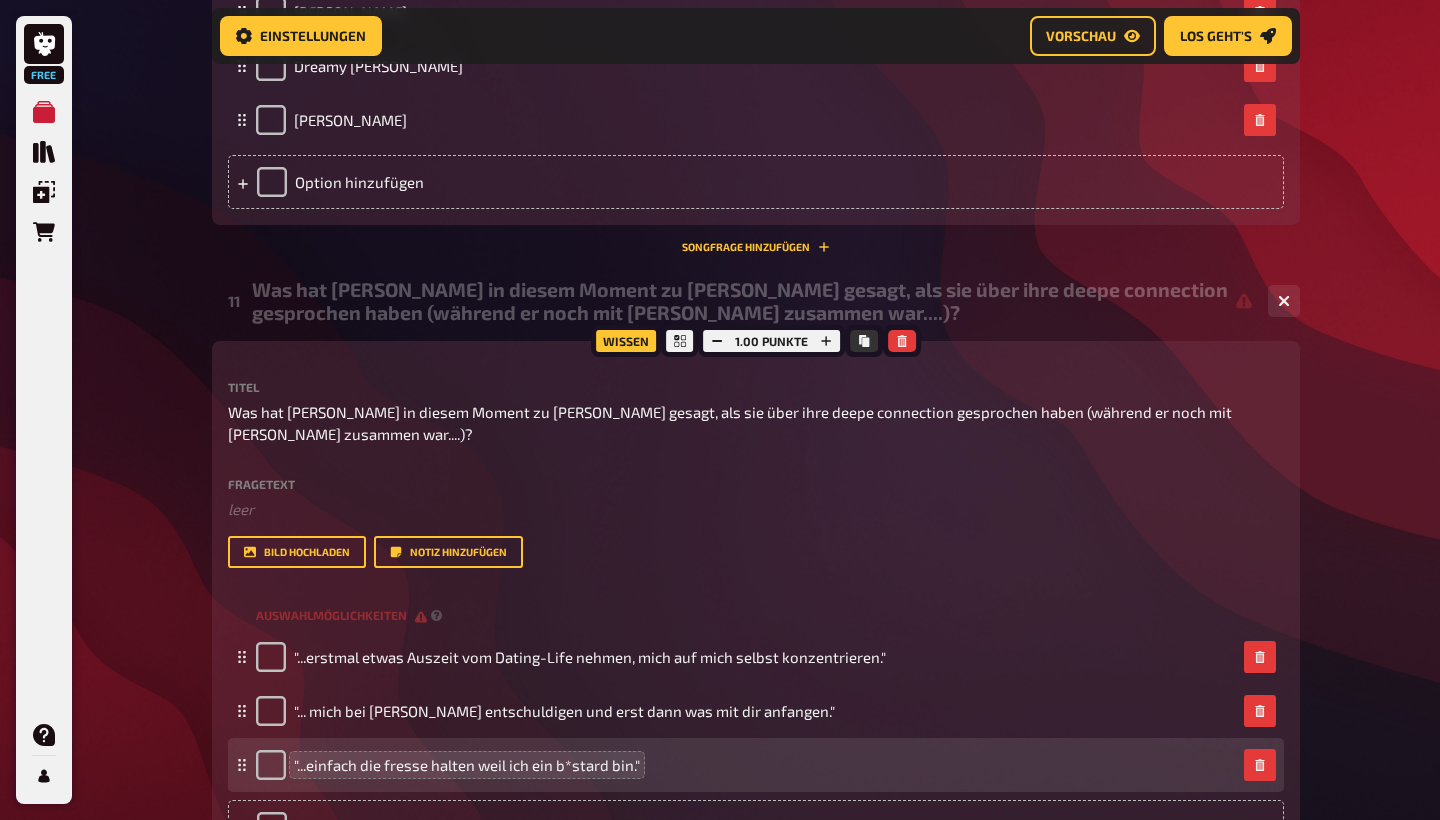 scroll, scrollTop: 1986, scrollLeft: 0, axis: vertical 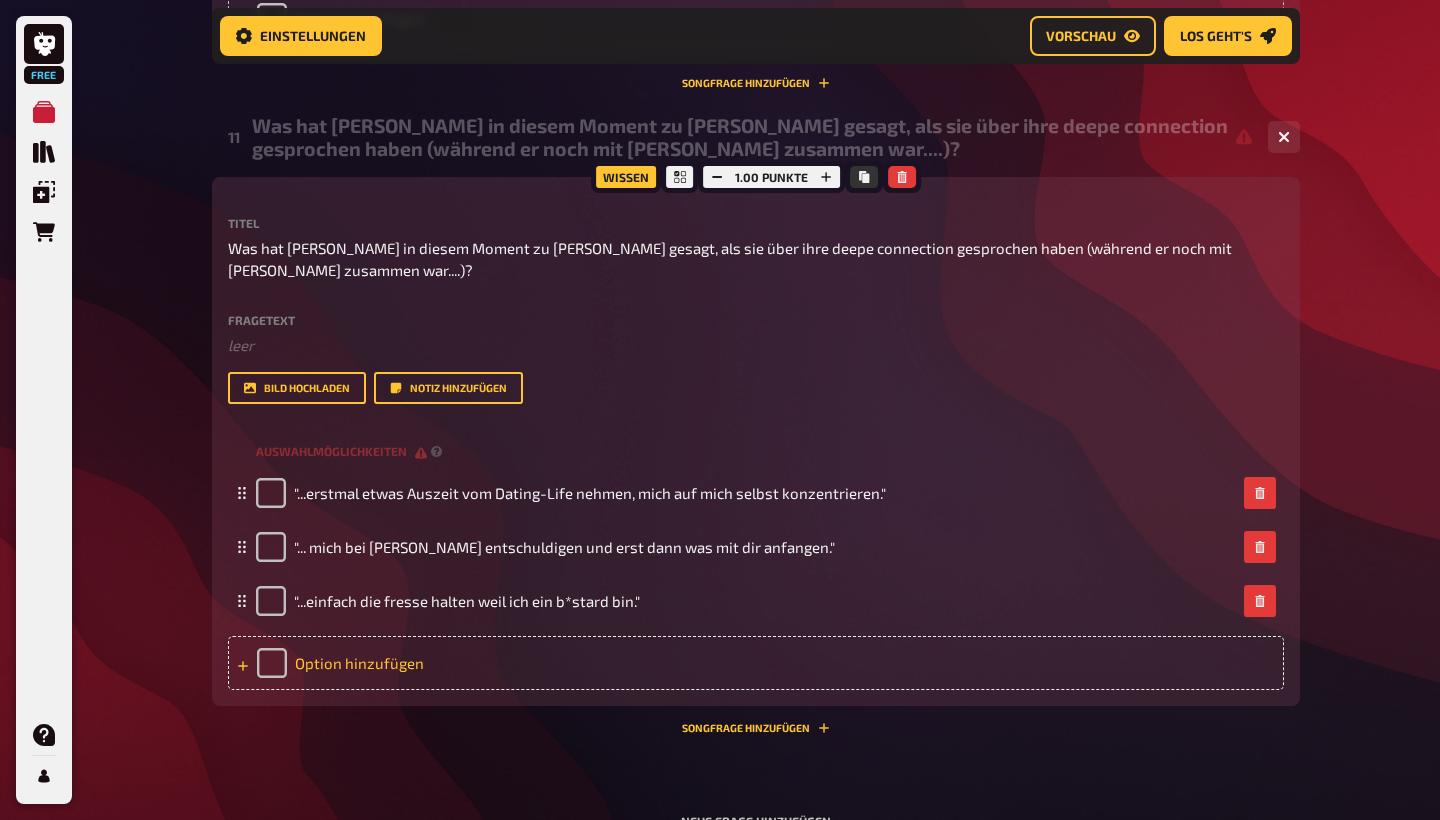 click on "Option hinzufügen" at bounding box center (756, 663) 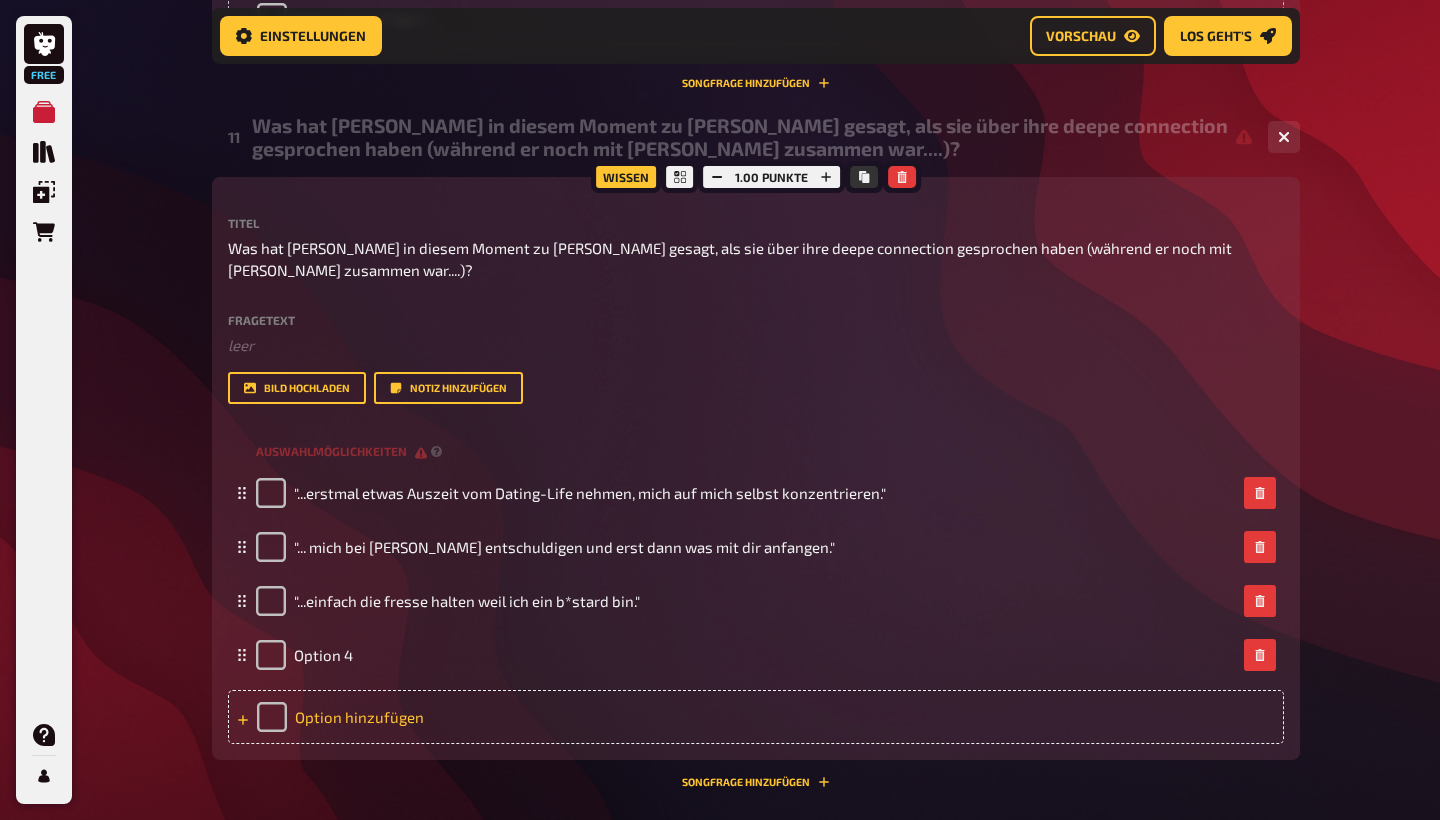 click on "Option hinzufügen" at bounding box center (756, 717) 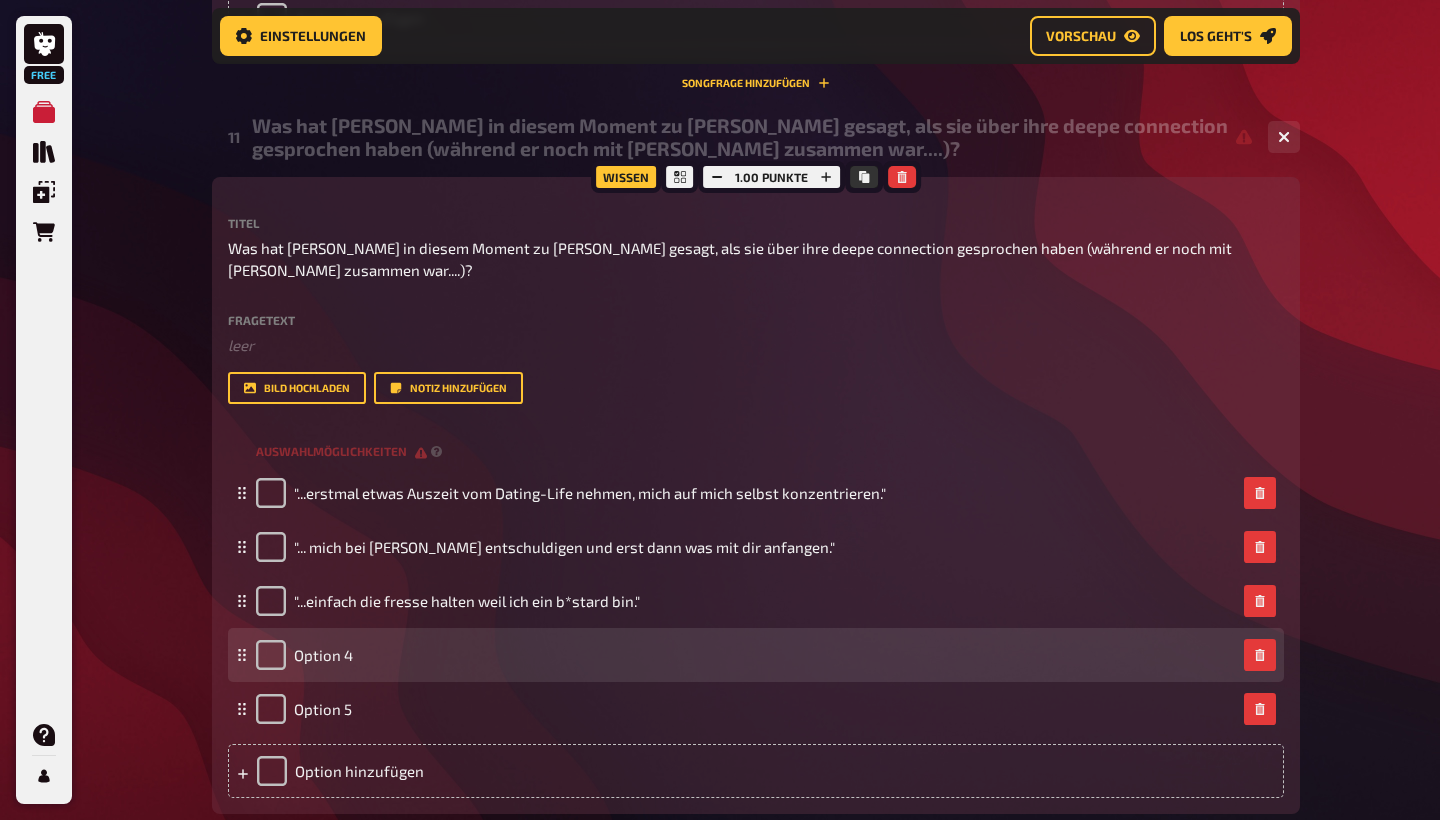 click on "Option 4" at bounding box center [746, 655] 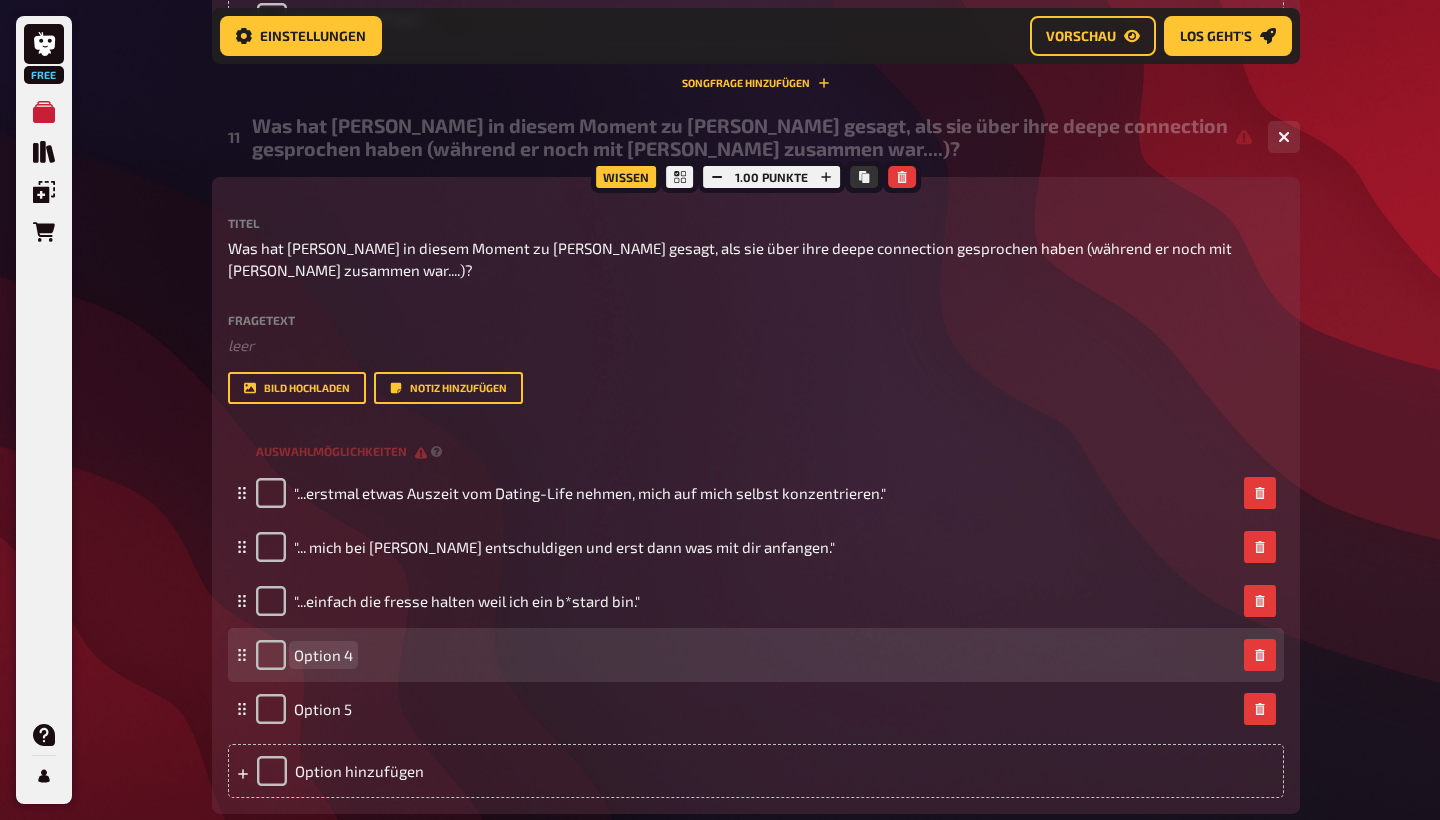 click on "Option 4" at bounding box center [323, 655] 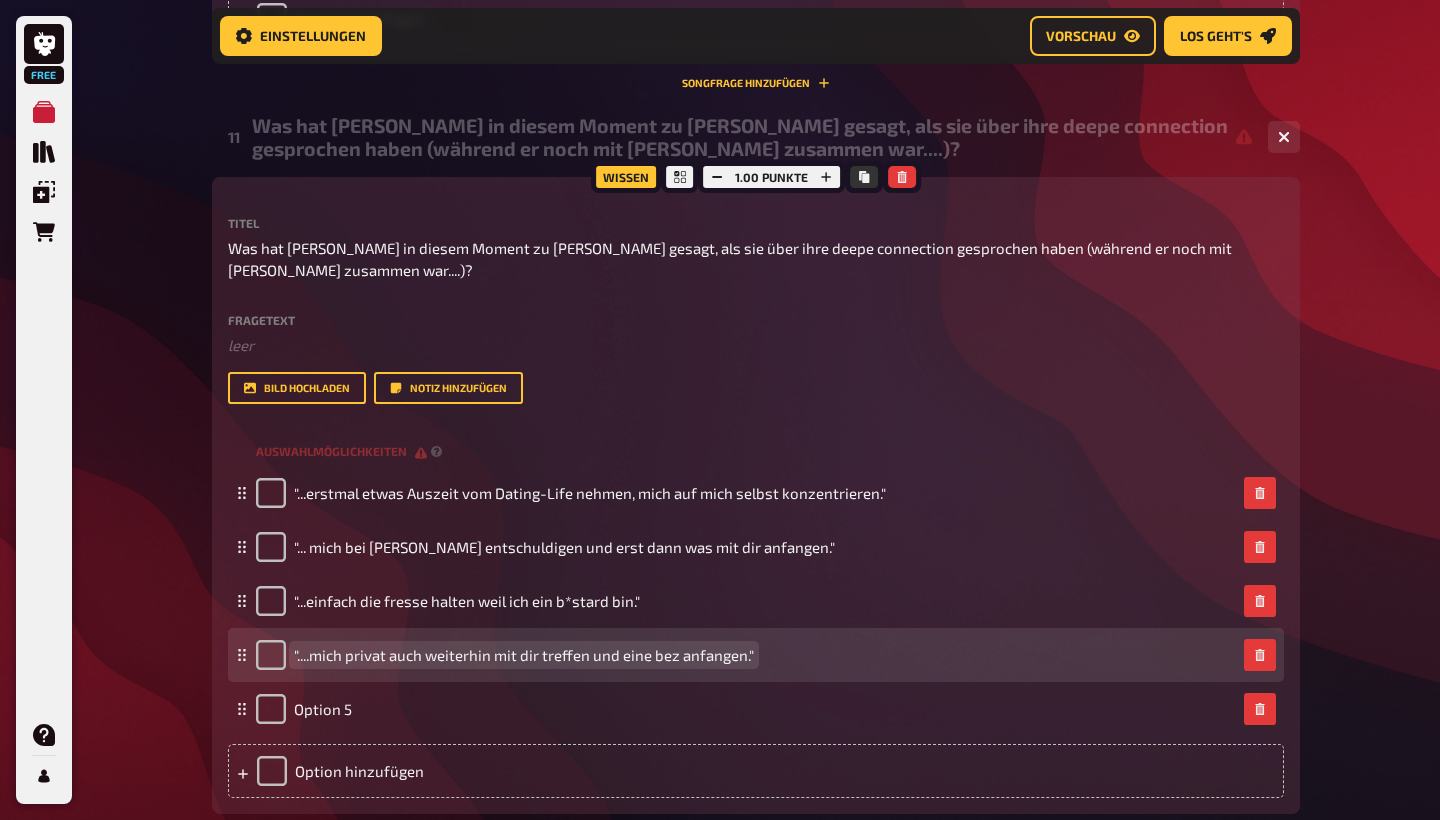 click on ""....mich privat auch weiterhin mit dir treffen und eine bez anfangen."" at bounding box center [524, 655] 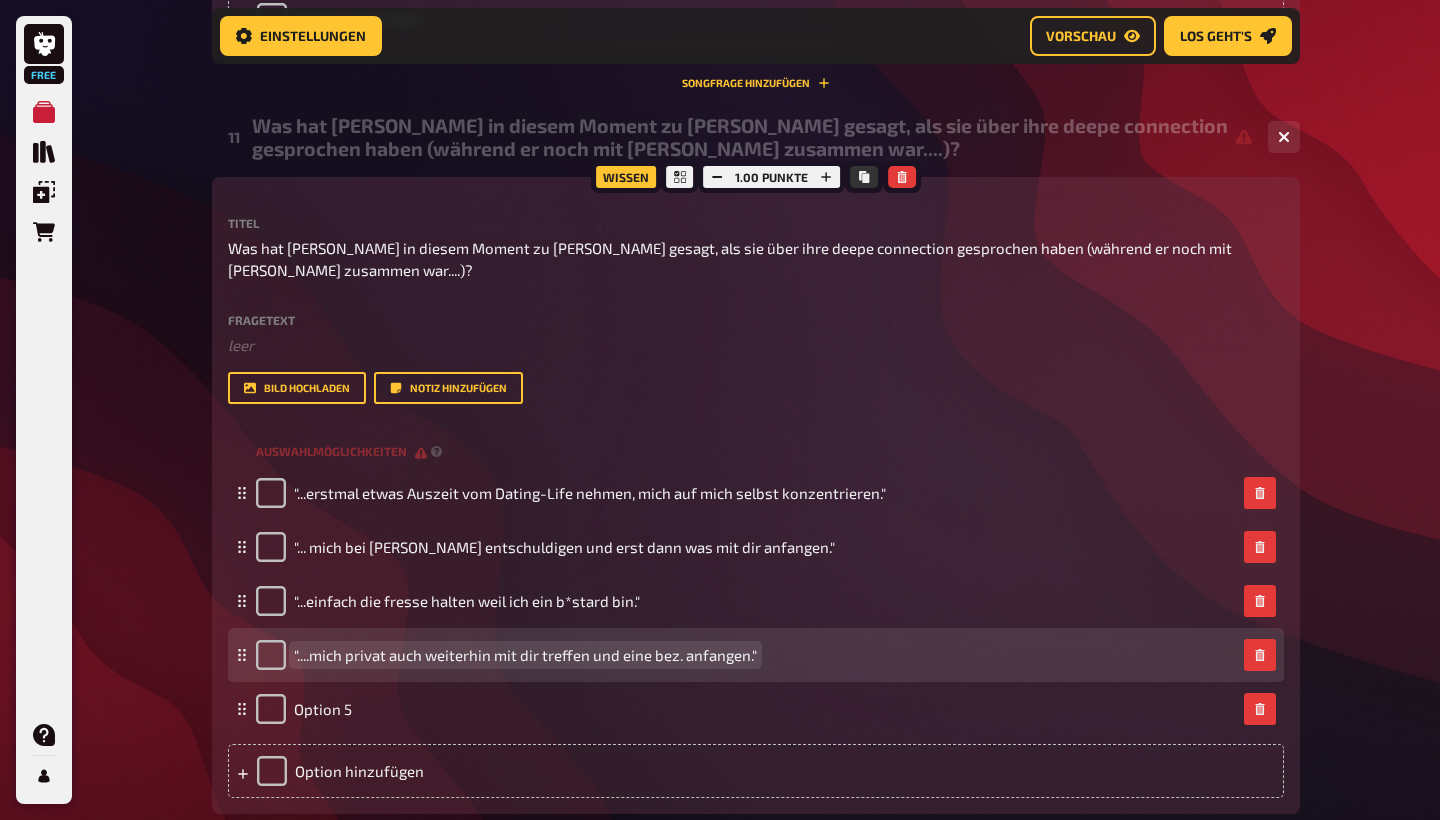 click on ""....mich privat auch weiterhin mit dir treffen und eine bez. anfangen."" at bounding box center [525, 655] 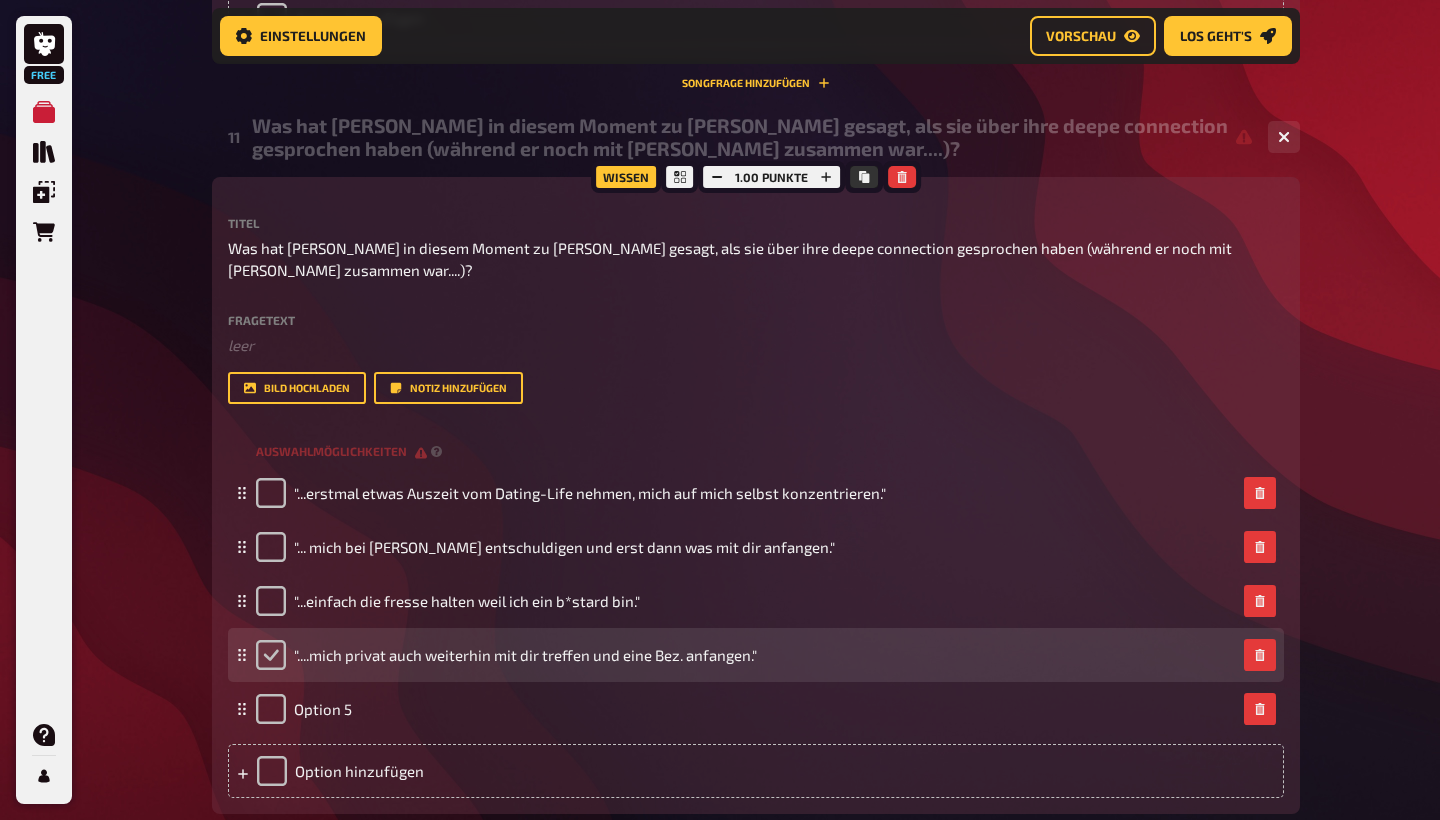 click at bounding box center (271, 655) 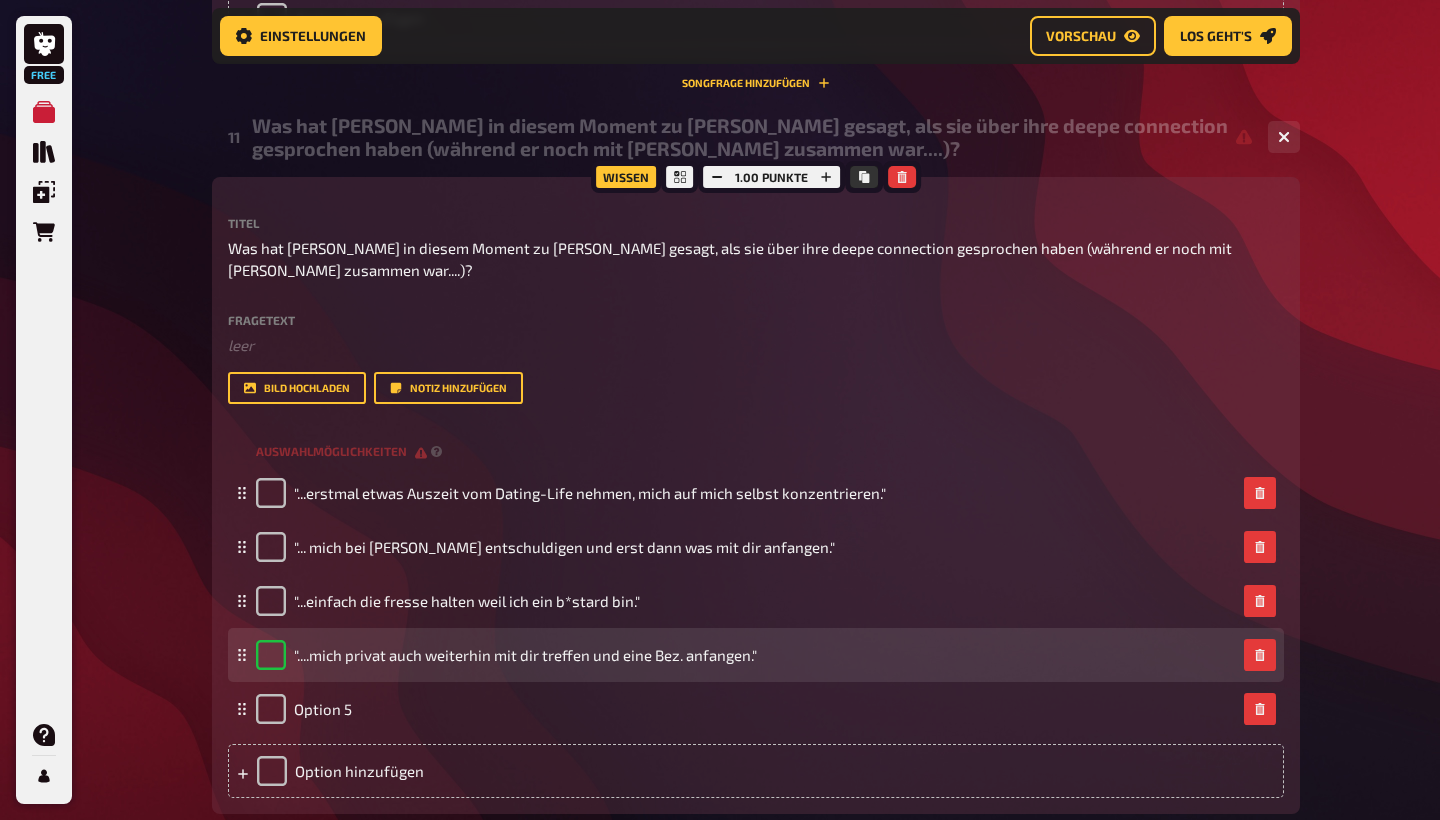 checkbox on "true" 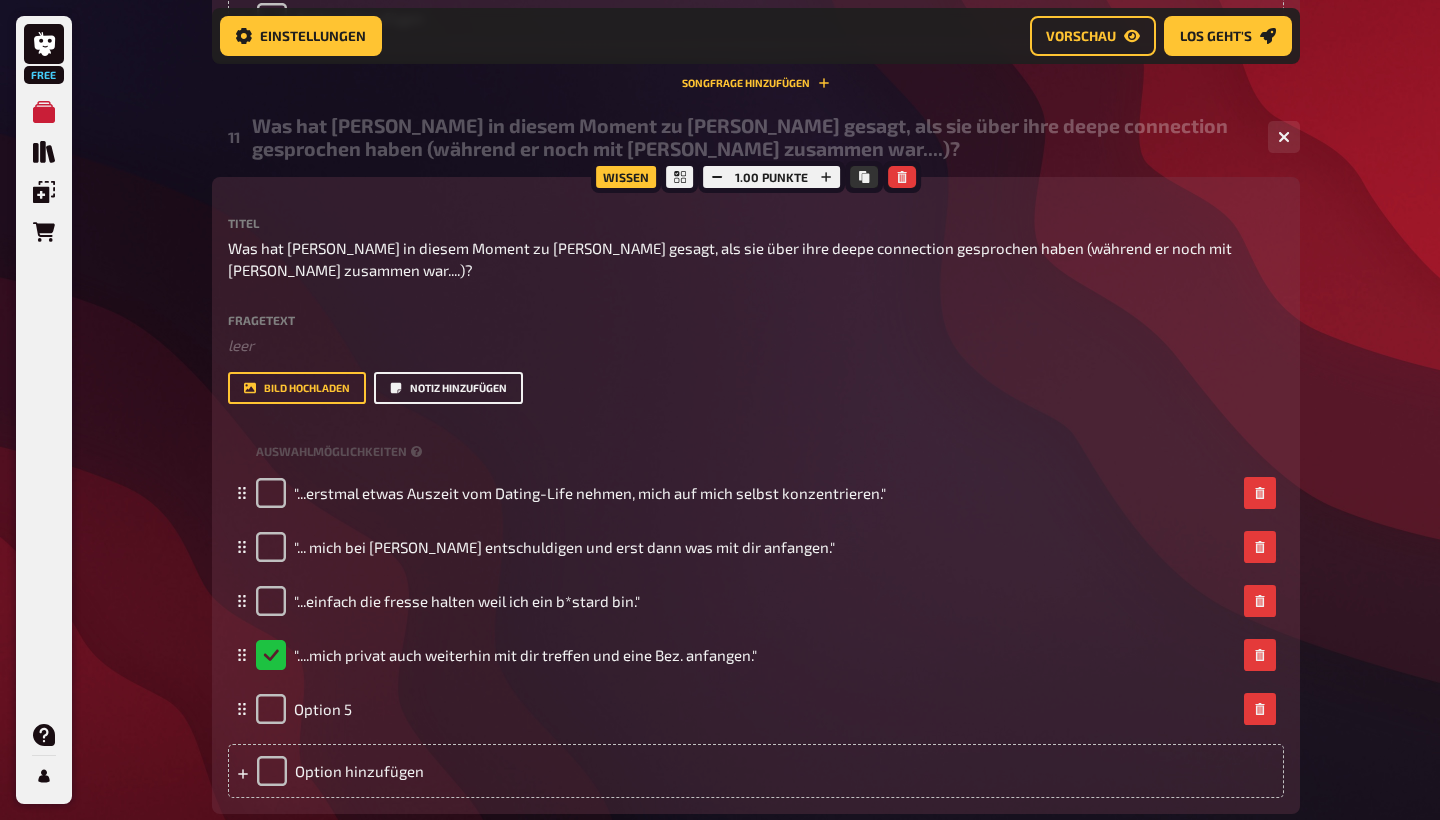click on "Notiz hinzufügen" at bounding box center (448, 388) 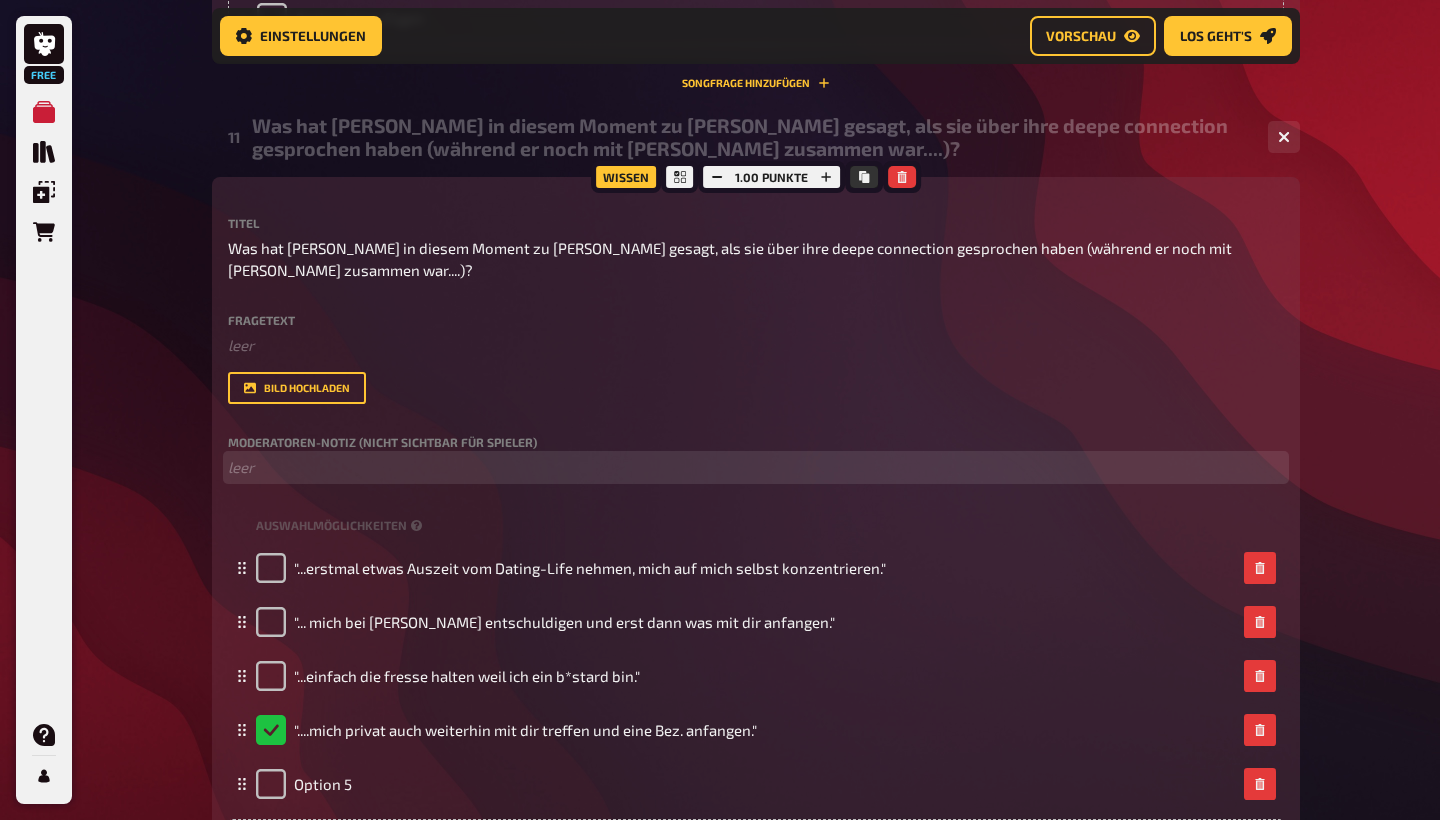 click on "﻿ leer" at bounding box center [756, 467] 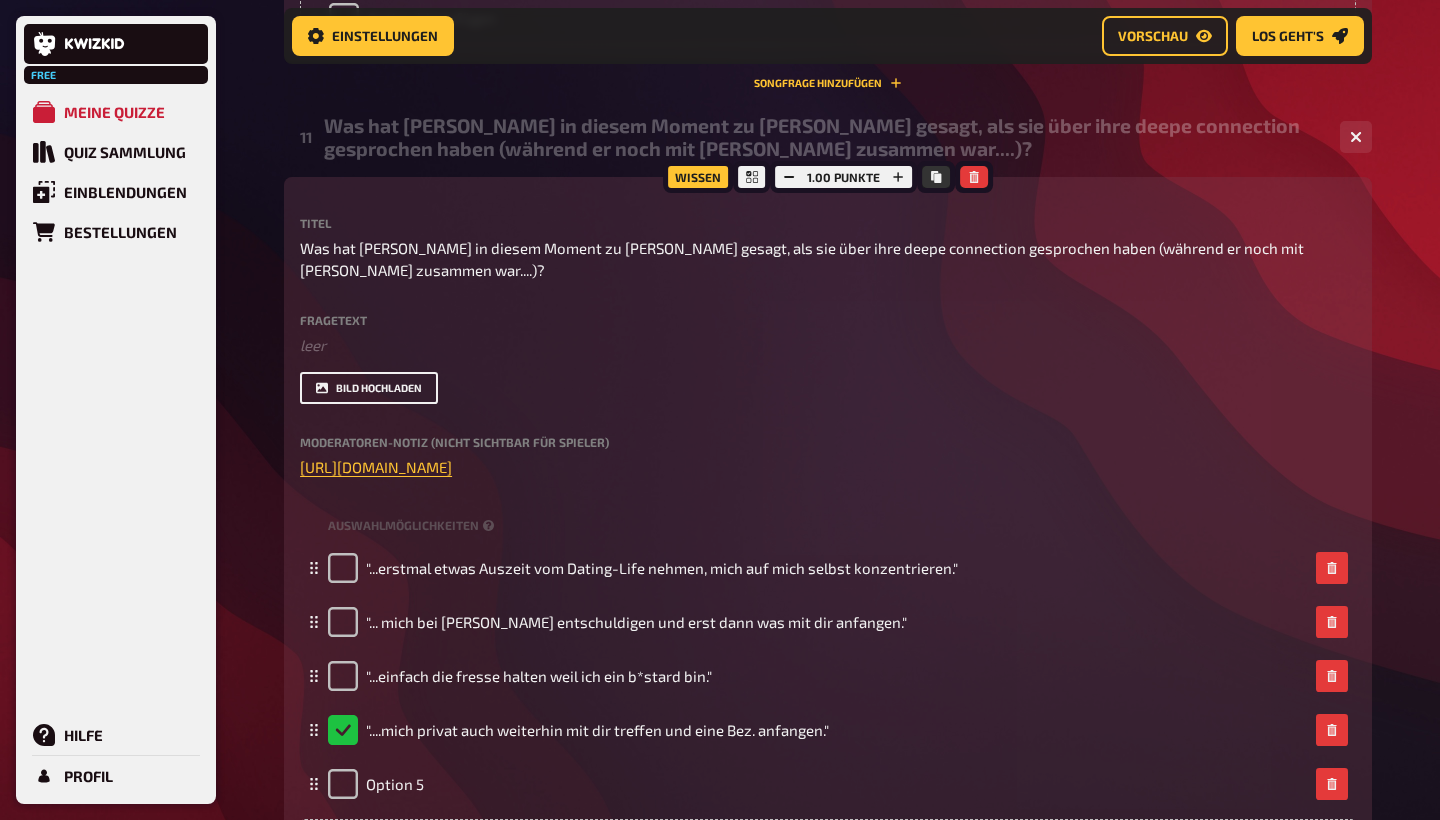 click on "Bild hochladen" at bounding box center (369, 388) 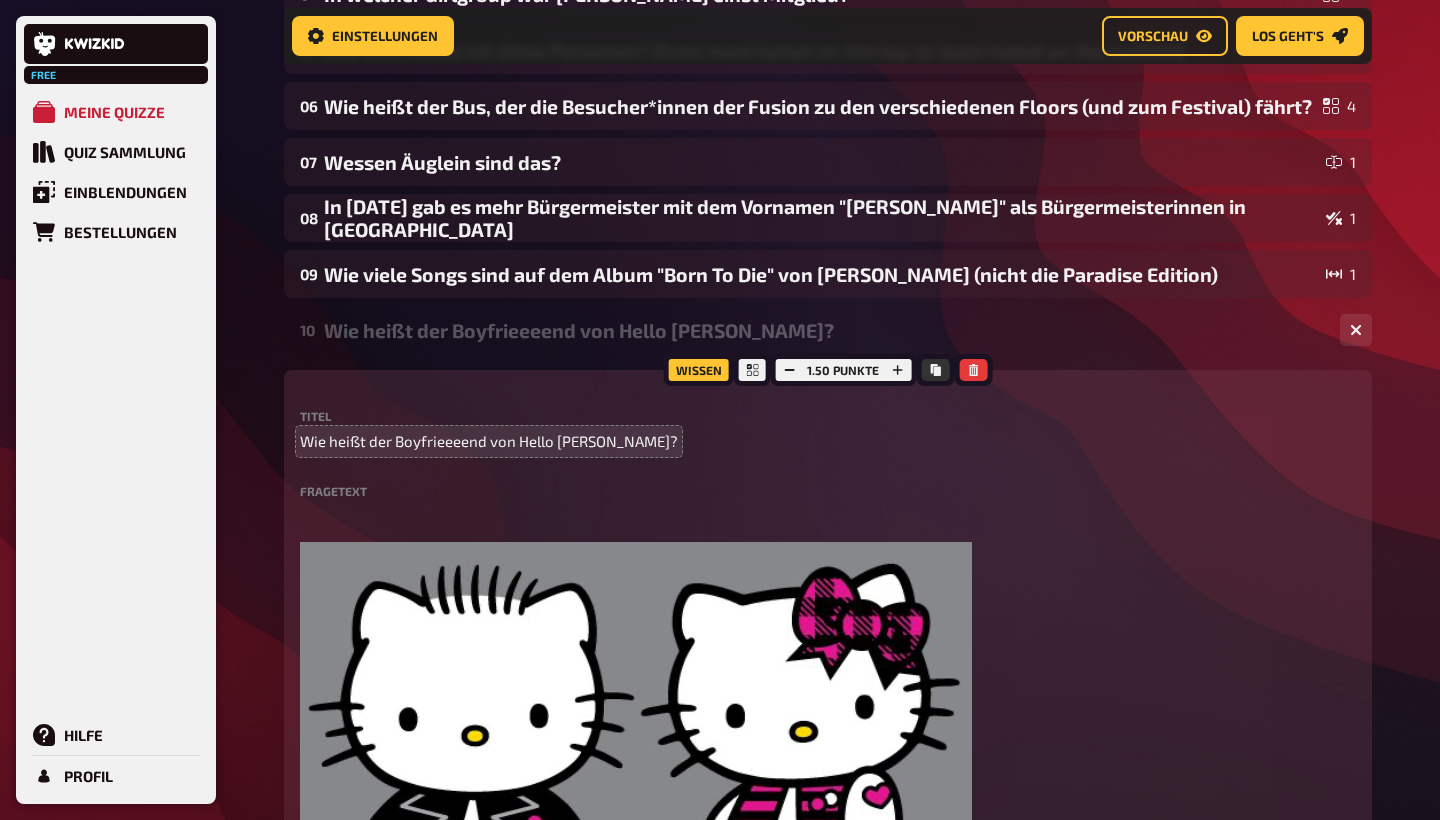 scroll, scrollTop: 602, scrollLeft: 0, axis: vertical 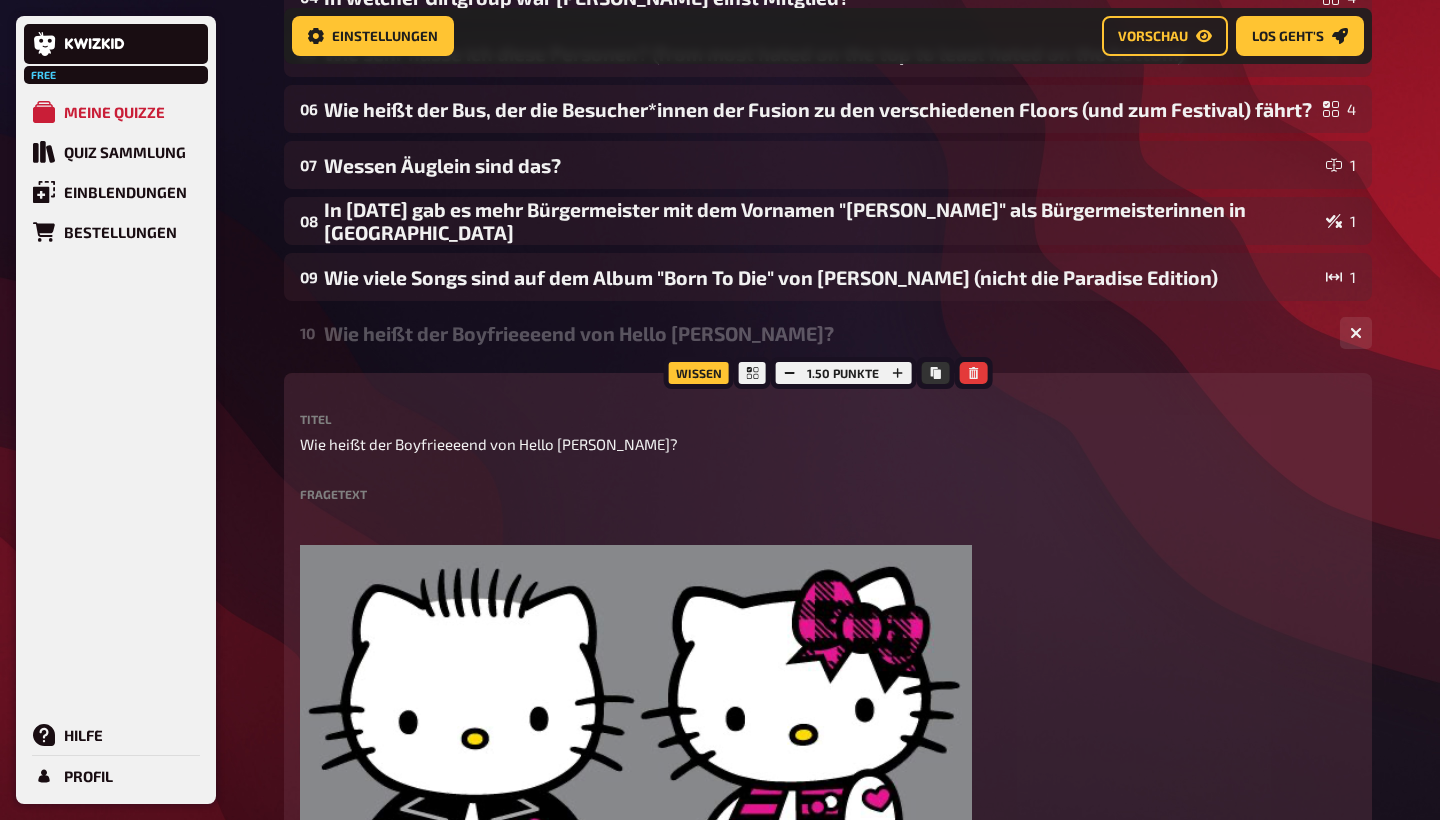 click on "Wissen 1.50 Punkte Titel Wie heißt der Boyfrieeeend von Hello [PERSON_NAME]? Fragetext ﻿ ﻿ Hier hinziehen für Dateiupload Bild hochladen   Notiz hinzufügen Auswahlmöglichkeiten Dear [PERSON_NAME] [PERSON_NAME] [PERSON_NAME] [PERSON_NAME]
To pick up a draggable item, press the space bar.
While dragging, use the arrow keys to move the item.
Press space again to drop the item in its new position, or press escape to cancel.
Option hinzufügen" at bounding box center (828, 909) 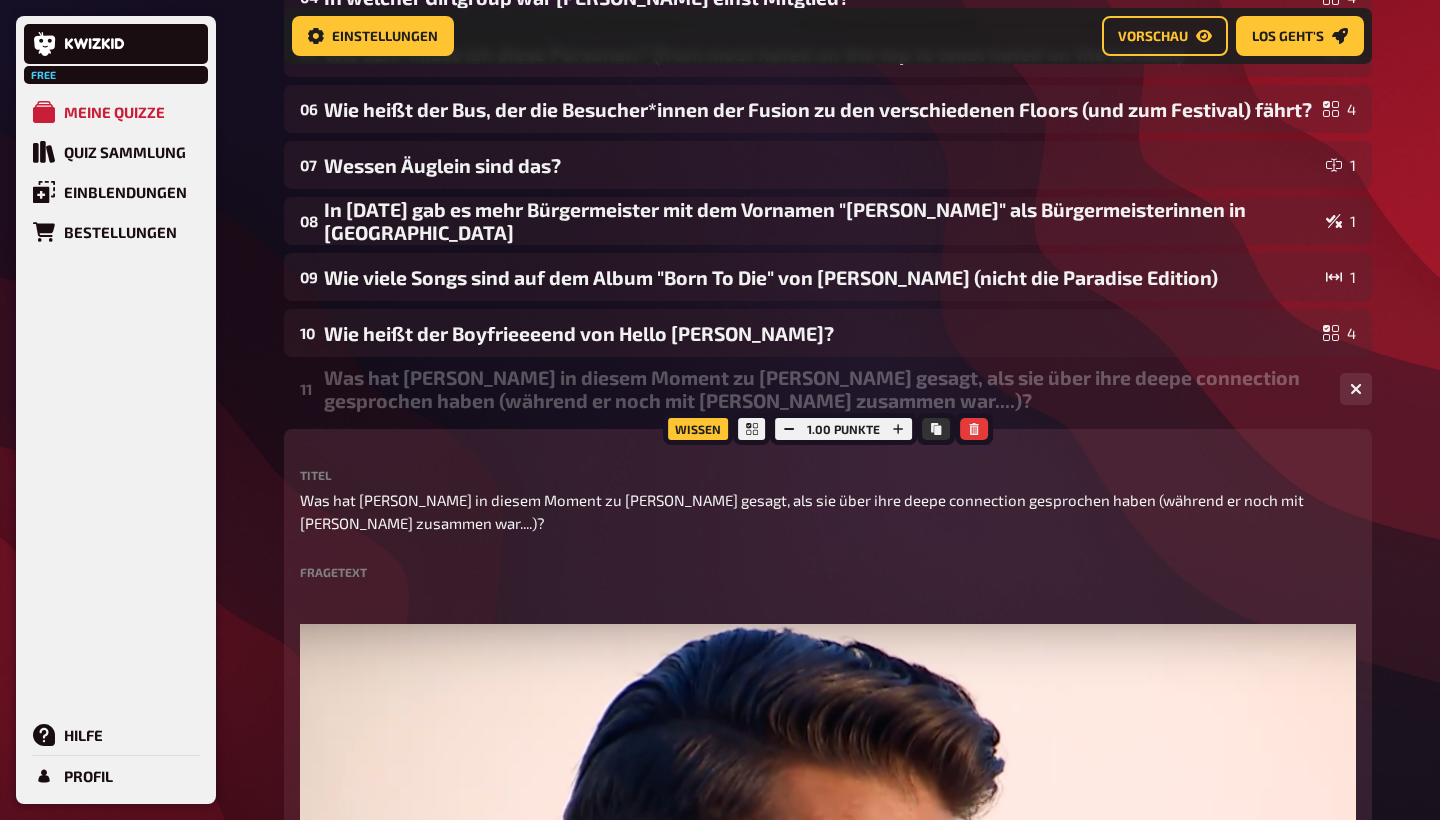 click on "Was hat [PERSON_NAME] in diesem Moment zu [PERSON_NAME] gesagt, als sie über ihre deepe connection gesprochen haben (während er noch mit [PERSON_NAME] zusammen war....)?" at bounding box center (824, 389) 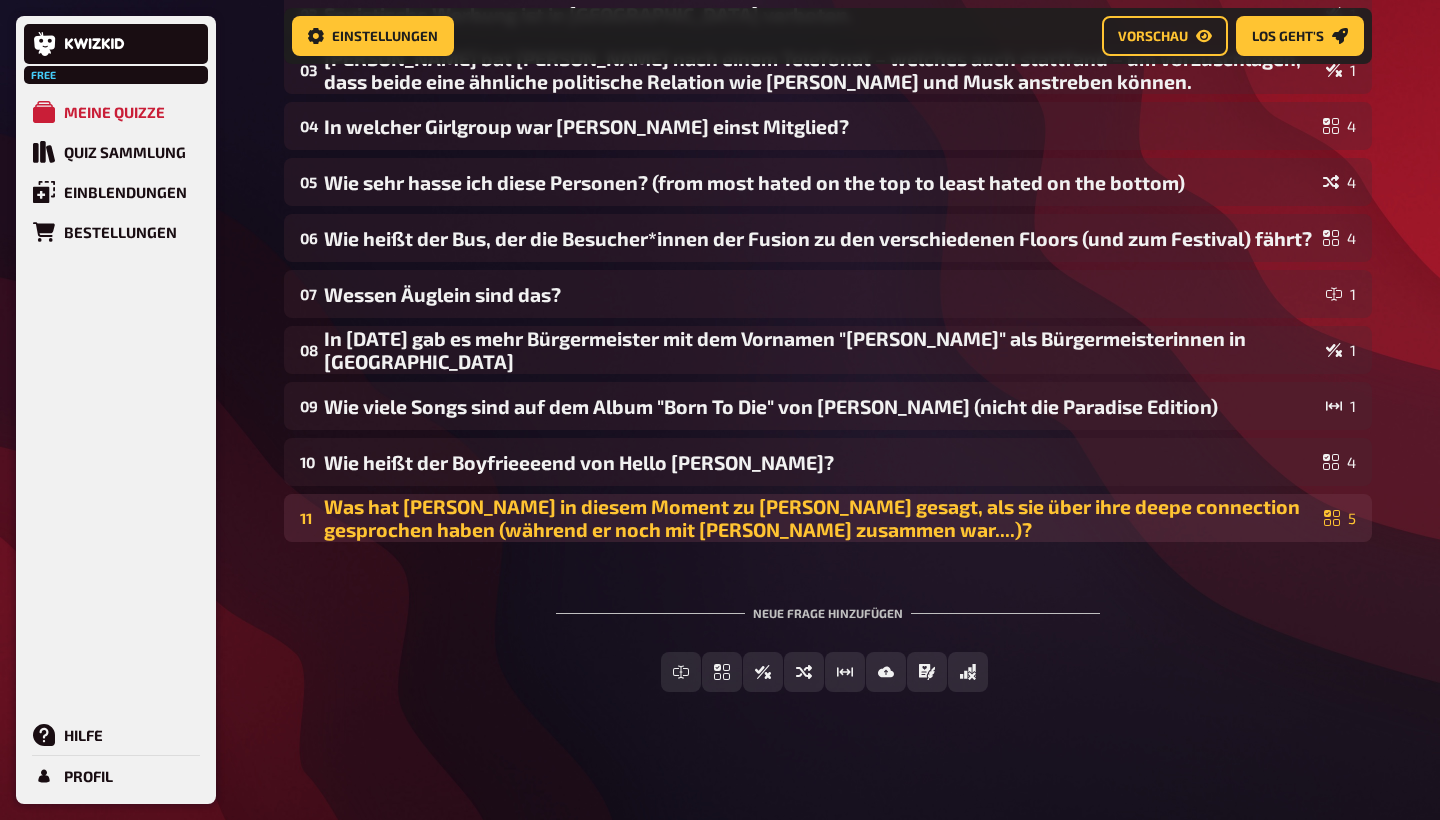 scroll, scrollTop: 473, scrollLeft: 0, axis: vertical 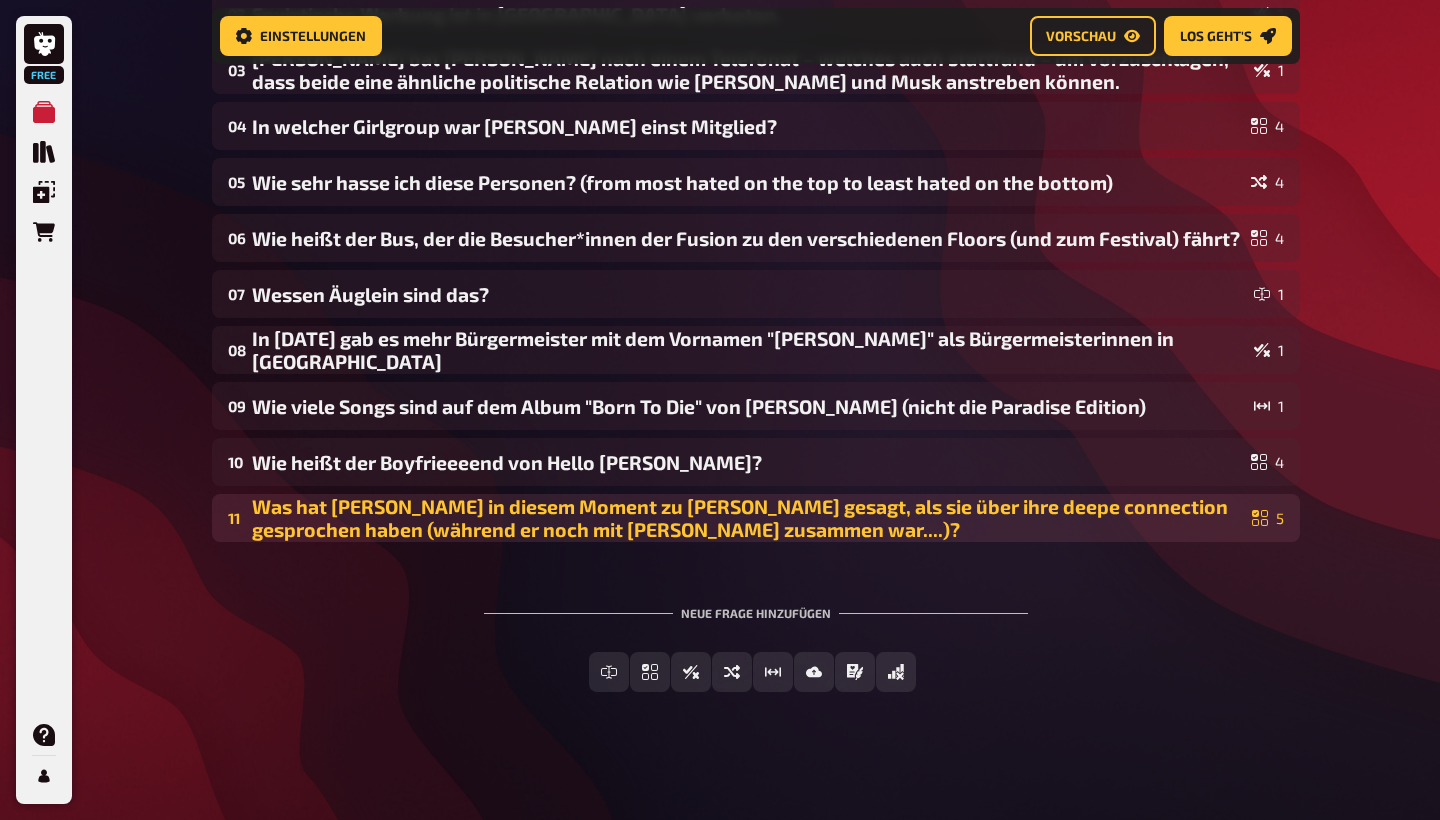 drag, startPoint x: 505, startPoint y: 510, endPoint x: 510, endPoint y: 499, distance: 12.083046 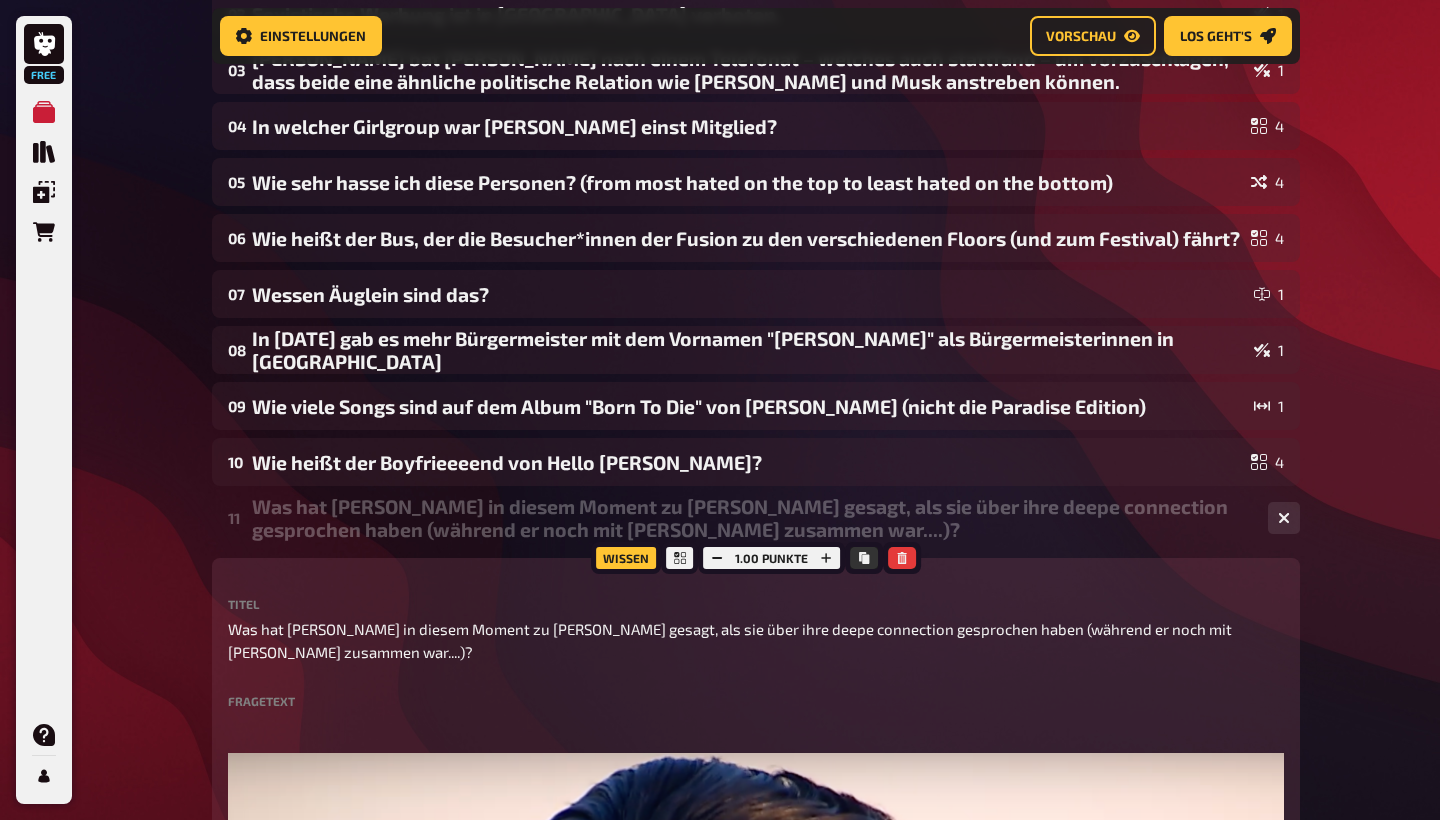 click on "Was hat [PERSON_NAME] in diesem Moment zu [PERSON_NAME] gesagt, als sie über ihre deepe connection gesprochen haben (während er noch mit [PERSON_NAME] zusammen war....)?" at bounding box center (752, 518) 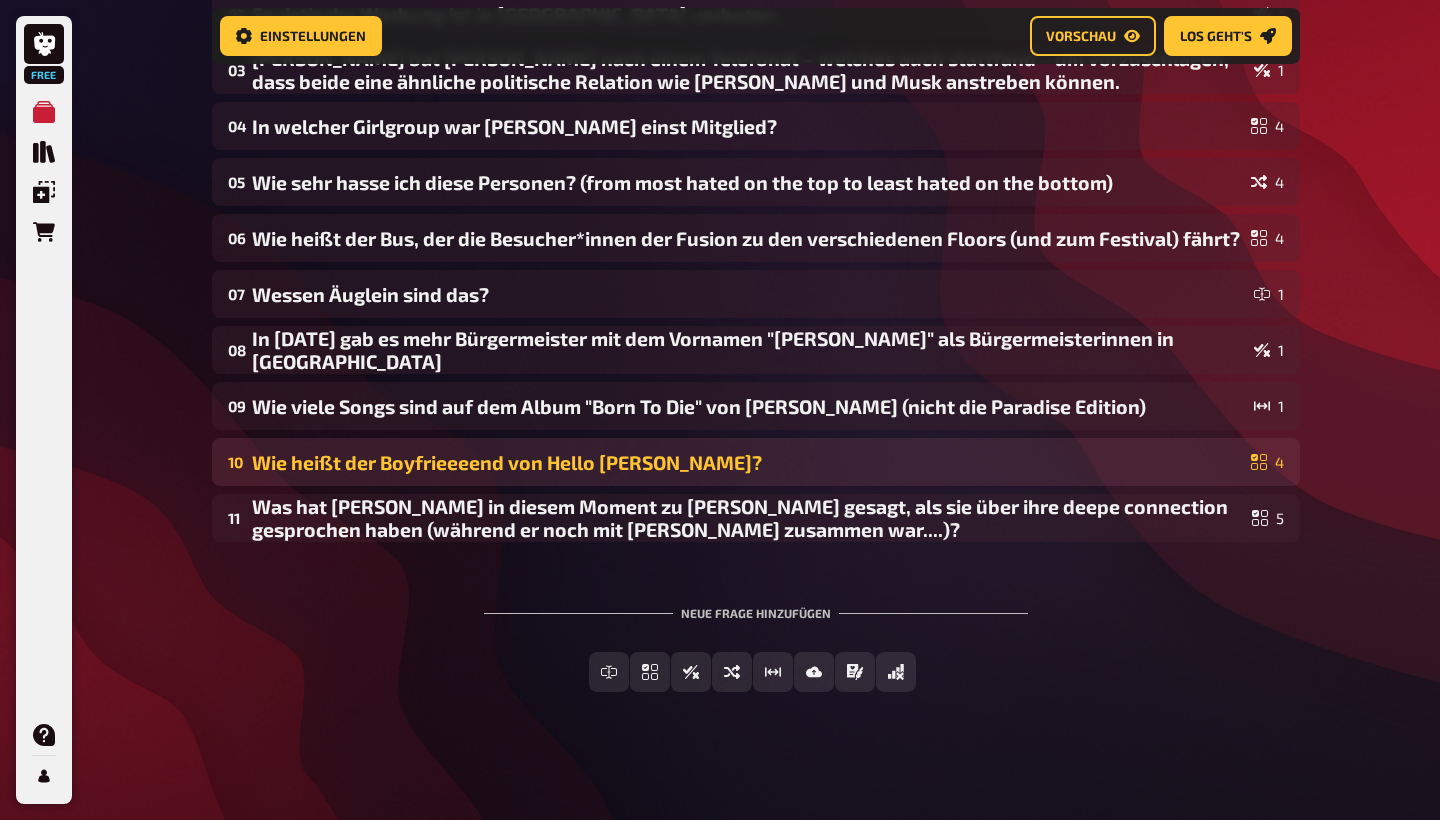 drag, startPoint x: 228, startPoint y: 513, endPoint x: 222, endPoint y: 471, distance: 42.426407 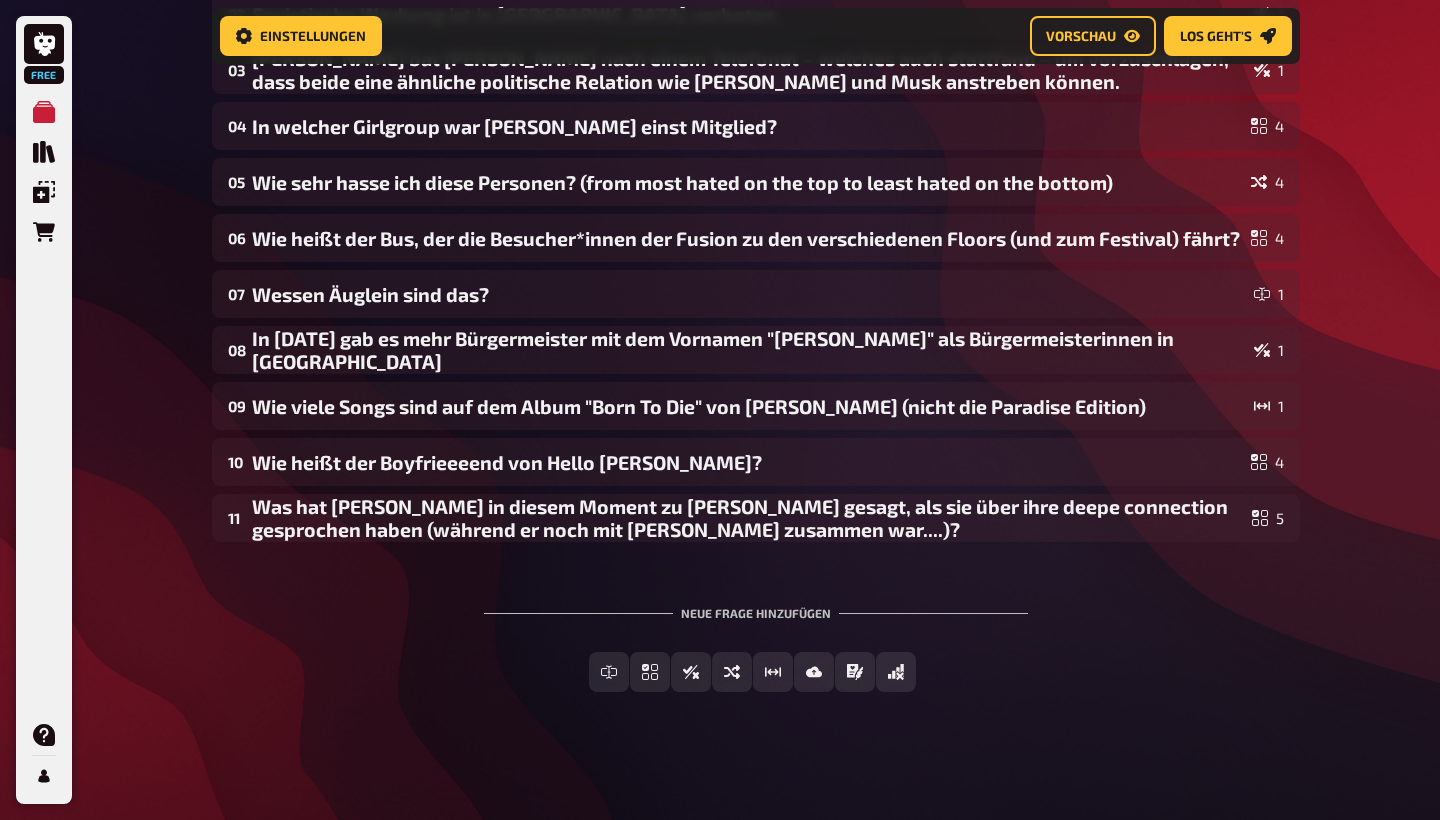 click on "Free Meine Quizze Quiz Sammlung Einblendungen Bestellungen Hilfe Profil Home Meine Quizze POP QUIZ | flintasy connect festival Vorbereitung Vorbereitung Inhalte Bearbeiten Quiz Lobby Moderation undefined Auswertung Siegerehrung Einstellungen Vorschau Los geht's Los geht's Mache dein Quiz noch besser, indem du alle Funktionen freischaltest! Lass deine Fragen mit Hilfe von KI generieren! Jetzt upgraden POP QUIZ | flintasy connect festival 01 Wie viel unbezahlte Care-Arbeit leisten Frauen im Vergleich zu Männern in [GEOGRAPHIC_DATA] (2022)? 4 02 Sexistische Werbung ist in [GEOGRAPHIC_DATA] verboten. 1 03 [PERSON_NAME] bat [PERSON_NAME] nach einem Telefonat – welches auch stattfand – um vorzuschlagen, dass beide eine ähnliche politische Relation wie [PERSON_NAME] und Musk anstreben können. 1 04 In welcher Girlgroup war [PERSON_NAME] einst Mitglied? 4 05 Wie sehr hasse ich diese Personen? (from most hated on the top to least hated on the bottom) 4 06 4 07 Wessen Äuglein sind das? 1 08 1 09 1 10 4 11 5 Neue Frage hinzufügen" at bounding box center [720, 173] 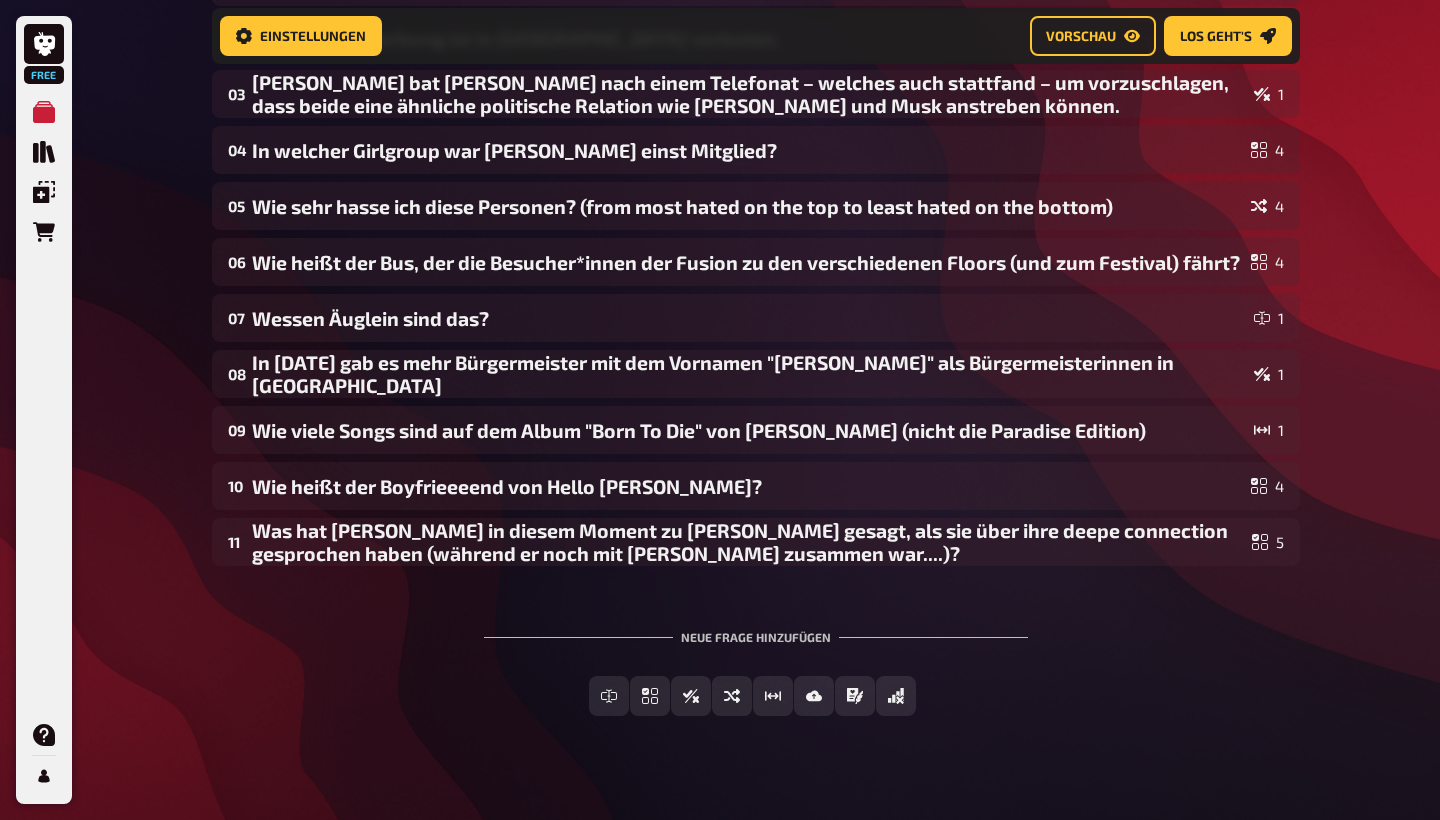 scroll, scrollTop: 464, scrollLeft: 0, axis: vertical 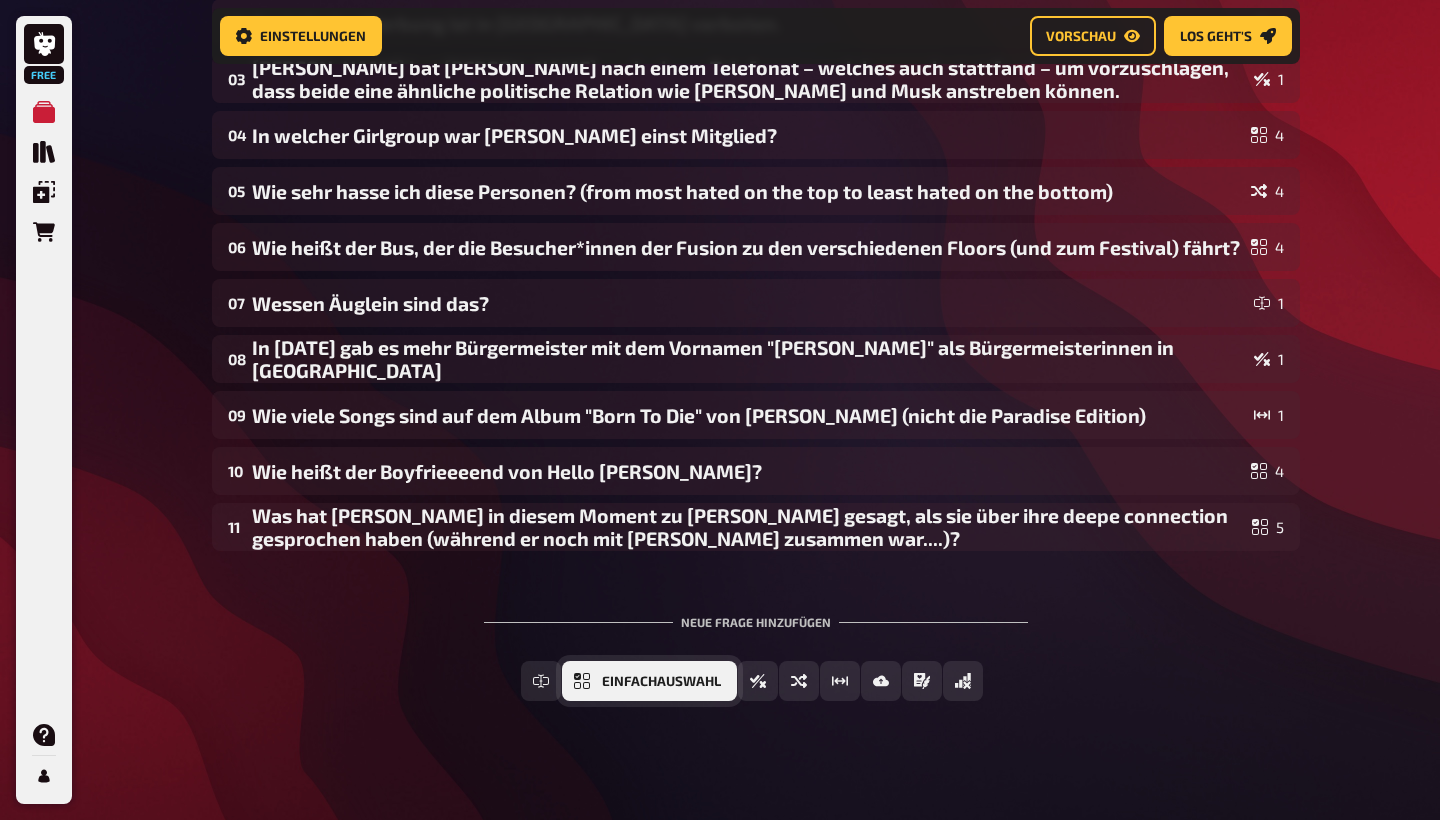 click on "Einfachauswahl" at bounding box center (661, 682) 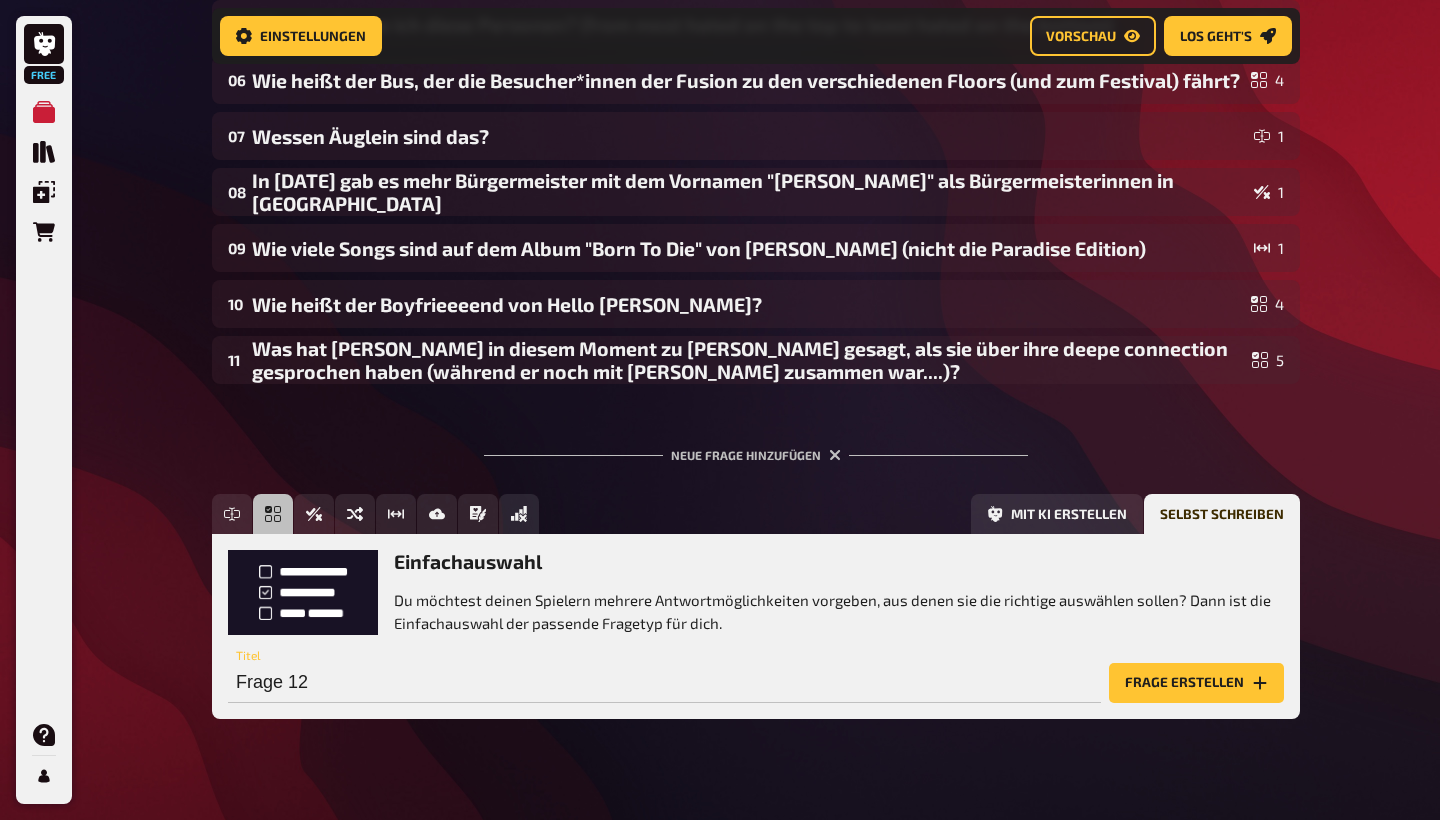 scroll, scrollTop: 657, scrollLeft: 0, axis: vertical 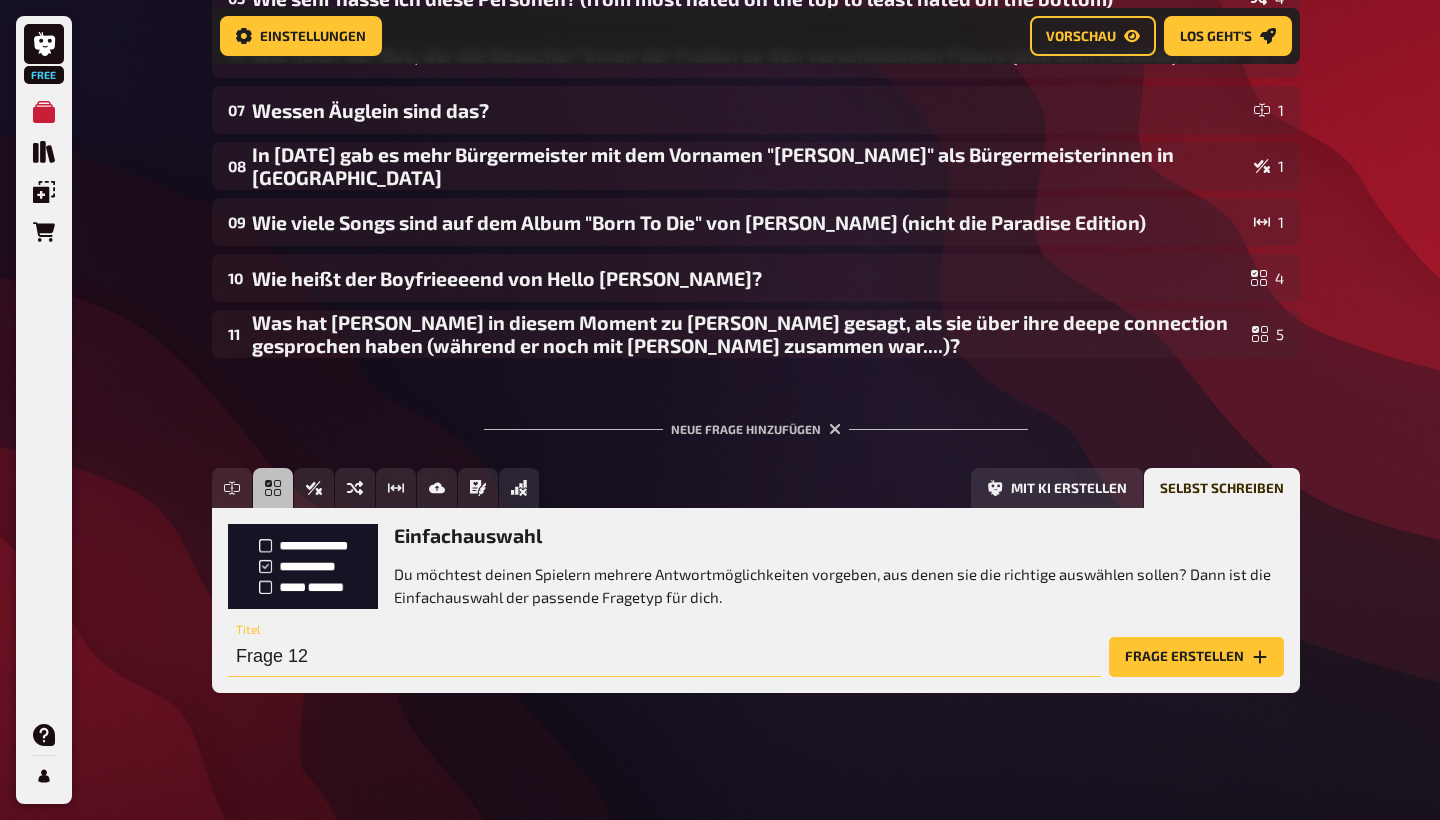 drag, startPoint x: 326, startPoint y: 649, endPoint x: 141, endPoint y: 641, distance: 185.1729 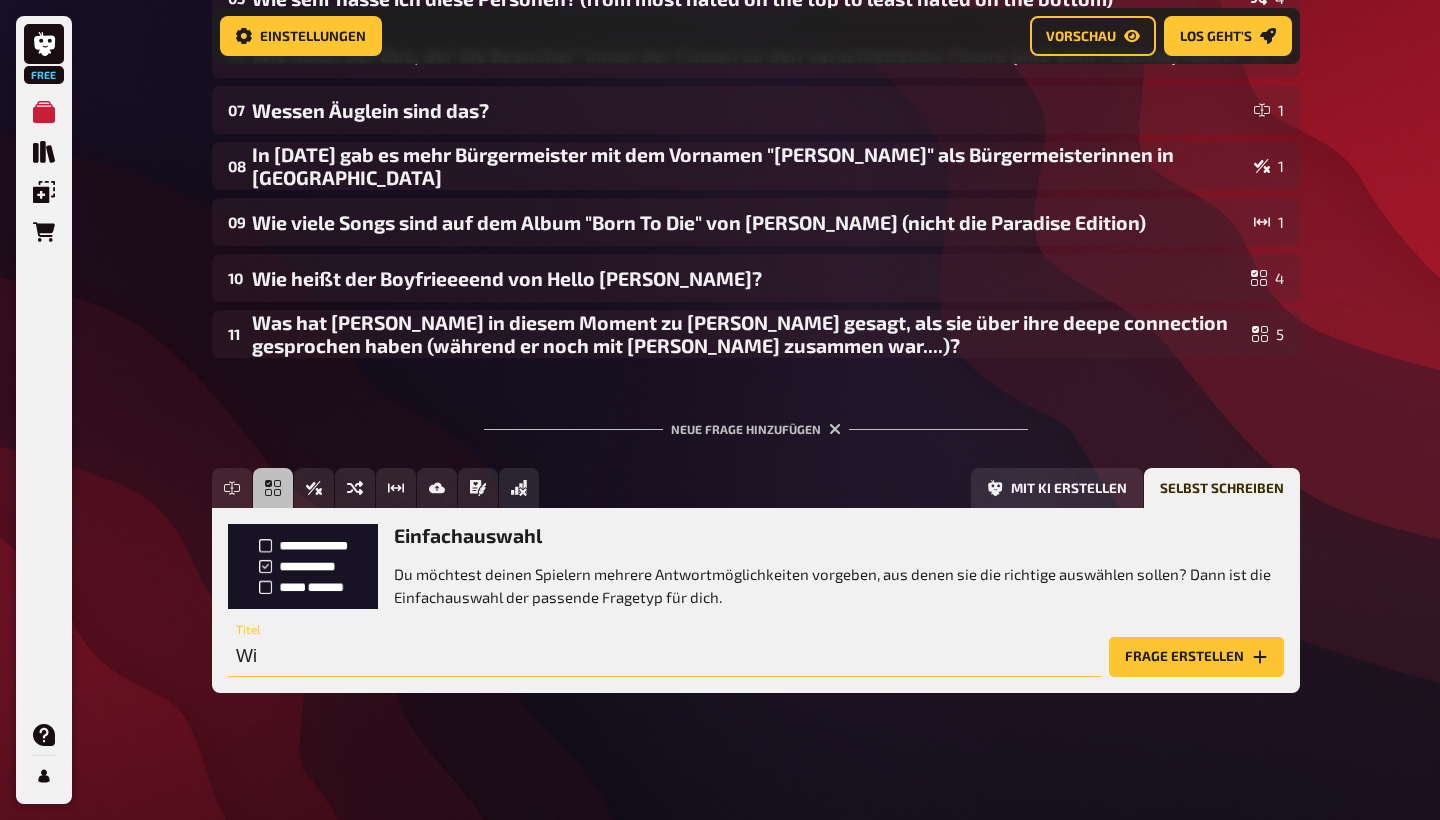 type on "W" 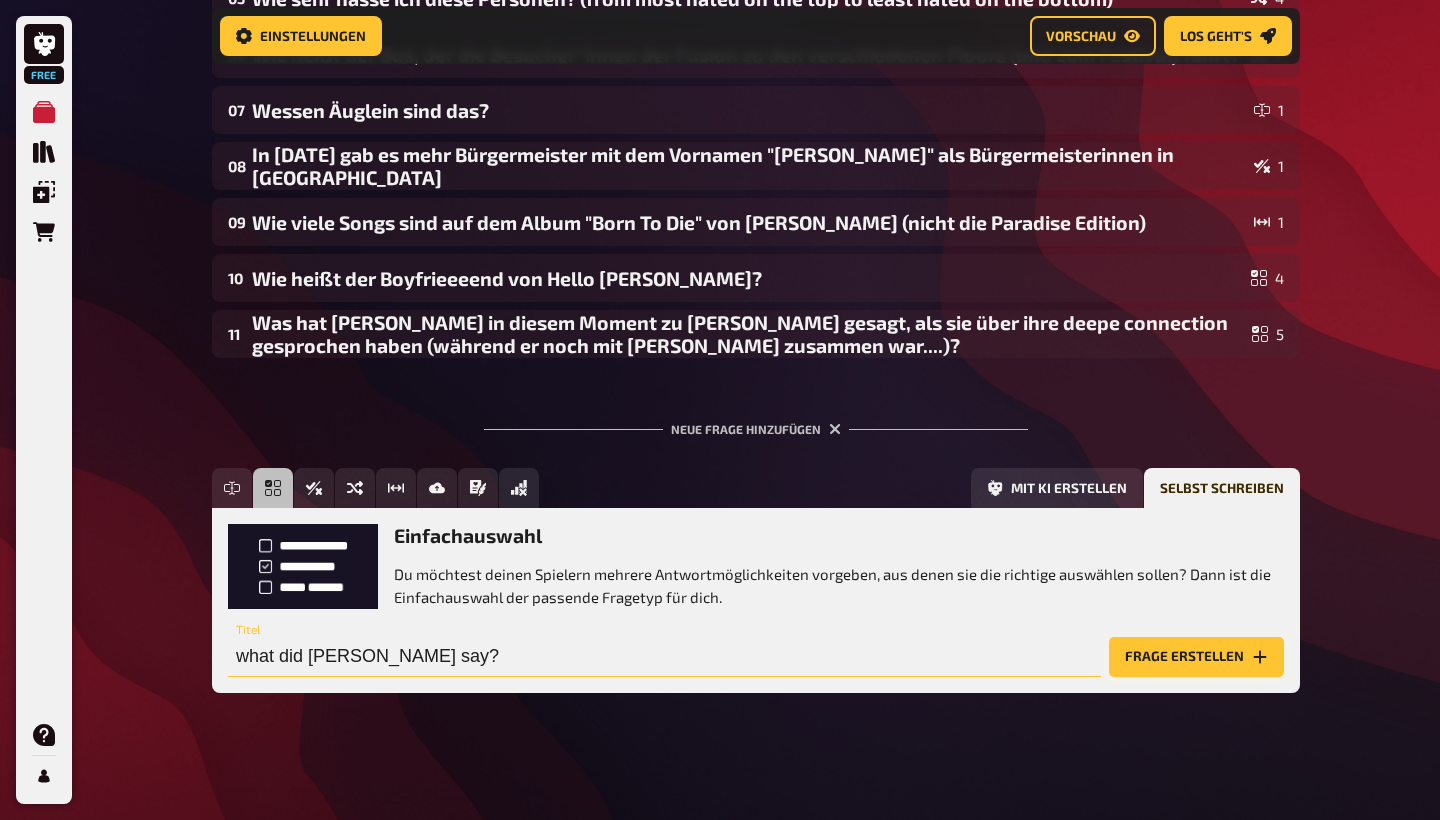 type on "what did [PERSON_NAME] say?" 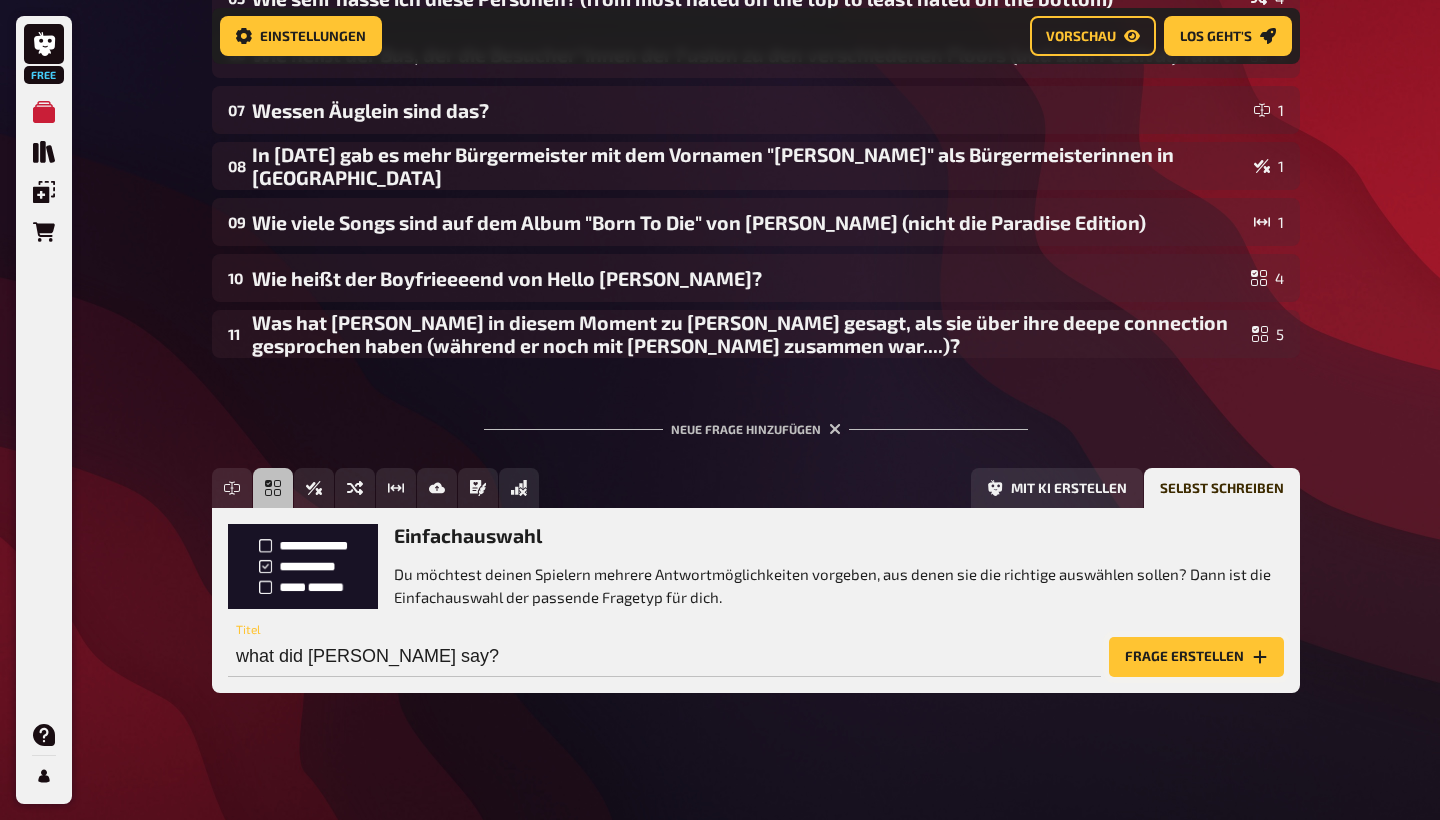 click on "Frage erstellen" at bounding box center (1196, 657) 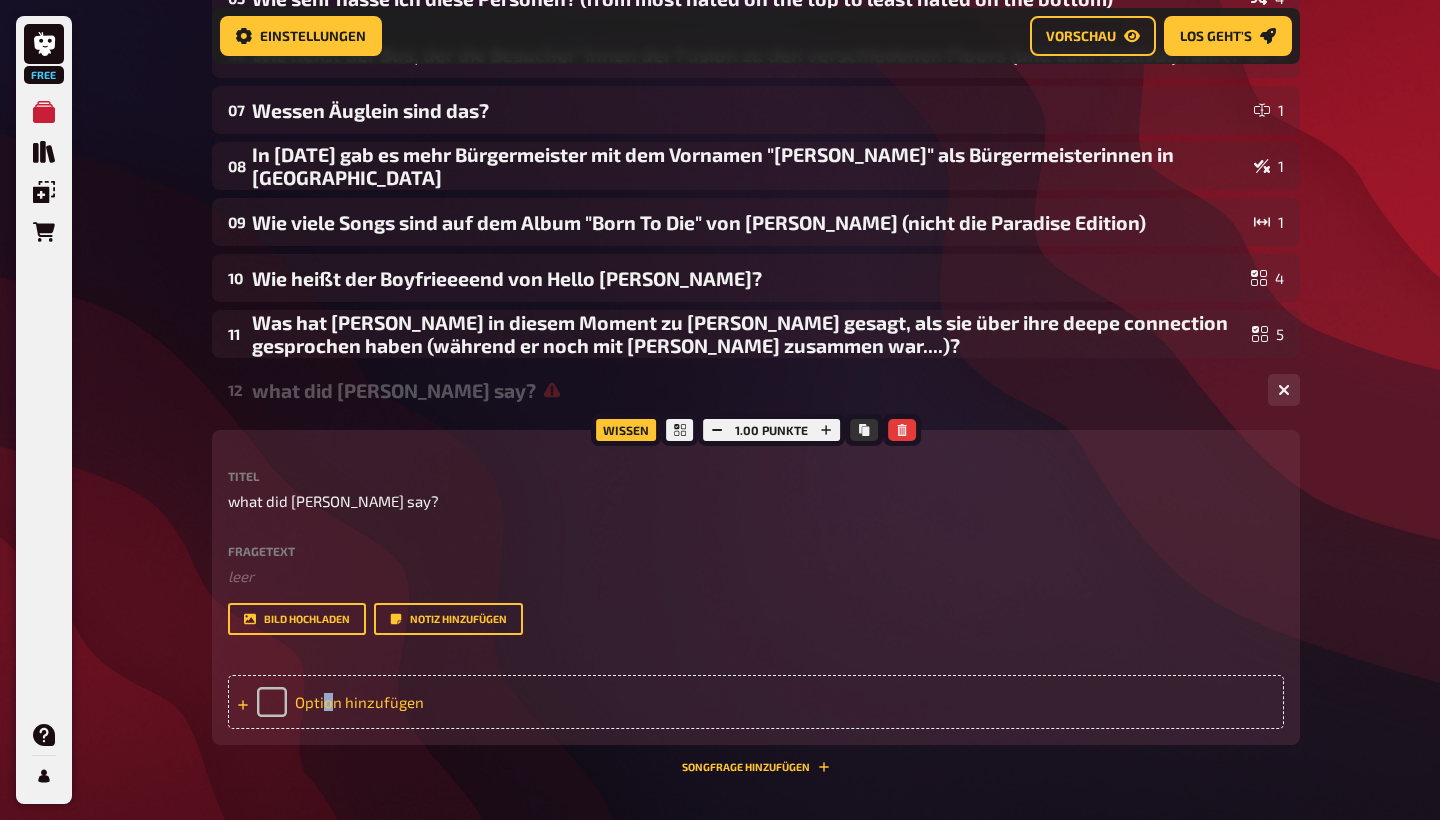 click on "Option hinzufügen" at bounding box center (756, 702) 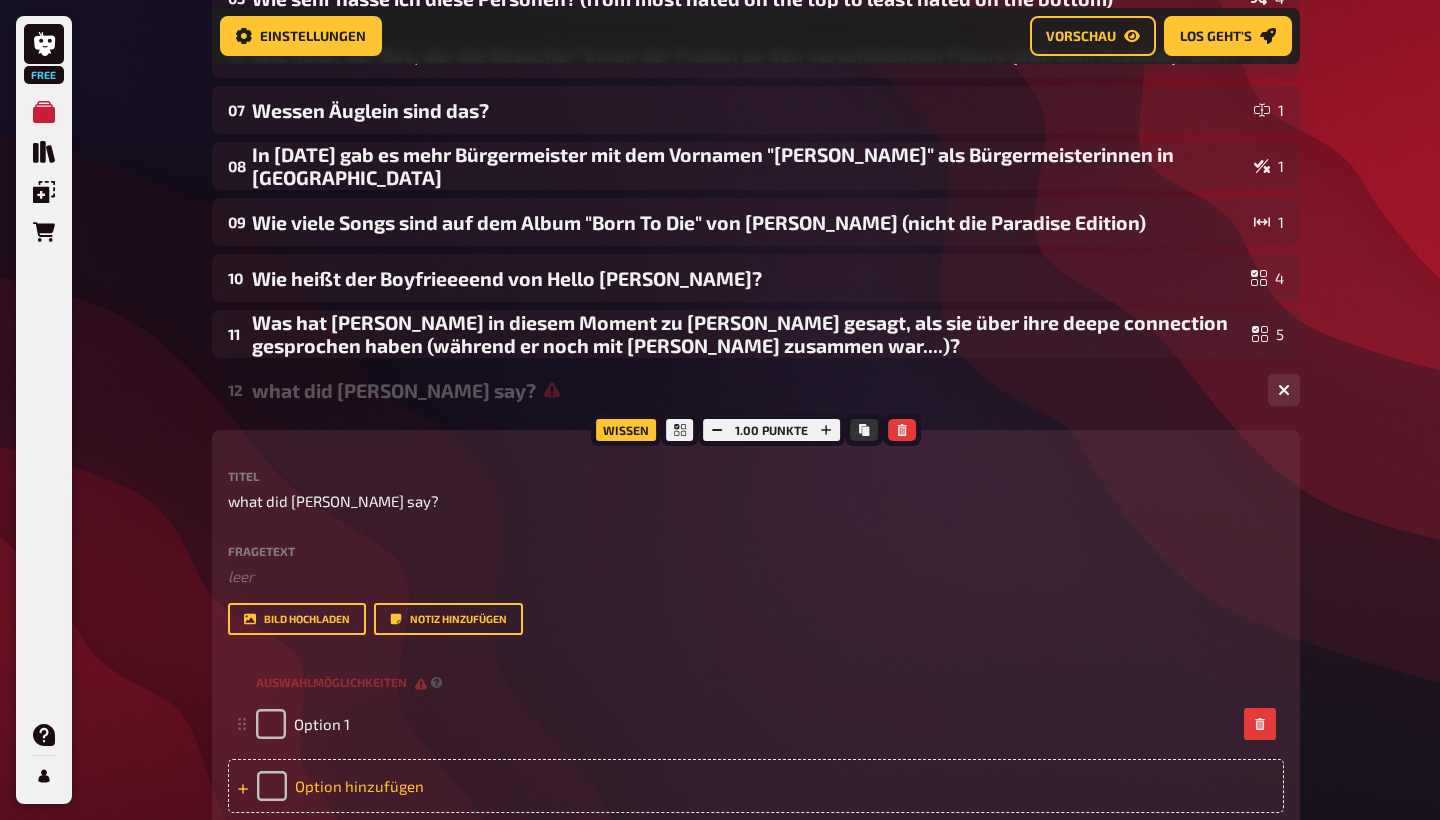 type 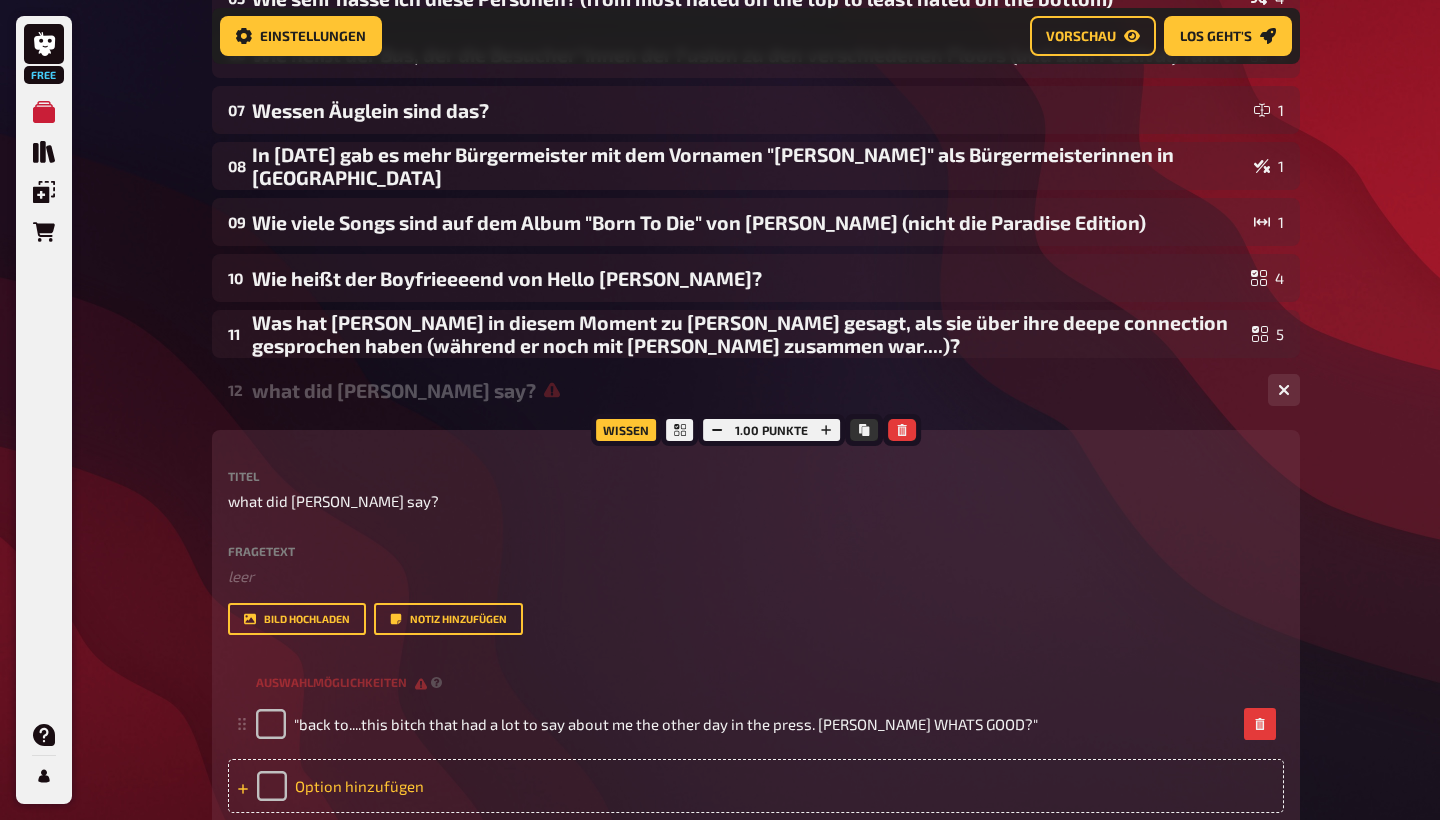 click on "Option hinzufügen" at bounding box center (756, 786) 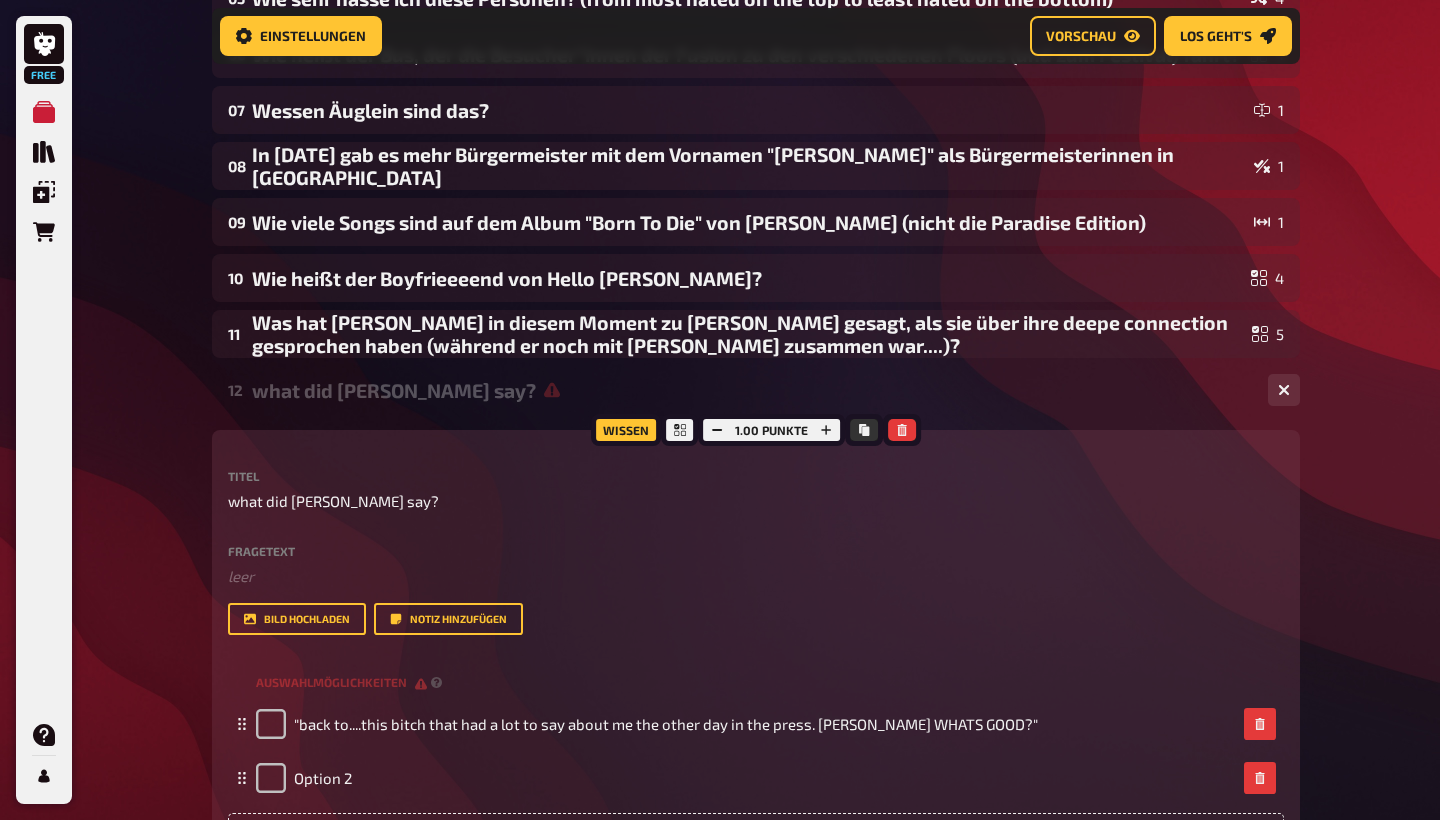 type 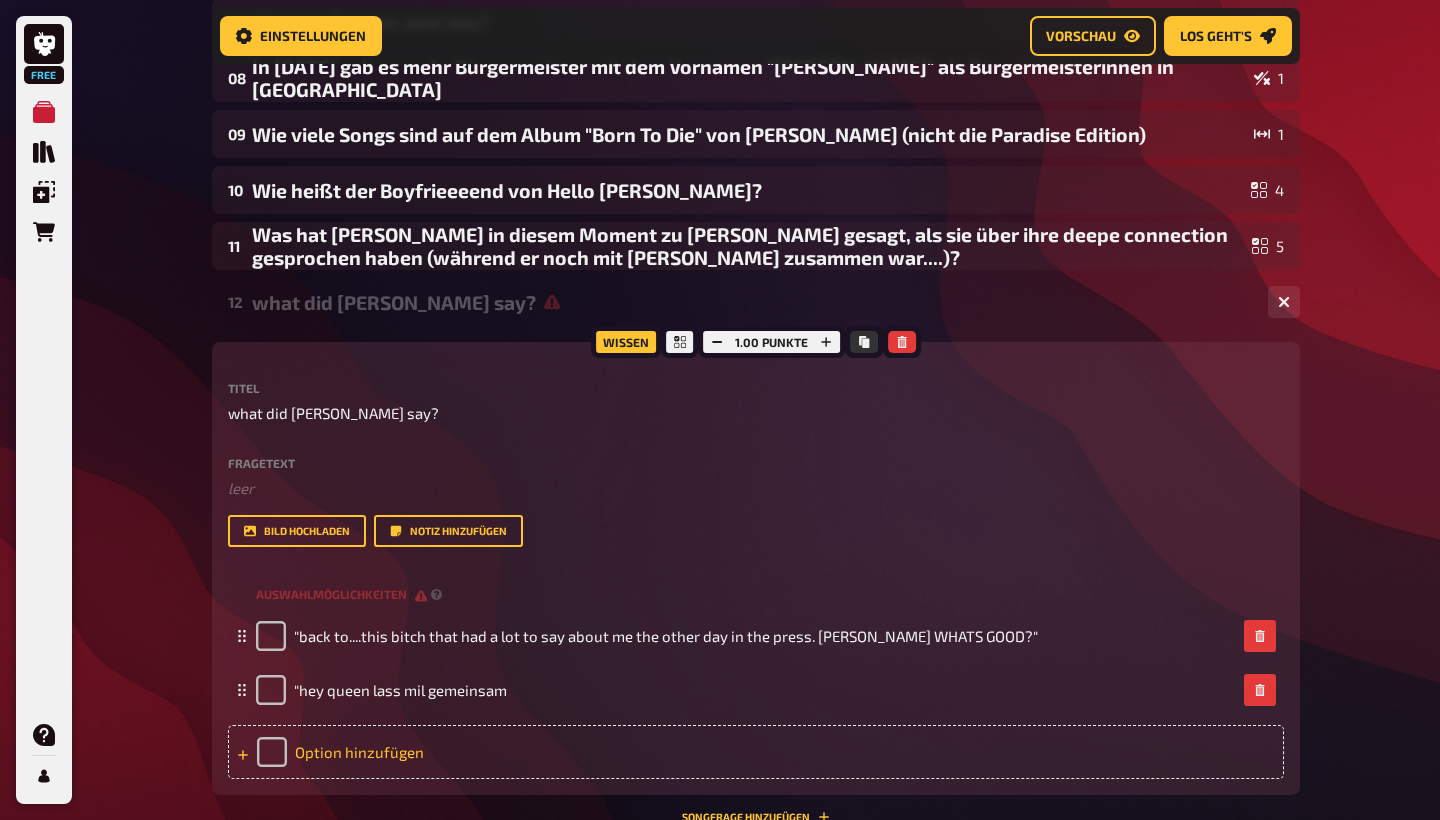 scroll, scrollTop: 803, scrollLeft: 0, axis: vertical 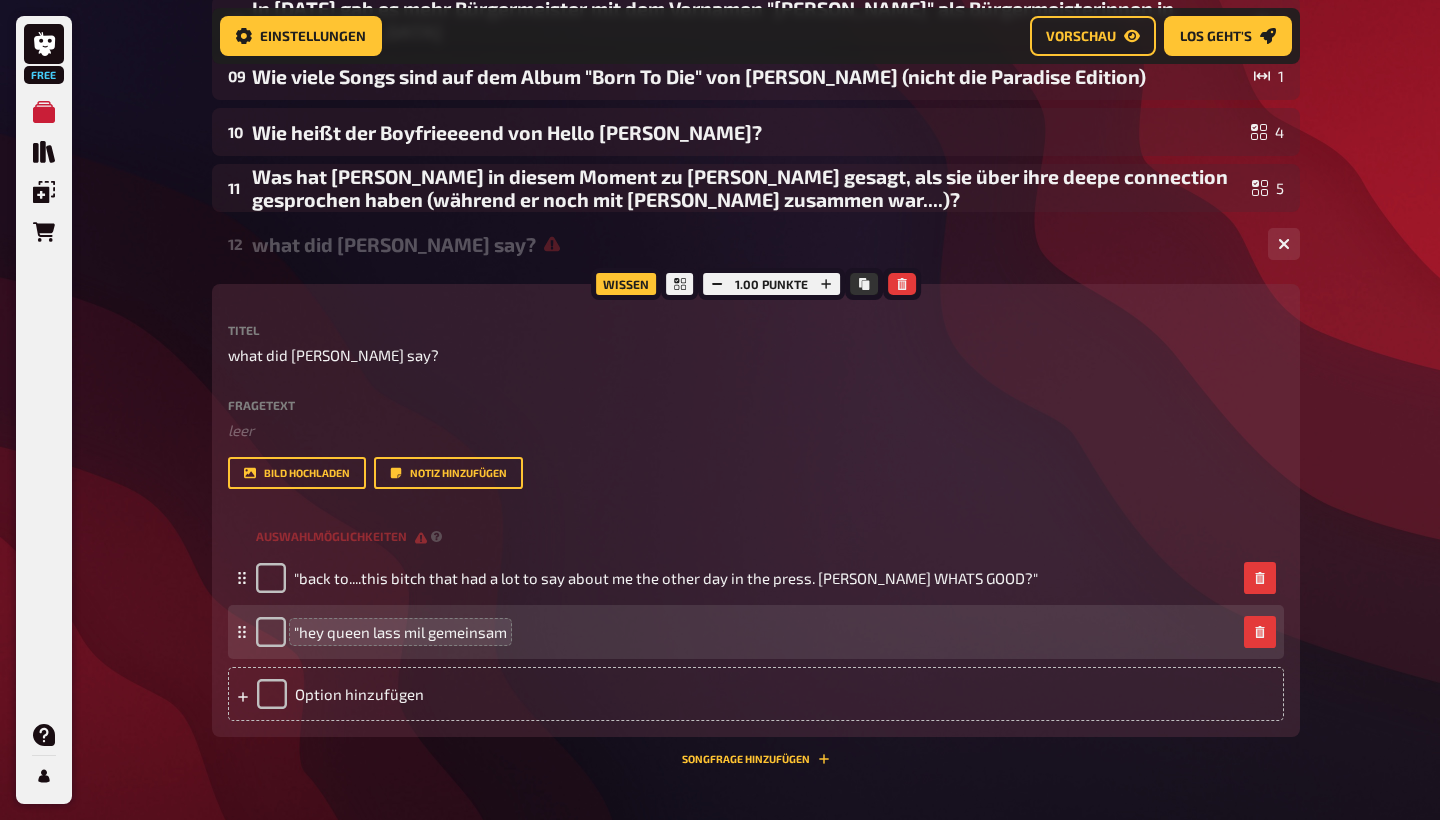 click on ""hey queen lass mil gemeinsam" at bounding box center (400, 632) 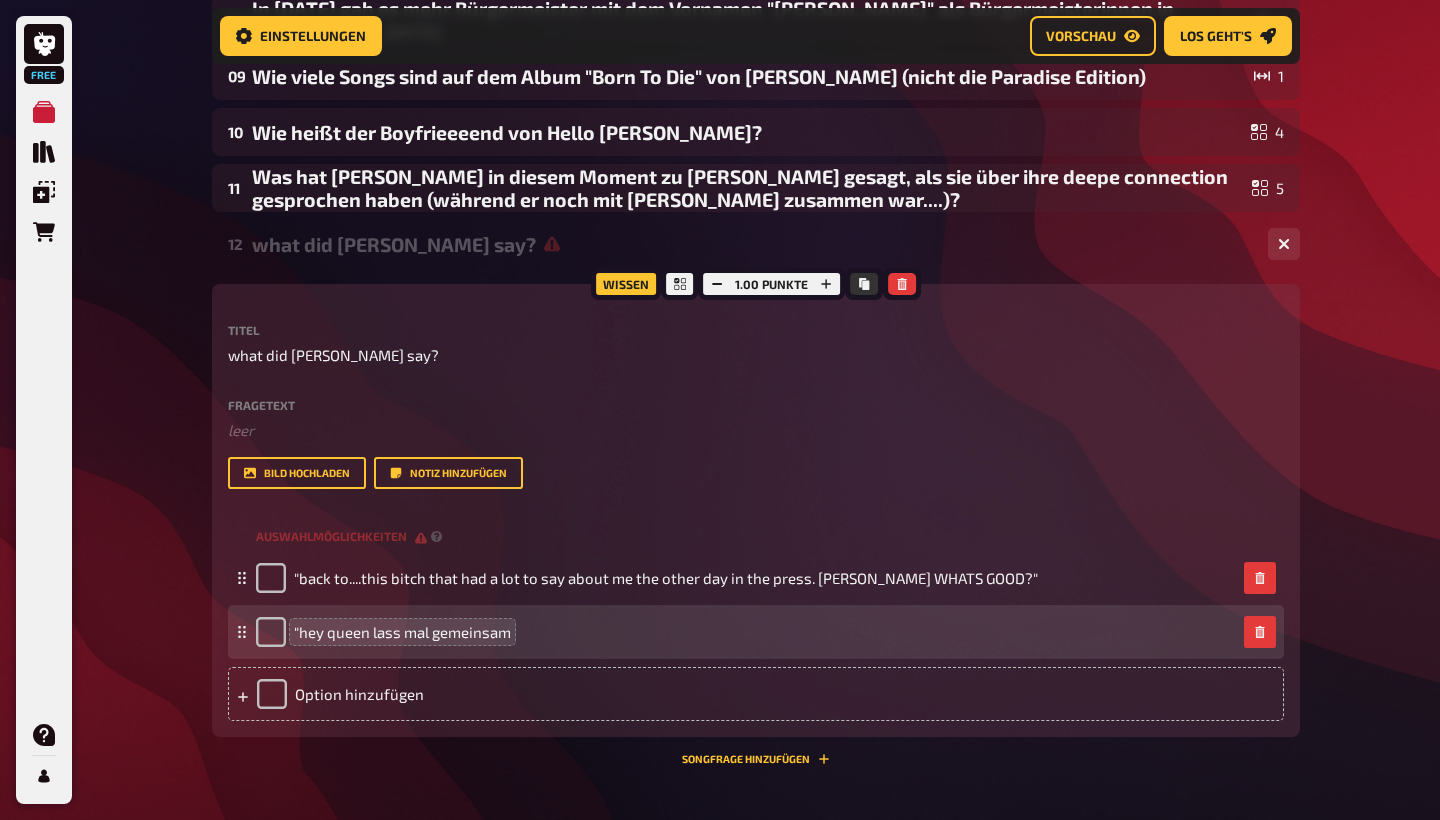 click on ""hey queen lass mal gemeinsam" at bounding box center [402, 632] 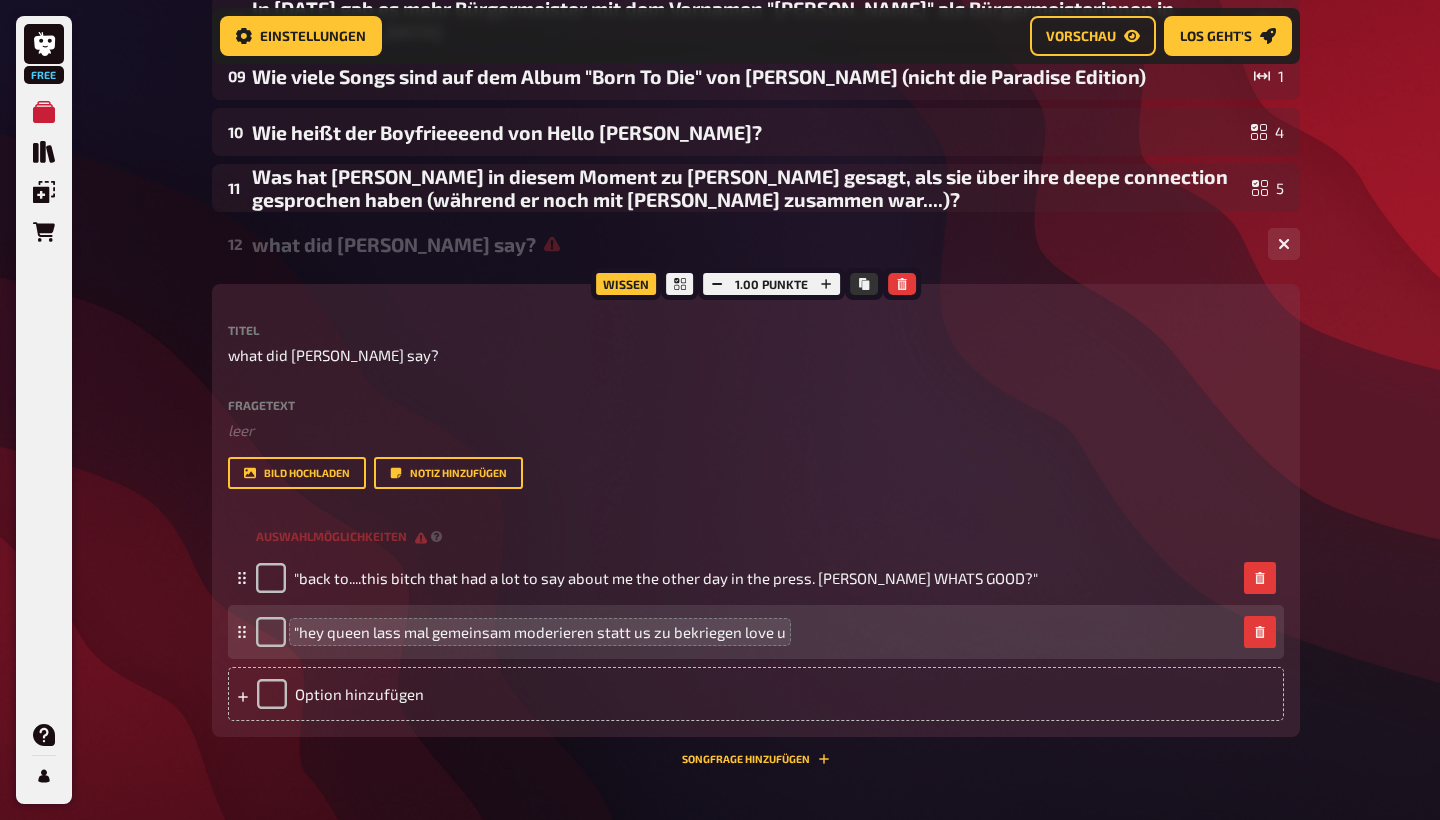 click on ""hey queen lass mal gemeinsam moderieren statt us zu bekriegen love u" at bounding box center (540, 632) 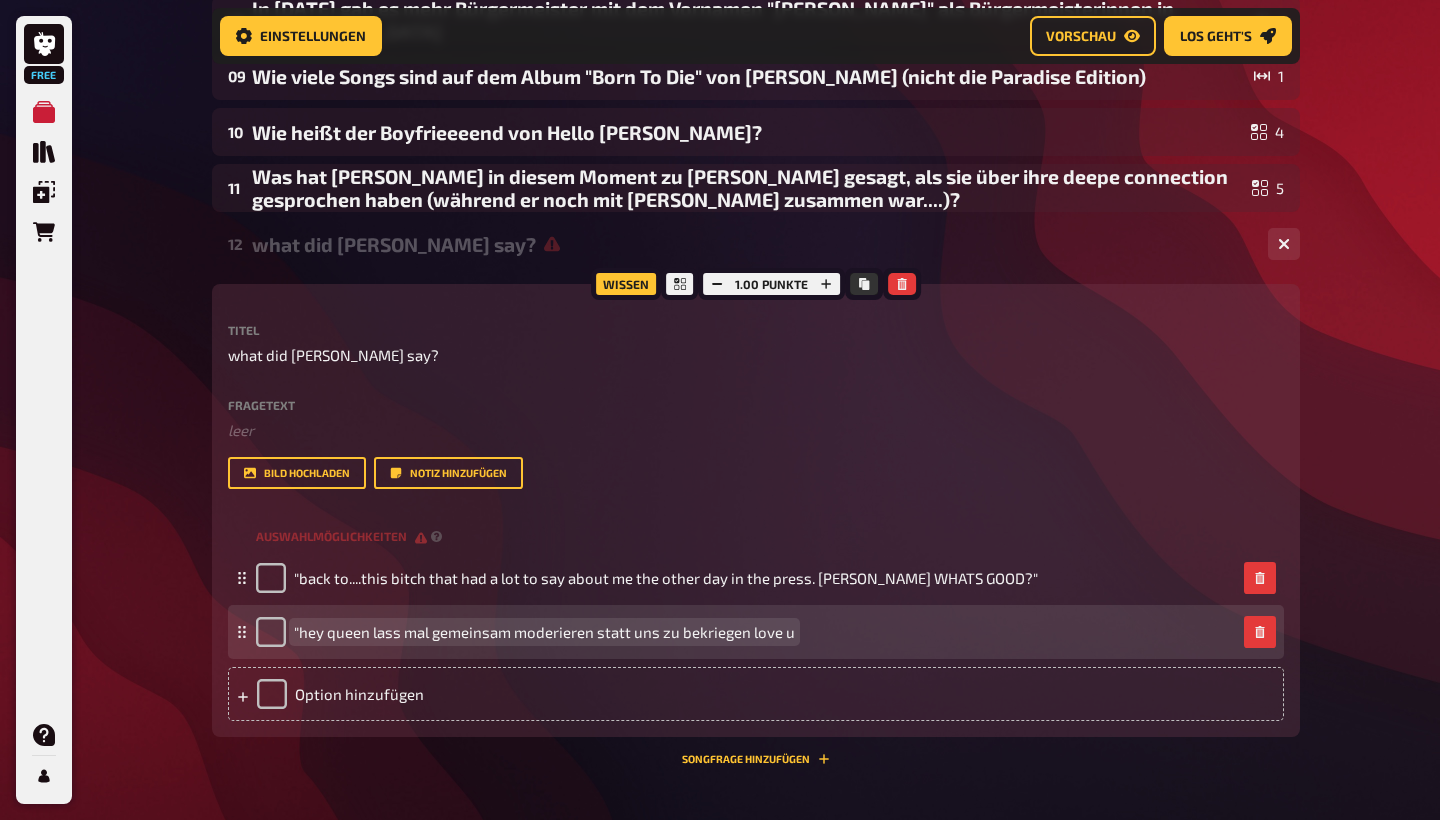 click on ""hey queen lass mal gemeinsam moderieren statt uns zu bekriegen love u" at bounding box center [746, 632] 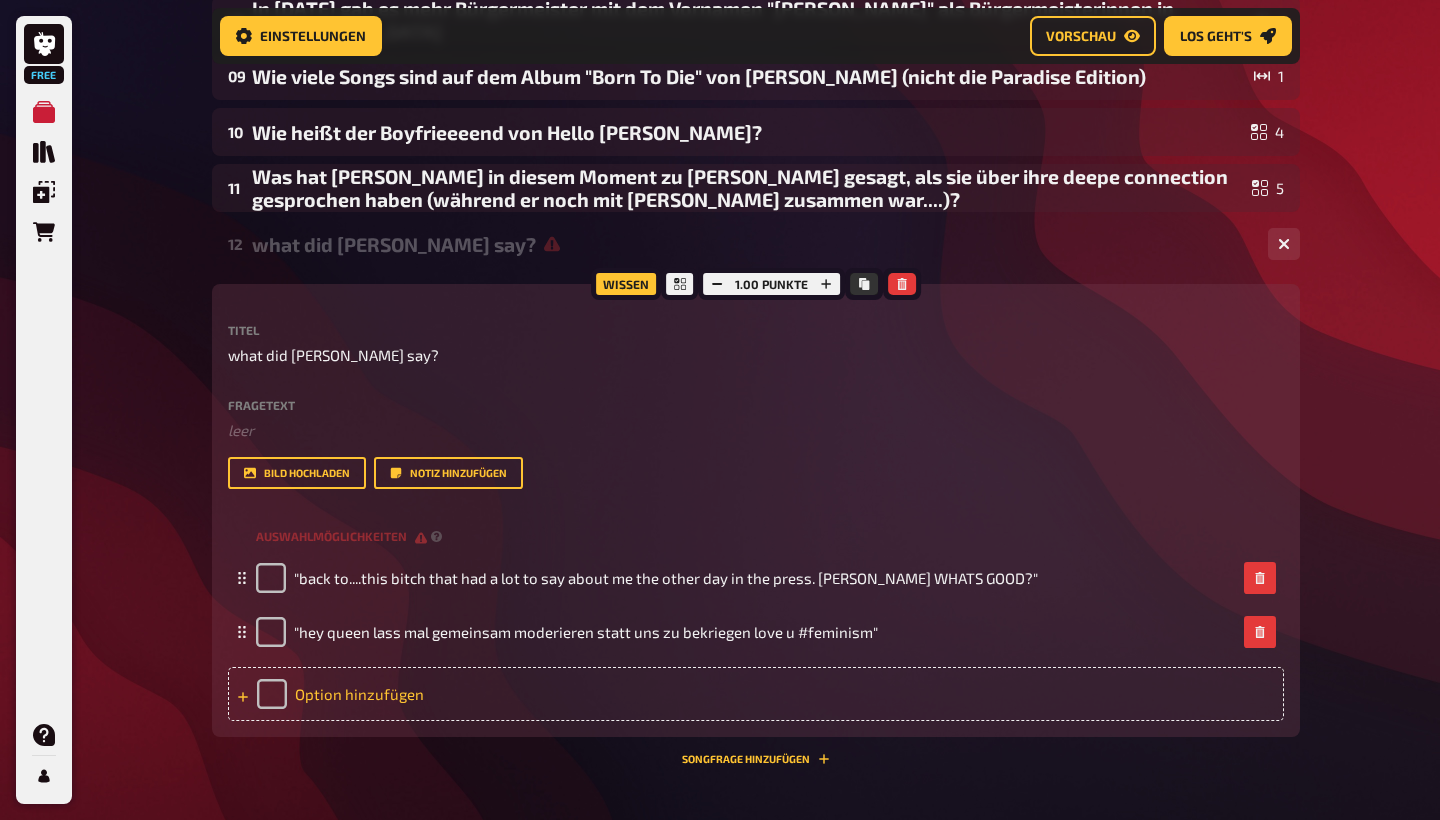 click on "Option hinzufügen" at bounding box center (756, 694) 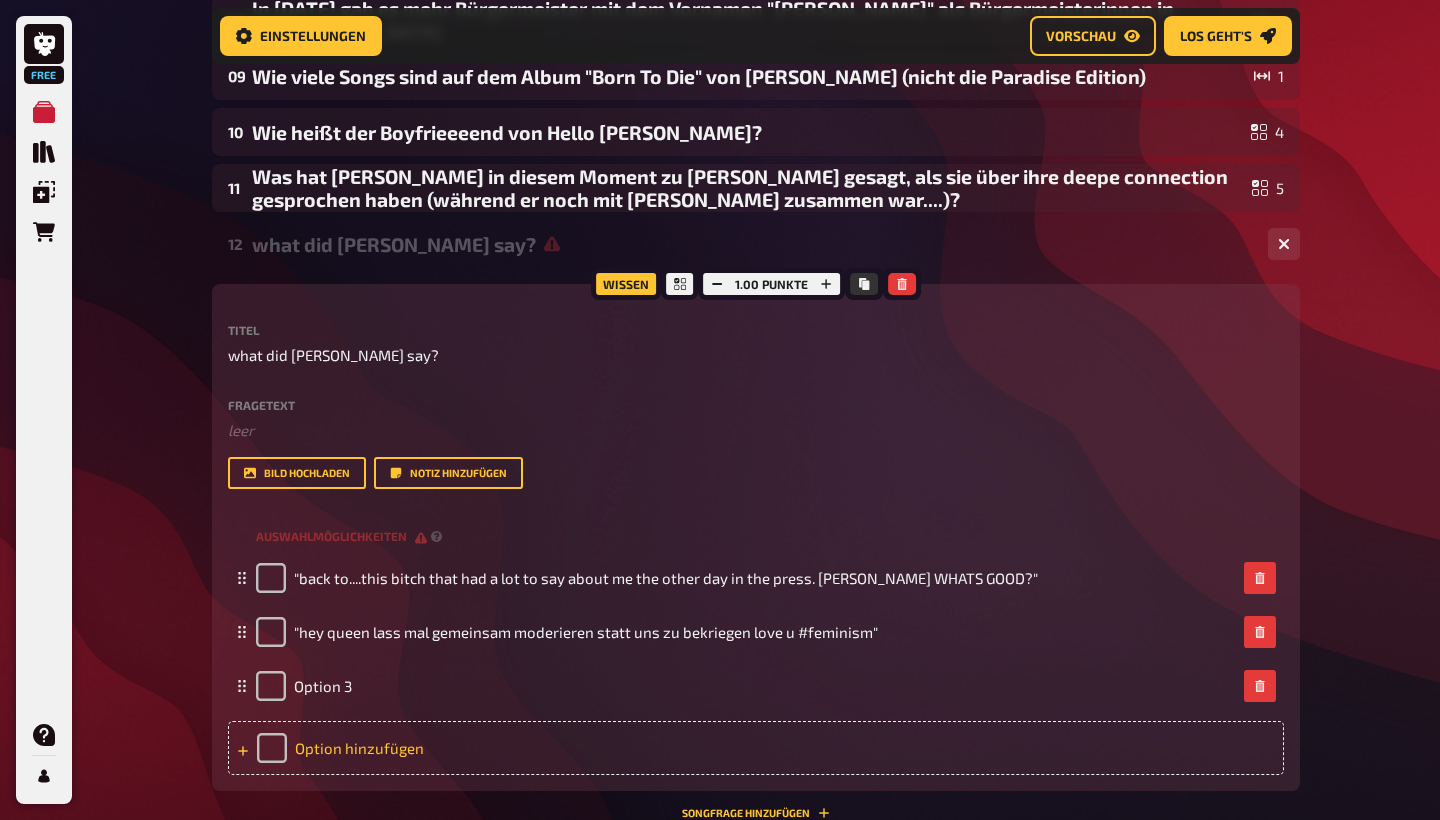 type 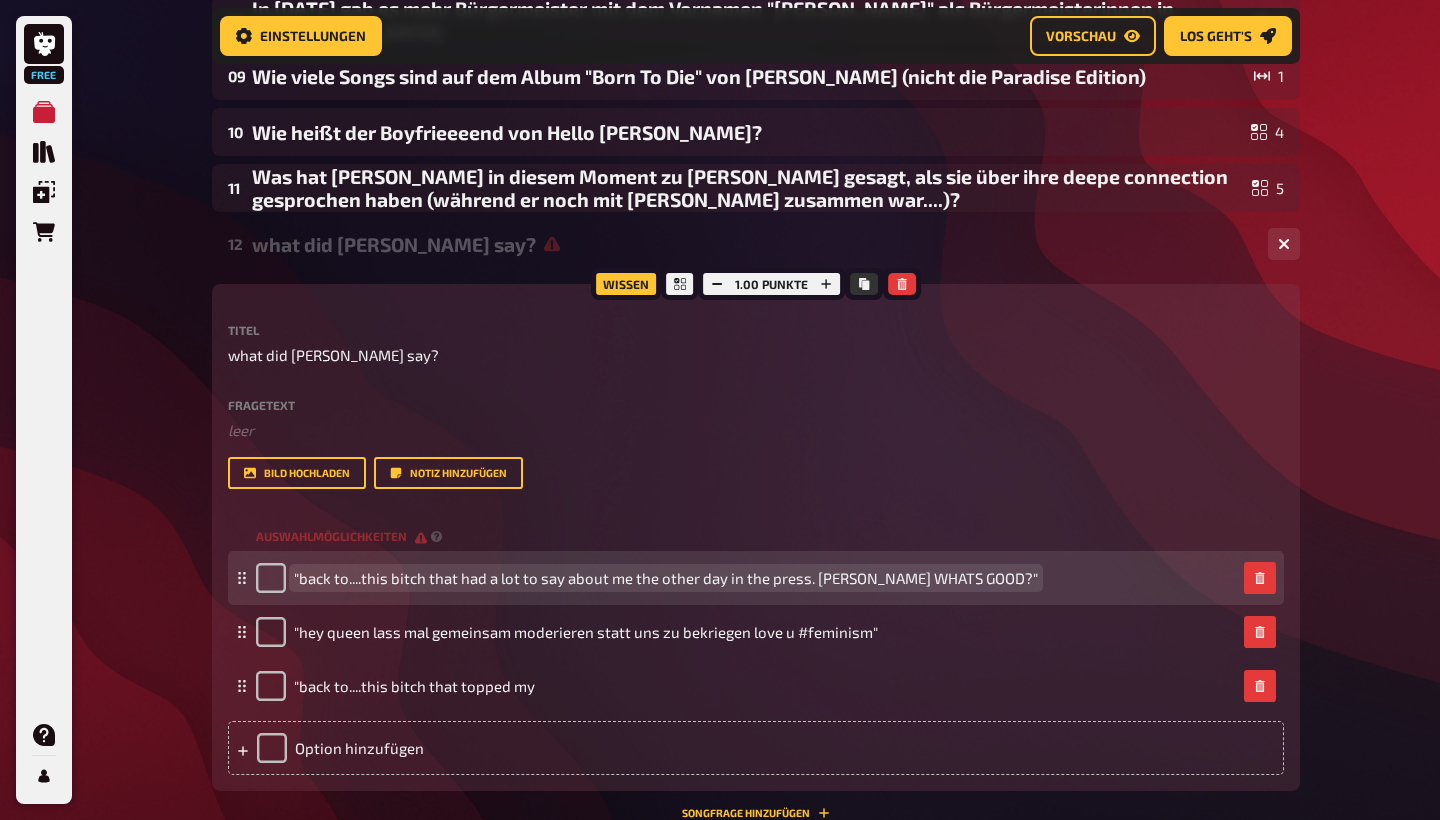 click on ""back to....this bitch that had a lot to say about me the other day in the press. [PERSON_NAME] WHATS GOOD?"" at bounding box center (666, 578) 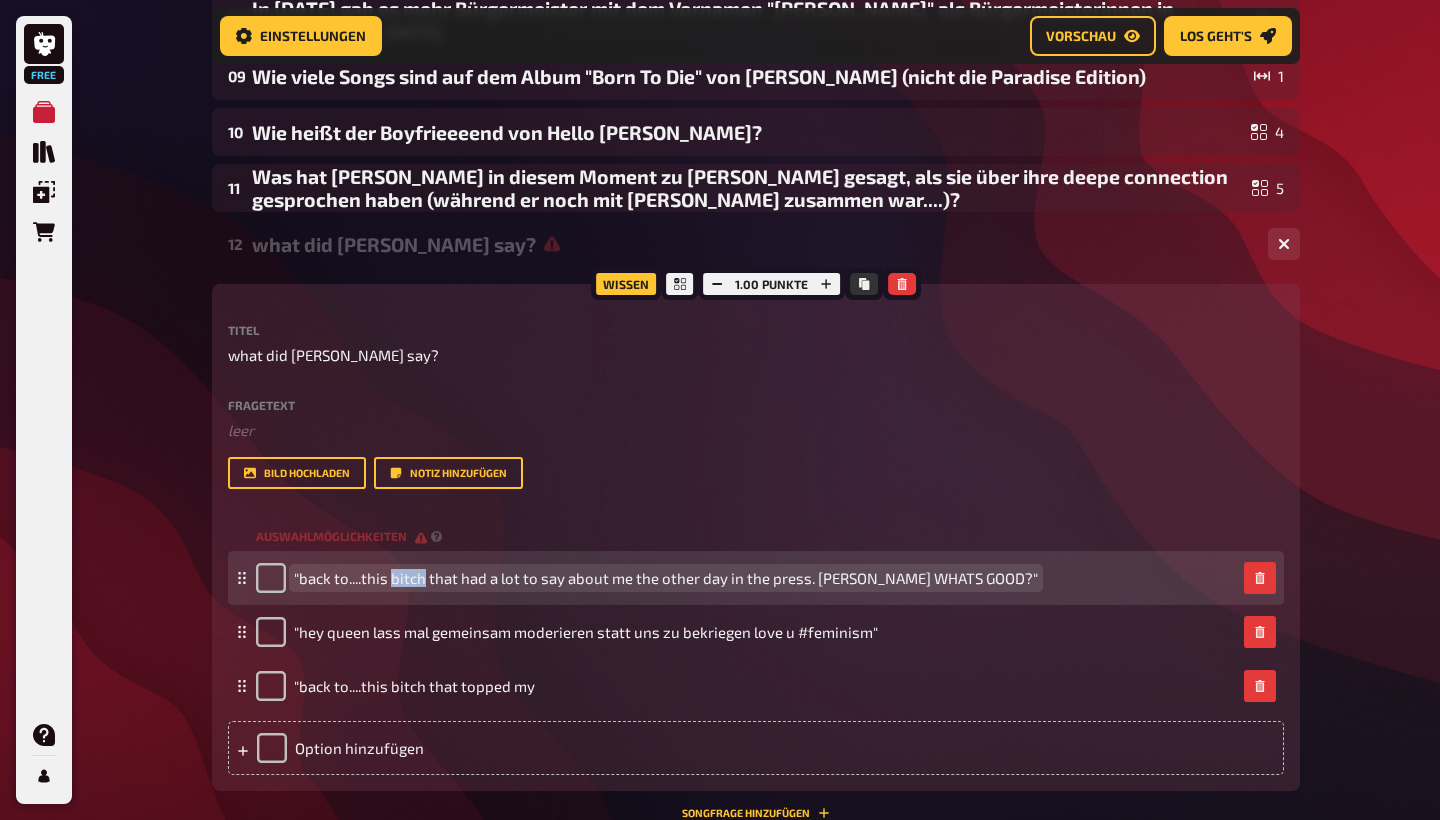 click on ""back to....this bitch that had a lot to say about me the other day in the press. [PERSON_NAME] WHATS GOOD?"" at bounding box center [666, 578] 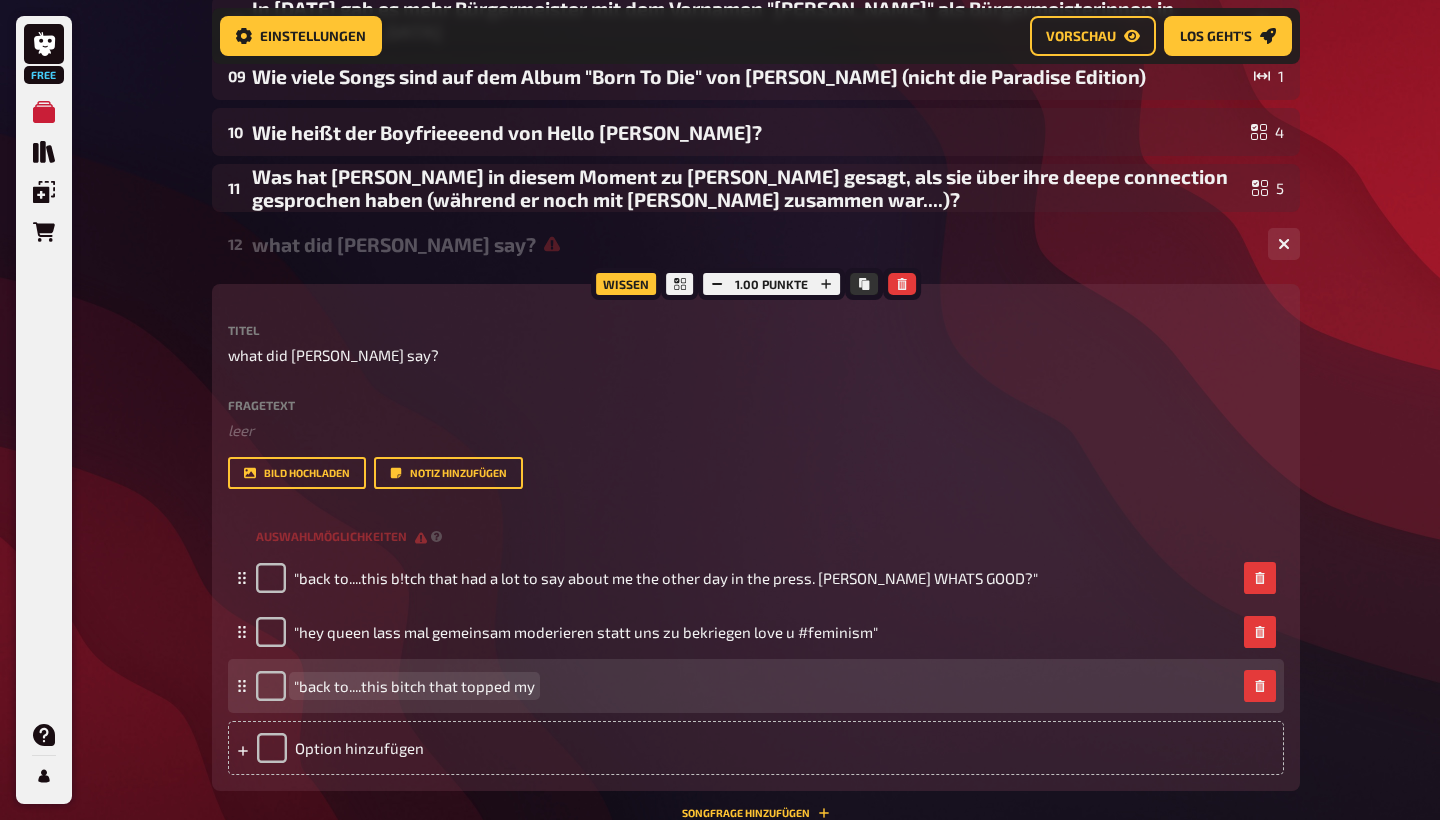 click on ""back to....this bitch that topped my" at bounding box center (414, 686) 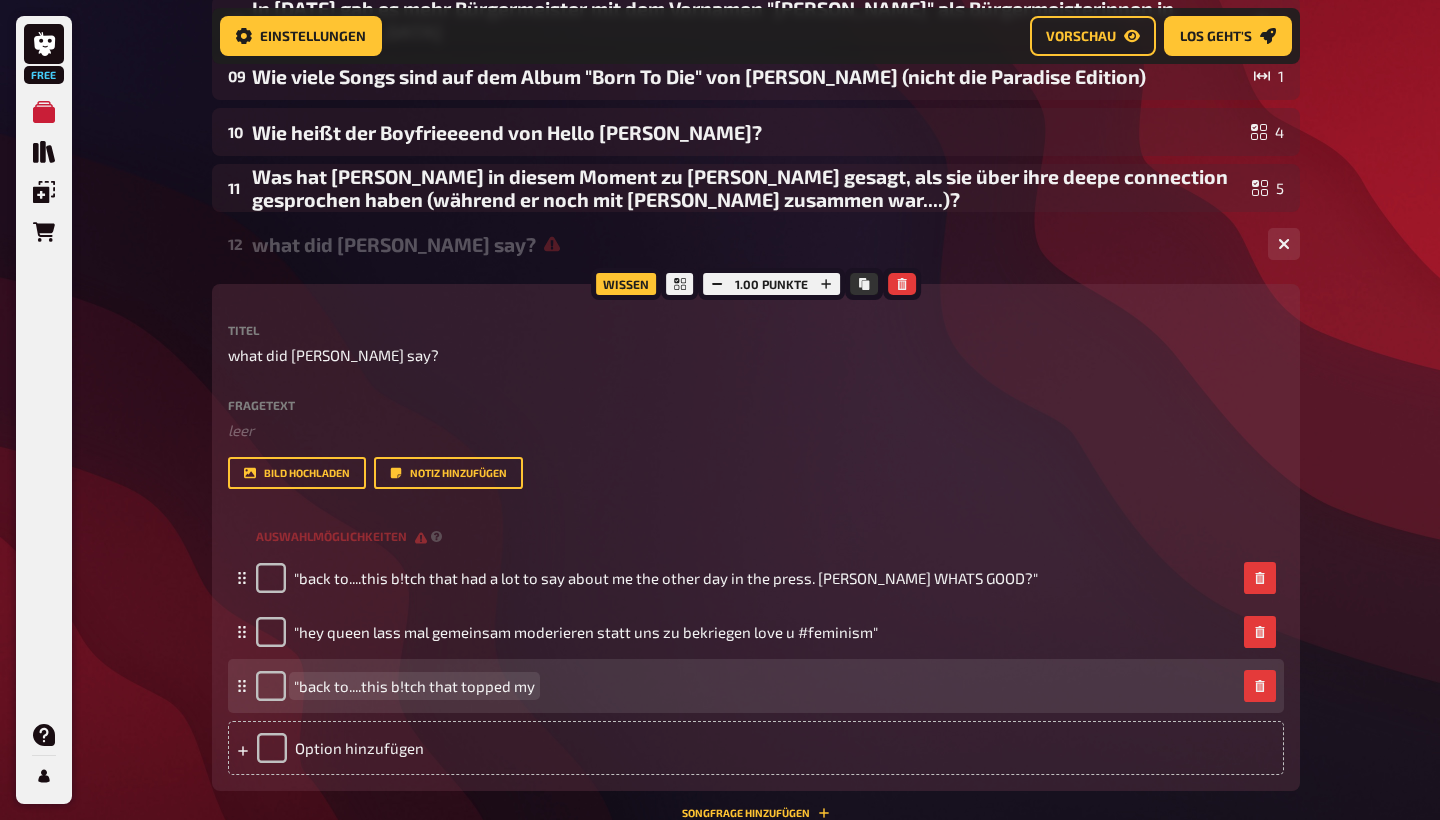 click on ""back to....this b!tch that topped my" at bounding box center [746, 686] 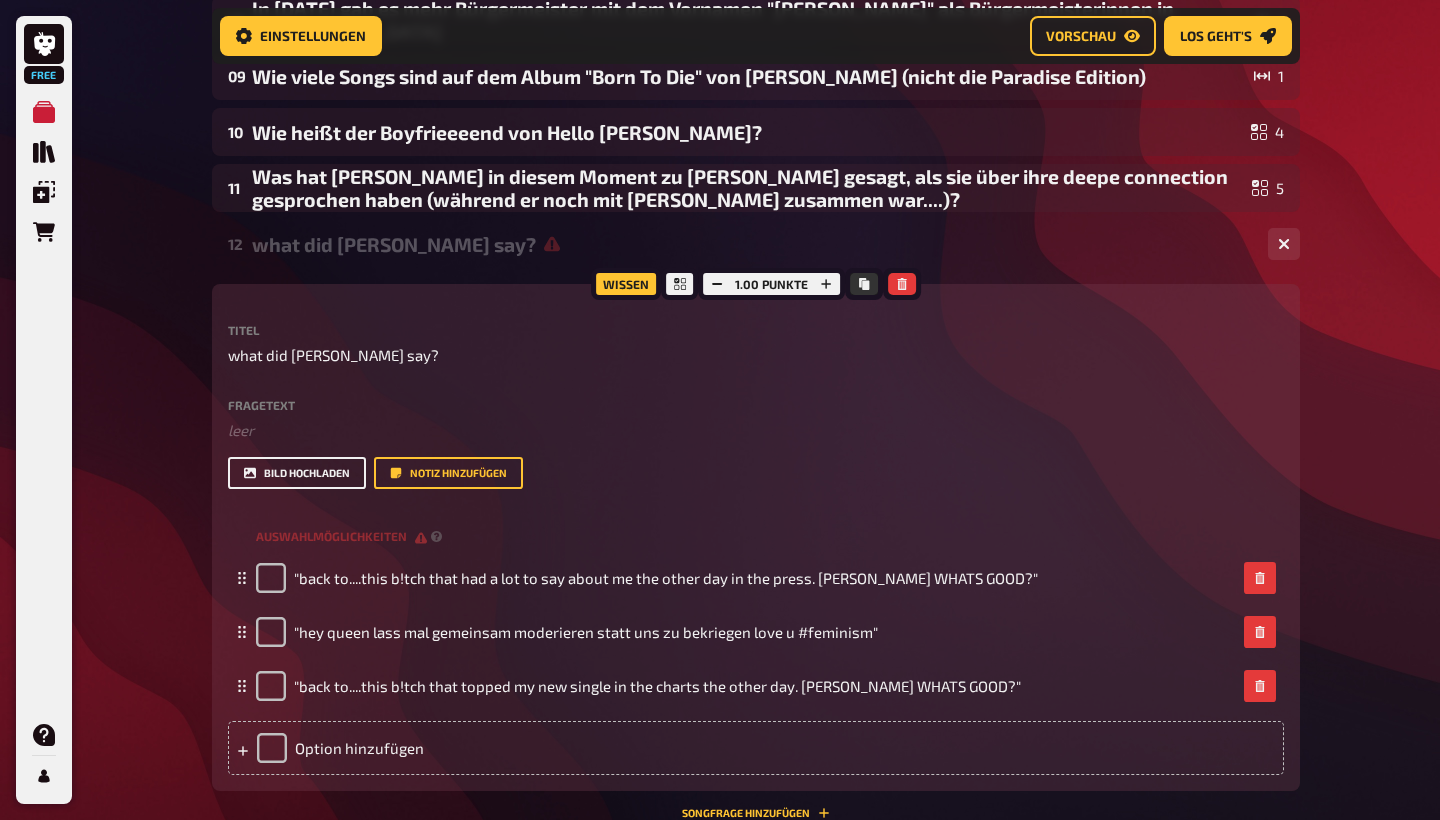 click on "Bild hochladen" at bounding box center [297, 473] 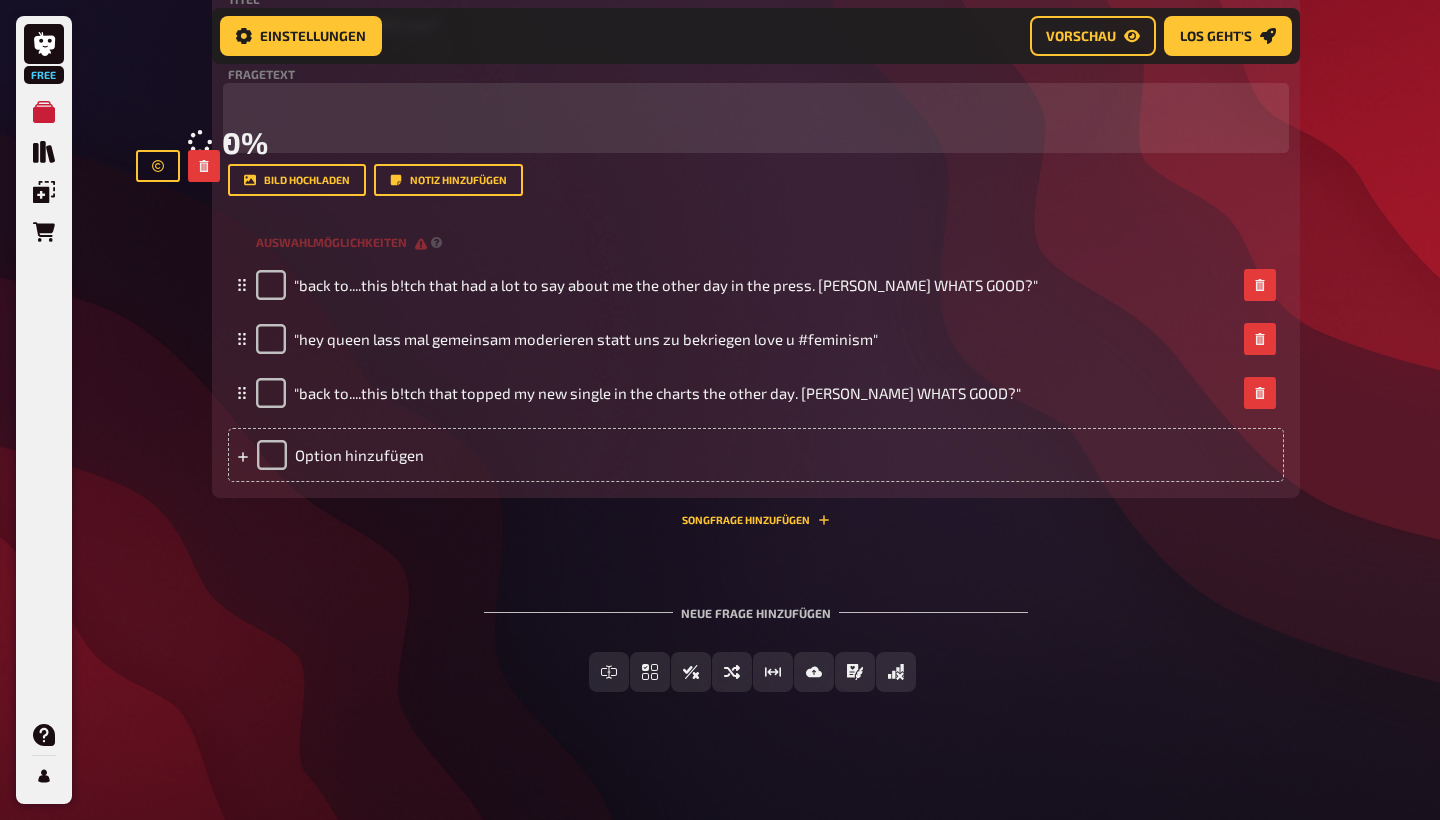scroll, scrollTop: 1437, scrollLeft: 0, axis: vertical 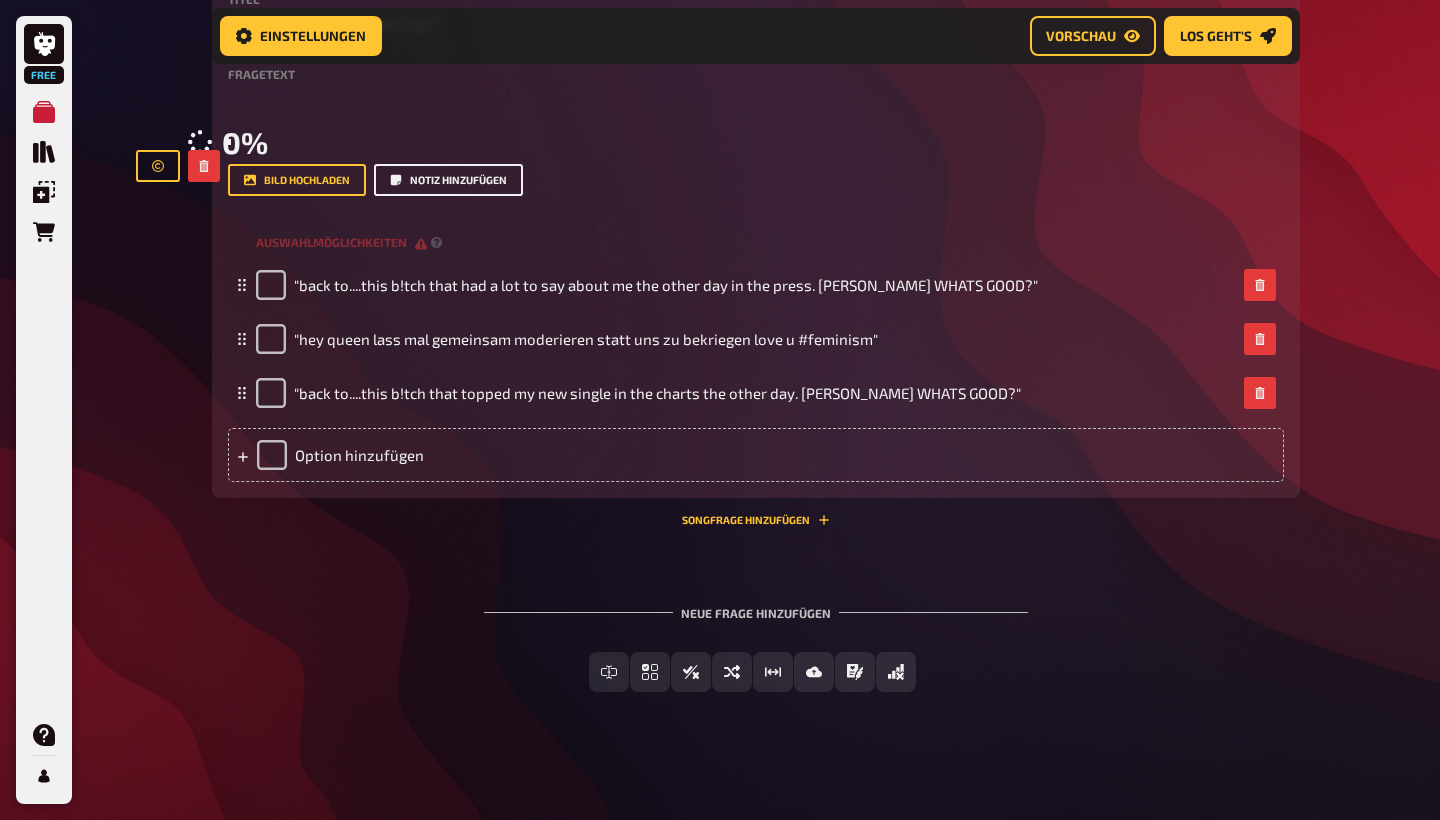 click on "Notiz hinzufügen" at bounding box center (448, 180) 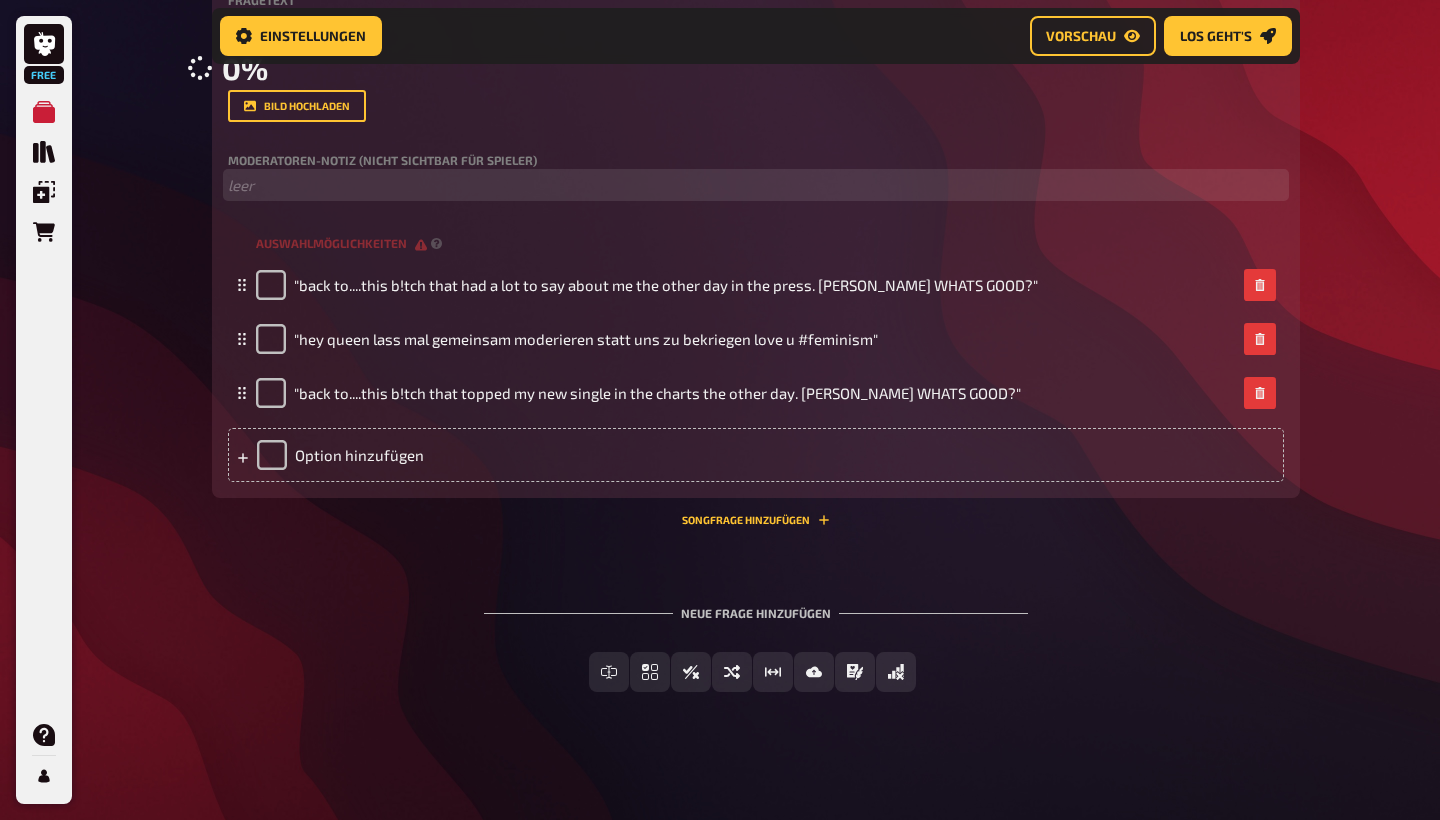 click on "﻿ leer" at bounding box center [756, 185] 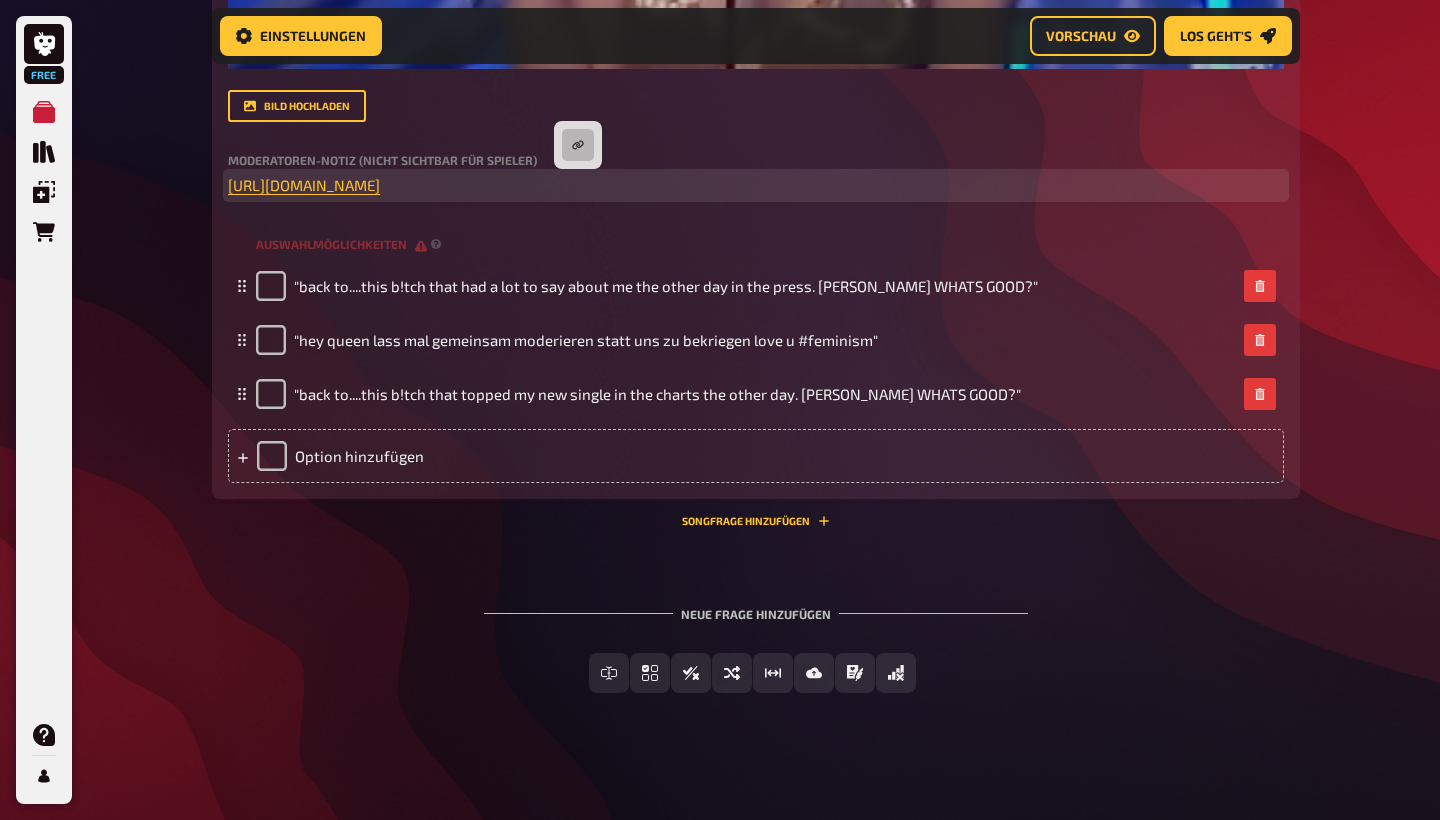 scroll, scrollTop: 1737, scrollLeft: 0, axis: vertical 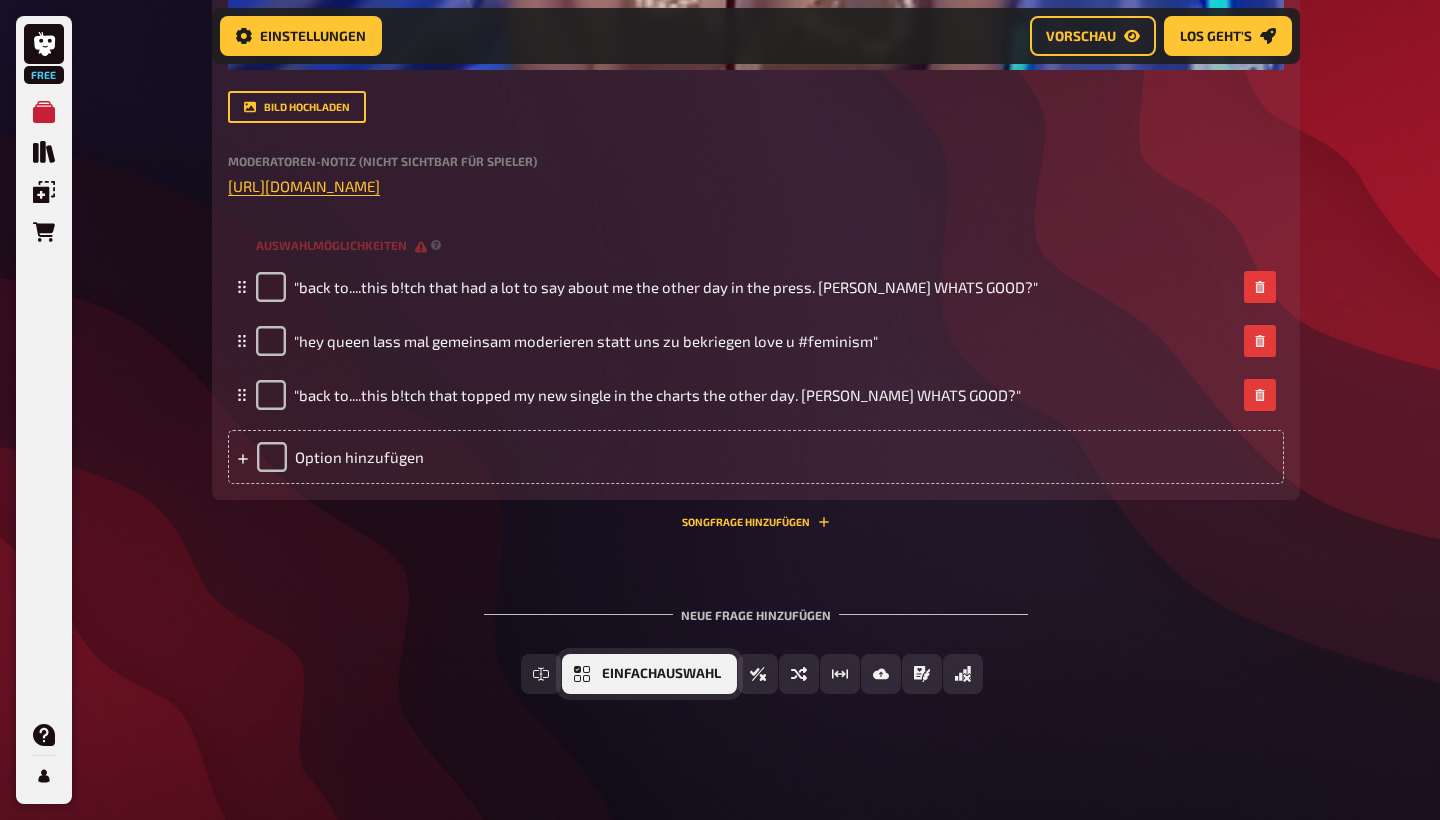 click on "Einfachauswahl" at bounding box center (649, 674) 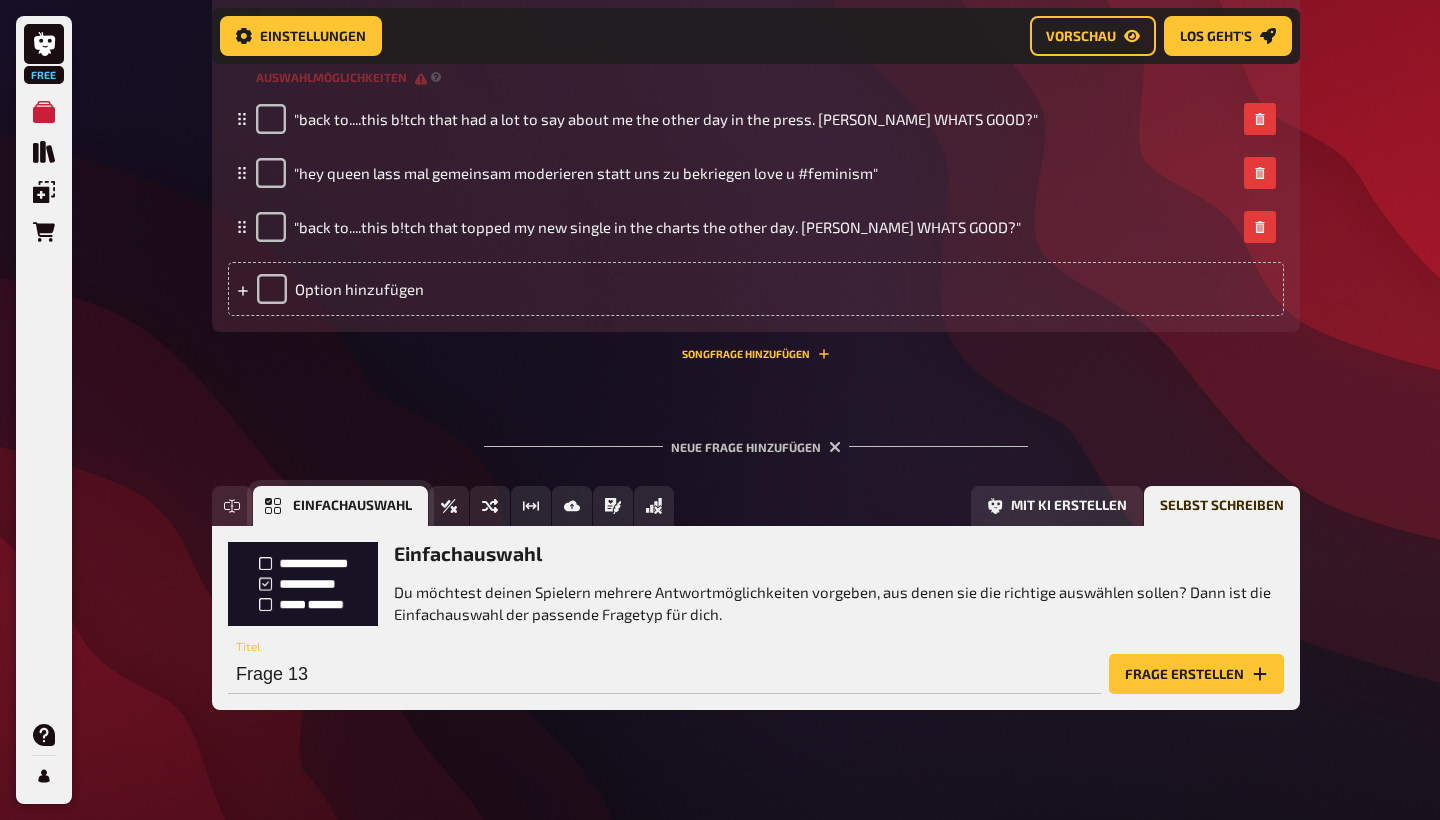 scroll, scrollTop: 1921, scrollLeft: 0, axis: vertical 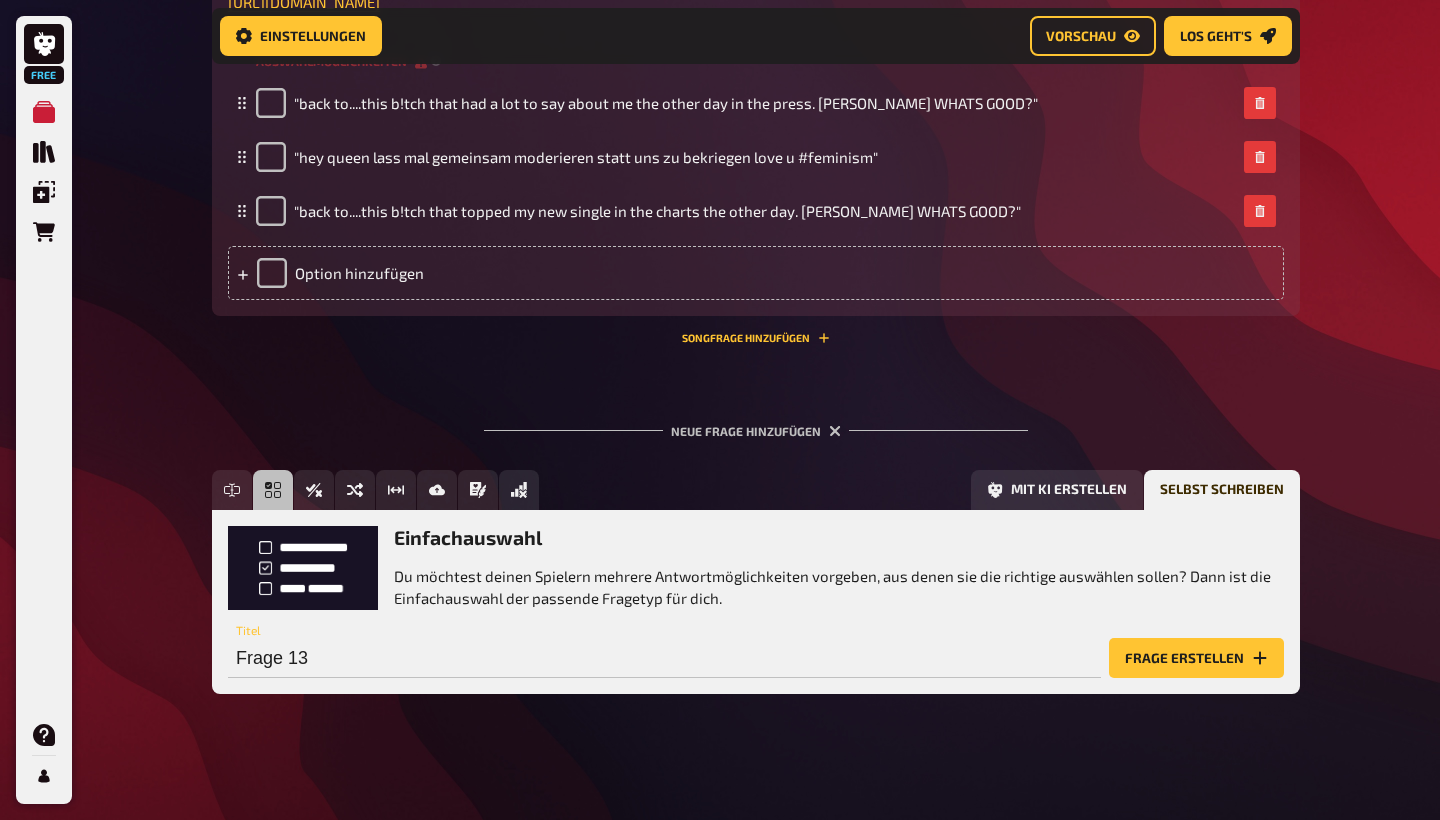 click on "Frage 13 Titel" at bounding box center [664, 648] 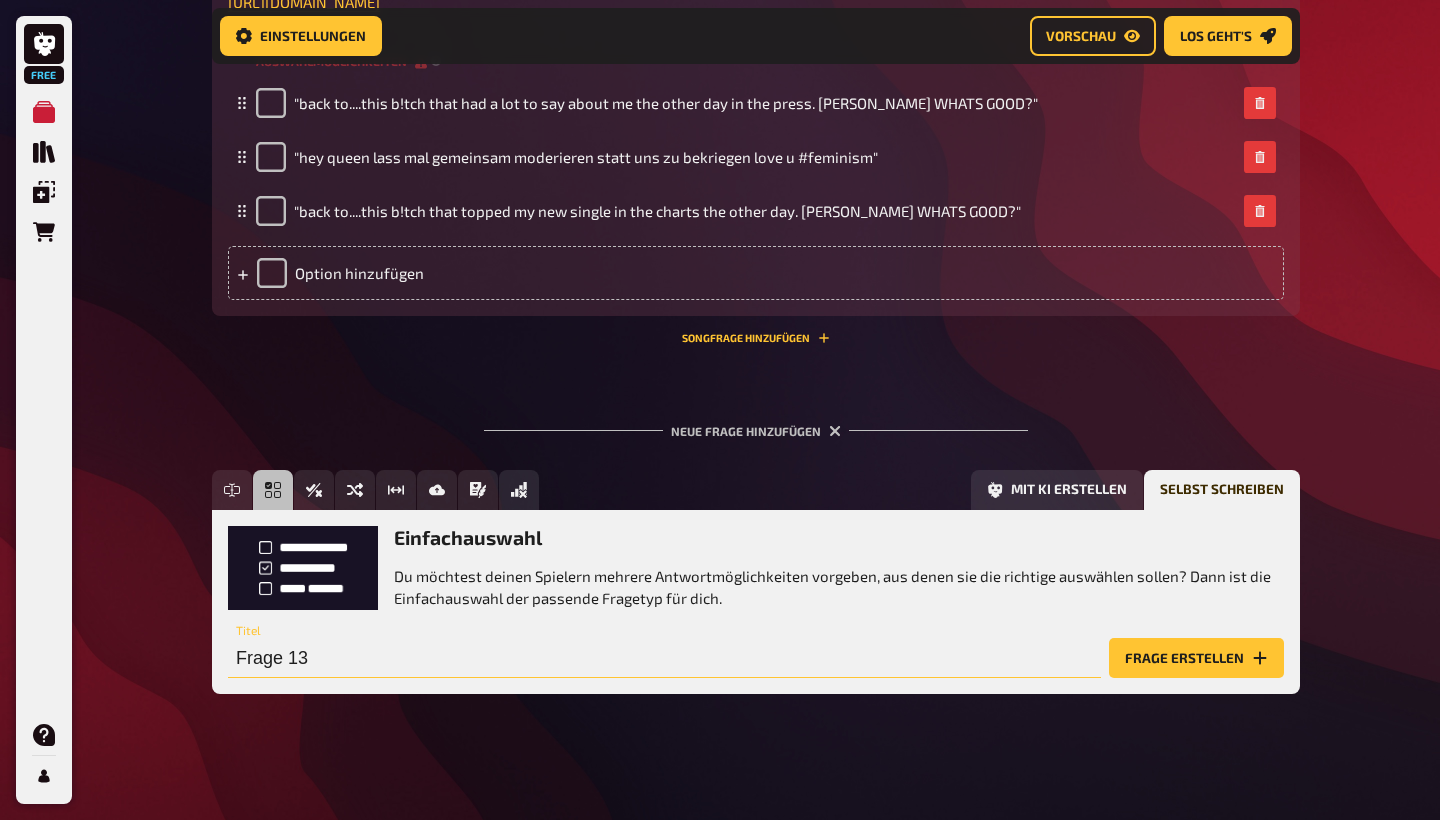 drag, startPoint x: 344, startPoint y: 656, endPoint x: 230, endPoint y: 656, distance: 114 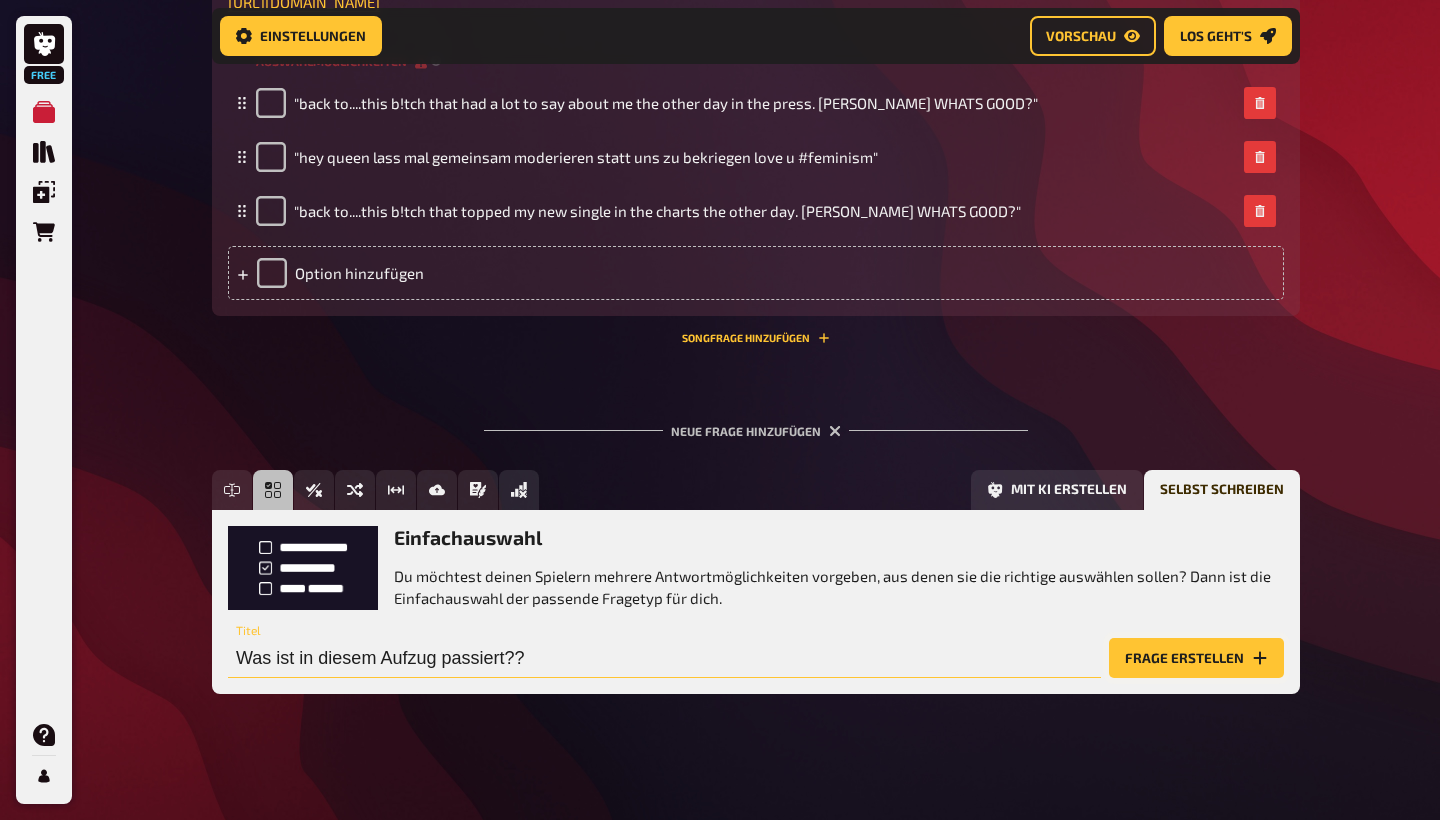 type on "Was ist in diesem Aufzug passiert??" 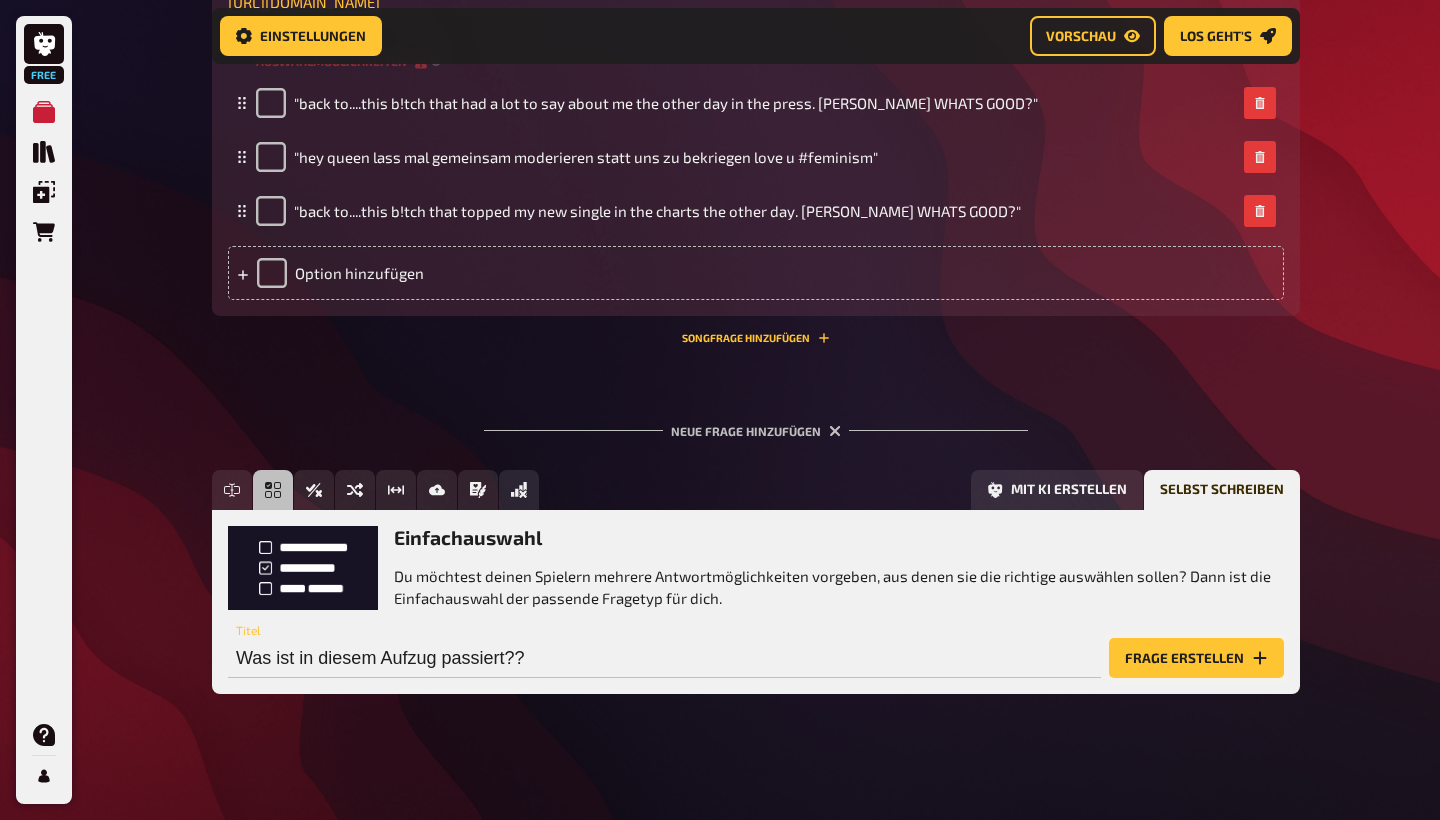 click on "Frage erstellen" at bounding box center (1196, 658) 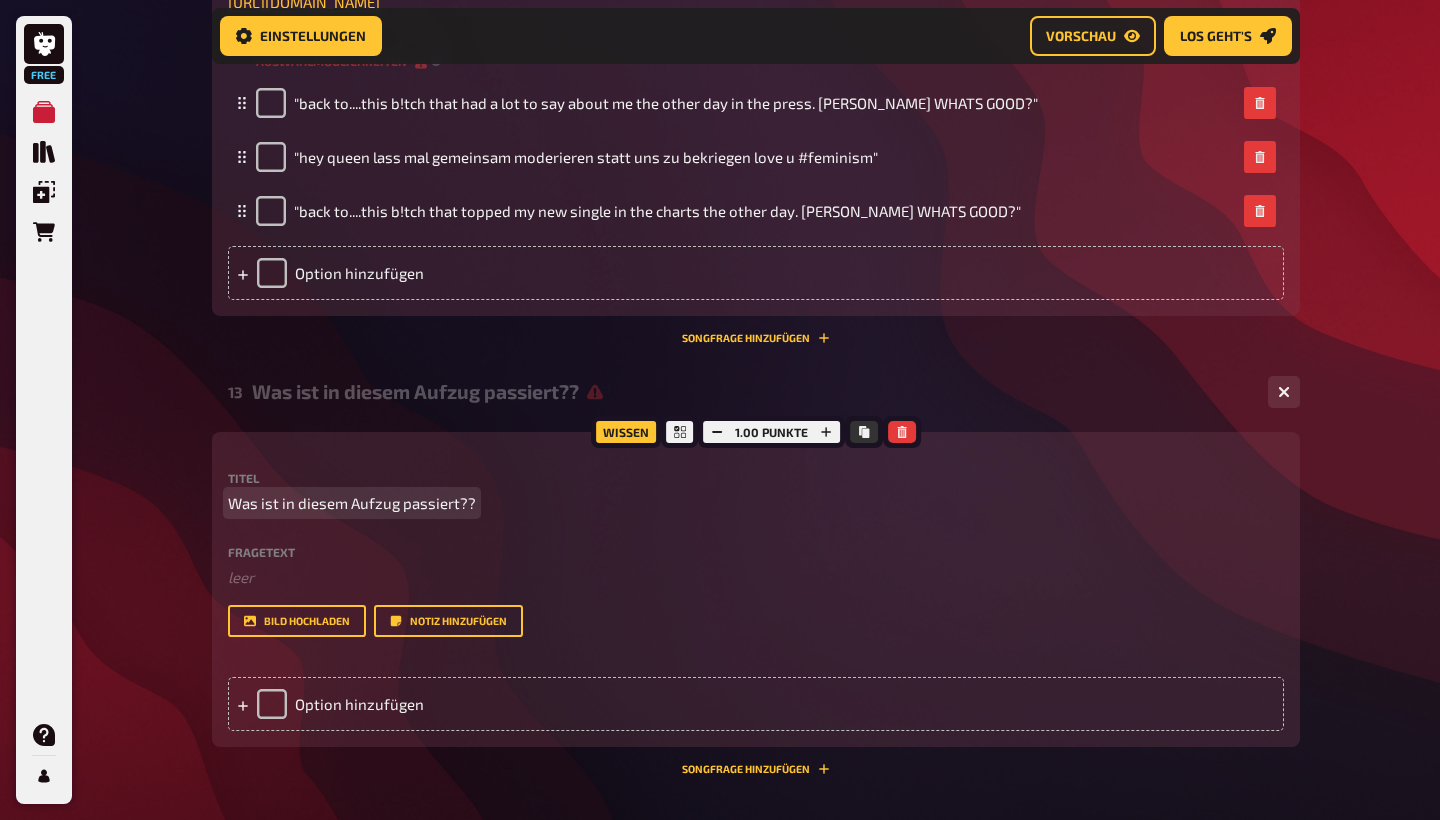 click on "Was ist in diesem Aufzug passiert??" at bounding box center (352, 503) 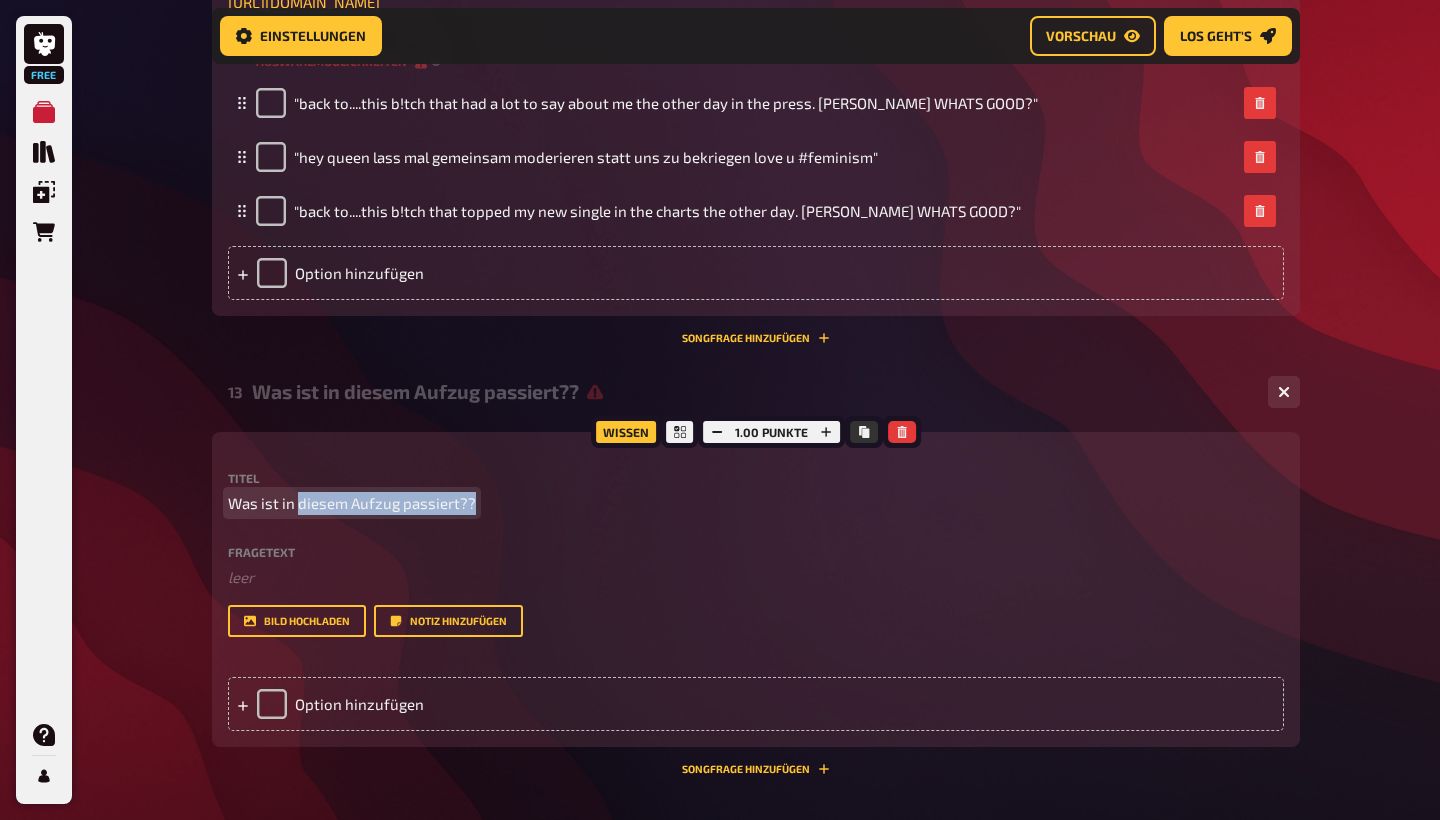 drag, startPoint x: 327, startPoint y: 499, endPoint x: 625, endPoint y: 499, distance: 298 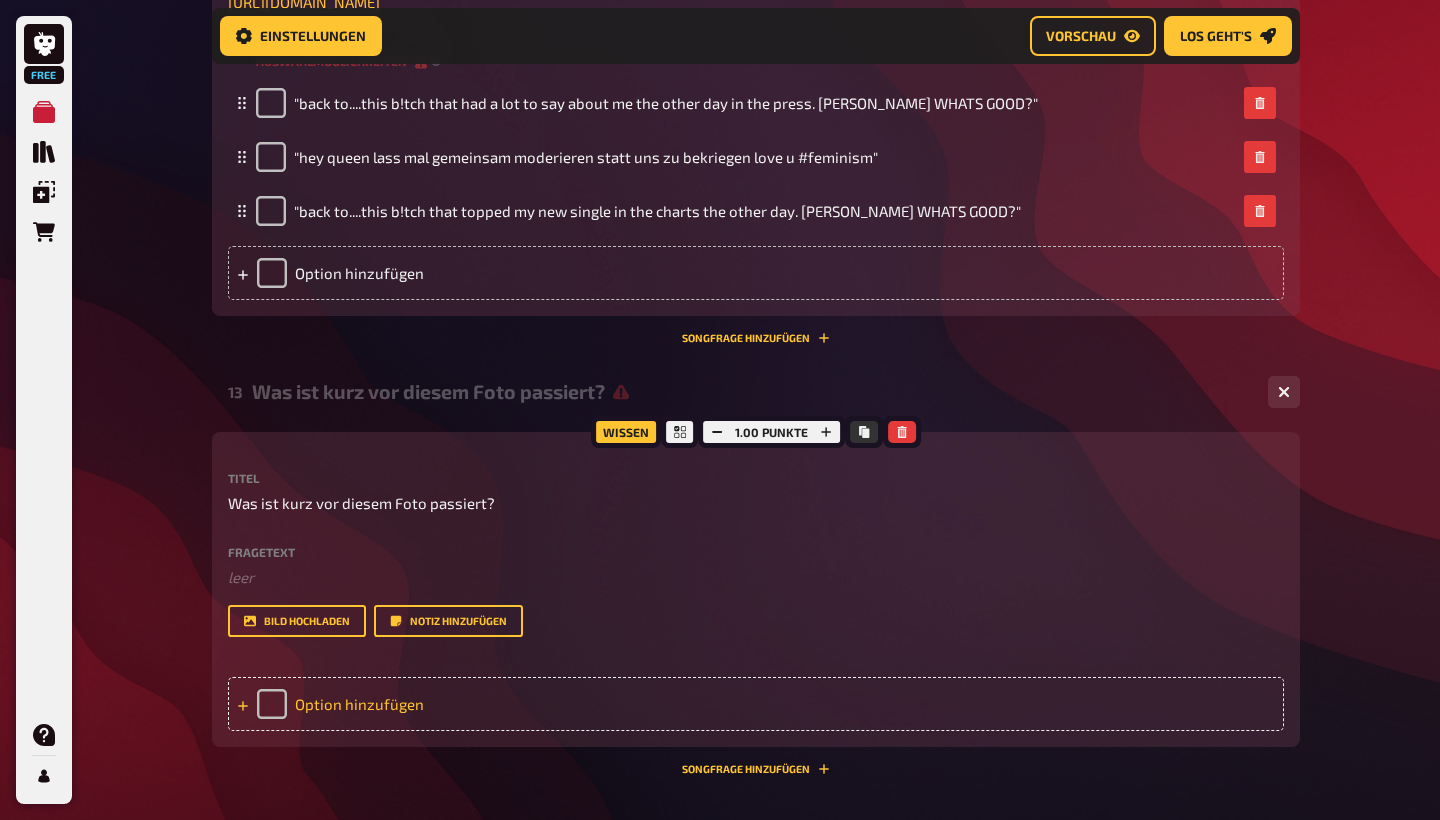 click on "Option hinzufügen" at bounding box center [756, 704] 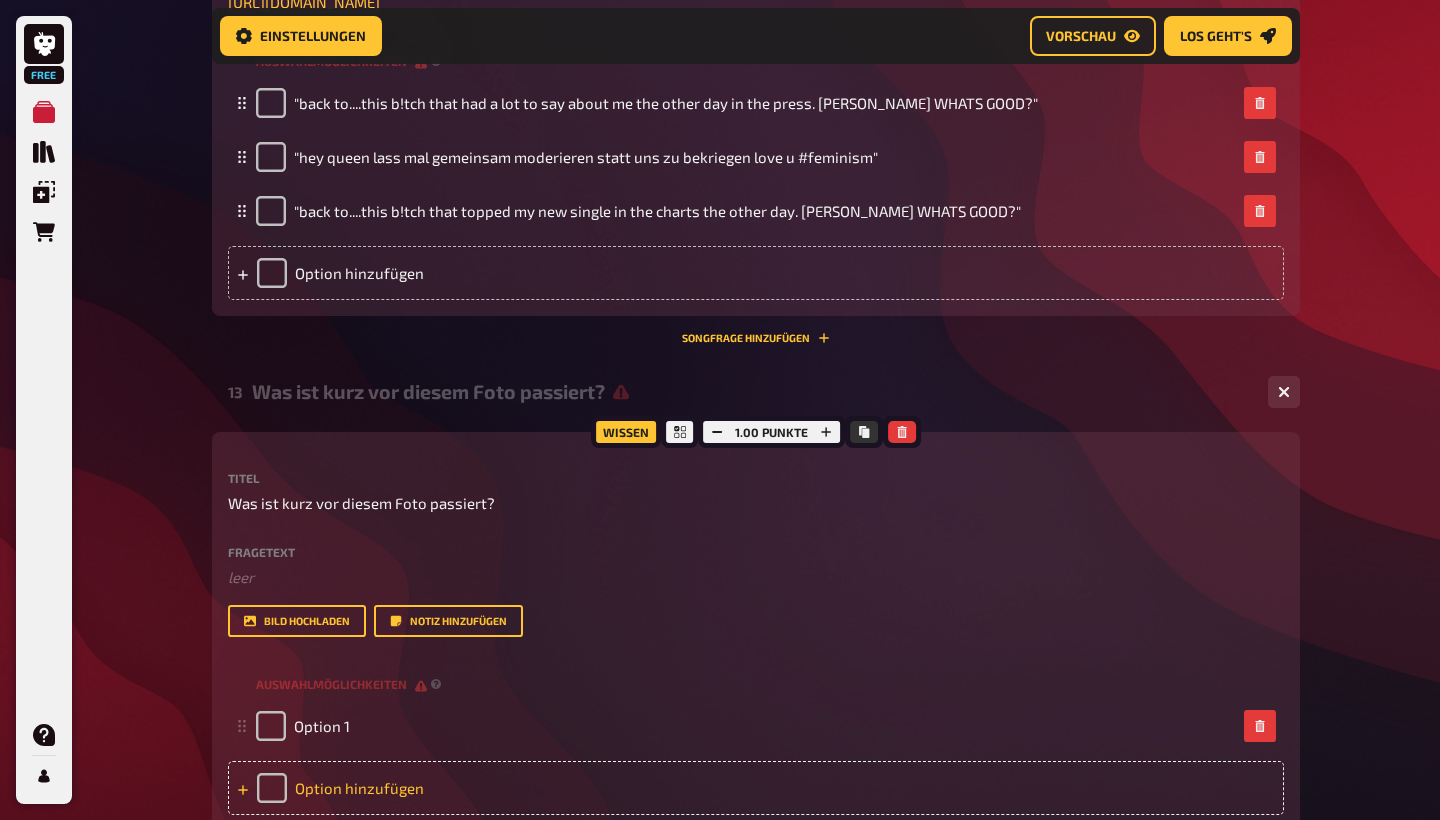 type 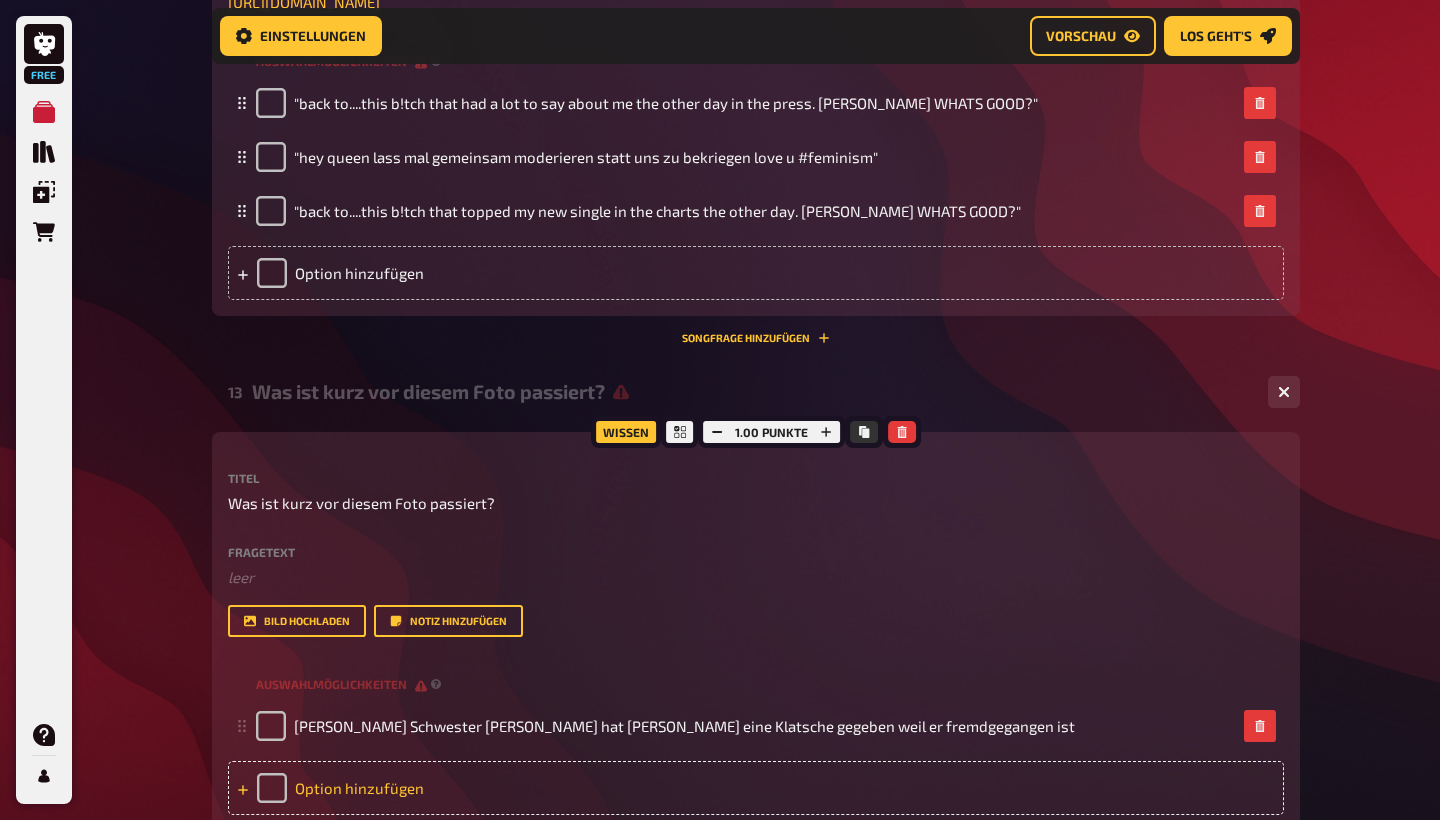 click on "Option hinzufügen" at bounding box center [756, 788] 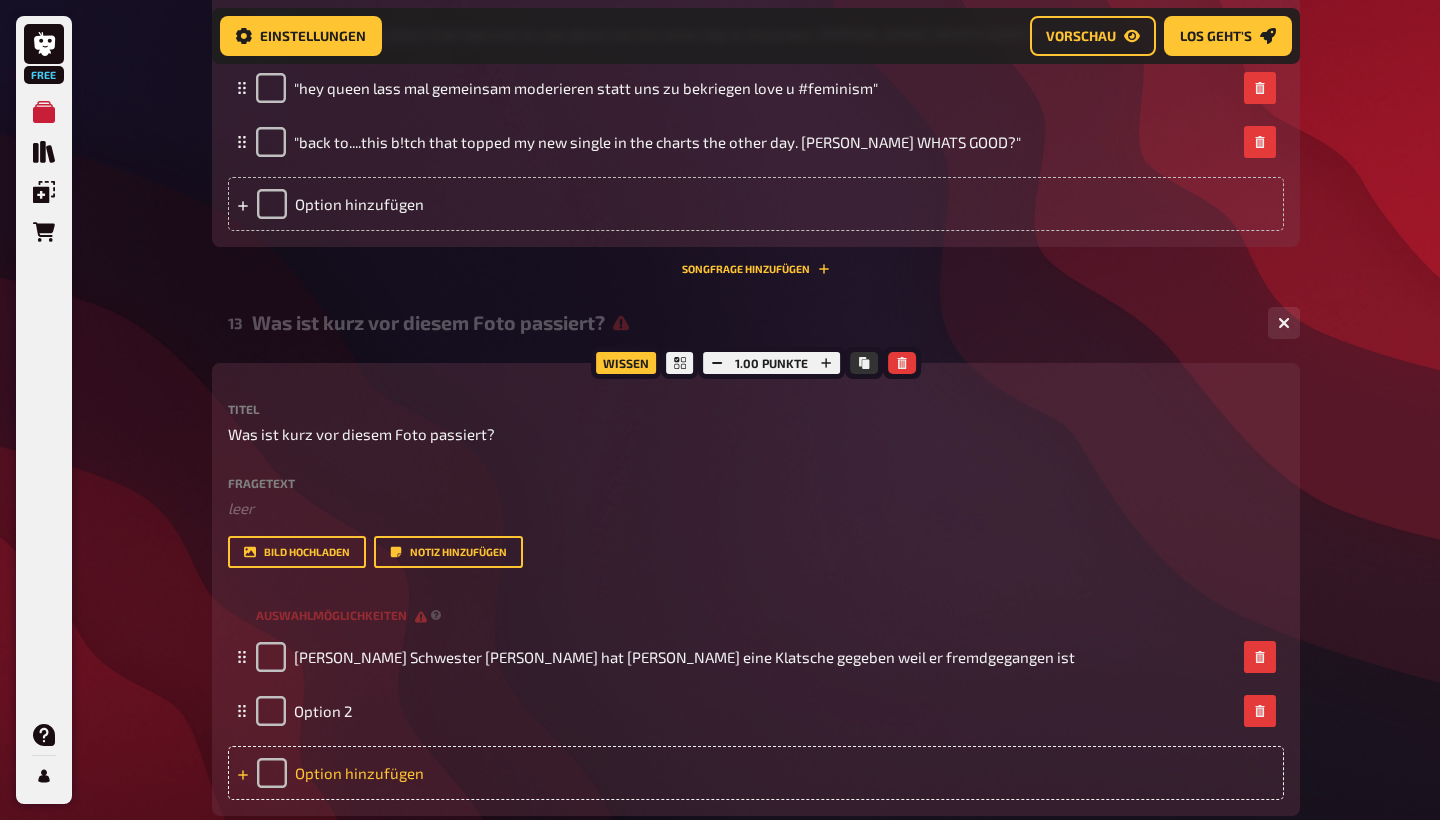 scroll, scrollTop: 1994, scrollLeft: 0, axis: vertical 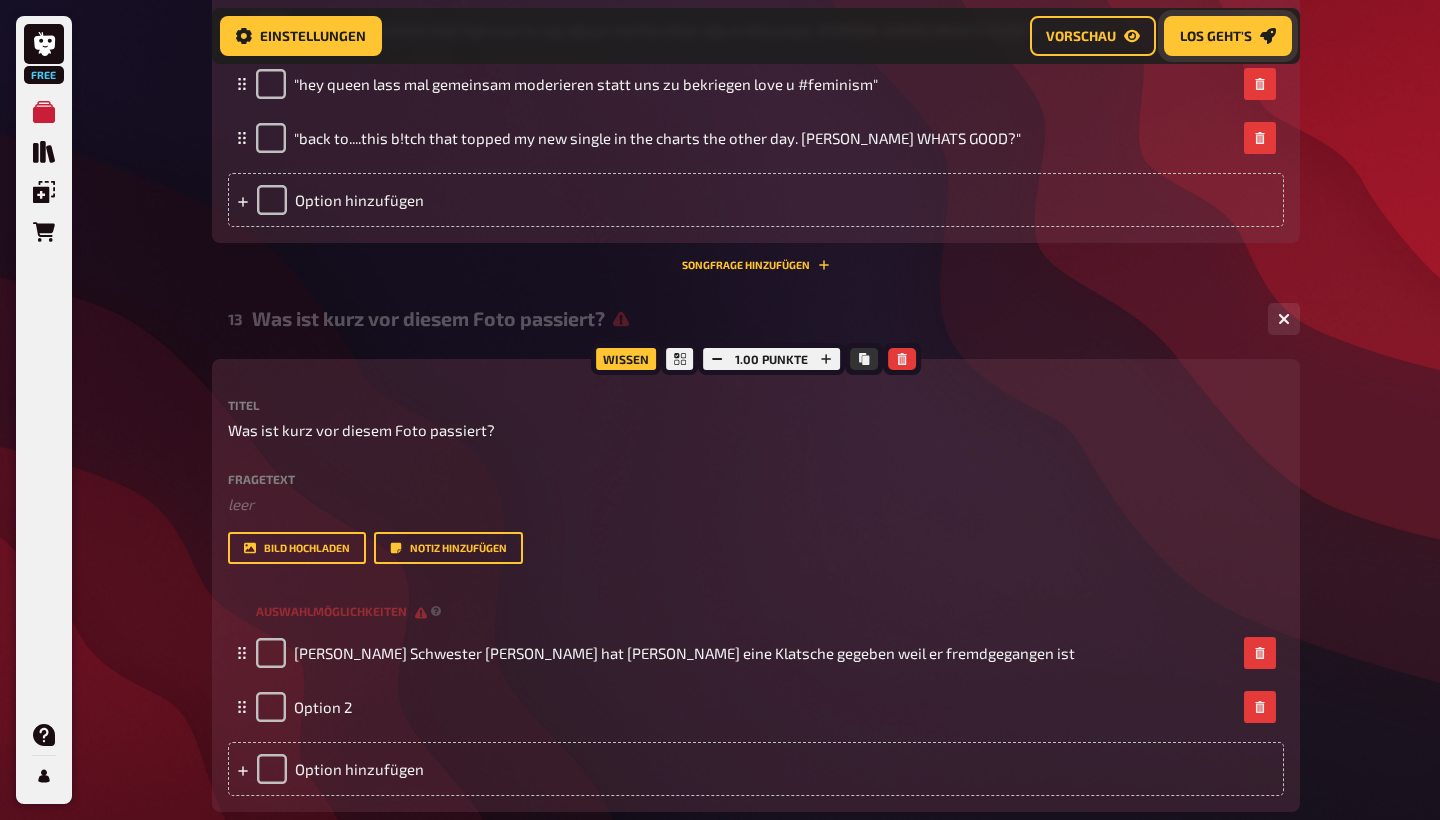 type 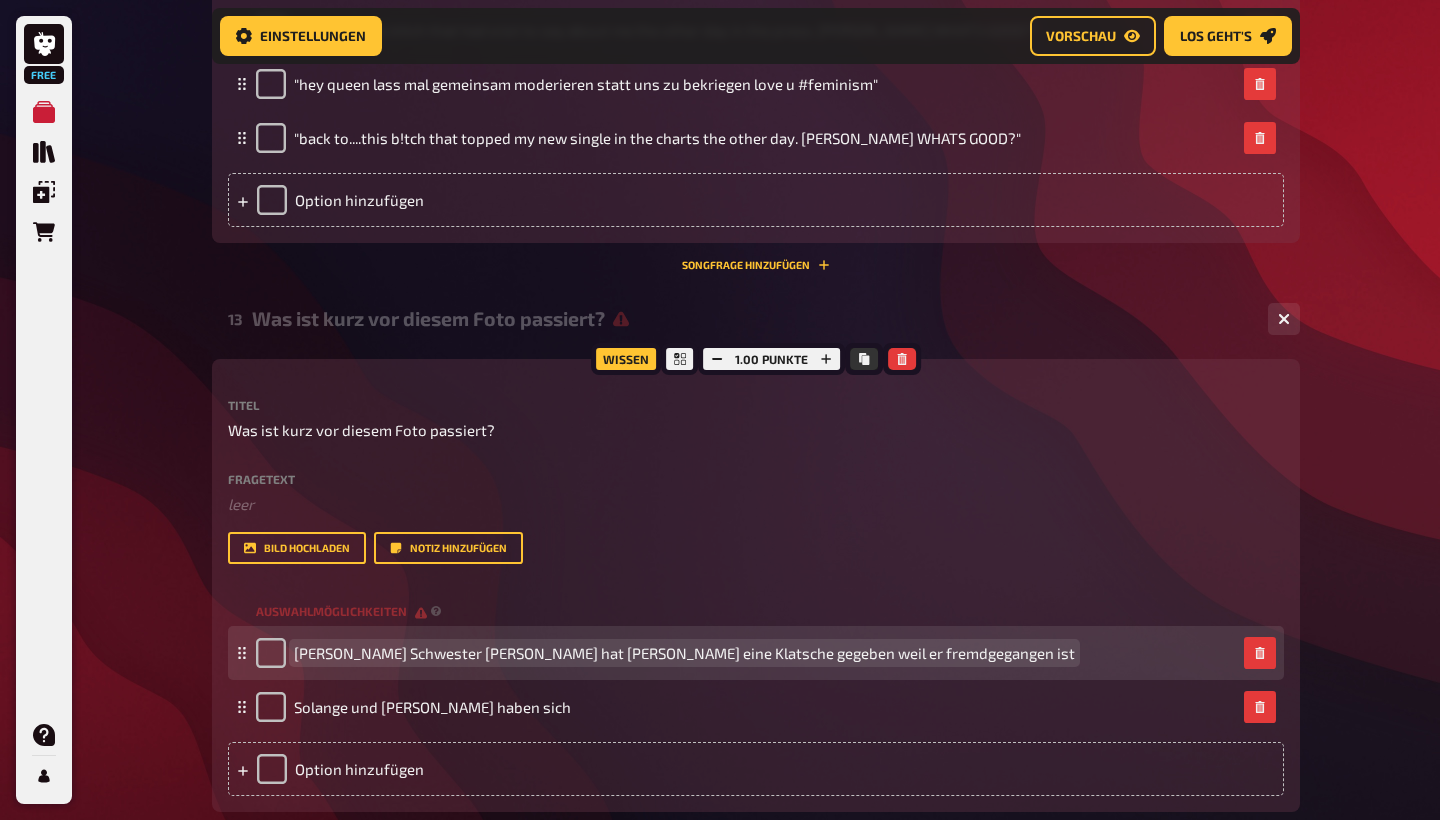 click on "[PERSON_NAME] Schwester [PERSON_NAME] hat [PERSON_NAME] eine Klatsche gegeben weil er fremdgegangen ist" at bounding box center [684, 653] 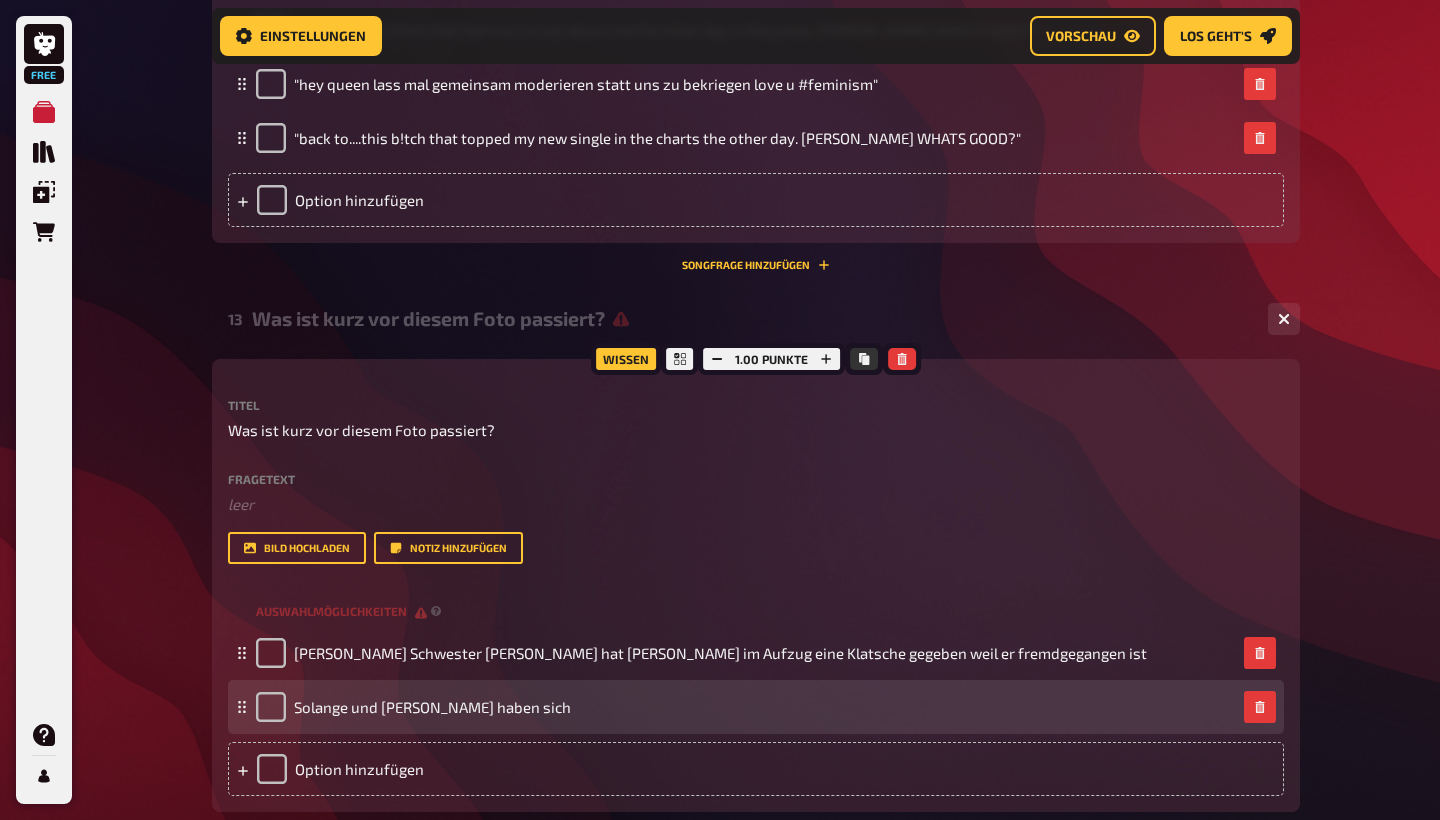 click on "Solange und [PERSON_NAME] haben sich" at bounding box center (413, 707) 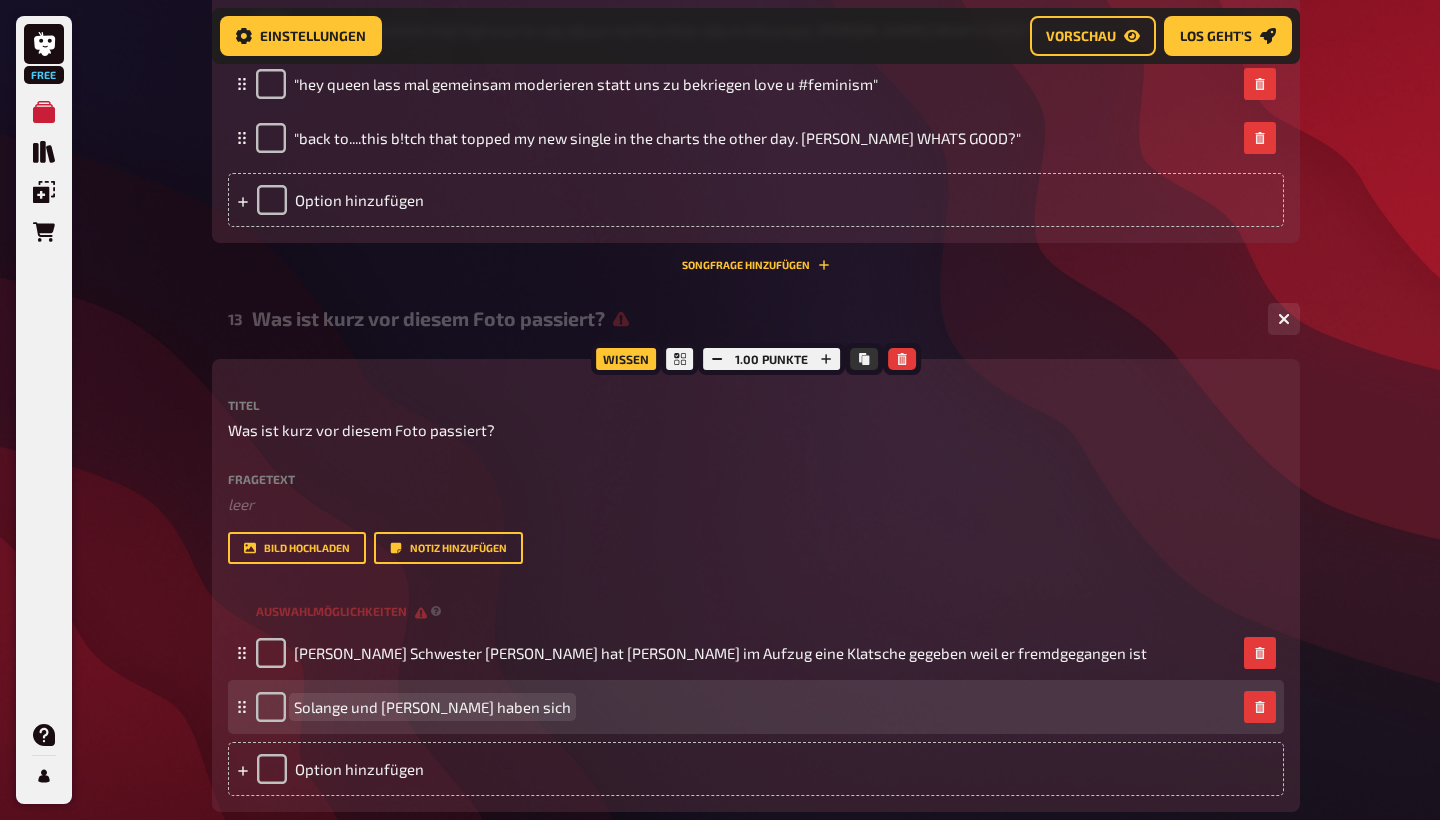 click on "Solange und [PERSON_NAME] haben sich" at bounding box center [746, 707] 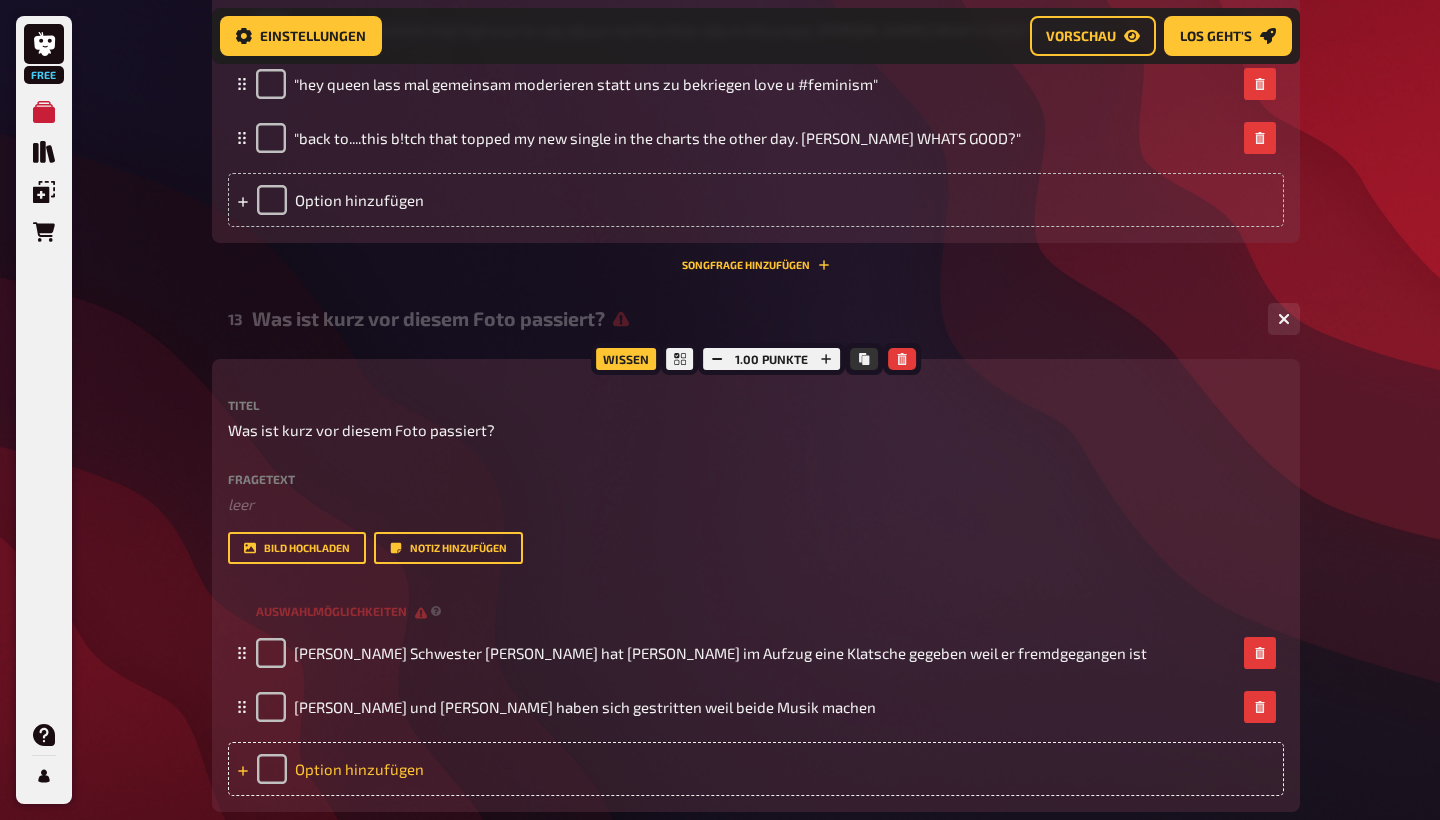click on "Option hinzufügen" at bounding box center (756, 769) 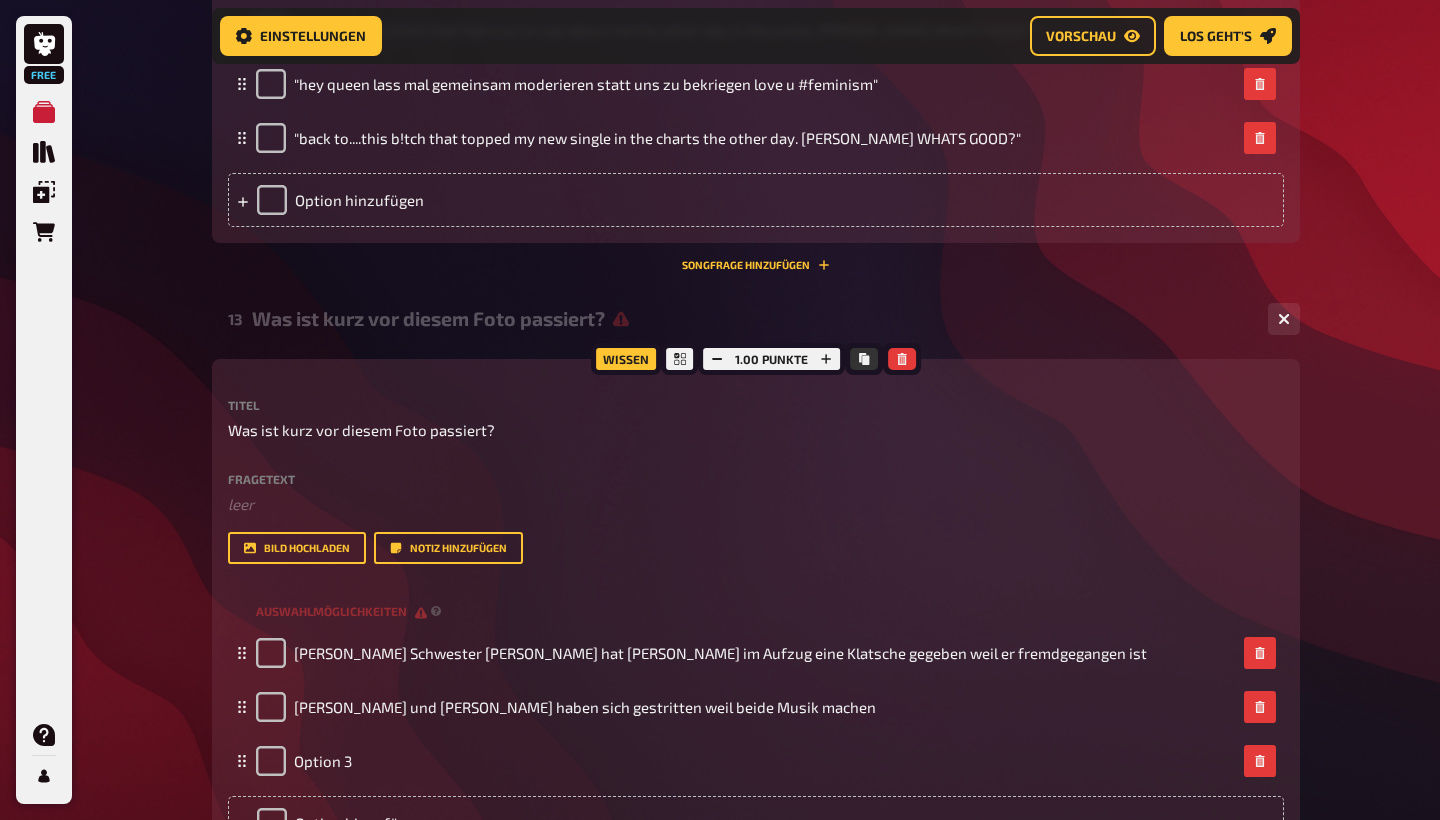 type 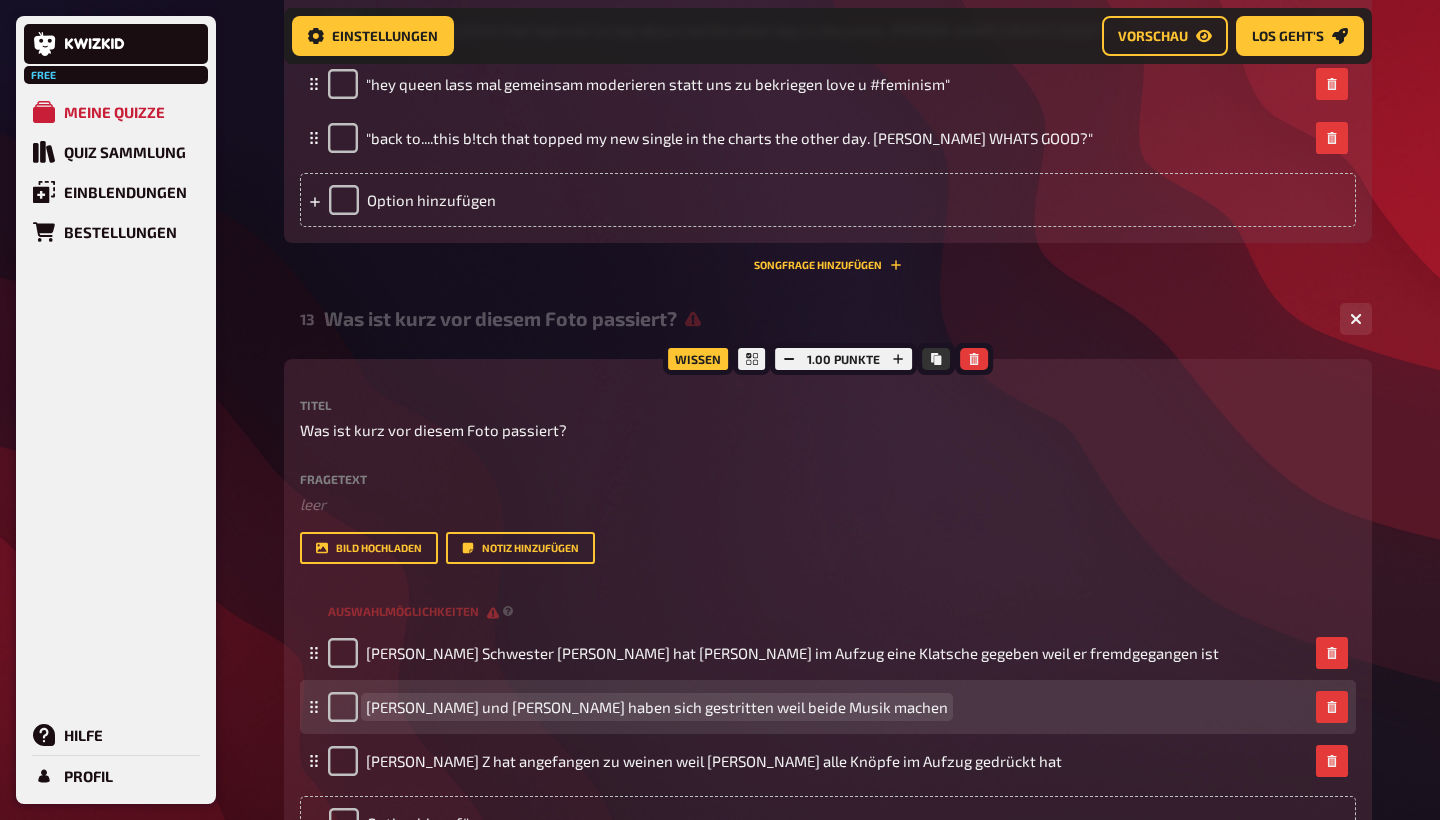 click on "[PERSON_NAME] und [PERSON_NAME] haben sich gestritten weil beide Musik machen" at bounding box center [657, 707] 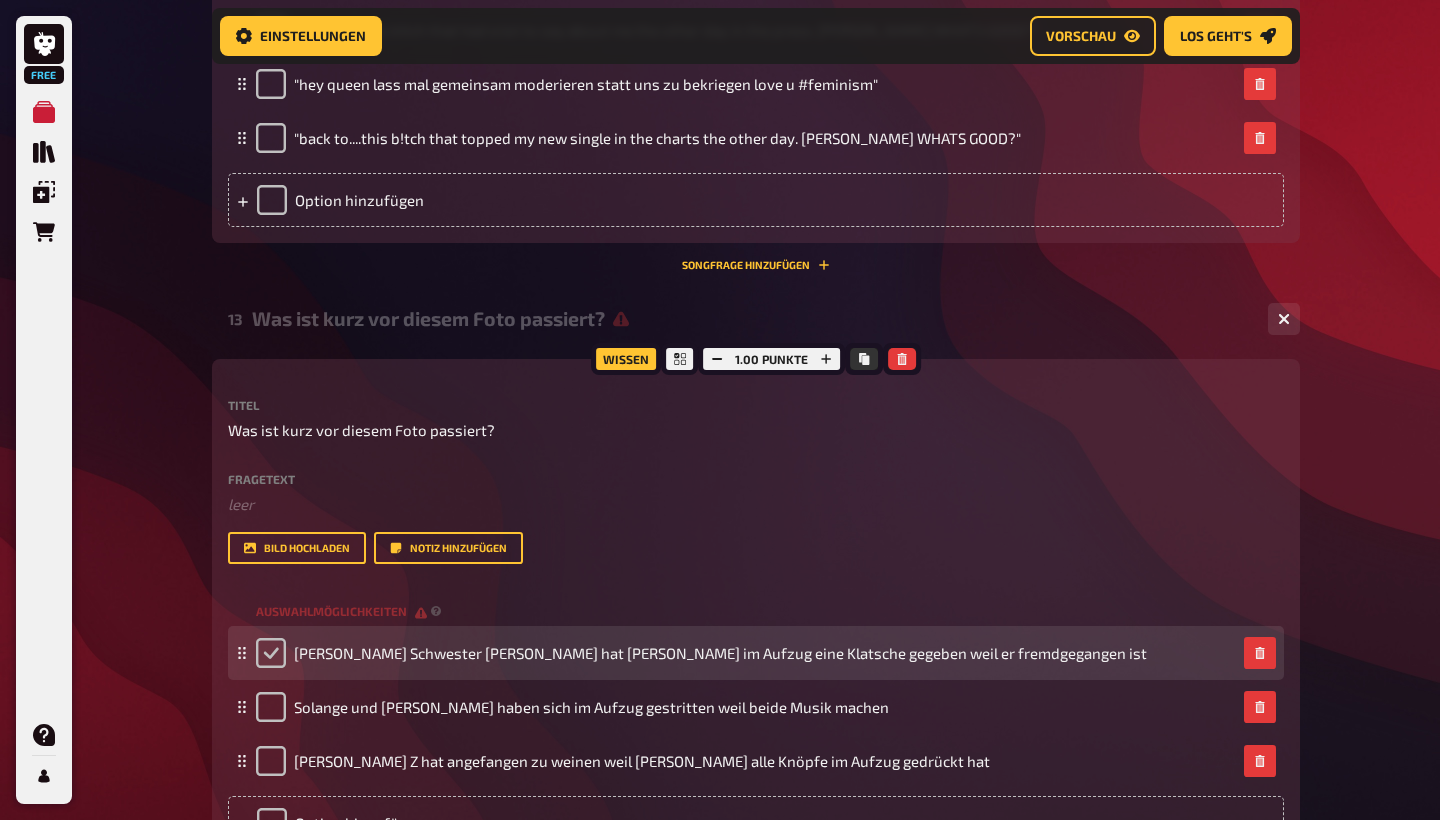 click at bounding box center [271, 653] 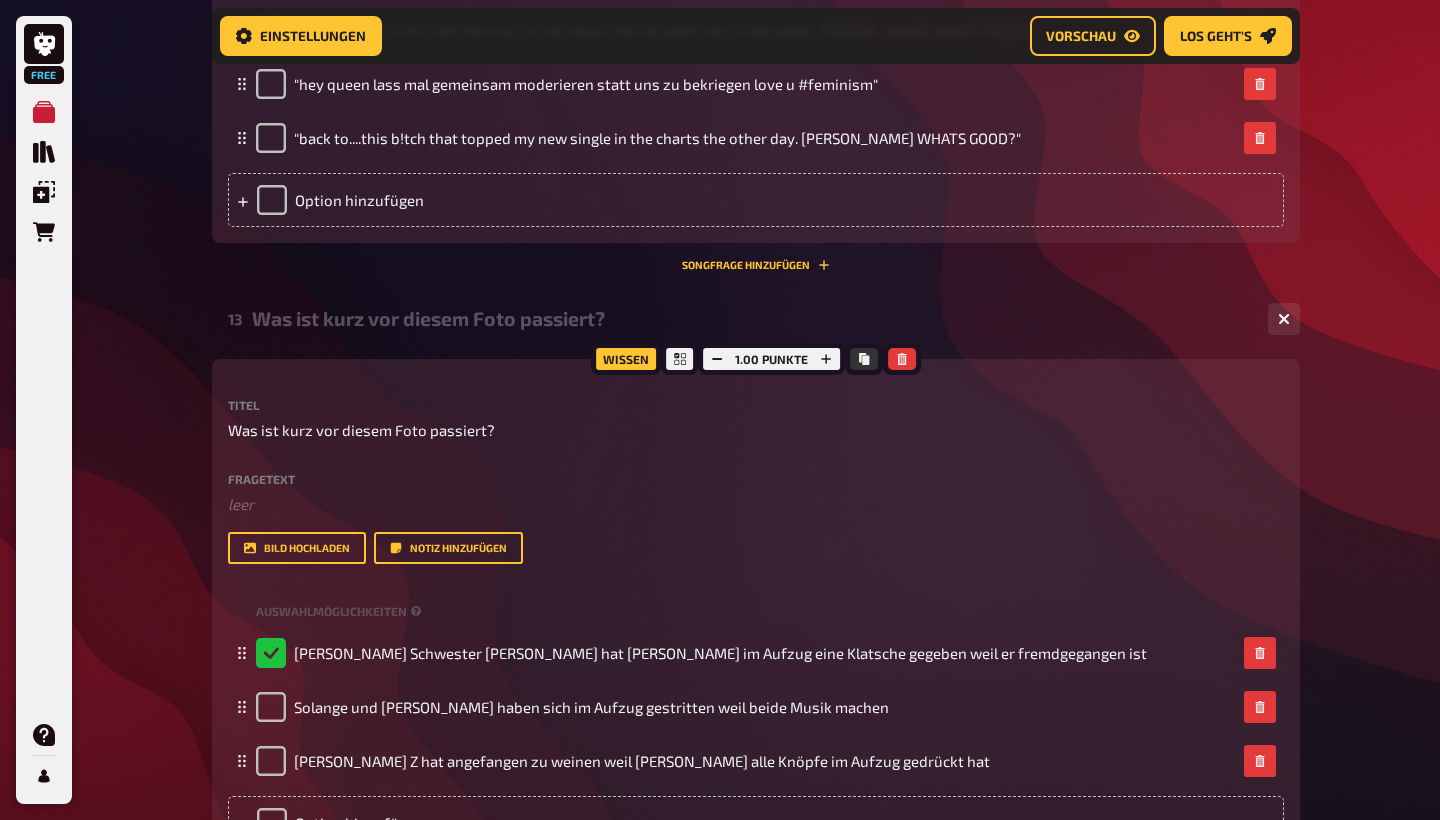click on "Wissen 1.00 Punkte Titel Was ist kurz vor diesem Foto passiert? Fragetext ﻿ leer Hier hinziehen für Dateiupload Bild hochladen   Notiz hinzufügen Auswahlmöglichkeiten [PERSON_NAME] Schwester [PERSON_NAME] hat [PERSON_NAME] im Aufzug eine Klatsche gegeben weil er fremdgegangen ist [PERSON_NAME] und [PERSON_NAME] haben sich im Aufzug gestritten weil beide Musik machen [PERSON_NAME] Z hat angefangen zu weinen weil [PERSON_NAME] alle Knöpfe im Aufzug gedrückt hat
To pick up a draggable item, press the space bar.
While dragging, use the arrow keys to move the item.
Press space again to drop the item in its new position, or press escape to cancel.
Option hinzufügen" at bounding box center [756, 612] 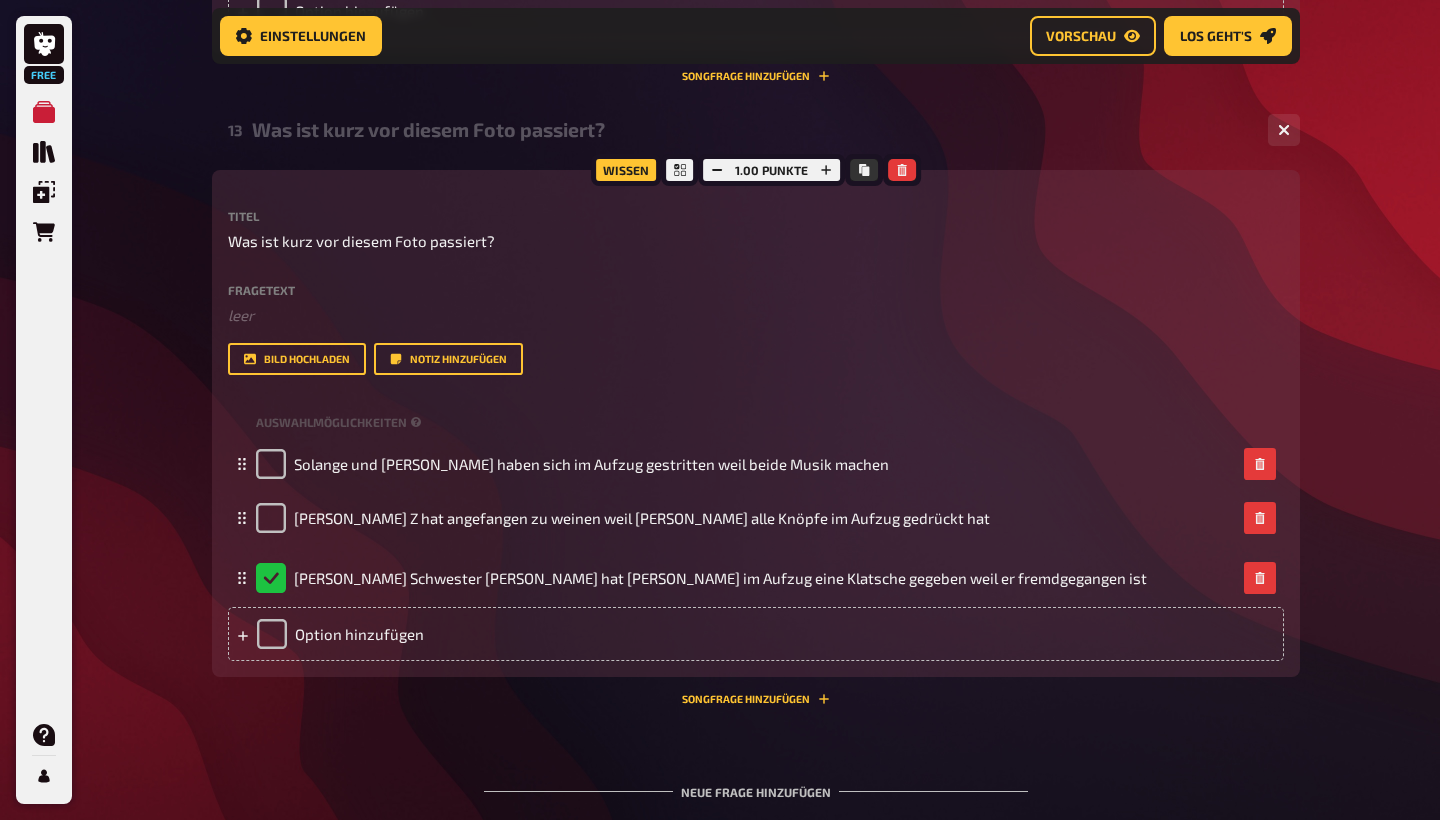 scroll, scrollTop: 2186, scrollLeft: 0, axis: vertical 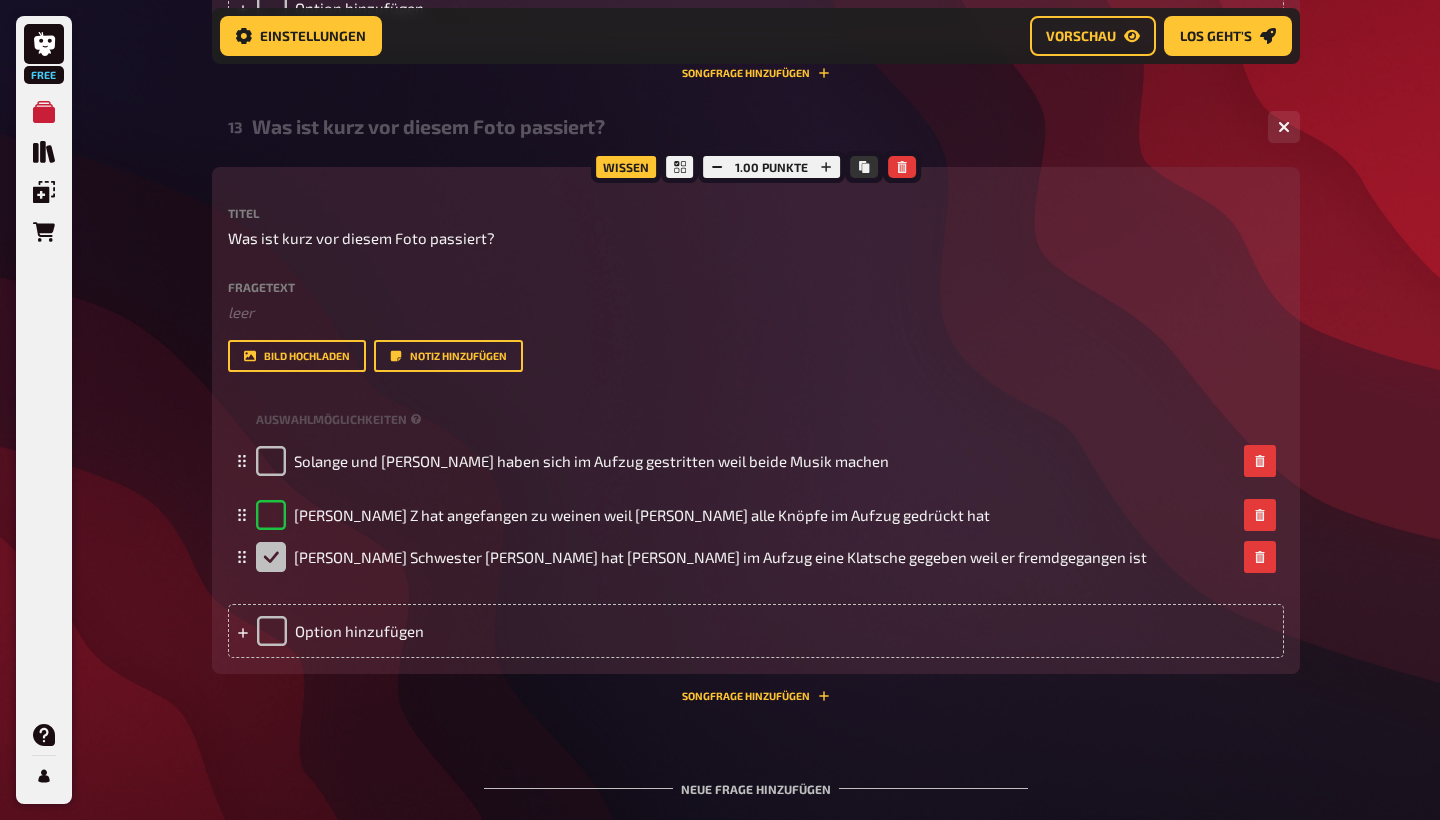 drag, startPoint x: 237, startPoint y: 648, endPoint x: 225, endPoint y: 538, distance: 110.65261 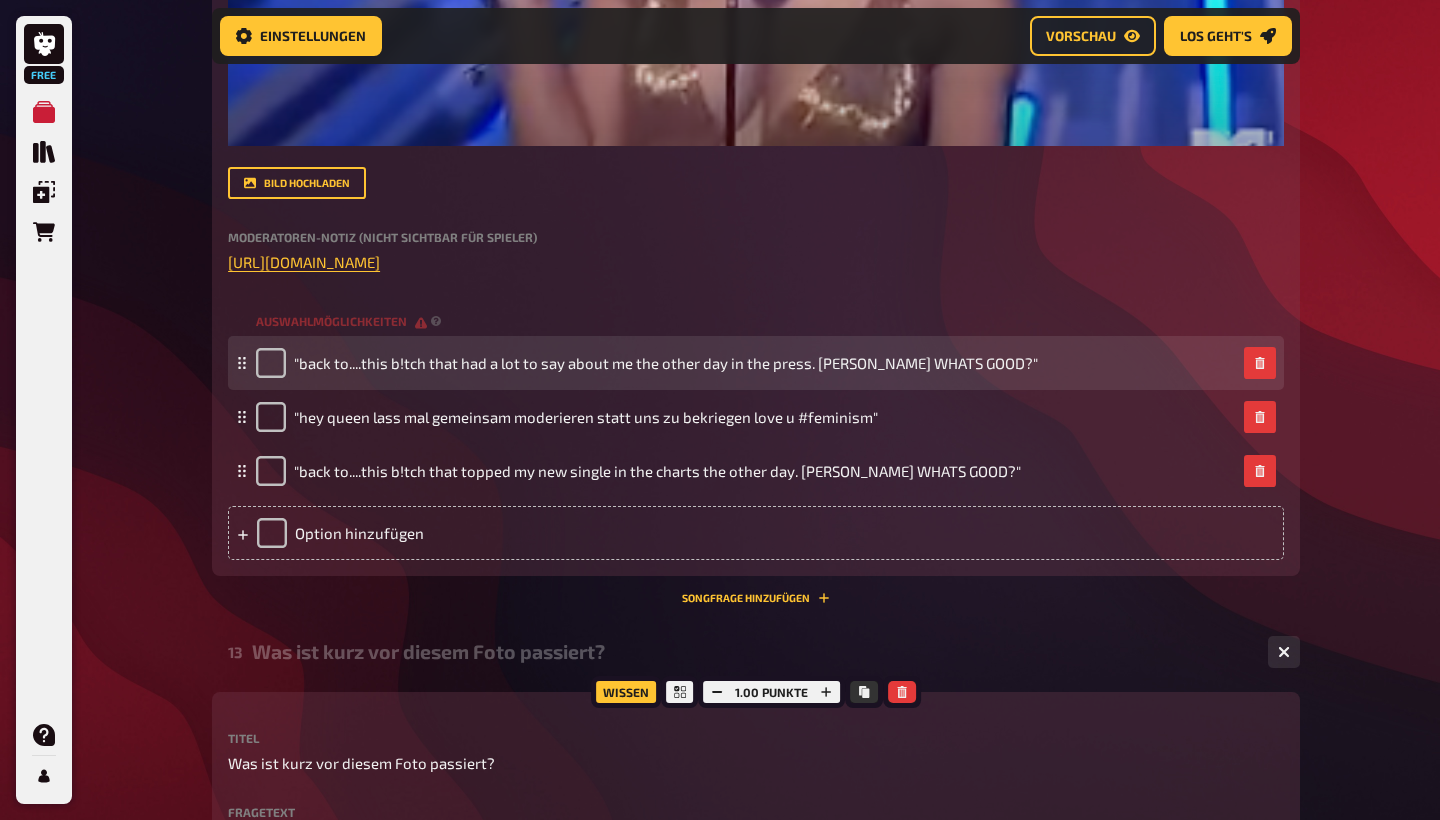 scroll, scrollTop: 1659, scrollLeft: 0, axis: vertical 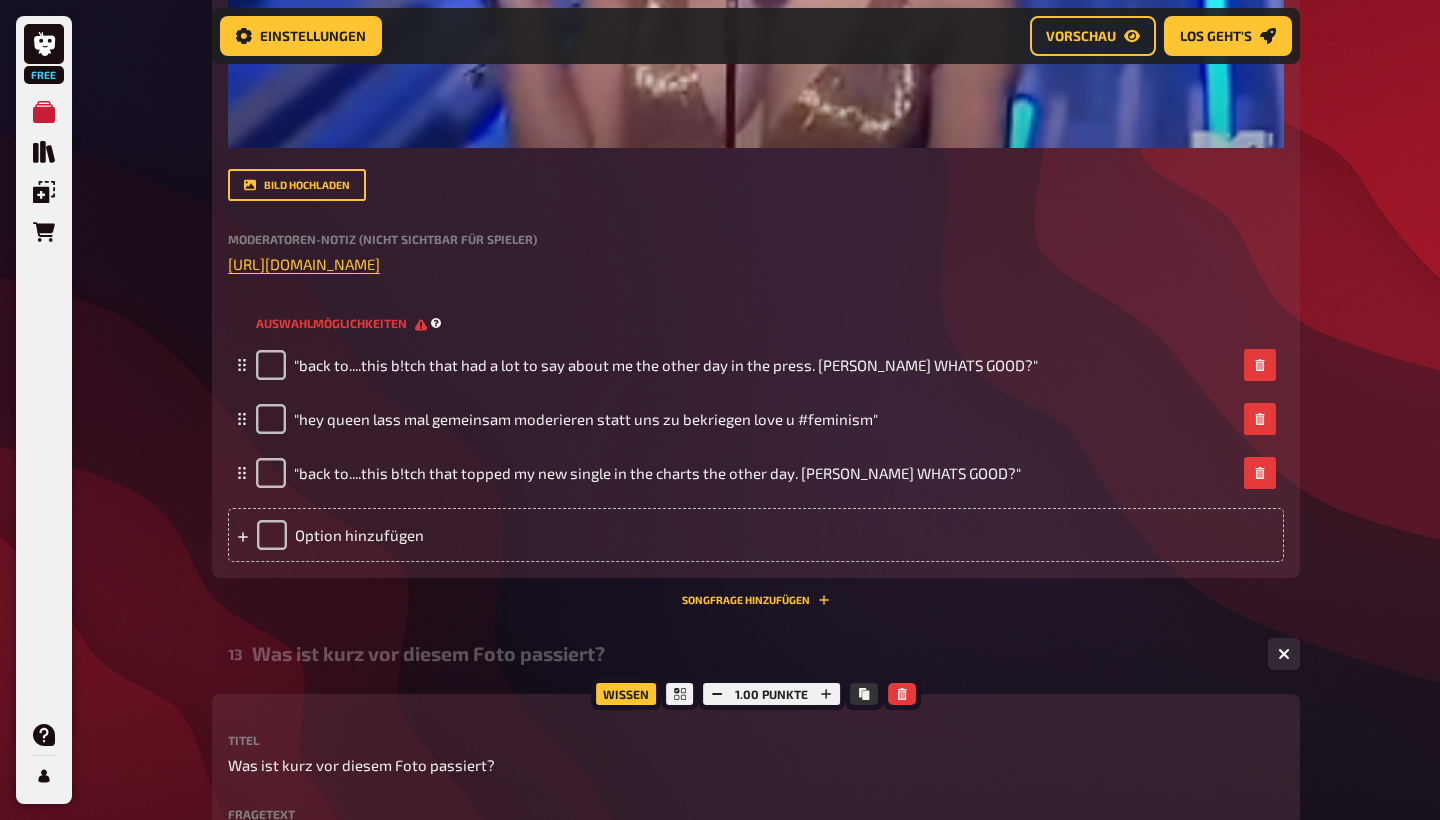click on "Auswahlmöglichkeiten" at bounding box center [351, 323] 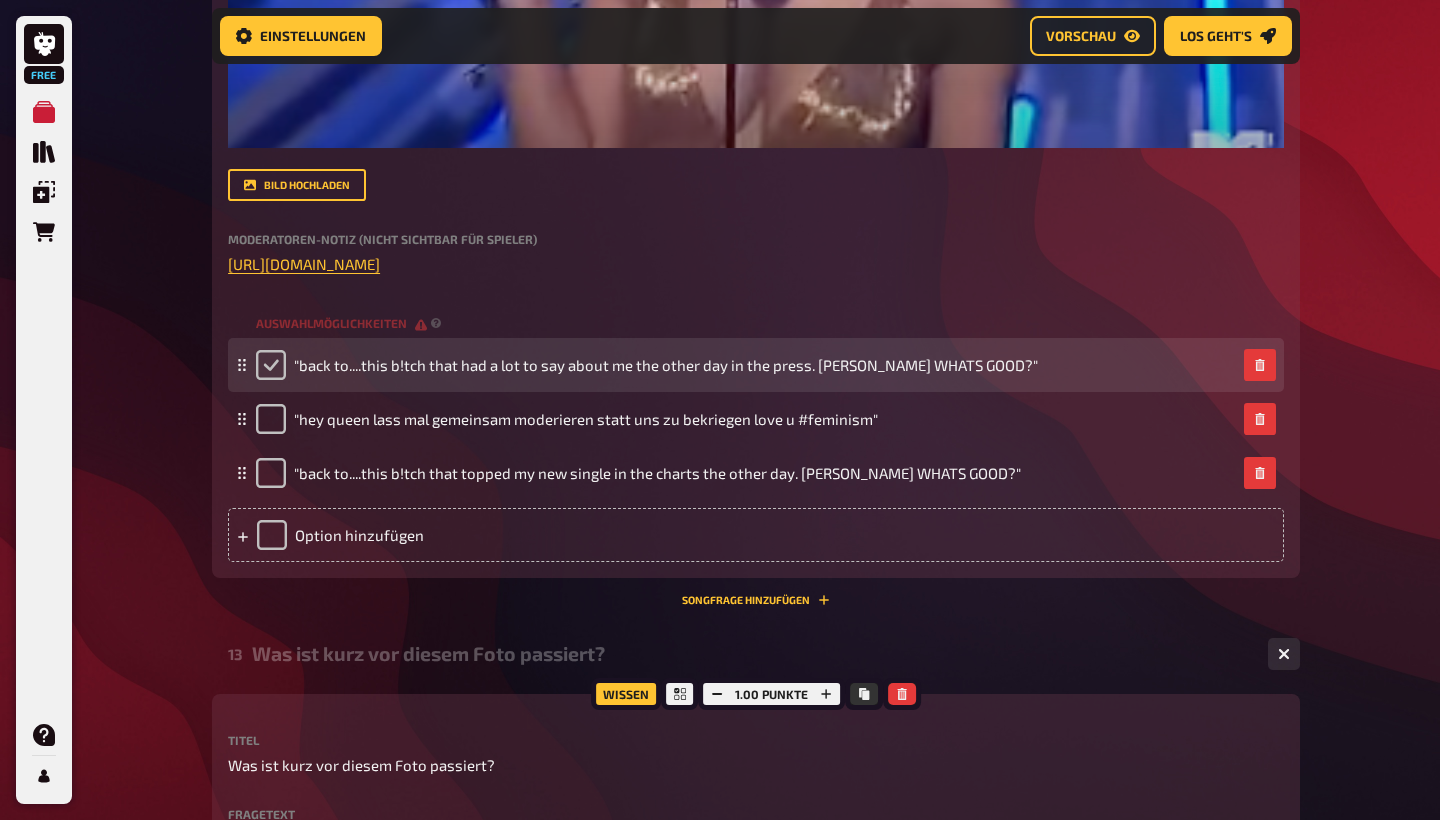 click at bounding box center [271, 365] 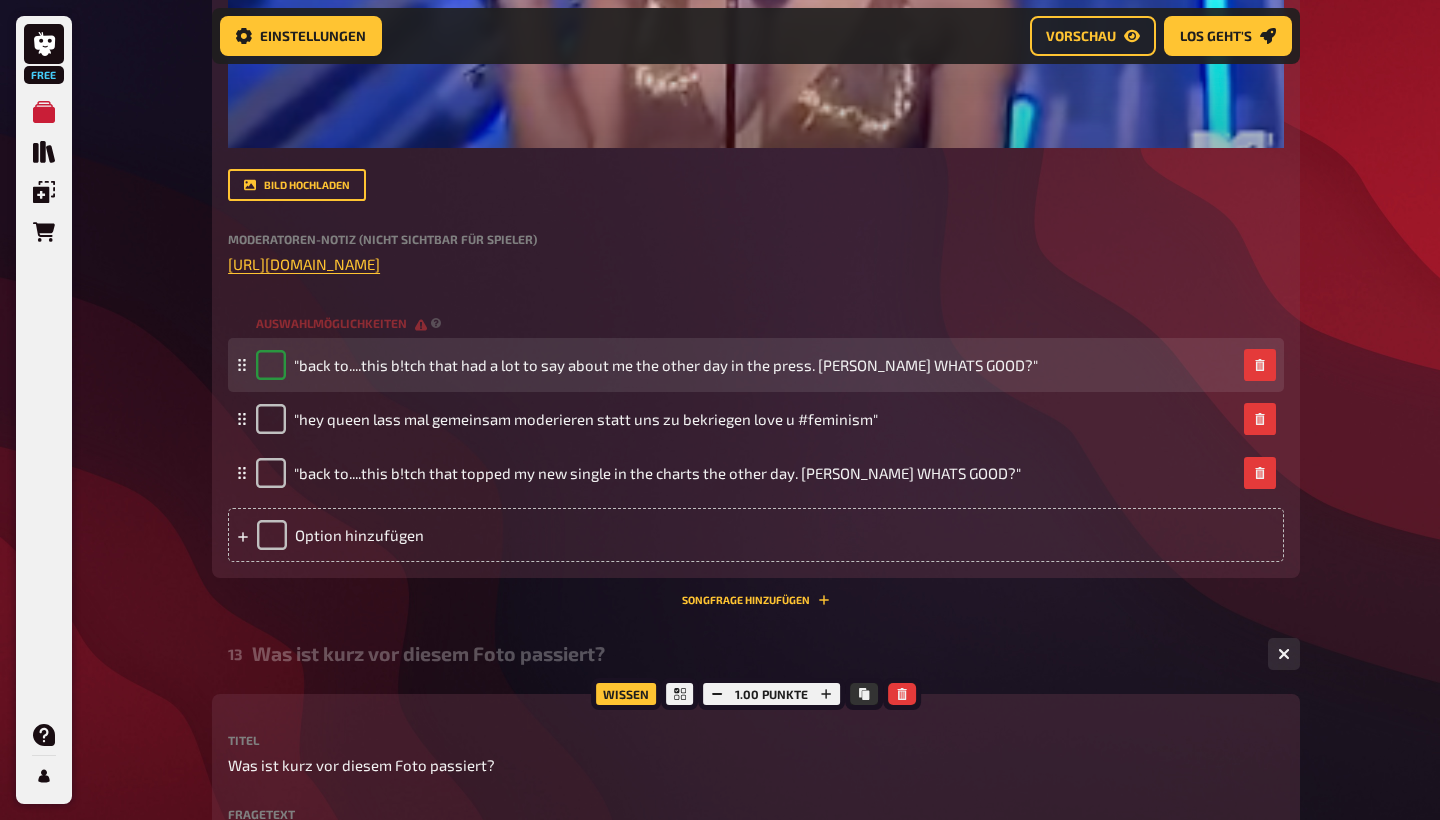 checkbox on "true" 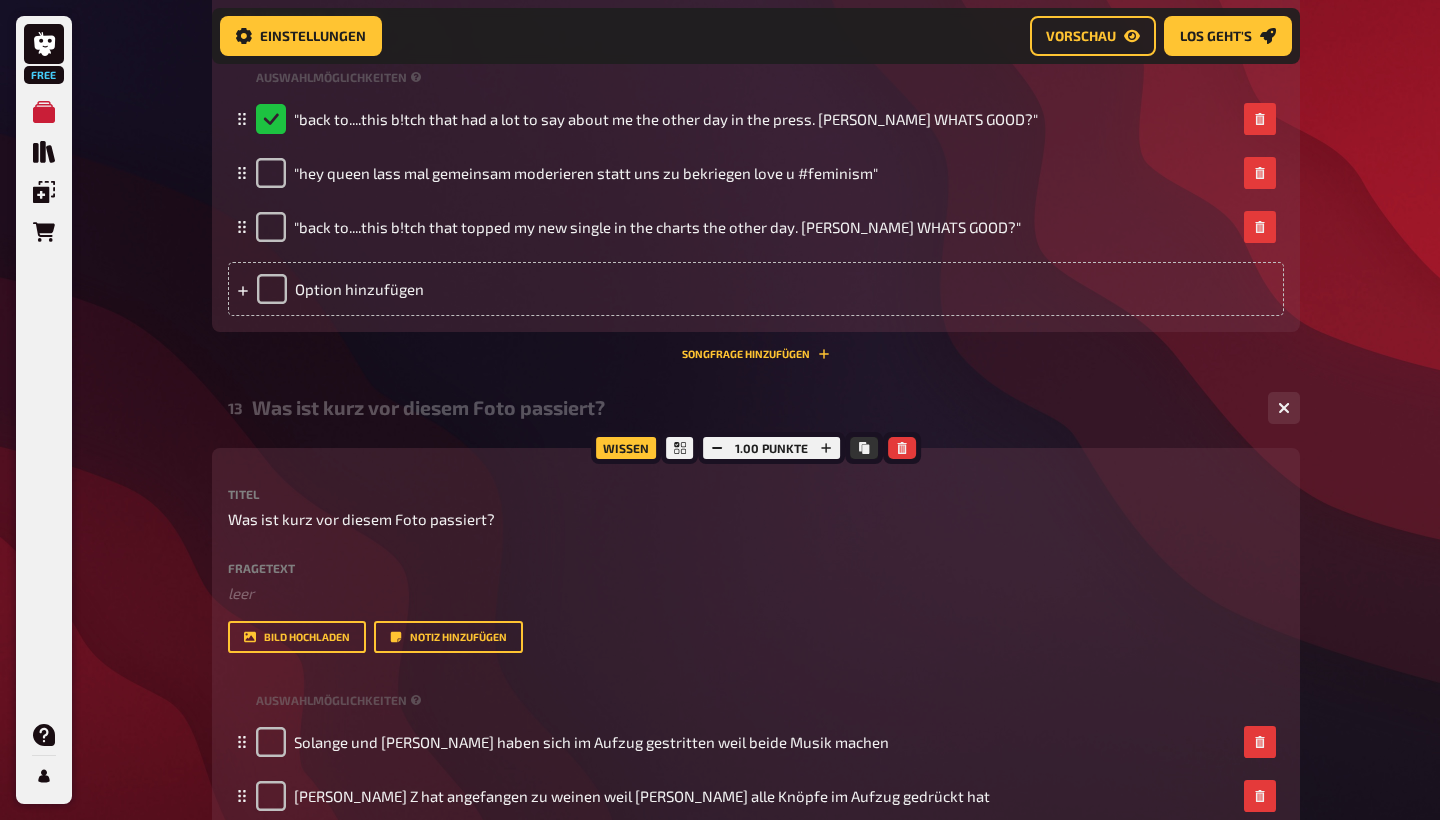 scroll, scrollTop: 2013, scrollLeft: 0, axis: vertical 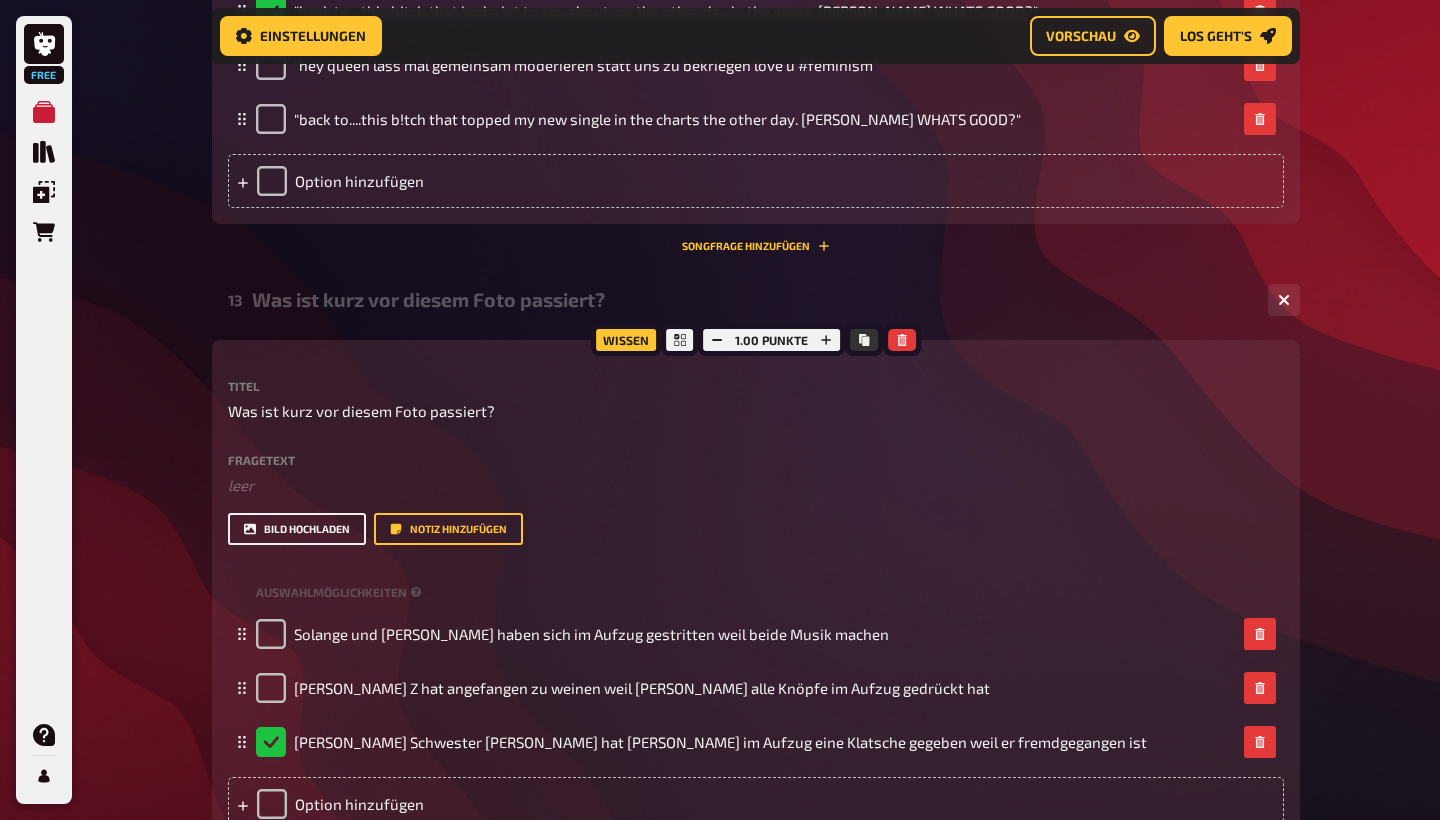 click on "Bild hochladen" at bounding box center [297, 529] 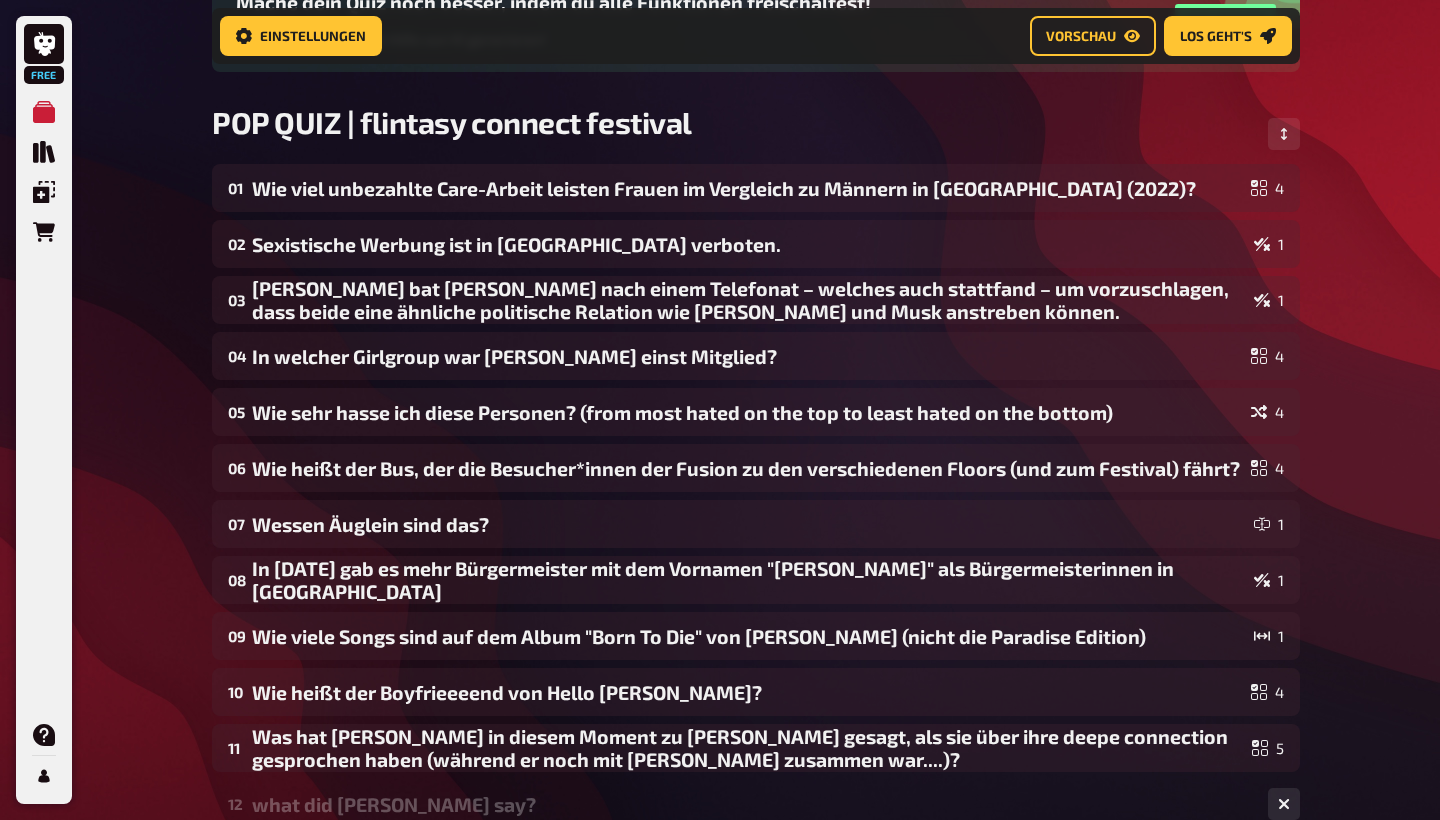 scroll, scrollTop: 242, scrollLeft: 0, axis: vertical 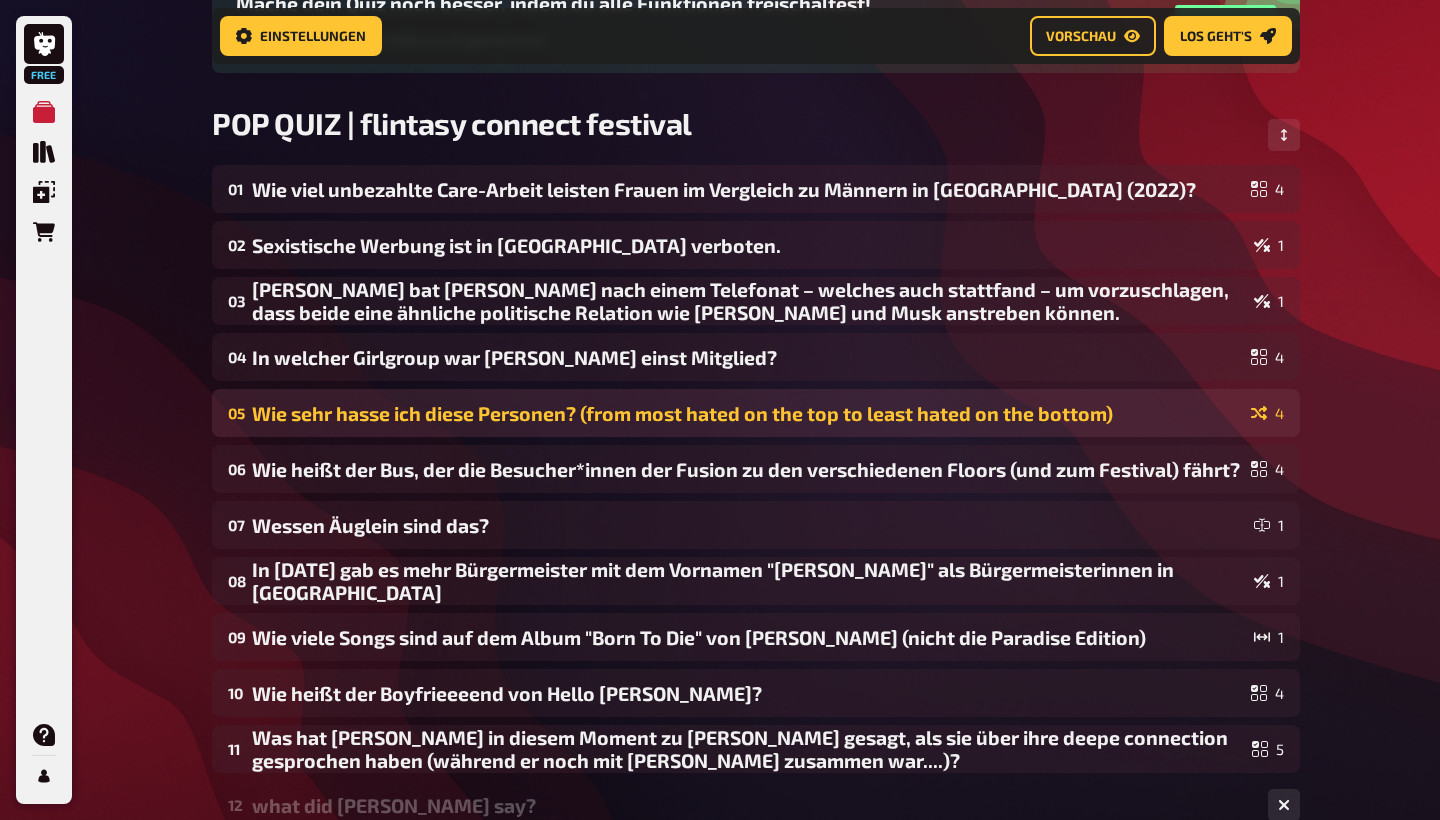 click on "Wie sehr hasse ich diese Personen? (from most hated on the top to least hated on the bottom)" at bounding box center (747, 413) 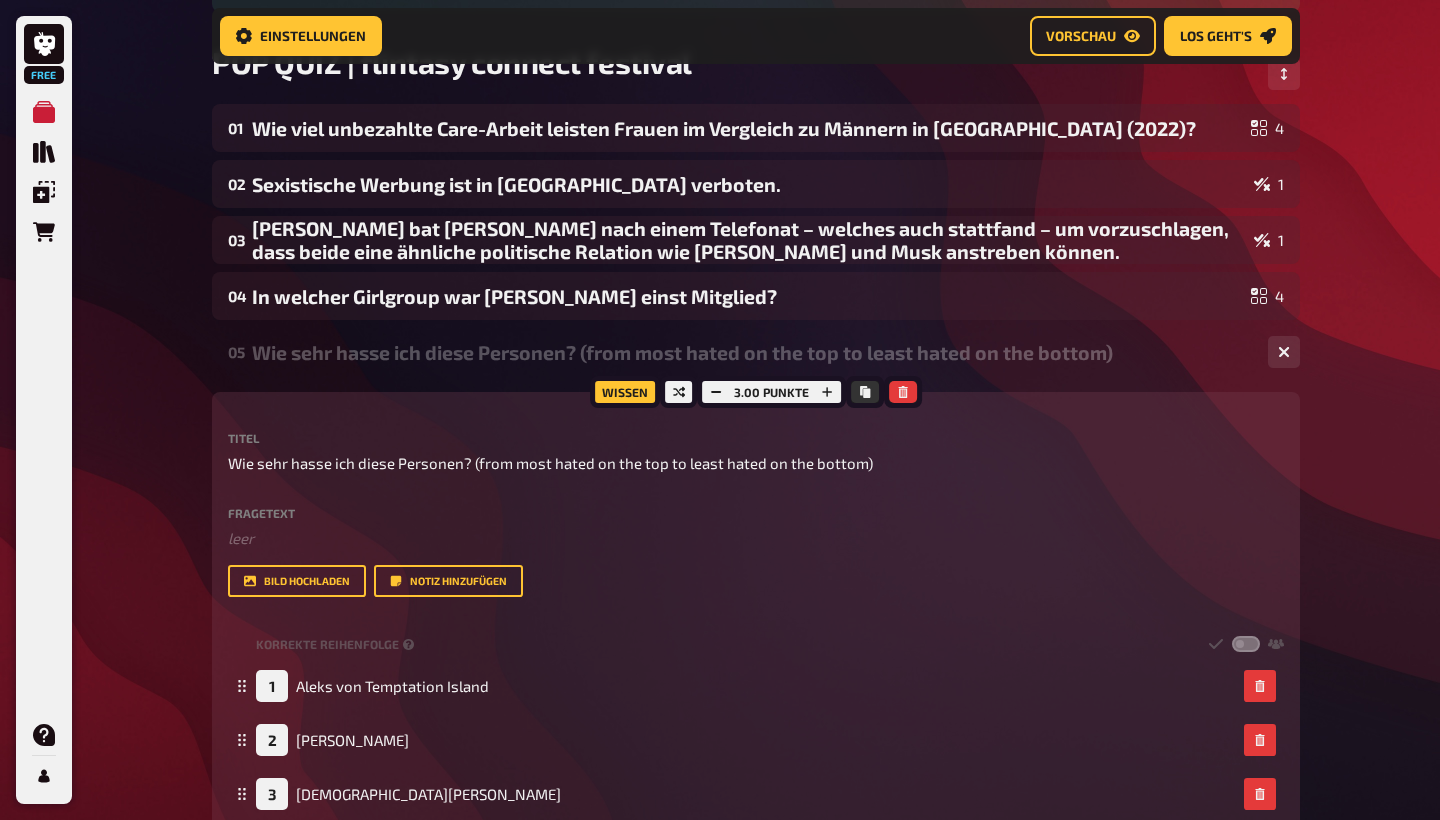 scroll, scrollTop: 304, scrollLeft: 0, axis: vertical 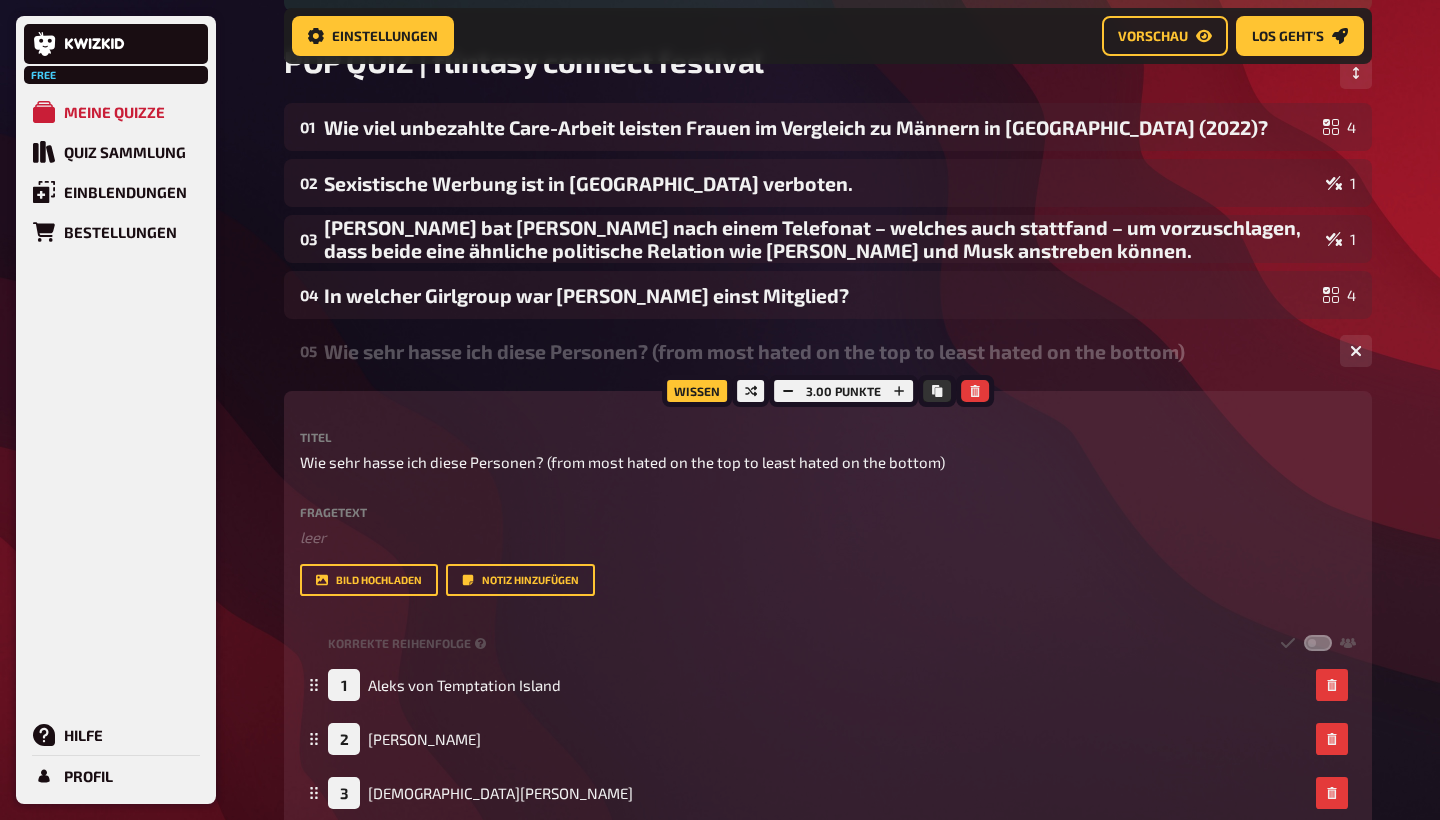click on "Wie sehr hasse ich diese Personen? (from most hated on the top to least hated on the bottom)" at bounding box center [824, 351] 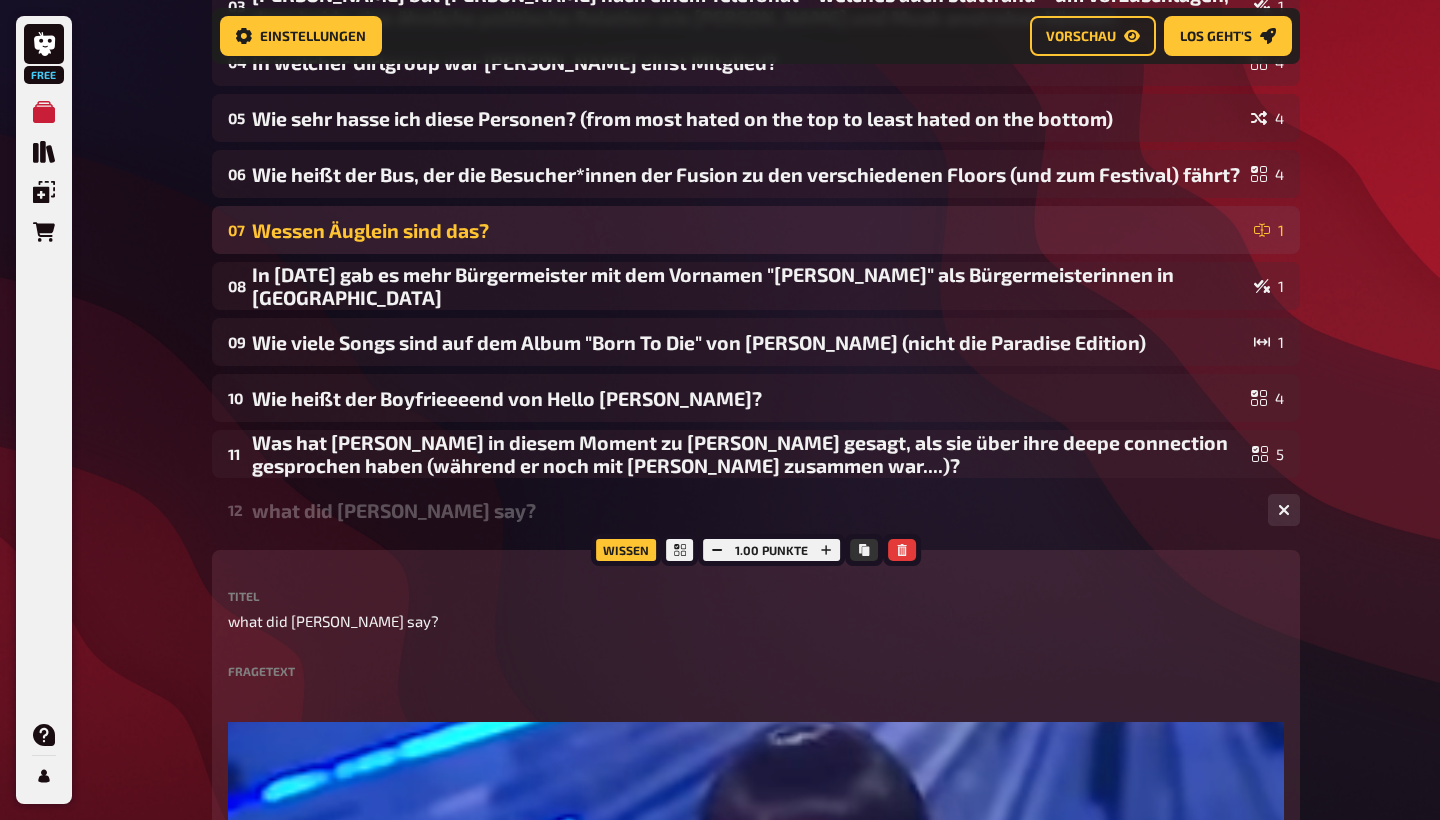 scroll, scrollTop: 538, scrollLeft: 0, axis: vertical 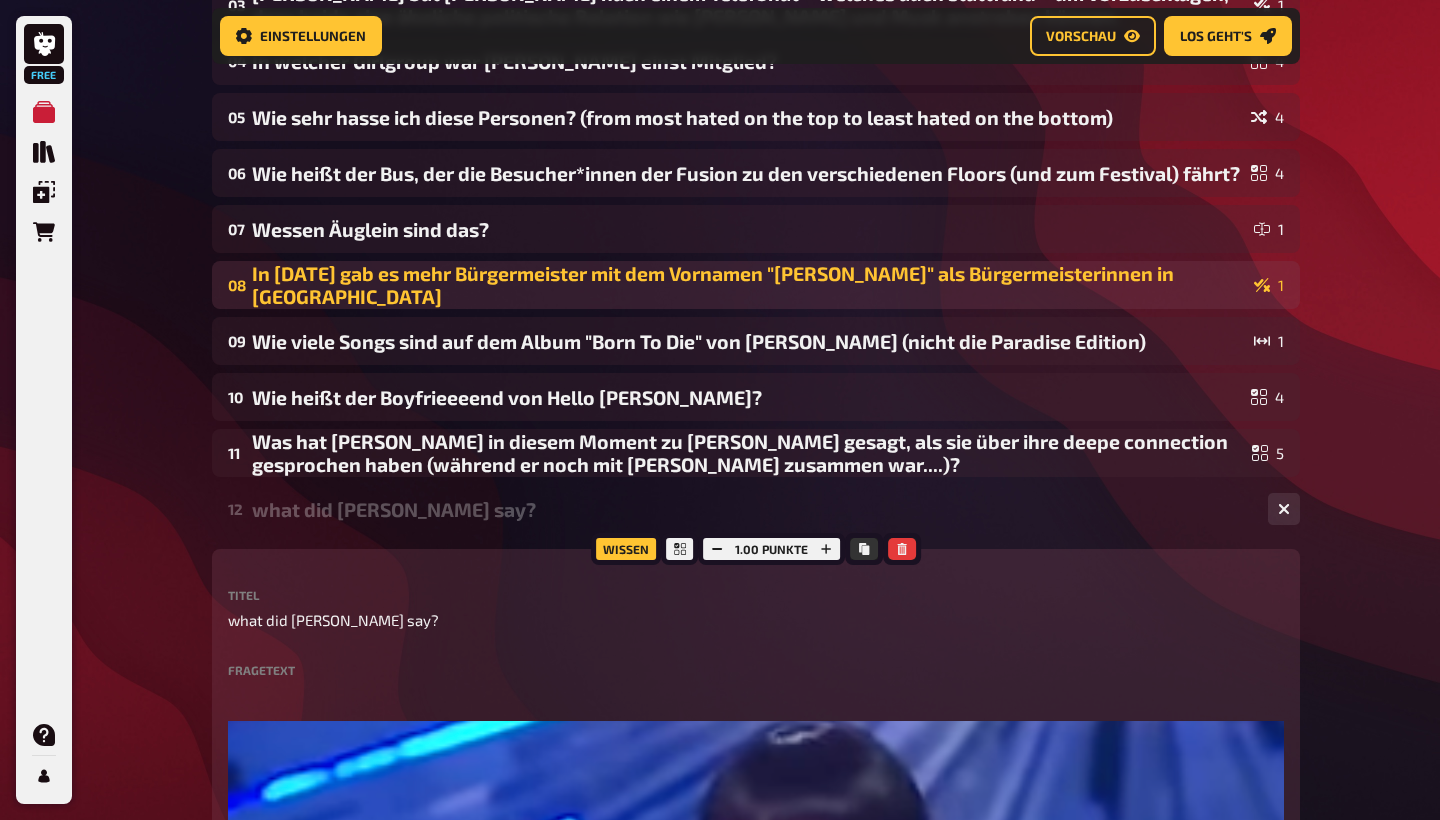 drag, startPoint x: 945, startPoint y: 298, endPoint x: 946, endPoint y: 288, distance: 10.049875 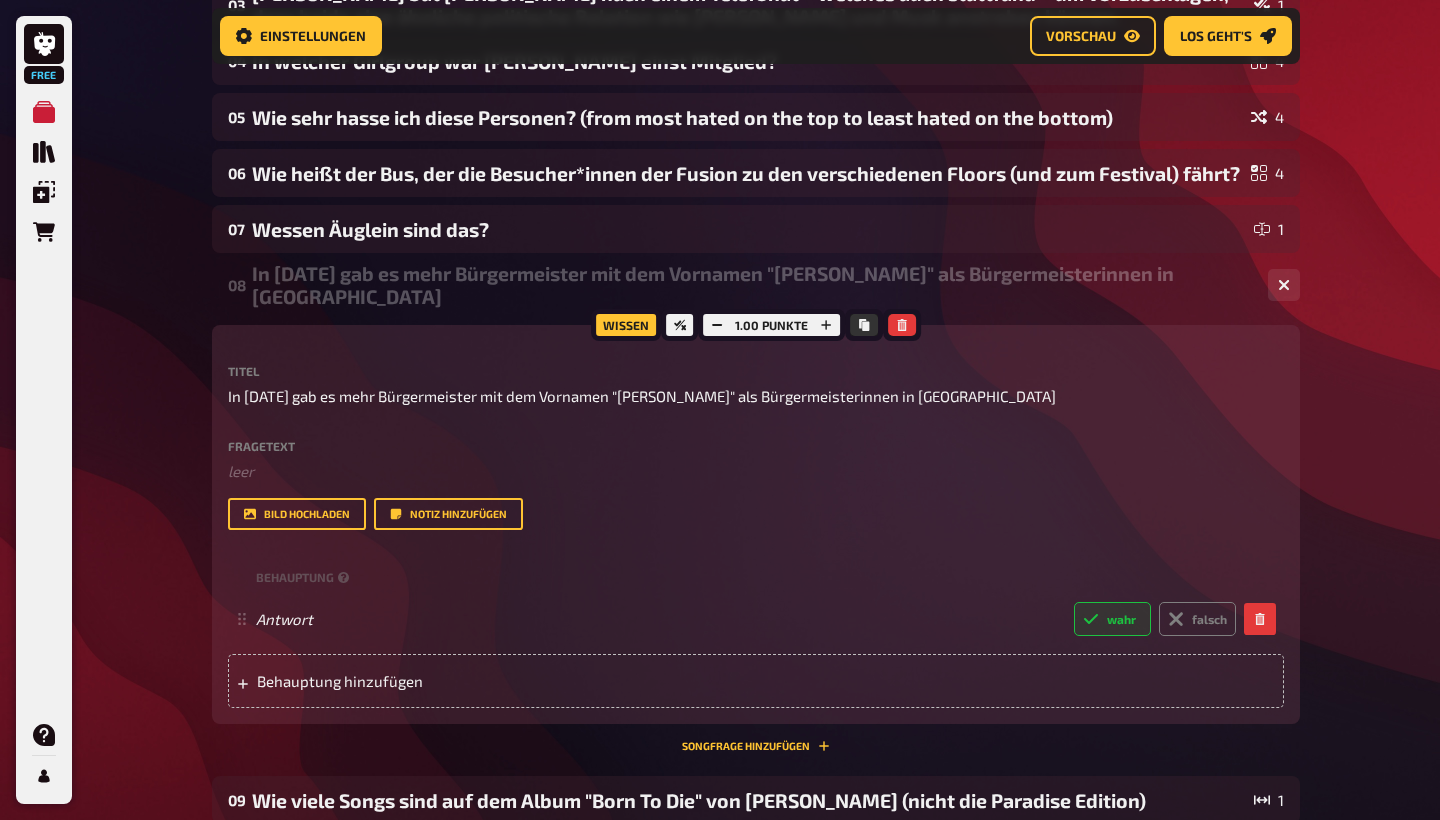 click on "In [DATE] gab es mehr Bürgermeister mit dem Vornamen "[PERSON_NAME]" als Bürgermeisterinnen in [GEOGRAPHIC_DATA]" at bounding box center (752, 285) 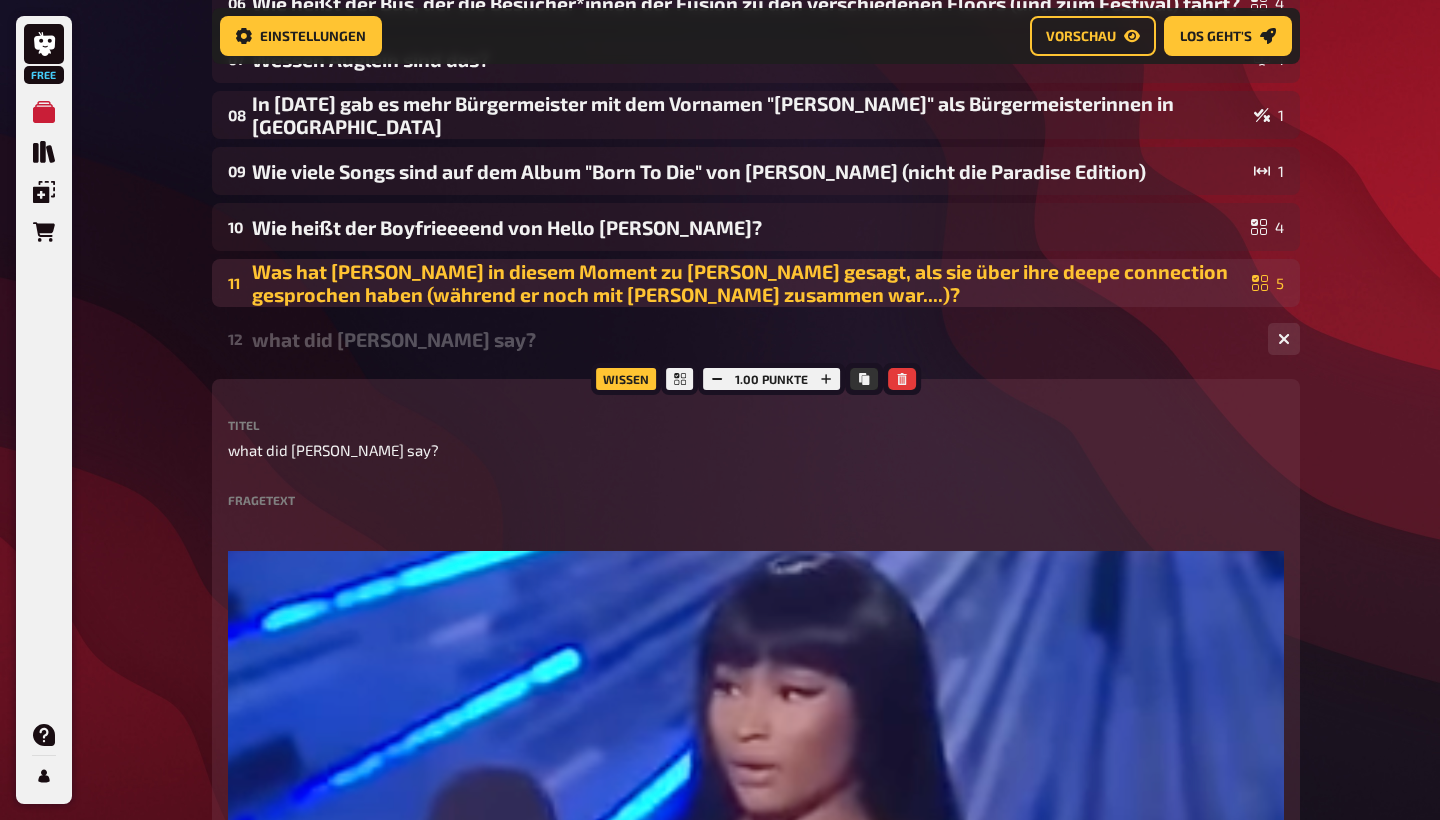 scroll, scrollTop: 746, scrollLeft: 0, axis: vertical 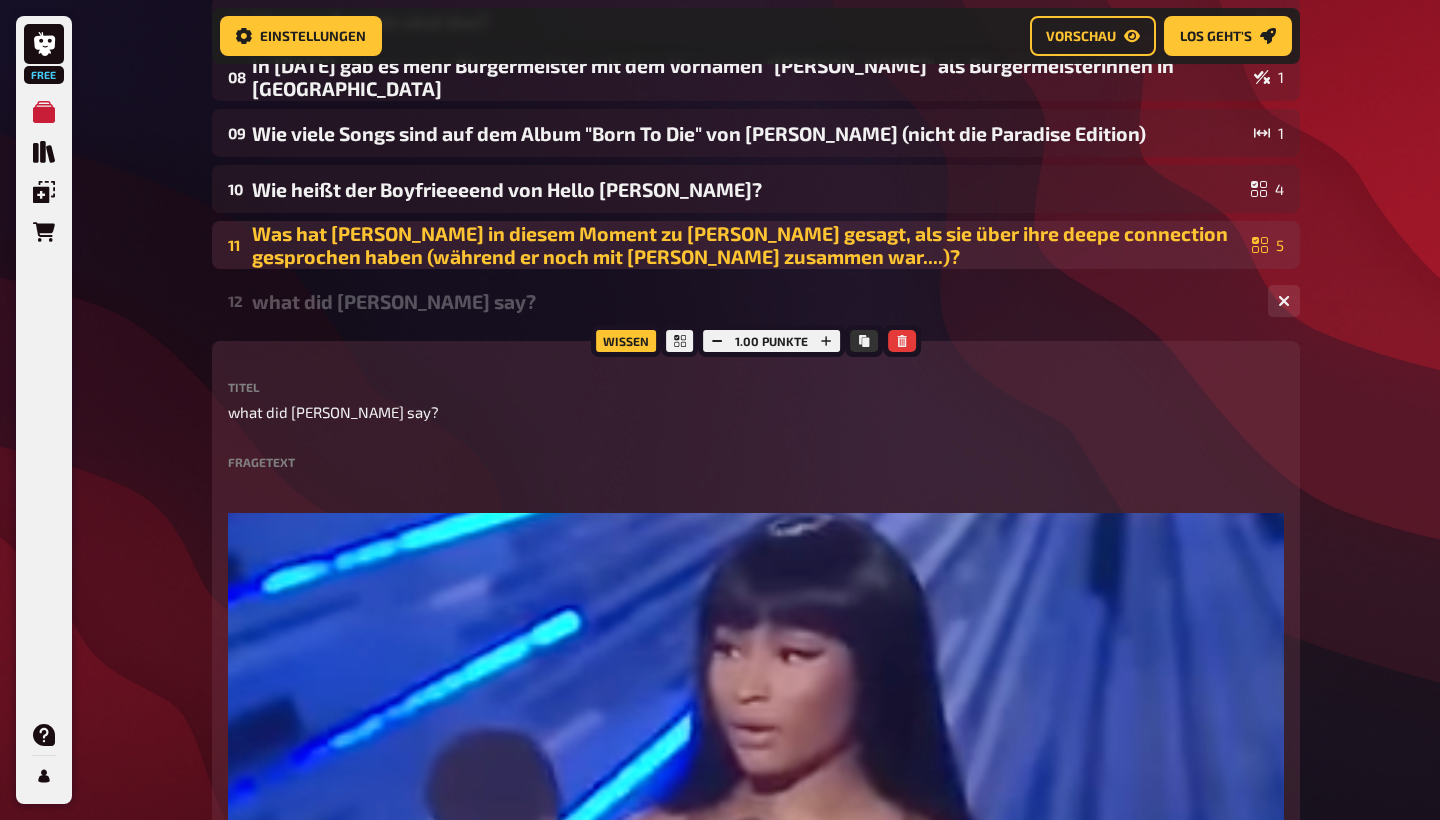 click on "Was hat [PERSON_NAME] in diesem Moment zu [PERSON_NAME] gesagt, als sie über ihre deepe connection gesprochen haben (während er noch mit [PERSON_NAME] zusammen war....)?" at bounding box center (748, 245) 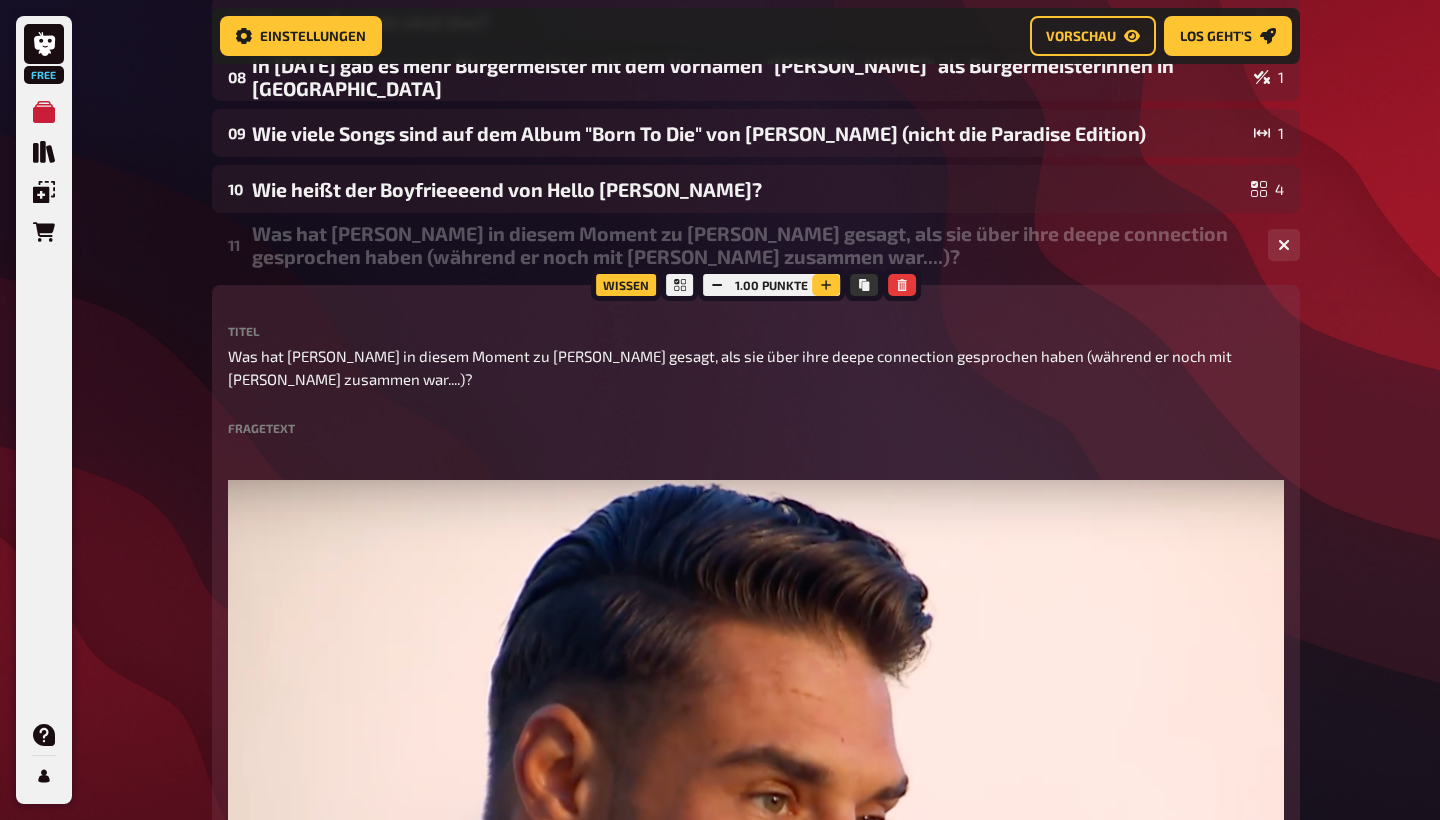 click 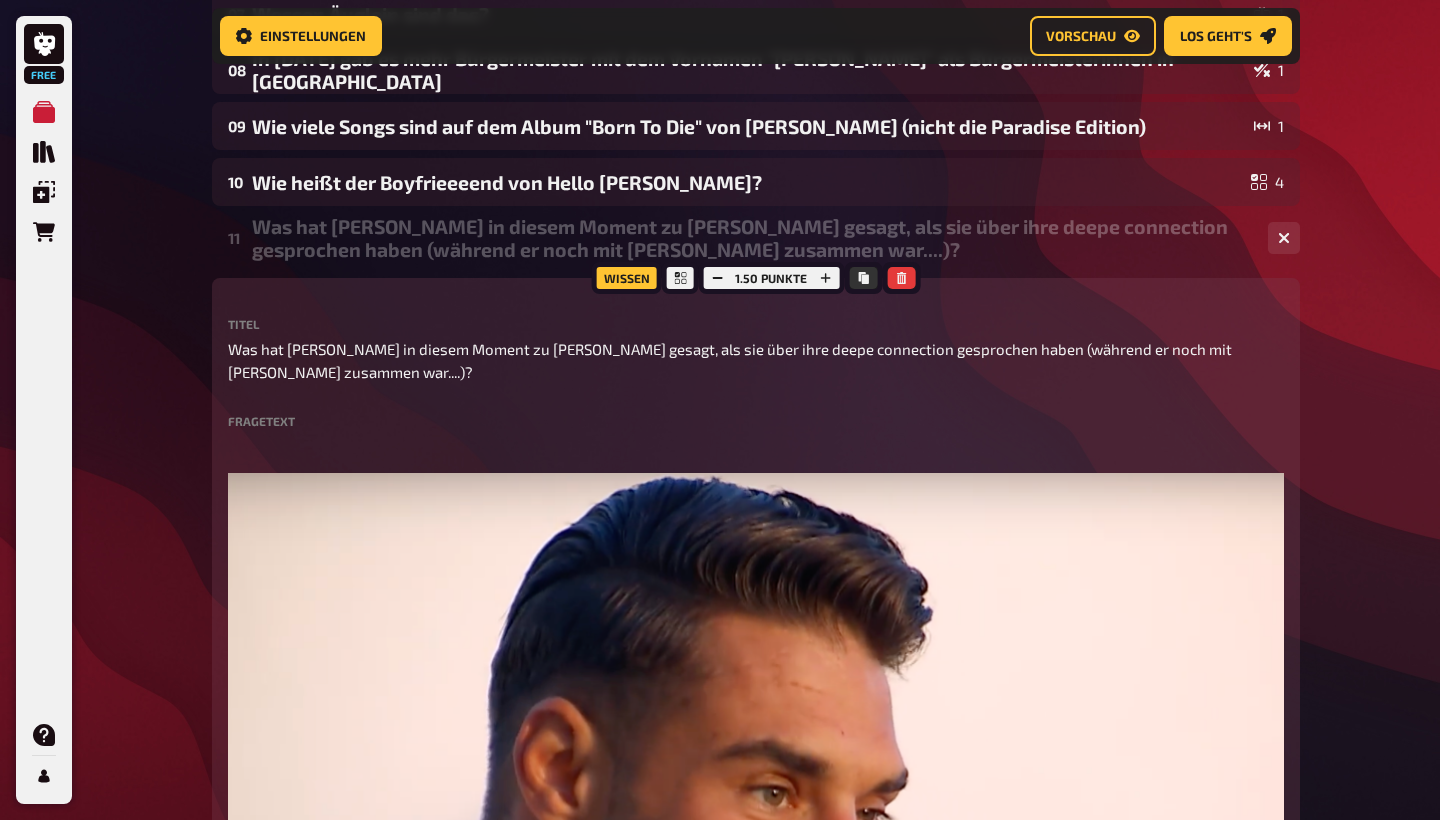 scroll, scrollTop: 739, scrollLeft: 0, axis: vertical 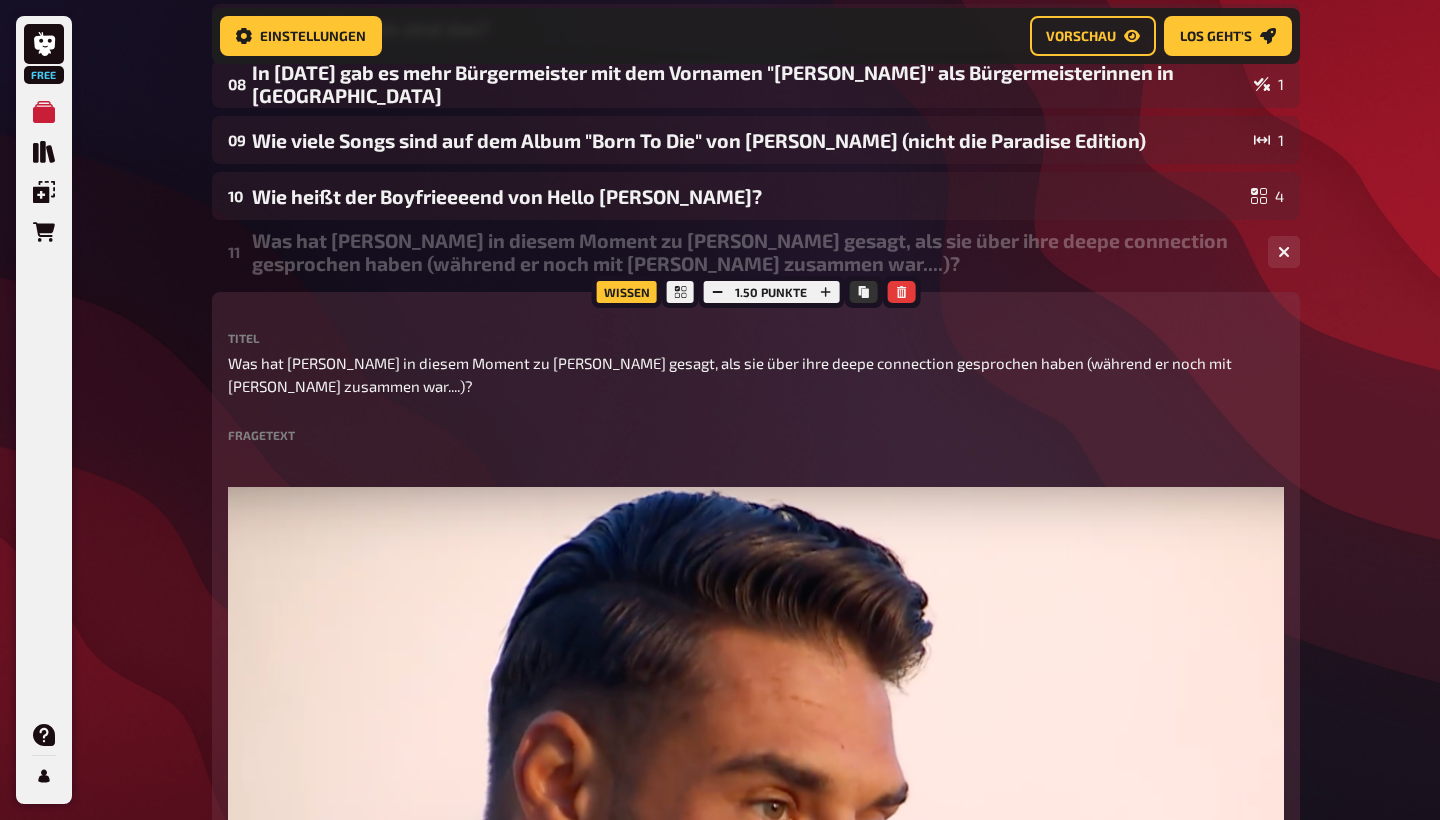 click on "Was hat [PERSON_NAME] in diesem Moment zu [PERSON_NAME] gesagt, als sie über ihre deepe connection gesprochen haben (während er noch mit [PERSON_NAME] zusammen war....)?" at bounding box center [752, 252] 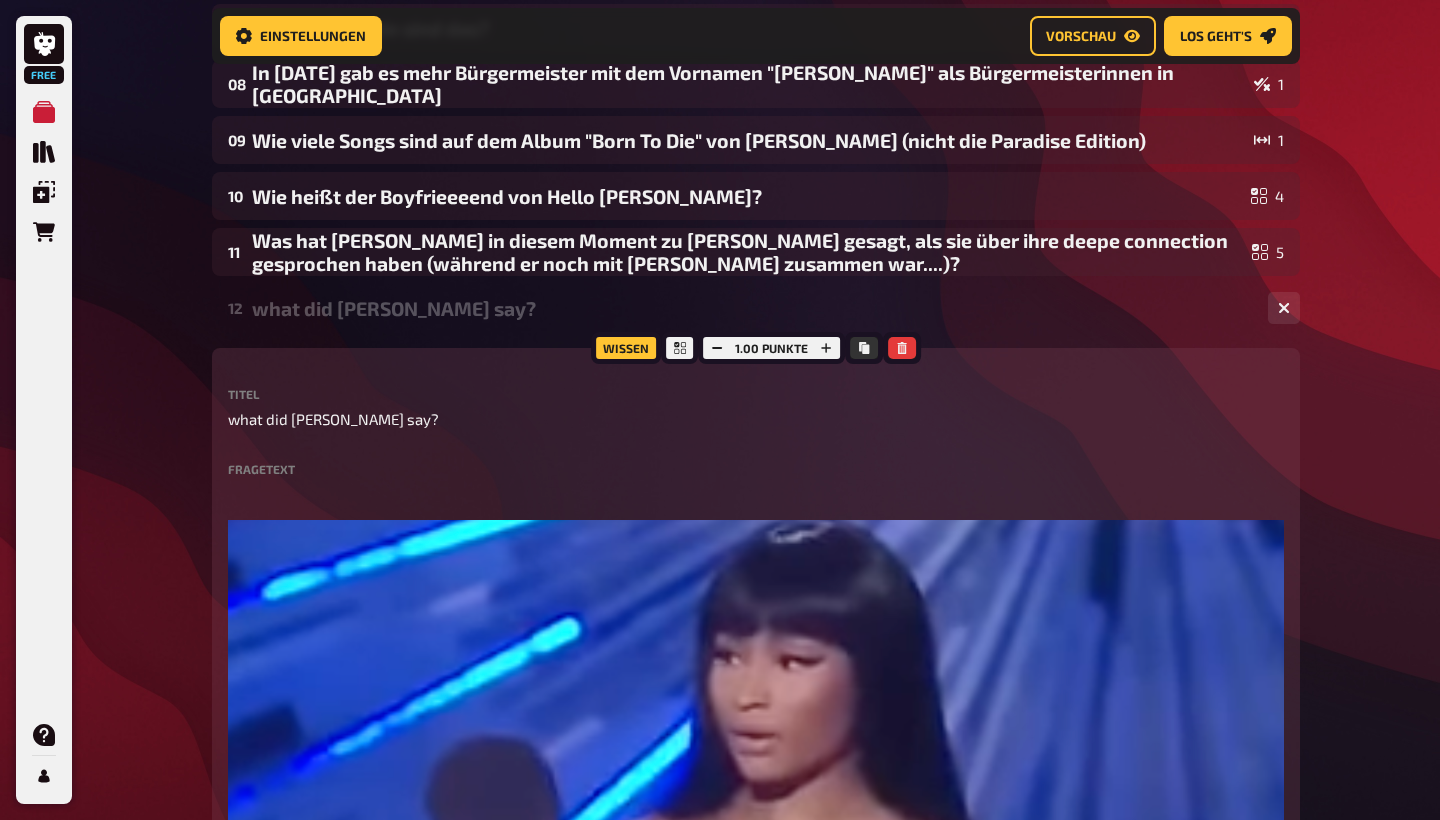 click on "12 what did [PERSON_NAME] say? 3" at bounding box center (756, 308) 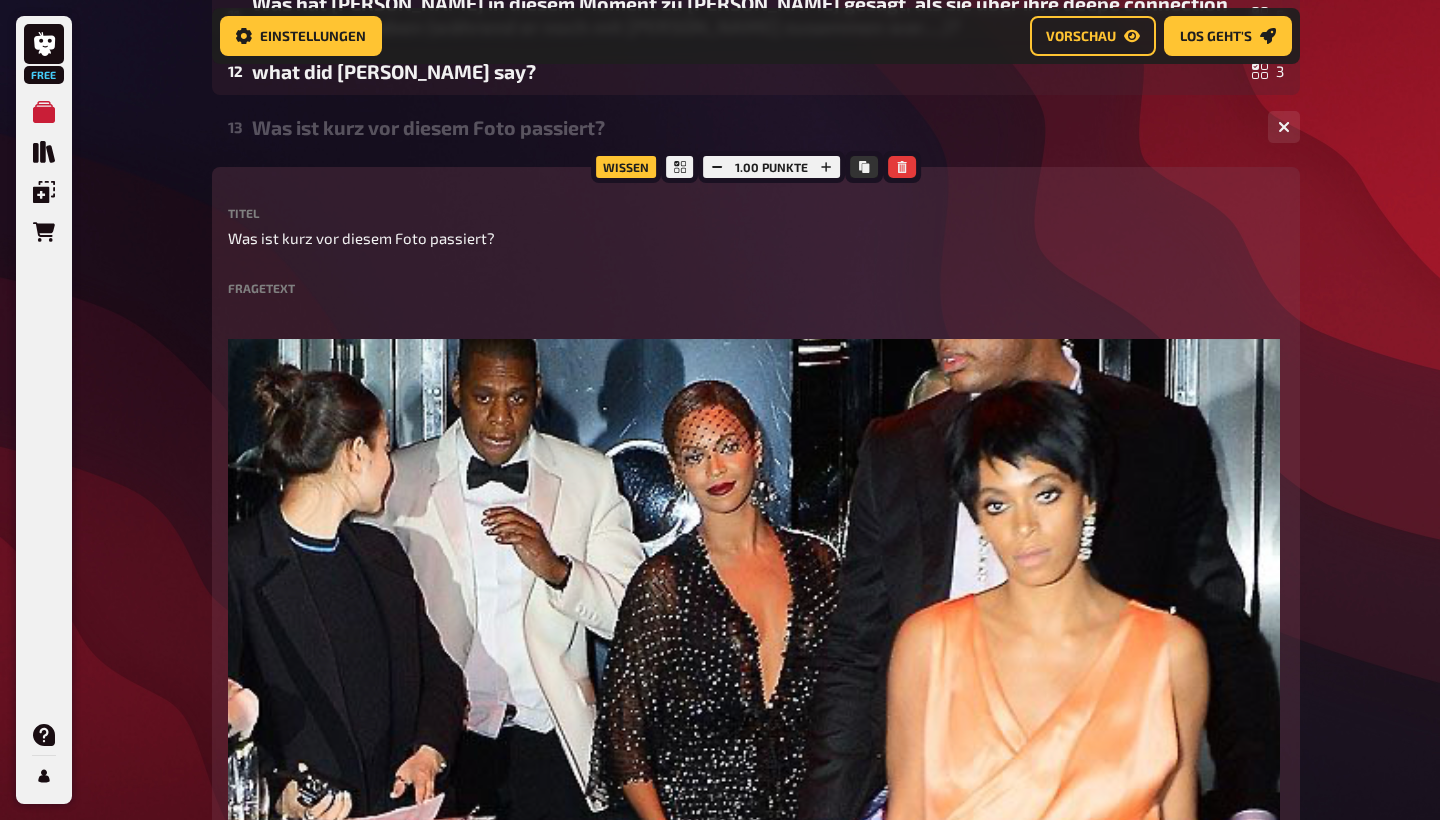 click on "Was ist kurz vor diesem Foto passiert?" at bounding box center [752, 127] 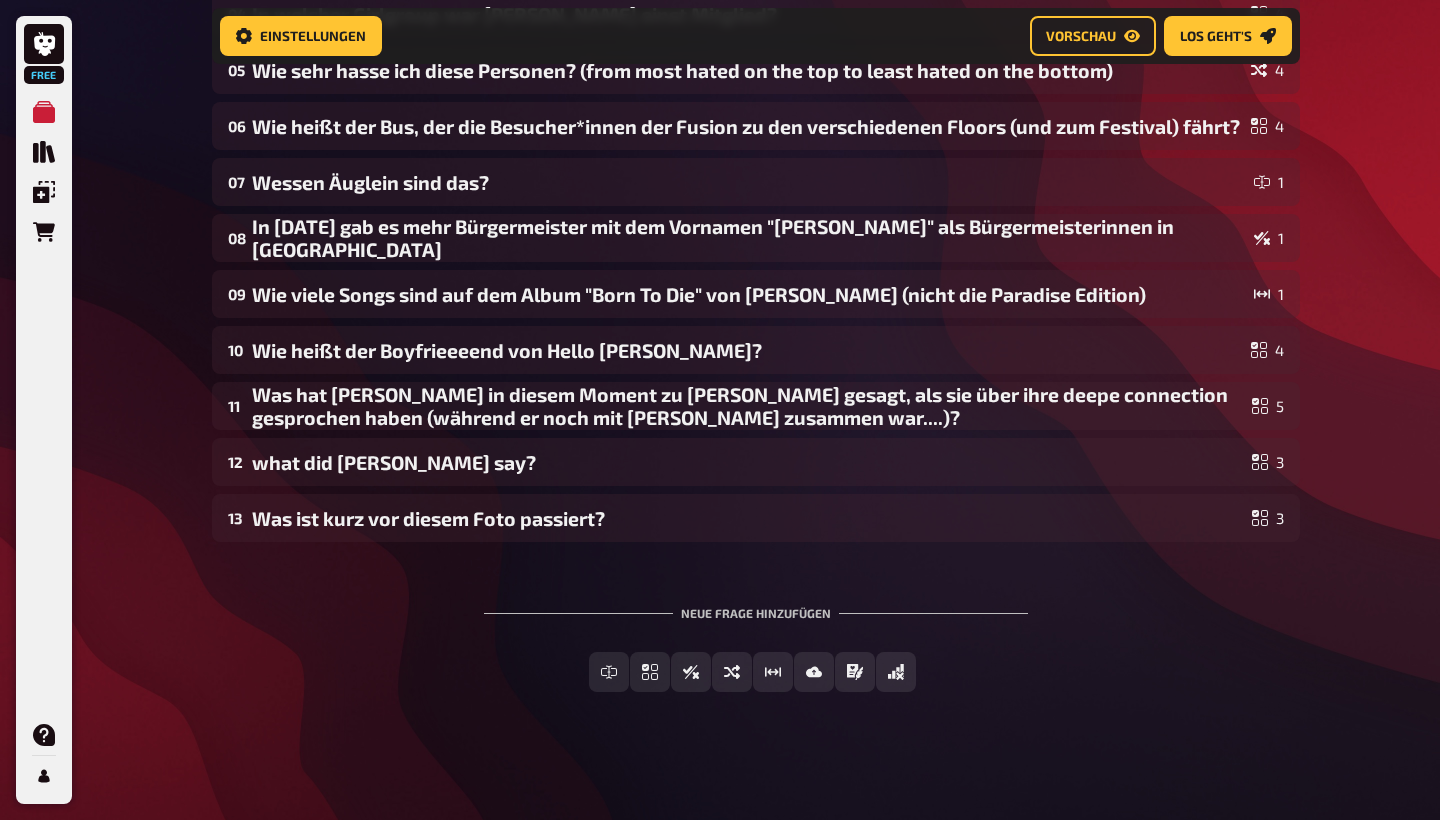 scroll, scrollTop: 585, scrollLeft: 0, axis: vertical 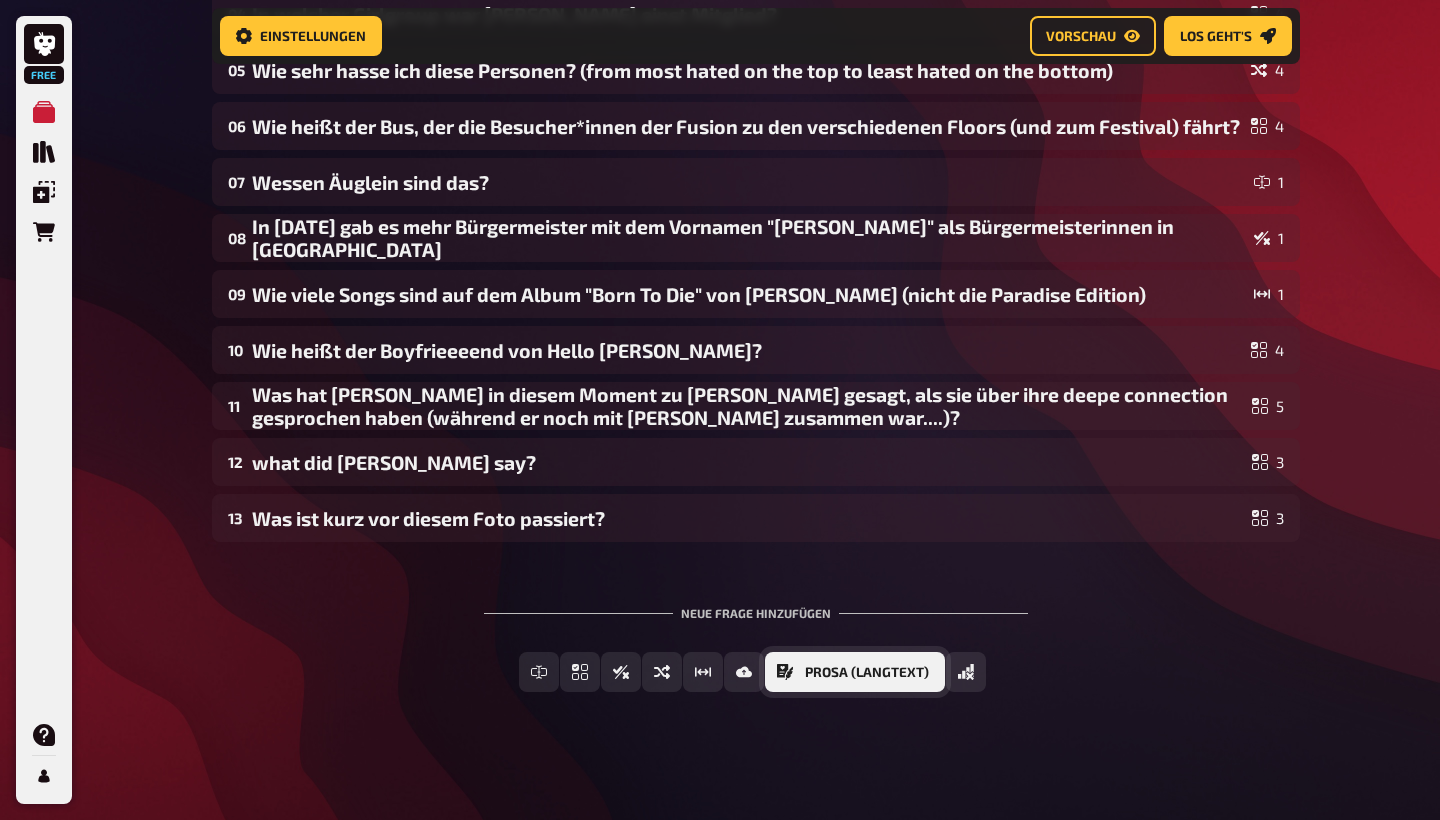 click on "Prosa (Langtext)" at bounding box center (867, 673) 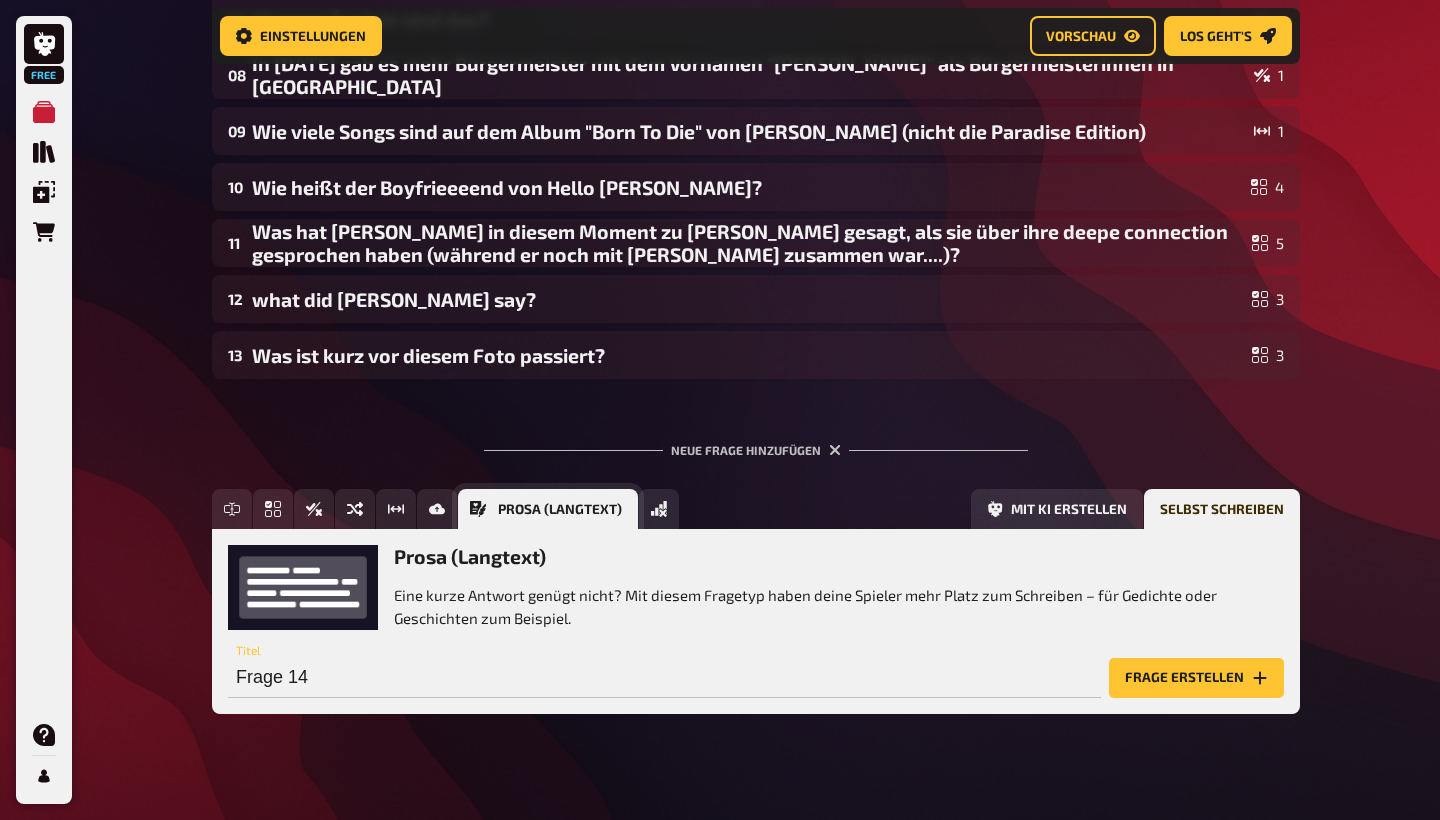 scroll, scrollTop: 768, scrollLeft: 0, axis: vertical 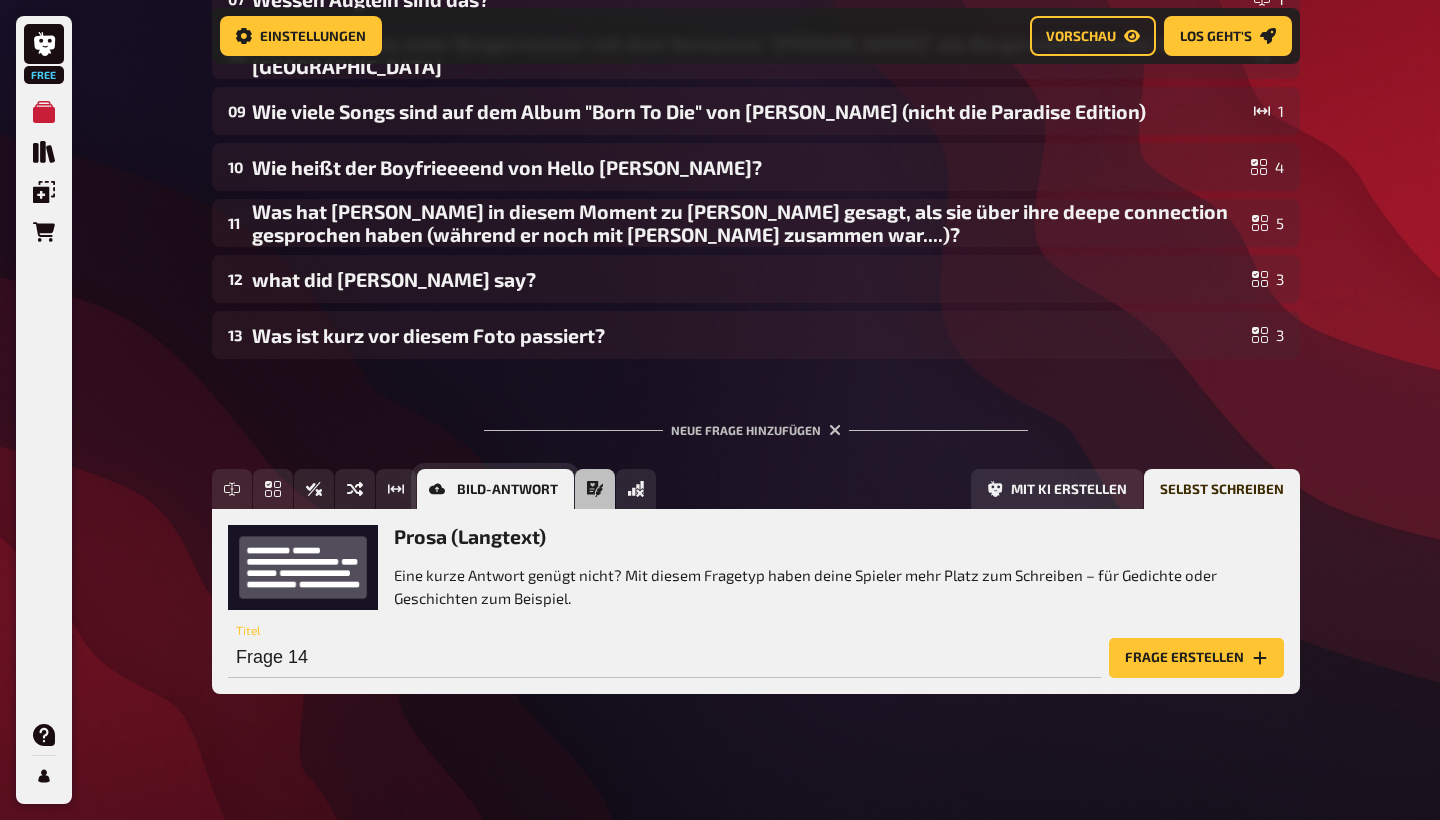 click 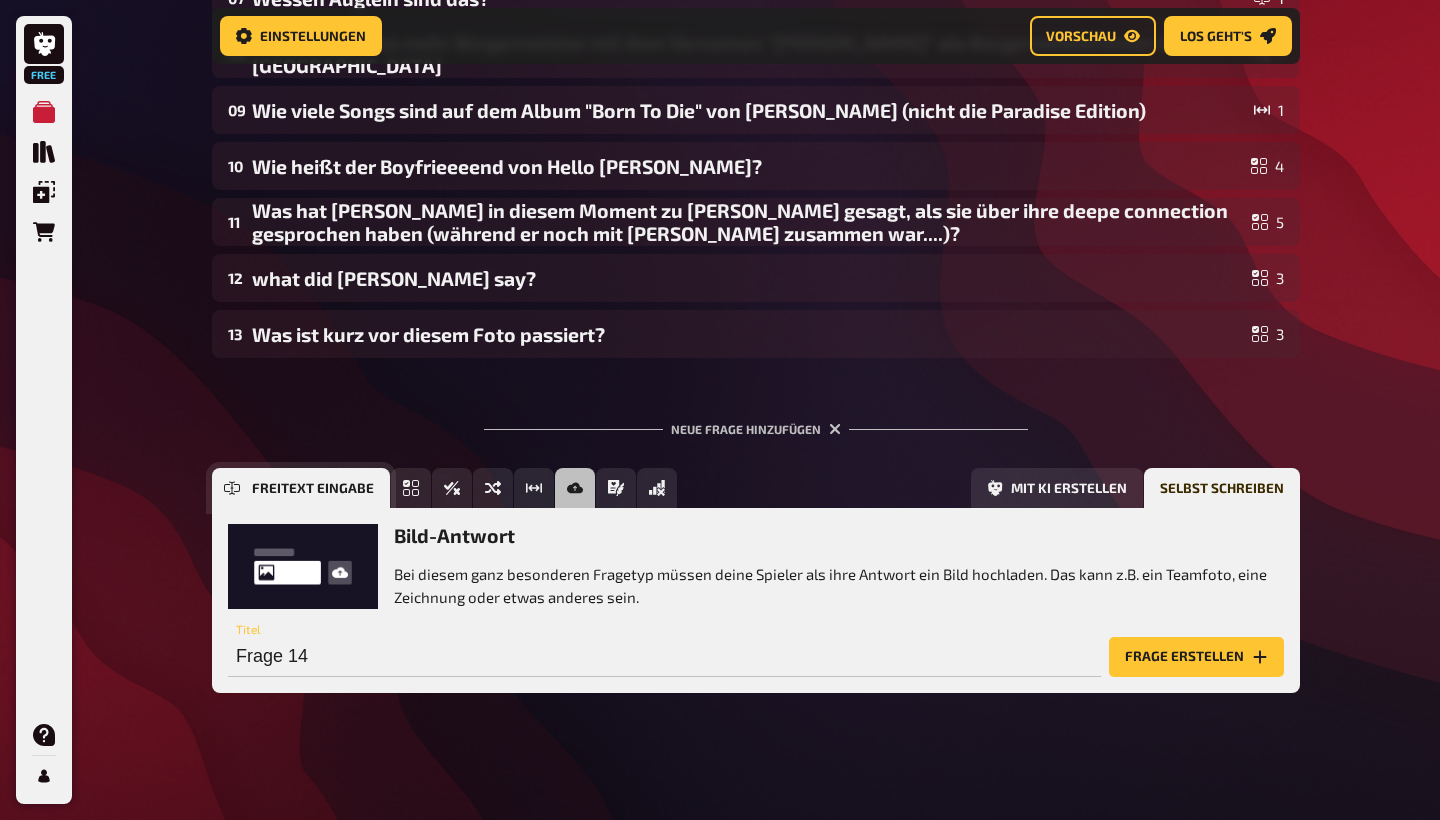 click on "Freitext Eingabe" at bounding box center (301, 488) 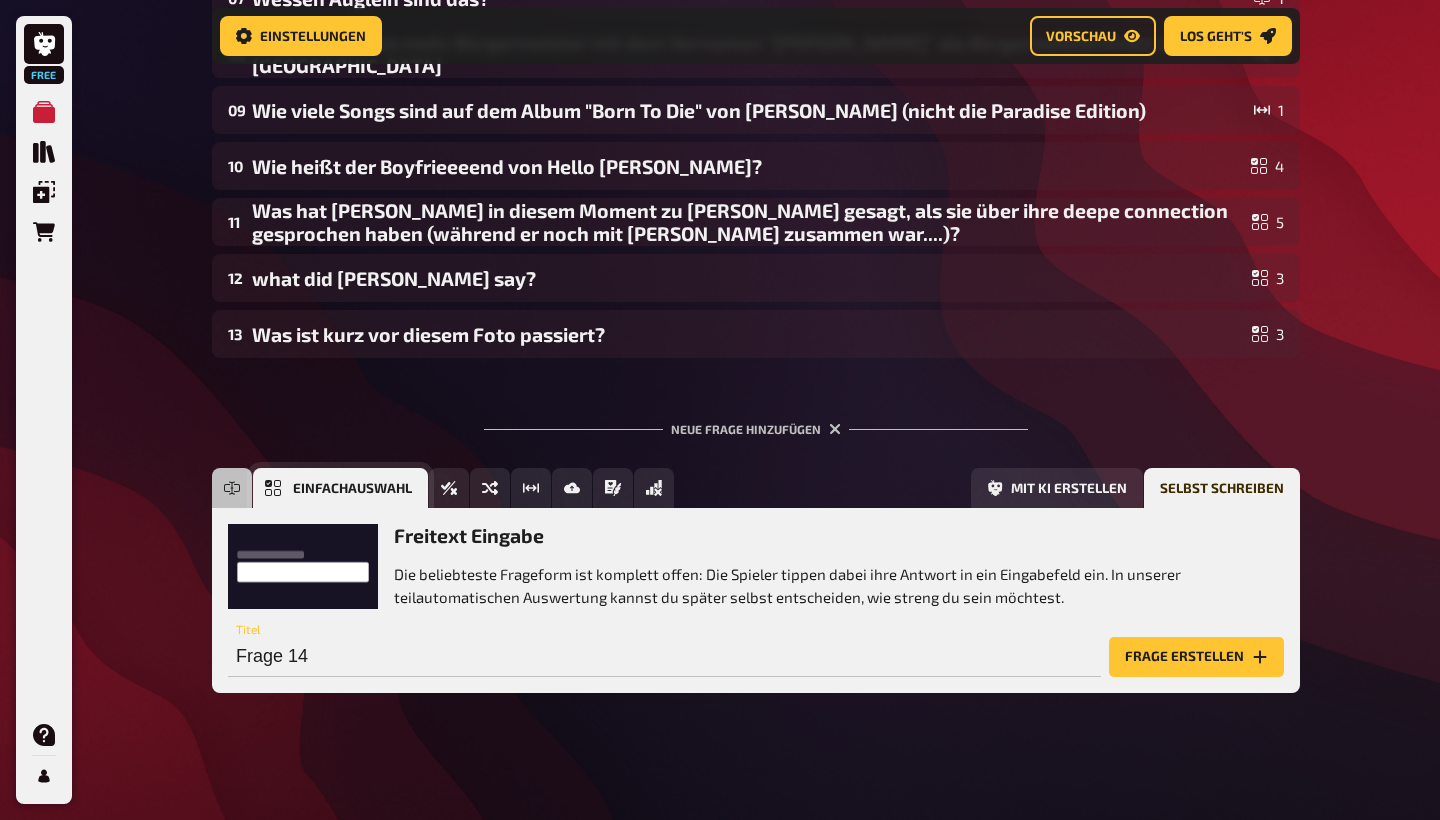 click on "Einfachauswahl" at bounding box center [340, 488] 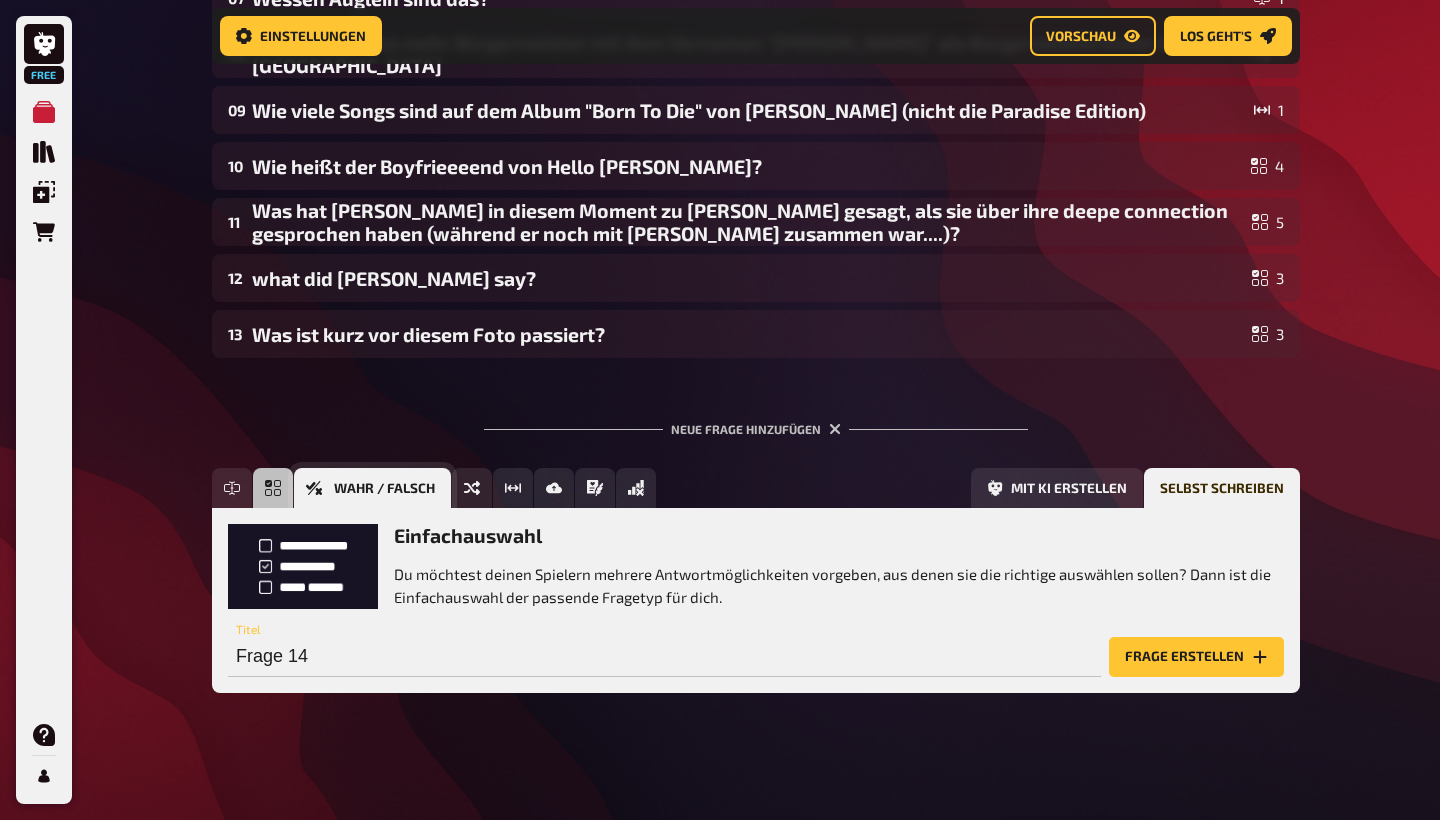click on "Wahr / Falsch" at bounding box center (372, 488) 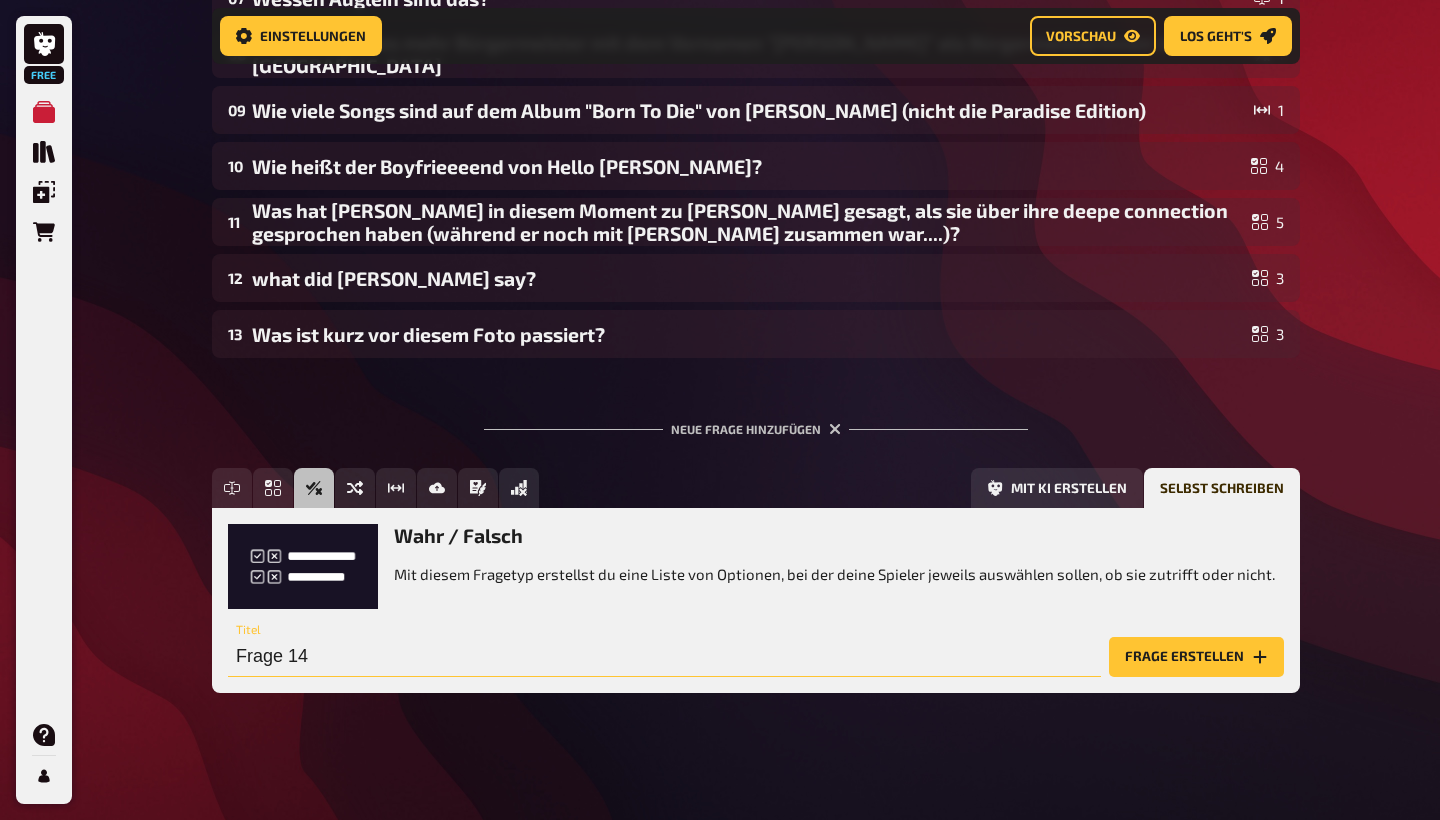 drag, startPoint x: 325, startPoint y: 652, endPoint x: 73, endPoint y: 653, distance: 252.00198 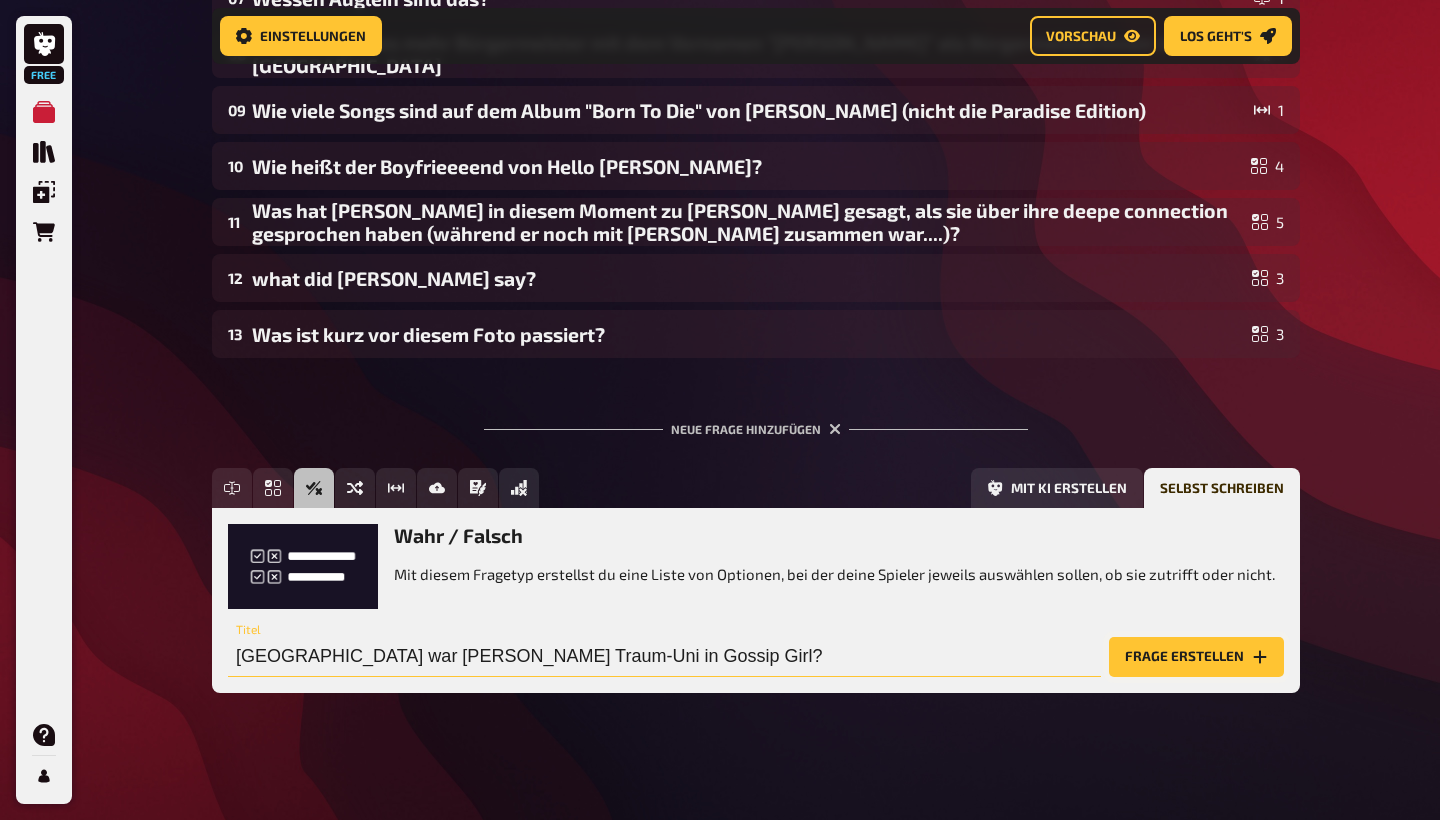 type on "[GEOGRAPHIC_DATA] war [PERSON_NAME] Traum-Uni in Gossip Girl?" 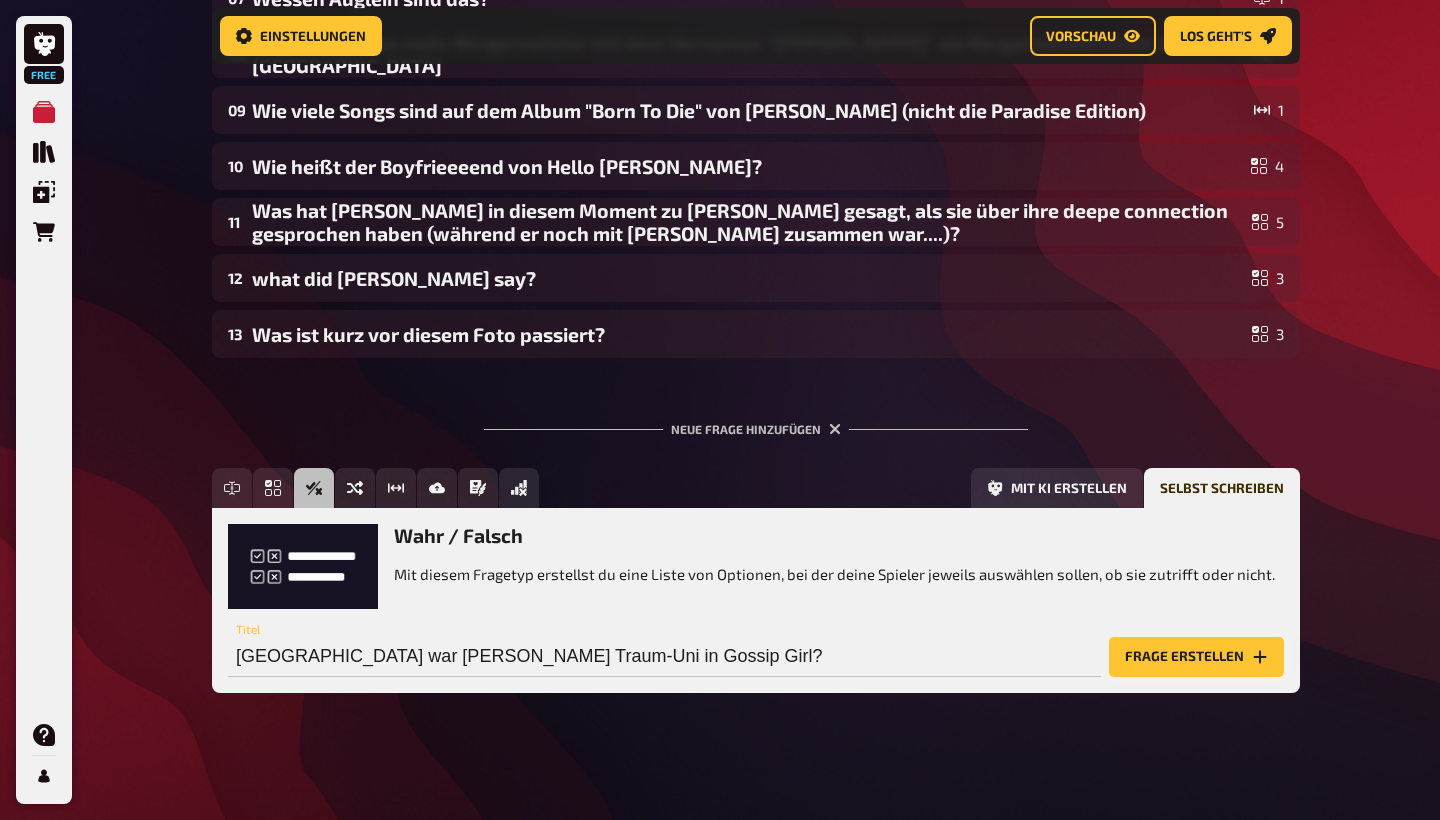 click on "Frage erstellen" at bounding box center (1196, 657) 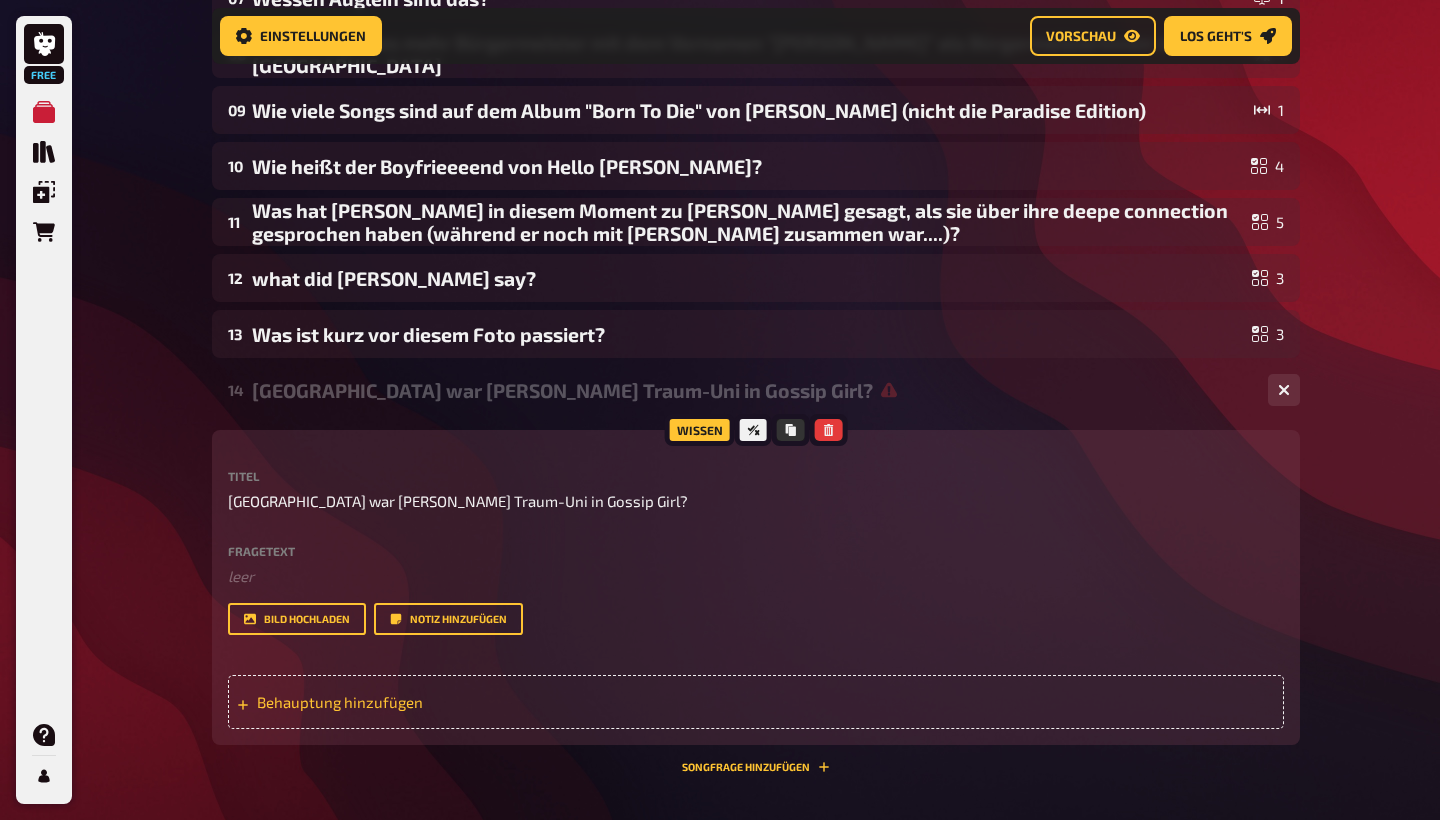 click on "Behauptung hinzufügen" at bounding box center [756, 702] 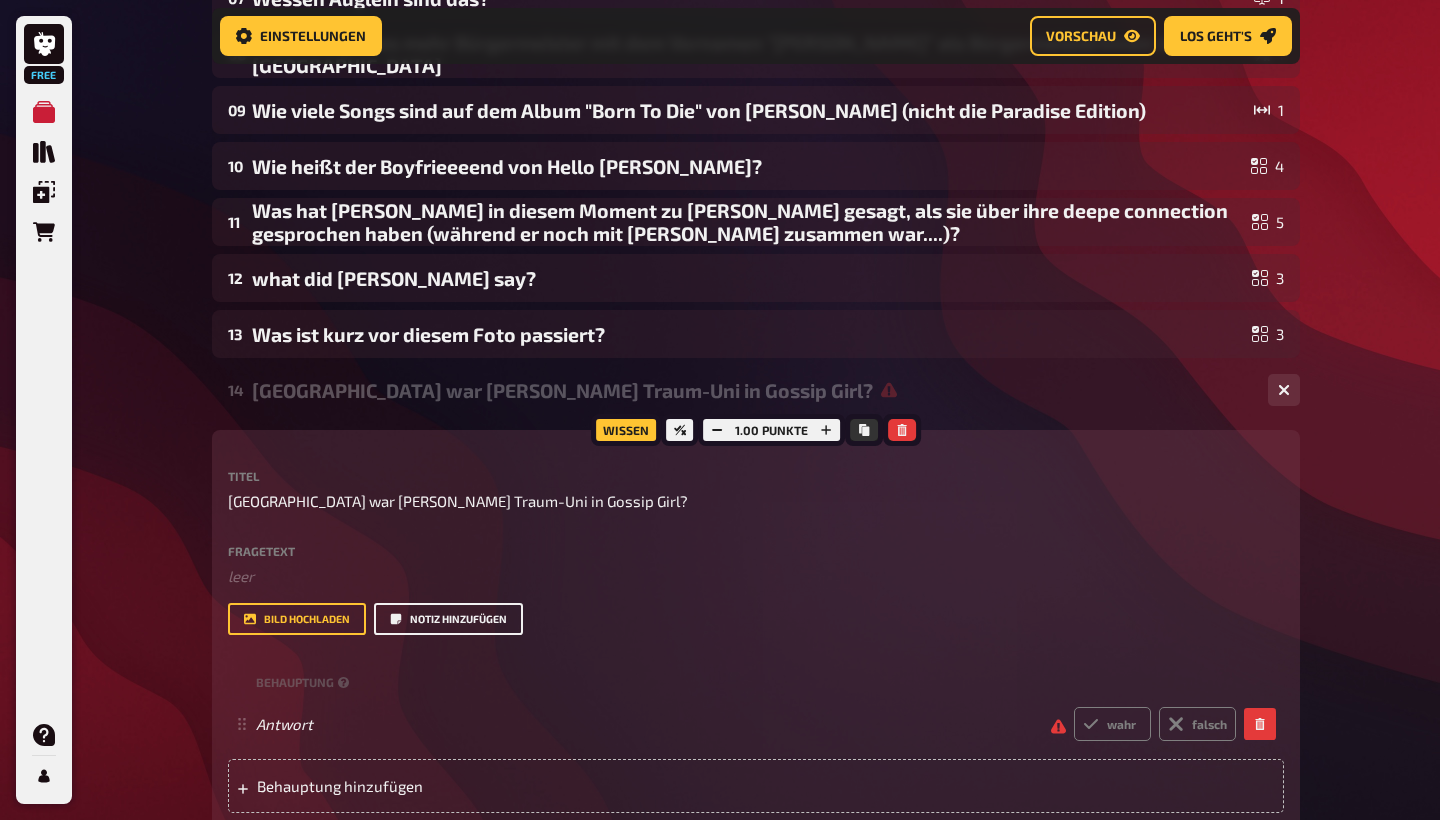 scroll, scrollTop: 906, scrollLeft: 0, axis: vertical 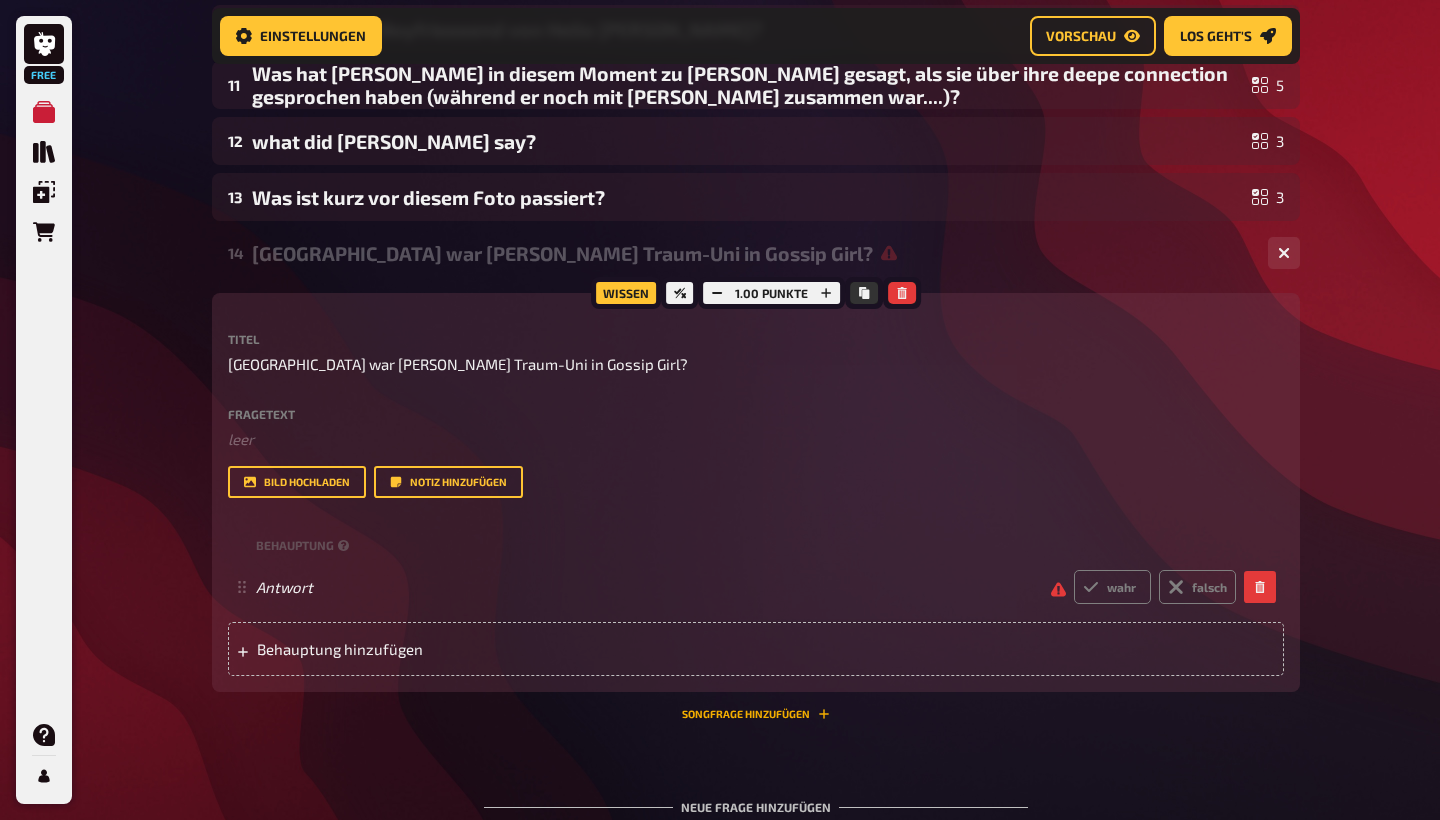 click on "Songfrage hinzufügen" at bounding box center [756, 714] 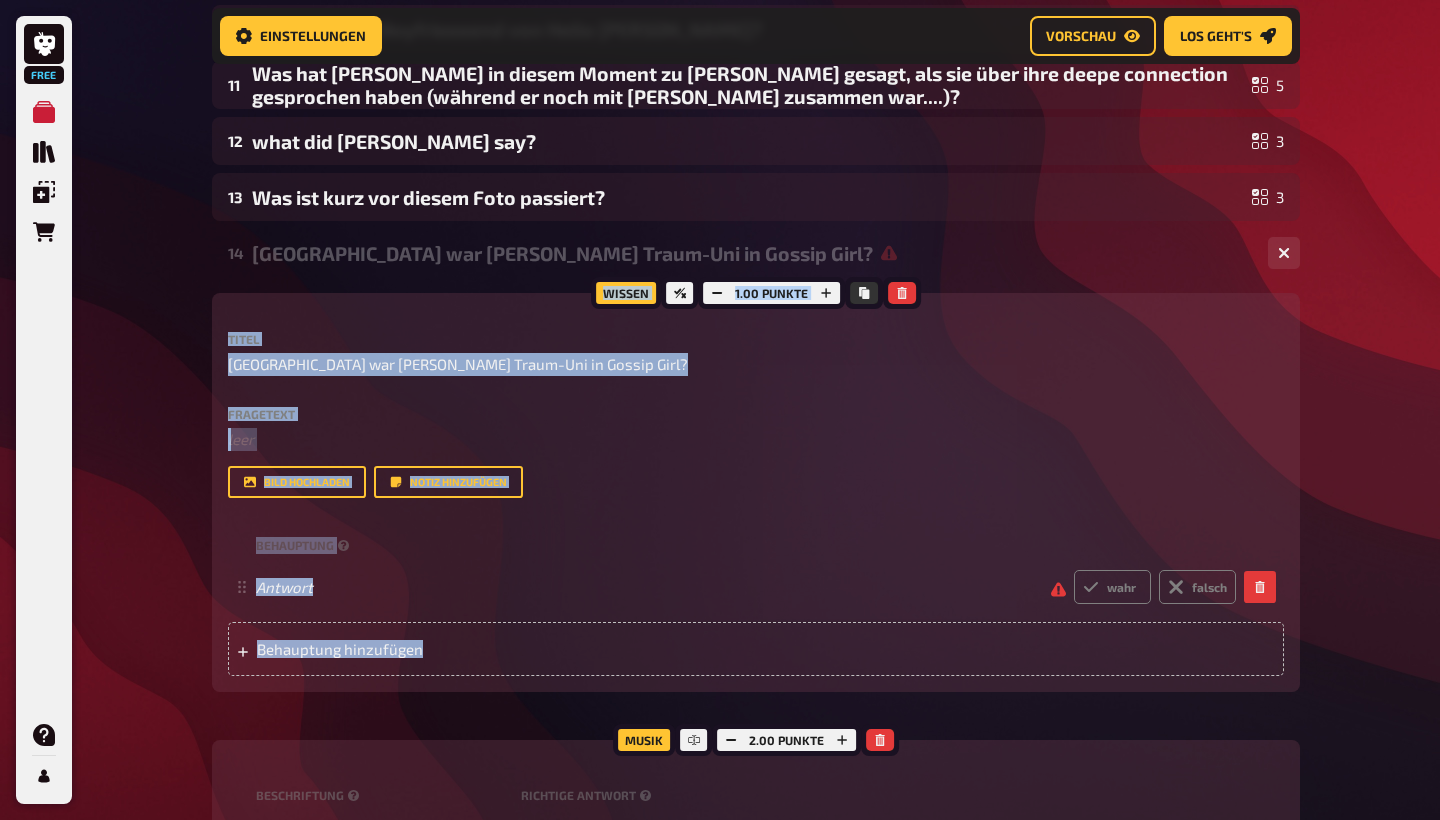 click on "Wissen 1.00 Punkte Titel Welche Universität war [PERSON_NAME] Traum-Uni in Gossip Girl? Fragetext ﻿ leer Hier hinziehen für Dateiupload Bild hochladen   Notiz hinzufügen Behauptung Antwort wahr falsch
To pick up a draggable item, press the space bar.
While dragging, use the arrow keys to move the item.
Press space again to drop the item in its new position, or press escape to cancel.
Behauptung hinzufügen Musik 2.00 Punkte Beschriftung Richtige Antwort Interpret leer Titel leer
To pick up a draggable item, press the space bar.
While dragging, use the arrow keys to move the item.
Press space again to drop the item in its new position, or press escape to cancel." at bounding box center (756, 613) 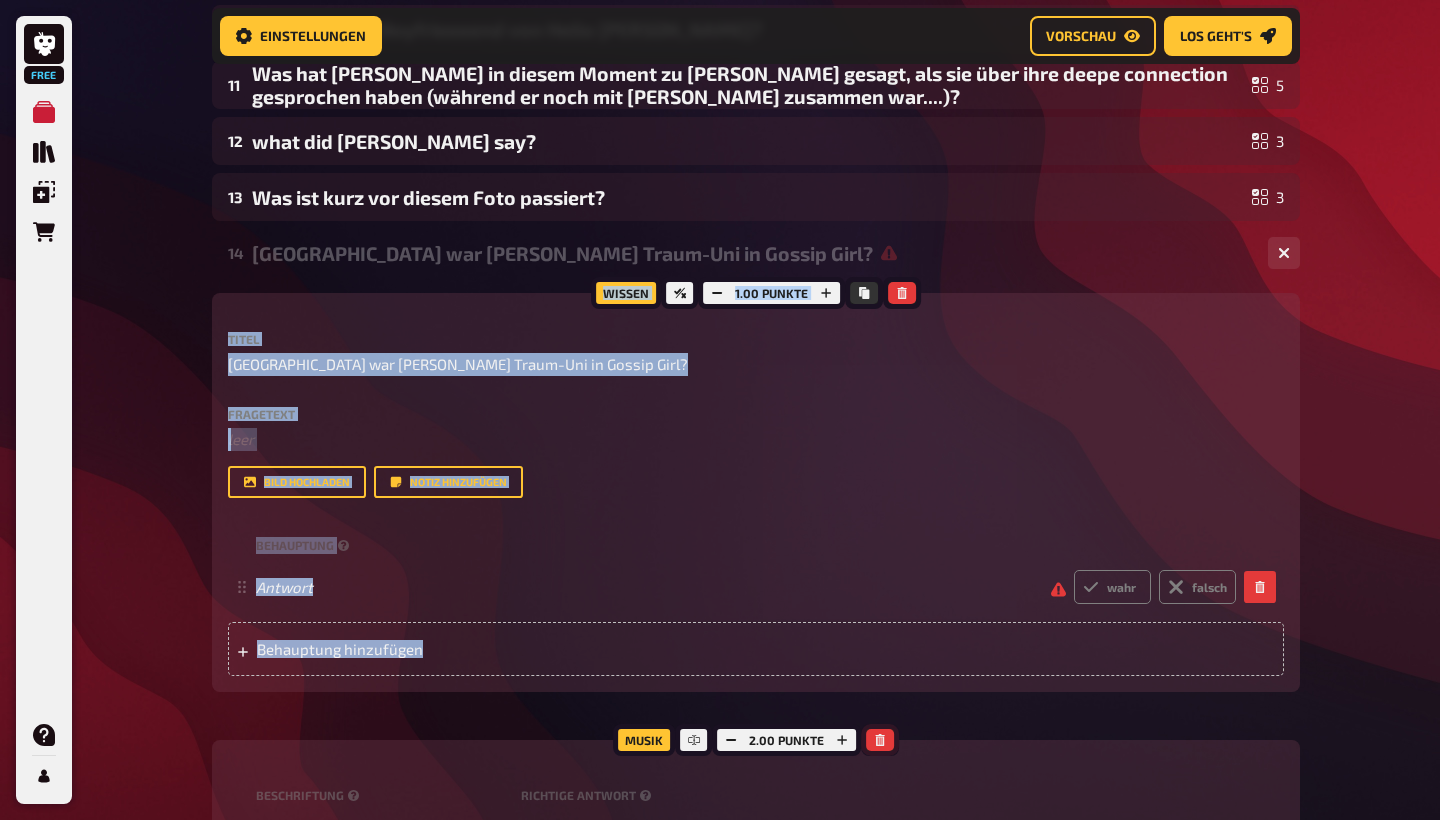 click at bounding box center (880, 740) 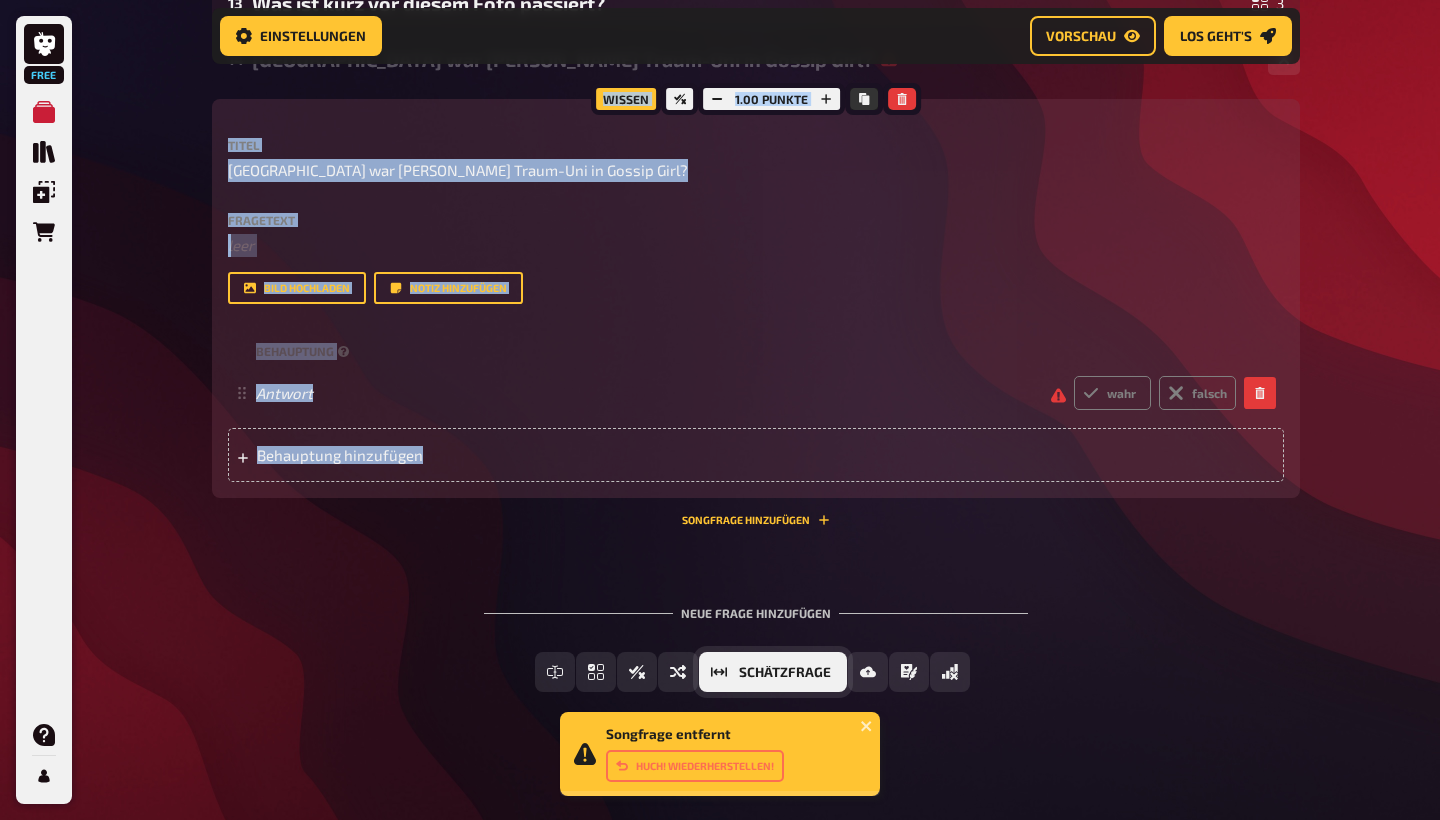 scroll, scrollTop: 1099, scrollLeft: 0, axis: vertical 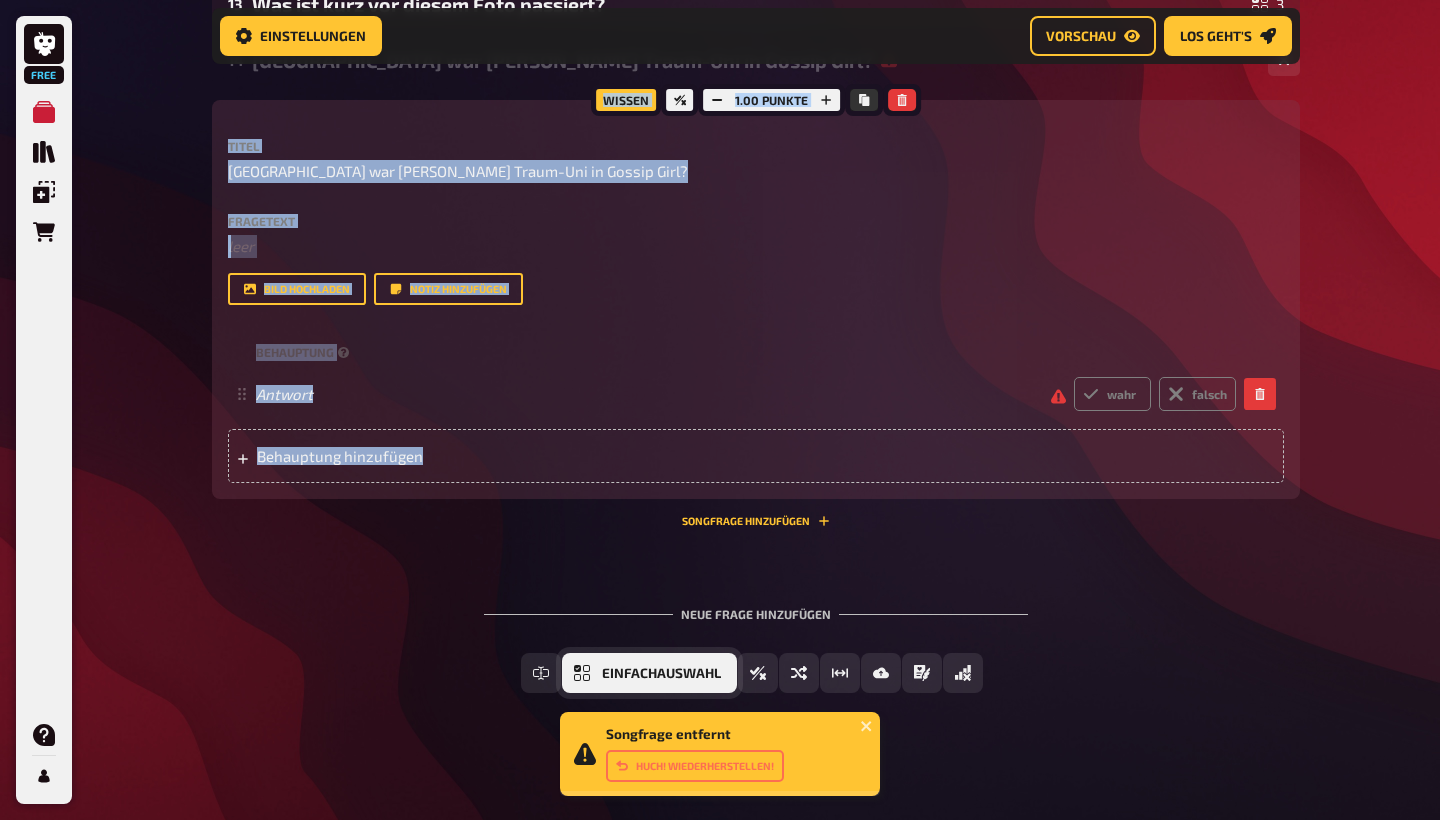 click on "Einfachauswahl" at bounding box center [649, 673] 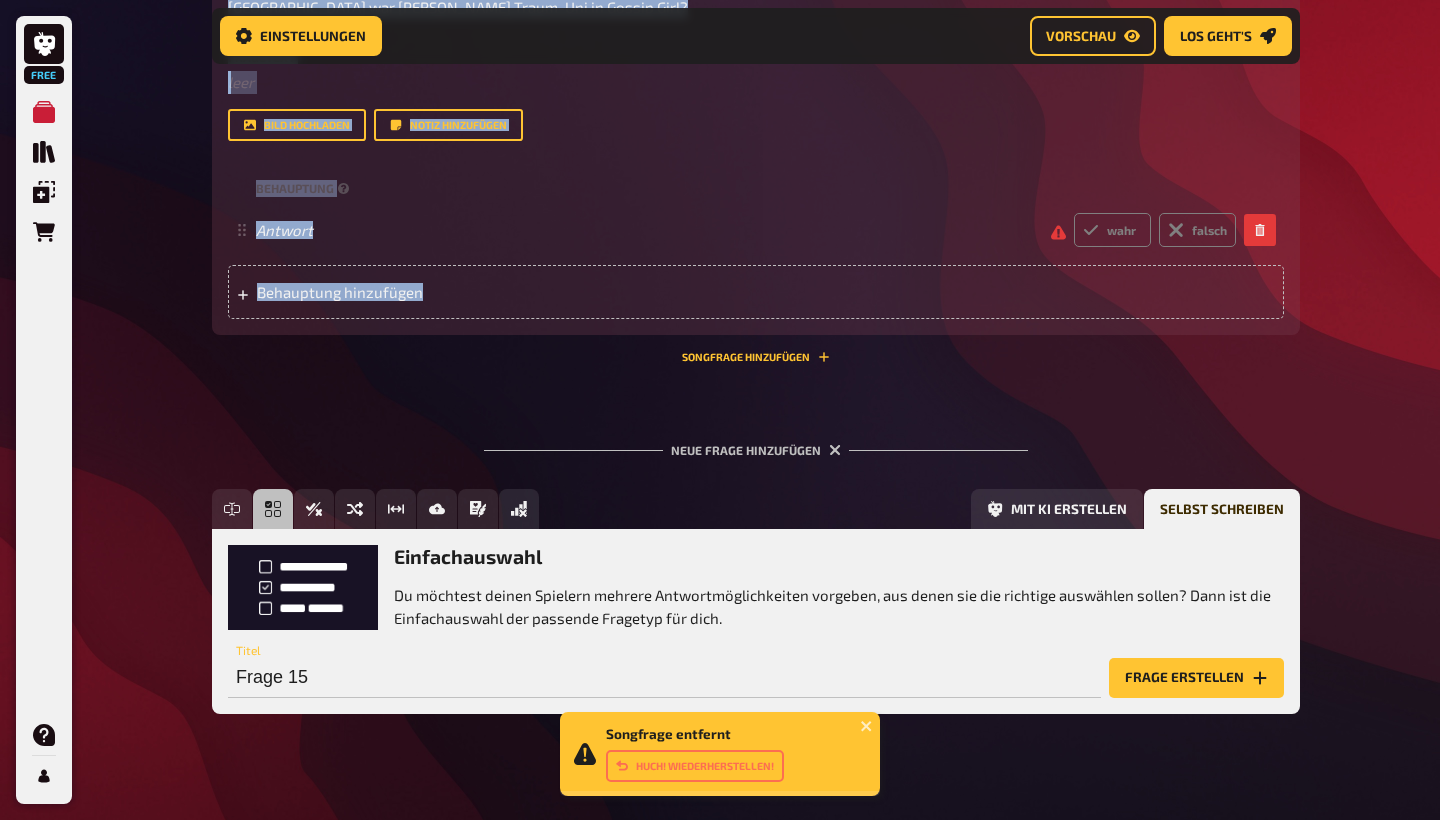 scroll, scrollTop: 1283, scrollLeft: 0, axis: vertical 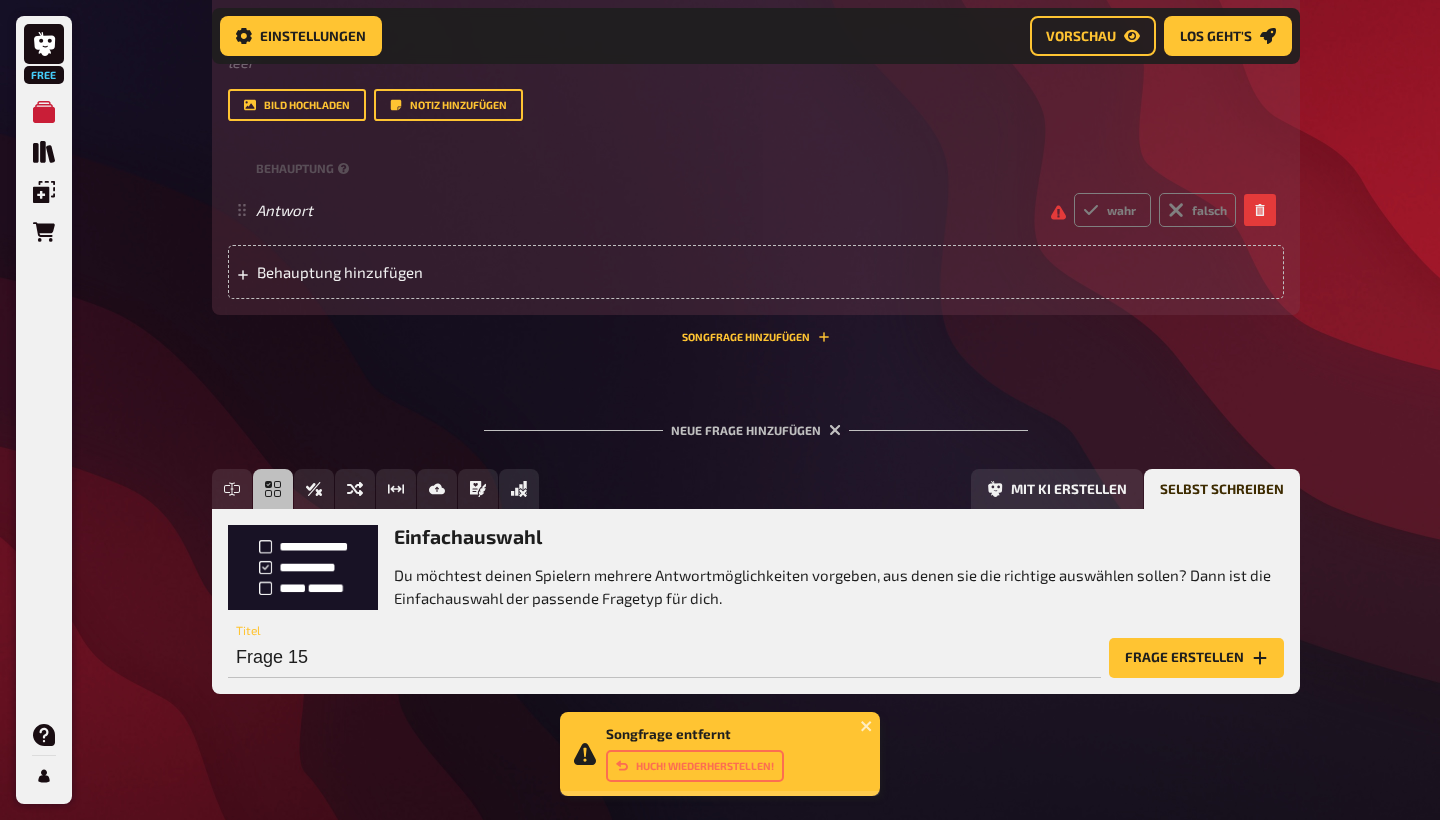 click on "Titel Welche Universität war [PERSON_NAME] Traum-Uni in Gossip Girl? Fragetext ﻿ leer Hier hinziehen für Dateiupload Bild hochladen   Notiz hinzufügen Behauptung Antwort wahr falsch
To pick up a draggable item, press the space bar.
While dragging, use the arrow keys to move the item.
Press space again to drop the item in its new position, or press escape to cancel.
Behauptung hinzufügen" at bounding box center (756, 127) 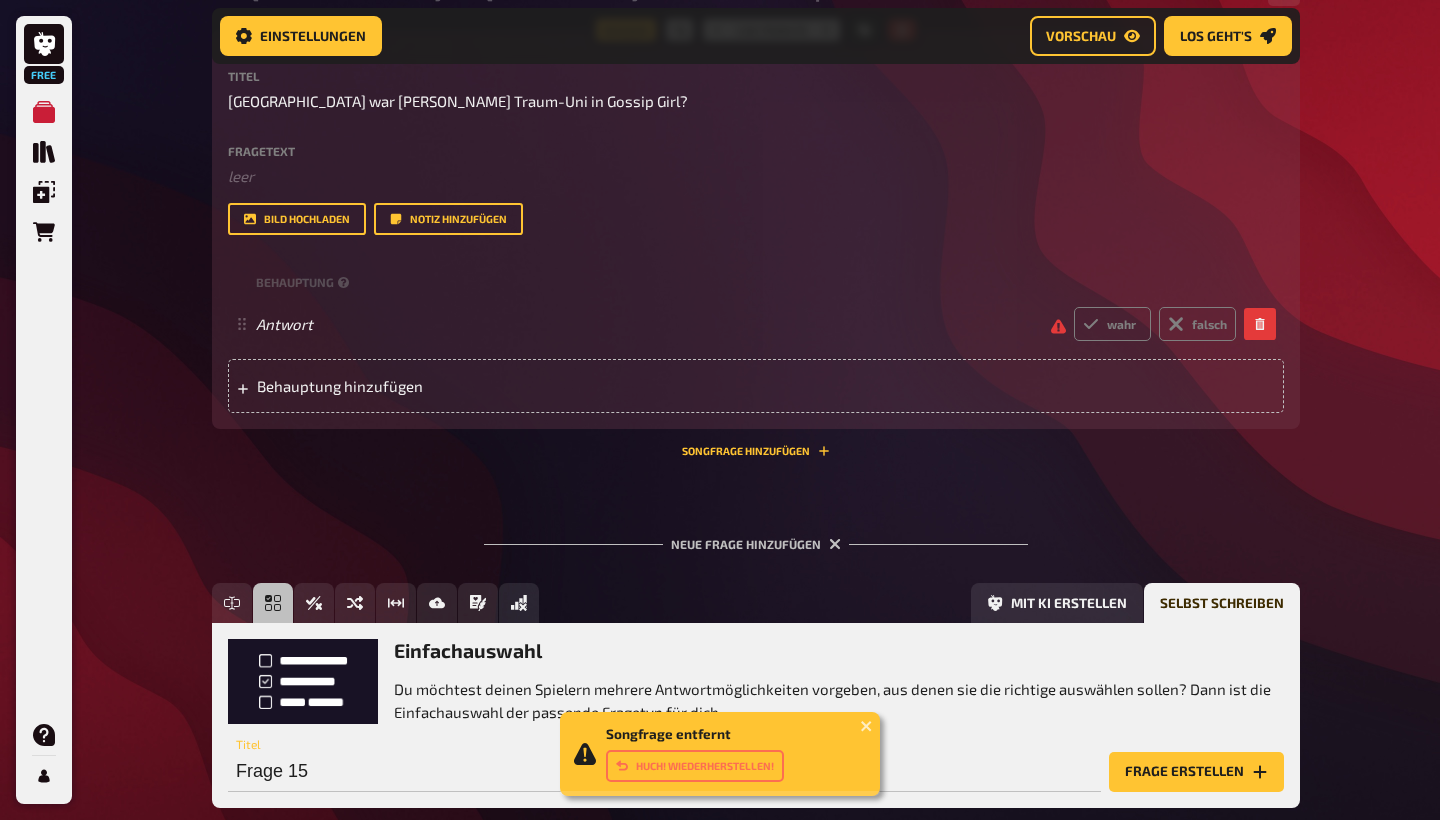 scroll, scrollTop: 1137, scrollLeft: 0, axis: vertical 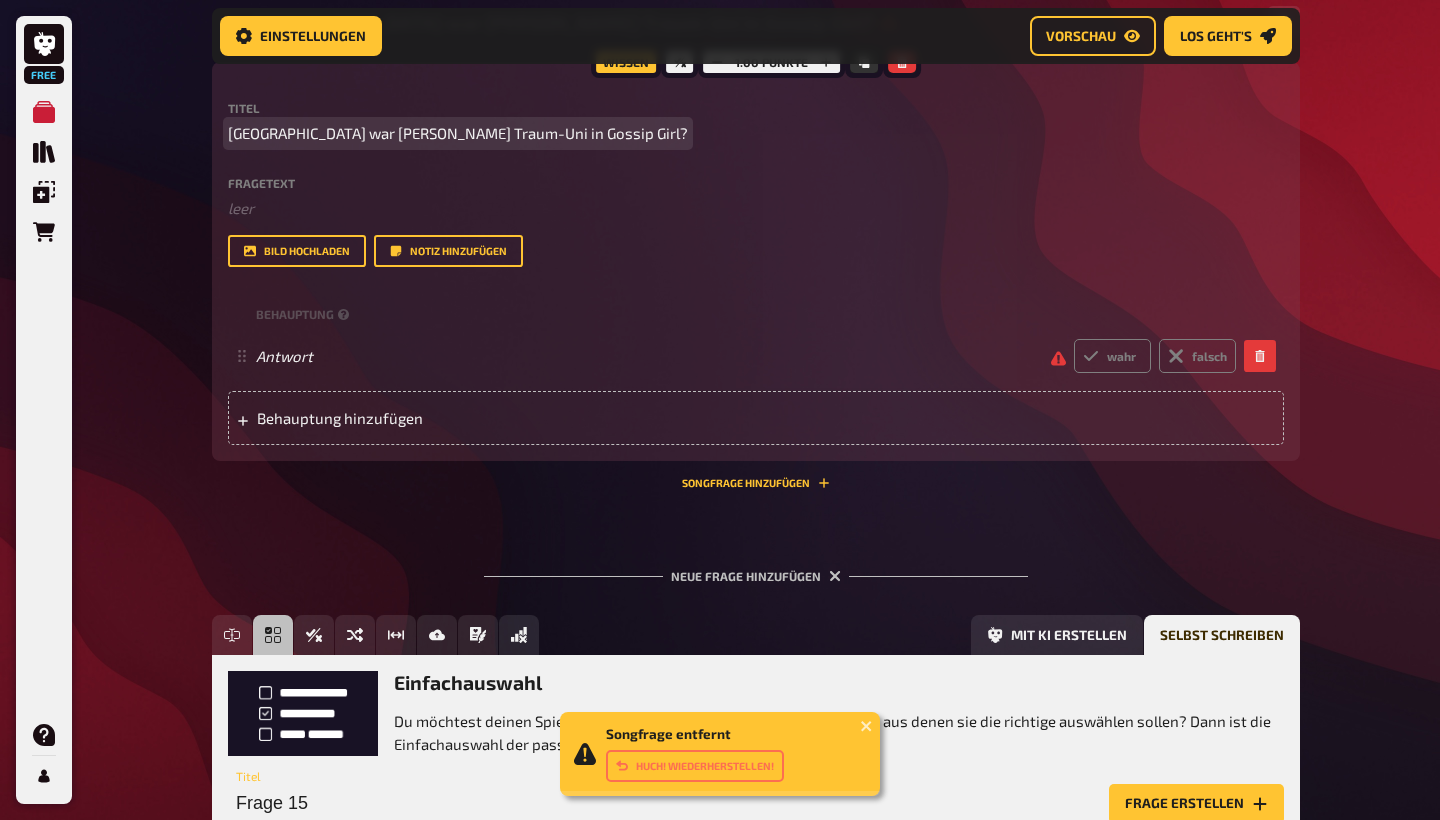 click on "[GEOGRAPHIC_DATA] war [PERSON_NAME] Traum-Uni in Gossip Girl?" at bounding box center (756, 133) 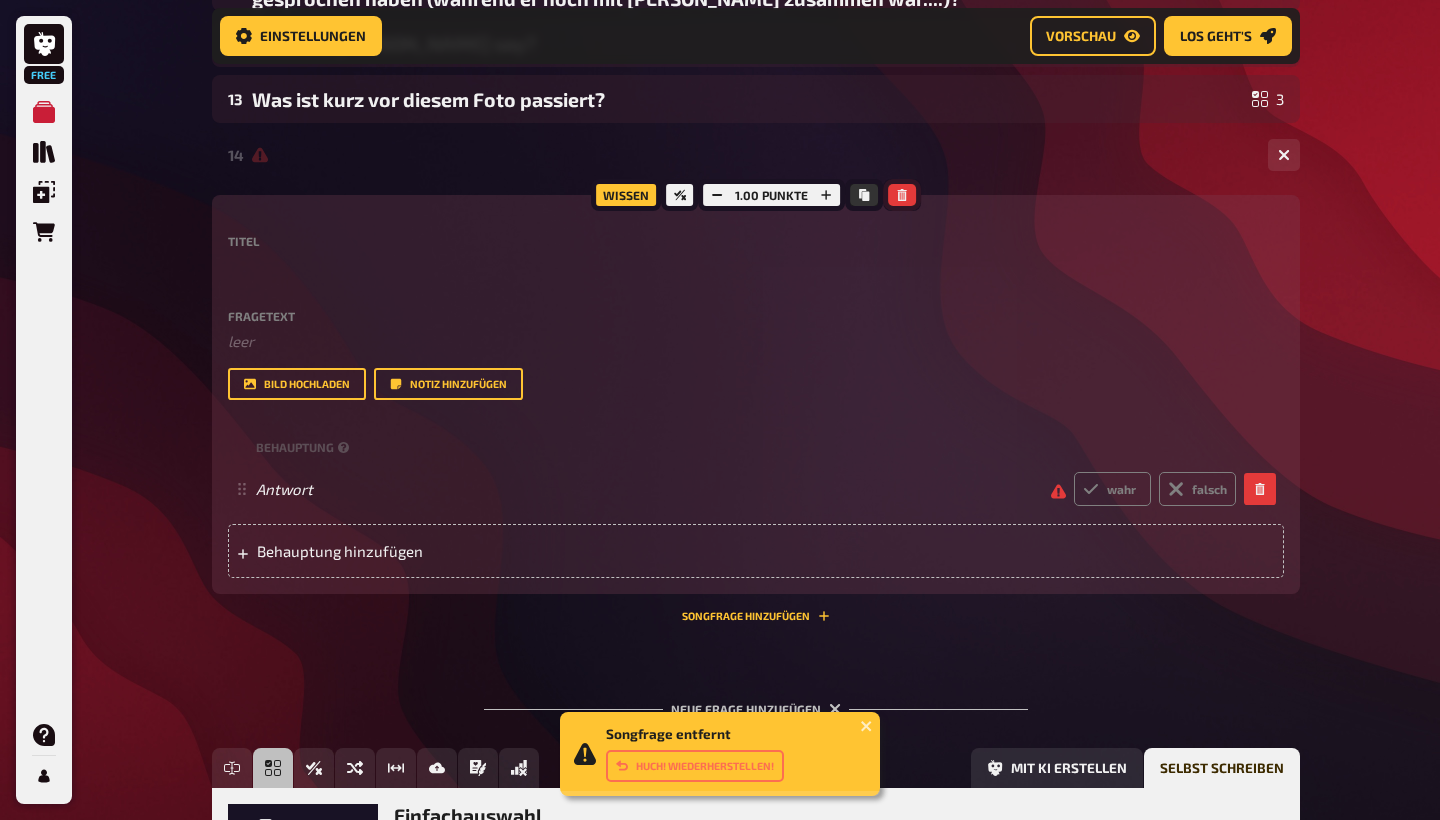 click 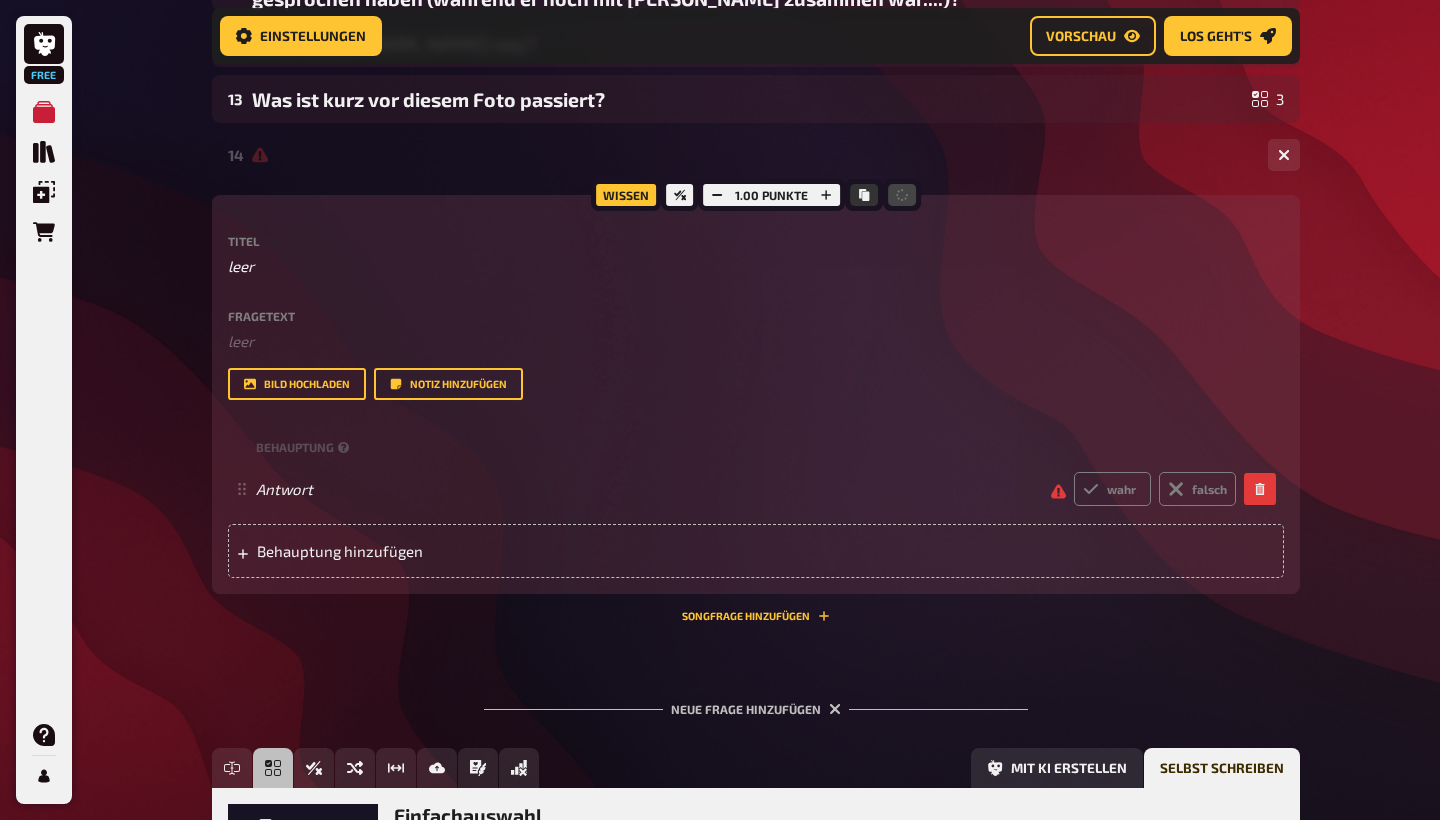 scroll, scrollTop: 769, scrollLeft: 0, axis: vertical 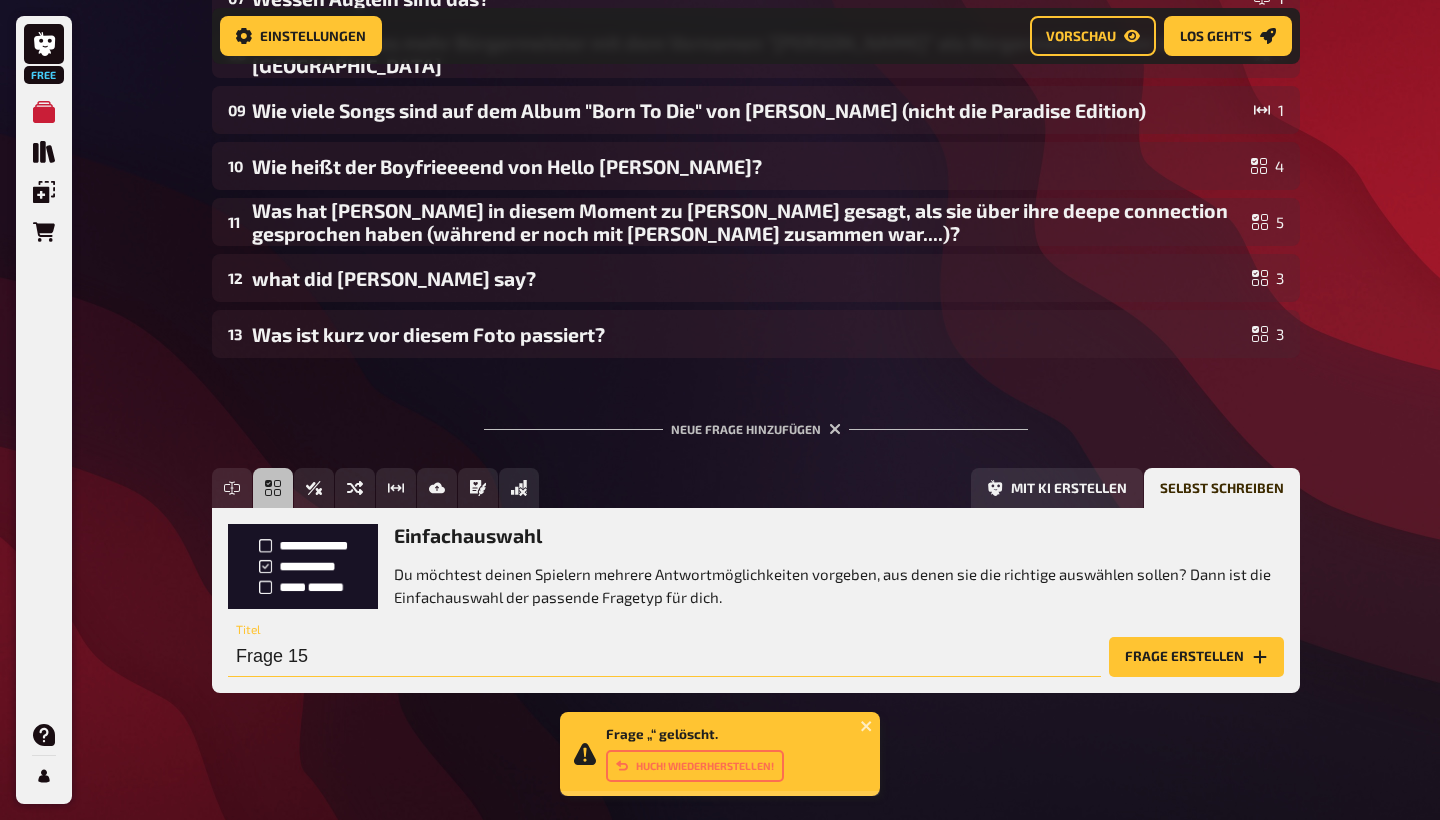 click on "Frage 15" at bounding box center (664, 657) 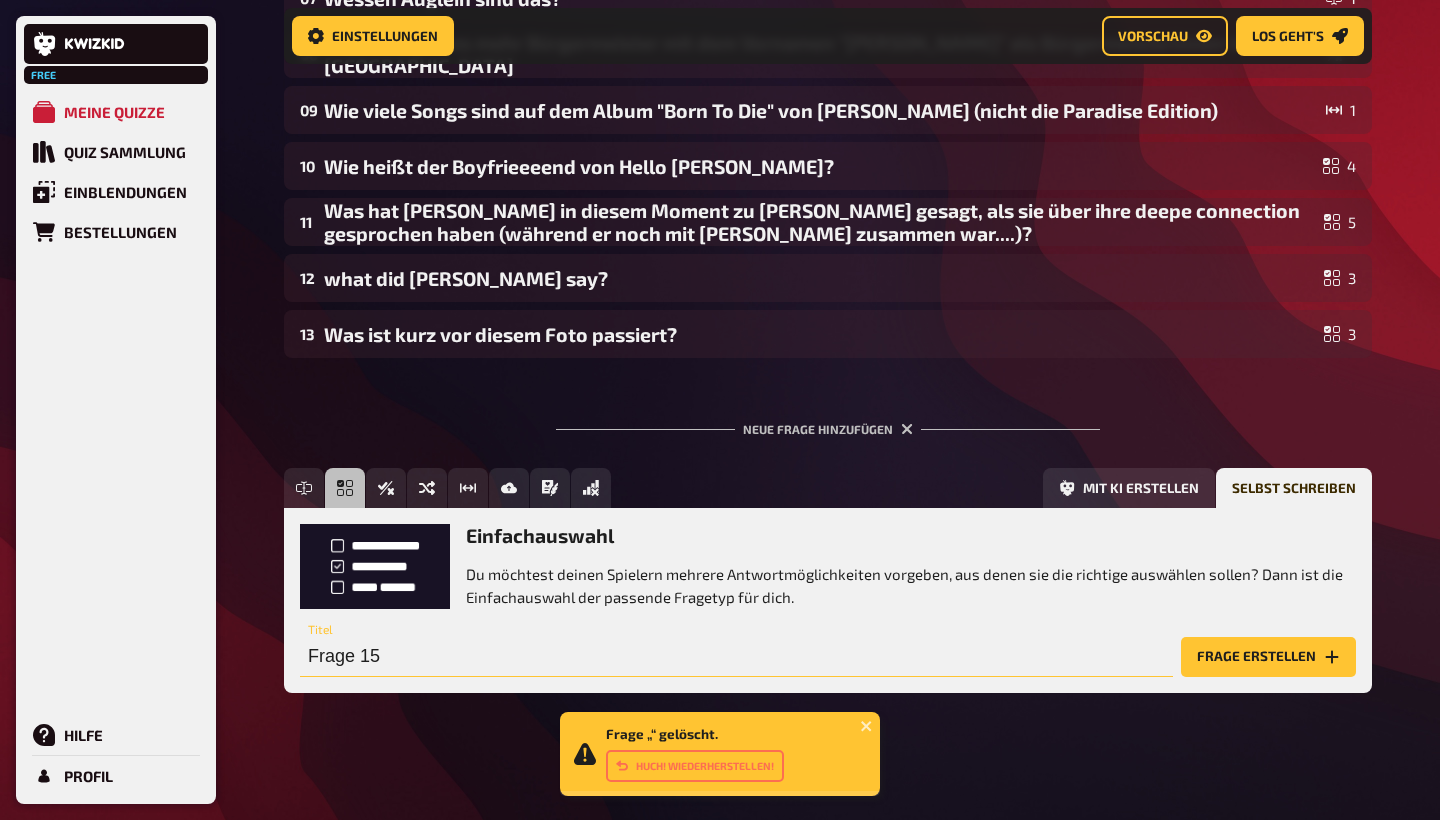 drag, startPoint x: 402, startPoint y: 644, endPoint x: 656, endPoint y: 696, distance: 259.2682 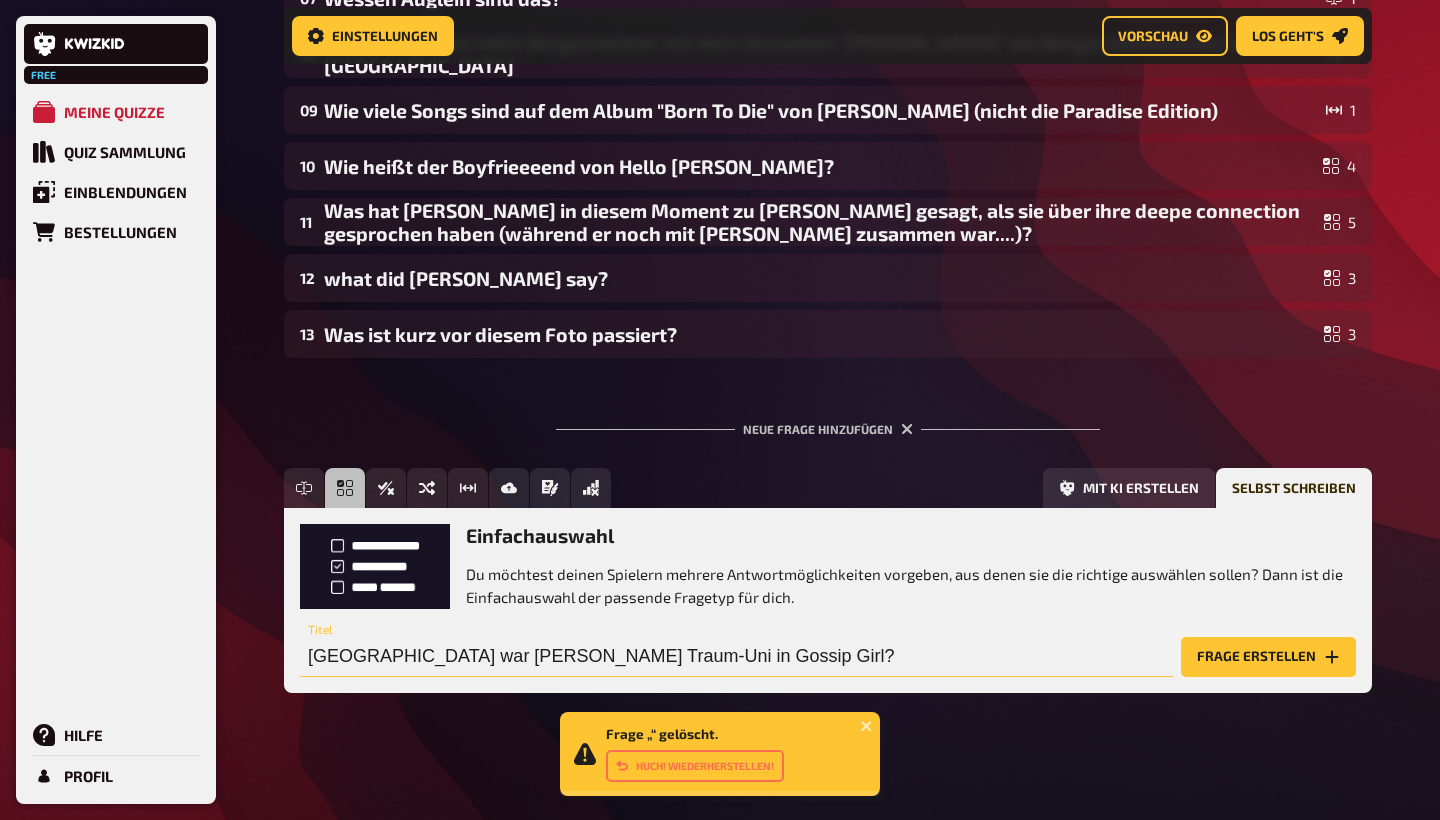 type on "[GEOGRAPHIC_DATA] war [PERSON_NAME] Traum-Uni in Gossip Girl?" 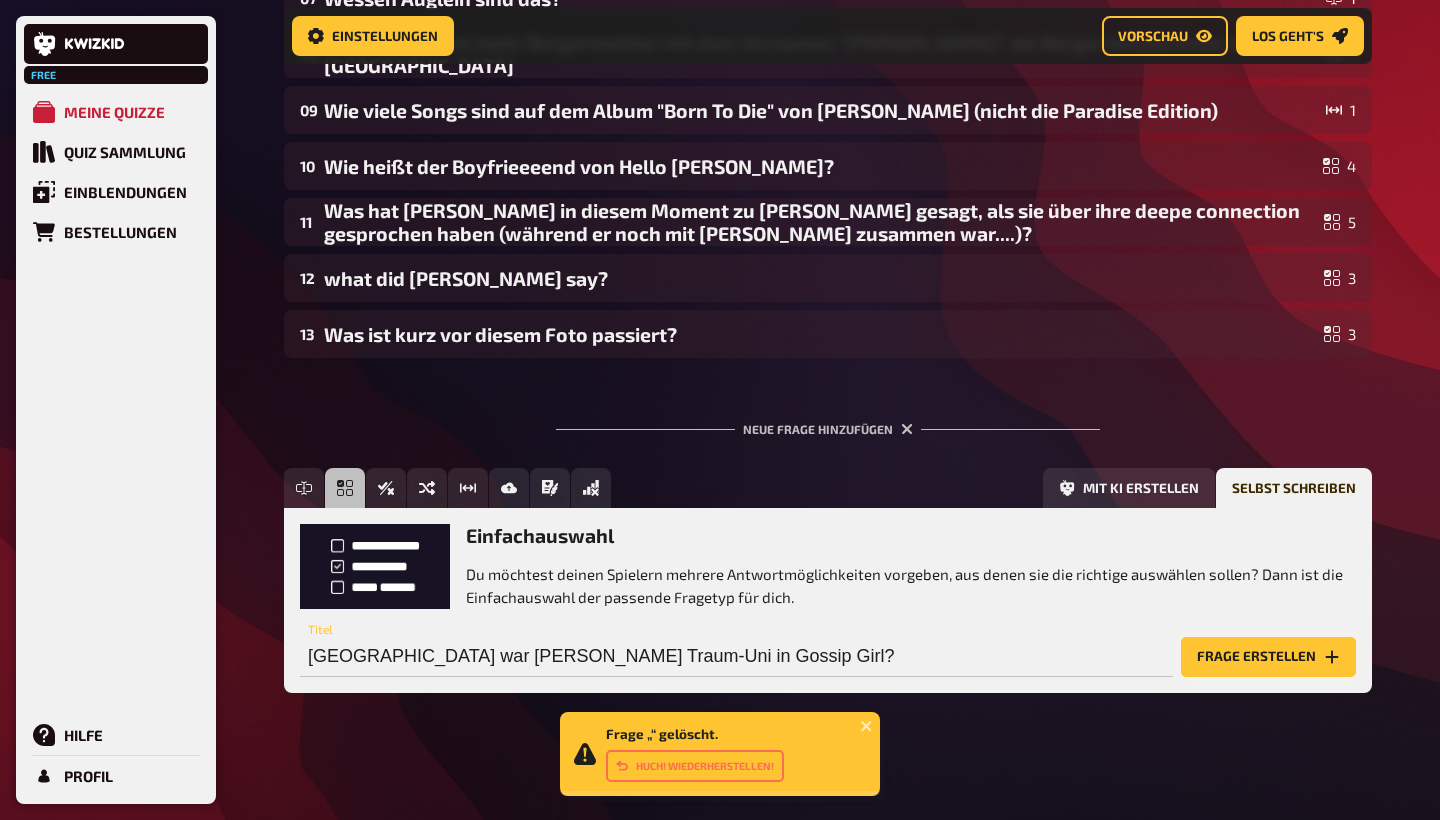click on "Frage erstellen" at bounding box center (1268, 657) 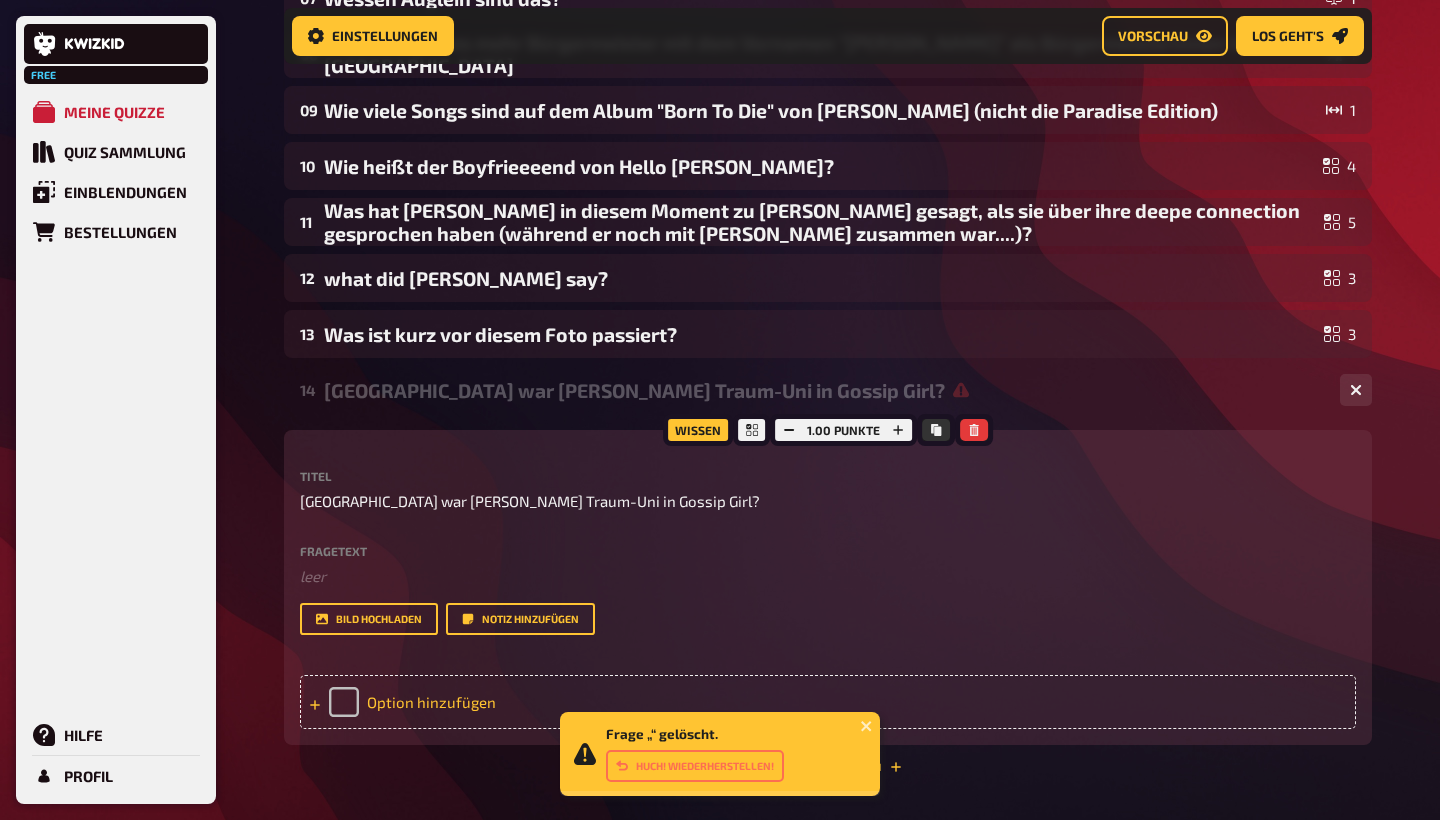 click on "Option hinzufügen" at bounding box center [828, 702] 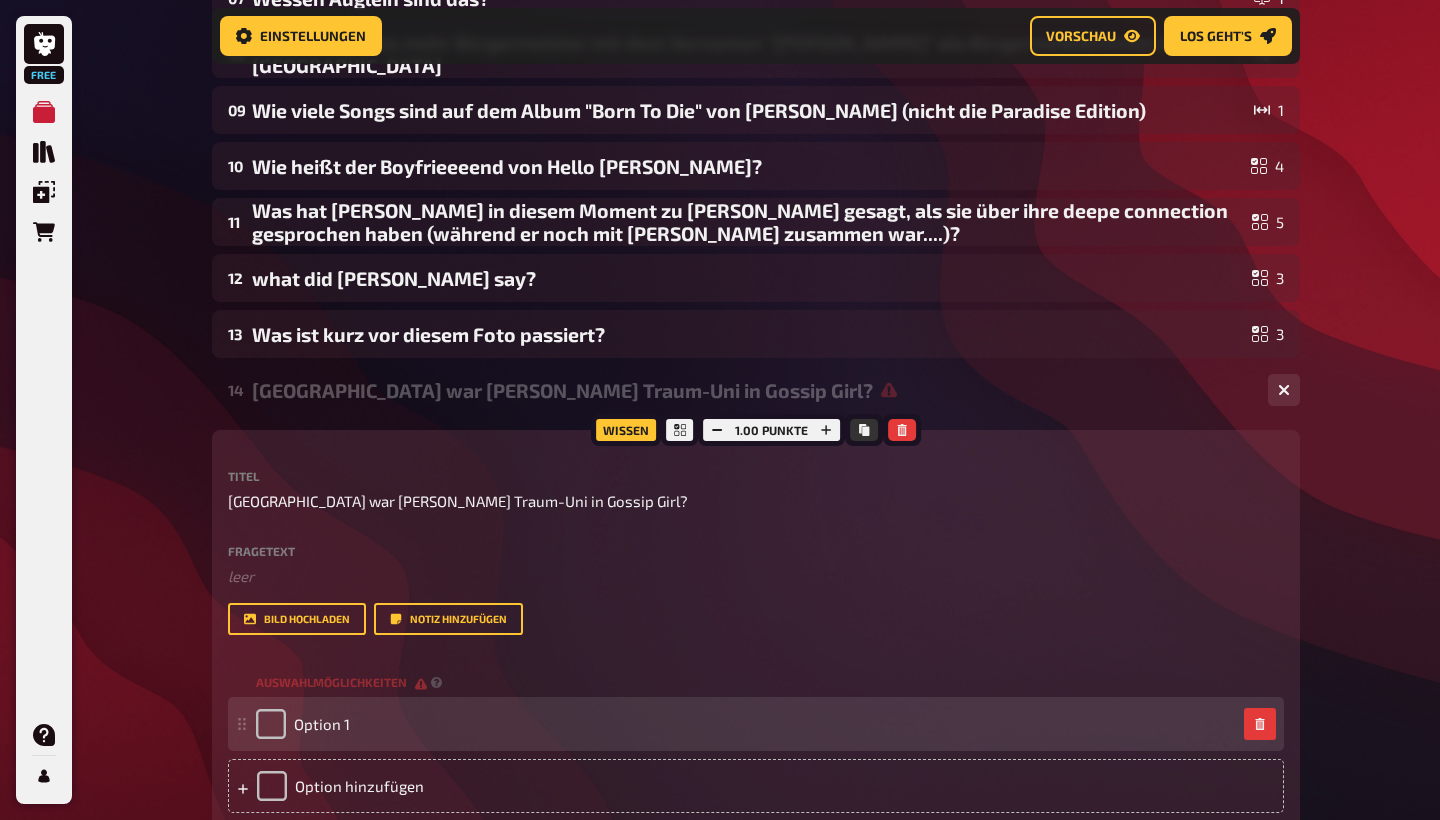 type 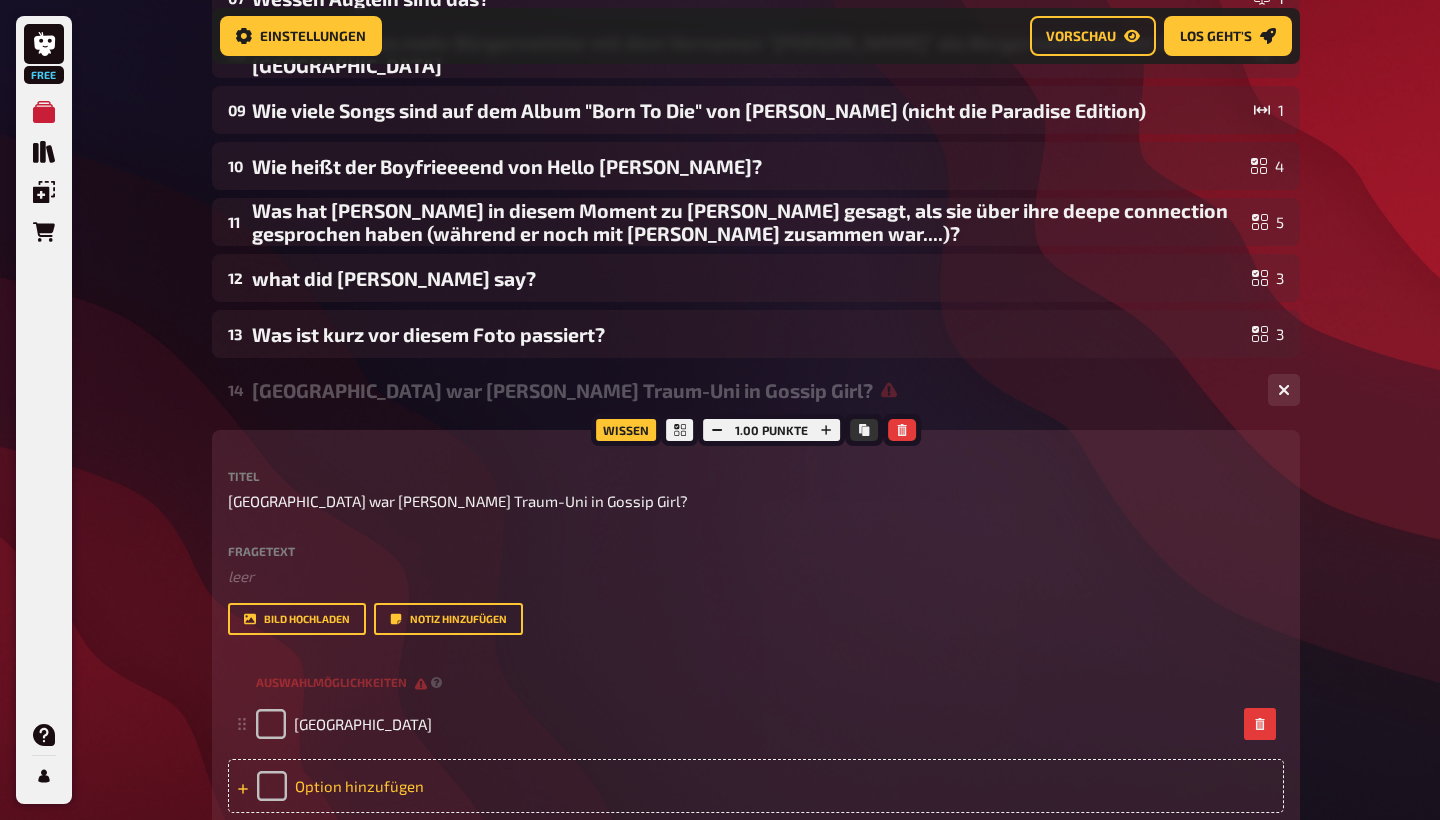click on "Option hinzufügen" at bounding box center [756, 786] 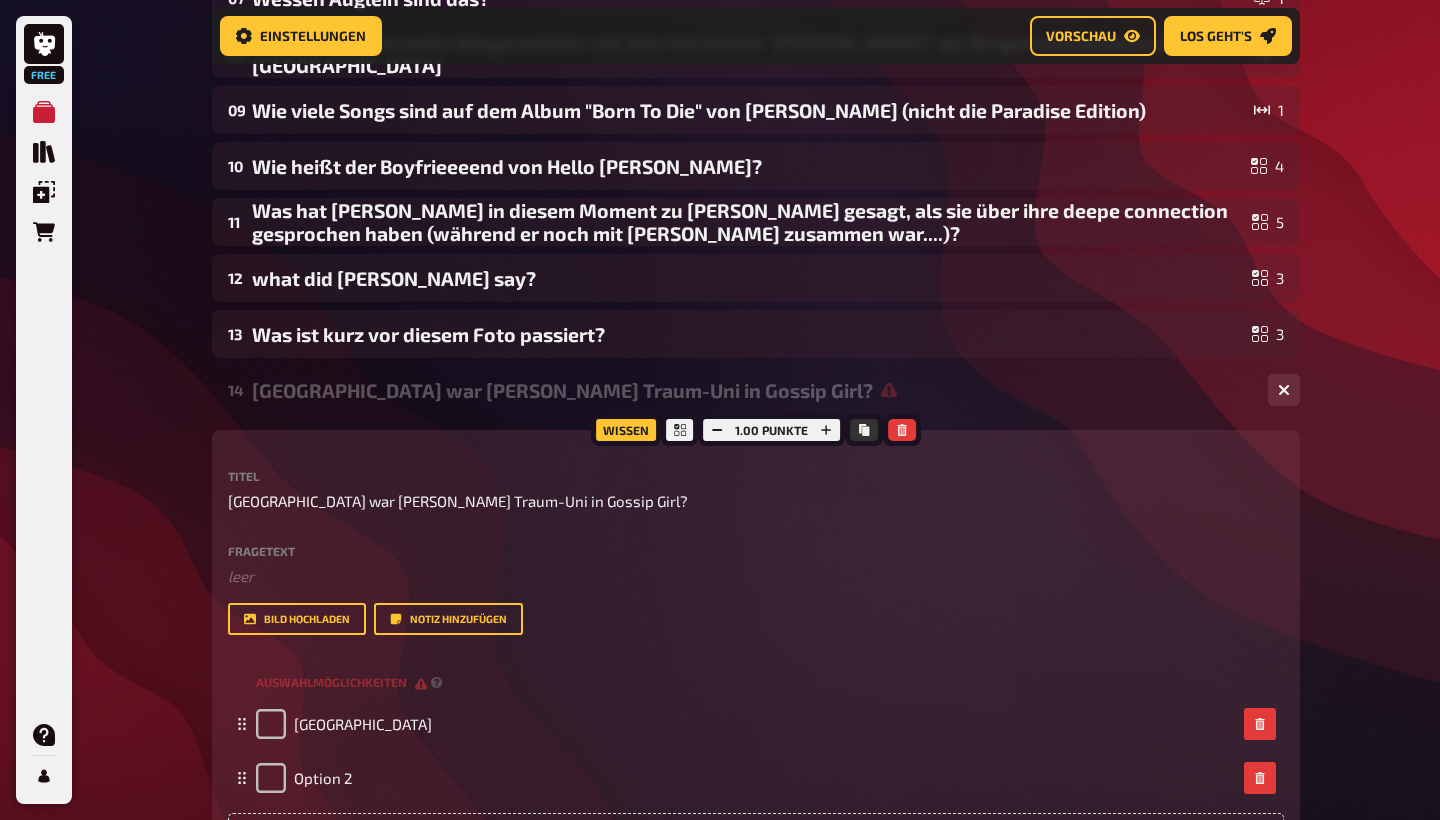 type 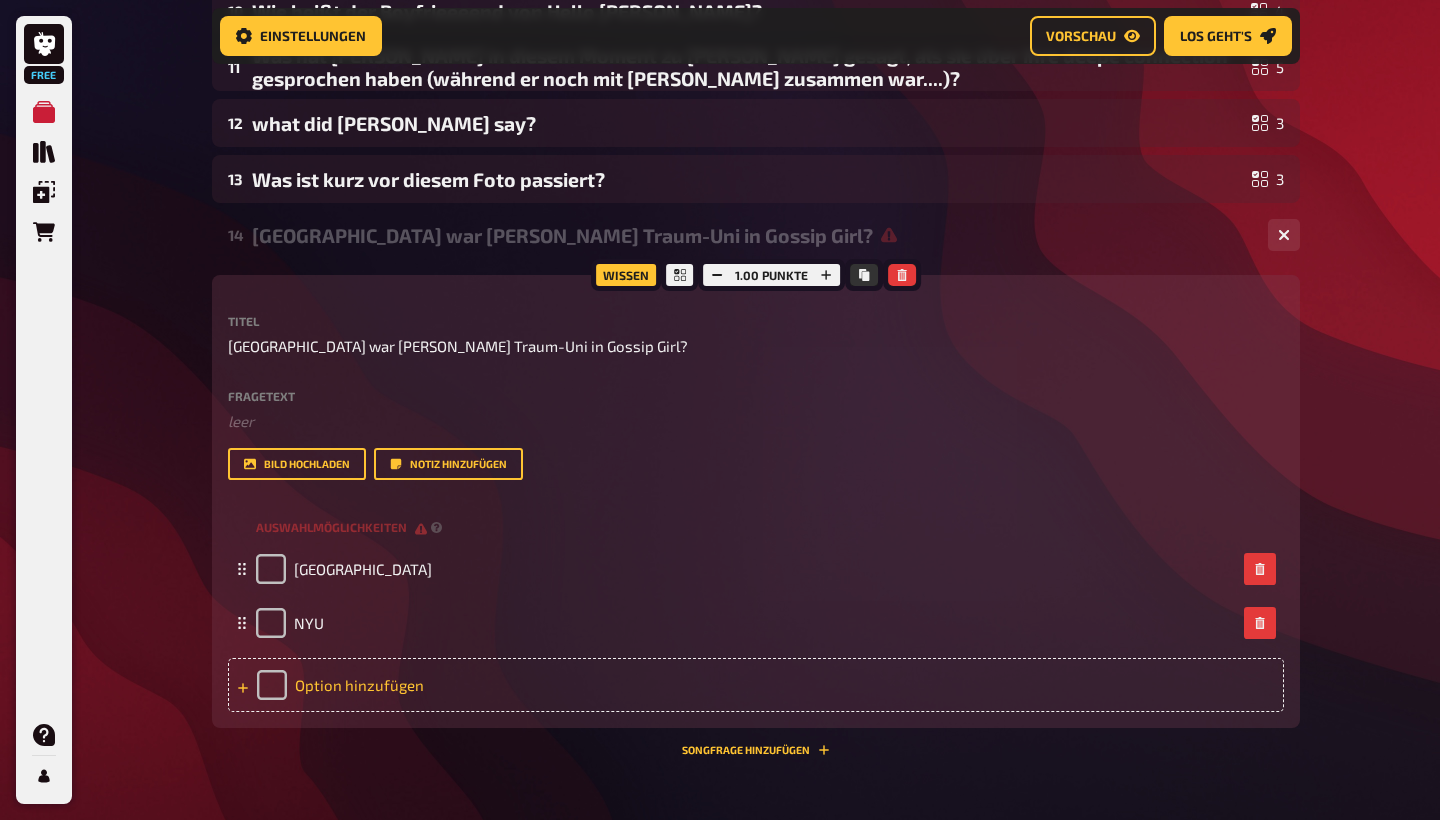 scroll, scrollTop: 955, scrollLeft: 0, axis: vertical 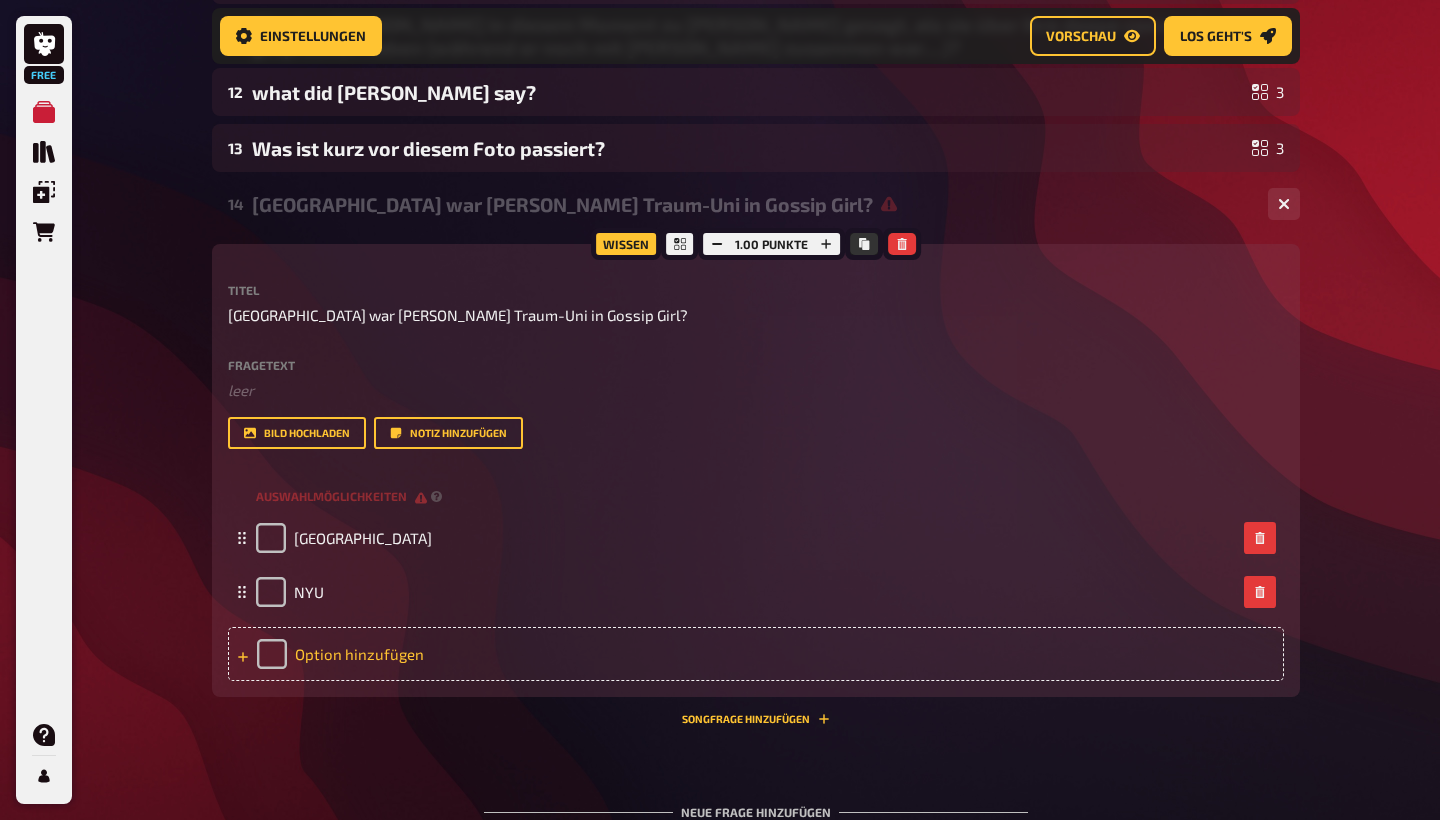 click on "Option hinzufügen" at bounding box center [756, 654] 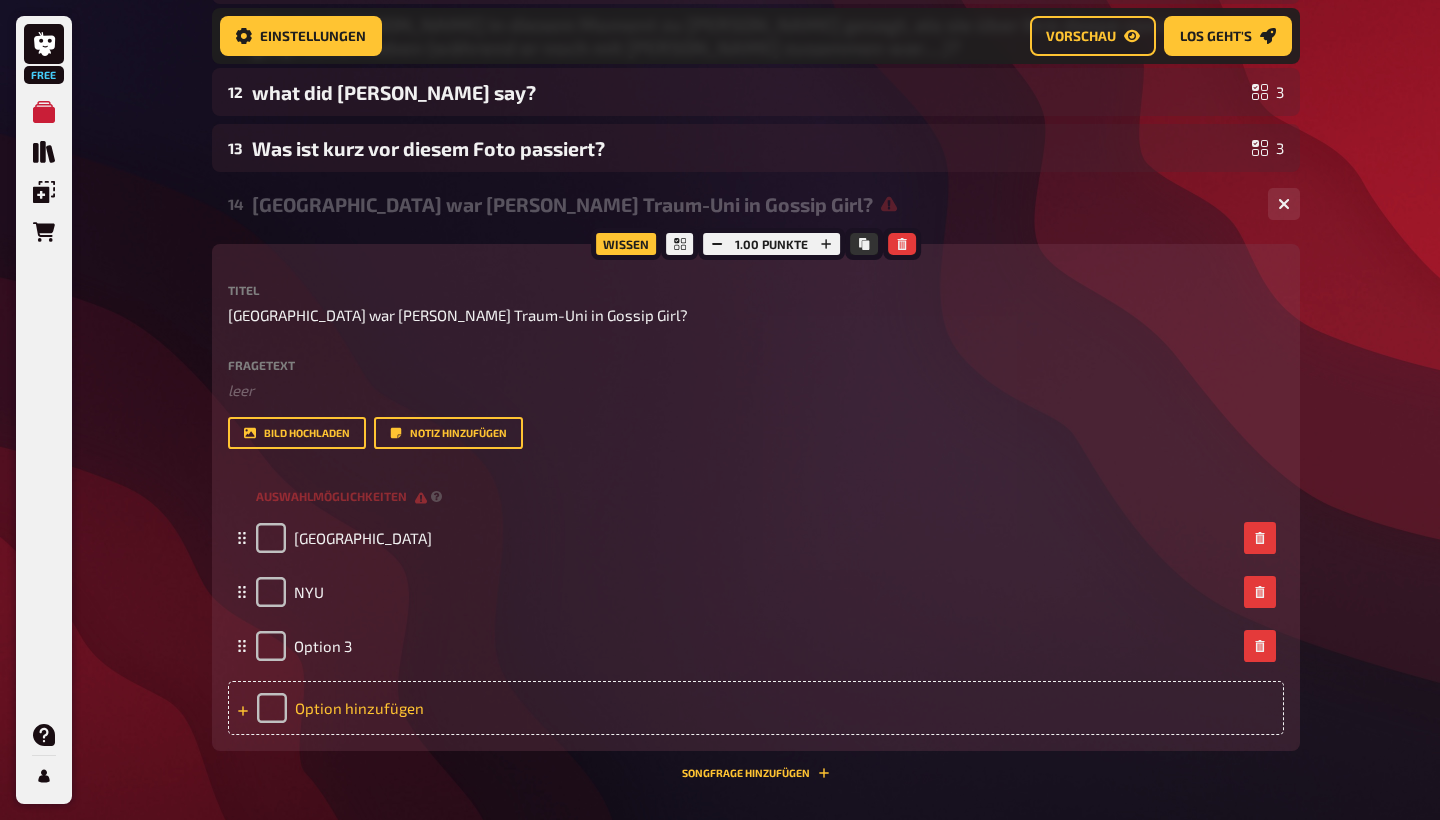 click on "Option 3" at bounding box center (323, 646) 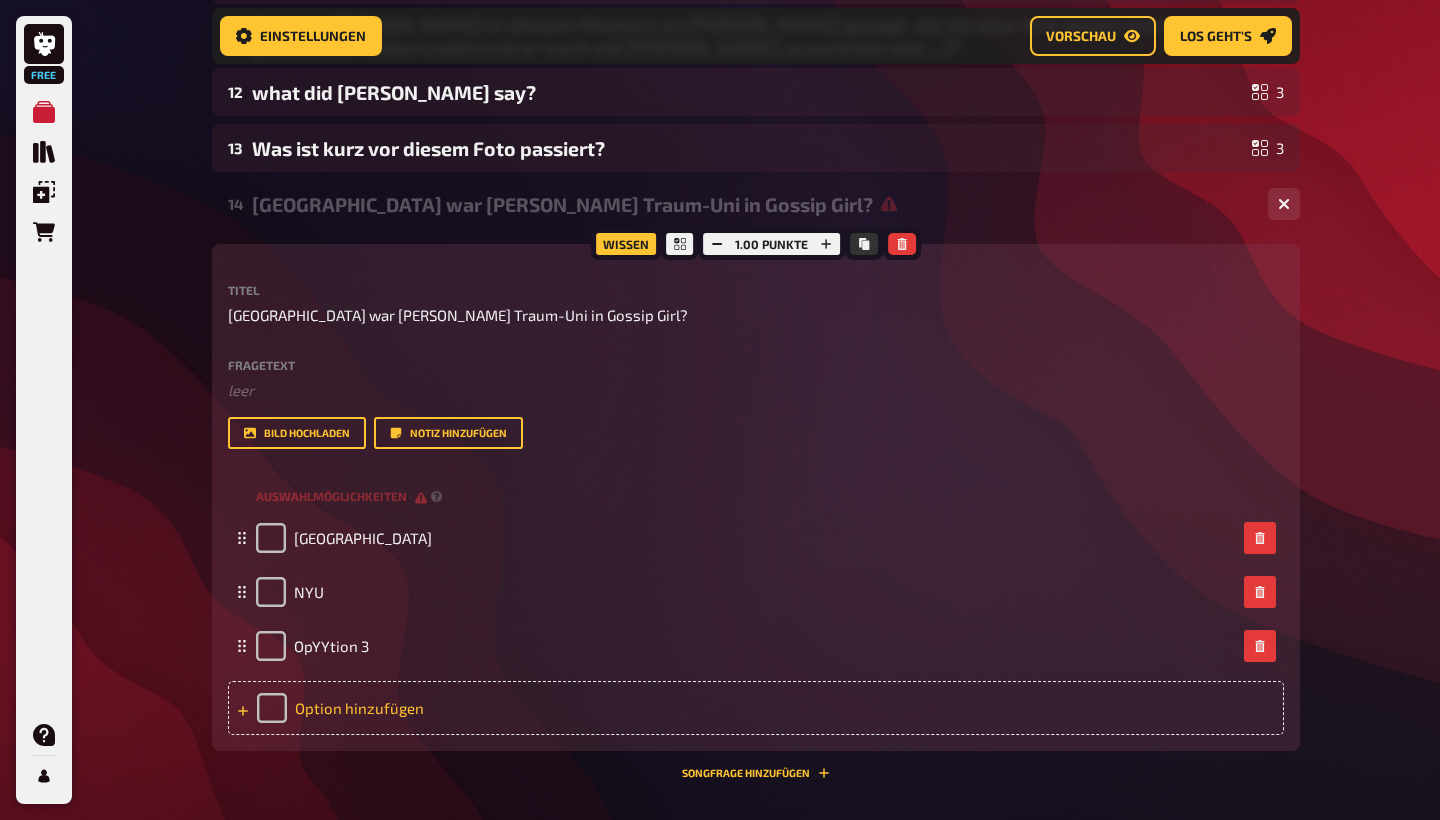 click on "OpYYtion 3" at bounding box center (331, 646) 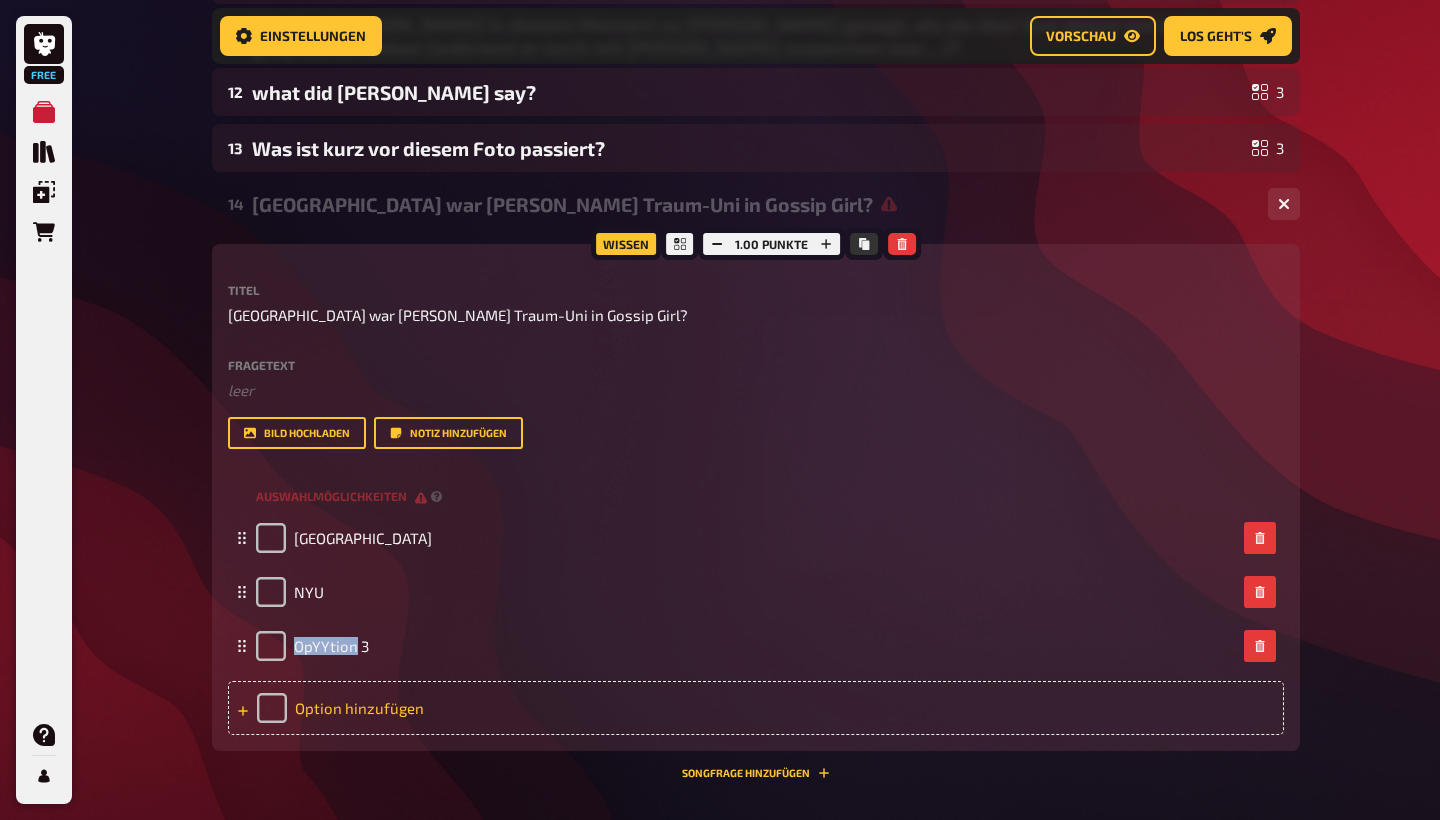 click on "OpYYtion 3" at bounding box center (331, 646) 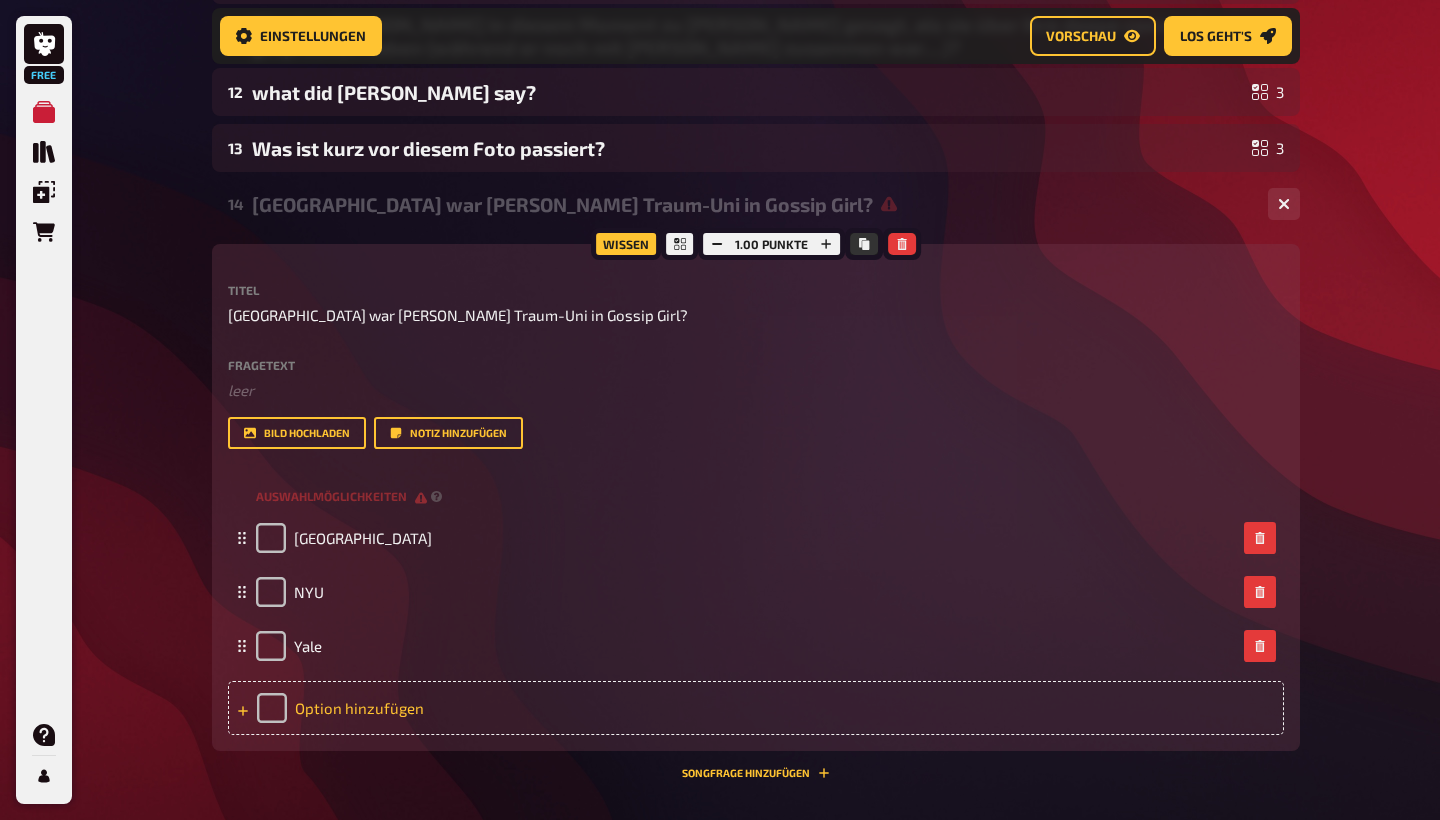 click on "Option hinzufügen" at bounding box center [756, 708] 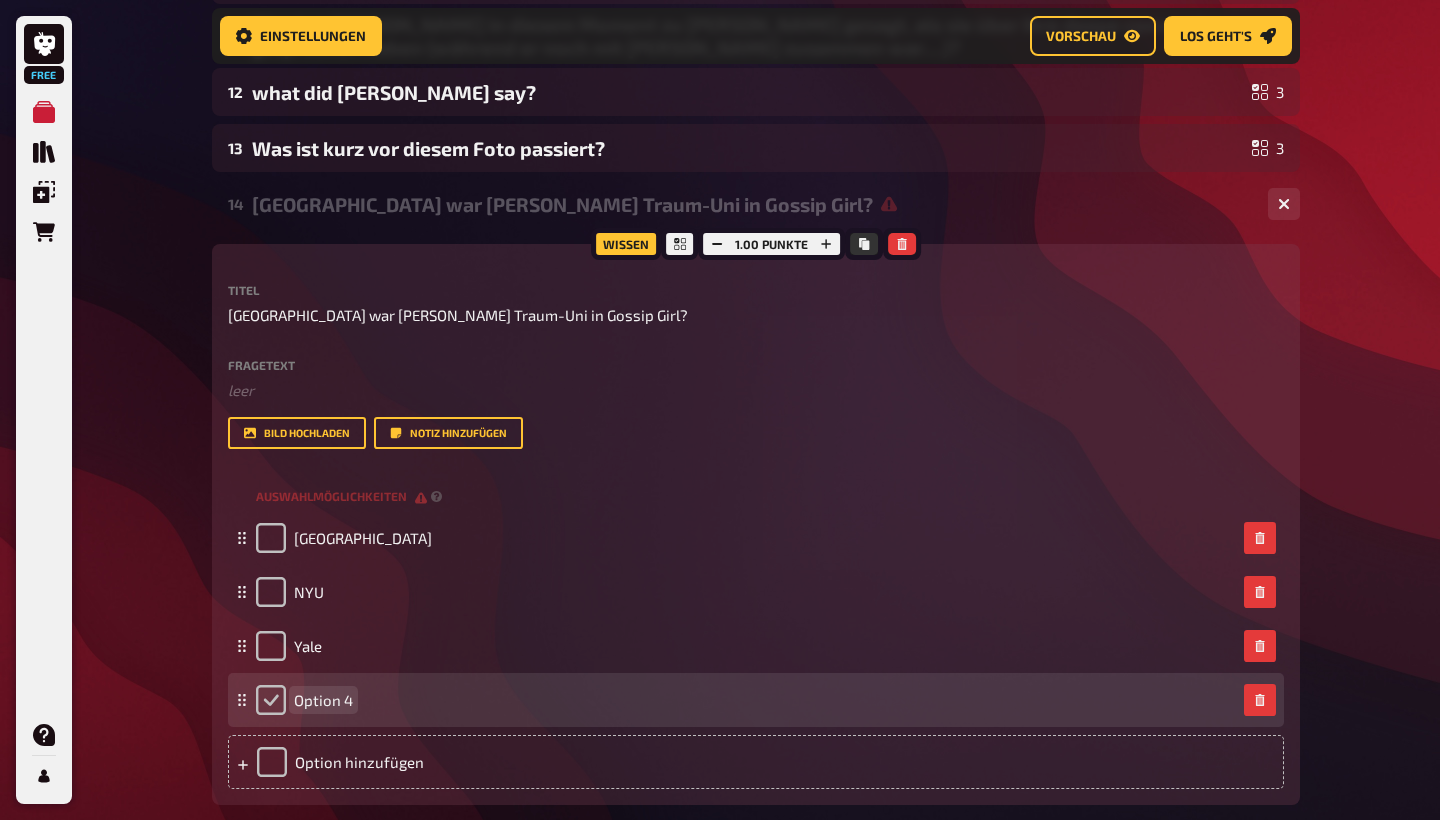 type 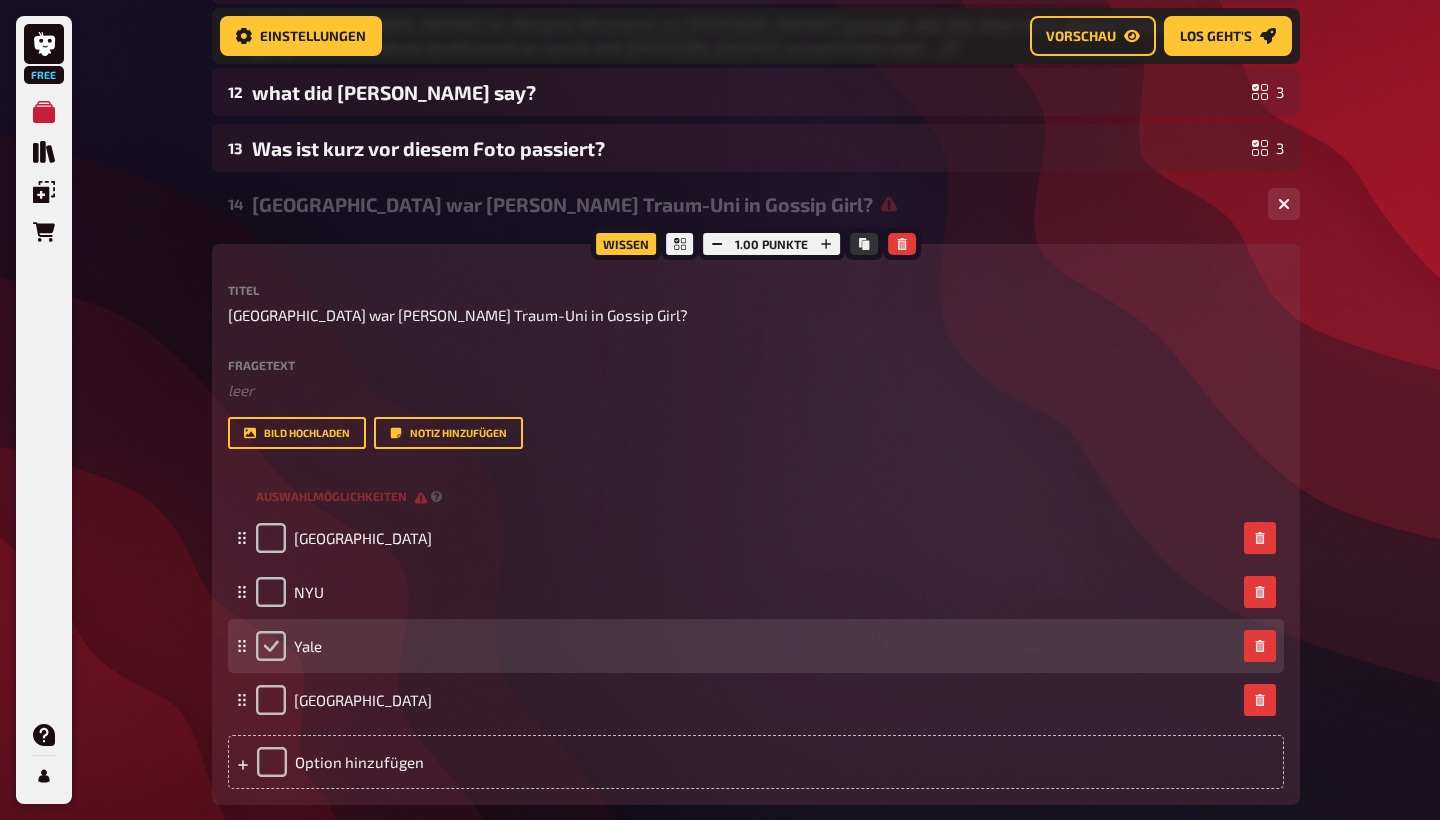 click at bounding box center [271, 646] 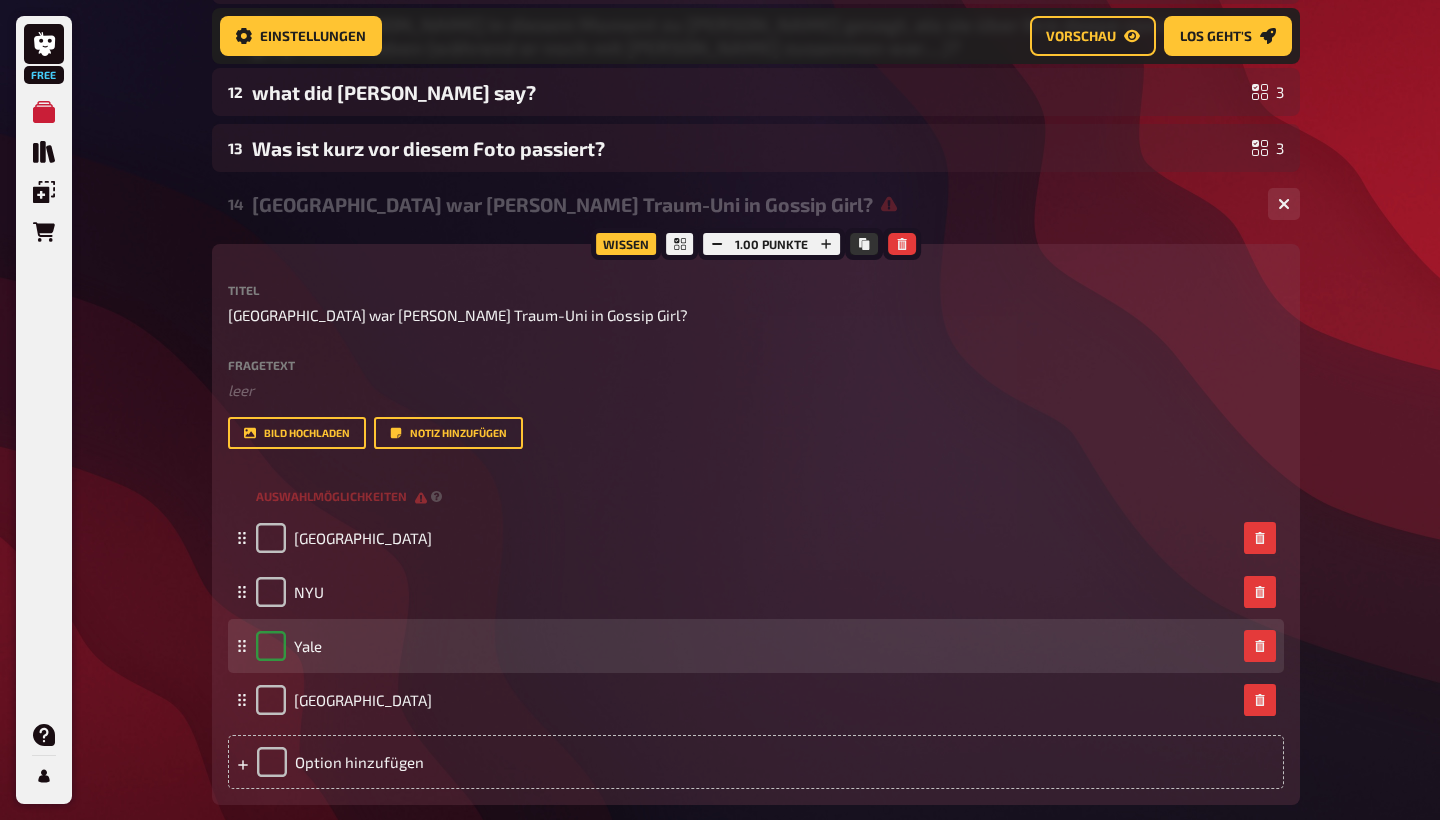 checkbox on "true" 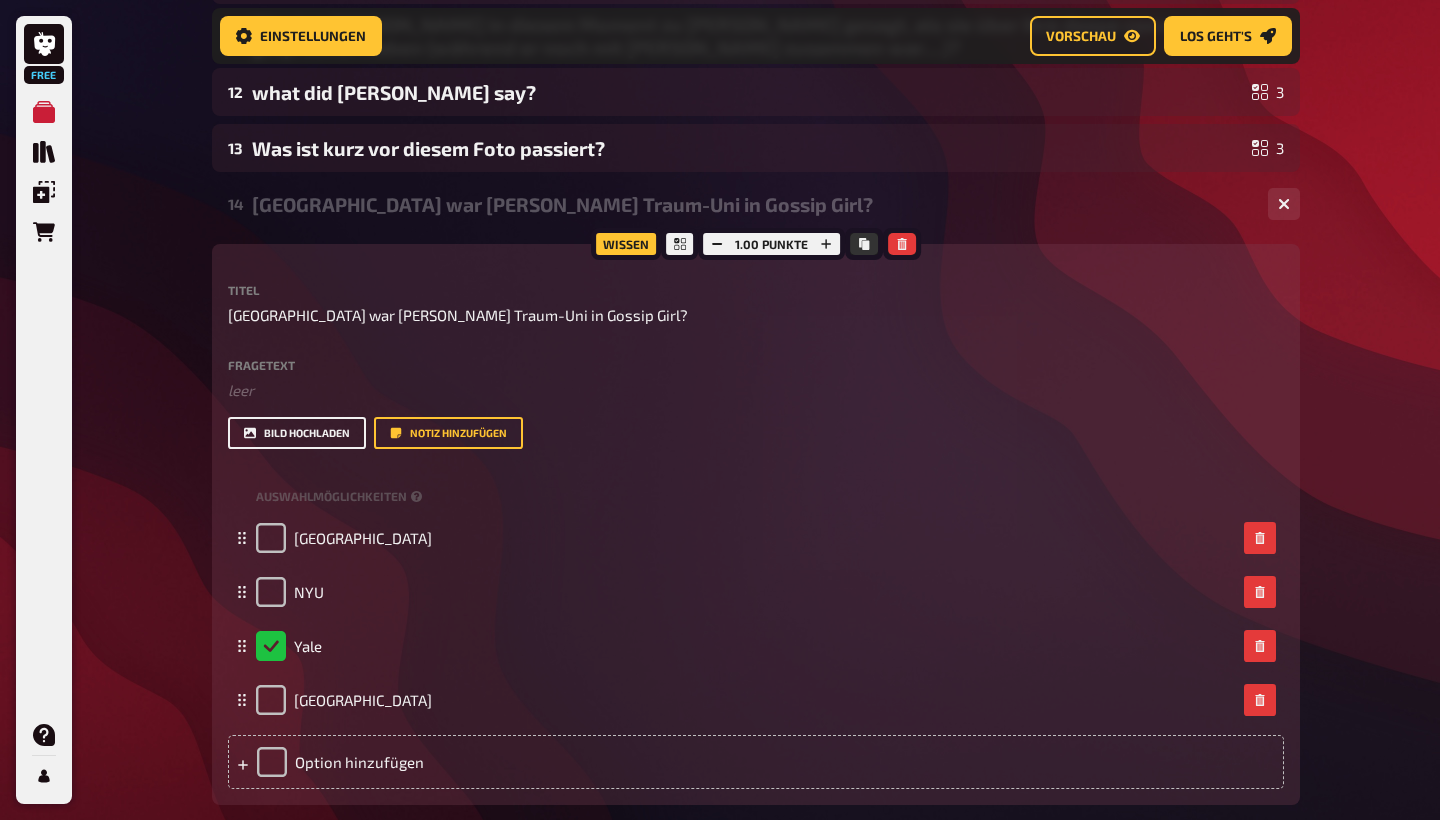 click on "Bild hochladen" at bounding box center [297, 433] 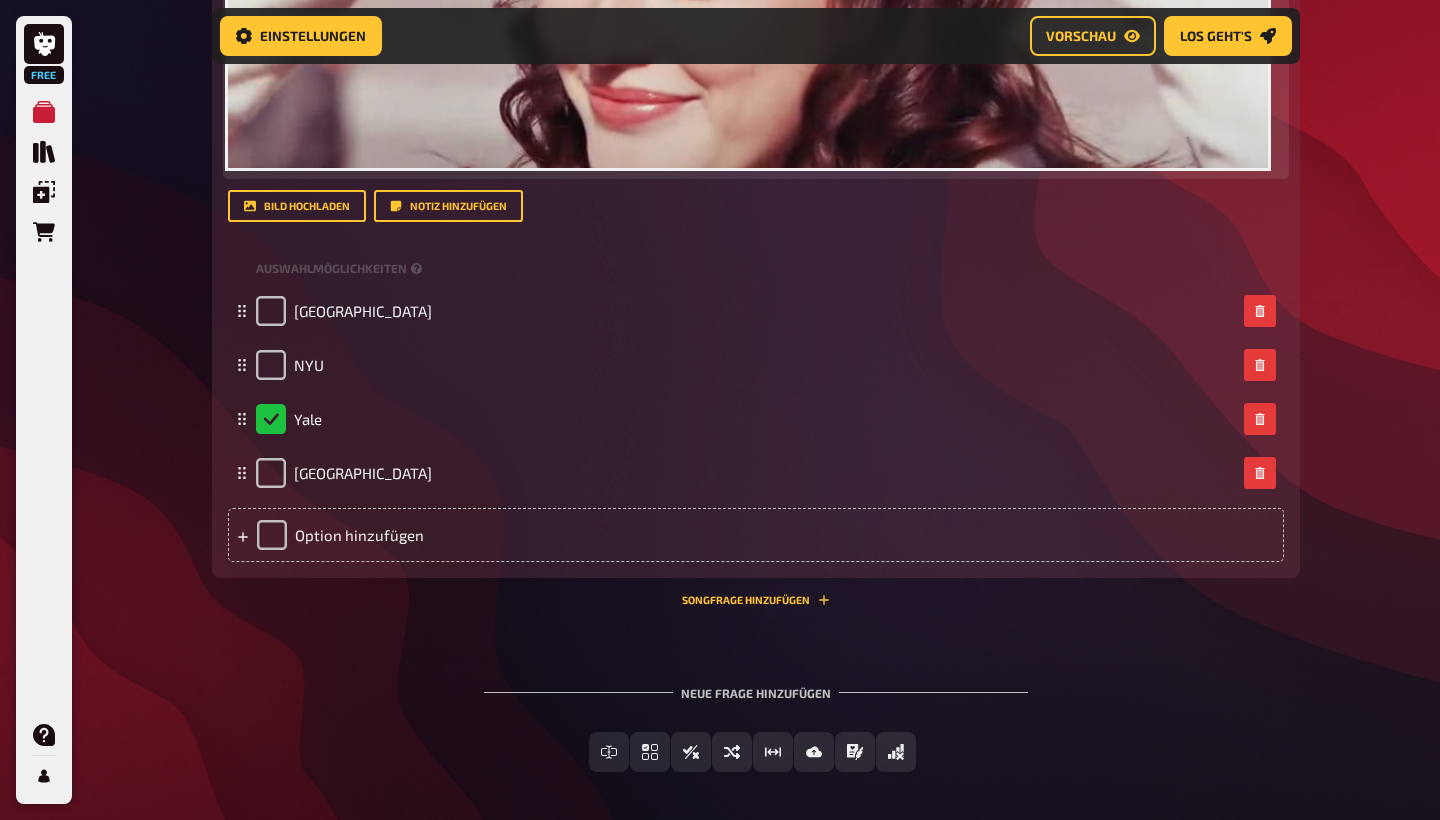 scroll, scrollTop: 1744, scrollLeft: 0, axis: vertical 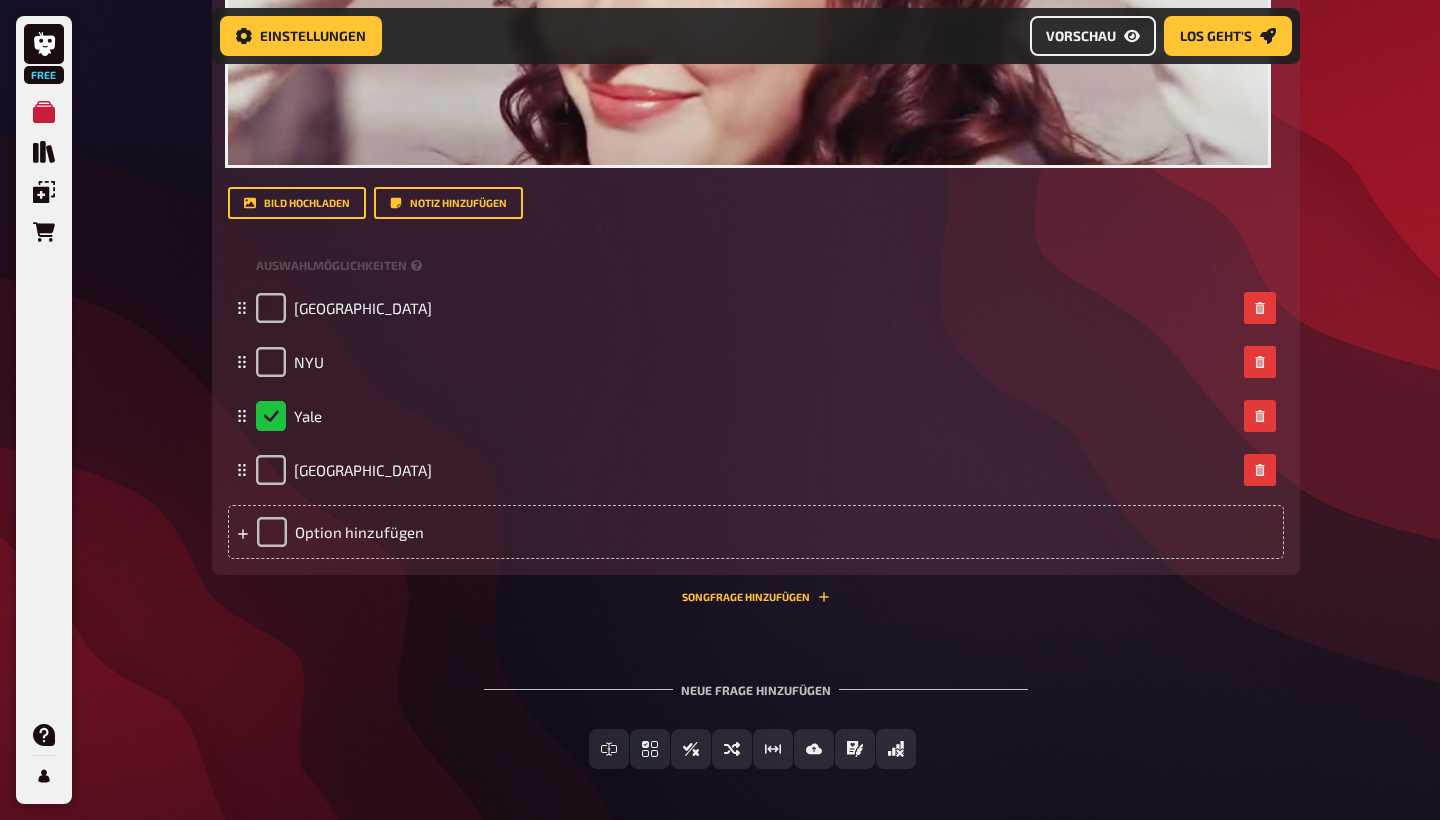 click on "Vorschau" at bounding box center (1093, 36) 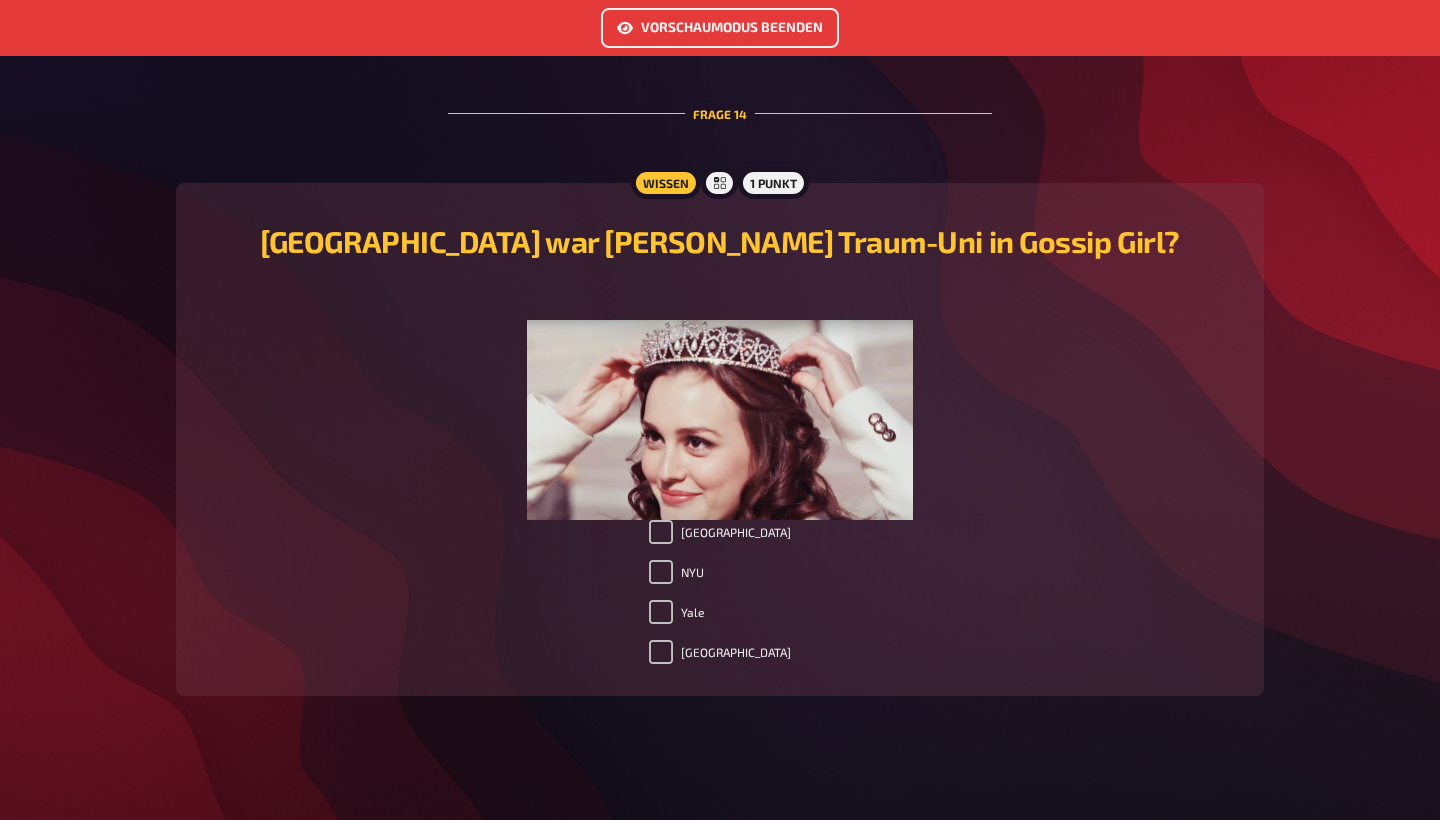 scroll, scrollTop: 7316, scrollLeft: 0, axis: vertical 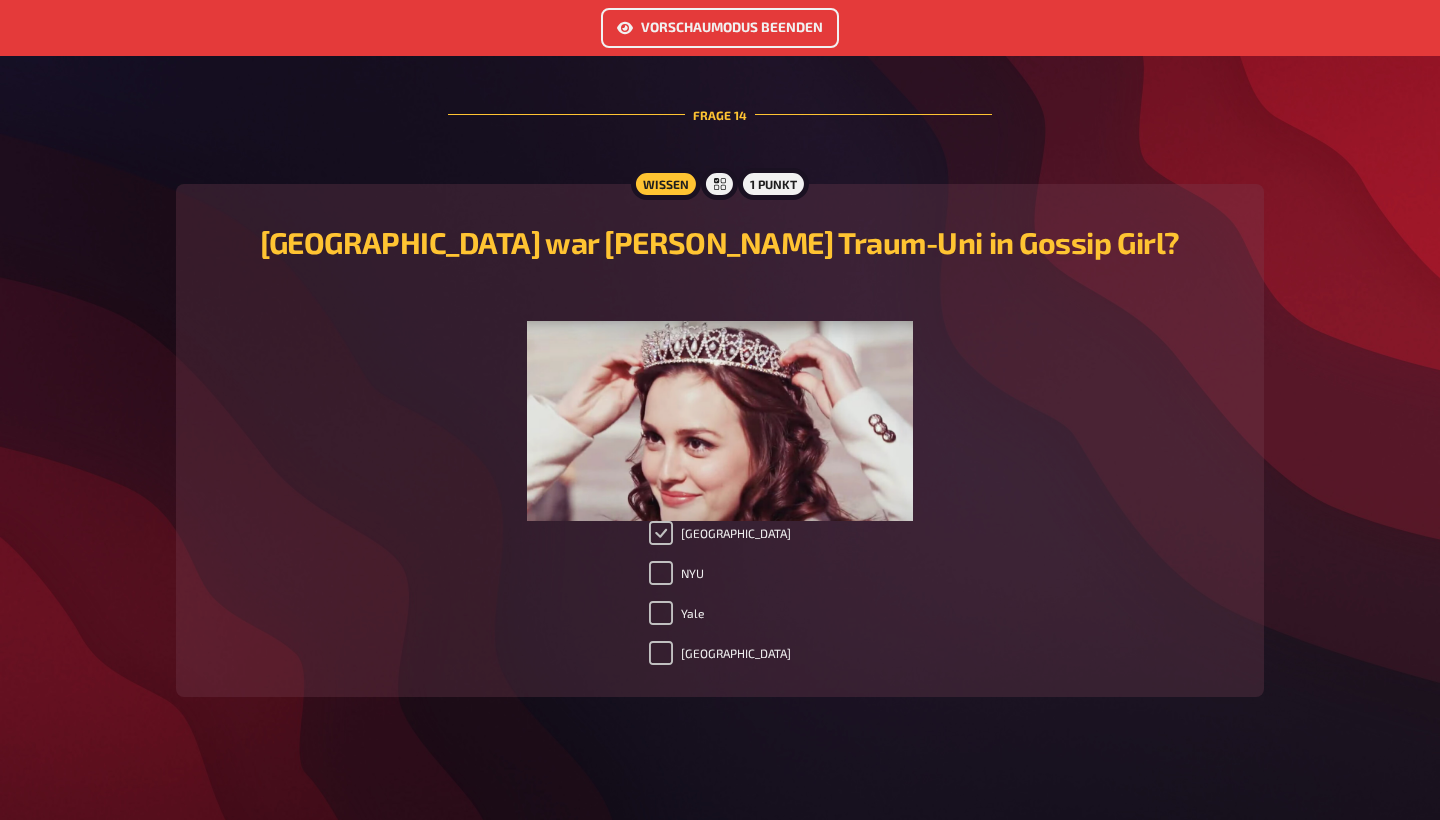 click on "[GEOGRAPHIC_DATA]" at bounding box center (661, 533) 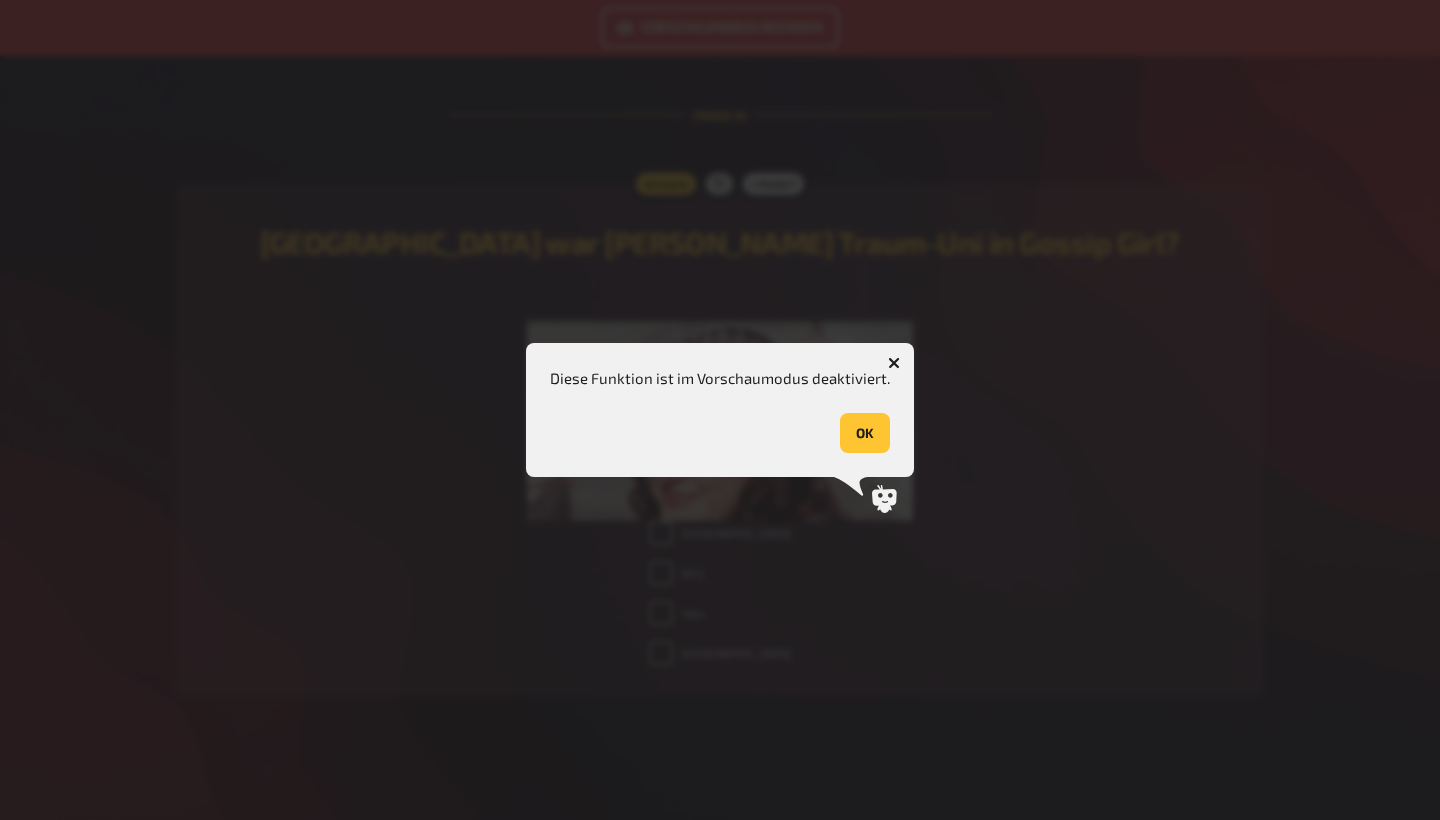 click on "OK" at bounding box center [865, 433] 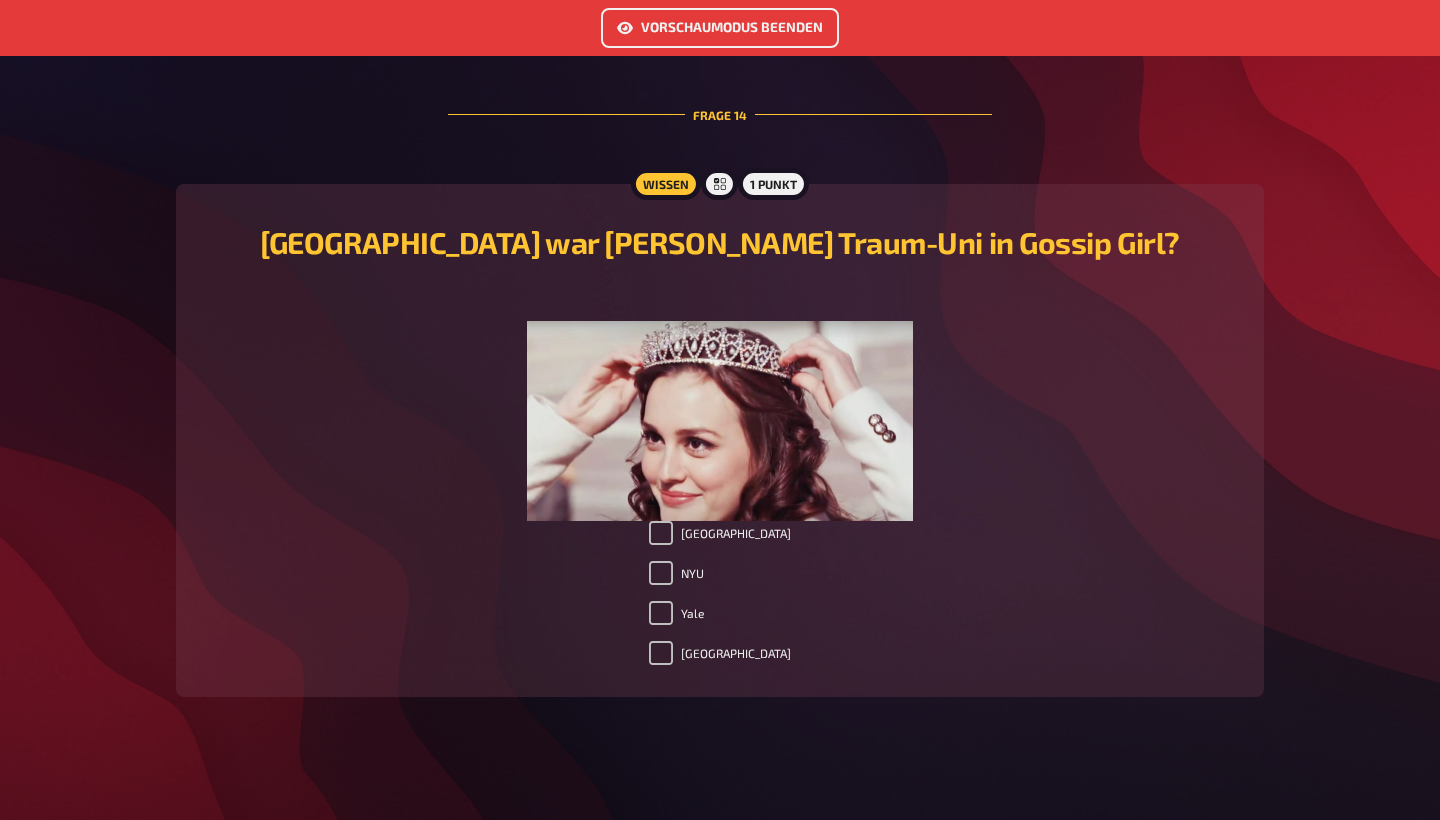 click on "Vorschaumodus beenden" at bounding box center [720, 28] 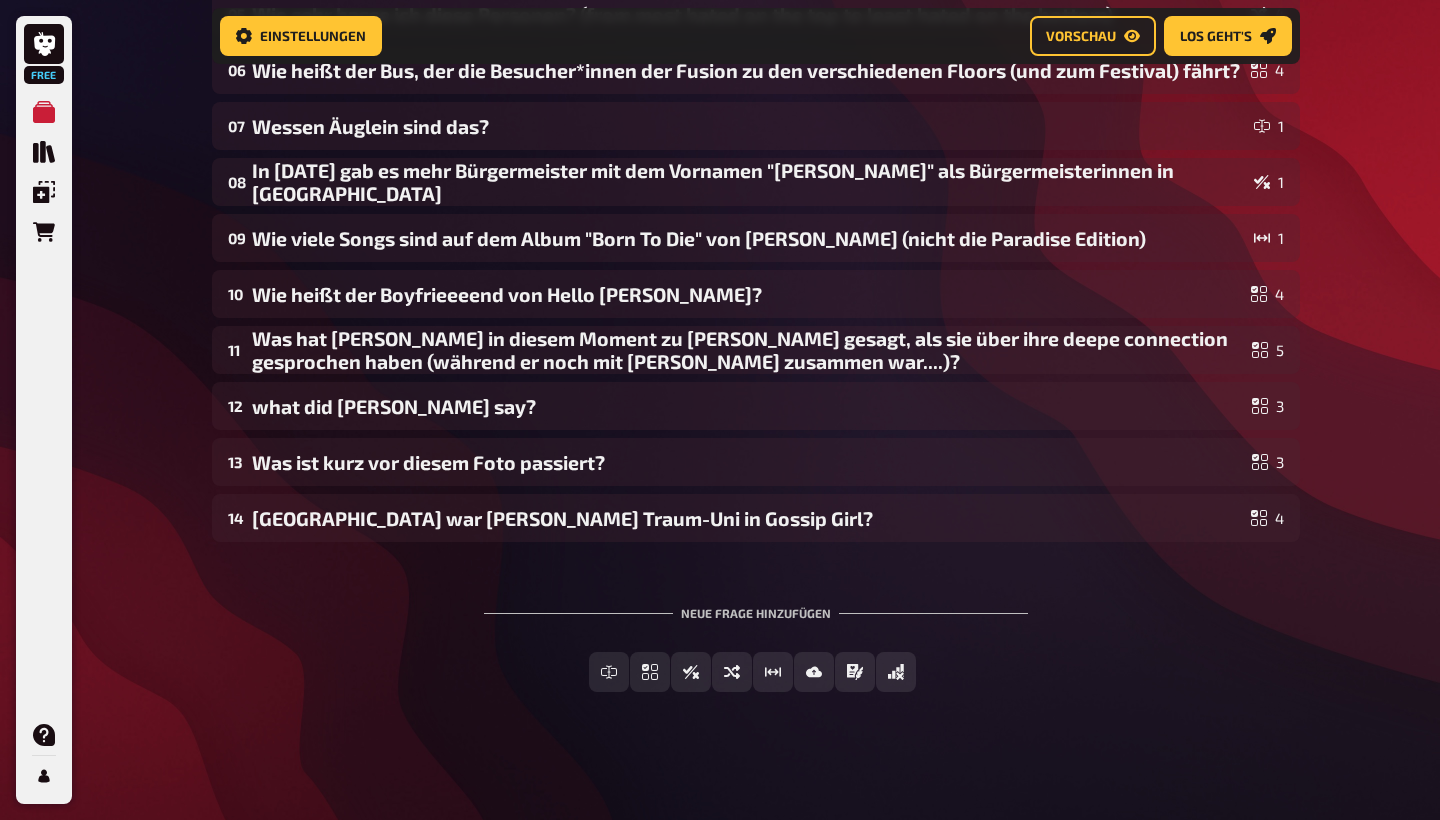 scroll, scrollTop: 640, scrollLeft: 0, axis: vertical 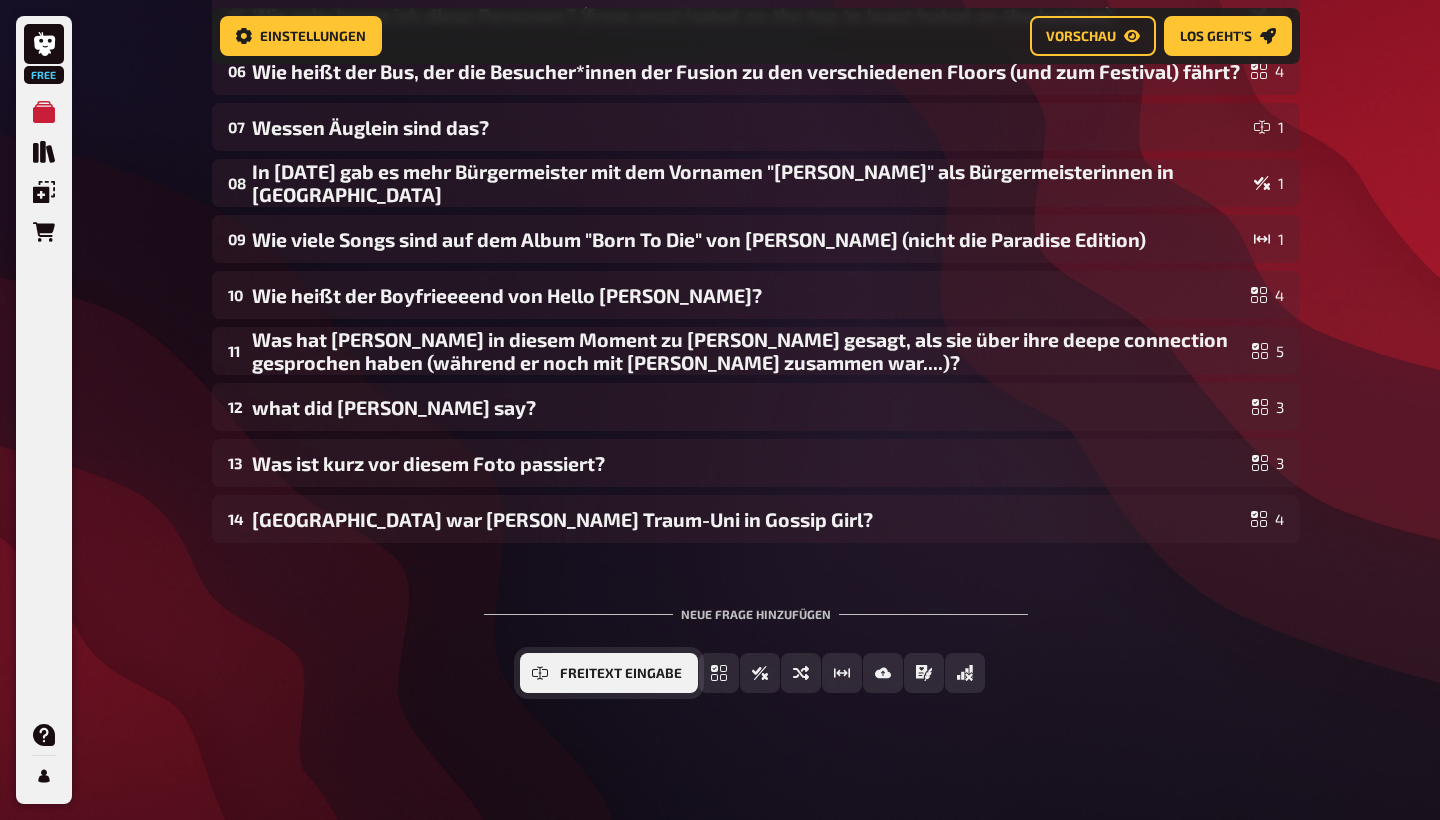 click on "Freitext Eingabe" at bounding box center [621, 674] 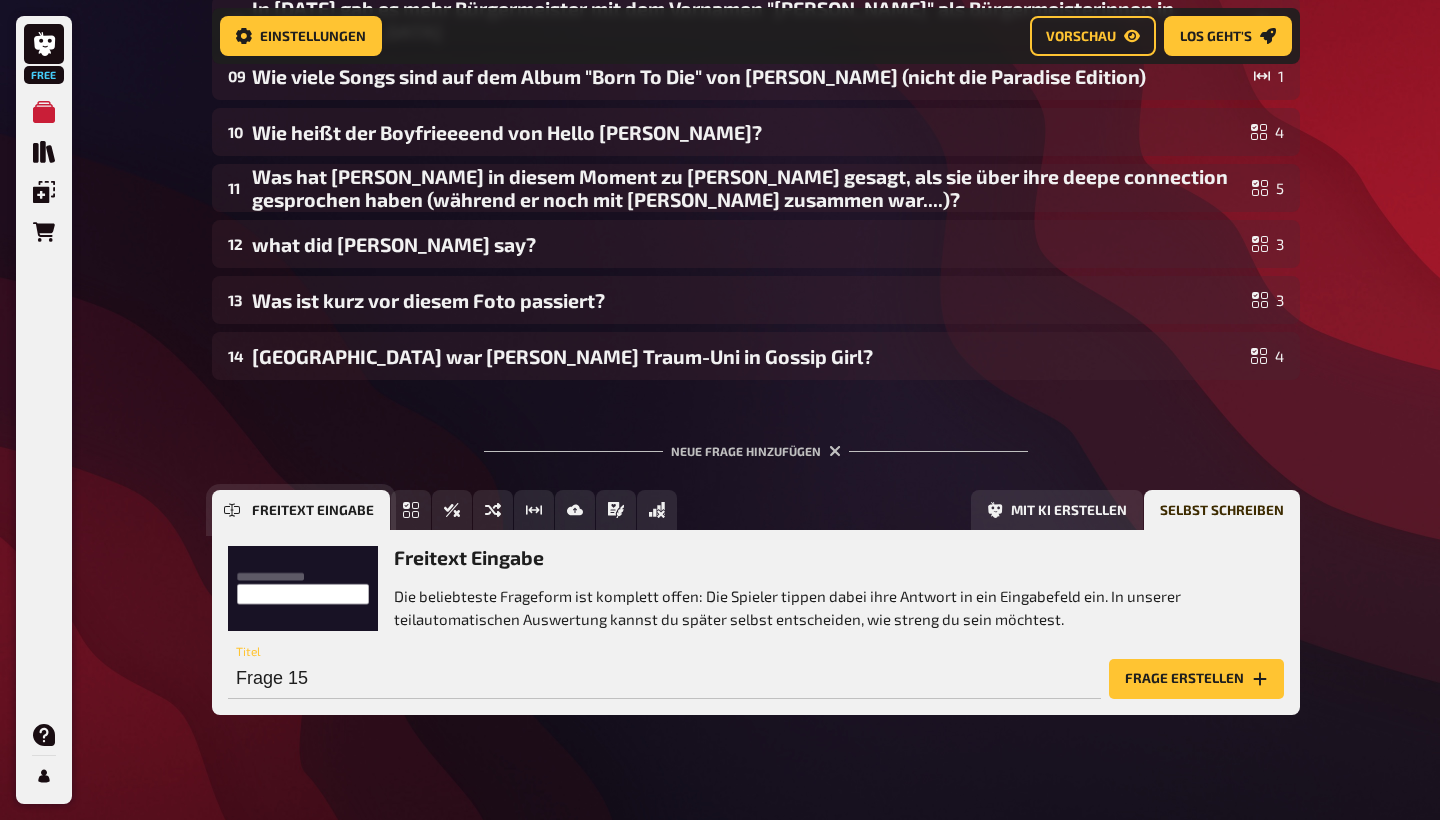 scroll, scrollTop: 825, scrollLeft: 0, axis: vertical 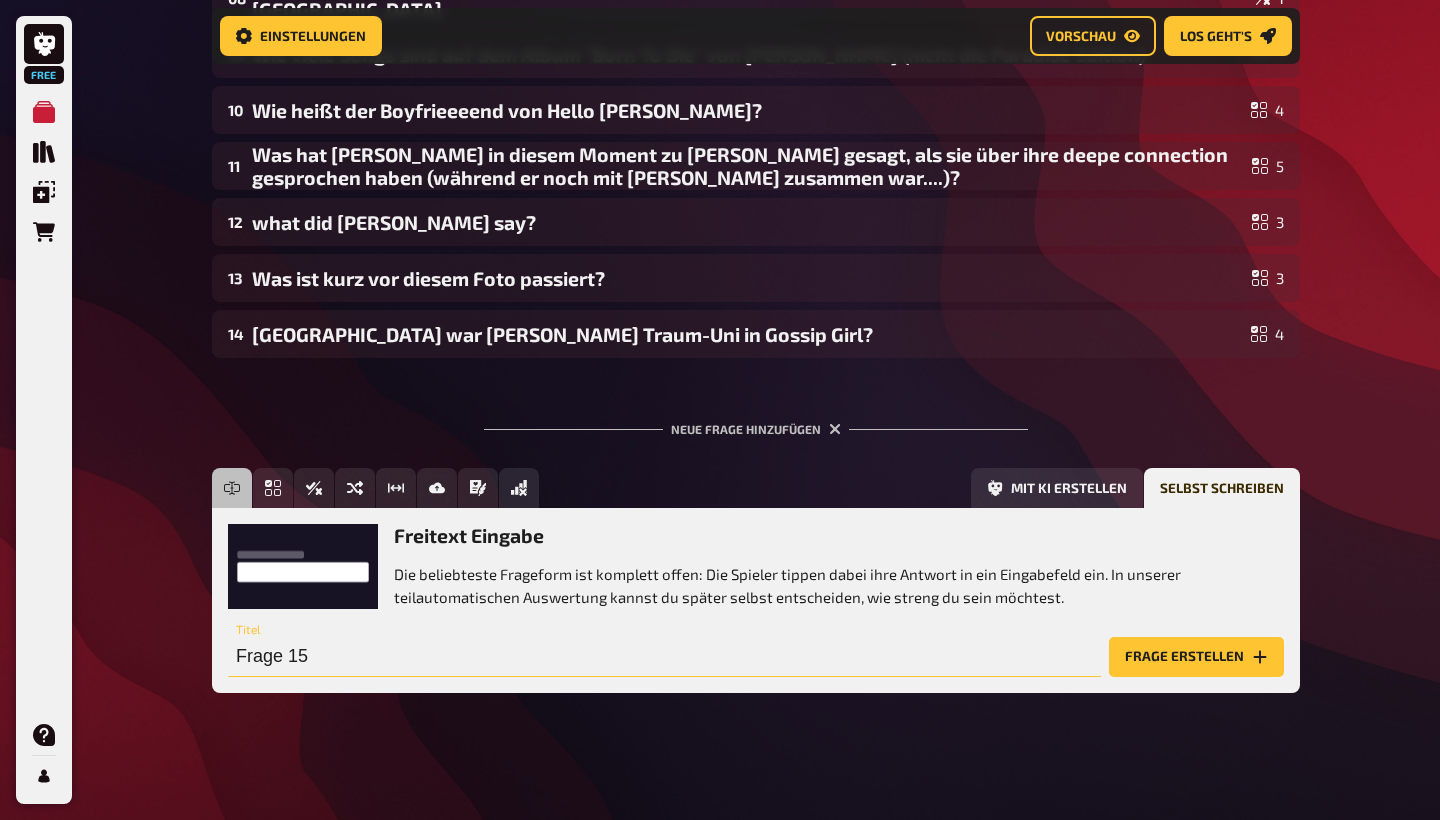 click on "Frage 15" at bounding box center [664, 657] 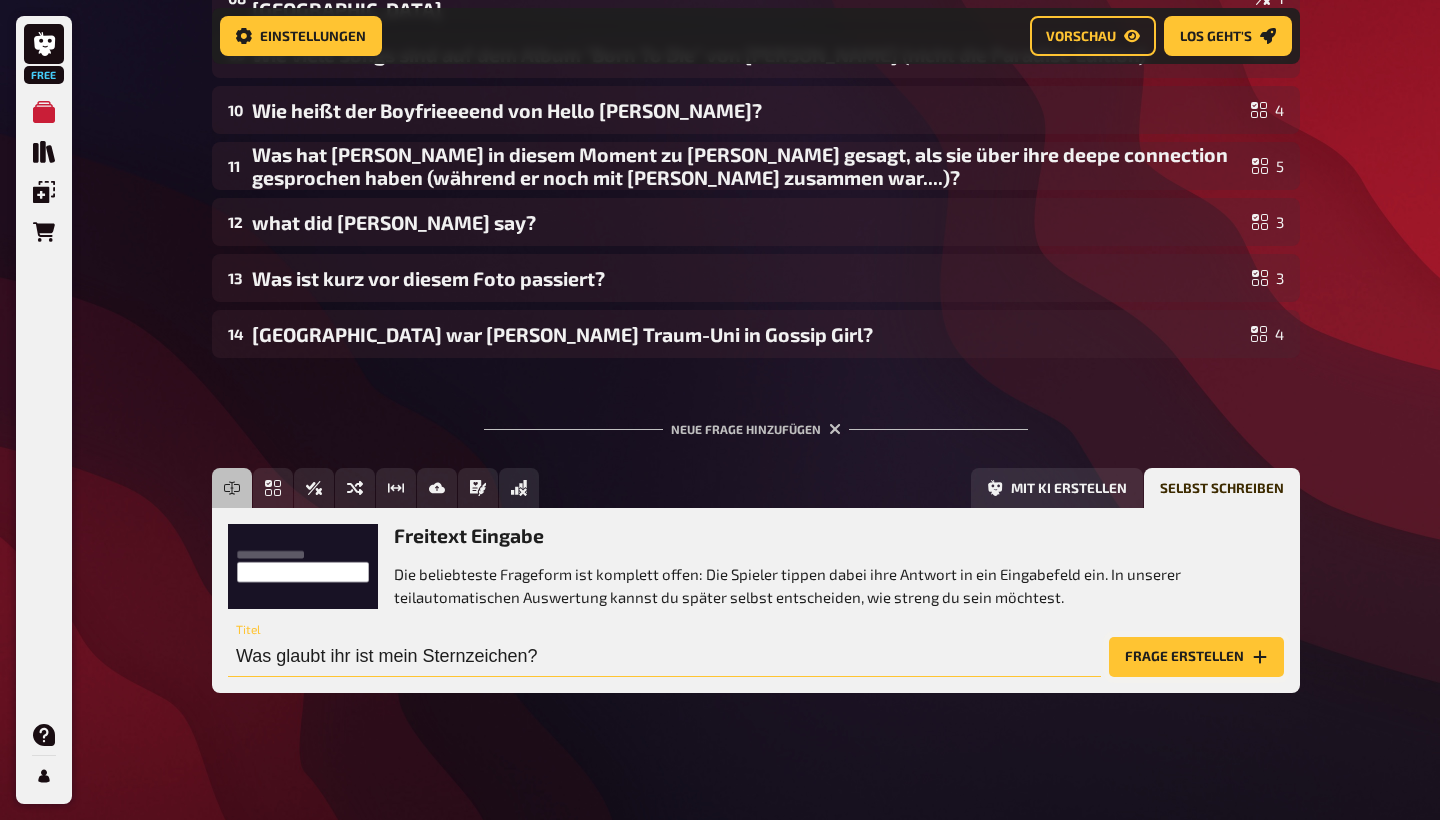 type on "Was glaubt ihr ist mein Sternzeichen?" 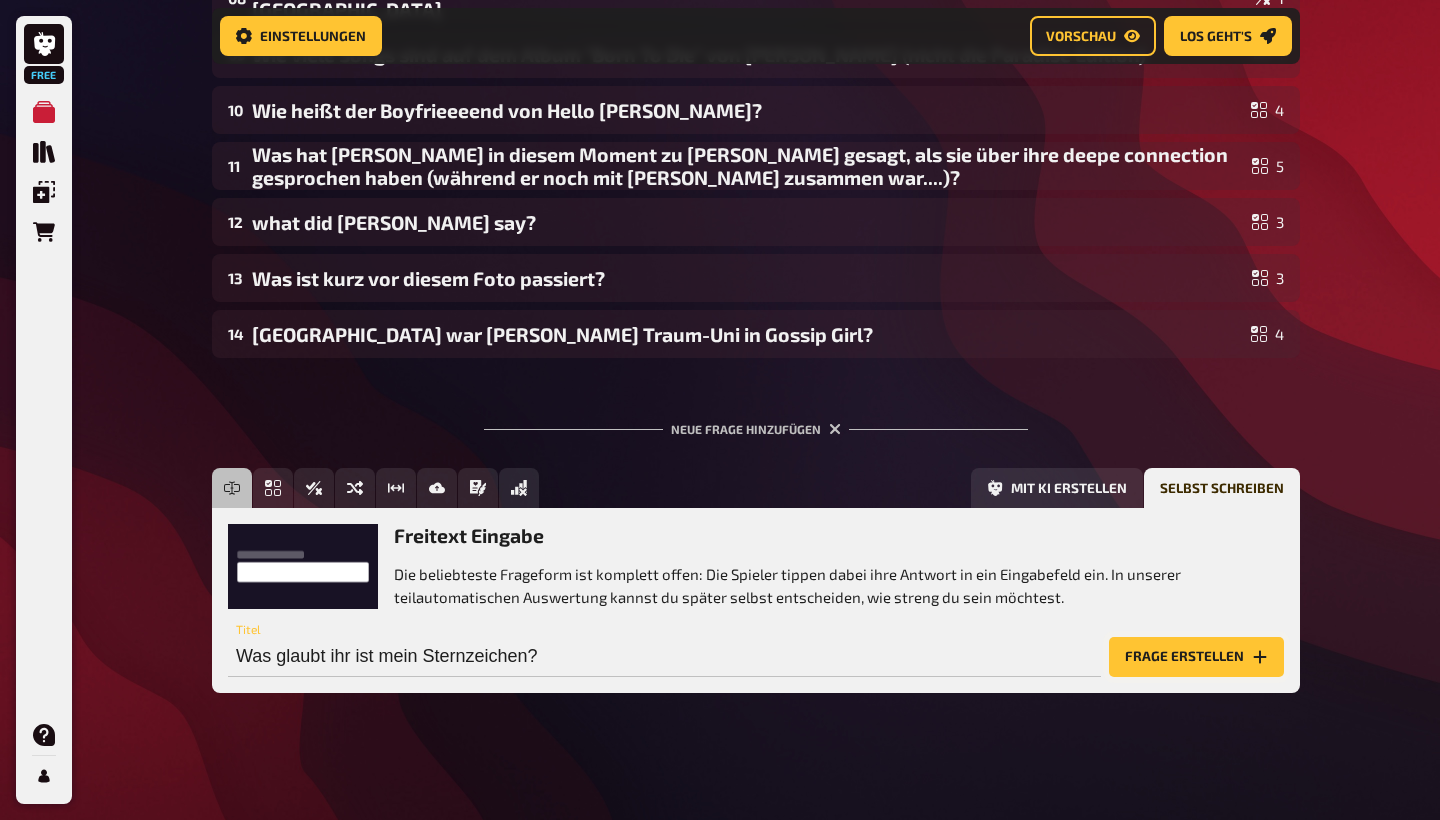click on "Frage erstellen" at bounding box center [1196, 657] 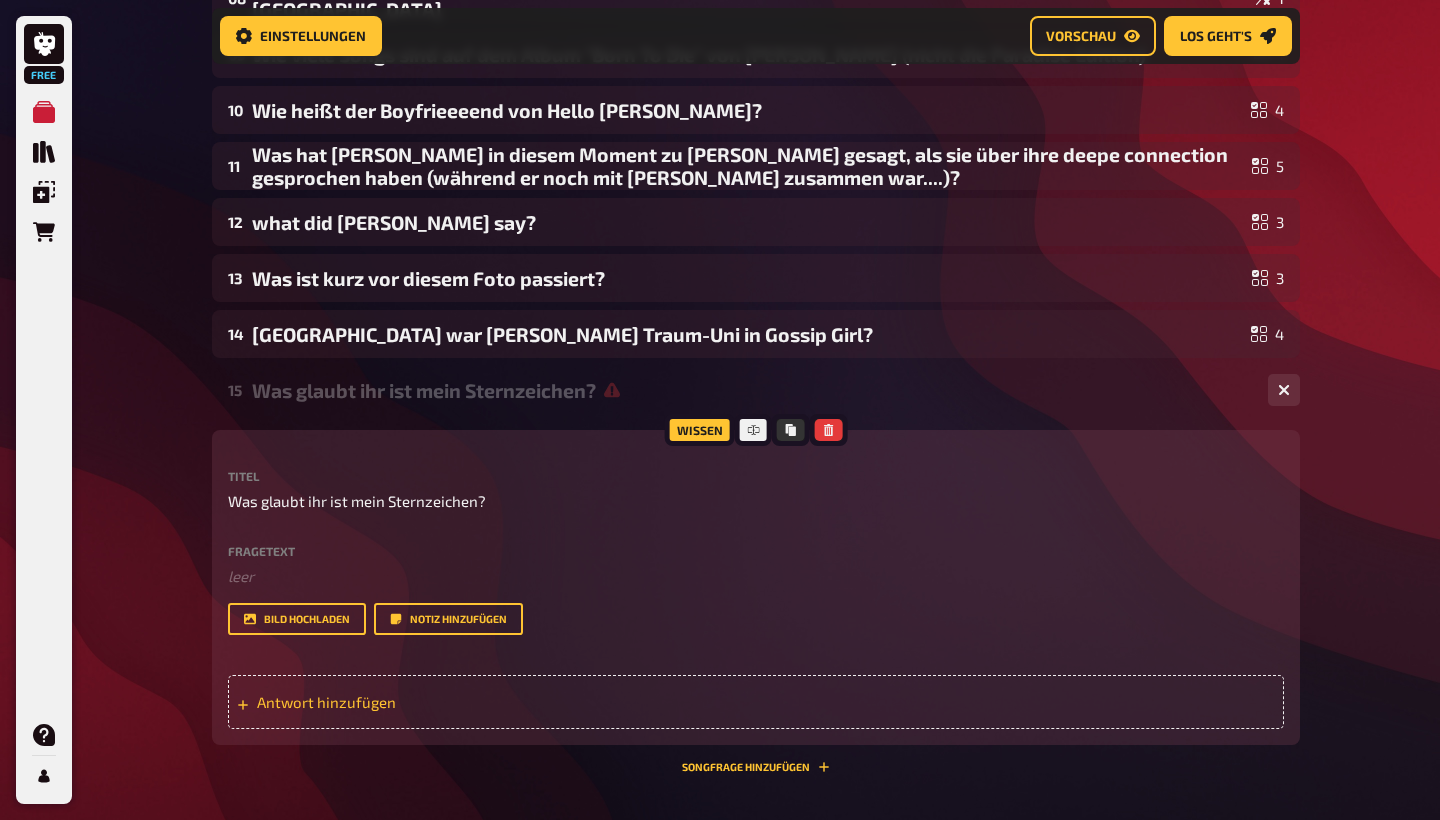 click on "Antwort hinzufügen" at bounding box center [412, 702] 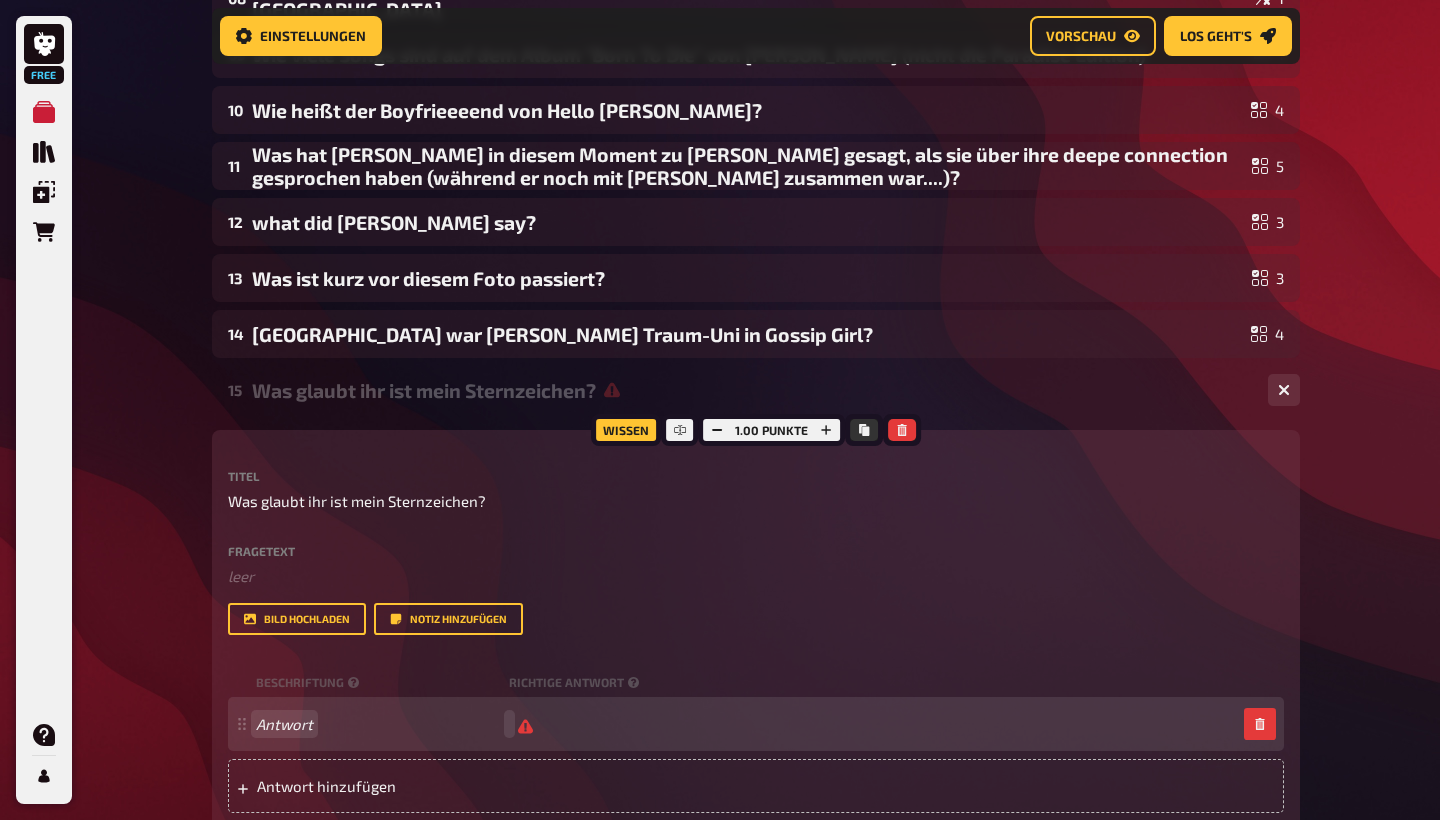 click on "Antwort" at bounding box center [378, 724] 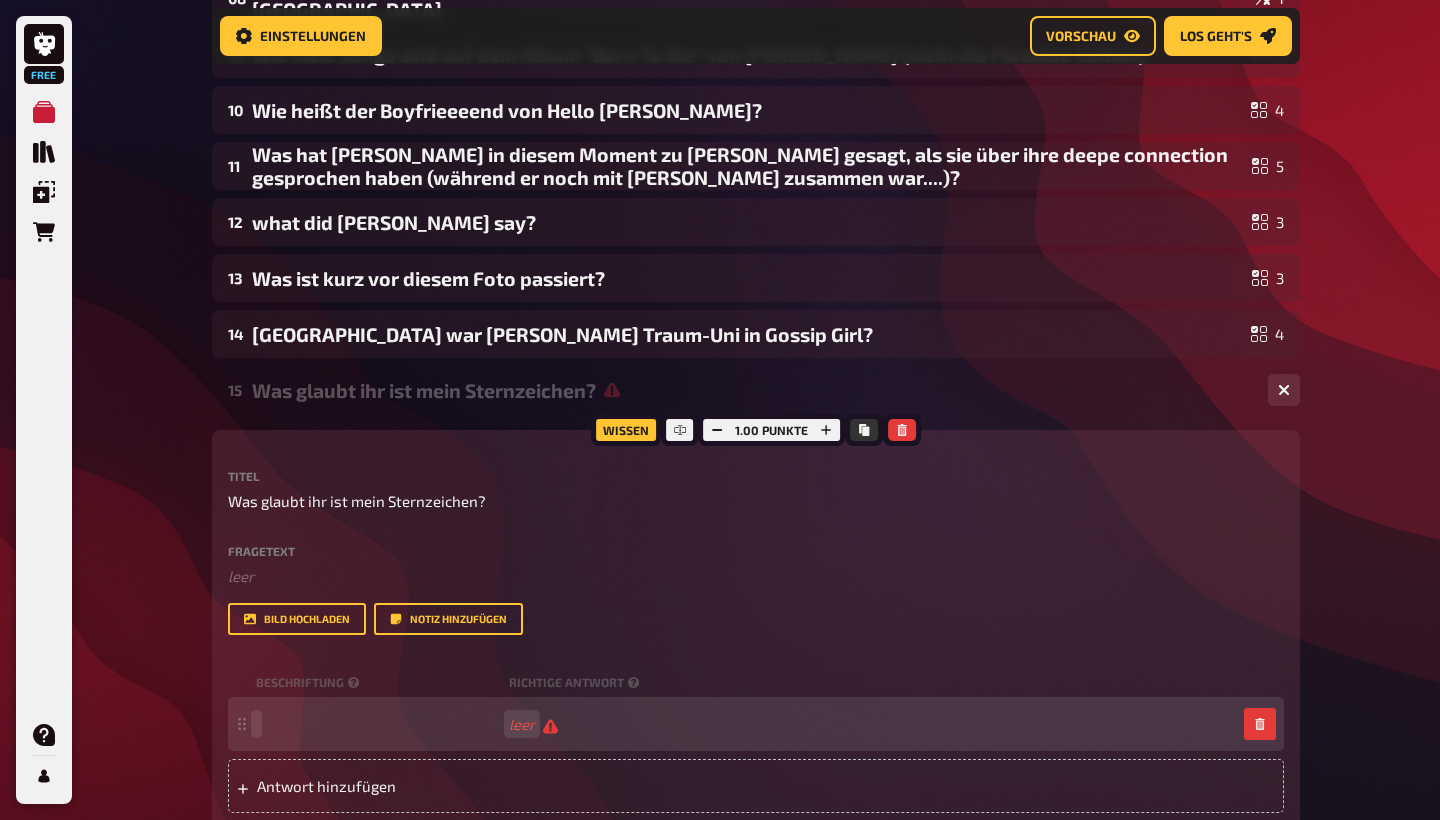 type 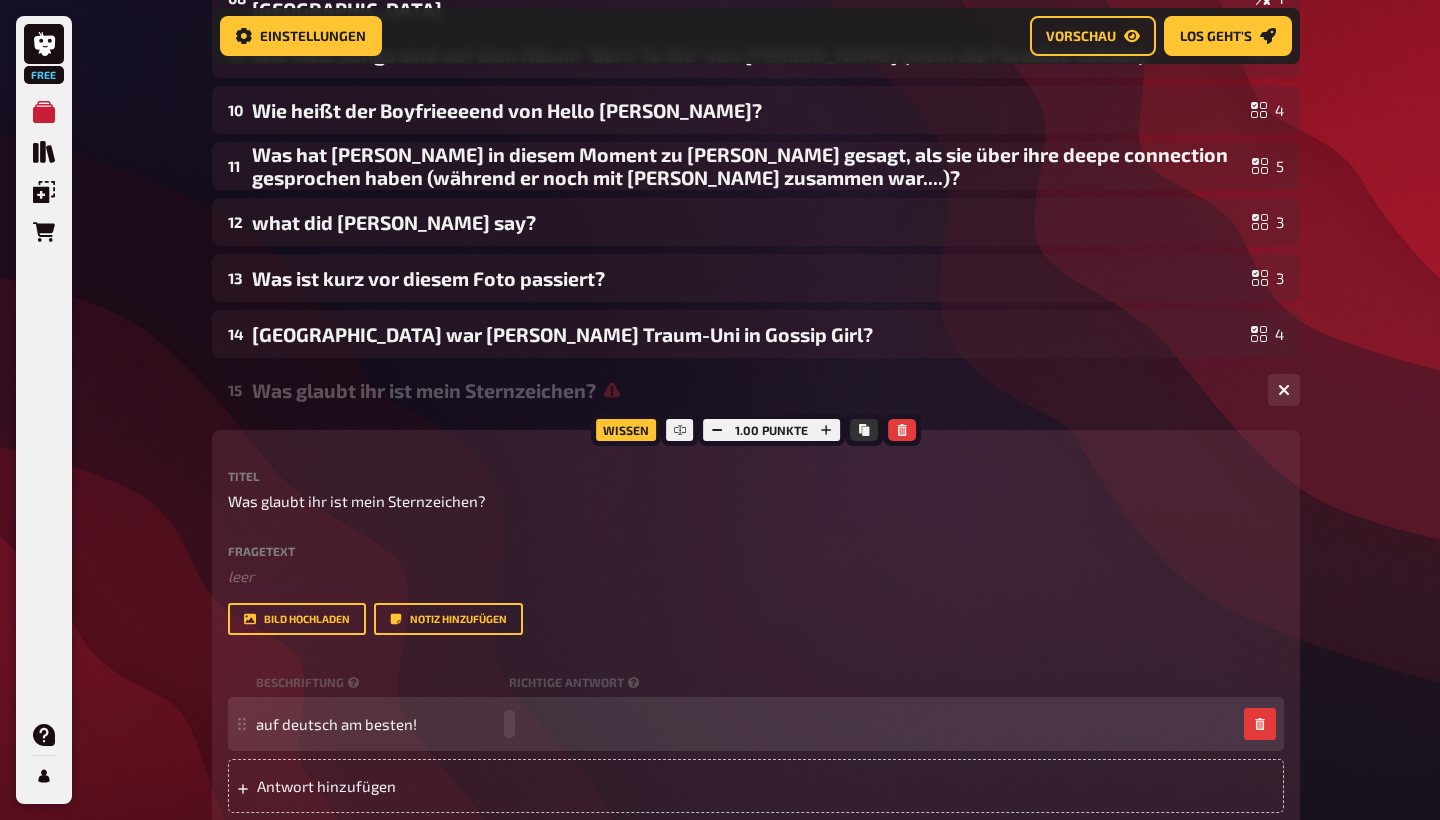 type 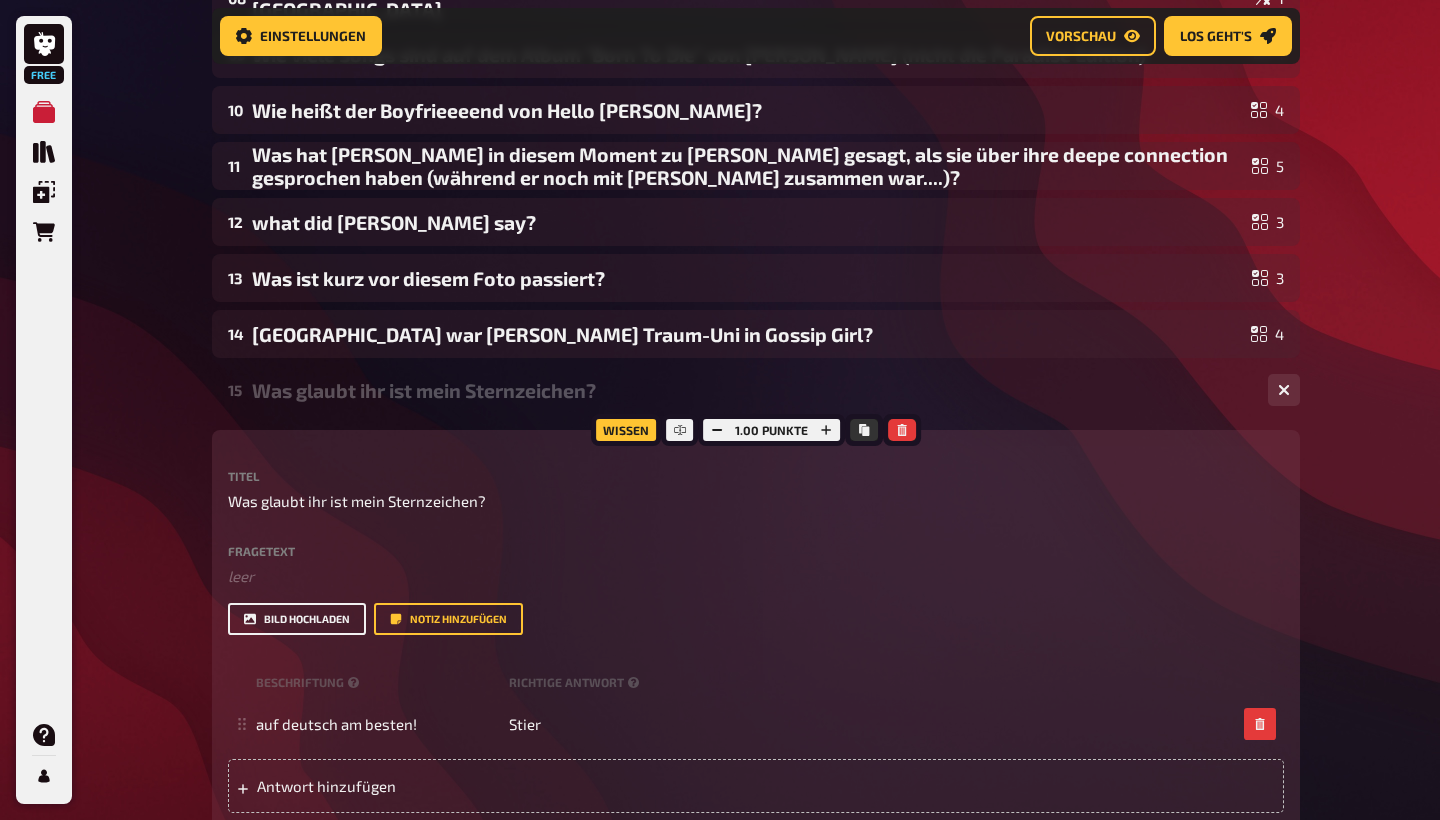 click on "Bild hochladen" at bounding box center [297, 619] 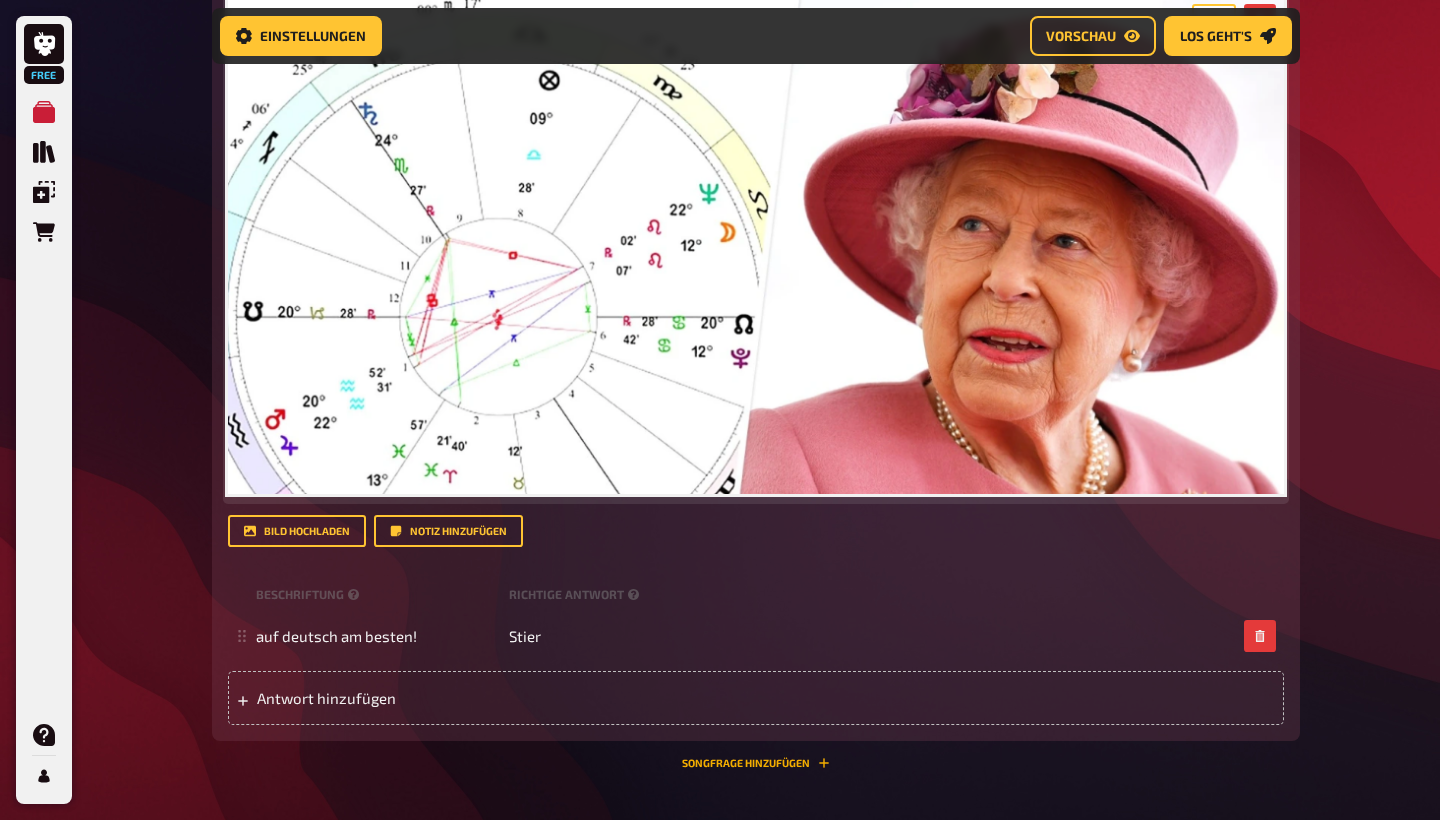 scroll, scrollTop: 1660, scrollLeft: 0, axis: vertical 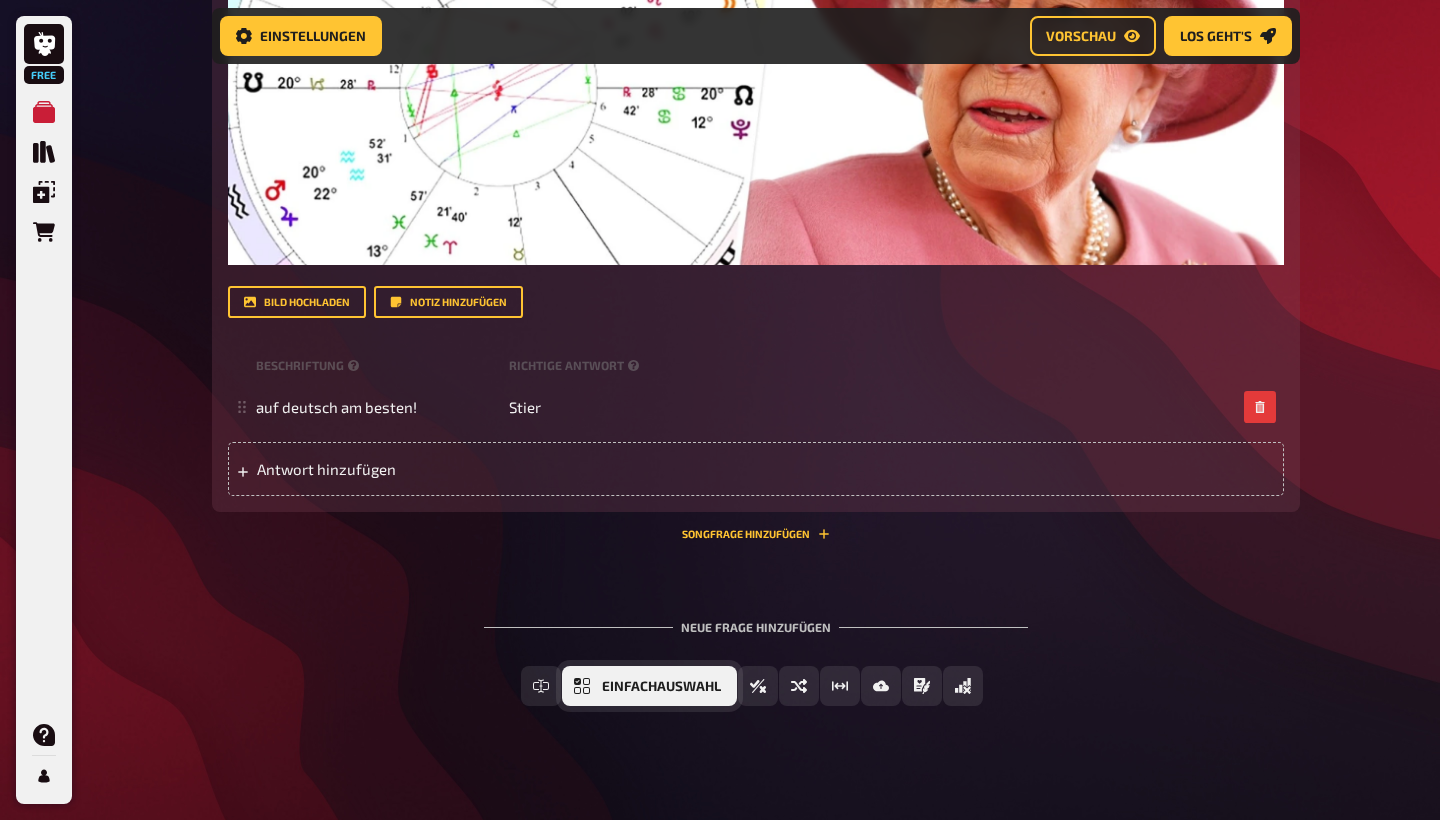 click on "Einfachauswahl" at bounding box center [661, 687] 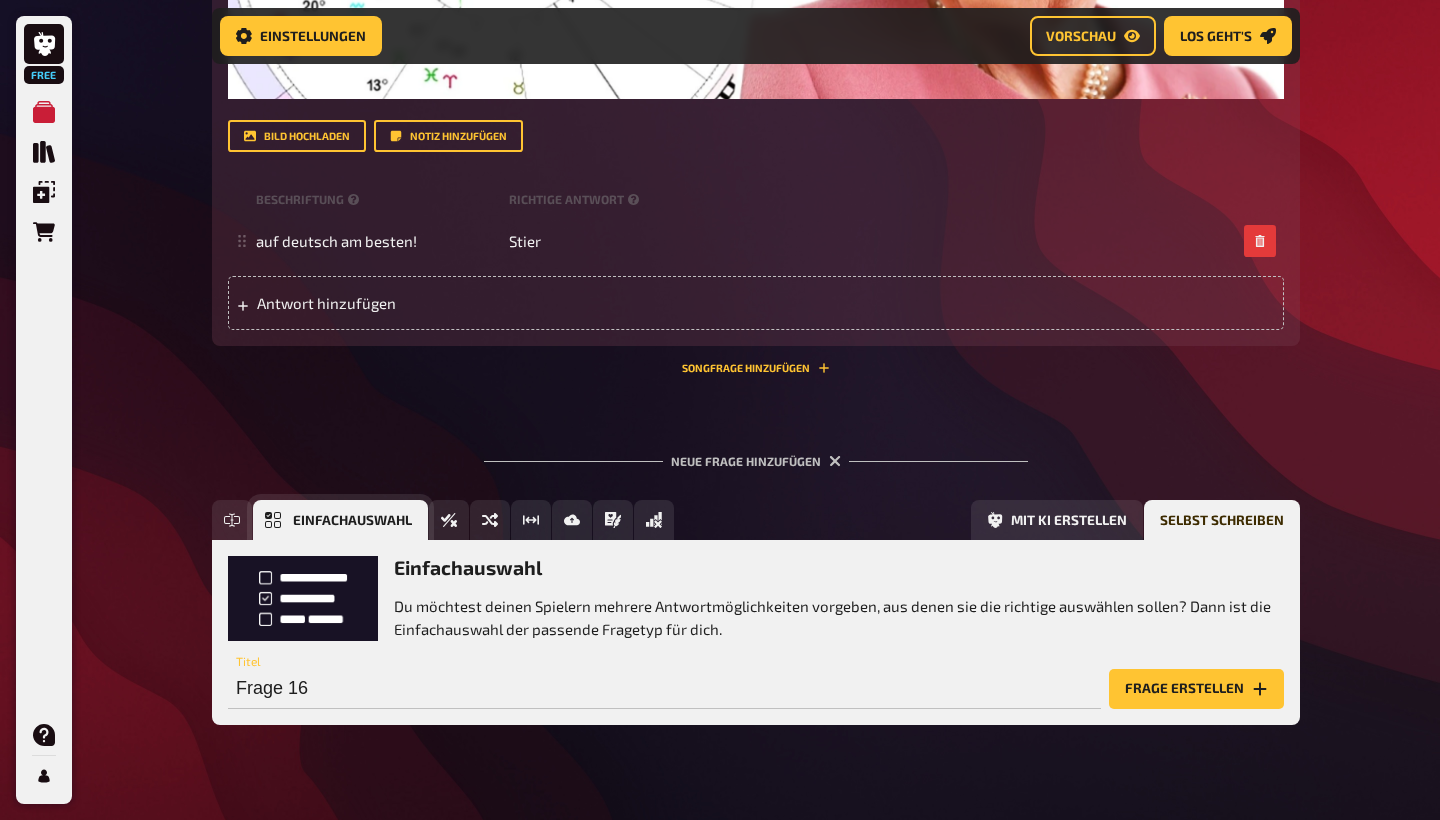 scroll, scrollTop: 1857, scrollLeft: 0, axis: vertical 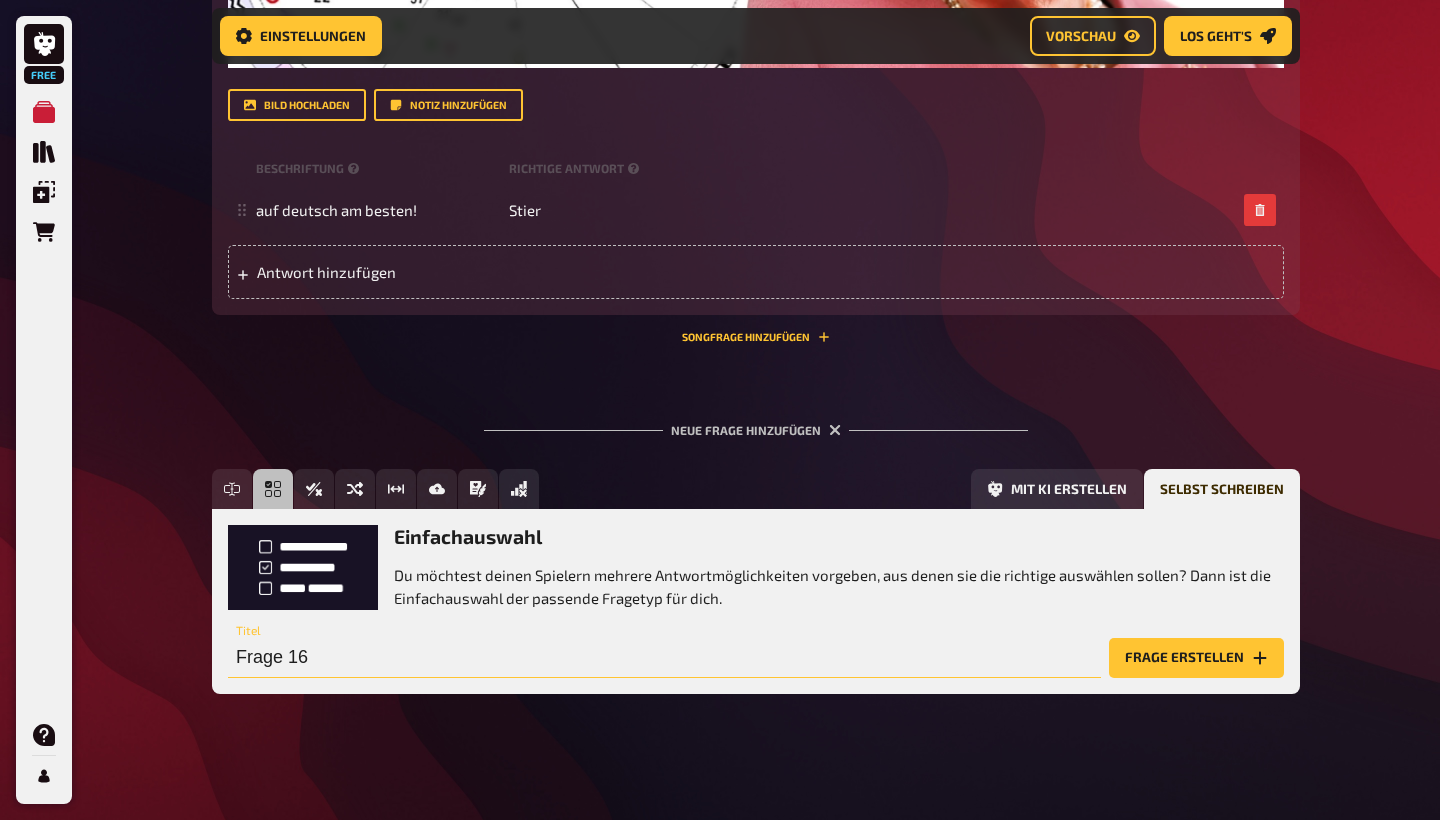 drag, startPoint x: 338, startPoint y: 650, endPoint x: 167, endPoint y: 626, distance: 172.676 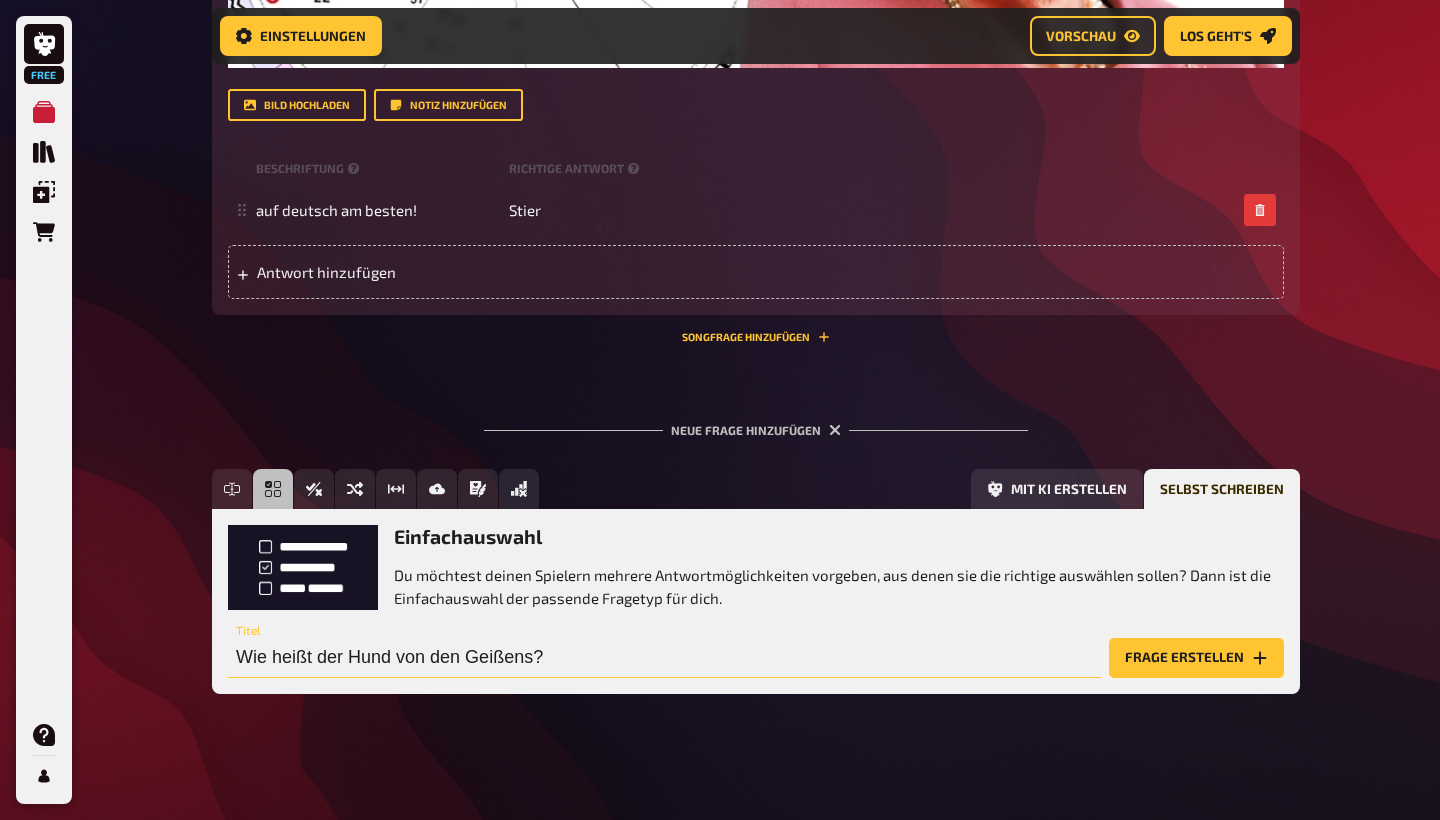 type on "Wie heißt der Hund von den Geißens?" 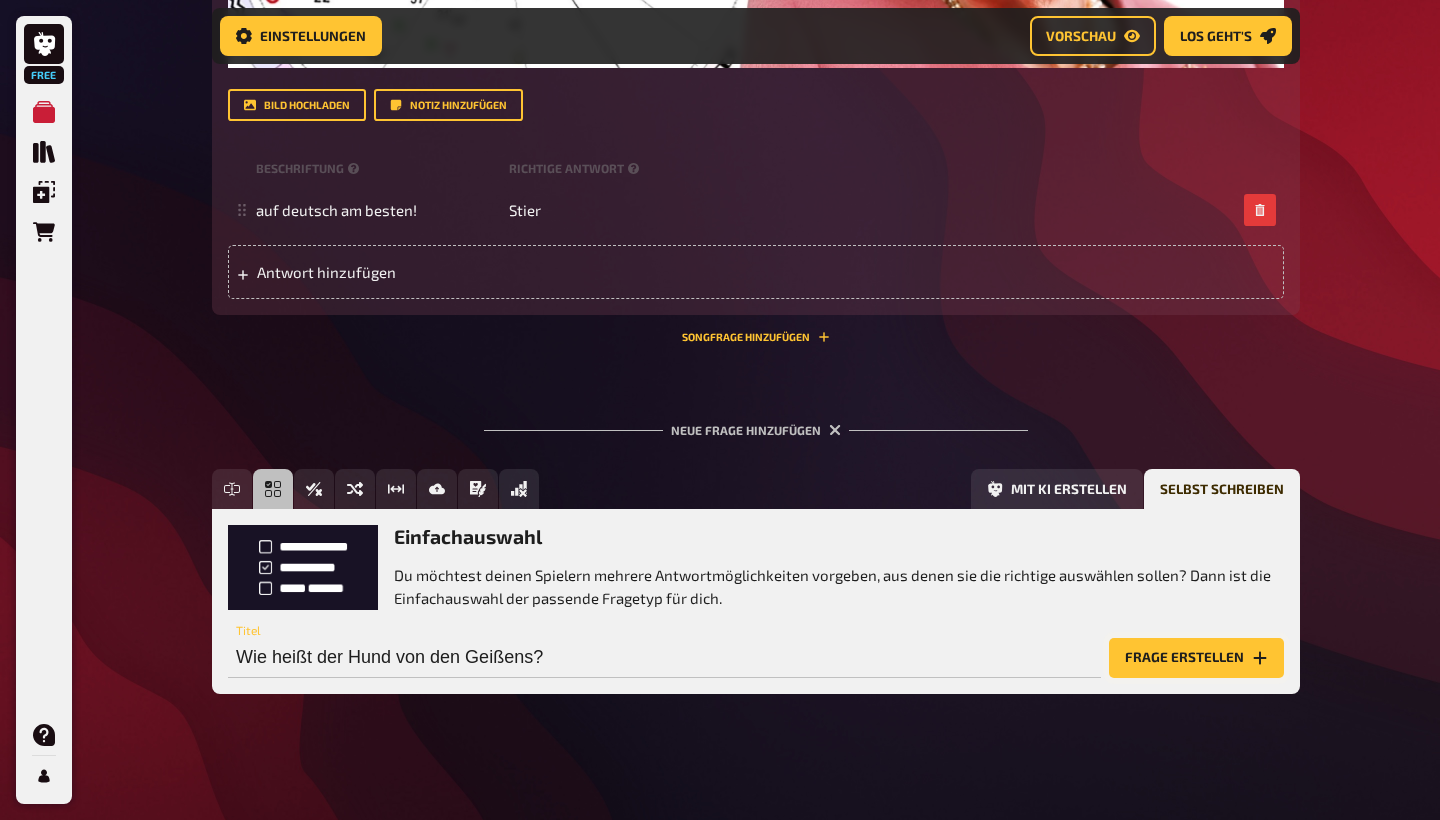click on "Frage erstellen" at bounding box center [1196, 658] 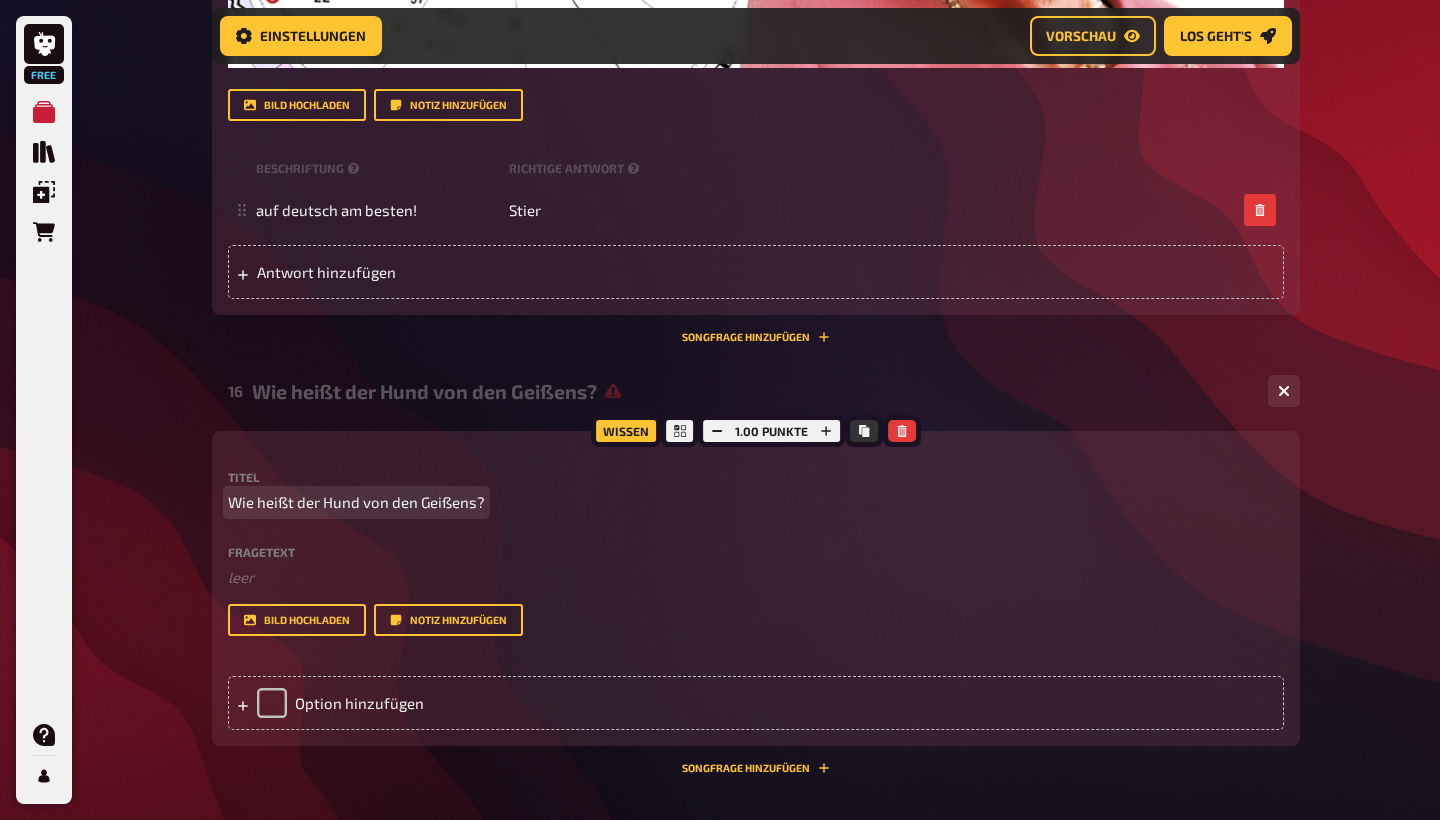 click on "Wie heißt der Hund von den Geißens?" at bounding box center [356, 502] 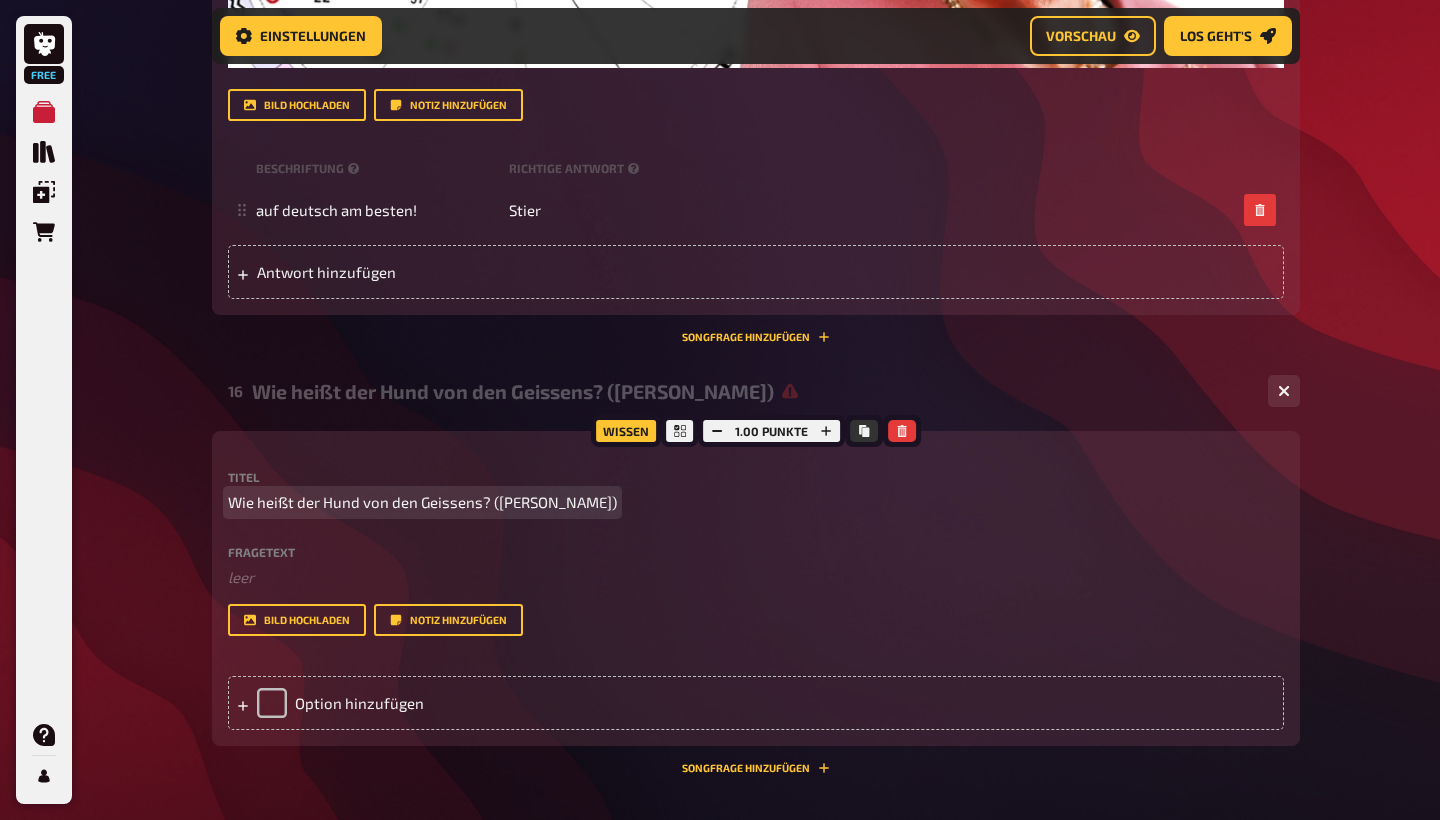 click on "Wie heißt der Hund von den Geissens? ([PERSON_NAME])" at bounding box center [422, 502] 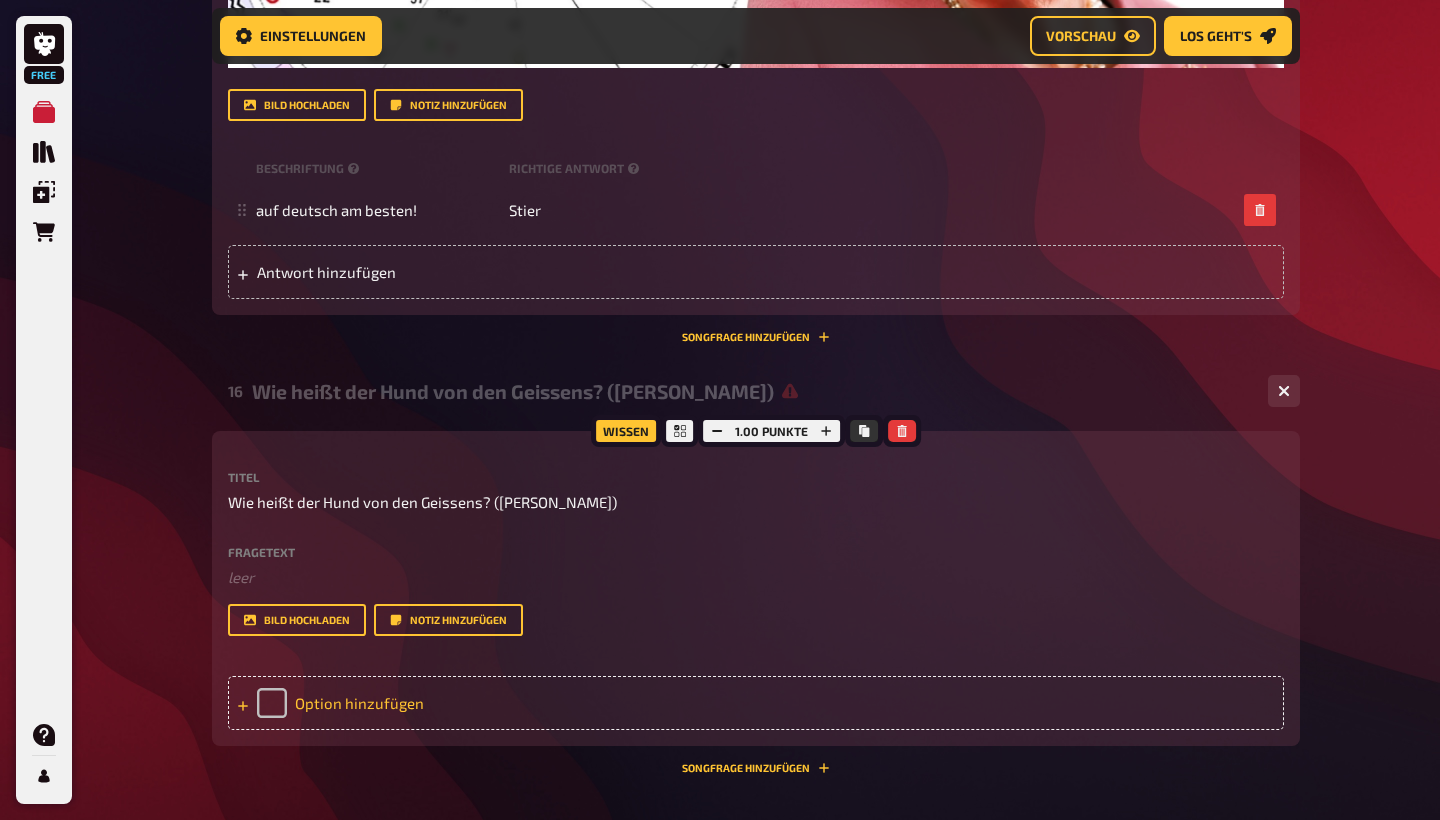 click on "Option hinzufügen" at bounding box center [756, 703] 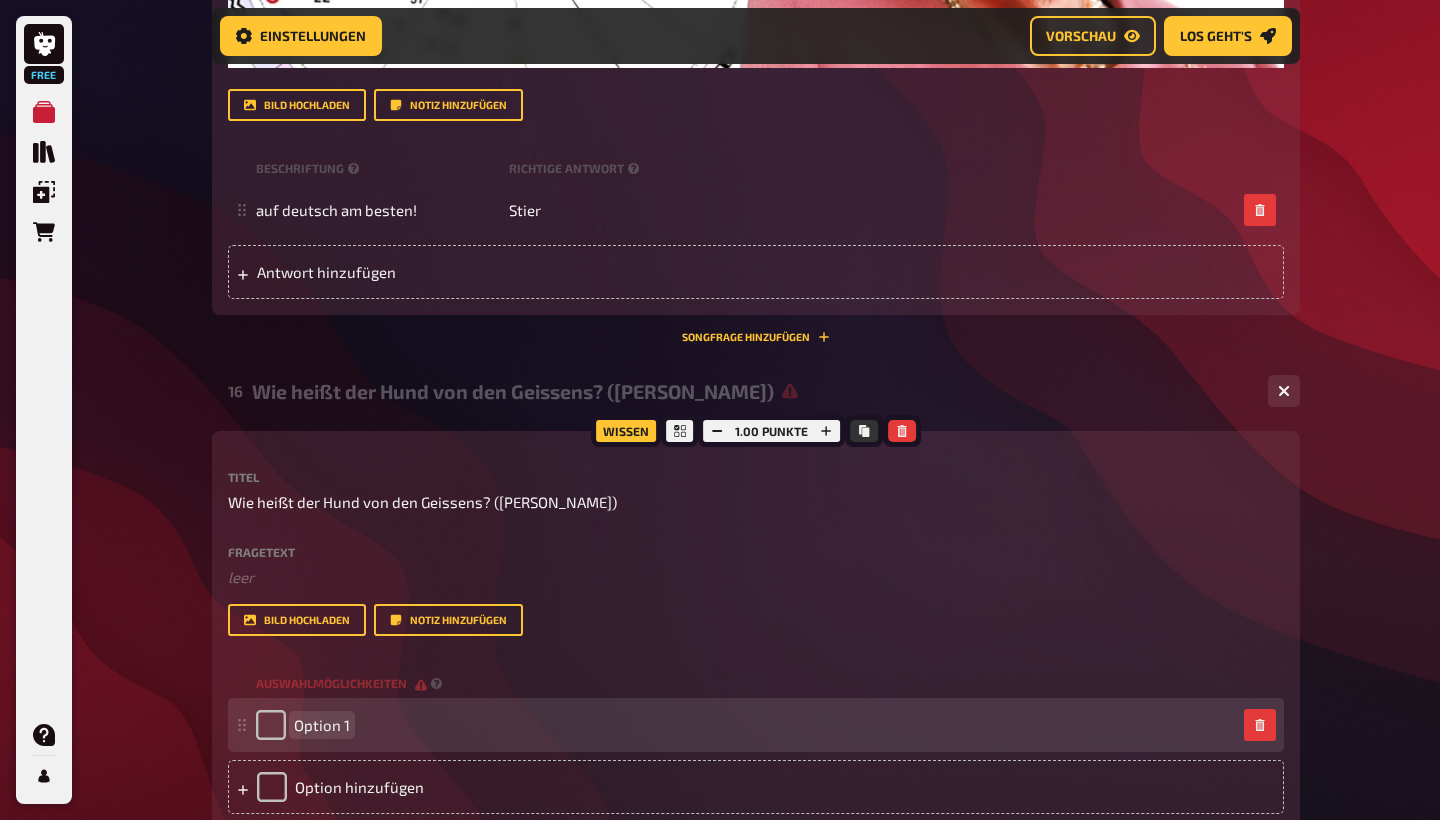 click on "Option 1" at bounding box center [322, 725] 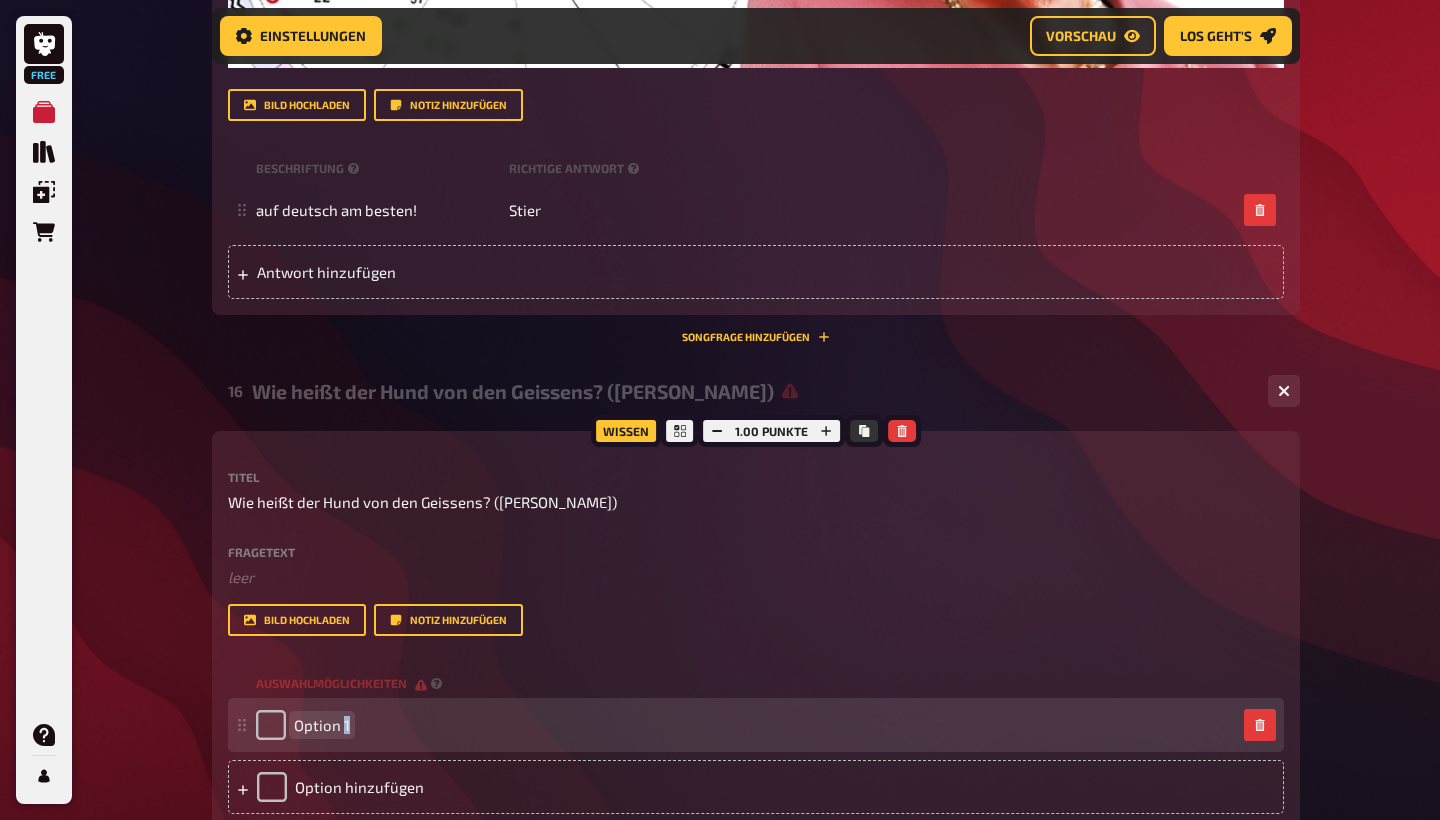 click on "Option 1" at bounding box center [322, 725] 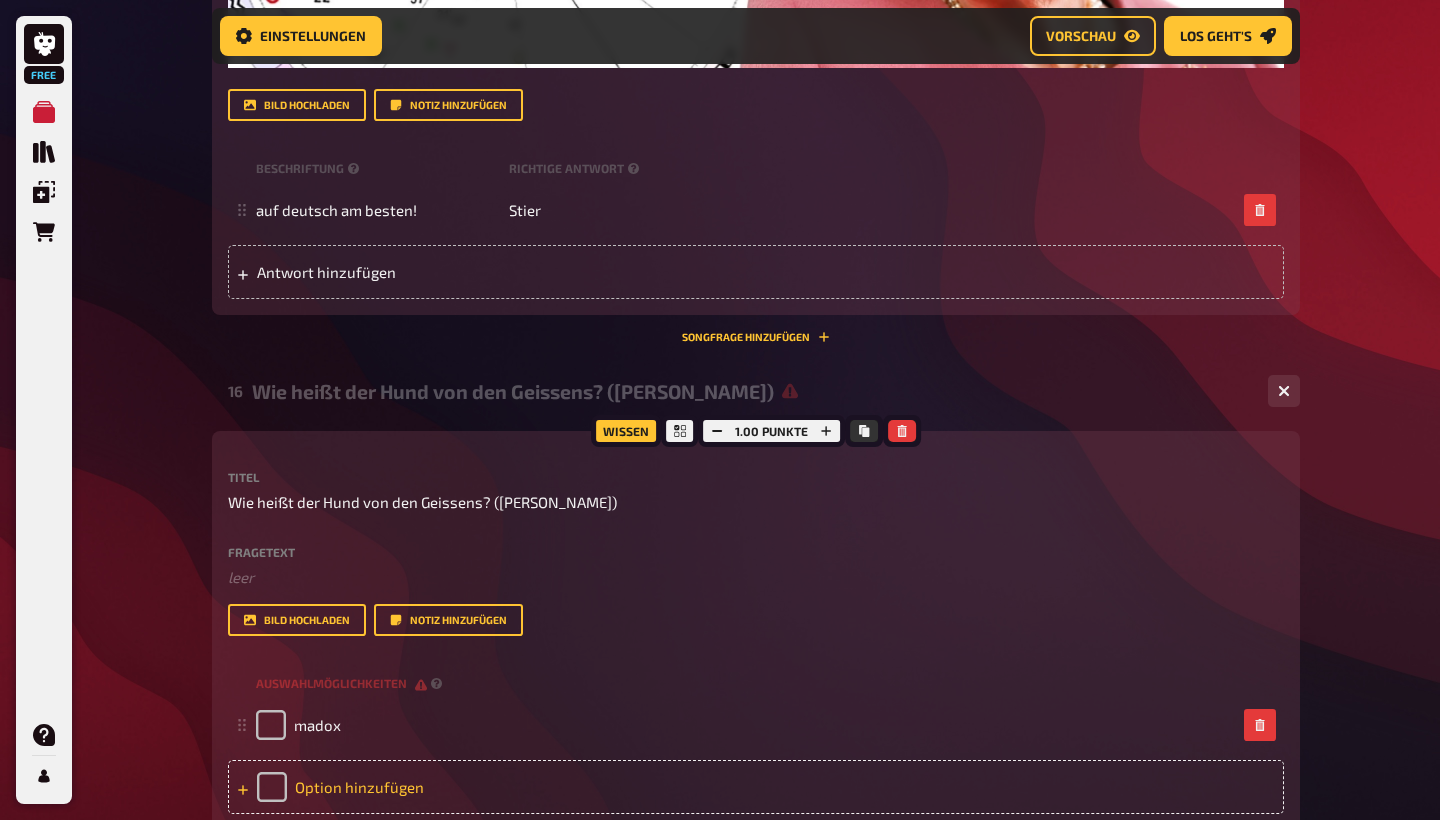 click on "Option hinzufügen" at bounding box center [756, 787] 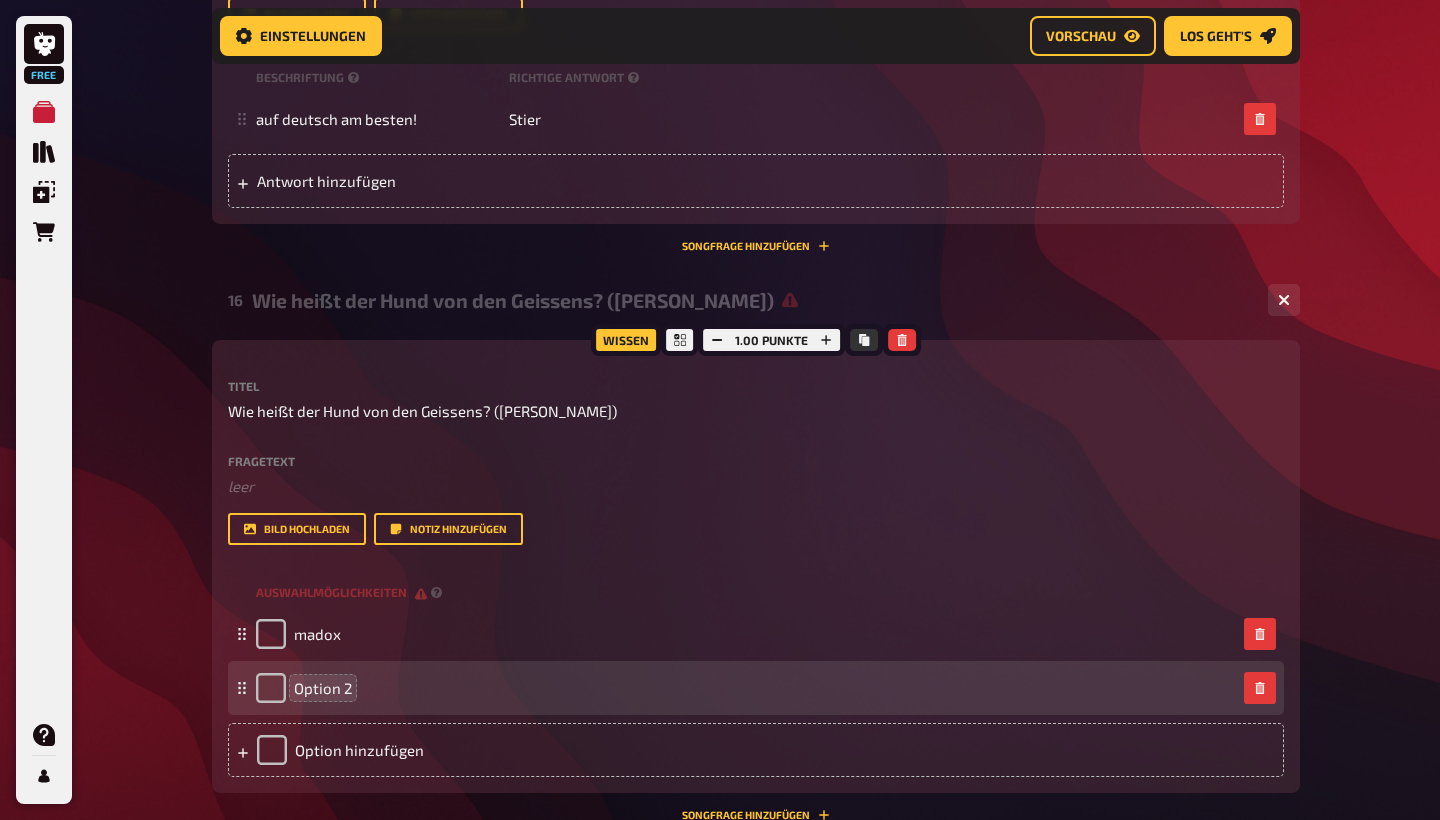 scroll, scrollTop: 1956, scrollLeft: 0, axis: vertical 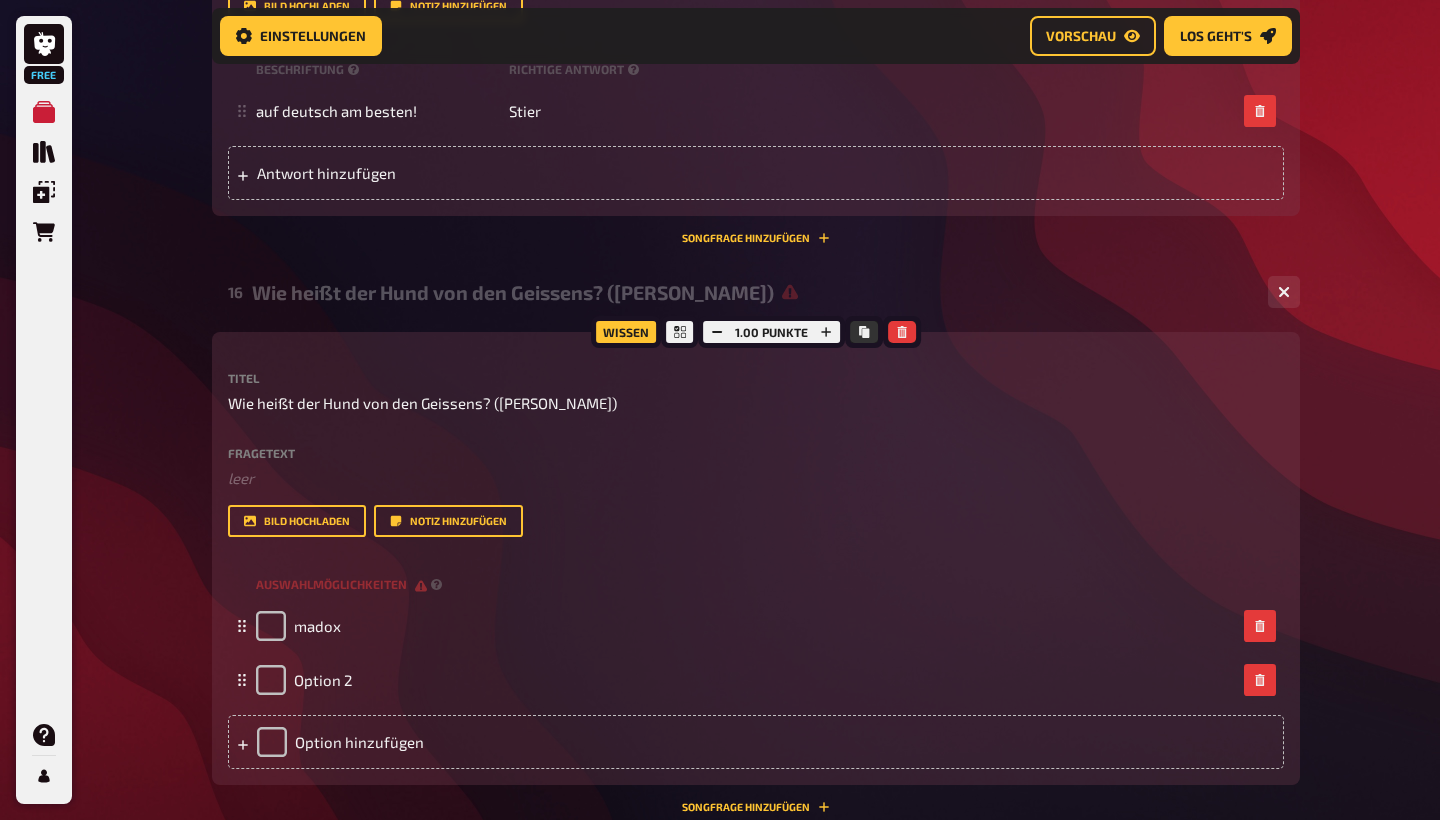 type 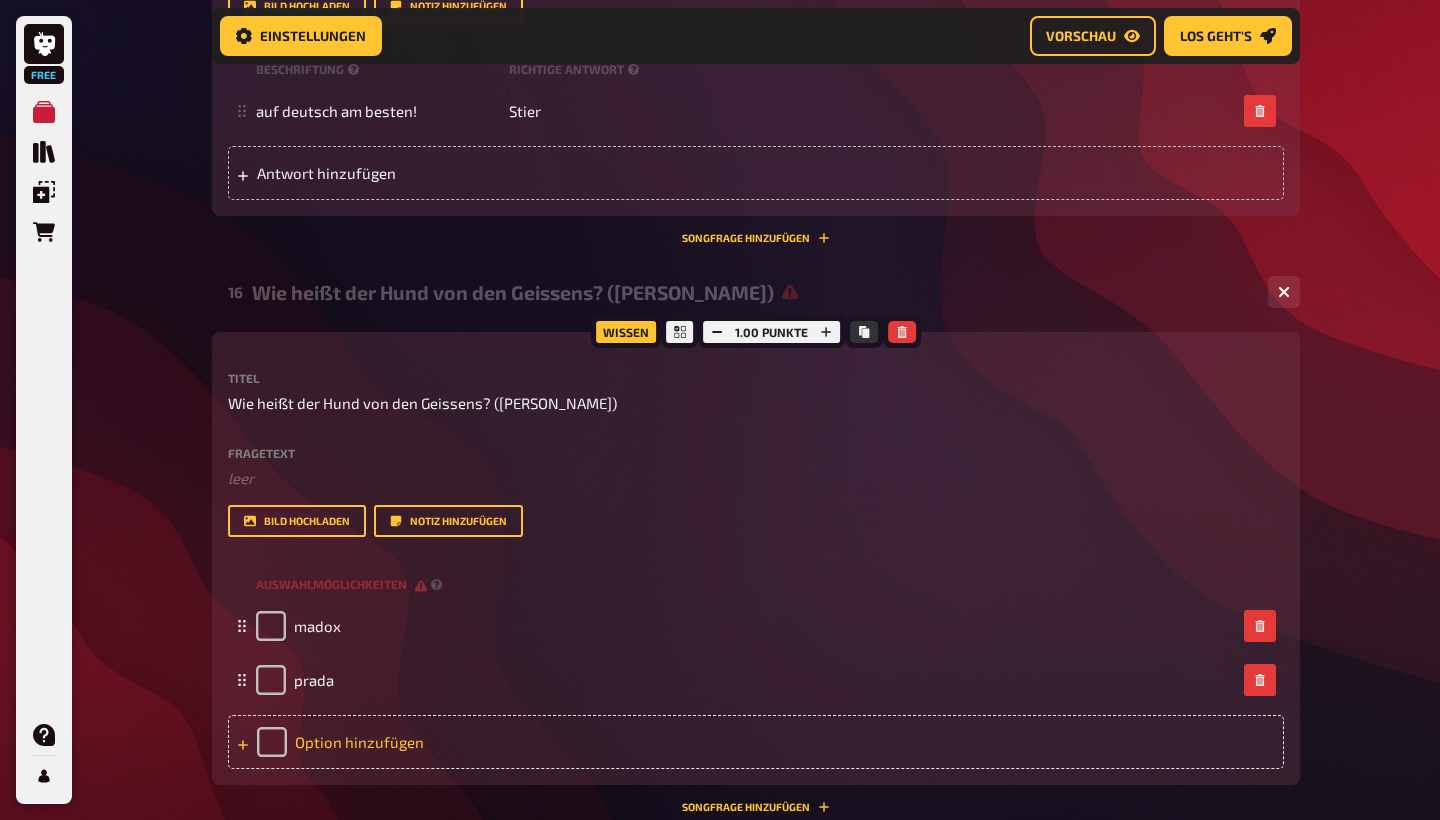 click on "Option hinzufügen" at bounding box center (756, 742) 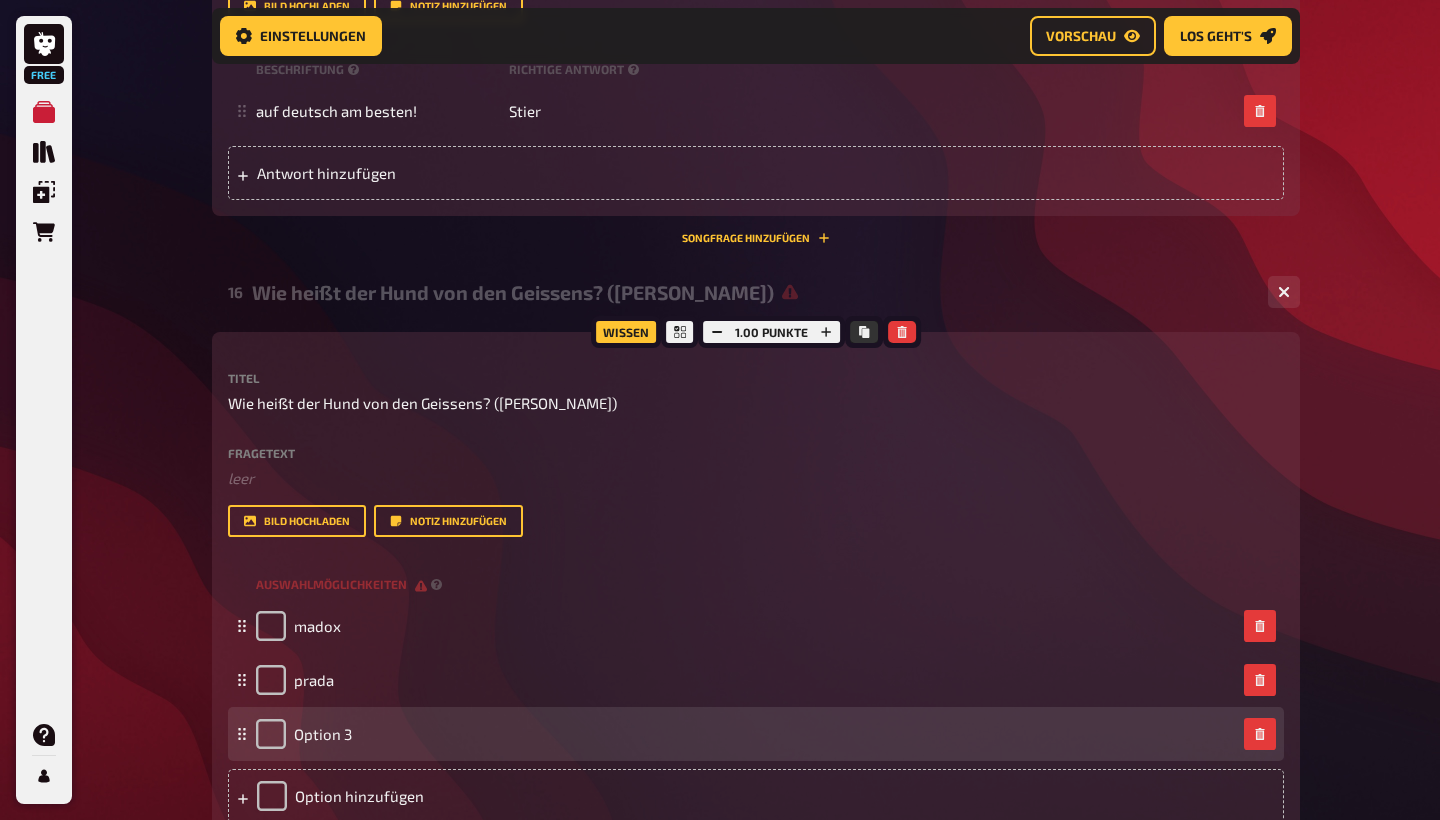 type 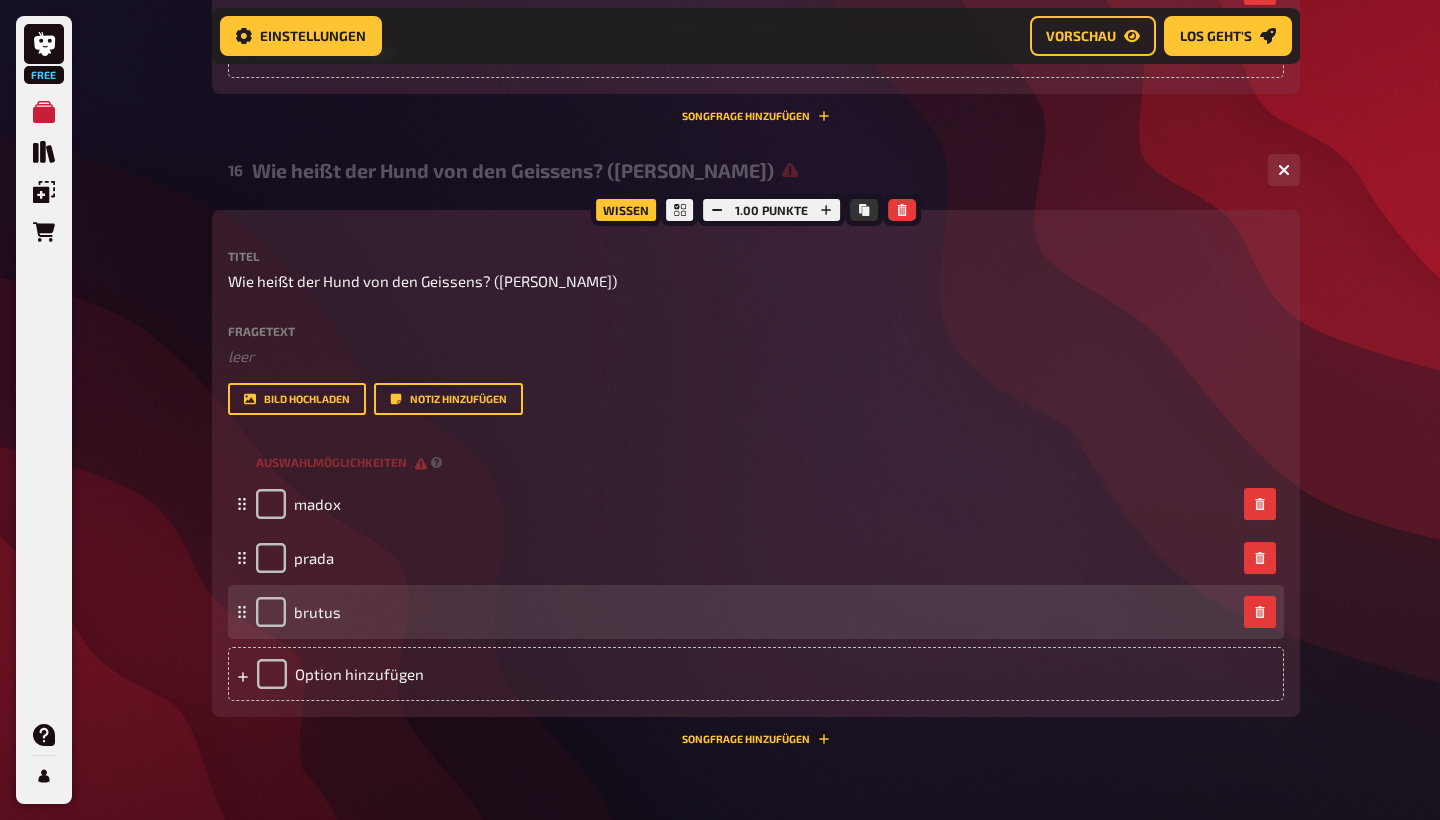 scroll, scrollTop: 2097, scrollLeft: 0, axis: vertical 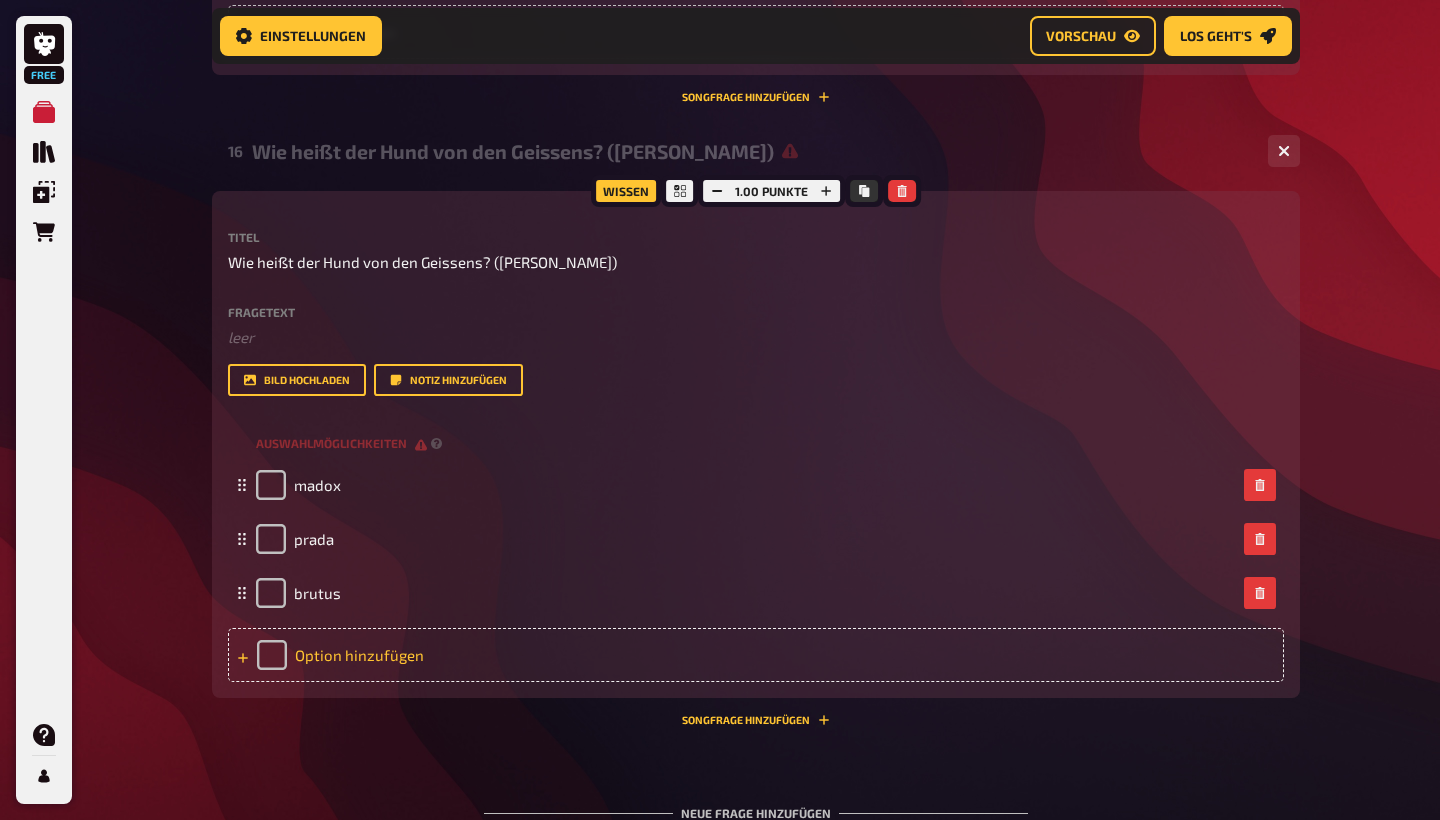 click on "Option hinzufügen" at bounding box center [756, 655] 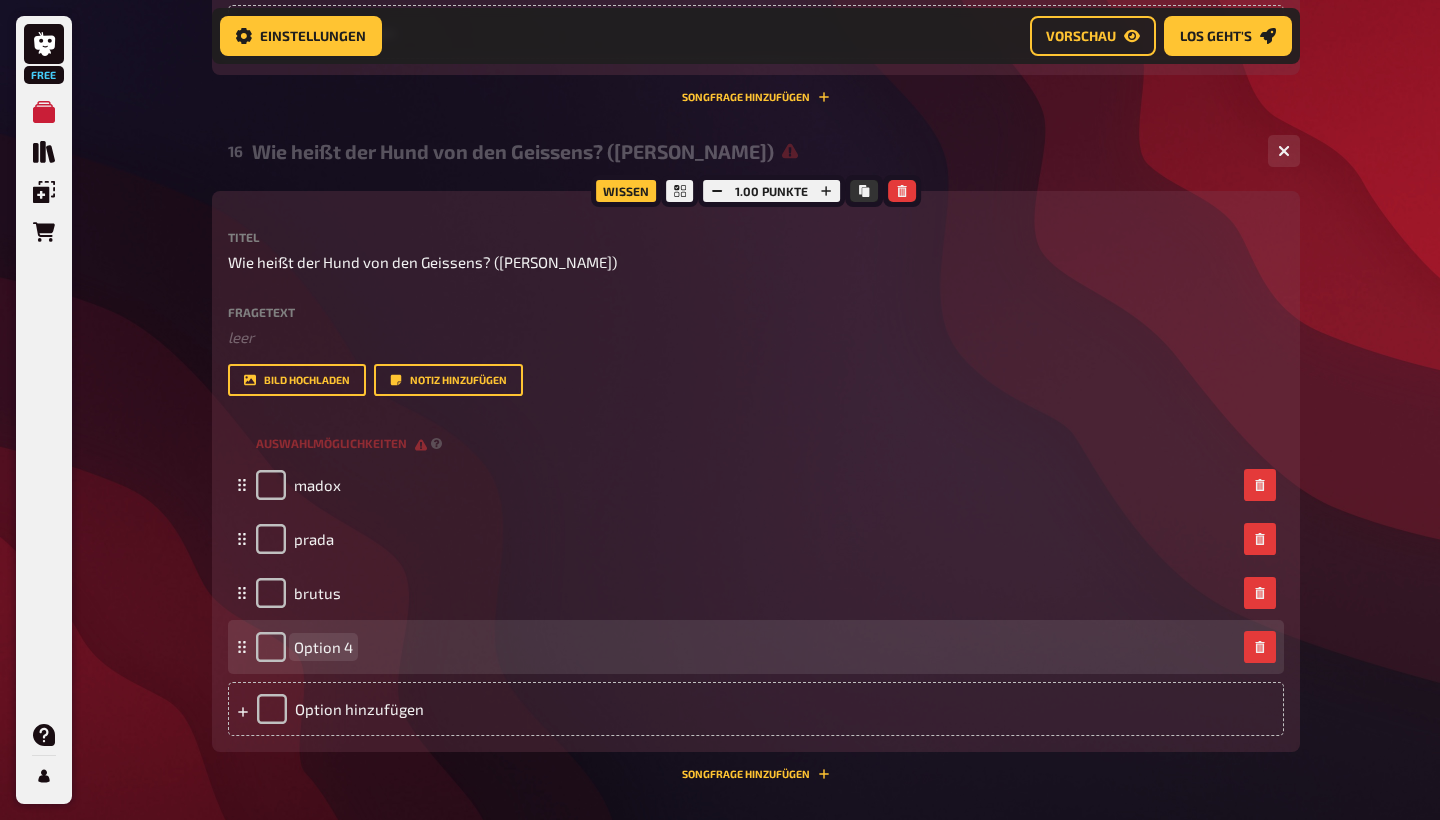 type 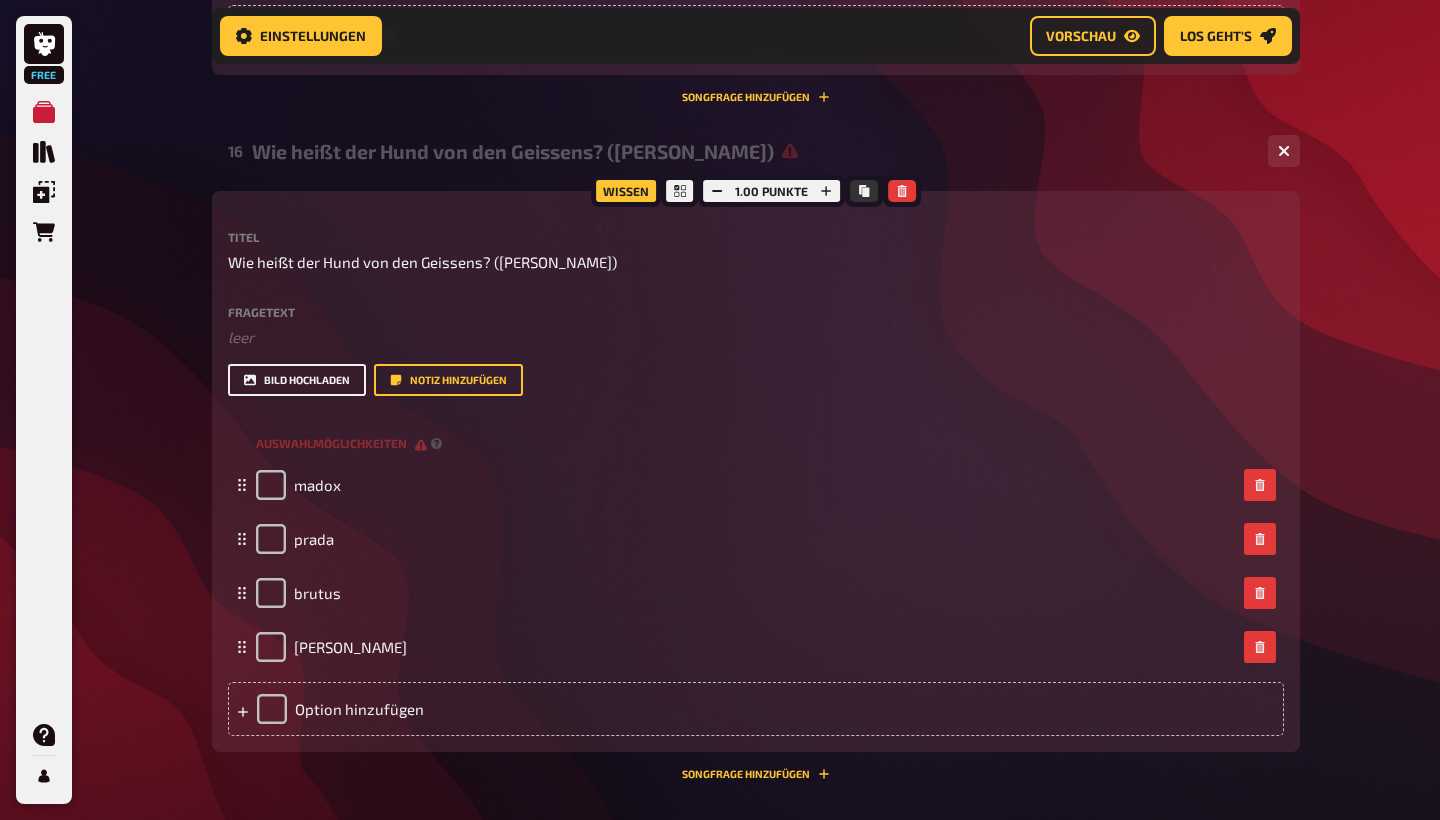 click on "Bild hochladen" at bounding box center (297, 380) 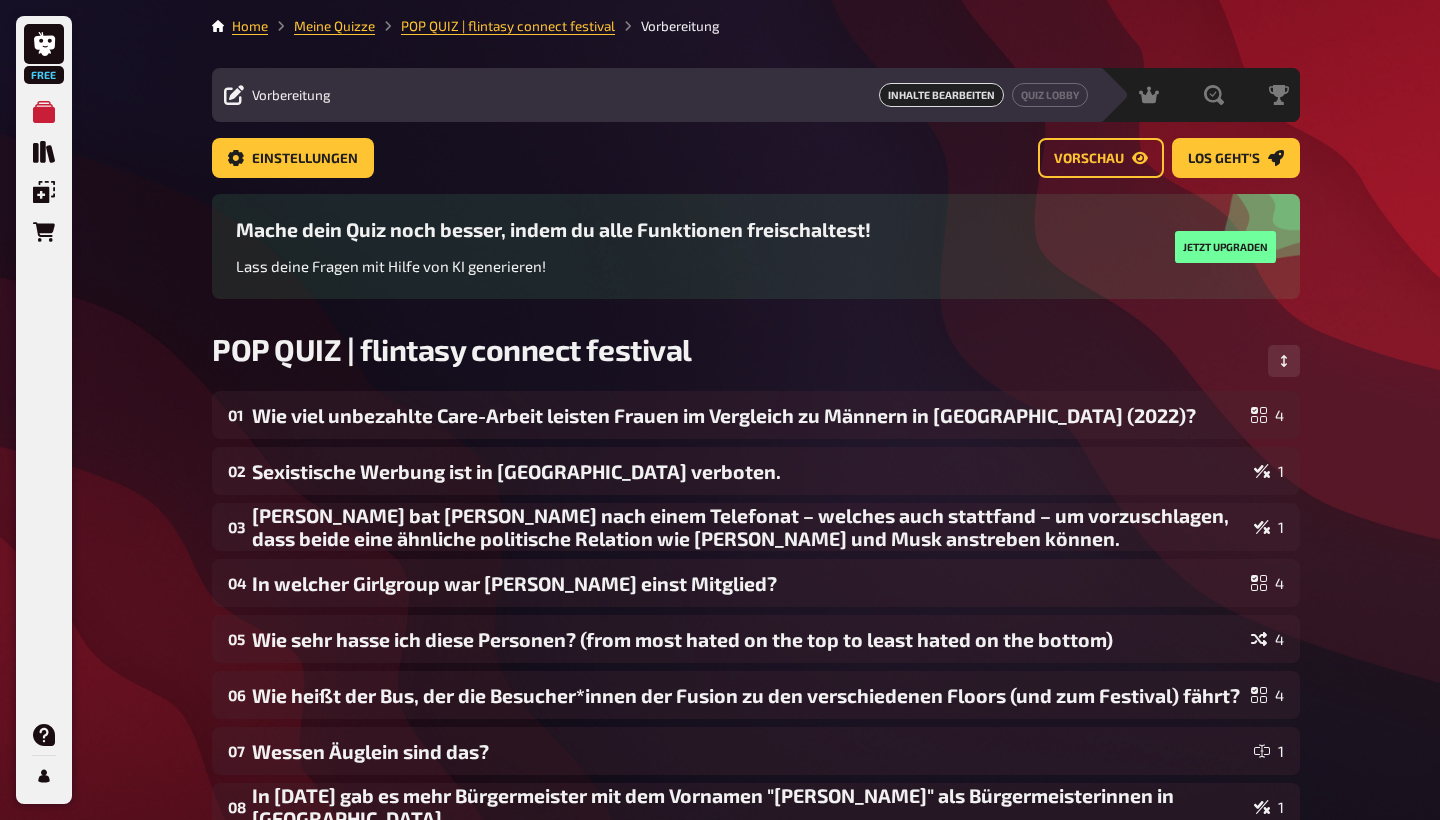 scroll, scrollTop: 0, scrollLeft: 0, axis: both 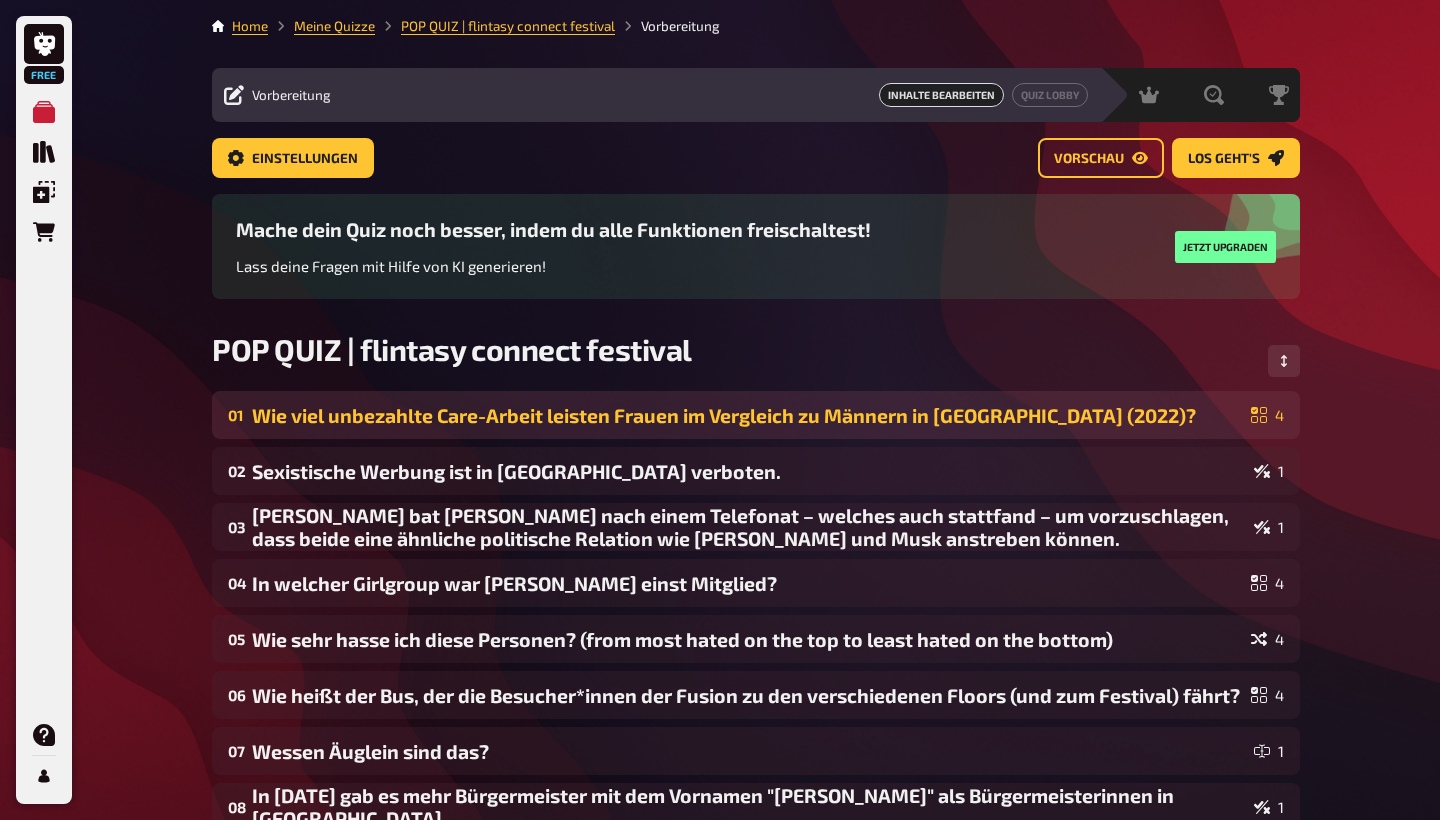 click on "Wie viel unbezahlte Care-Arbeit leisten Frauen im Vergleich zu Männern in [GEOGRAPHIC_DATA] (2022)?" at bounding box center [747, 415] 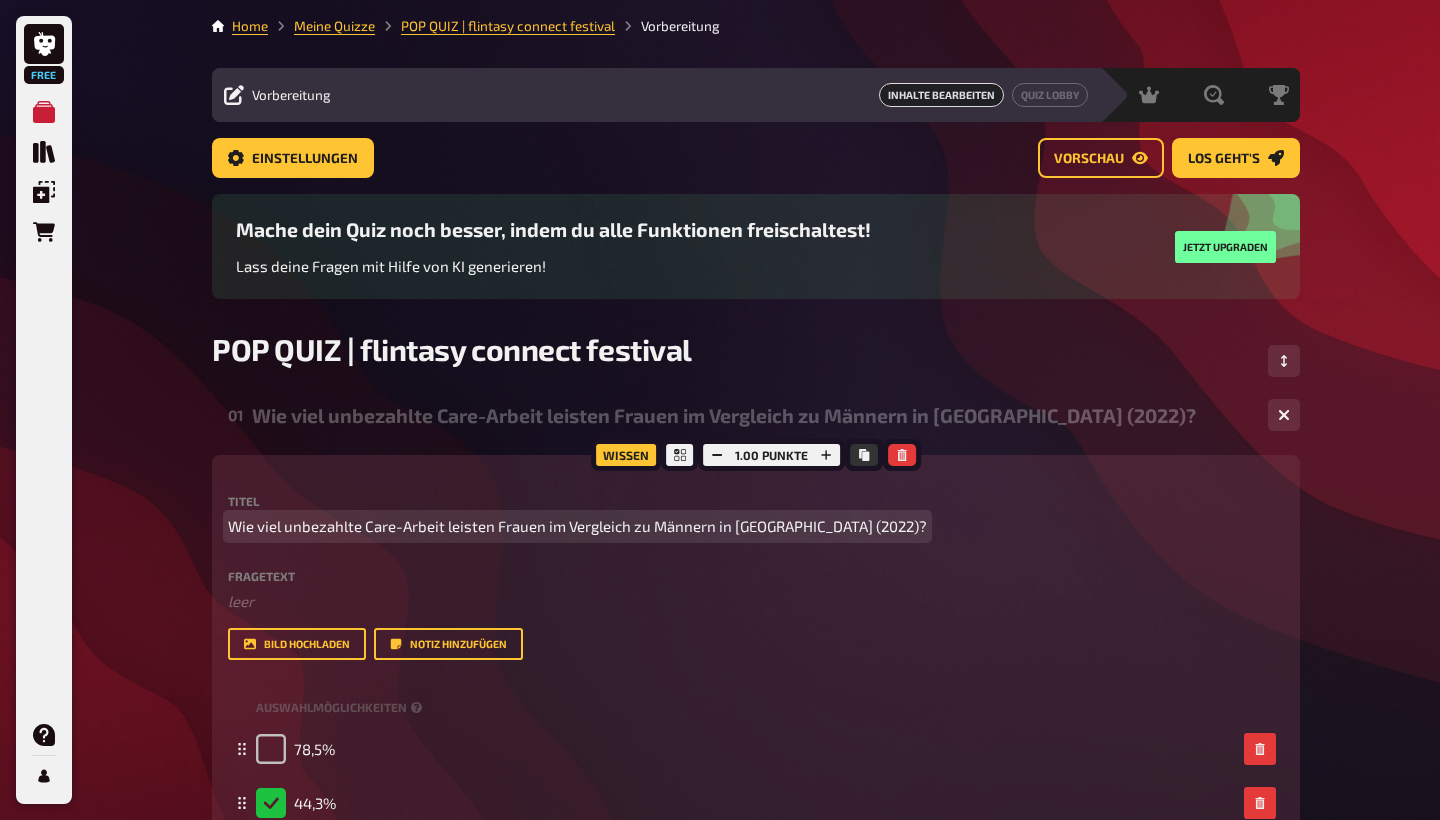 click on "Wie viel unbezahlte Care-Arbeit leisten Frauen im Vergleich zu Männern in [GEOGRAPHIC_DATA] (2022)?" at bounding box center [577, 526] 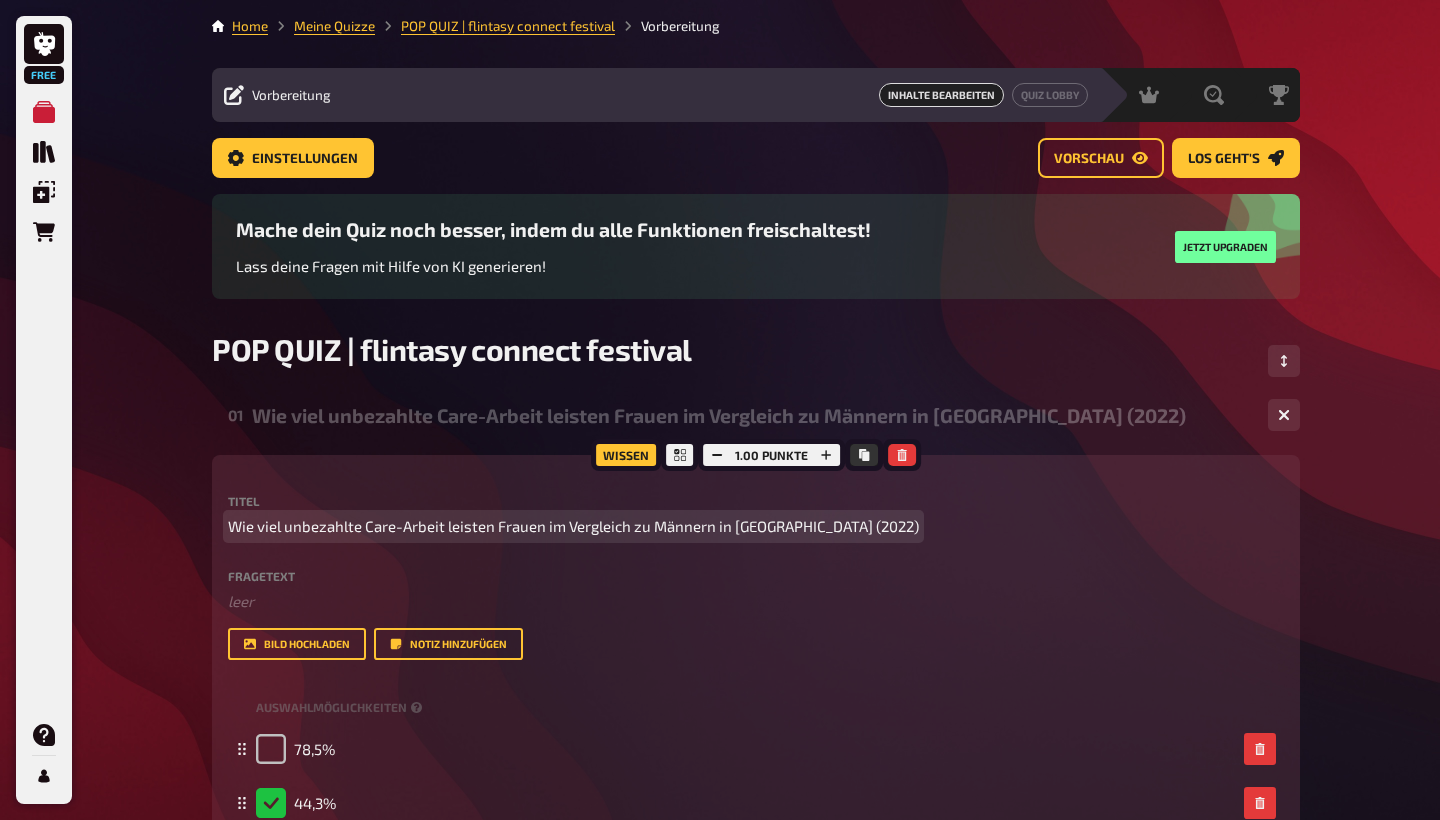 click on "Wie viel unbezahlte Care-Arbeit leisten Frauen im Vergleich zu Männern in [GEOGRAPHIC_DATA] (2022)" at bounding box center (573, 526) 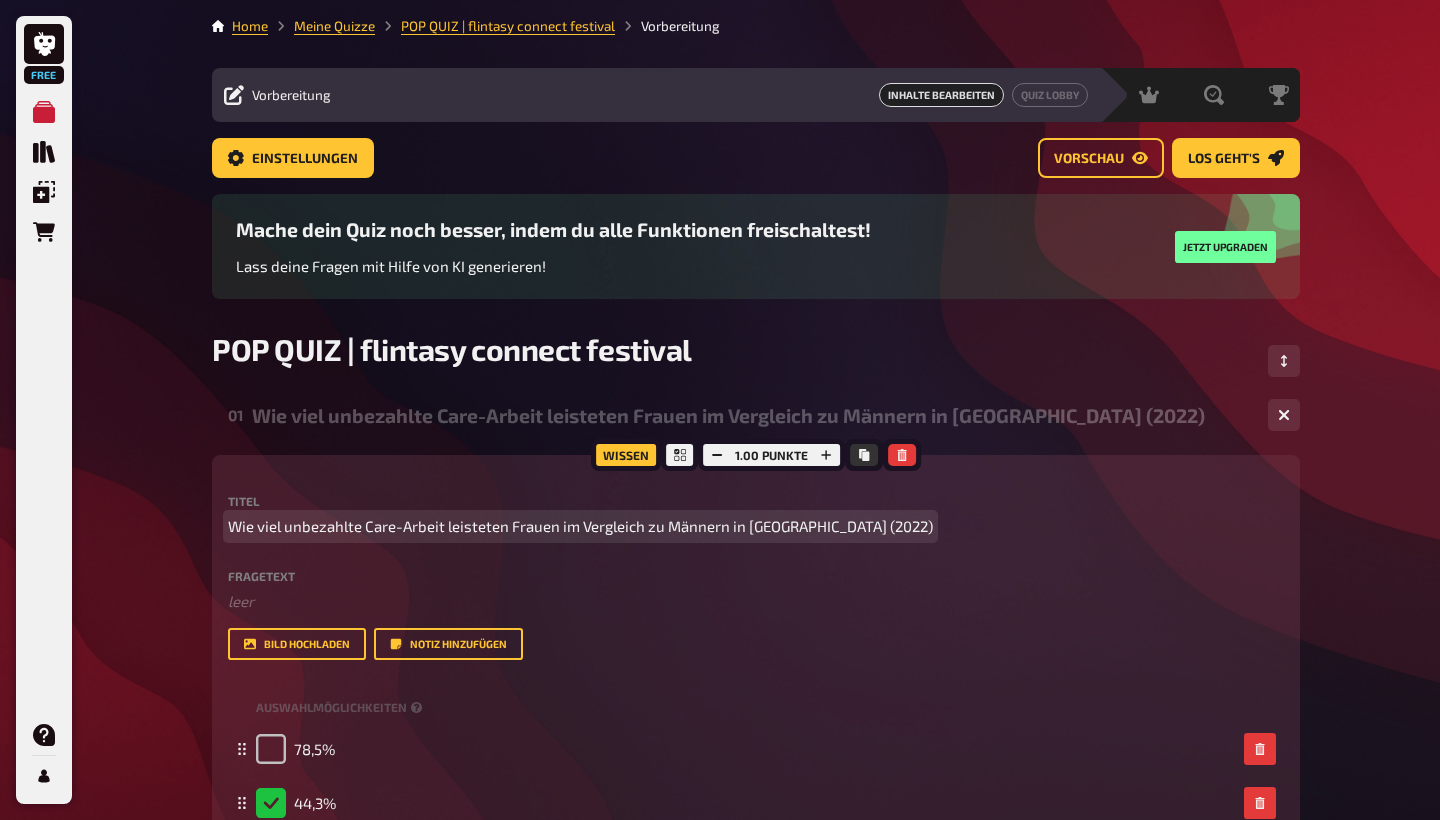click on "Wie viel unbezahlte Care-Arbeit leisteten Frauen im Vergleich zu Männern in [GEOGRAPHIC_DATA] (2022)" at bounding box center (580, 526) 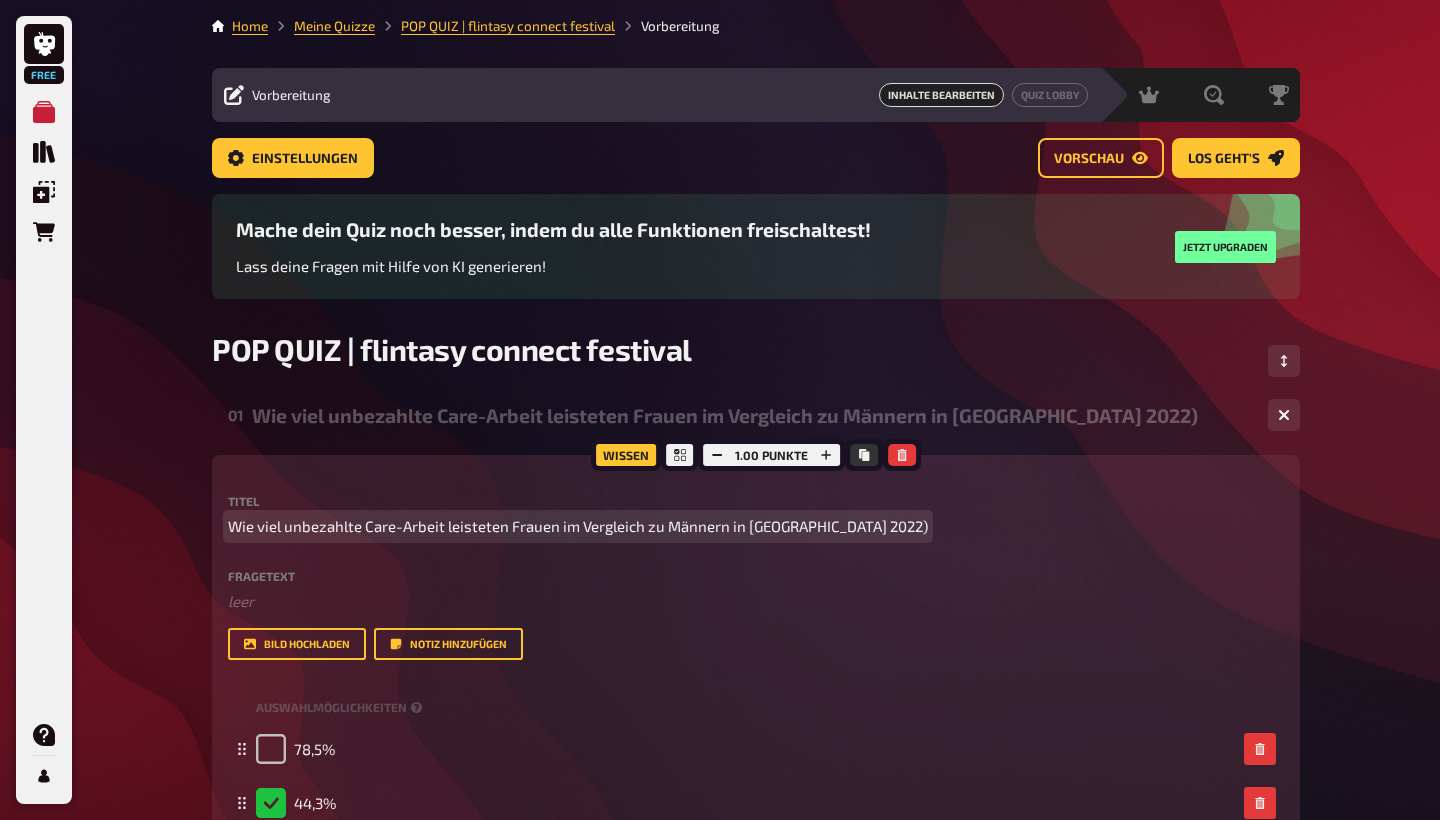 click on "Wie viel unbezahlte Care-Arbeit leisteten Frauen im Vergleich zu Männern in [GEOGRAPHIC_DATA] 2022)" at bounding box center [578, 526] 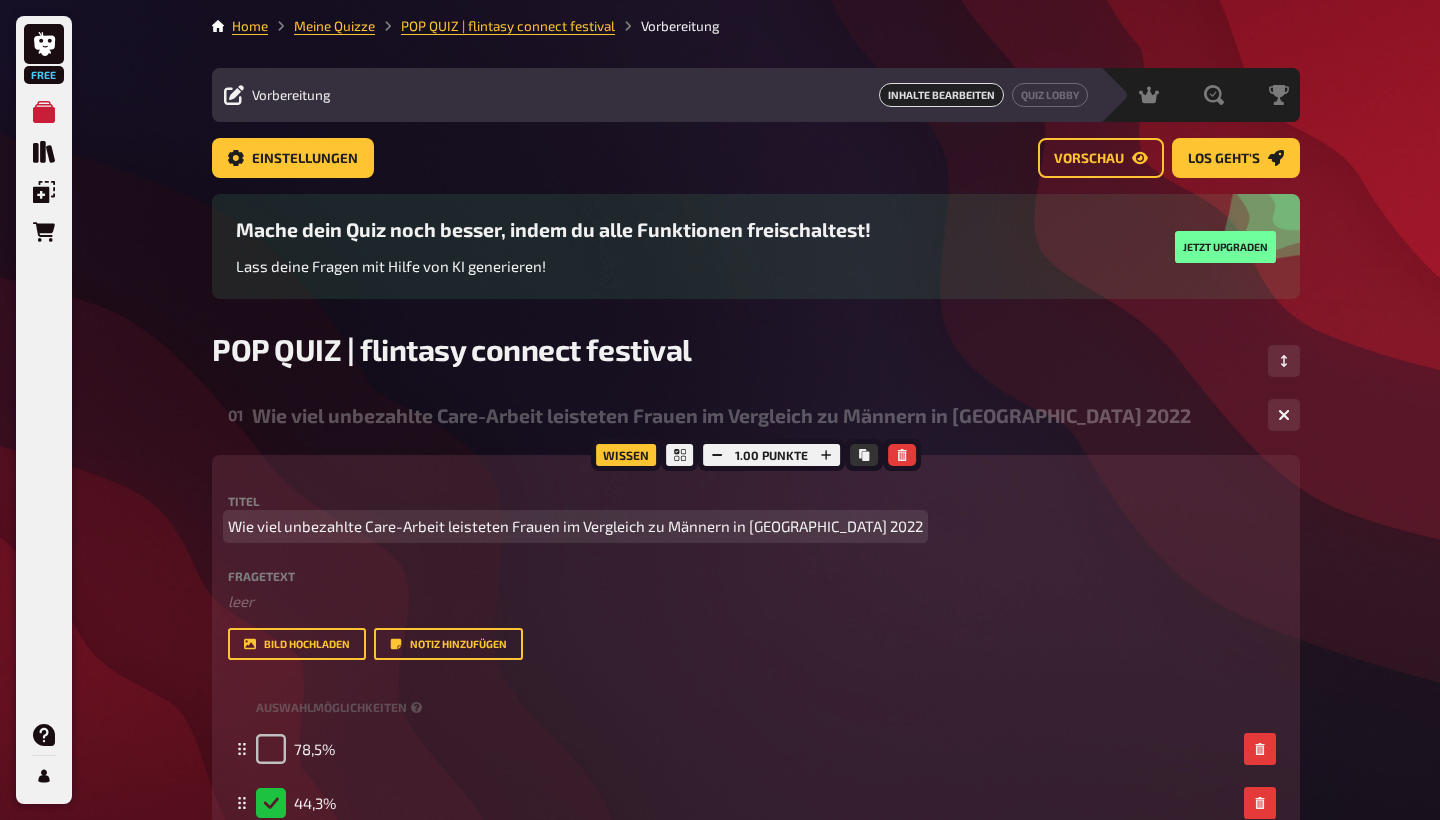 click on "Wie viel unbezahlte Care-Arbeit leisteten Frauen im Vergleich zu Männern in [GEOGRAPHIC_DATA] 2022" at bounding box center [575, 526] 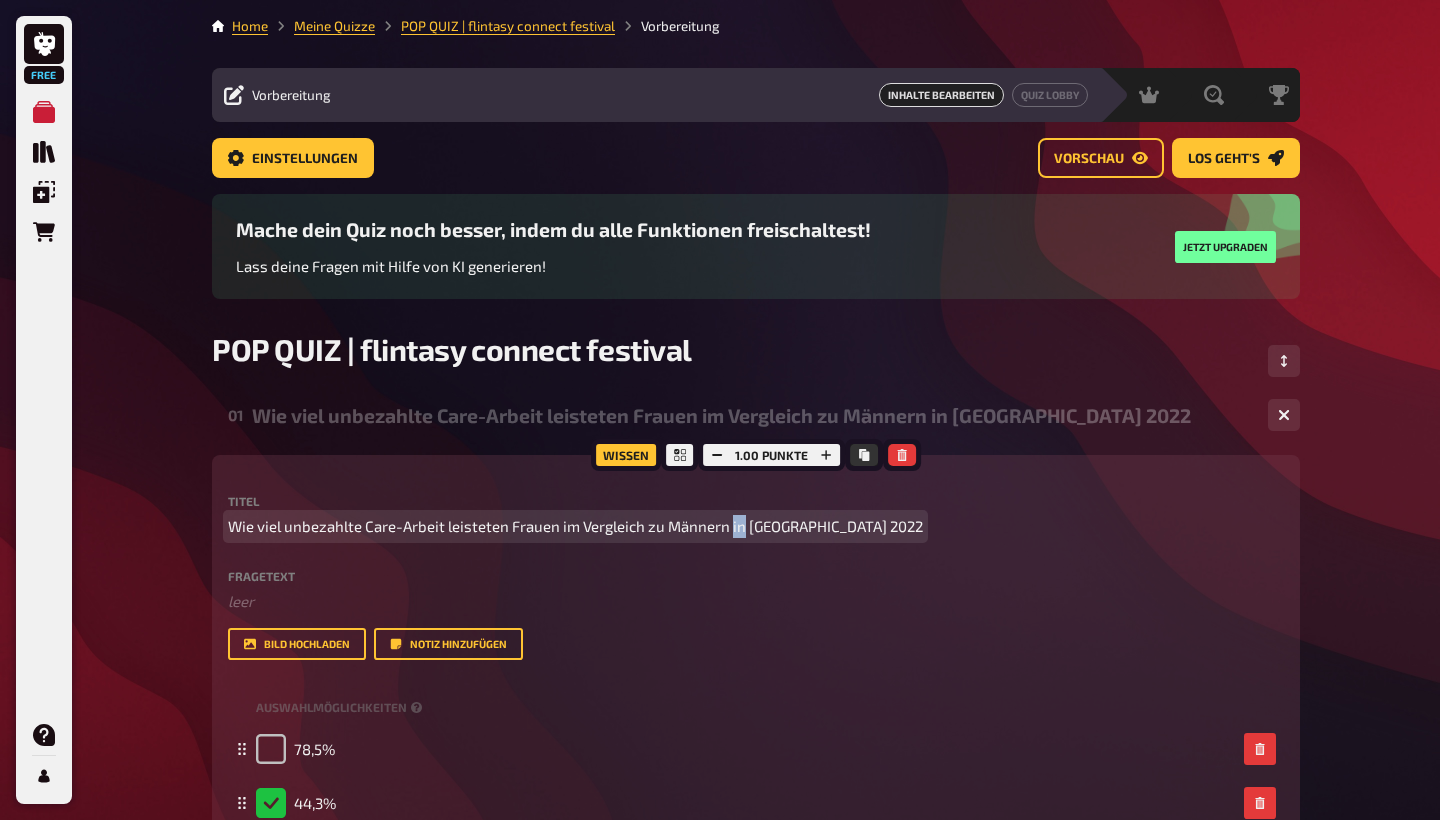 click on "Wie viel unbezahlte Care-Arbeit leisteten Frauen im Vergleich zu Männern in [GEOGRAPHIC_DATA] 2022" at bounding box center [575, 526] 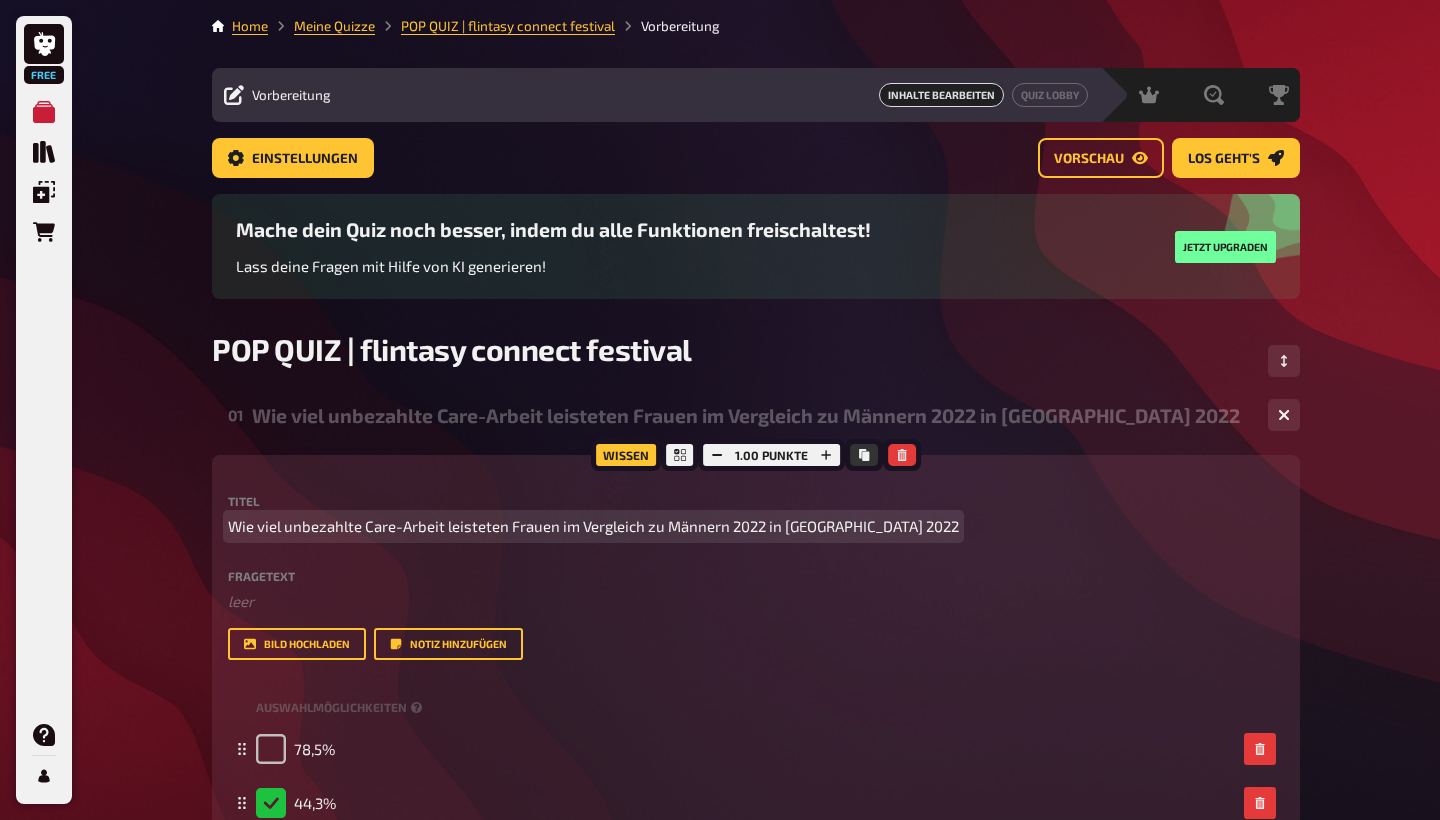 click on "Wie viel unbezahlte Care-Arbeit leisteten Frauen im Vergleich zu Männern 2022 in [GEOGRAPHIC_DATA] 2022" at bounding box center [593, 526] 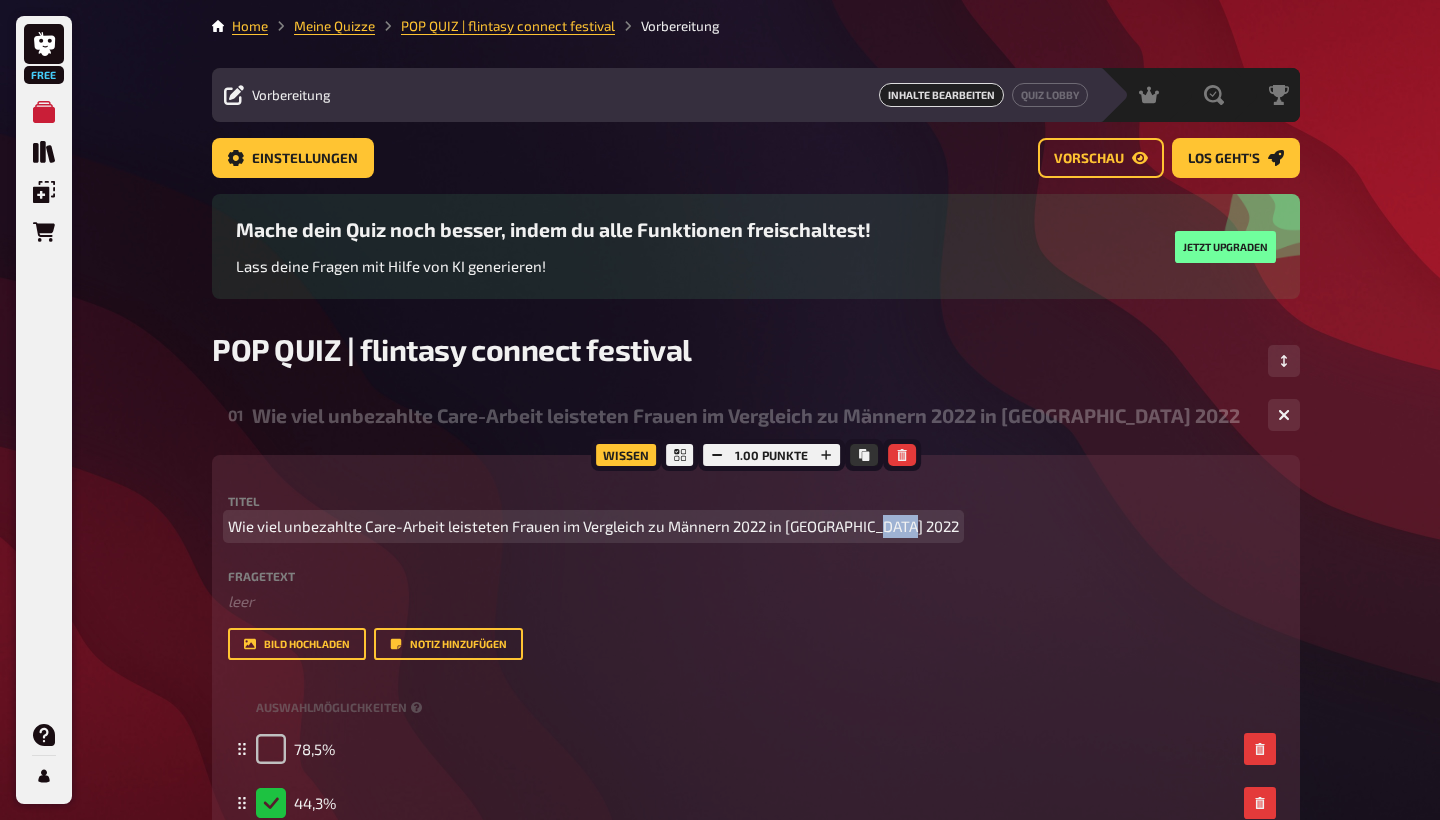 click on "Wie viel unbezahlte Care-Arbeit leisteten Frauen im Vergleich zu Männern 2022 in [GEOGRAPHIC_DATA] 2022" at bounding box center [593, 526] 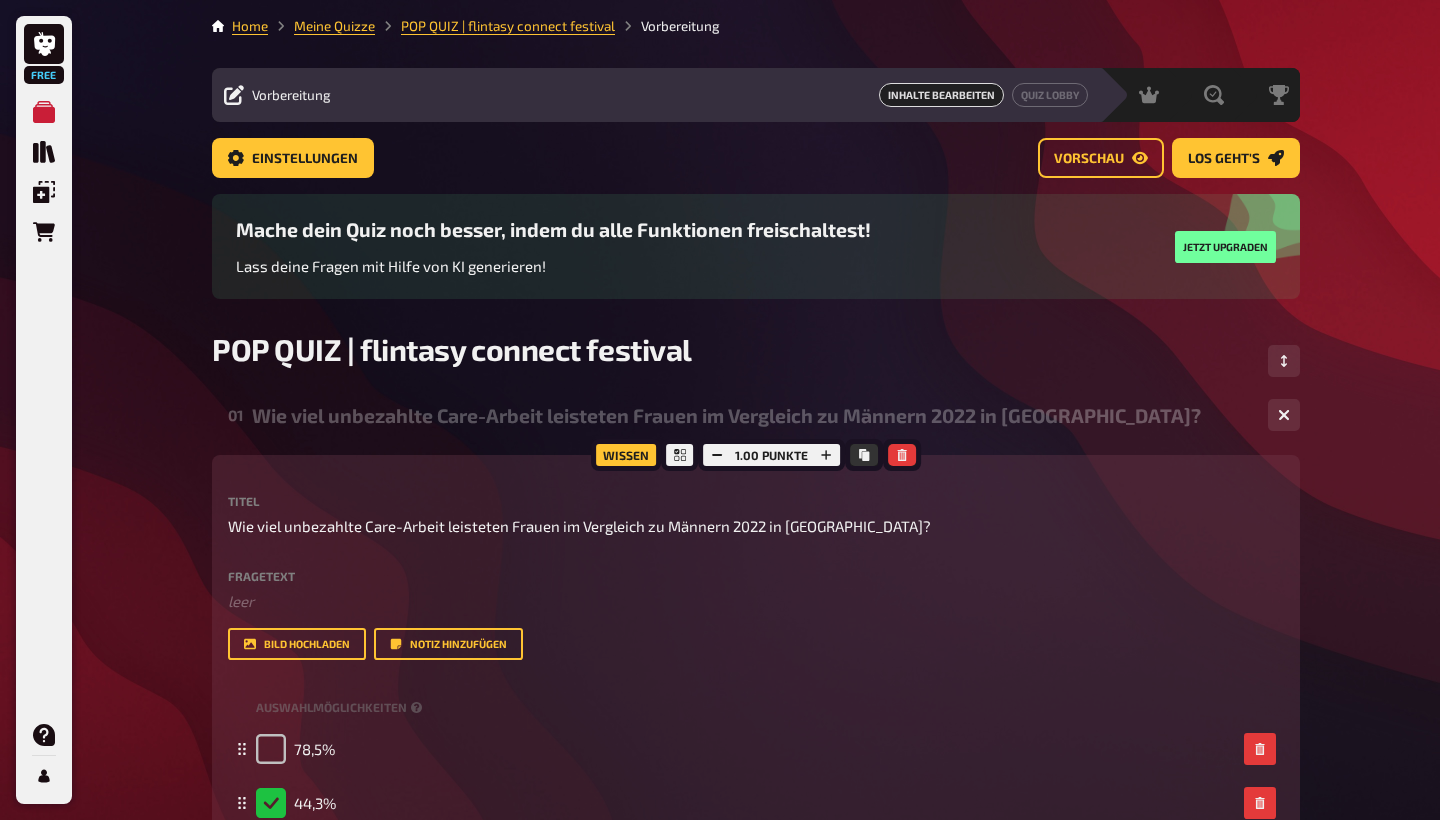 click on "Free Meine Quizze Quiz Sammlung Einblendungen Bestellungen Hilfe Profil Home Meine Quizze POP QUIZ | flintasy connect festival Vorbereitung Vorbereitung Inhalte Bearbeiten Quiz Lobby Moderation undefined Auswertung Siegerehrung Einstellungen Vorschau Los geht's Los geht's Mache dein Quiz noch besser, indem du alle Funktionen freischaltest! Lass deine Fragen mit Hilfe von KI generieren! Jetzt upgraden POP QUIZ | flintasy connect festival 01 Wie viel unbezahlte Care-Arbeit leisteten Frauen im Vergleich zu Männern 2022 in [GEOGRAPHIC_DATA]? 4 Wissen 1.00 Punkte Titel Wie viel unbezahlte Care-Arbeit leisteten Frauen im Vergleich zu Männern 2022 in [GEOGRAPHIC_DATA]? Fragetext ﻿ leer Hier hinziehen für Dateiupload Bild hochladen   Notiz hinzufügen Auswahlmöglichkeiten 78,5% 44,3% 35% 65%
To pick up a draggable item, press the space bar.
While dragging, use the arrow keys to move the item.
Press space again to drop the item in its new position, or press escape to cancel.
Option hinzufügen   02 1 03 1" at bounding box center [720, 2224] 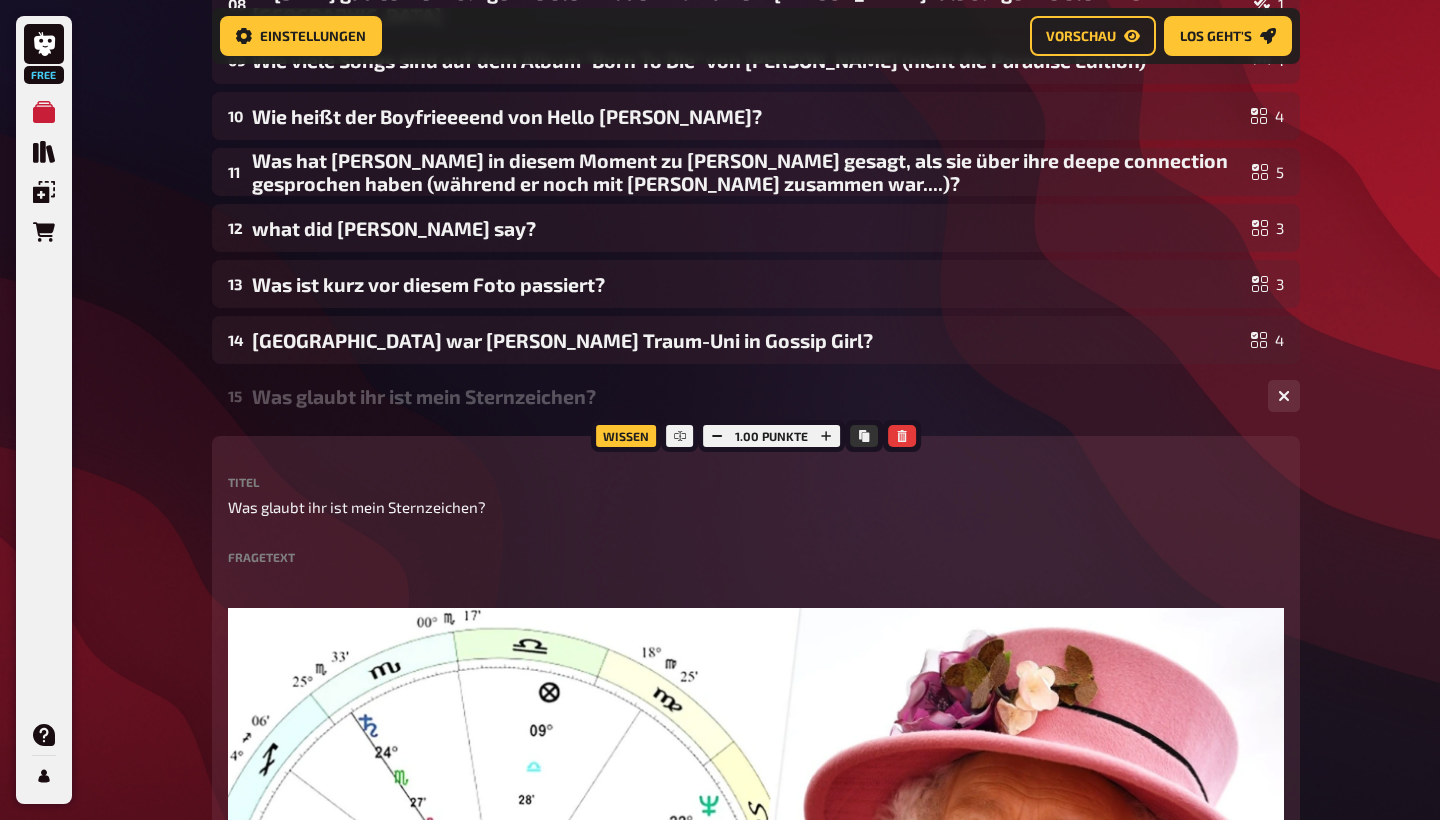 scroll, scrollTop: 820, scrollLeft: 0, axis: vertical 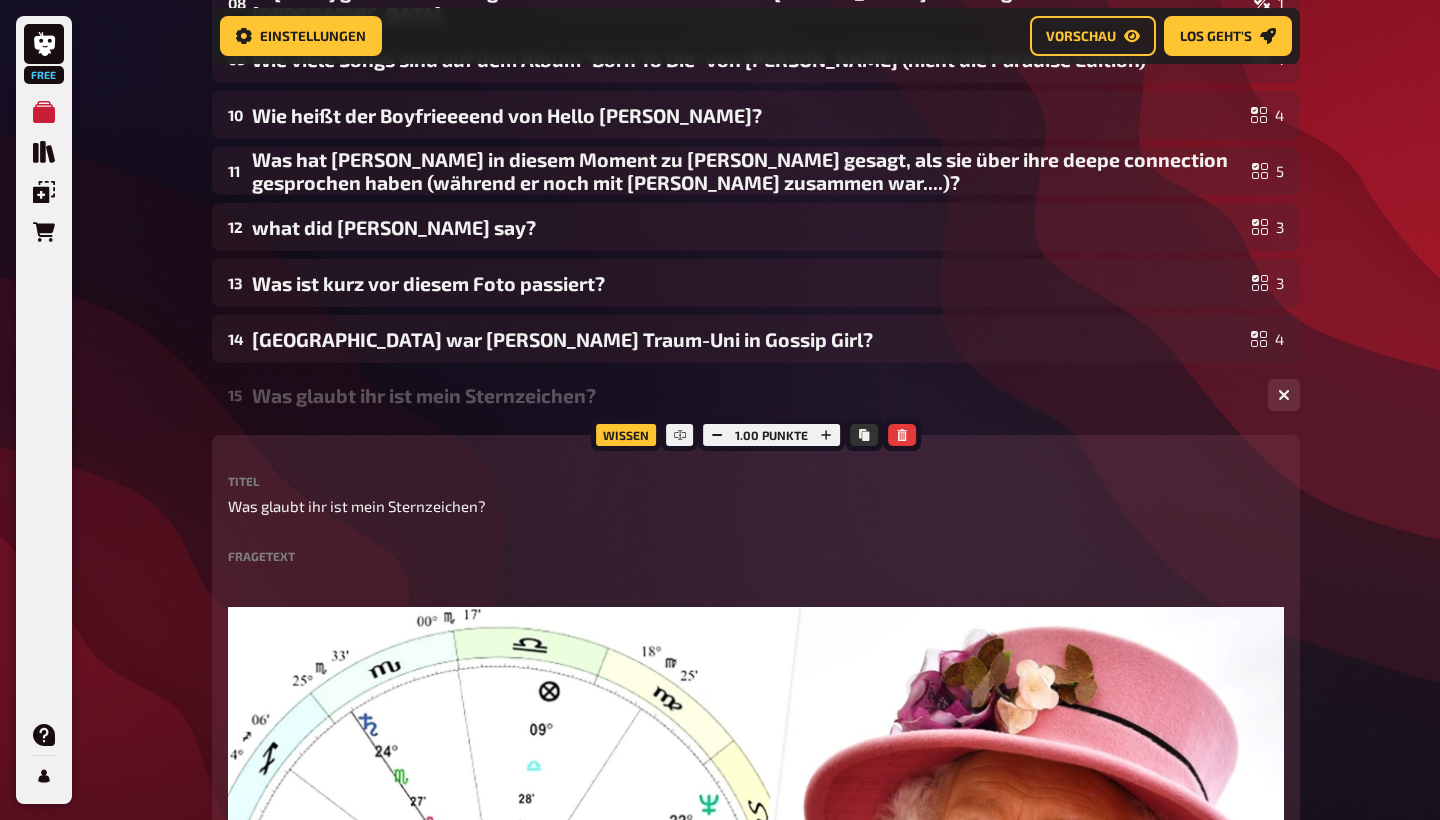 click on "Was glaubt ihr ist mein Sternzeichen?" at bounding box center (752, 395) 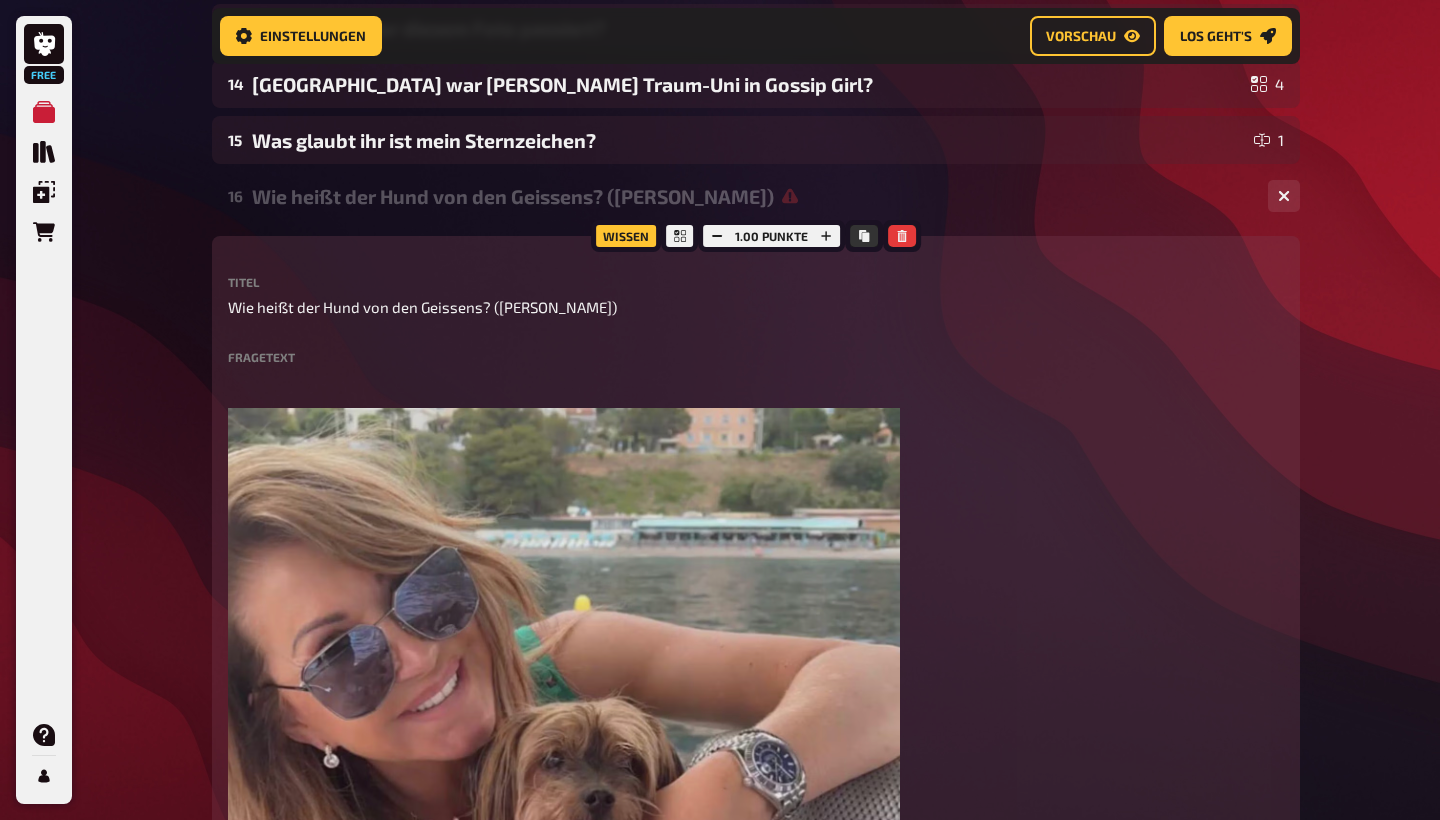 click on "16 Wie heißt der Hund von den Geissens? (RIP king) 4" at bounding box center (756, 196) 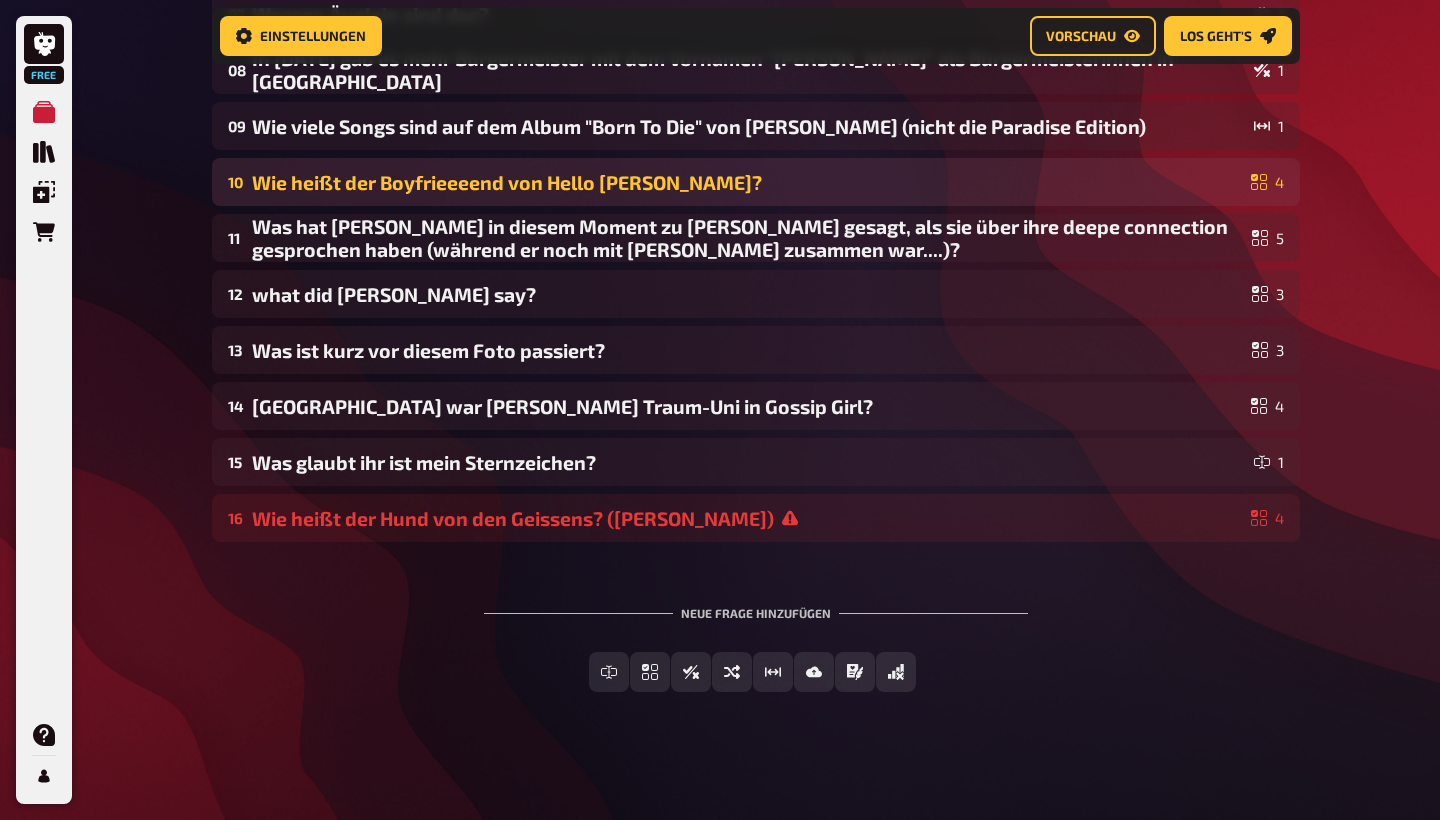 scroll, scrollTop: 753, scrollLeft: 0, axis: vertical 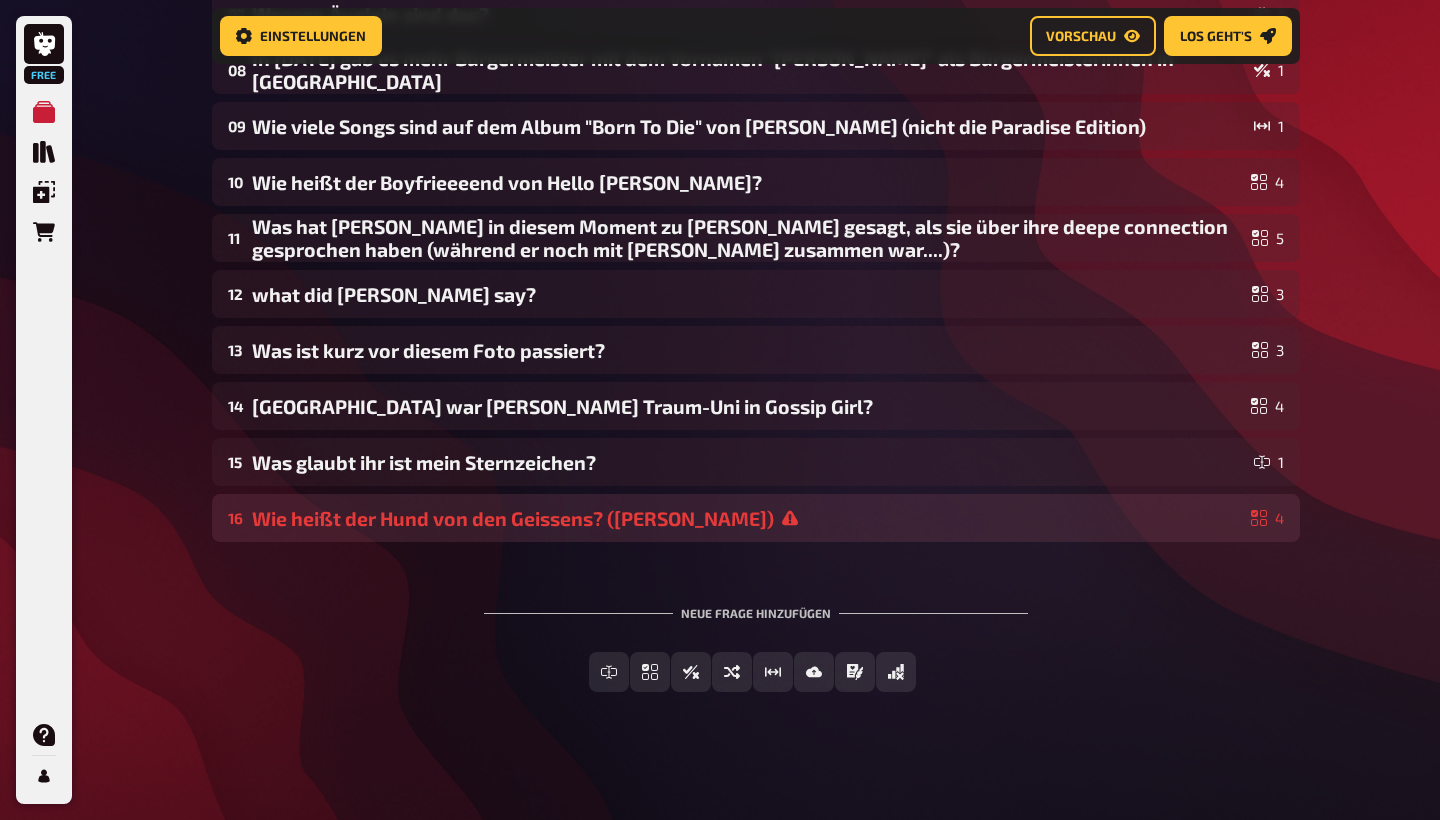 click on "Wie heißt der Hund von den Geissens? ([PERSON_NAME])" at bounding box center (747, 518) 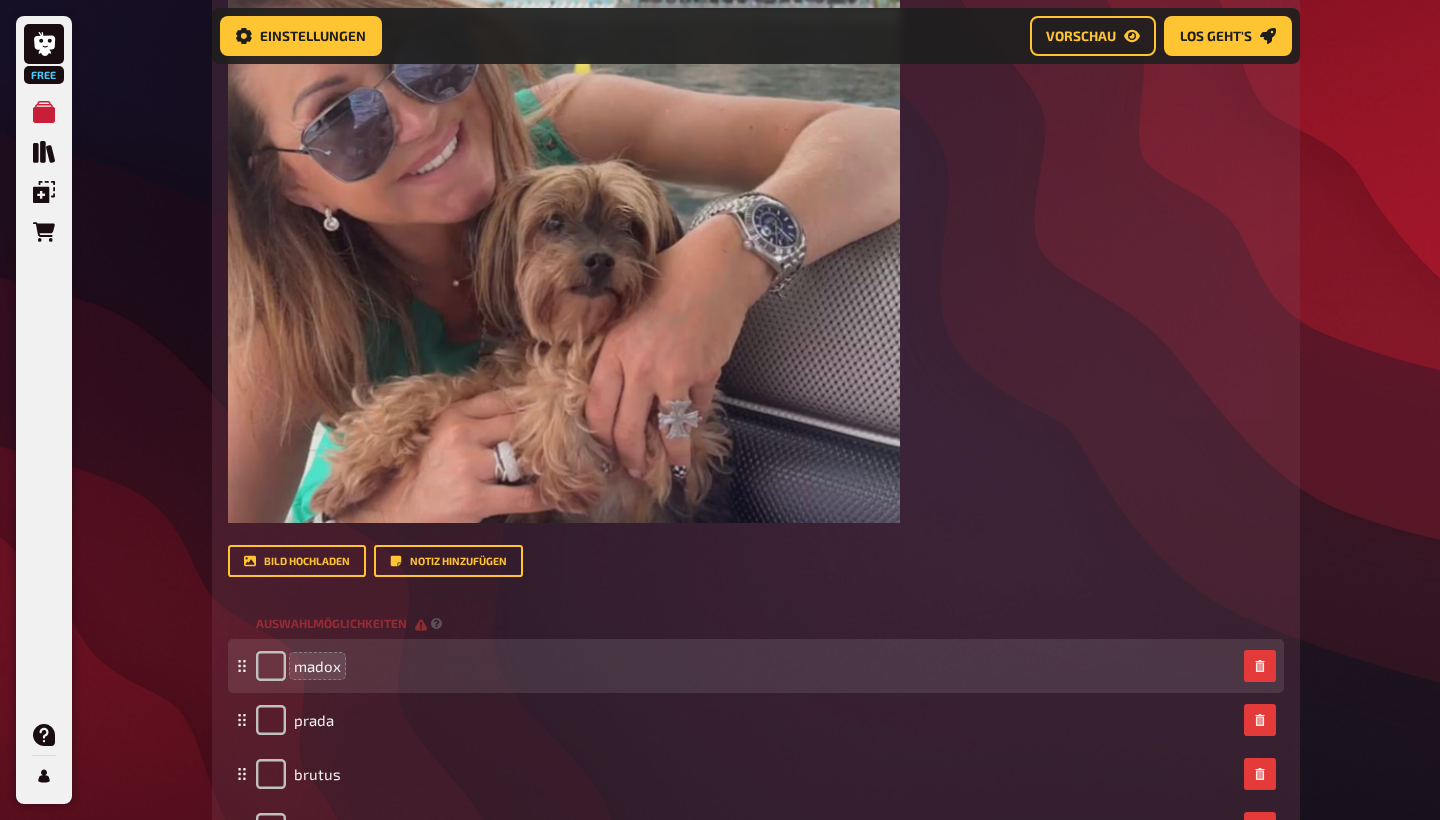 scroll, scrollTop: 1645, scrollLeft: 0, axis: vertical 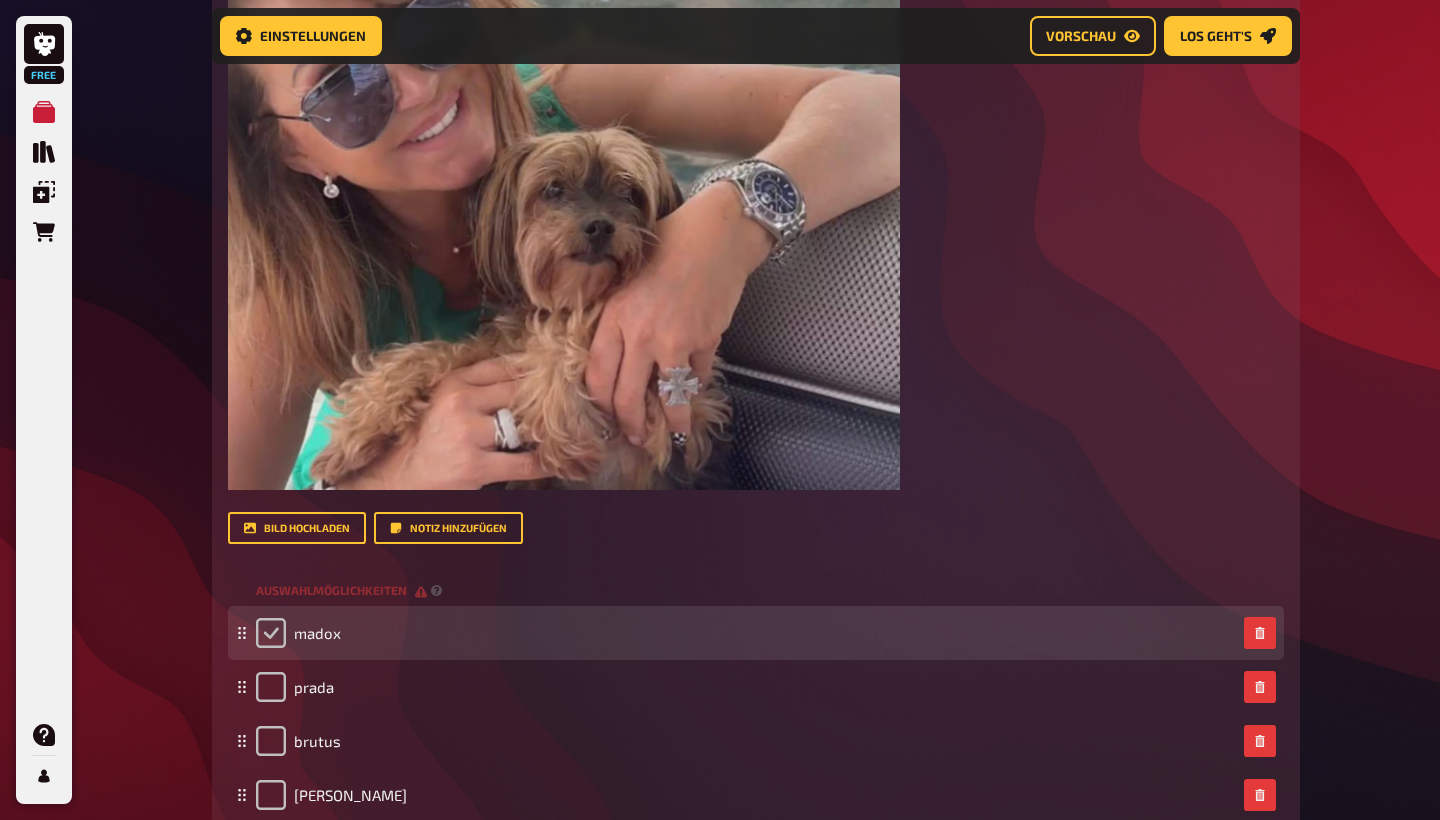 click at bounding box center (271, 633) 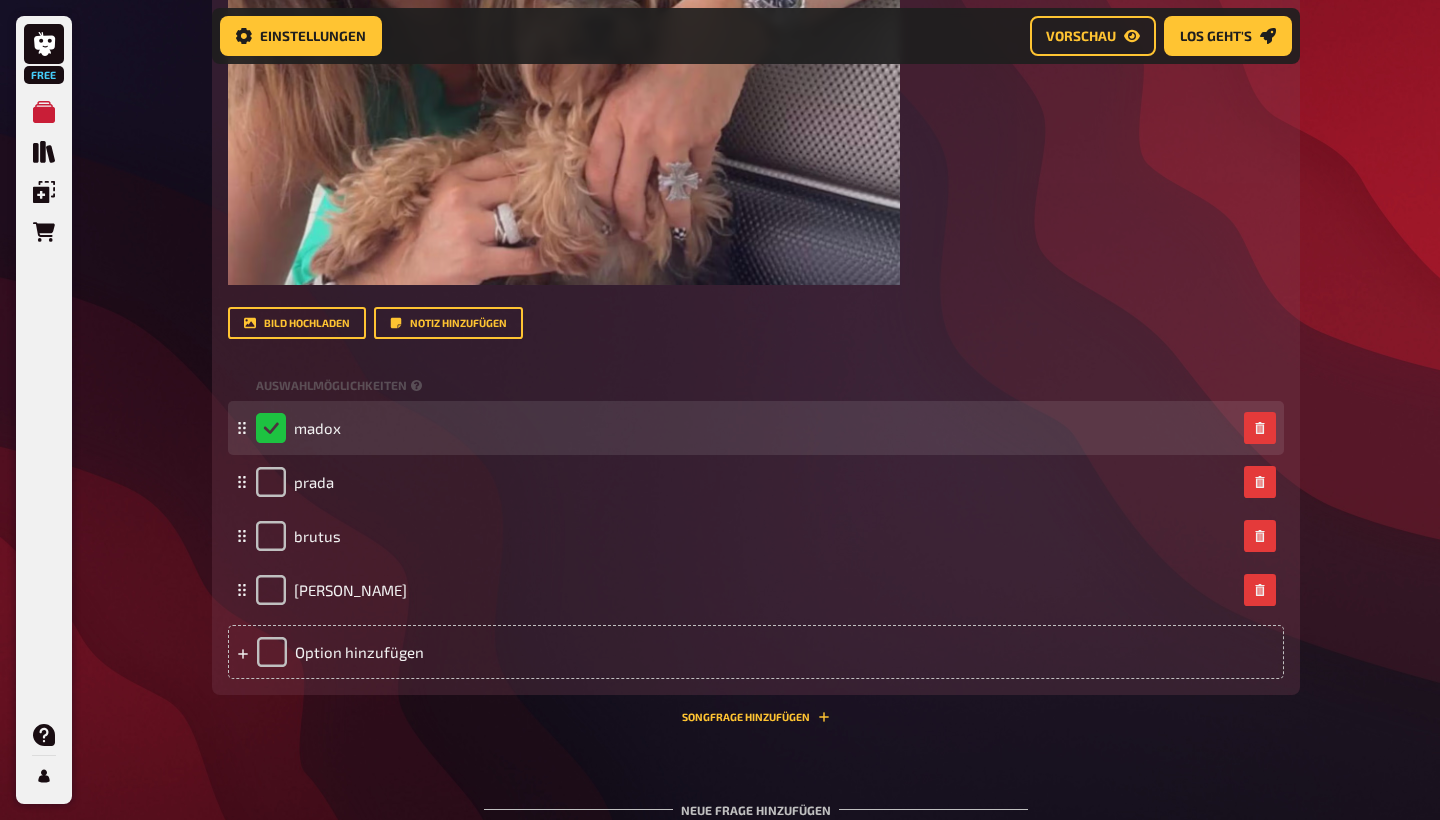 scroll, scrollTop: 1941, scrollLeft: 0, axis: vertical 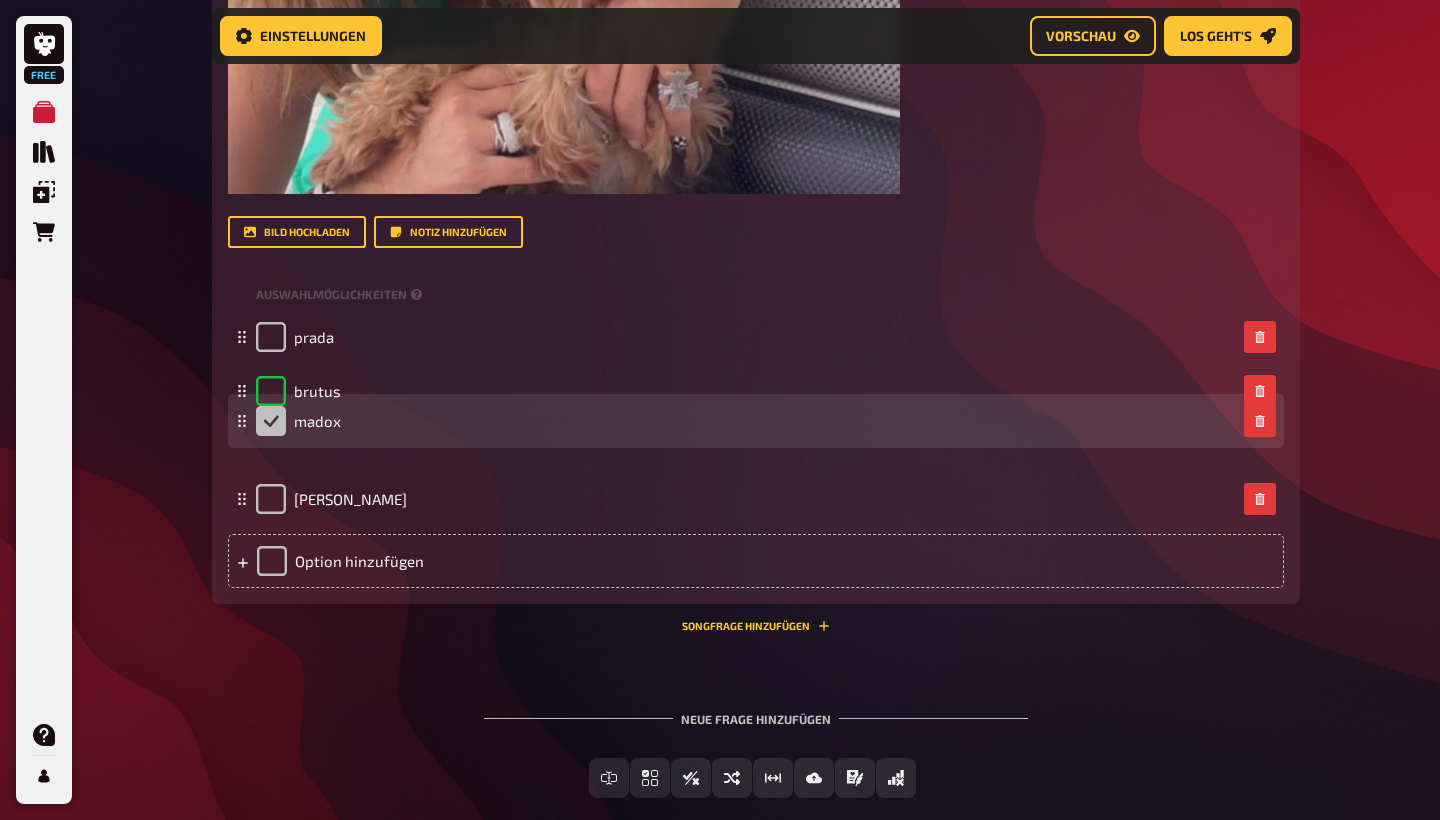 drag, startPoint x: 245, startPoint y: 338, endPoint x: 246, endPoint y: 420, distance: 82.006096 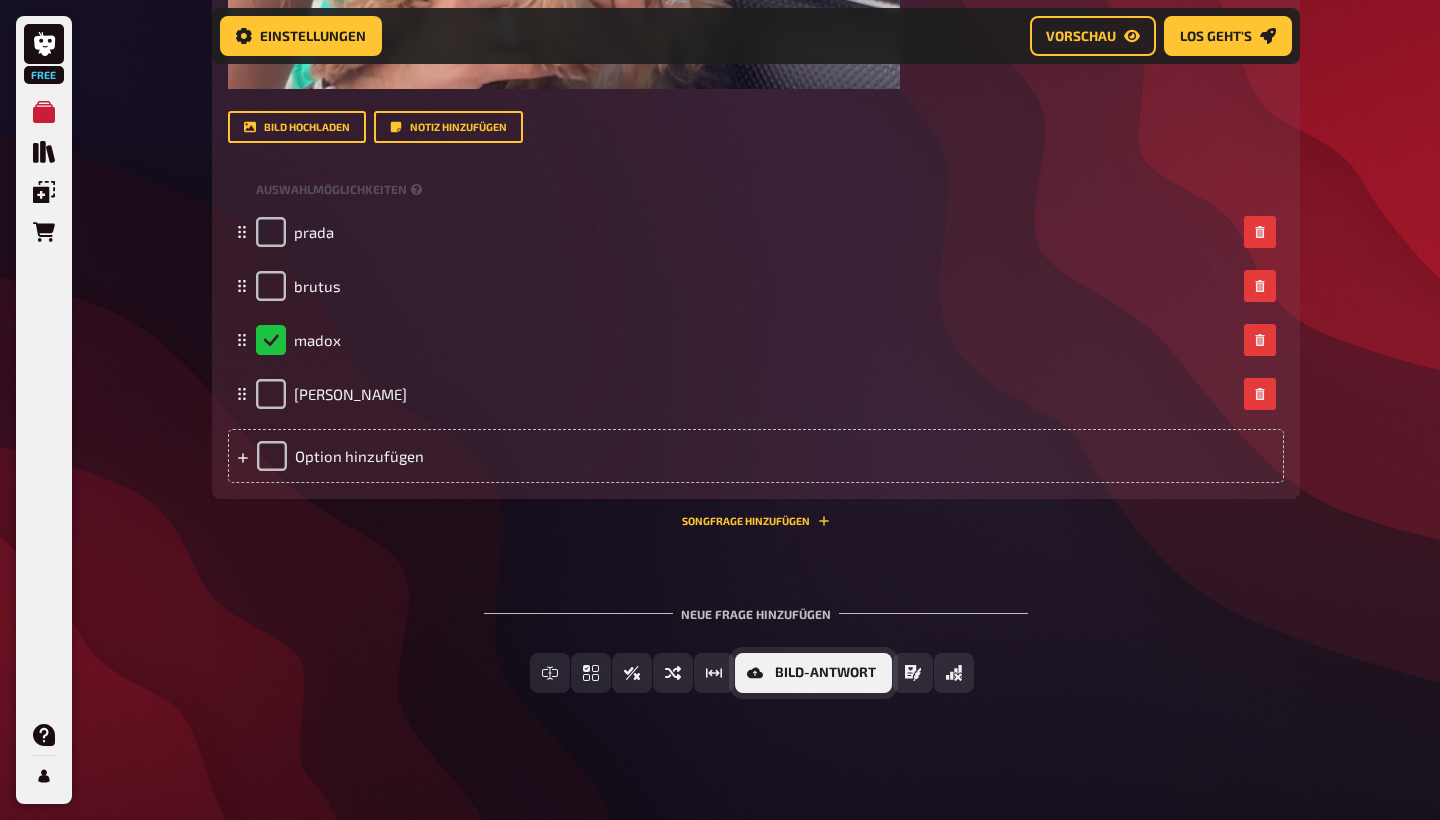 scroll, scrollTop: 2045, scrollLeft: 0, axis: vertical 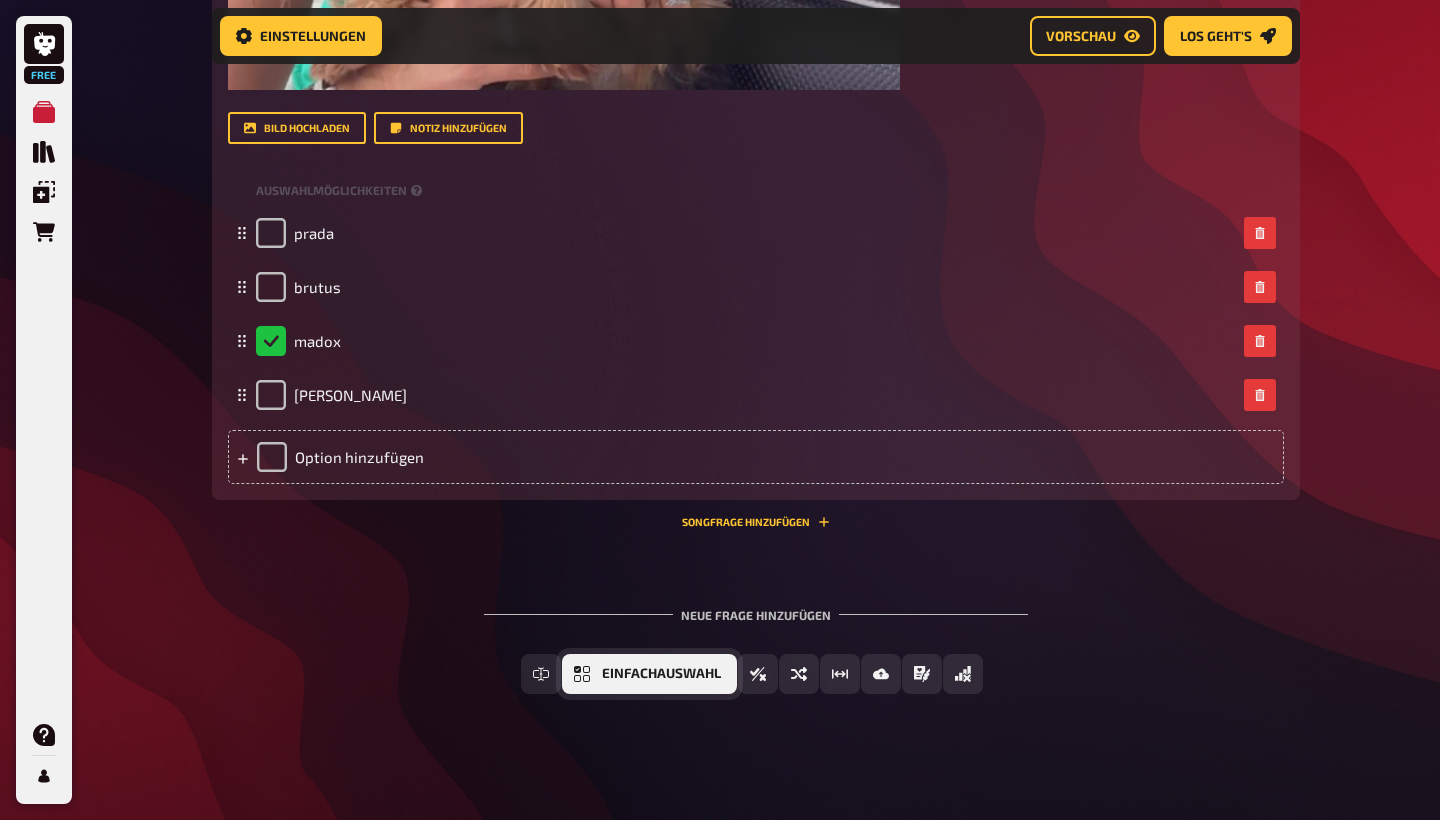 click on "Einfachauswahl" at bounding box center (661, 674) 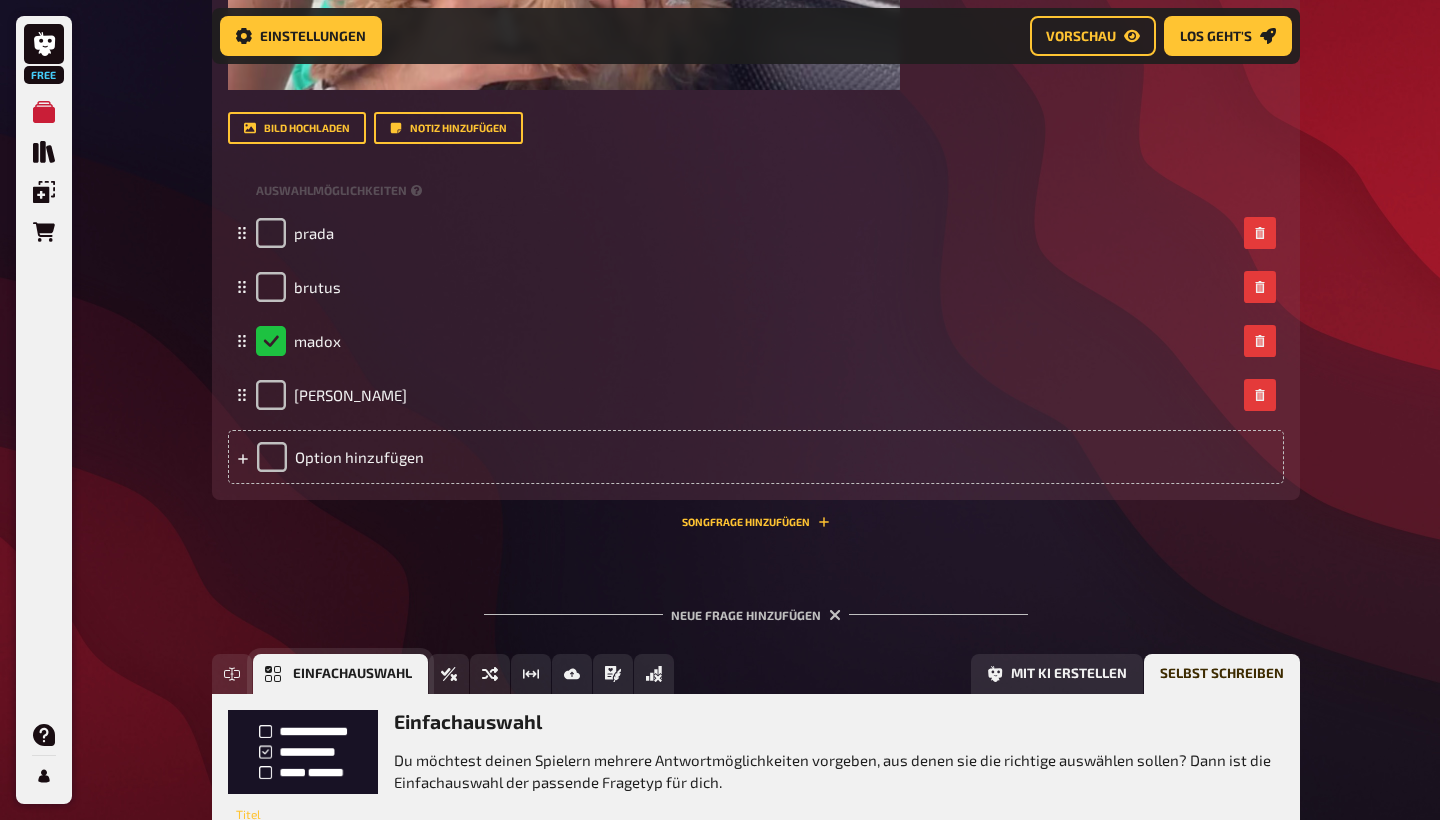 scroll, scrollTop: 2229, scrollLeft: 0, axis: vertical 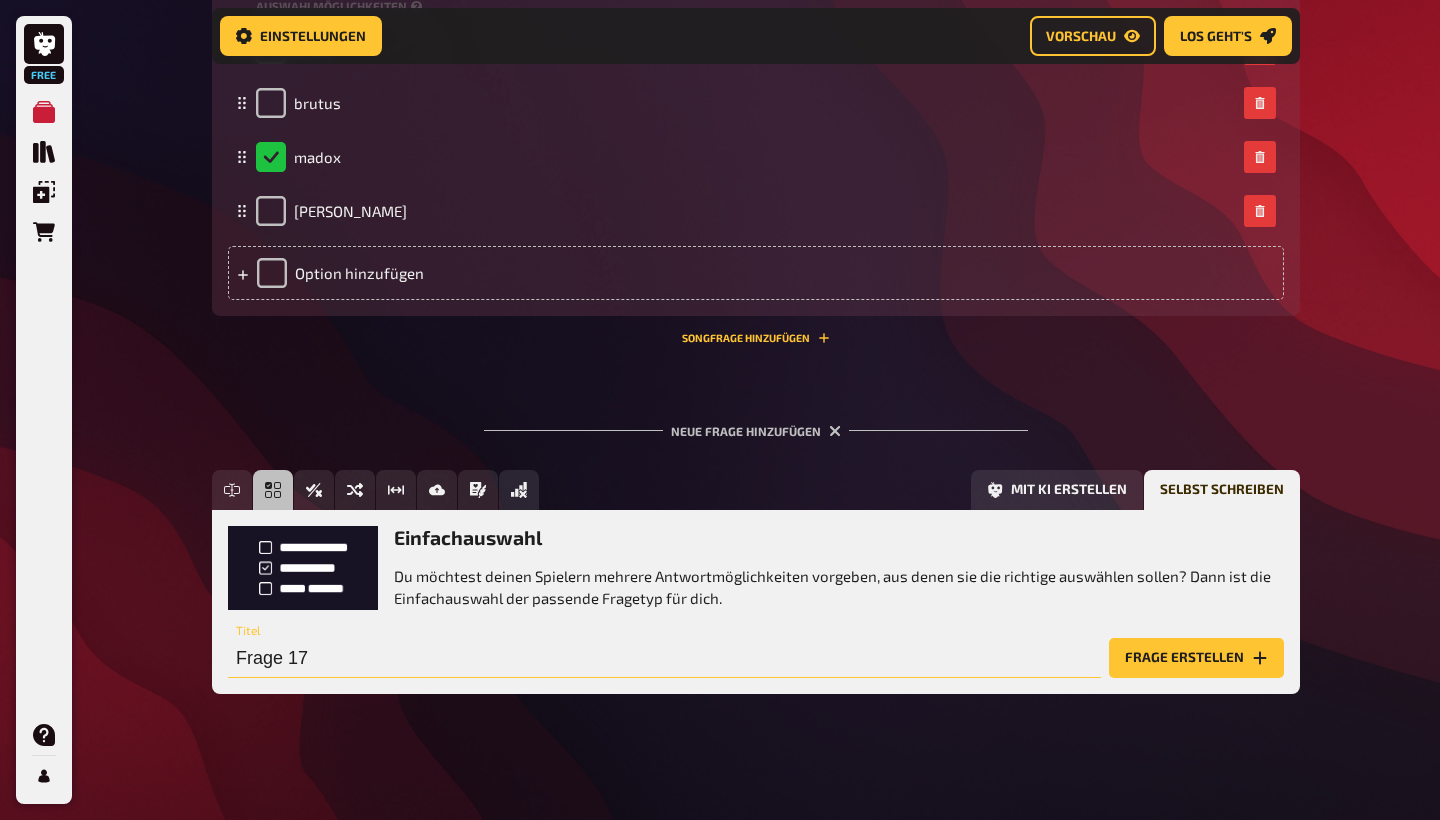 drag, startPoint x: 324, startPoint y: 661, endPoint x: 56, endPoint y: 657, distance: 268.02985 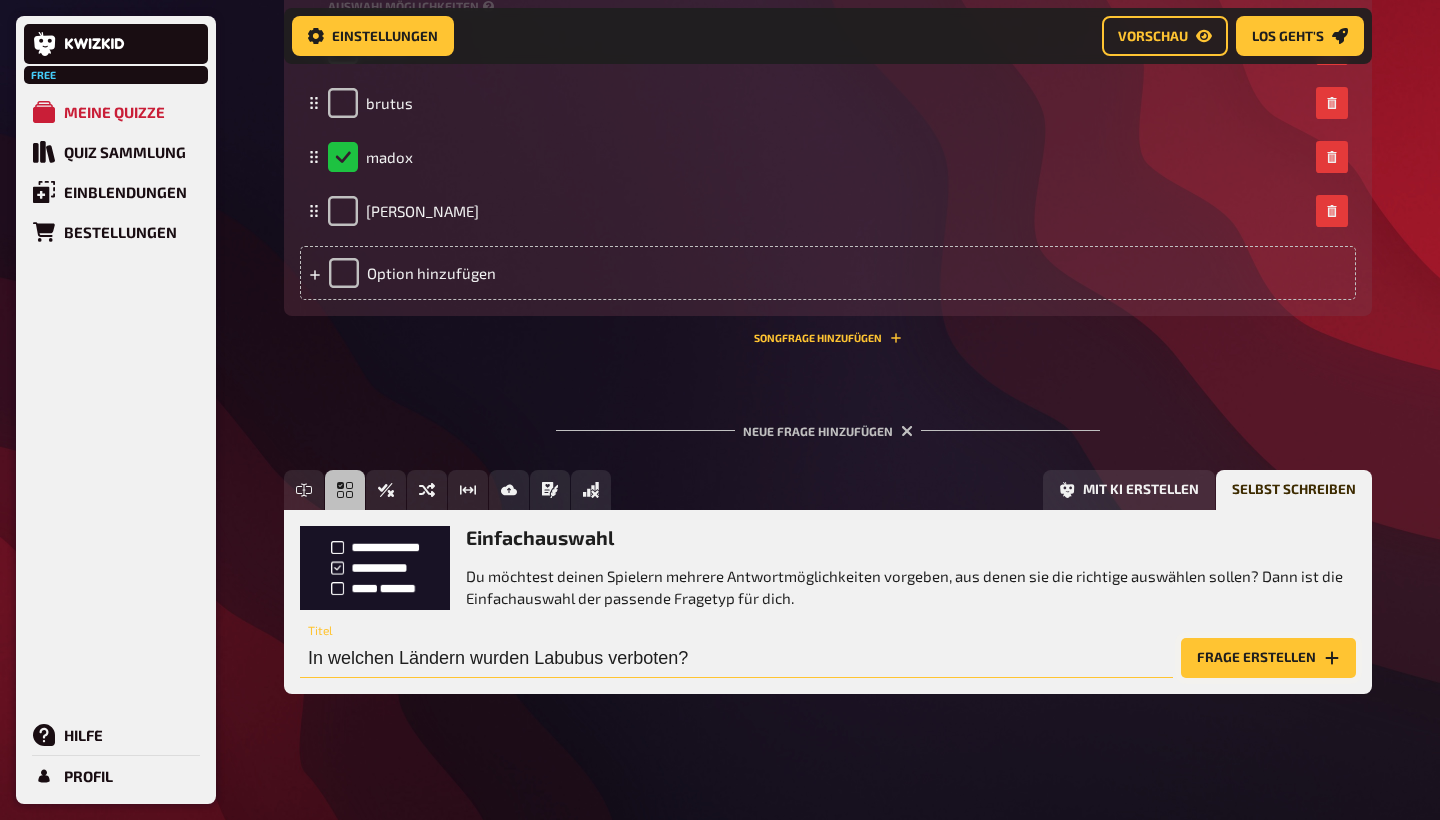 type on "In welchen Ländern wurden Labubus verboten?" 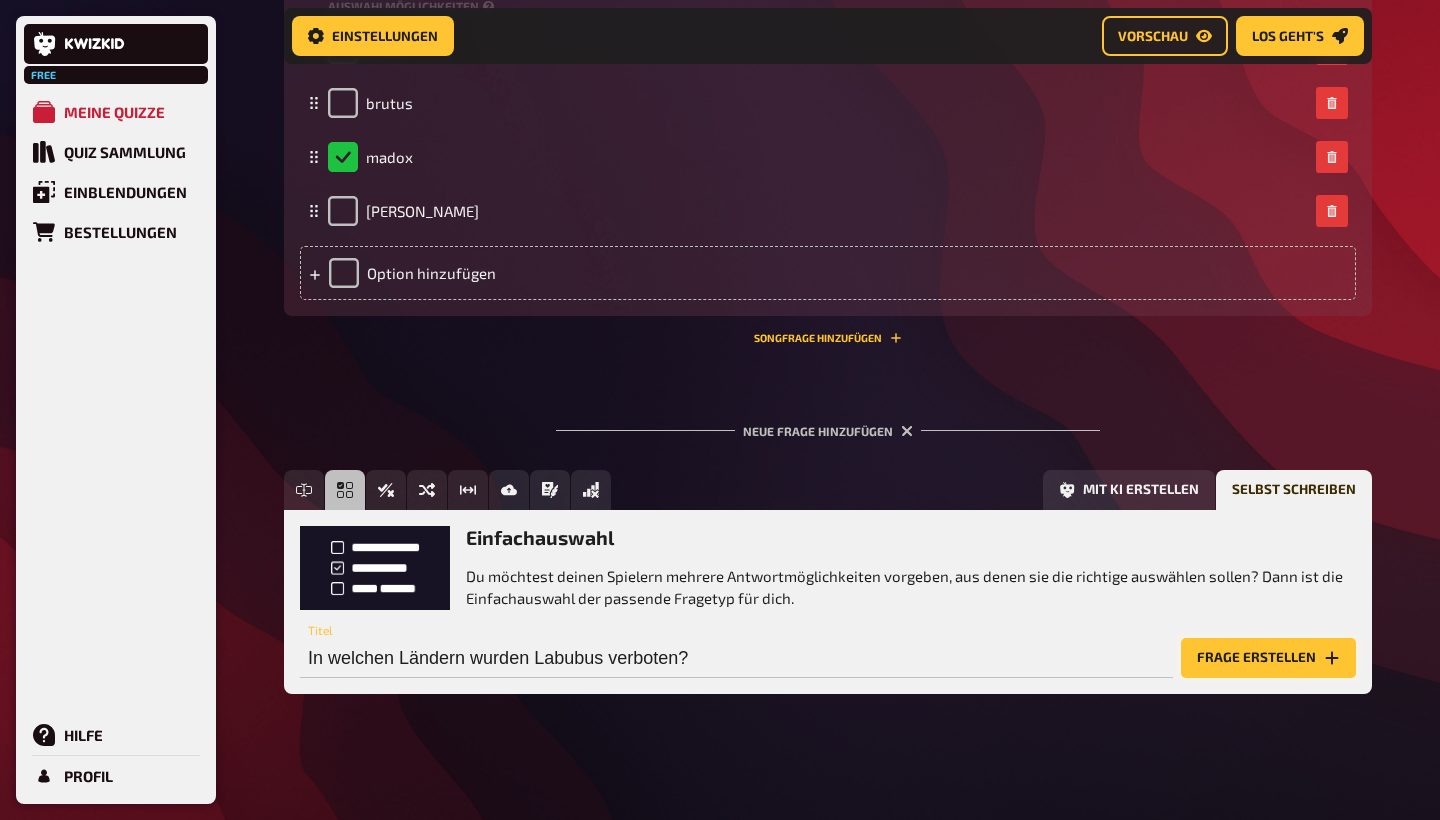 click on "Frage erstellen" at bounding box center (1268, 658) 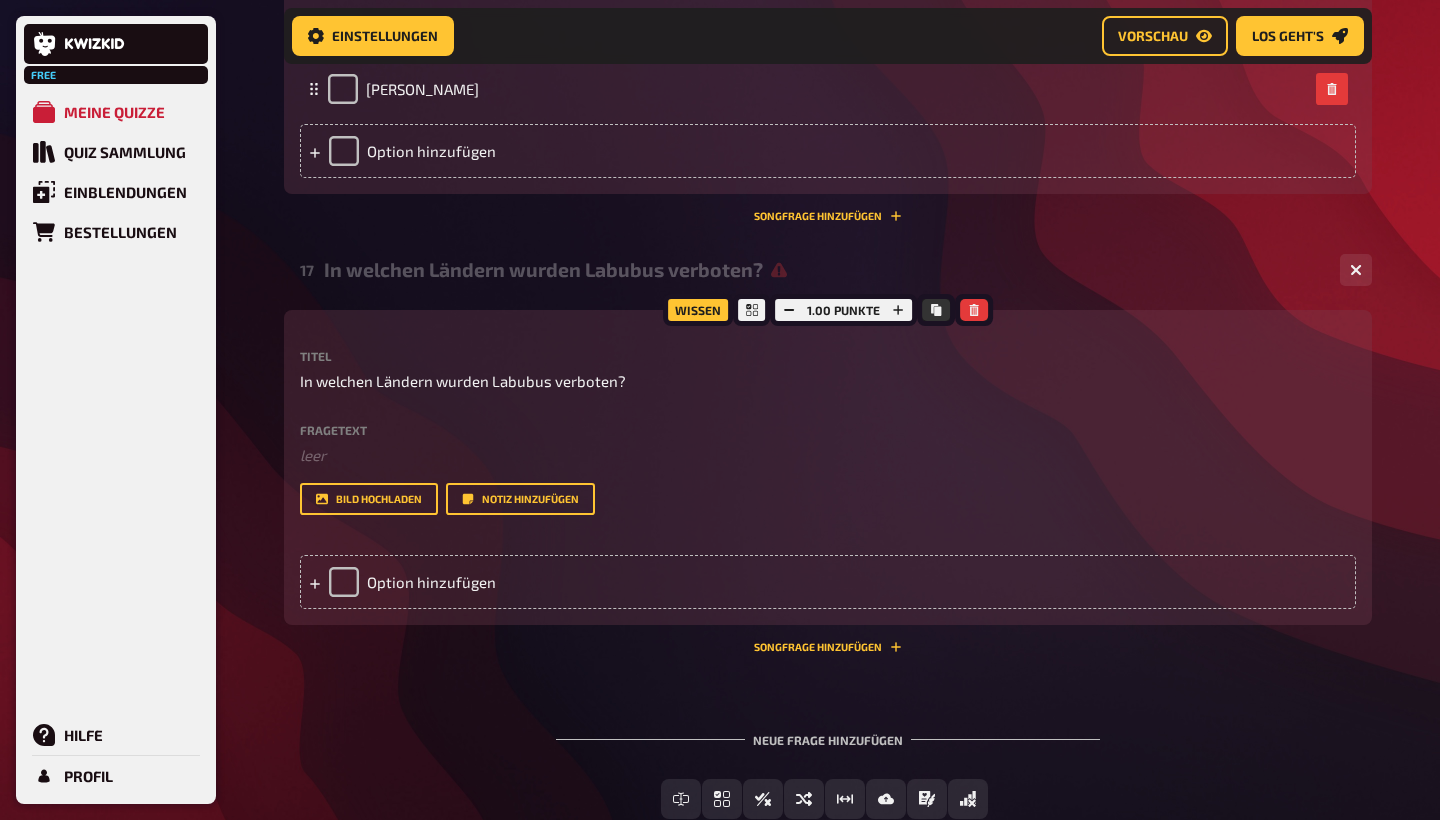 scroll, scrollTop: 2357, scrollLeft: 0, axis: vertical 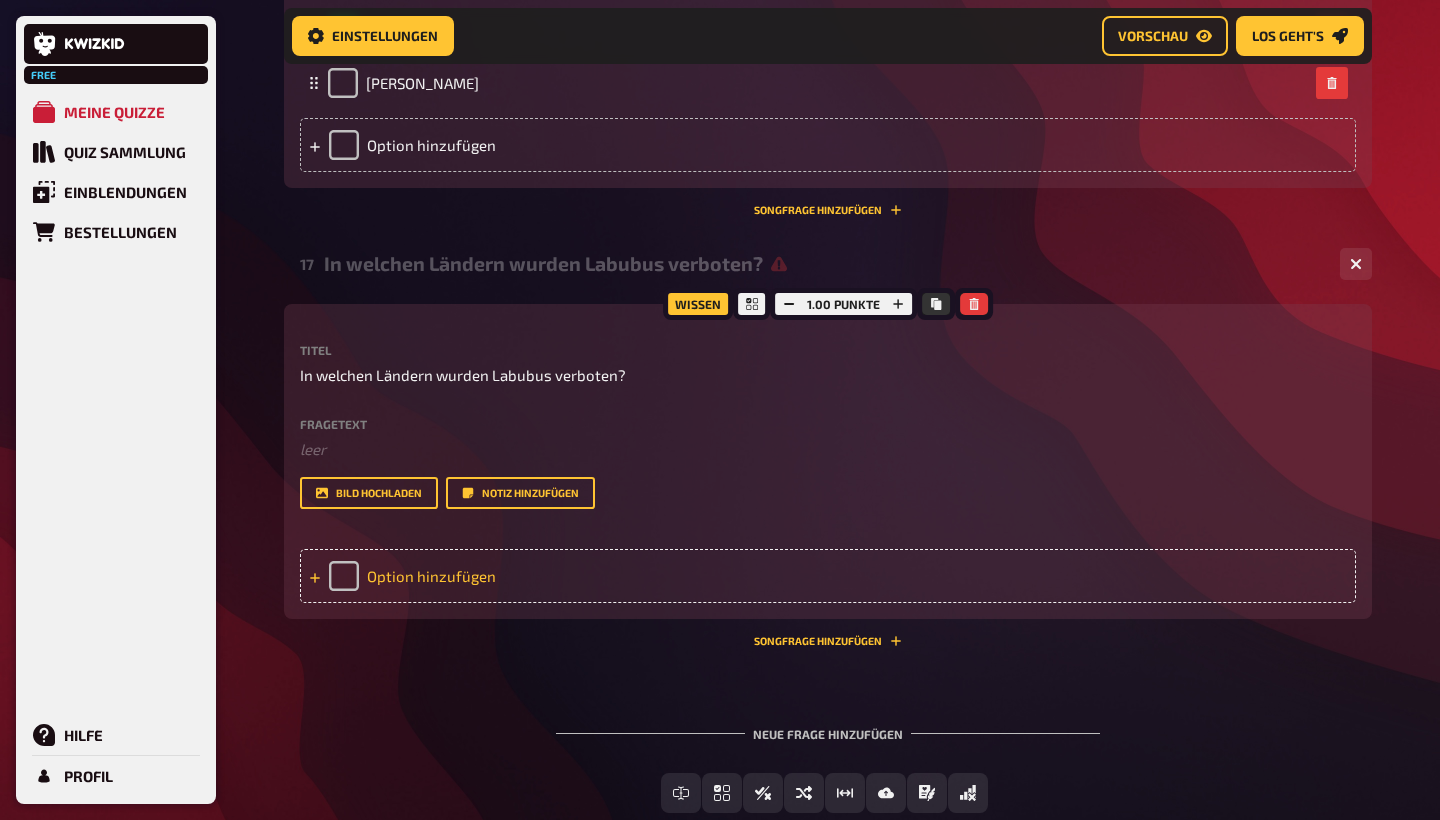 click on "Option hinzufügen" at bounding box center (828, 576) 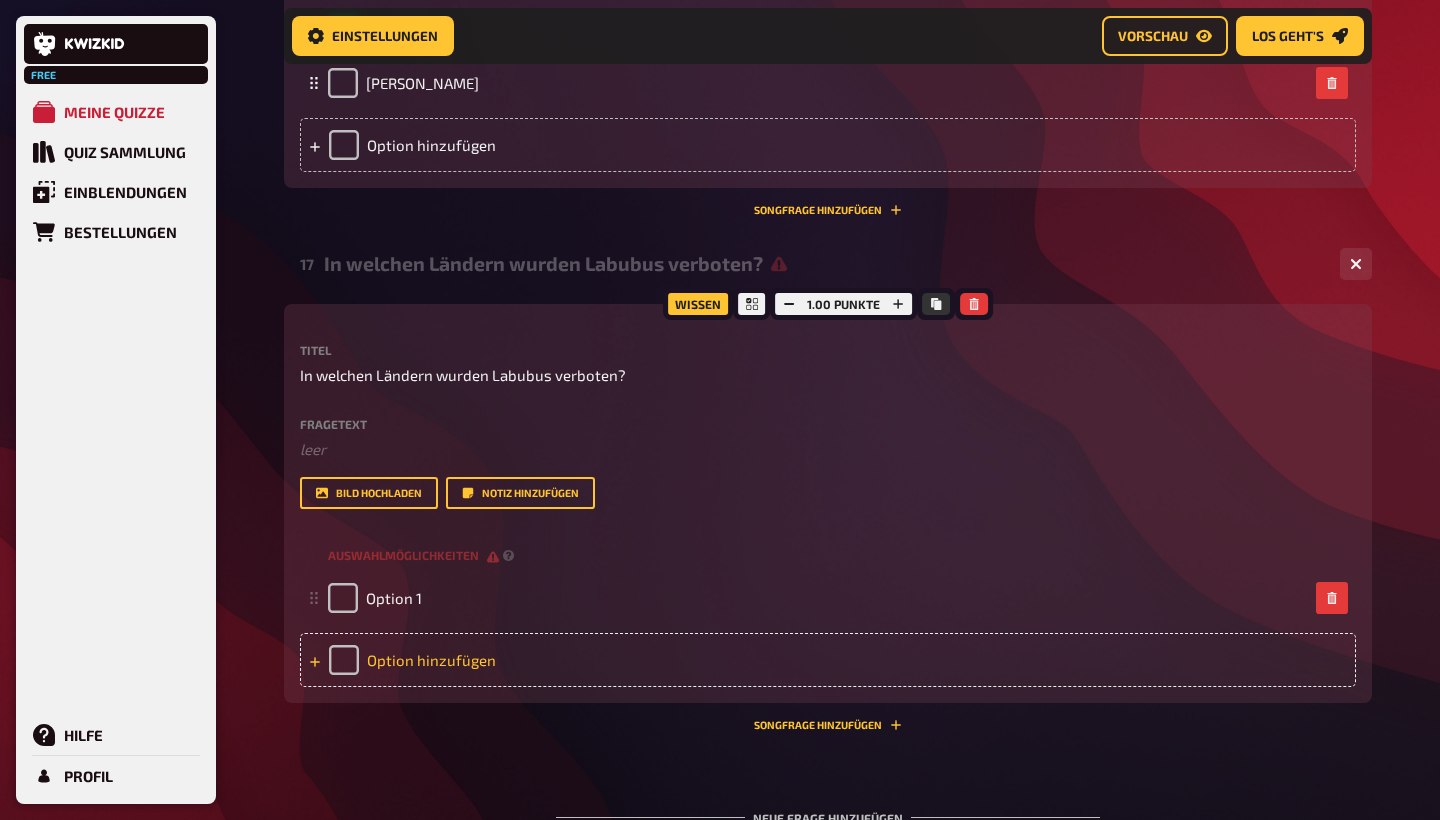 type 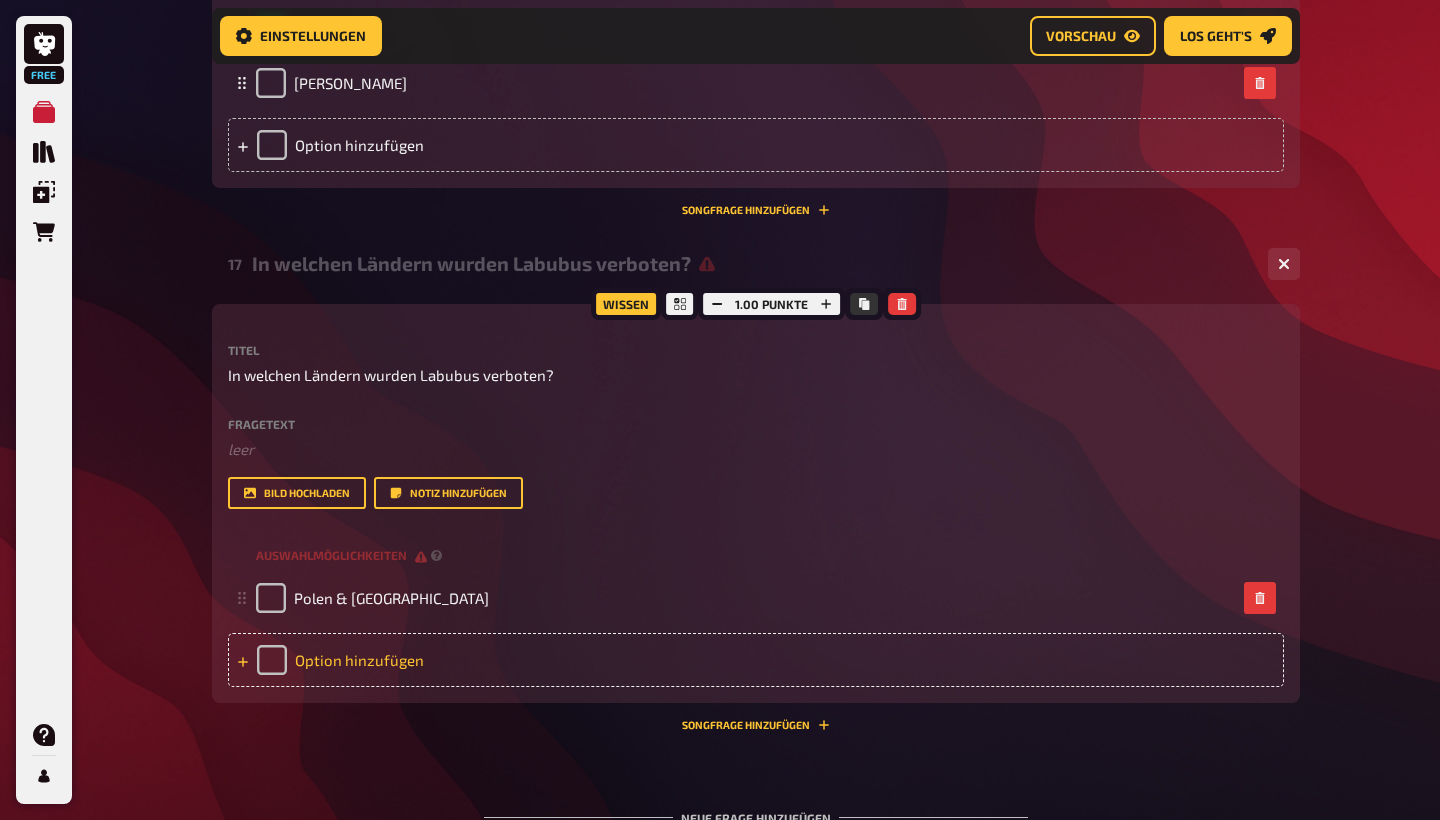 click on "Option hinzufügen" at bounding box center [756, 660] 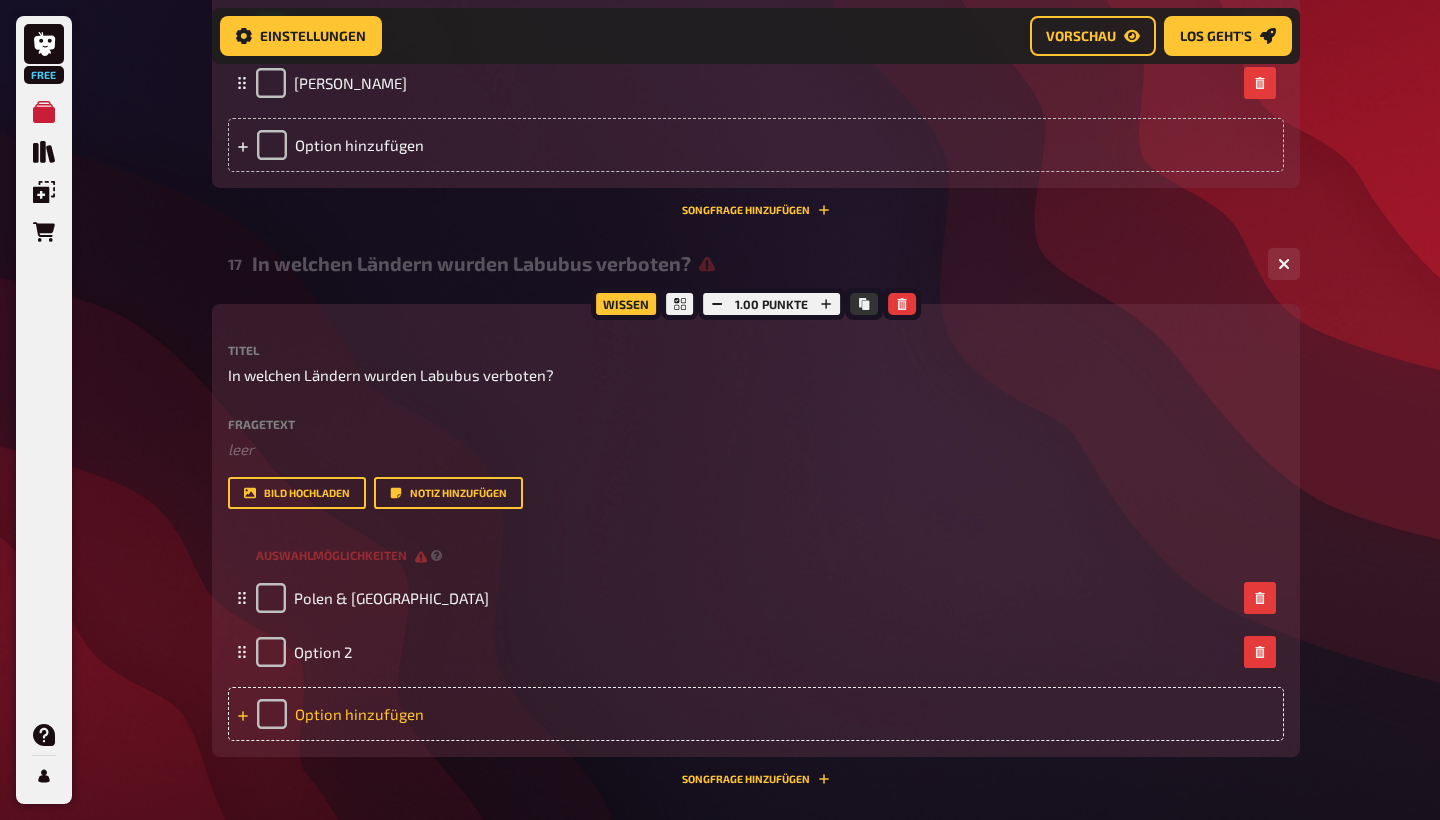 type 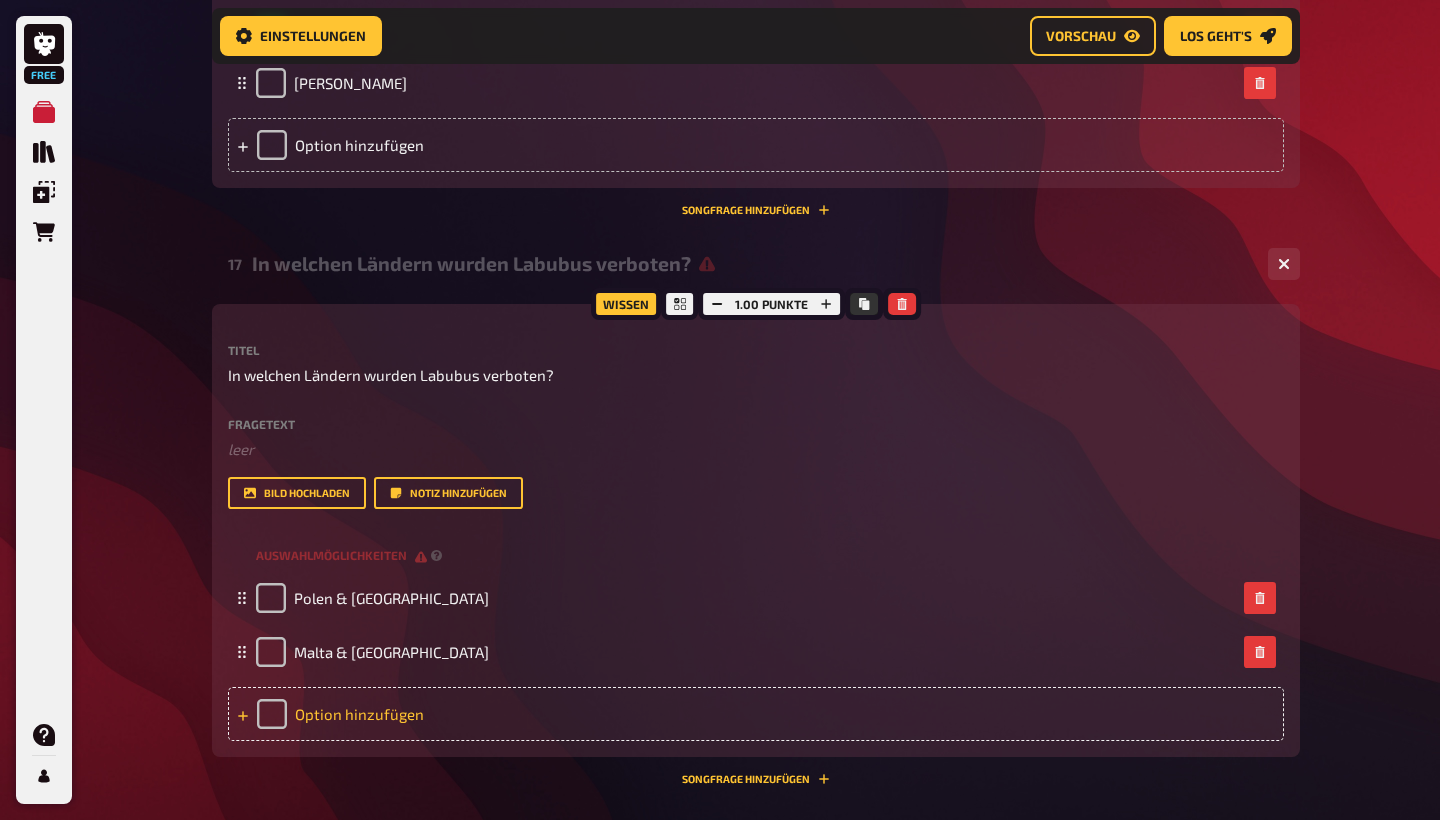 click on "Option hinzufügen" at bounding box center [756, 714] 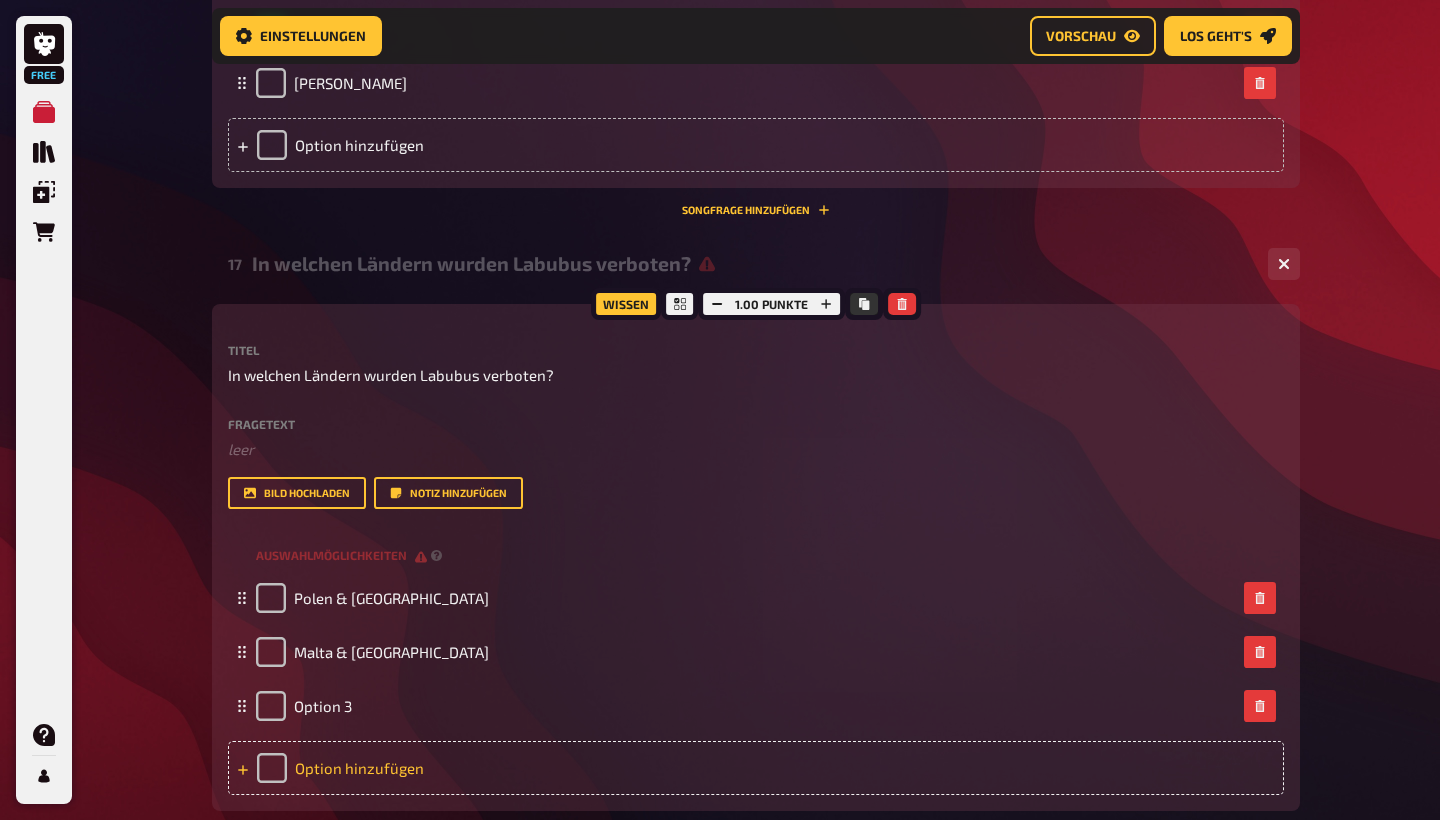 type 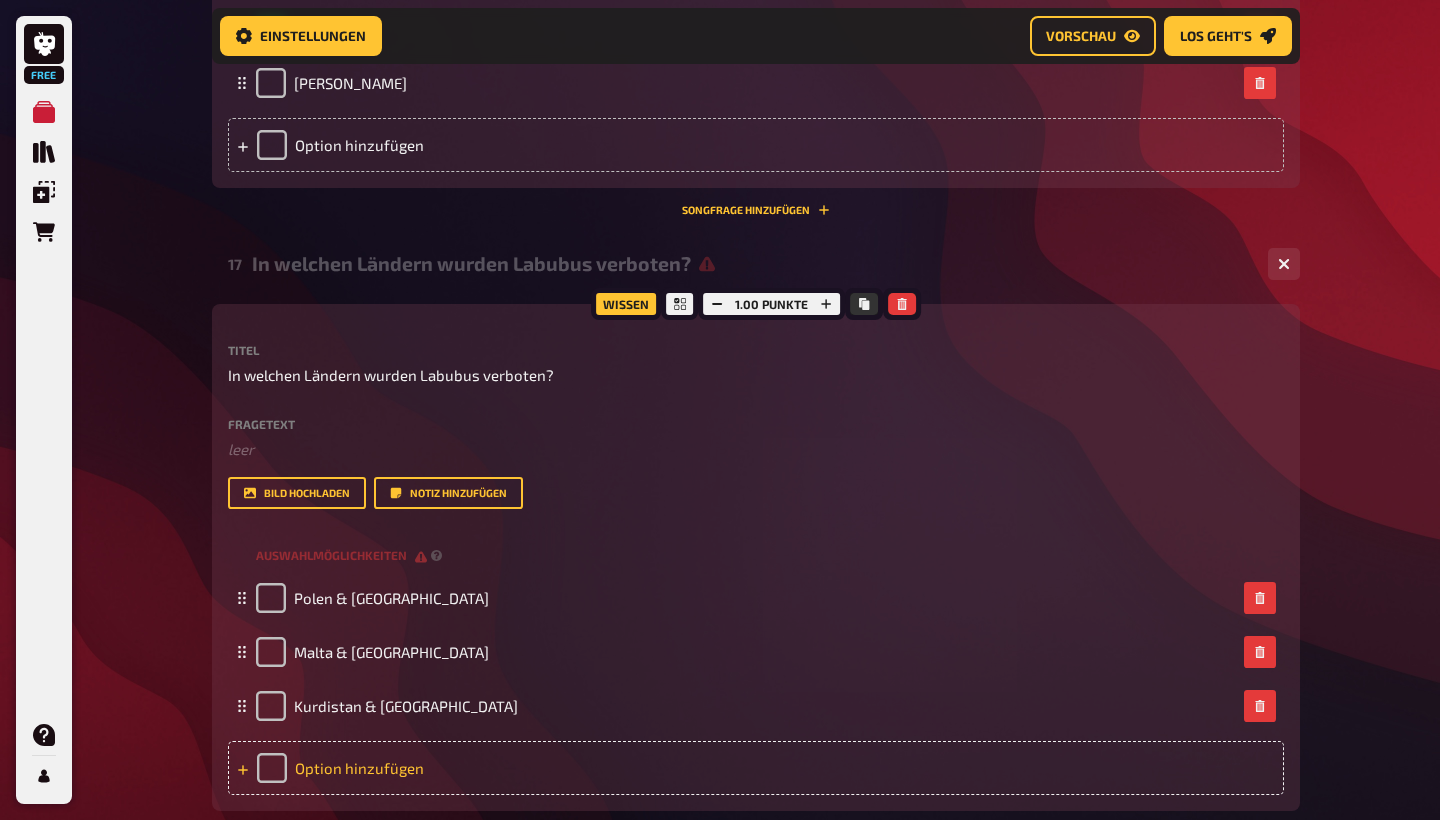 click on "Option hinzufügen" at bounding box center (756, 768) 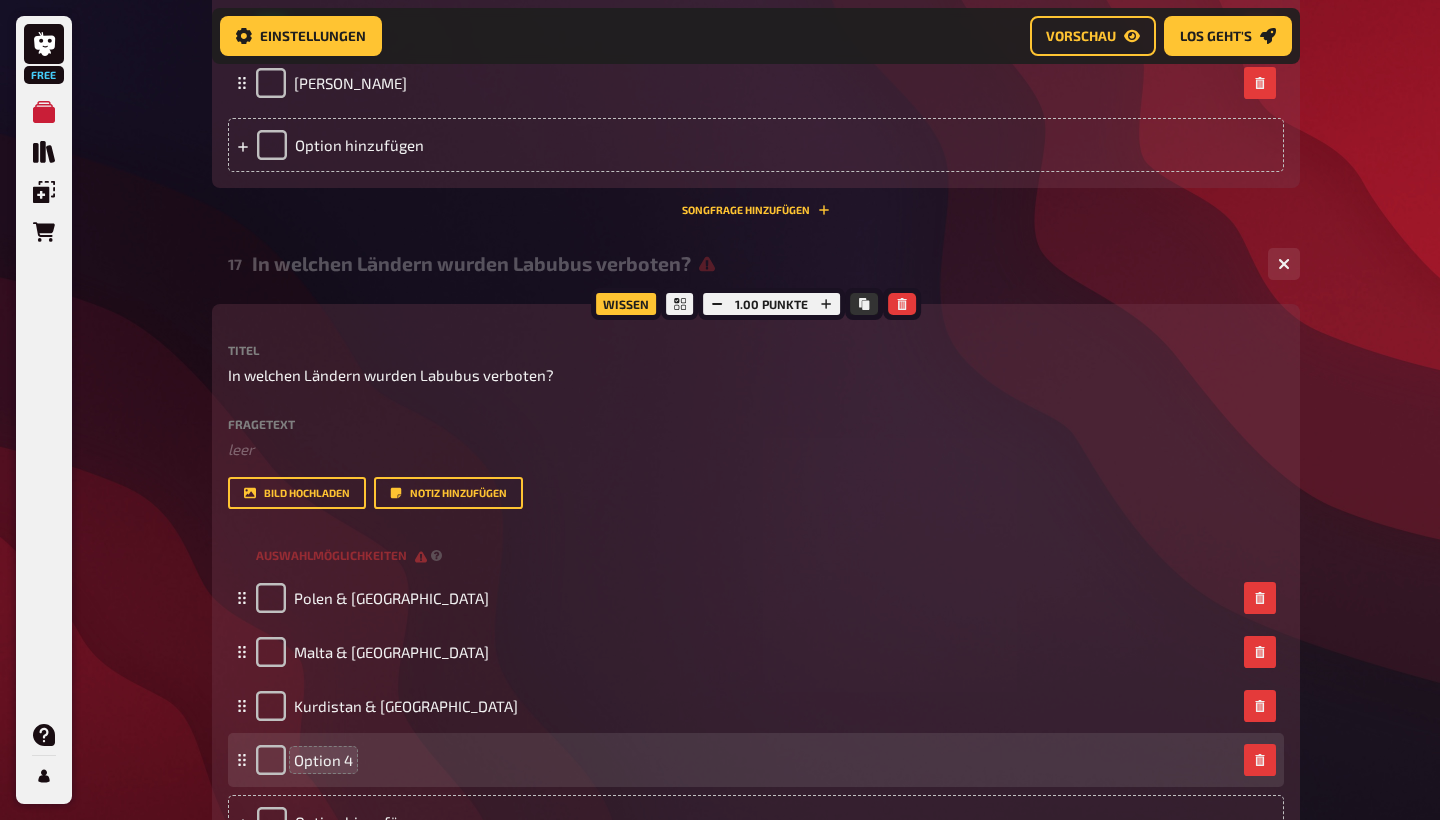 type 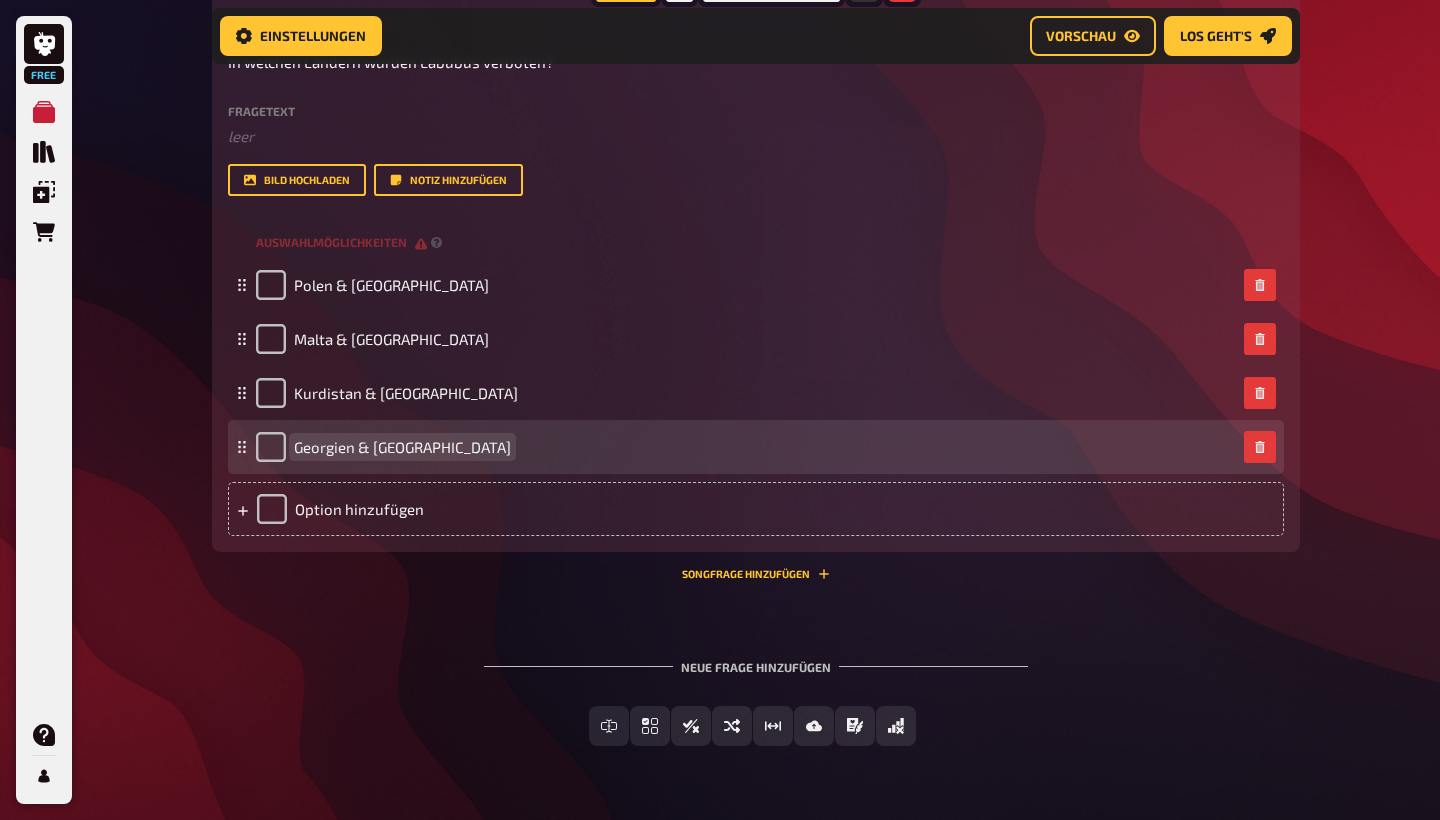scroll, scrollTop: 2541, scrollLeft: 0, axis: vertical 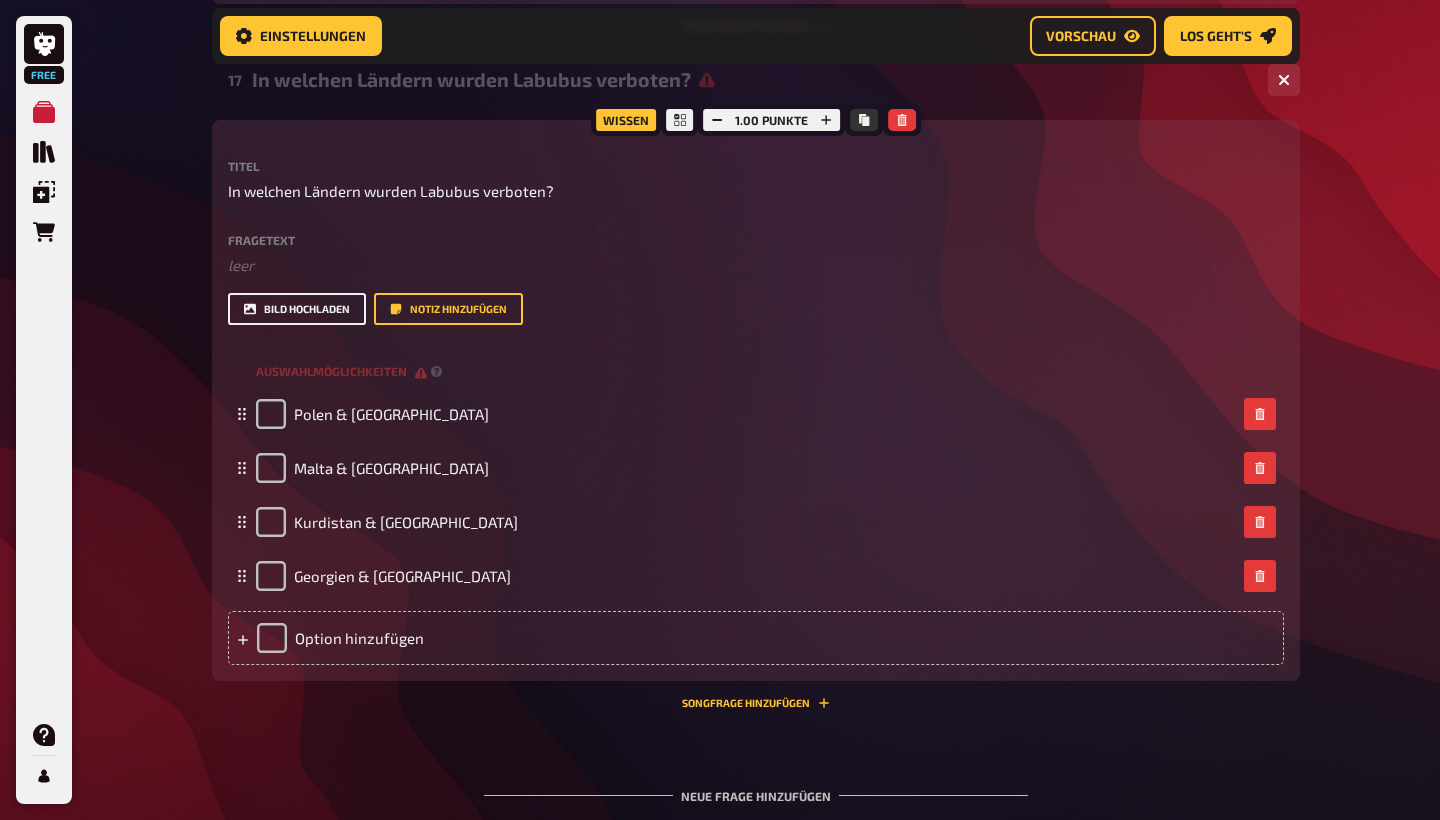 click on "Bild hochladen" at bounding box center (297, 309) 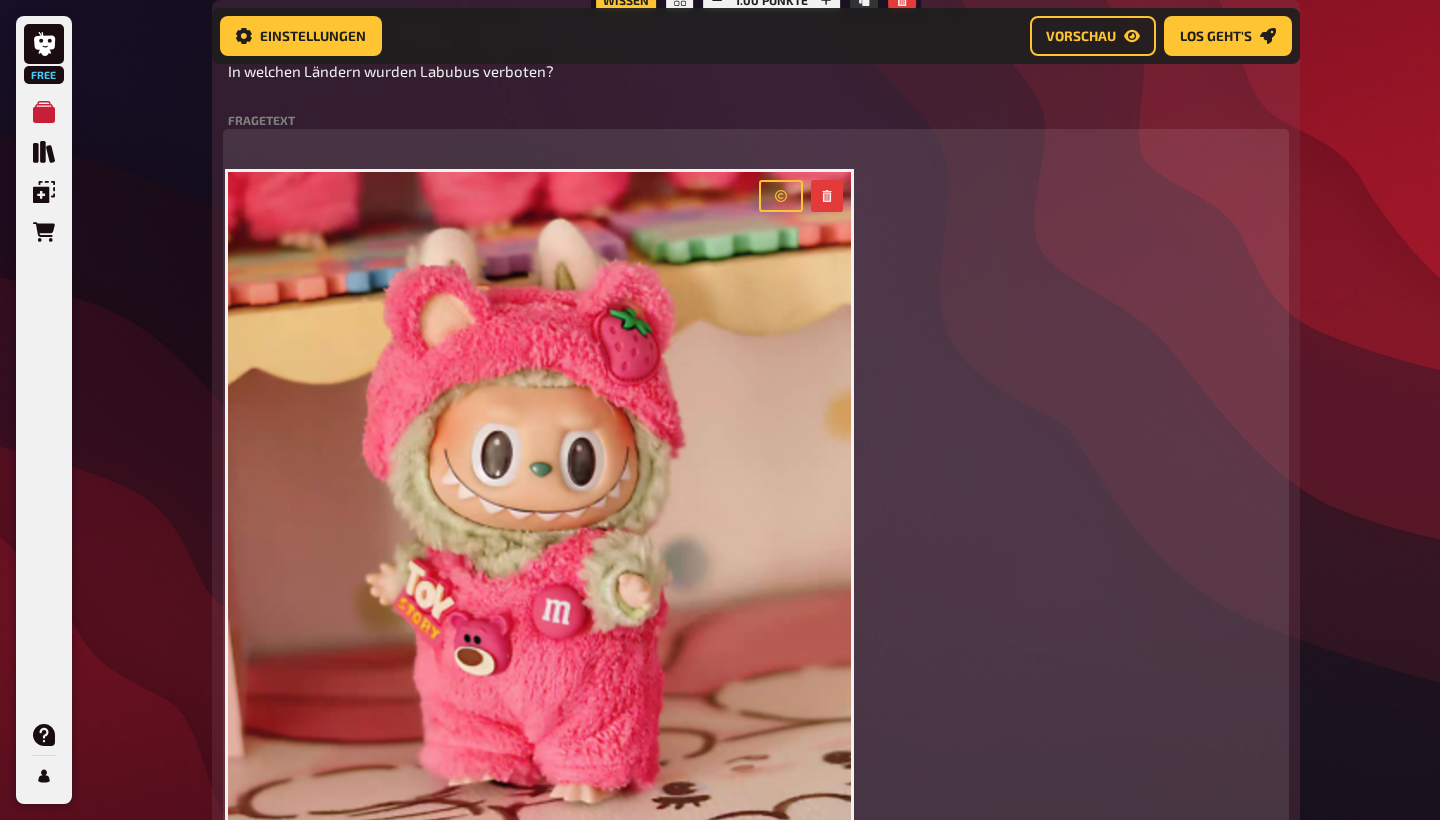 scroll, scrollTop: 2547, scrollLeft: 0, axis: vertical 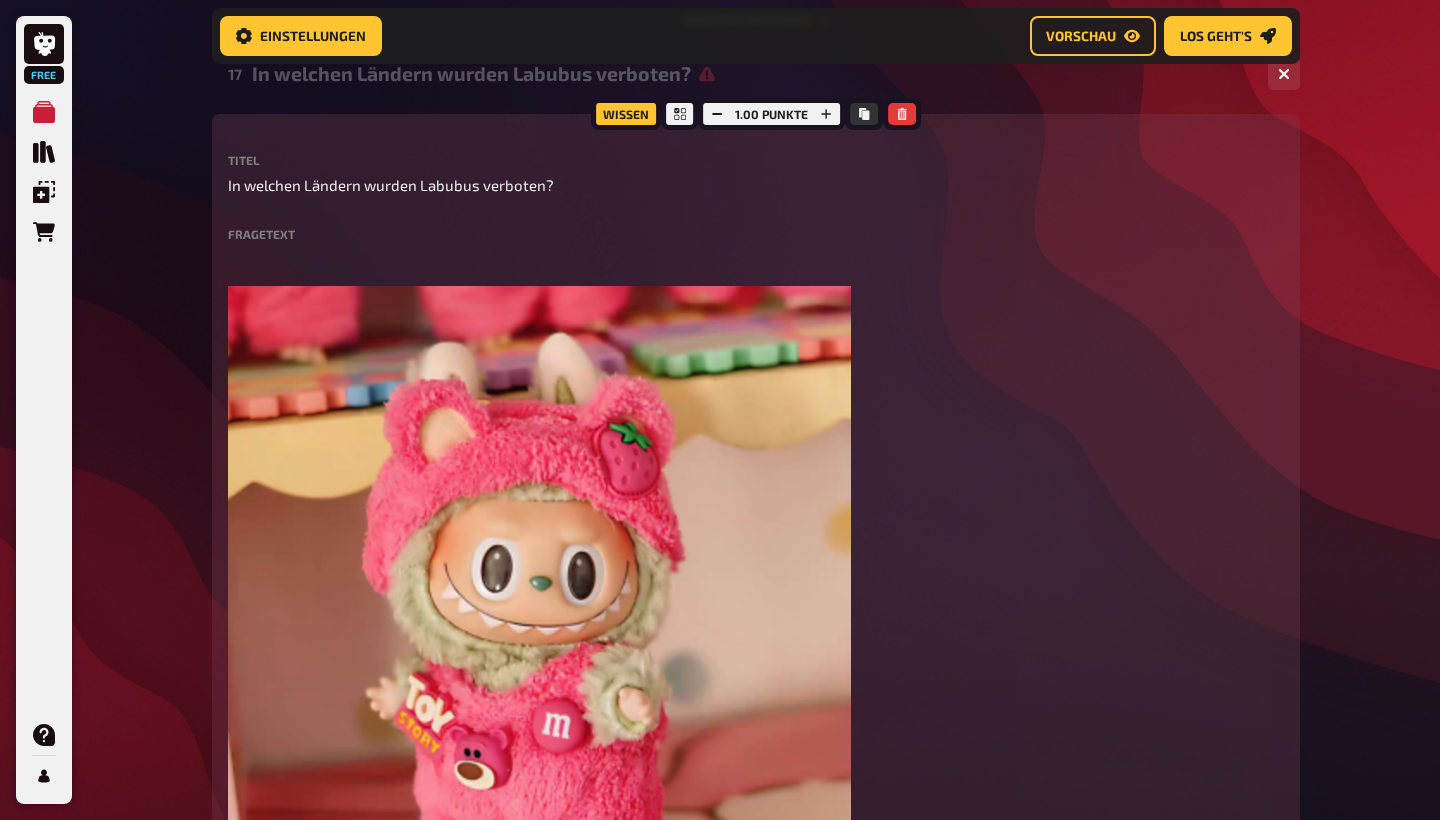 click on "Wissen 1.00 Punkte Titel In welchen Ländern wurden Labubus verboten? Fragetext ﻿ ﻿ Hier hinziehen für Dateiupload Bild hochladen   Notiz hinzufügen Auswahlmöglichkeiten [GEOGRAPHIC_DATA] & Griechenland [GEOGRAPHIC_DATA] & [GEOGRAPHIC_DATA] Kurdistan & [GEOGRAPHIC_DATA] Georgien & Liechtenstein
To pick up a draggable item, press the space bar.
While dragging, use the arrow keys to move the item.
Press space again to drop the item in its new position, or press escape to cancel.
Option hinzufügen" at bounding box center (756, 732) 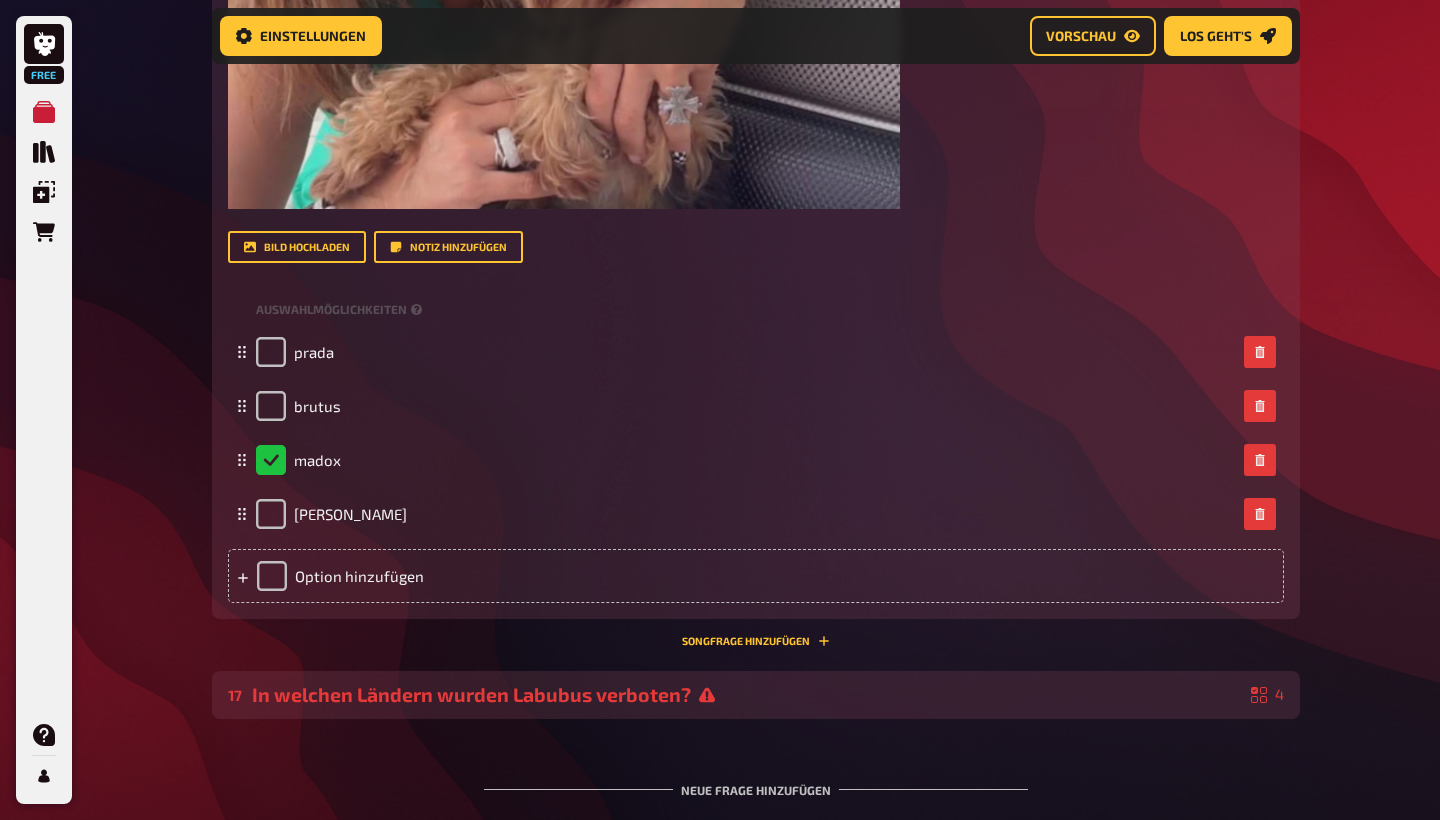 scroll, scrollTop: 1909, scrollLeft: 0, axis: vertical 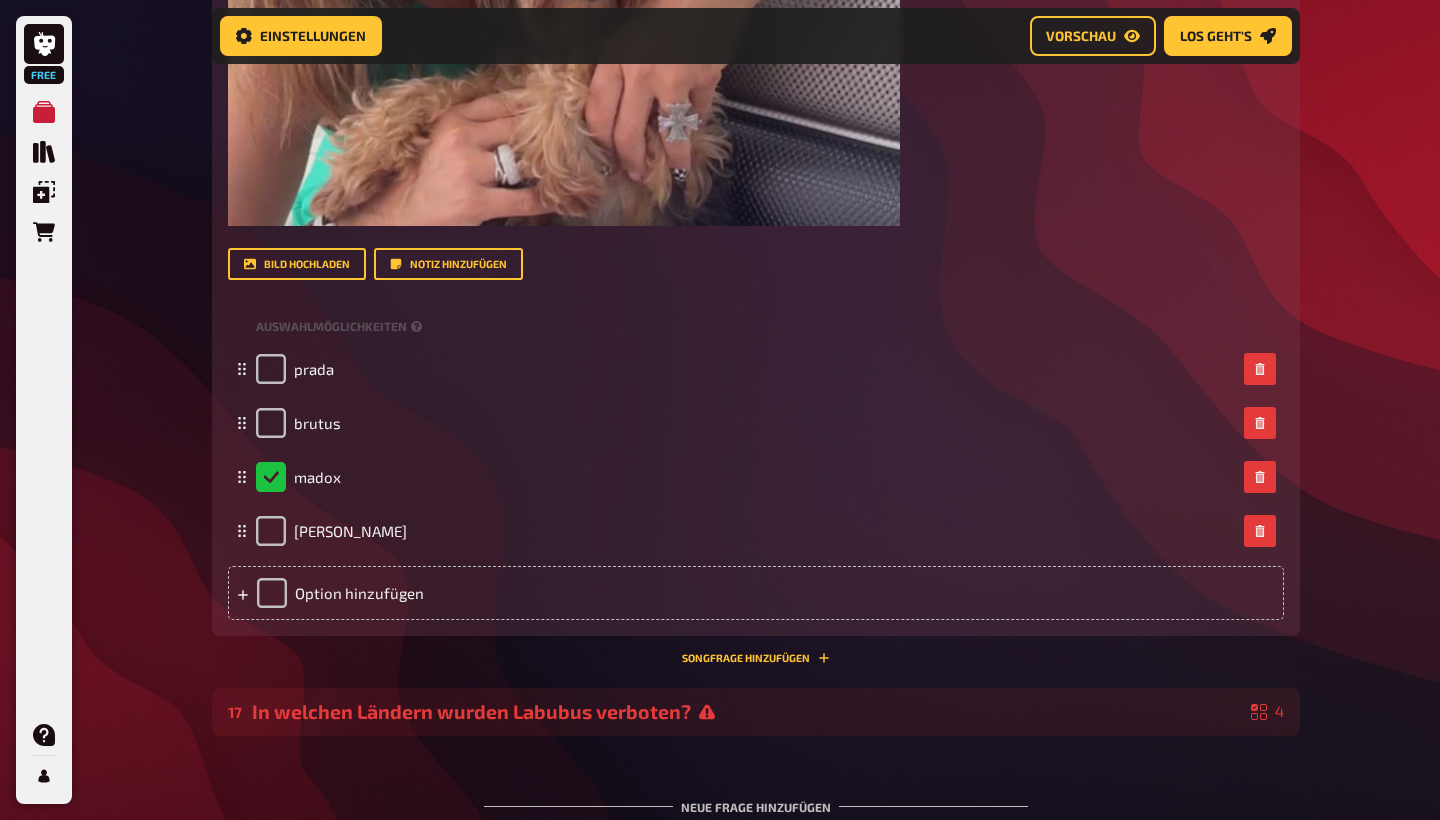 click on "01 Wie viel unbezahlte Care-Arbeit leisteten Frauen im Vergleich zu Männern 2022 in [GEOGRAPHIC_DATA]? 4 02 Sexistische Werbung ist in [GEOGRAPHIC_DATA] verboten. 1 03 [PERSON_NAME] bat [PERSON_NAME] nach einem Telefonat – welches auch stattfand – um vorzuschlagen, dass beide eine ähnliche politische Relation wie [PERSON_NAME] und Musk anstreben können. 1 04 In welcher Girlgroup war [PERSON_NAME] einst Mitglied? 4 05 Wie sehr hasse ich diese Personen? (from most hated on the top to least hated on the bottom) 4 06 Wie heißt der Bus, der die Besucher*innen der Fusion zu den verschiedenen Floors (und zum Festival) fährt? 4 07 Wessen Äuglein sind das? 1 08 In [DATE] gab es mehr Bürgermeister mit dem Vornamen "[PERSON_NAME]" als Bürgermeisterinnen in [GEOGRAPHIC_DATA] 1 09 Wie viele Songs sind auf dem Album "Born To Die" von [PERSON_NAME] (nicht die Paradise Edition) 1 10 Wie heißt der Boyfrieeeend von Hello [PERSON_NAME]? 4 11 5 12 what did [PERSON_NAME] say? 3 13 Was ist kurz vor diesem Foto passiert? 3 14 4 15 Was glaubt ihr ist mein Sternzeichen? 1 16" at bounding box center (756, -383) 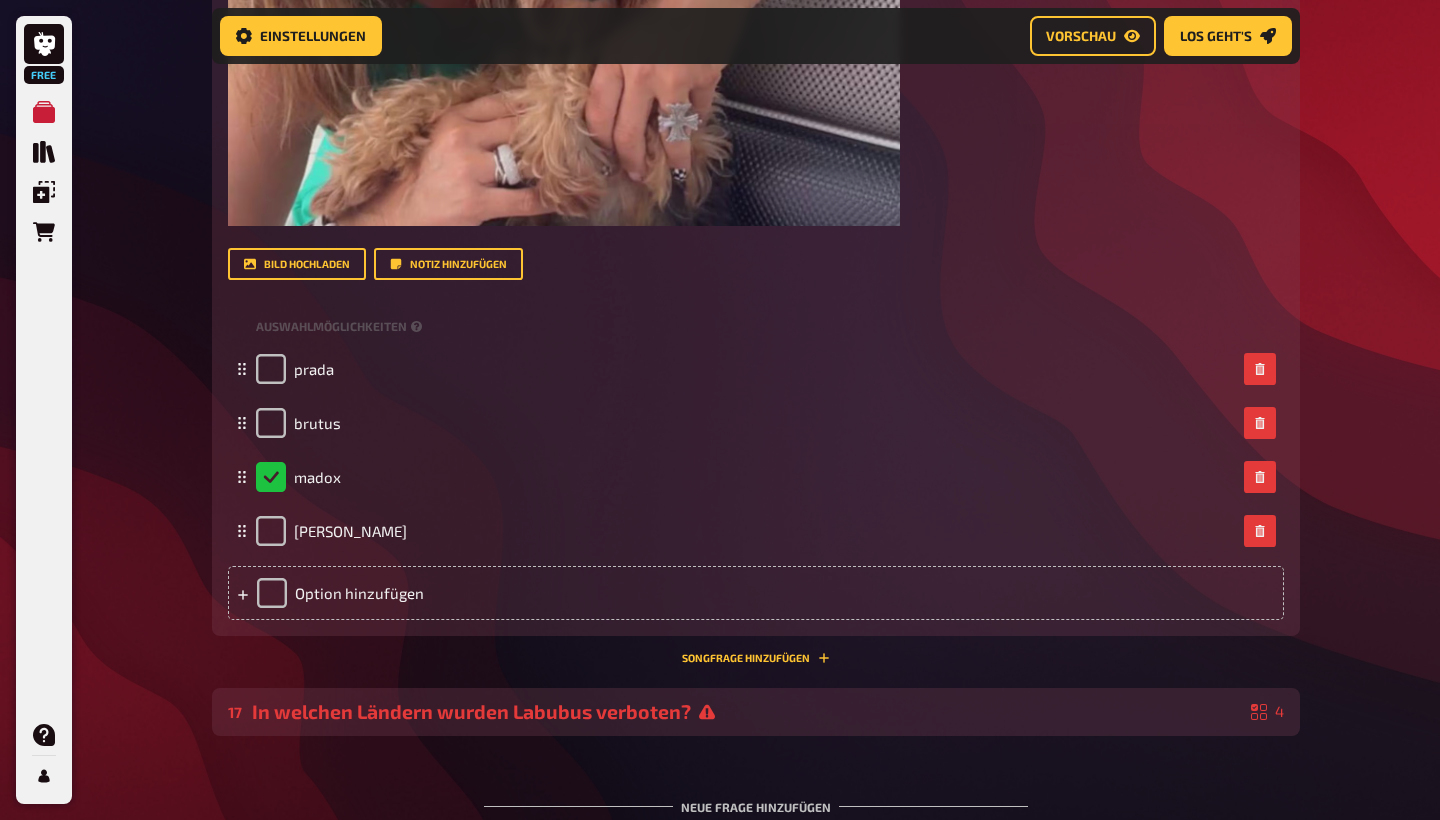 click on "17 In welchen Ländern wurden Labubus verboten? 4" at bounding box center [756, 712] 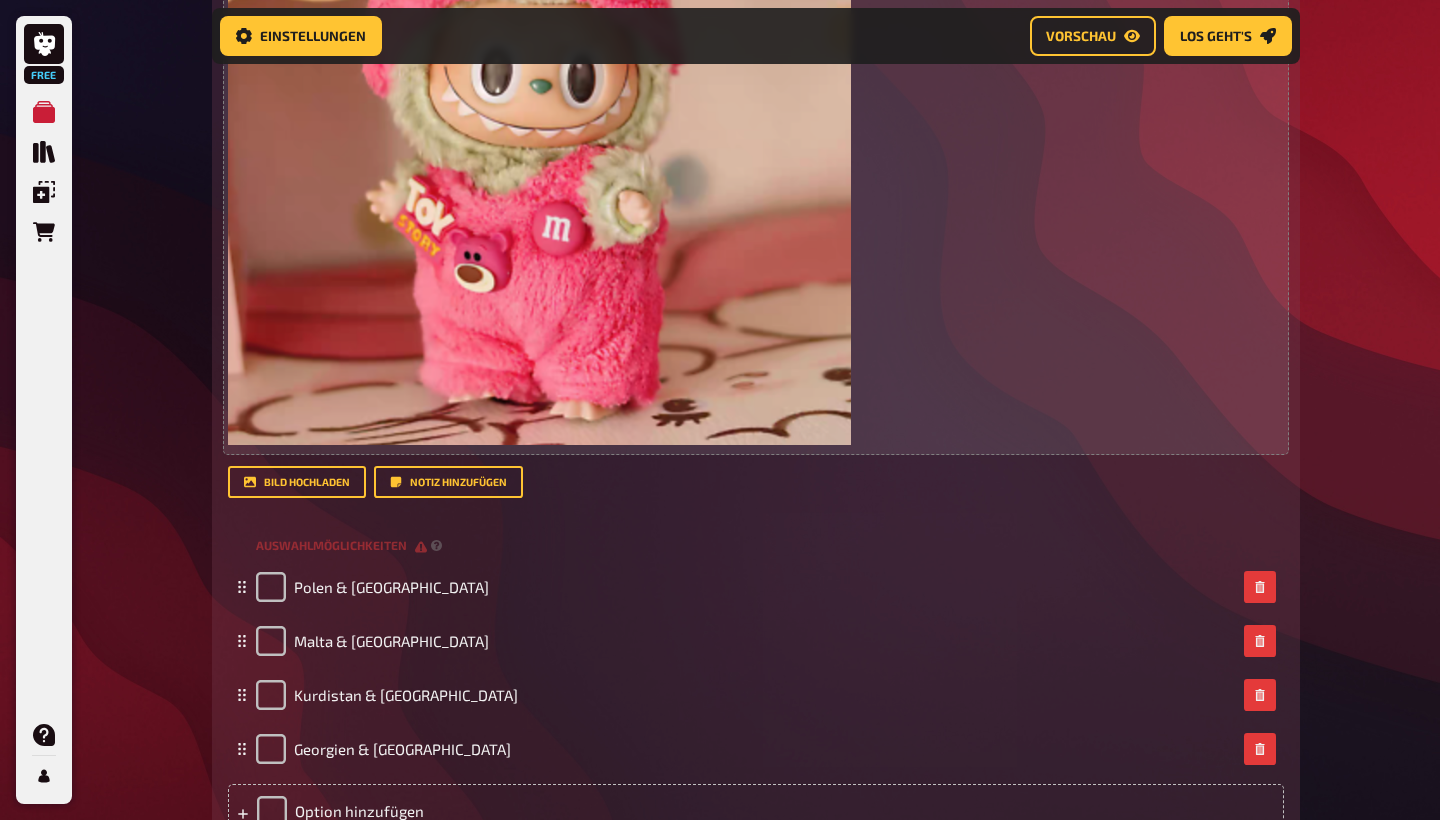 scroll, scrollTop: 3271, scrollLeft: 0, axis: vertical 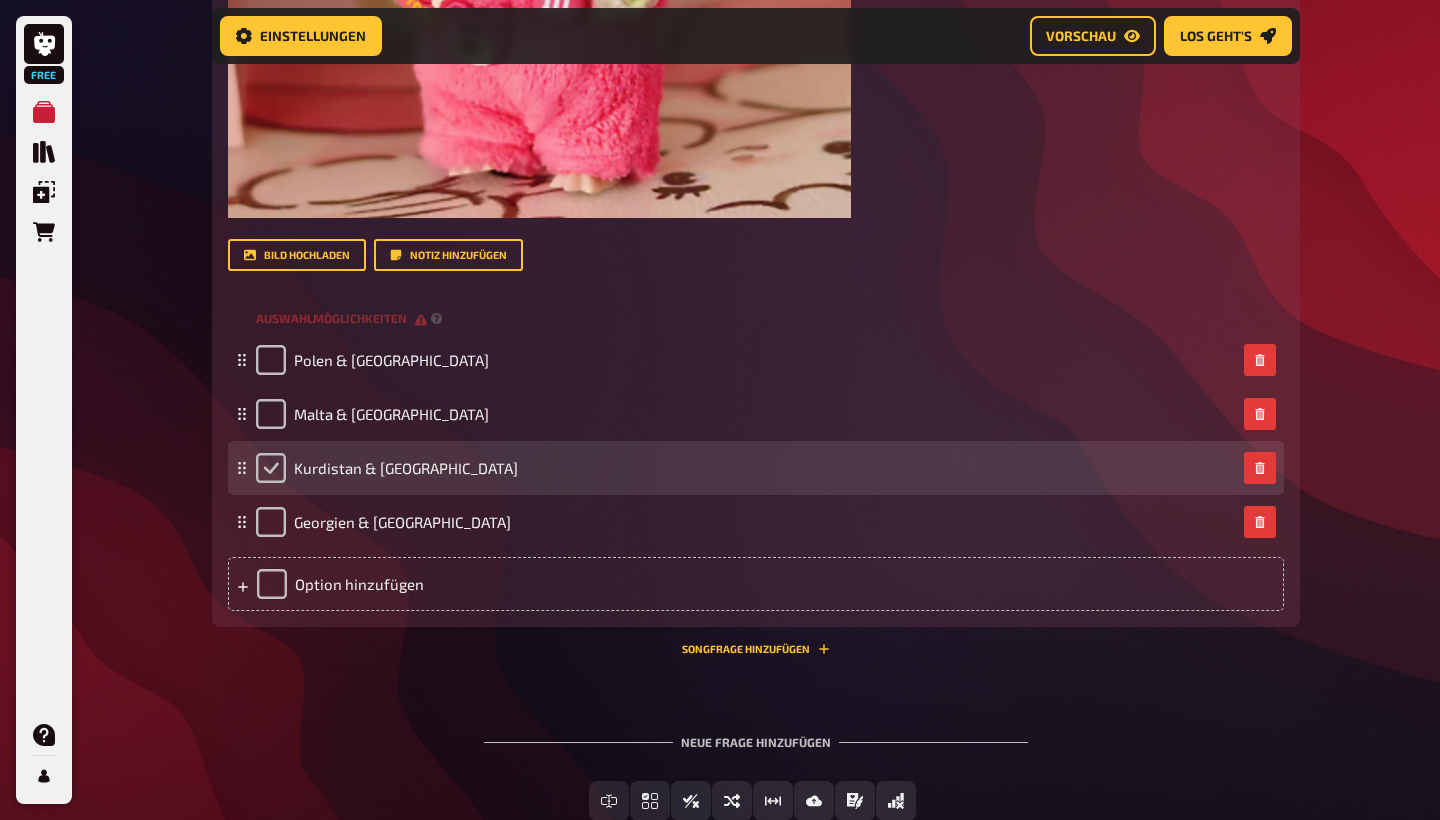 click at bounding box center [271, 468] 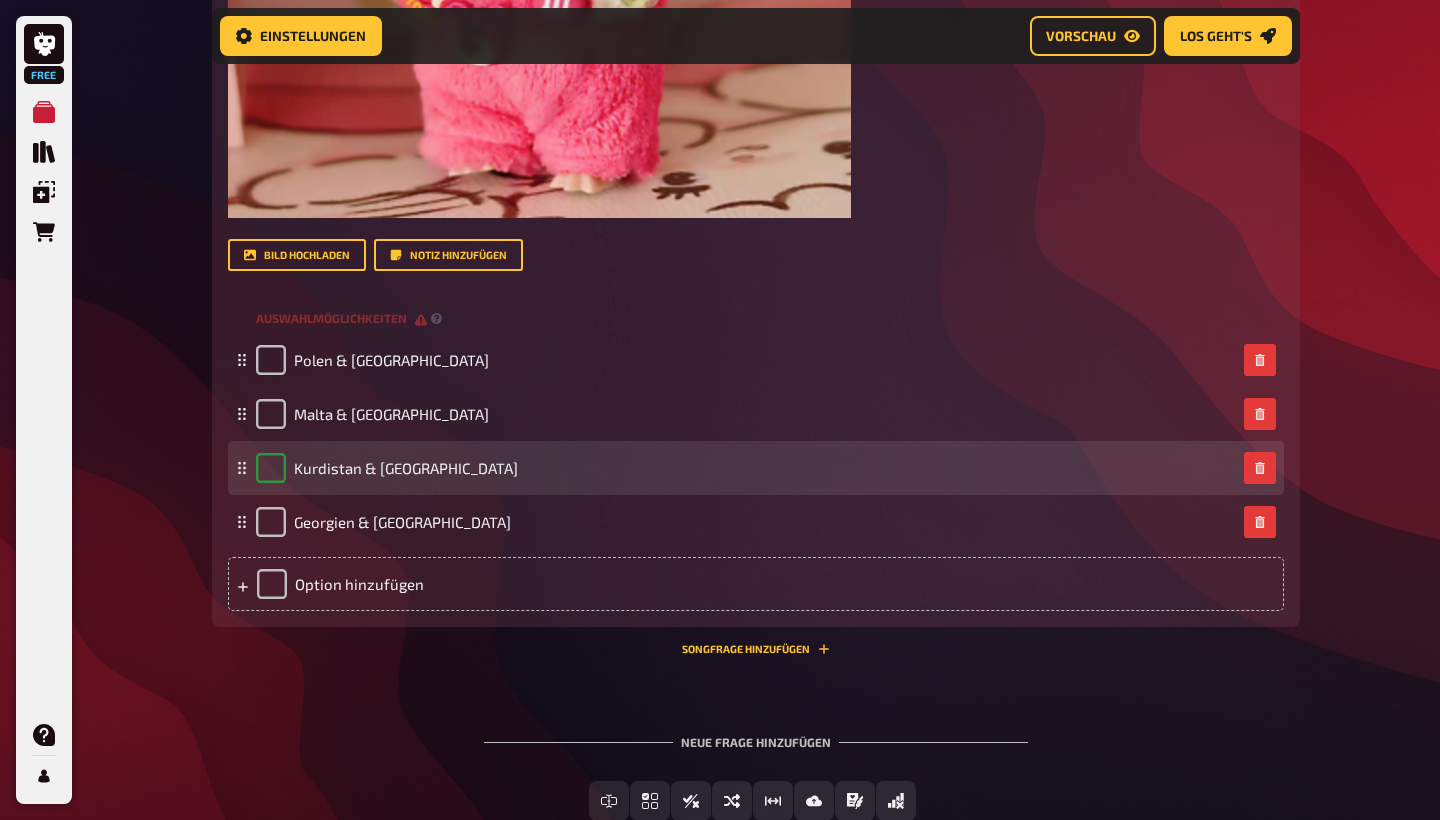 checkbox on "true" 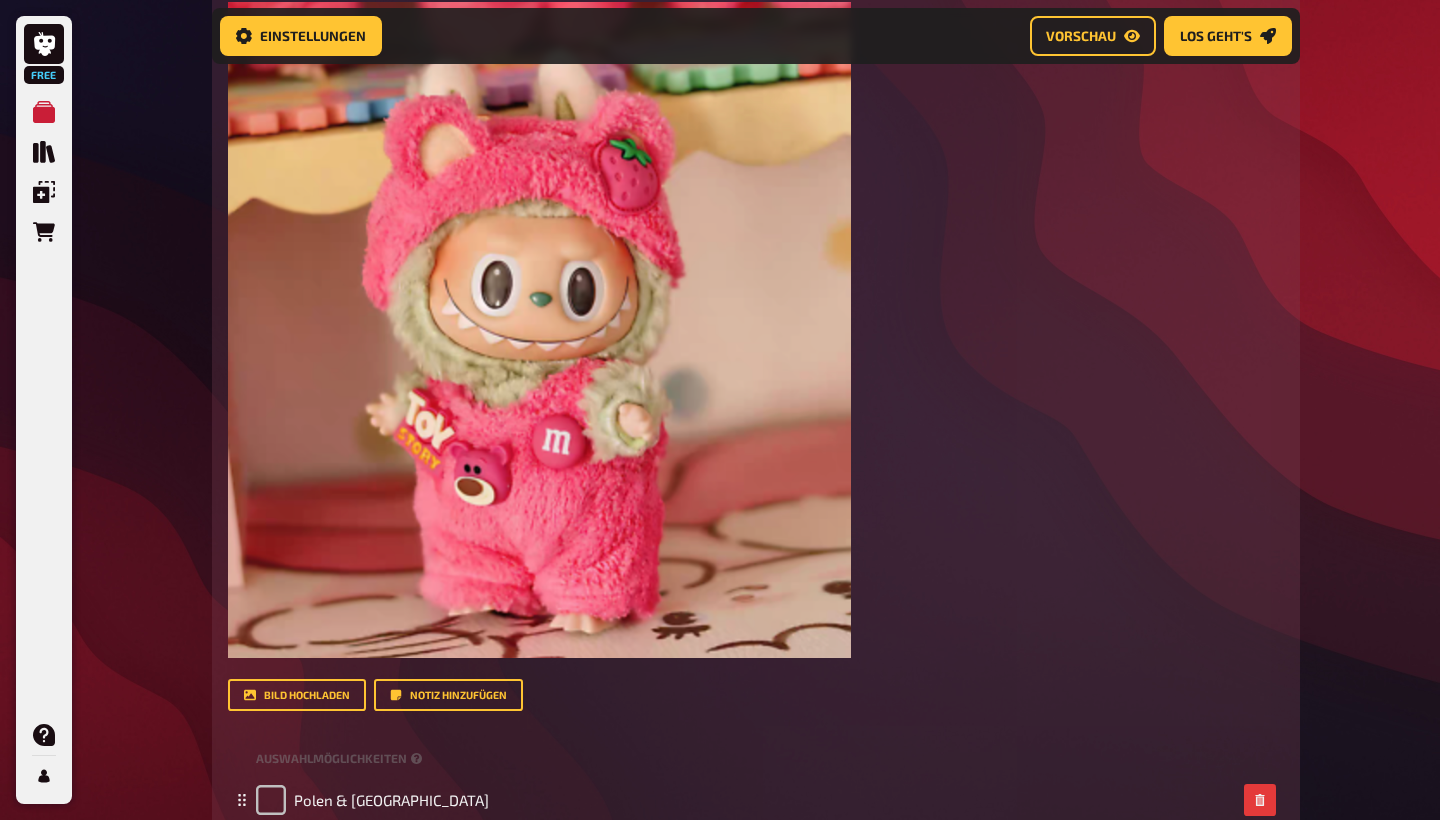 scroll, scrollTop: 2565, scrollLeft: 0, axis: vertical 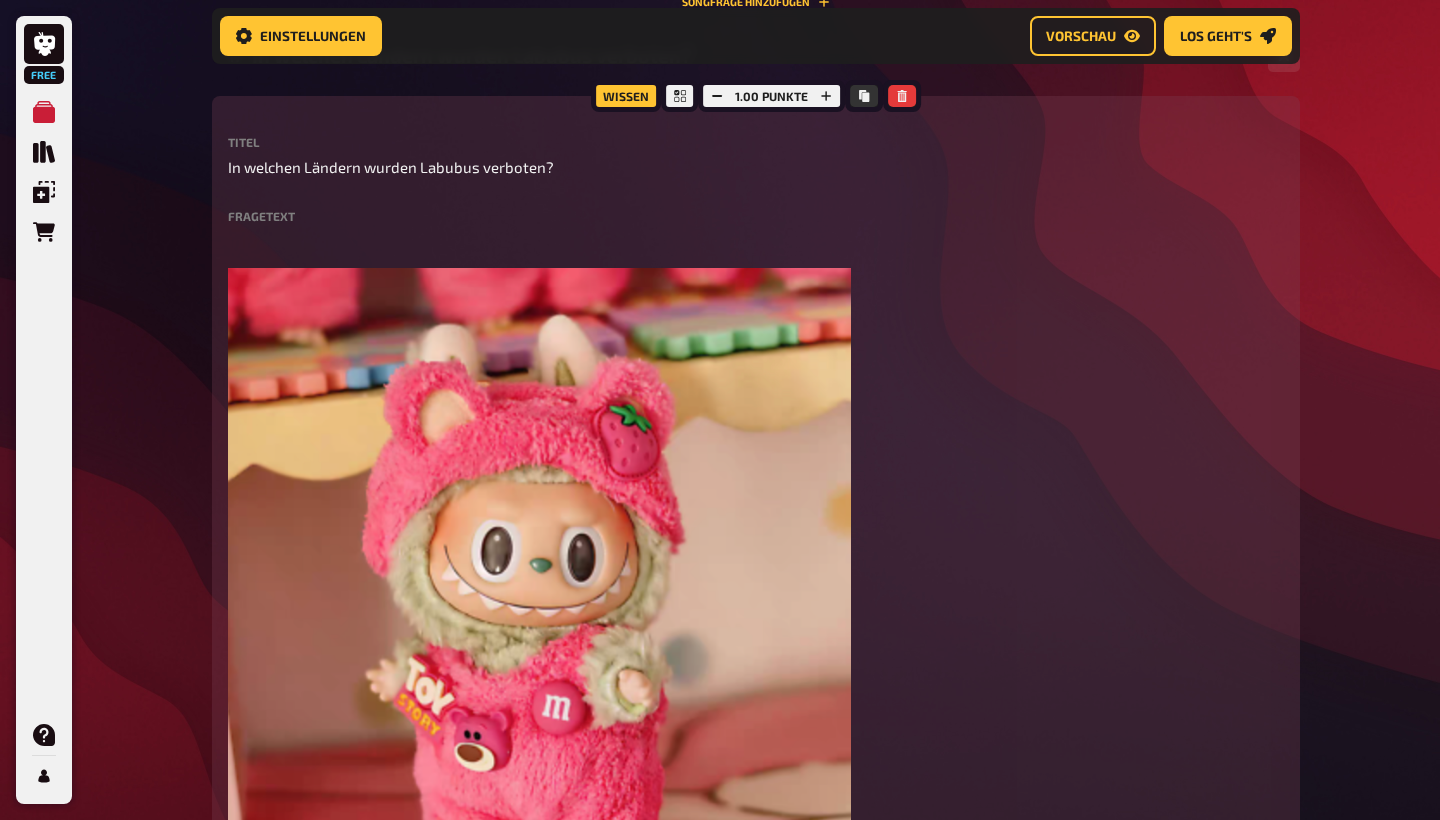 click on "Wissen 1.00 Punkte Titel In welchen Ländern wurden Labubus verboten? Fragetext ﻿ ﻿ Hier hinziehen für Dateiupload Bild hochladen   Notiz hinzufügen Auswahlmöglichkeiten [GEOGRAPHIC_DATA] & Griechenland [GEOGRAPHIC_DATA] & [GEOGRAPHIC_DATA] Kurdistan & [GEOGRAPHIC_DATA] Georgien & Liechtenstein
To pick up a draggable item, press the space bar.
While dragging, use the arrow keys to move the item.
Press space again to drop the item in its new position, or press escape to cancel.
Option hinzufügen" at bounding box center [756, 714] 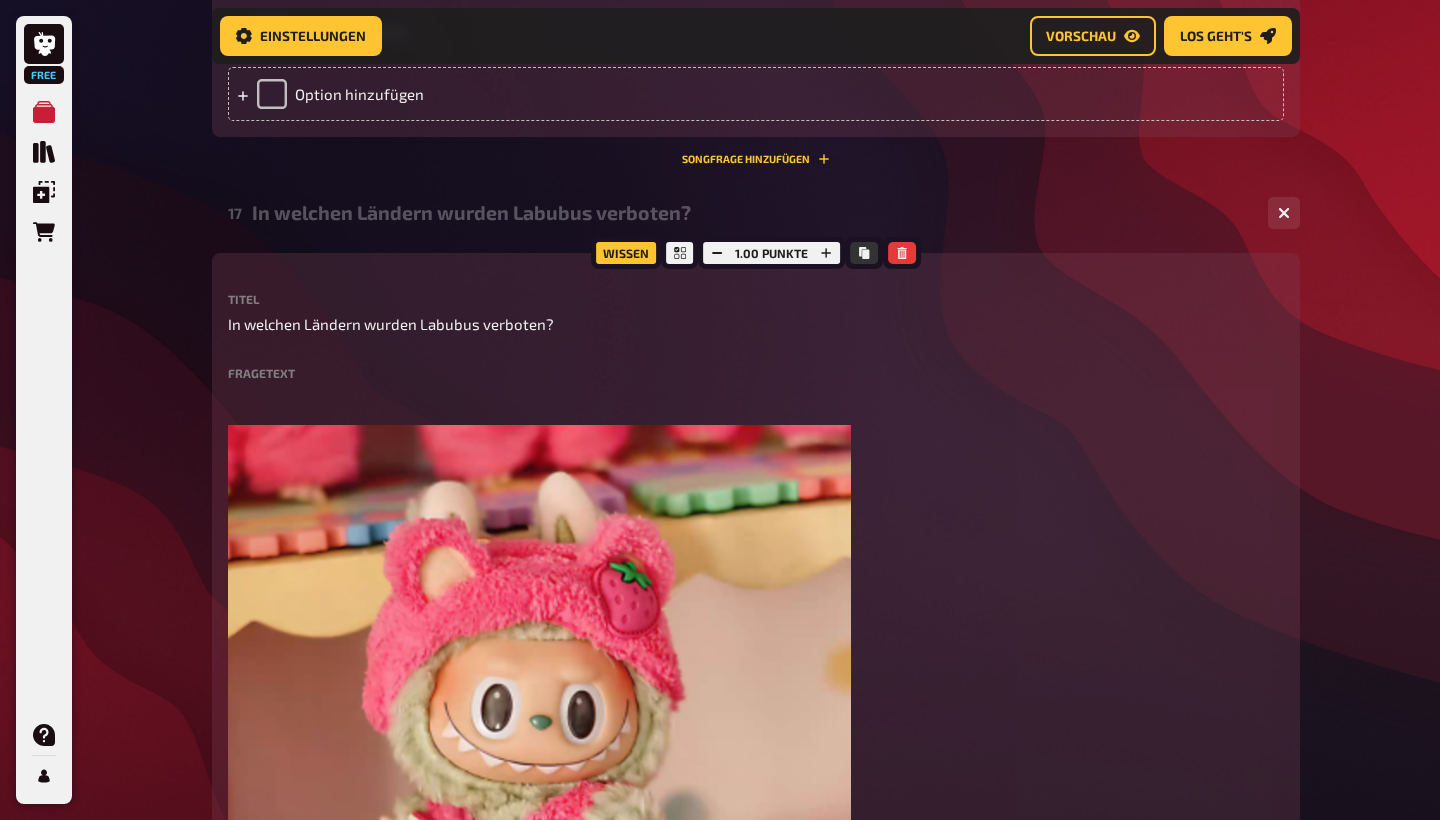click on "In welchen Ländern wurden Labubus verboten?" at bounding box center (752, 212) 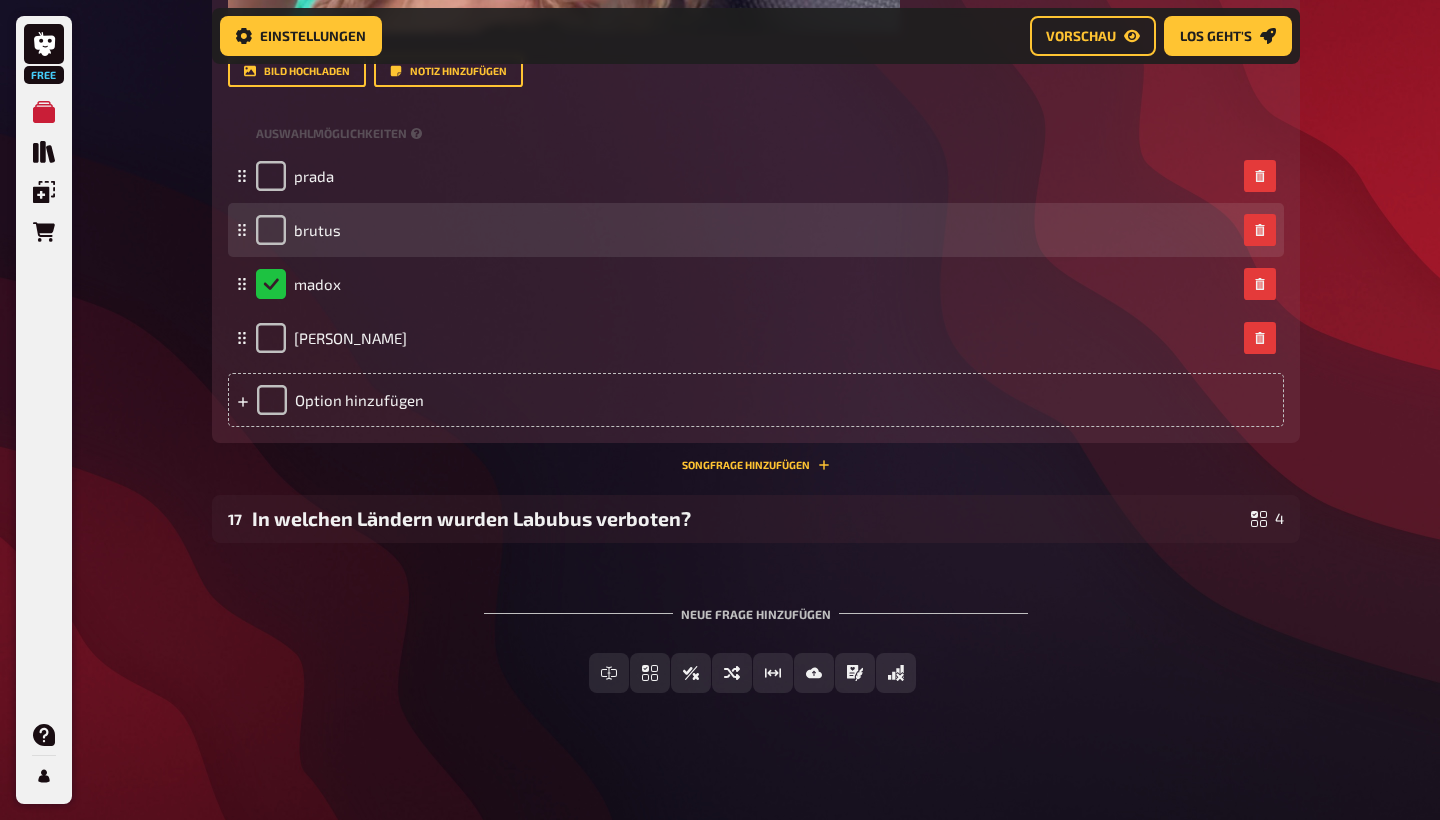 scroll, scrollTop: 2101, scrollLeft: 0, axis: vertical 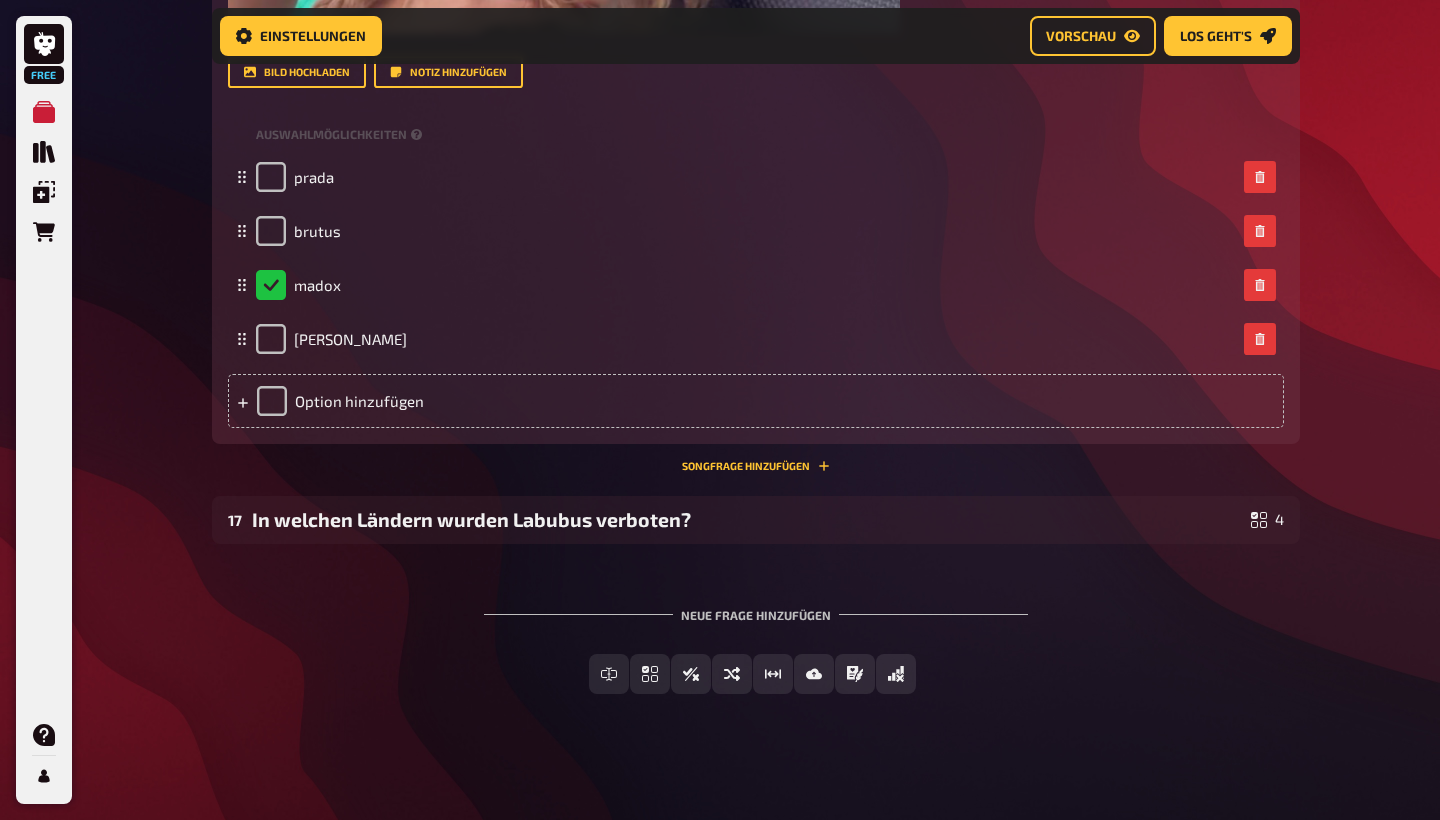 click on "Einstellungen Vorschau Los geht's" at bounding box center [756, 36] 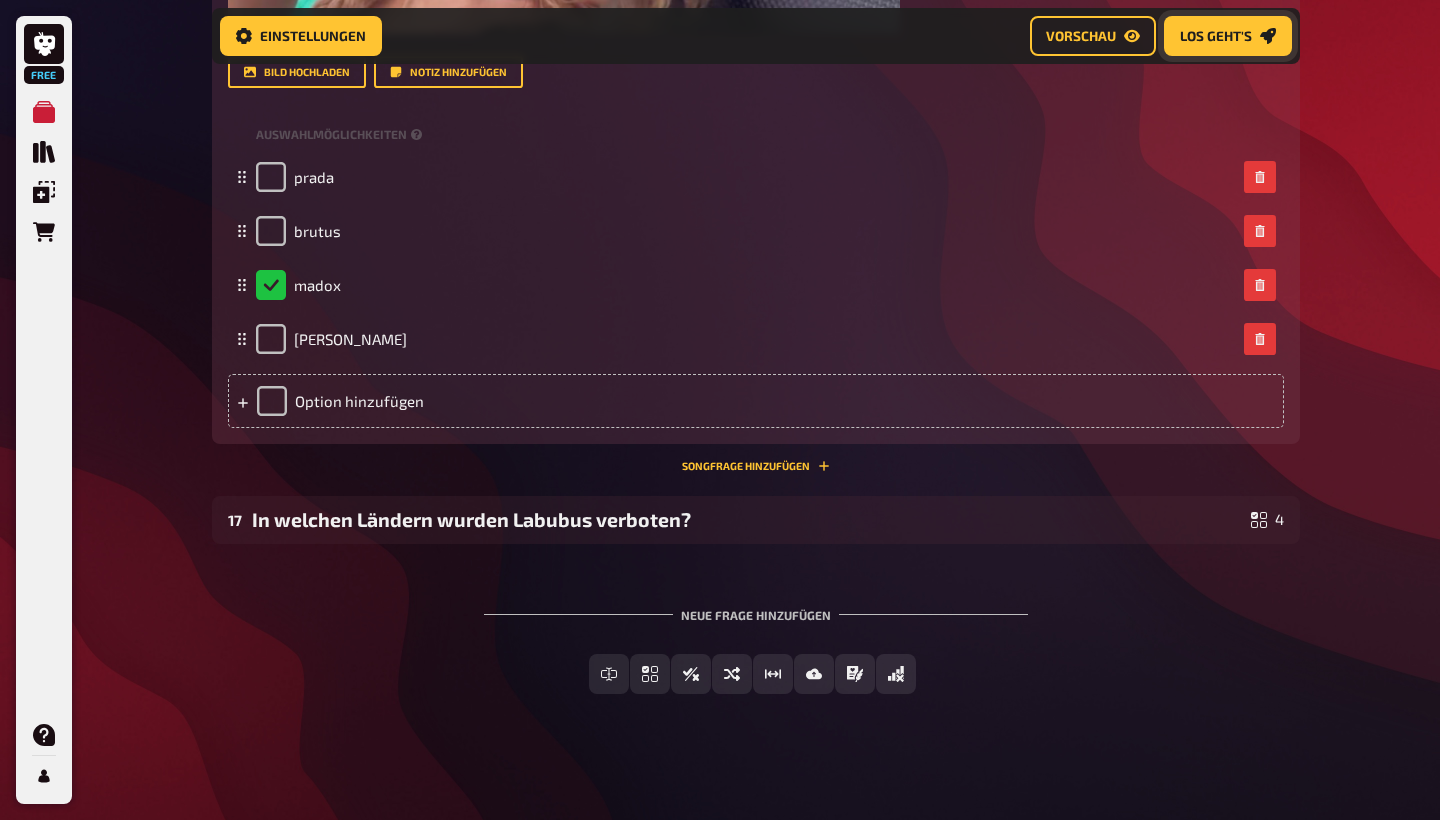 click on "Los geht's" at bounding box center (1228, 36) 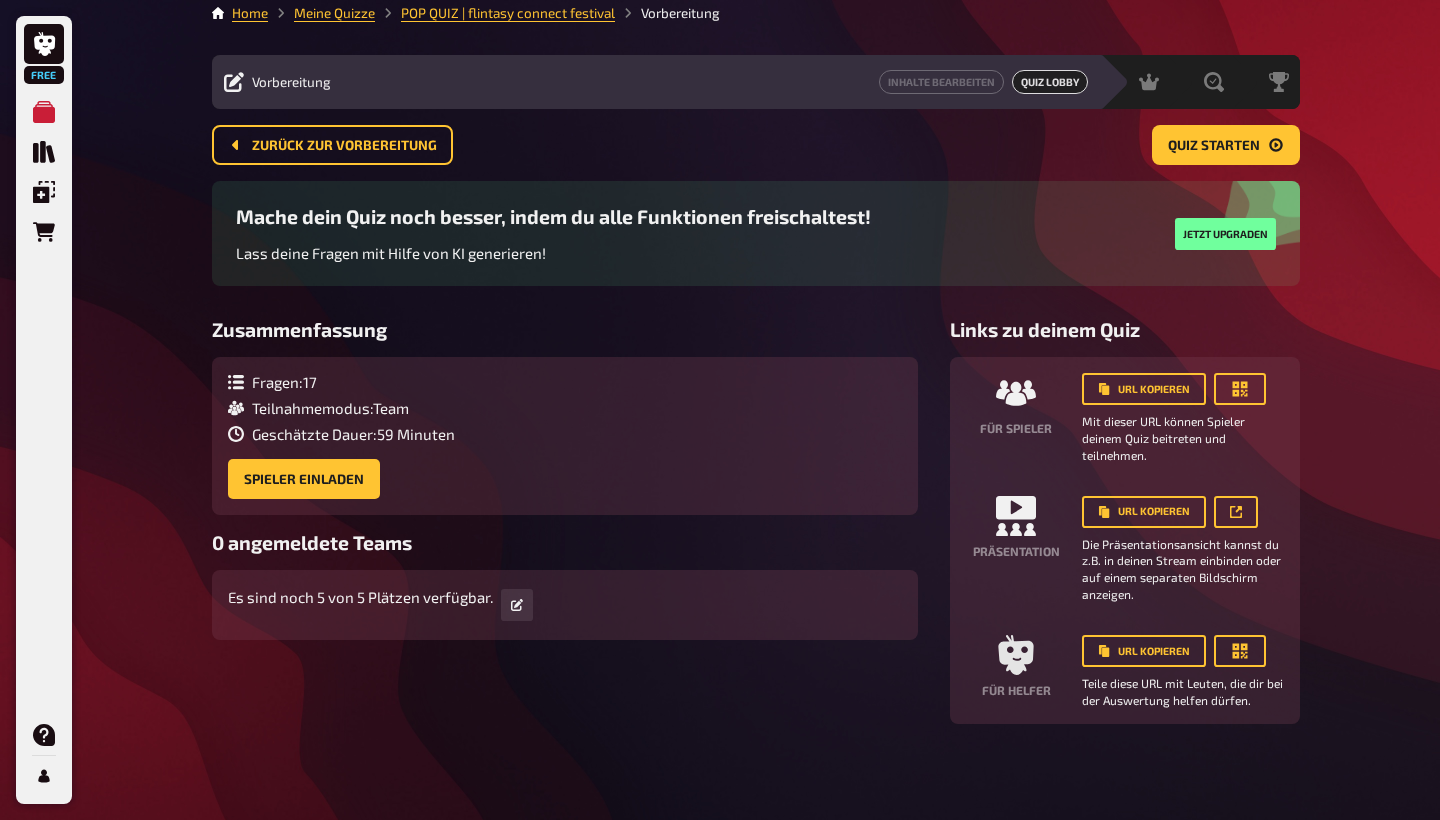 scroll, scrollTop: 0, scrollLeft: 0, axis: both 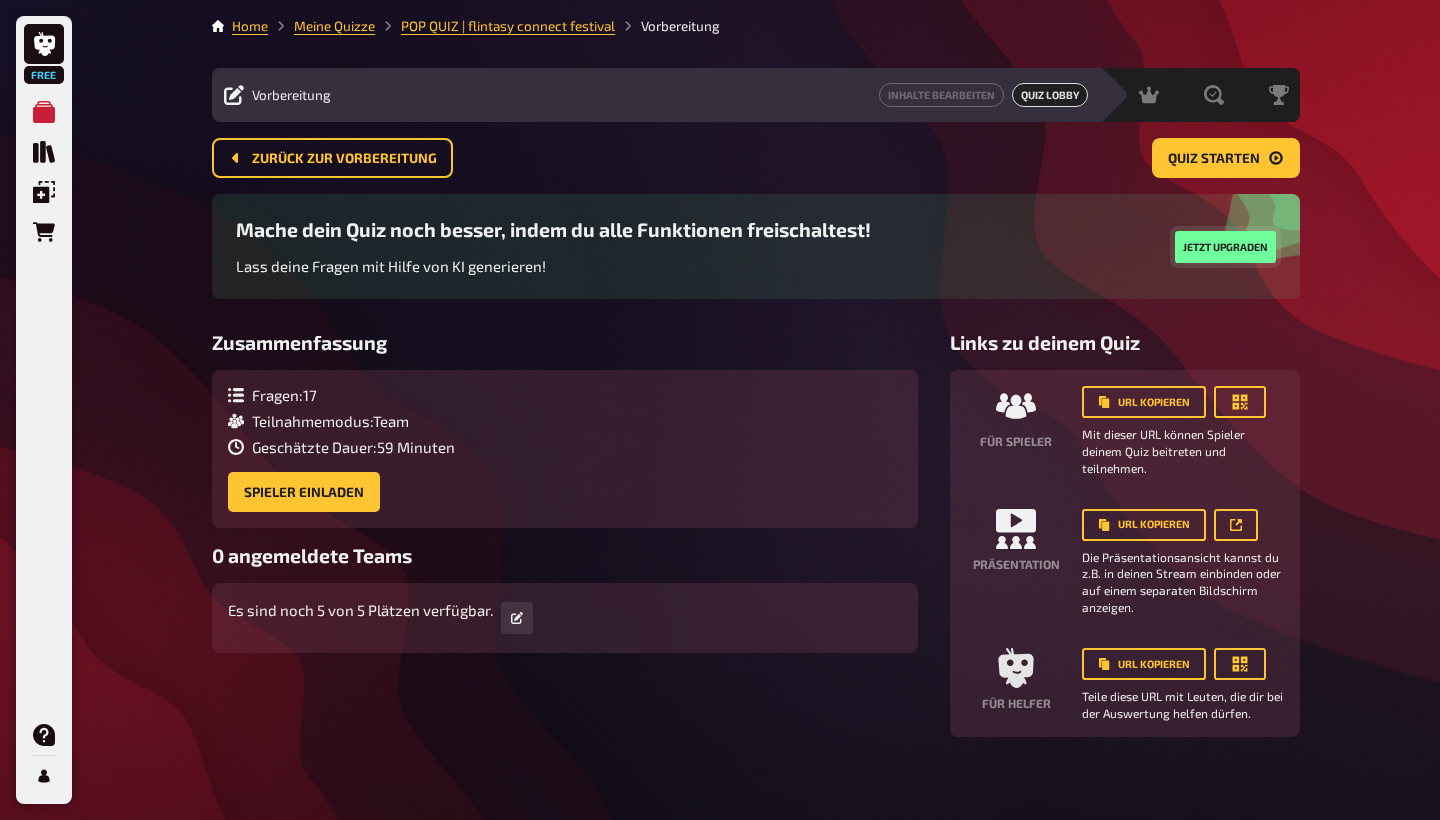 click on "Jetzt upgraden" at bounding box center [1225, 247] 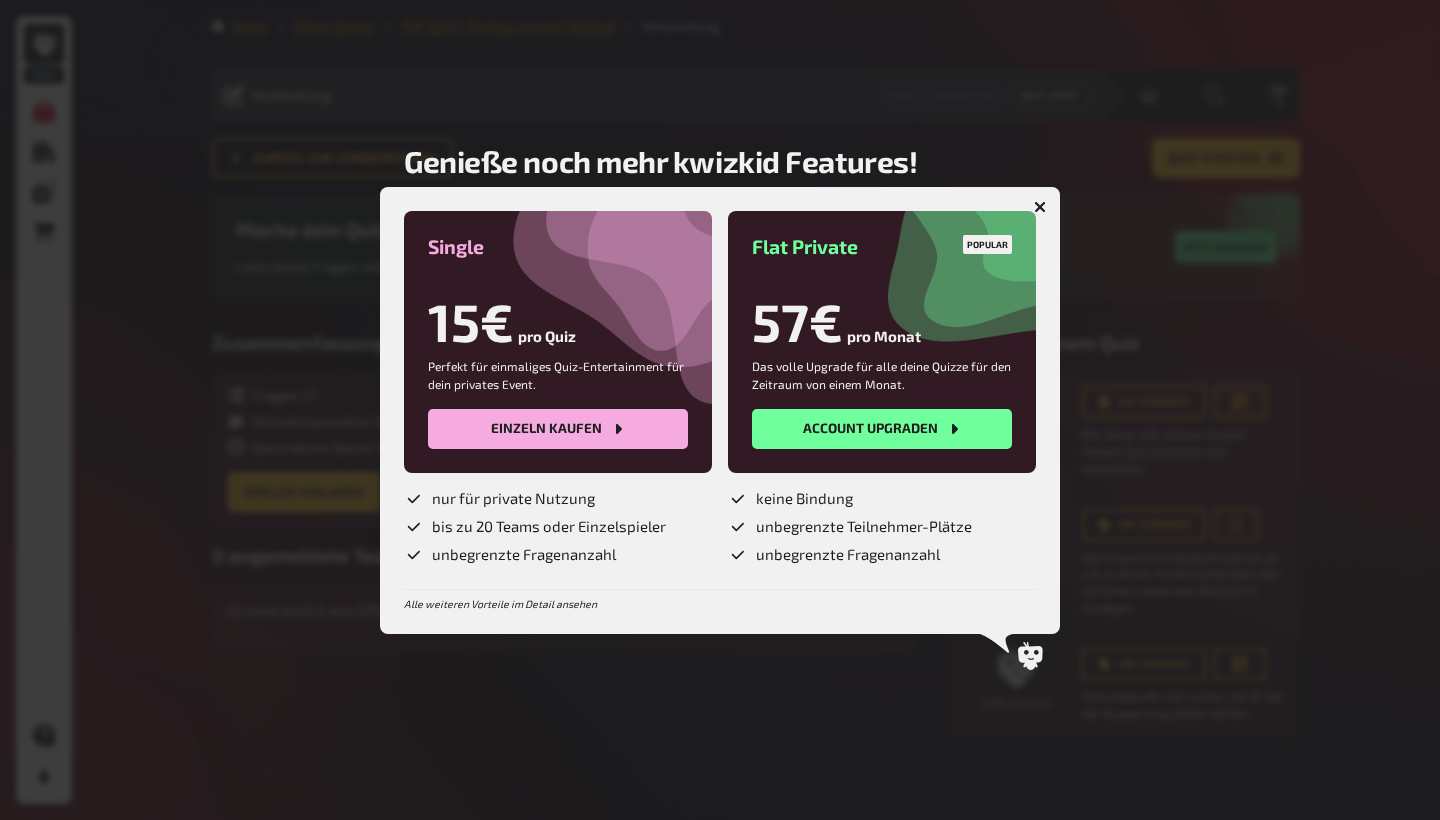 click 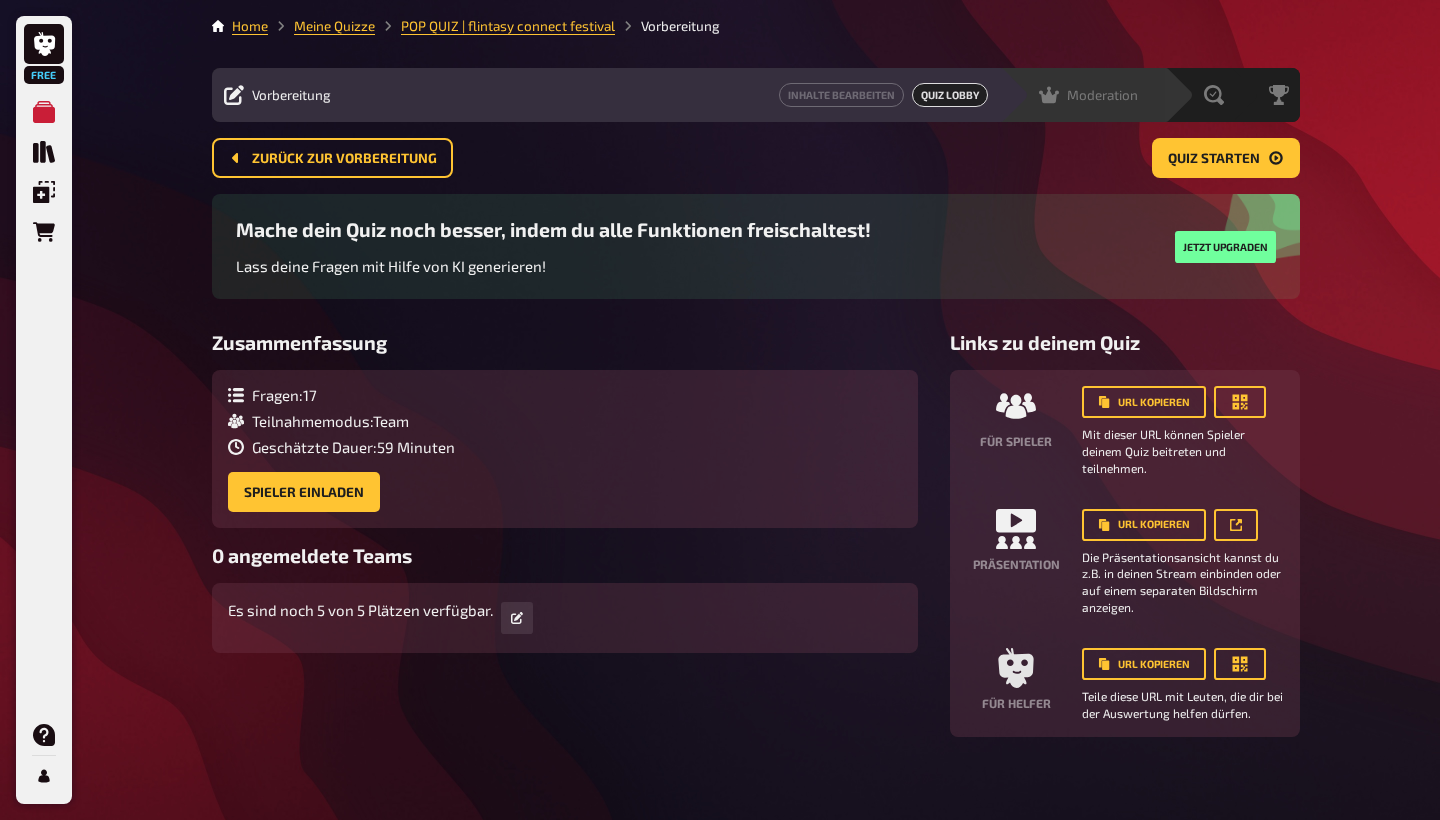click on "Moderation" at bounding box center [1102, 95] 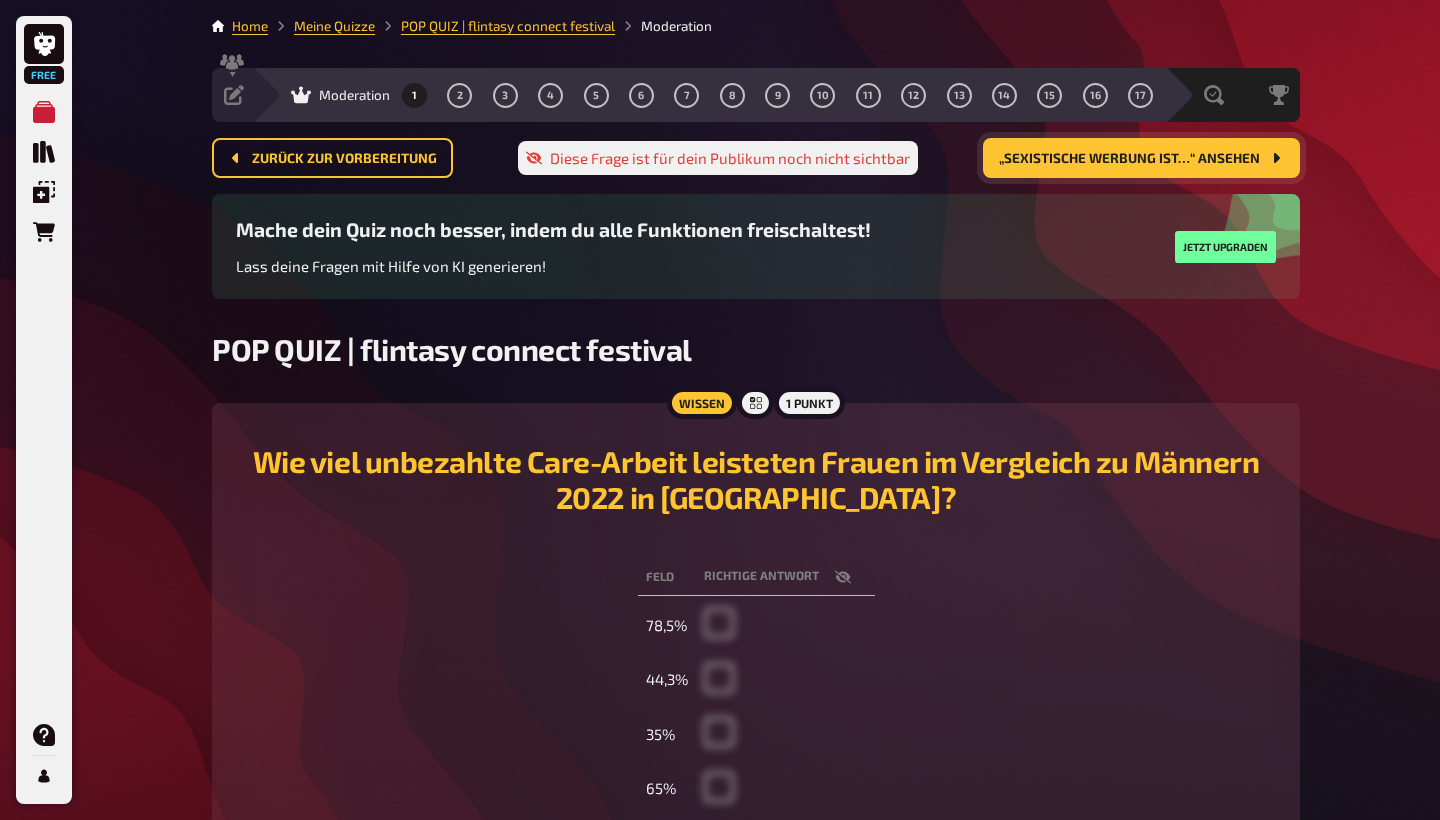 scroll, scrollTop: 0, scrollLeft: 0, axis: both 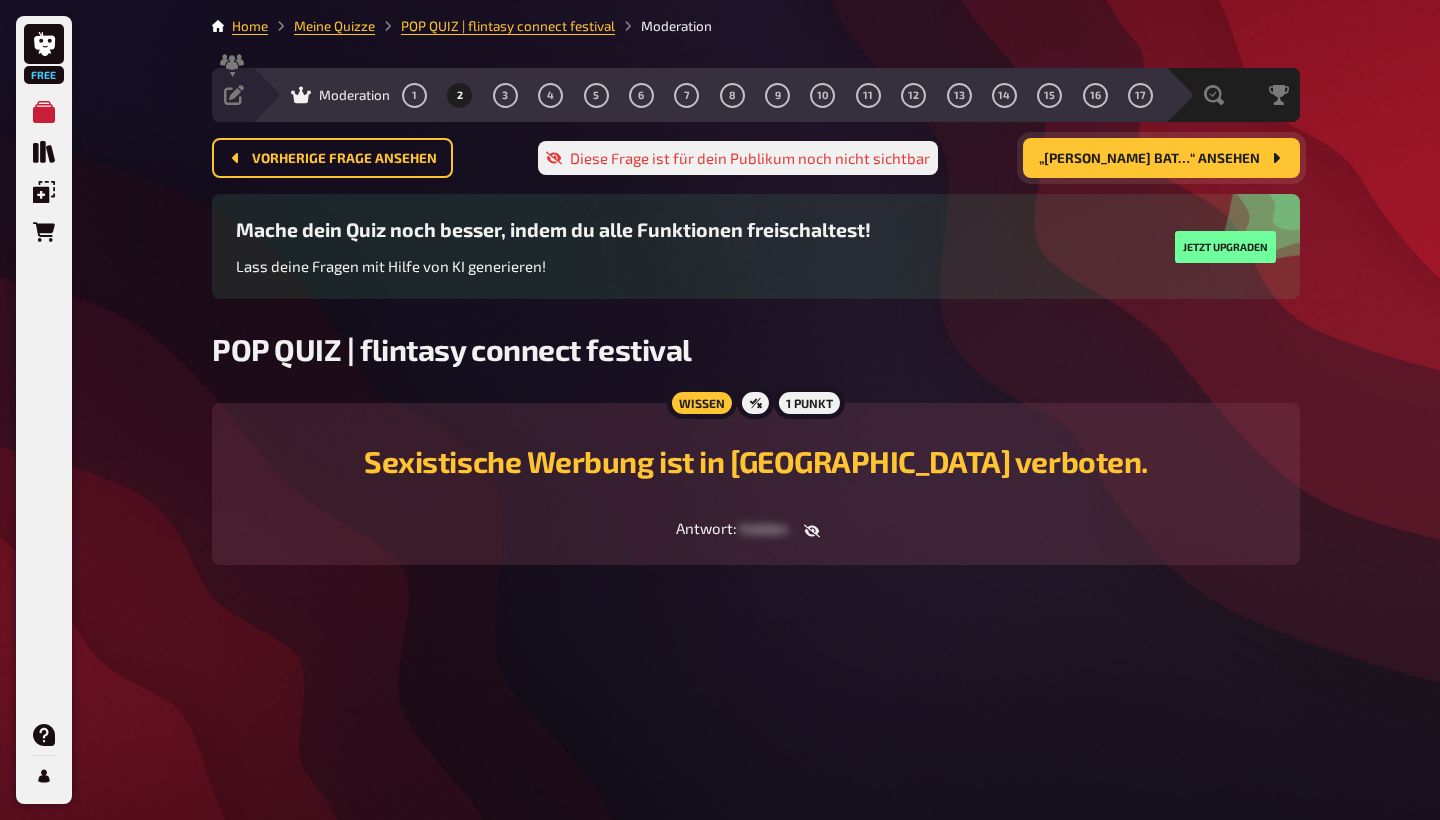 click on "„[PERSON_NAME] bat…“ ansehen" at bounding box center [1161, 158] 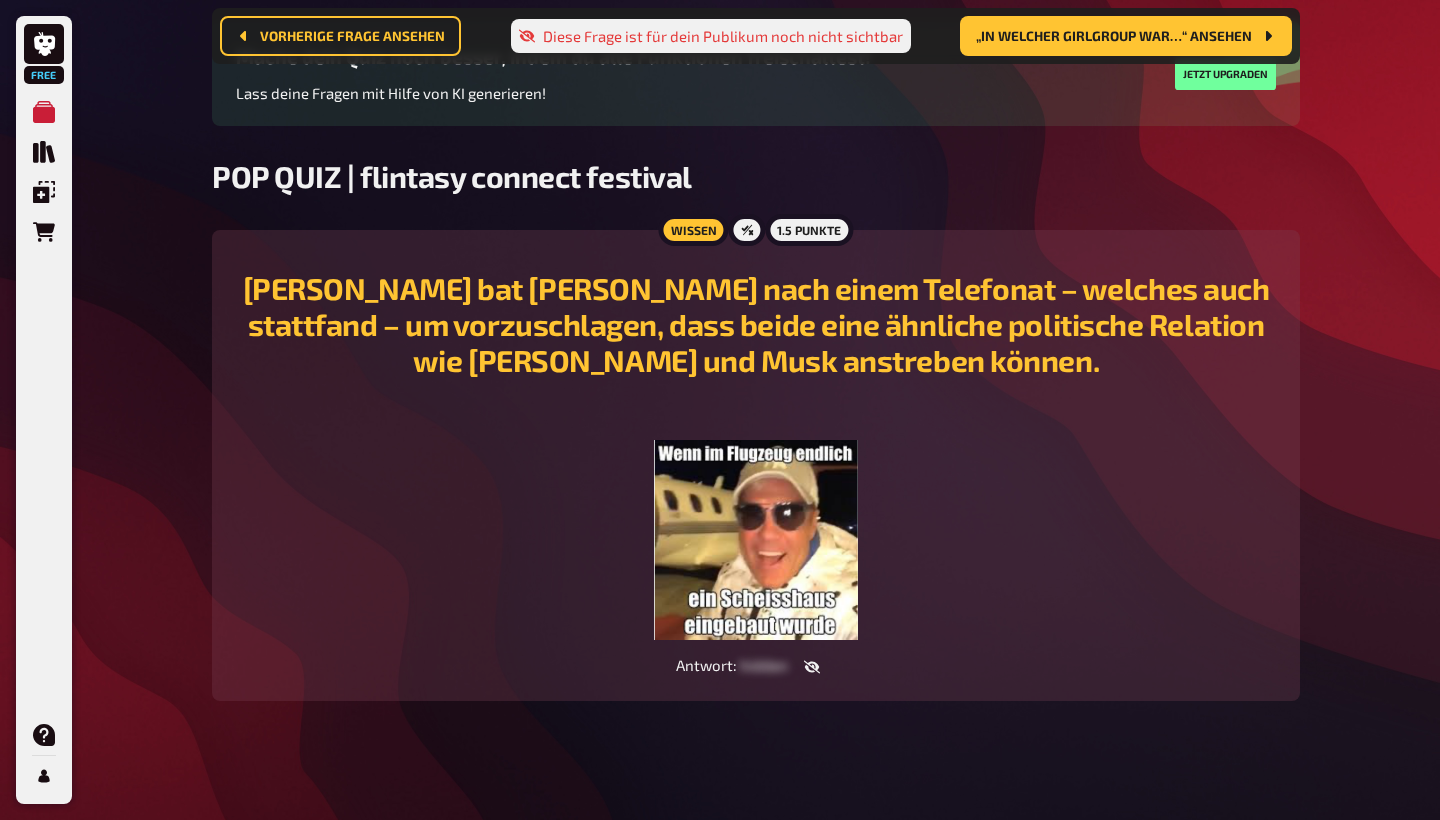 scroll, scrollTop: 196, scrollLeft: 0, axis: vertical 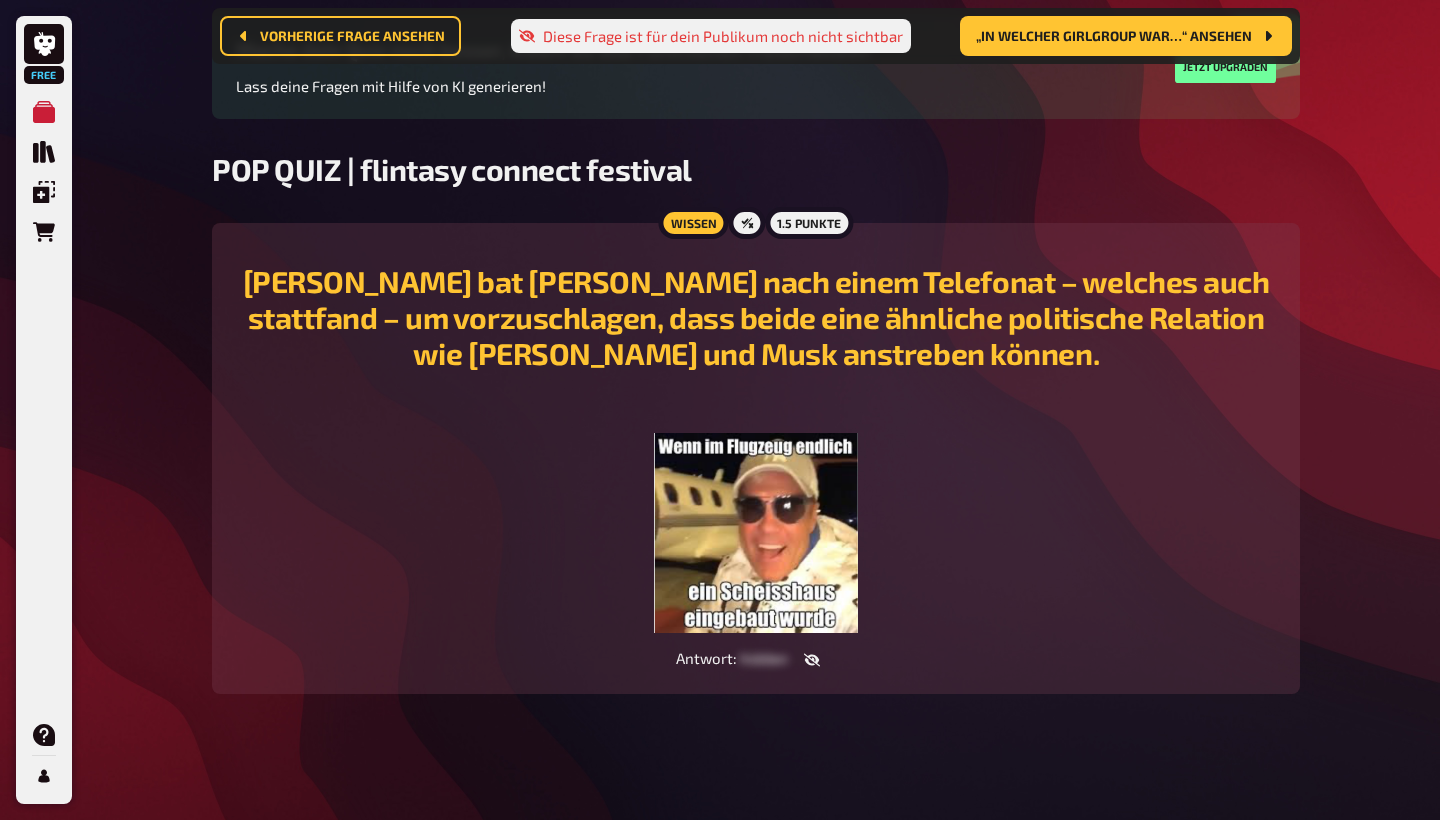 click 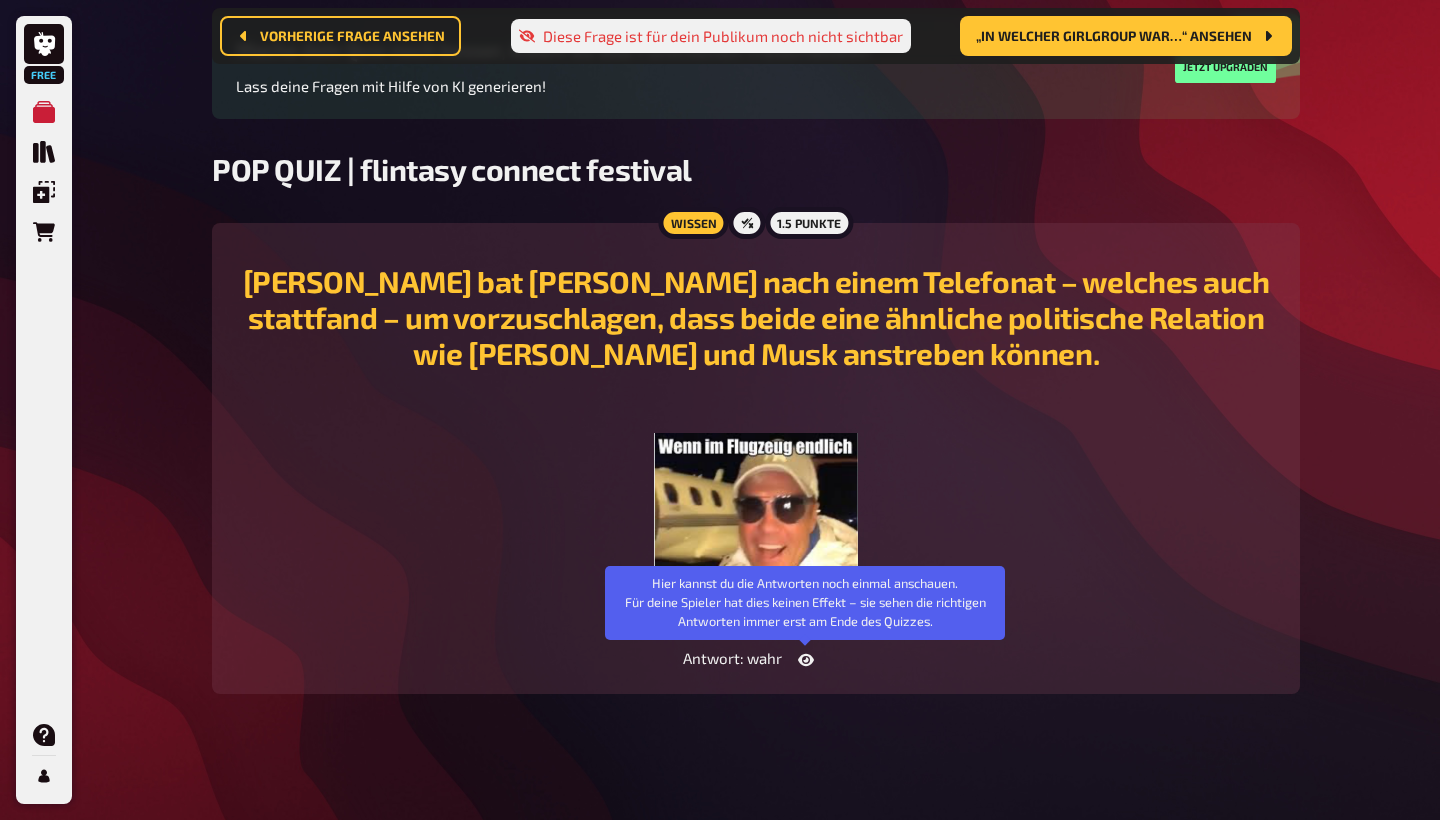 click 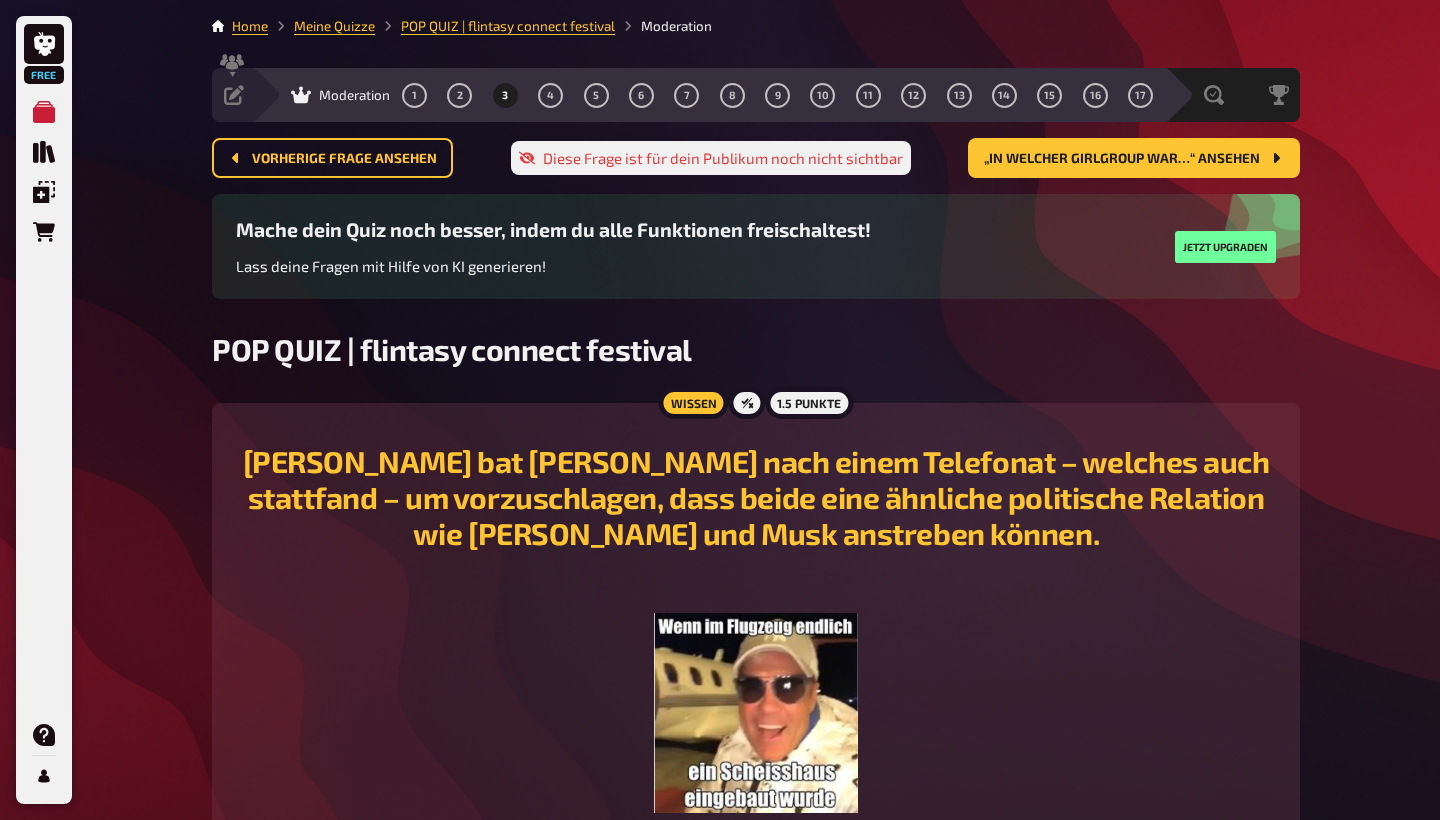 scroll, scrollTop: 0, scrollLeft: 0, axis: both 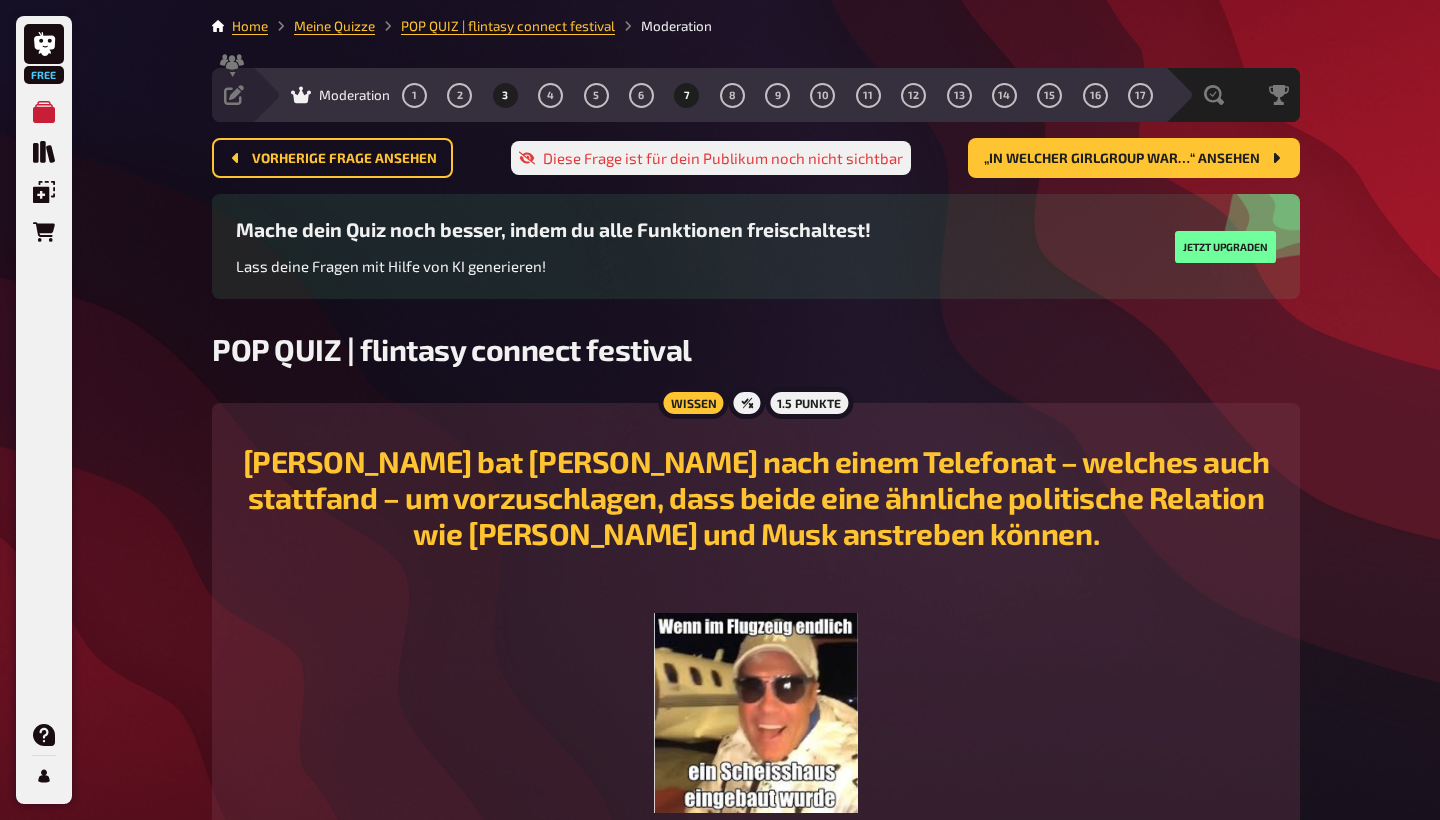 click on "7" at bounding box center [687, 95] 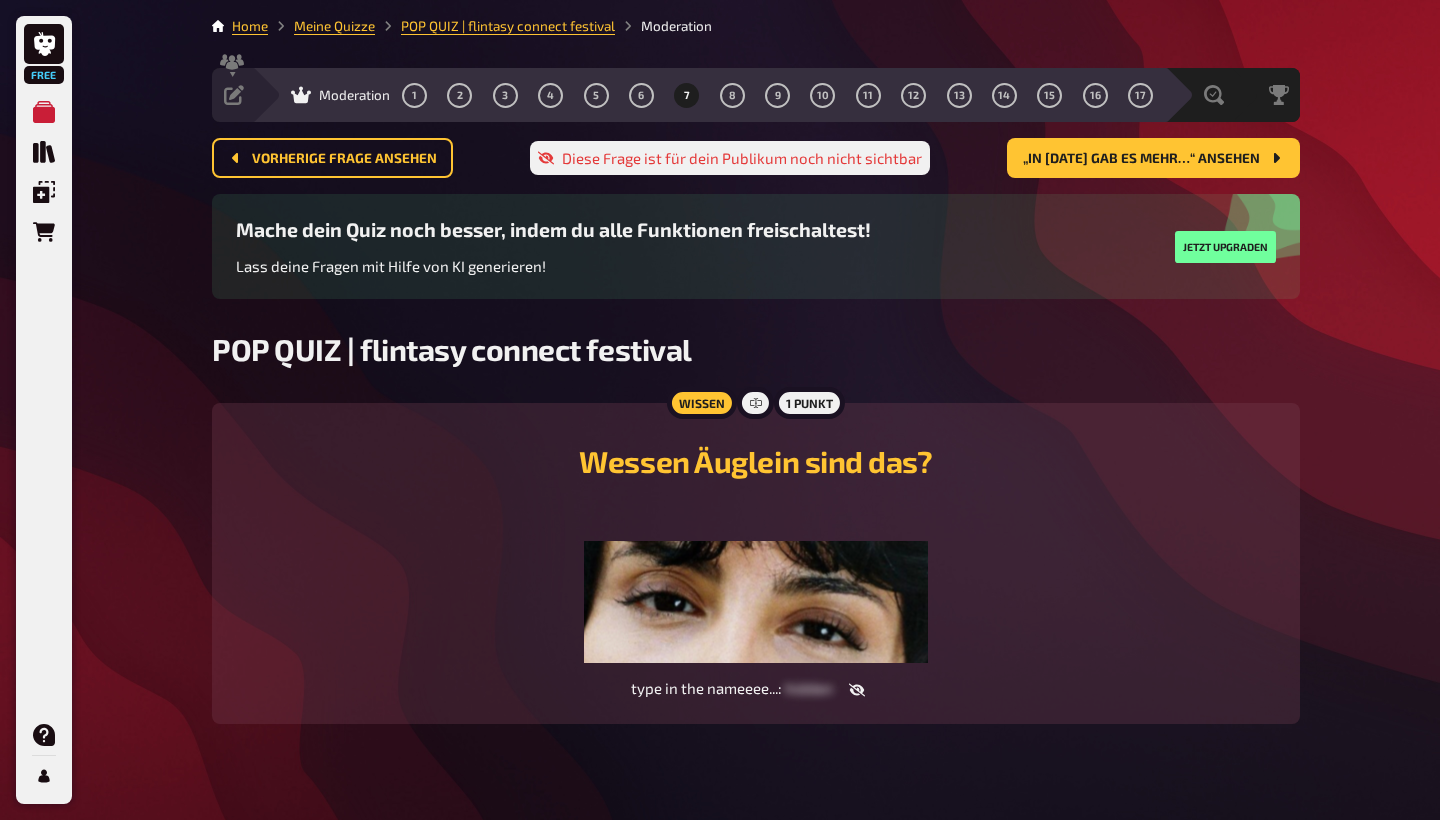 click on "1 2 3 4 5 6 7 8 9 10 11 12 13 14 15 16 17" at bounding box center [777, 95] 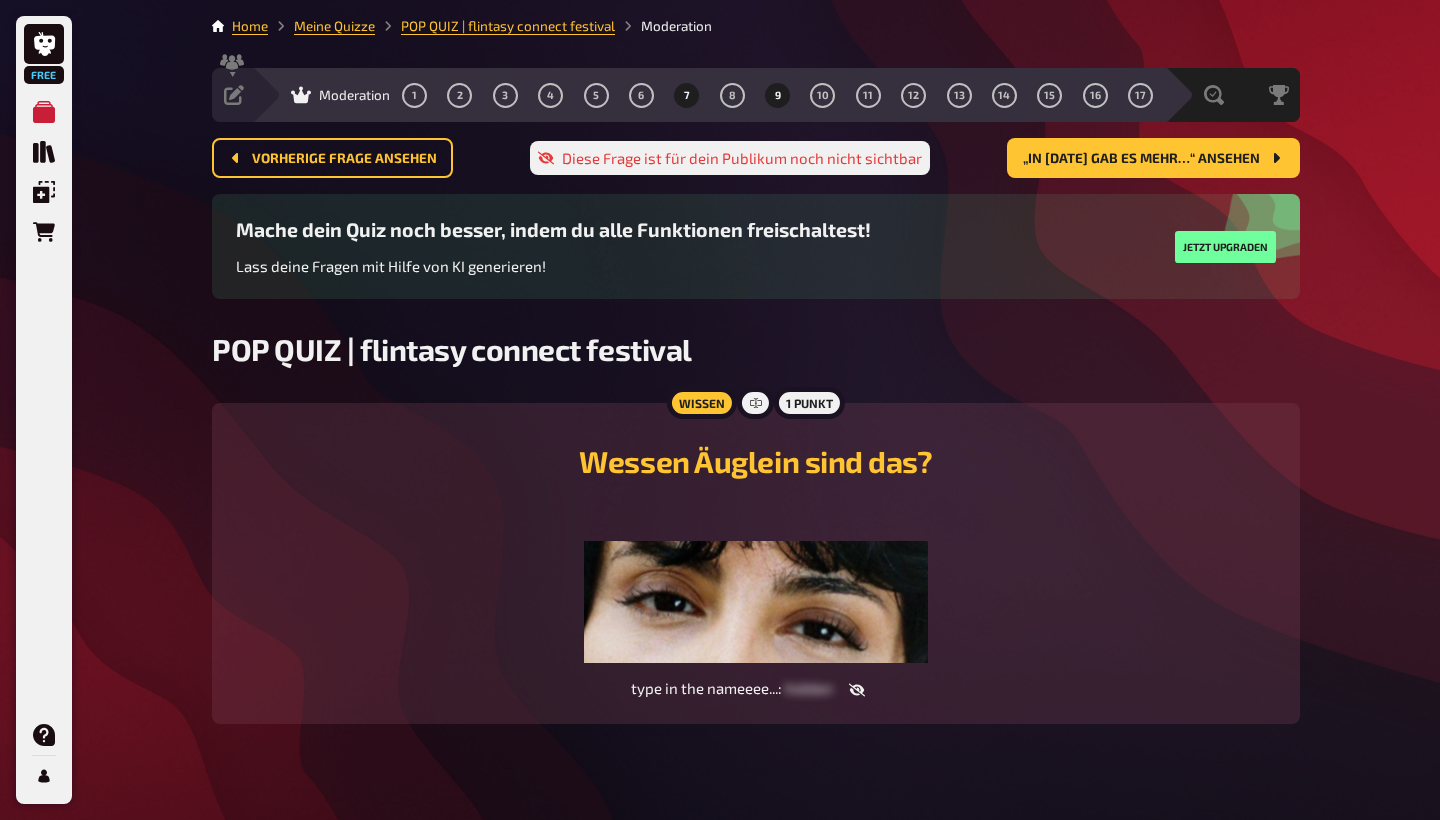 click on "9" at bounding box center [778, 95] 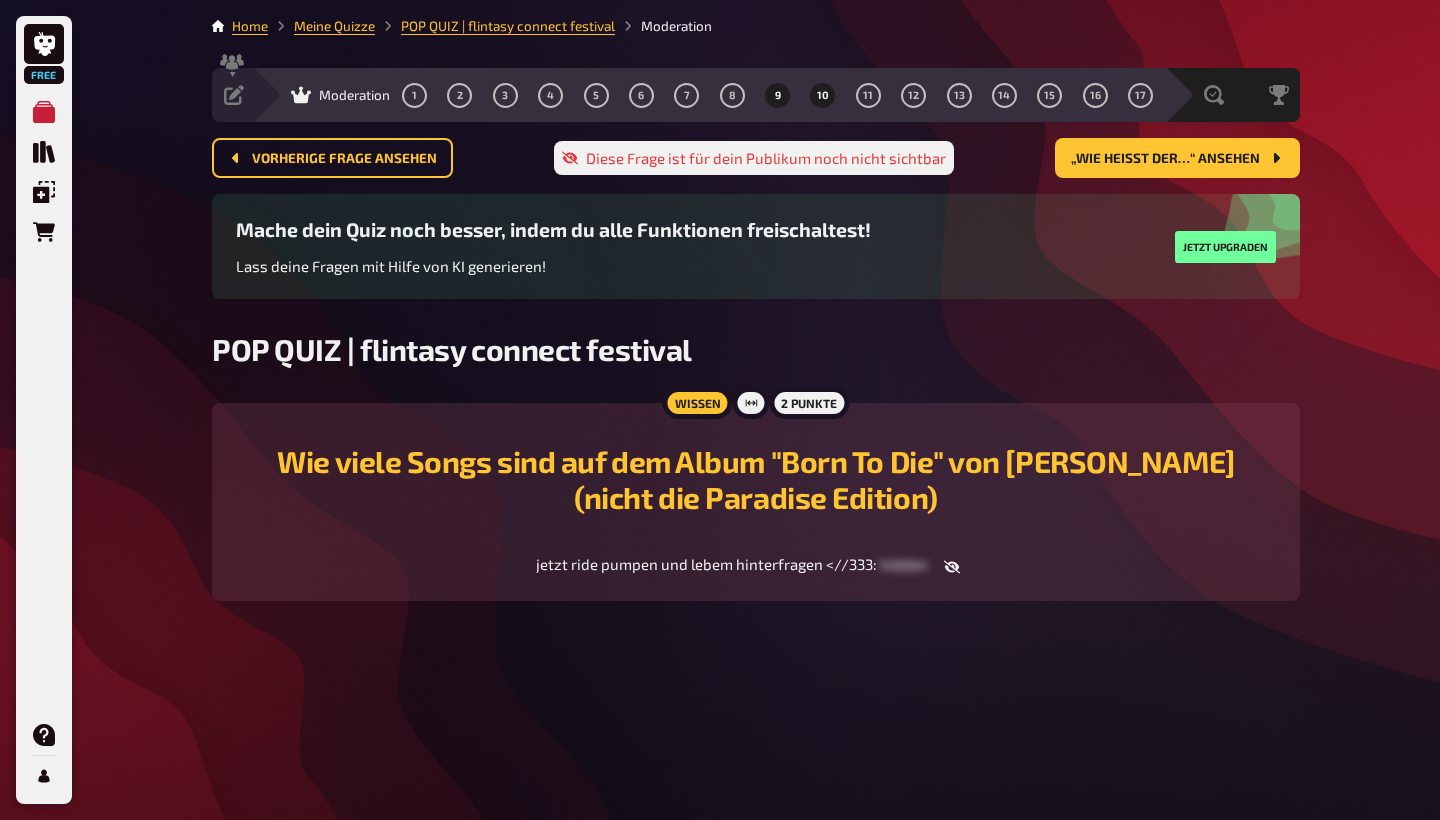 click on "10" at bounding box center [823, 95] 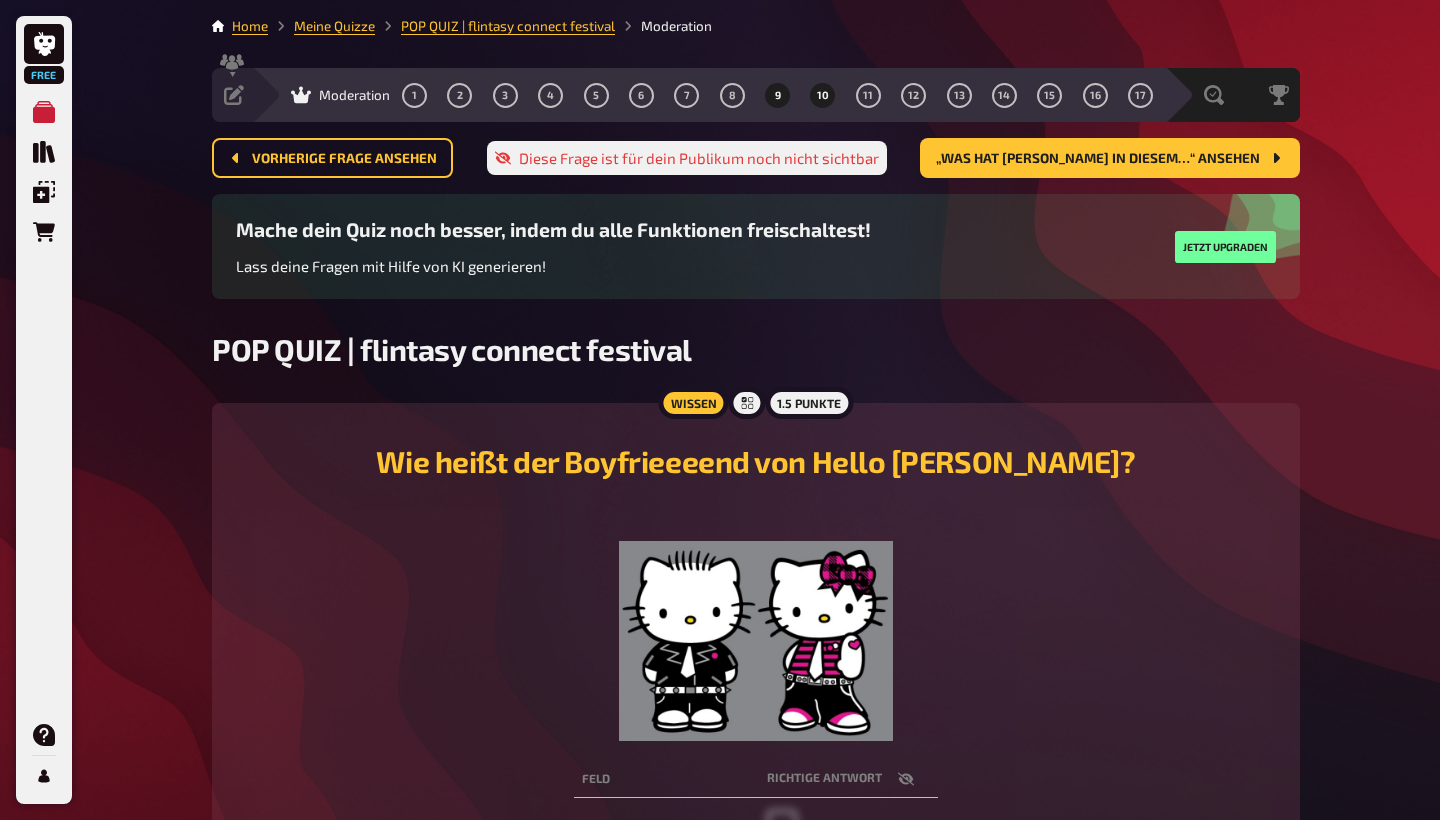 click on "9" at bounding box center (778, 95) 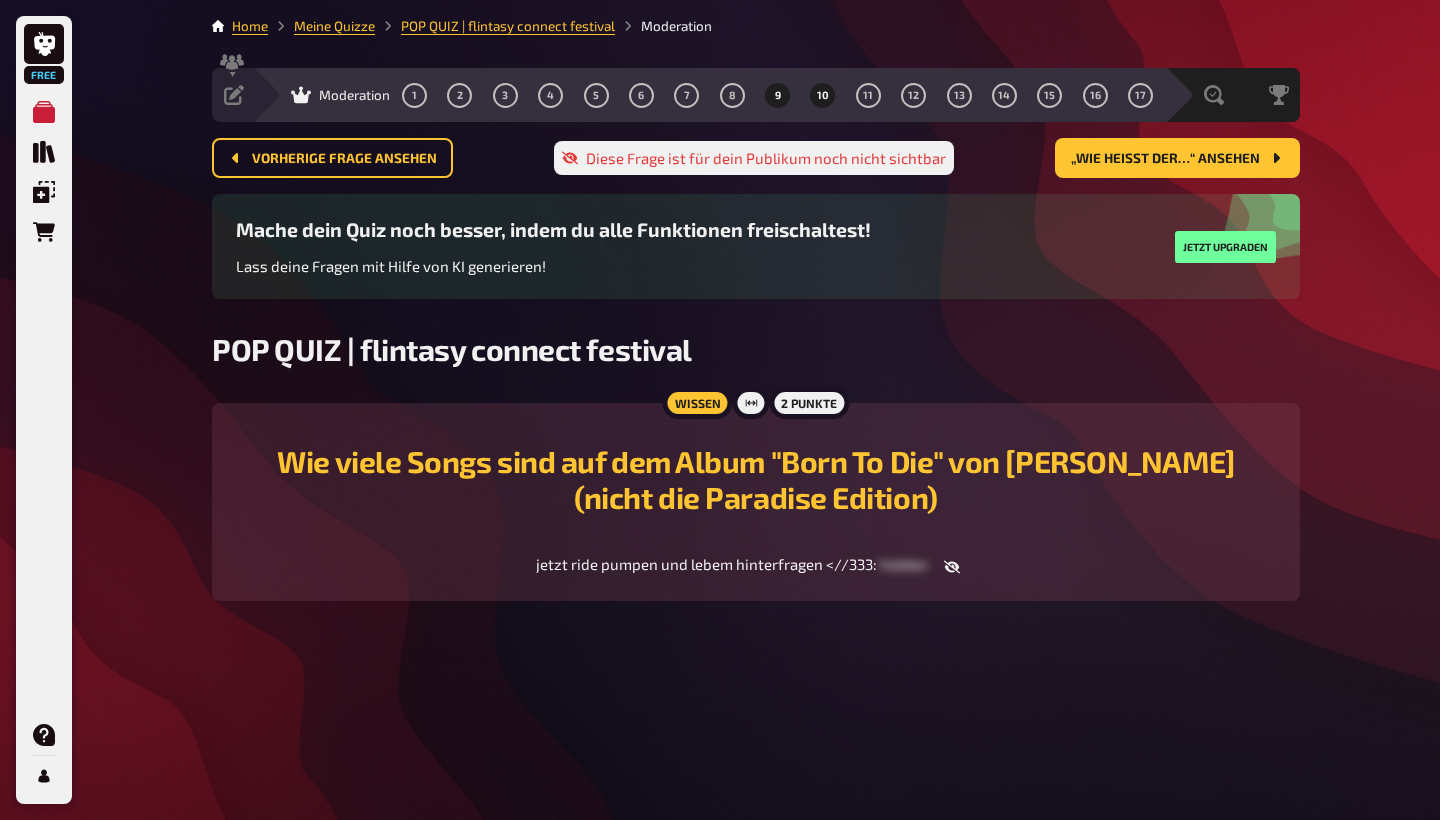 click on "10" at bounding box center (823, 95) 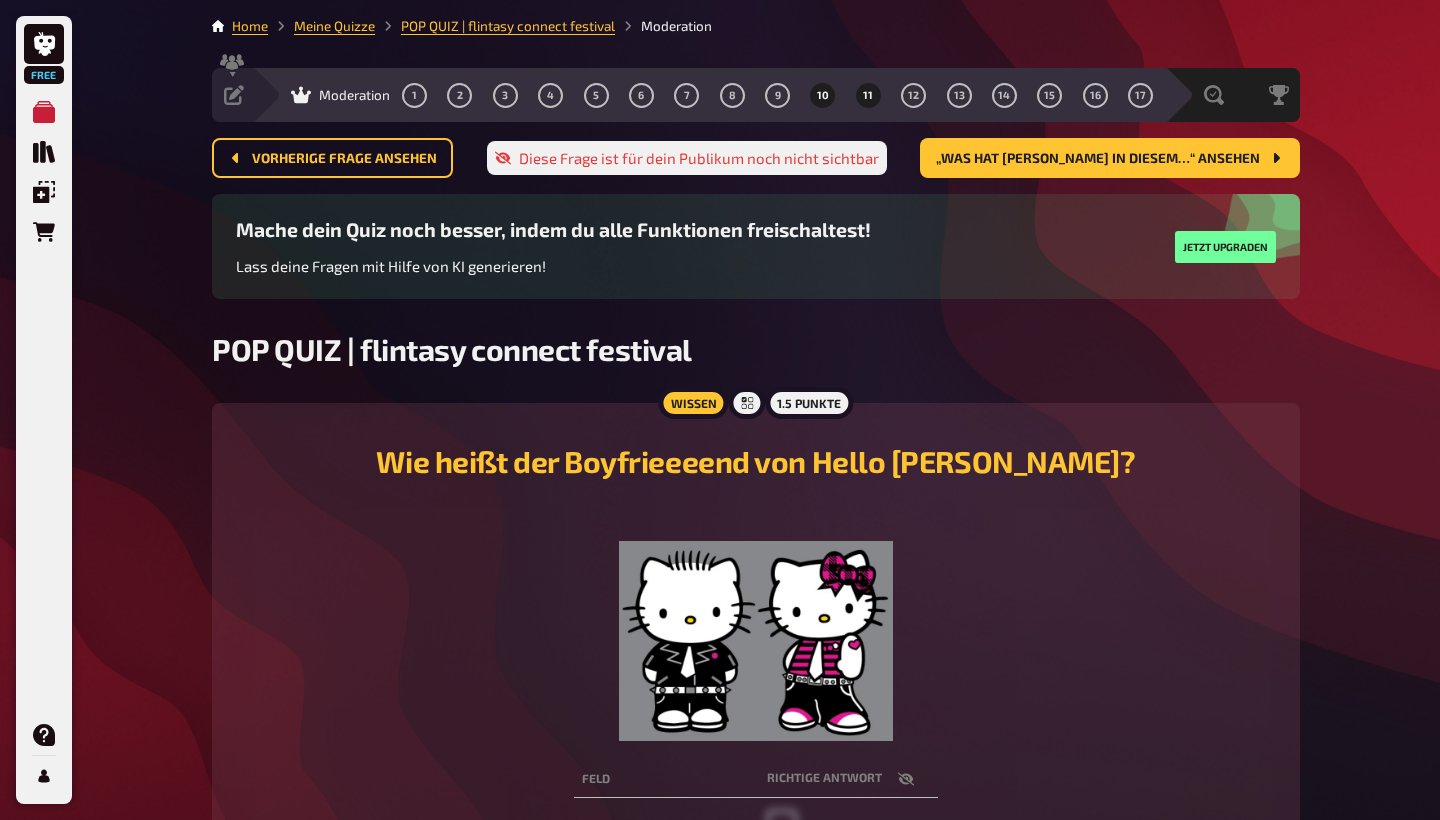 click on "11" at bounding box center [868, 95] 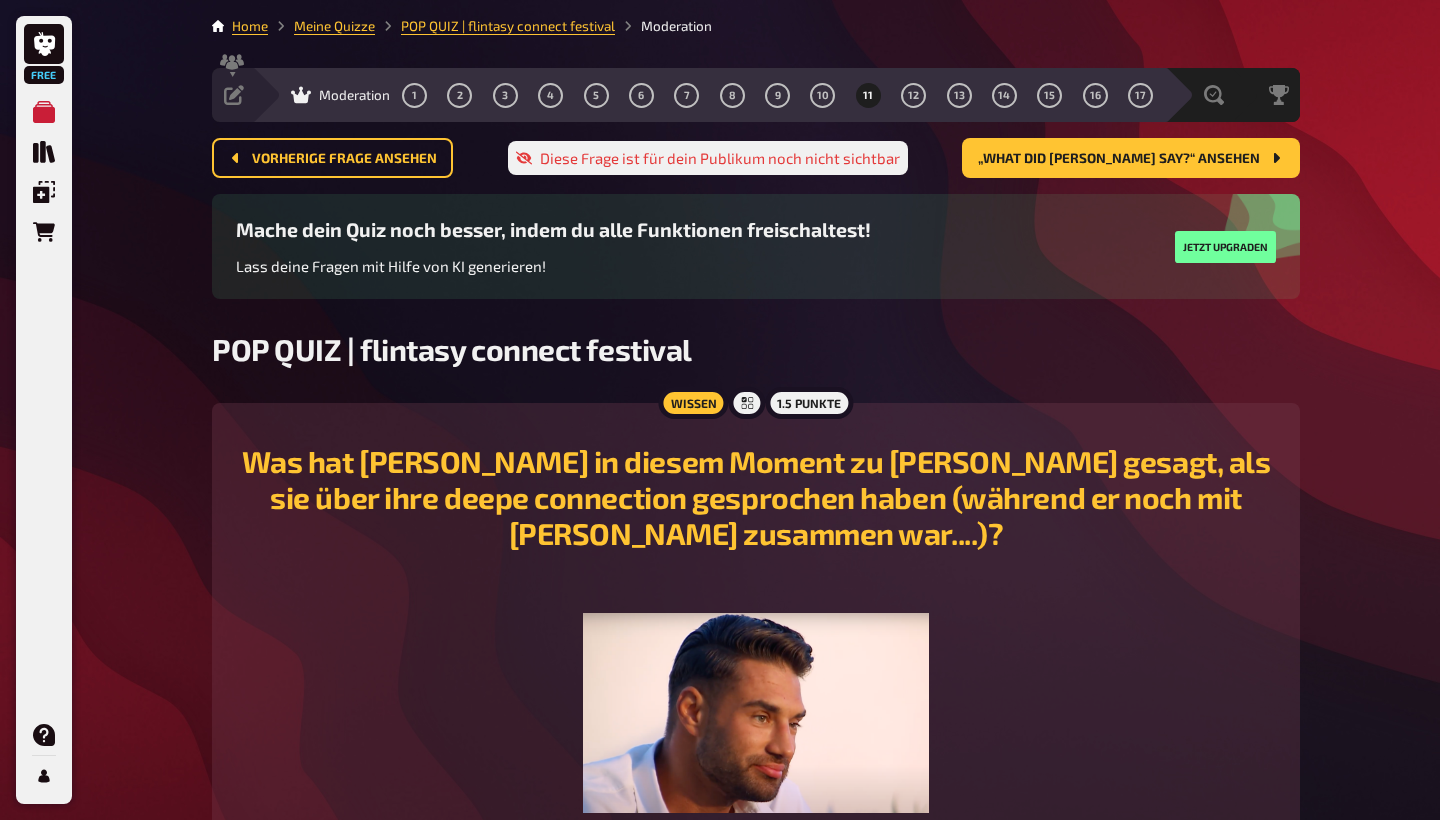 click on "1 2 3 4 5 6 7 8 9 10 11 12 13 14 15 16 17" at bounding box center [777, 95] 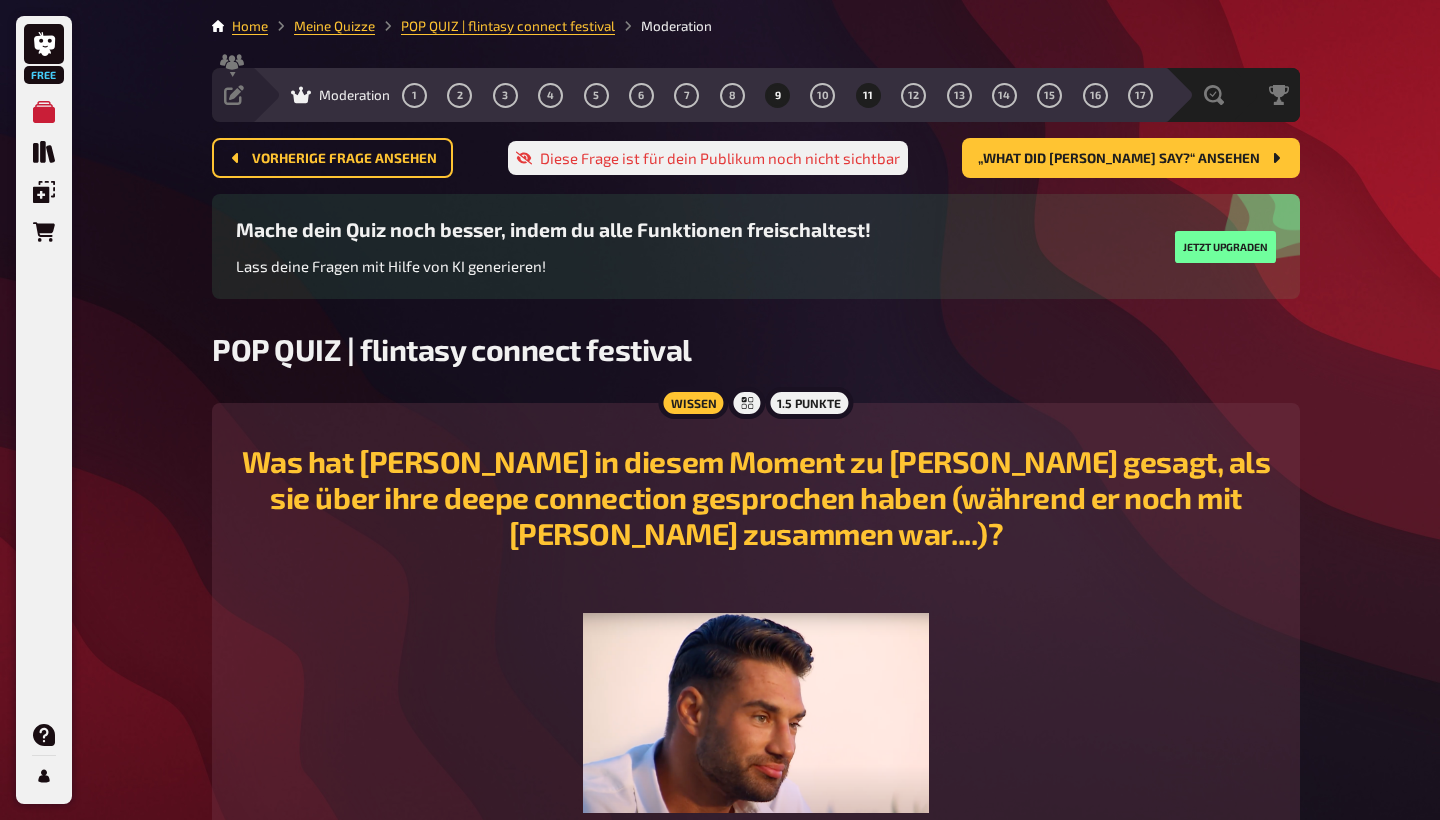 click on "9" at bounding box center [778, 95] 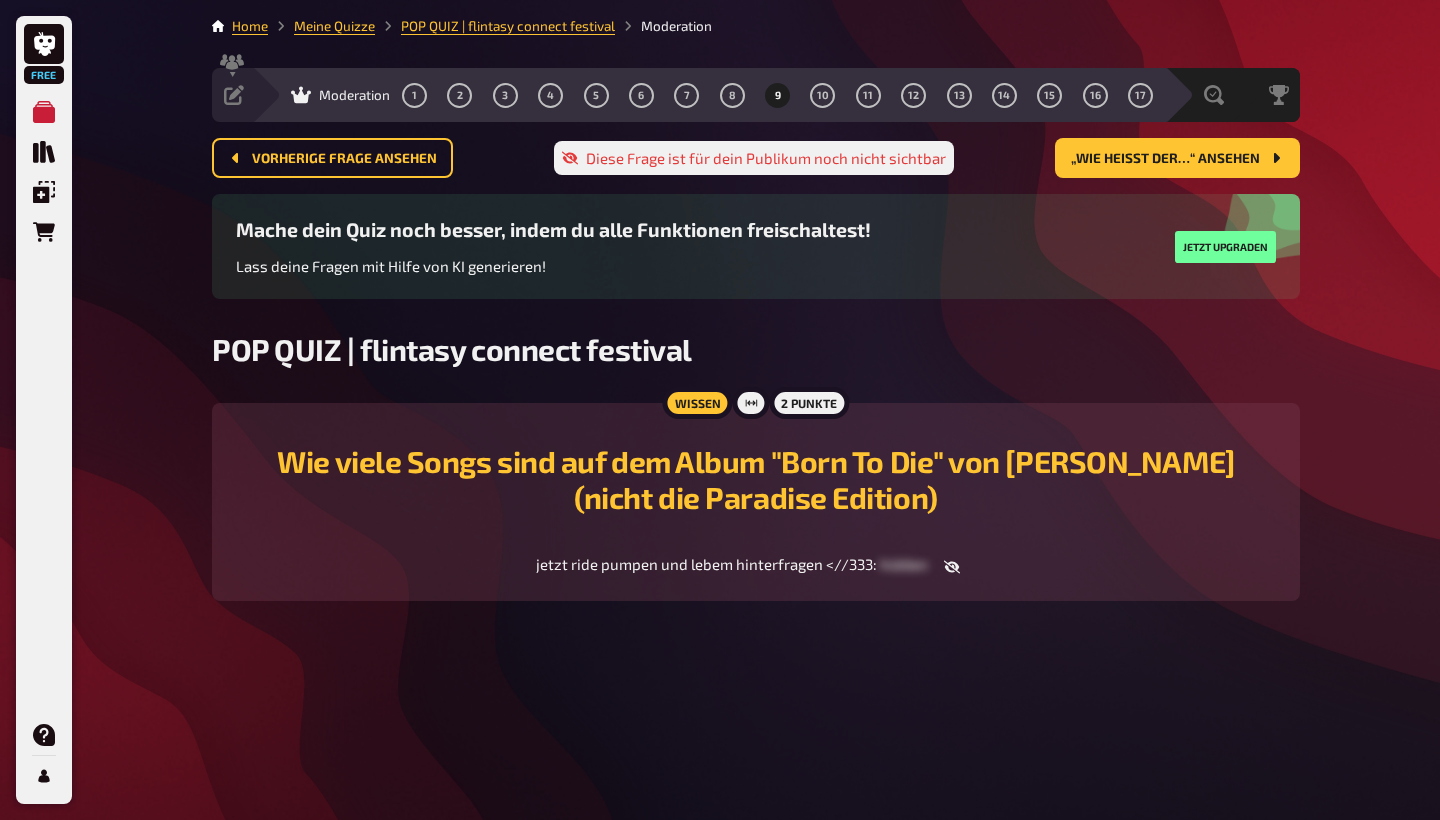 click on "jetzt ride pumpen und lebem hinterfragen <//333 :   hidden" at bounding box center [756, 565] 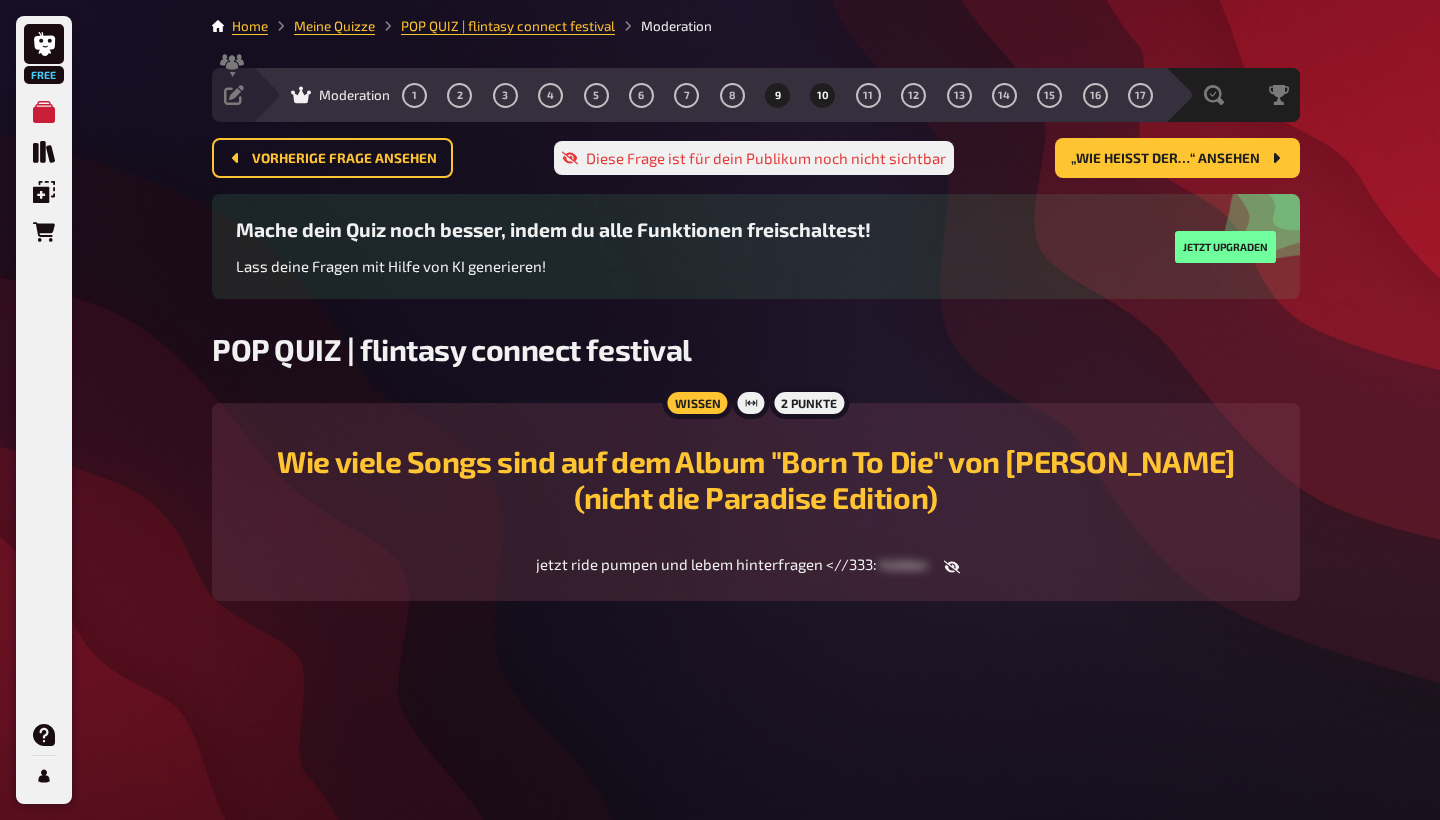 click on "10" at bounding box center [823, 95] 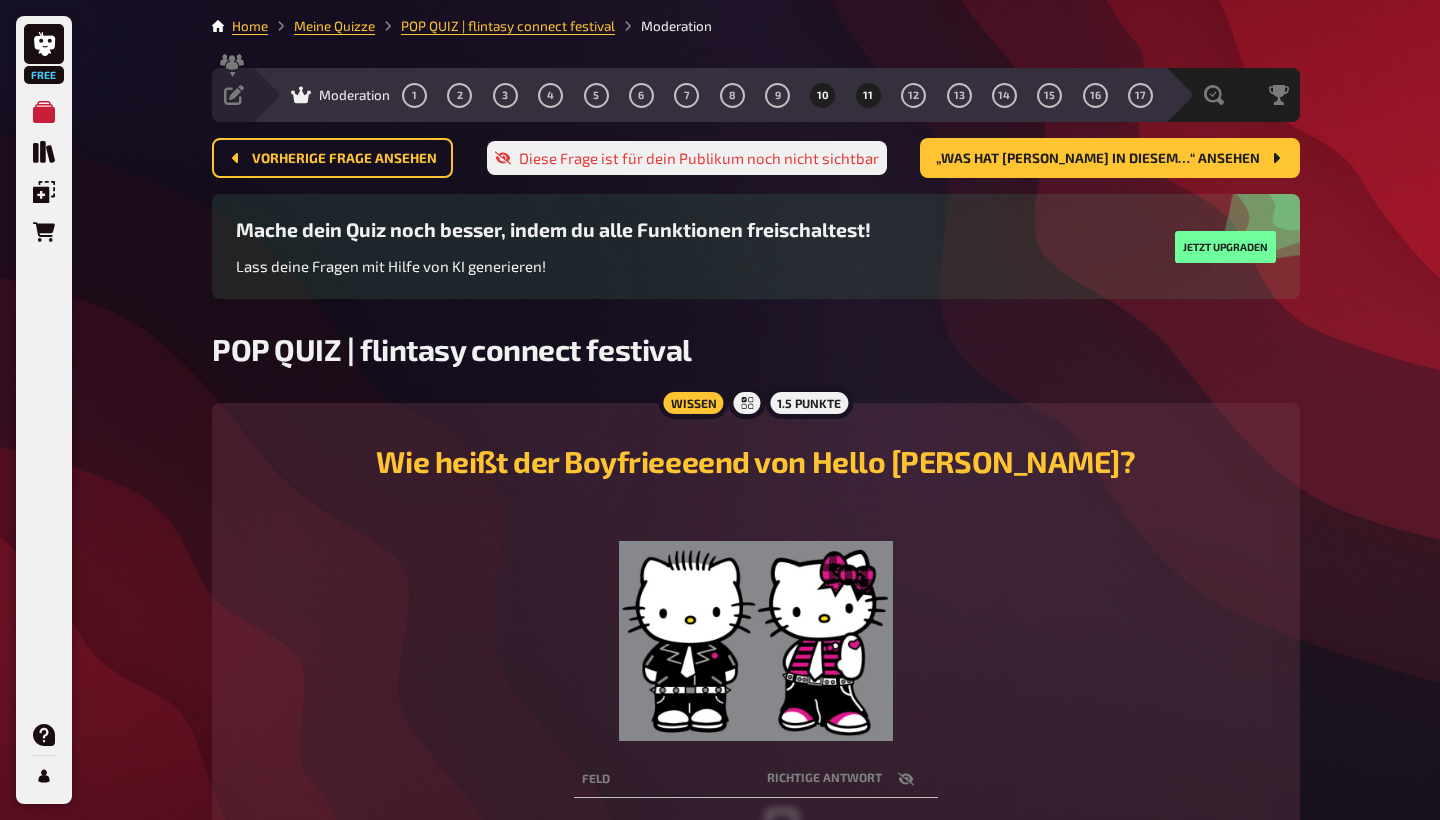 click on "11" at bounding box center (868, 95) 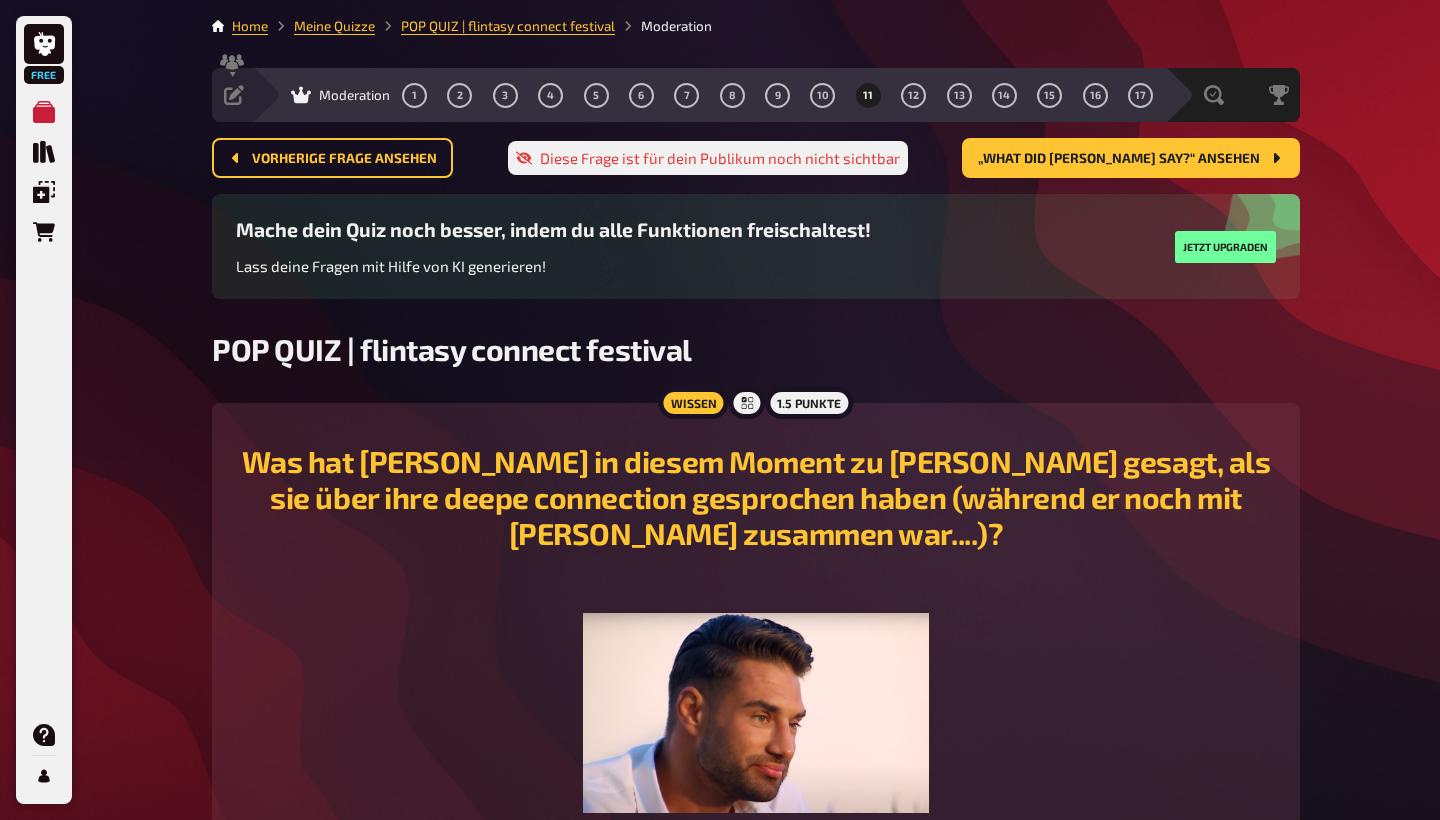 scroll, scrollTop: 0, scrollLeft: 0, axis: both 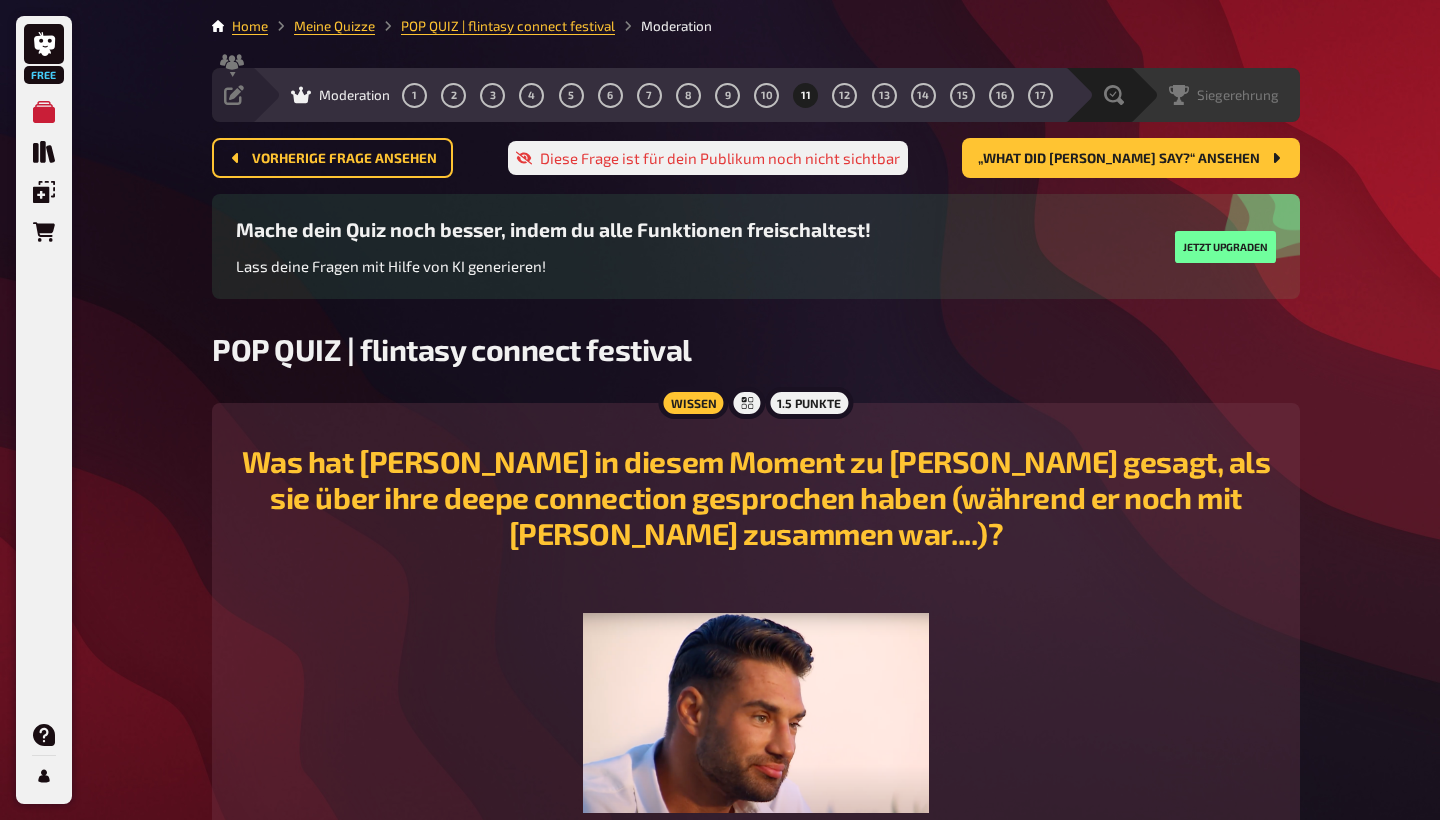 click on "Siegerehrung" at bounding box center [1228, 95] 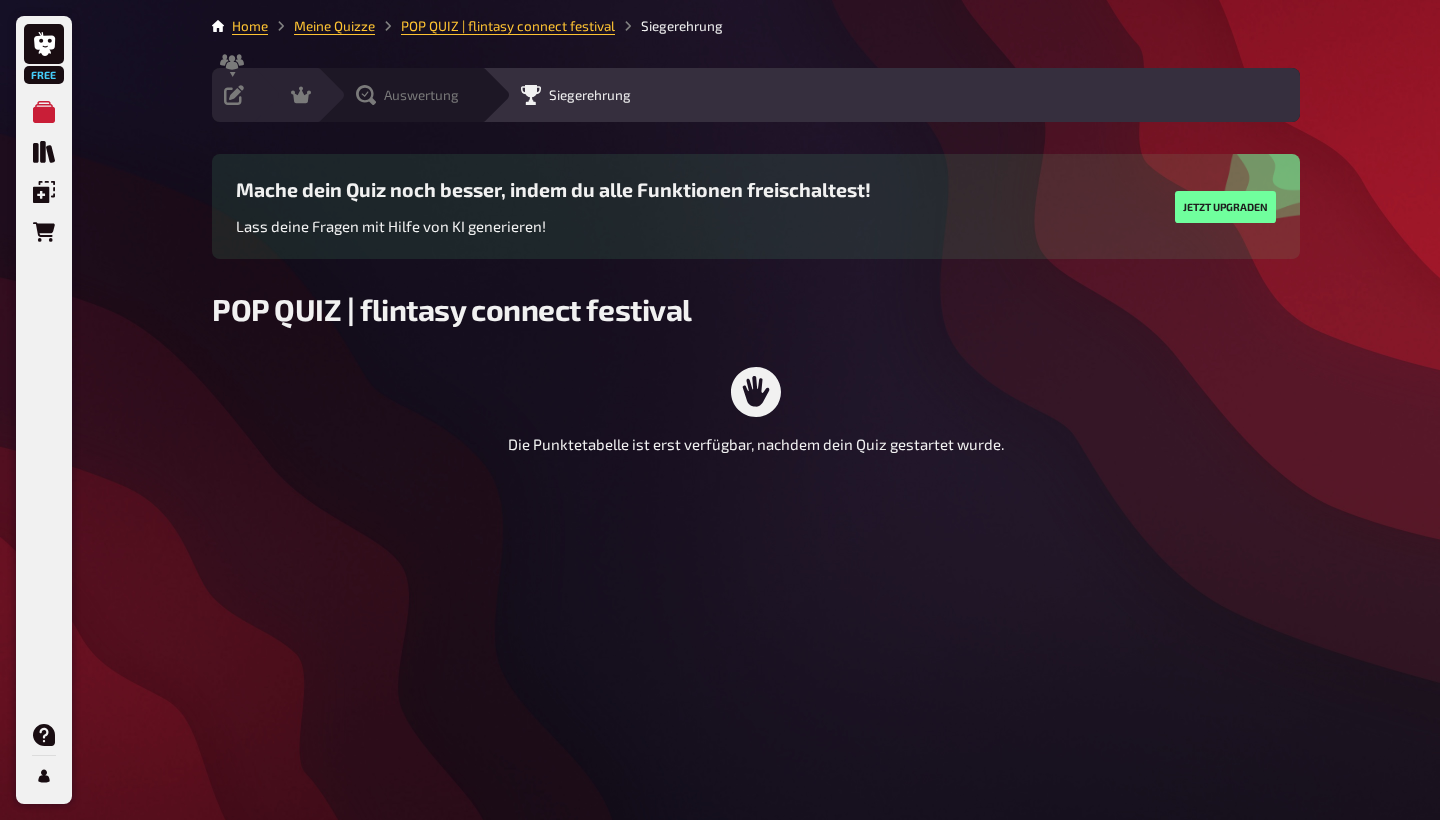 click on "Auswertung" at bounding box center [421, 95] 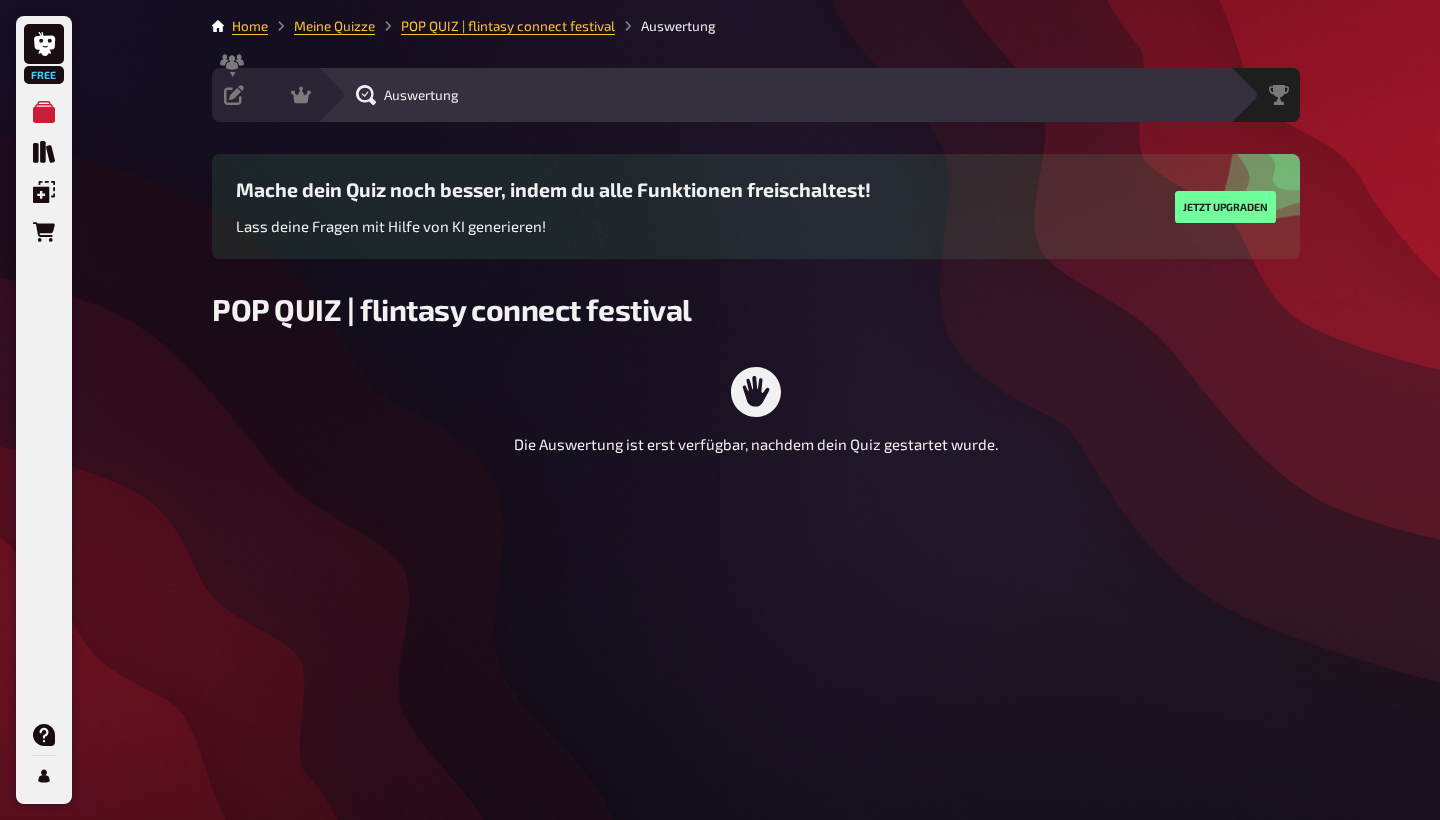 click on "Auswertung" at bounding box center (421, 95) 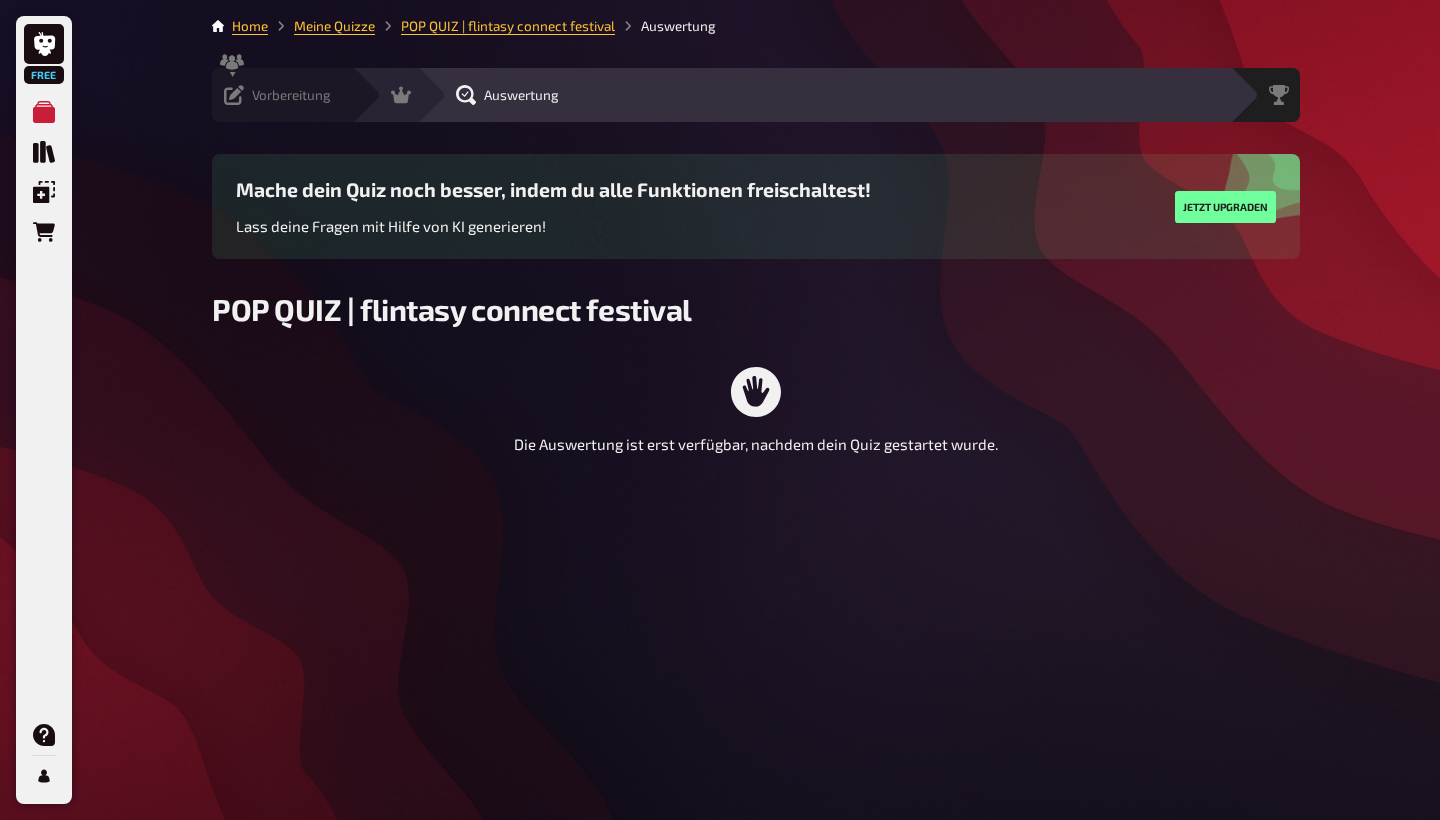 click 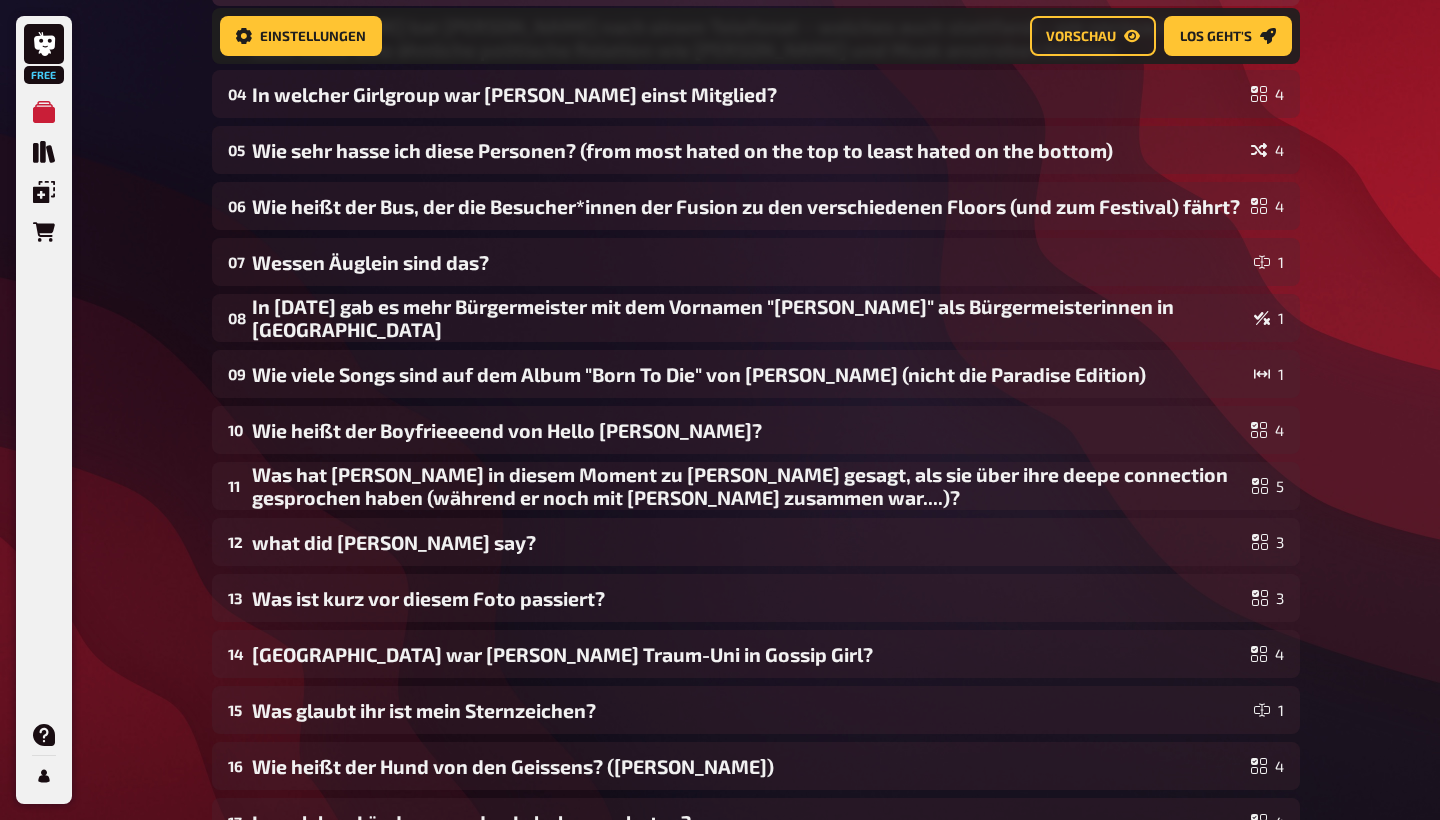 scroll, scrollTop: 680, scrollLeft: 0, axis: vertical 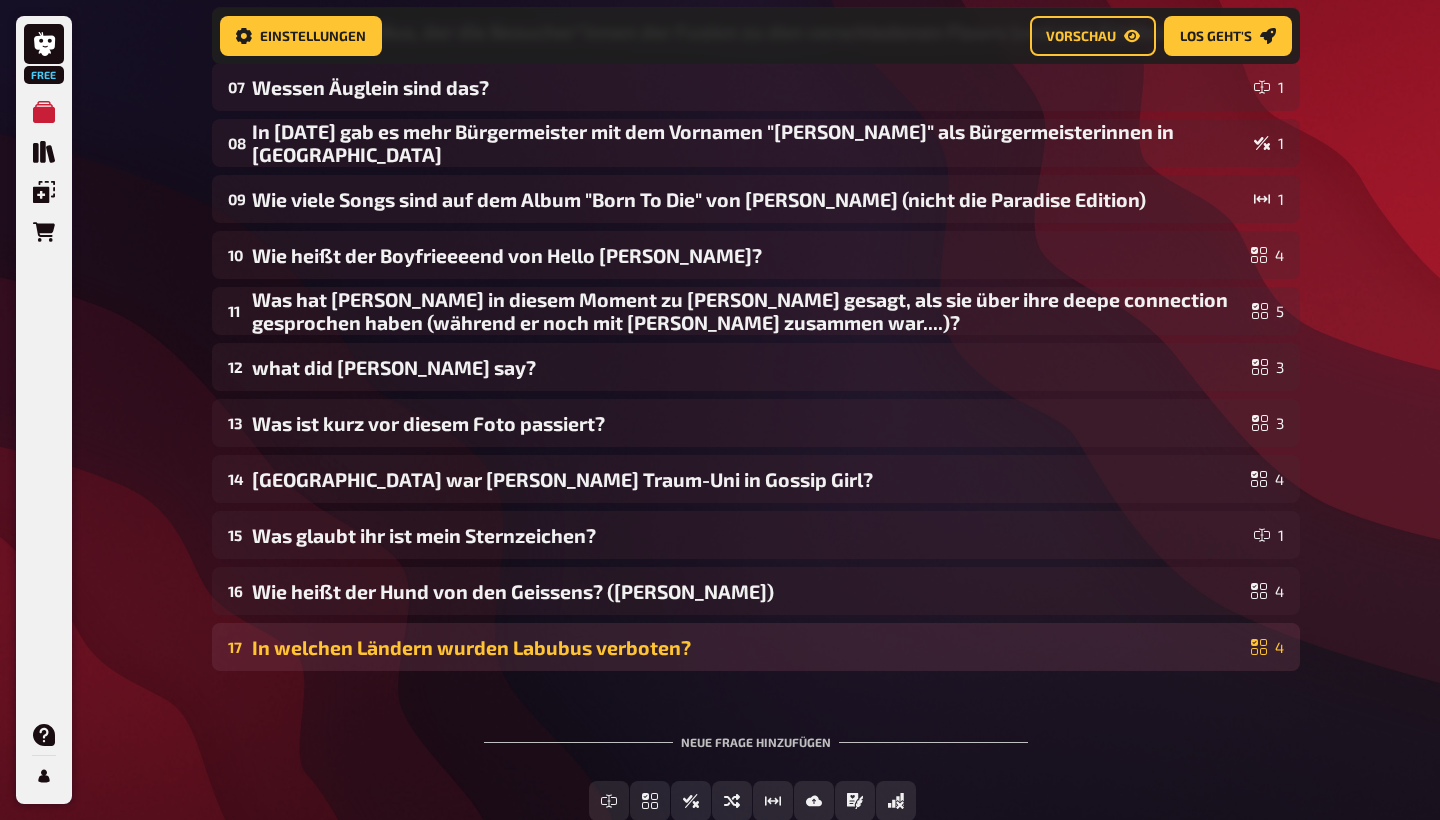 click on "In welchen Ländern wurden Labubus verboten?" at bounding box center [747, 647] 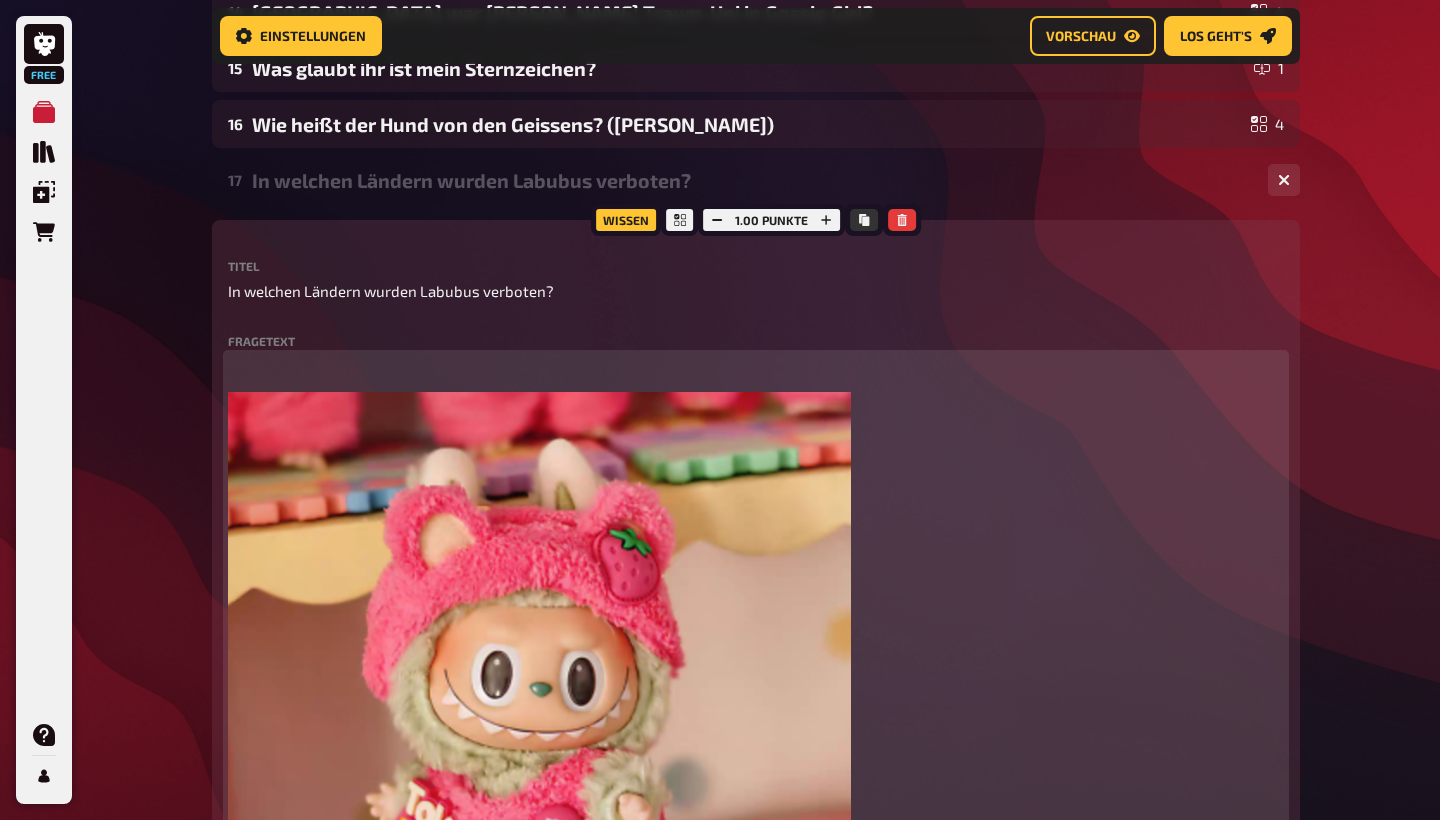 click at bounding box center [539, 720] 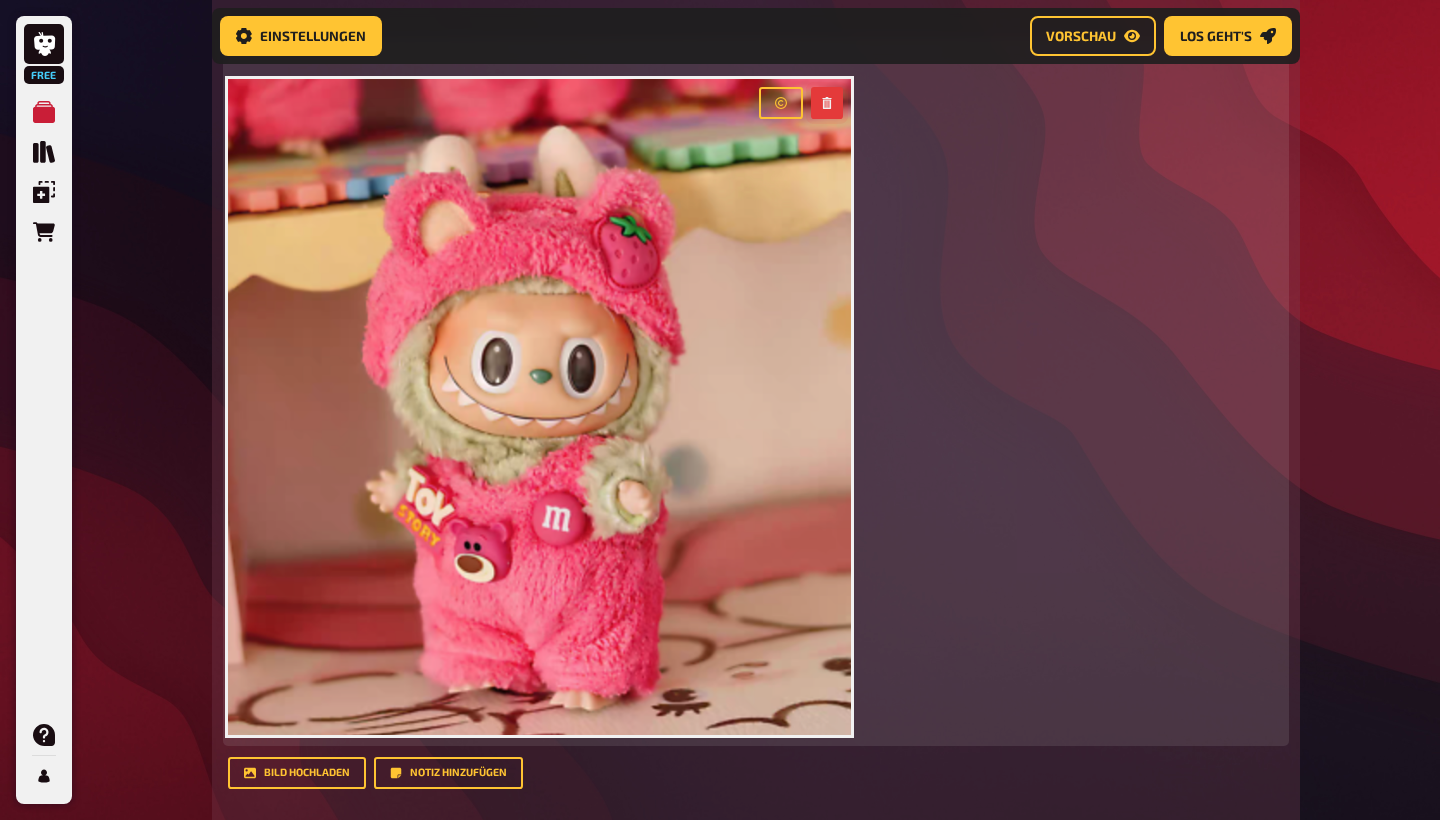 click 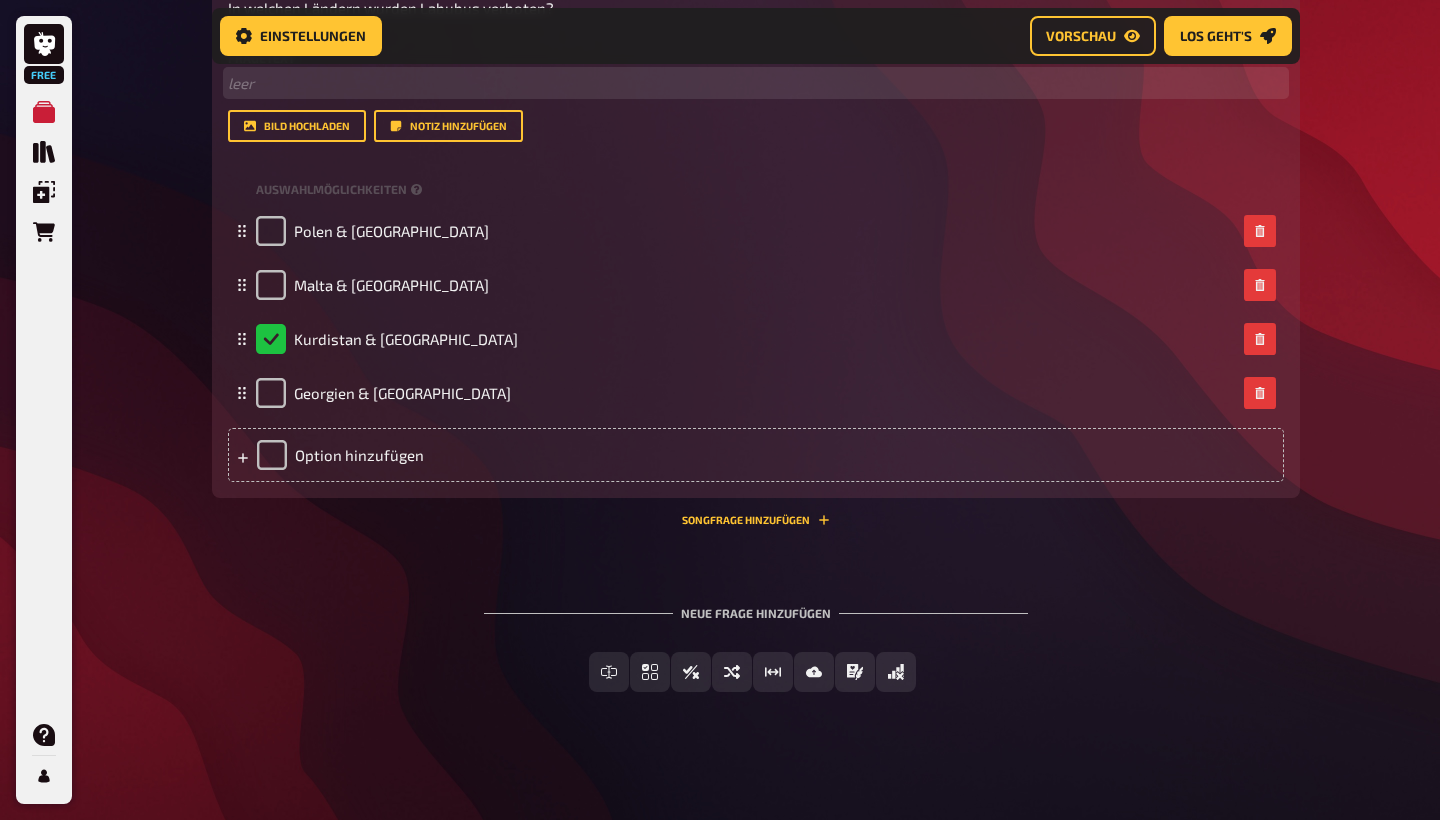 scroll, scrollTop: 1429, scrollLeft: 0, axis: vertical 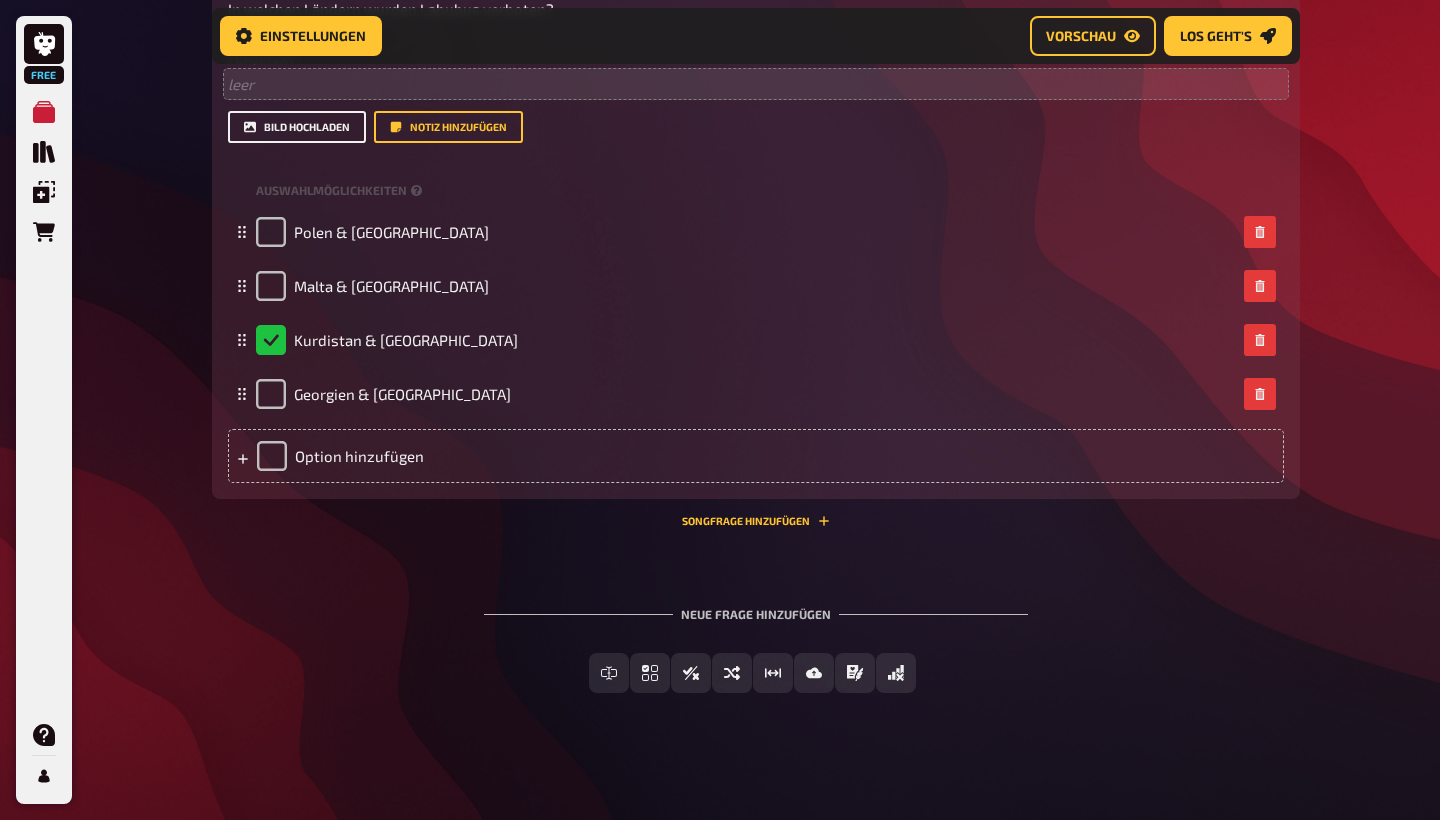 click on "Bild hochladen" at bounding box center [297, 127] 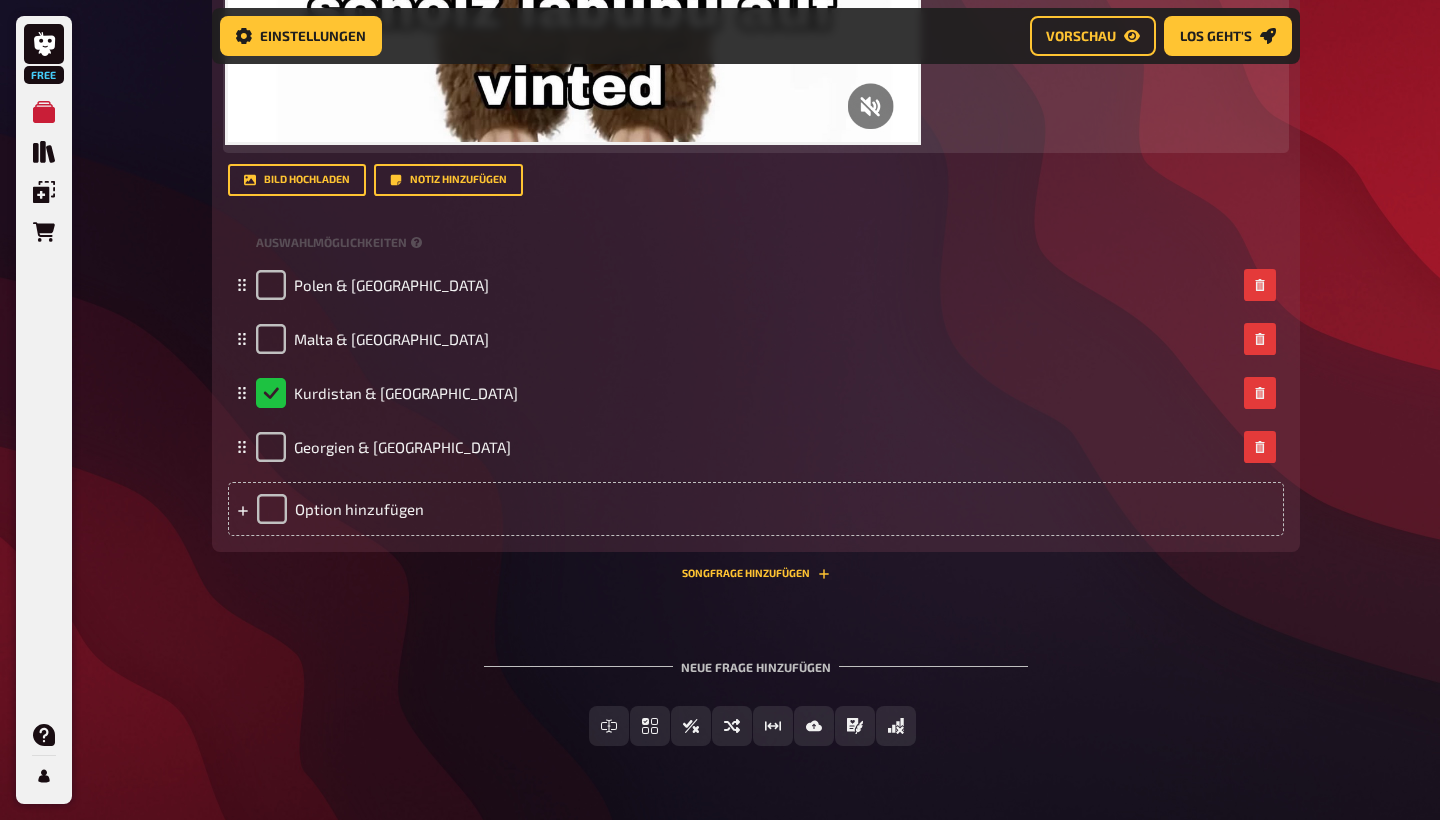 scroll, scrollTop: 1149, scrollLeft: 0, axis: vertical 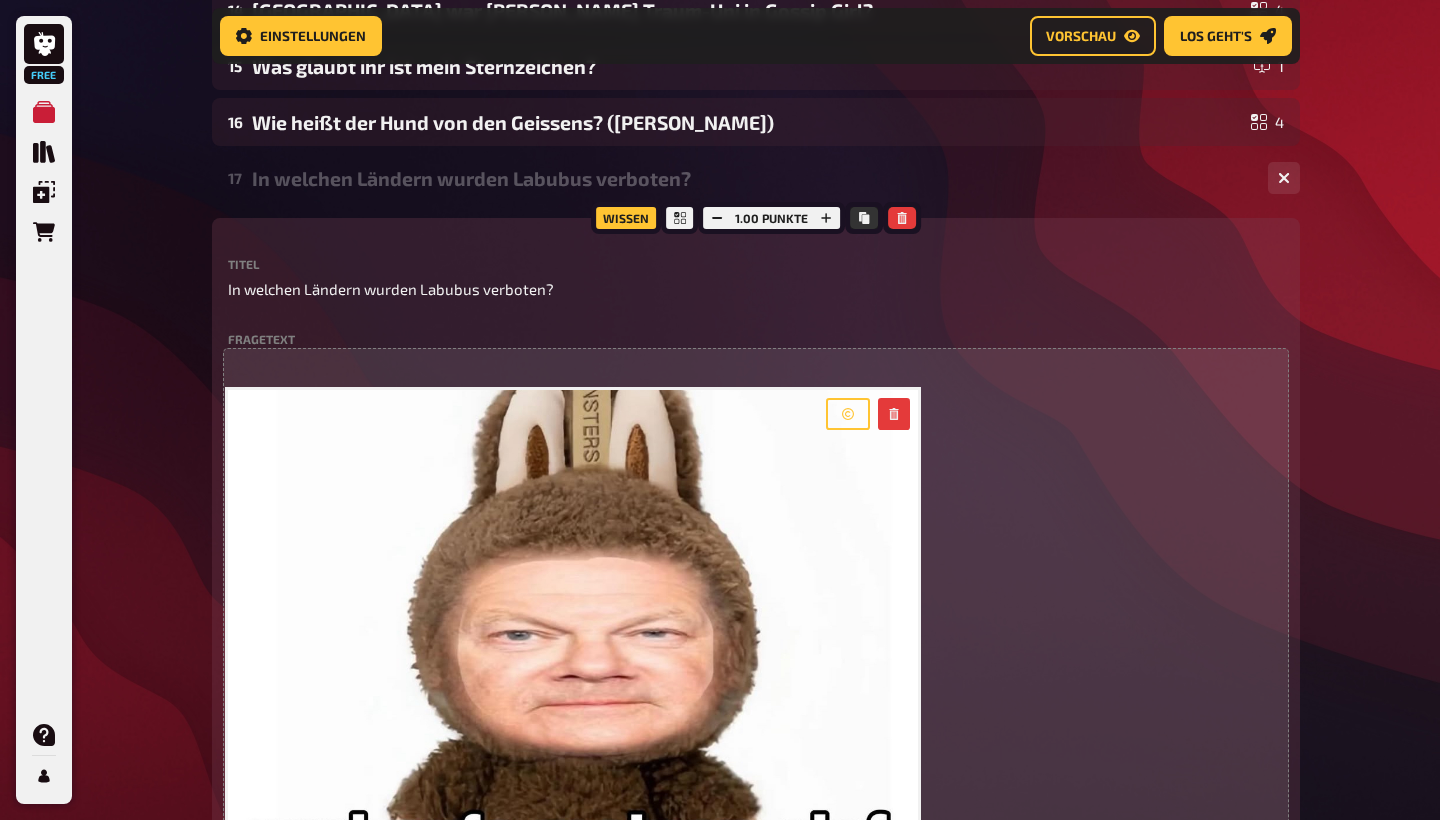 click on "In welchen Ländern wurden Labubus verboten?" at bounding box center [752, 178] 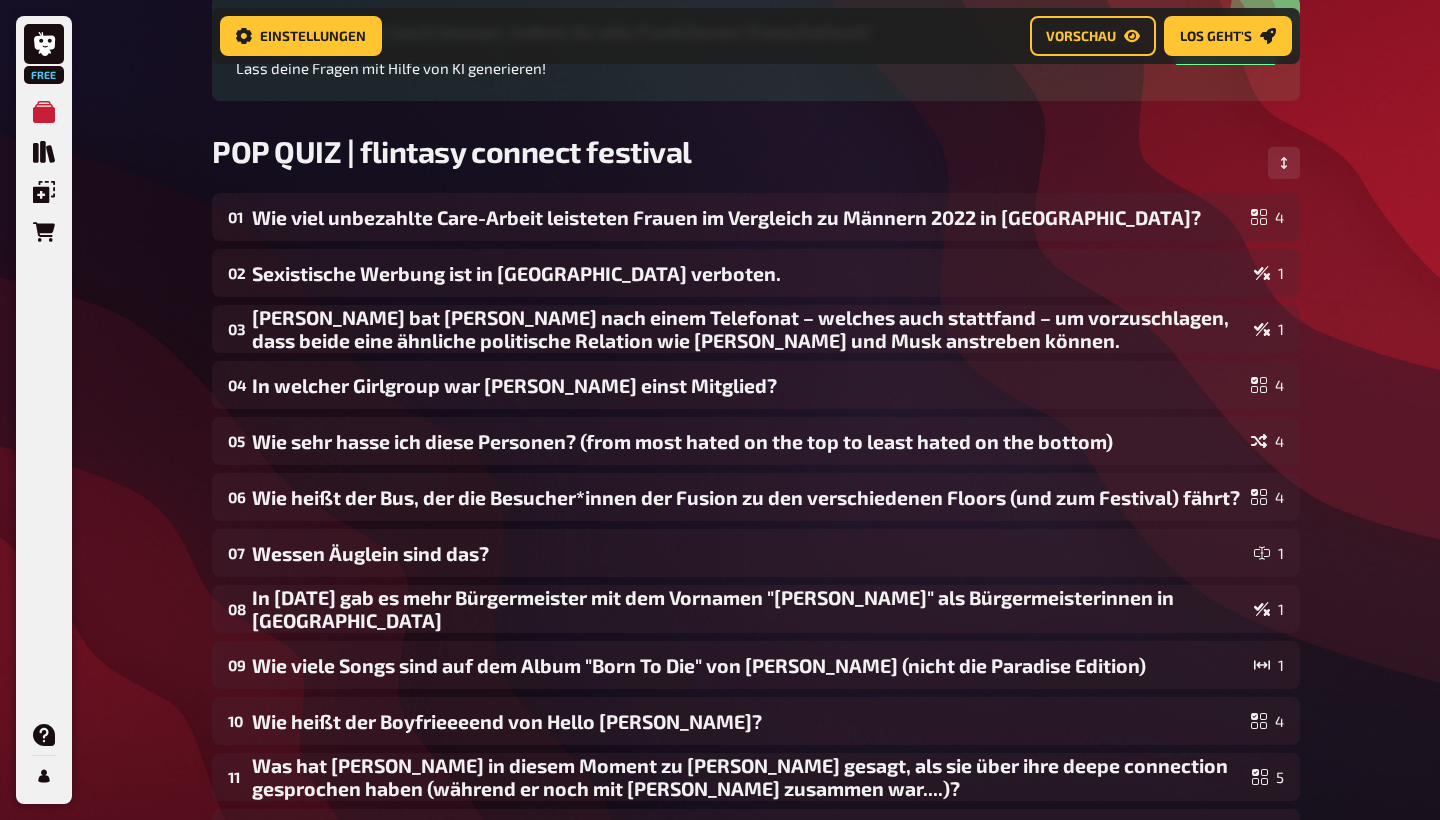 scroll, scrollTop: 0, scrollLeft: 0, axis: both 